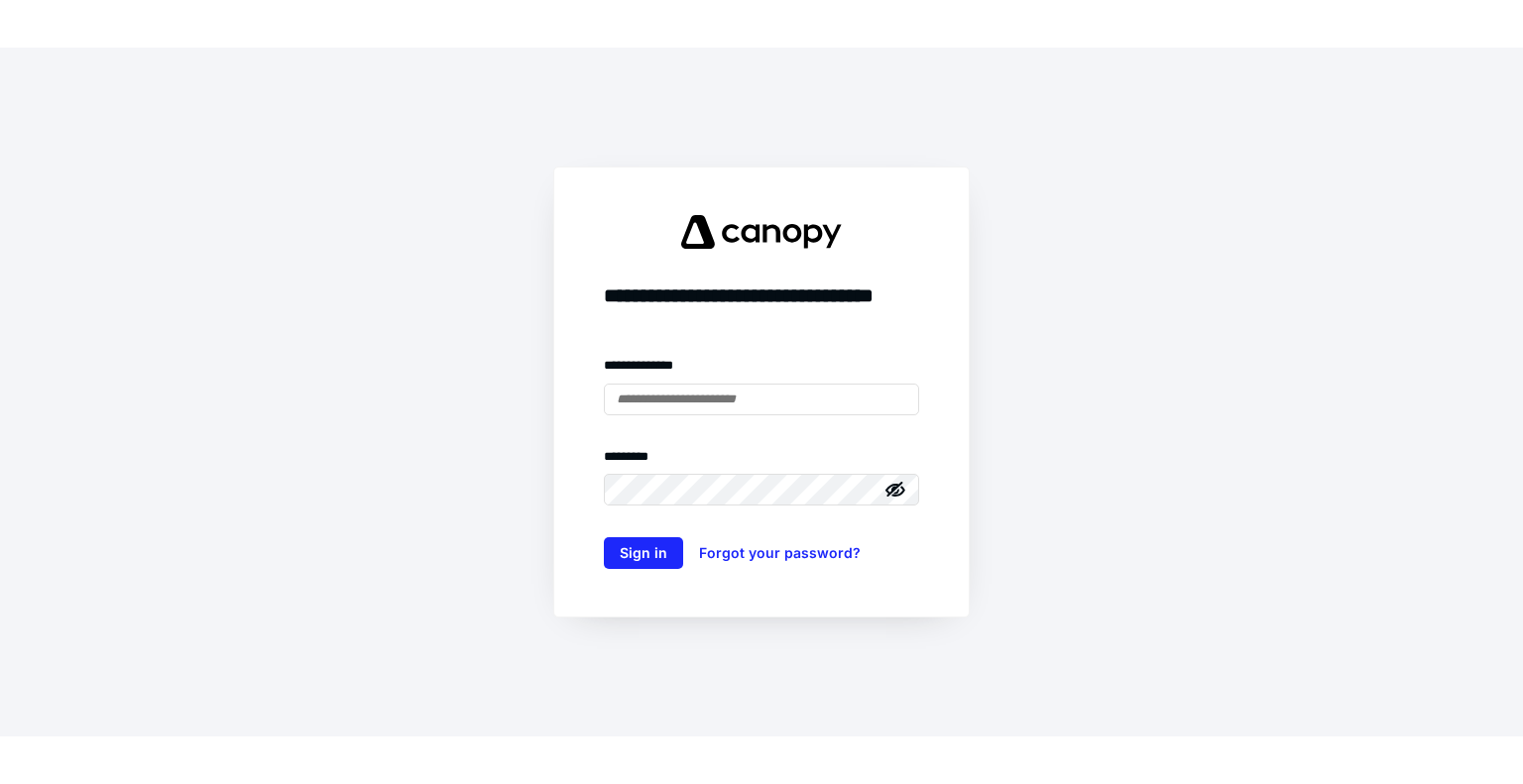 scroll, scrollTop: 0, scrollLeft: 0, axis: both 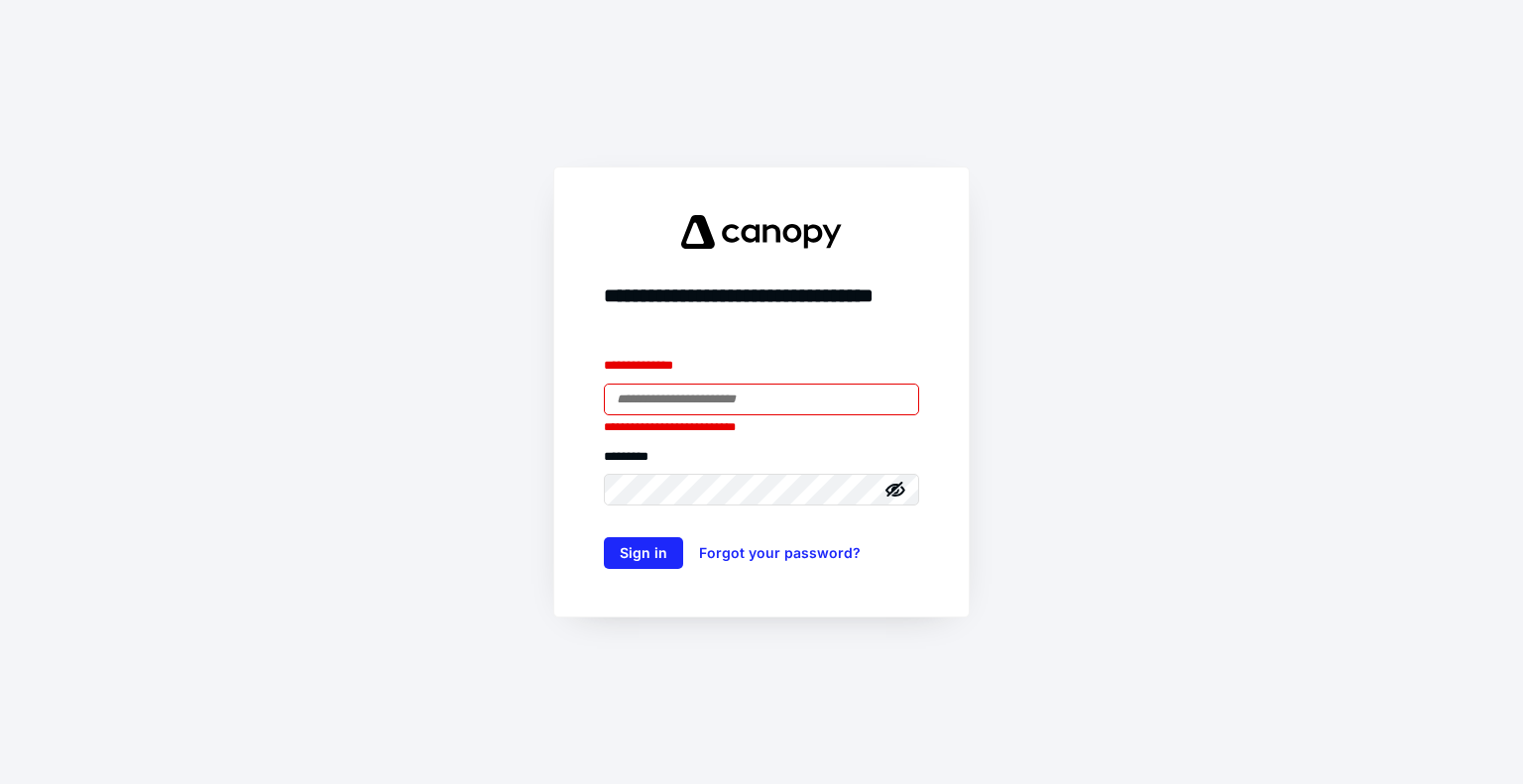 click at bounding box center [762, 399] 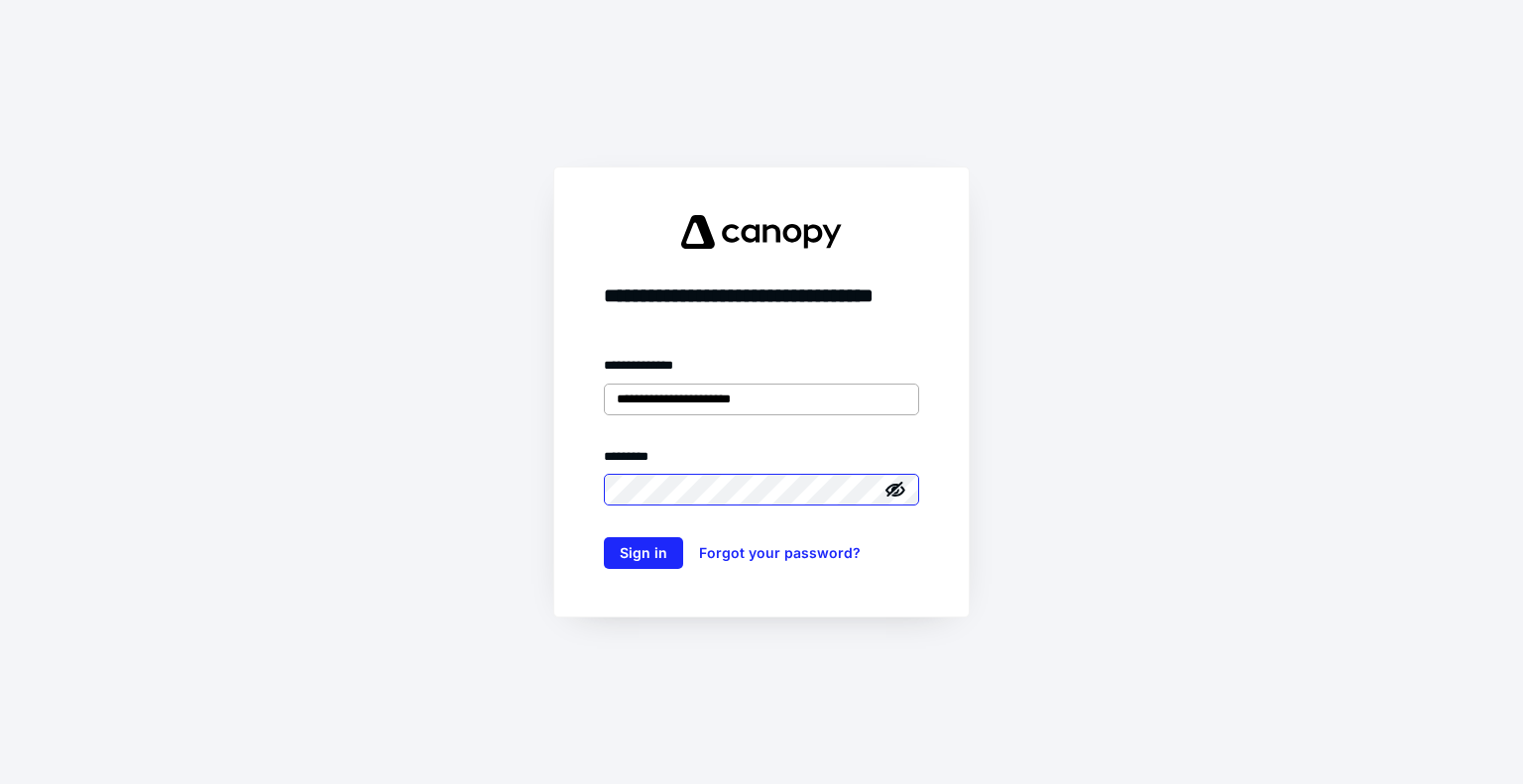 click on "Sign in" at bounding box center (644, 553) 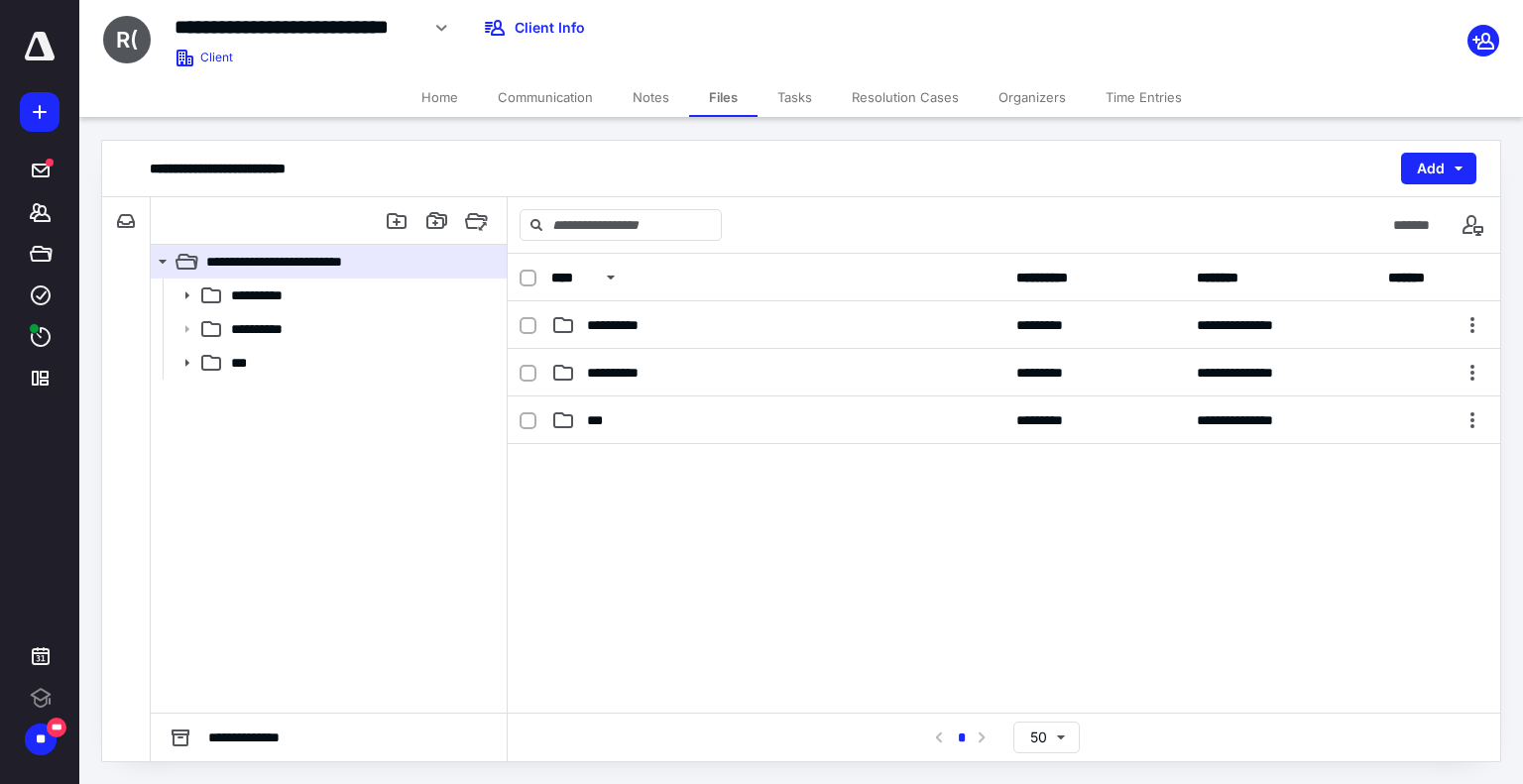 scroll, scrollTop: 0, scrollLeft: 0, axis: both 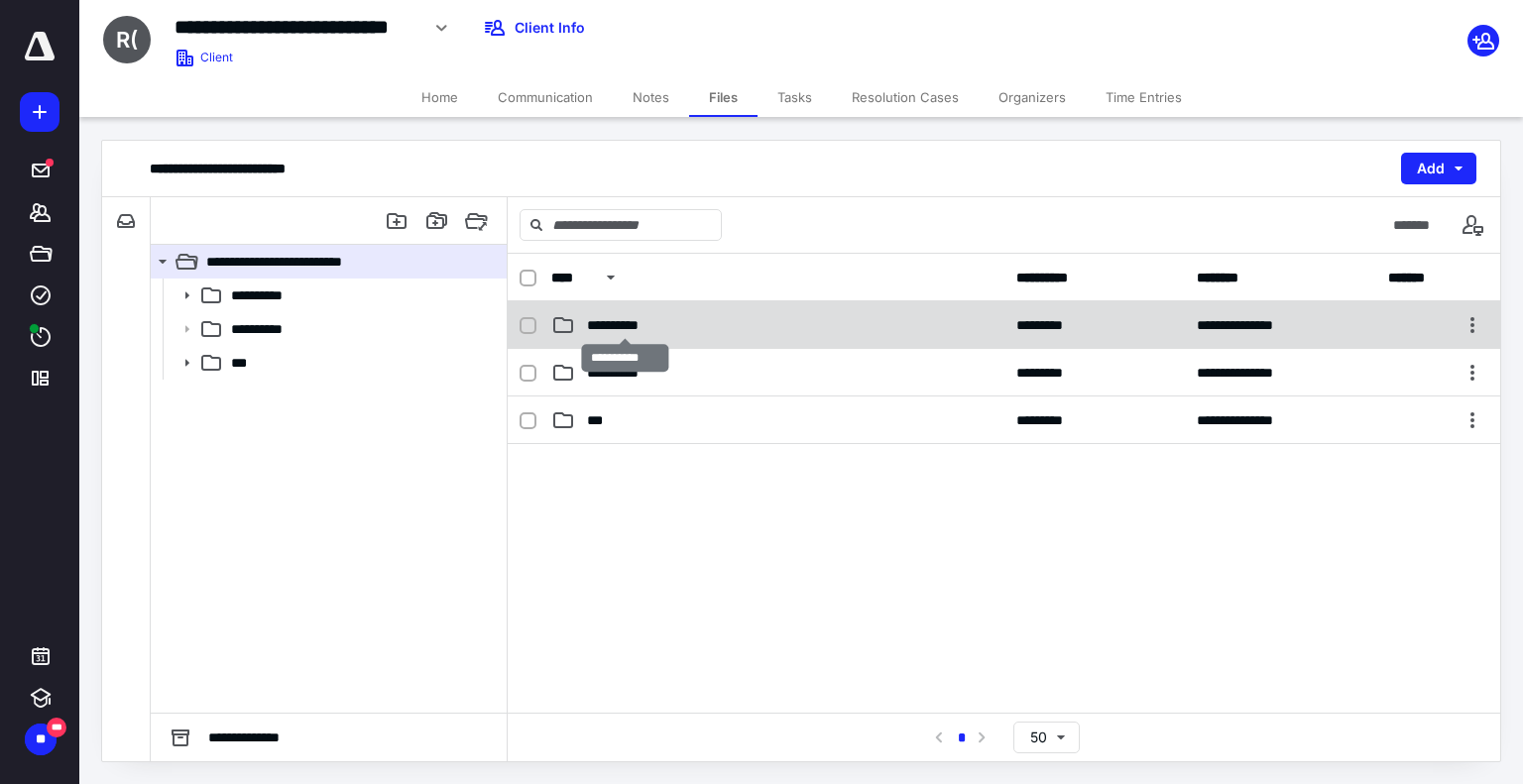 click on "**********" at bounding box center [626, 325] 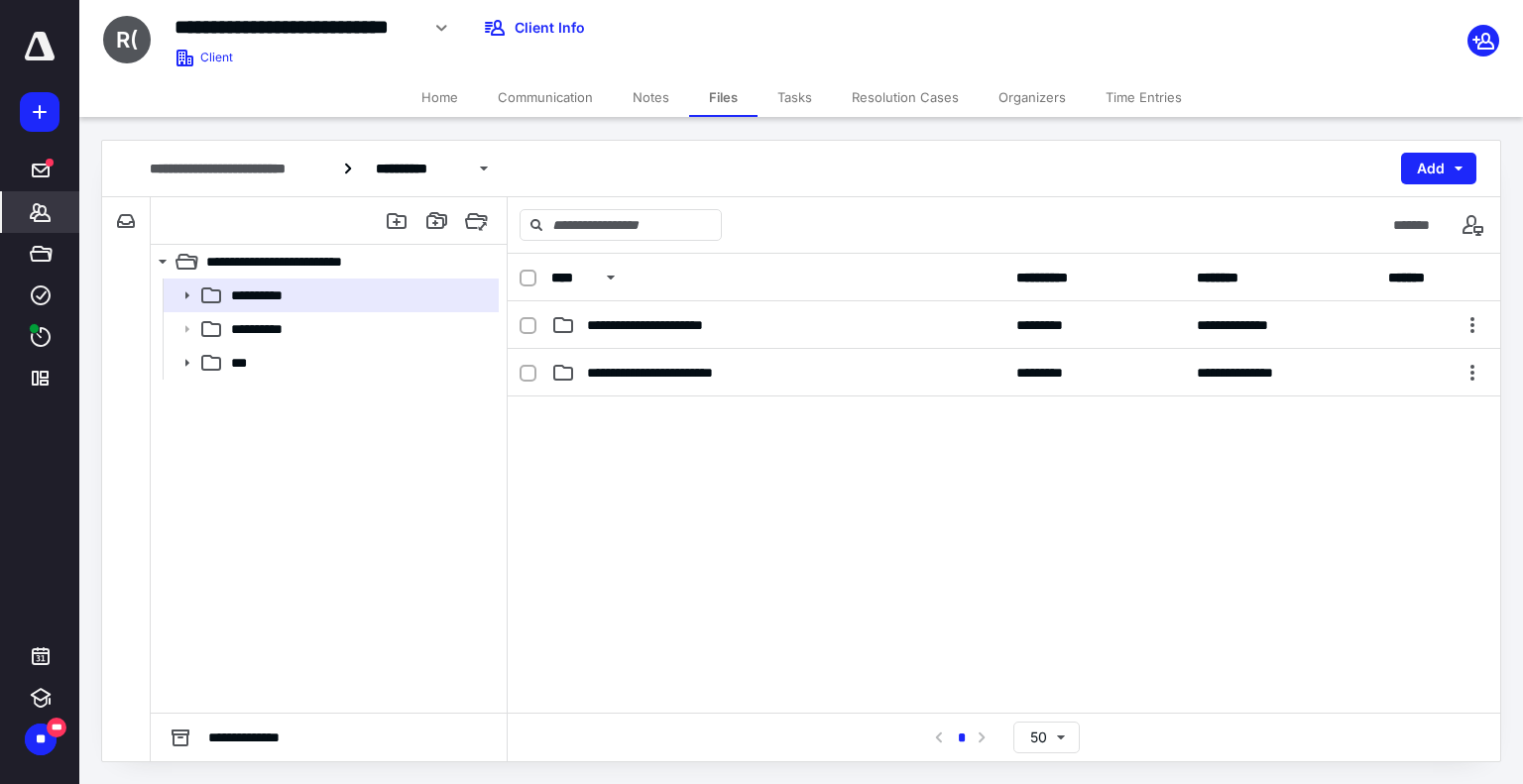 click on "*******" at bounding box center (41, 212) 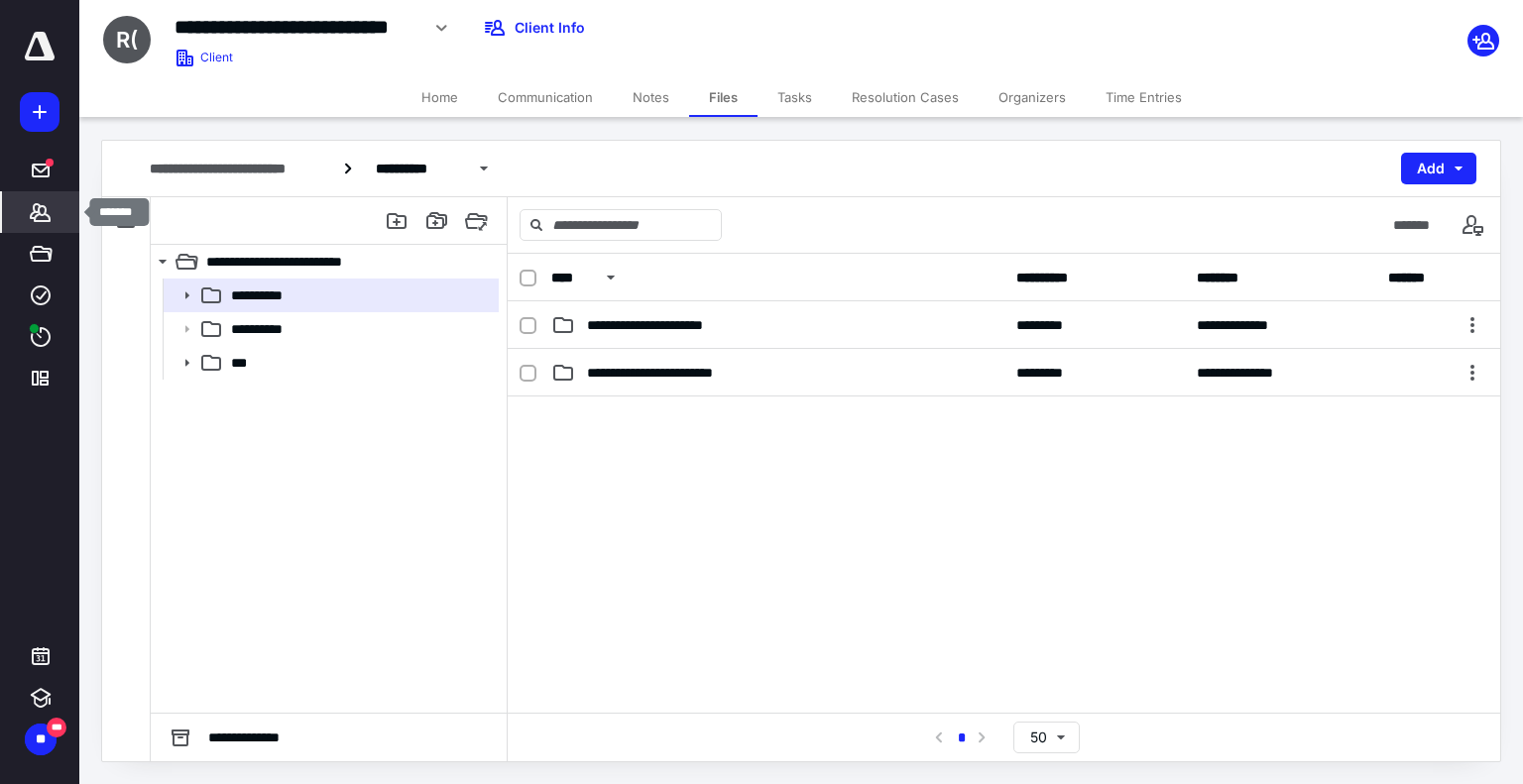 click on "*******" at bounding box center (41, 212) 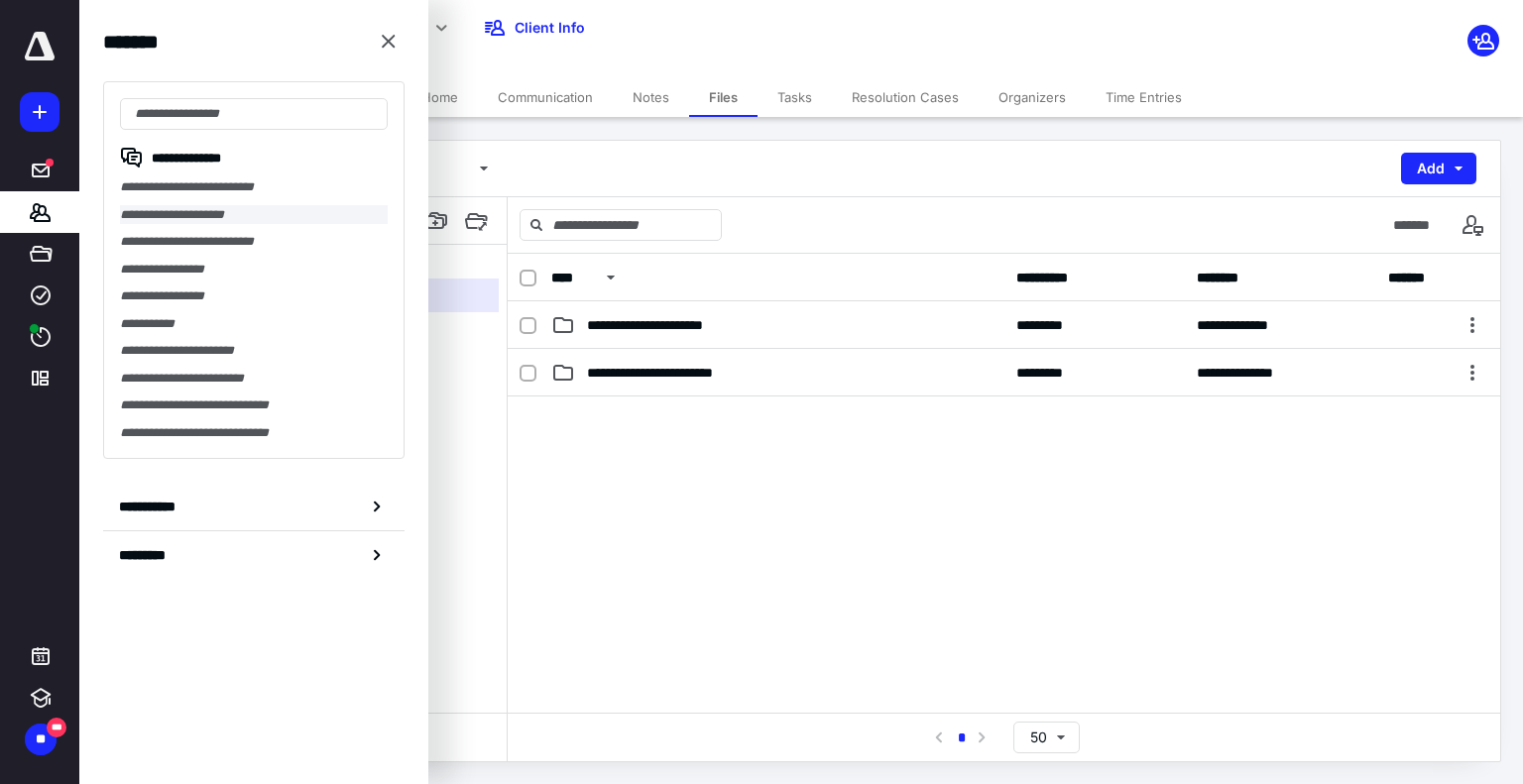 click on "**********" at bounding box center (254, 215) 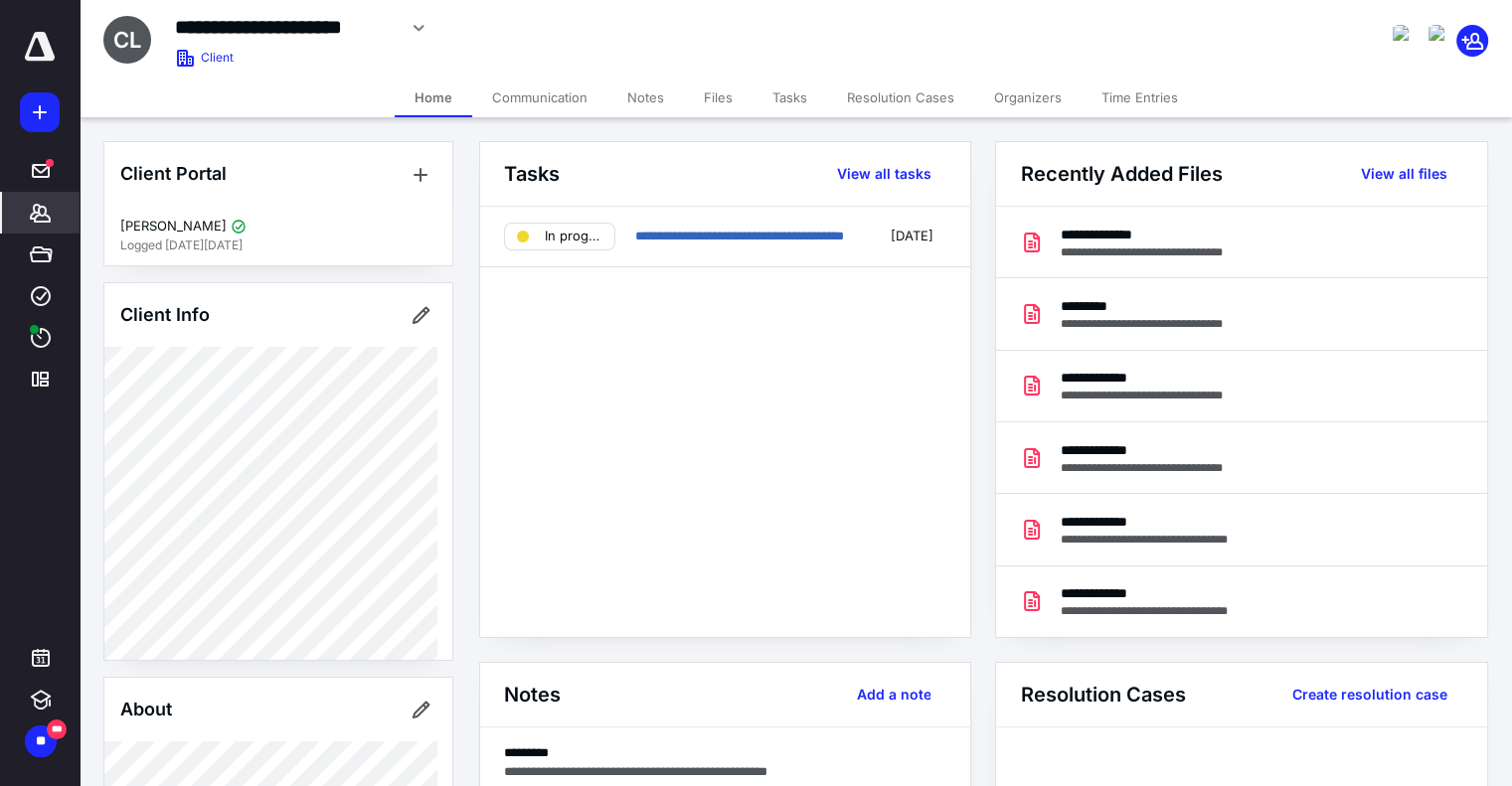 click on "Files" at bounding box center [718, 97] 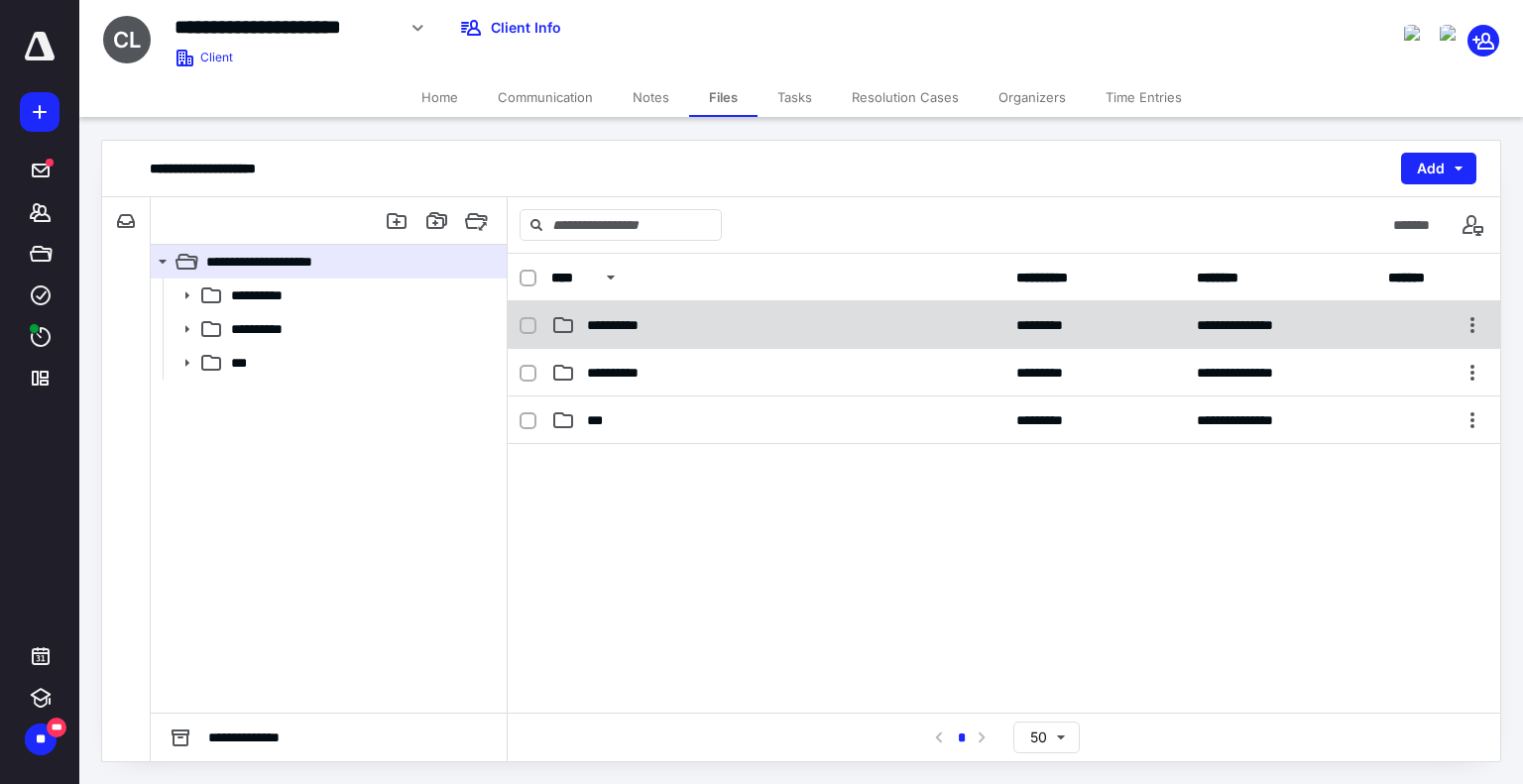 click on "**********" at bounding box center [626, 325] 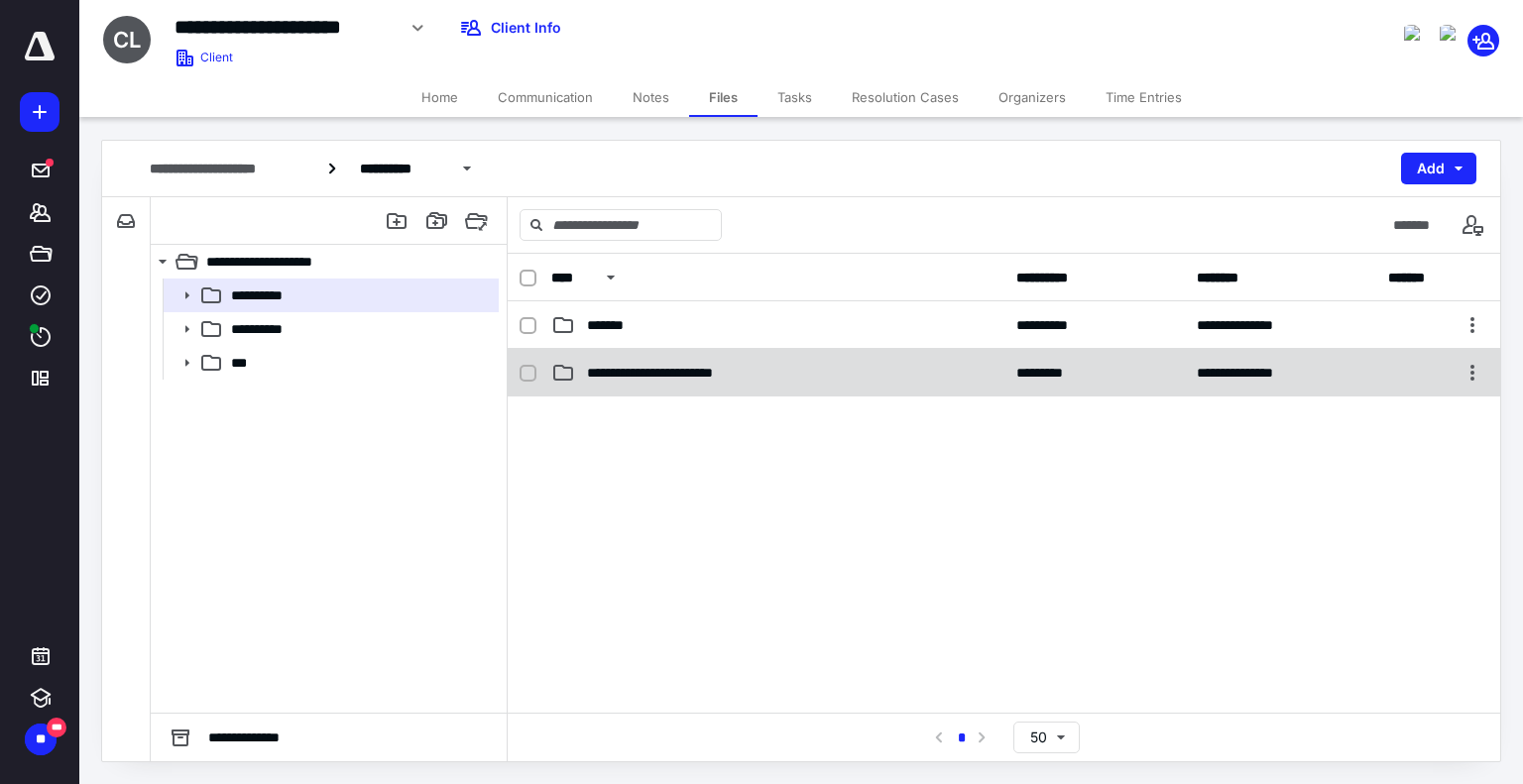click on "**********" at bounding box center (1003, 373) 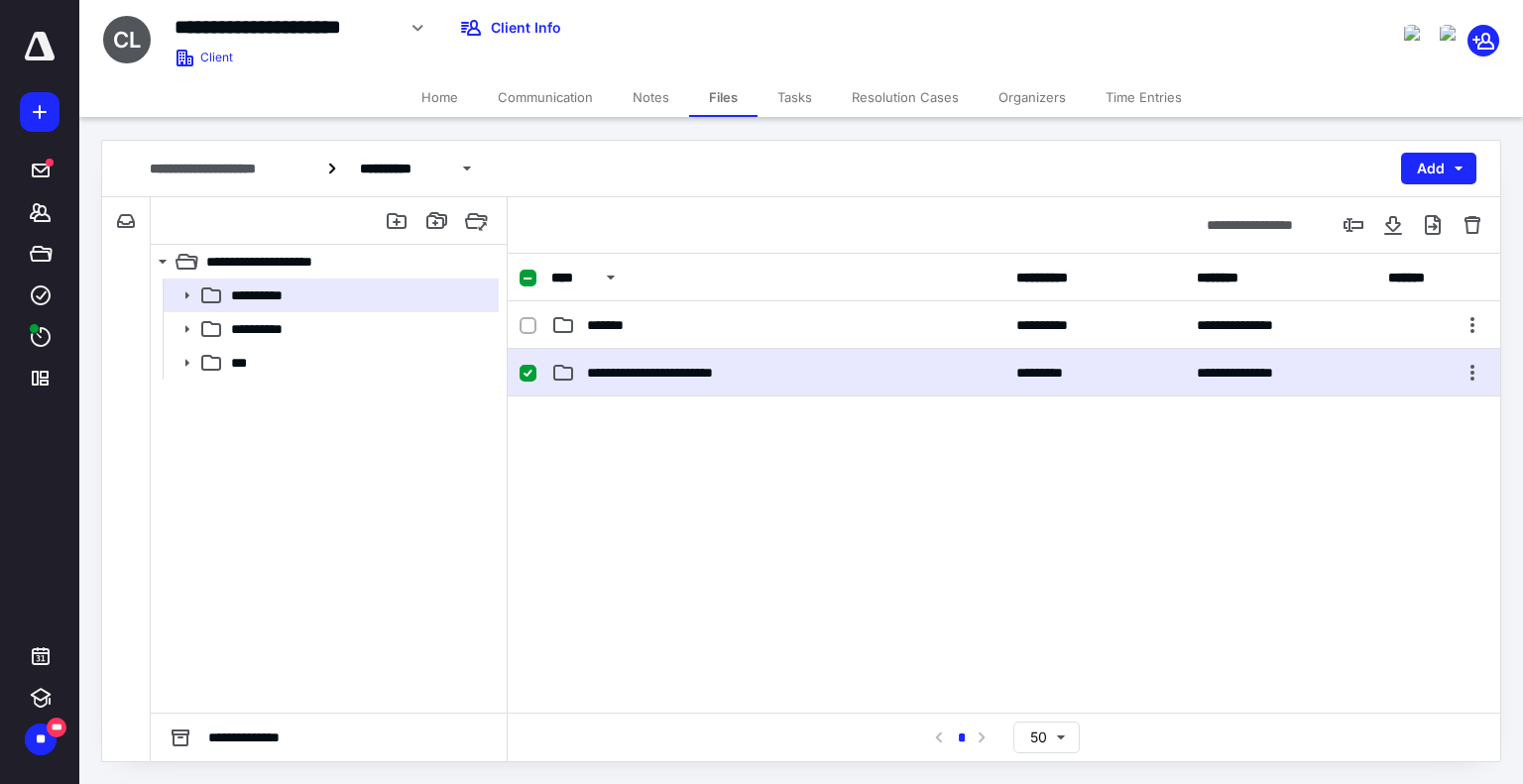 click on "**********" at bounding box center [1003, 373] 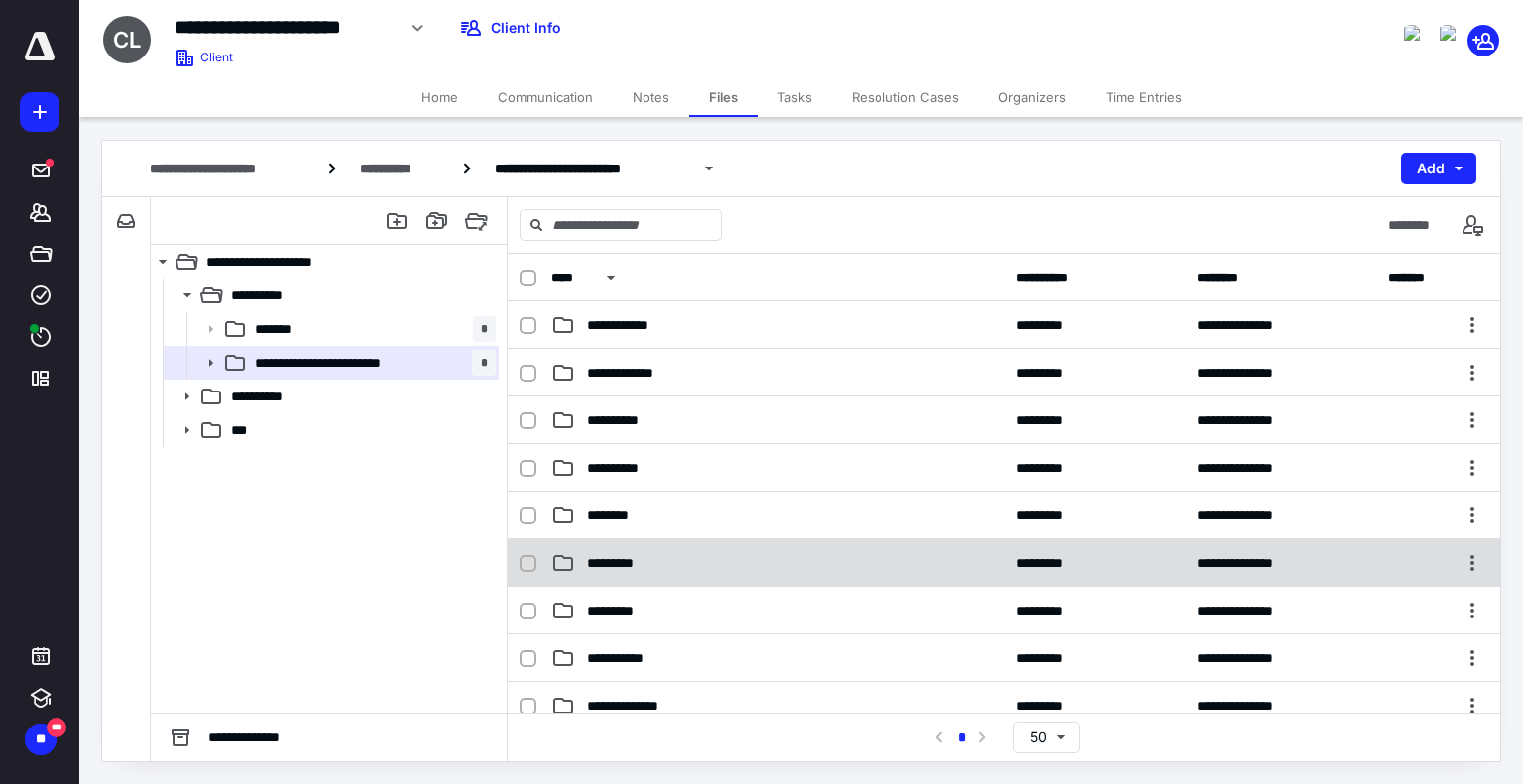 click on "*********" at bounding box center [623, 563] 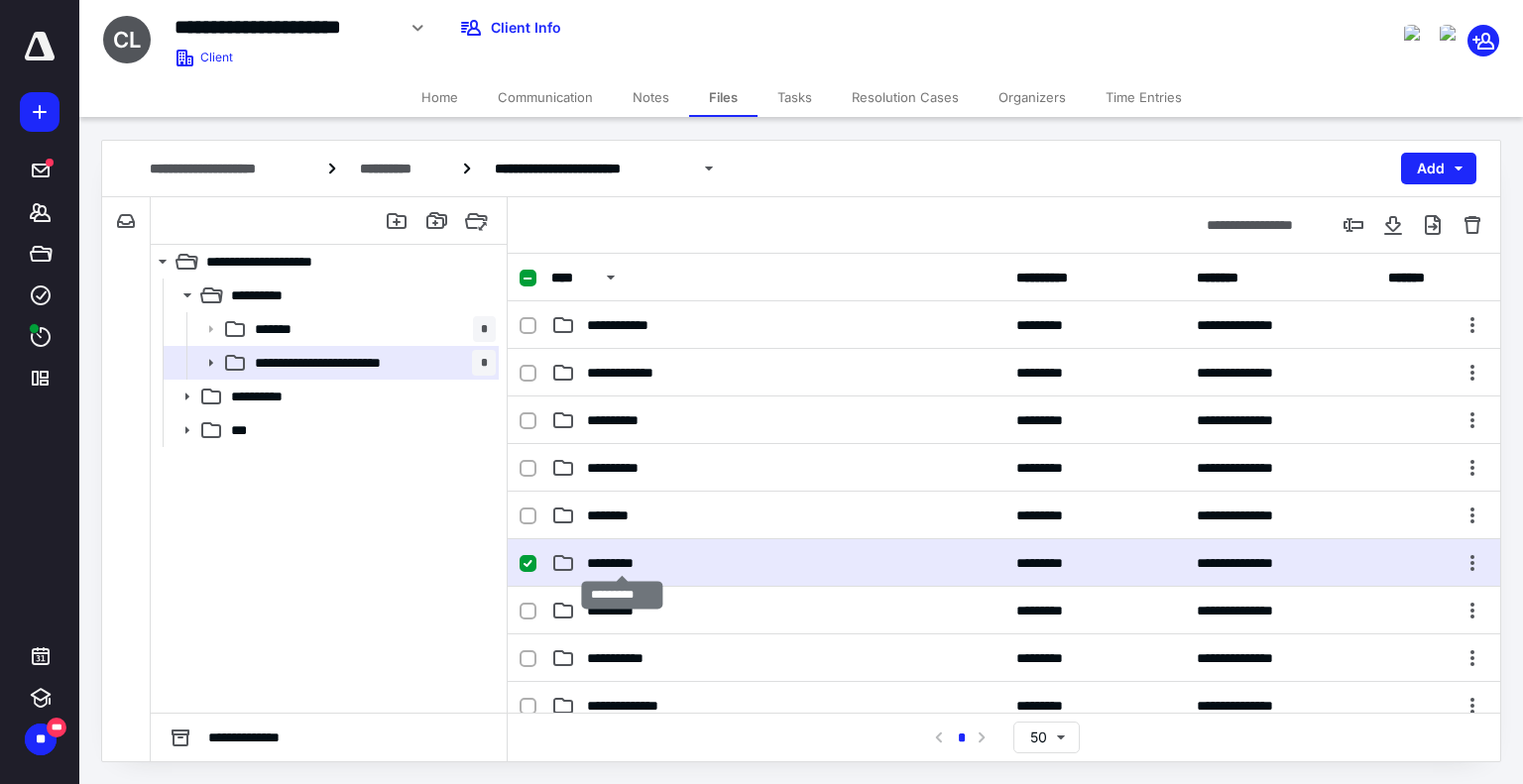 click on "*********" at bounding box center [623, 563] 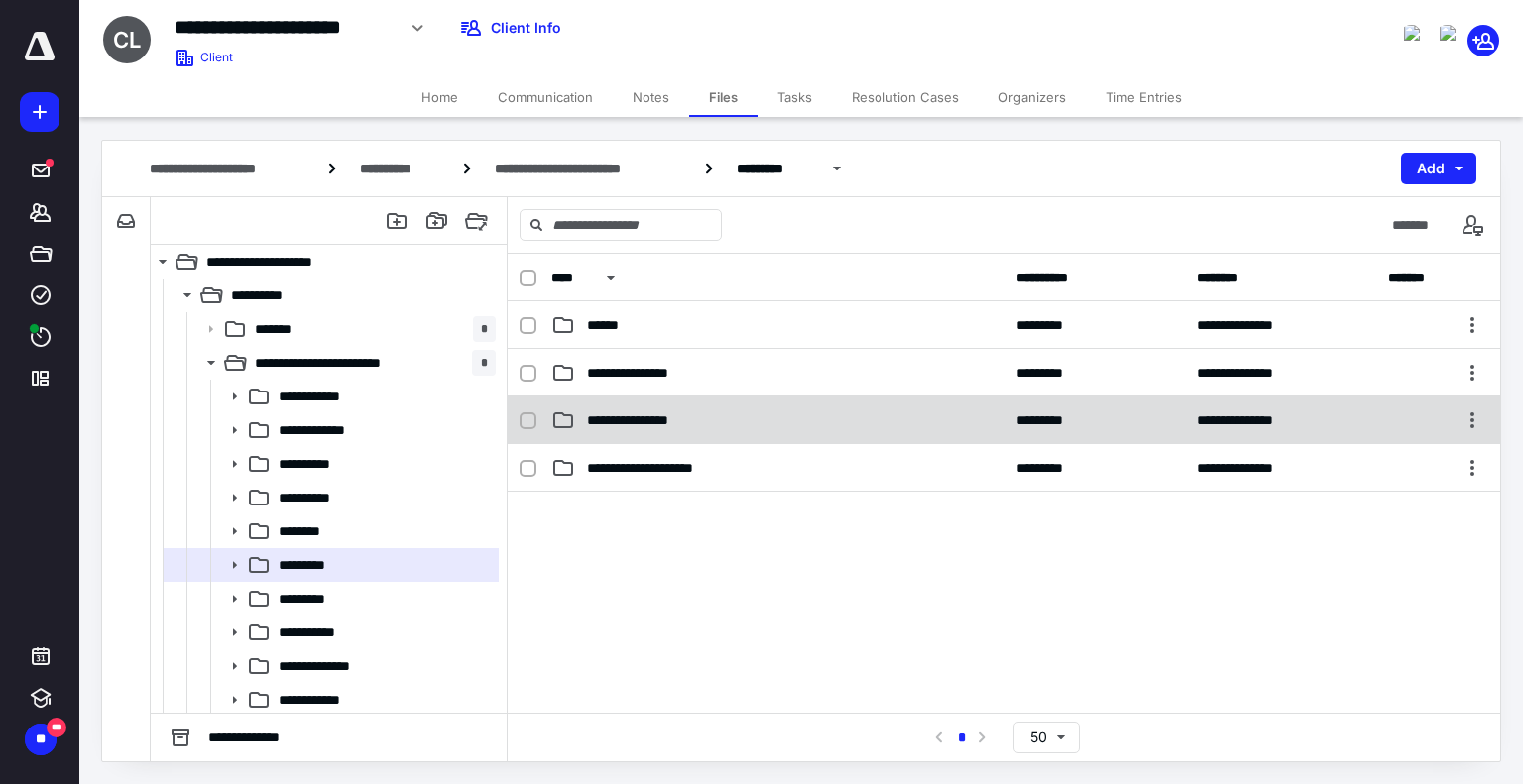 click on "**********" at bounding box center [641, 420] 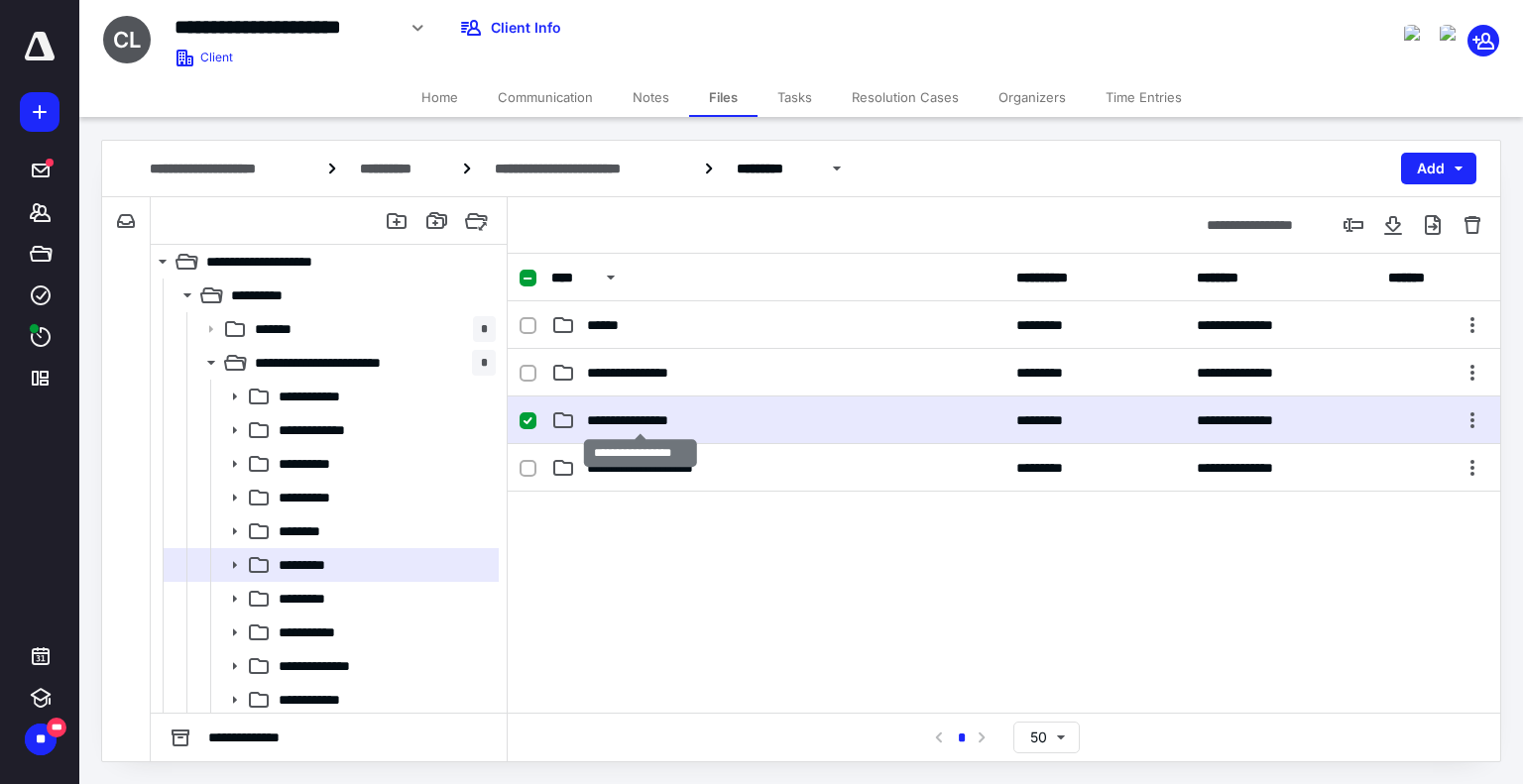 click on "**********" at bounding box center [641, 420] 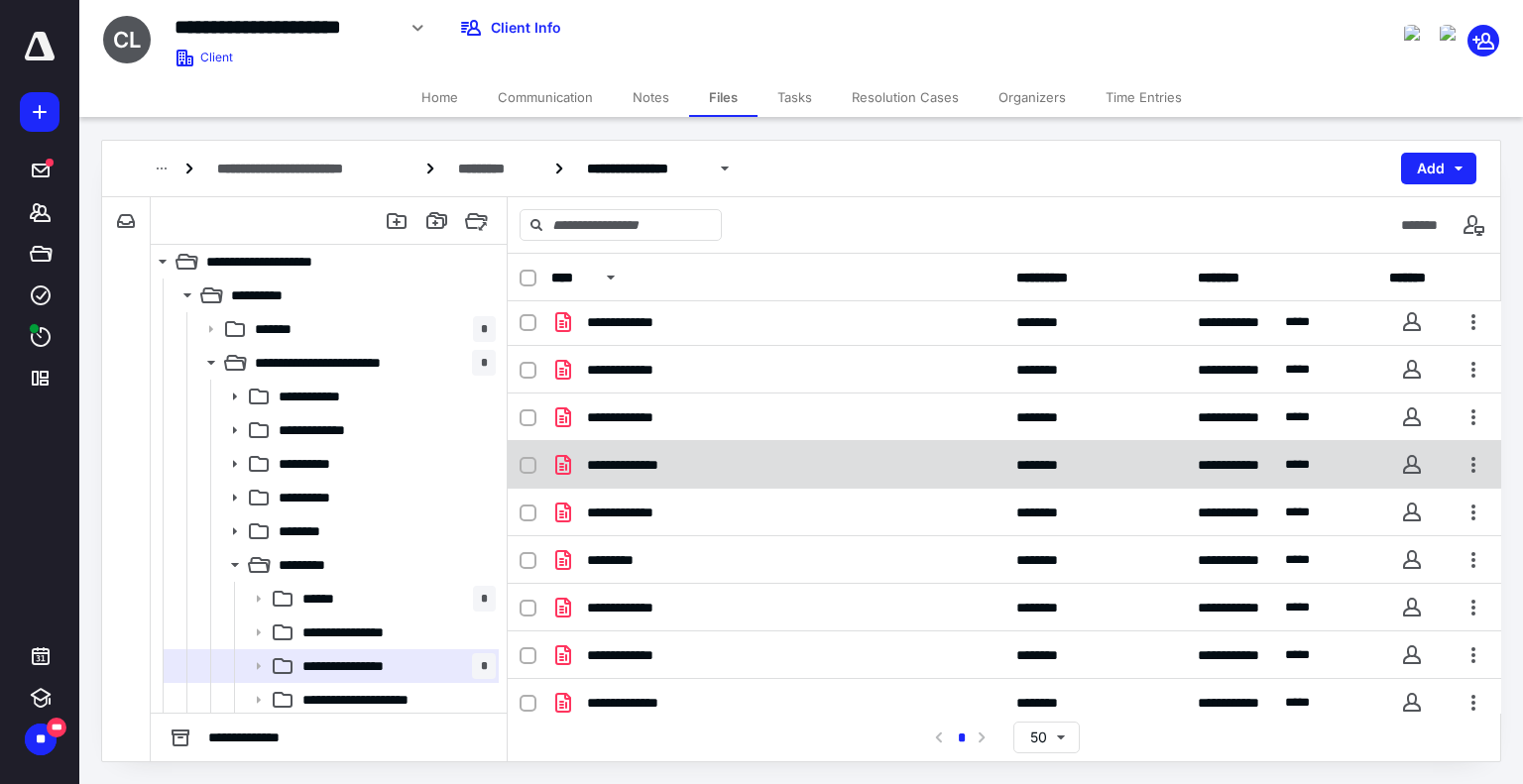 scroll, scrollTop: 0, scrollLeft: 0, axis: both 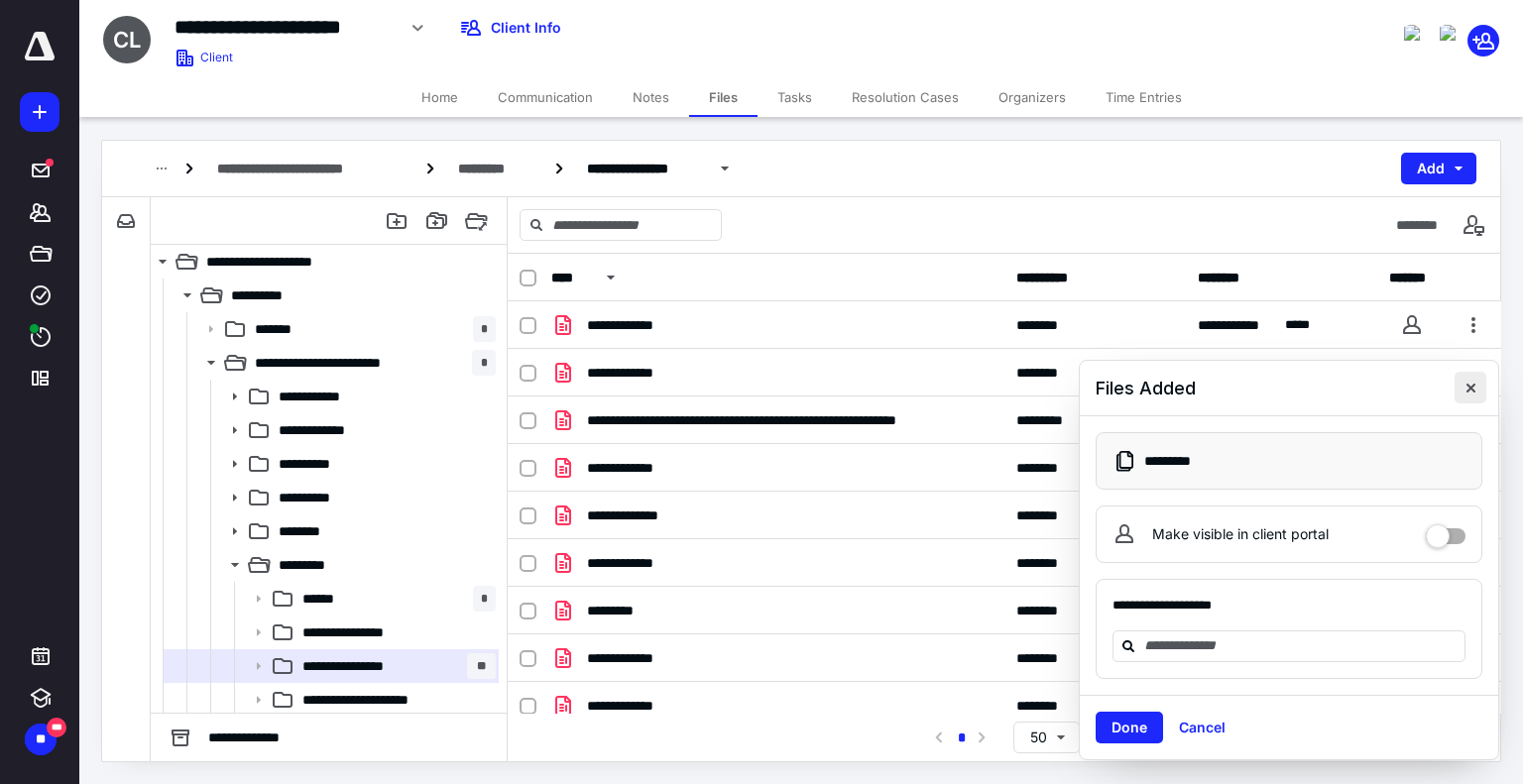 click at bounding box center [1470, 388] 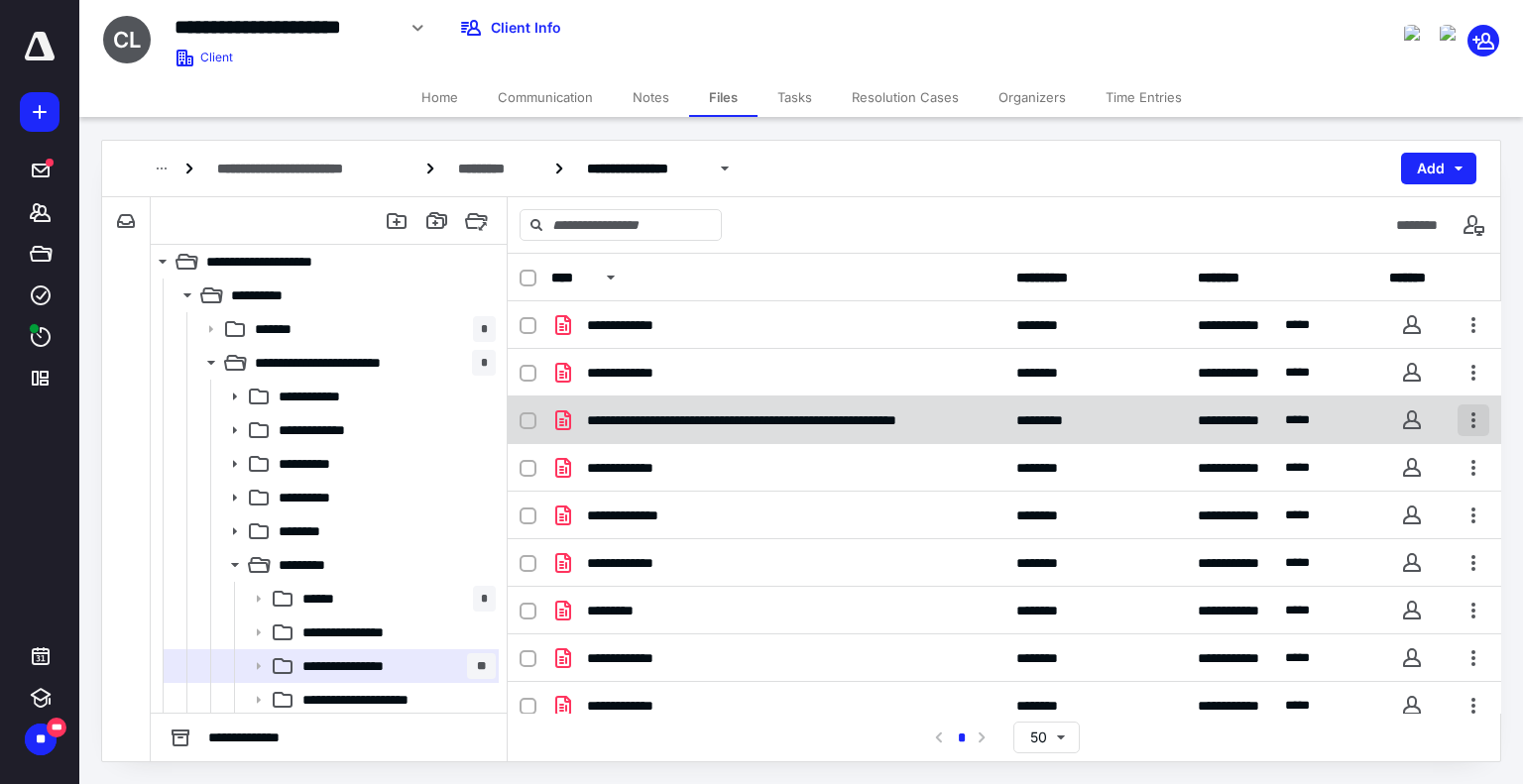 click at bounding box center (1473, 420) 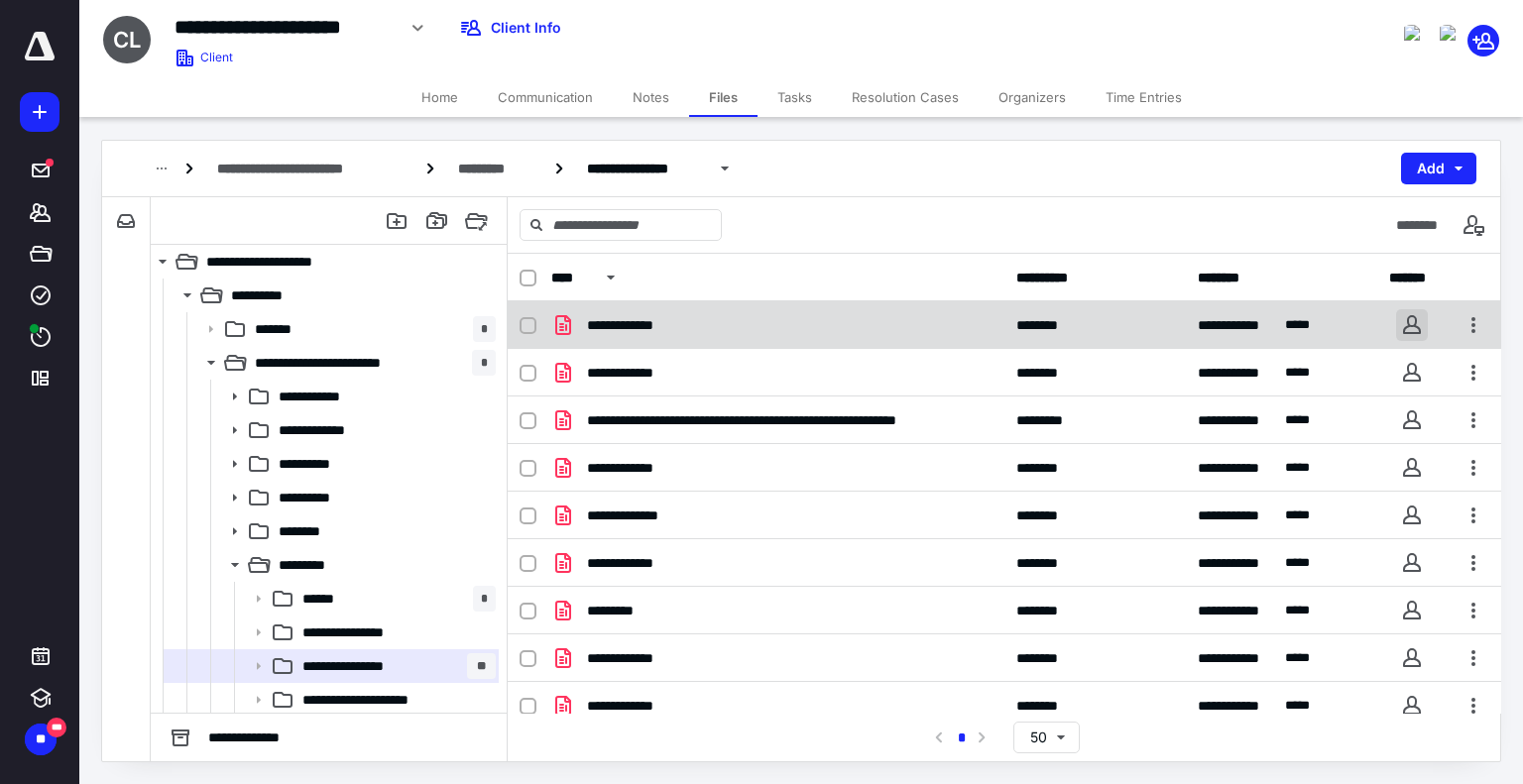 checkbox on "true" 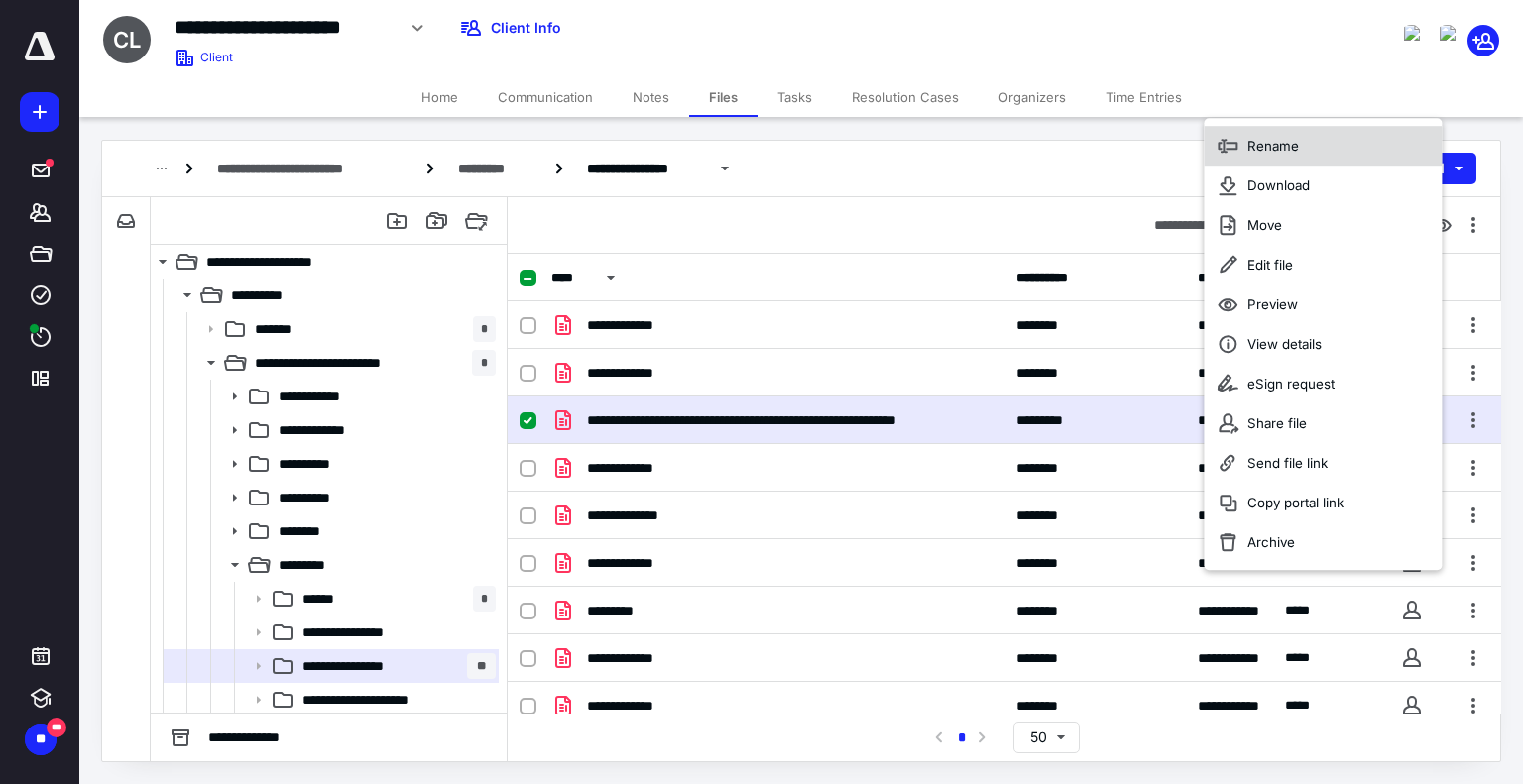 click on "Rename" at bounding box center (1273, 146) 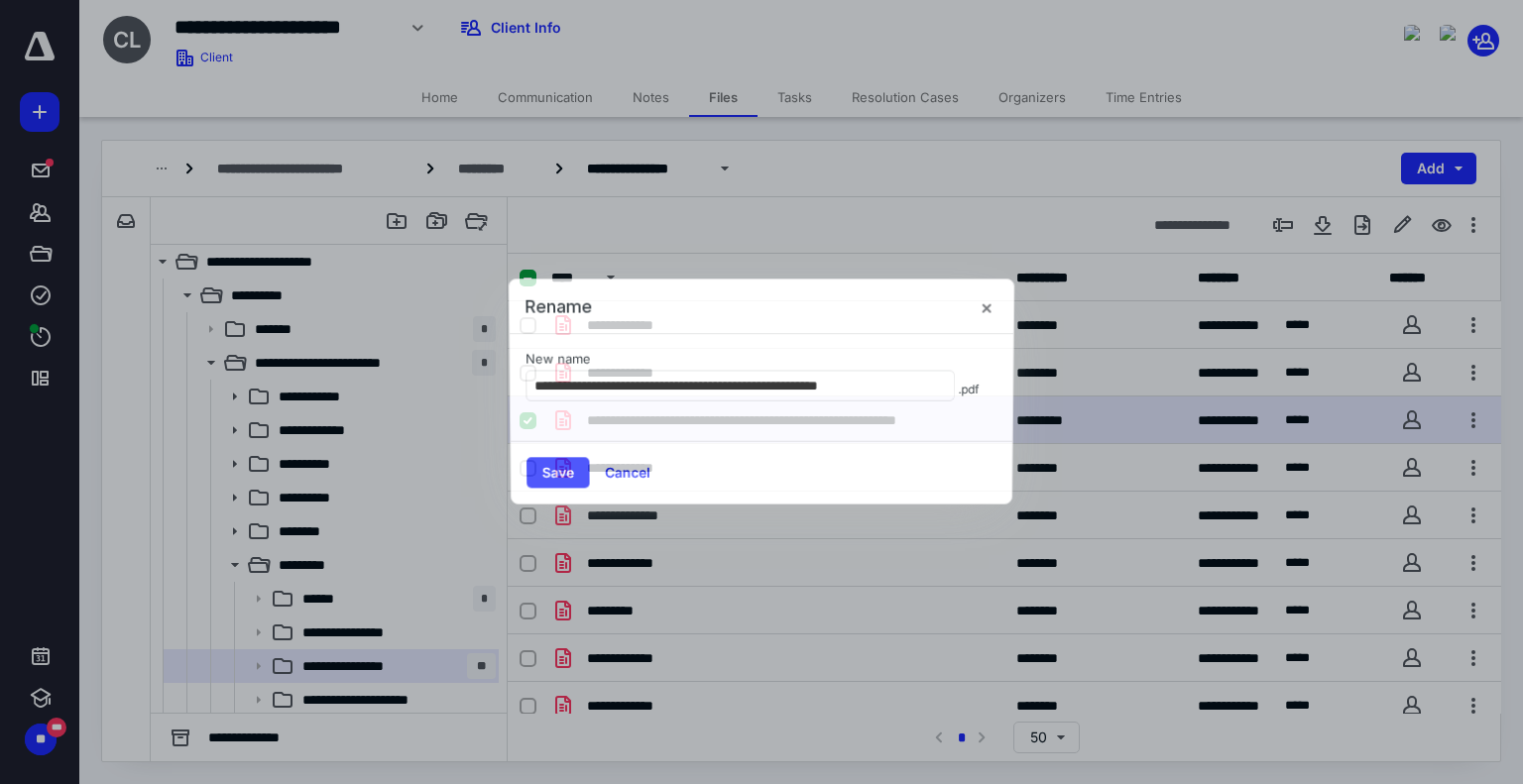 scroll, scrollTop: 0, scrollLeft: 17, axis: horizontal 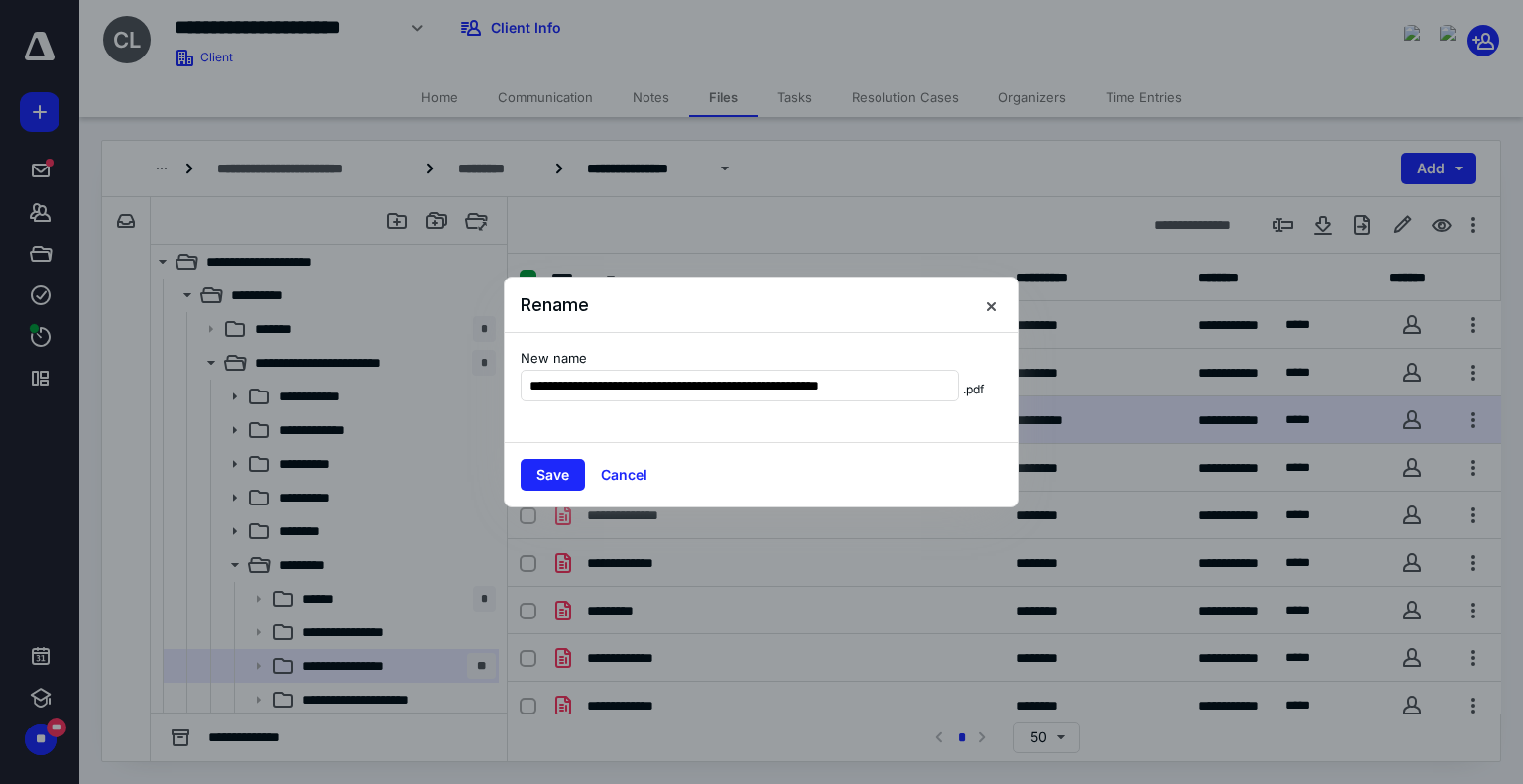 click on "**********" at bounding box center [762, 388] 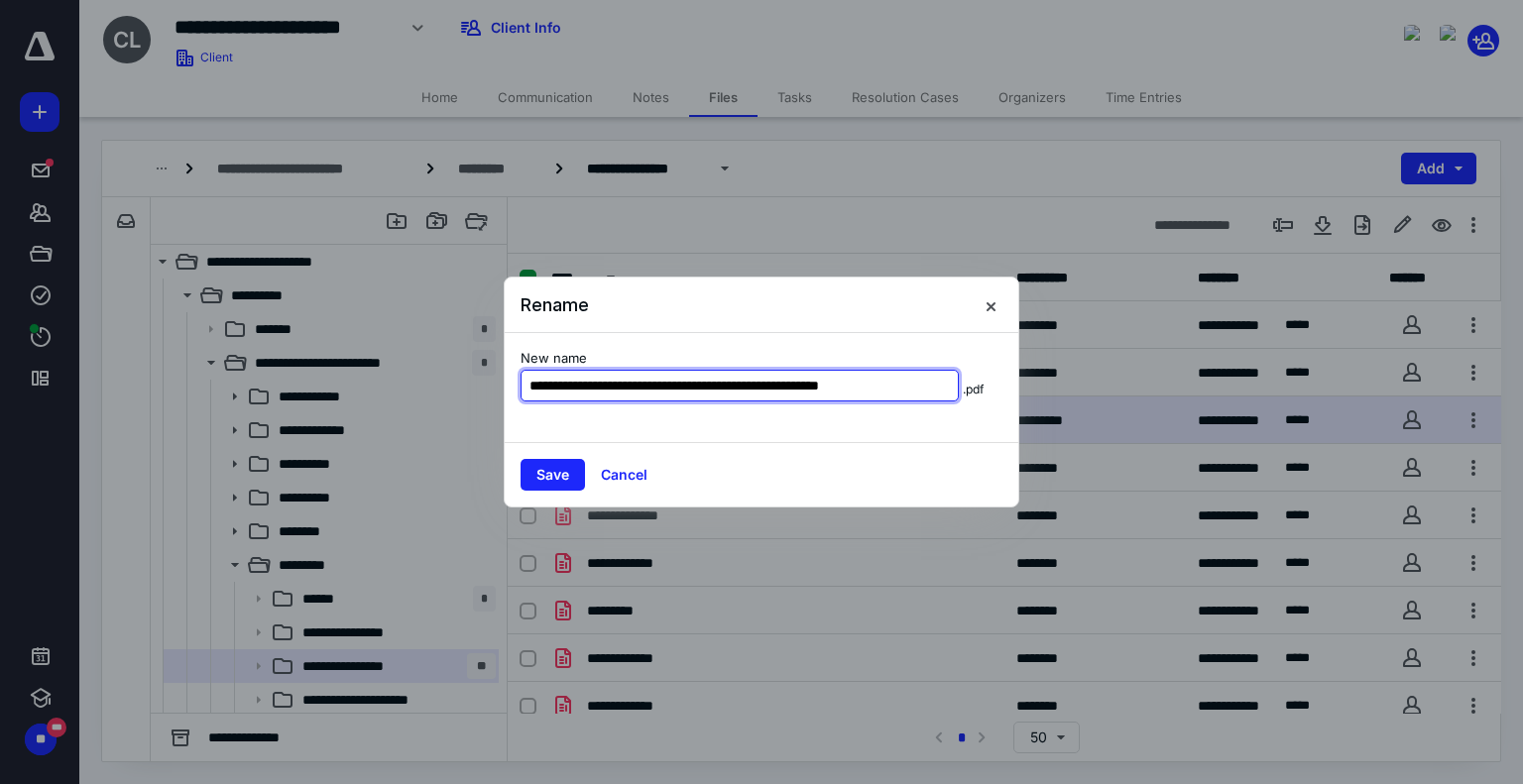 scroll, scrollTop: 0, scrollLeft: 17, axis: horizontal 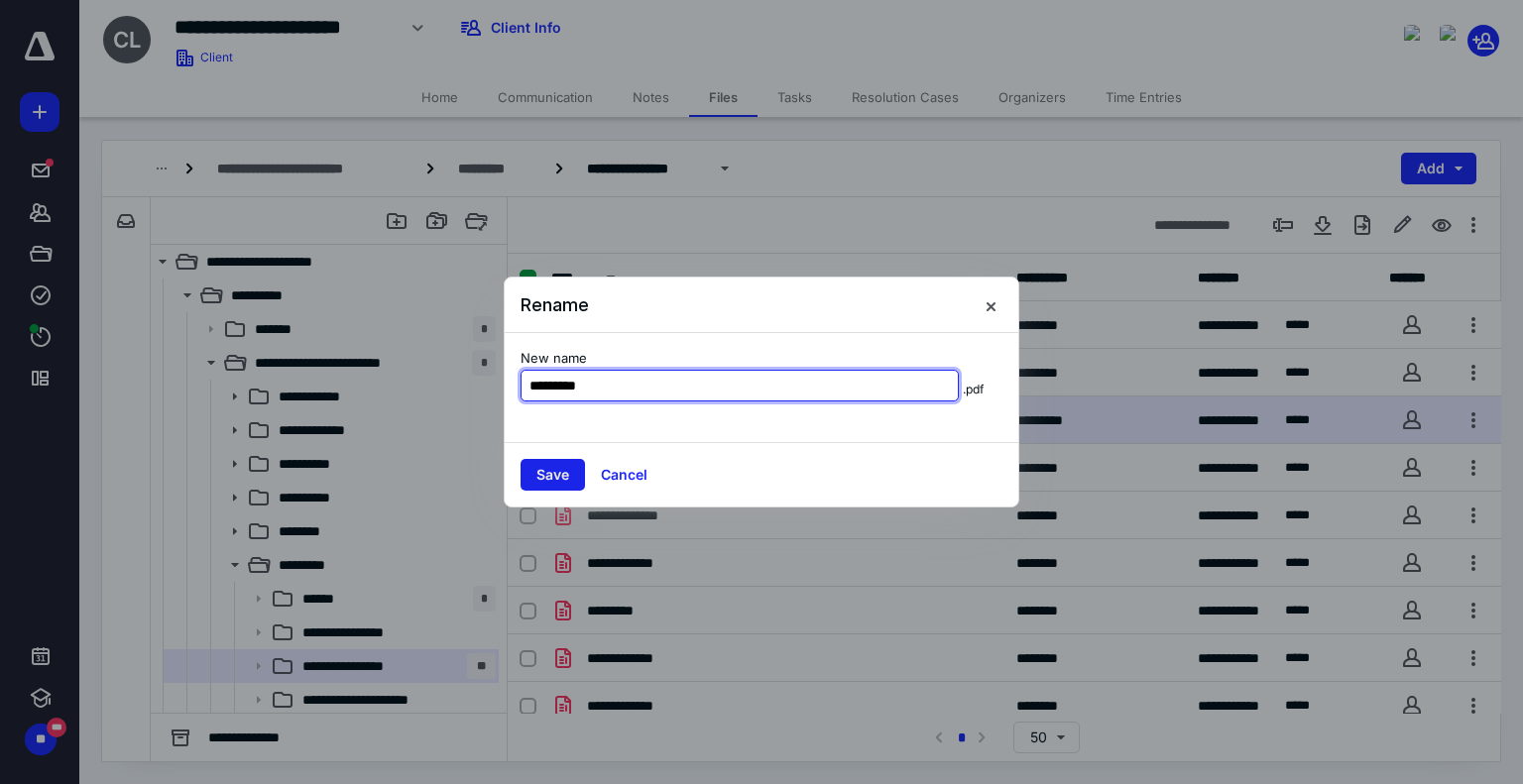 type on "*********" 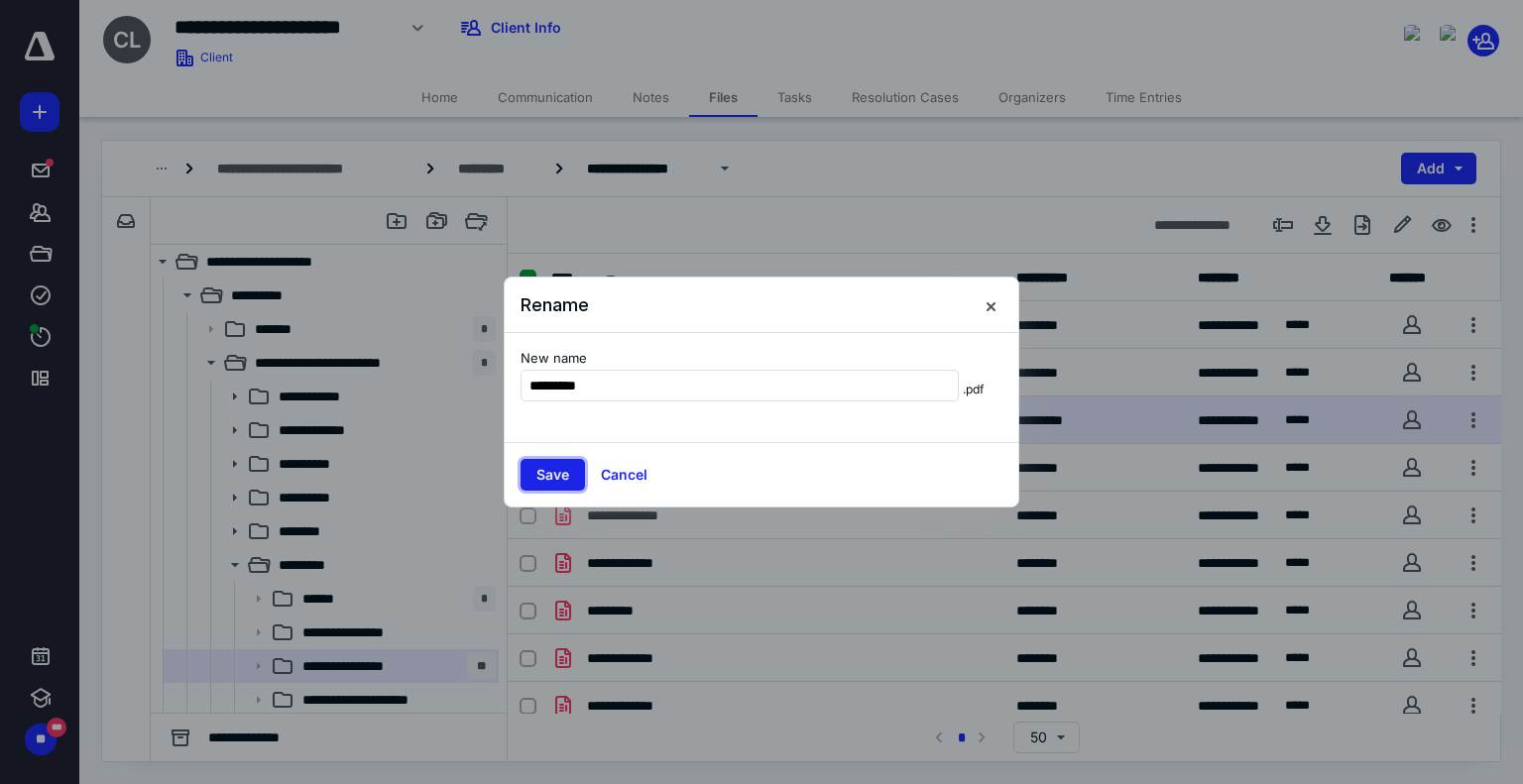 click on "Save" at bounding box center [552, 475] 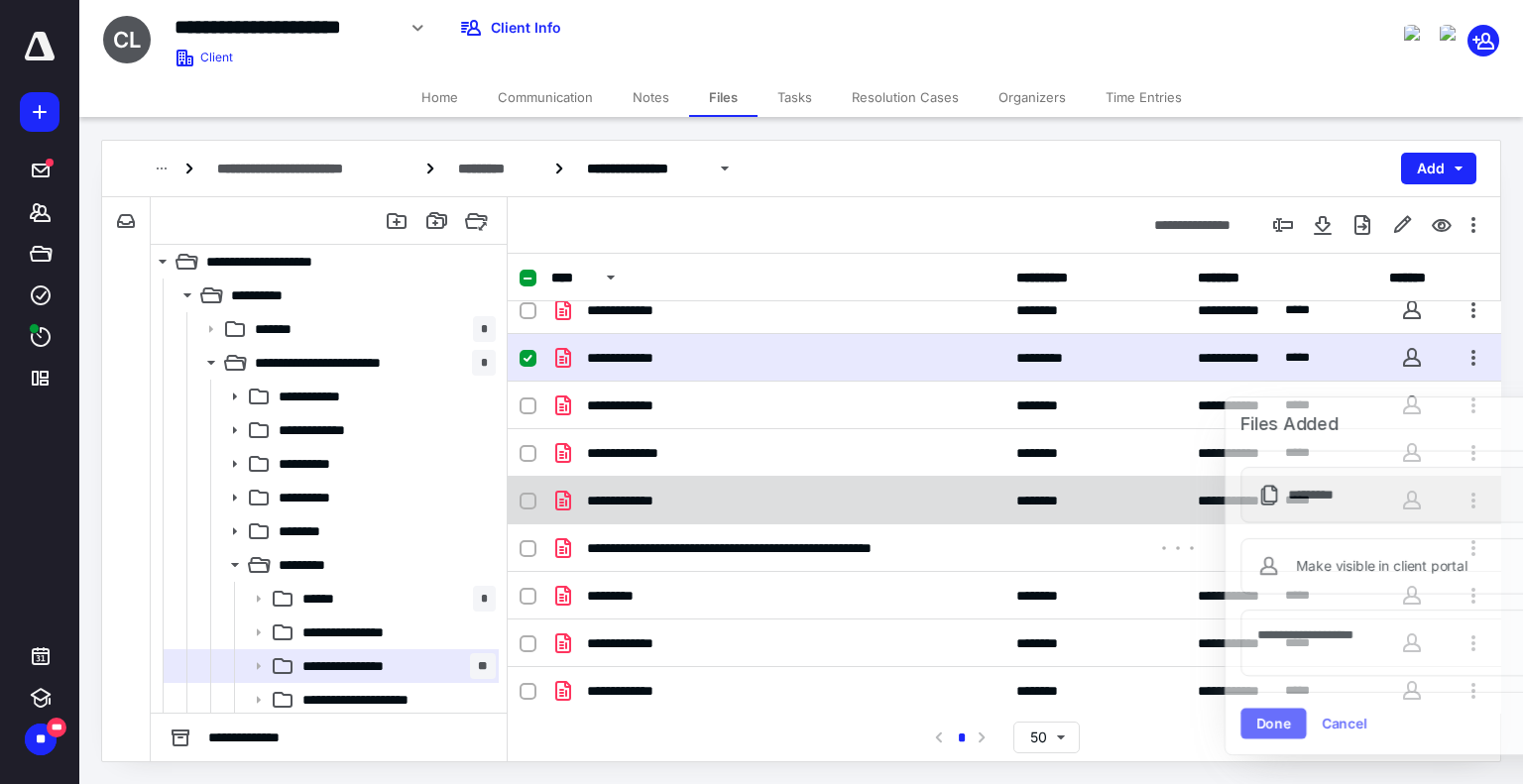 scroll, scrollTop: 61, scrollLeft: 0, axis: vertical 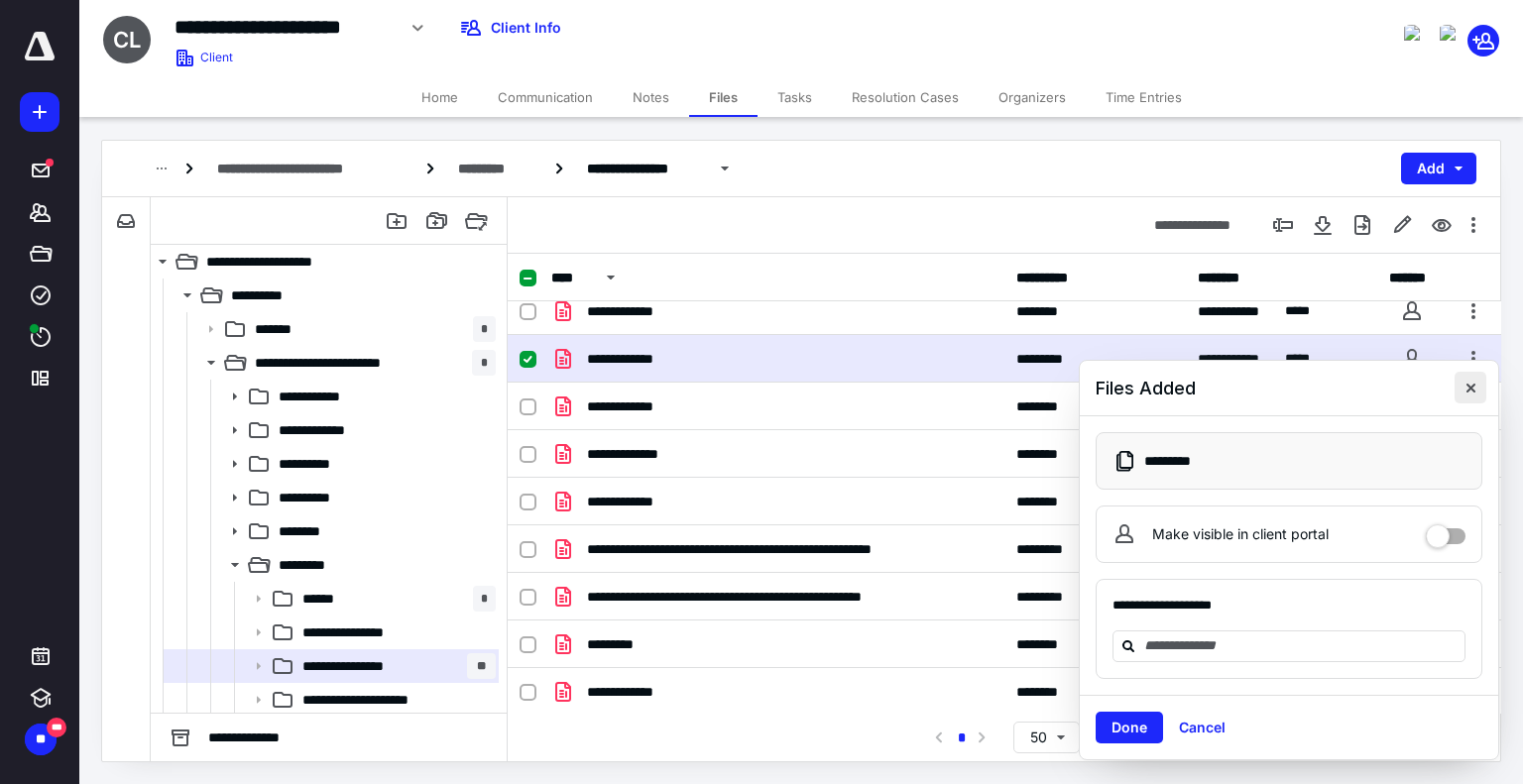 click at bounding box center [1470, 388] 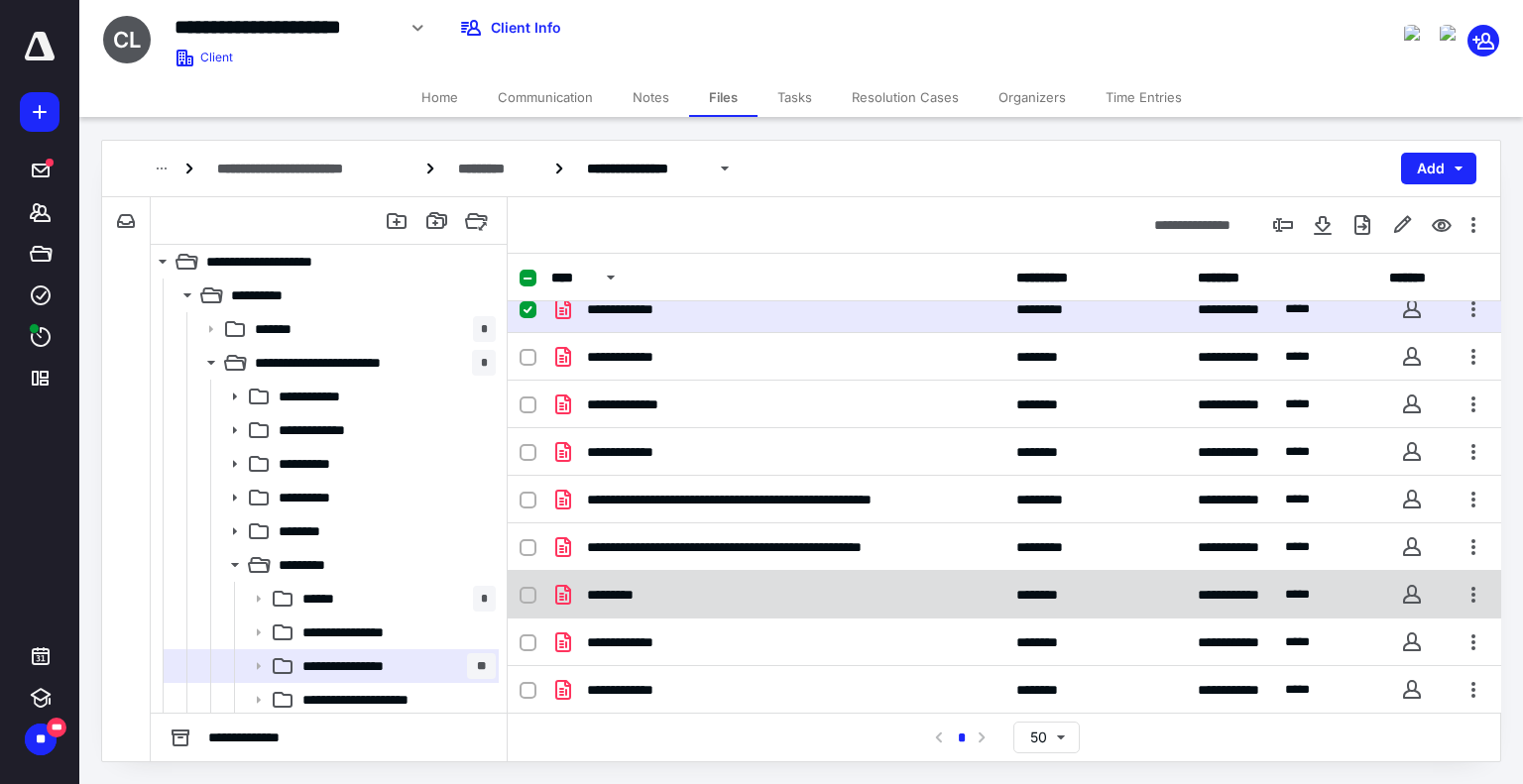 scroll, scrollTop: 156, scrollLeft: 0, axis: vertical 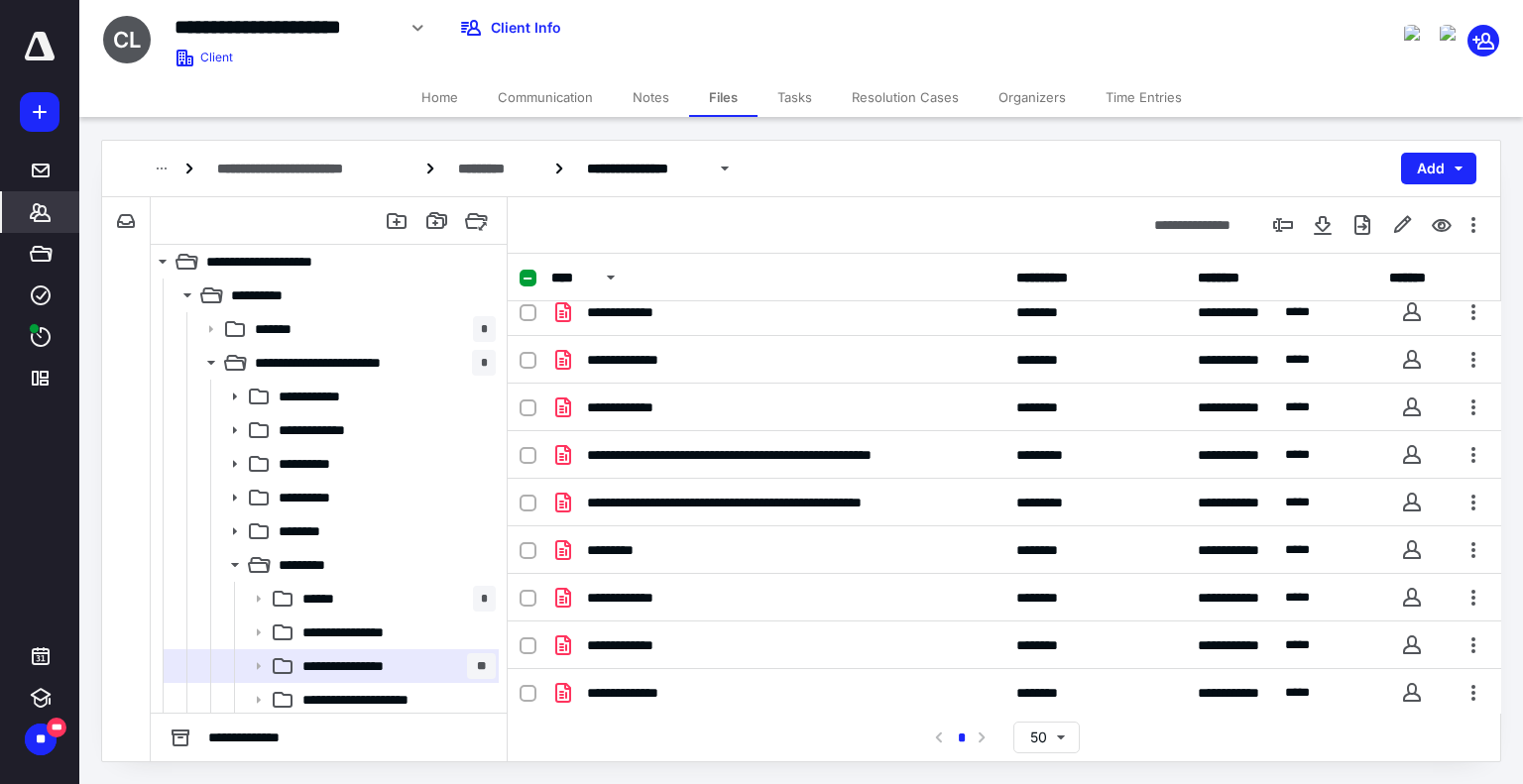 click 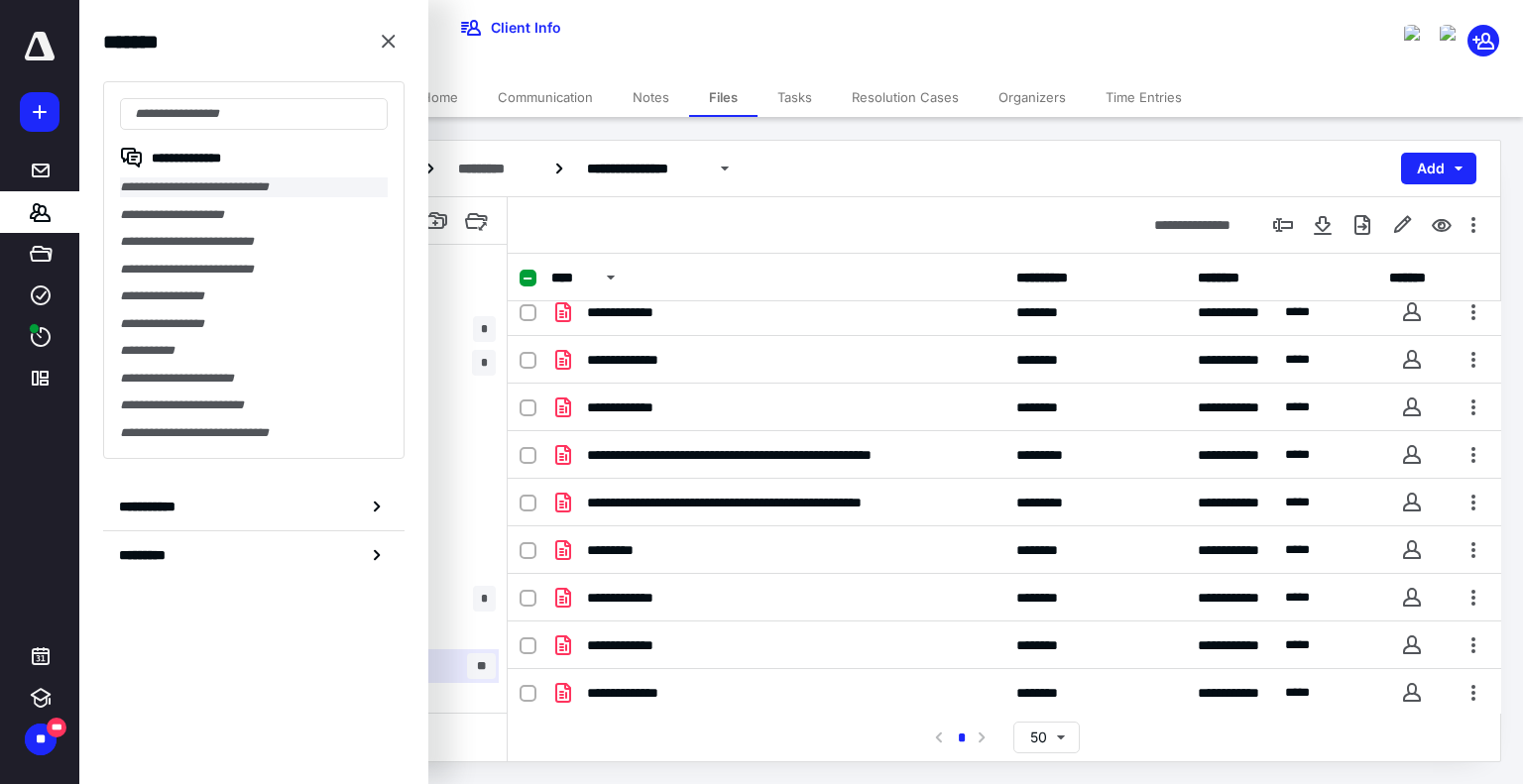 click on "**********" at bounding box center (254, 187) 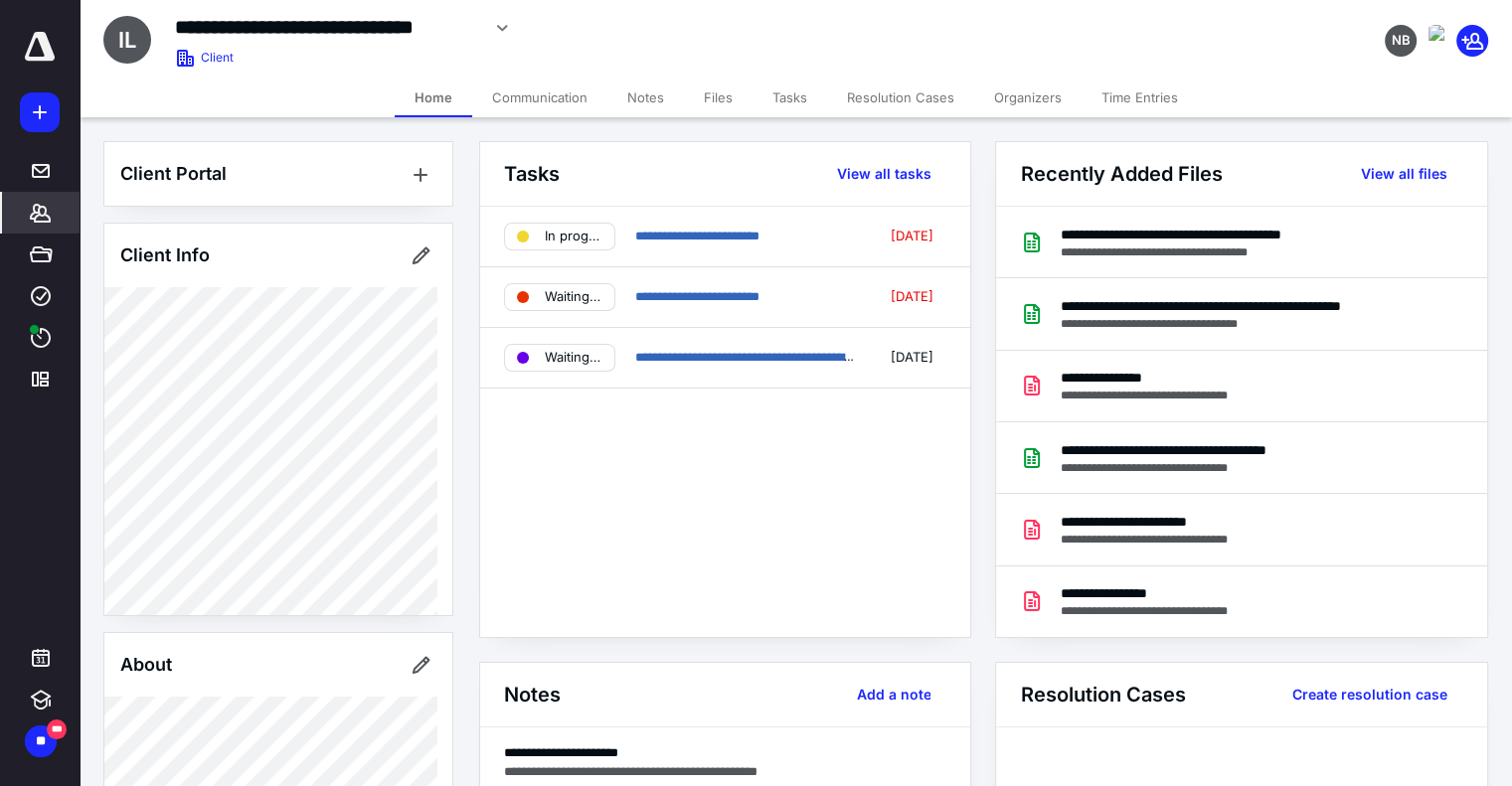 click on "Files" at bounding box center (718, 97) 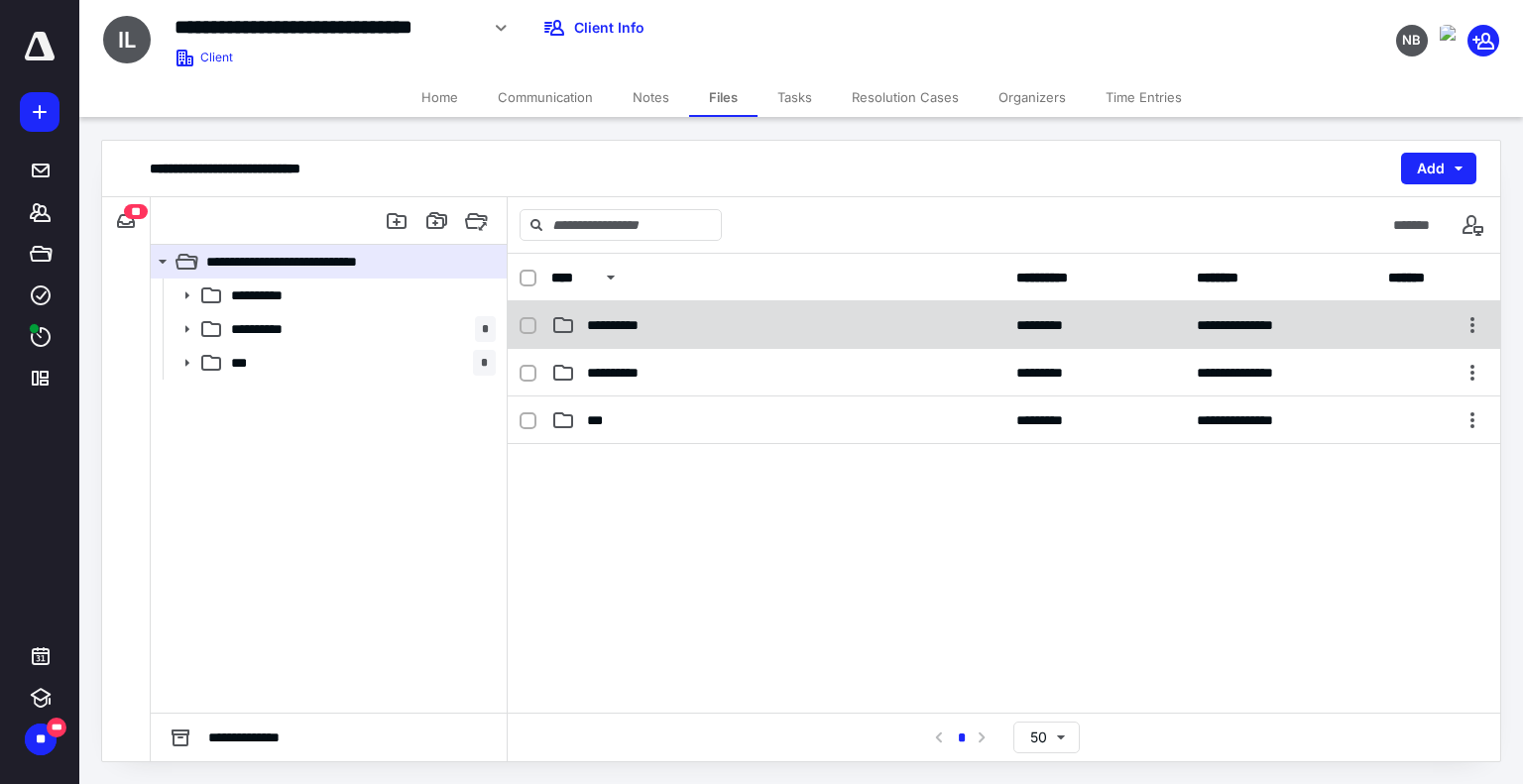 click on "**********" at bounding box center [626, 325] 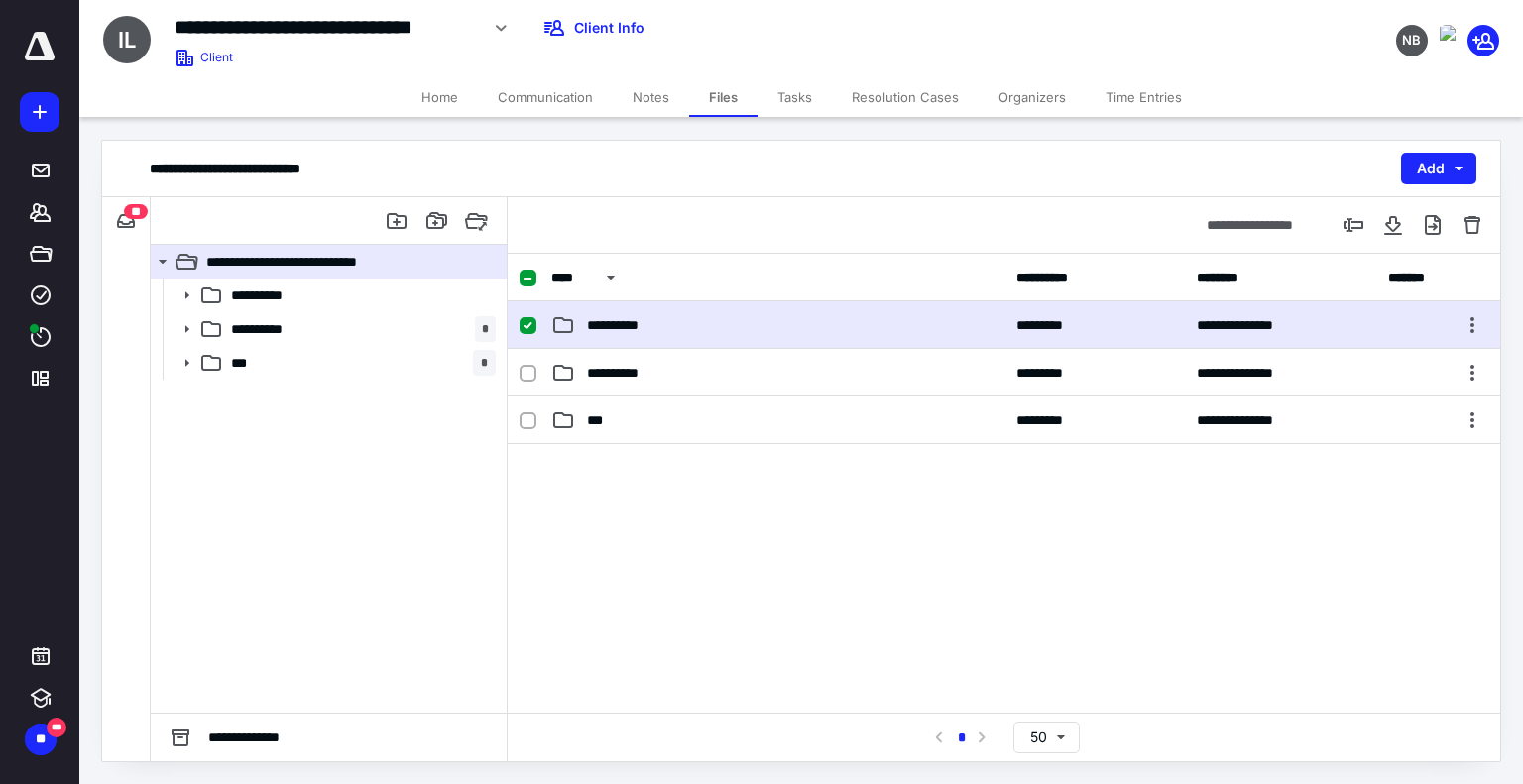 click on "**********" at bounding box center (626, 325) 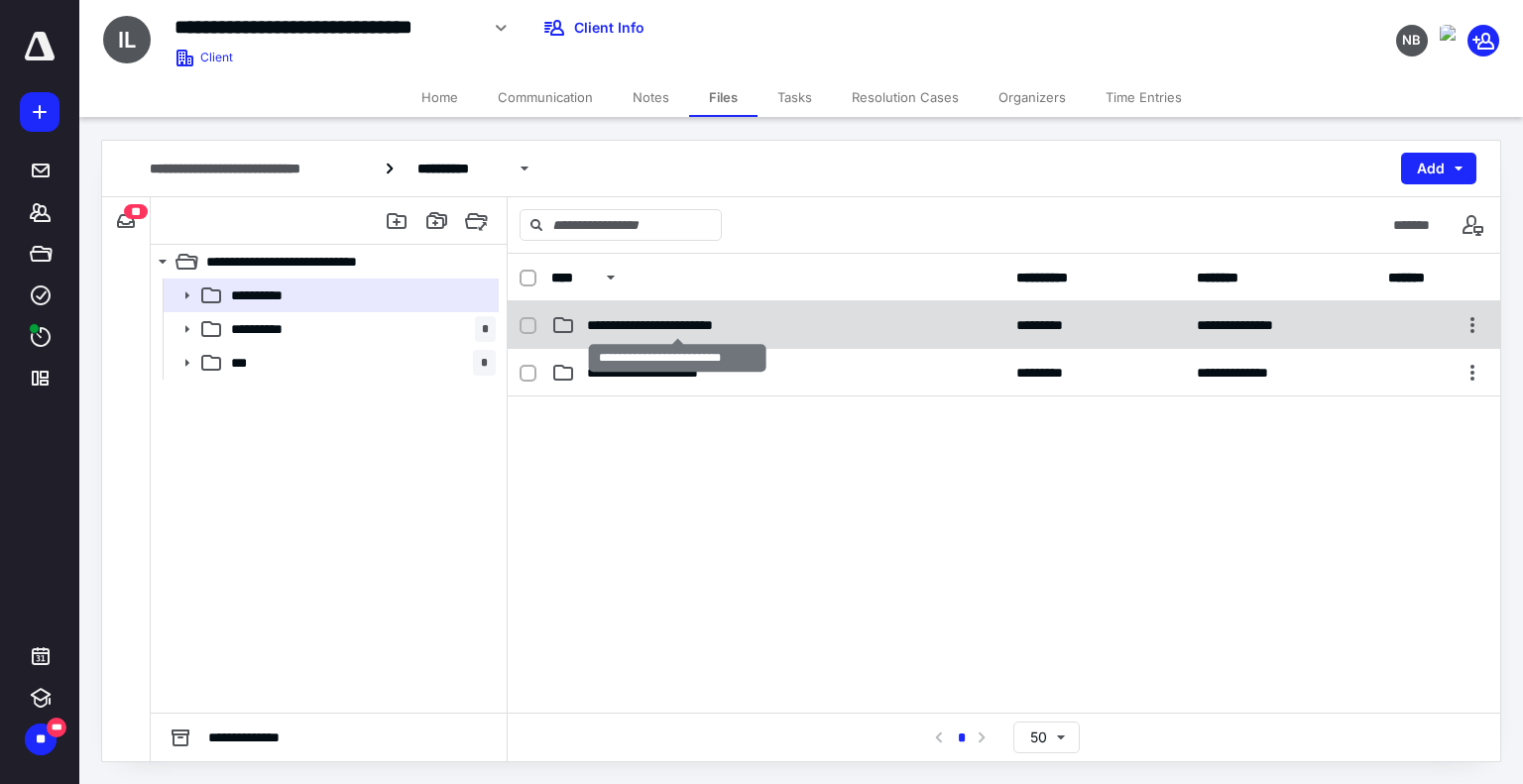 click on "**********" at bounding box center [678, 325] 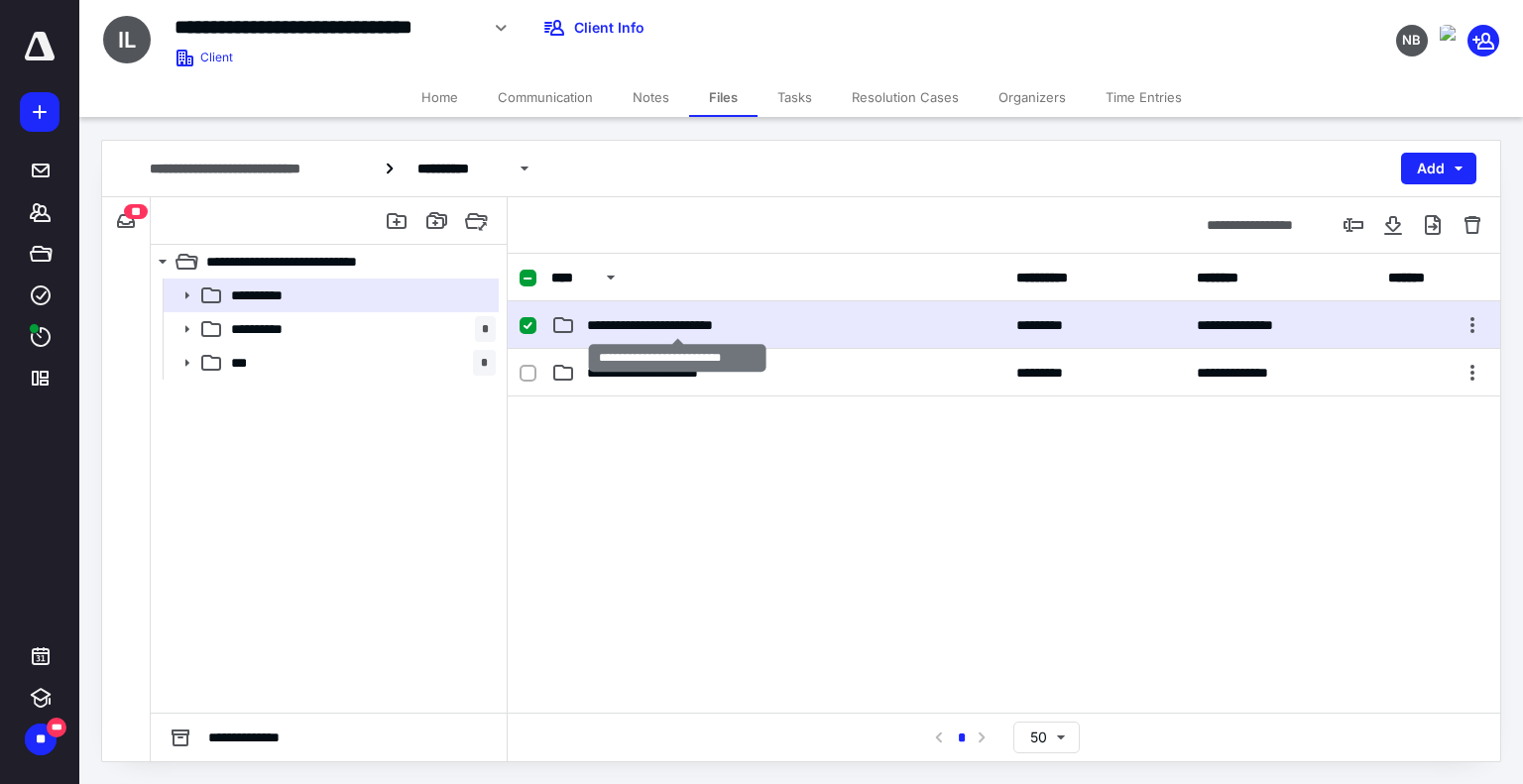 click on "**********" at bounding box center [678, 325] 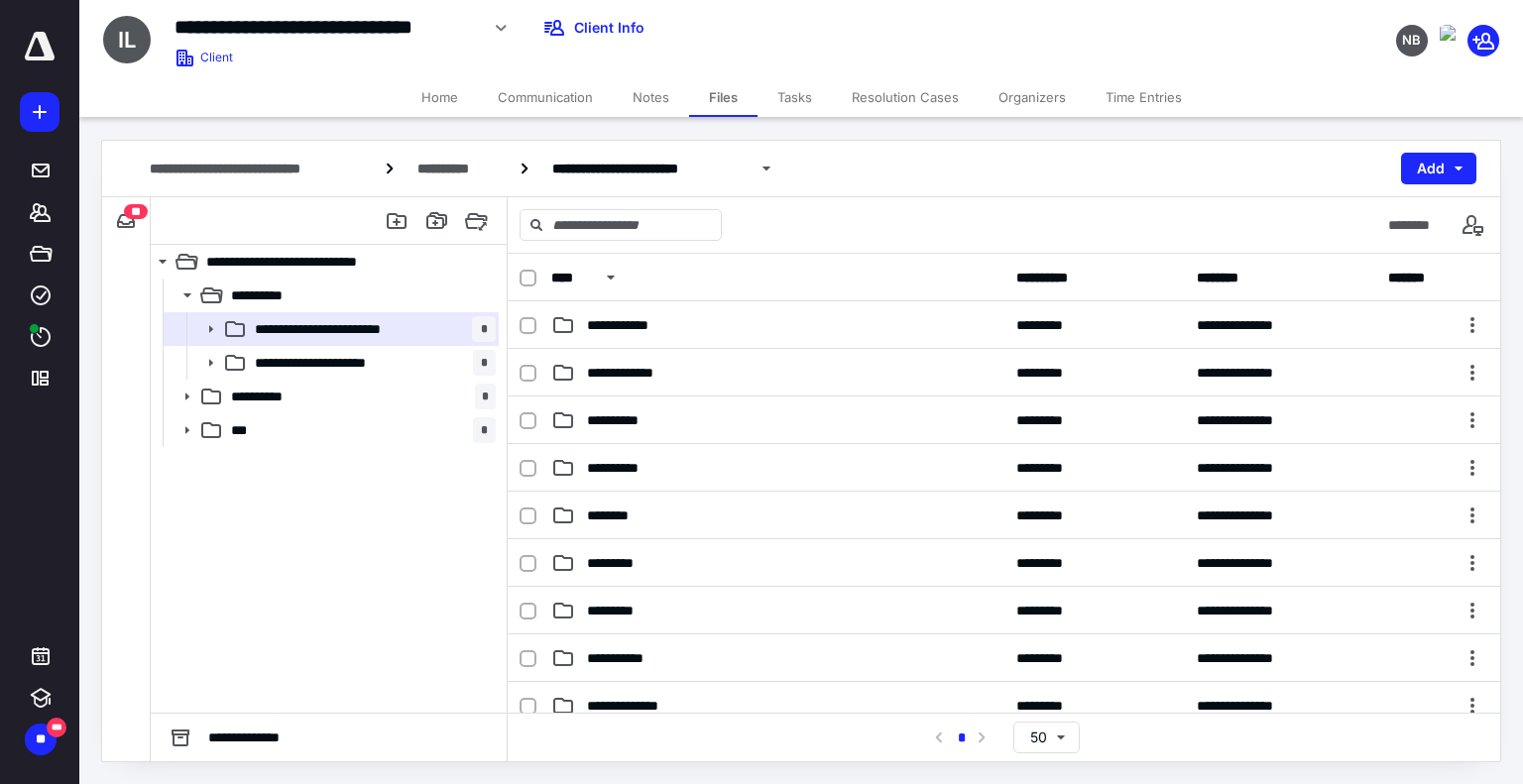 scroll, scrollTop: 496, scrollLeft: 0, axis: vertical 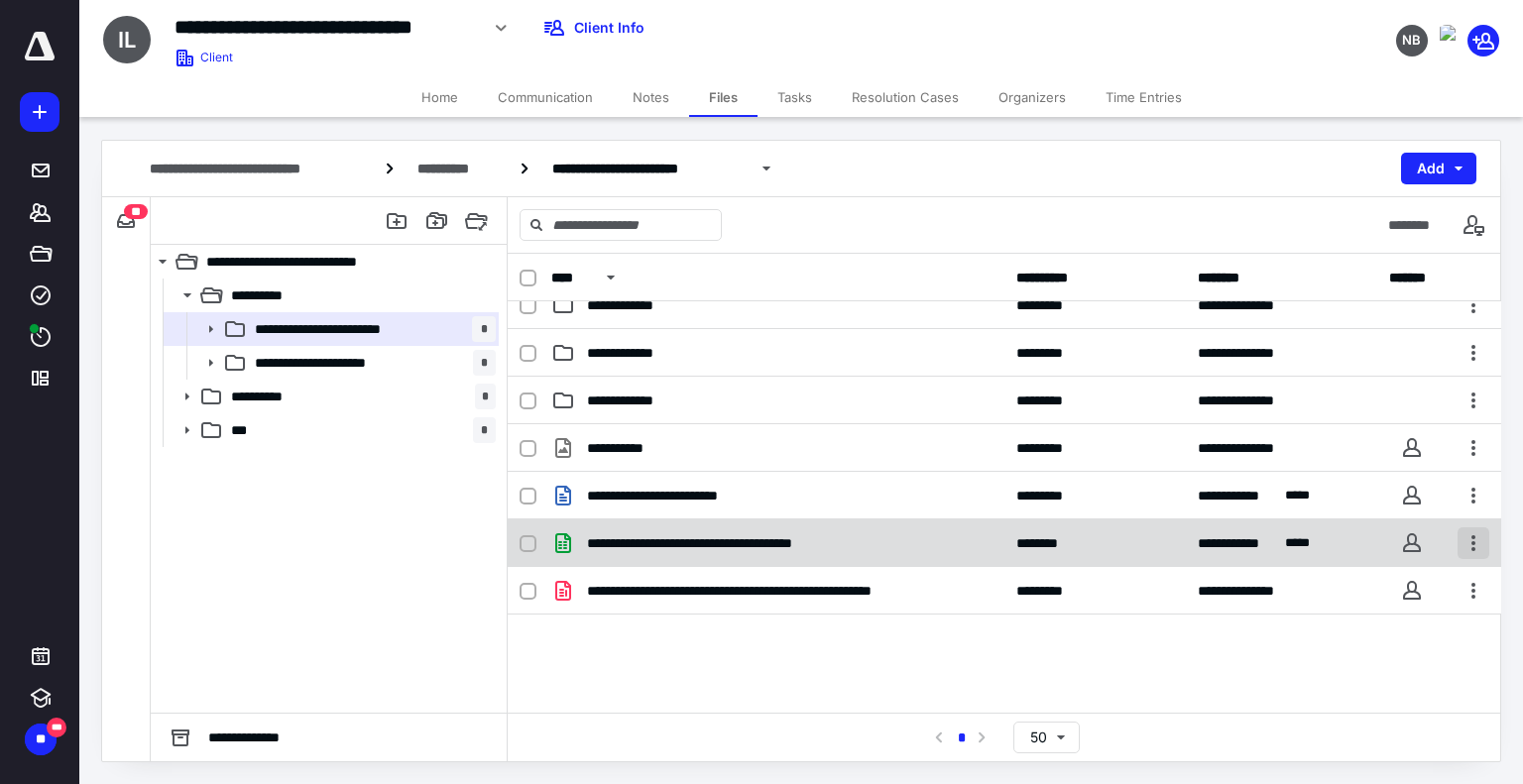 click at bounding box center (1473, 543) 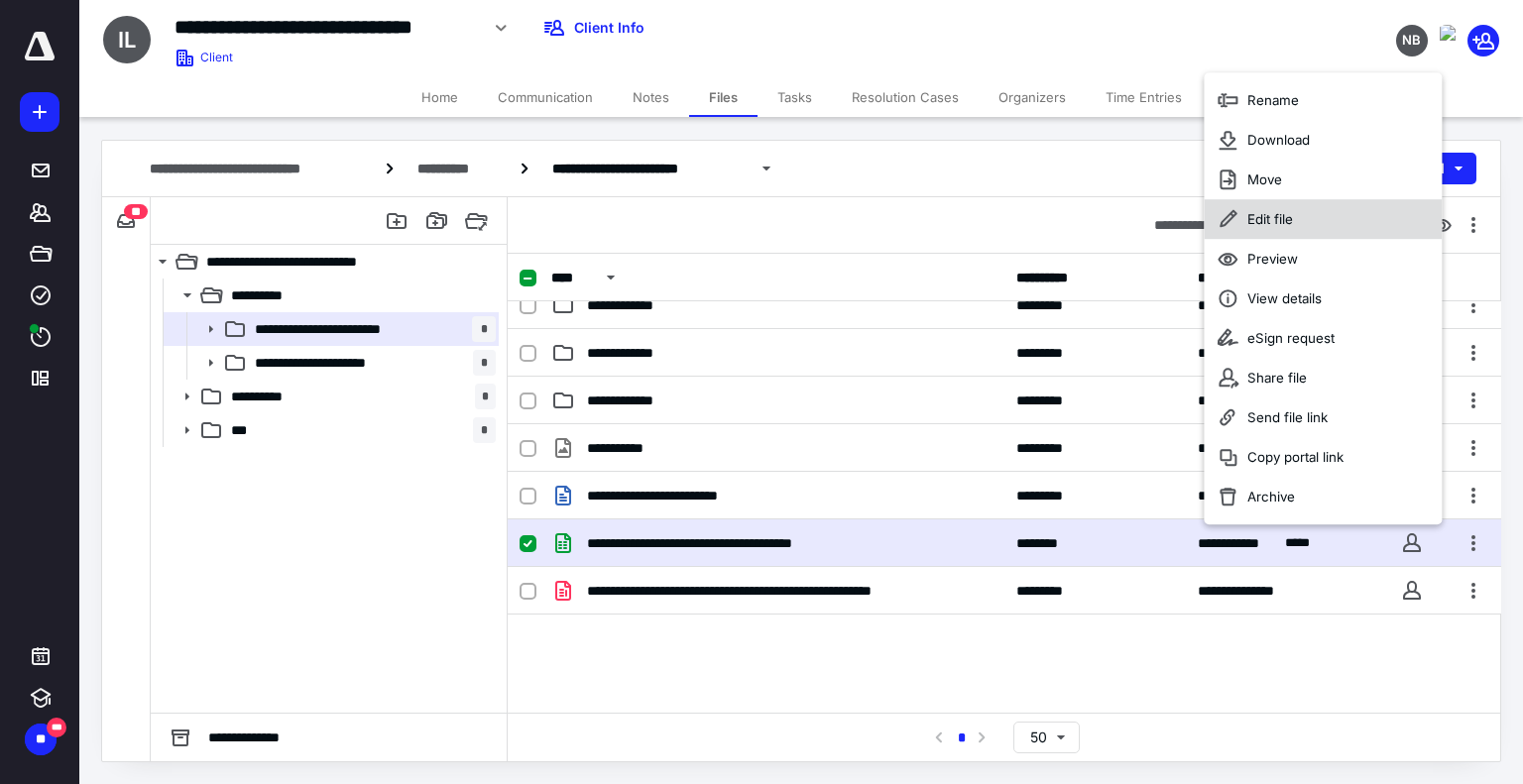 click on "Edit file" at bounding box center (1323, 219) 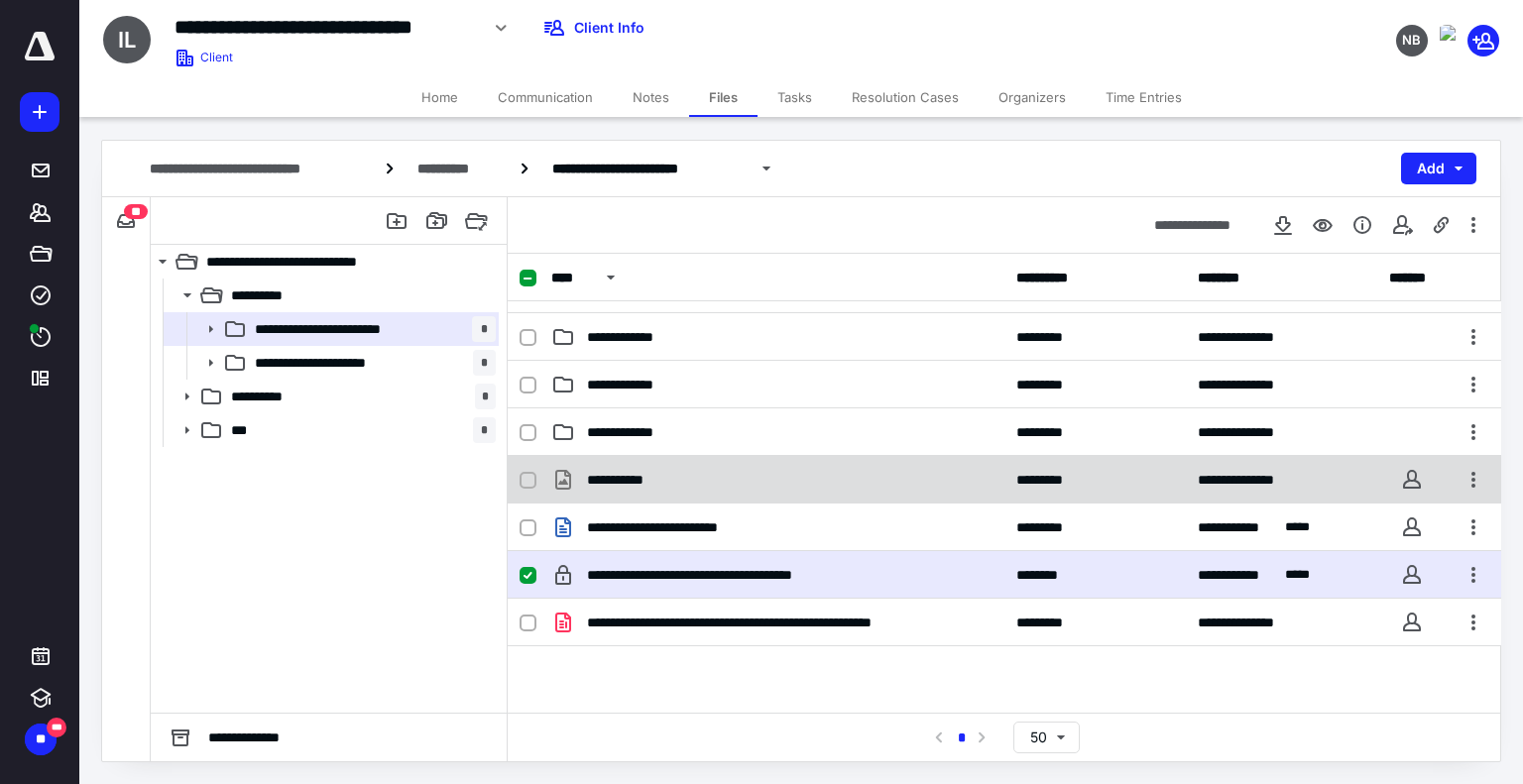 scroll, scrollTop: 496, scrollLeft: 0, axis: vertical 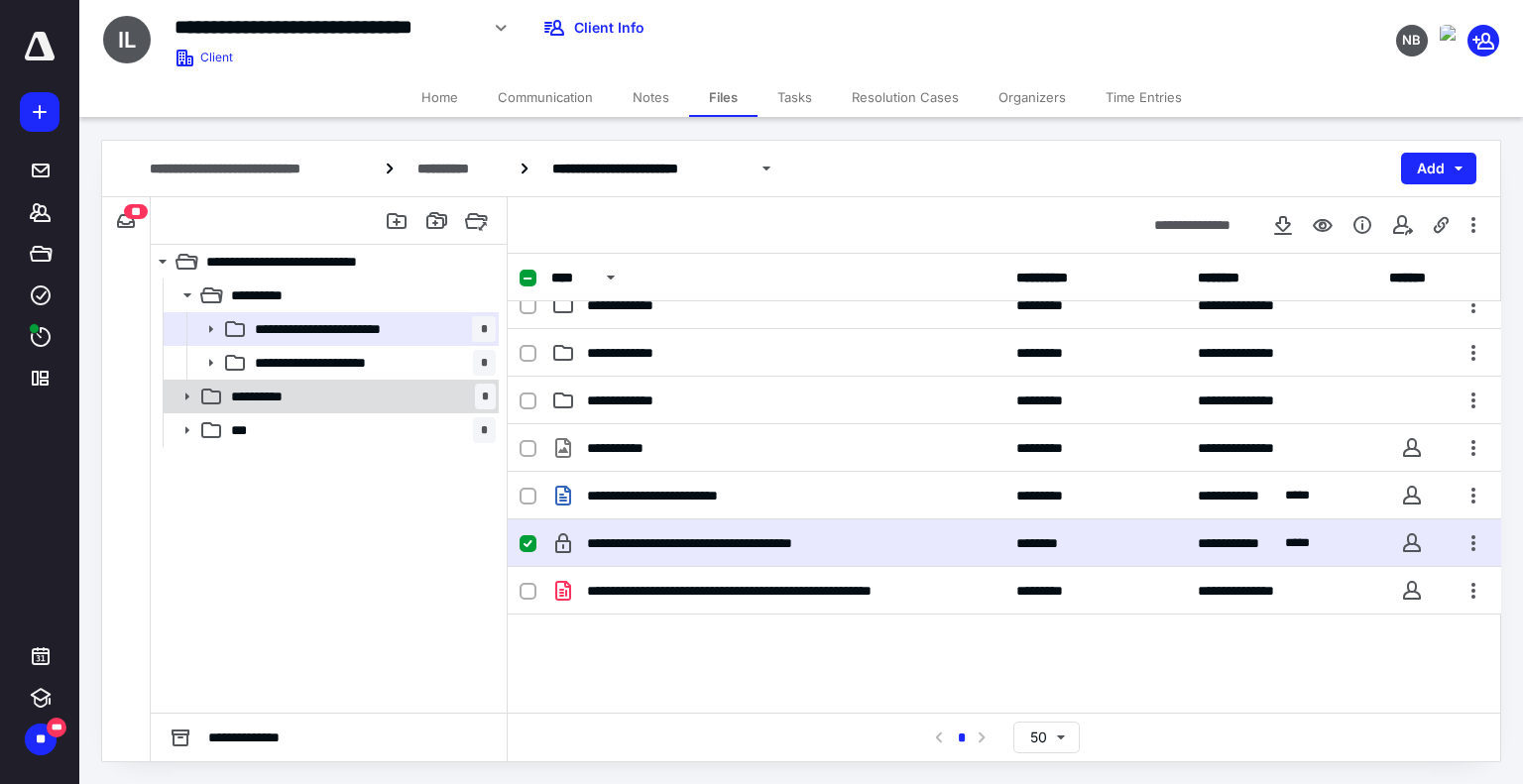 click on "**********" at bounding box center (359, 396) 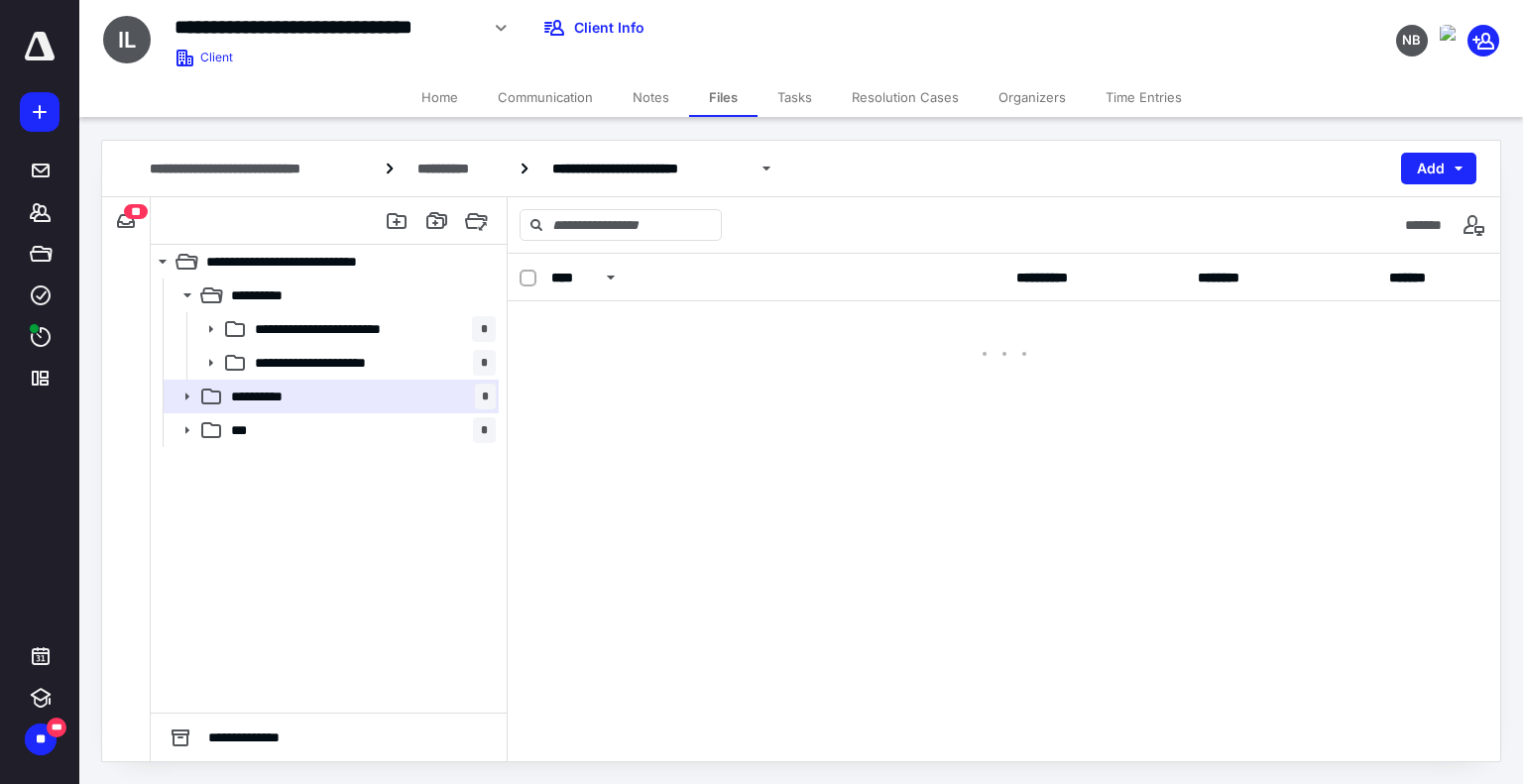 scroll, scrollTop: 0, scrollLeft: 0, axis: both 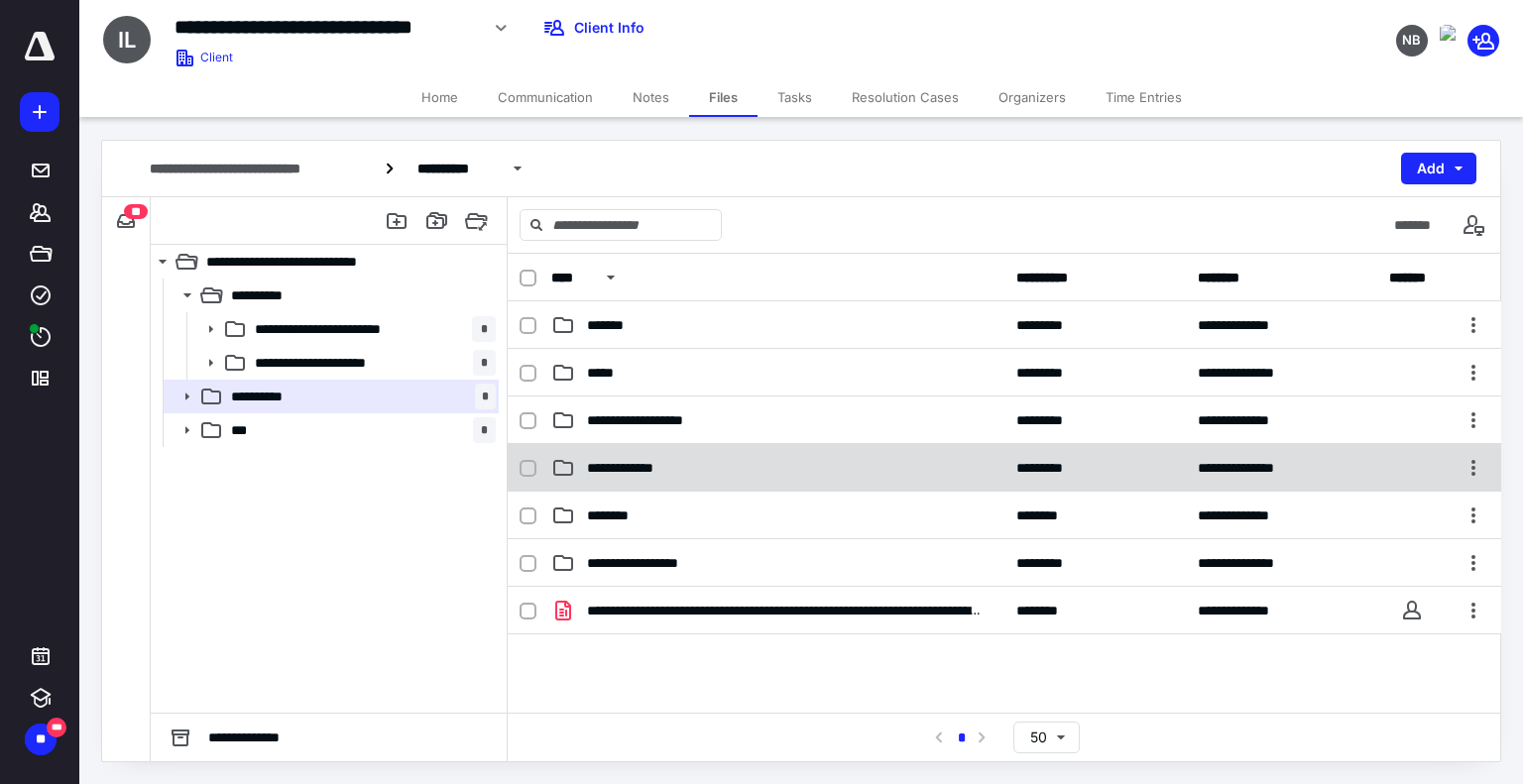 click on "**********" at bounding box center (1004, 468) 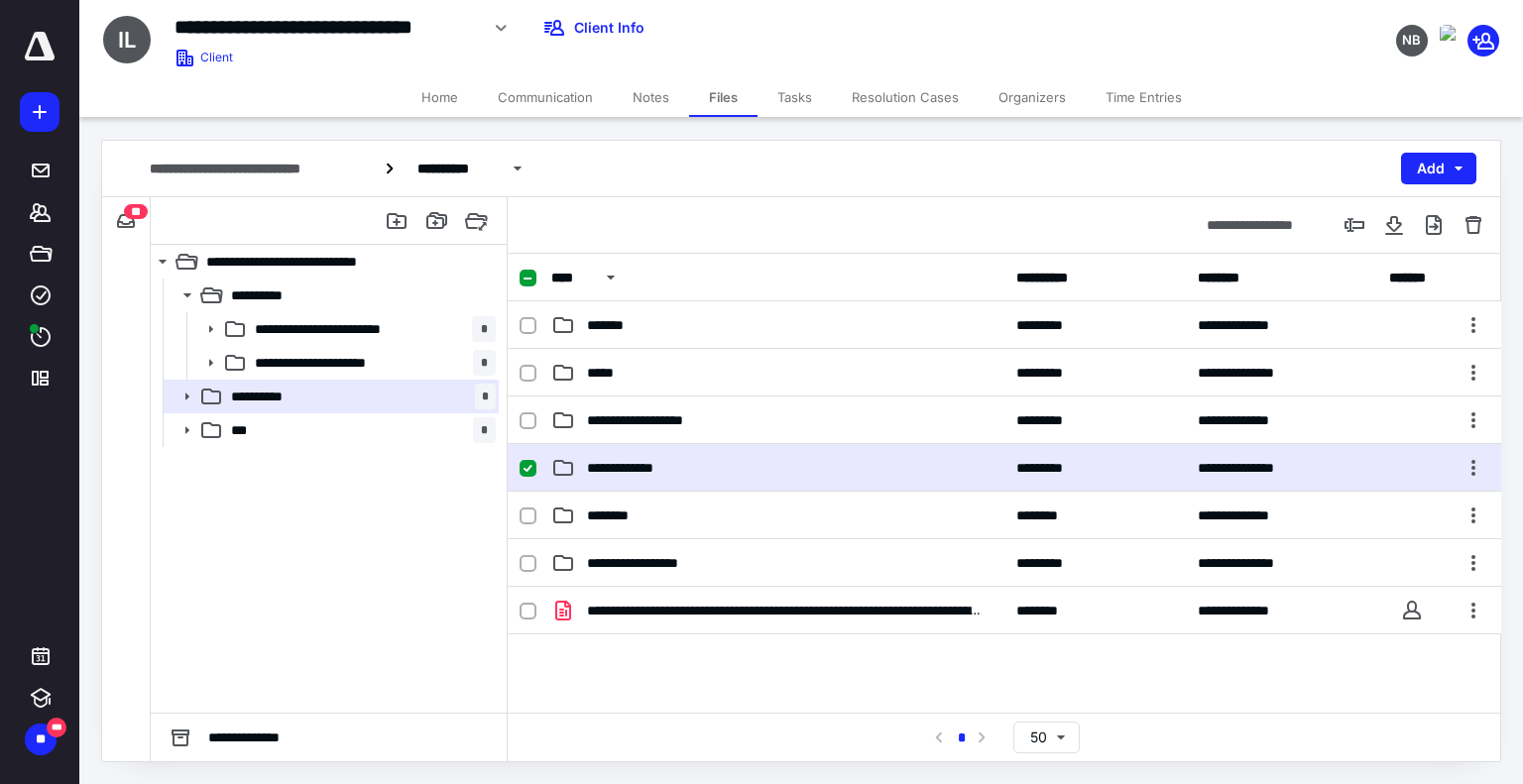 click on "**********" at bounding box center [1004, 468] 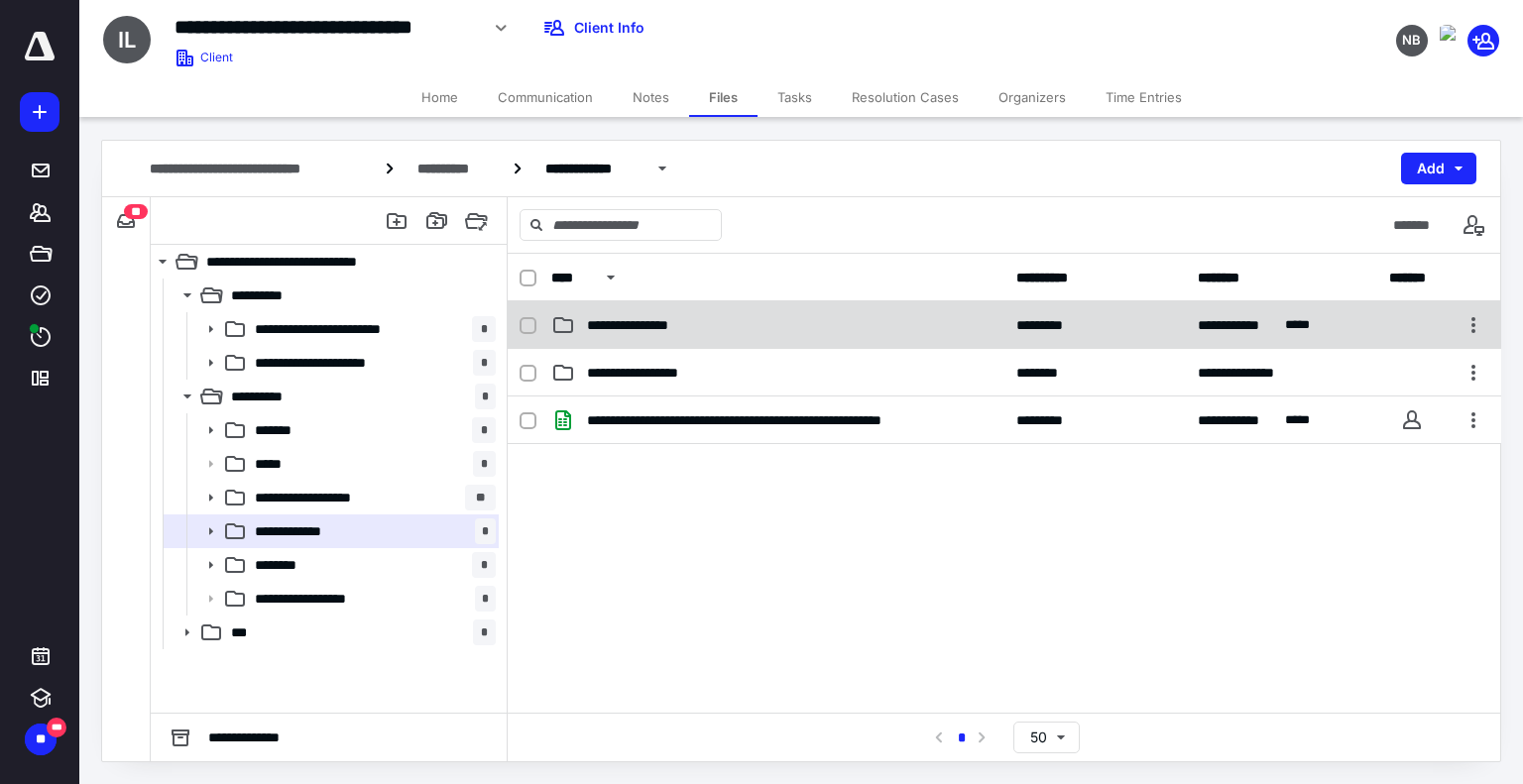 click on "**********" at bounding box center (1004, 325) 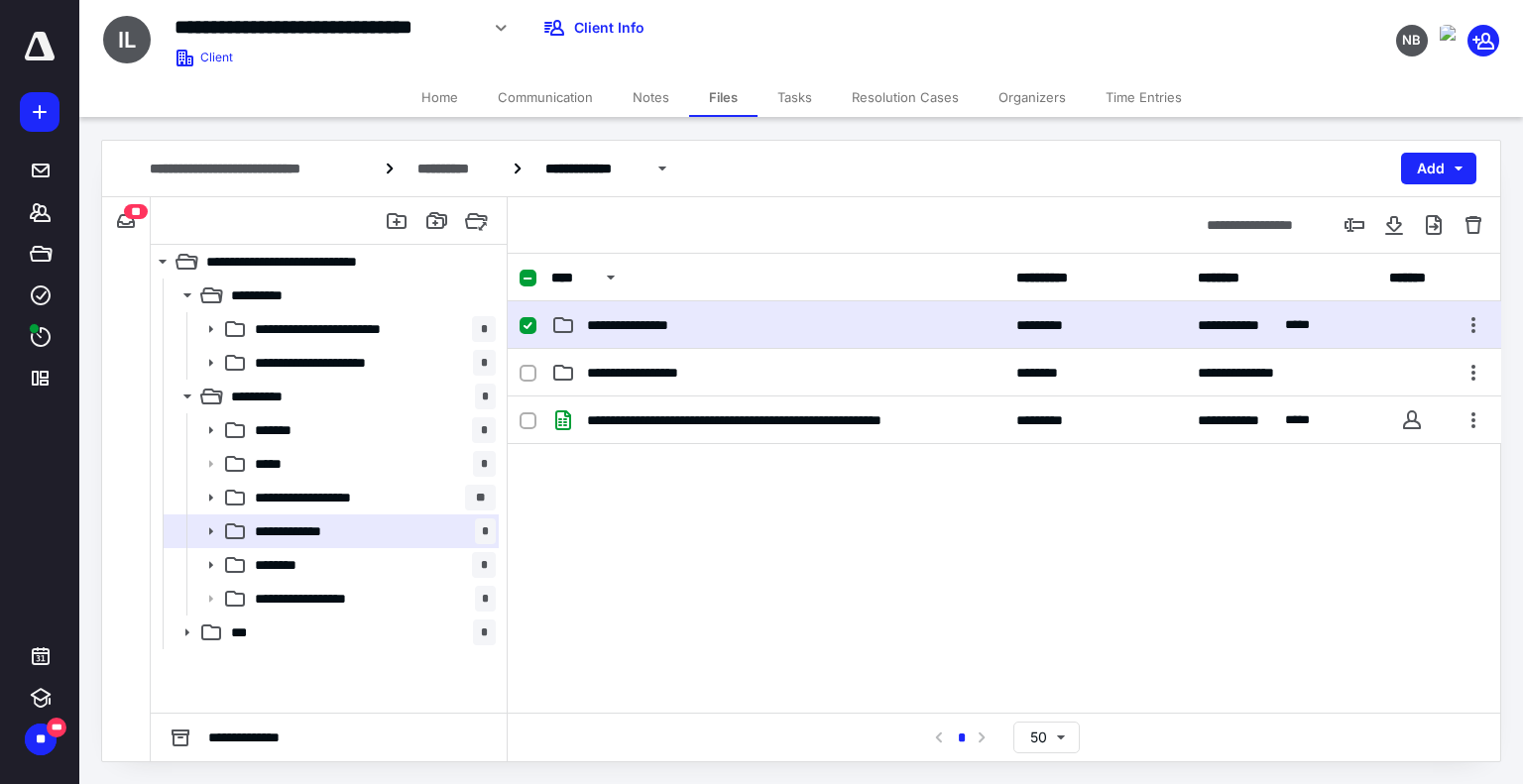 click on "**********" at bounding box center (642, 325) 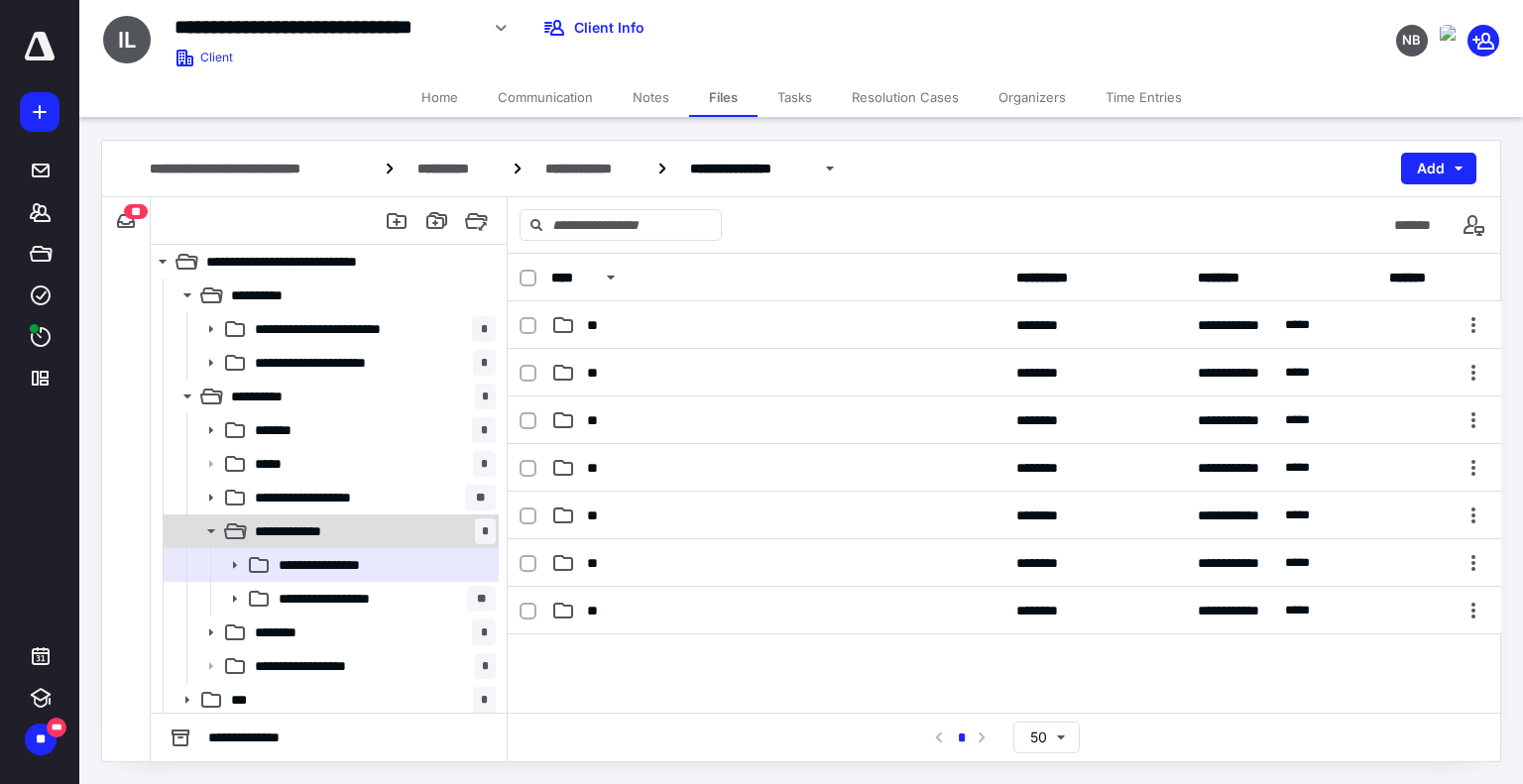 click on "**********" at bounding box center (371, 531) 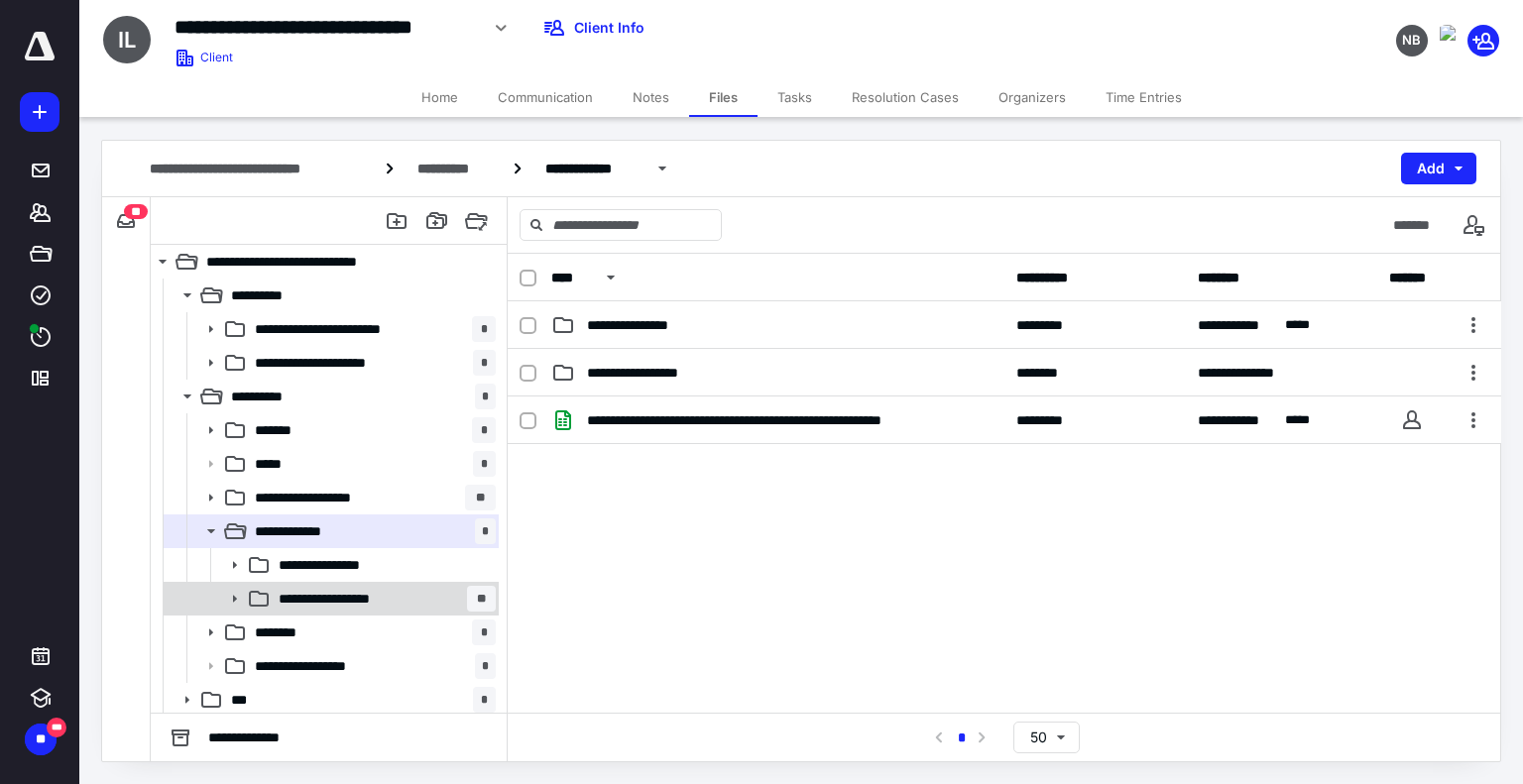 scroll, scrollTop: 2, scrollLeft: 0, axis: vertical 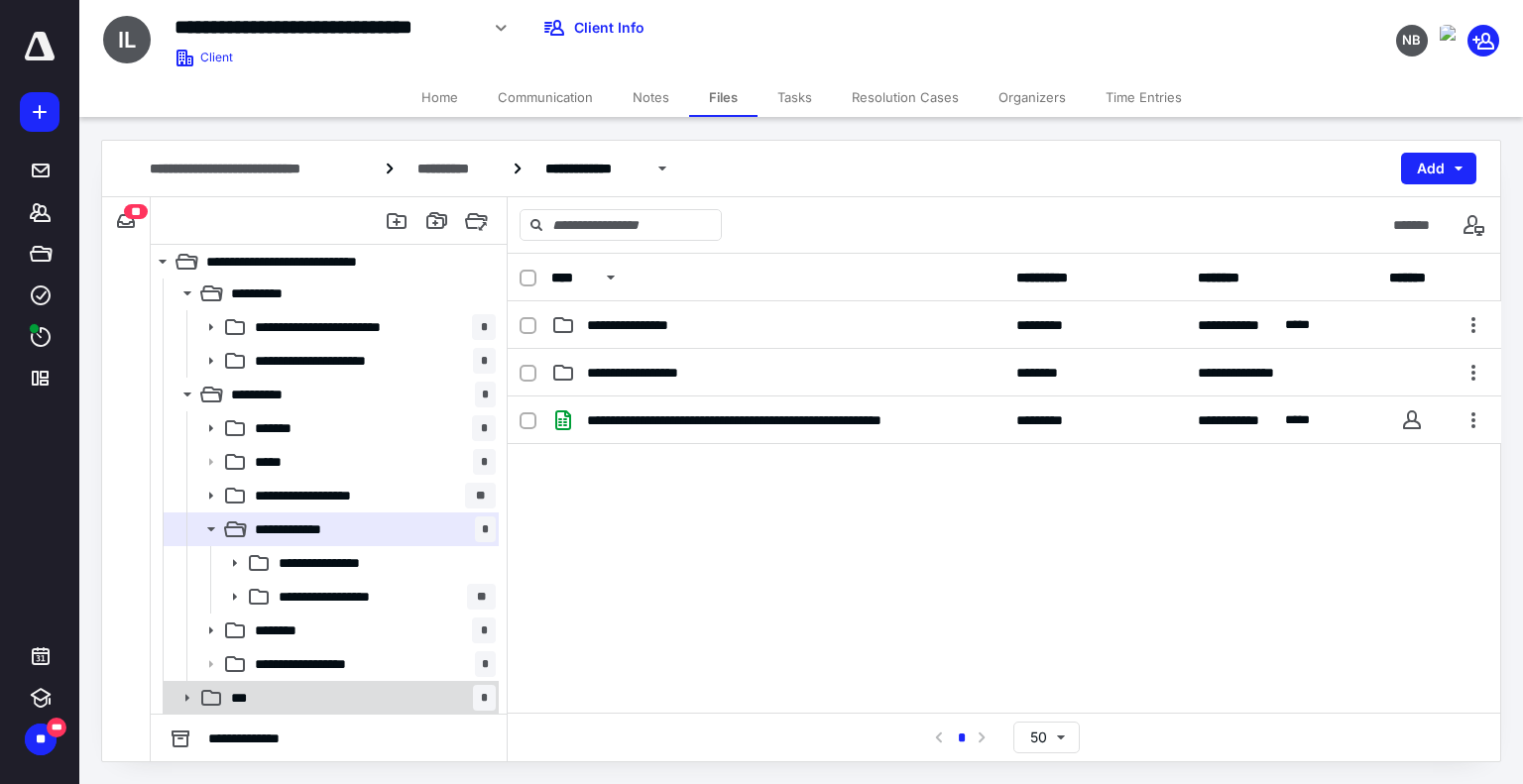 click on "*** *" at bounding box center [359, 698] 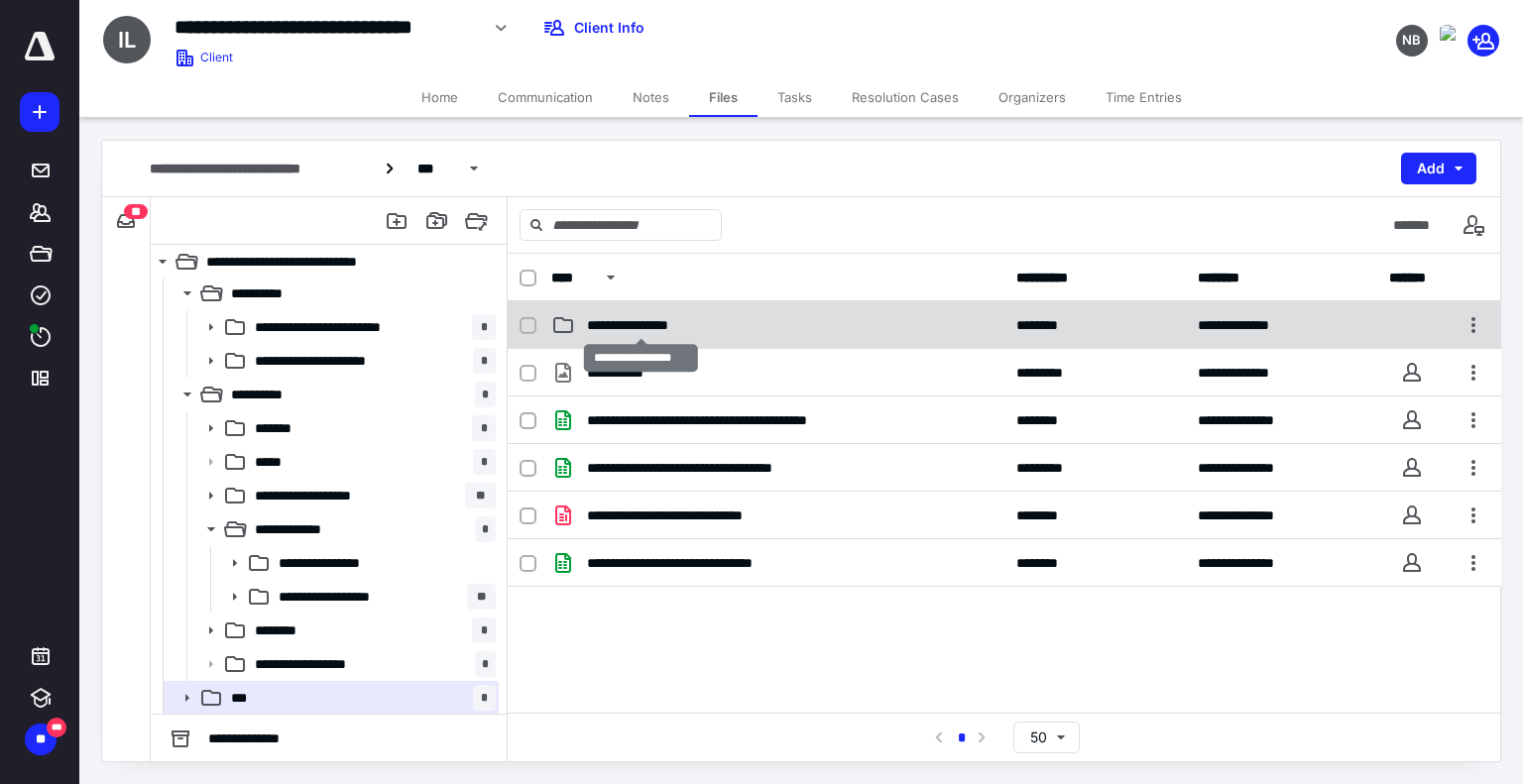 click on "**********" at bounding box center (641, 325) 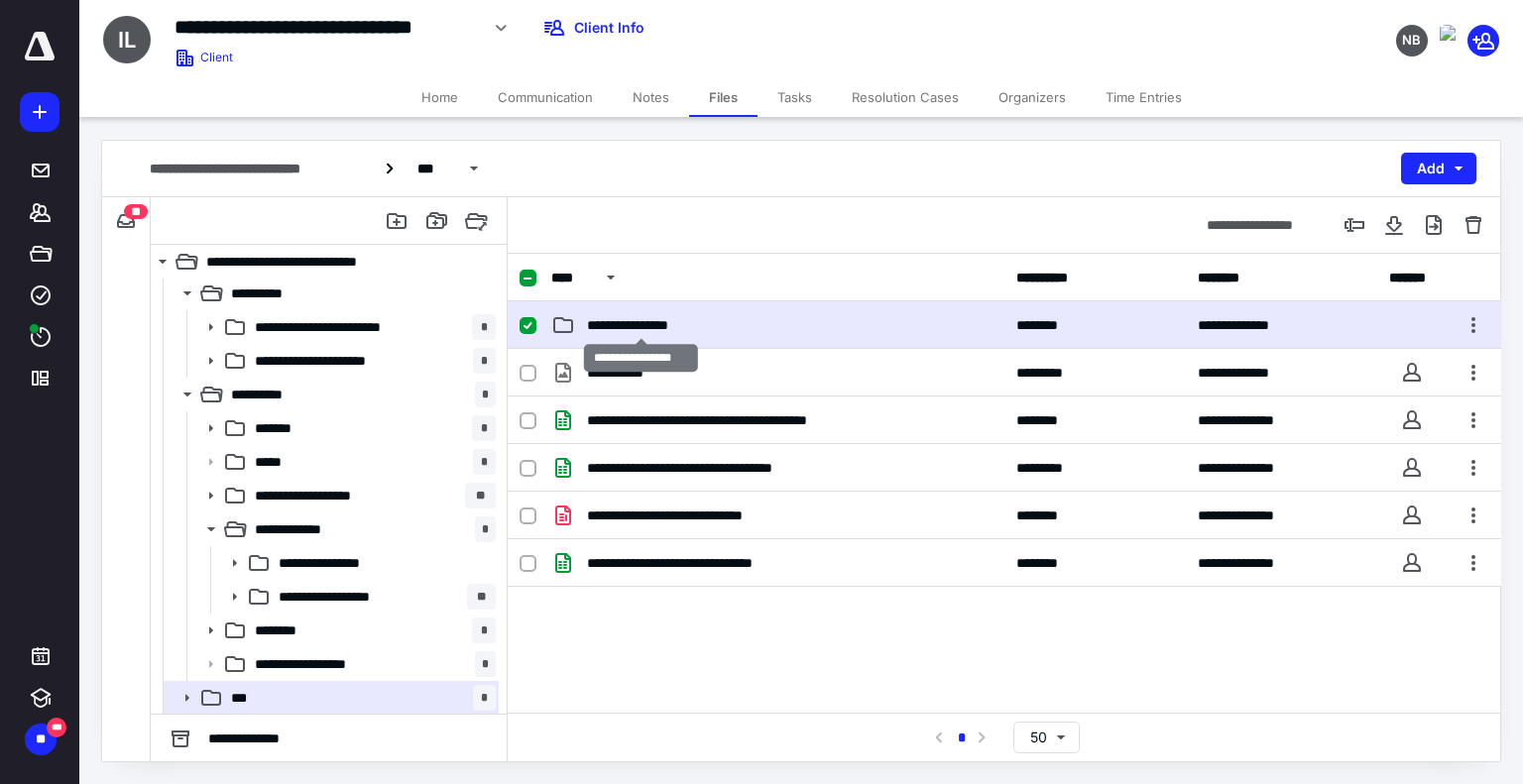 click on "**********" at bounding box center [641, 325] 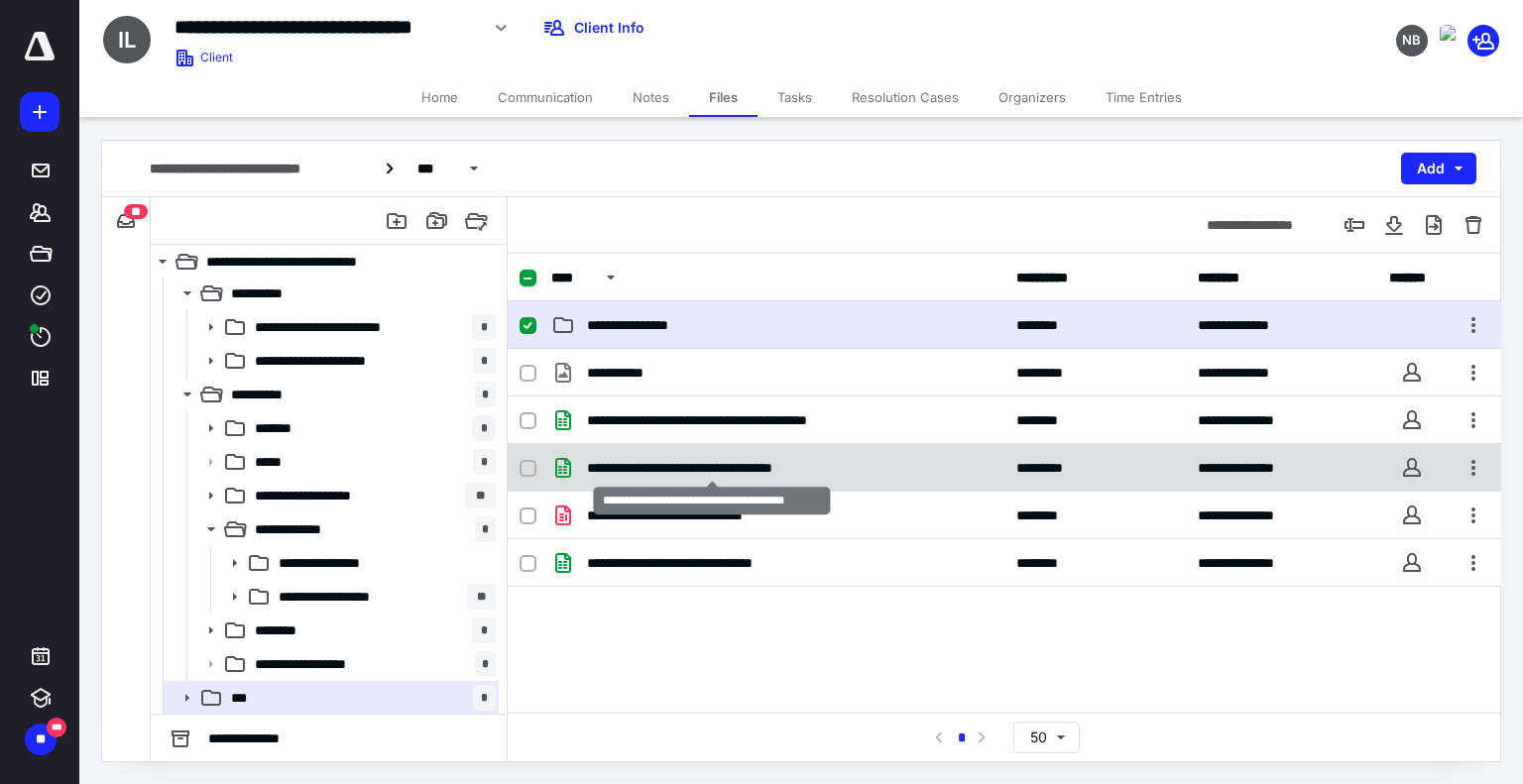 click on "**********" at bounding box center [712, 468] 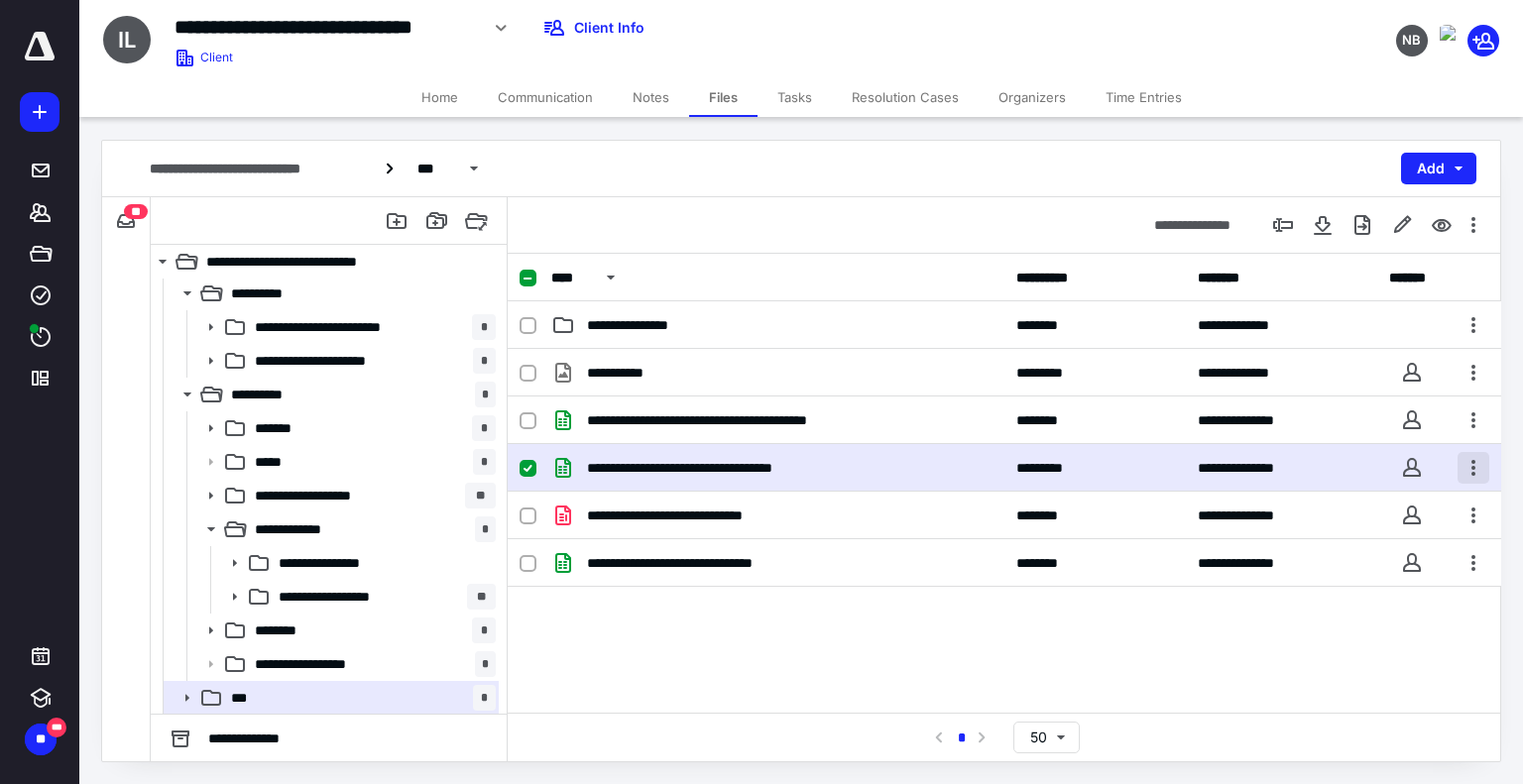 click at bounding box center [1473, 468] 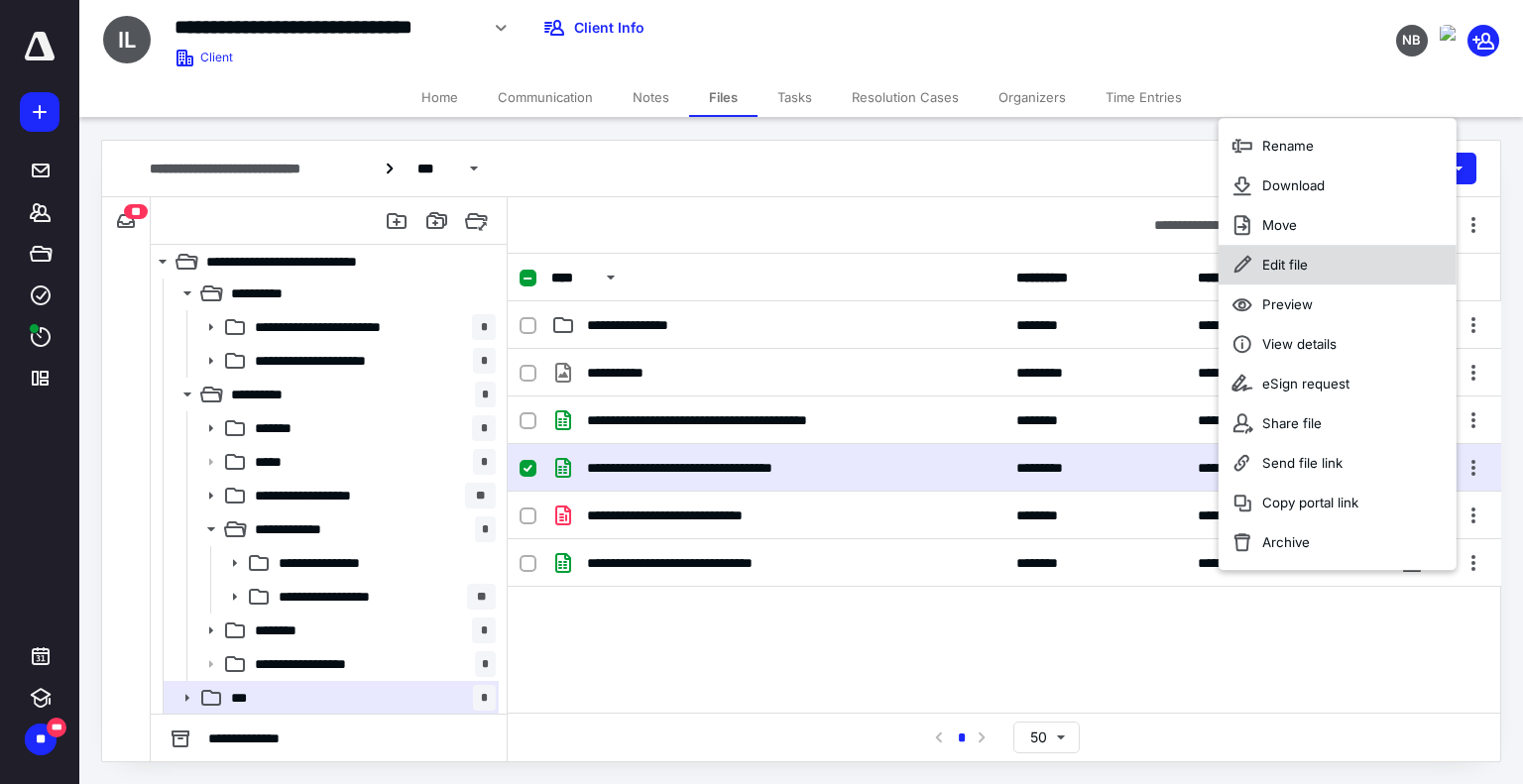 click on "Edit file" at bounding box center (1338, 265) 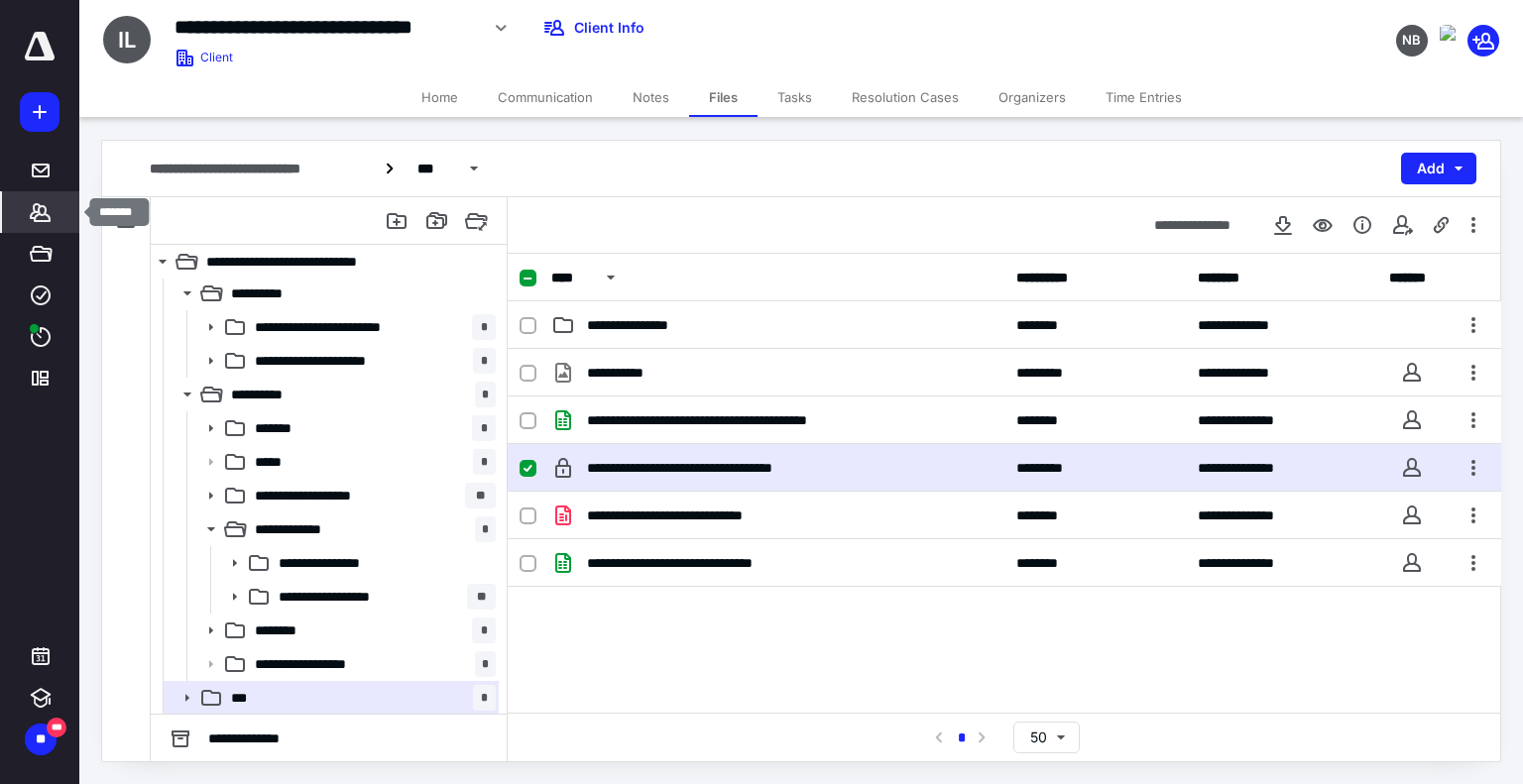 click on "*******" at bounding box center [41, 212] 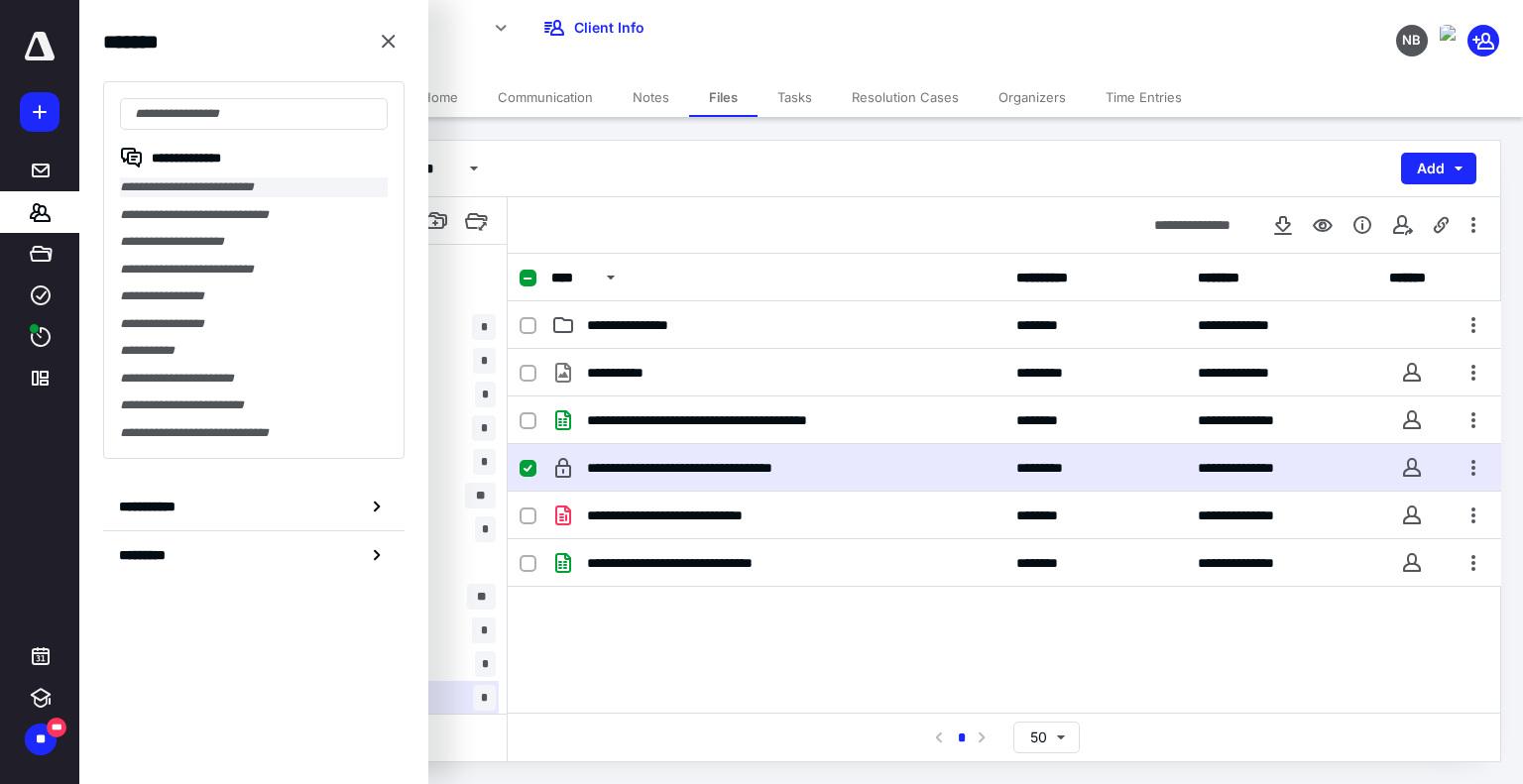 click on "**********" at bounding box center (254, 187) 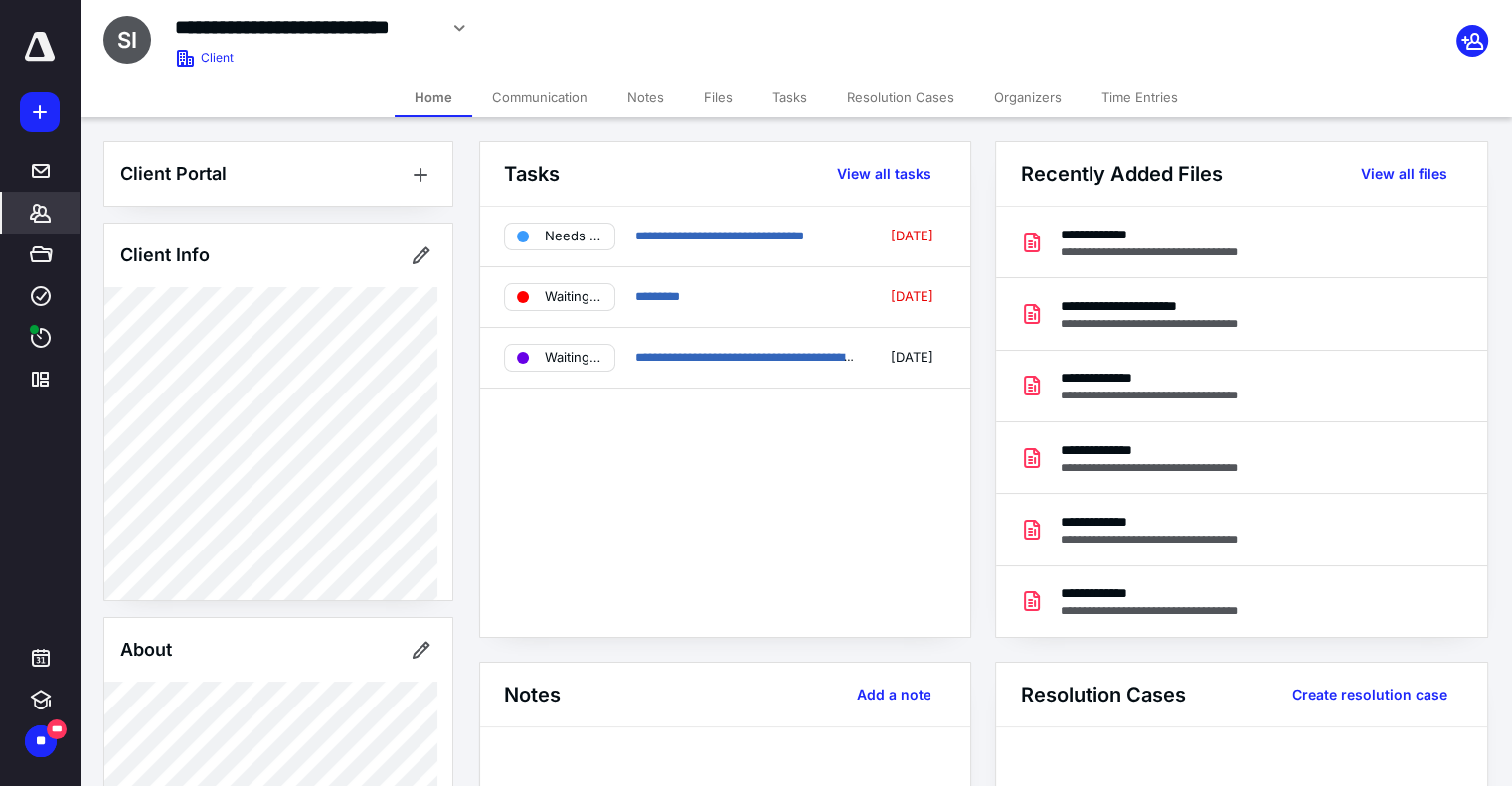 click on "Files" at bounding box center (718, 97) 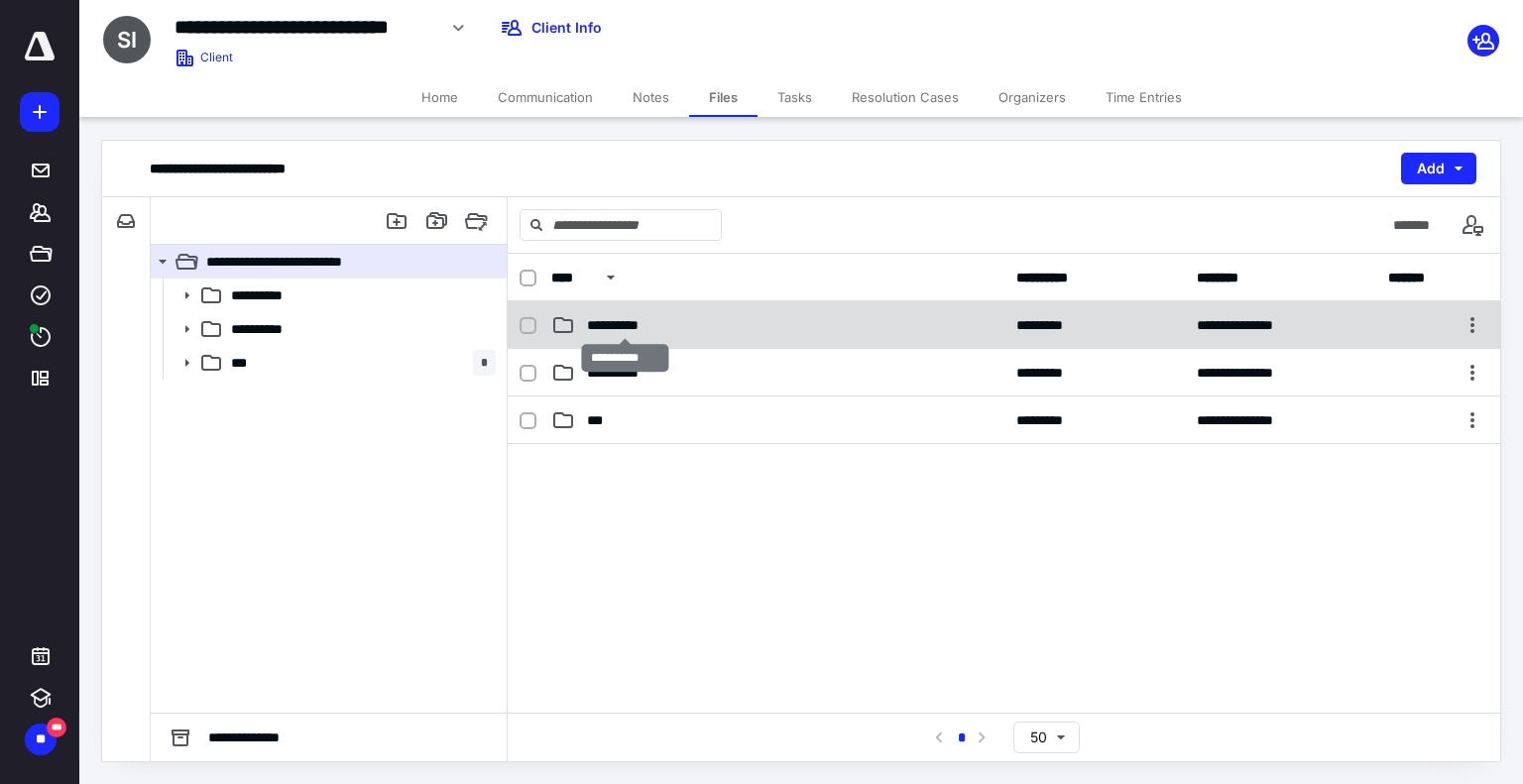 click on "**********" at bounding box center (626, 325) 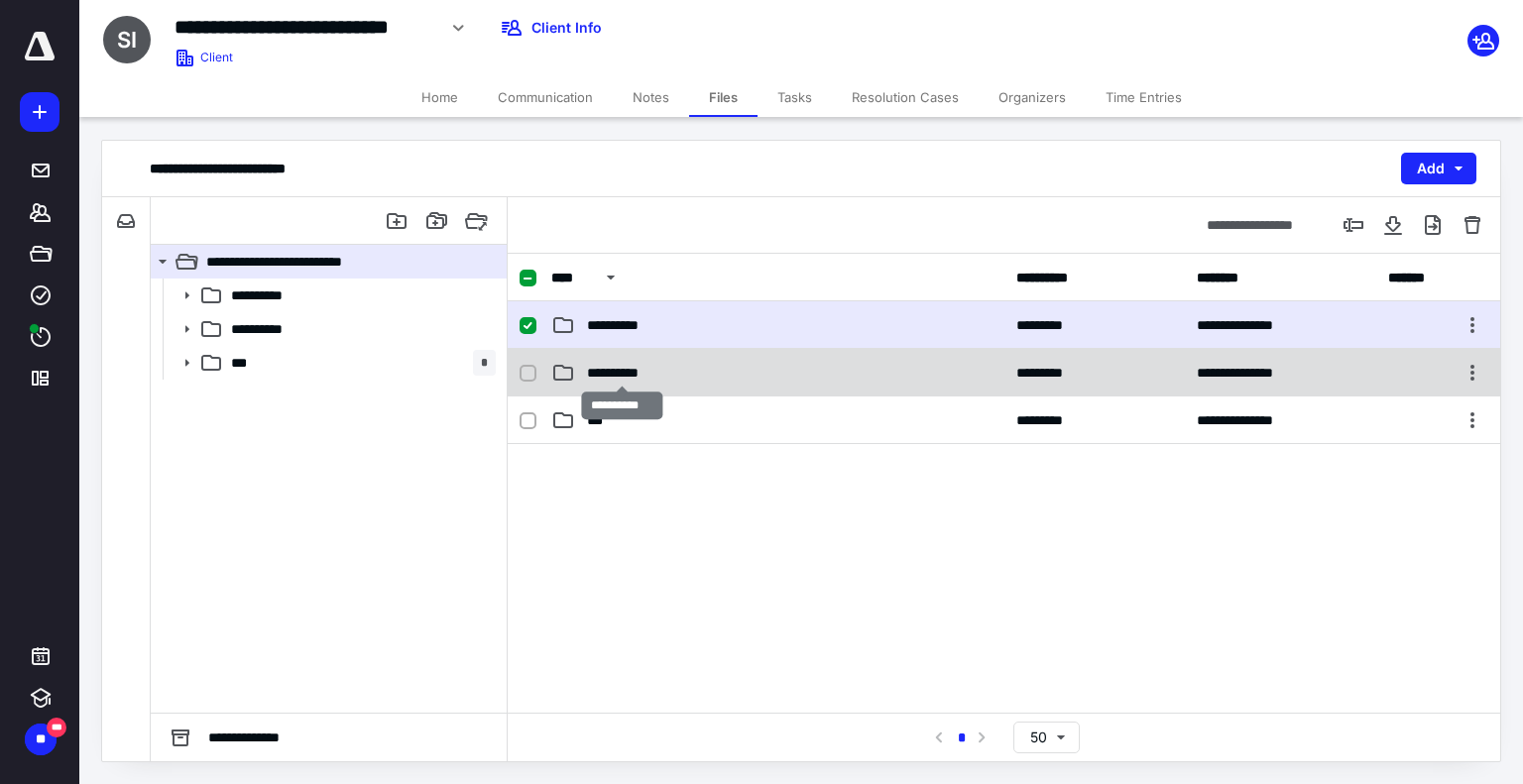 click on "**********" at bounding box center [622, 373] 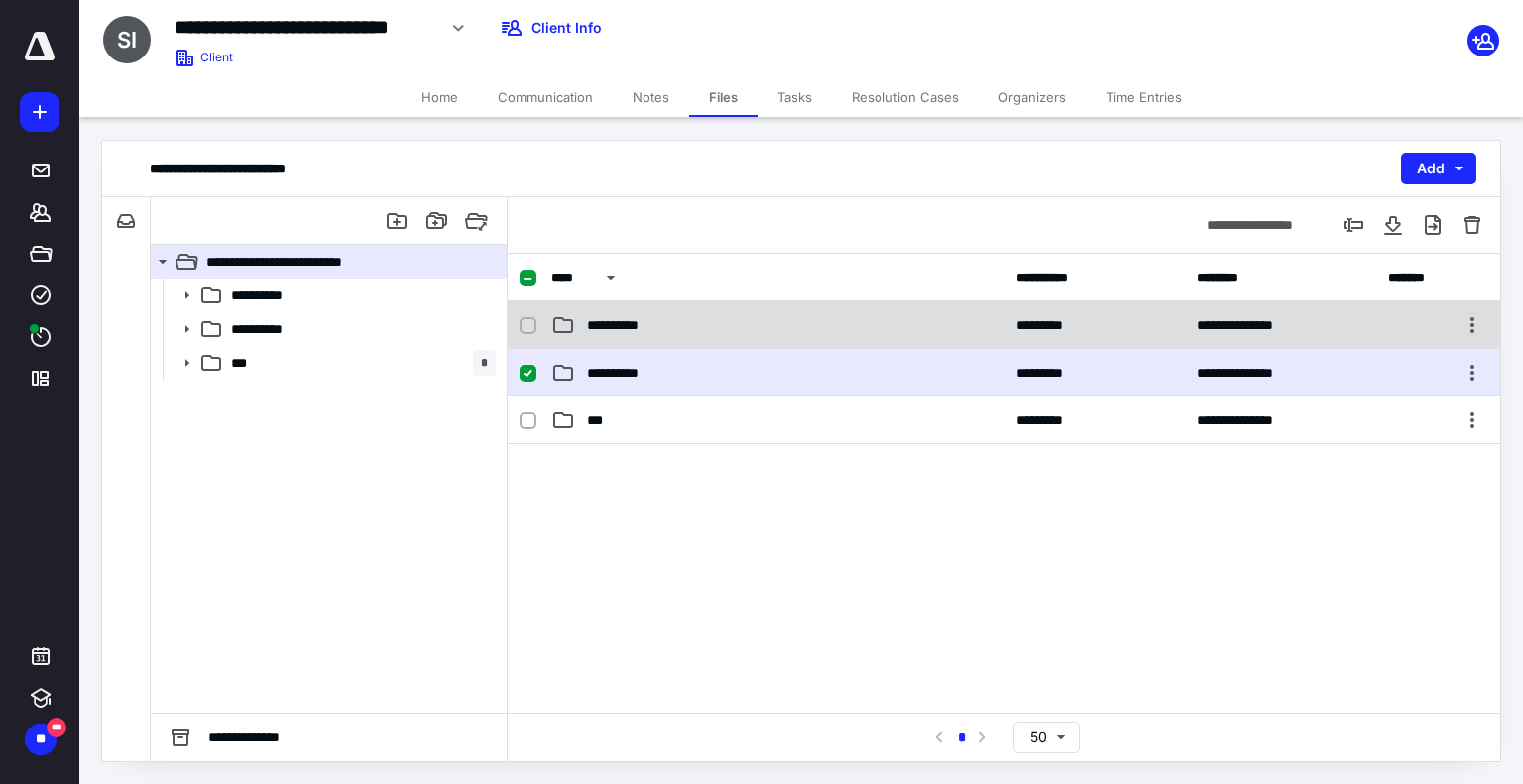 click on "**********" at bounding box center [626, 325] 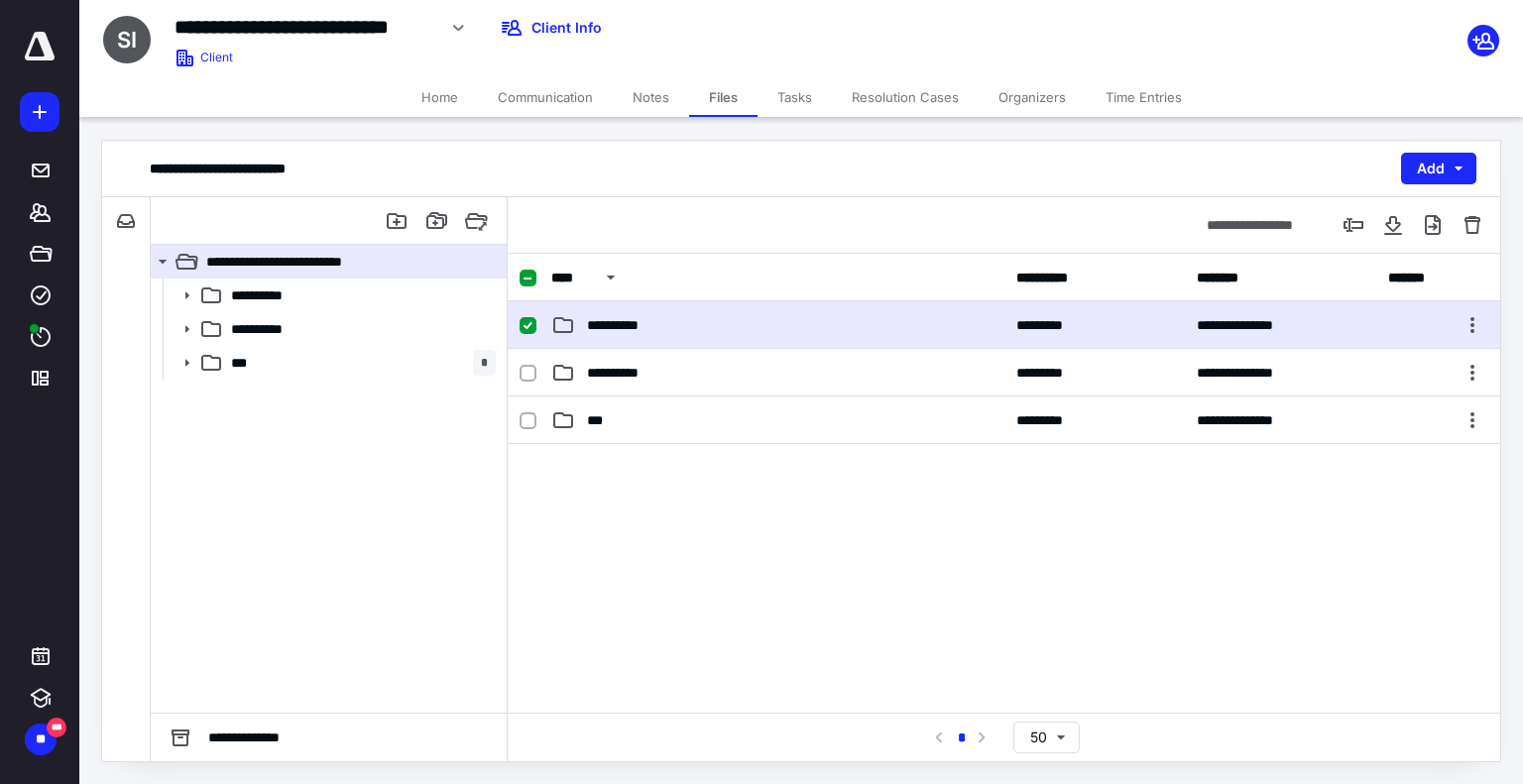 click on "**********" at bounding box center [622, 373] 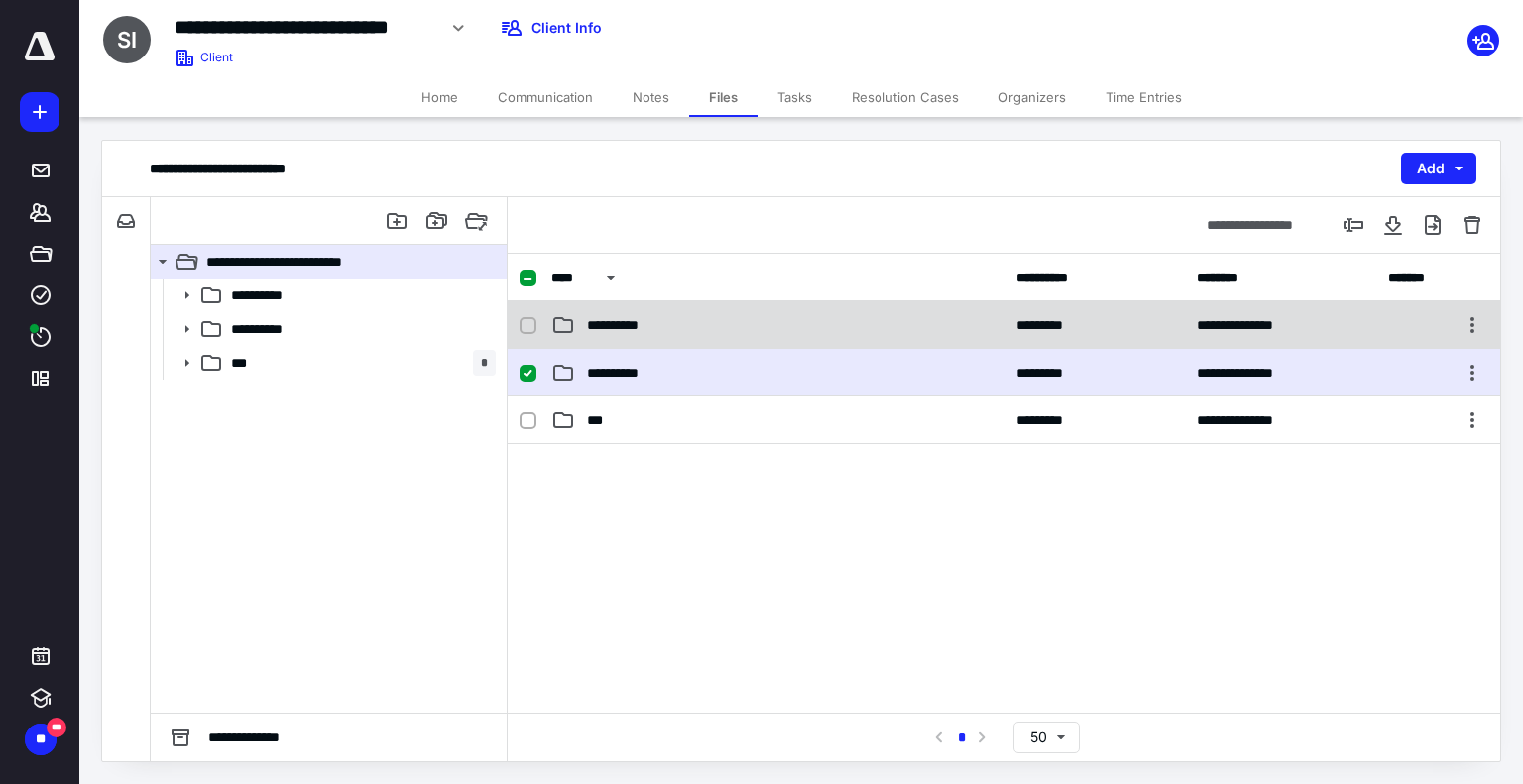 click on "**********" at bounding box center (626, 325) 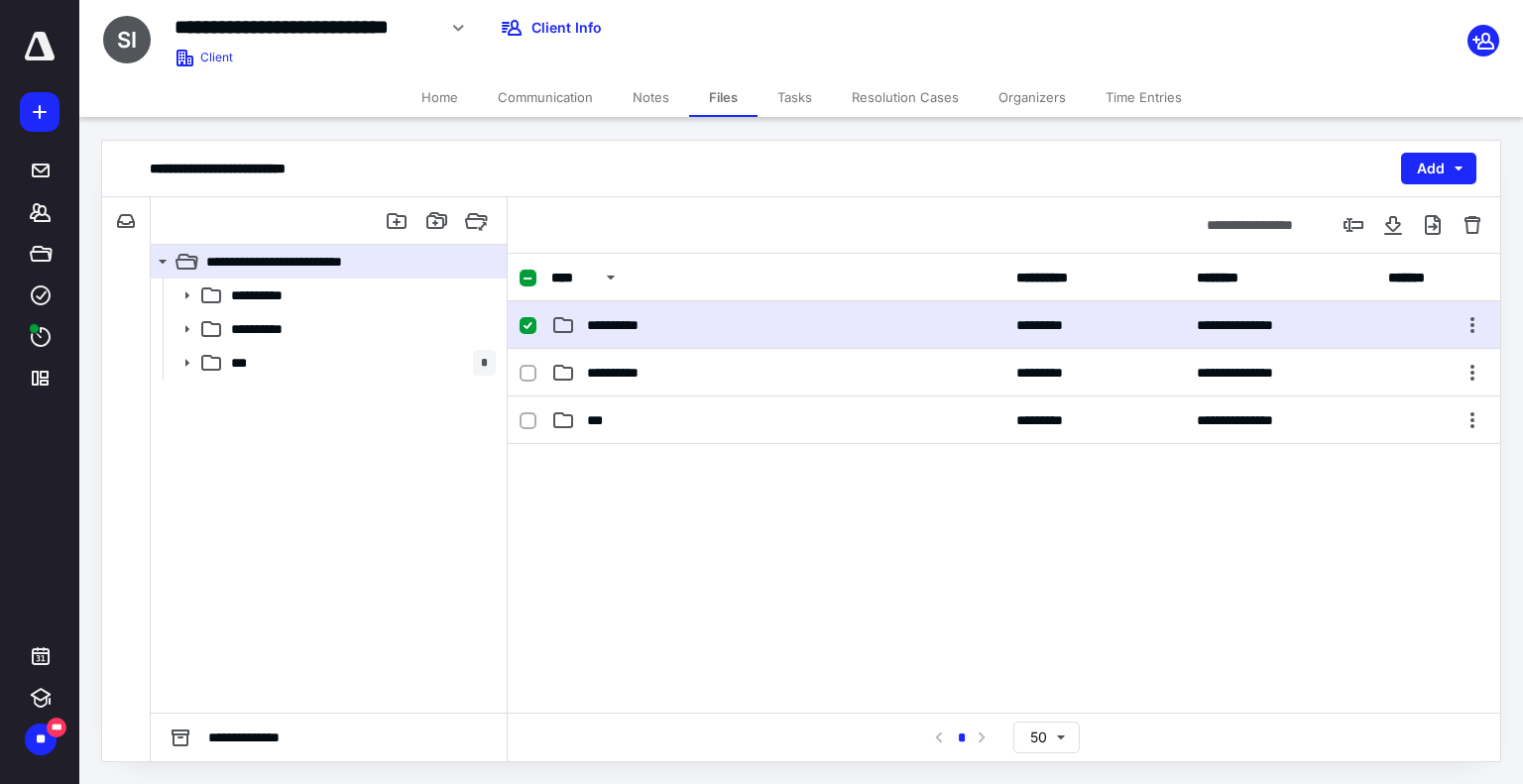 click on "**********" at bounding box center (626, 325) 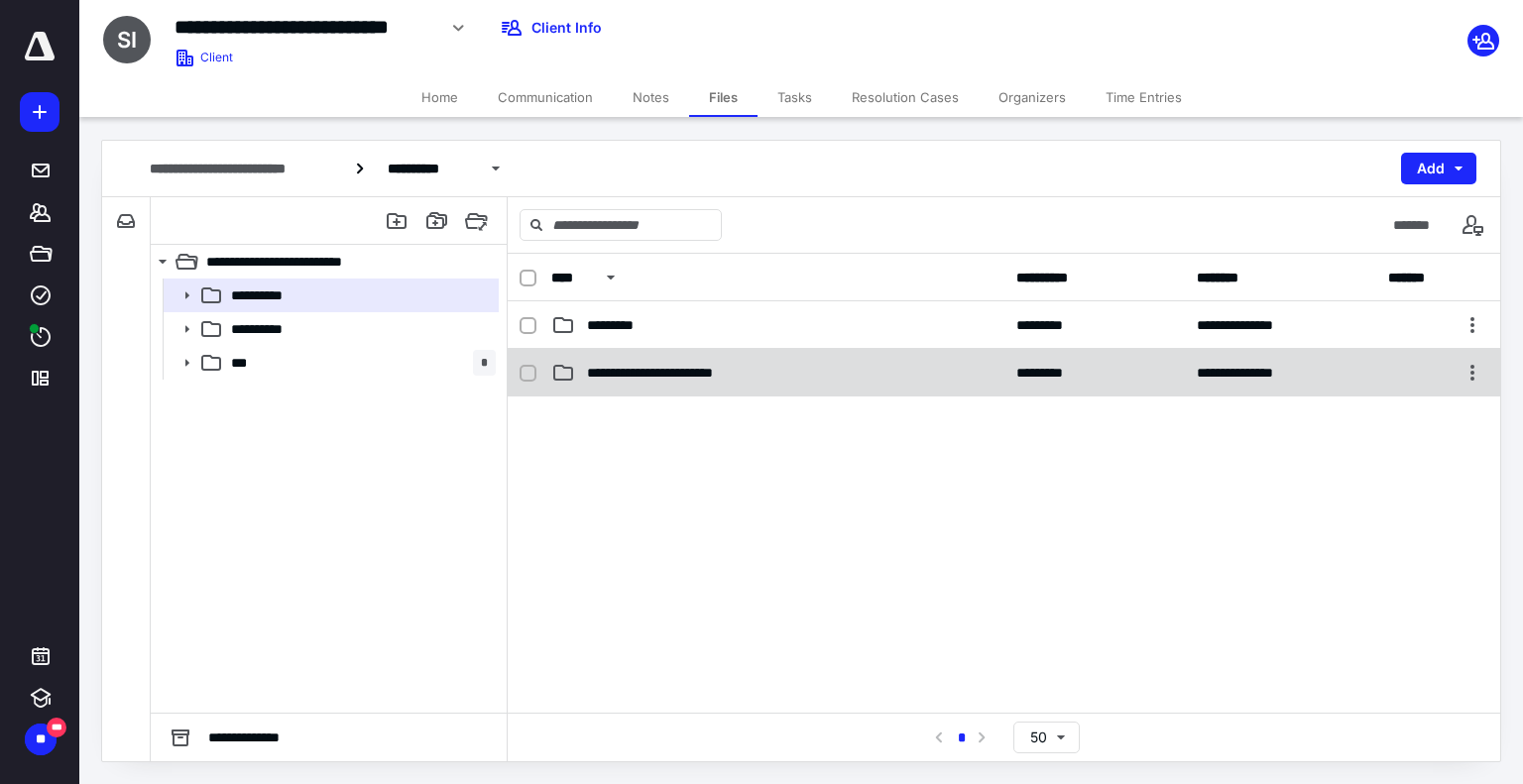 click on "**********" at bounding box center (678, 373) 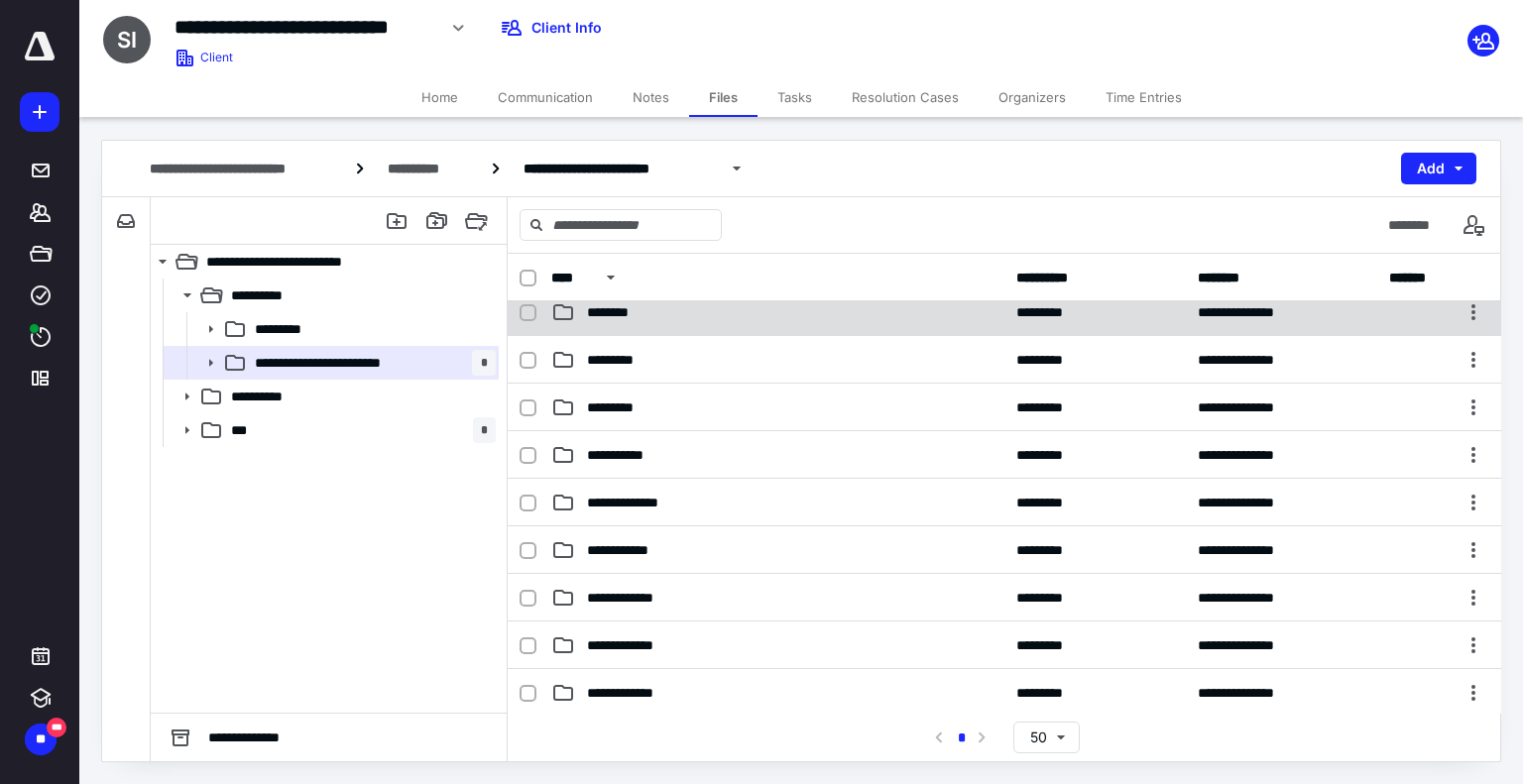 scroll, scrollTop: 501, scrollLeft: 0, axis: vertical 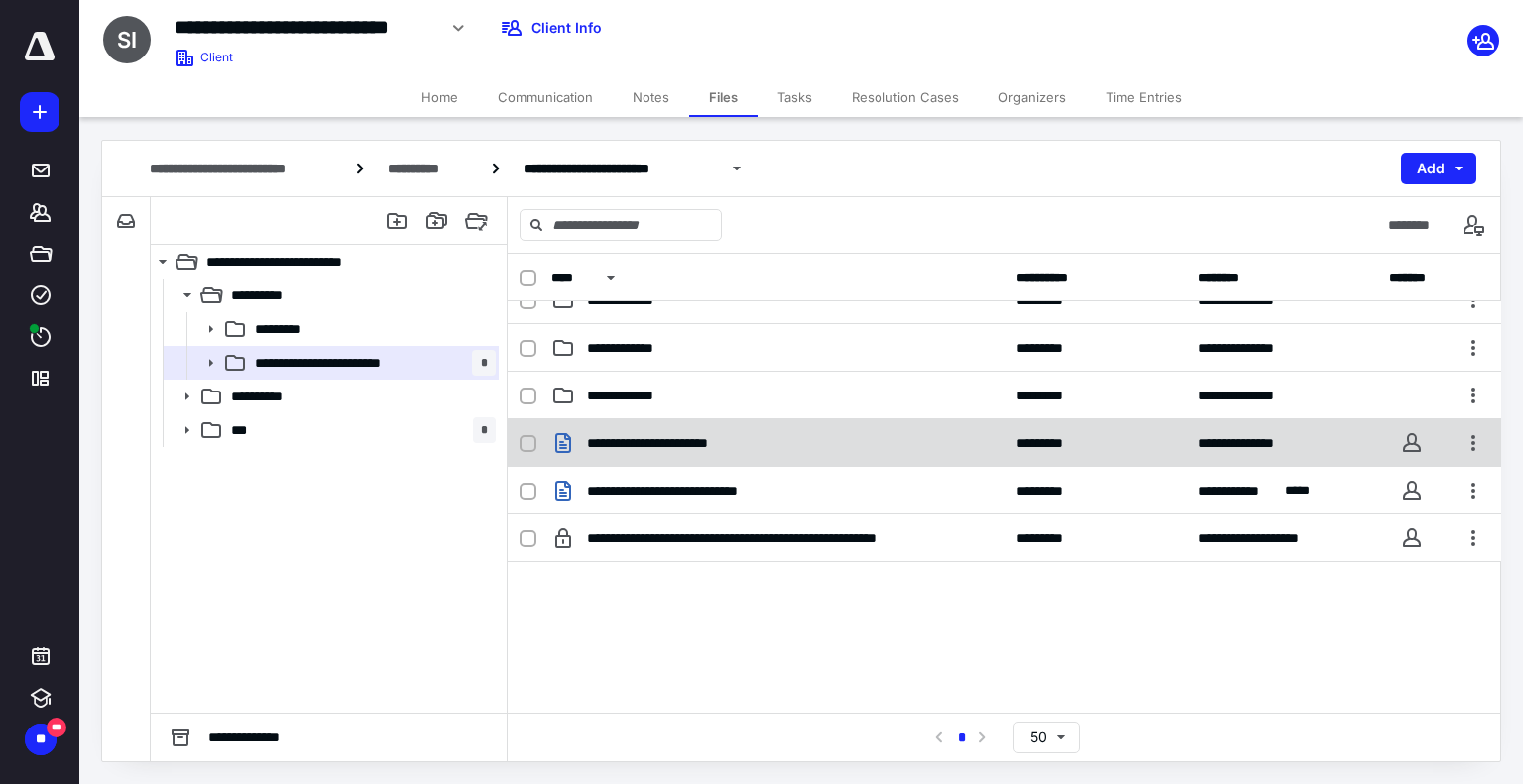 click on "**********" at bounding box center (777, 443) 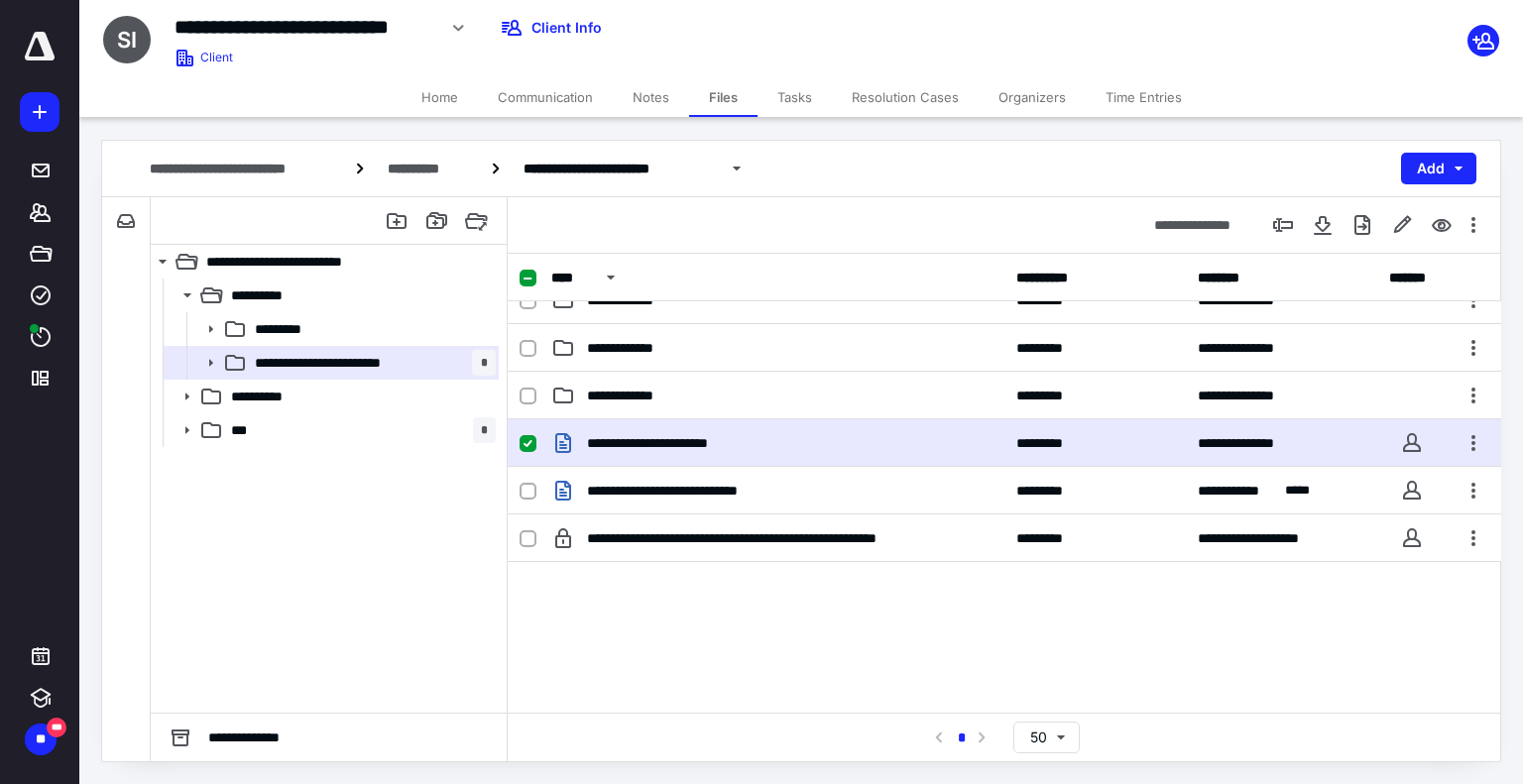 click on "**********" at bounding box center [670, 443] 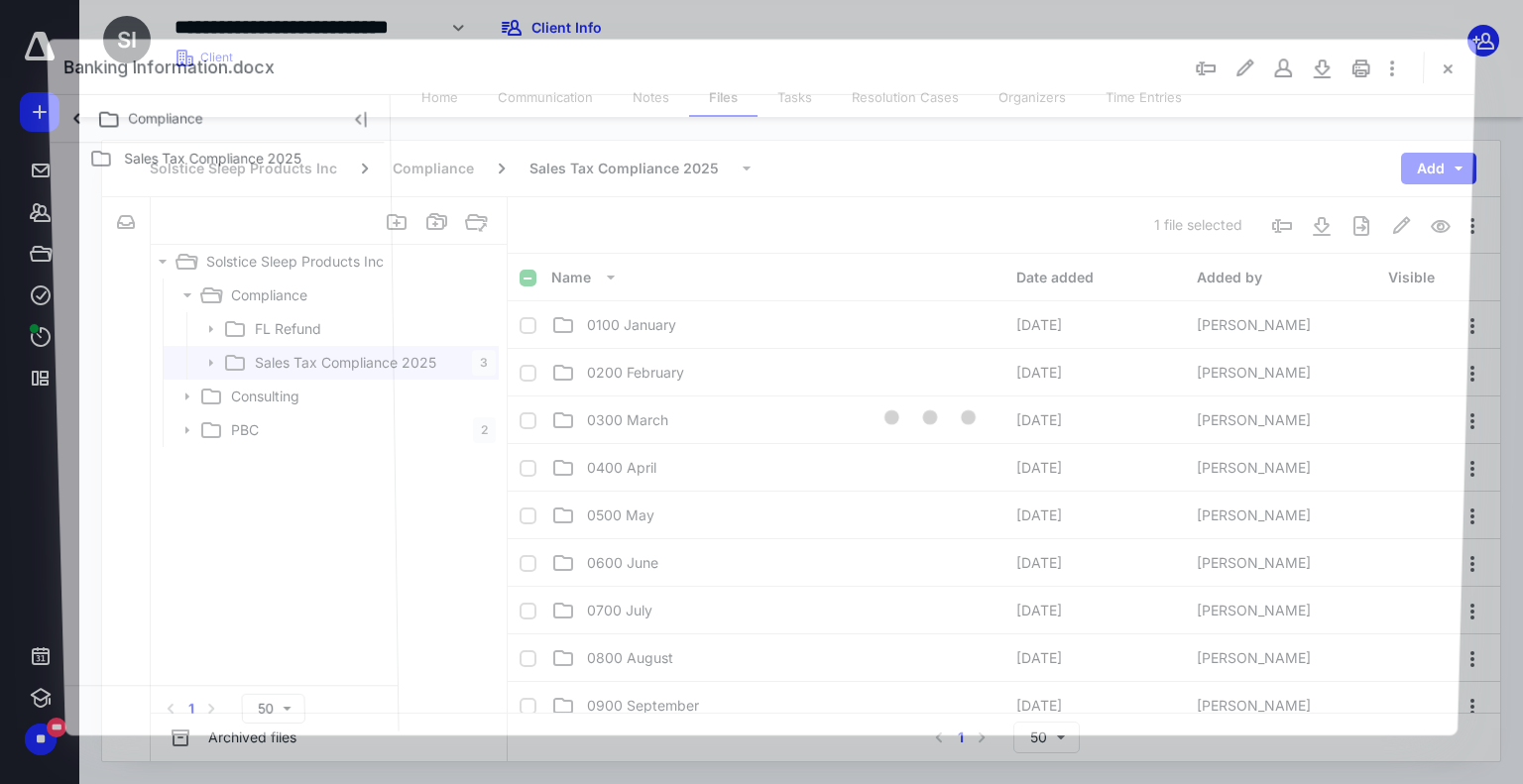 scroll, scrollTop: 501, scrollLeft: 0, axis: vertical 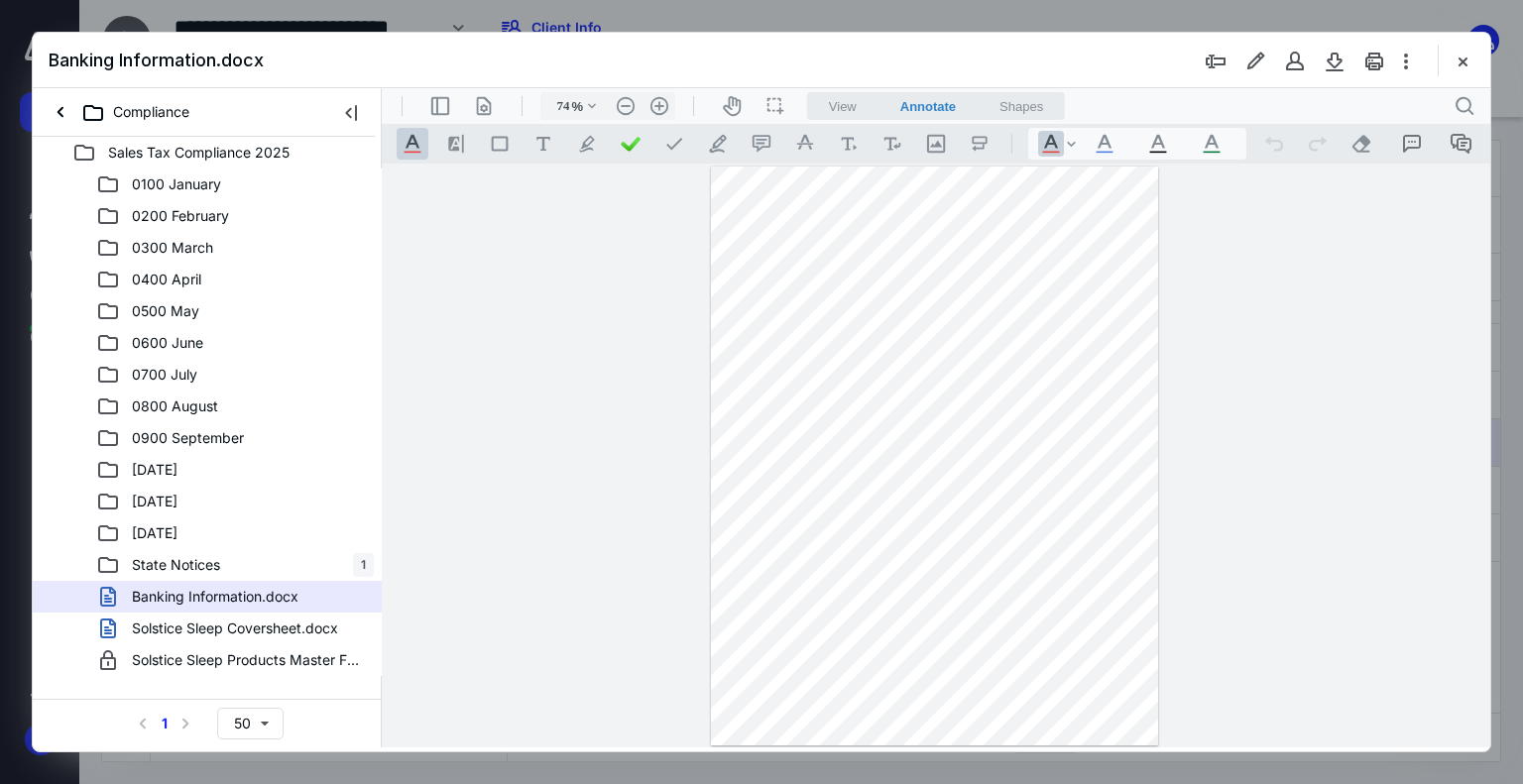 click on ".cls-1{fill:#abb0c4;} icon - header - sidebar - line .cls-1{fill:#abb0c4;} icon - header - page manipulation - line 74 % .cls-1{fill:#abb0c4;} icon - chevron - down .cls-1{fill:#abb0c4;} icon - header - zoom - out - line Current zoom is   74 % .cls-1{fill:#abb0c4;} icon - header - zoom - in - line icon-header-pan20 icon / operation / multi select View Annotate Shapes Annotate .cls-1{fill:#abb0c4;} icon - chevron - down View Annotate Shapes .cls-1{fill:#abb0c4;} icon - header - search" at bounding box center [936, 106] 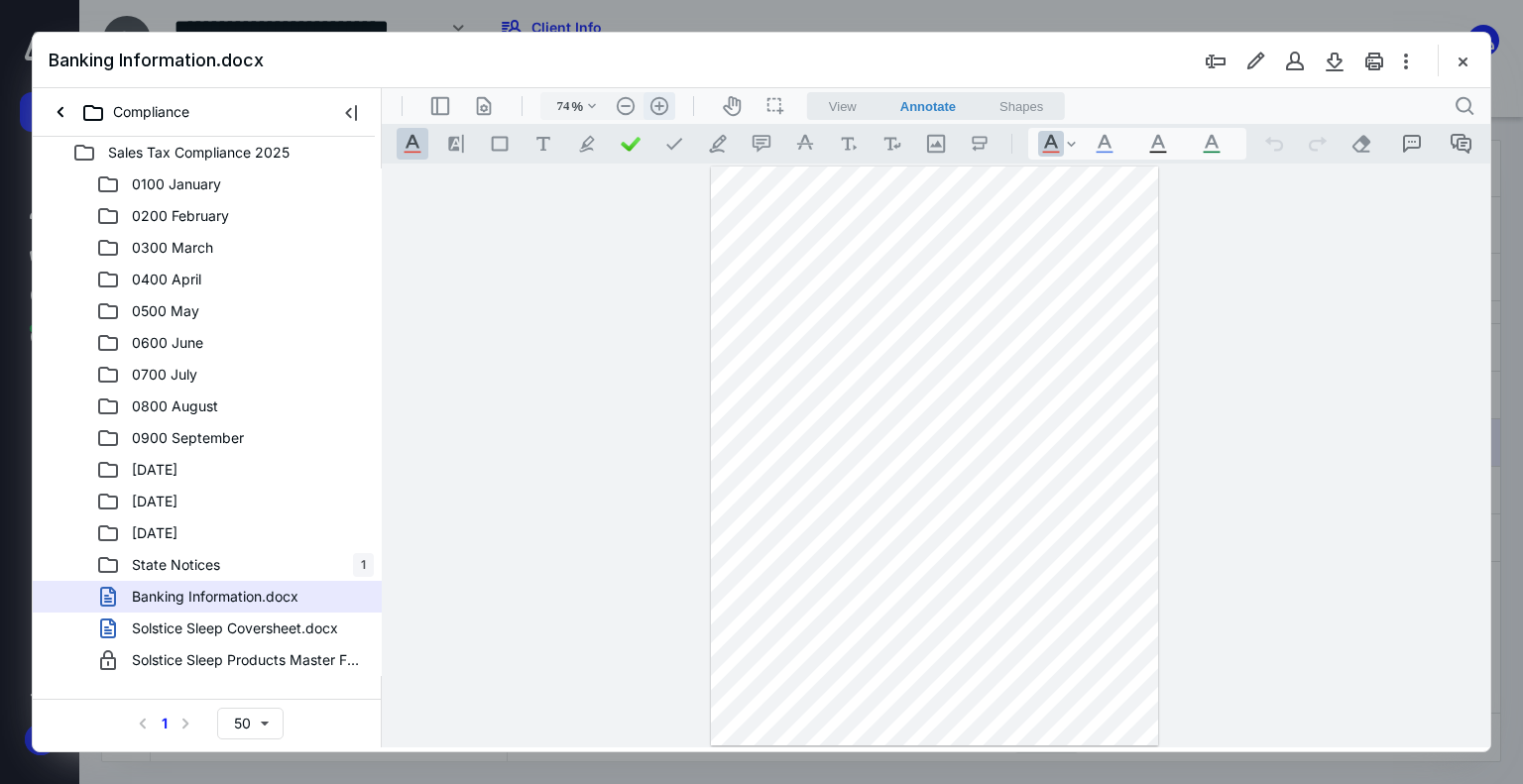 click on ".cls-1{fill:#abb0c4;} icon - header - zoom - in - line" at bounding box center (659, 106) 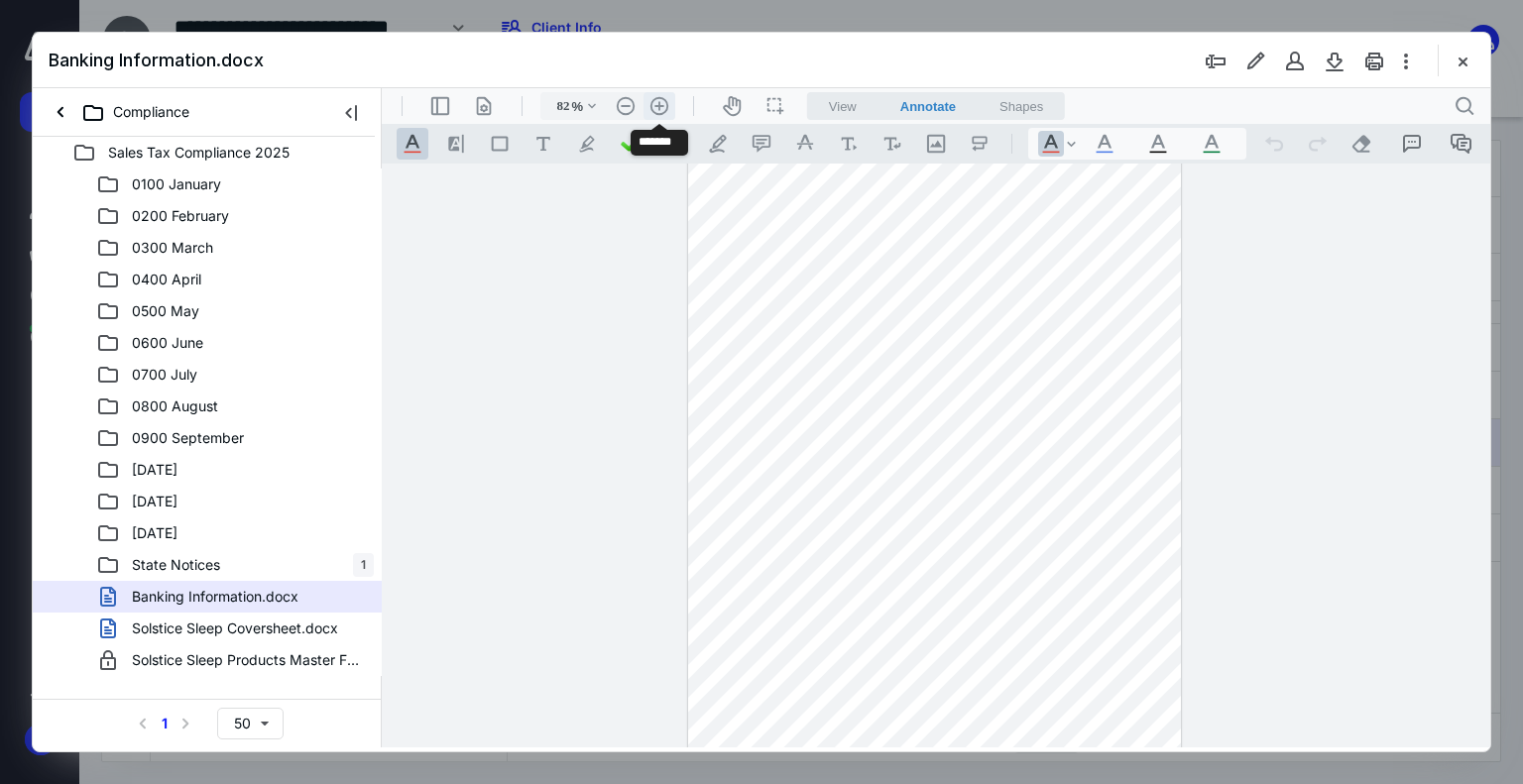 click on ".cls-1{fill:#abb0c4;} icon - header - zoom - in - line" at bounding box center [659, 106] 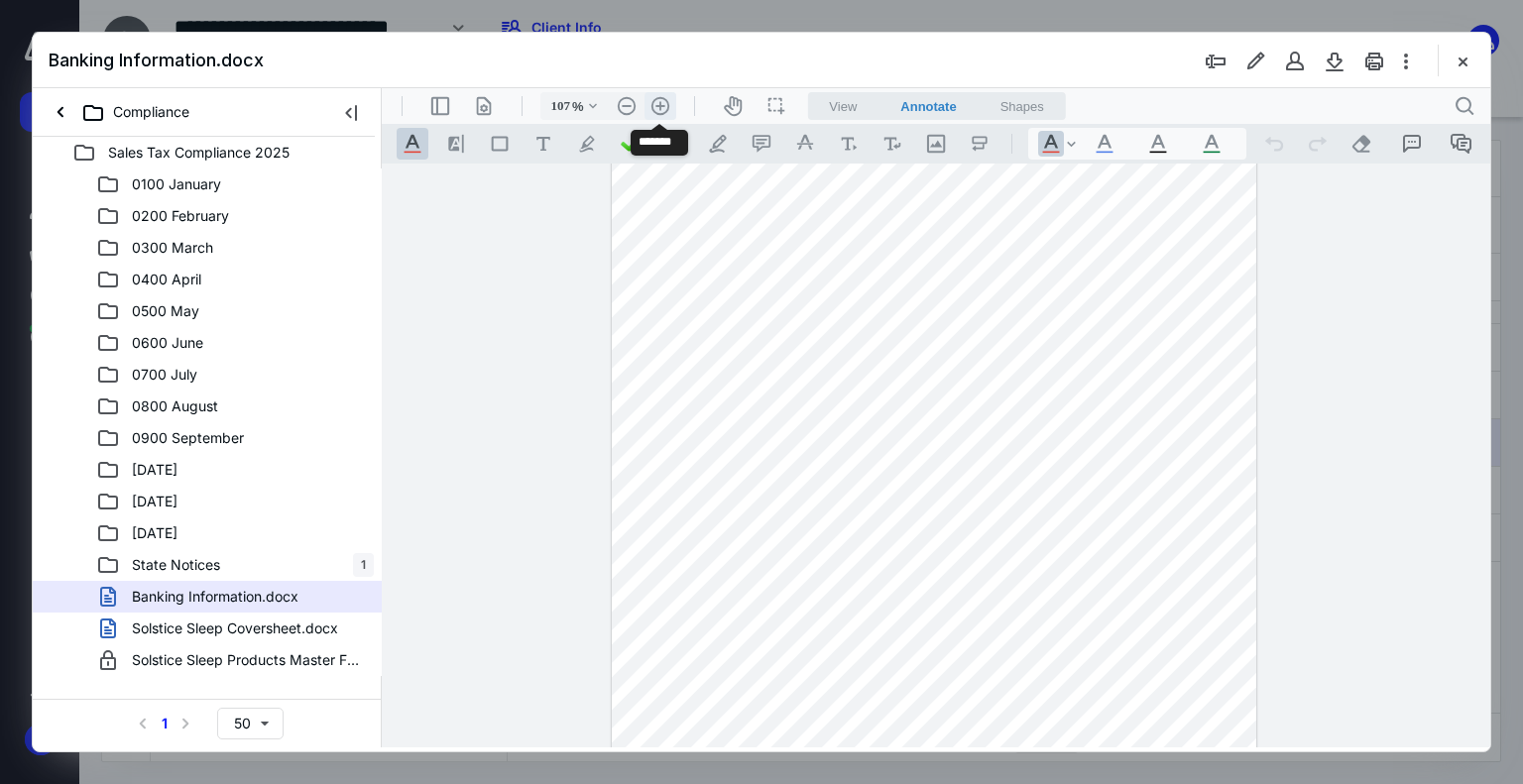 click on ".cls-1{fill:#abb0c4;} icon - header - zoom - in - line" at bounding box center (660, 106) 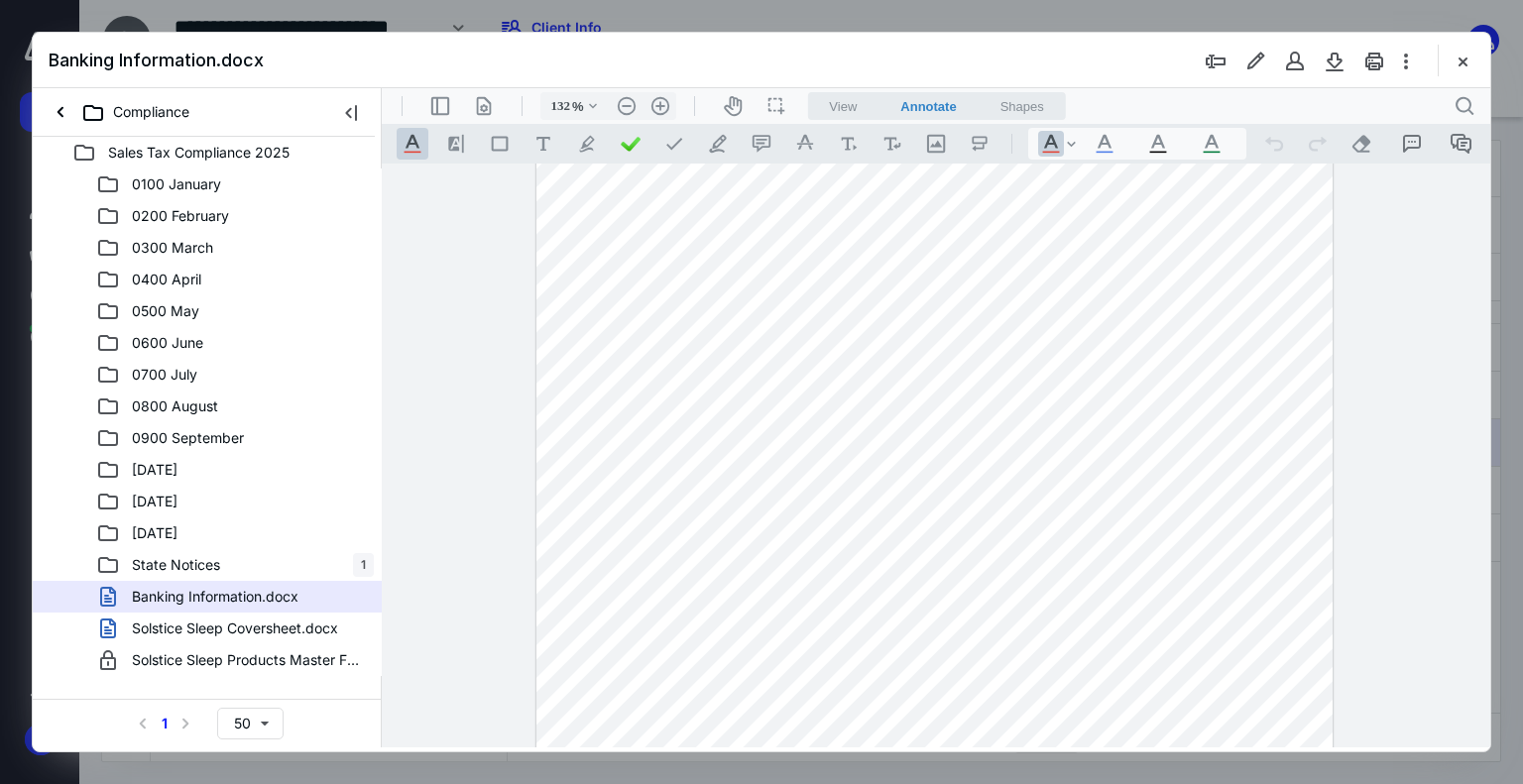 scroll, scrollTop: 0, scrollLeft: 0, axis: both 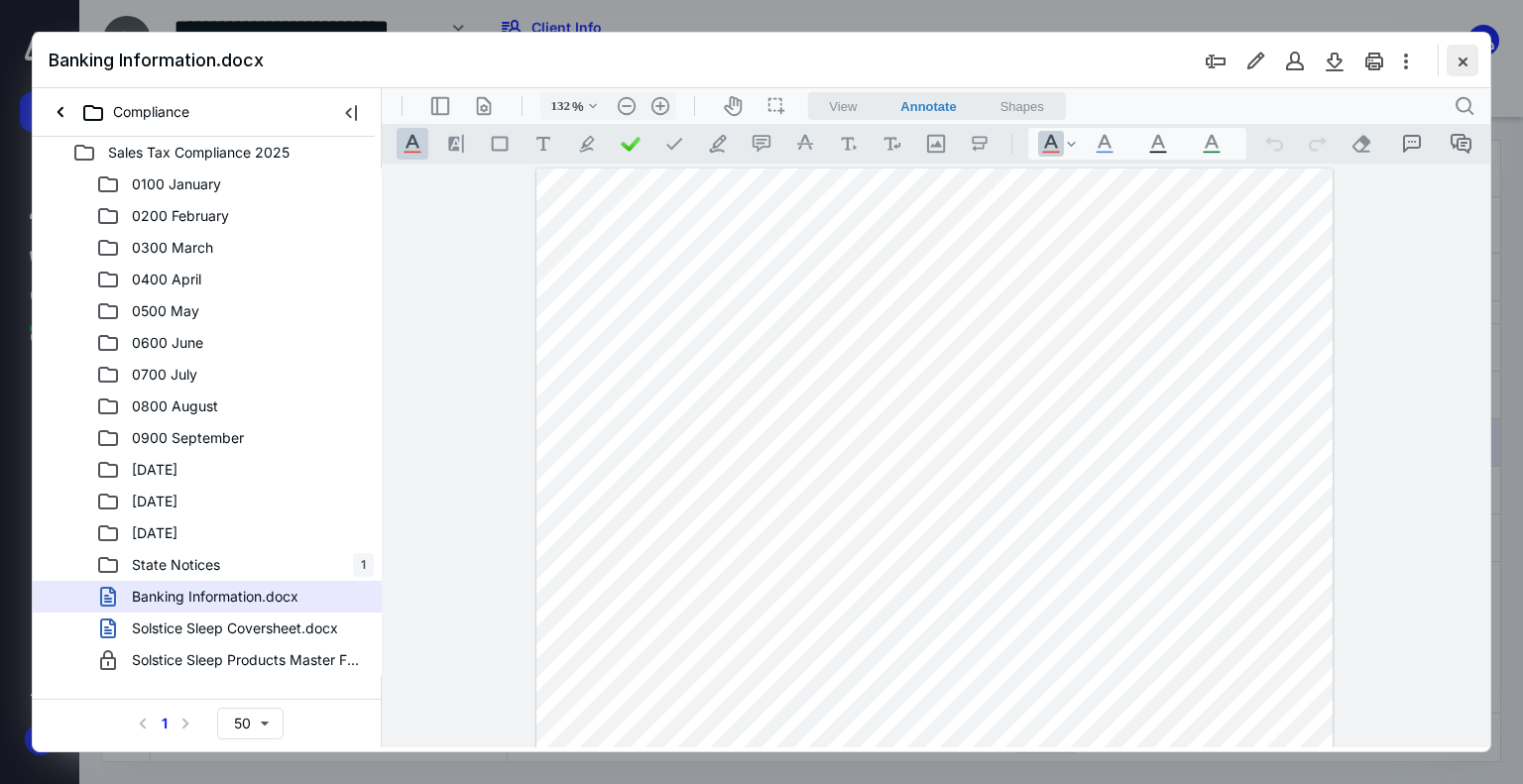 click at bounding box center [1463, 60] 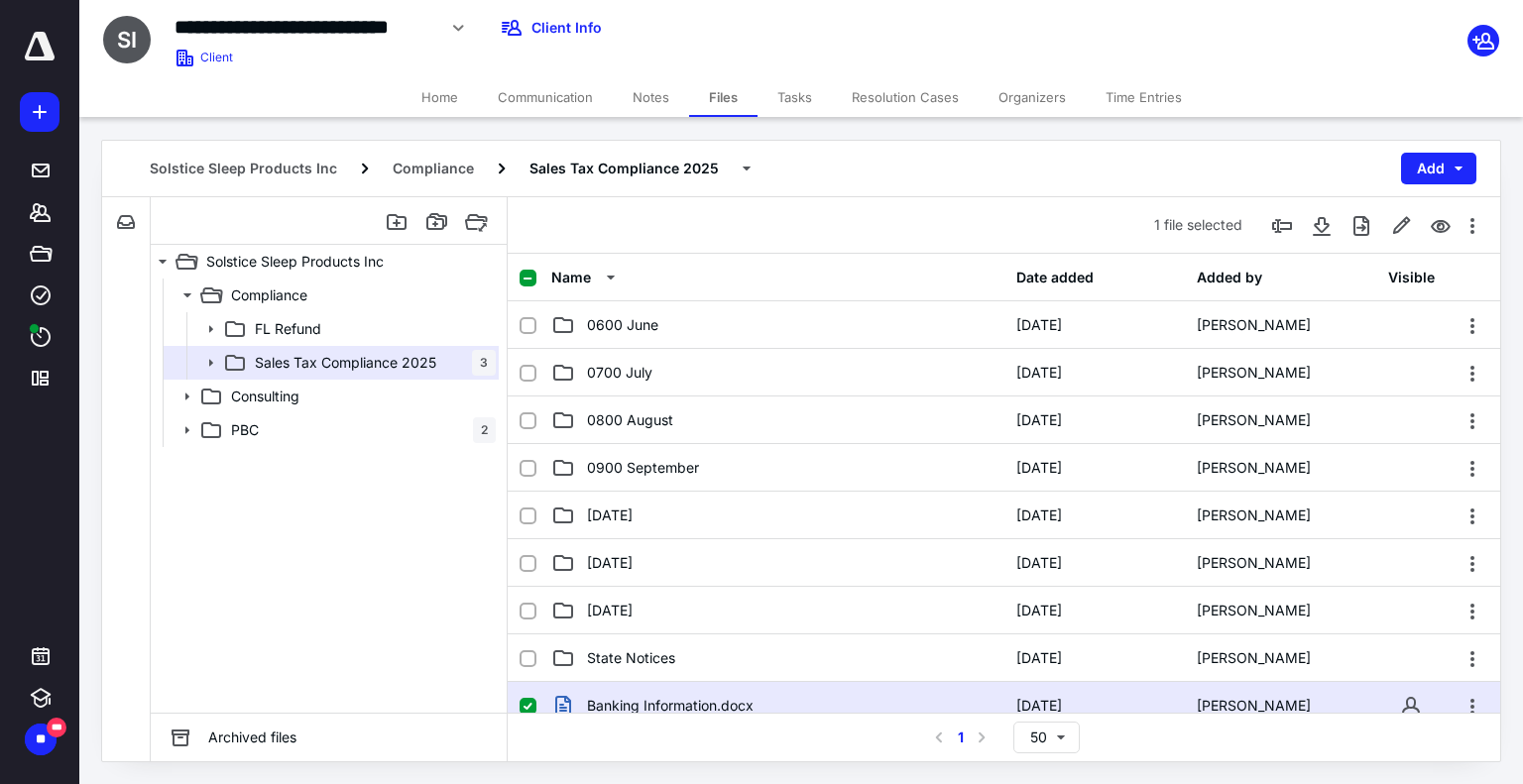 scroll, scrollTop: 0, scrollLeft: 0, axis: both 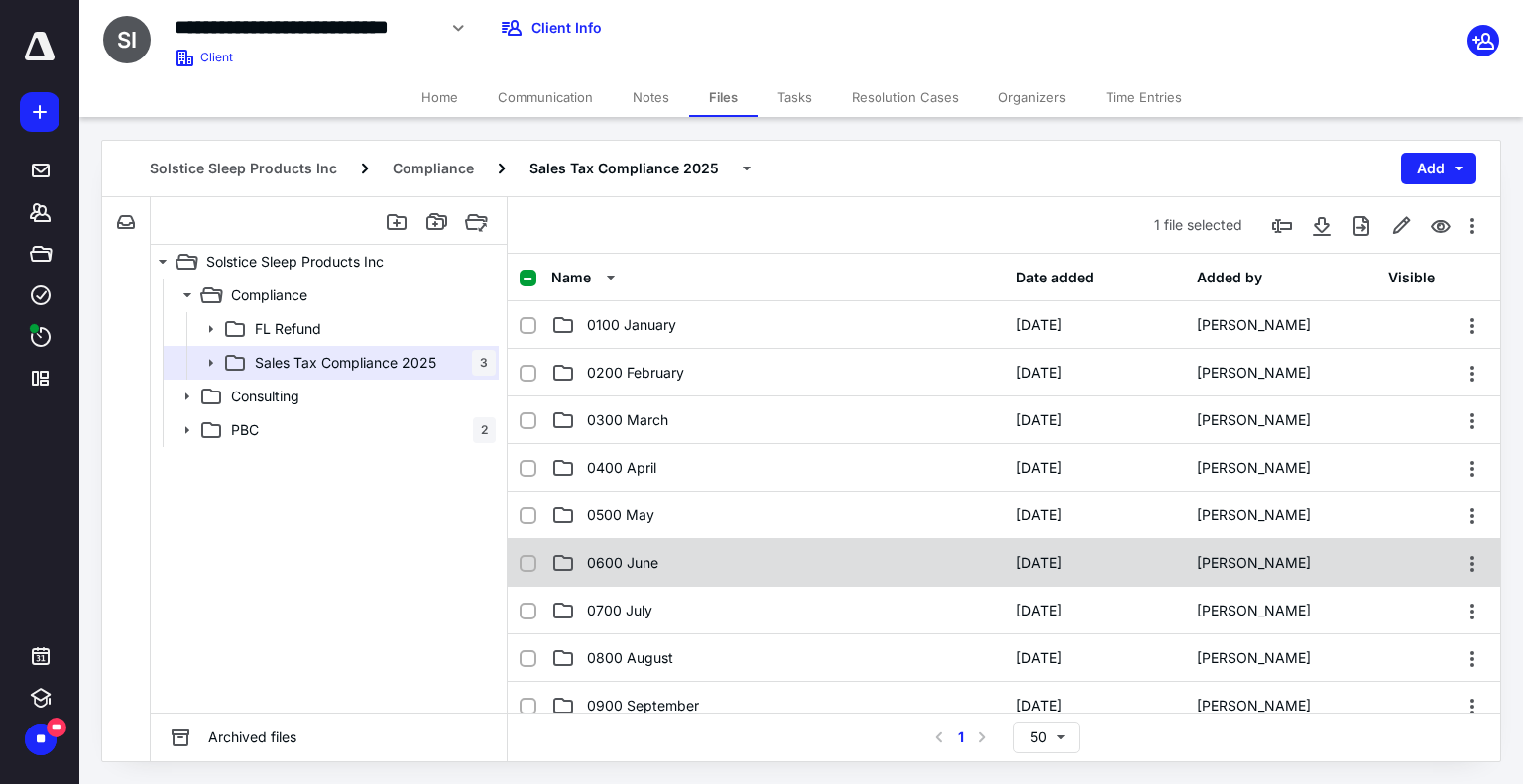 click on "0600 June" at bounding box center (777, 563) 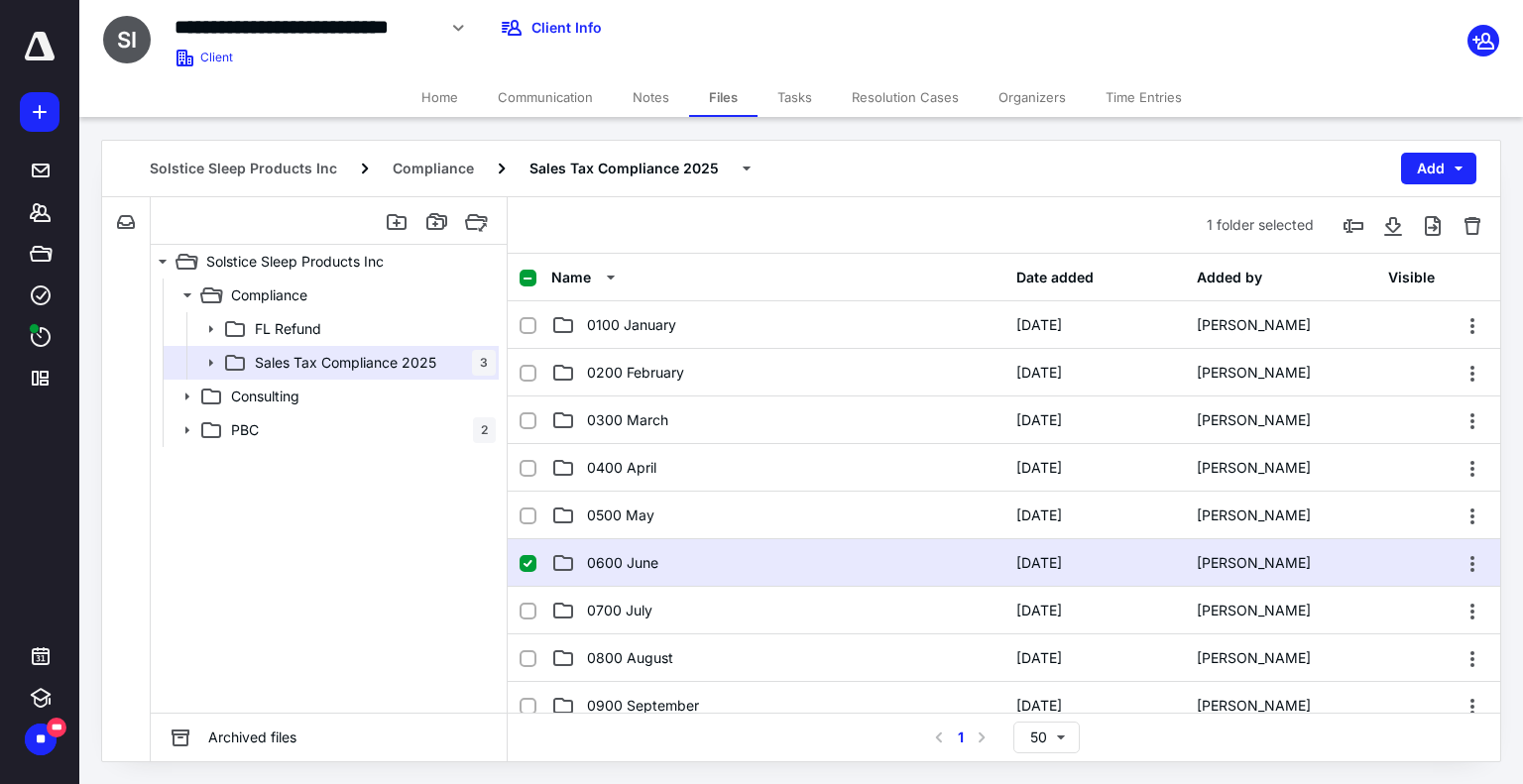 drag, startPoint x: 707, startPoint y: 562, endPoint x: 706, endPoint y: 522, distance: 40.012498 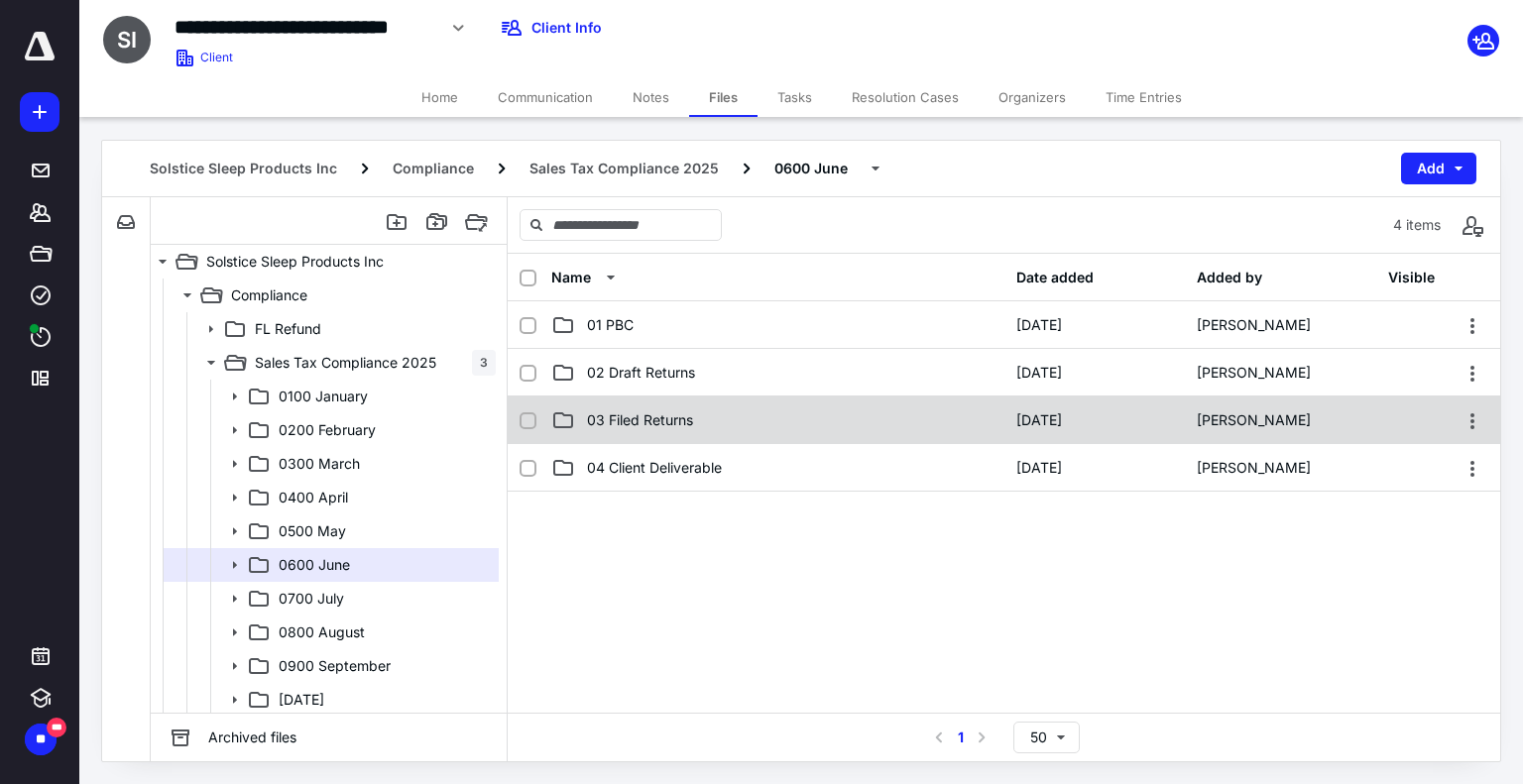 click on "03 Filed Returns" at bounding box center [640, 420] 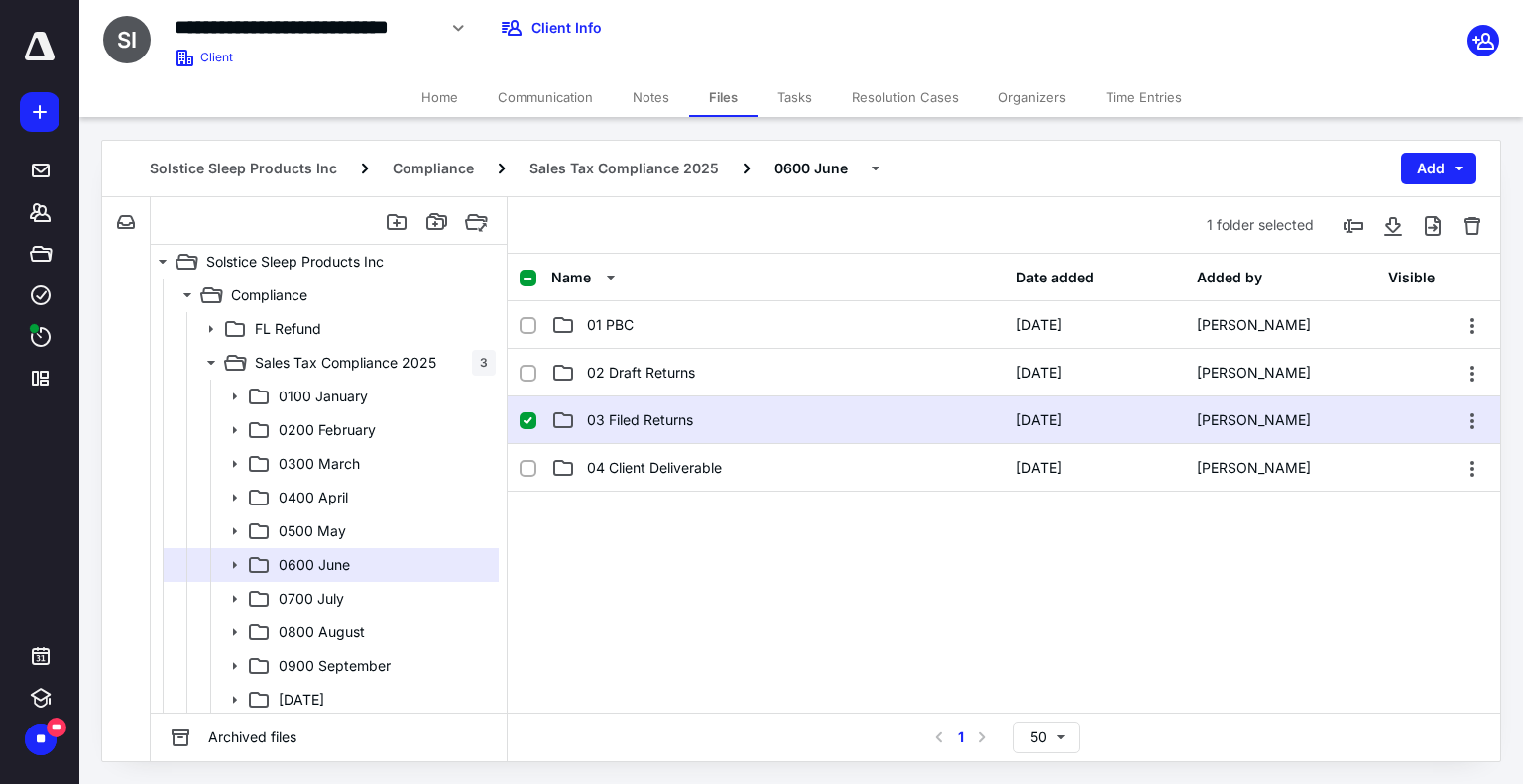click on "03 Filed Returns" at bounding box center (640, 420) 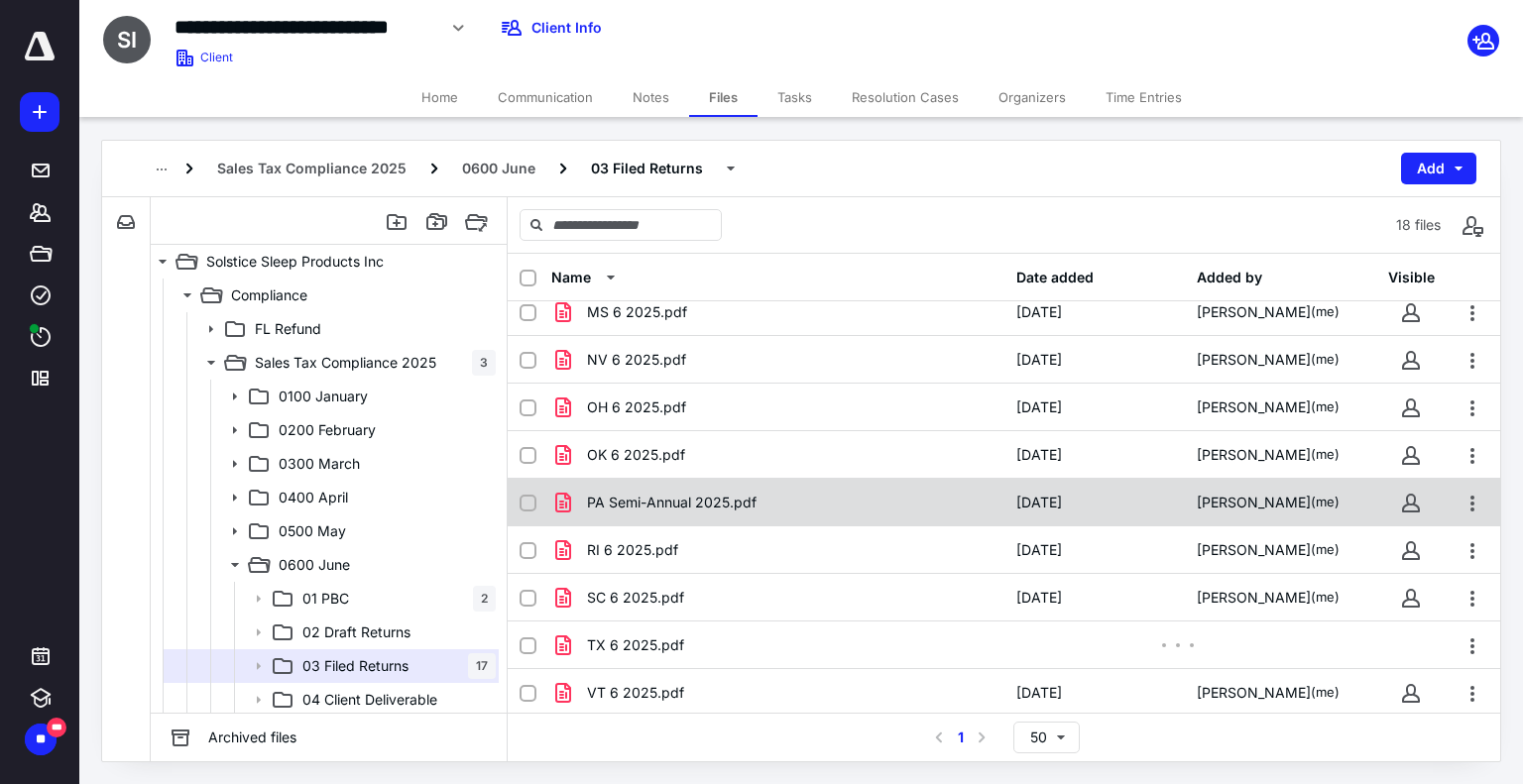 scroll, scrollTop: 392, scrollLeft: 0, axis: vertical 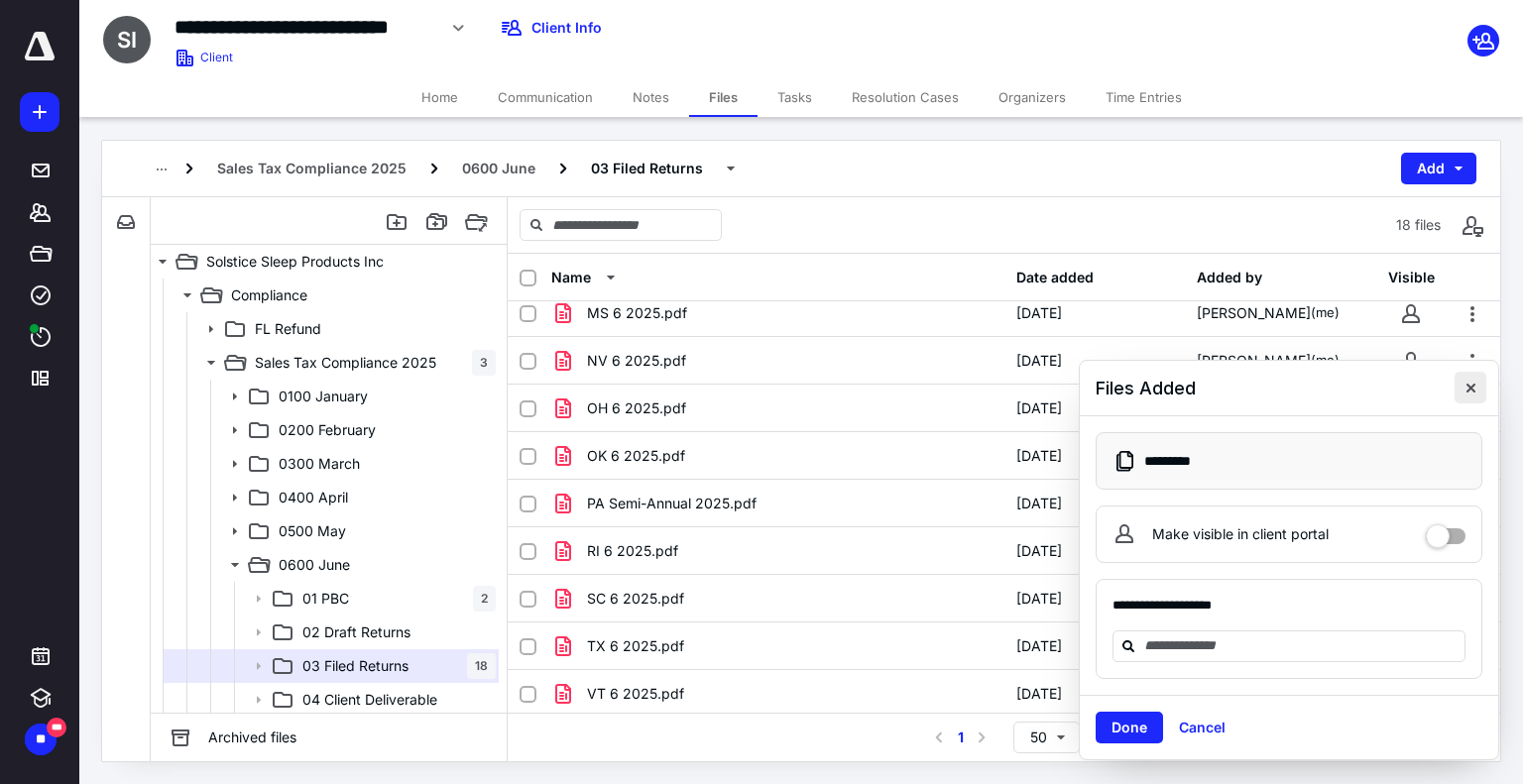 click at bounding box center (1470, 388) 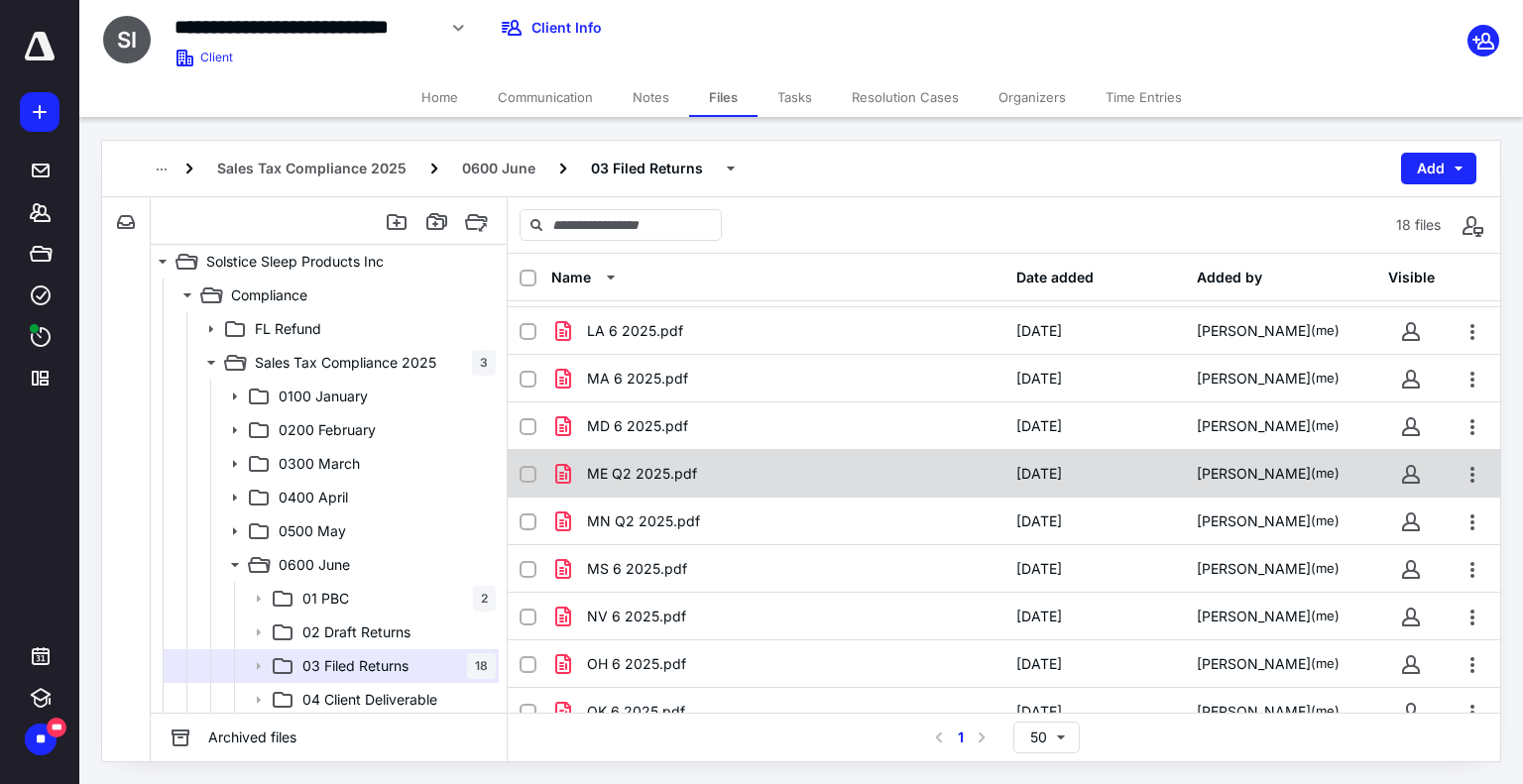 scroll, scrollTop: 0, scrollLeft: 0, axis: both 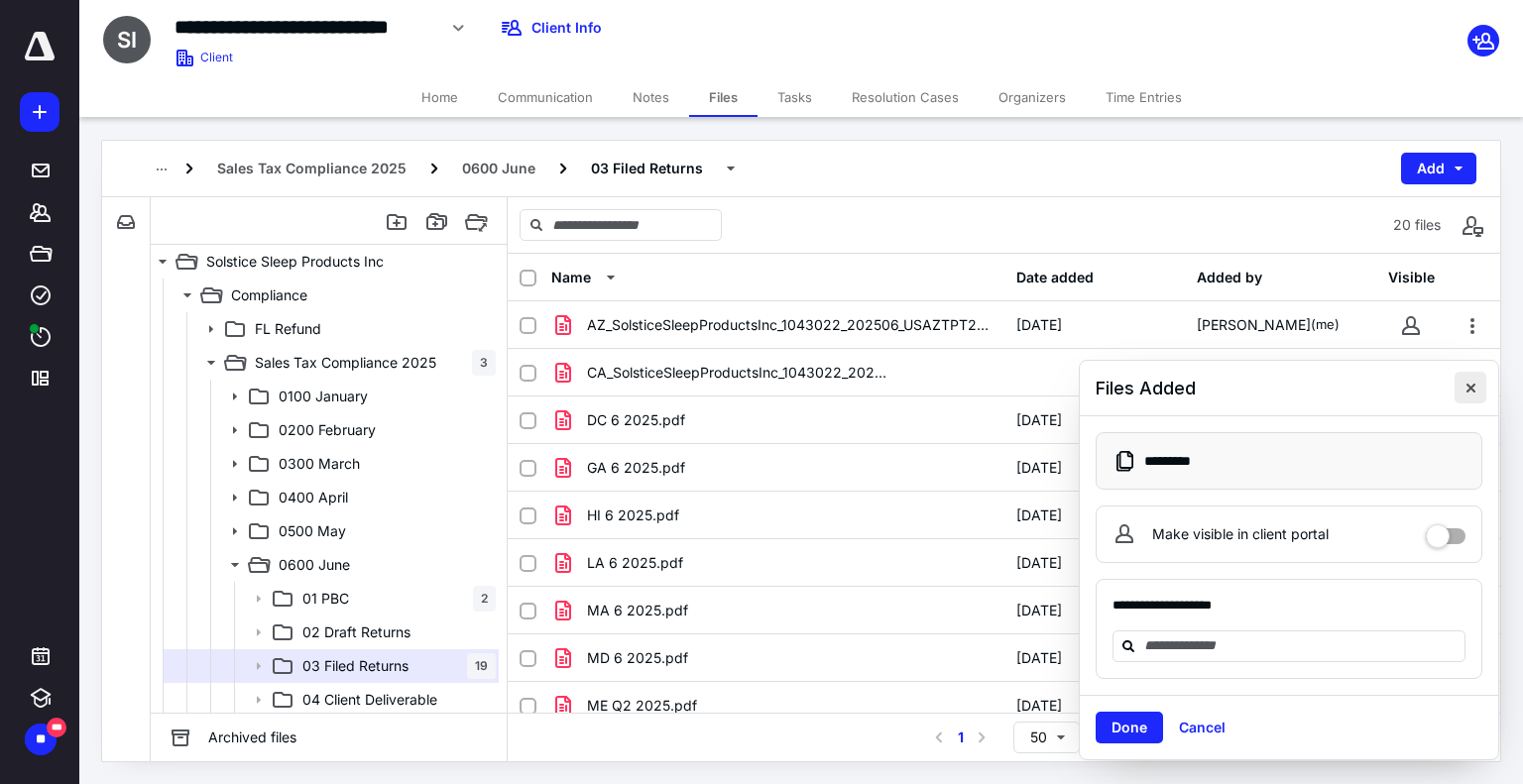 click at bounding box center [1470, 388] 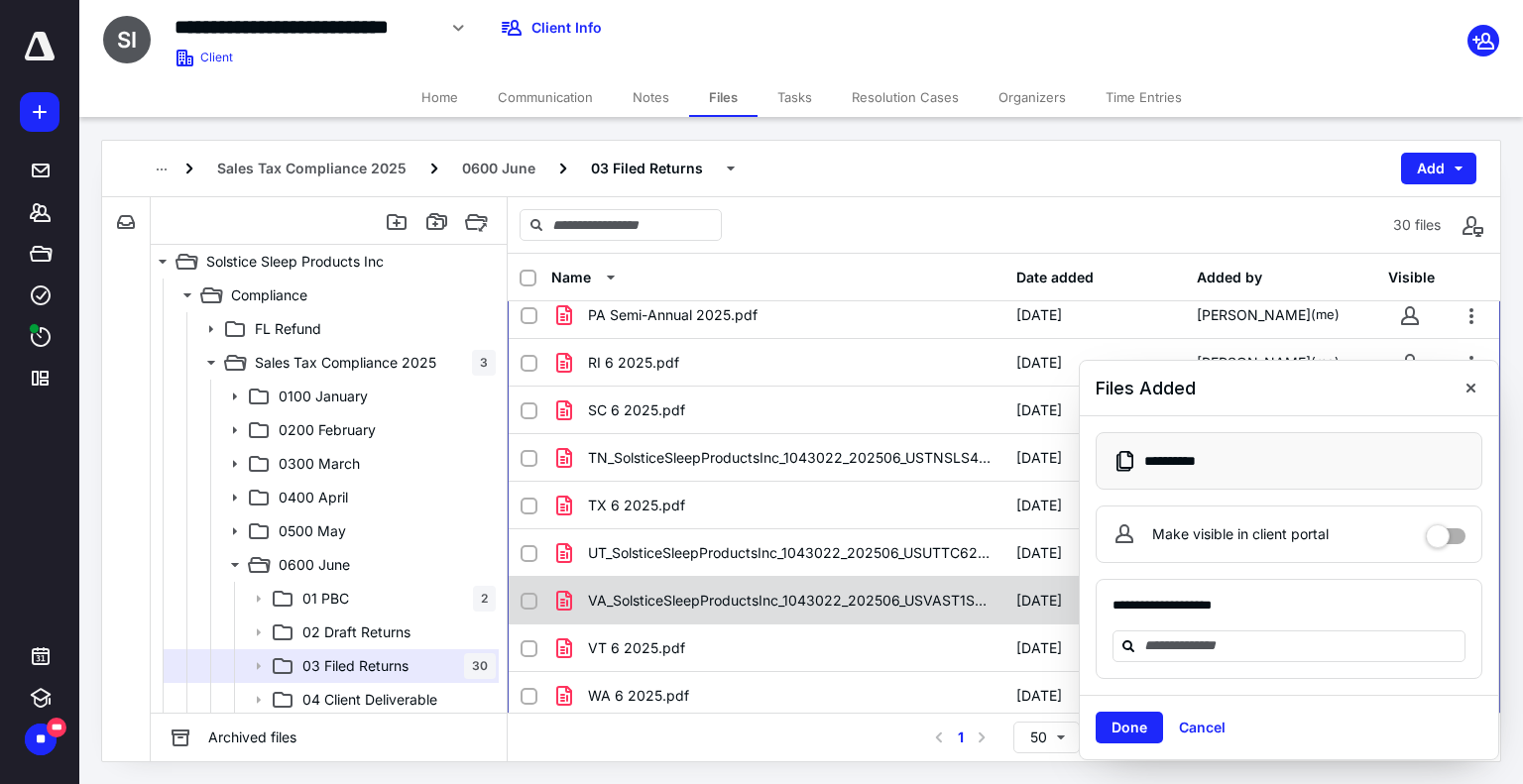 scroll, scrollTop: 1009, scrollLeft: 0, axis: vertical 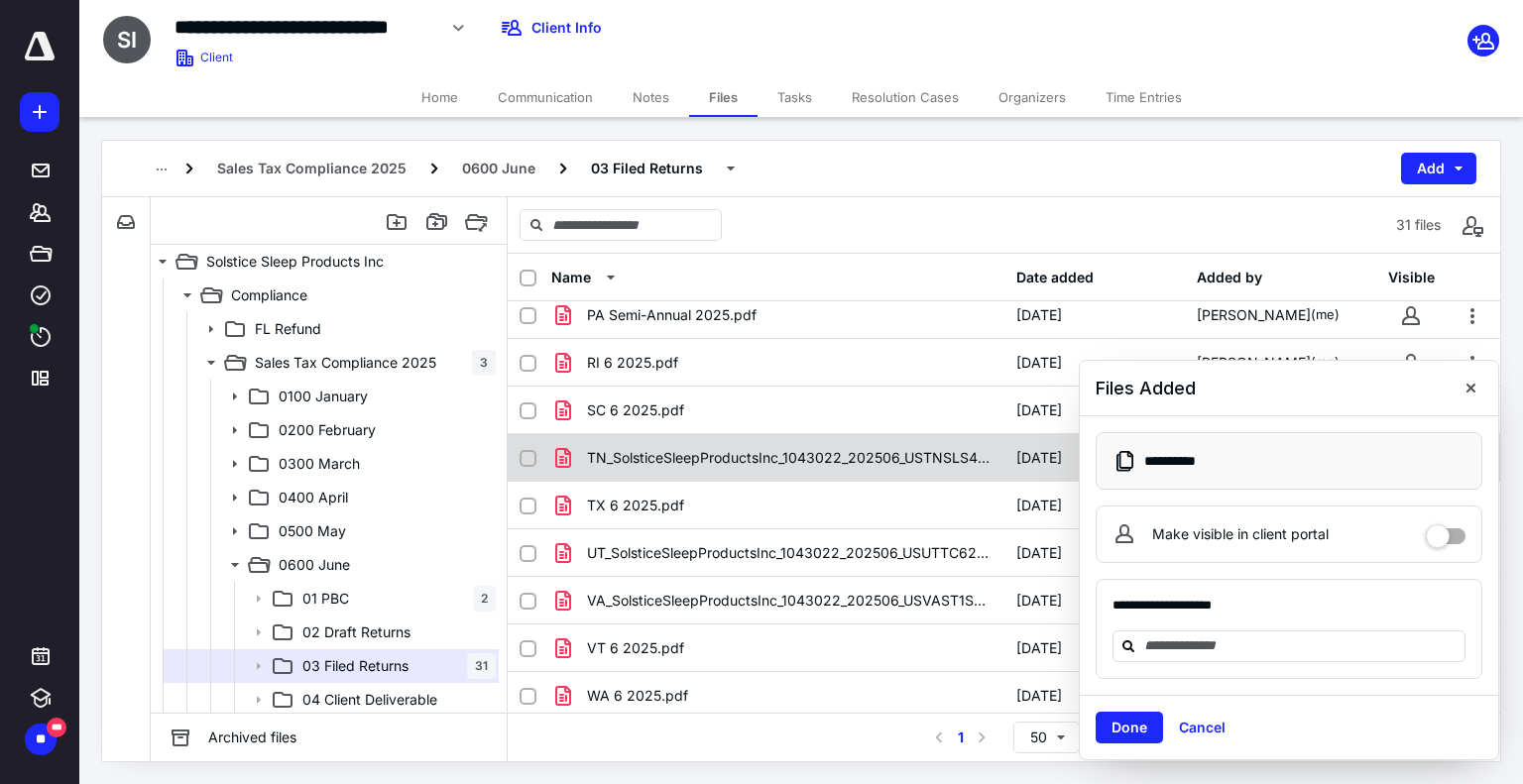 drag, startPoint x: 1483, startPoint y: 392, endPoint x: 1362, endPoint y: 447, distance: 132.91351 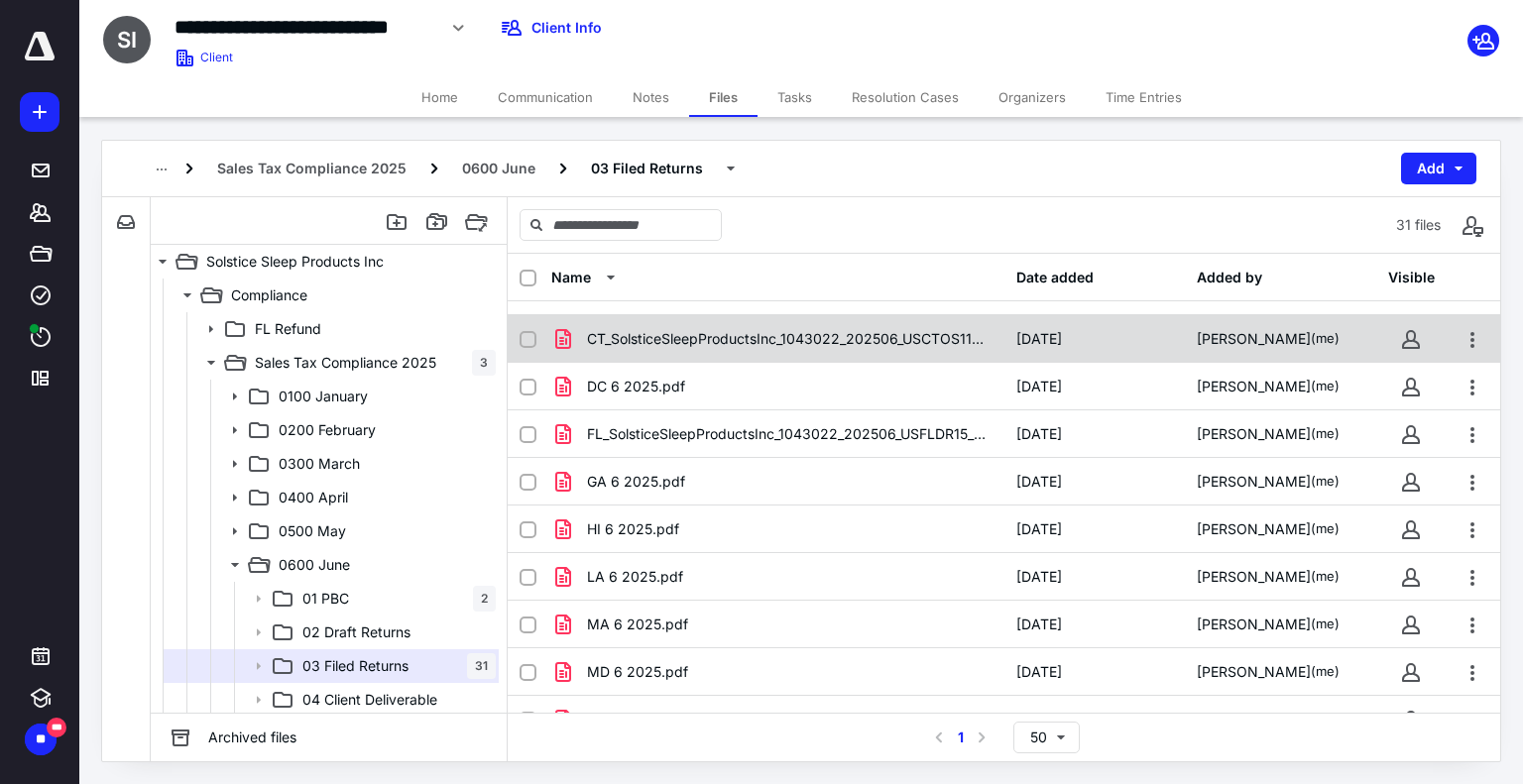 scroll, scrollTop: 0, scrollLeft: 0, axis: both 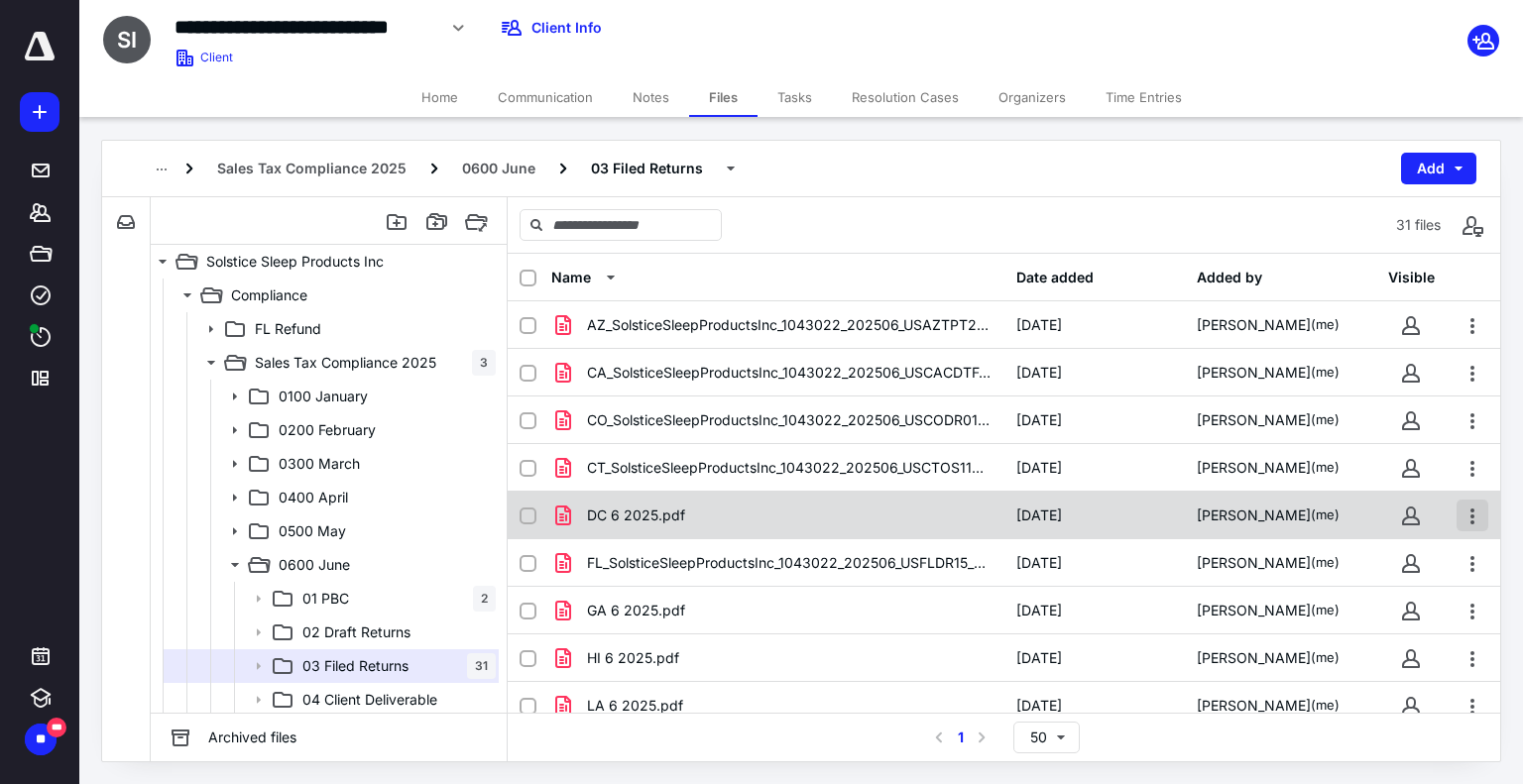 click at bounding box center [1472, 515] 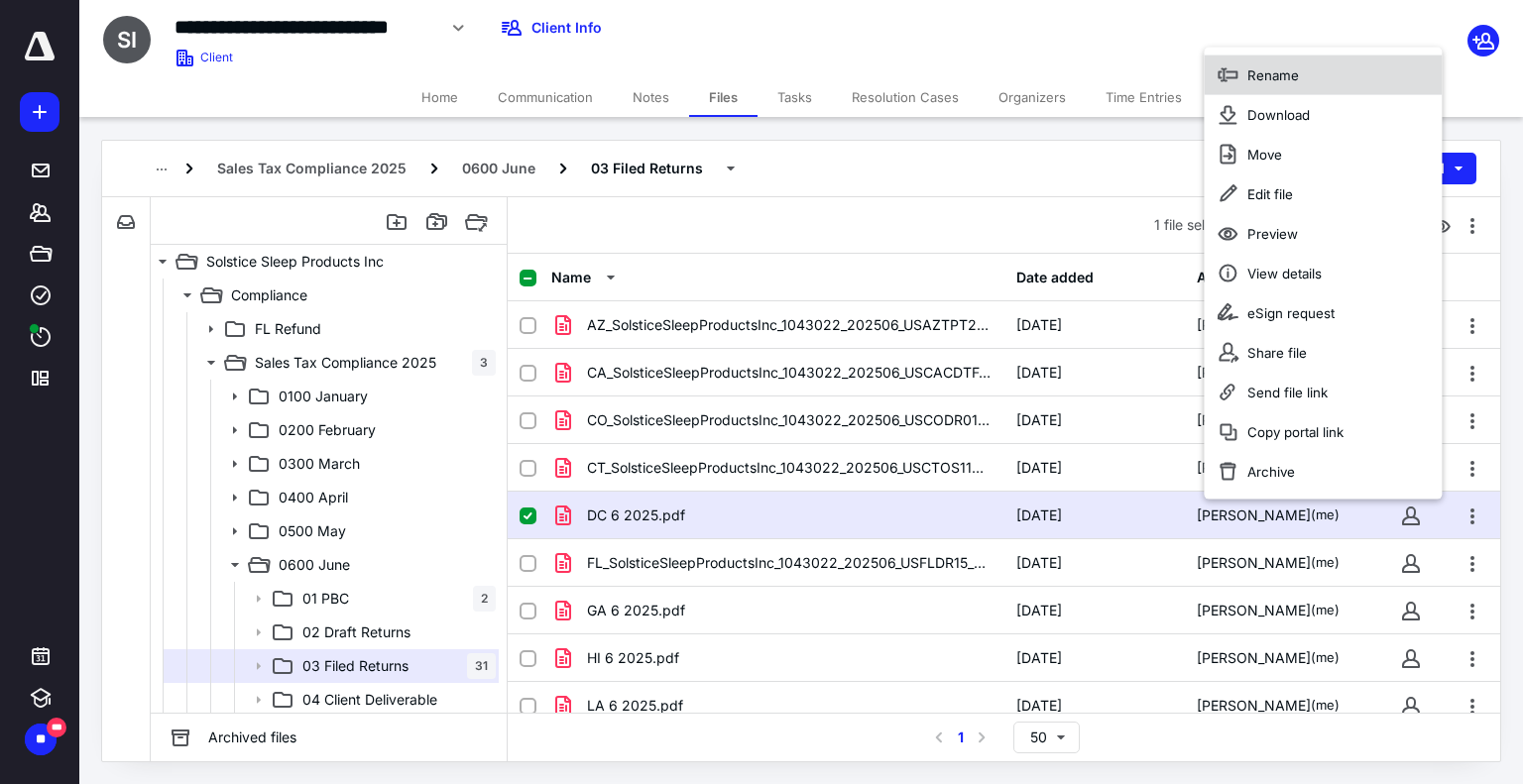 click on "Rename" at bounding box center (1323, 75) 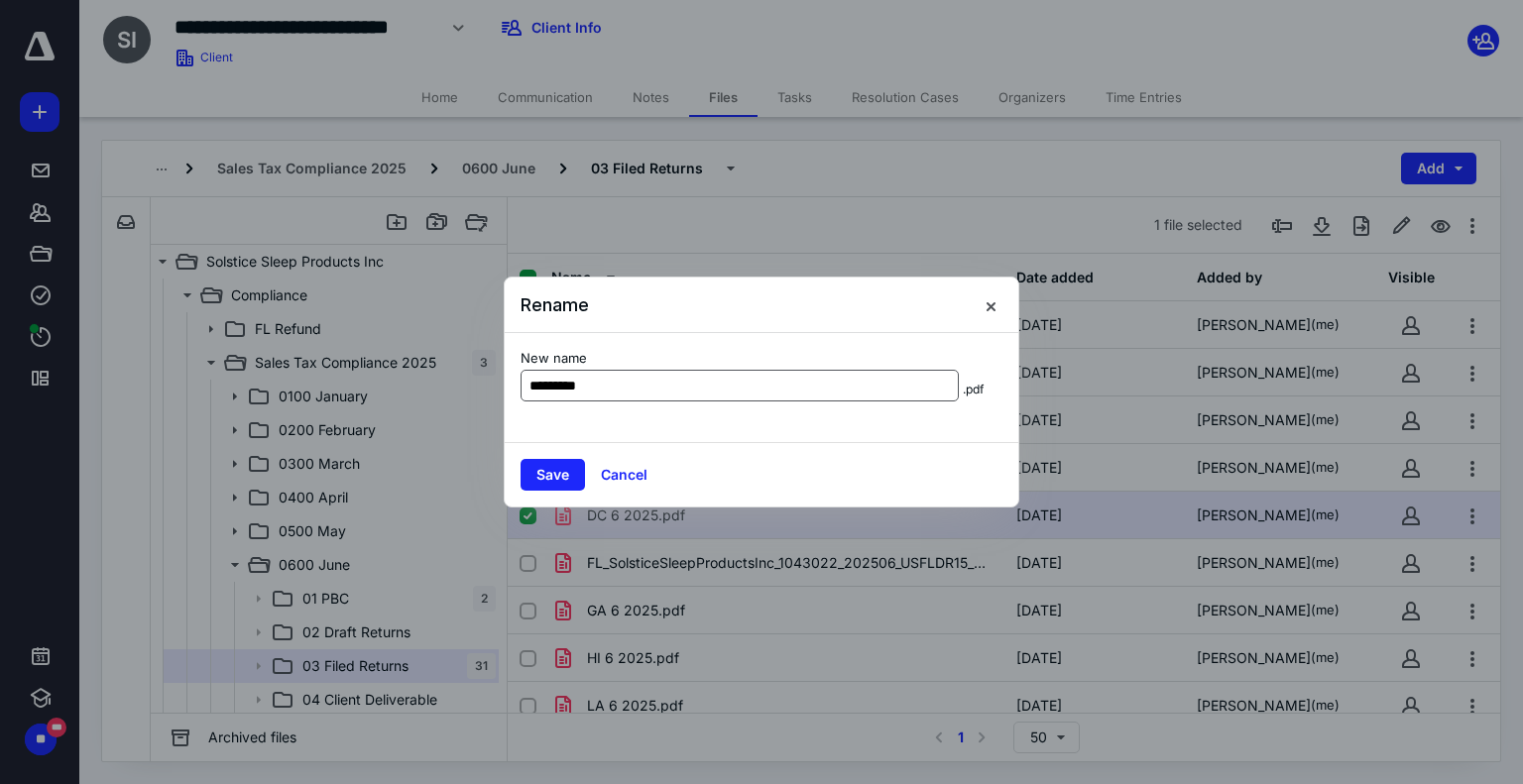 click on "*********" at bounding box center [740, 386] 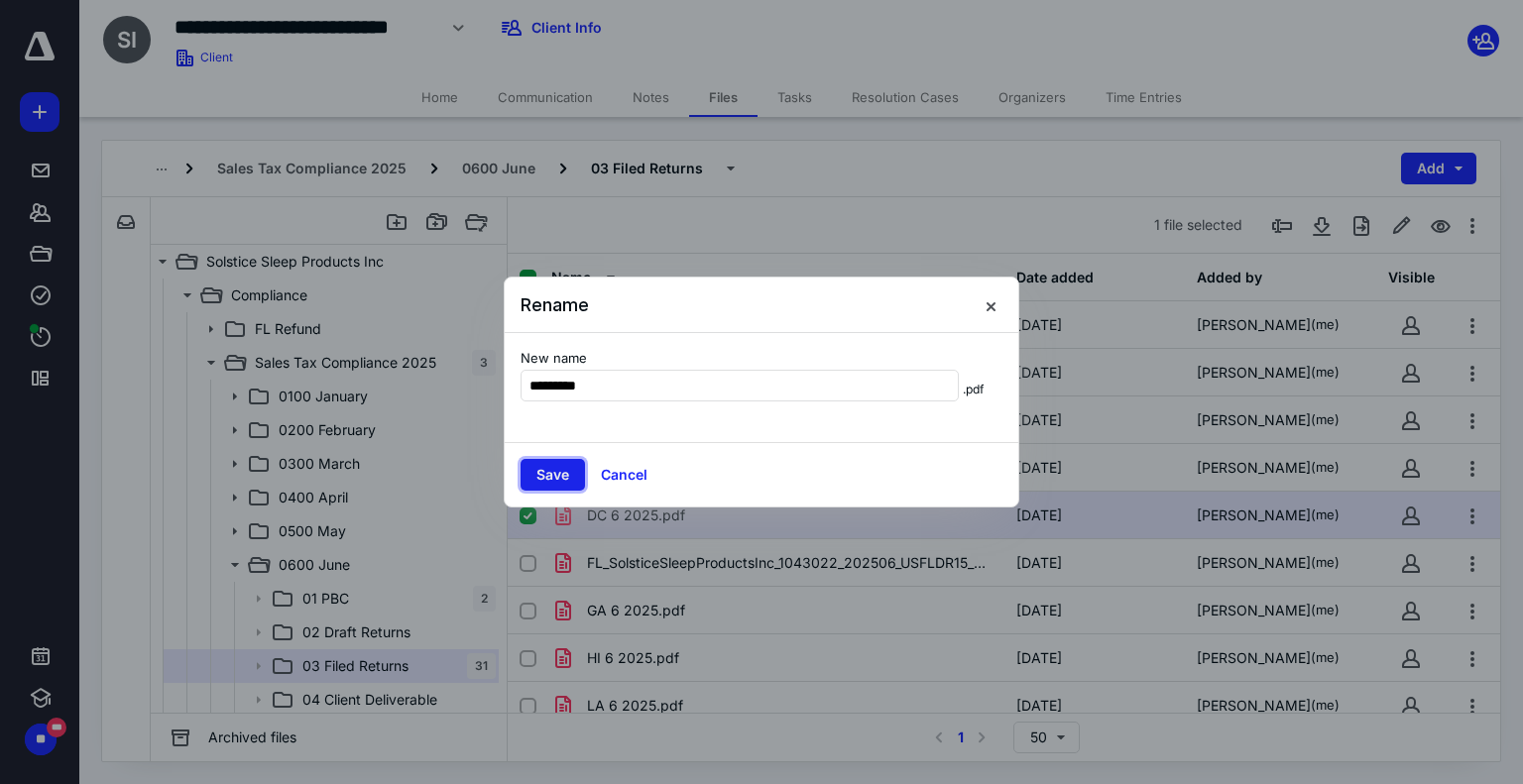 click on "Save" at bounding box center (552, 475) 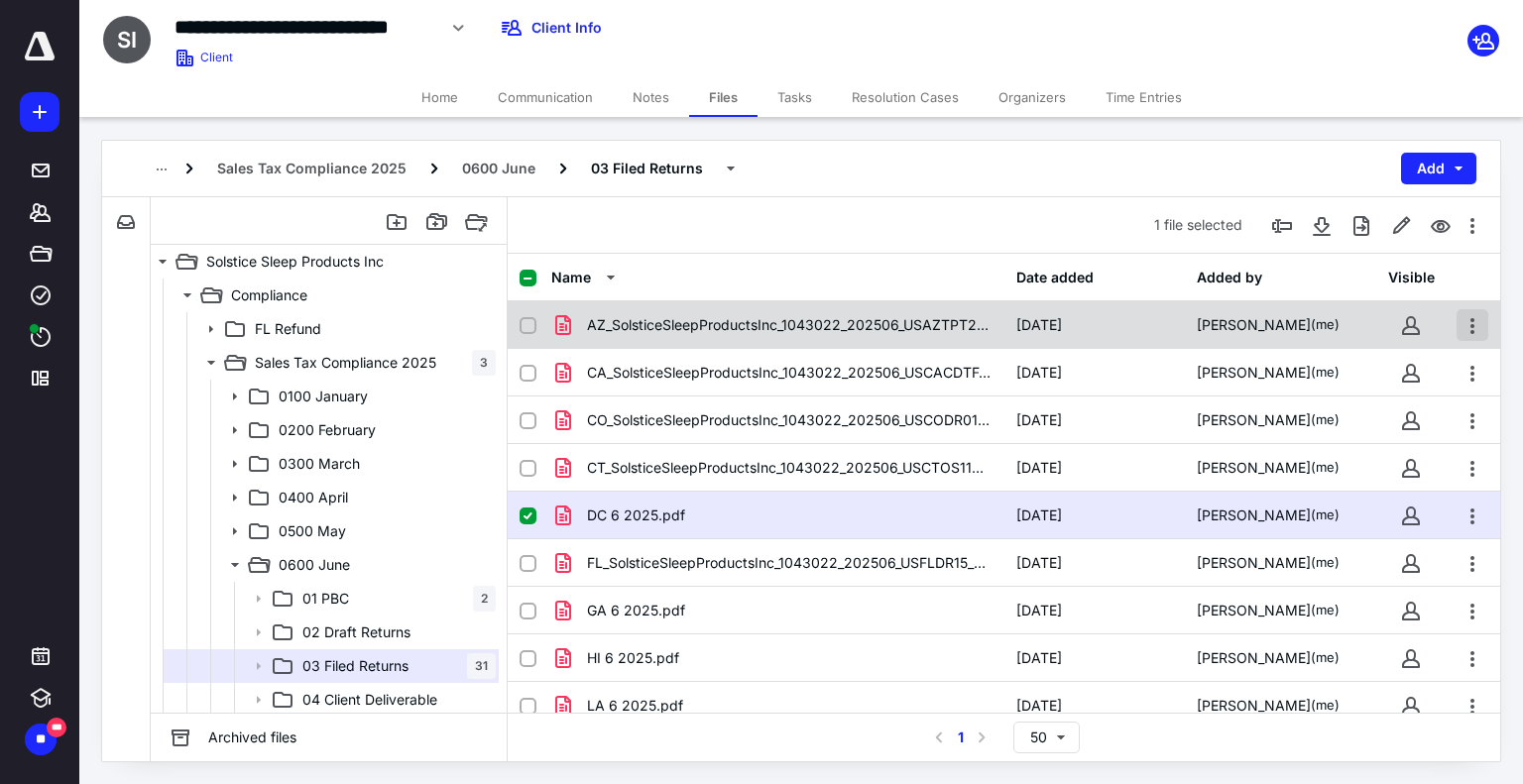 click at bounding box center [1472, 325] 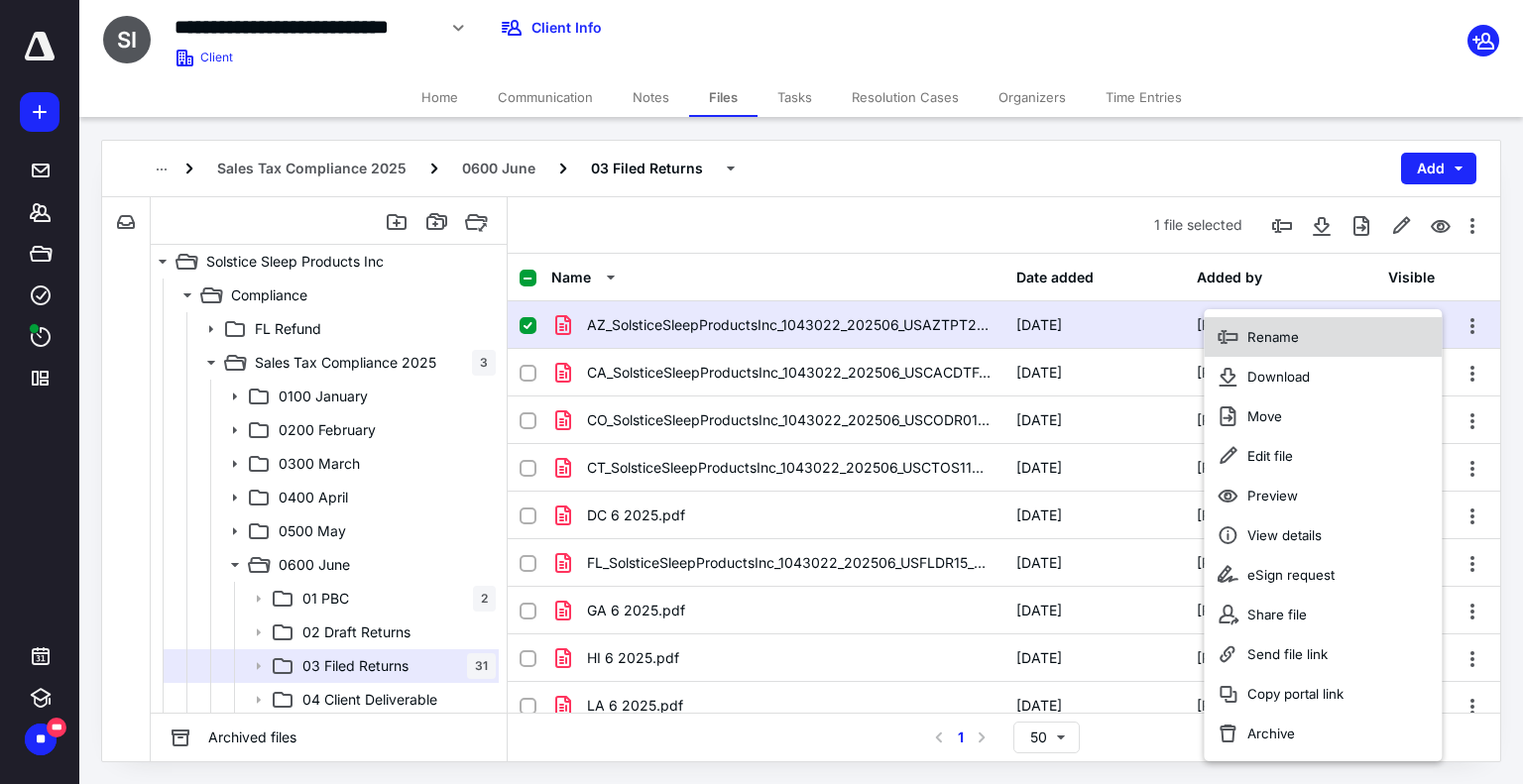click on "Rename" at bounding box center [1323, 337] 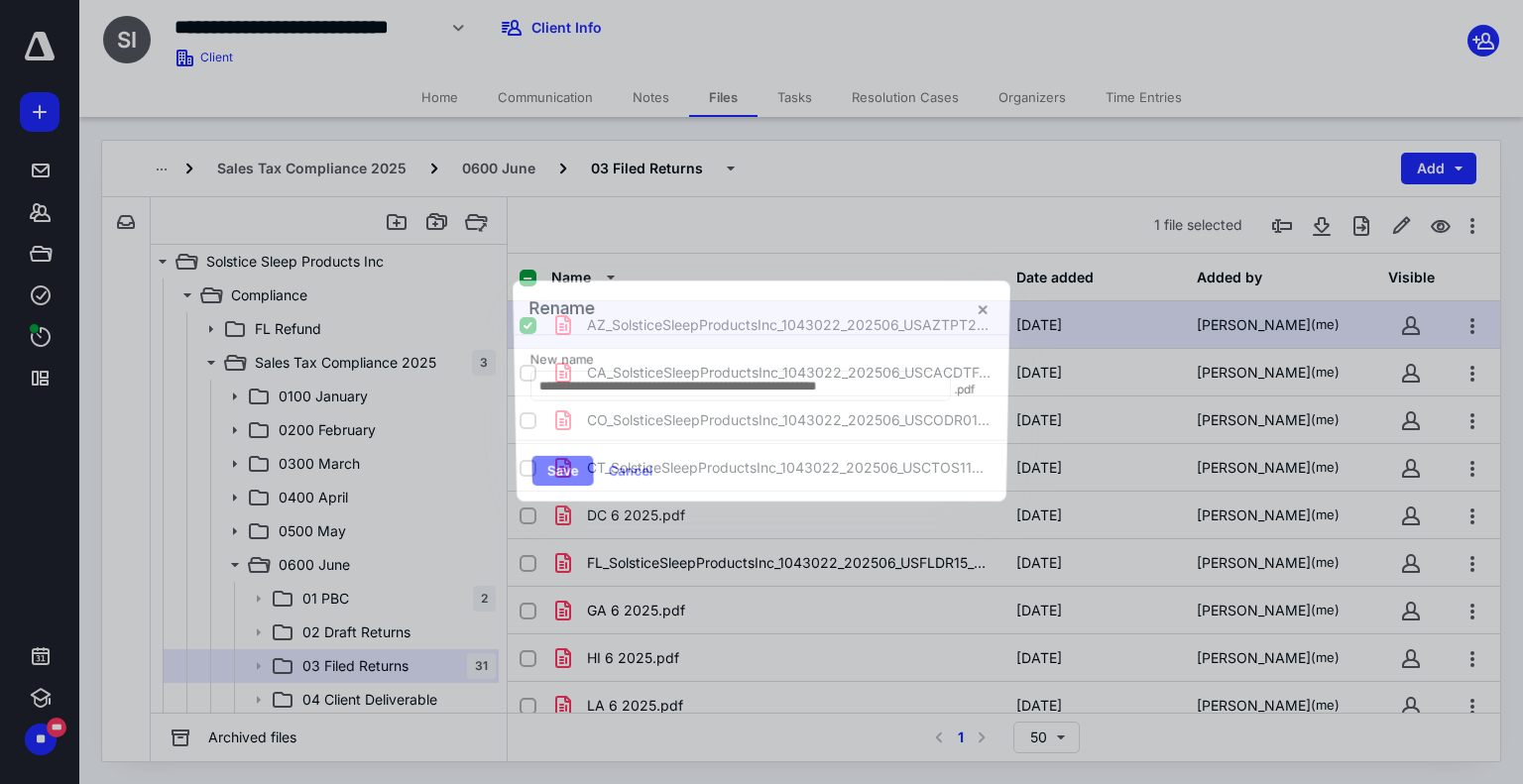 scroll, scrollTop: 0, scrollLeft: 25, axis: horizontal 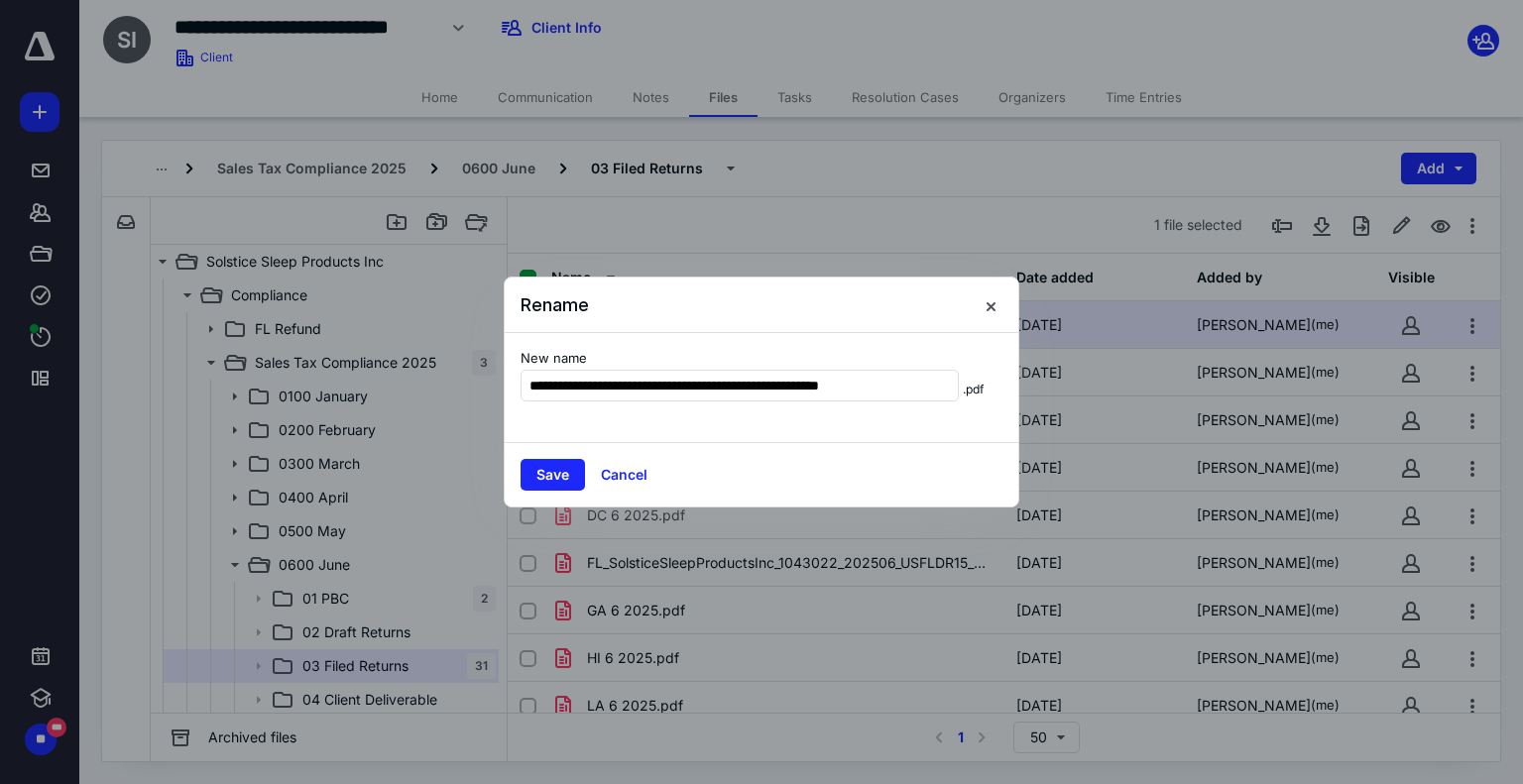 drag, startPoint x: 639, startPoint y: 433, endPoint x: 604, endPoint y: 418, distance: 38.078866 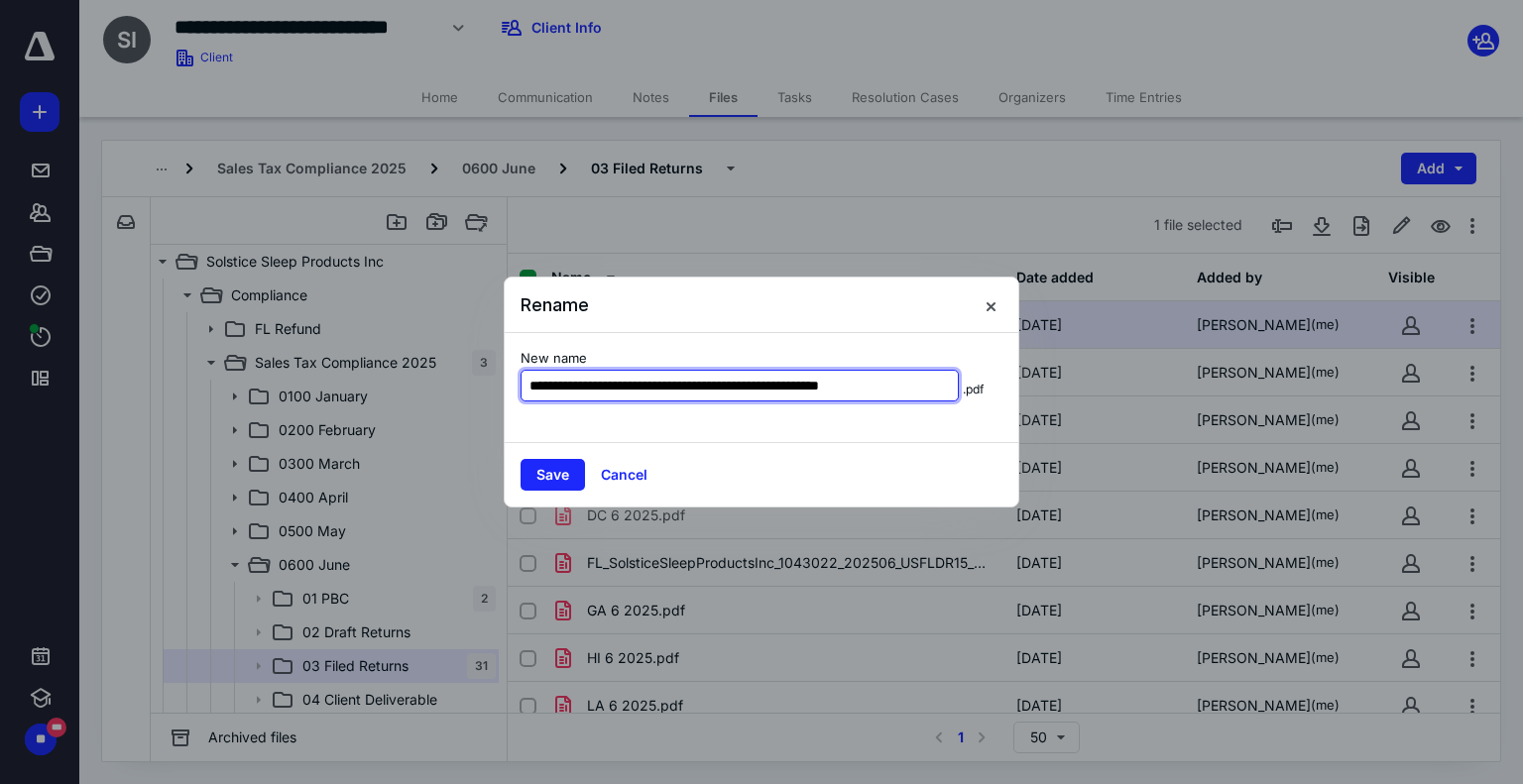 scroll, scrollTop: 0, scrollLeft: 25, axis: horizontal 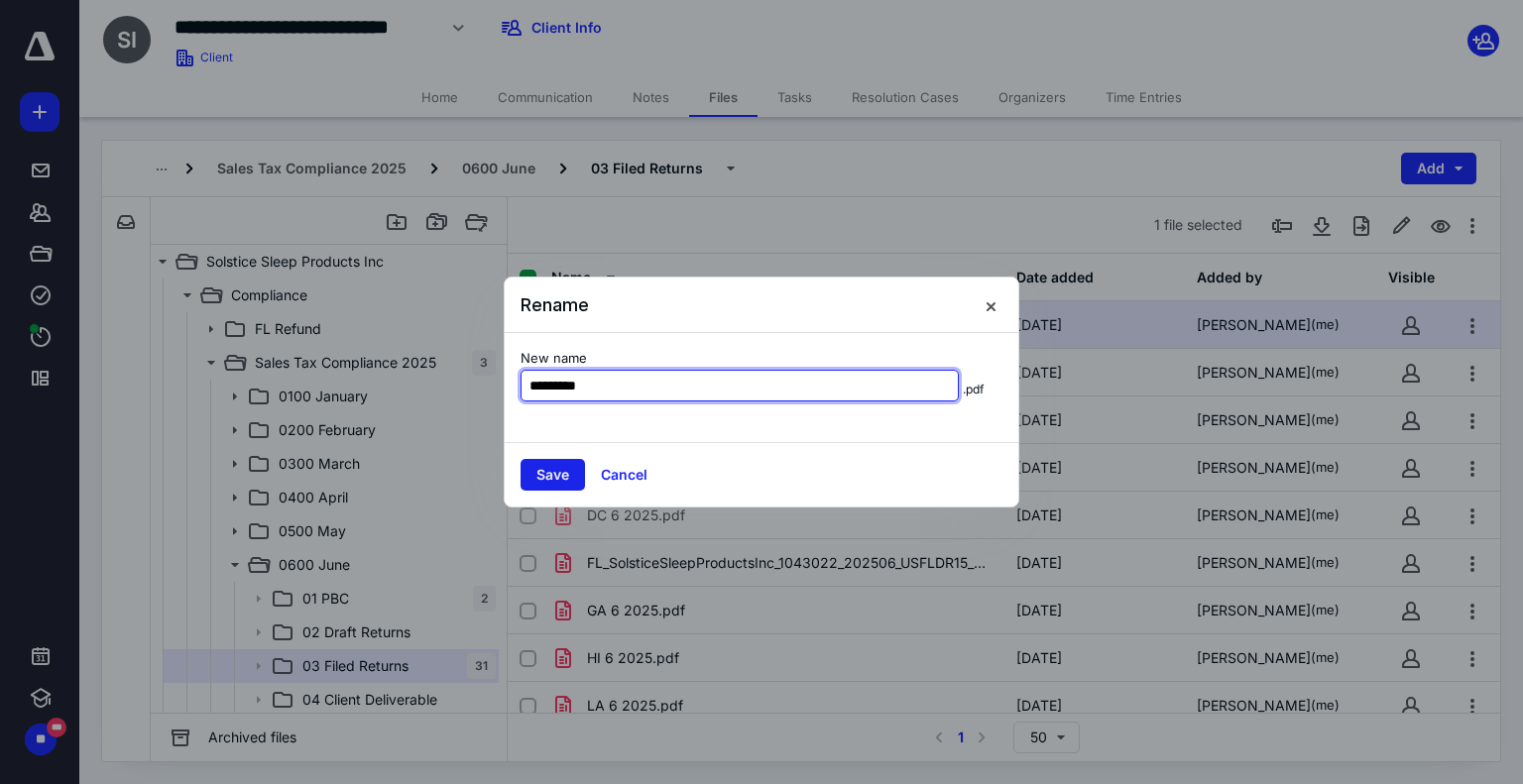type on "*********" 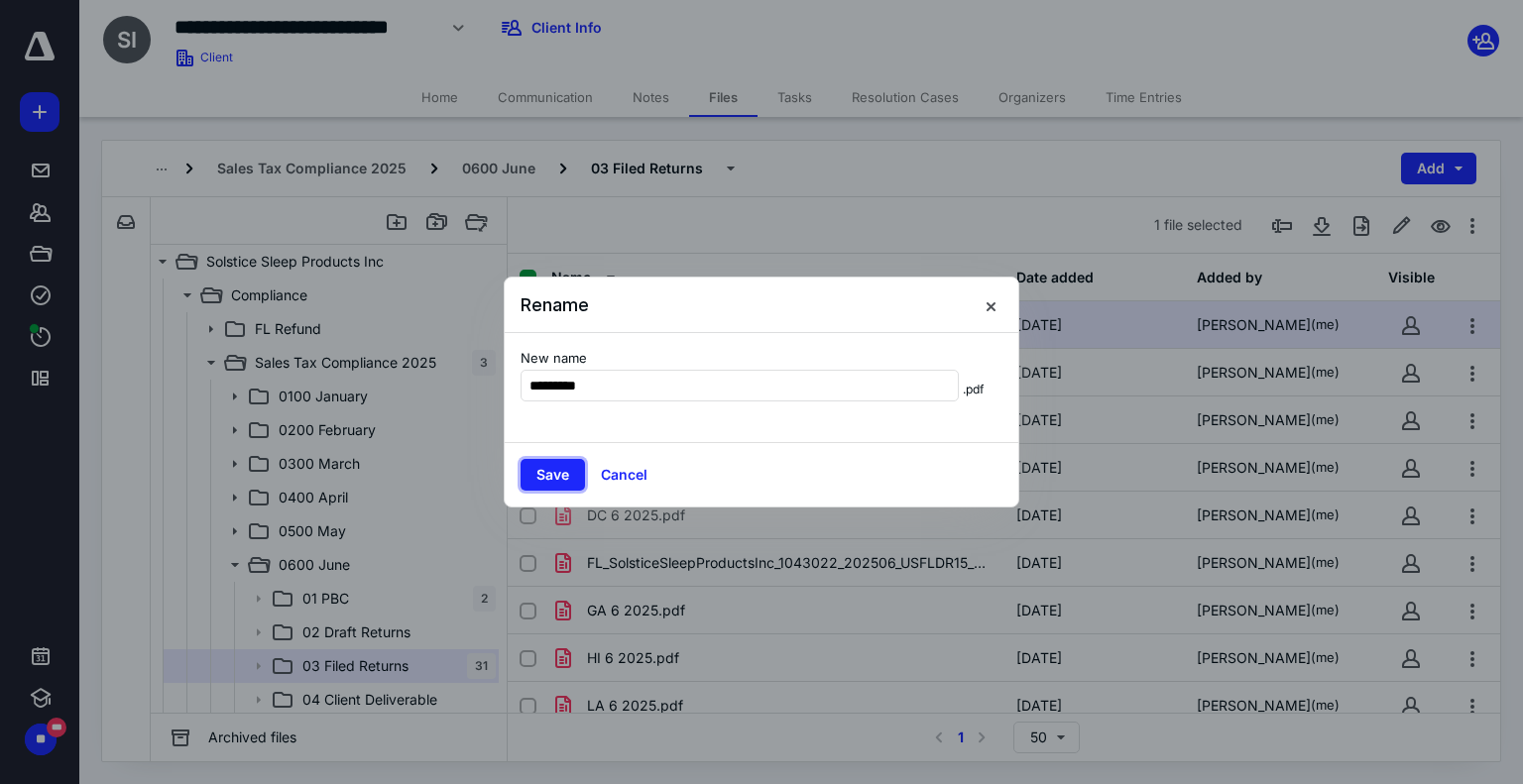 drag, startPoint x: 537, startPoint y: 473, endPoint x: 643, endPoint y: 441, distance: 110.724884 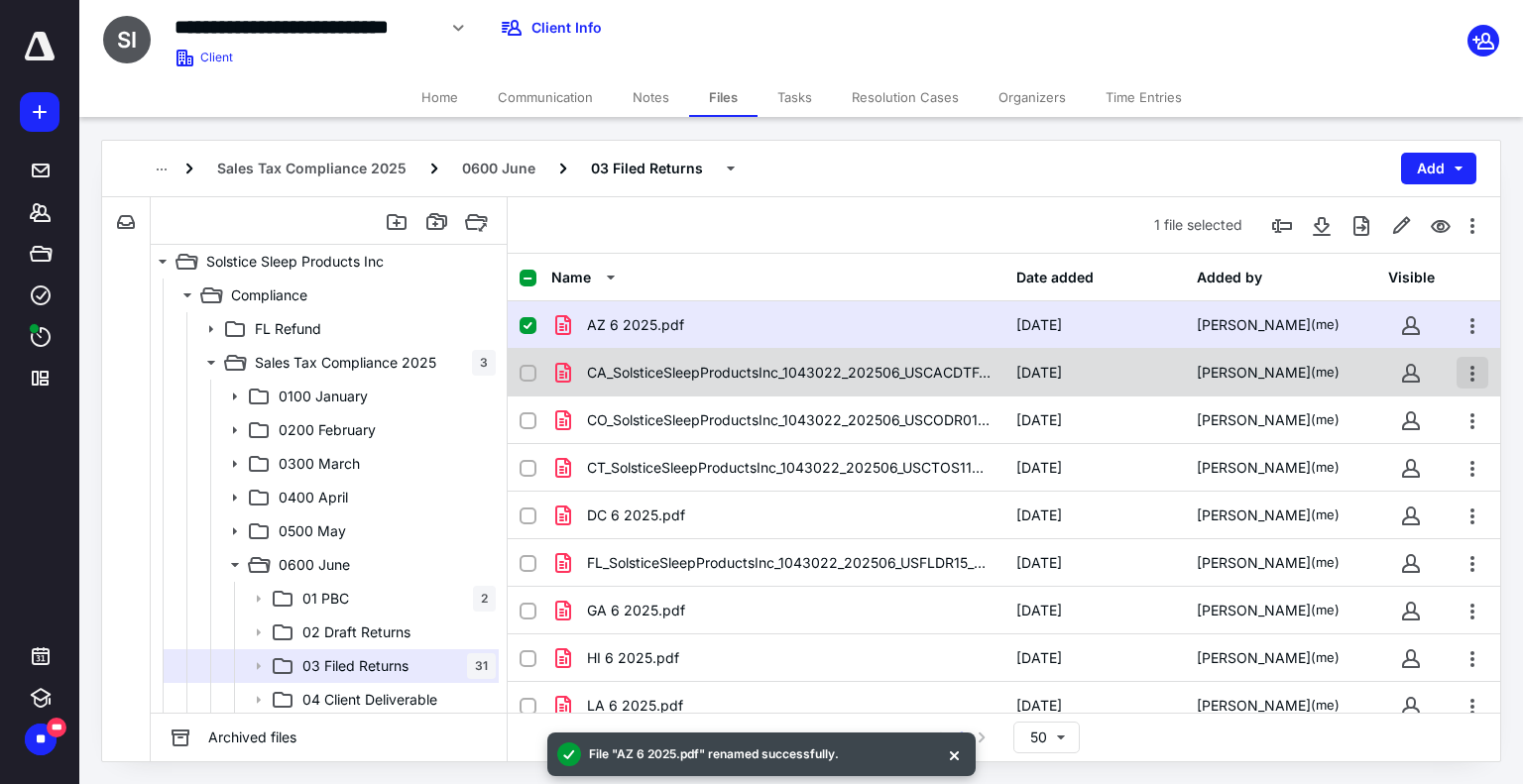 click at bounding box center [1472, 373] 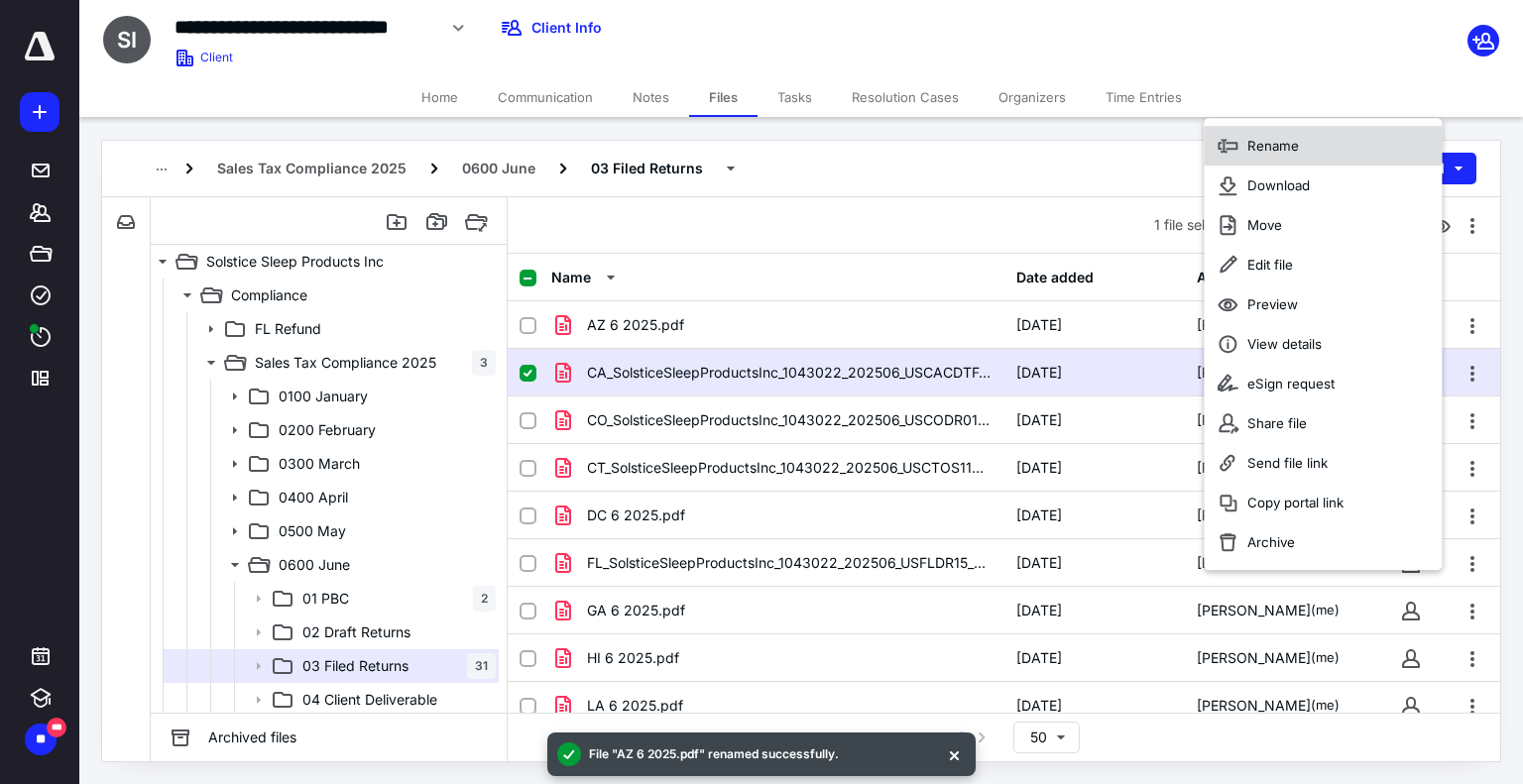 click on "Rename" at bounding box center (1273, 146) 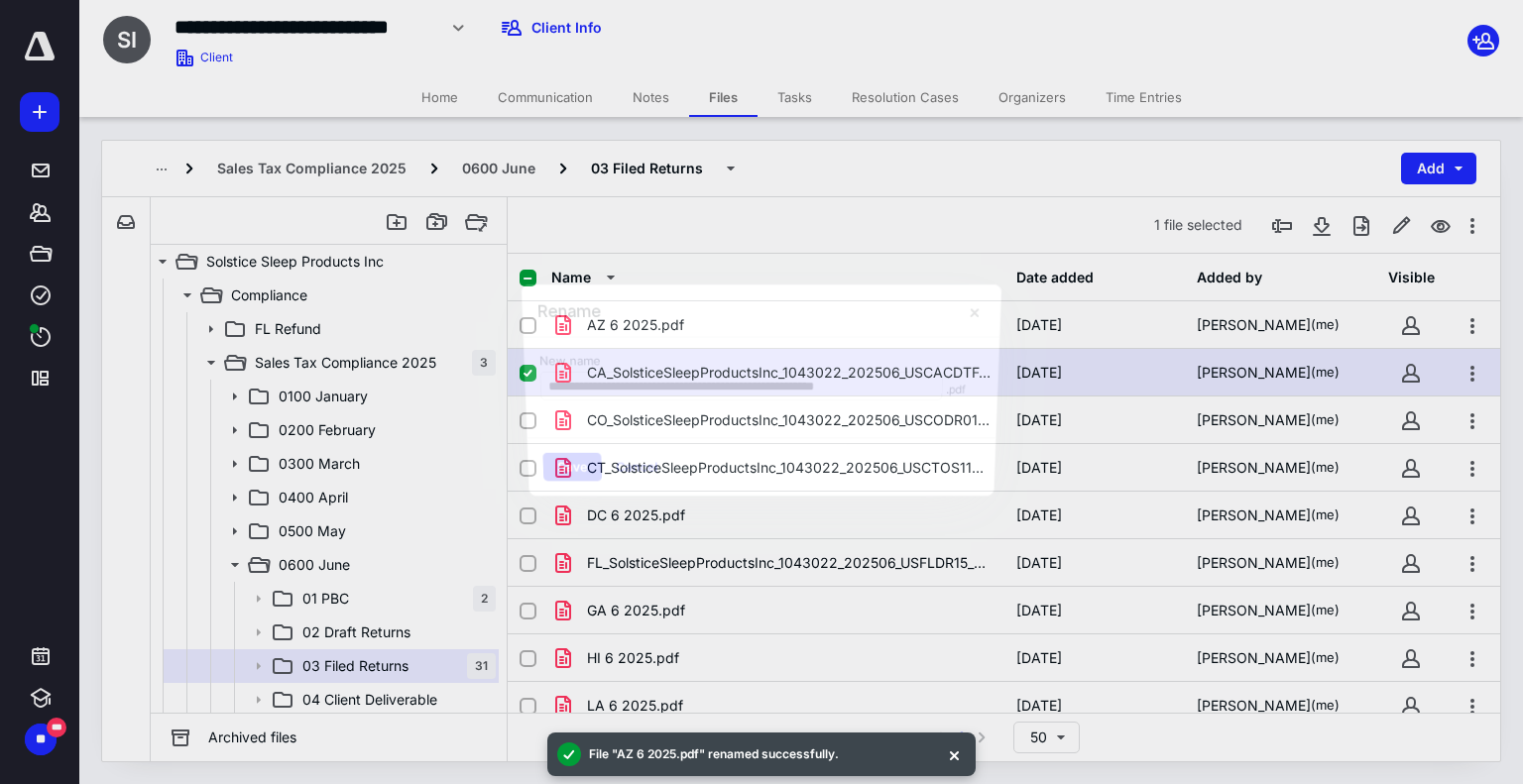 scroll, scrollTop: 0, scrollLeft: 28, axis: horizontal 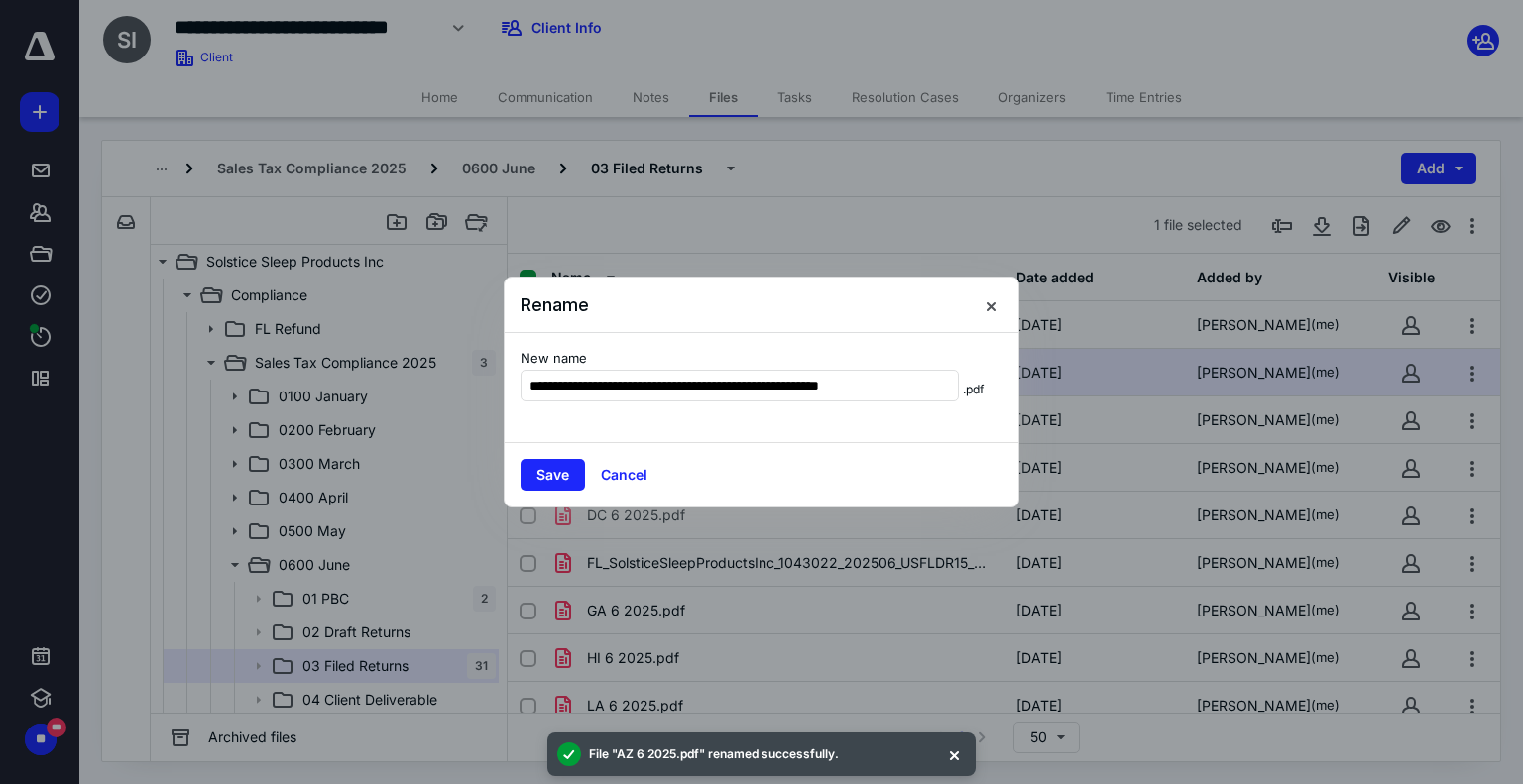 click on "**********" at bounding box center (762, 388) 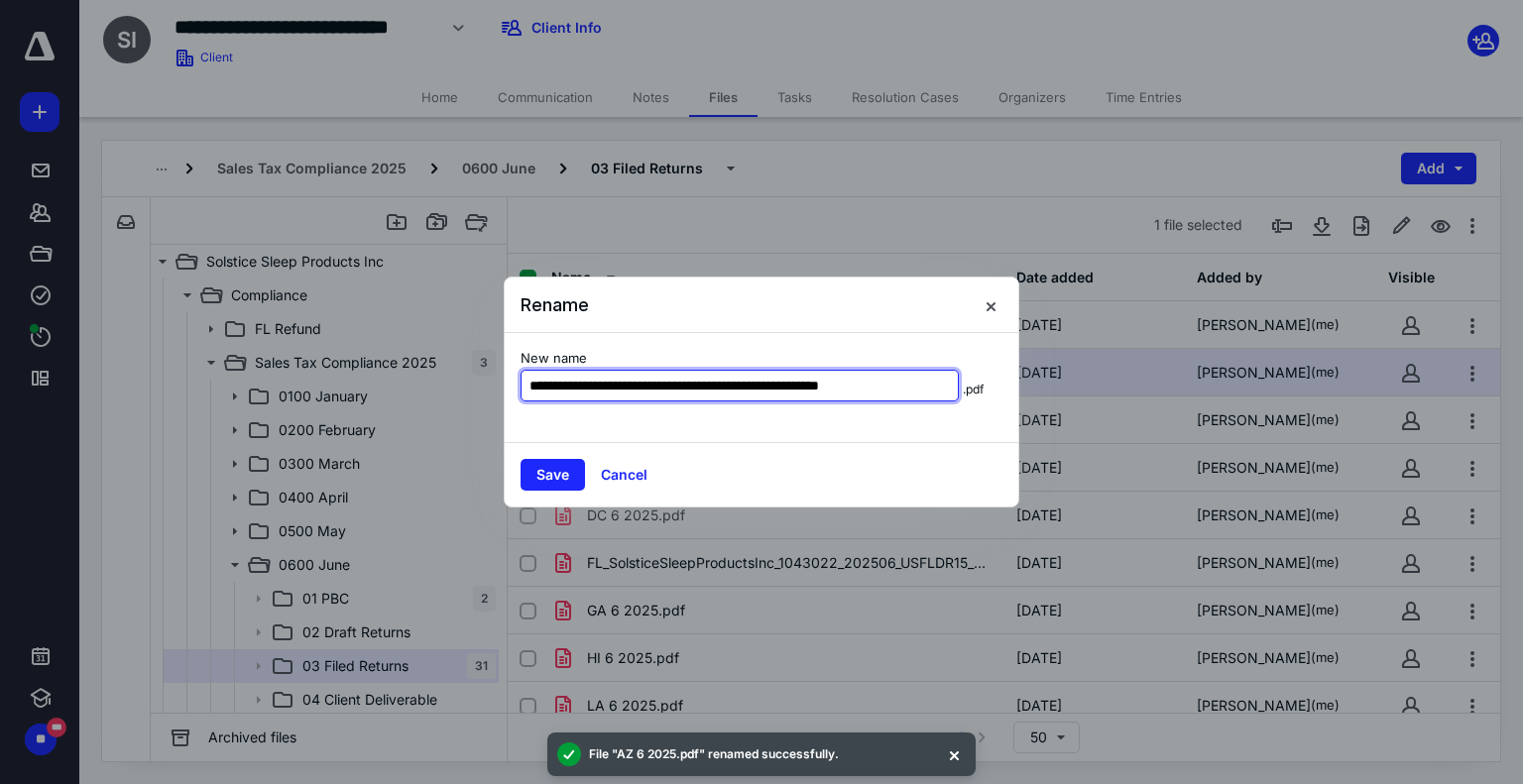 scroll, scrollTop: 0, scrollLeft: 28, axis: horizontal 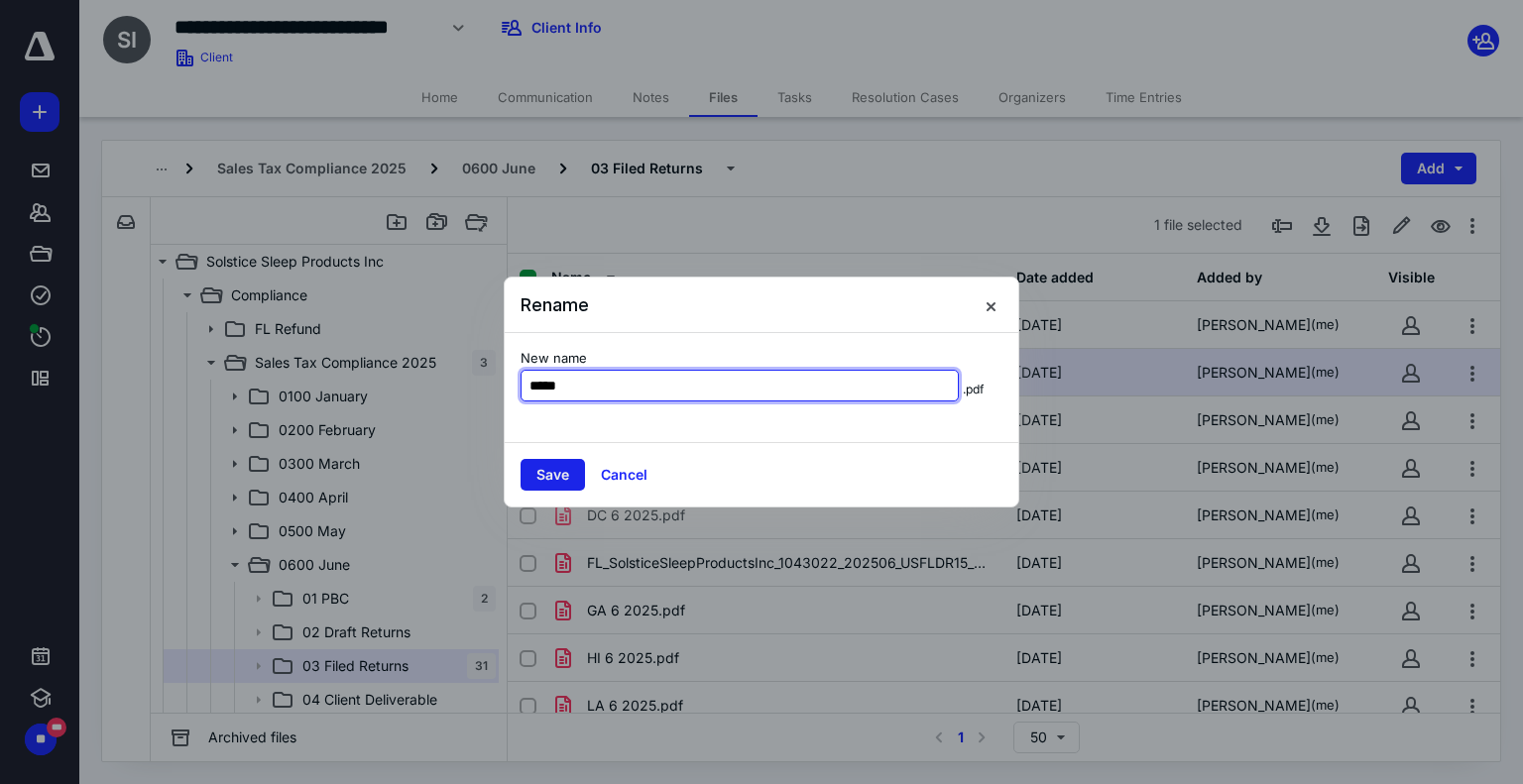 type on "*****" 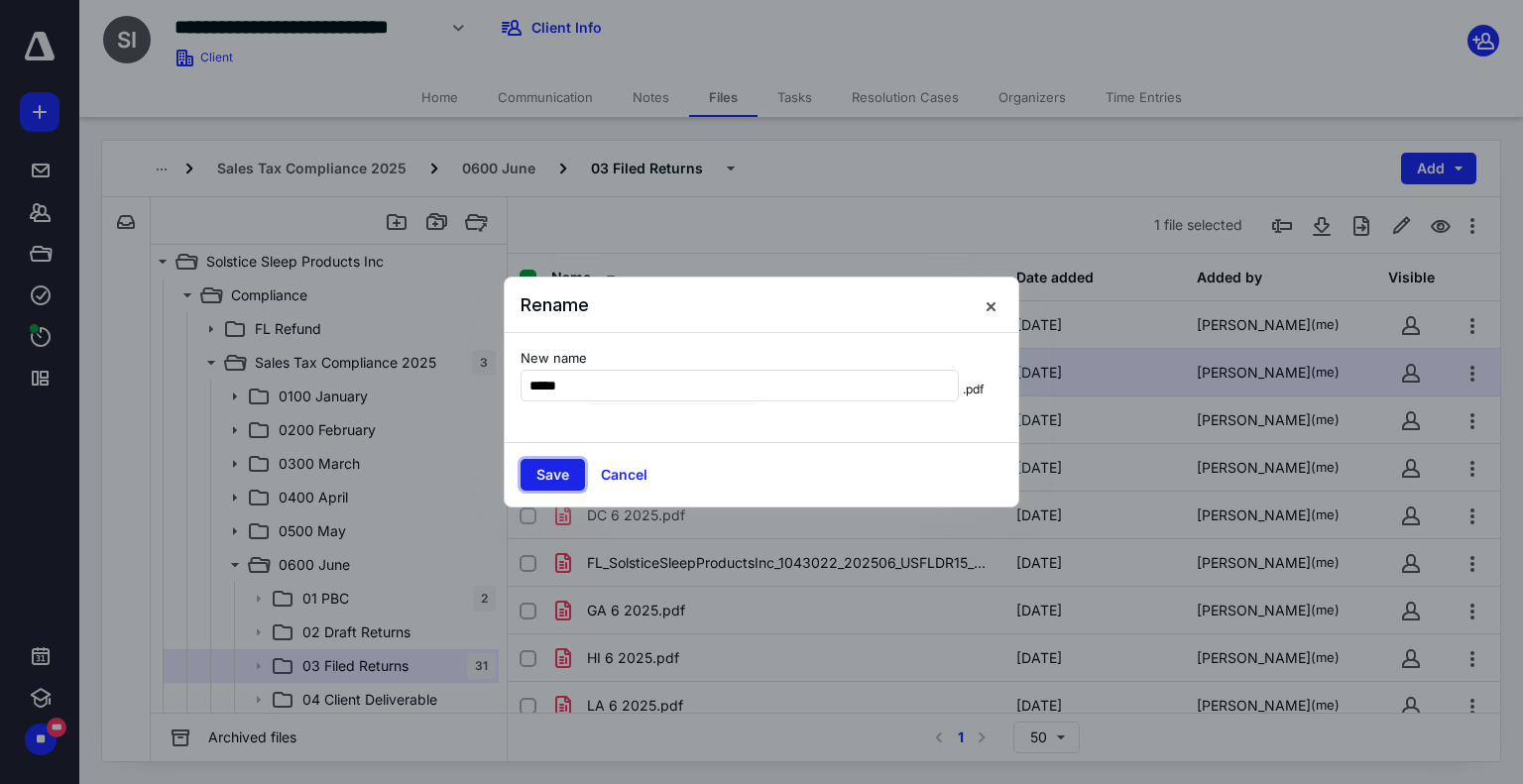 click on "Save" at bounding box center (552, 475) 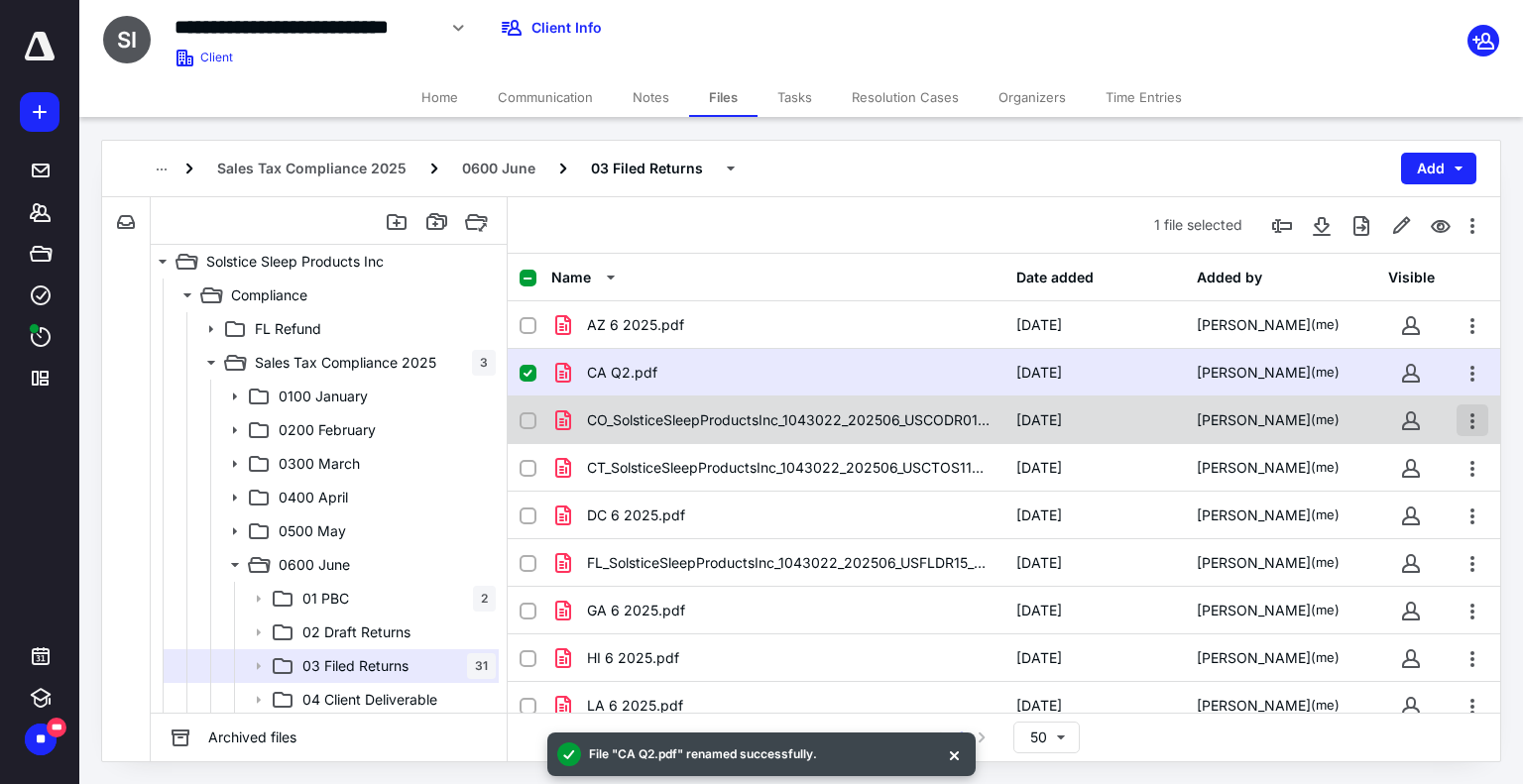 click at bounding box center (1472, 420) 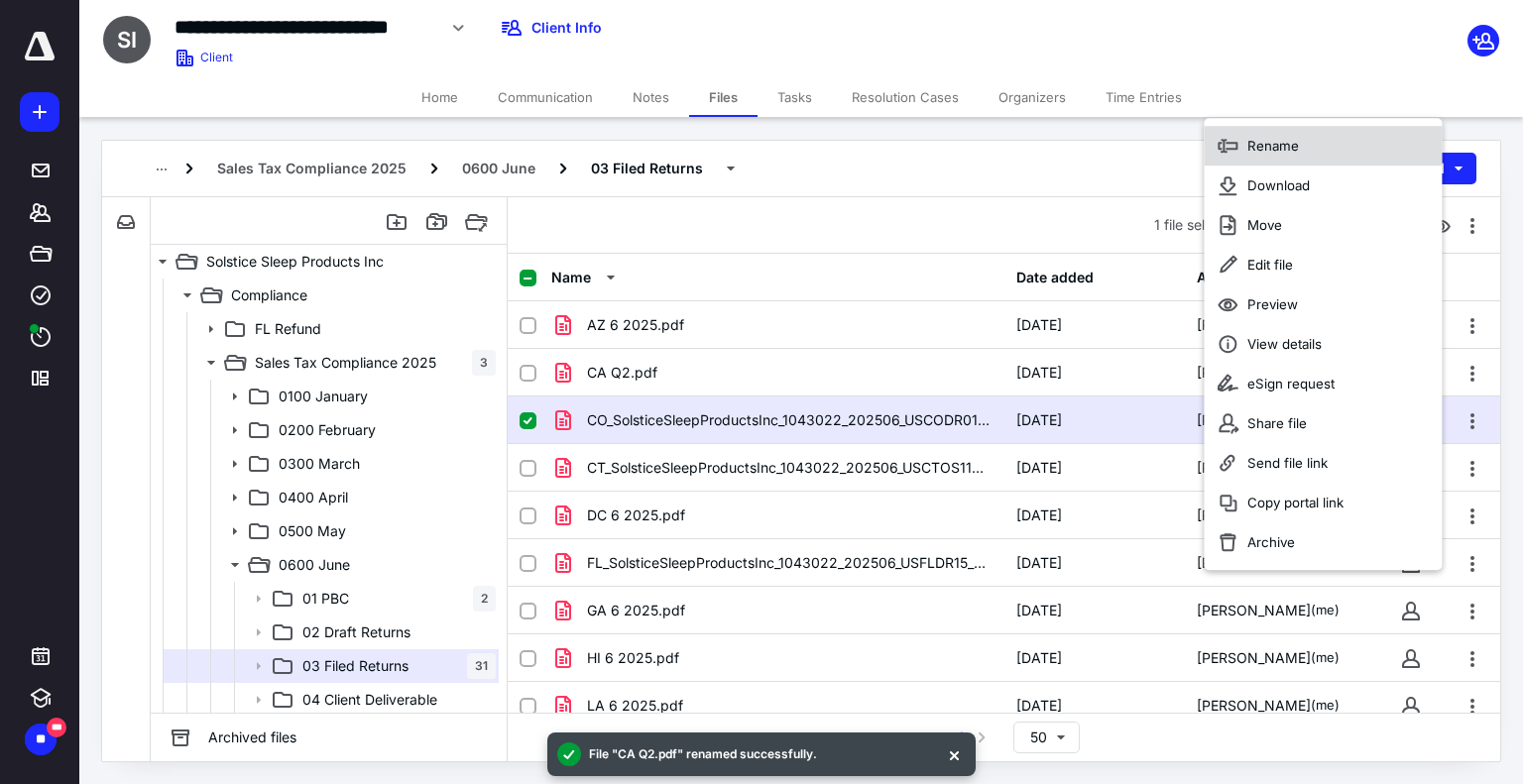 click on "Rename" at bounding box center (1323, 146) 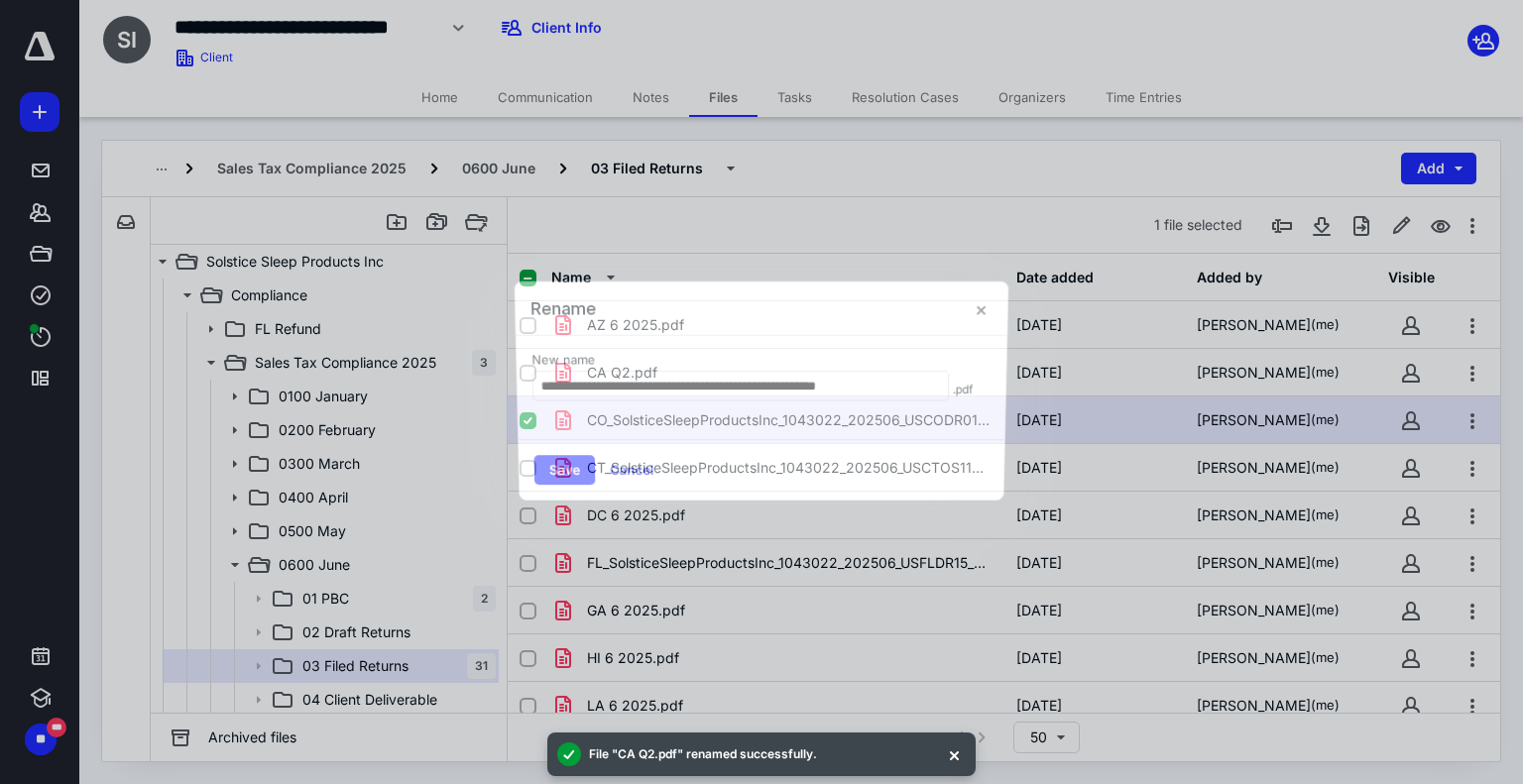 scroll, scrollTop: 0, scrollLeft: 32, axis: horizontal 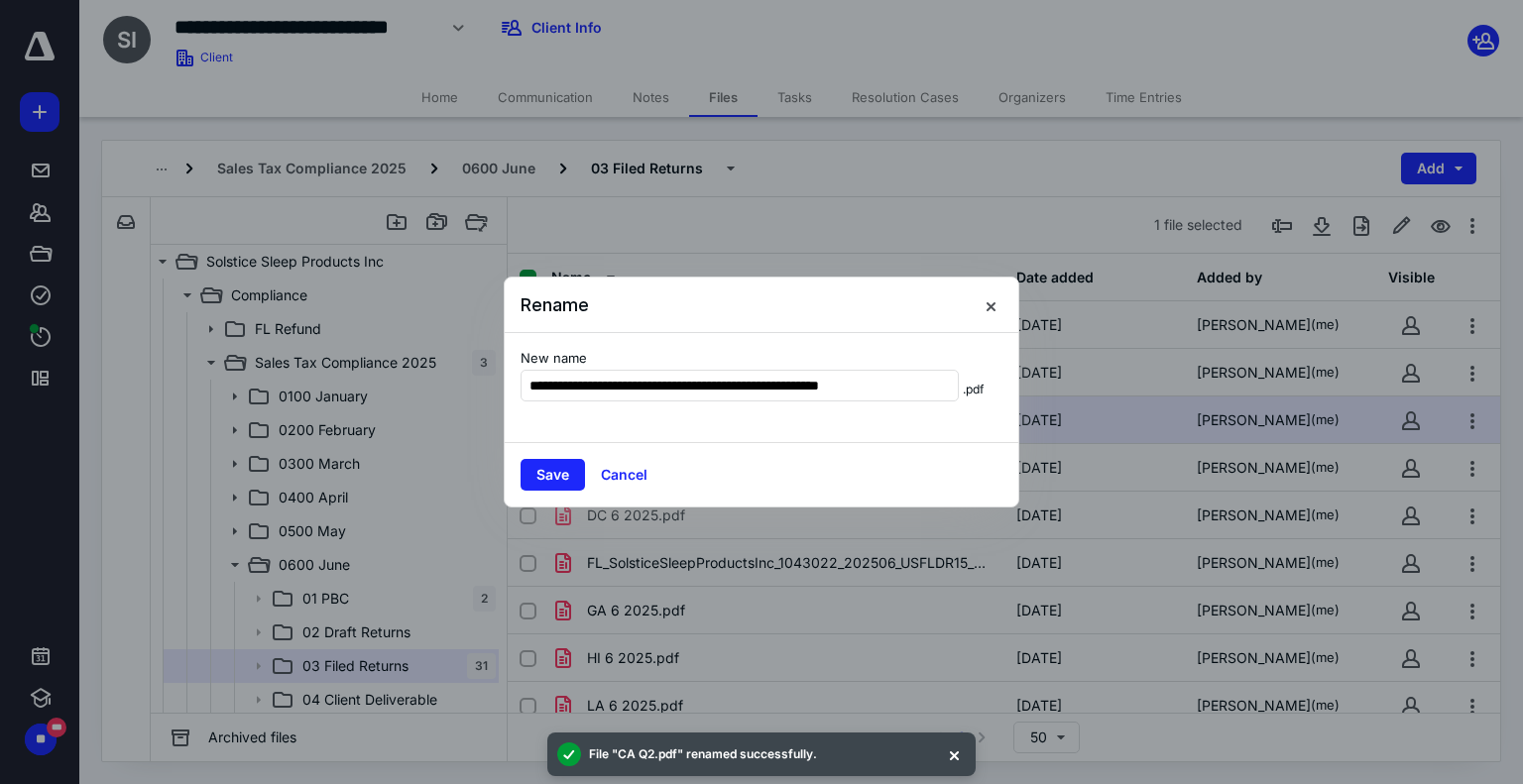 click on "**********" at bounding box center (762, 388) 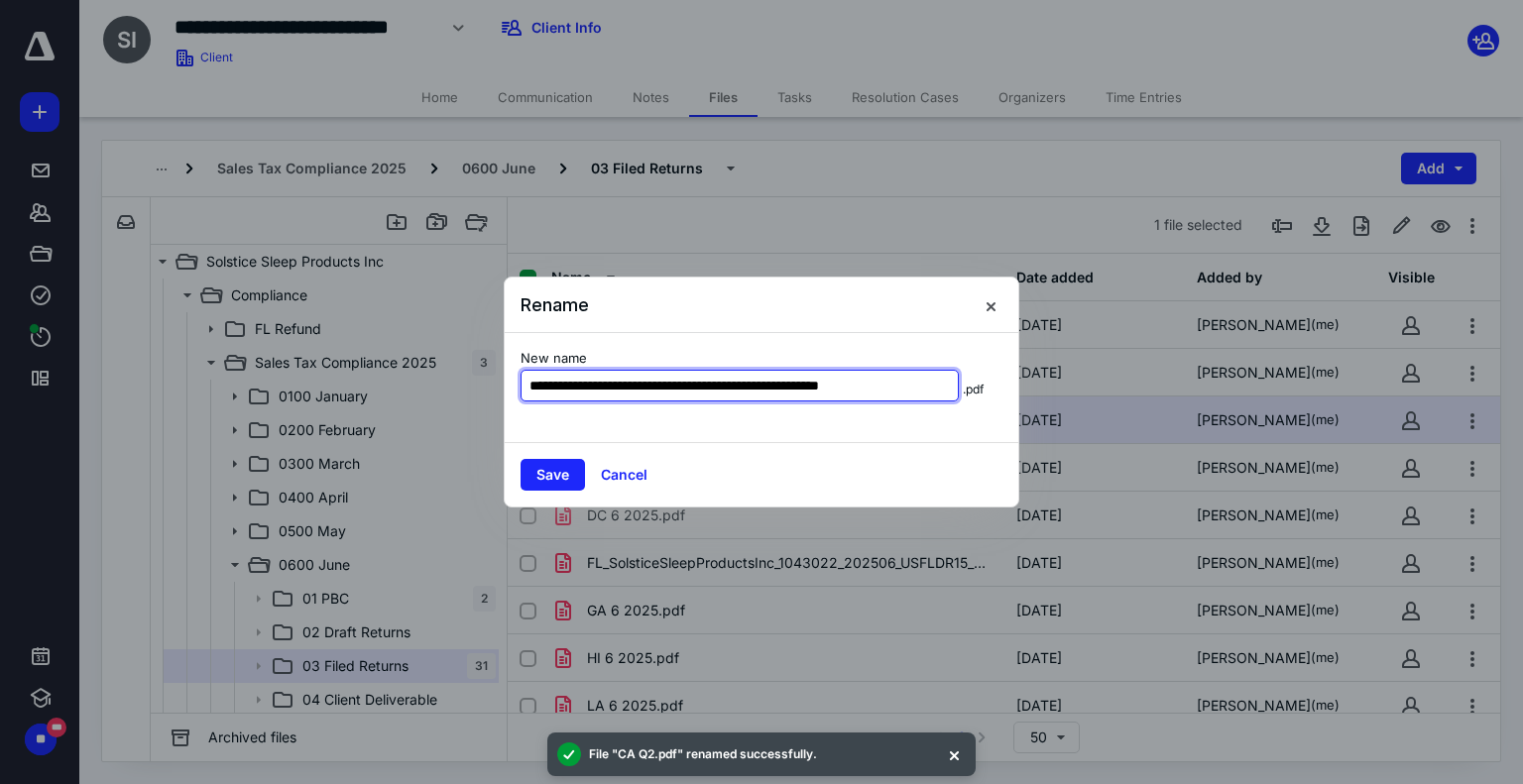 scroll, scrollTop: 0, scrollLeft: 32, axis: horizontal 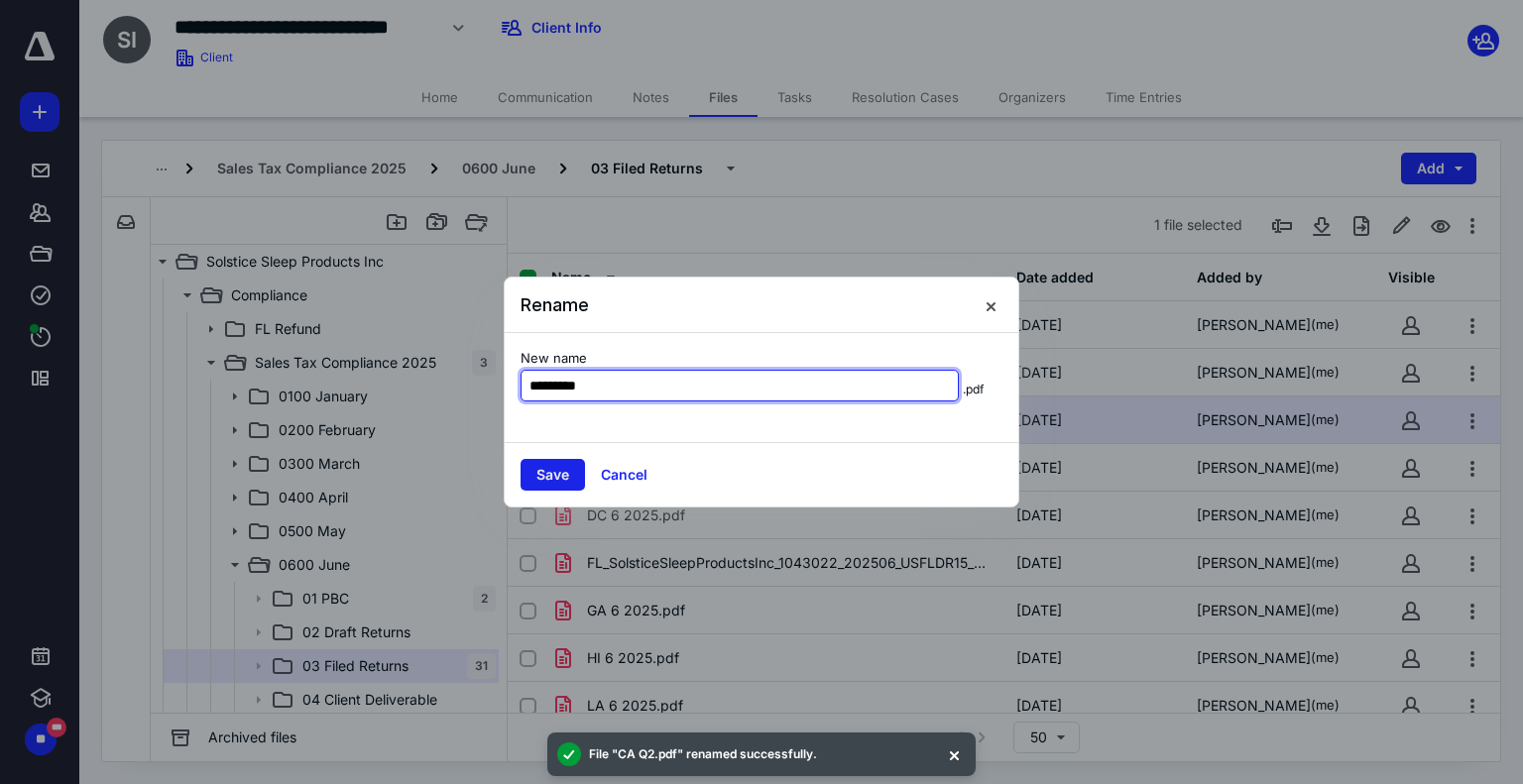type on "*********" 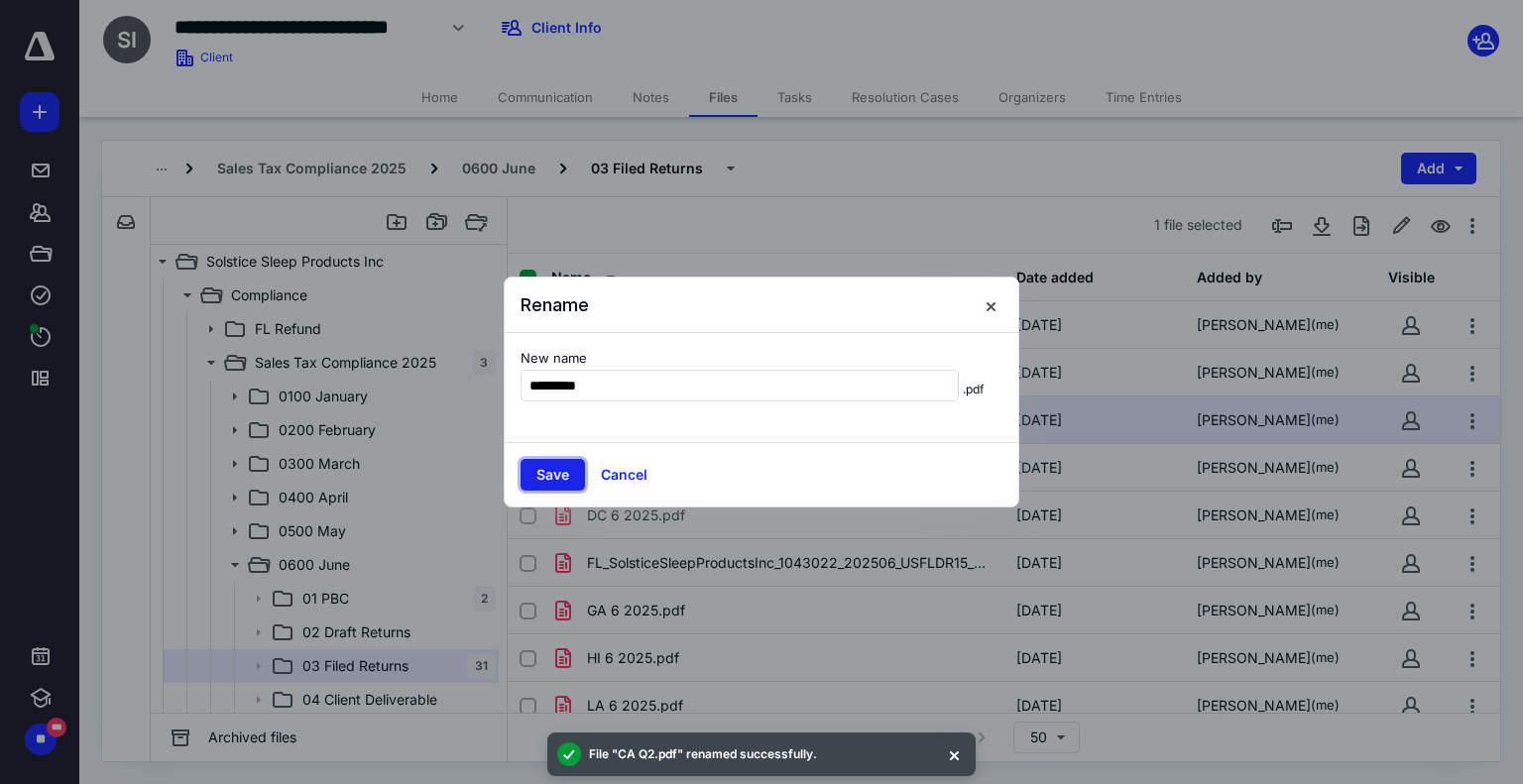 click on "Save" at bounding box center [552, 475] 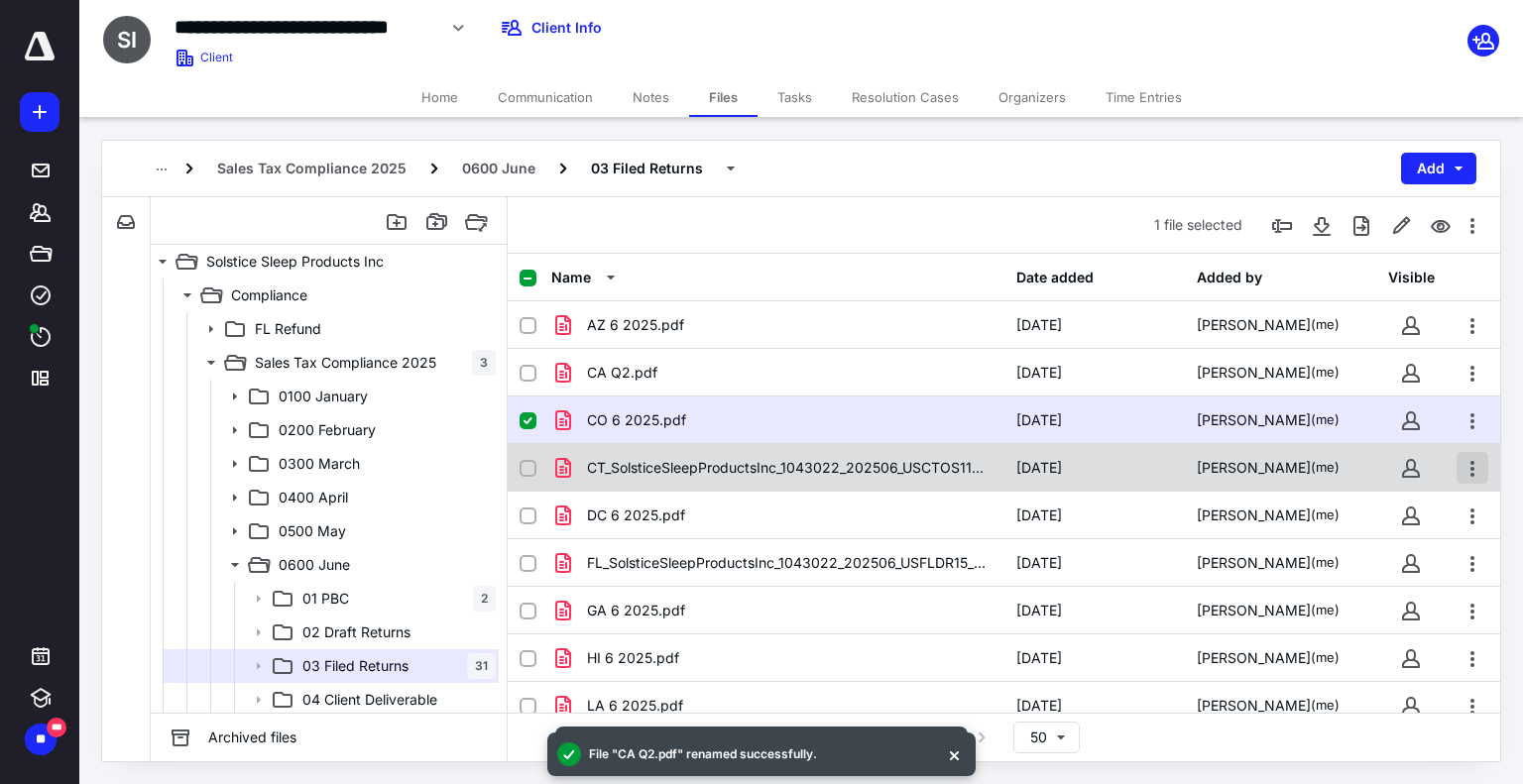 click at bounding box center [1472, 468] 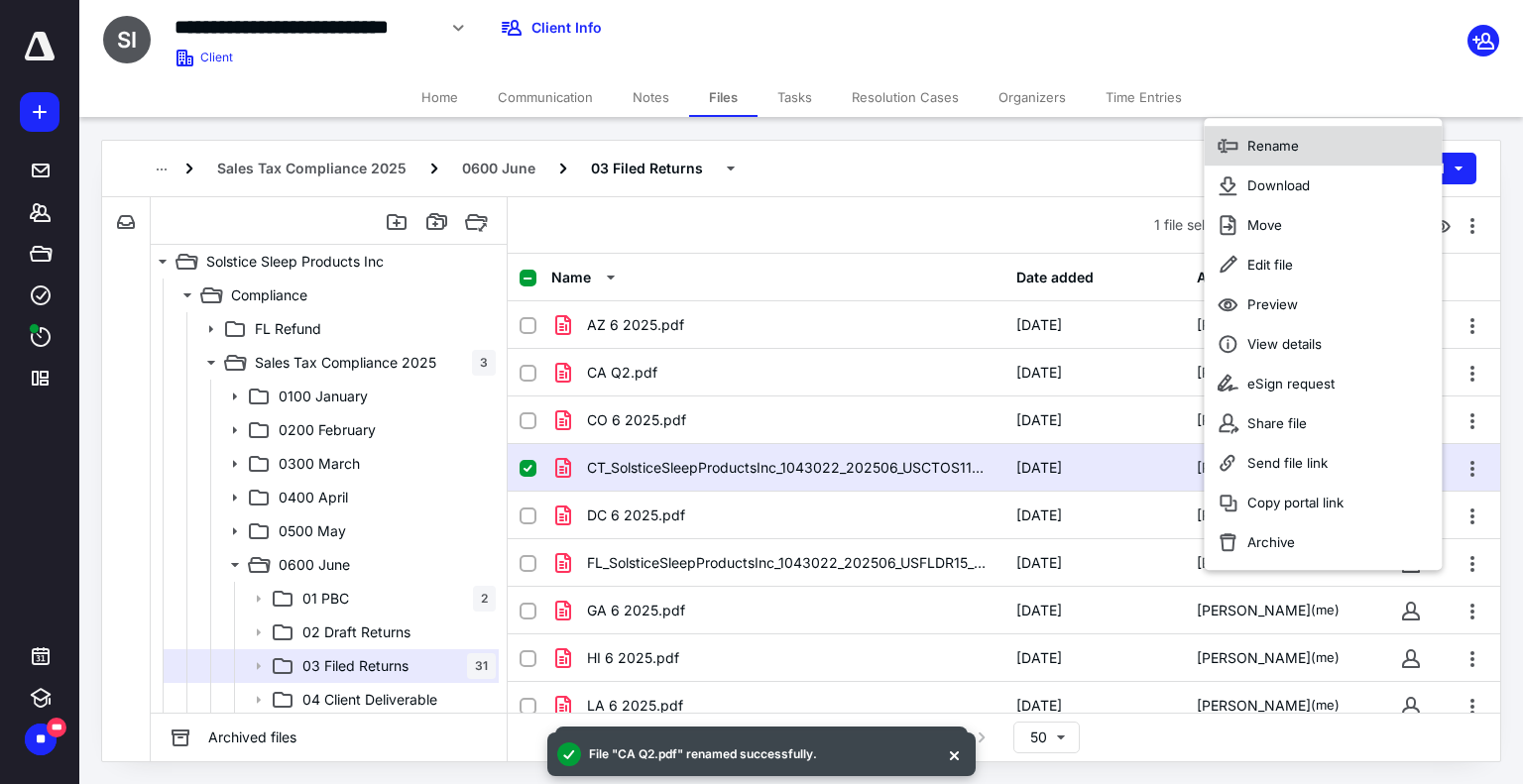 click on "Rename" at bounding box center (1323, 146) 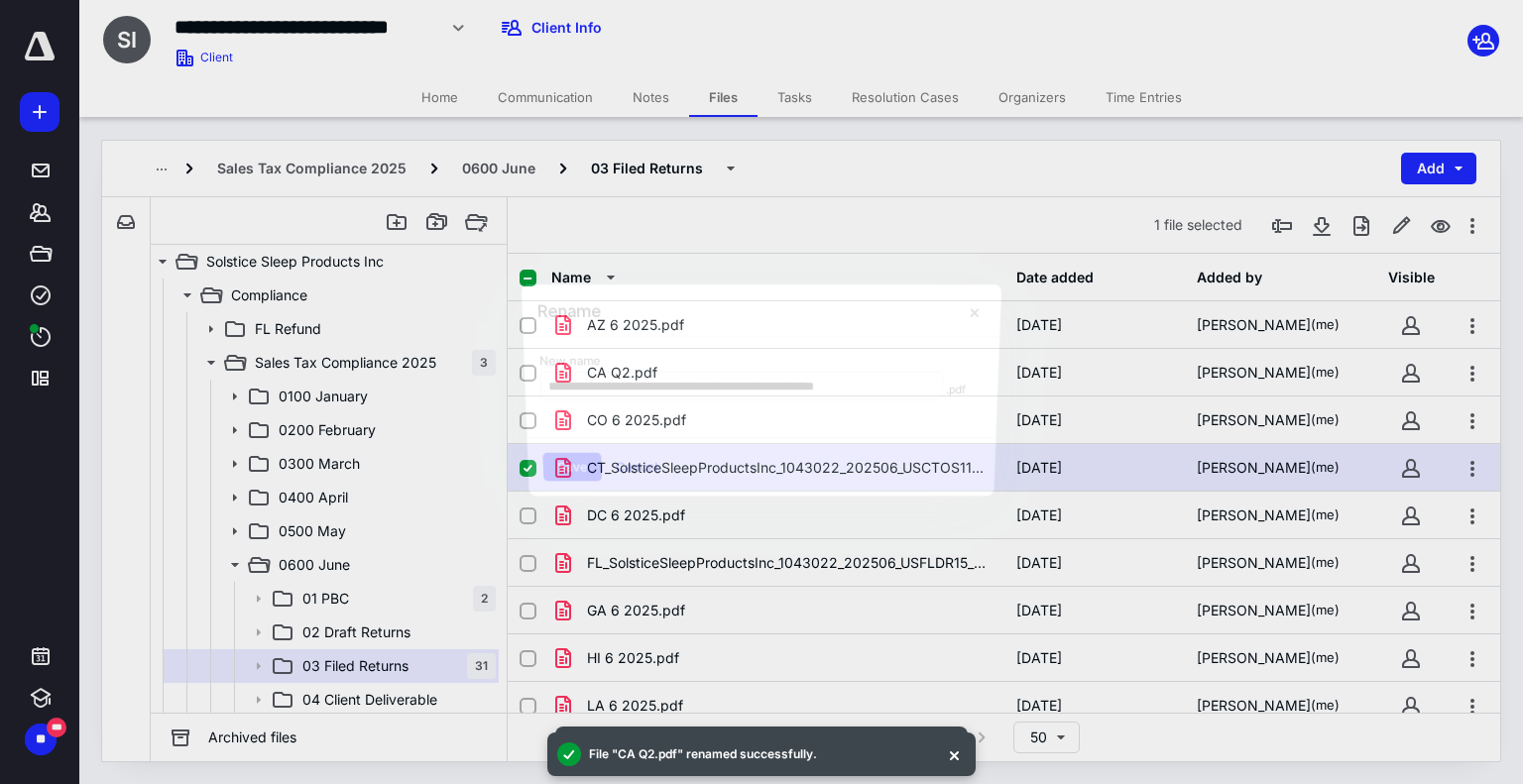 scroll, scrollTop: 0, scrollLeft: 22, axis: horizontal 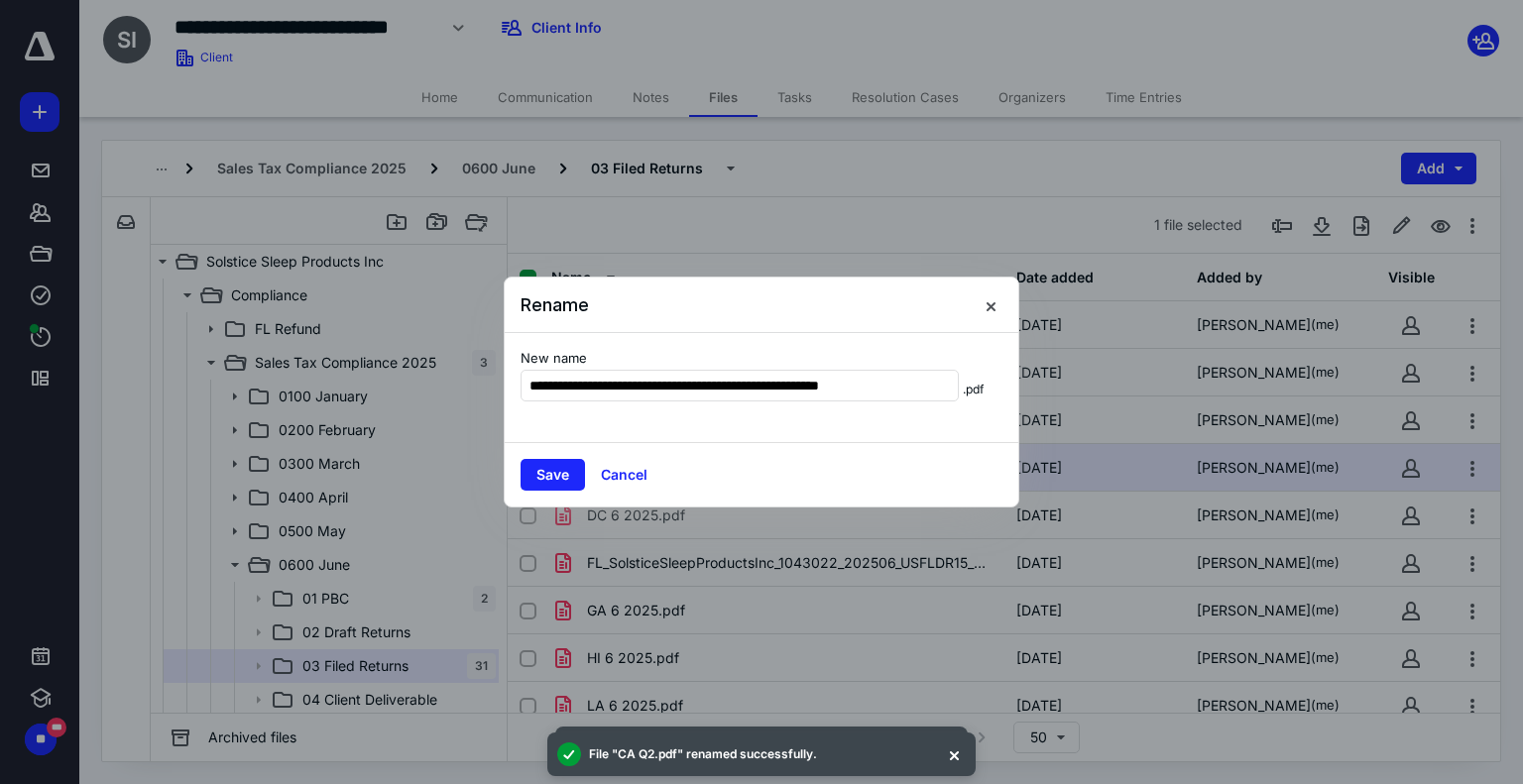 click on "**********" at bounding box center (762, 388) 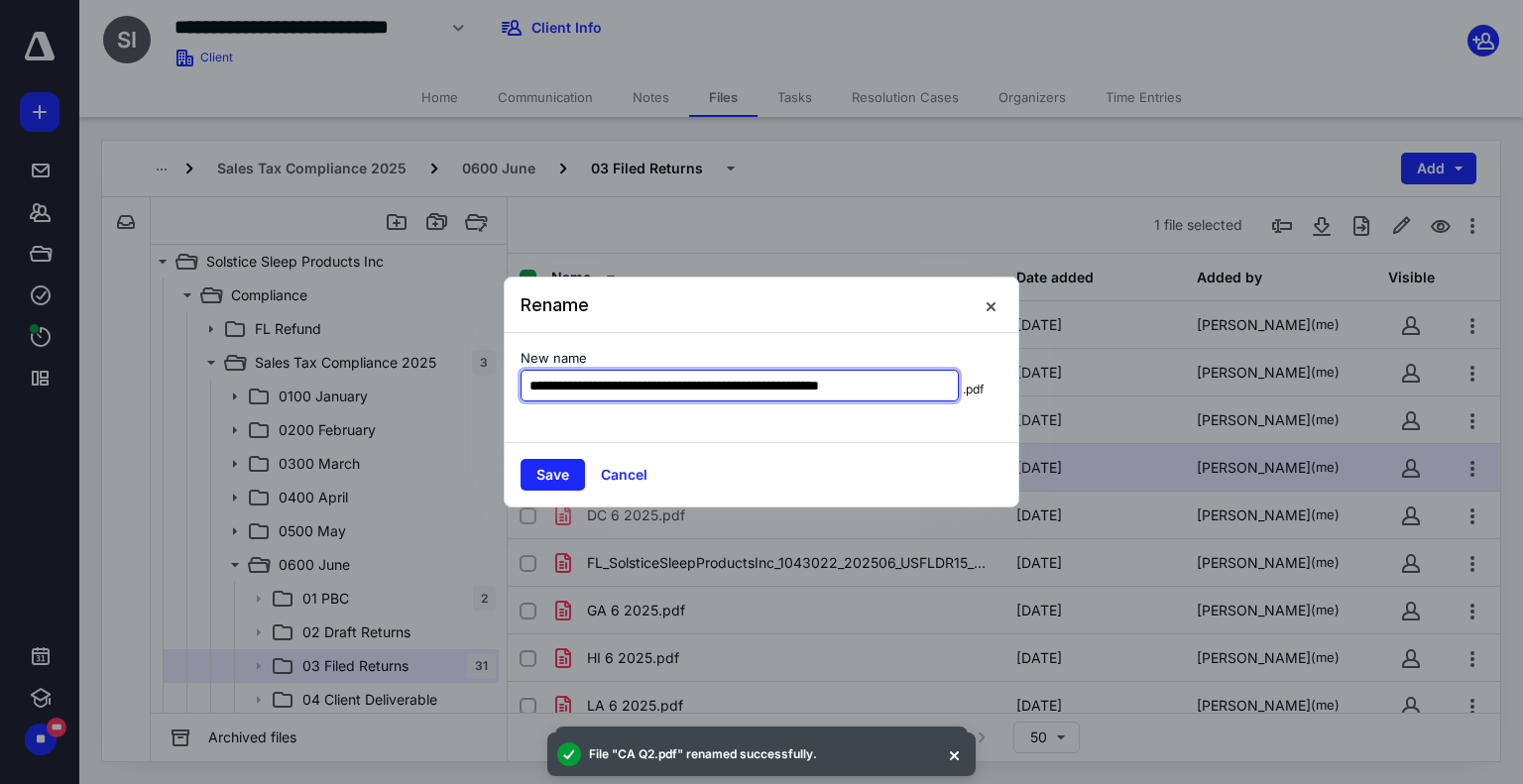 scroll, scrollTop: 0, scrollLeft: 22, axis: horizontal 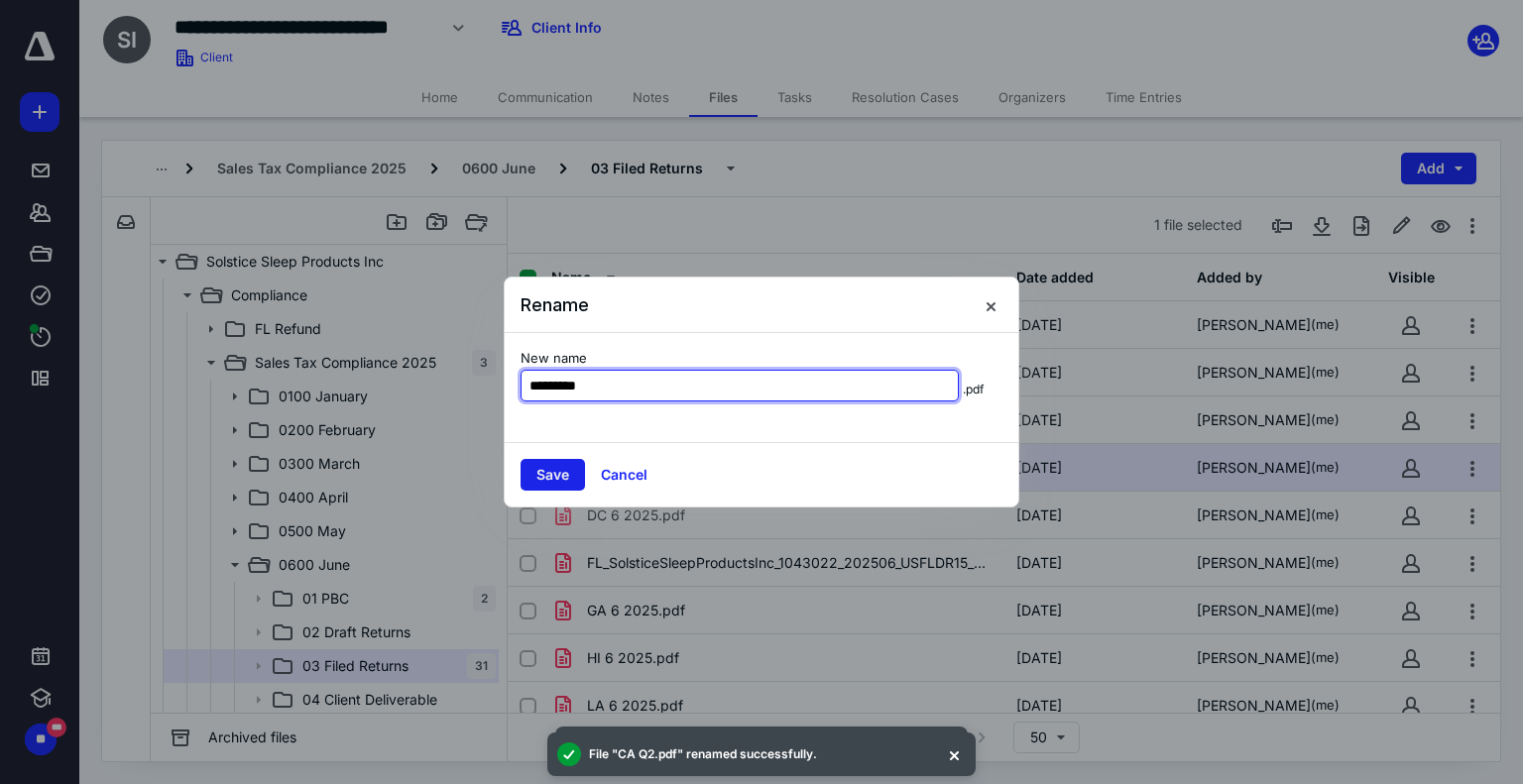 type on "*********" 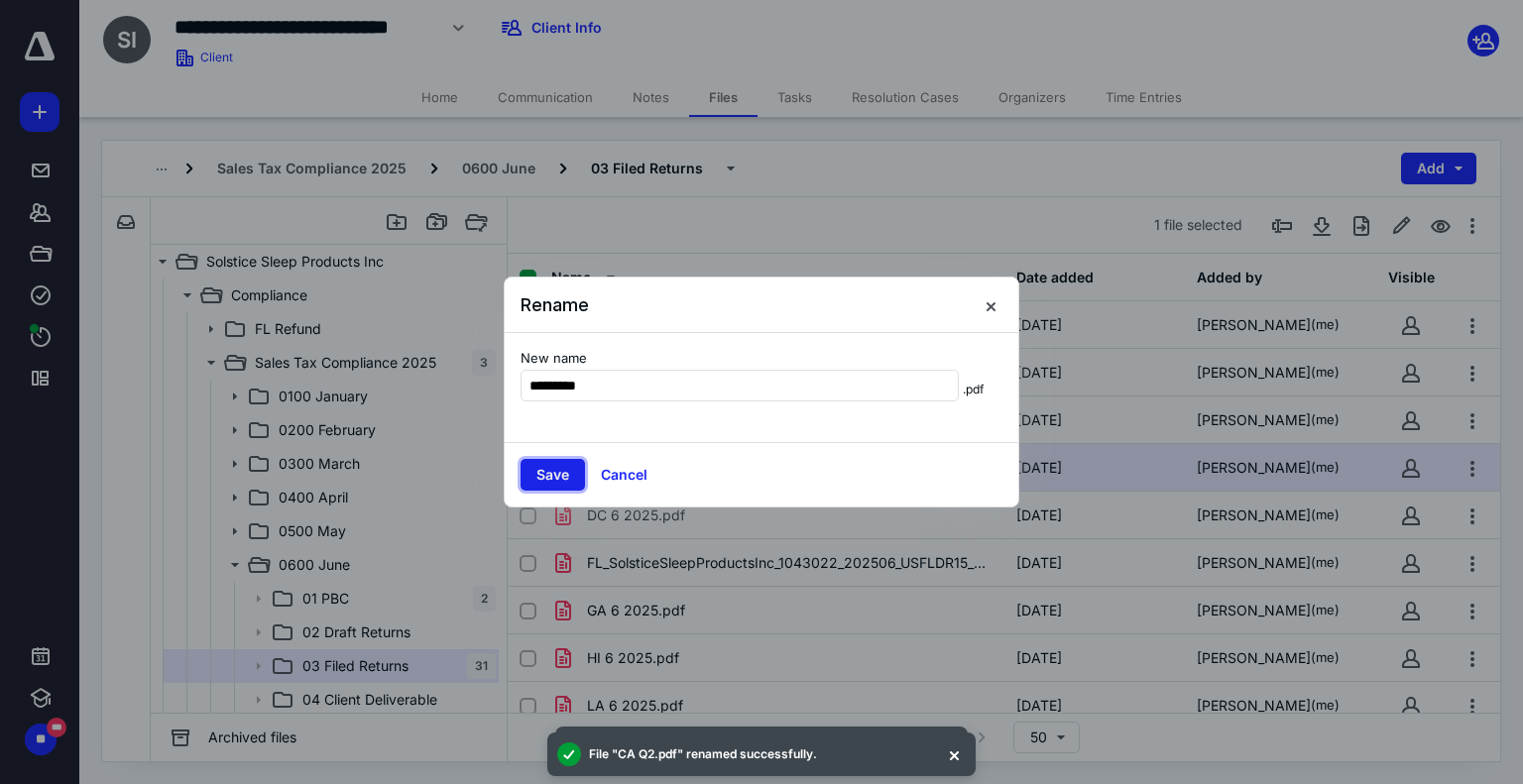 click on "Save" at bounding box center (552, 475) 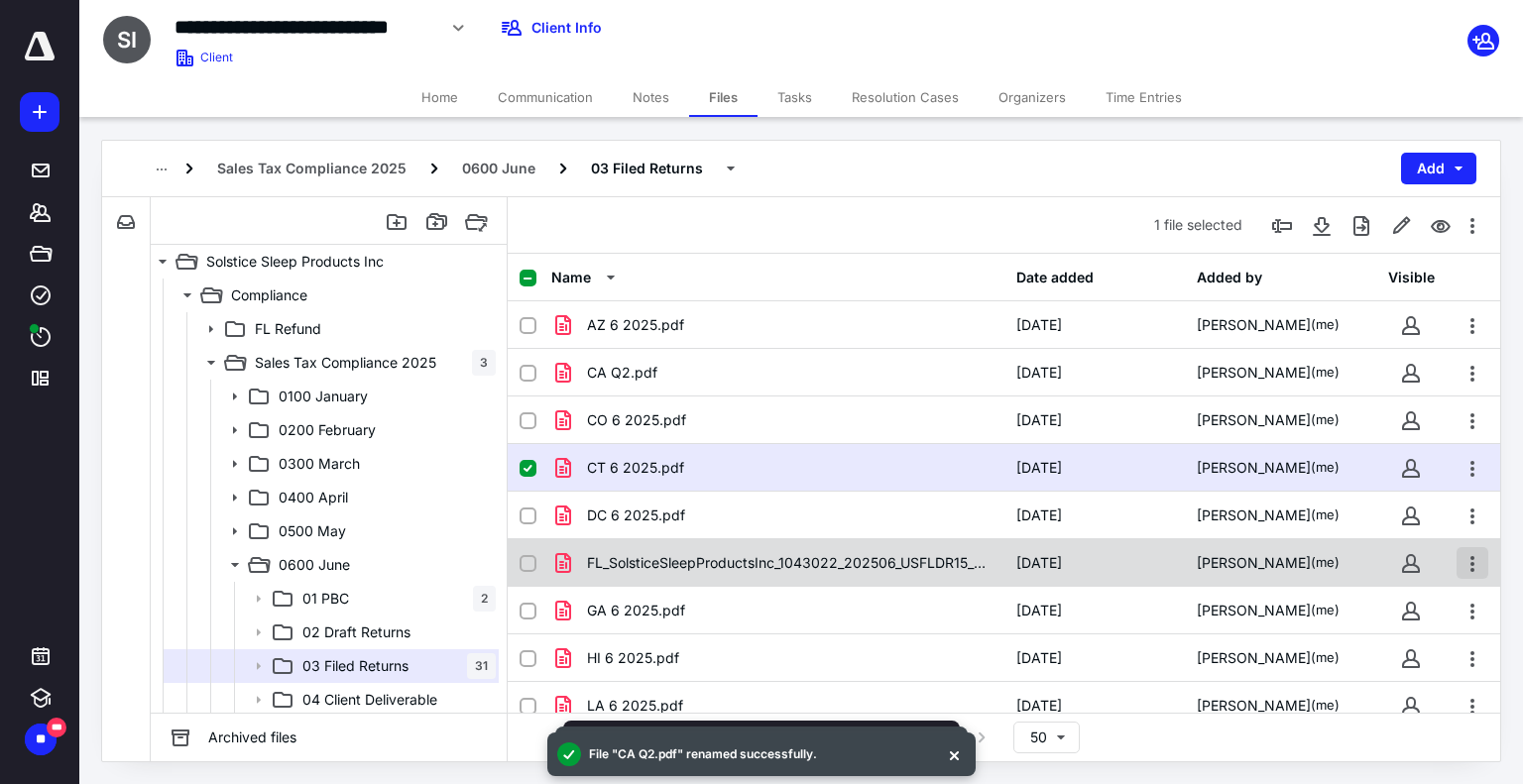 click at bounding box center (1472, 563) 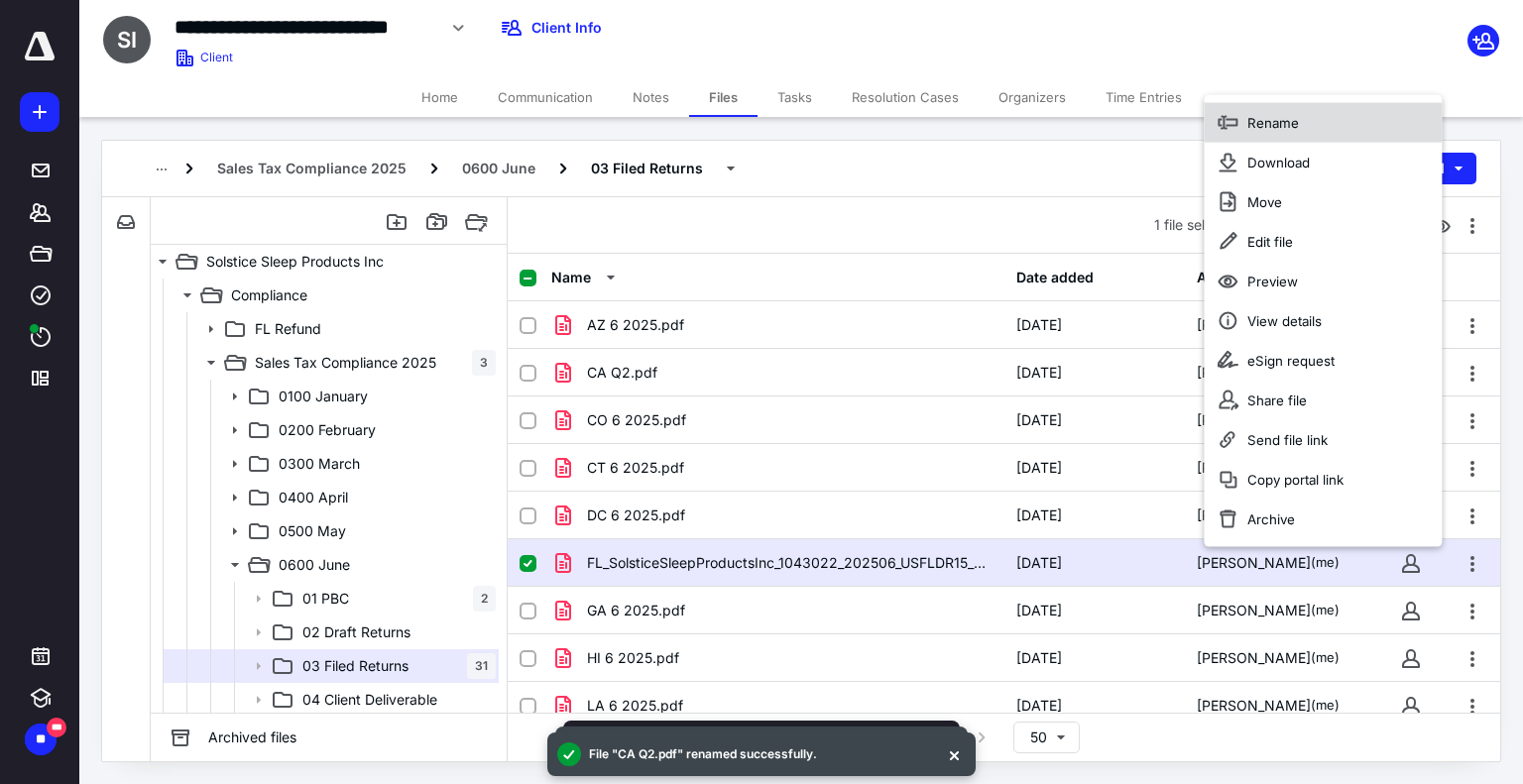 click on "Rename" at bounding box center (1323, 123) 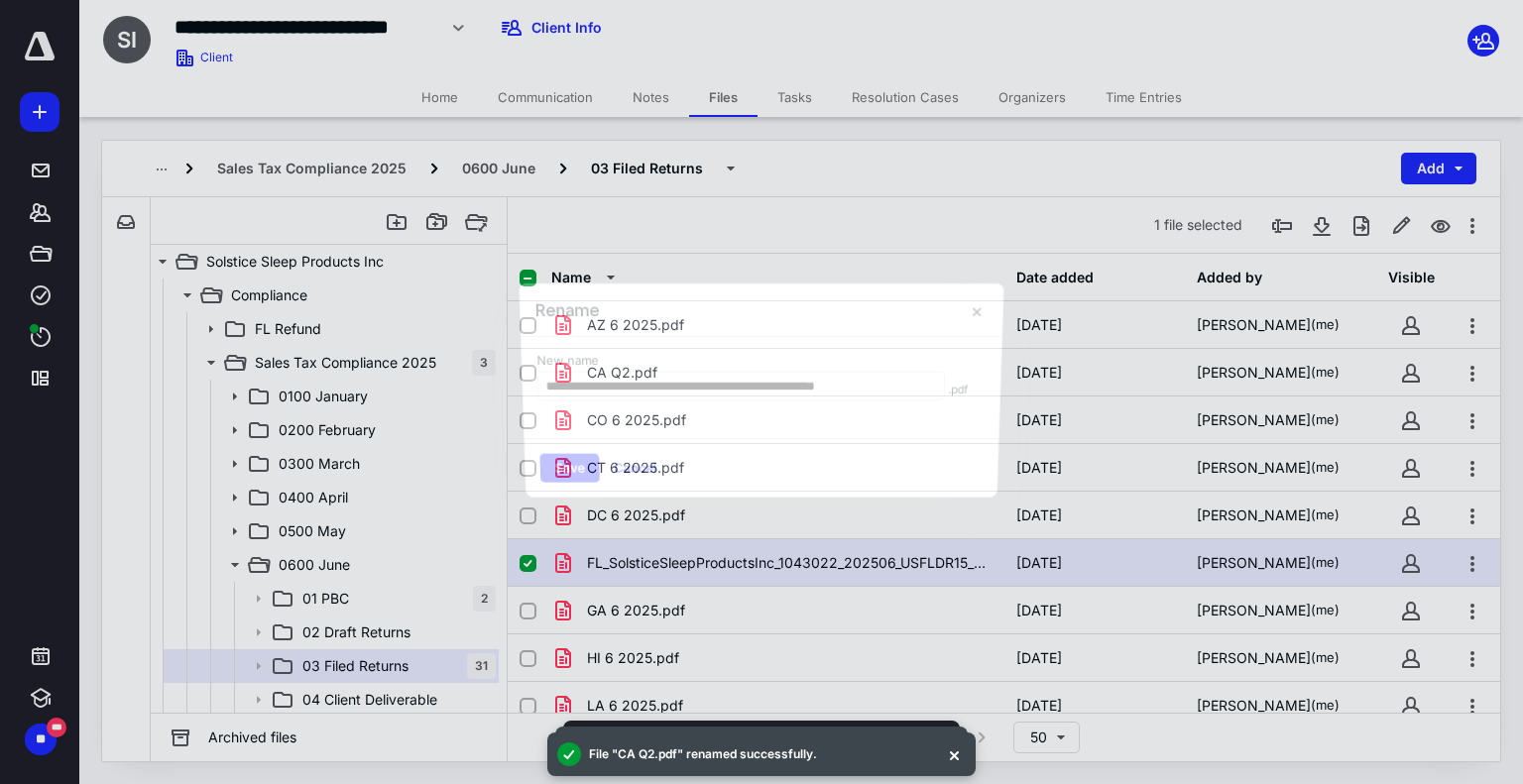 scroll, scrollTop: 0, scrollLeft: 18, axis: horizontal 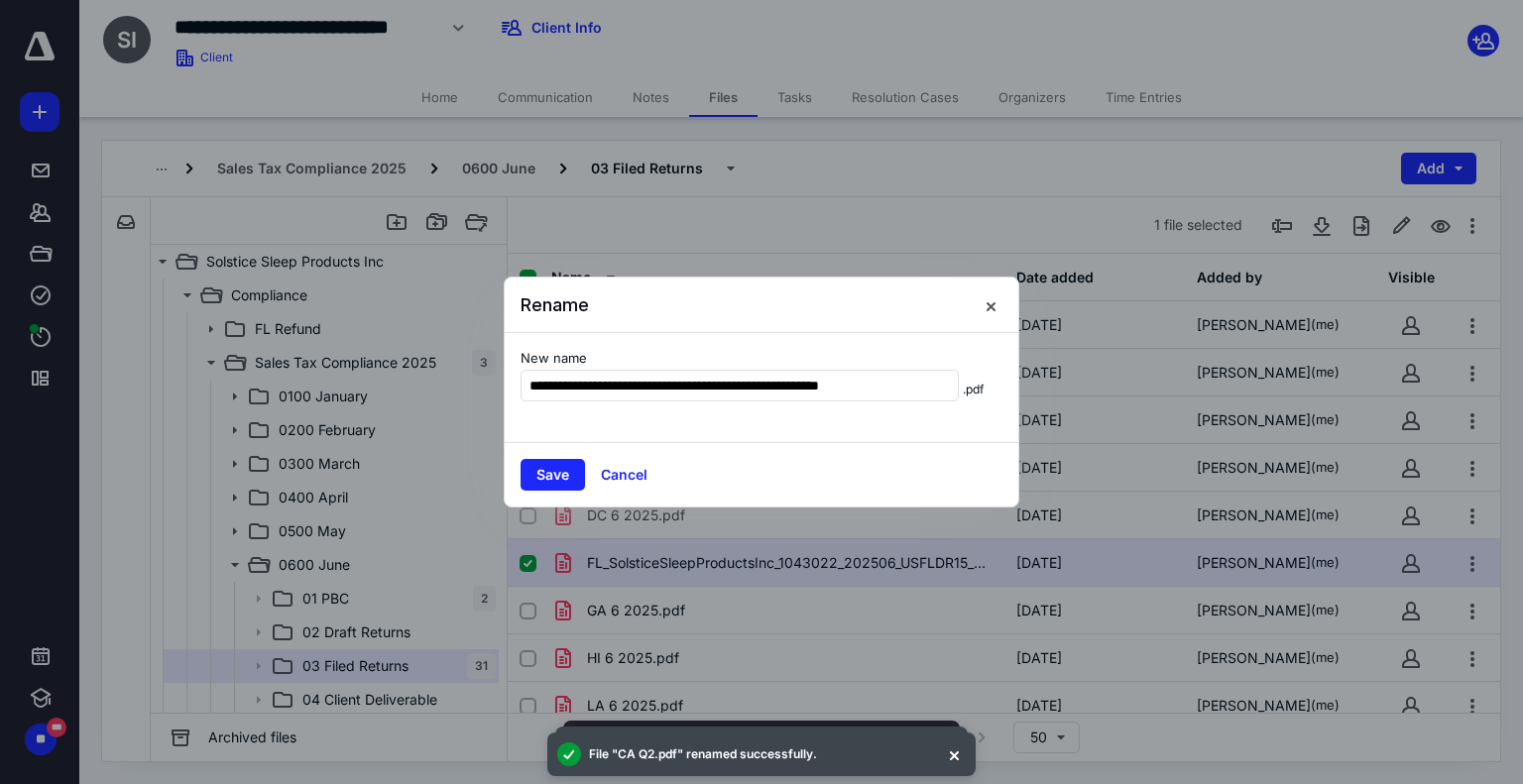 click on "**********" at bounding box center [762, 388] 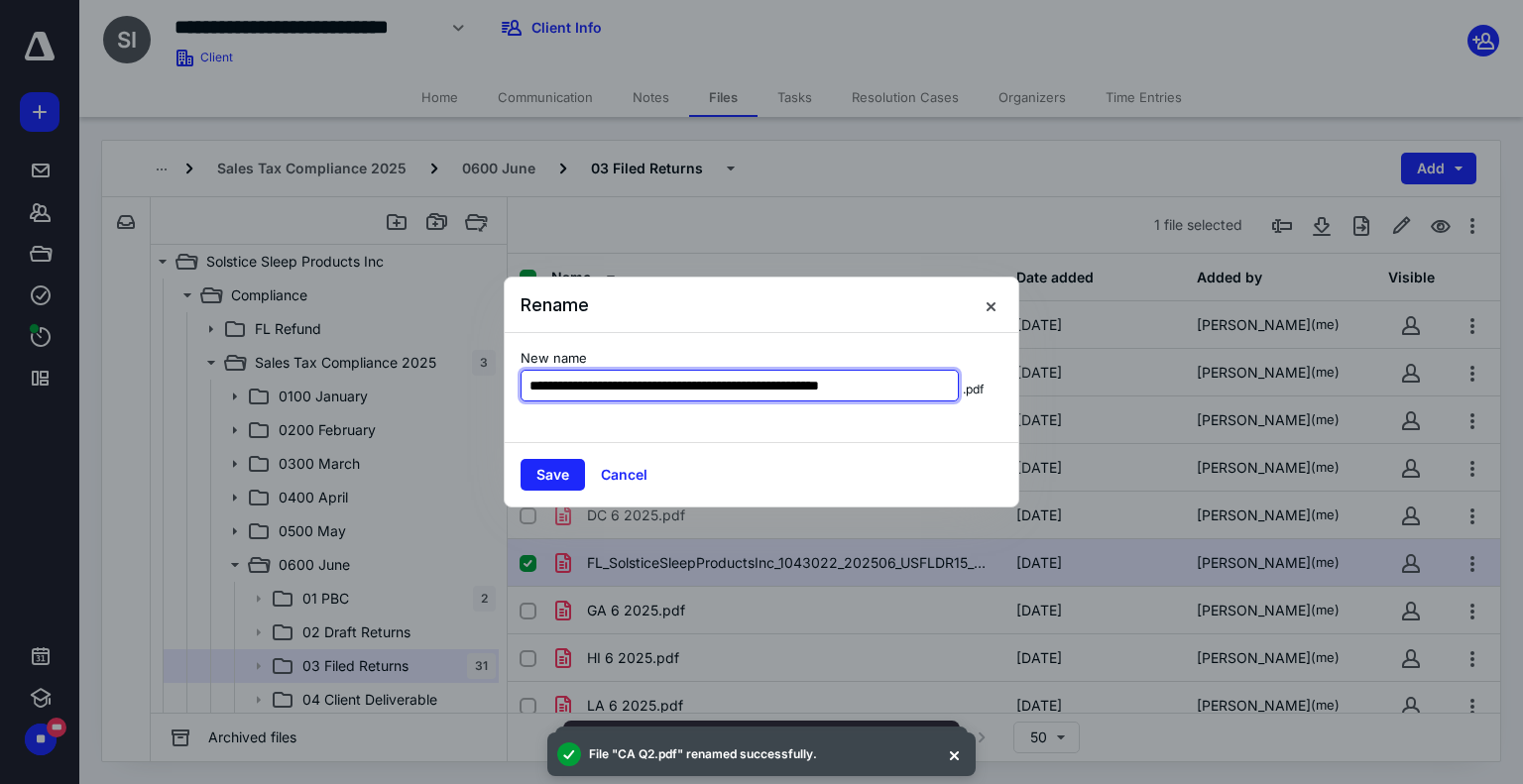 scroll, scrollTop: 0, scrollLeft: 18, axis: horizontal 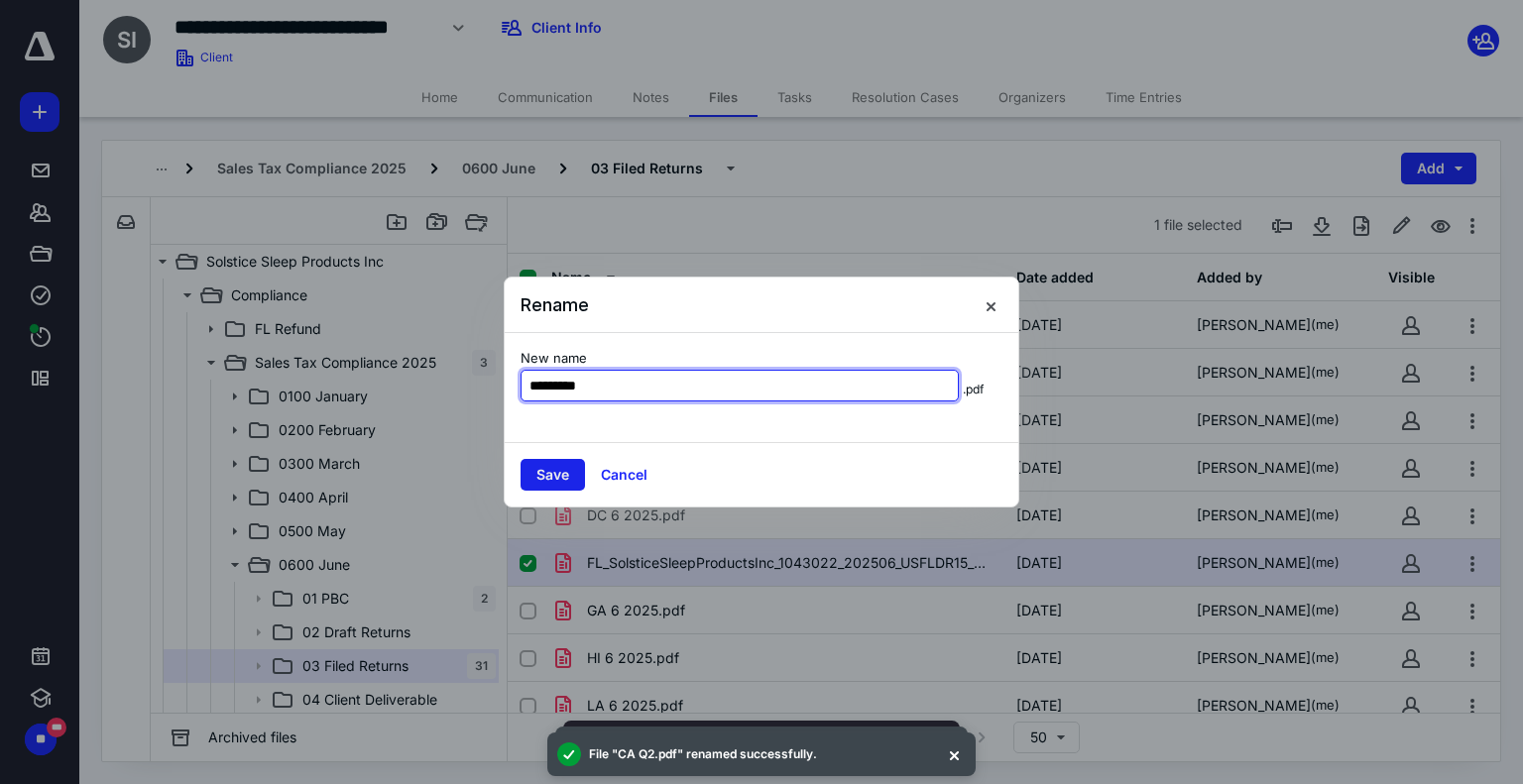 type on "*********" 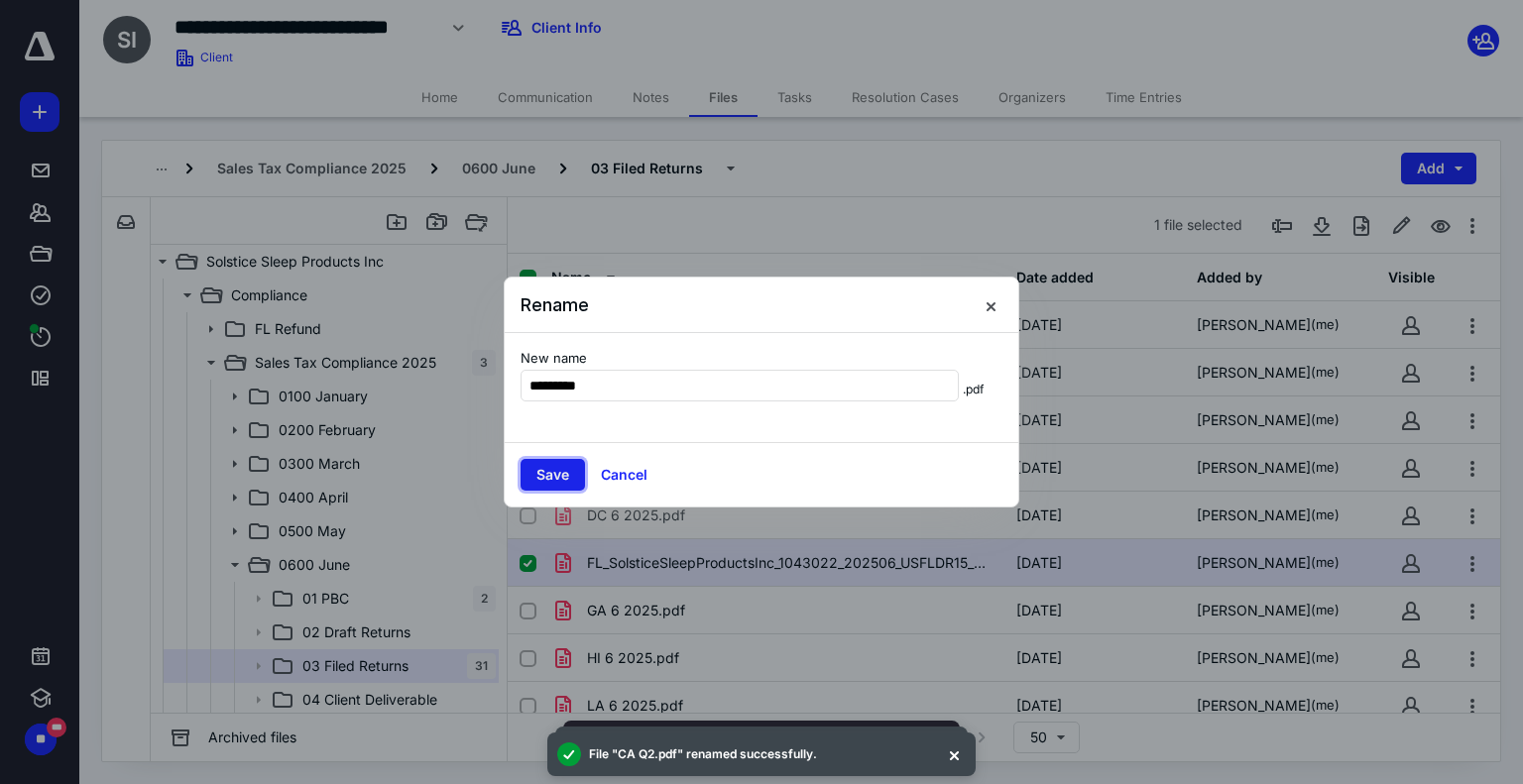 click on "Save" at bounding box center (552, 475) 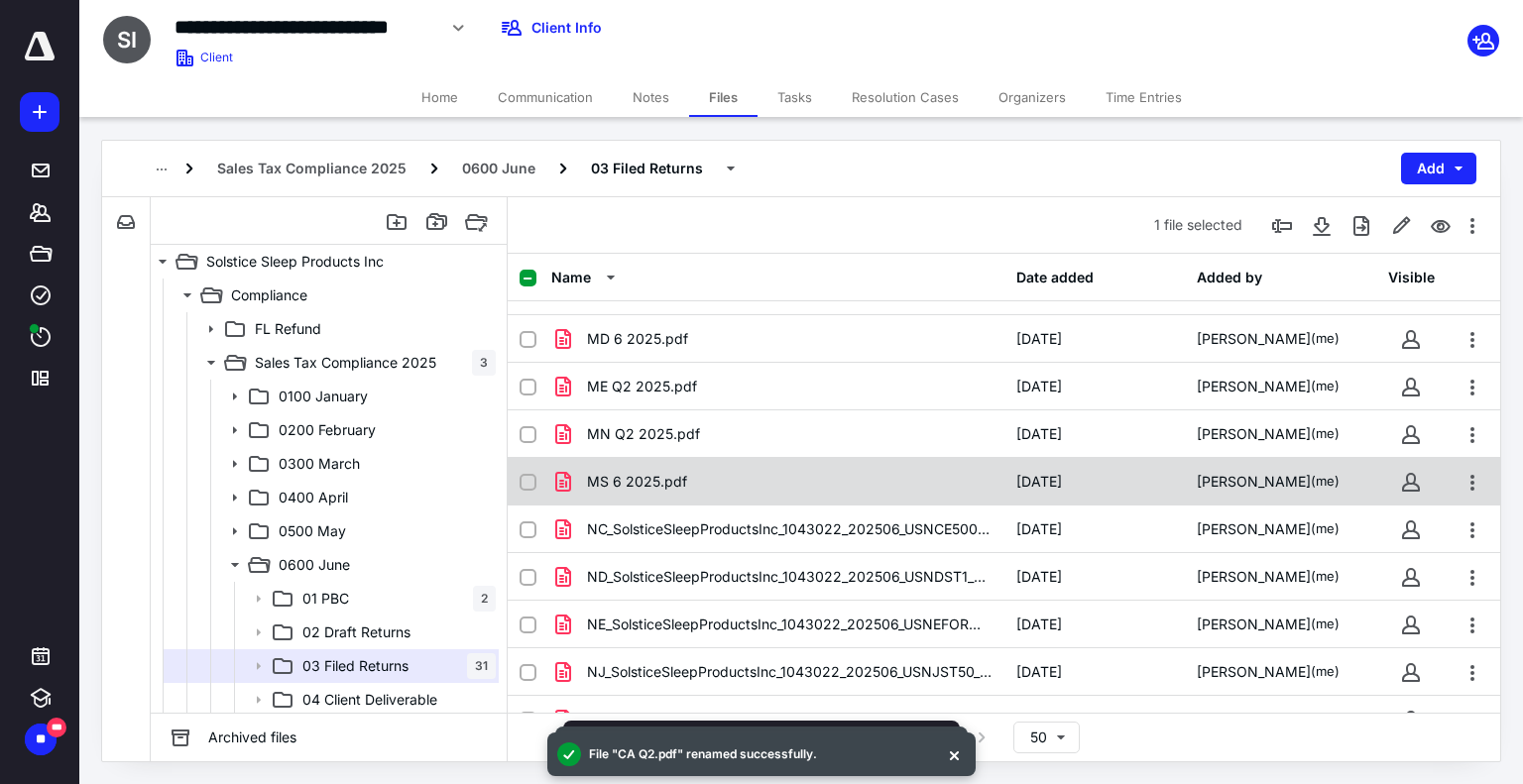 scroll, scrollTop: 496, scrollLeft: 0, axis: vertical 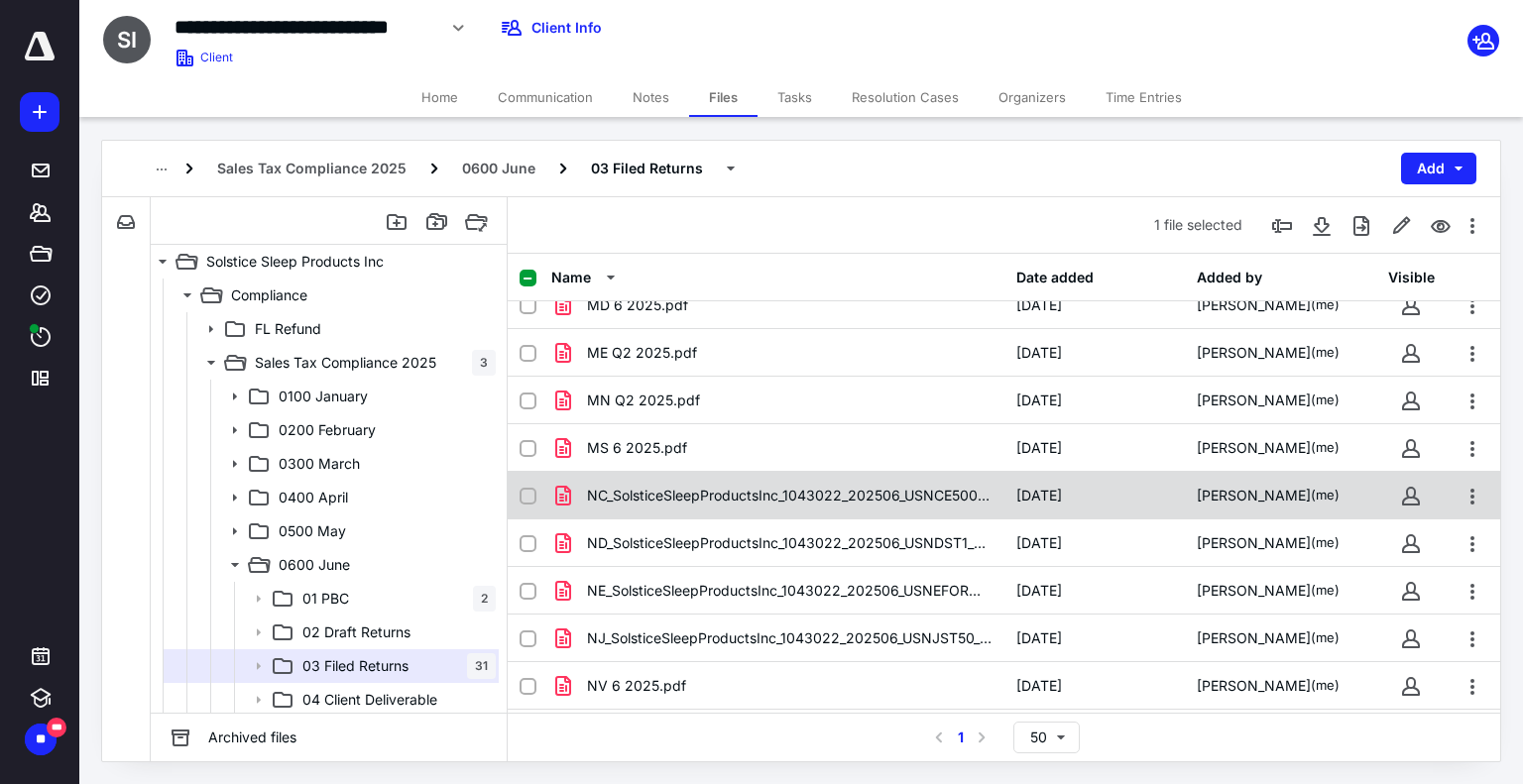 click on "NC_SolsticeSleepProductsInc_1043022_202506_USNCE500E536_RP.pdf 7/11/2025 Morgan Dible  (me)" at bounding box center [1003, 496] 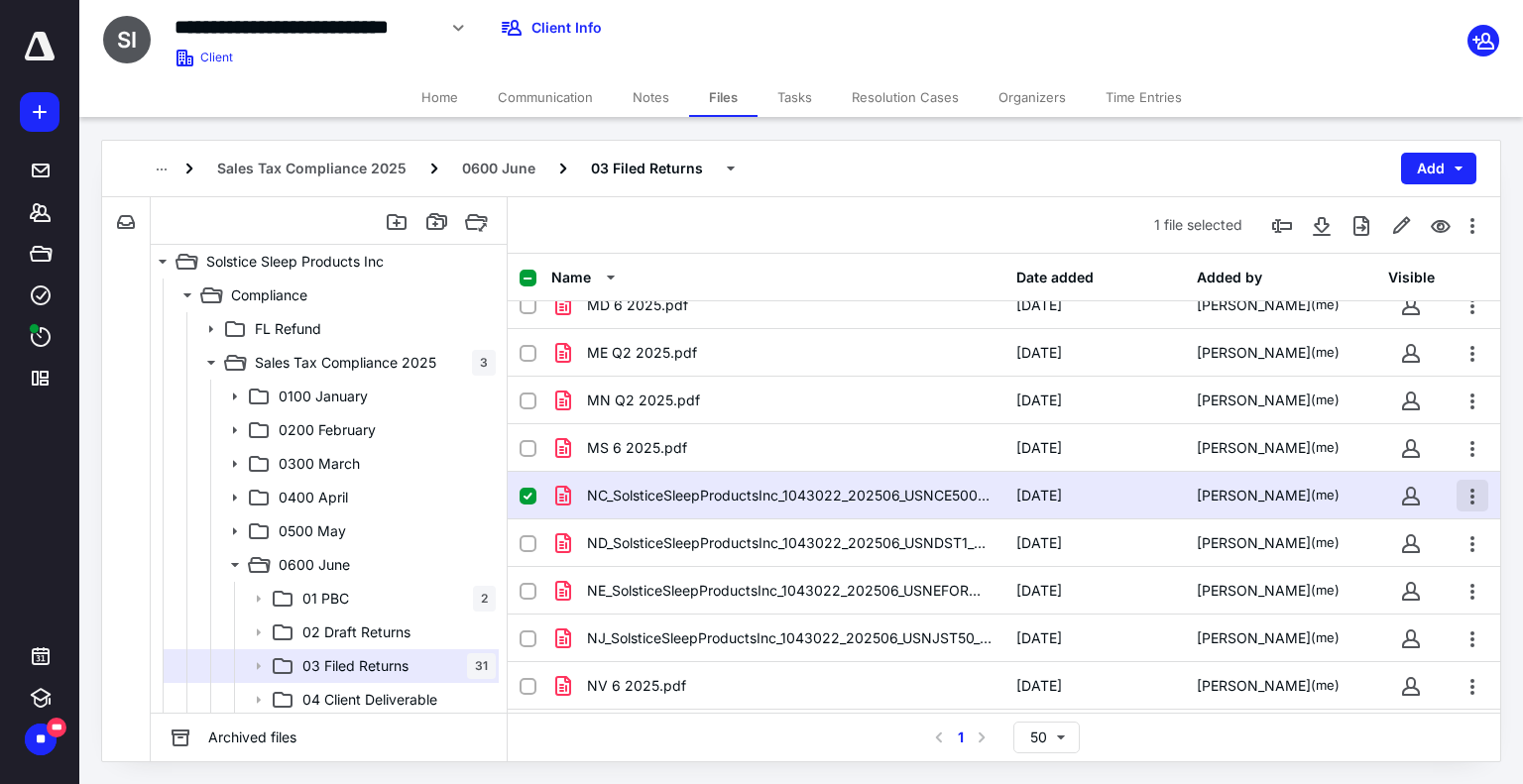 click at bounding box center [1472, 496] 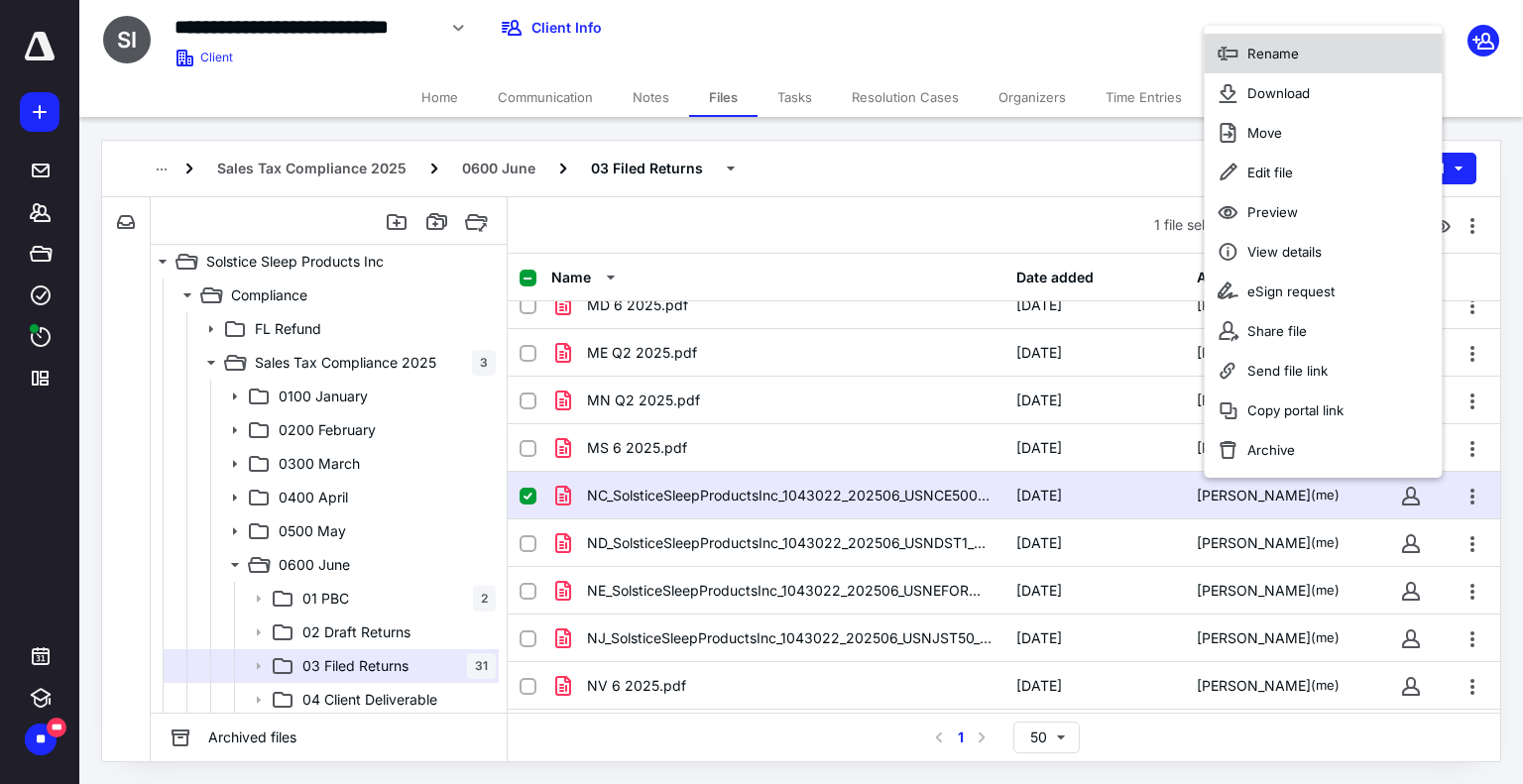 click on "Rename" at bounding box center (1273, 54) 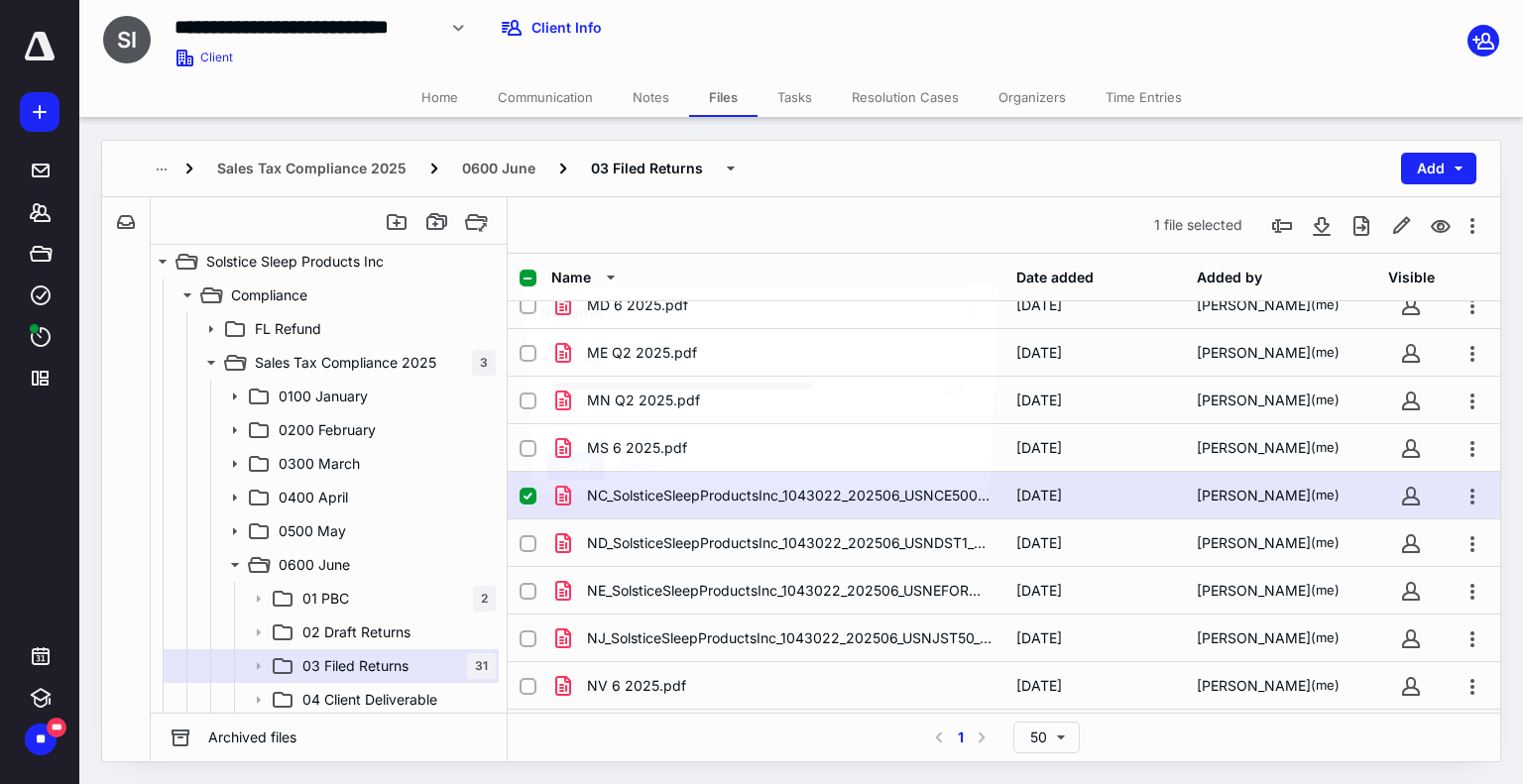 scroll, scrollTop: 0, scrollLeft: 29, axis: horizontal 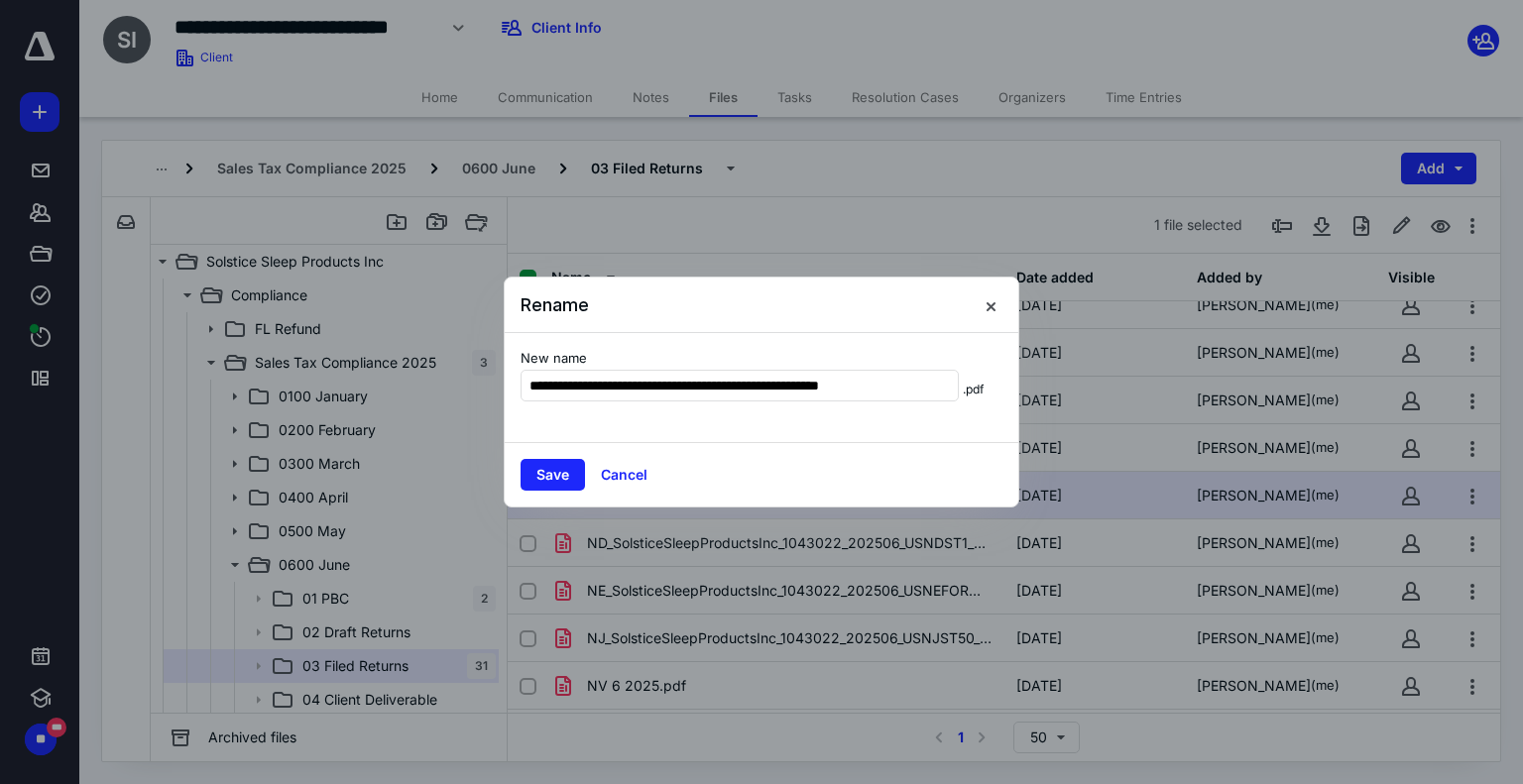 drag, startPoint x: 559, startPoint y: 435, endPoint x: 557, endPoint y: 403, distance: 32.06244 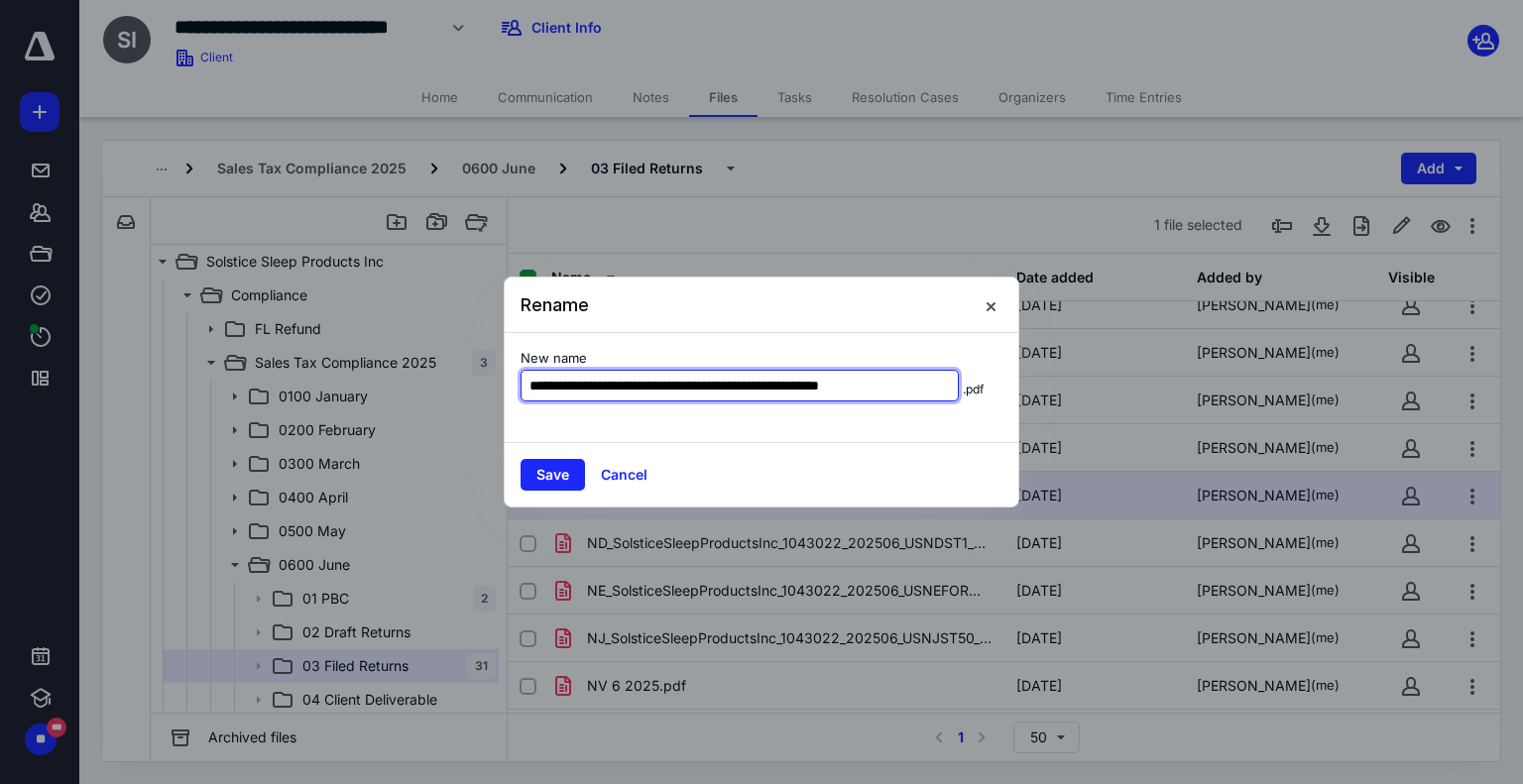 scroll, scrollTop: 0, scrollLeft: 29, axis: horizontal 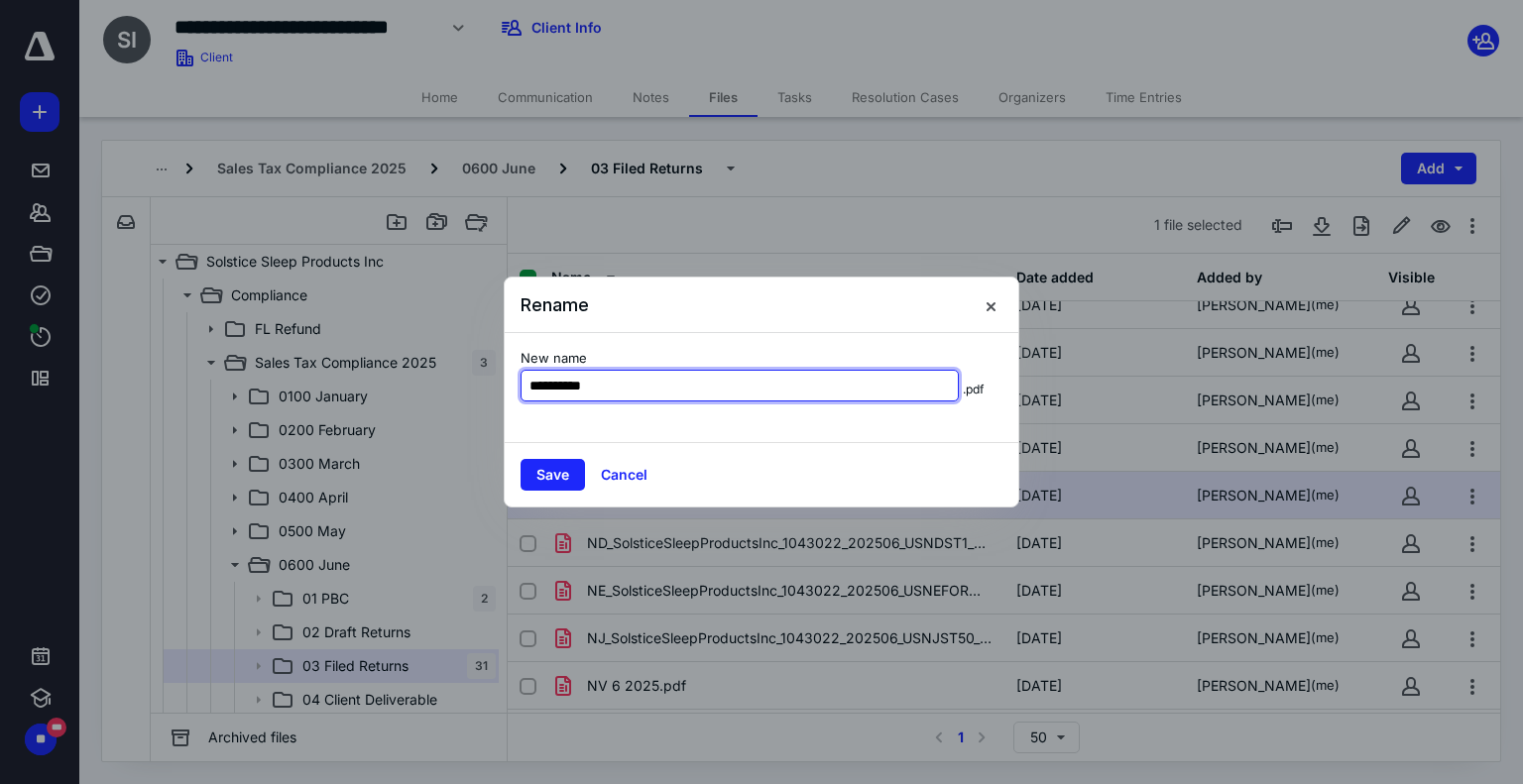 drag, startPoint x: 610, startPoint y: 384, endPoint x: 546, endPoint y: 385, distance: 64.00781 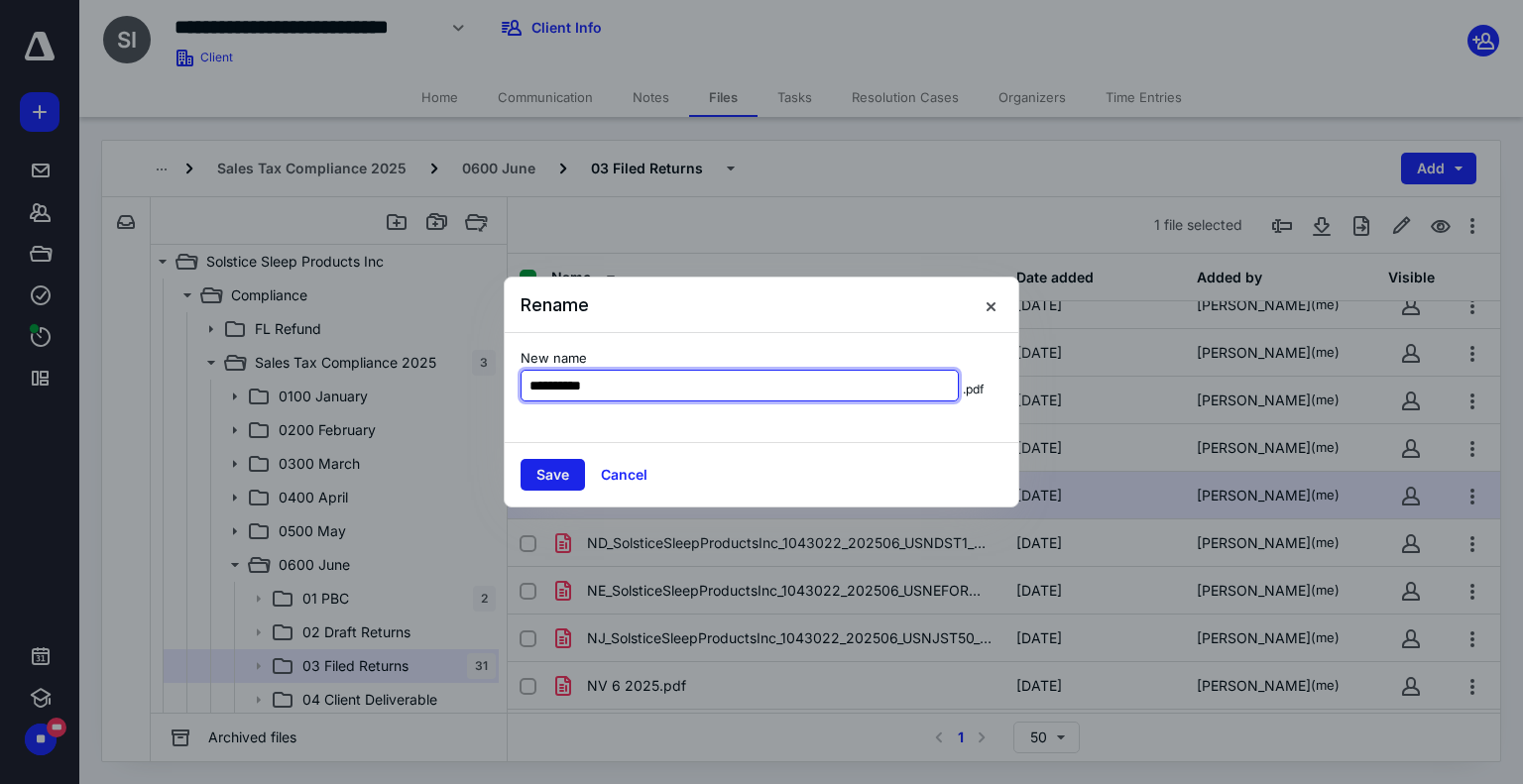 type on "**********" 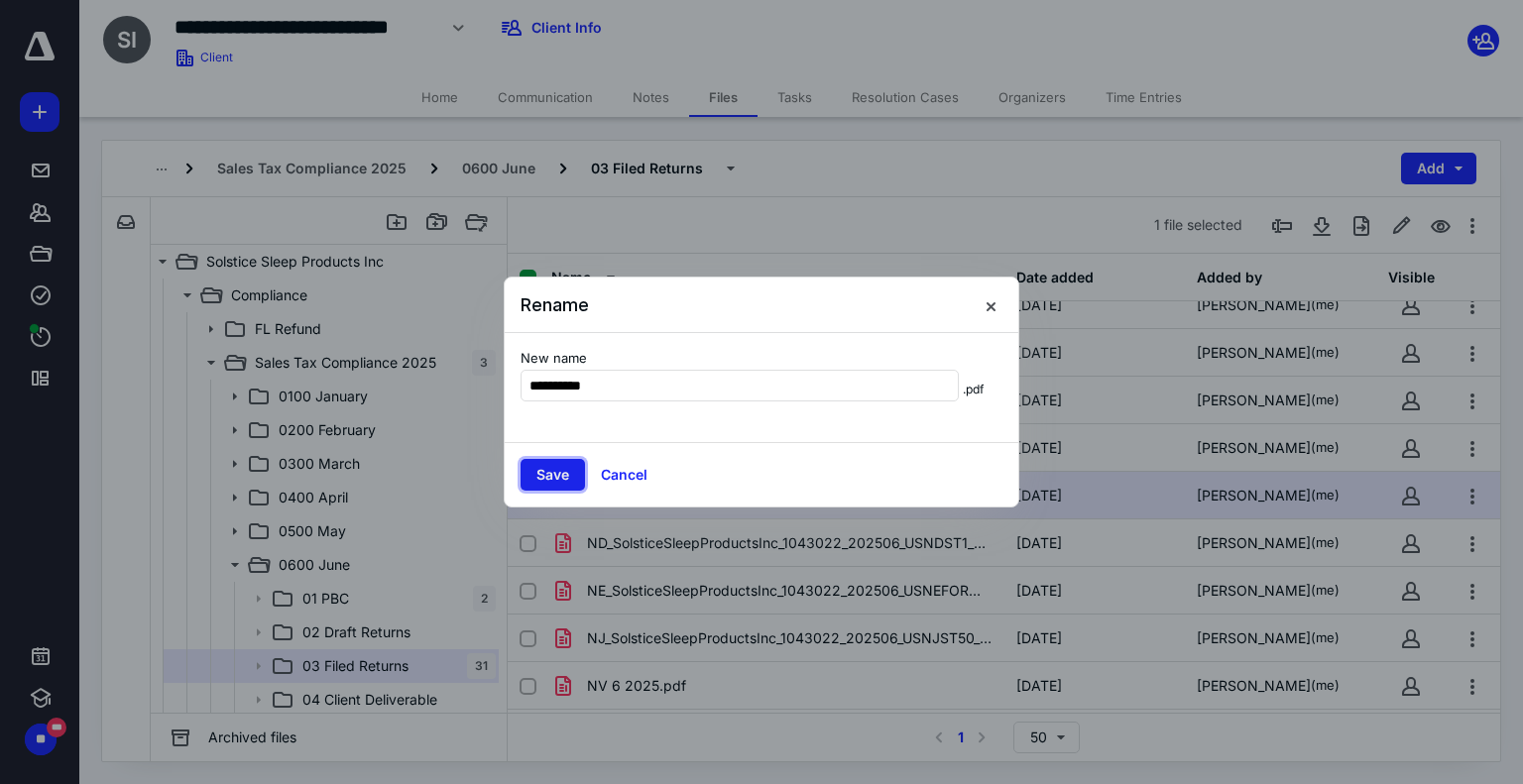 click on "Save" at bounding box center (552, 475) 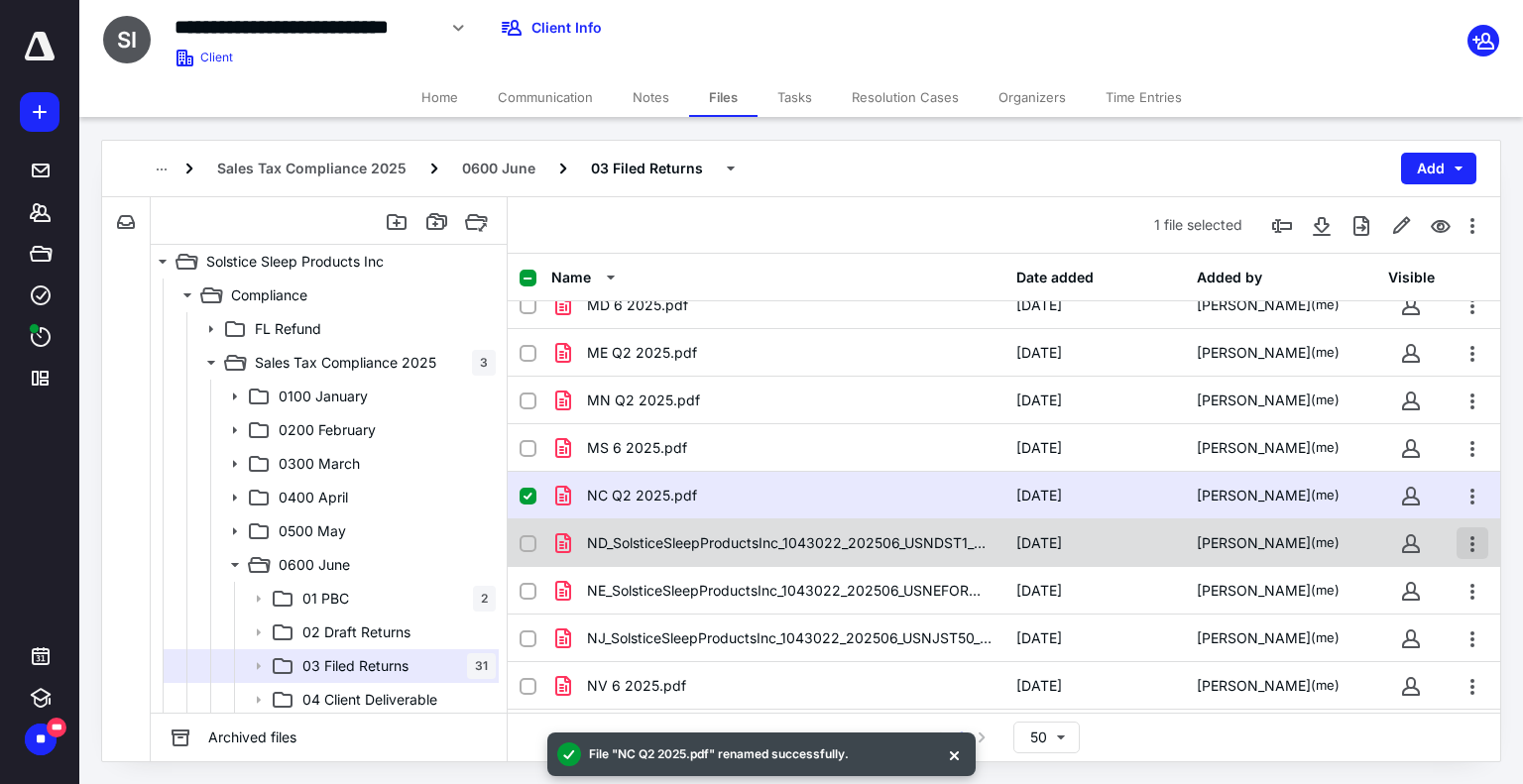 click at bounding box center (1472, 543) 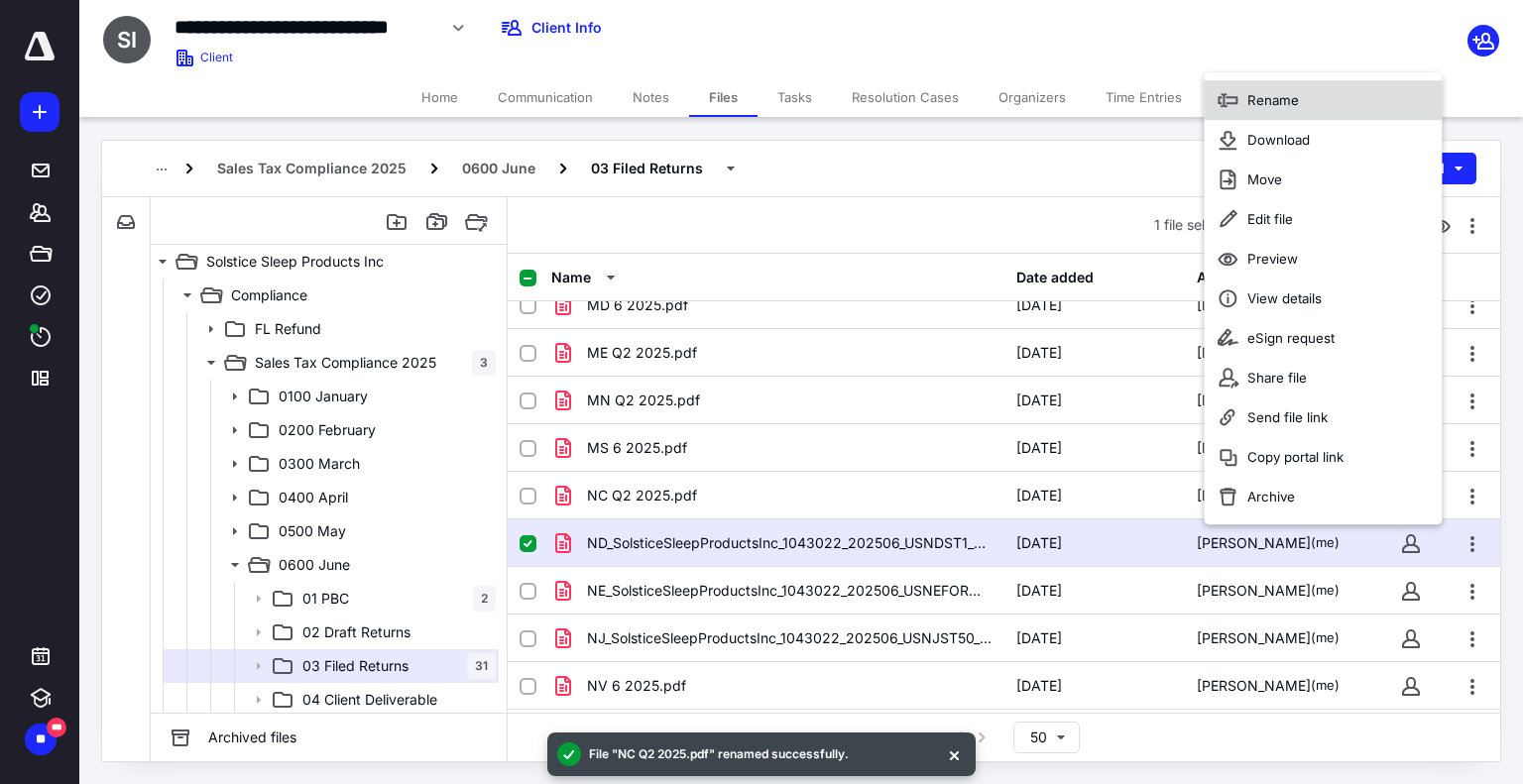 click on "Rename" at bounding box center [1323, 100] 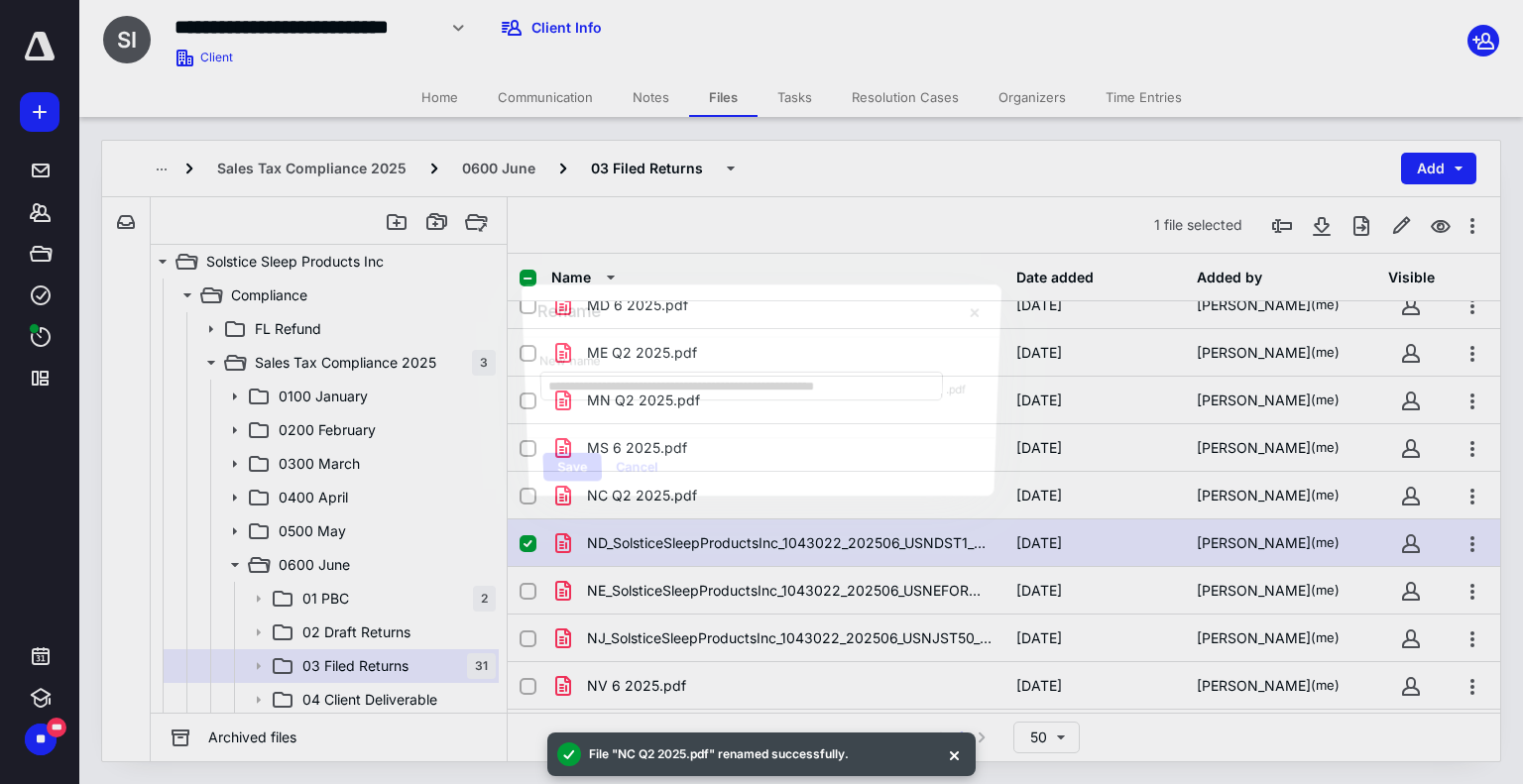 scroll, scrollTop: 0, scrollLeft: 25, axis: horizontal 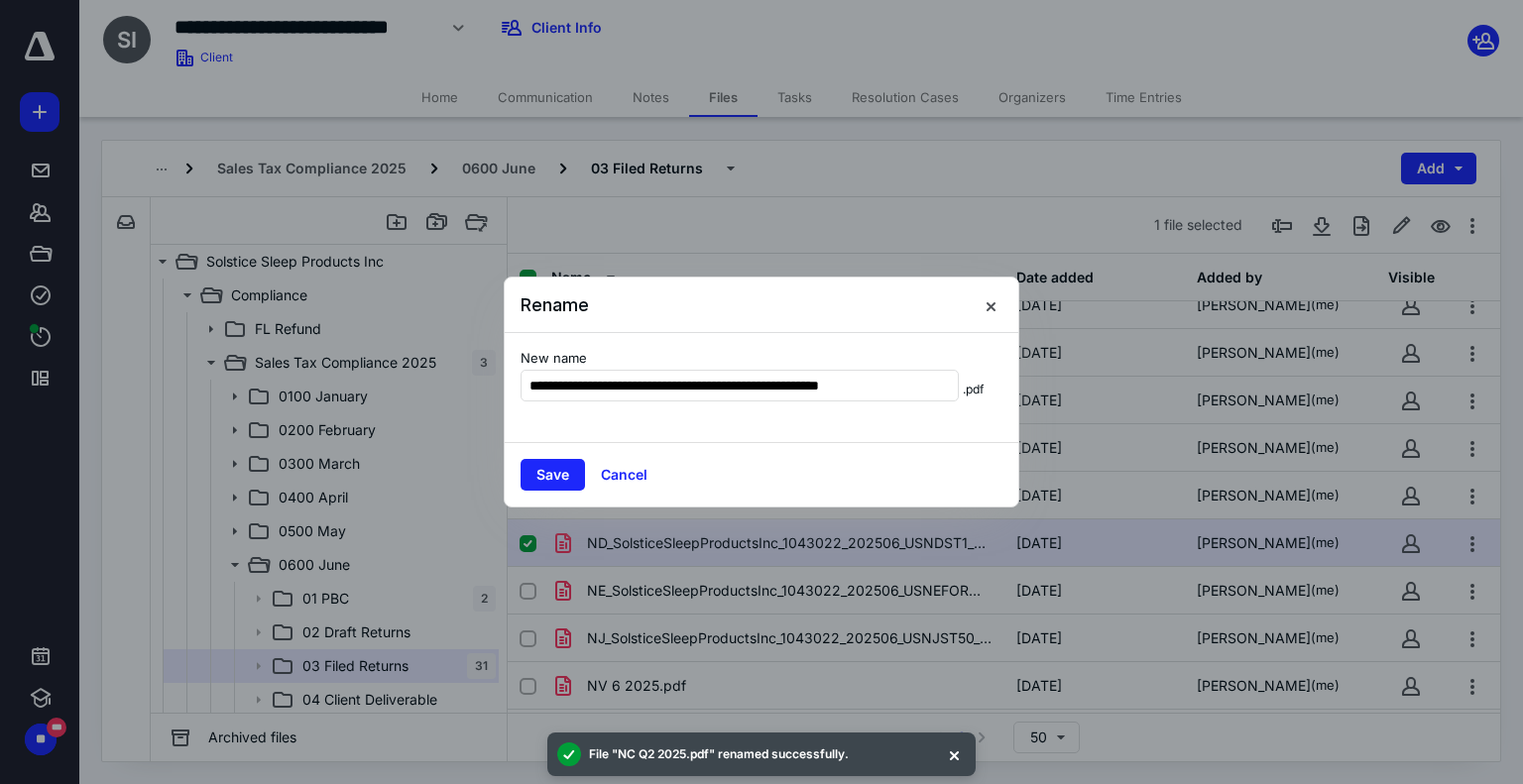 click on "**********" at bounding box center (762, 388) 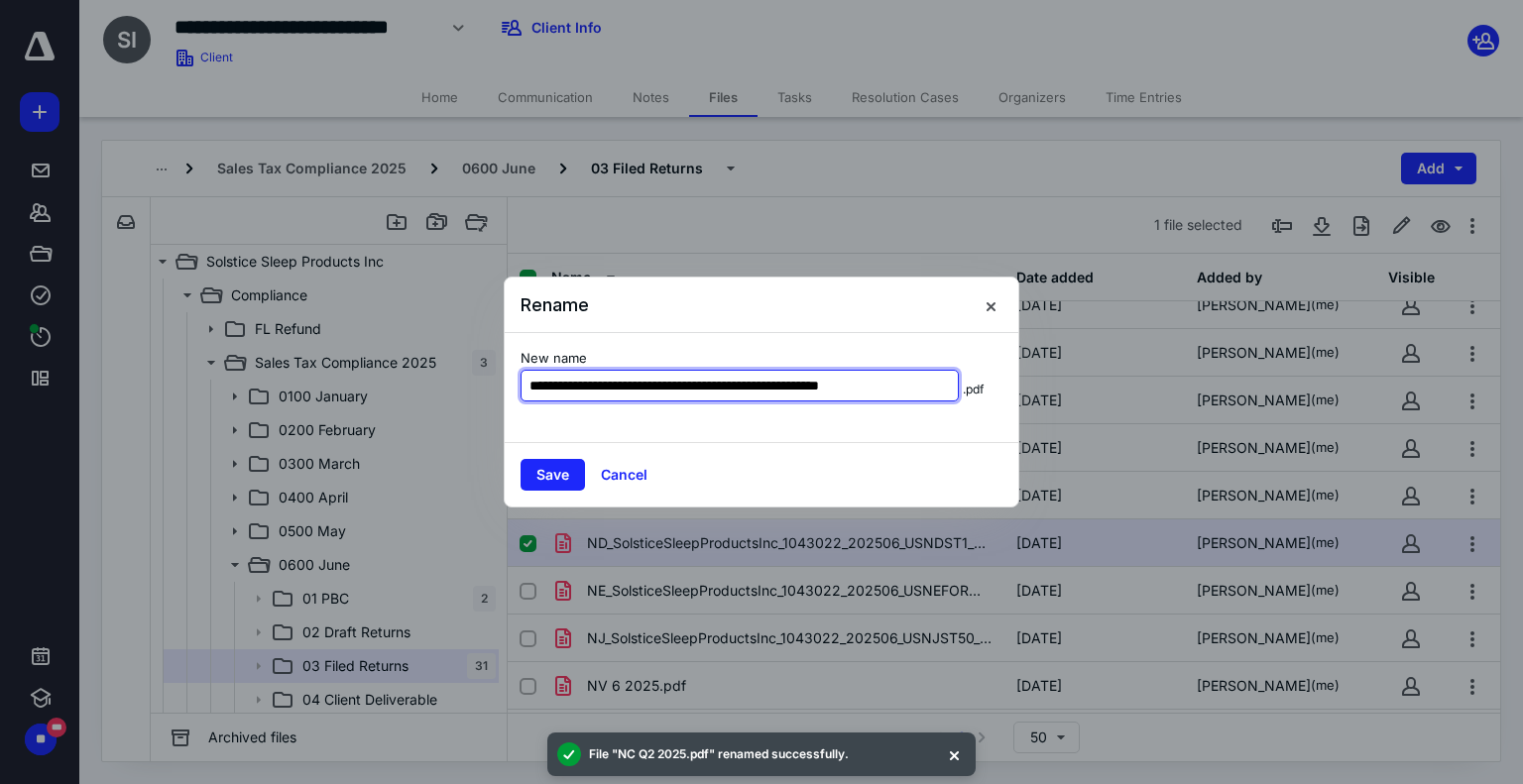 scroll, scrollTop: 0, scrollLeft: 25, axis: horizontal 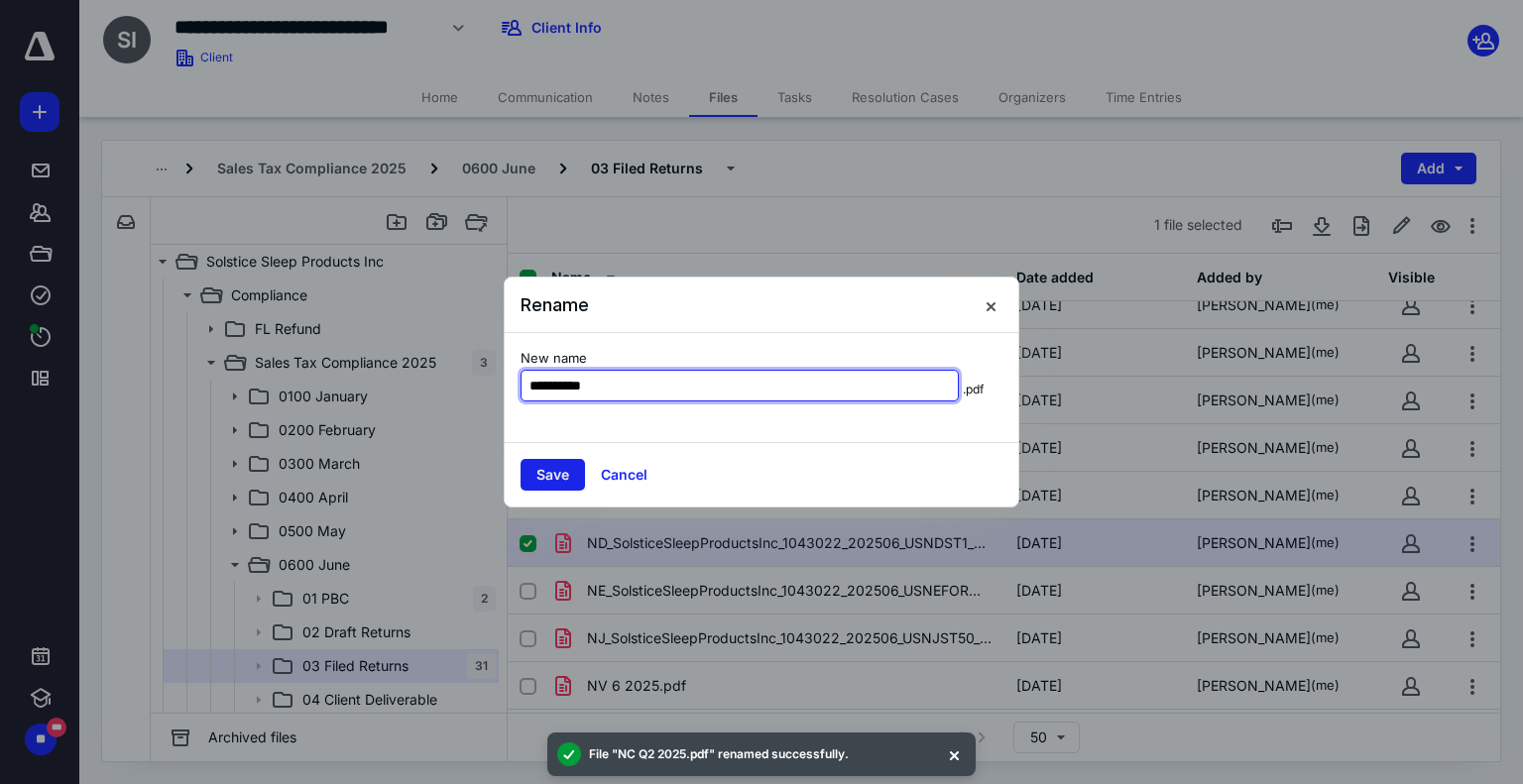 type on "**********" 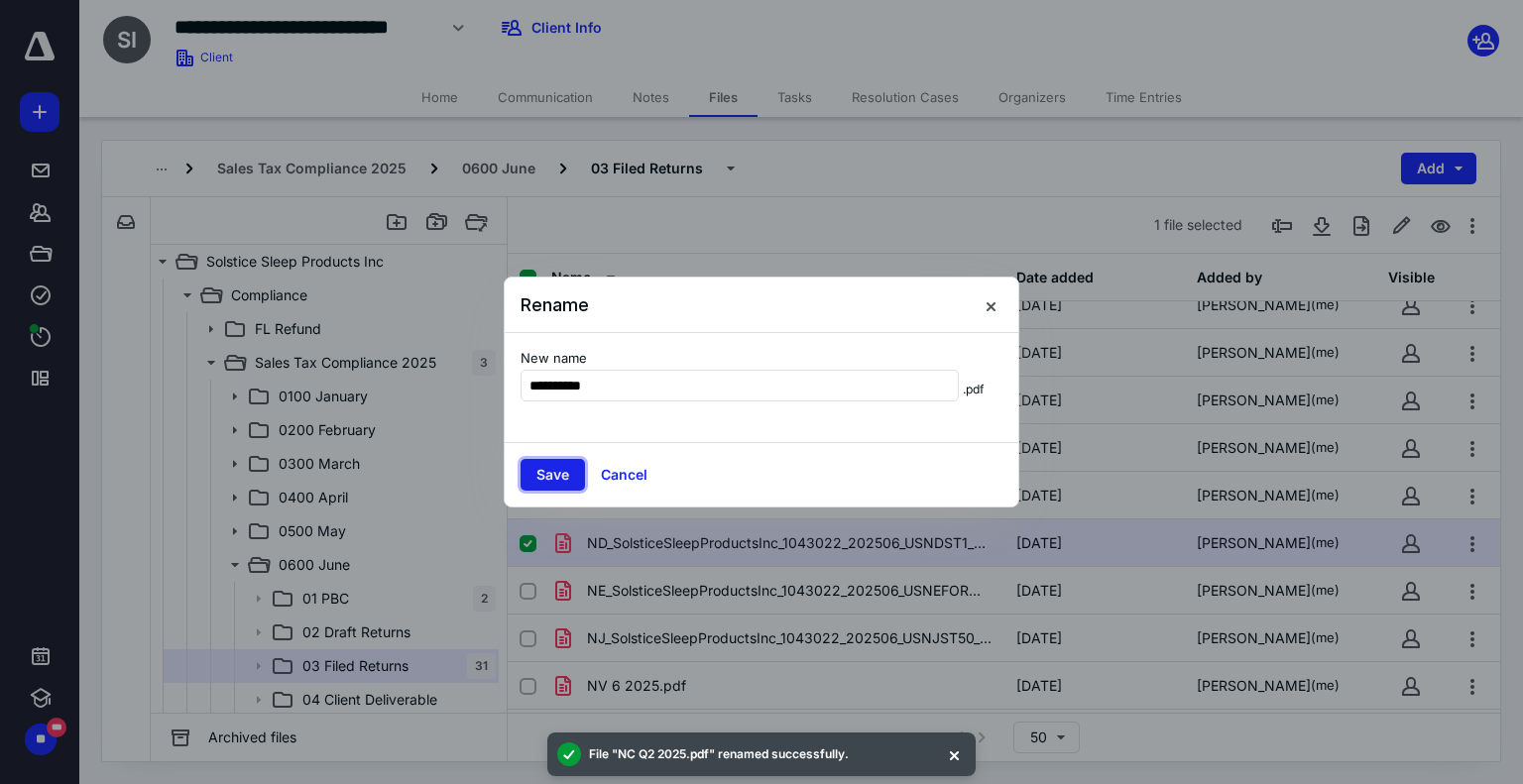 click on "Save" at bounding box center [552, 475] 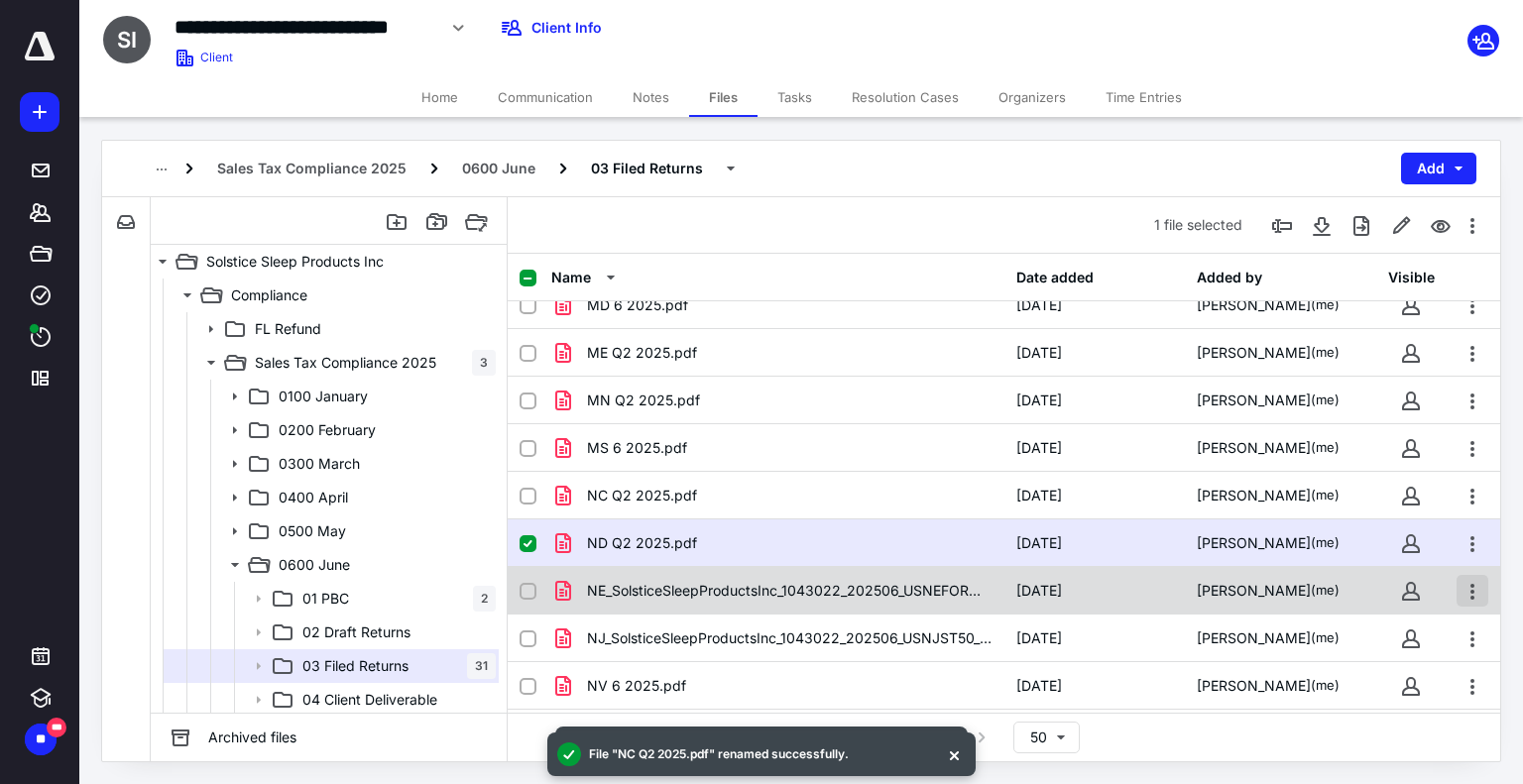 click at bounding box center [1472, 591] 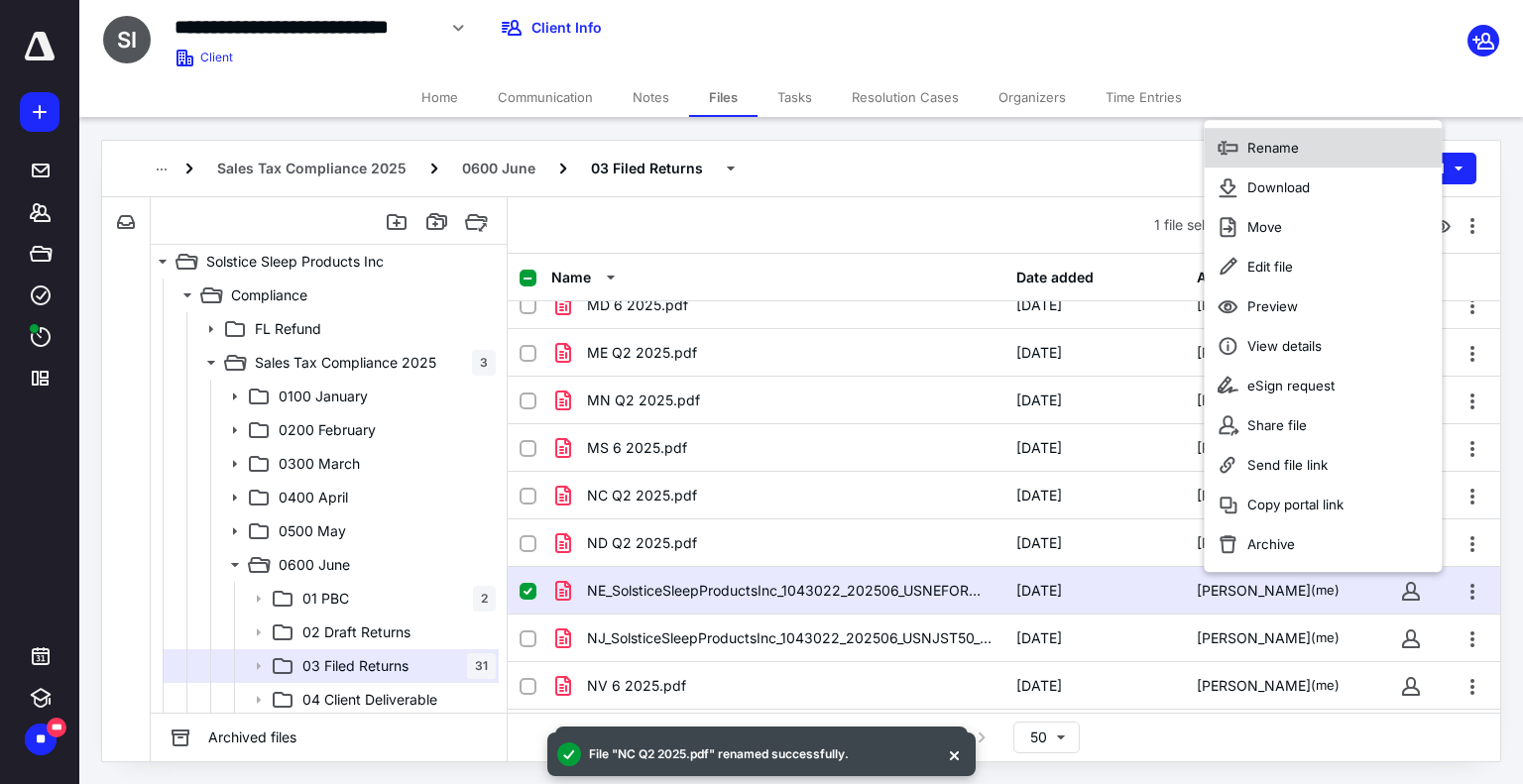 click on "Rename" at bounding box center [1323, 148] 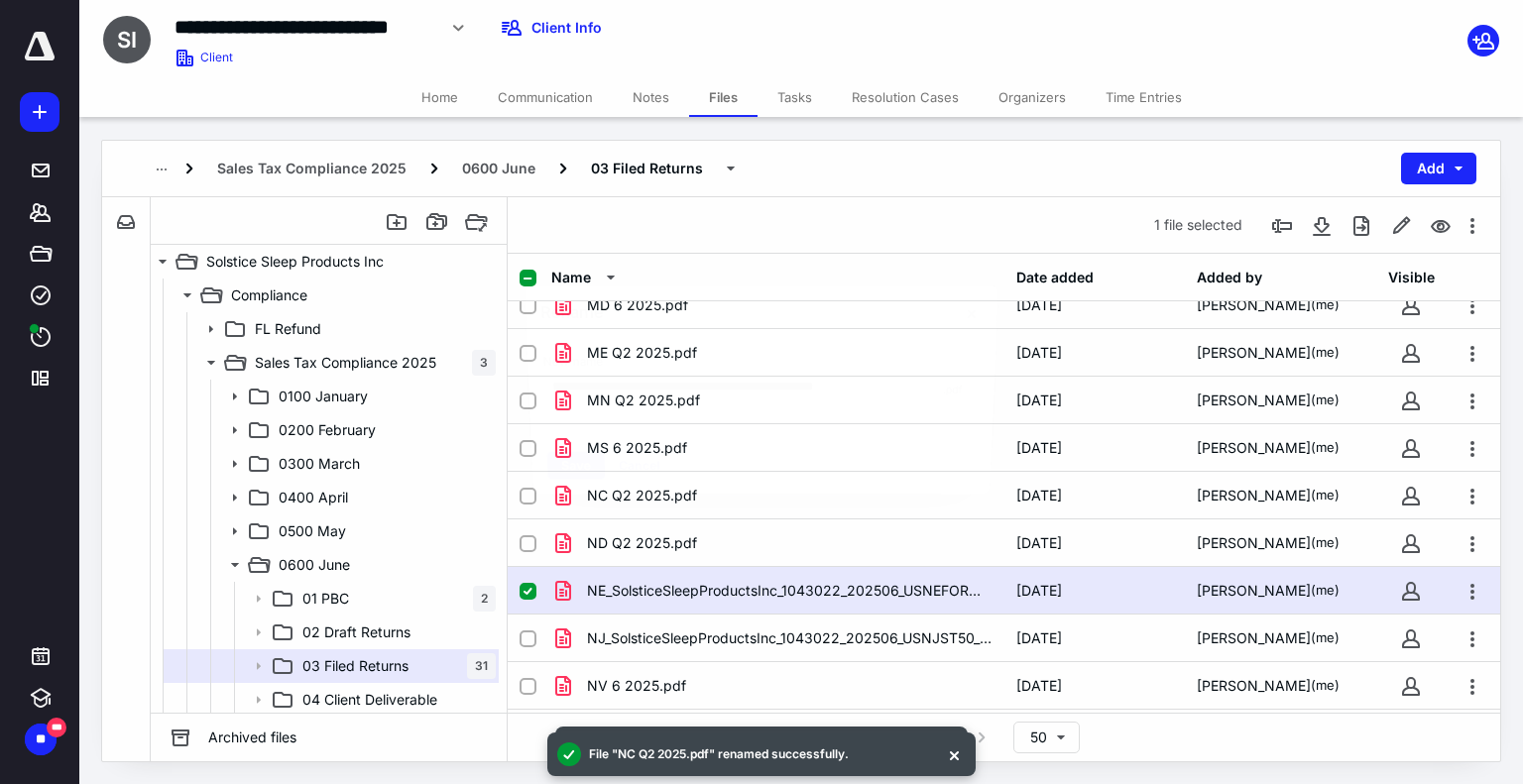 scroll, scrollTop: 0, scrollLeft: 35, axis: horizontal 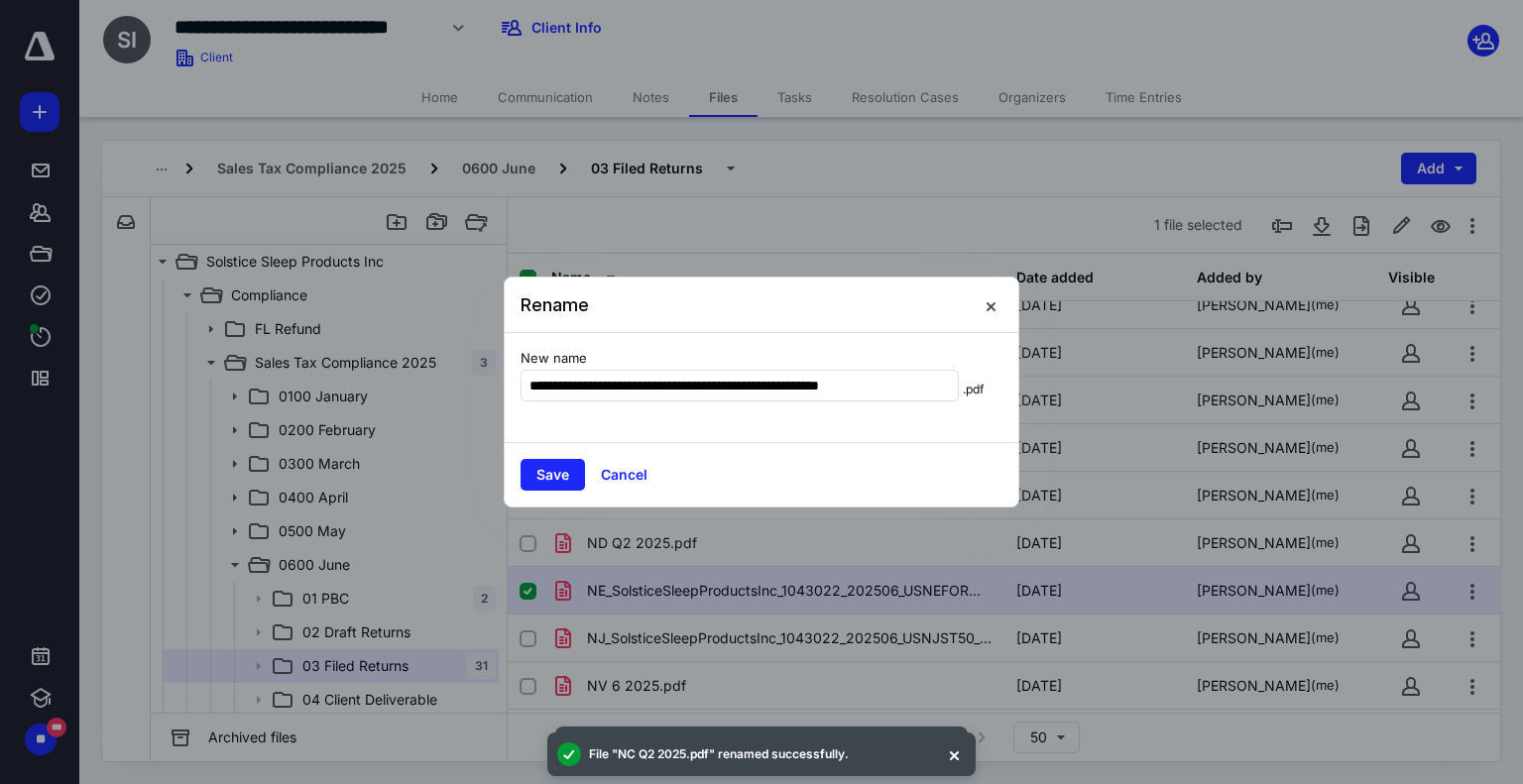 click on "**********" at bounding box center (762, 388) 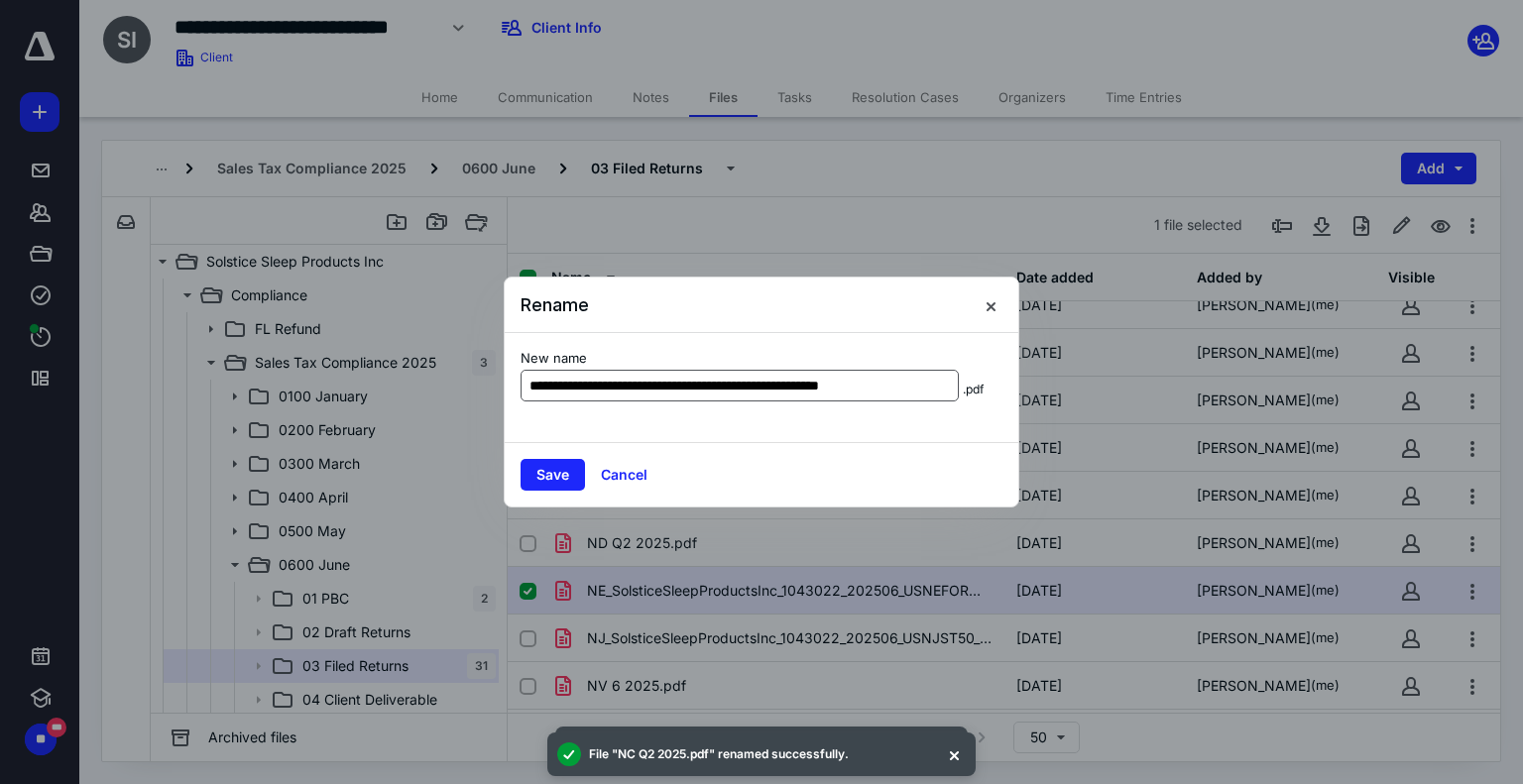 scroll, scrollTop: 0, scrollLeft: 0, axis: both 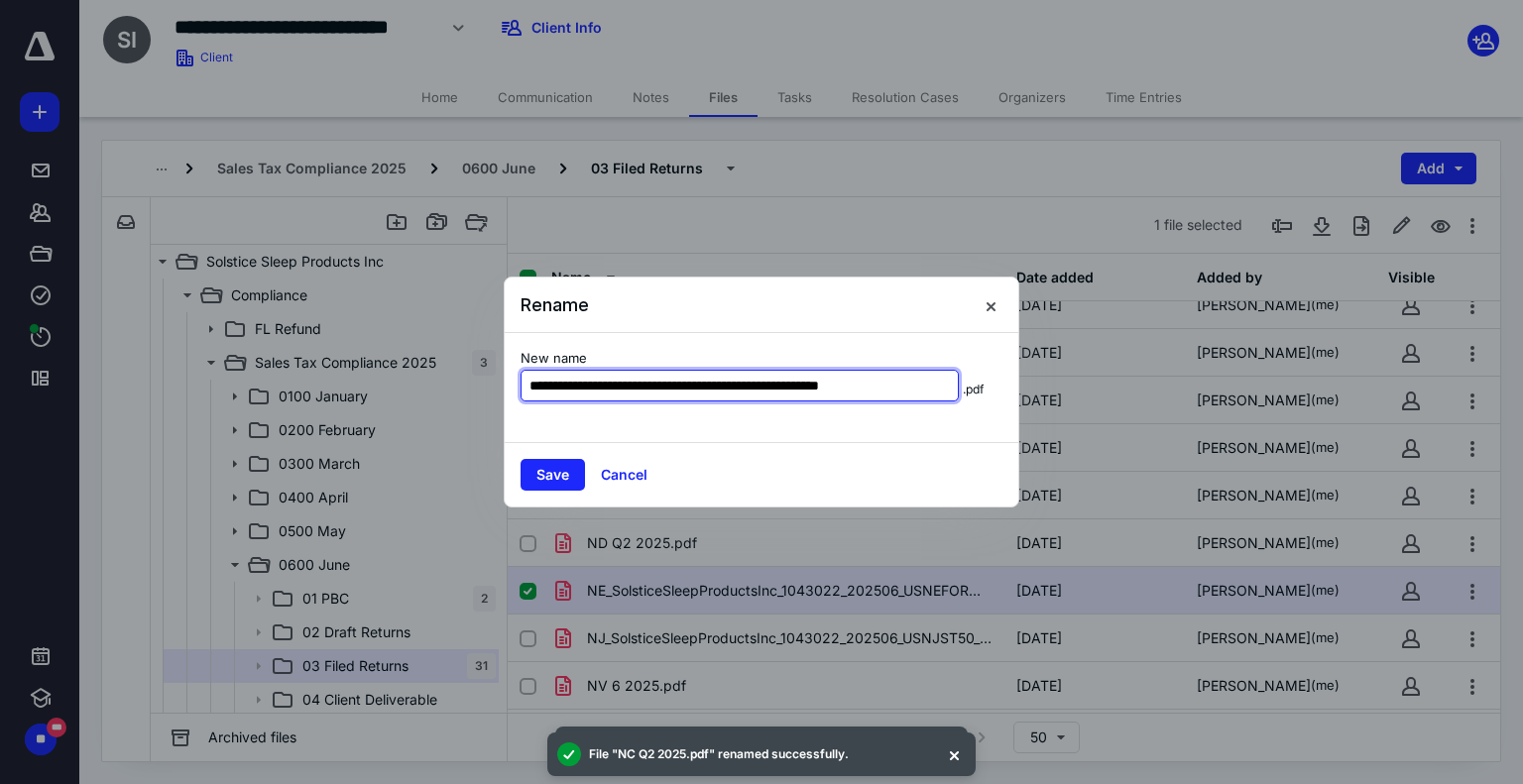 drag, startPoint x: 547, startPoint y: 381, endPoint x: 1114, endPoint y: 354, distance: 567.6425 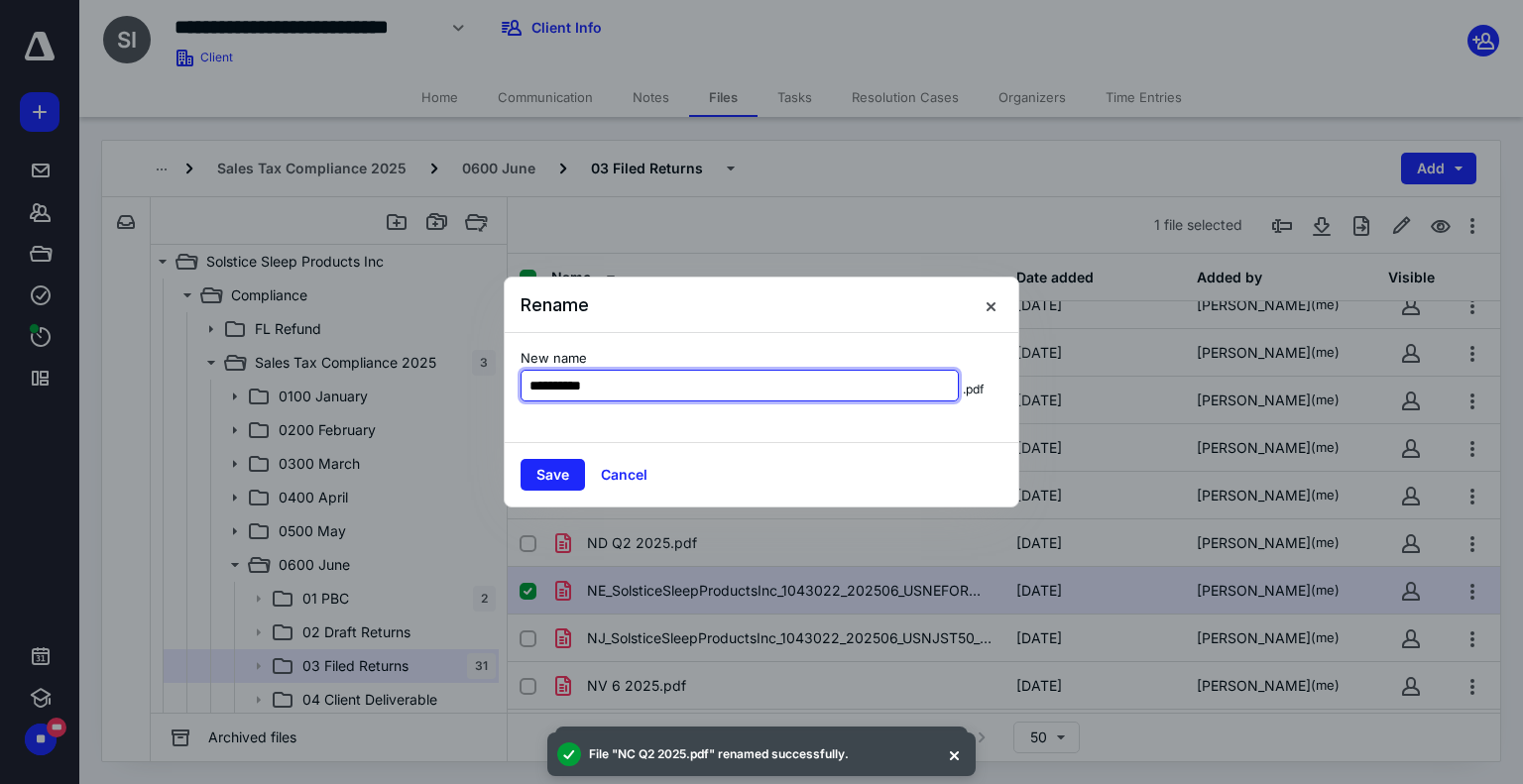 scroll, scrollTop: 0, scrollLeft: 0, axis: both 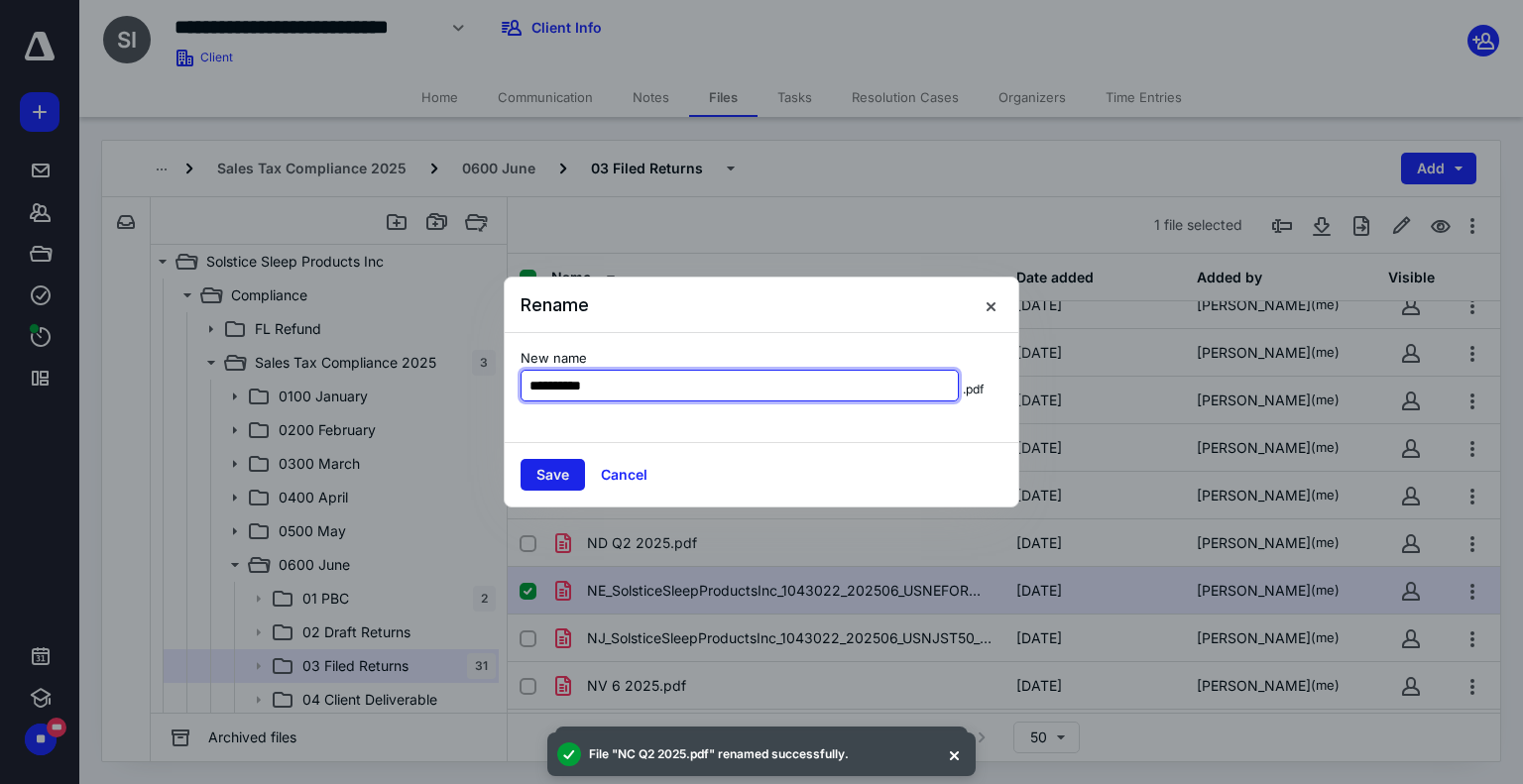 type on "**********" 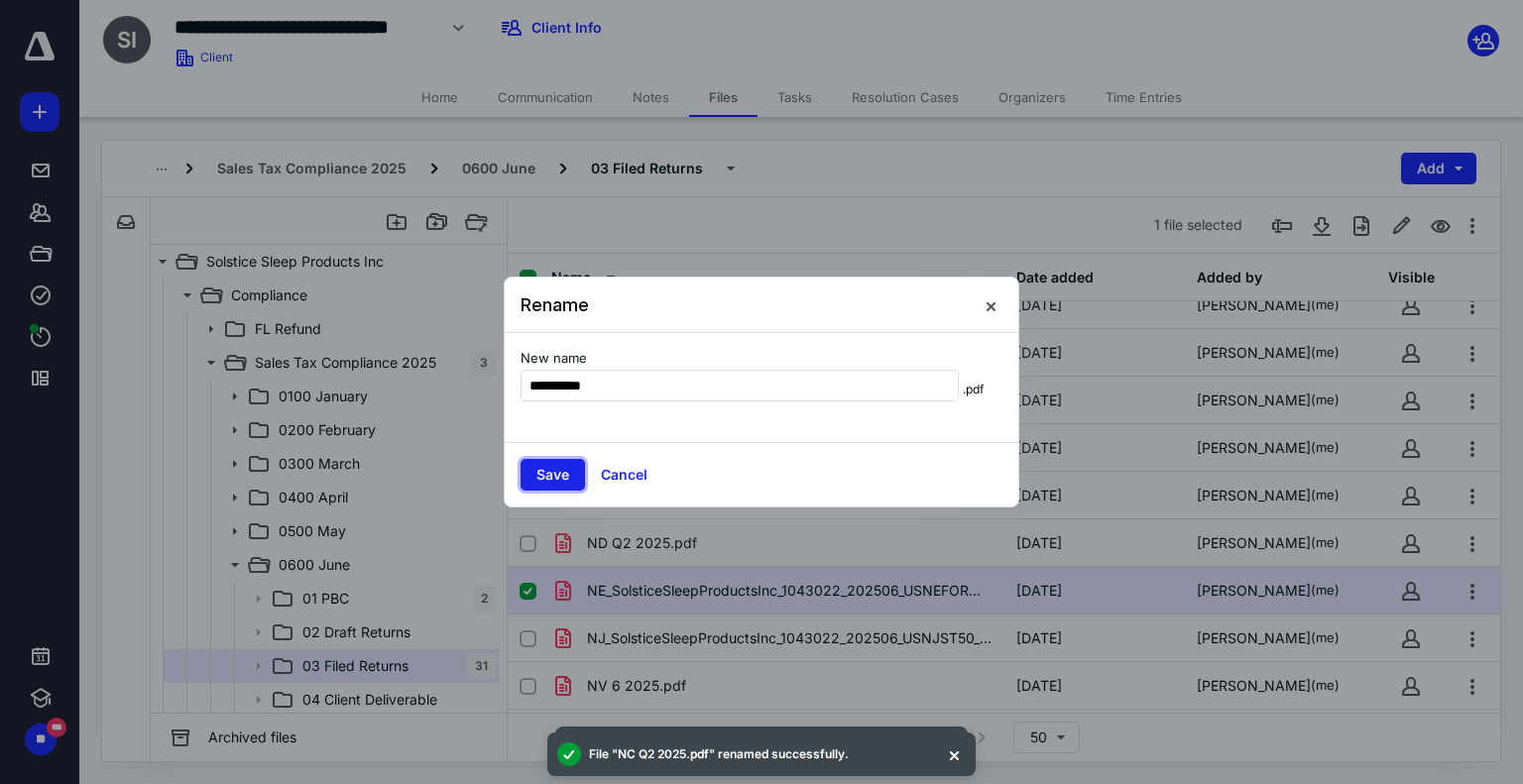 click on "Save" at bounding box center [552, 475] 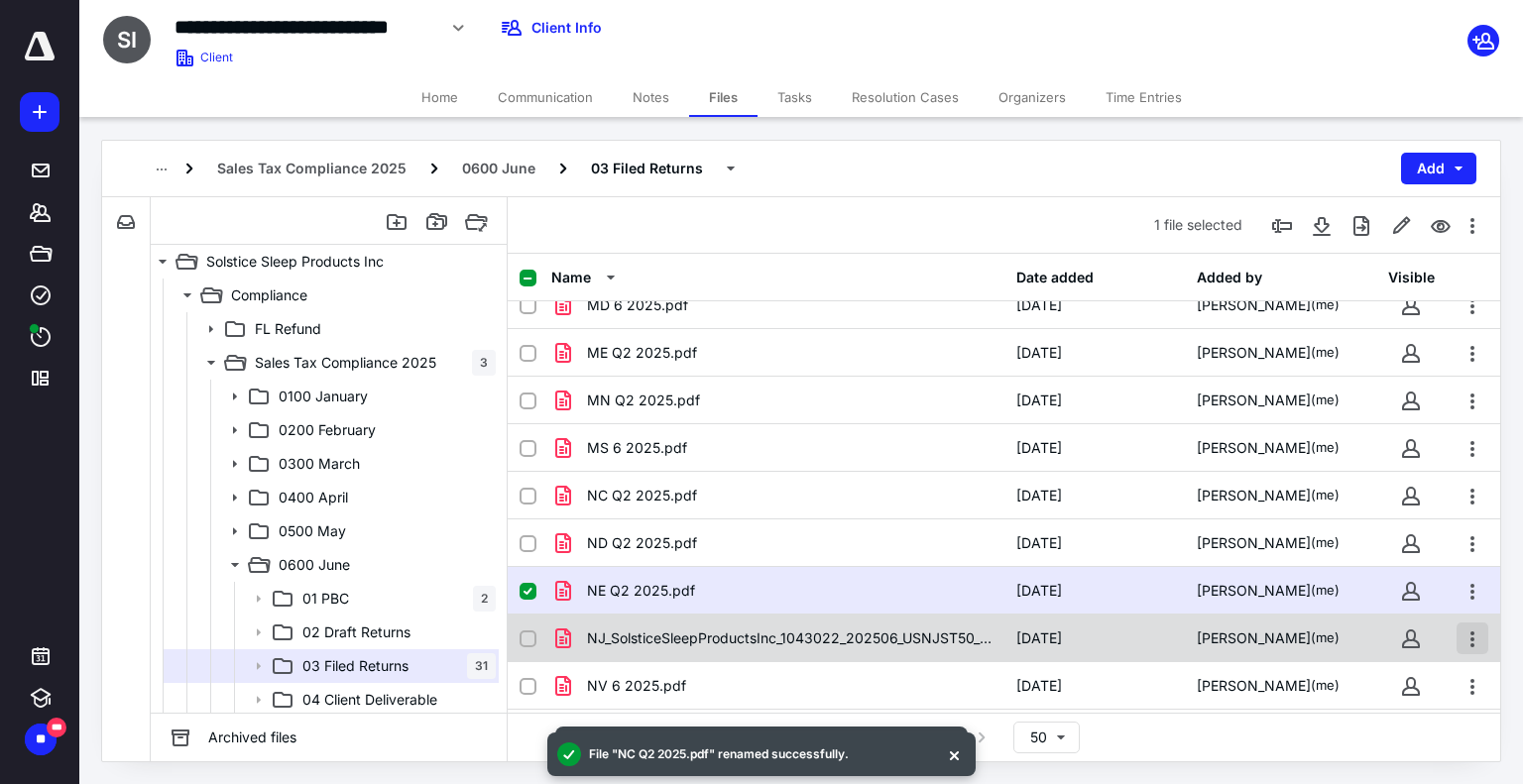 click at bounding box center [1472, 638] 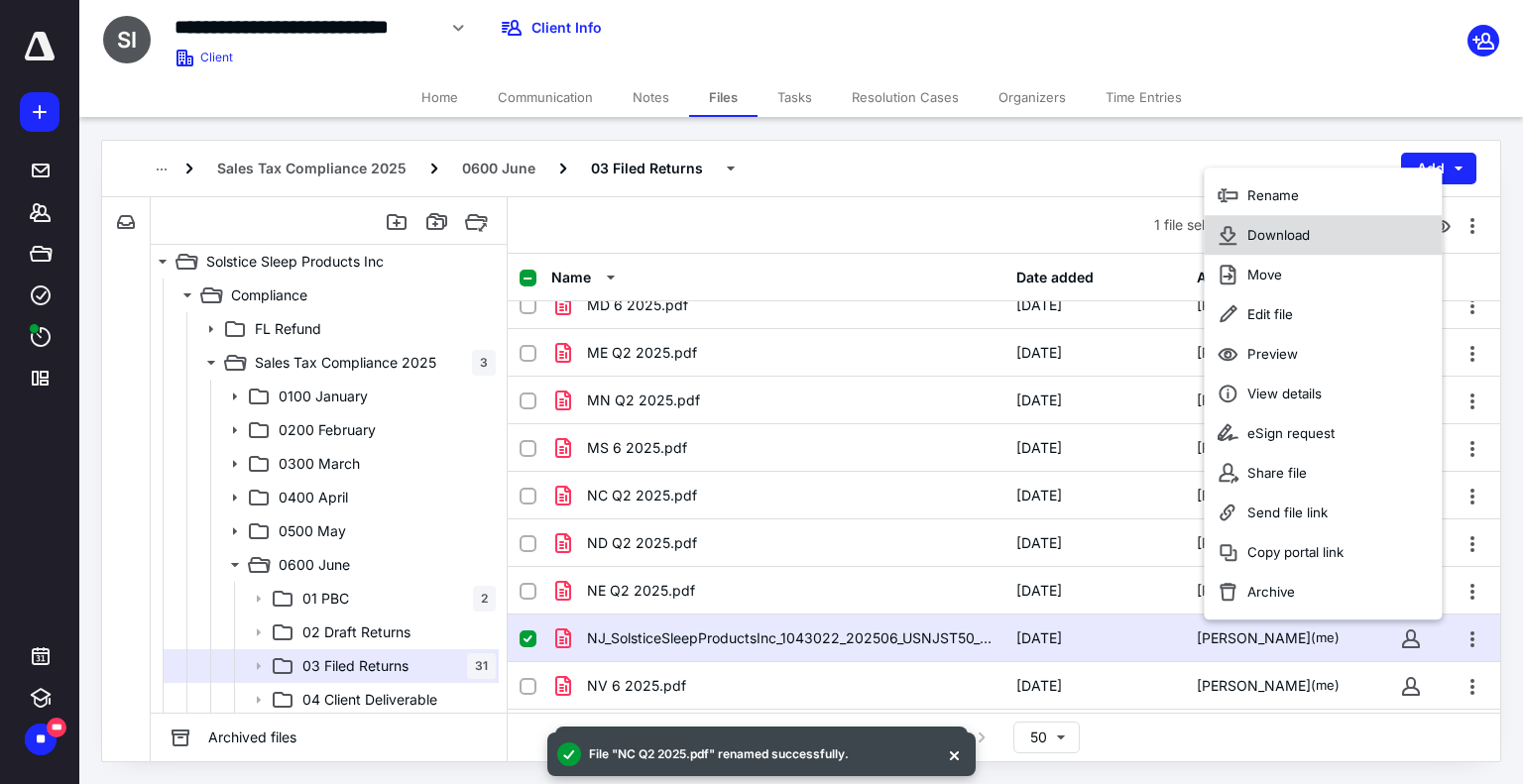 checkbox on "true" 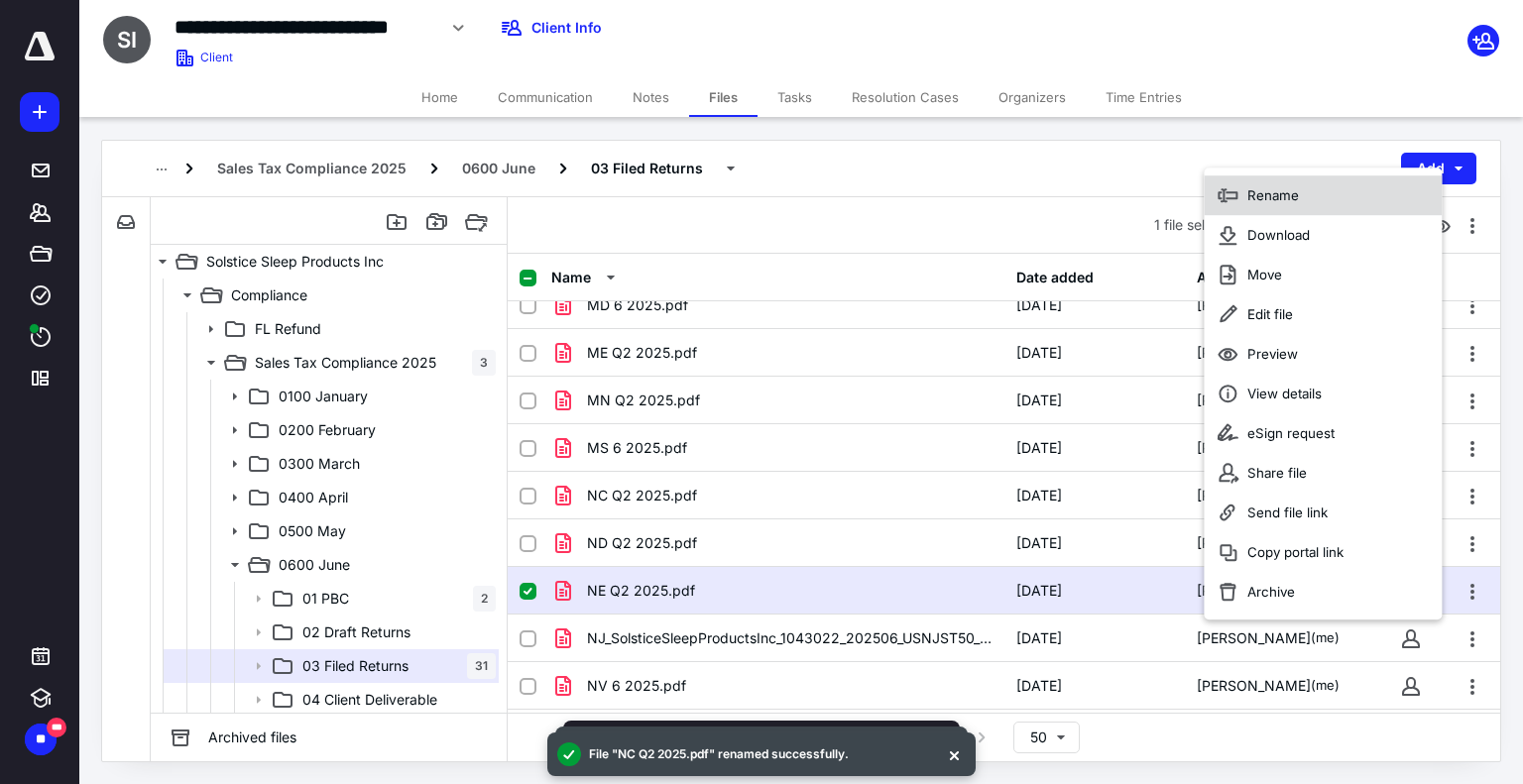 click on "Rename" at bounding box center [1273, 195] 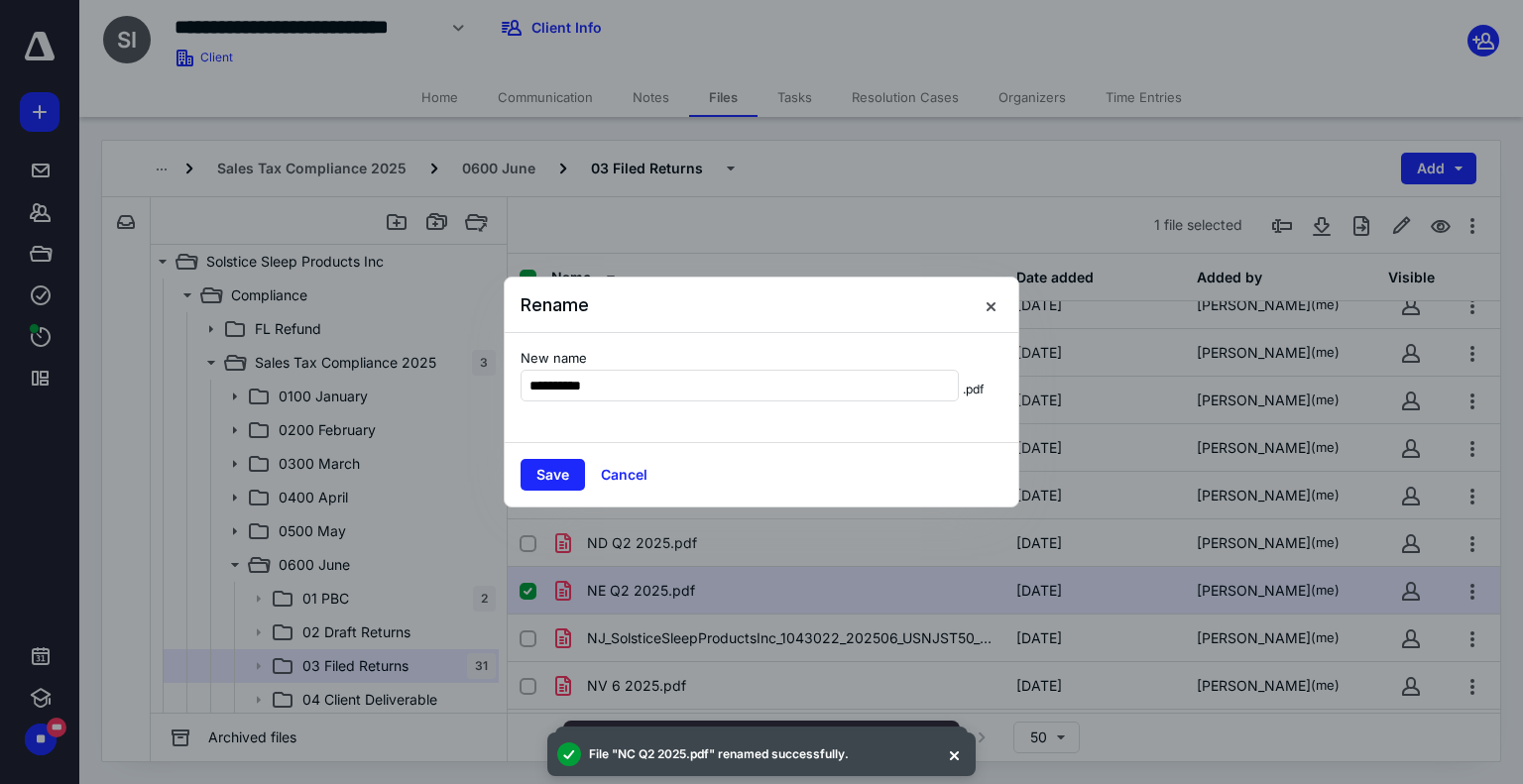 click on "**********" at bounding box center [762, 388] 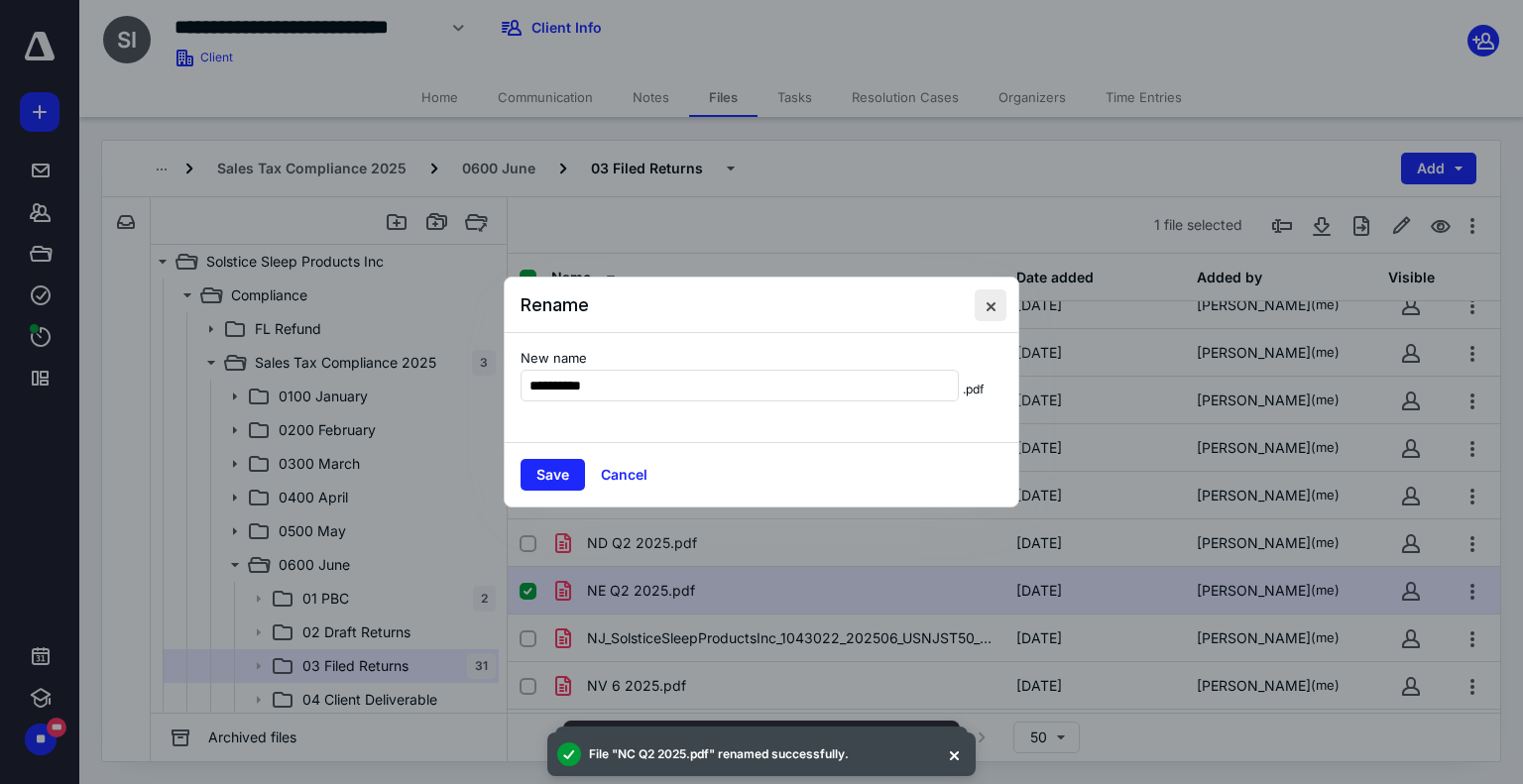 click at bounding box center [991, 305] 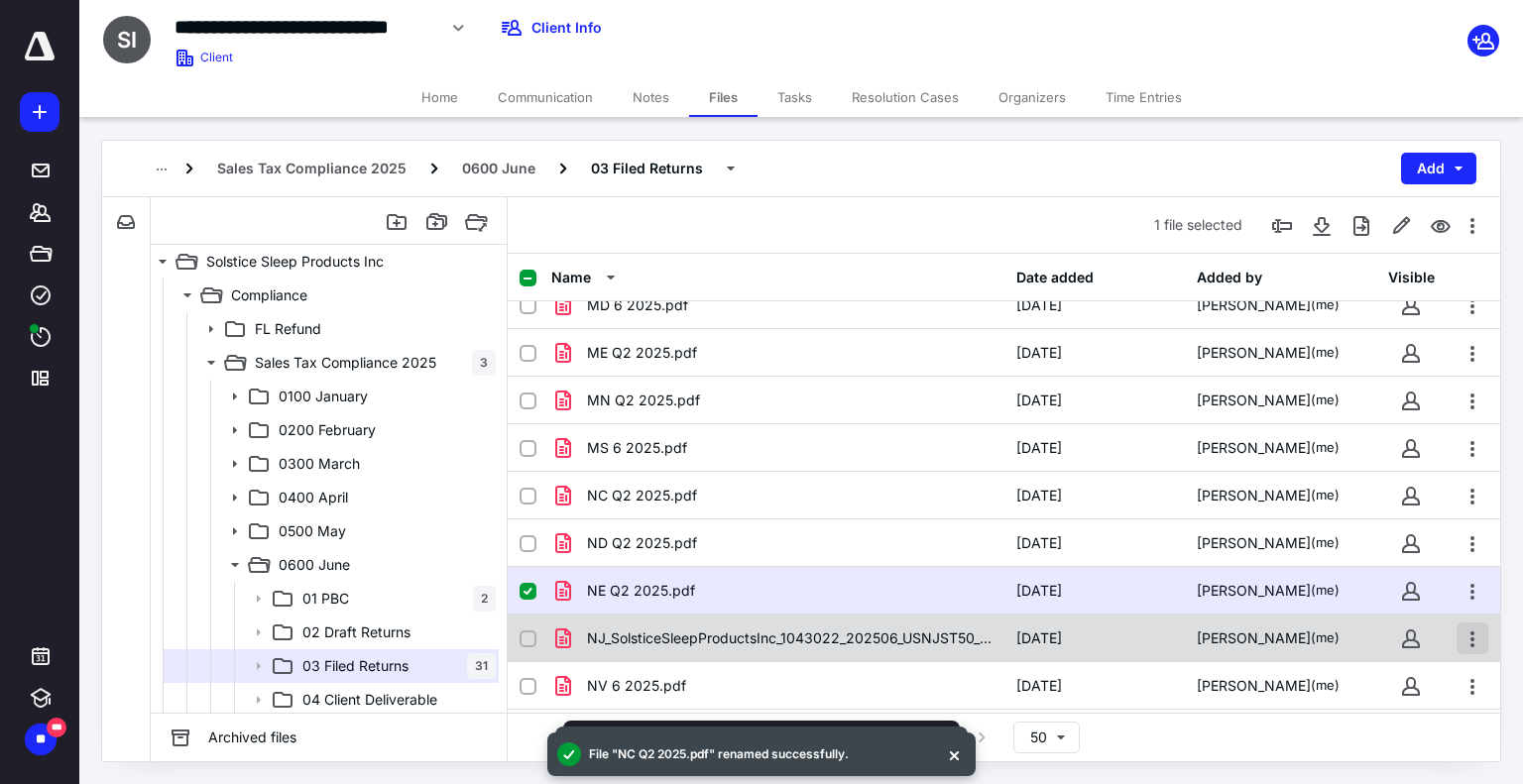 click at bounding box center (1472, 638) 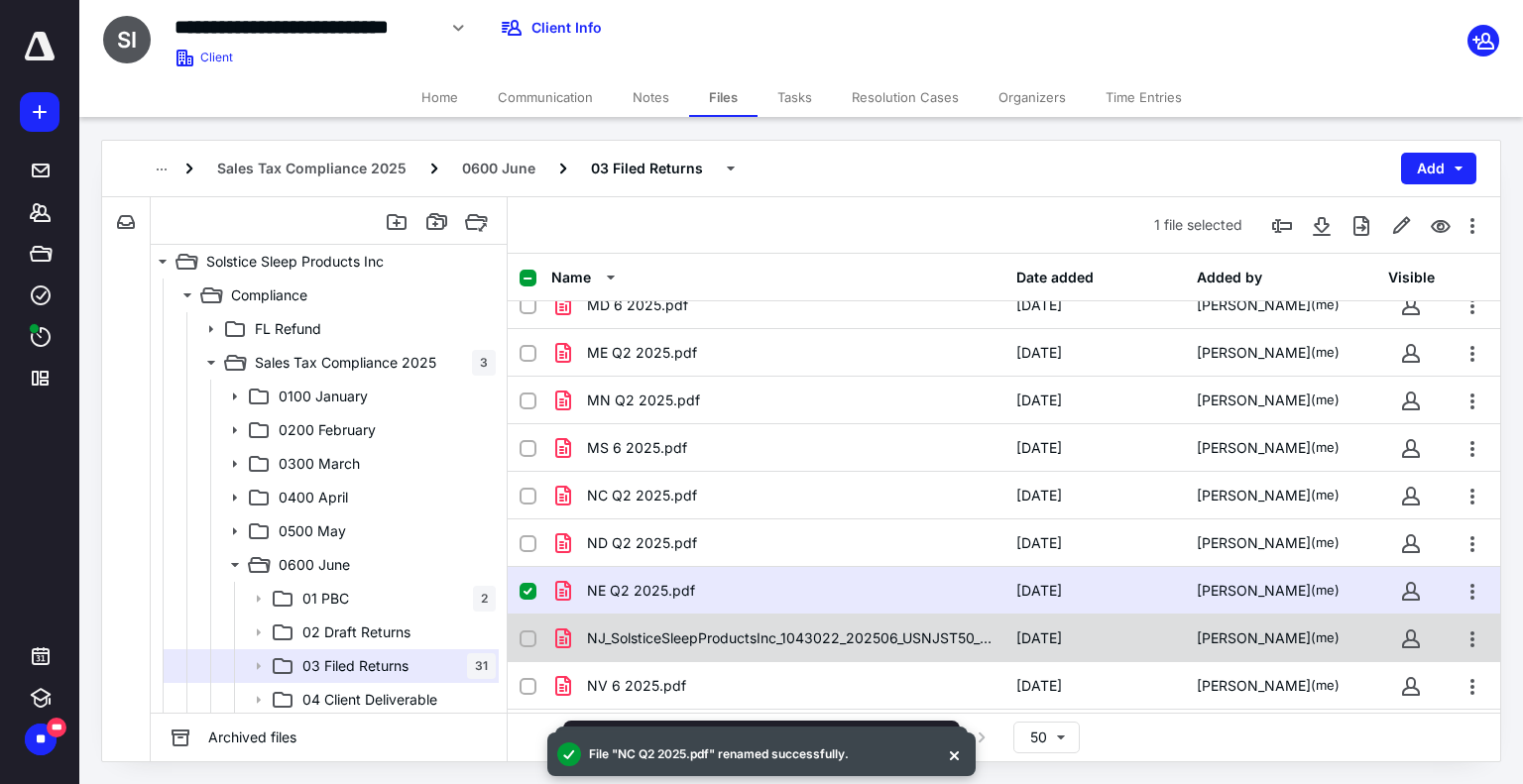 checkbox on "false" 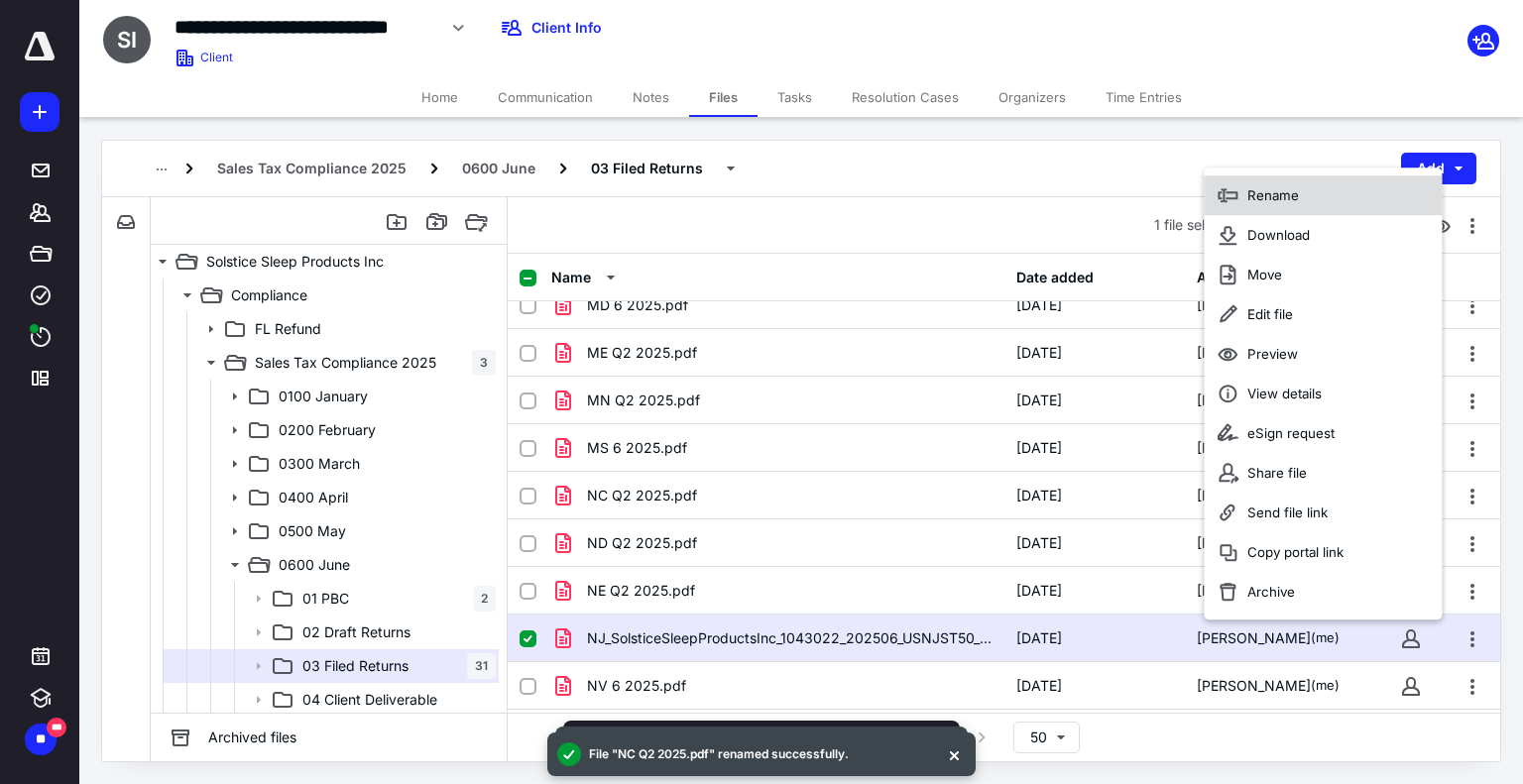 click on "Rename" at bounding box center (1323, 195) 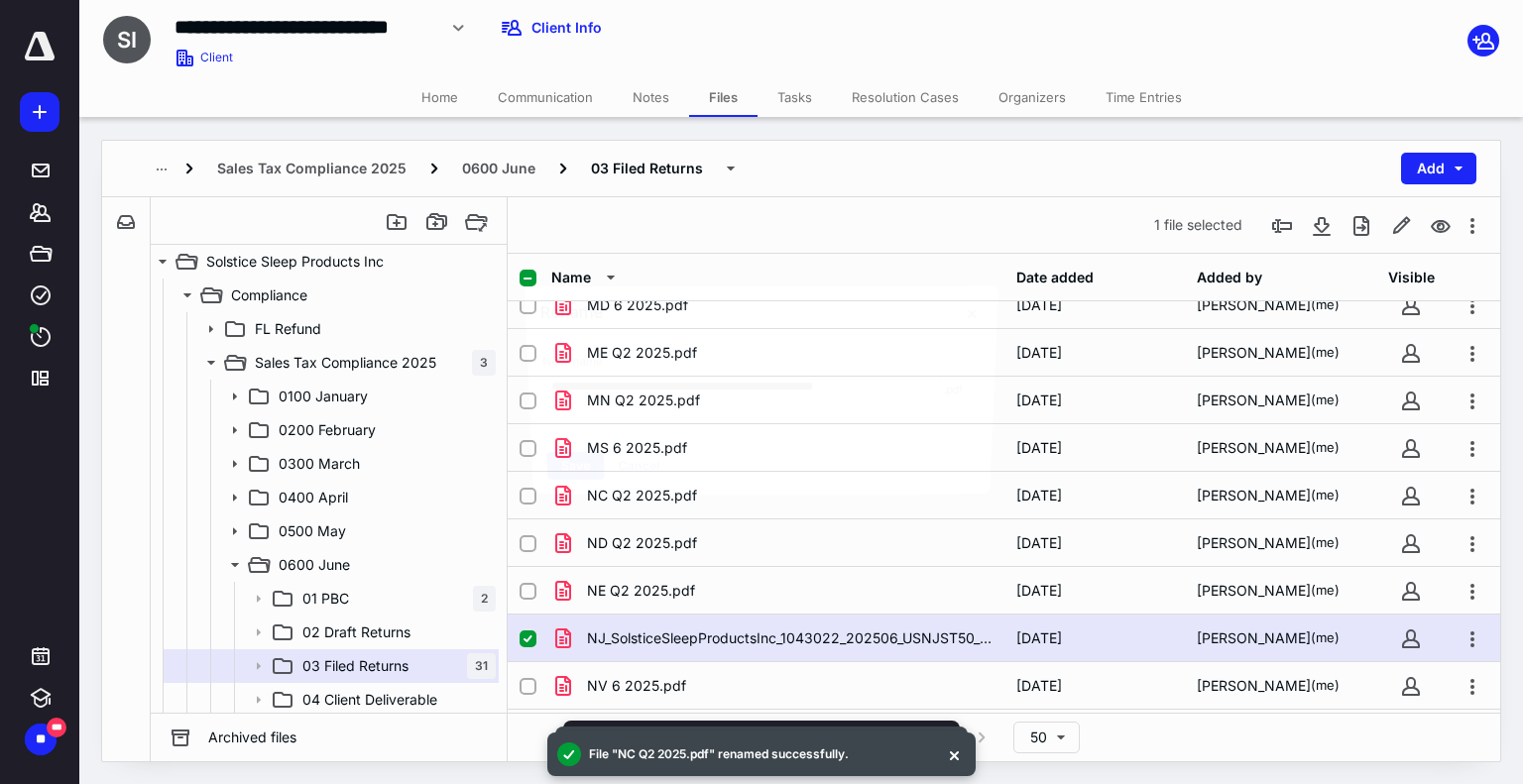 scroll, scrollTop: 0, scrollLeft: 24, axis: horizontal 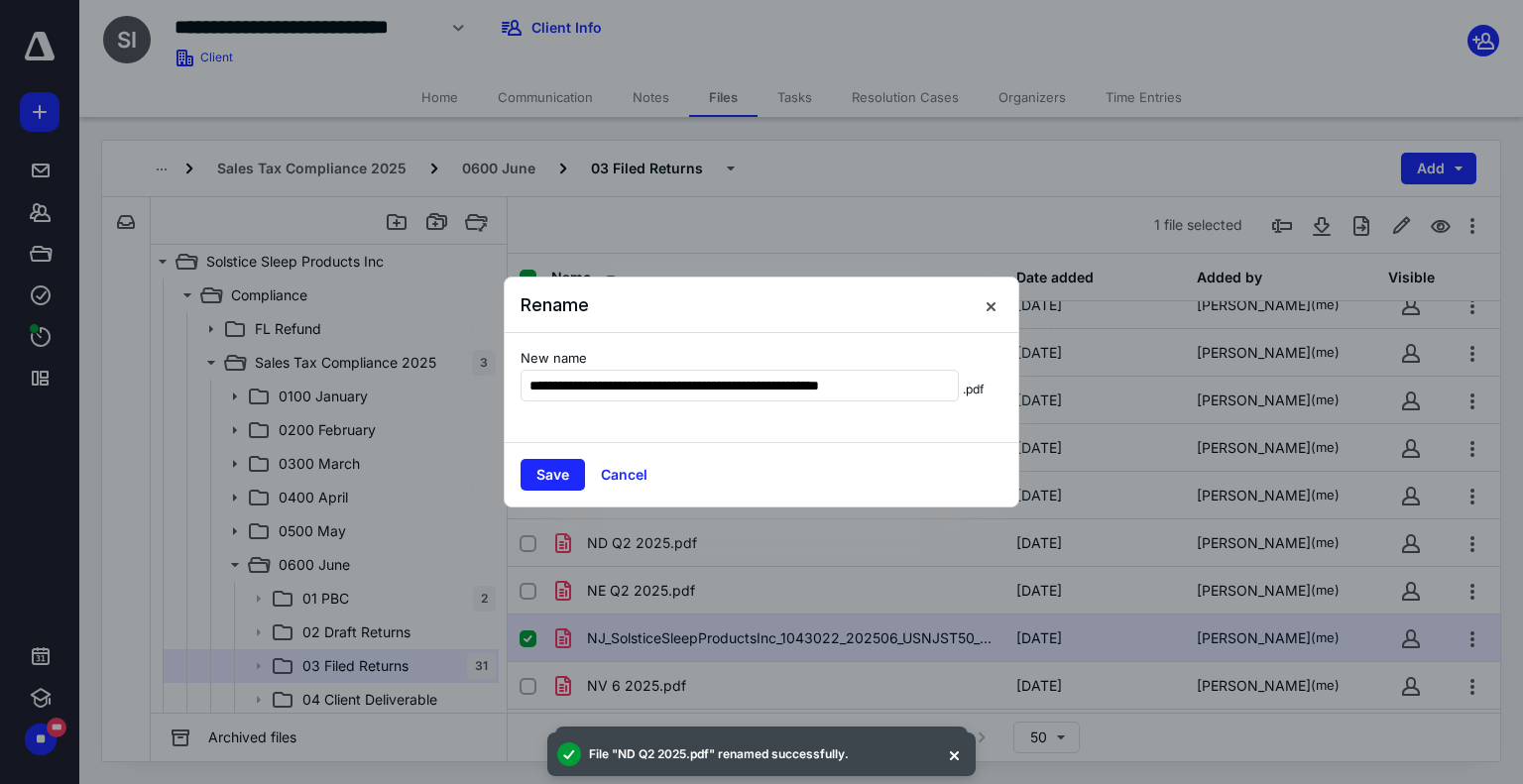 click on "**********" at bounding box center (762, 388) 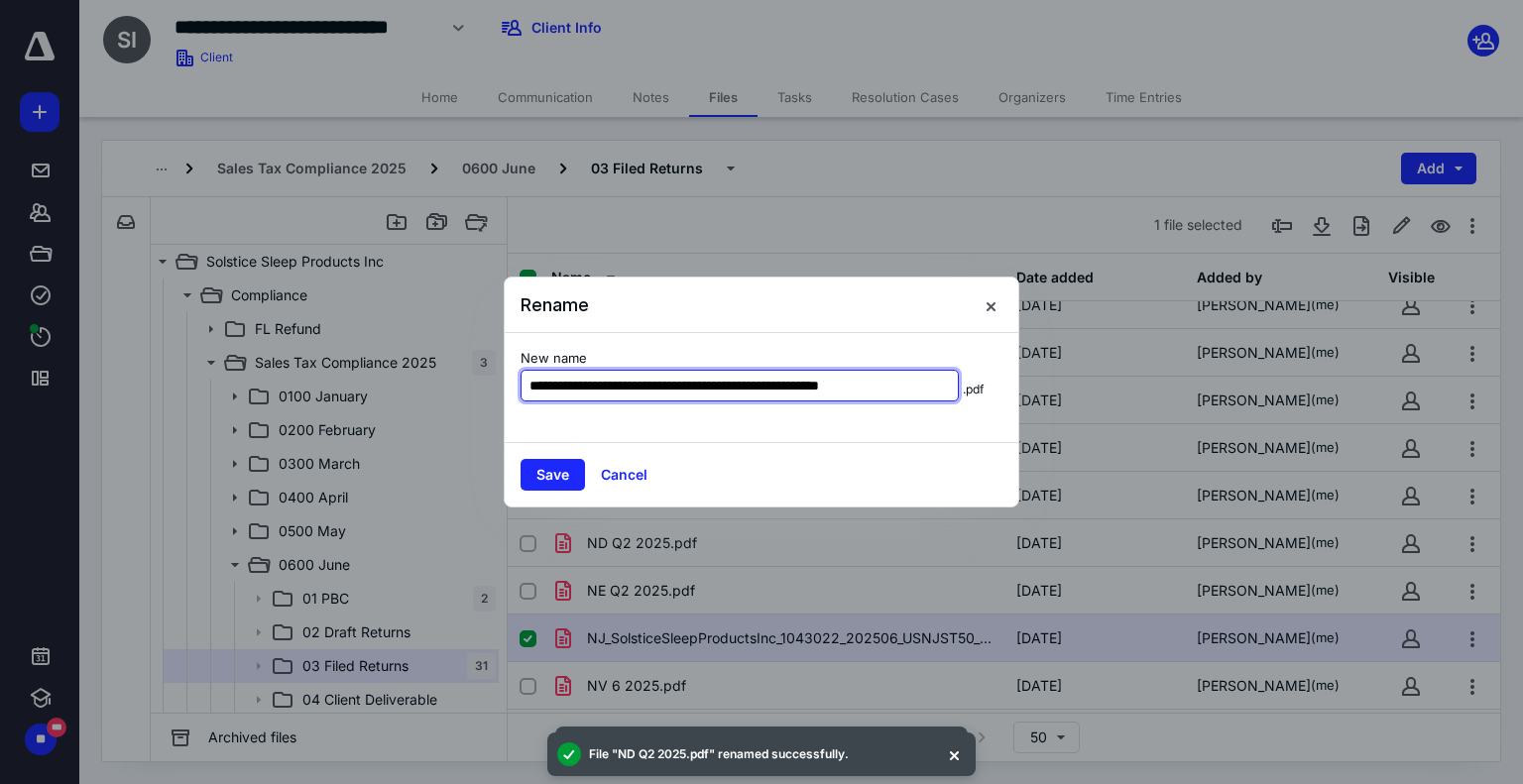 scroll, scrollTop: 0, scrollLeft: 24, axis: horizontal 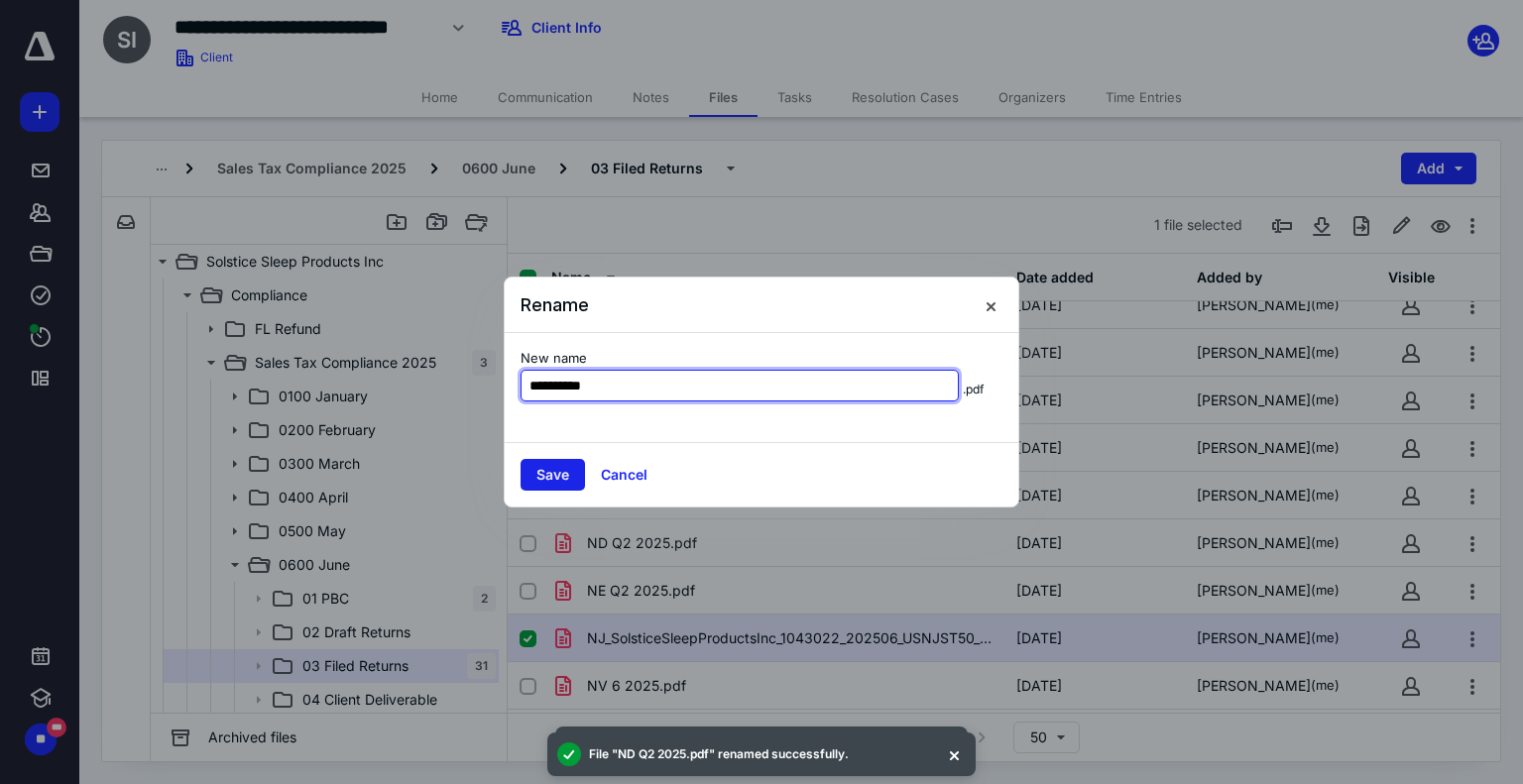 type on "**********" 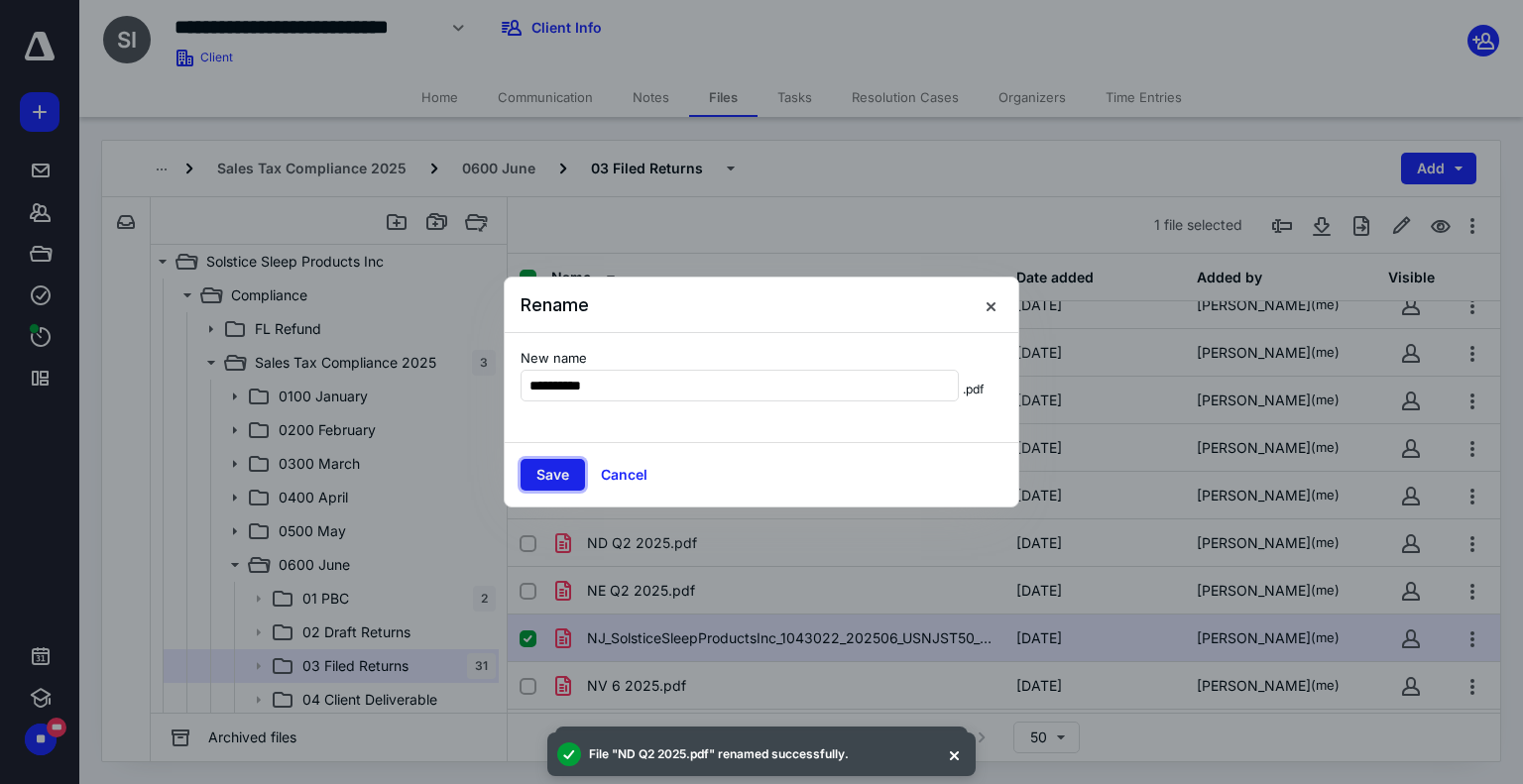 click on "Save" at bounding box center [552, 475] 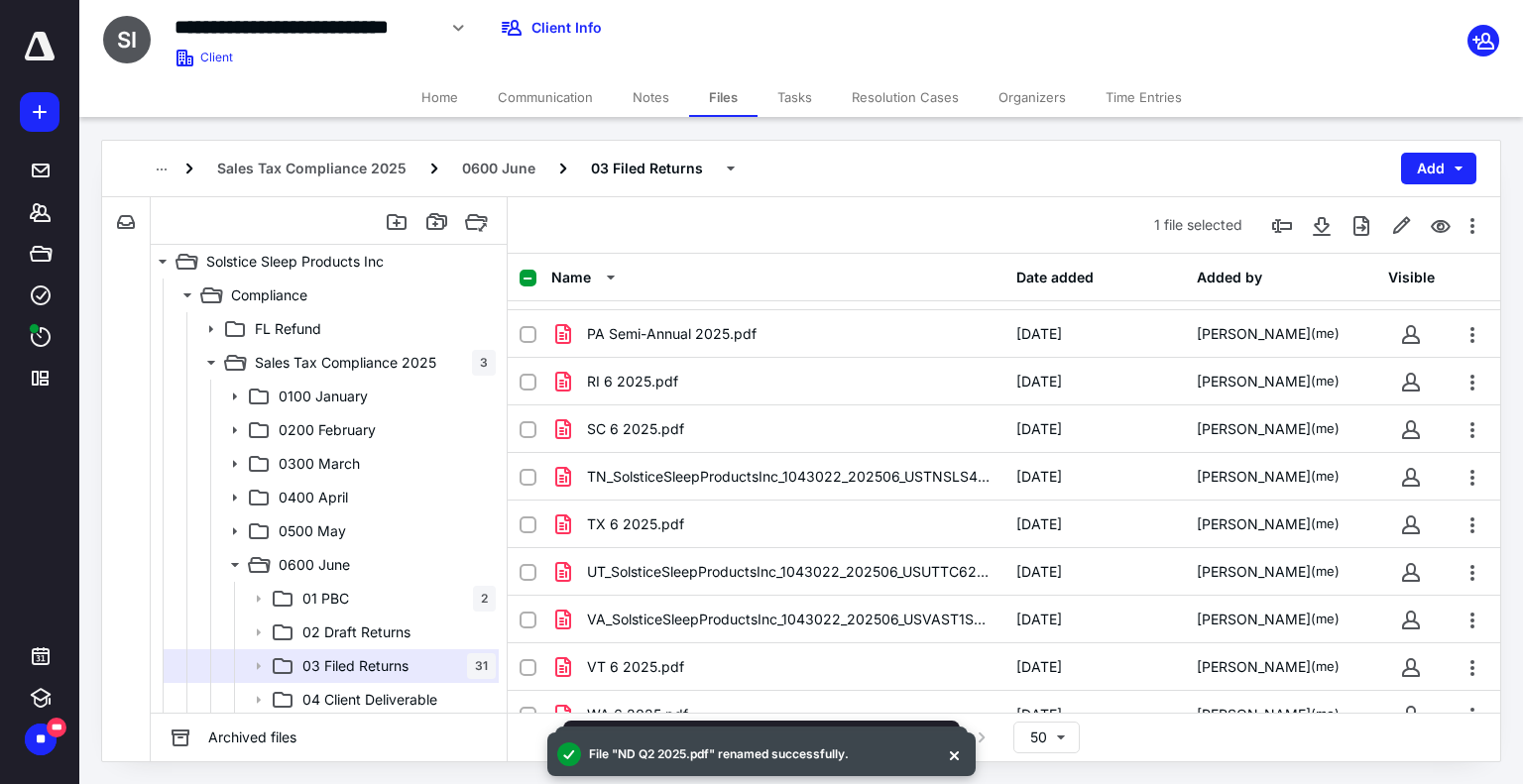 scroll, scrollTop: 957, scrollLeft: 0, axis: vertical 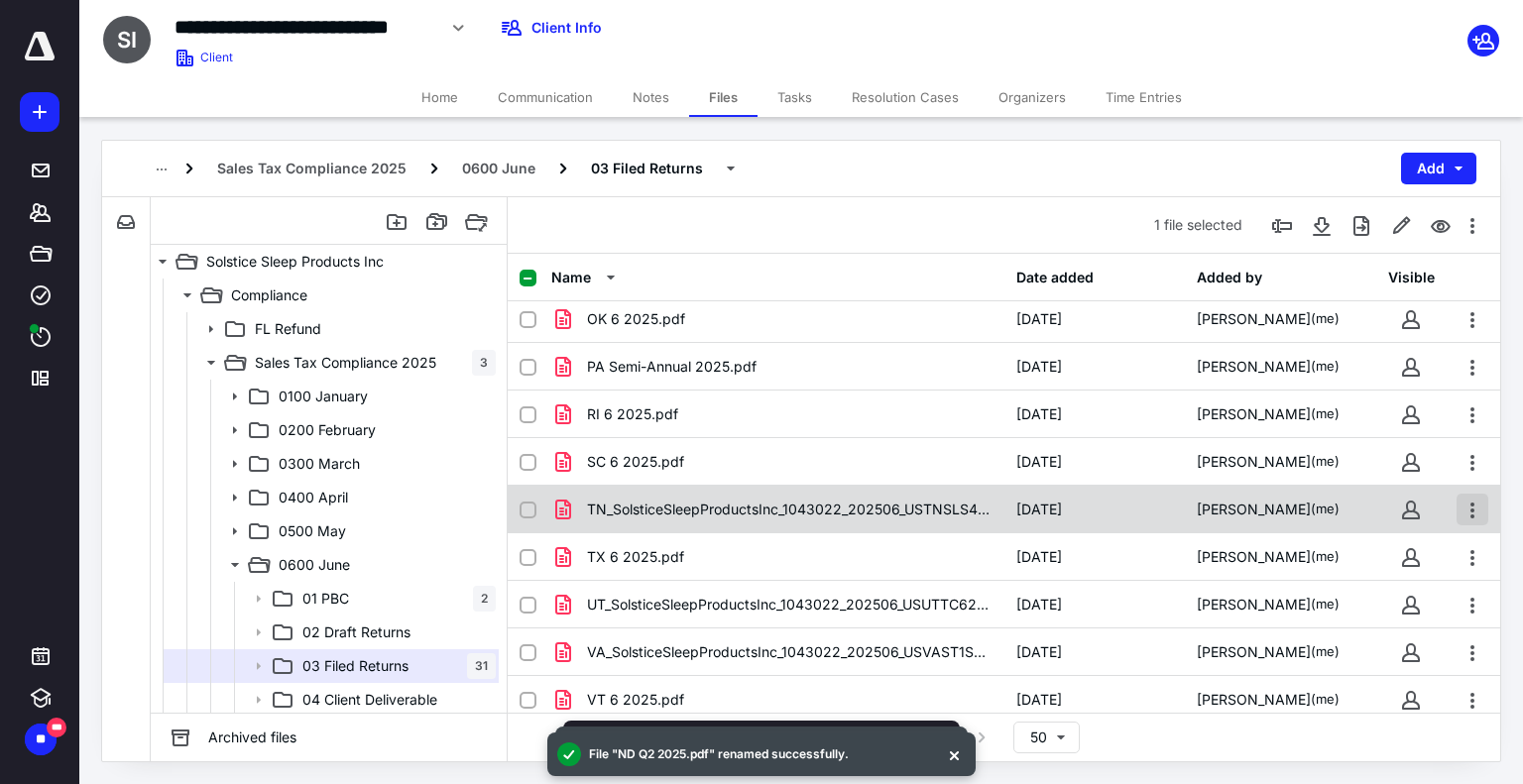 drag, startPoint x: 1465, startPoint y: 504, endPoint x: 1444, endPoint y: 435, distance: 72.12489 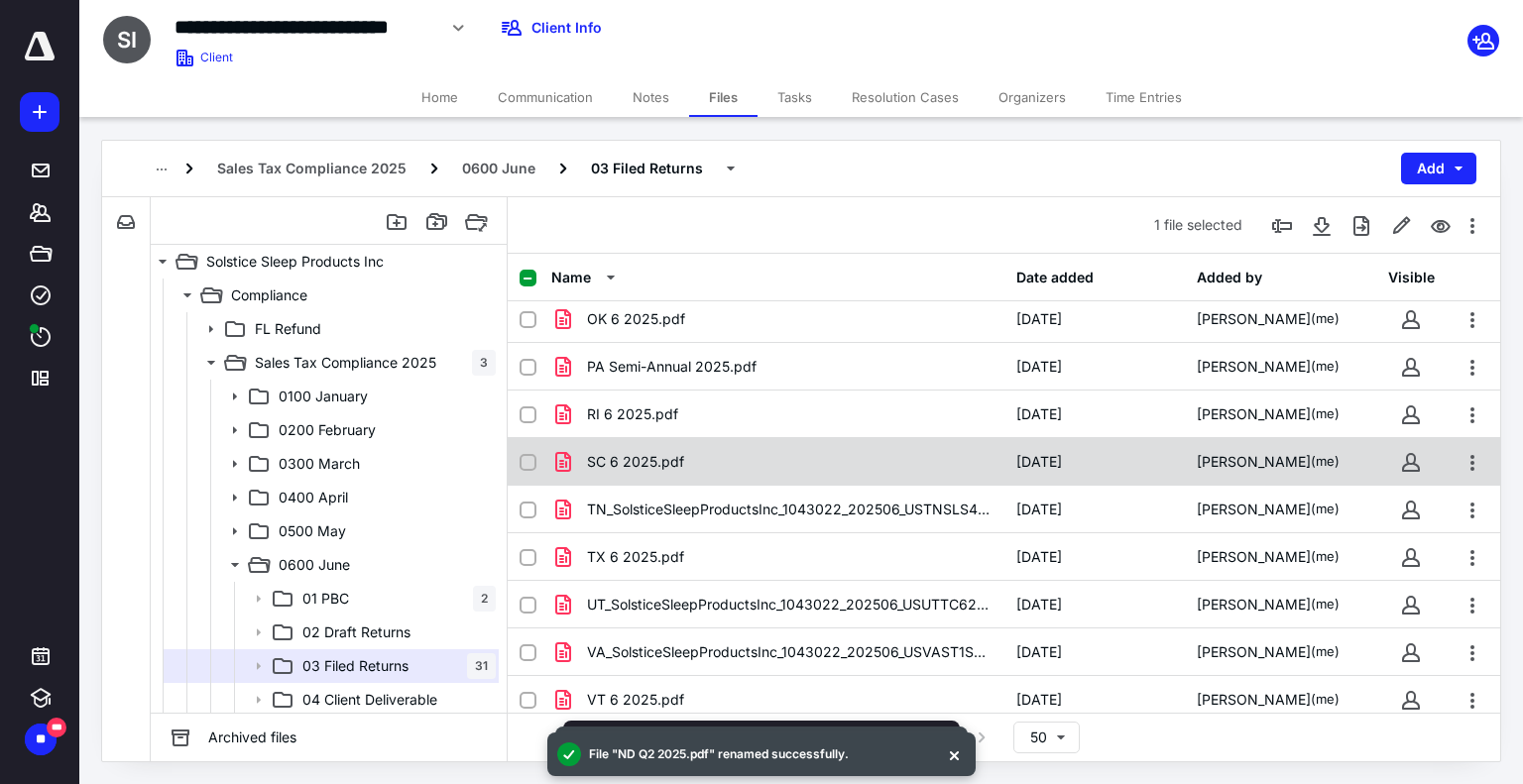 click at bounding box center [1472, 509] 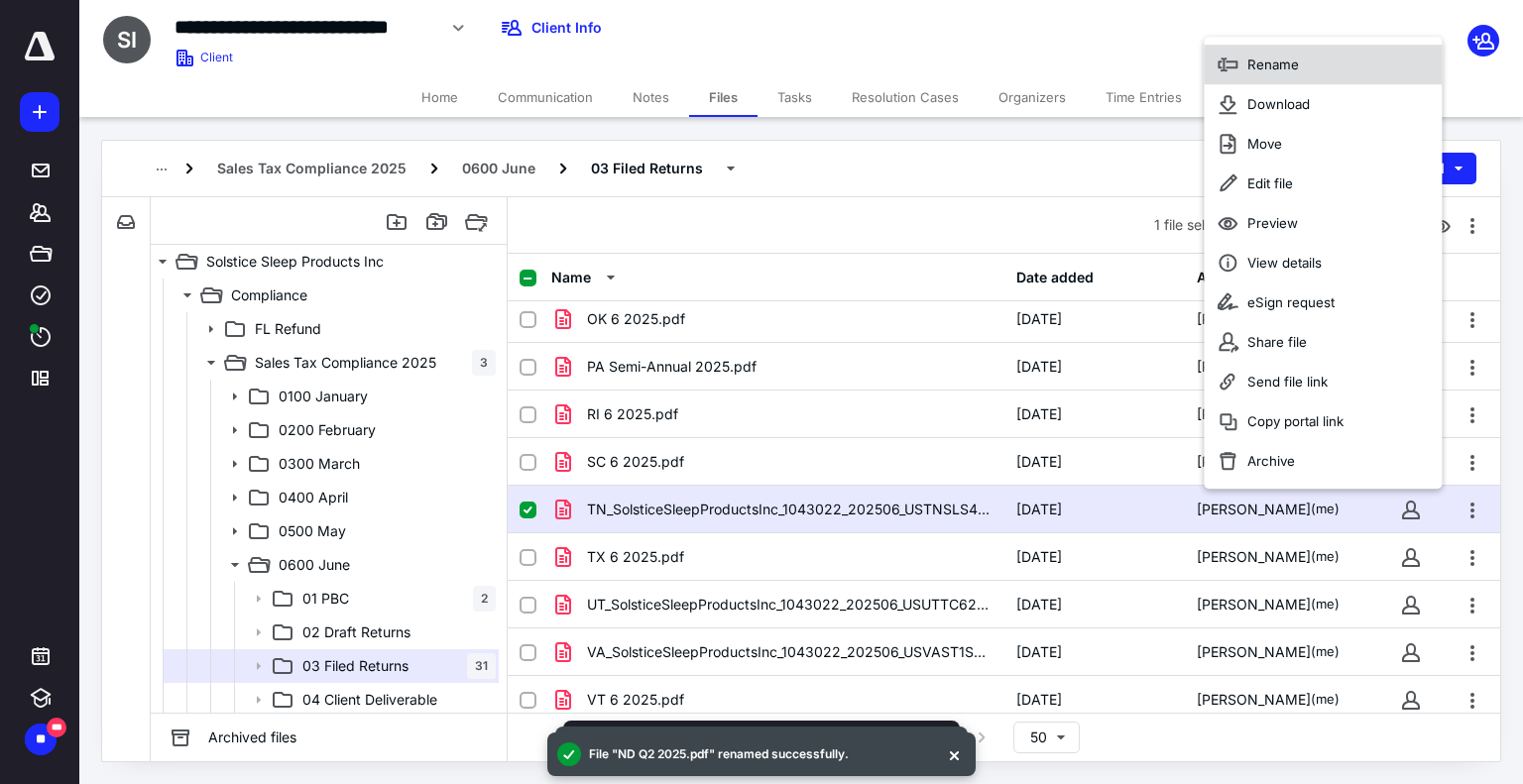 click 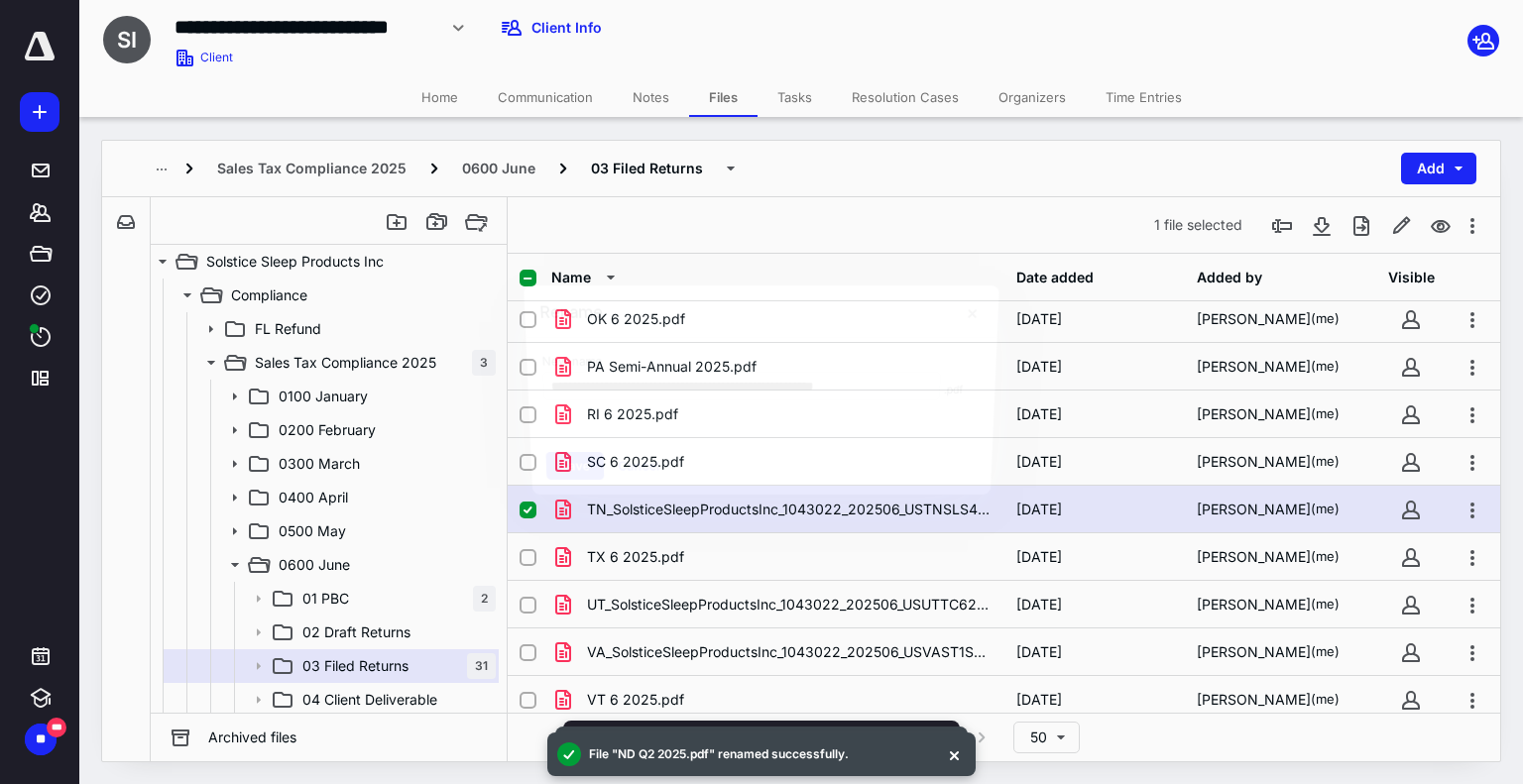 scroll, scrollTop: 0, scrollLeft: 29, axis: horizontal 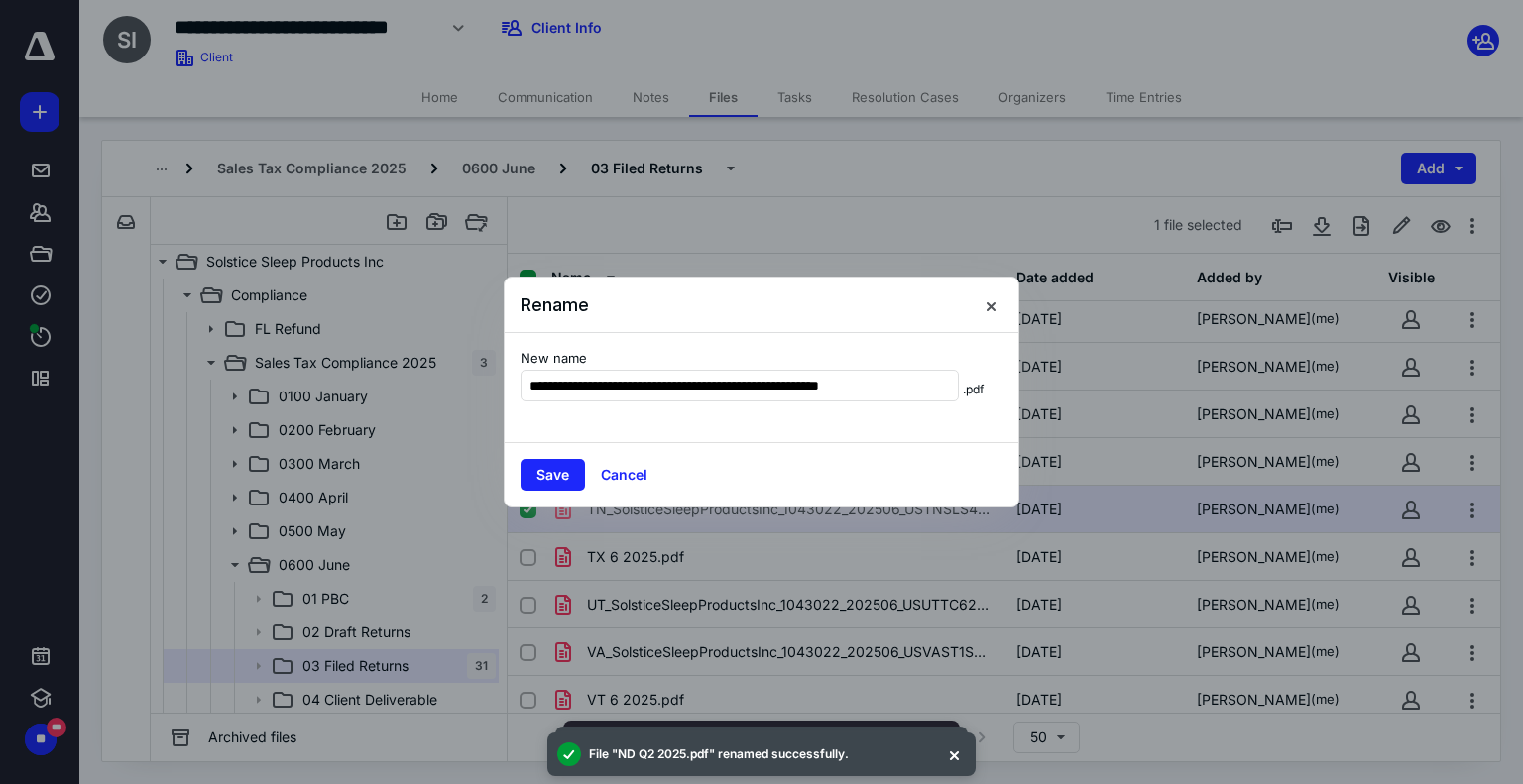 click on "**********" at bounding box center [762, 388] 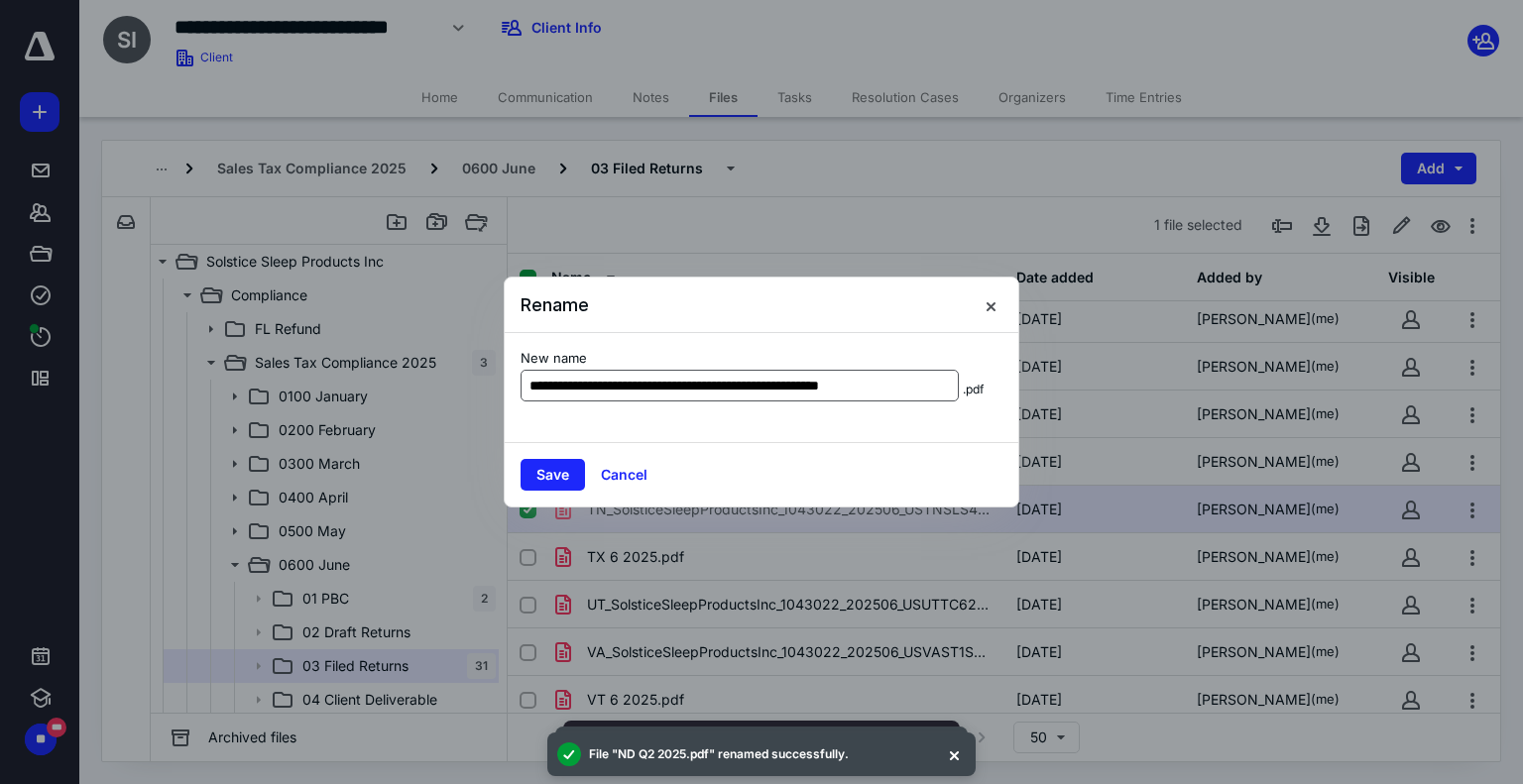 scroll, scrollTop: 0, scrollLeft: 0, axis: both 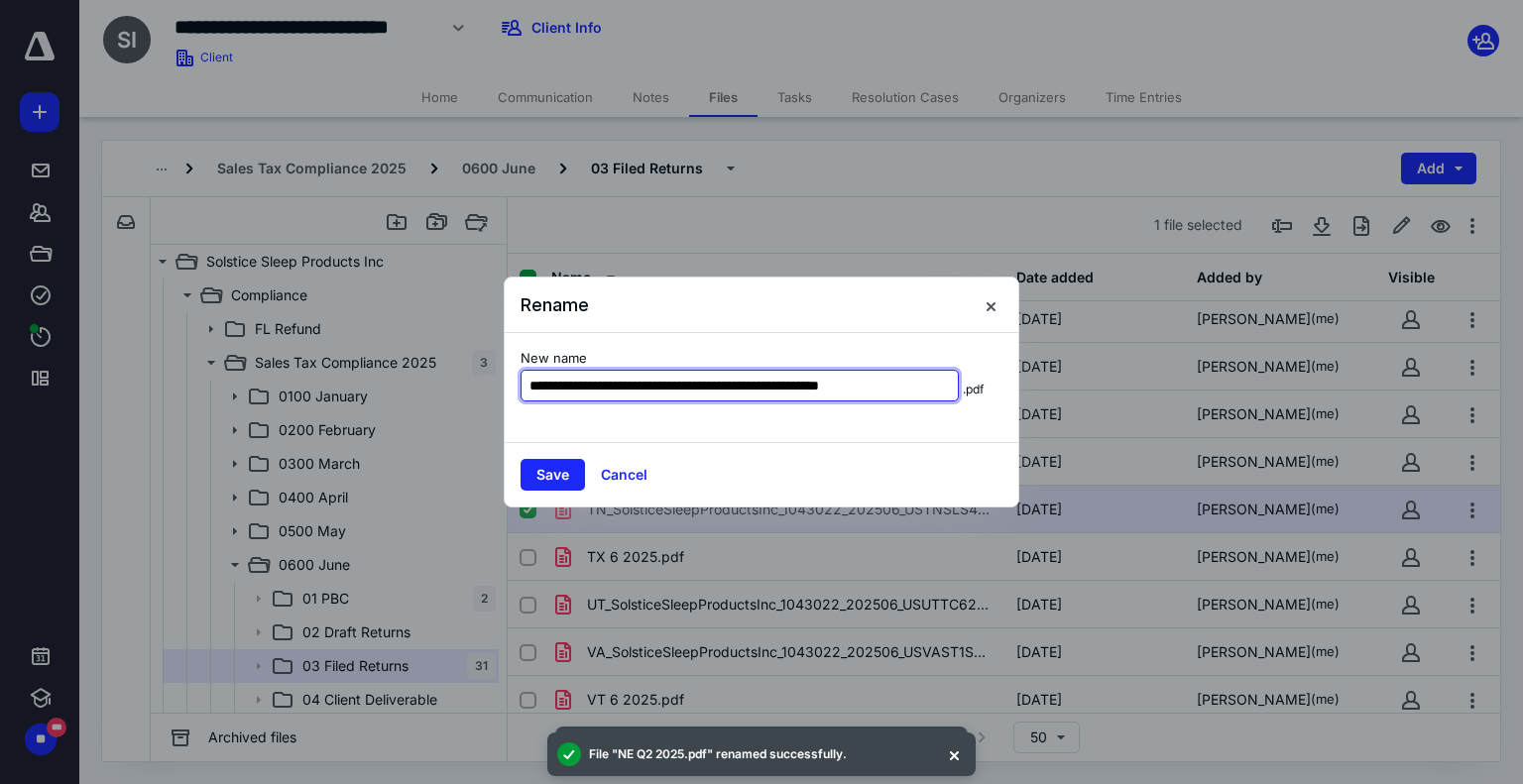 drag, startPoint x: 548, startPoint y: 392, endPoint x: 1022, endPoint y: 384, distance: 474.06751 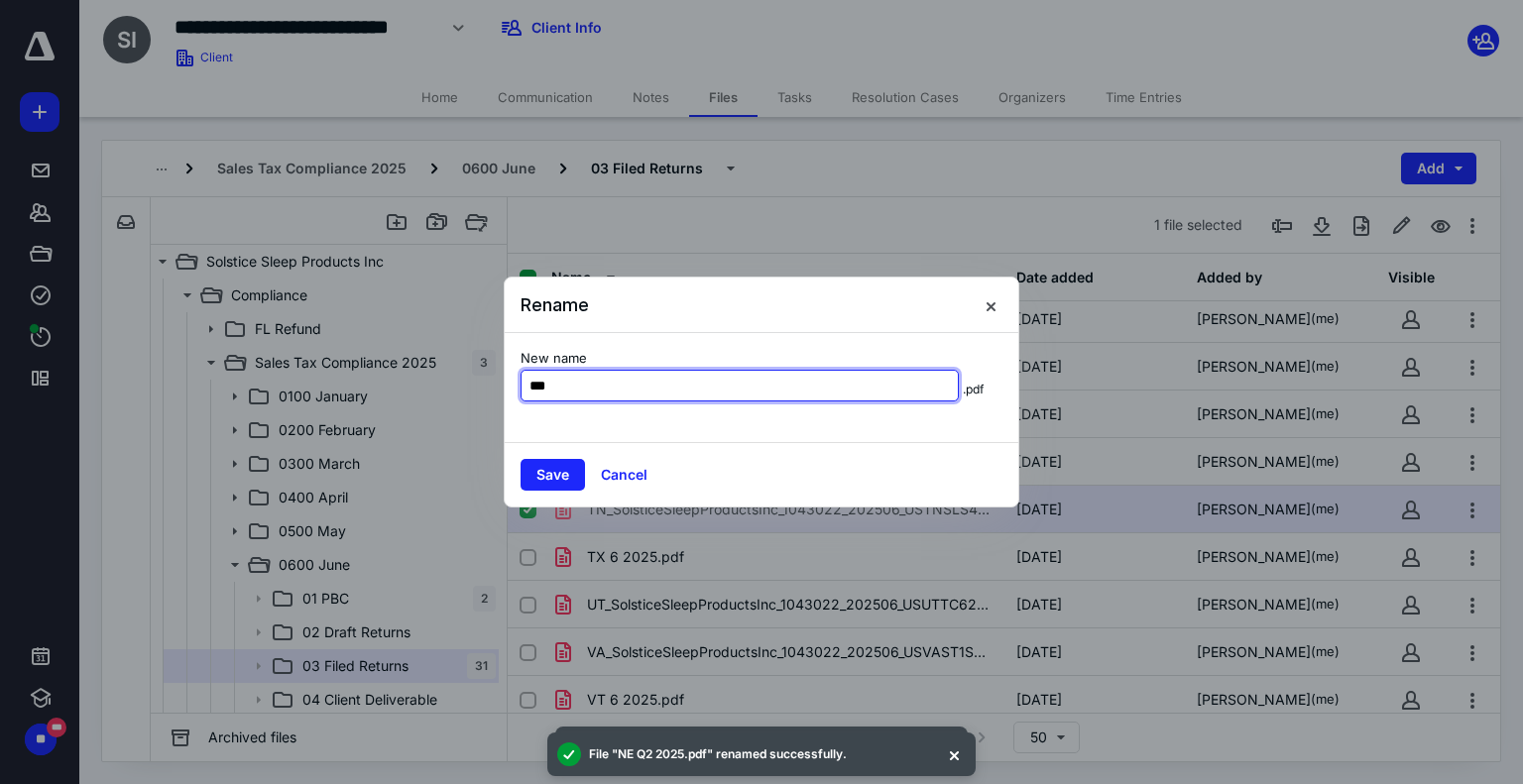 scroll, scrollTop: 0, scrollLeft: 0, axis: both 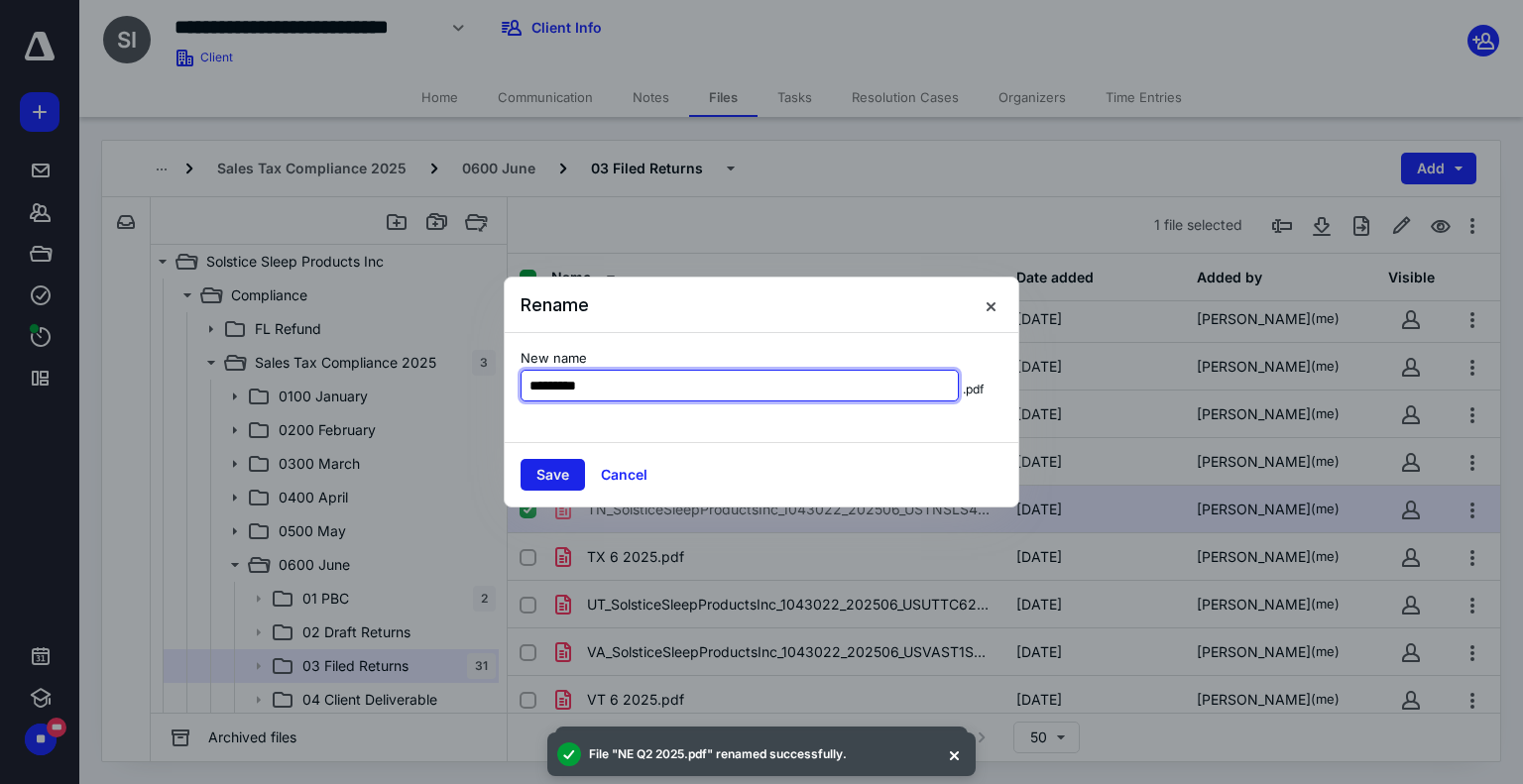 type on "*********" 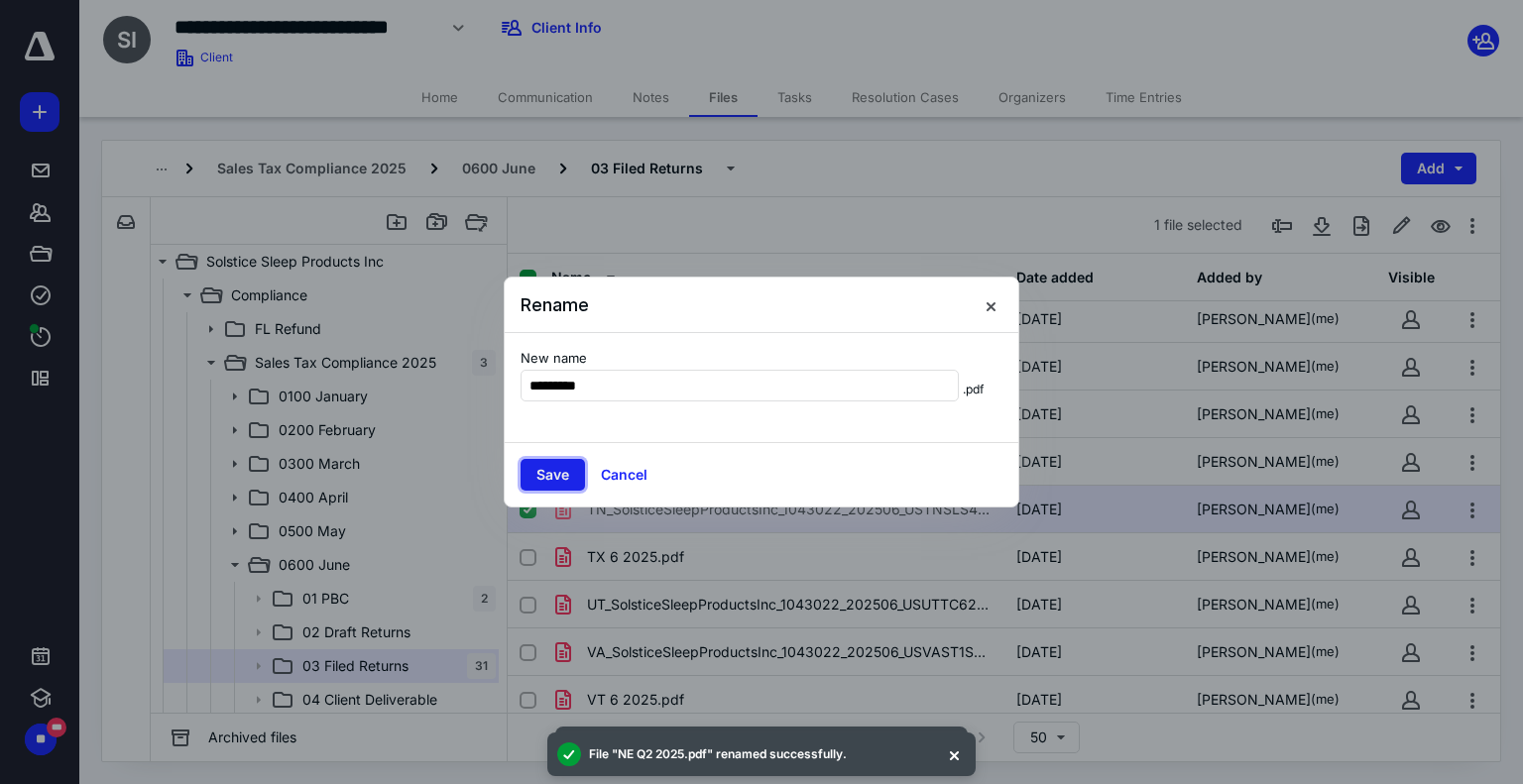 click on "Save" at bounding box center [552, 475] 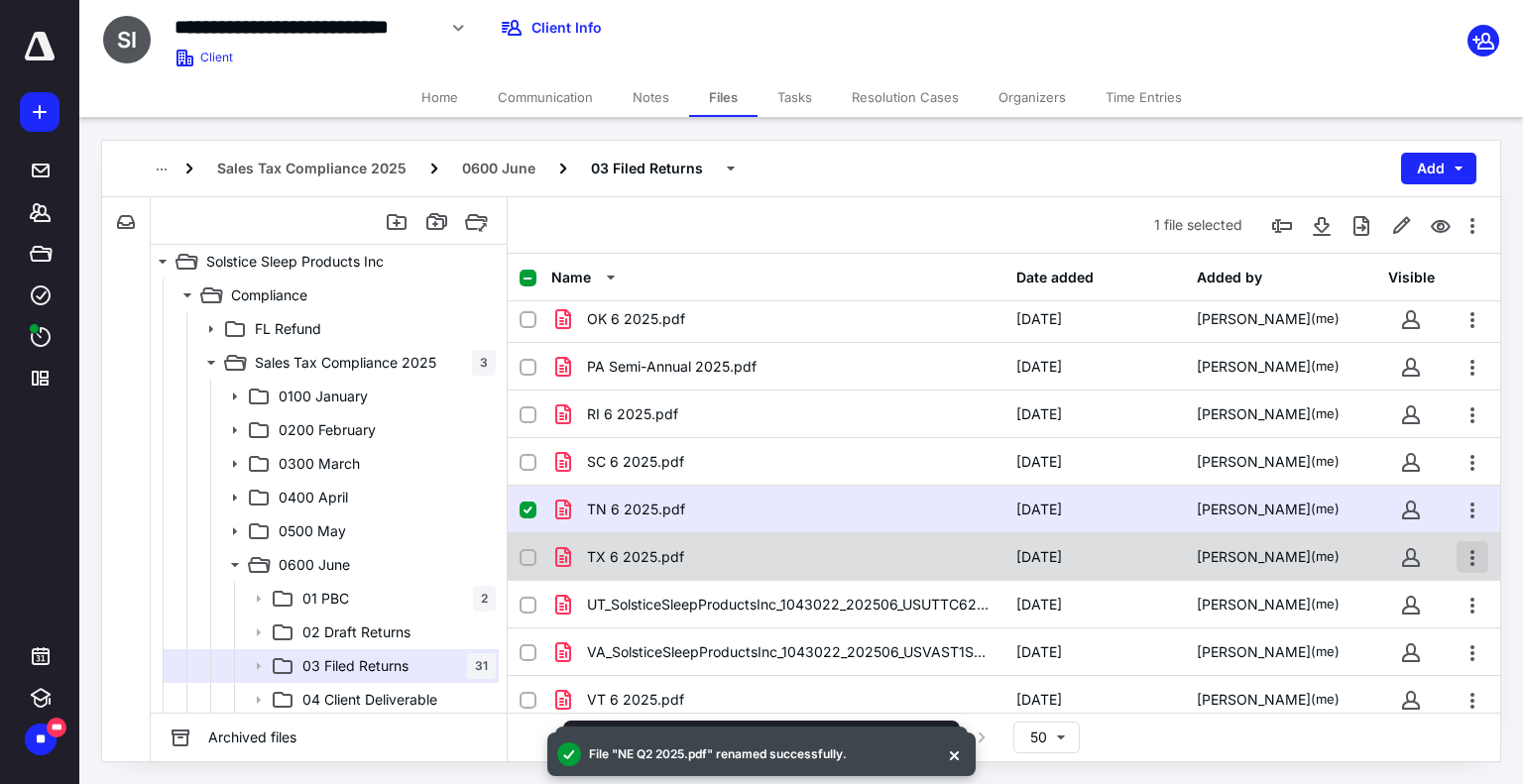 drag, startPoint x: 1456, startPoint y: 596, endPoint x: 1444, endPoint y: 538, distance: 59.22837 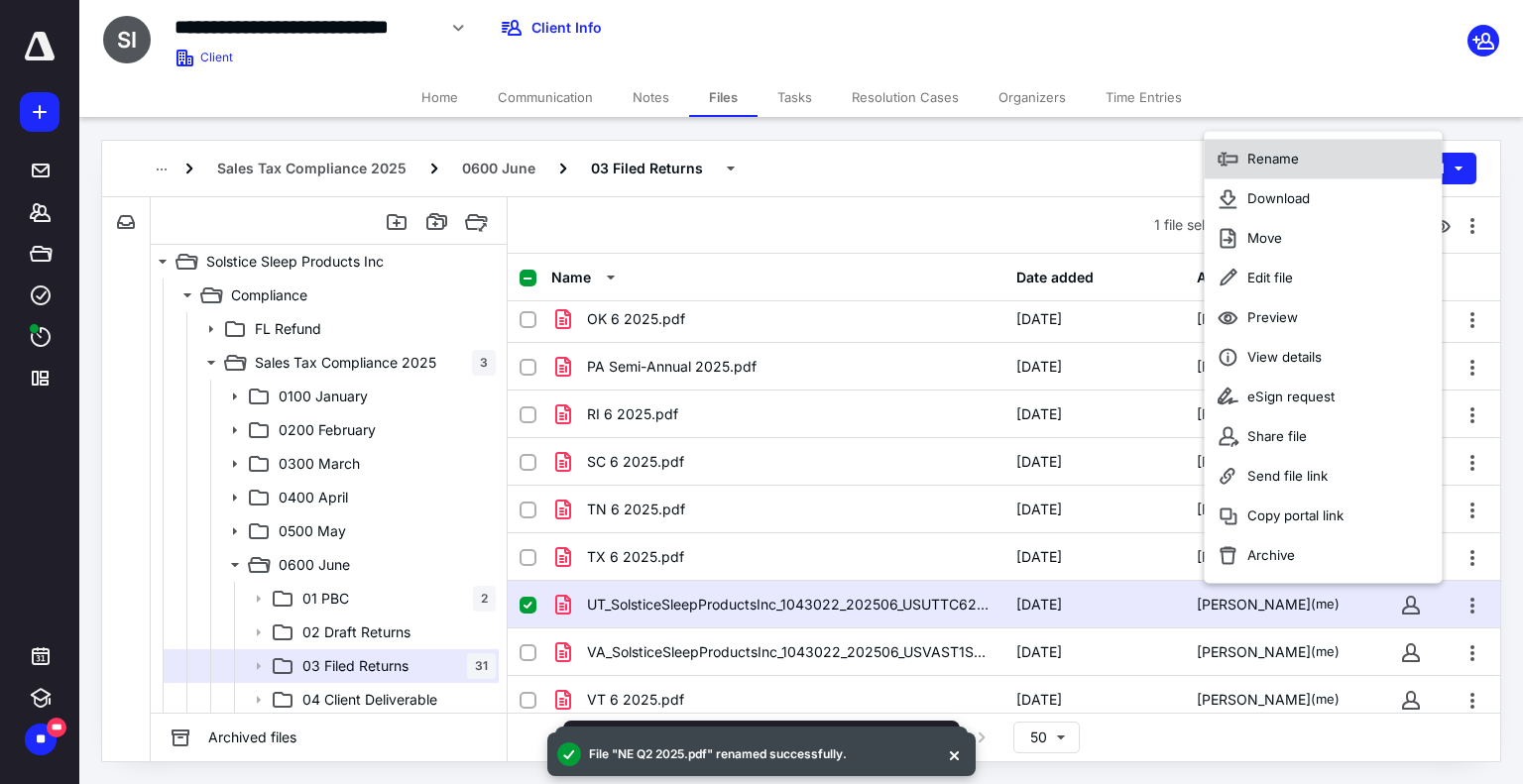 click on "Rename" at bounding box center (1323, 160) 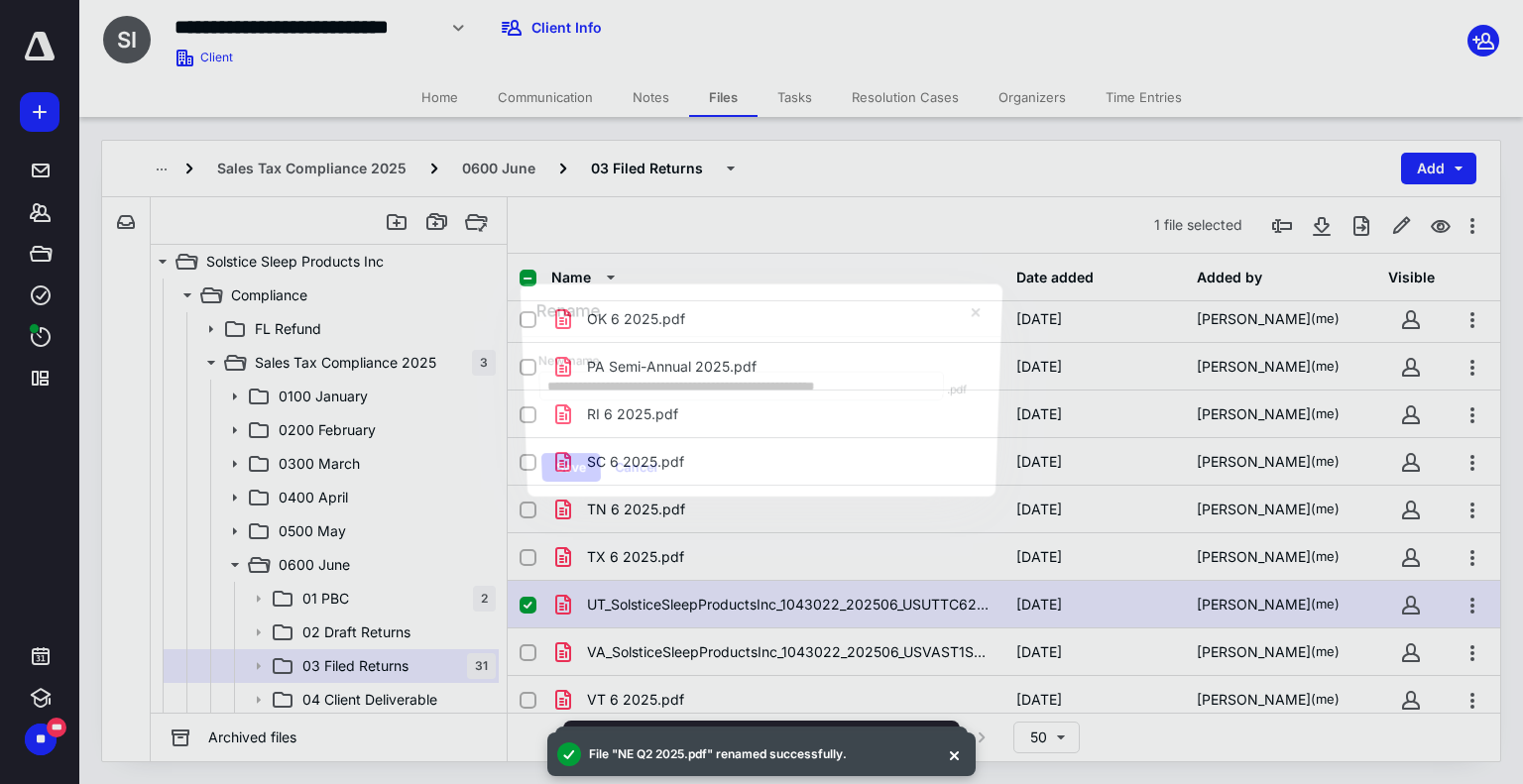 scroll, scrollTop: 0, scrollLeft: 30, axis: horizontal 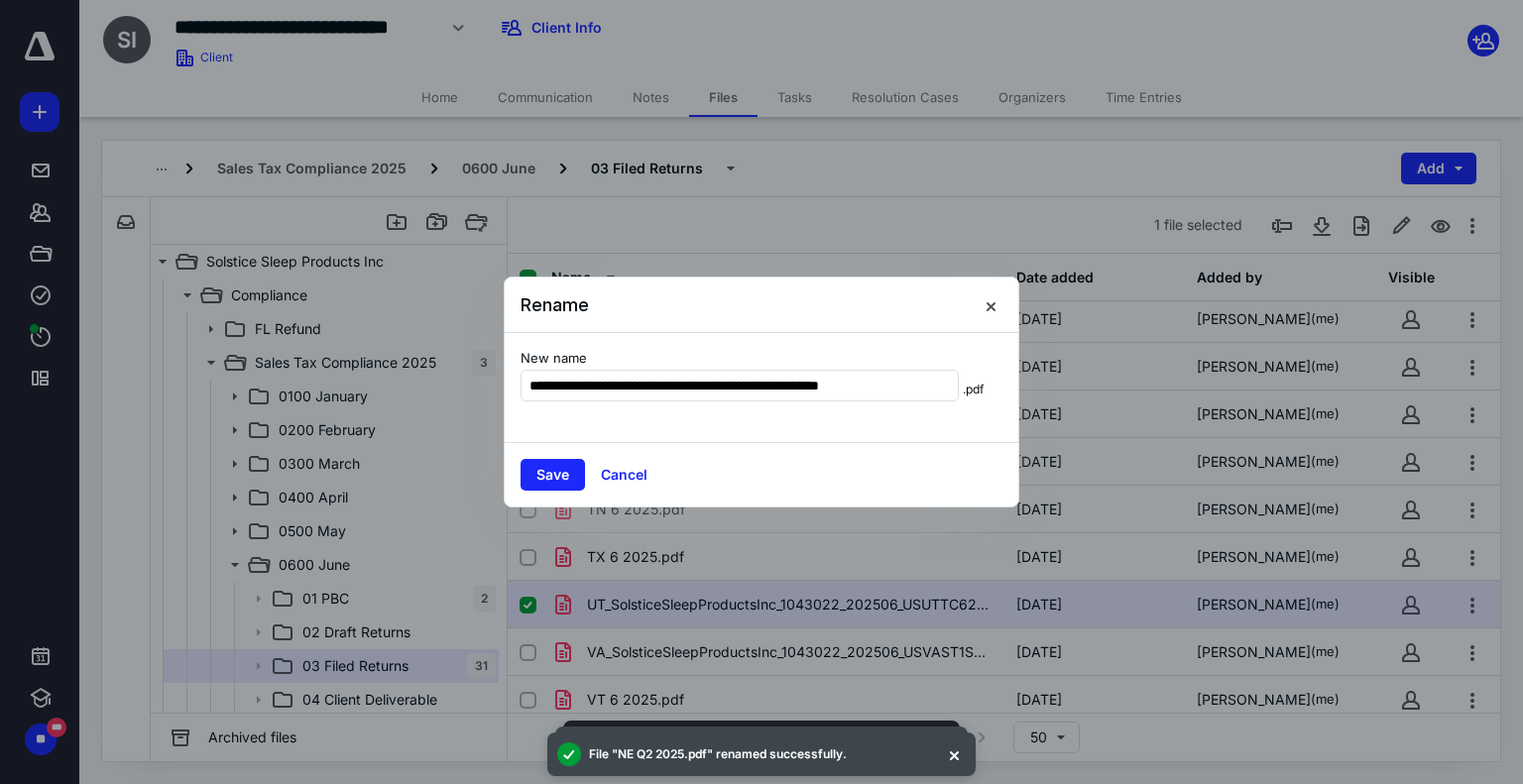 drag, startPoint x: 580, startPoint y: 426, endPoint x: 575, endPoint y: 403, distance: 23.537205 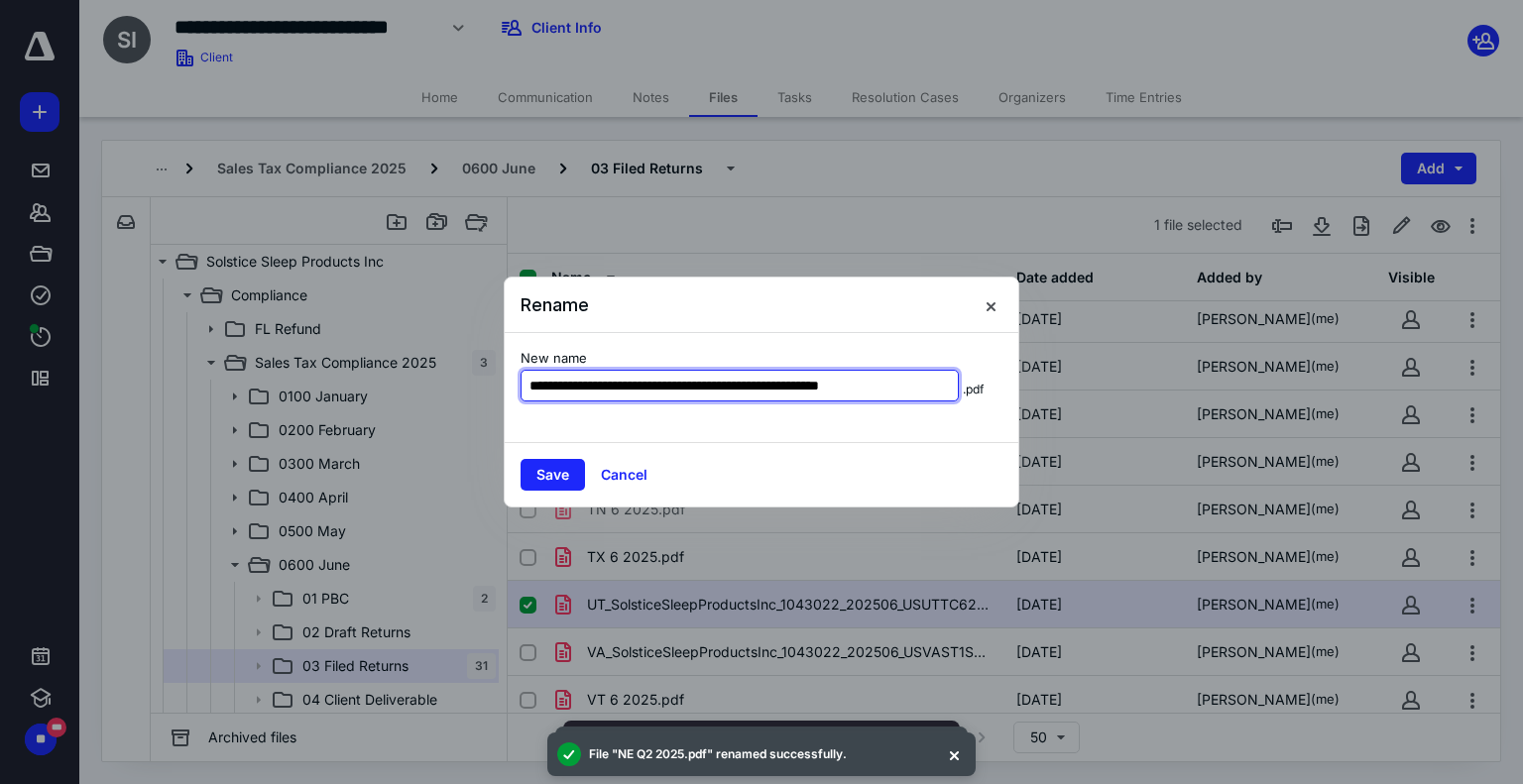 scroll, scrollTop: 0, scrollLeft: 30, axis: horizontal 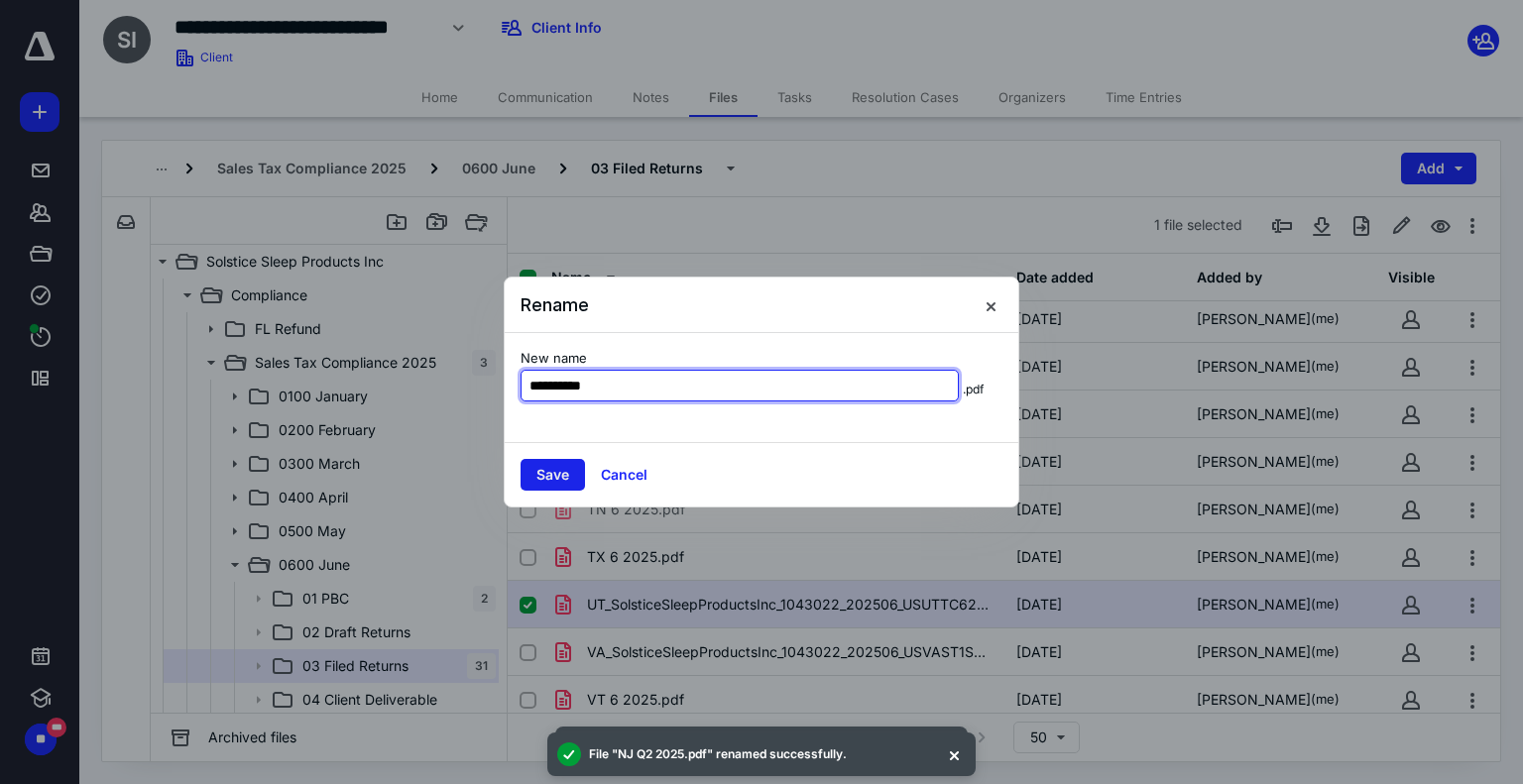 type on "**********" 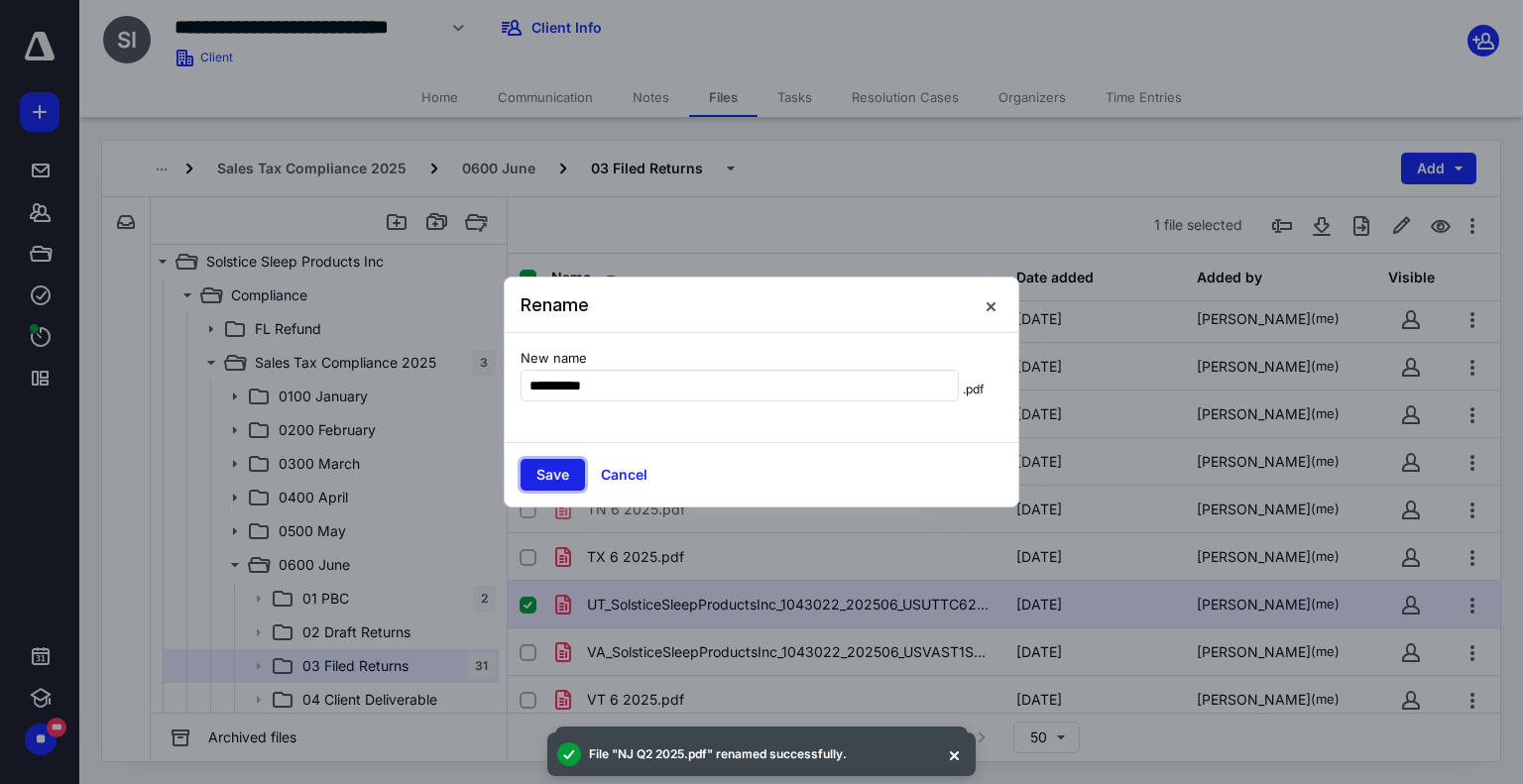 drag, startPoint x: 546, startPoint y: 469, endPoint x: 549, endPoint y: 484, distance: 15.297059 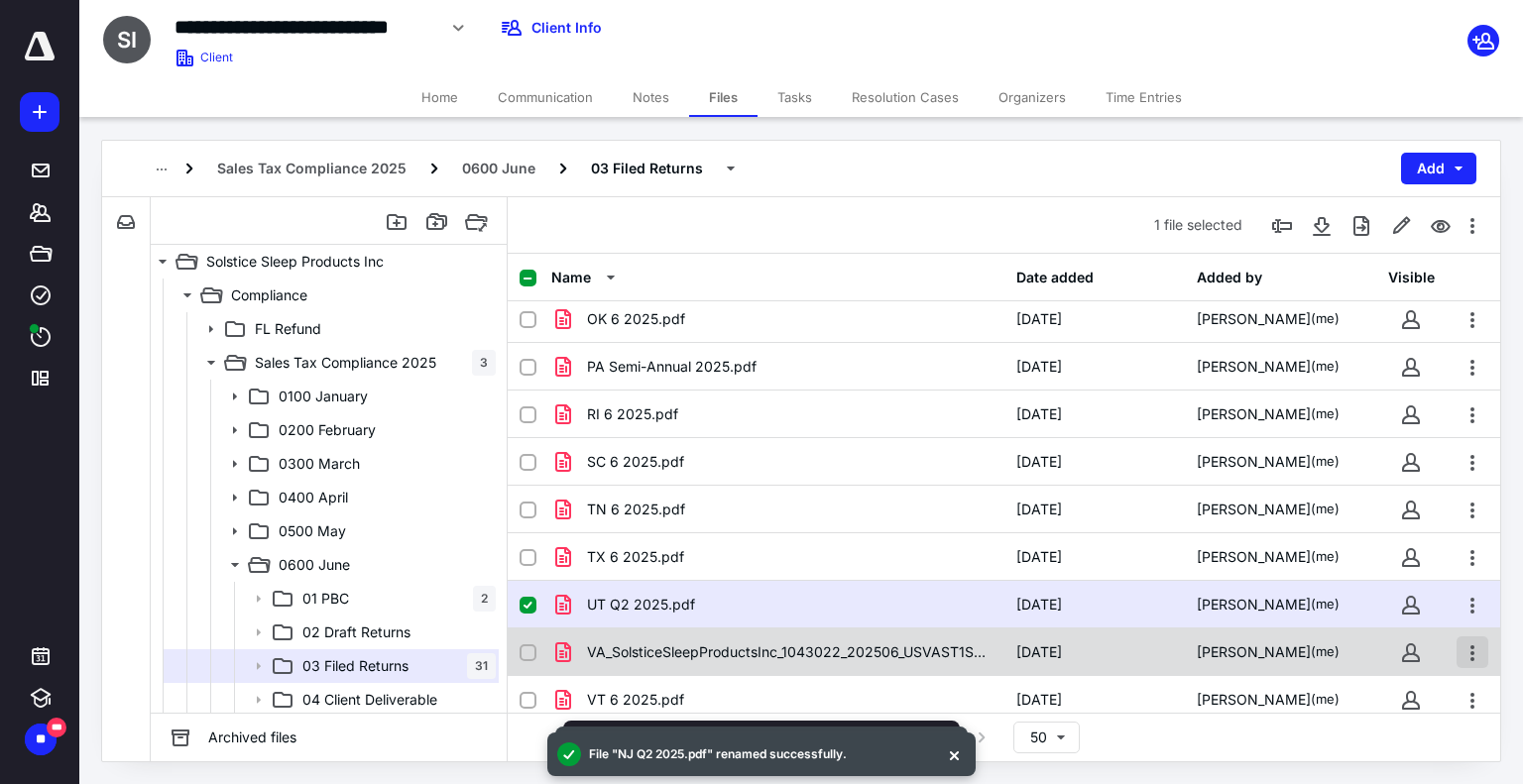 click at bounding box center (1472, 652) 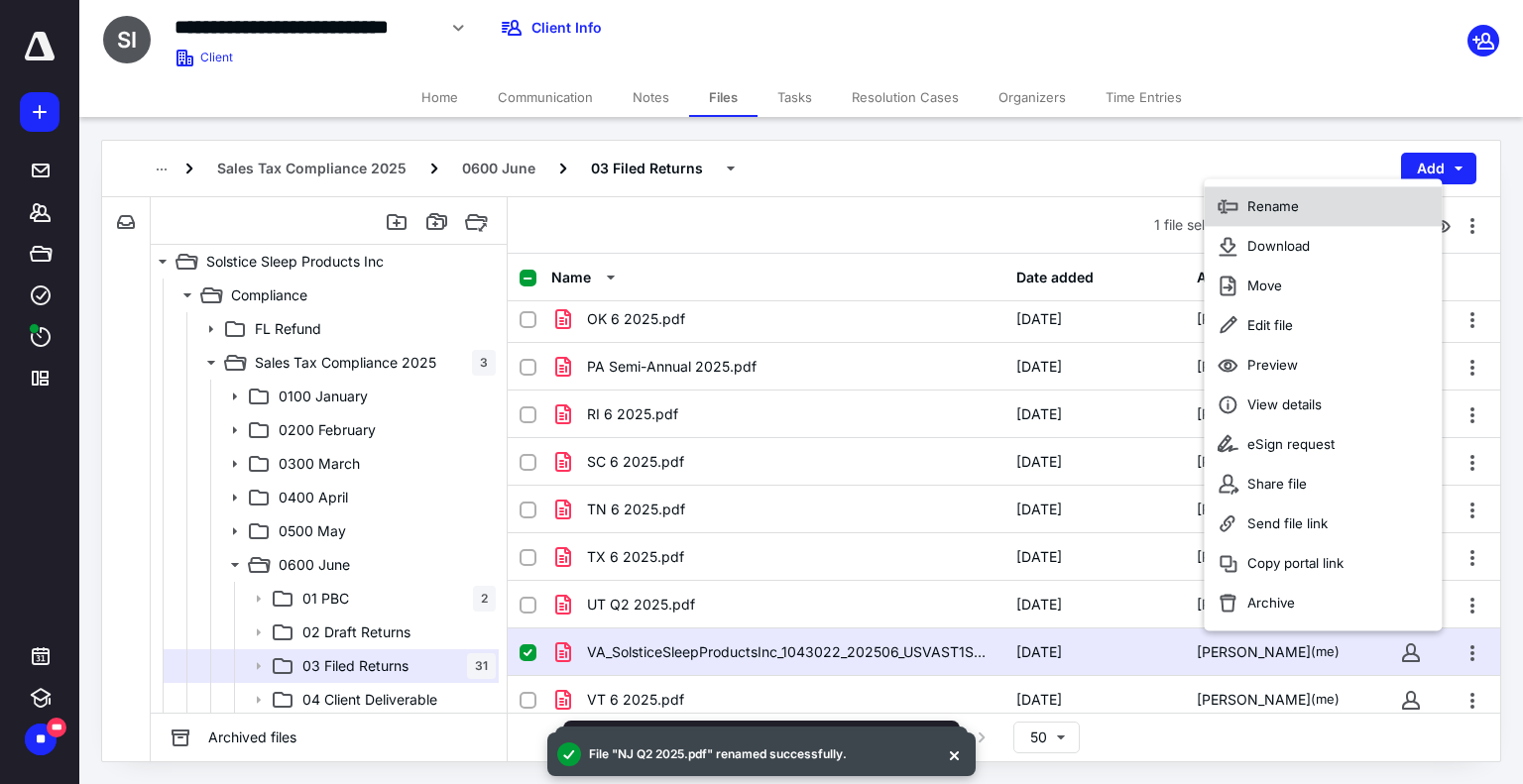 click on "Rename" at bounding box center (1323, 207) 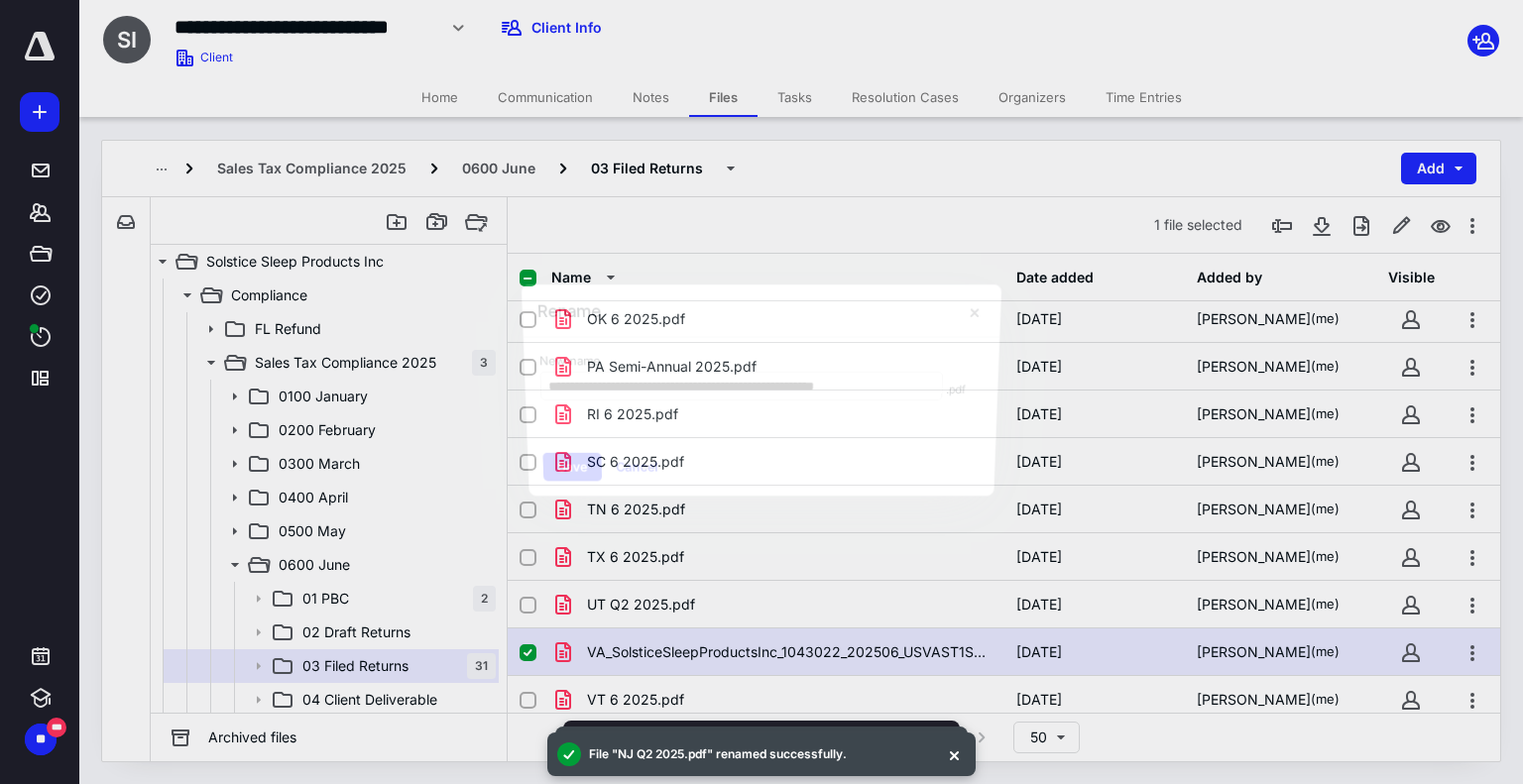 scroll, scrollTop: 0, scrollLeft: 24, axis: horizontal 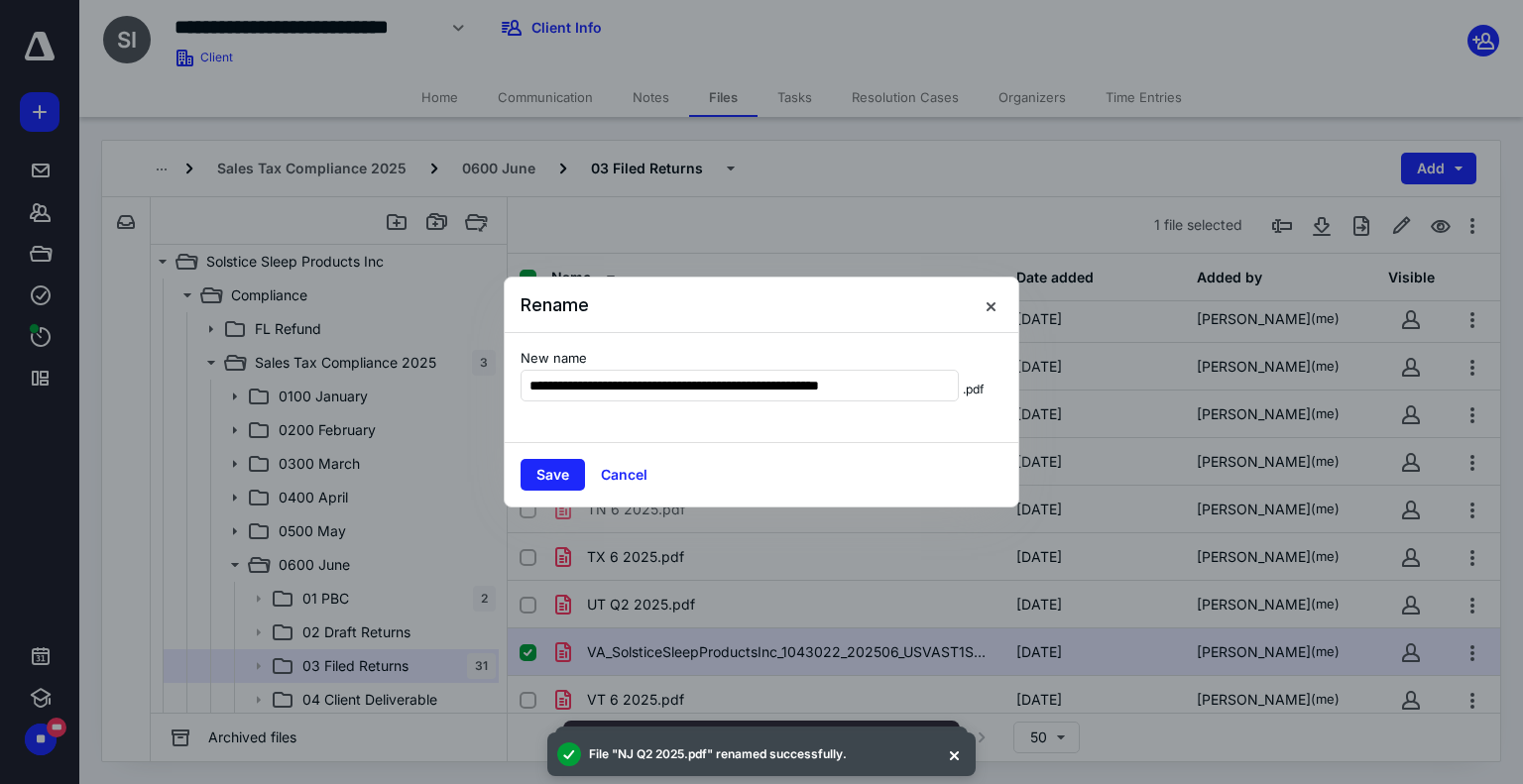 click on "**********" at bounding box center [762, 388] 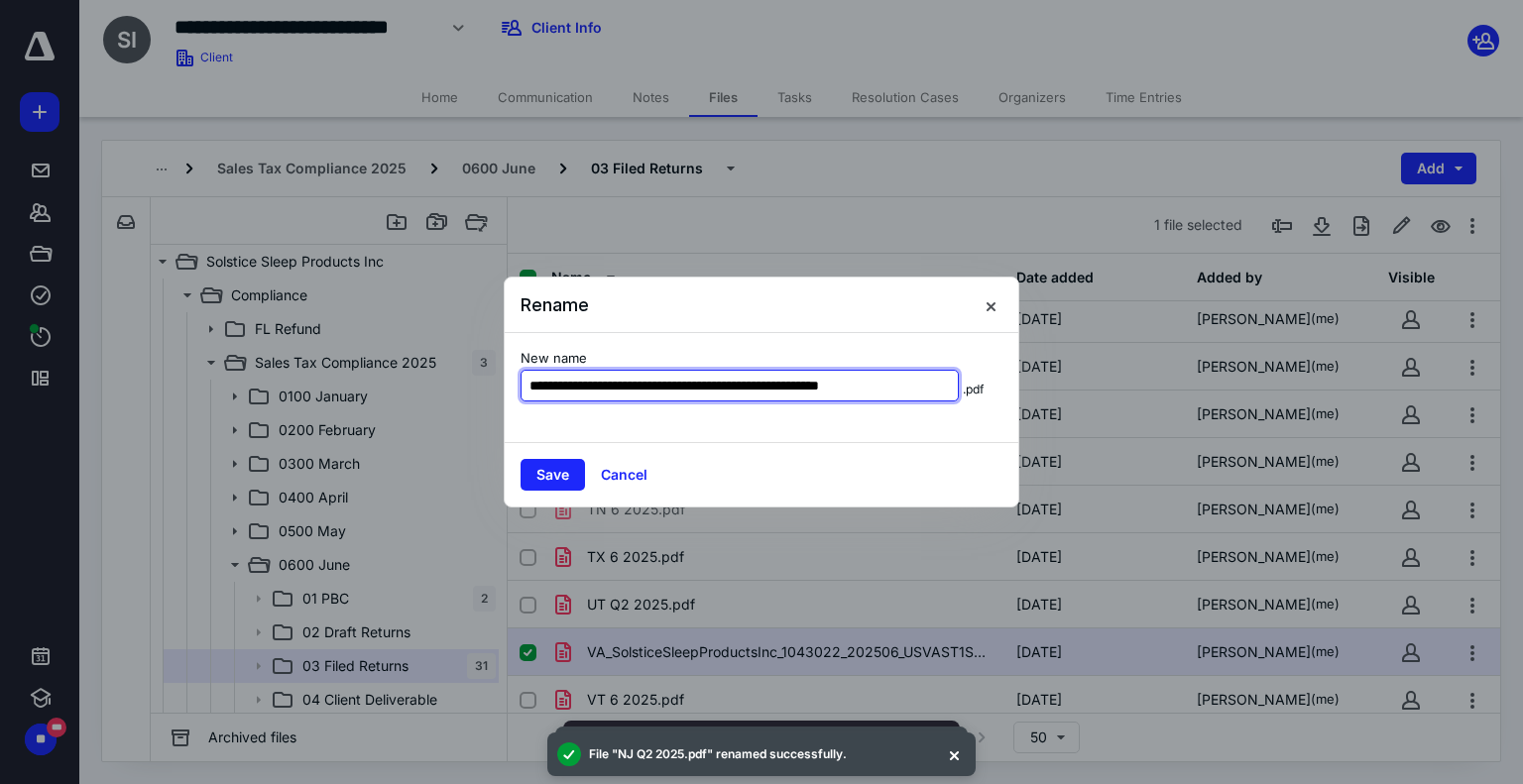 scroll, scrollTop: 0, scrollLeft: 24, axis: horizontal 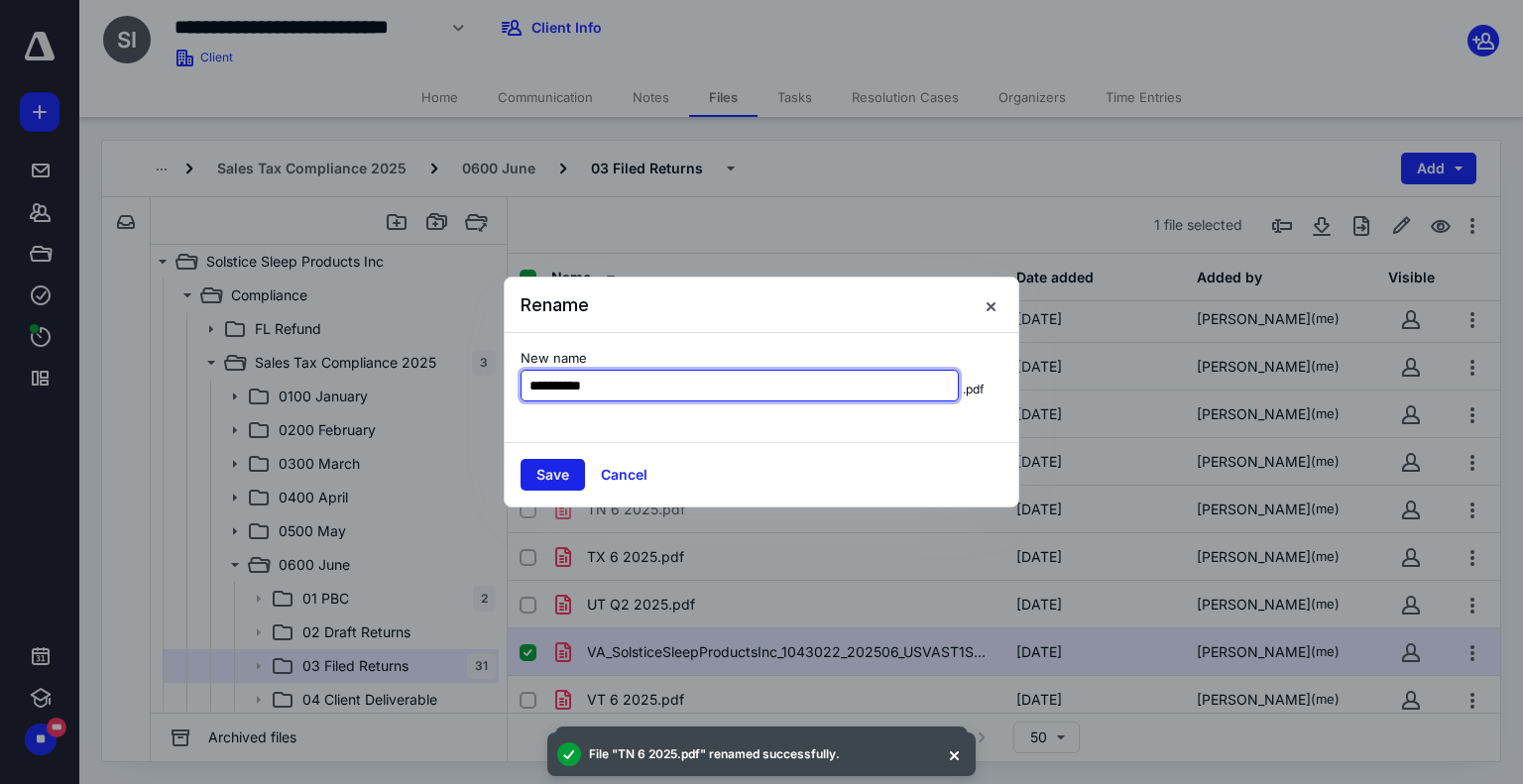 type on "**********" 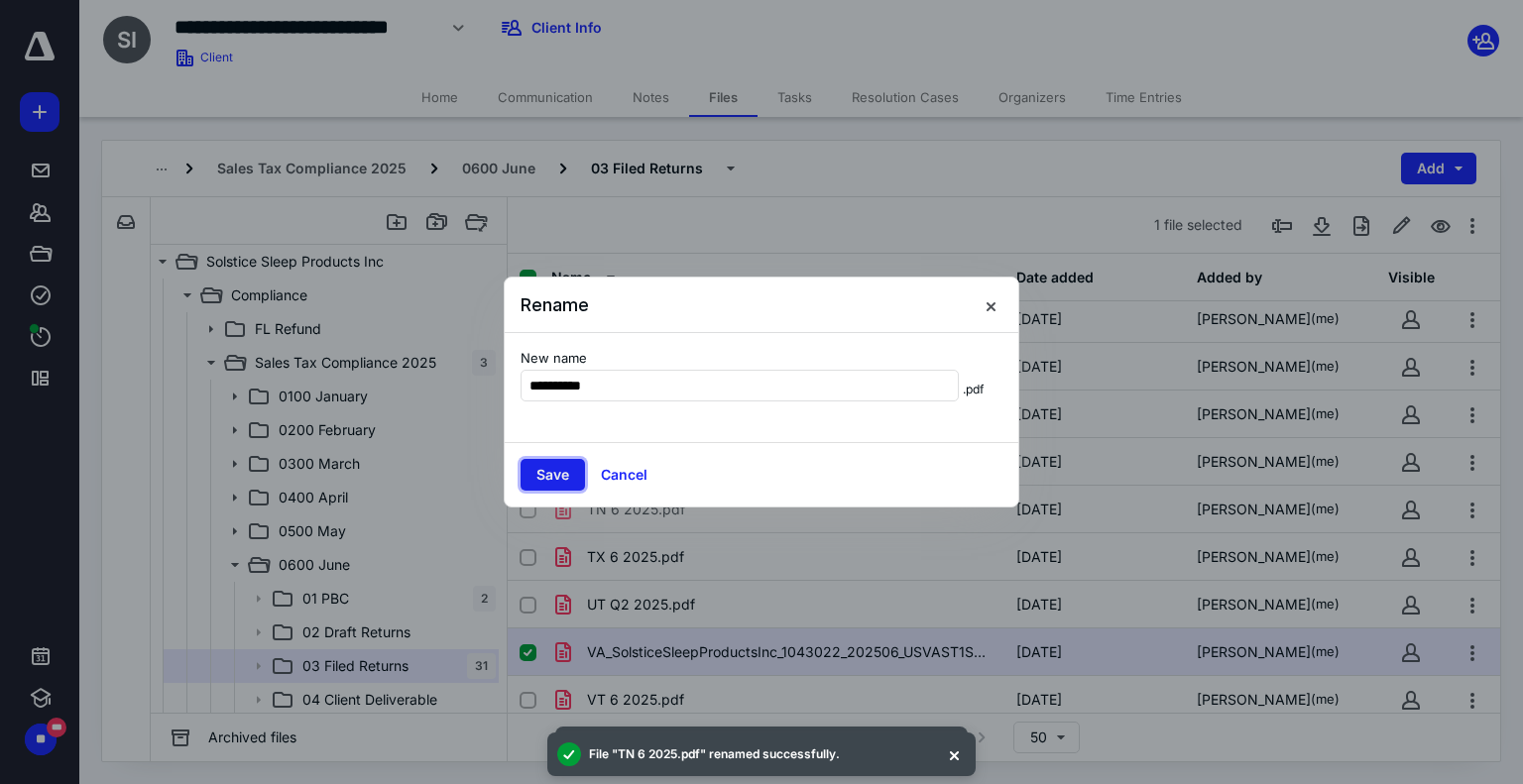 click on "Save" at bounding box center (552, 475) 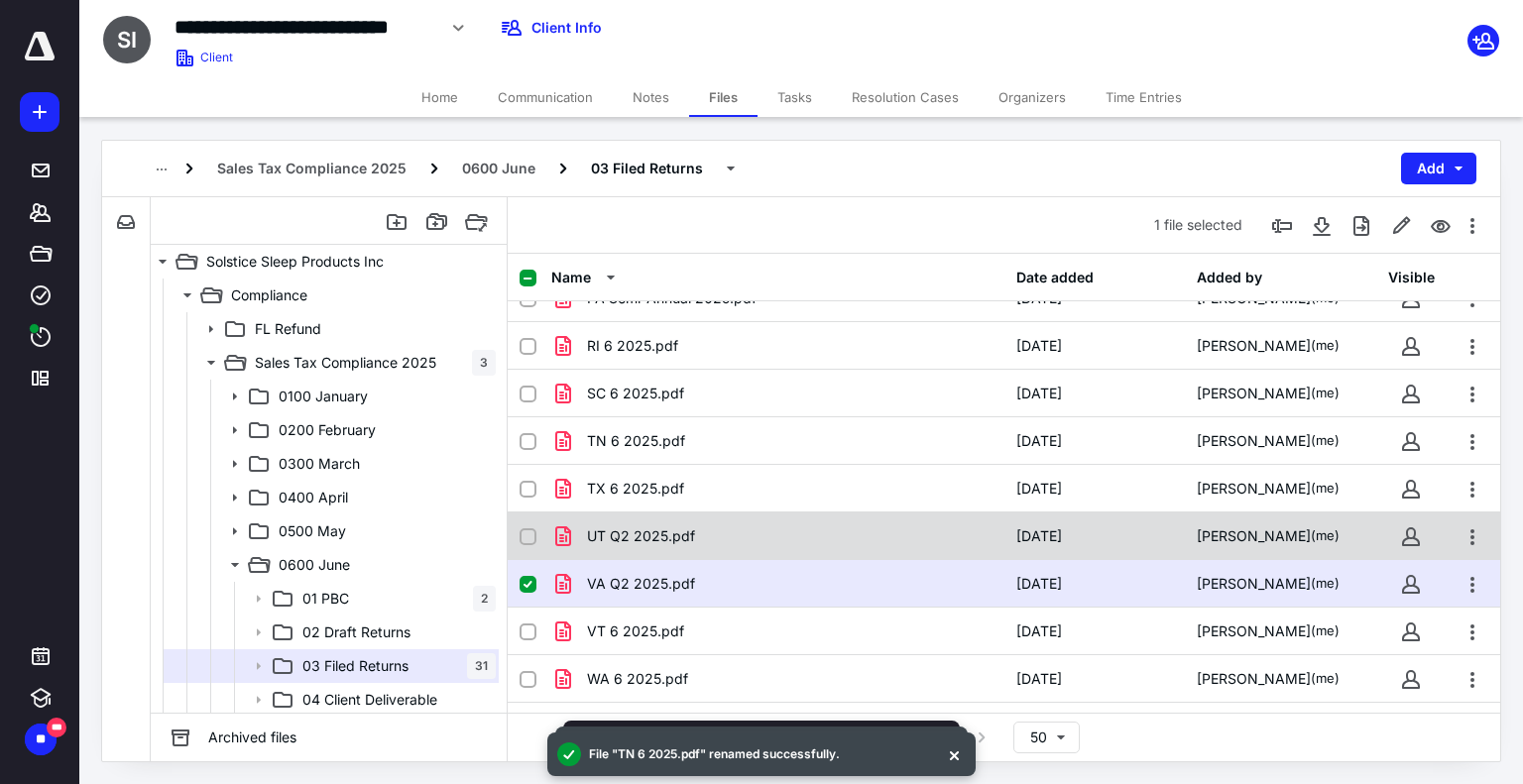 scroll, scrollTop: 1056, scrollLeft: 0, axis: vertical 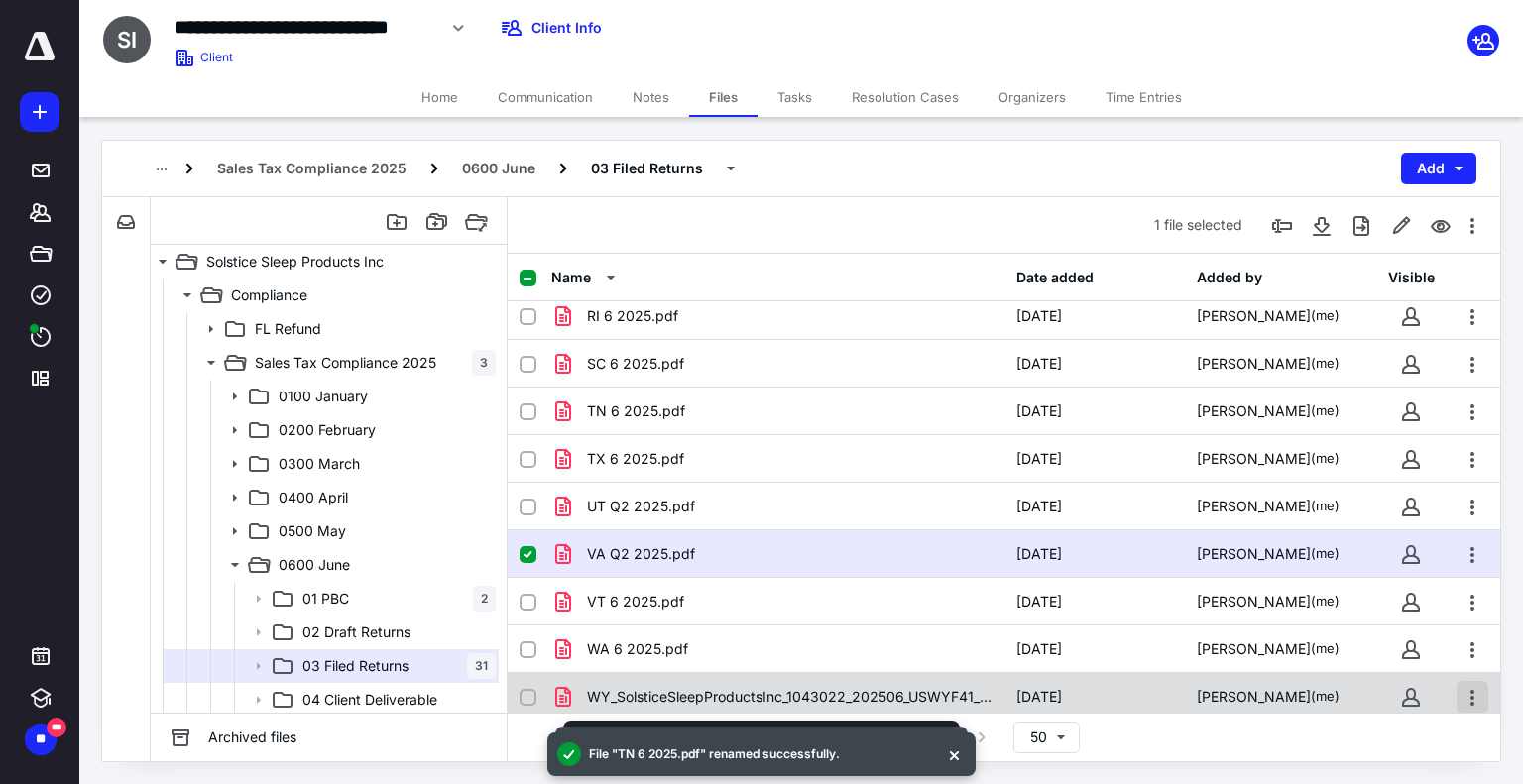 click at bounding box center [1472, 697] 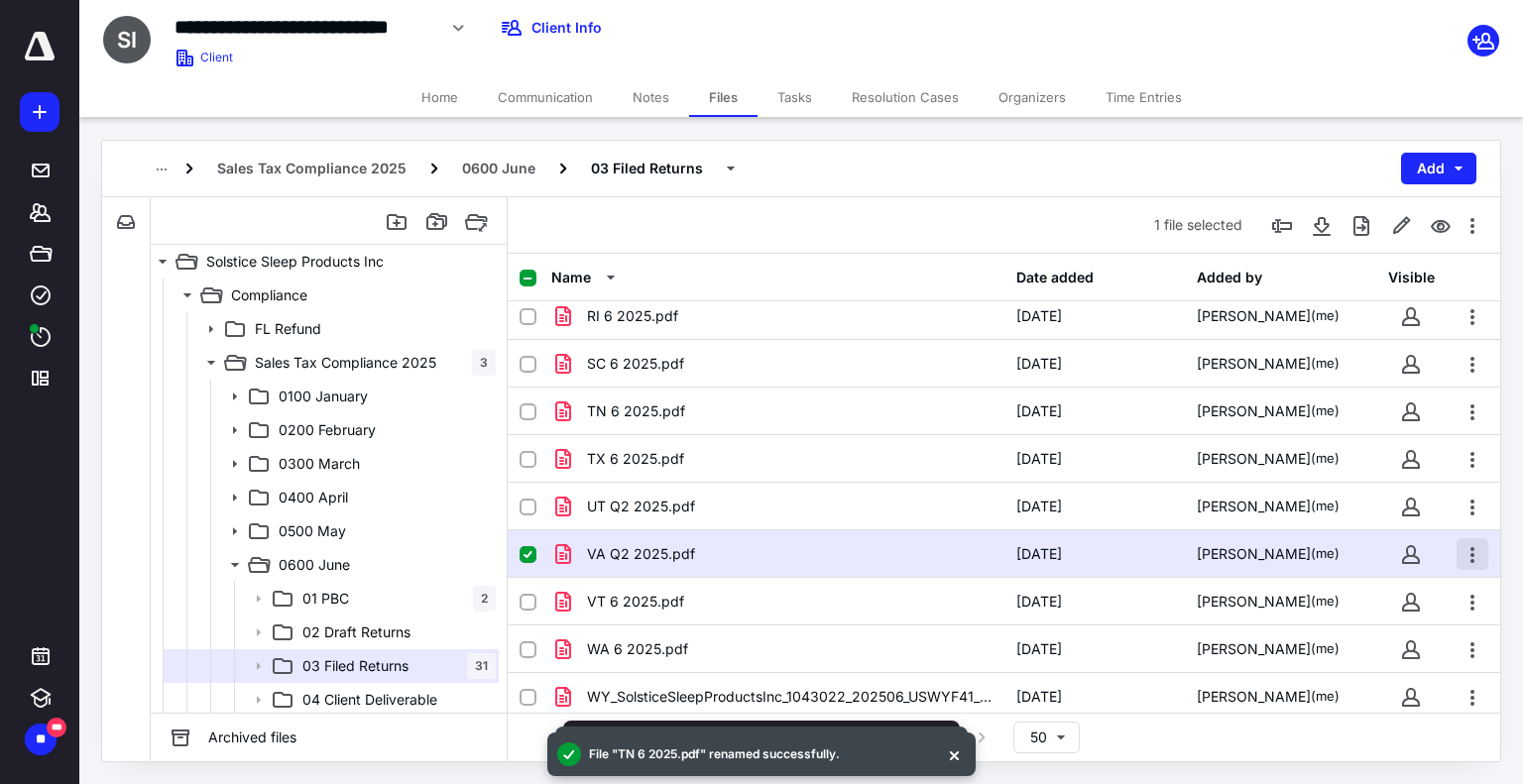 checkbox on "false" 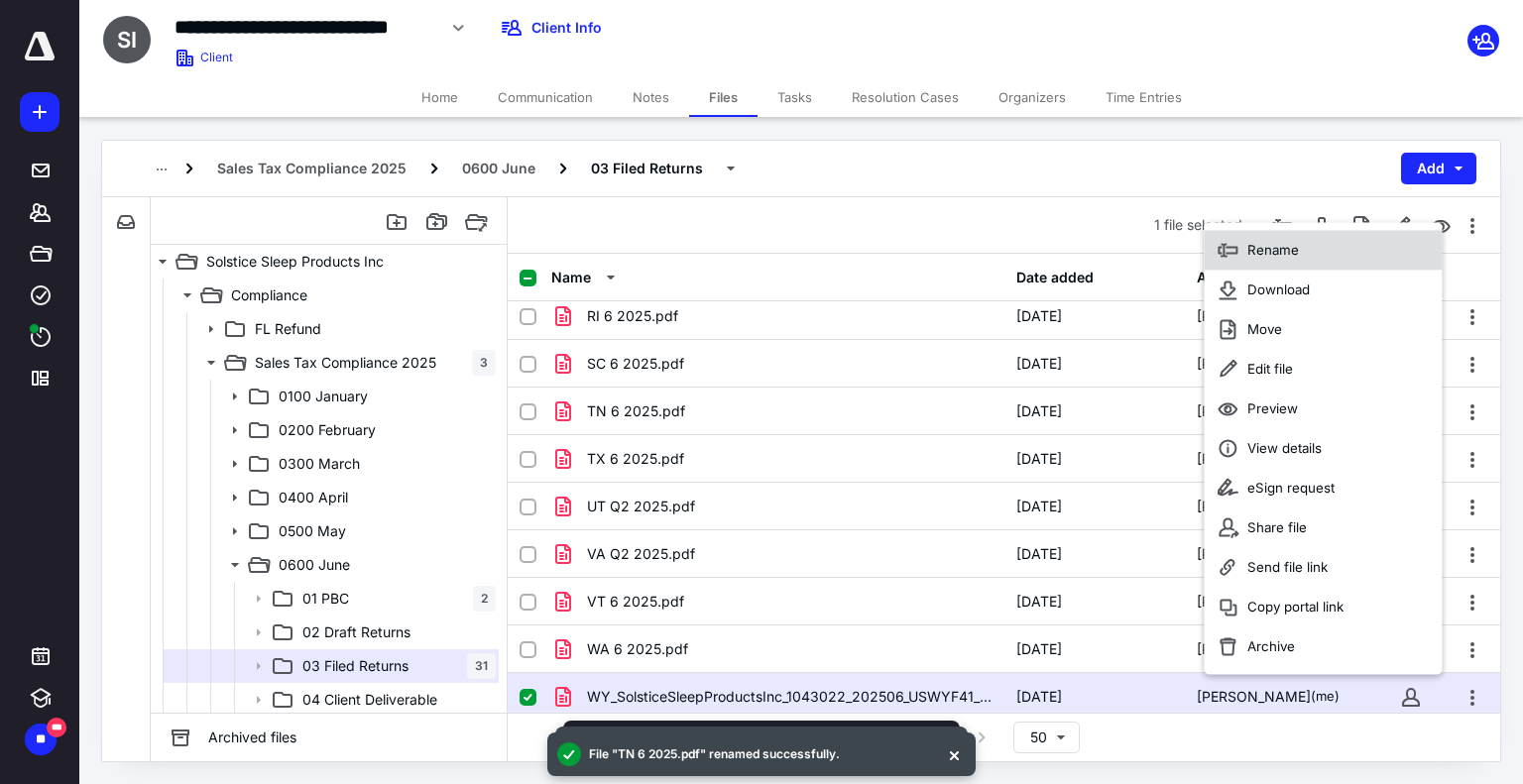 click on "Rename" at bounding box center [1273, 251] 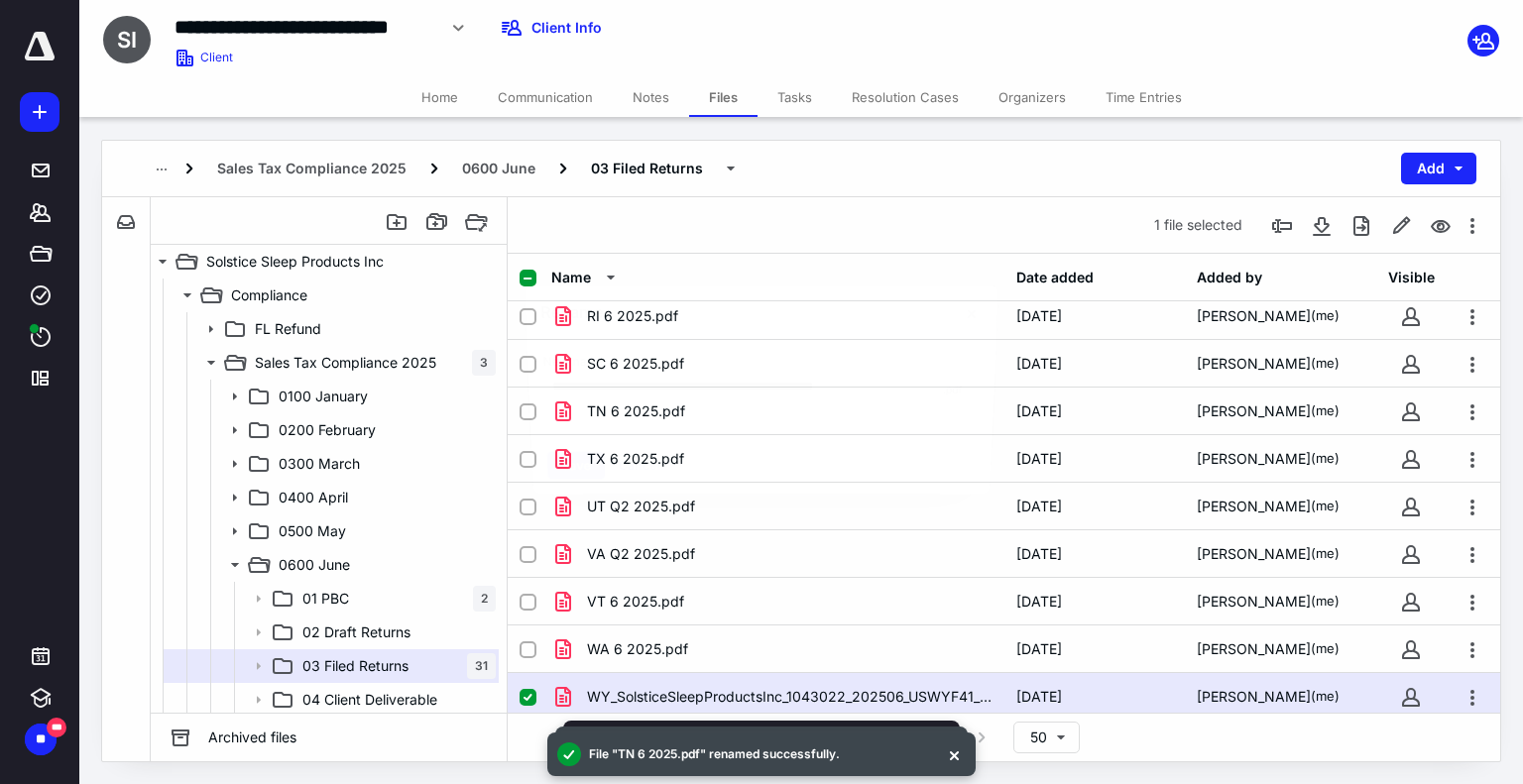 scroll, scrollTop: 0, scrollLeft: 31, axis: horizontal 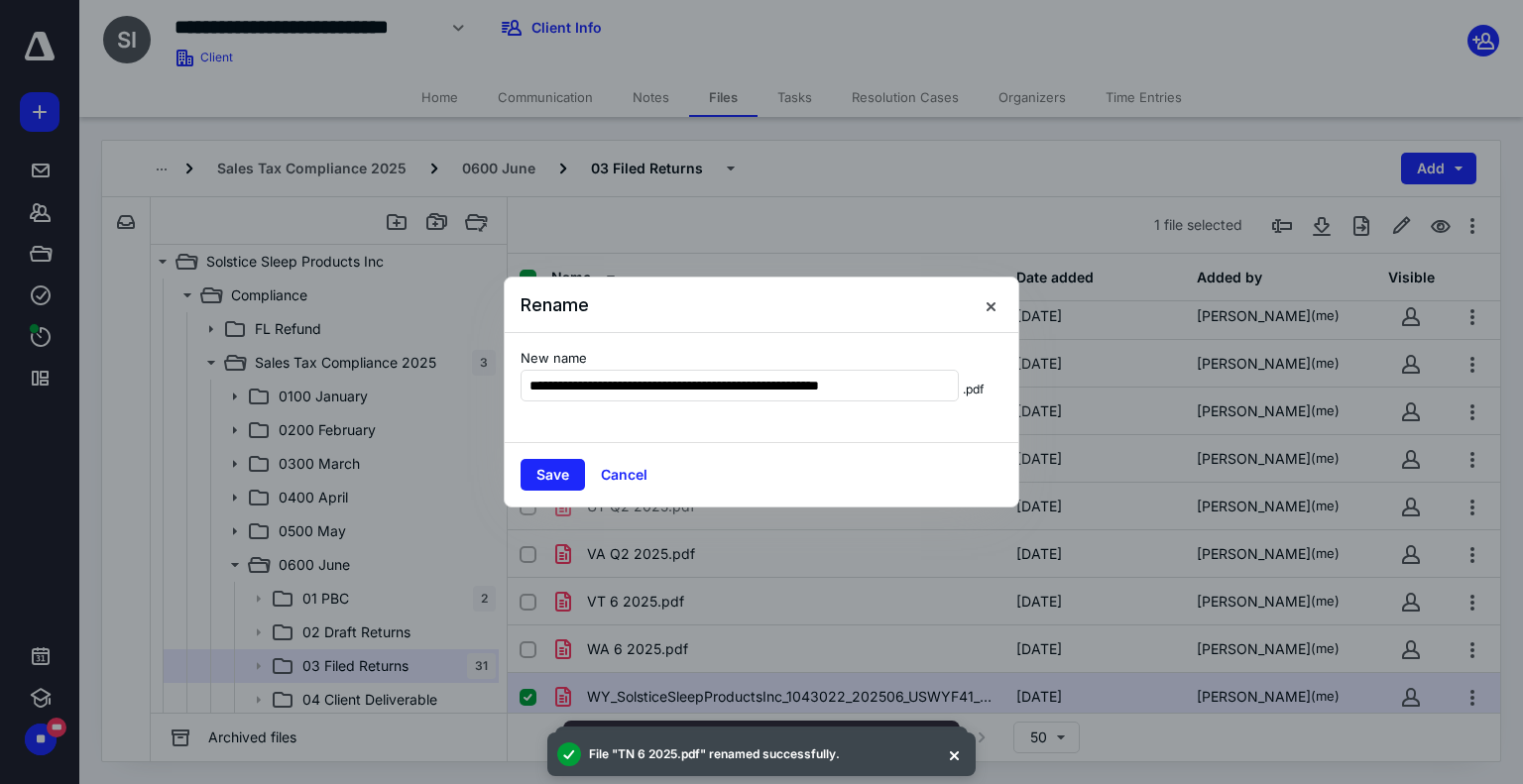 drag, startPoint x: 571, startPoint y: 435, endPoint x: 558, endPoint y: 411, distance: 27.294688 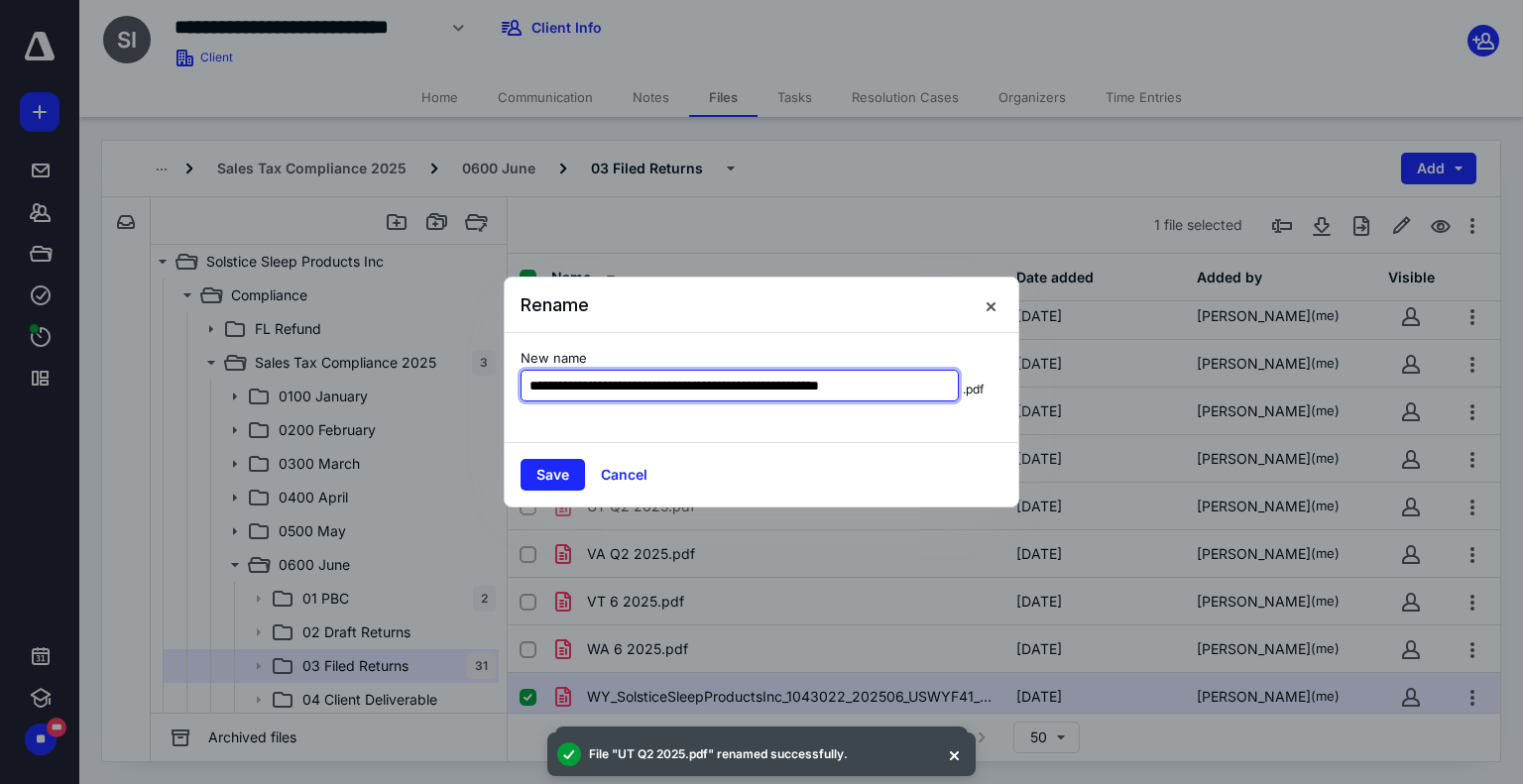 scroll, scrollTop: 0, scrollLeft: 31, axis: horizontal 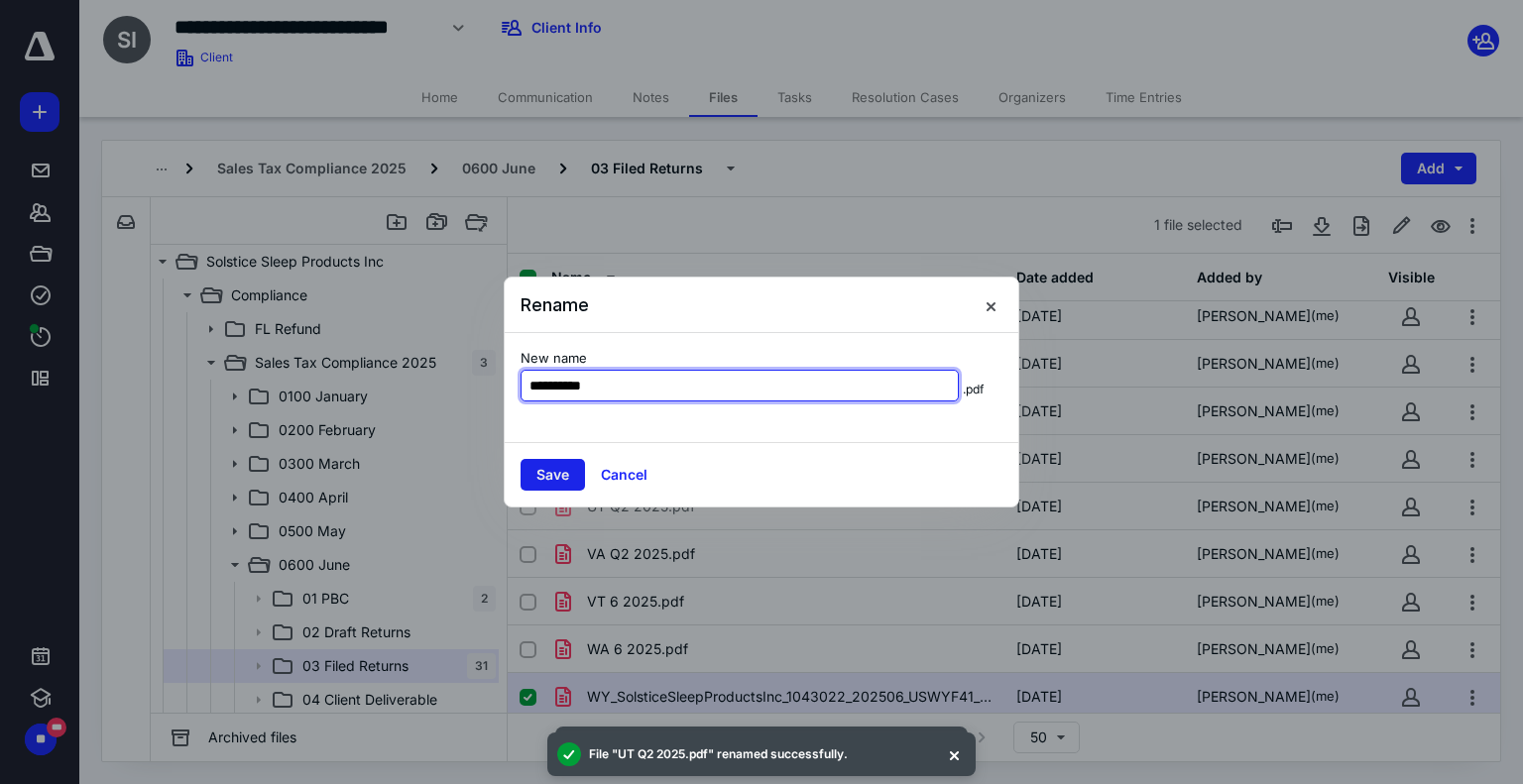 type on "**********" 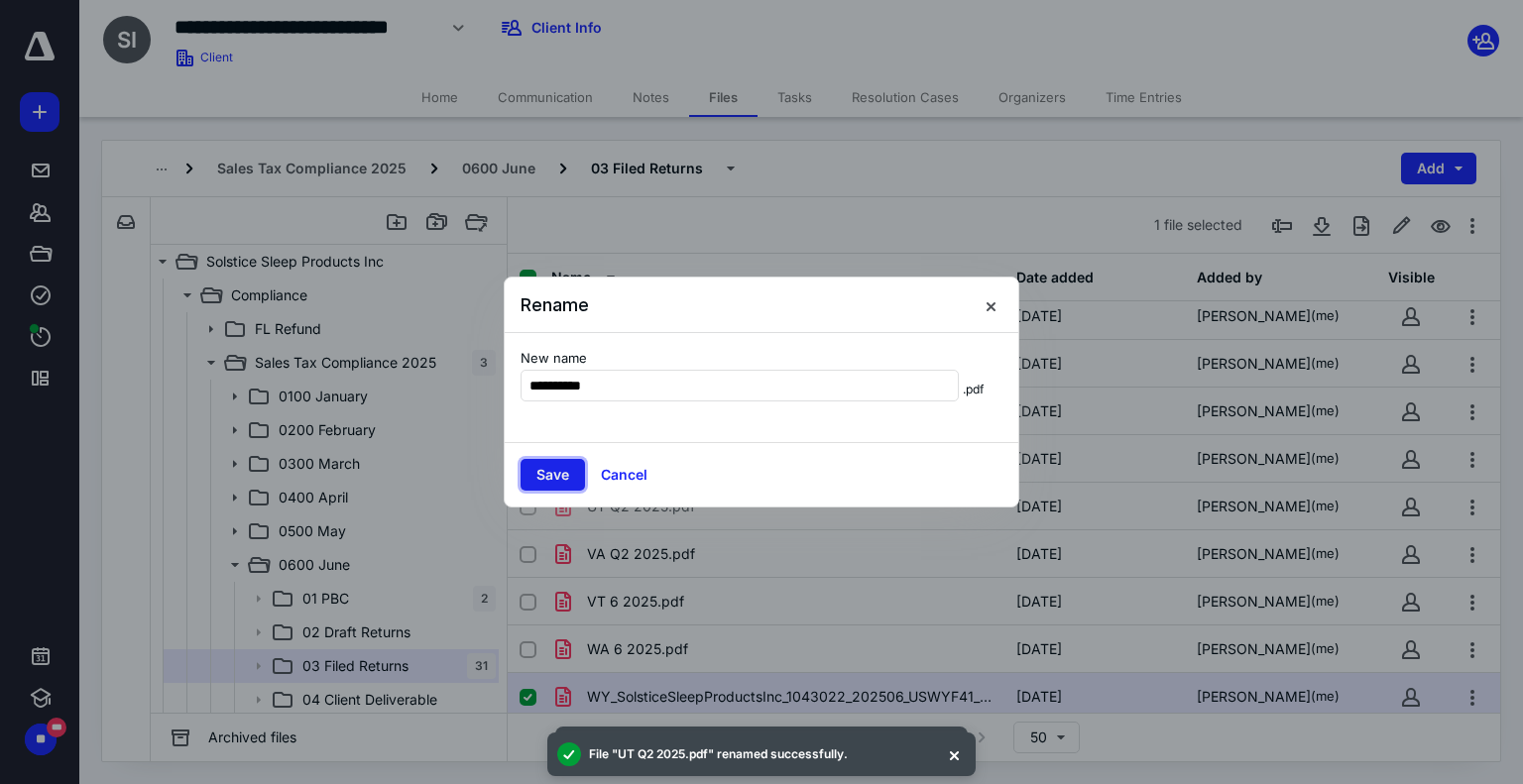 click on "Save" at bounding box center [552, 475] 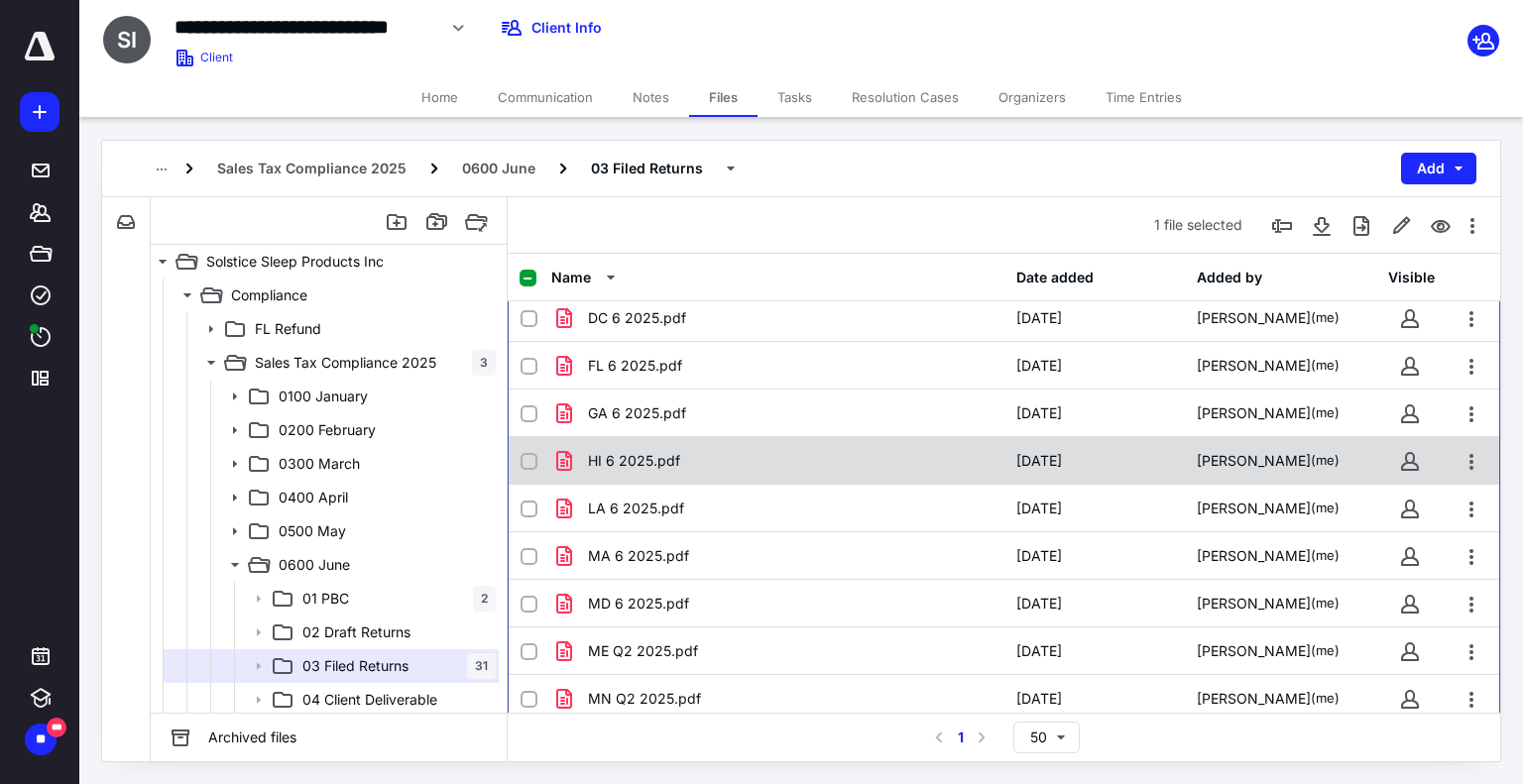 scroll, scrollTop: 198, scrollLeft: 0, axis: vertical 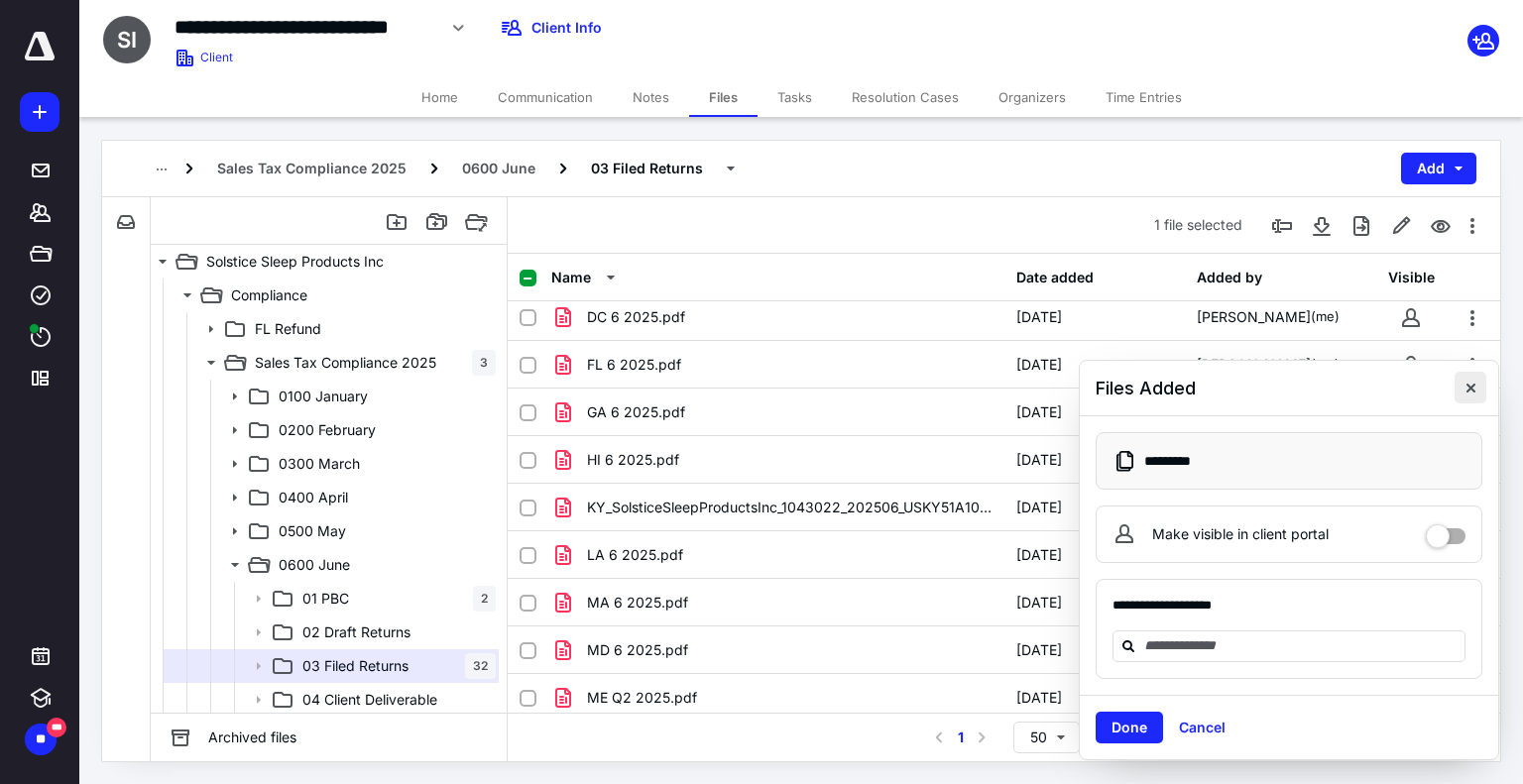 click at bounding box center [1470, 388] 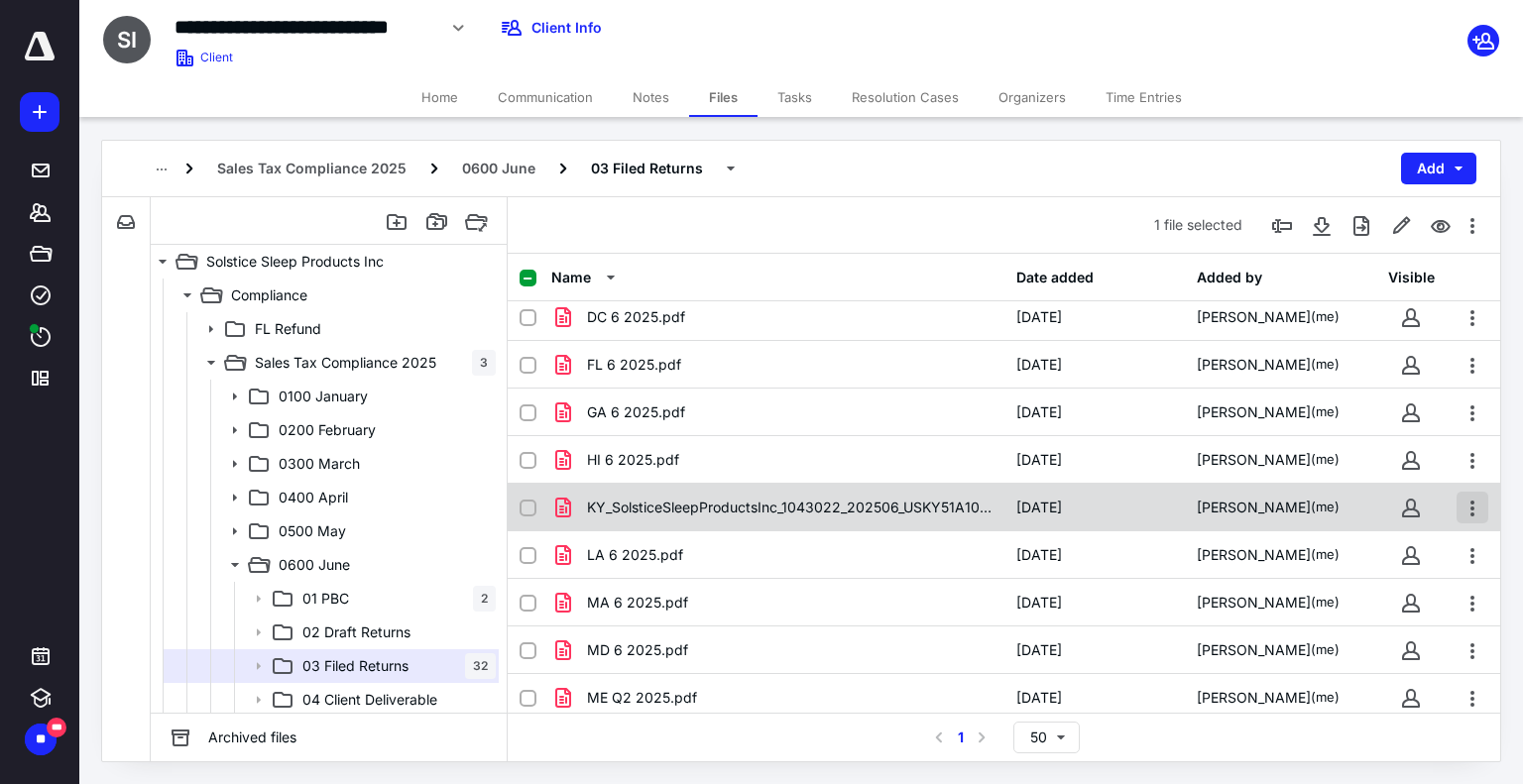 click at bounding box center (1472, 507) 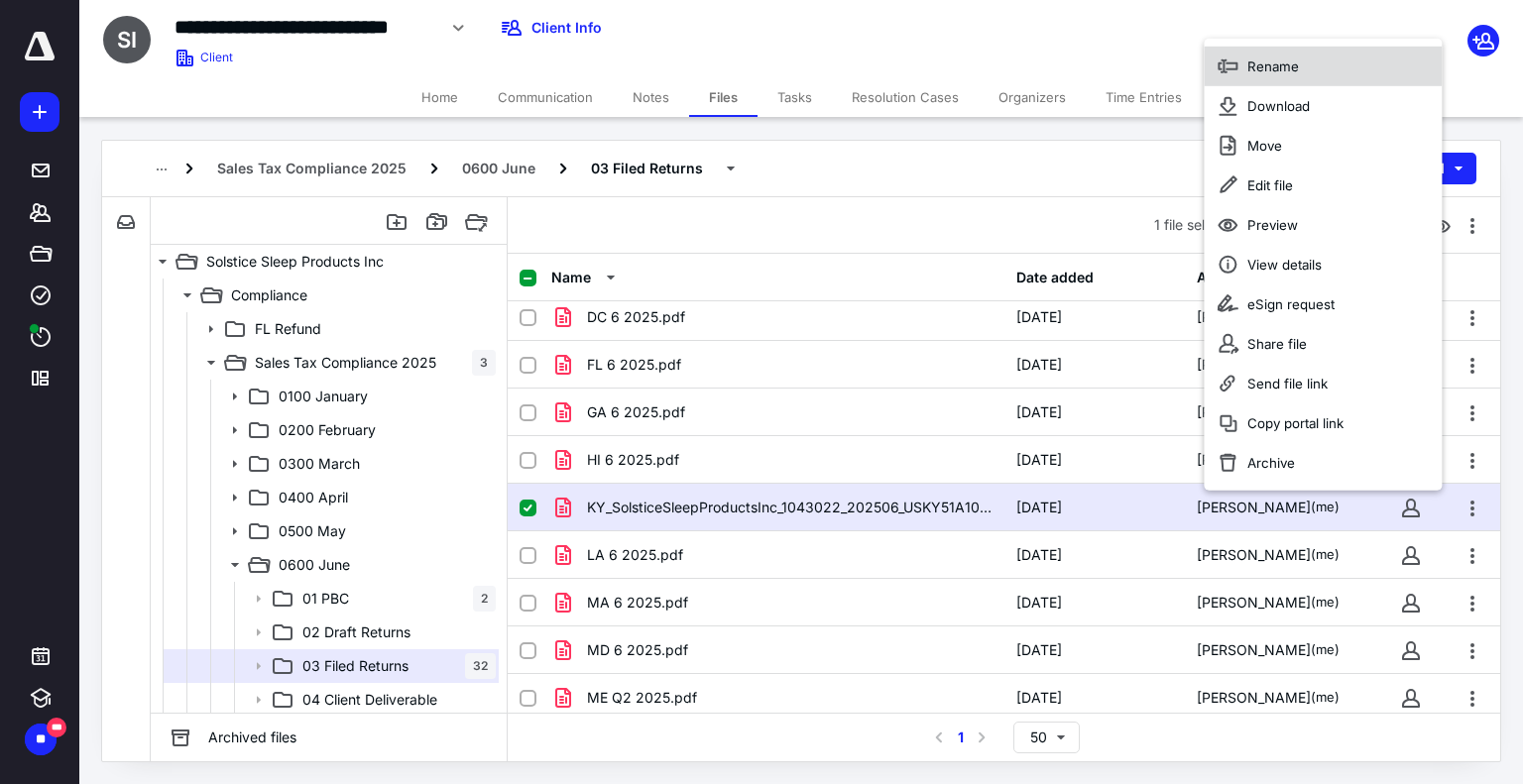 click on "Rename" at bounding box center (1273, 66) 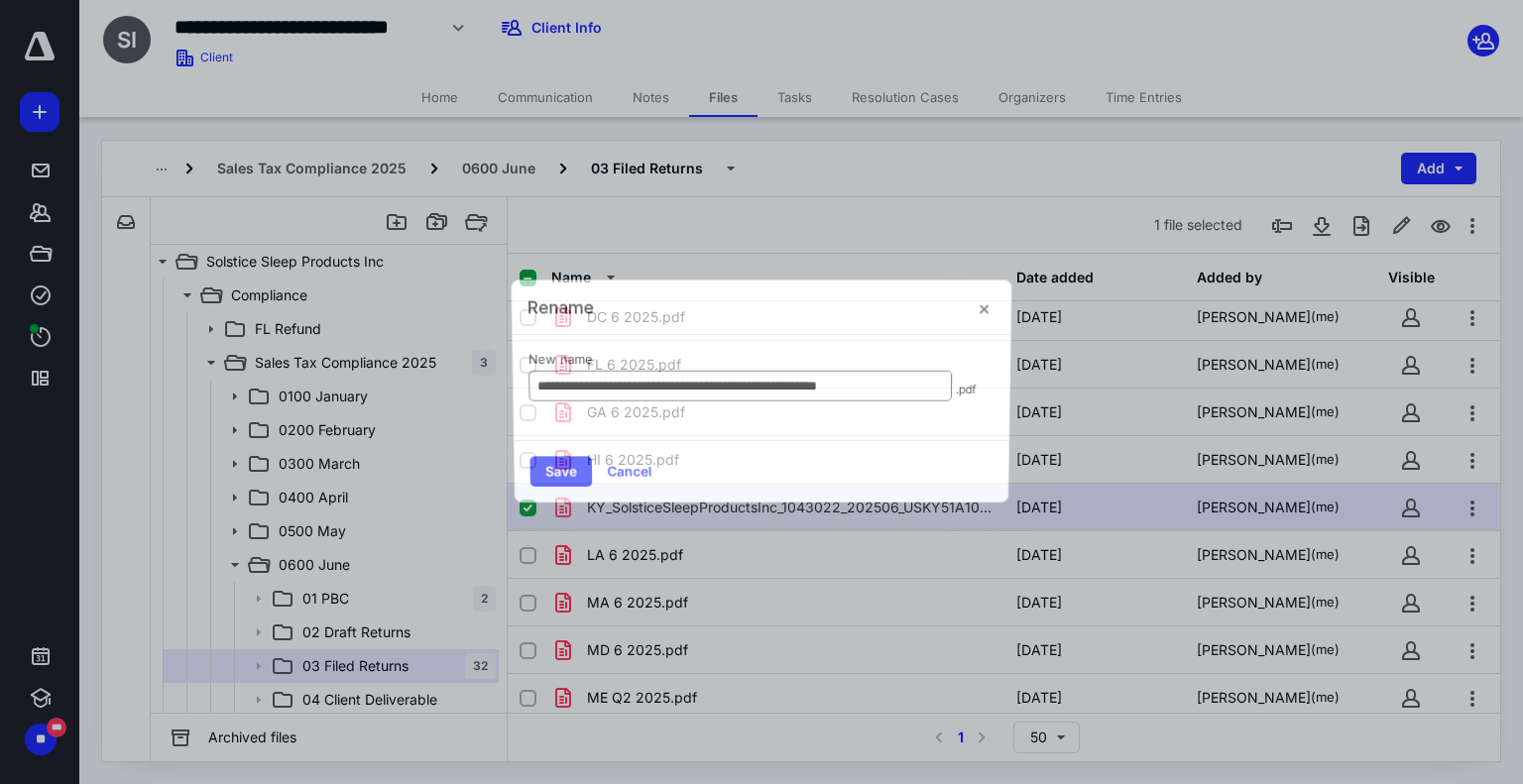 scroll, scrollTop: 0, scrollLeft: 23, axis: horizontal 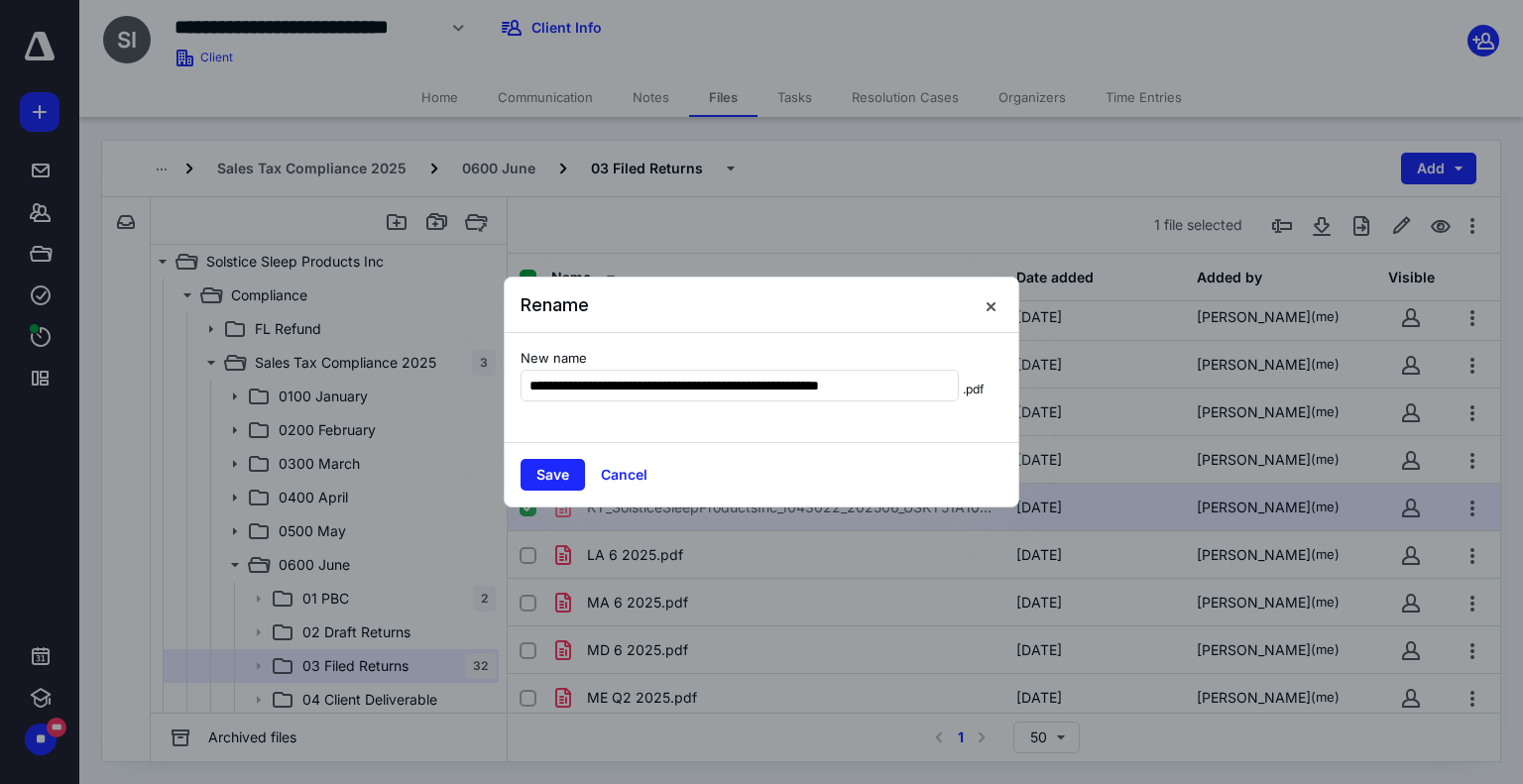 click on "**********" at bounding box center (762, 388) 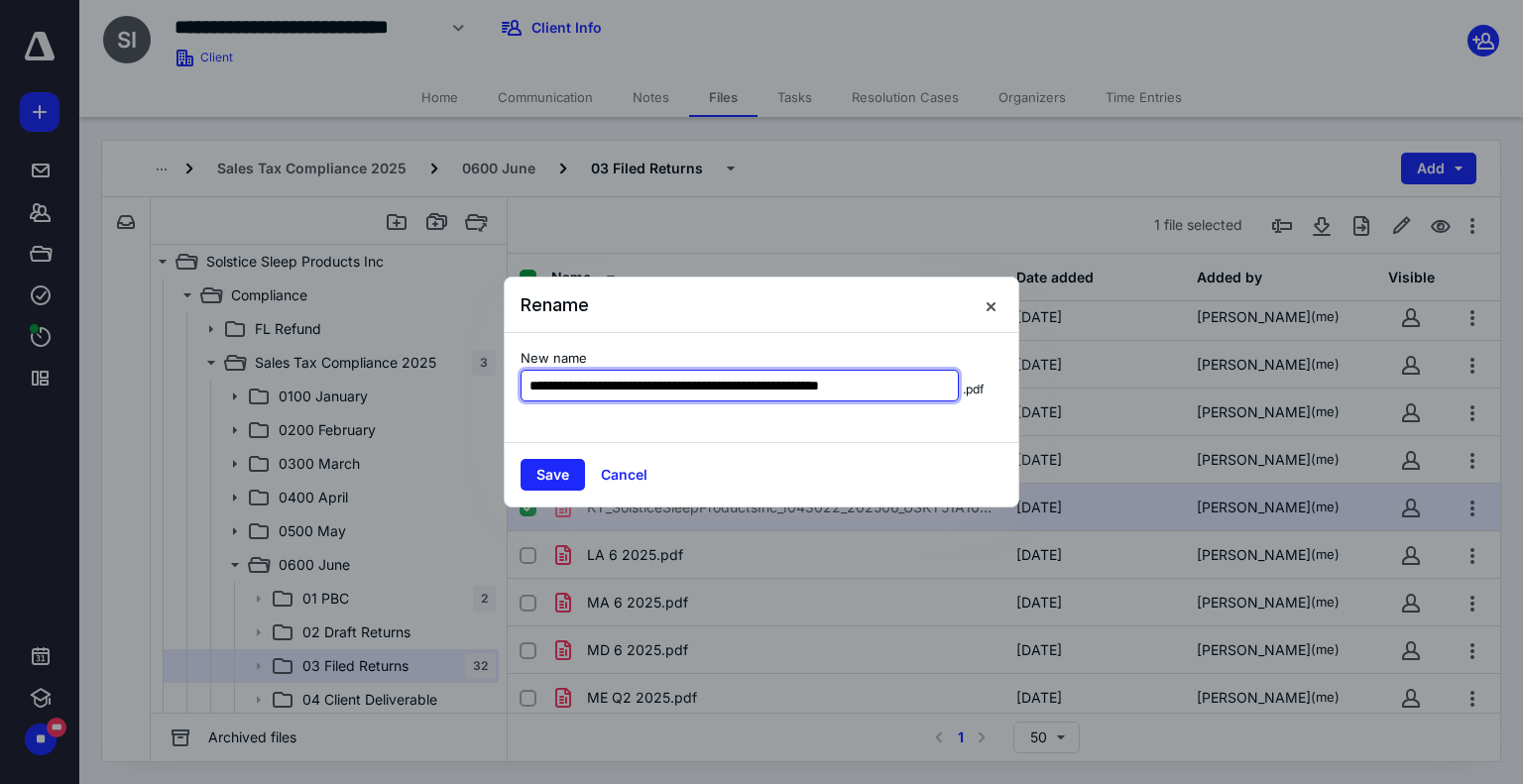 scroll, scrollTop: 0, scrollLeft: 23, axis: horizontal 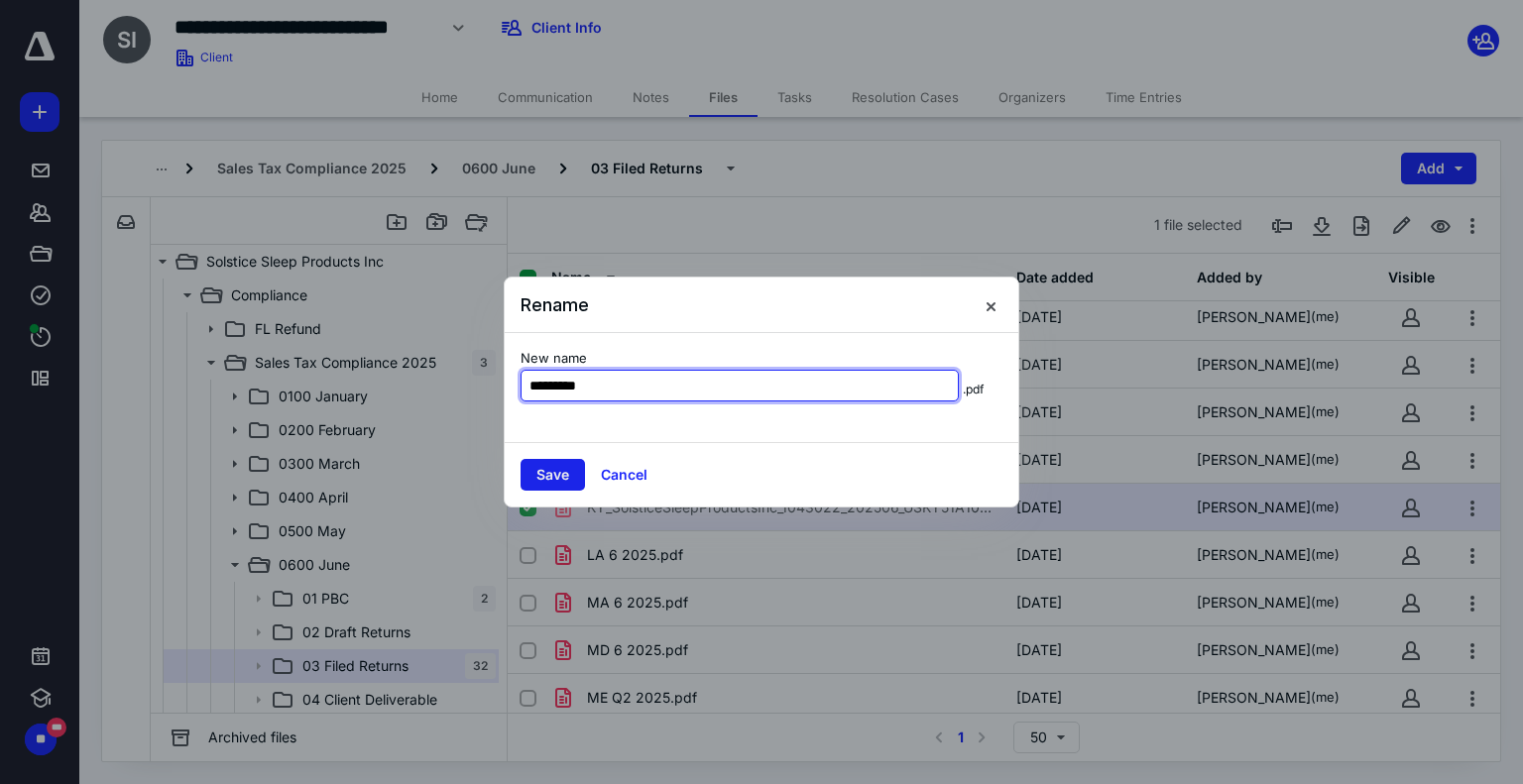 type on "*********" 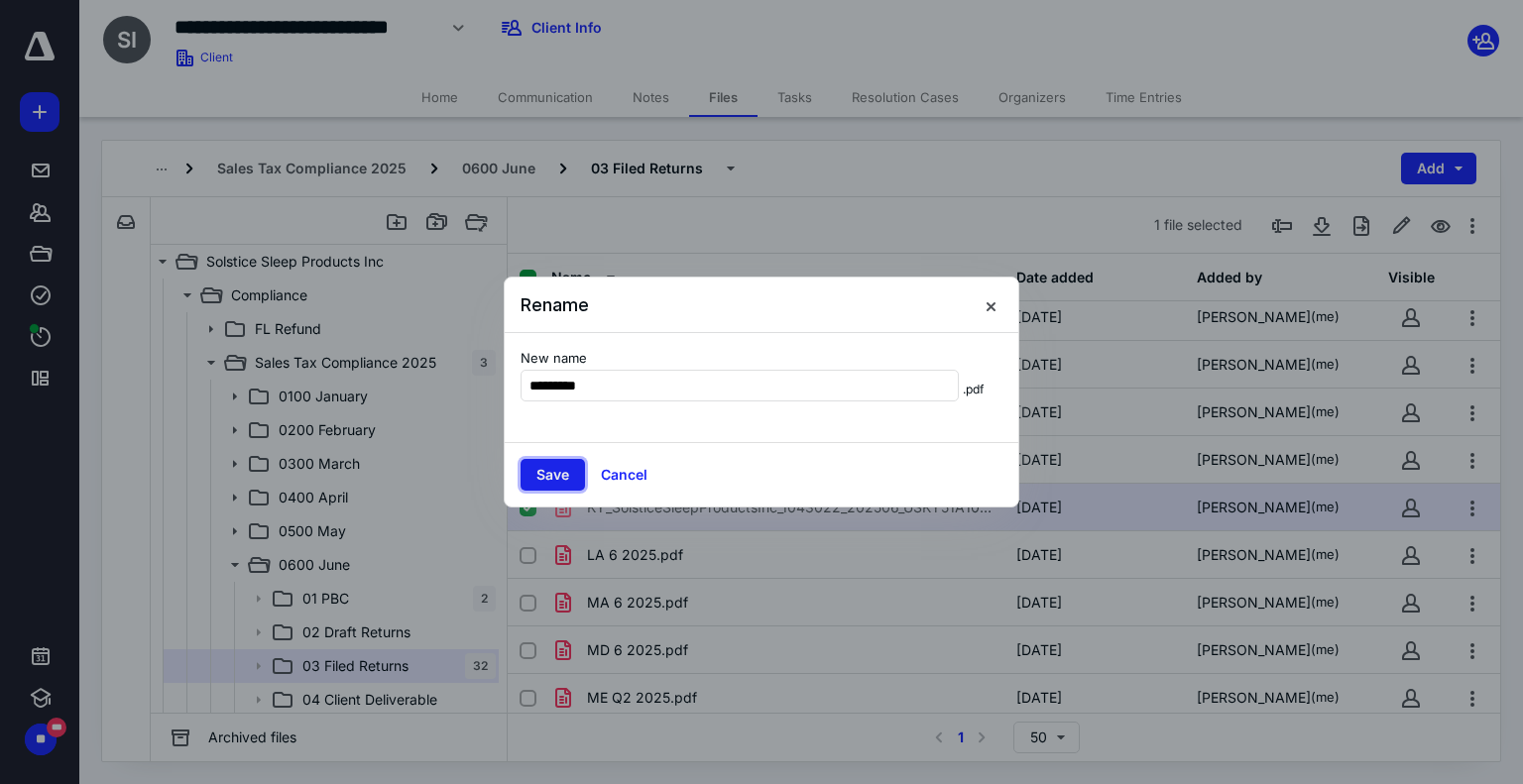 click on "Save" at bounding box center [552, 475] 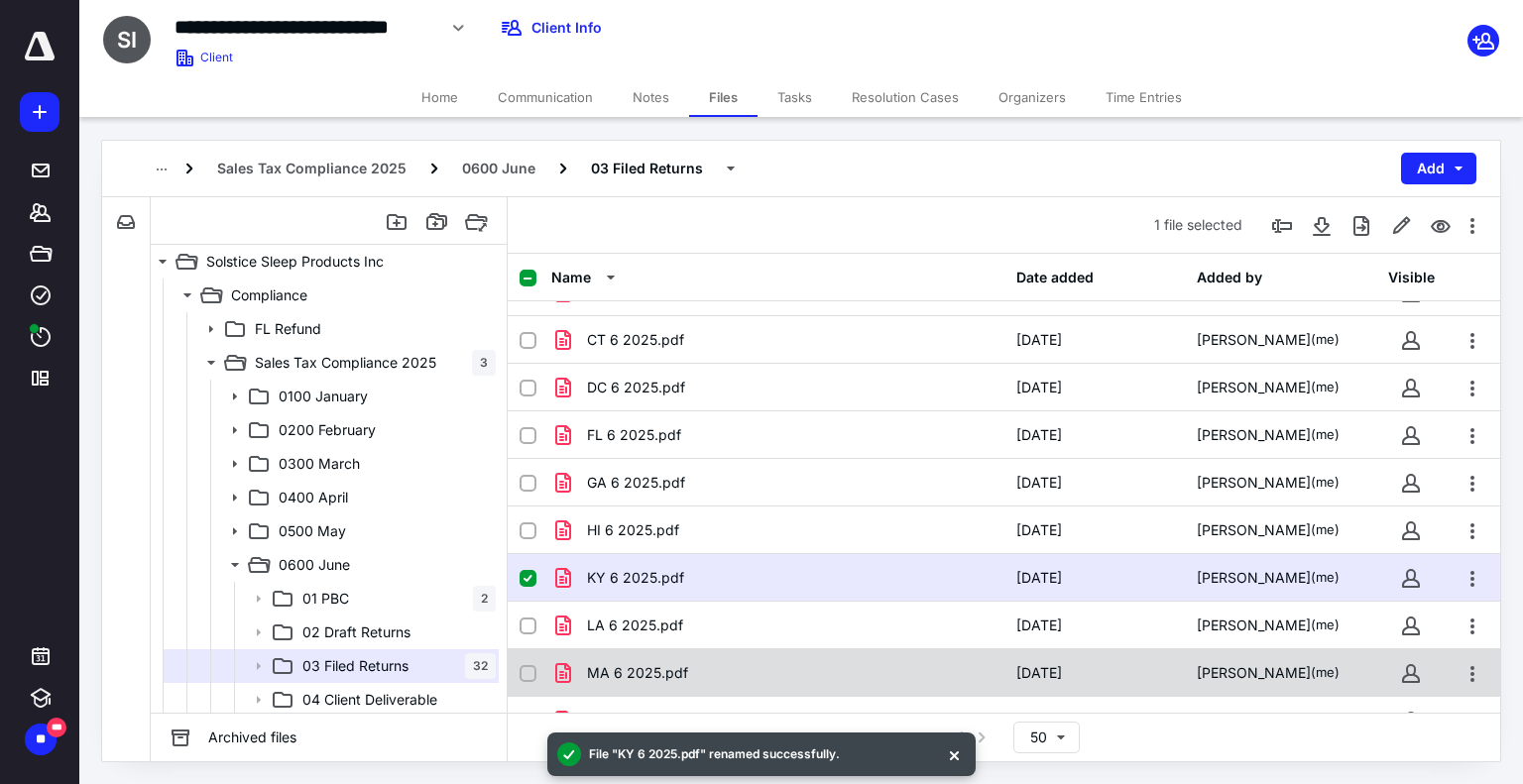 scroll, scrollTop: 0, scrollLeft: 0, axis: both 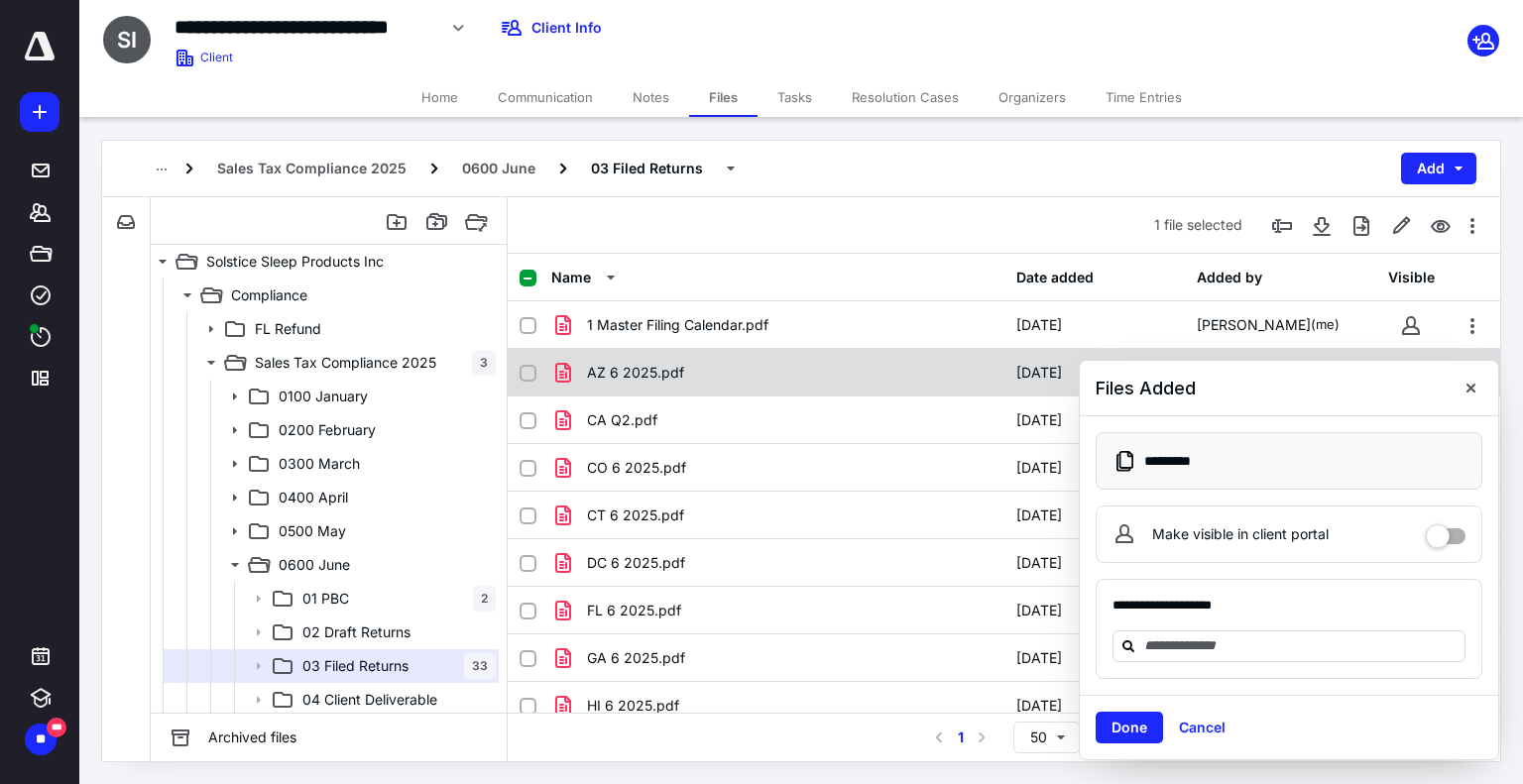 drag, startPoint x: 1467, startPoint y: 388, endPoint x: 1325, endPoint y: 368, distance: 143.40153 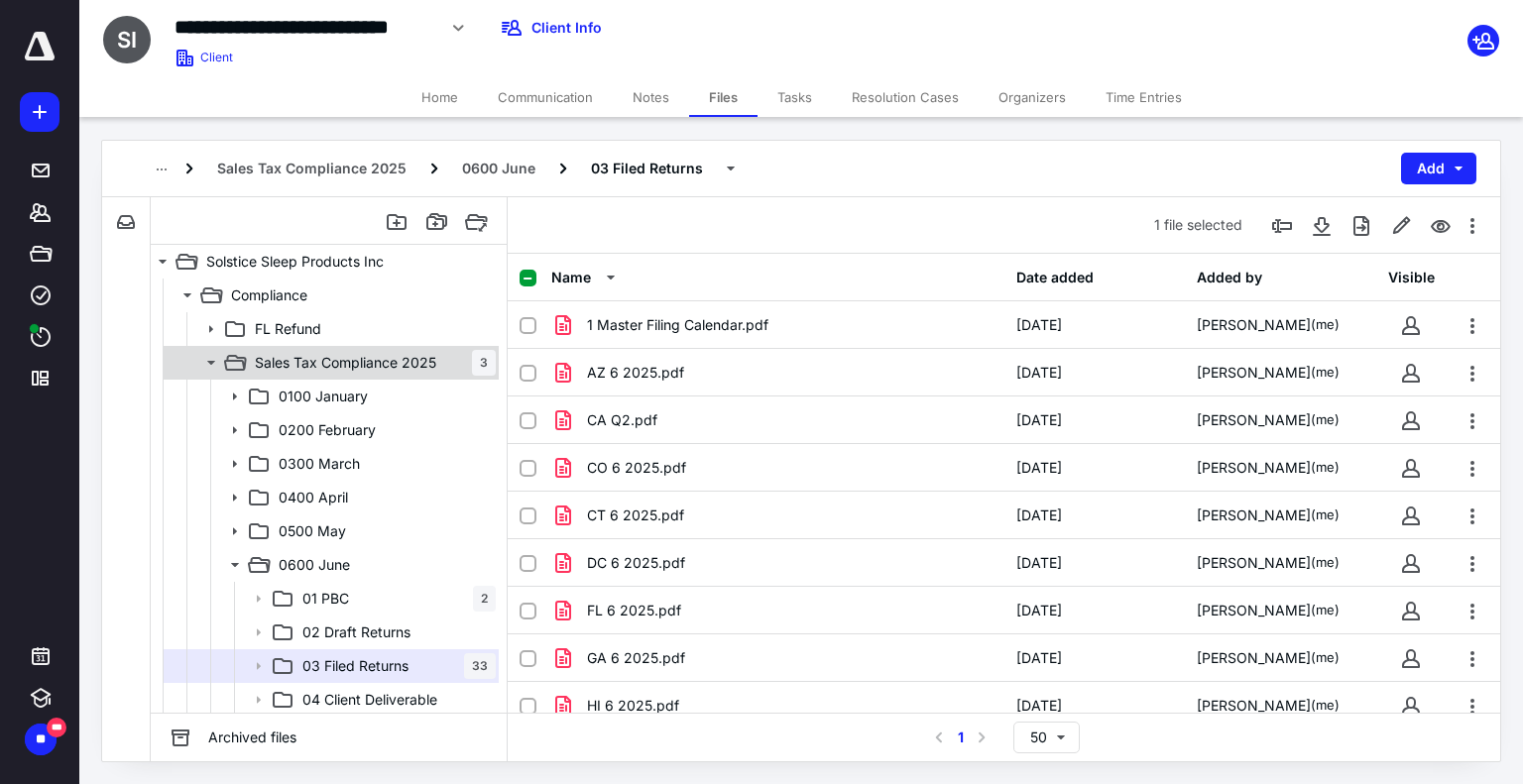 click on "Sales Tax Compliance 2025" at bounding box center (345, 363) 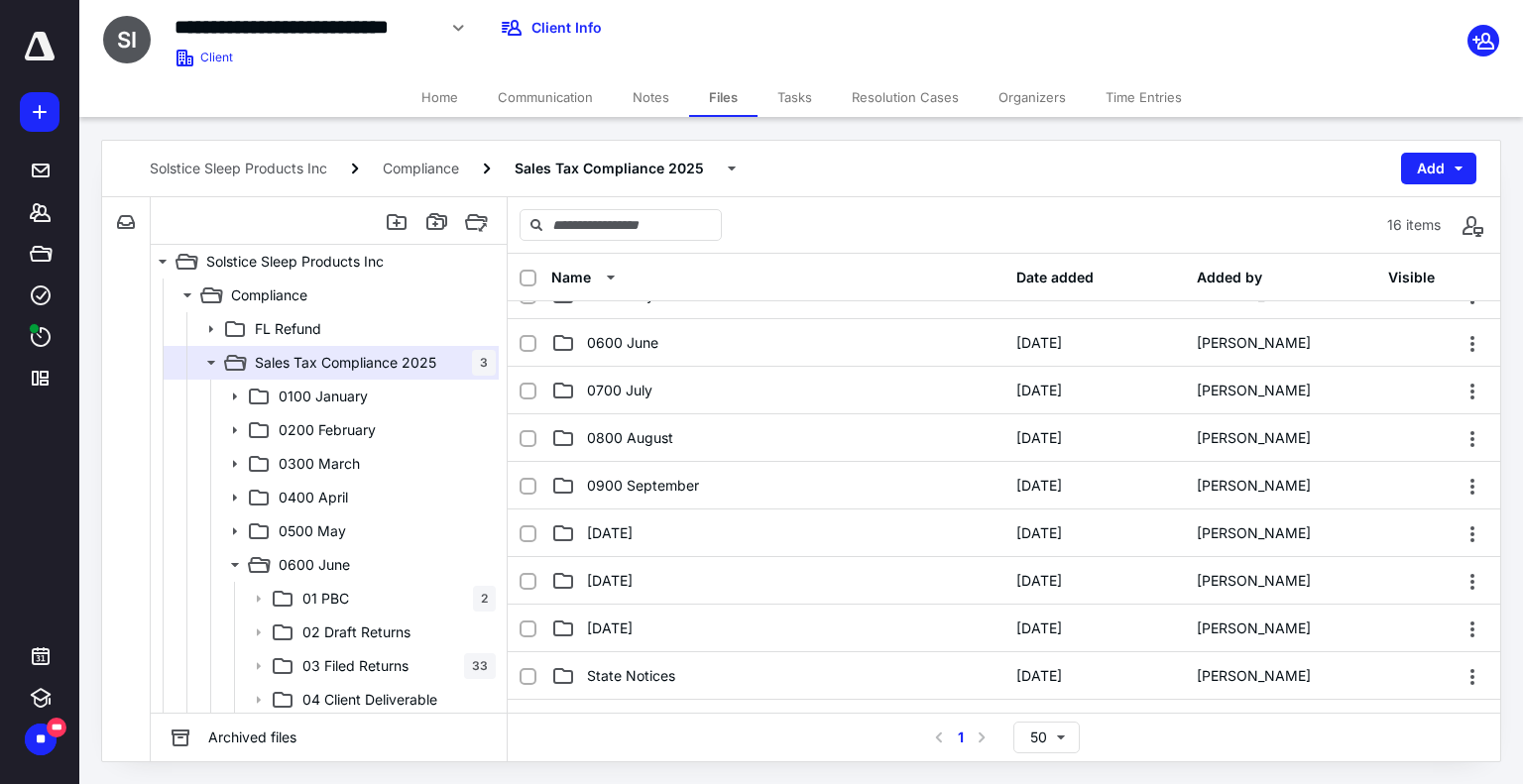 scroll, scrollTop: 501, scrollLeft: 0, axis: vertical 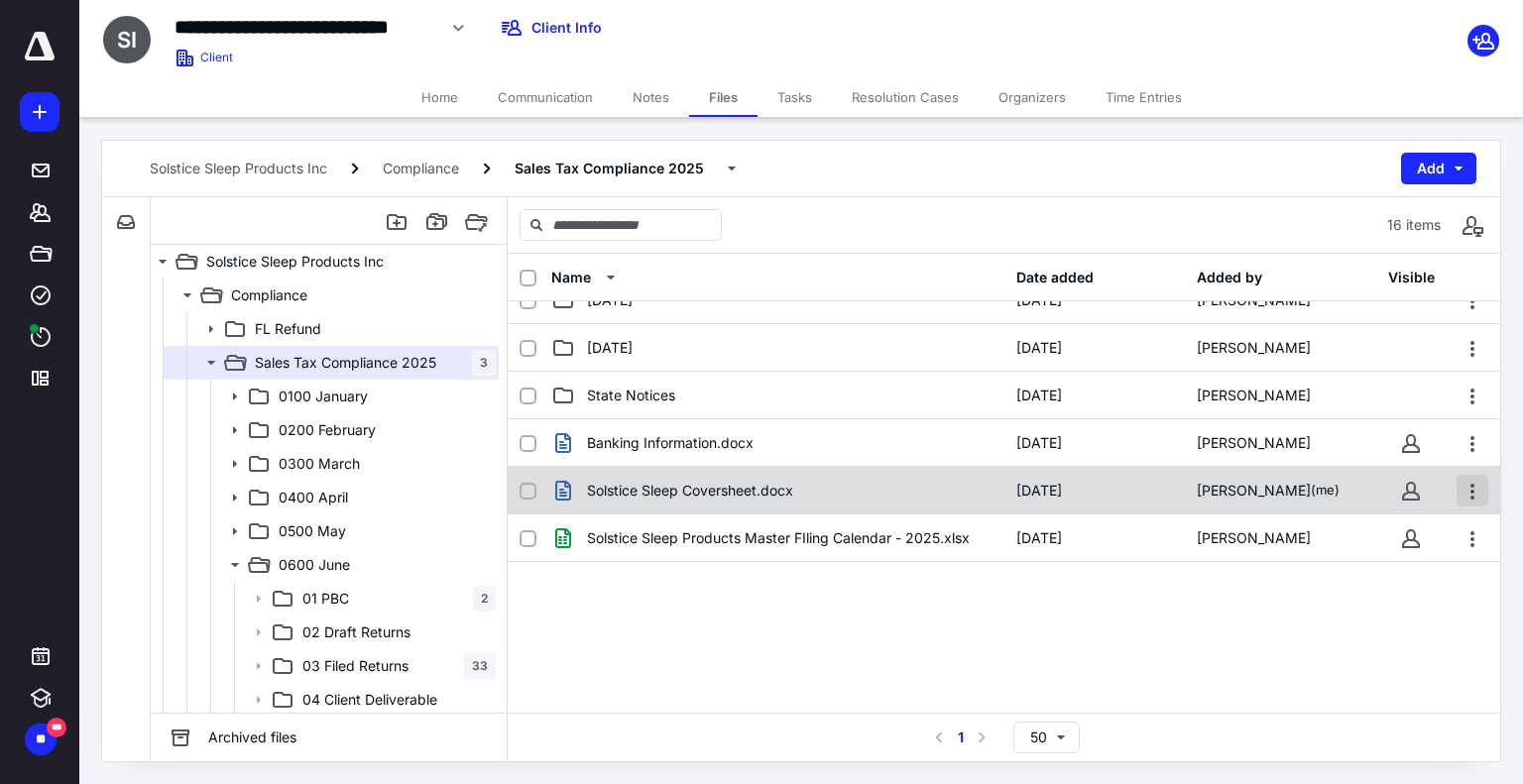 click at bounding box center (1472, 491) 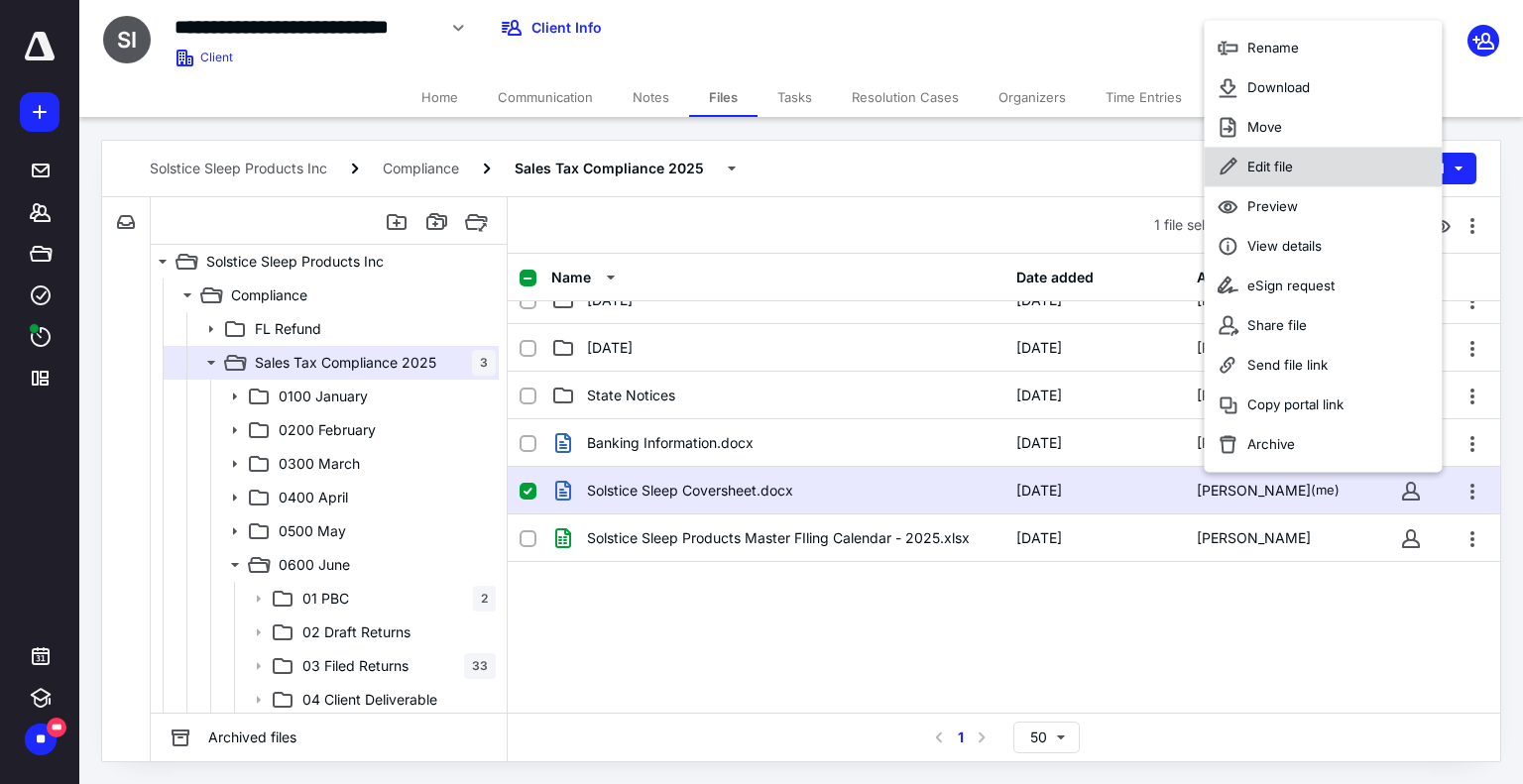 click on "Edit file" at bounding box center [1270, 168] 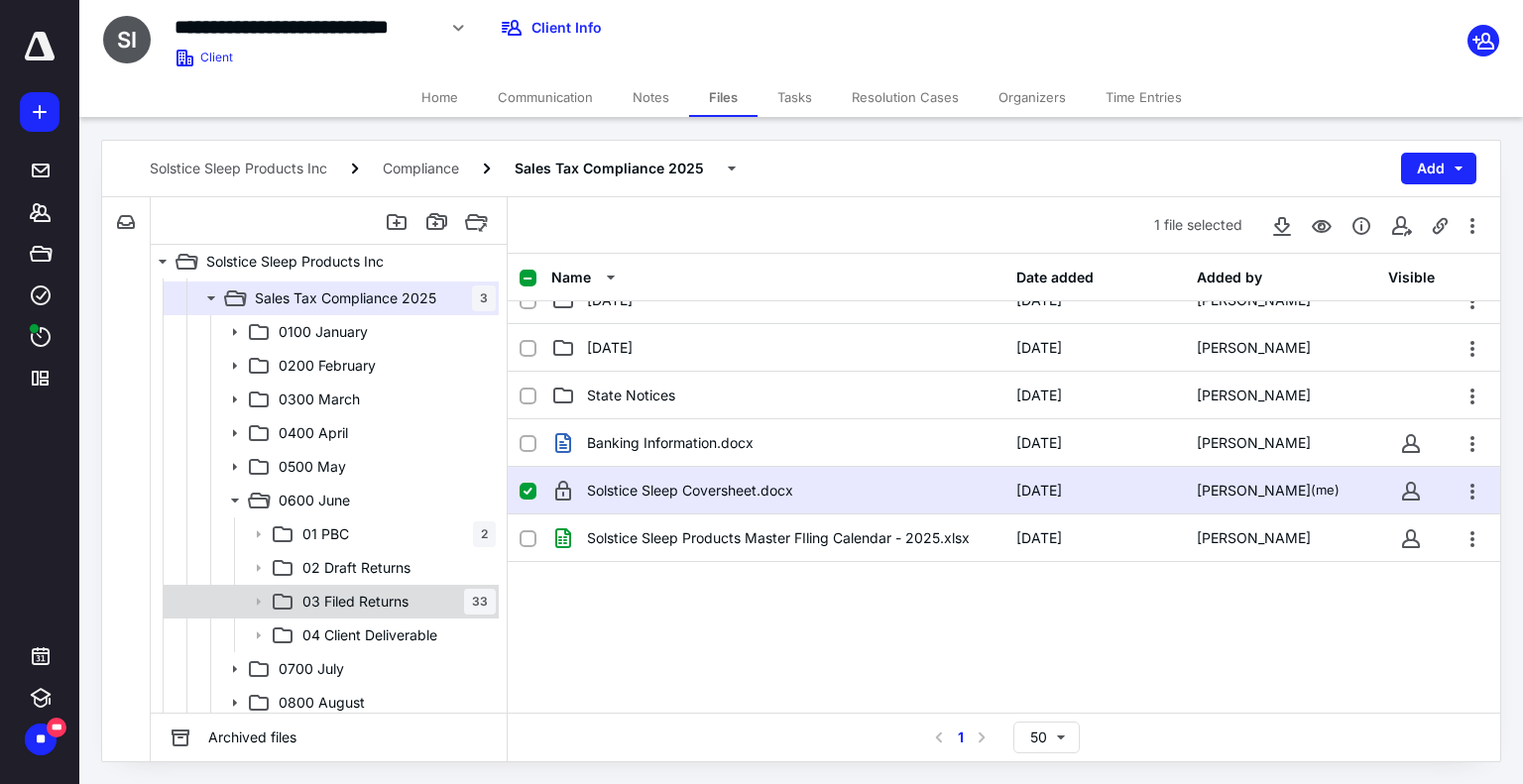 scroll, scrollTop: 99, scrollLeft: 0, axis: vertical 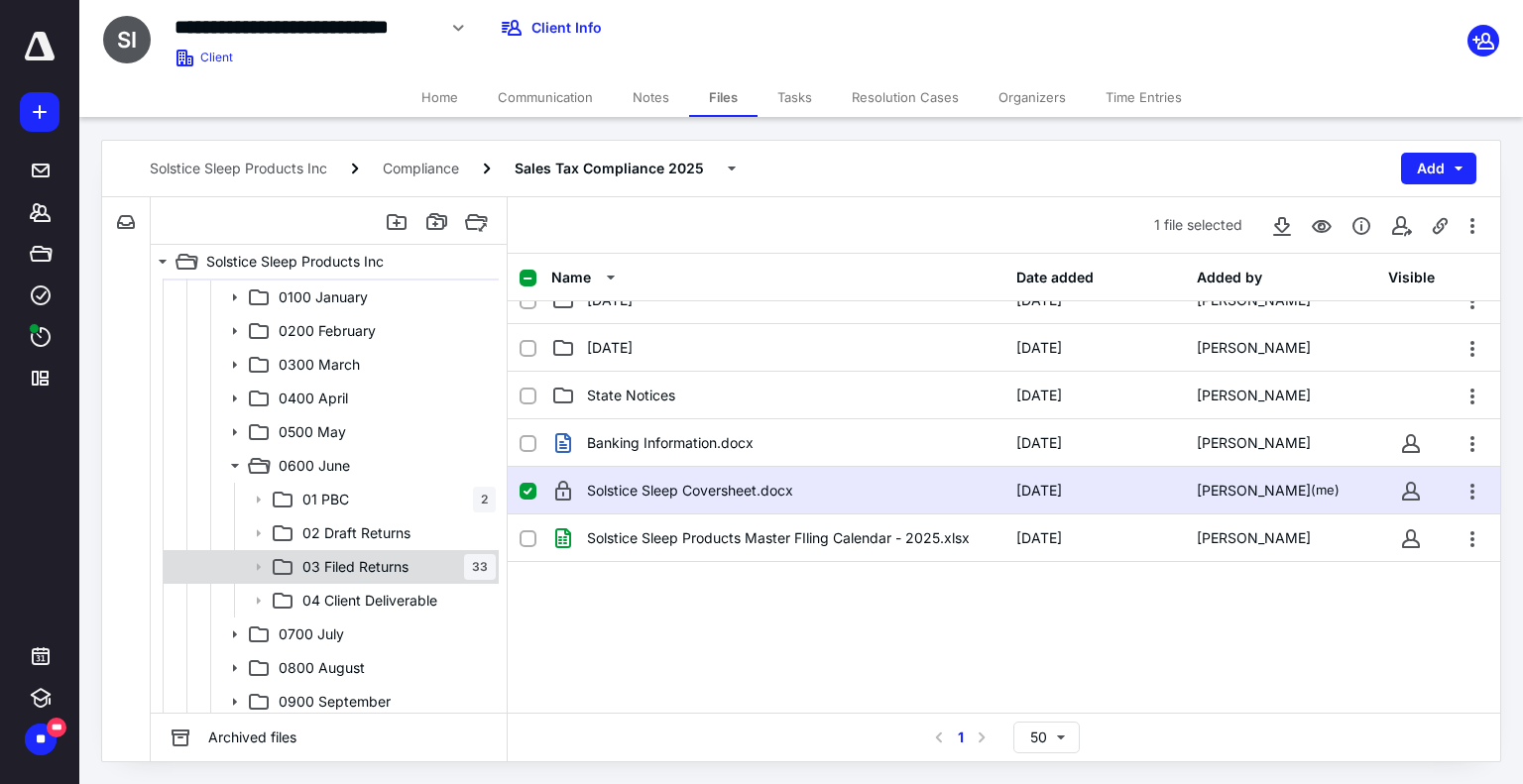 click on "03 Filed Returns" at bounding box center (355, 567) 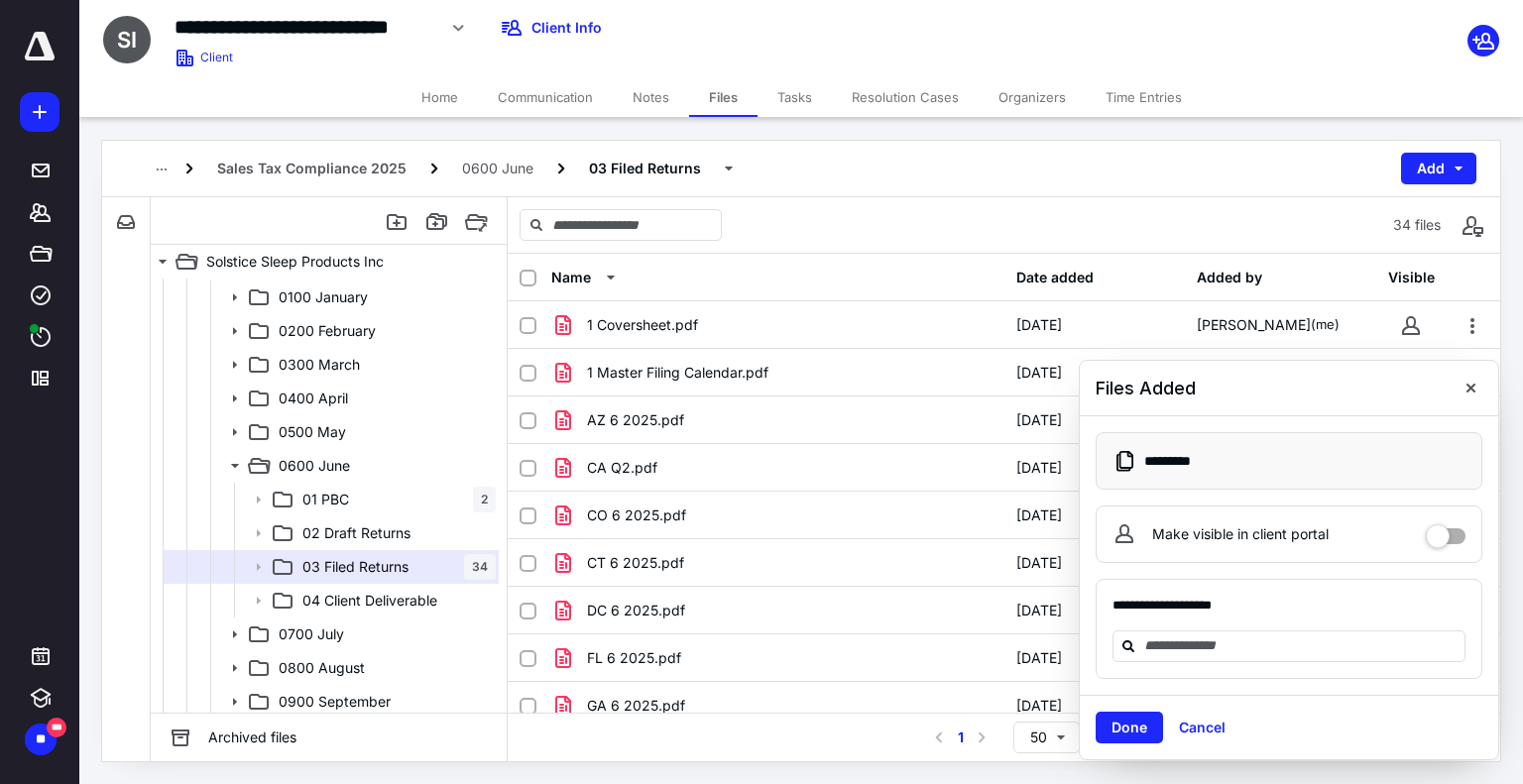 click on "34 files" at bounding box center (1003, 225) 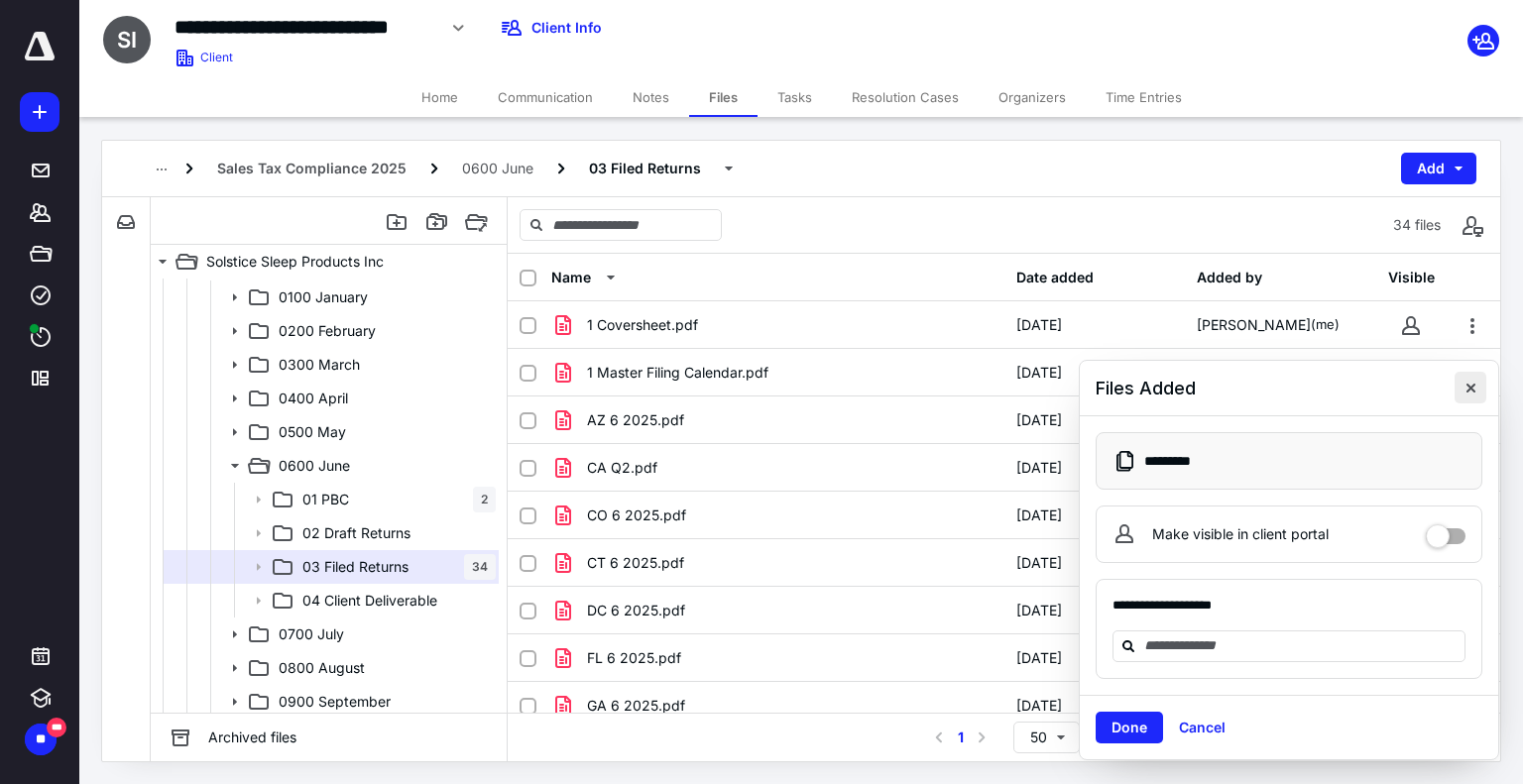 click at bounding box center [1470, 388] 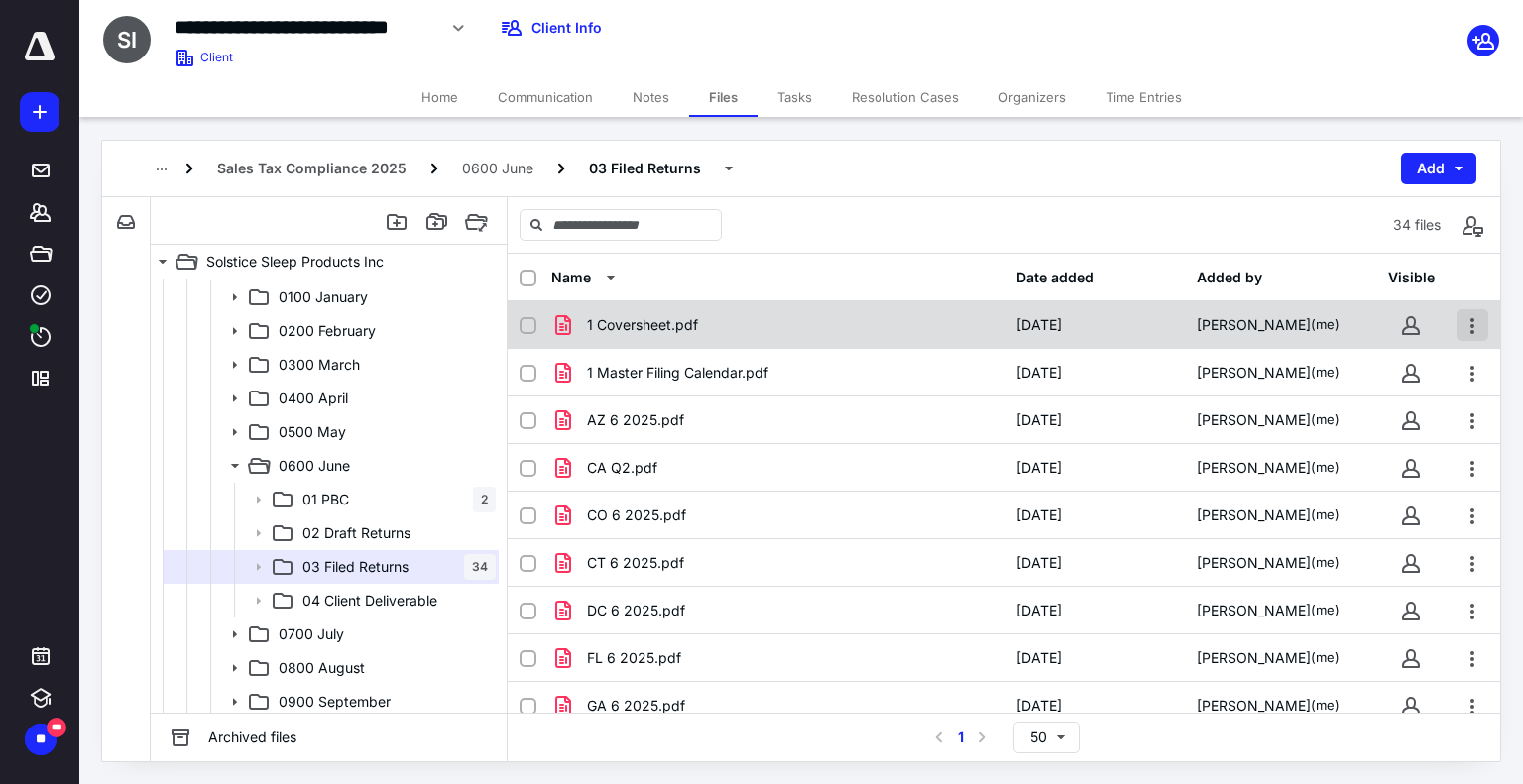 click at bounding box center (1472, 325) 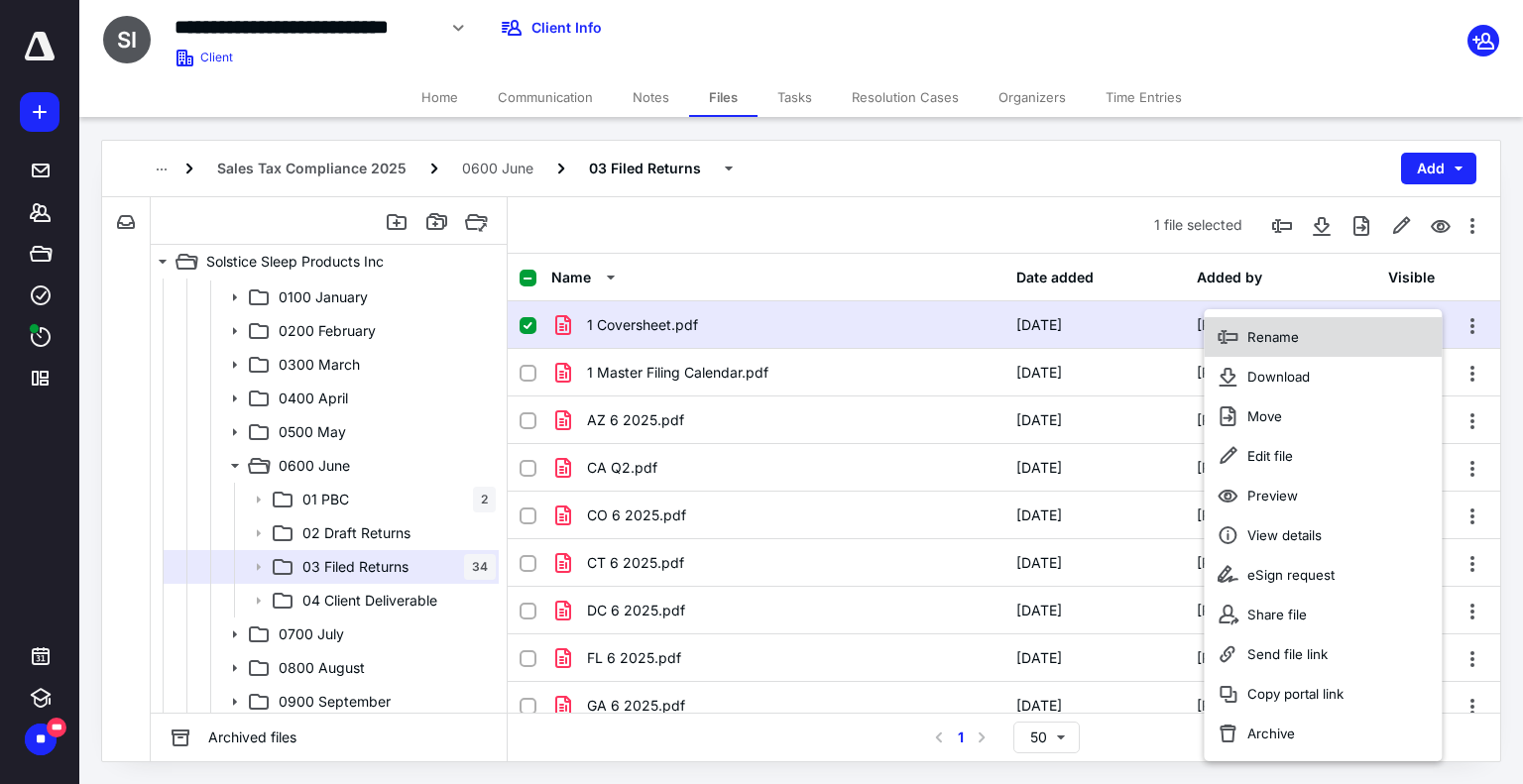 click on "Rename" at bounding box center [1323, 337] 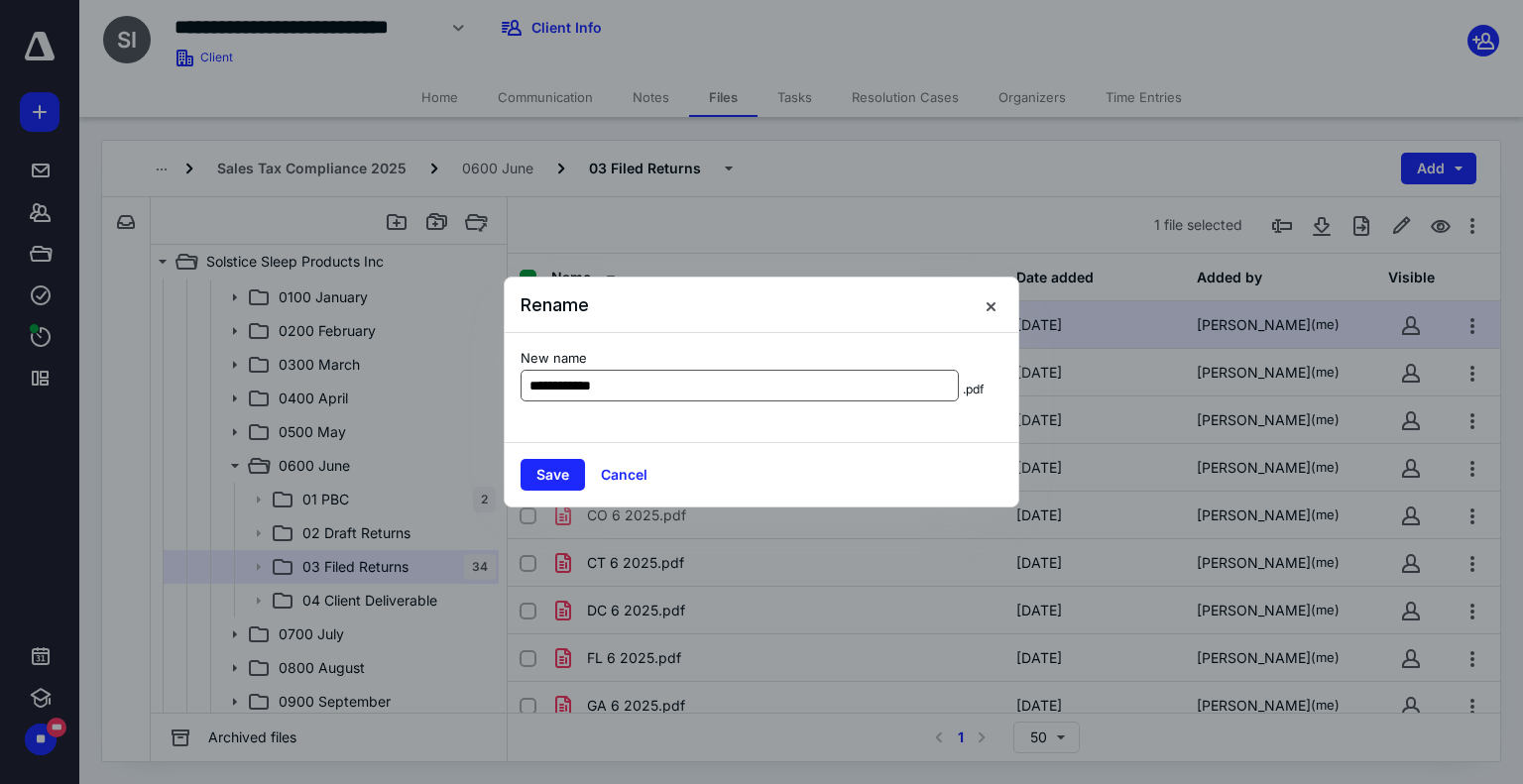 click on "**********" at bounding box center (740, 386) 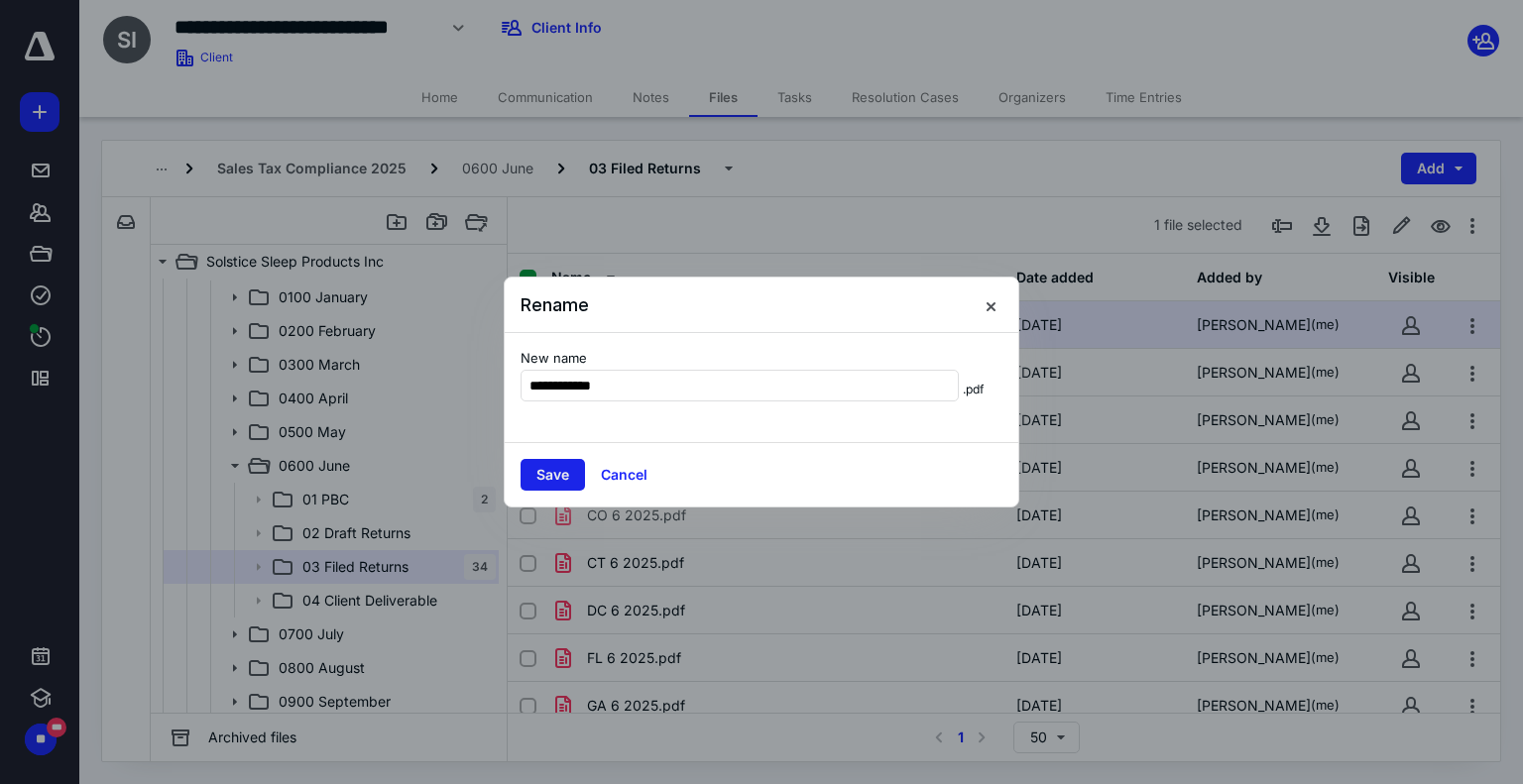 type on "**********" 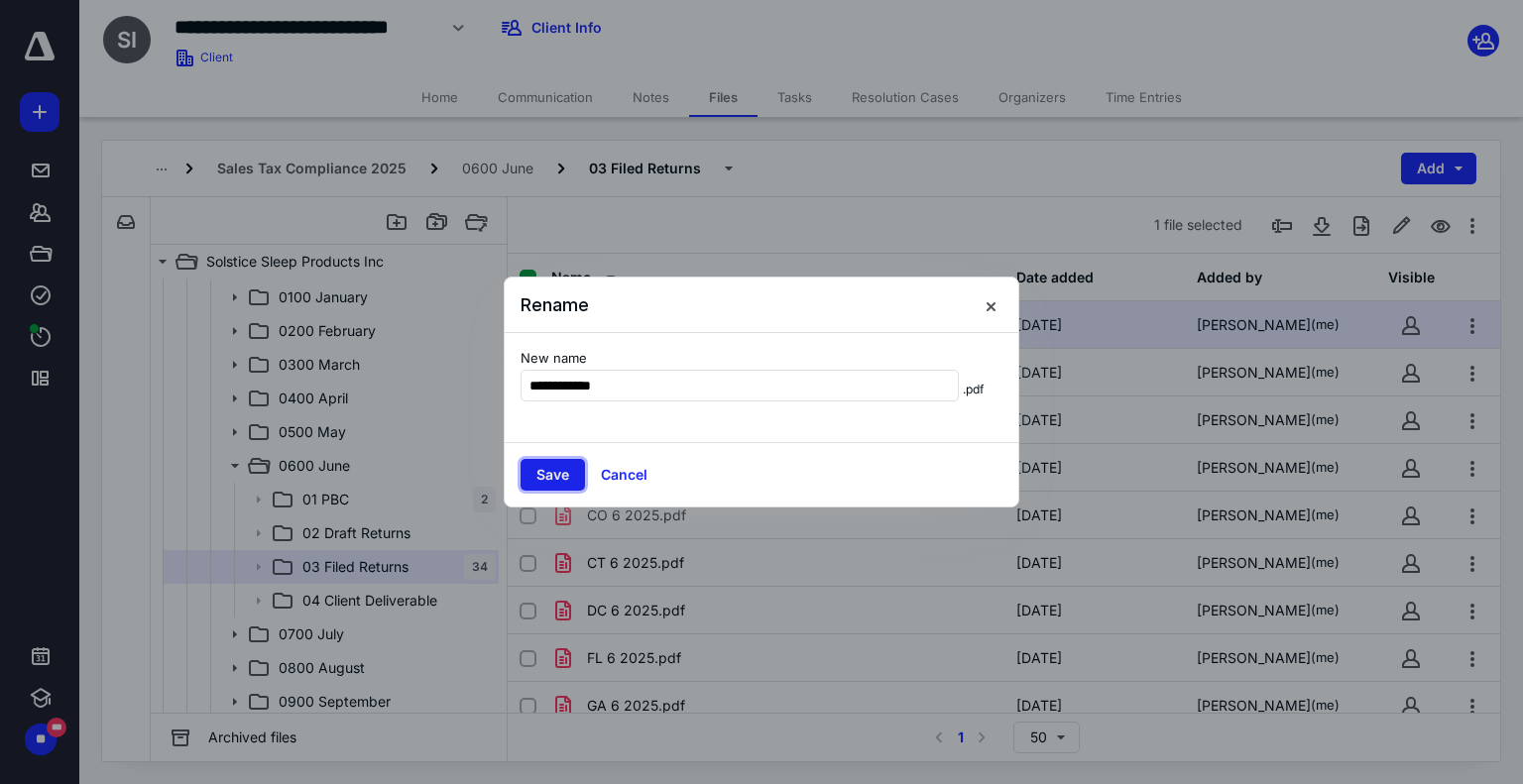 click on "Save" at bounding box center (552, 475) 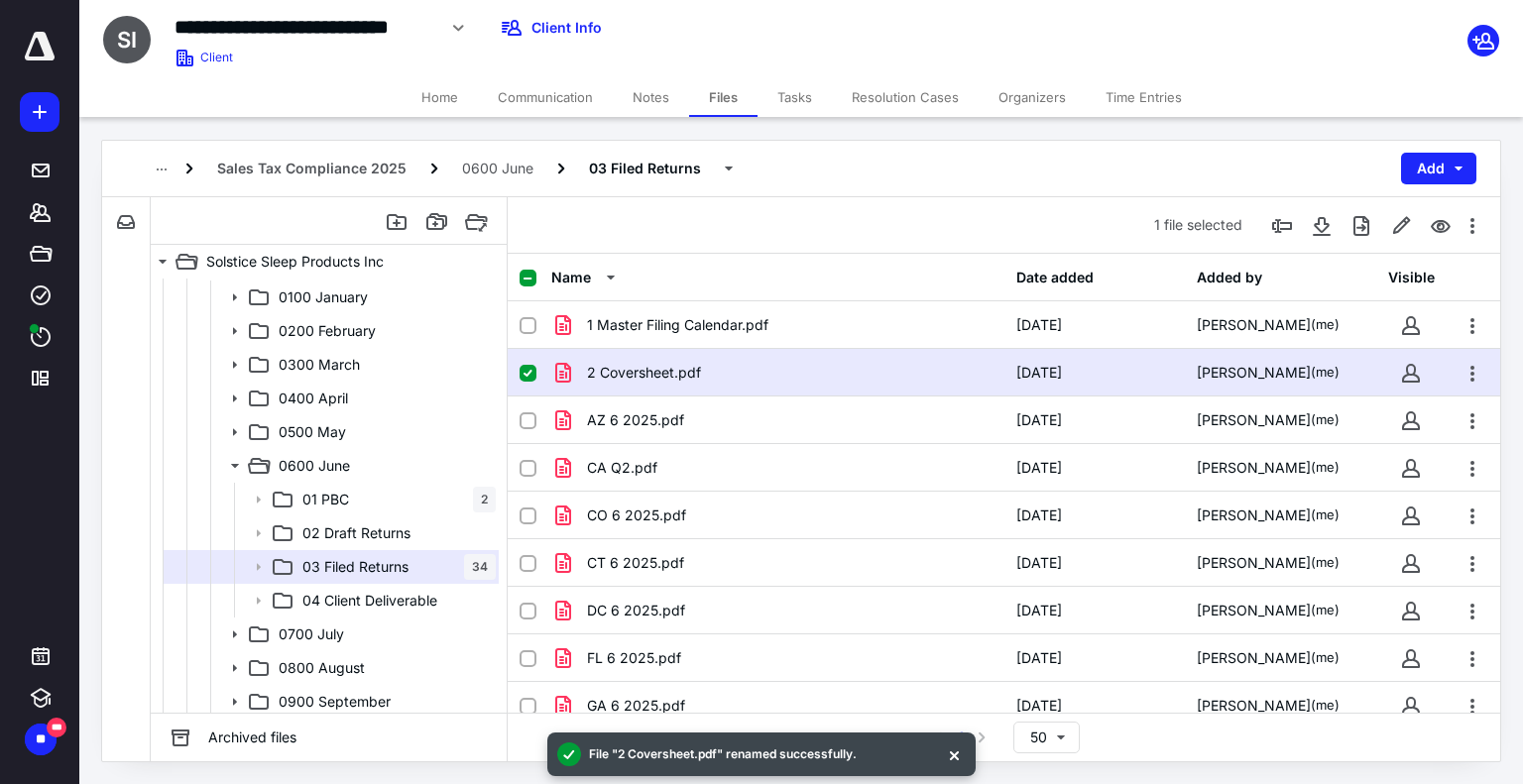 click on "Name" at bounding box center [777, 278] 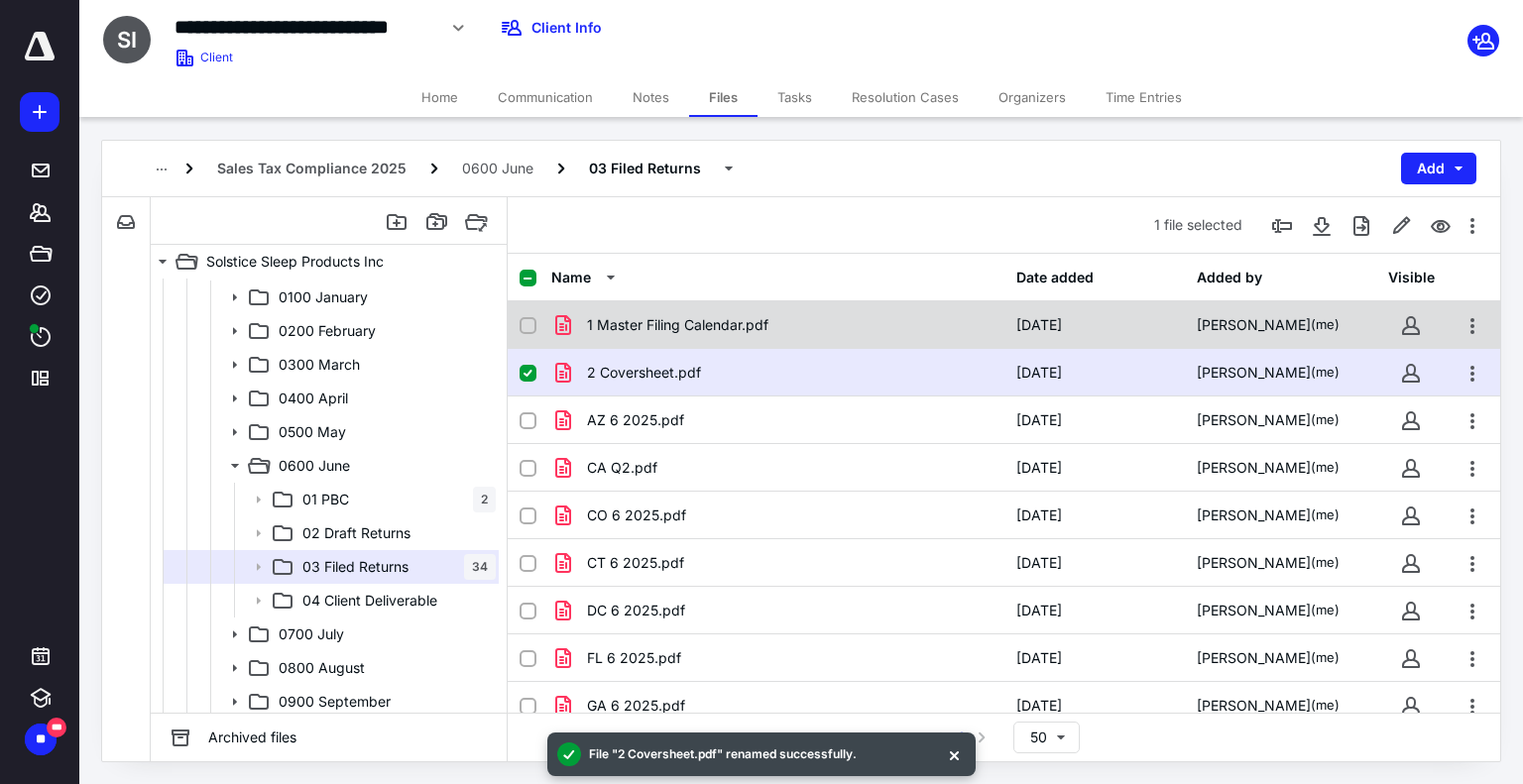 click on "1 Master Filing Calendar.pdf" at bounding box center [677, 325] 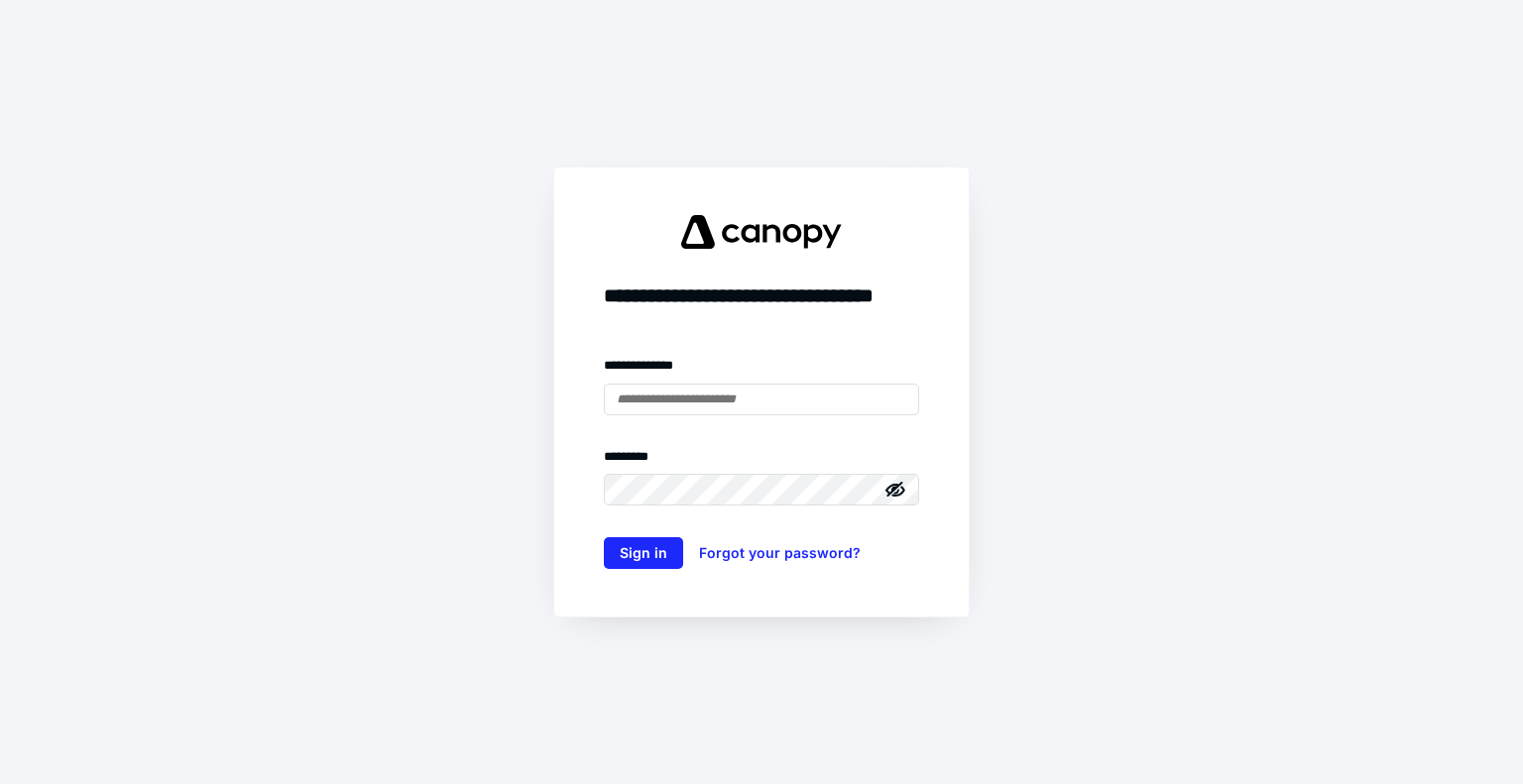 scroll, scrollTop: 0, scrollLeft: 0, axis: both 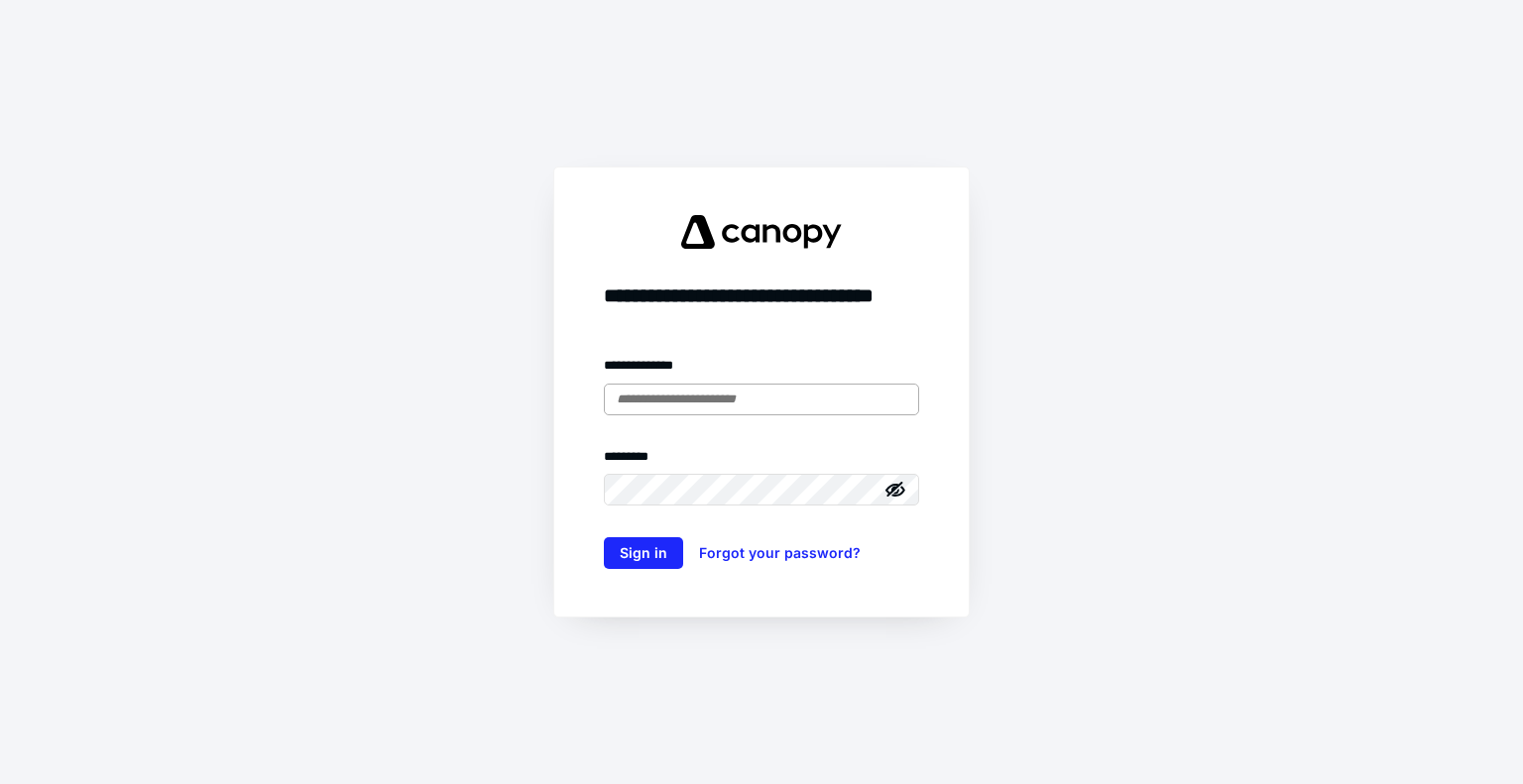 click at bounding box center [762, 399] 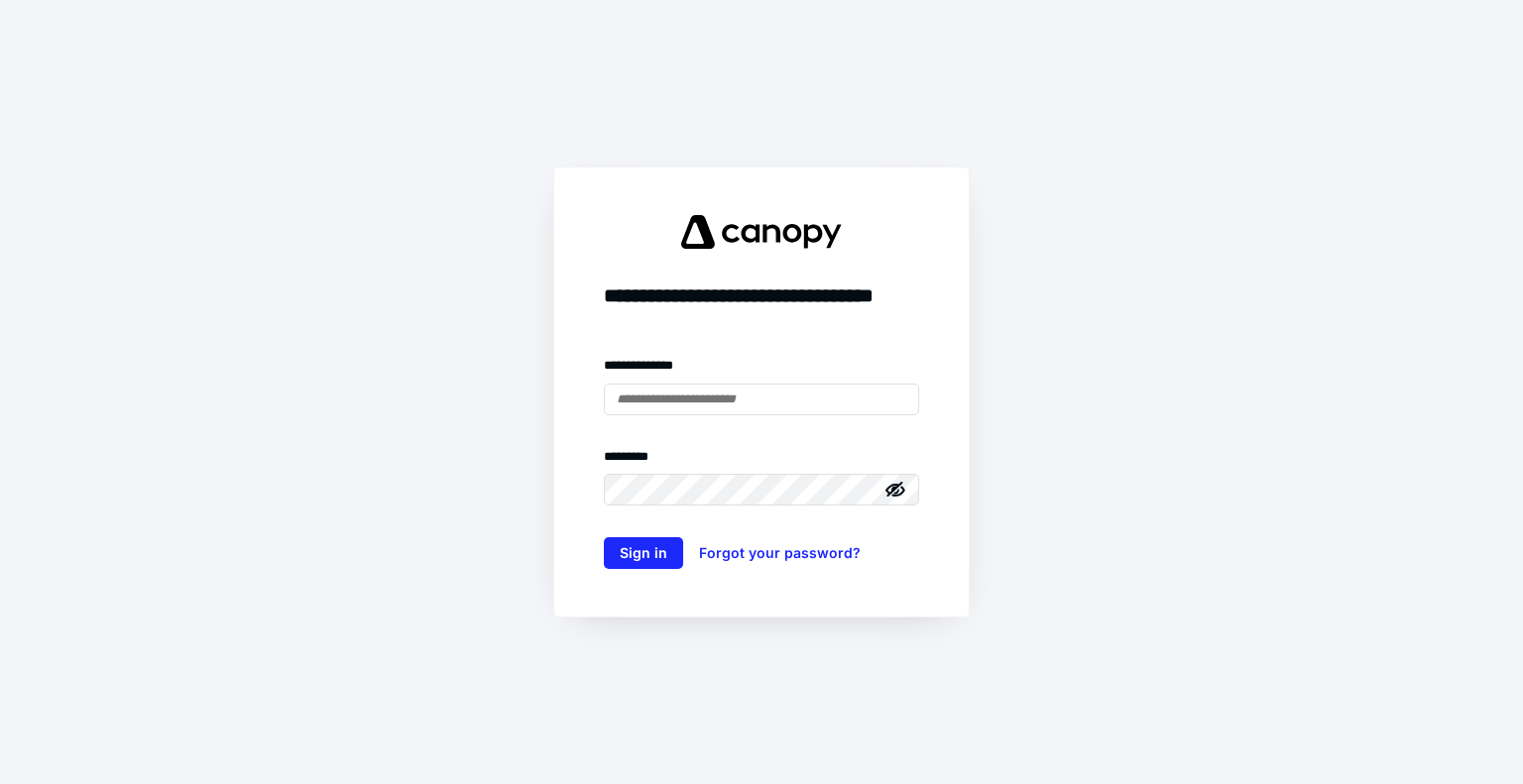 type on "**********" 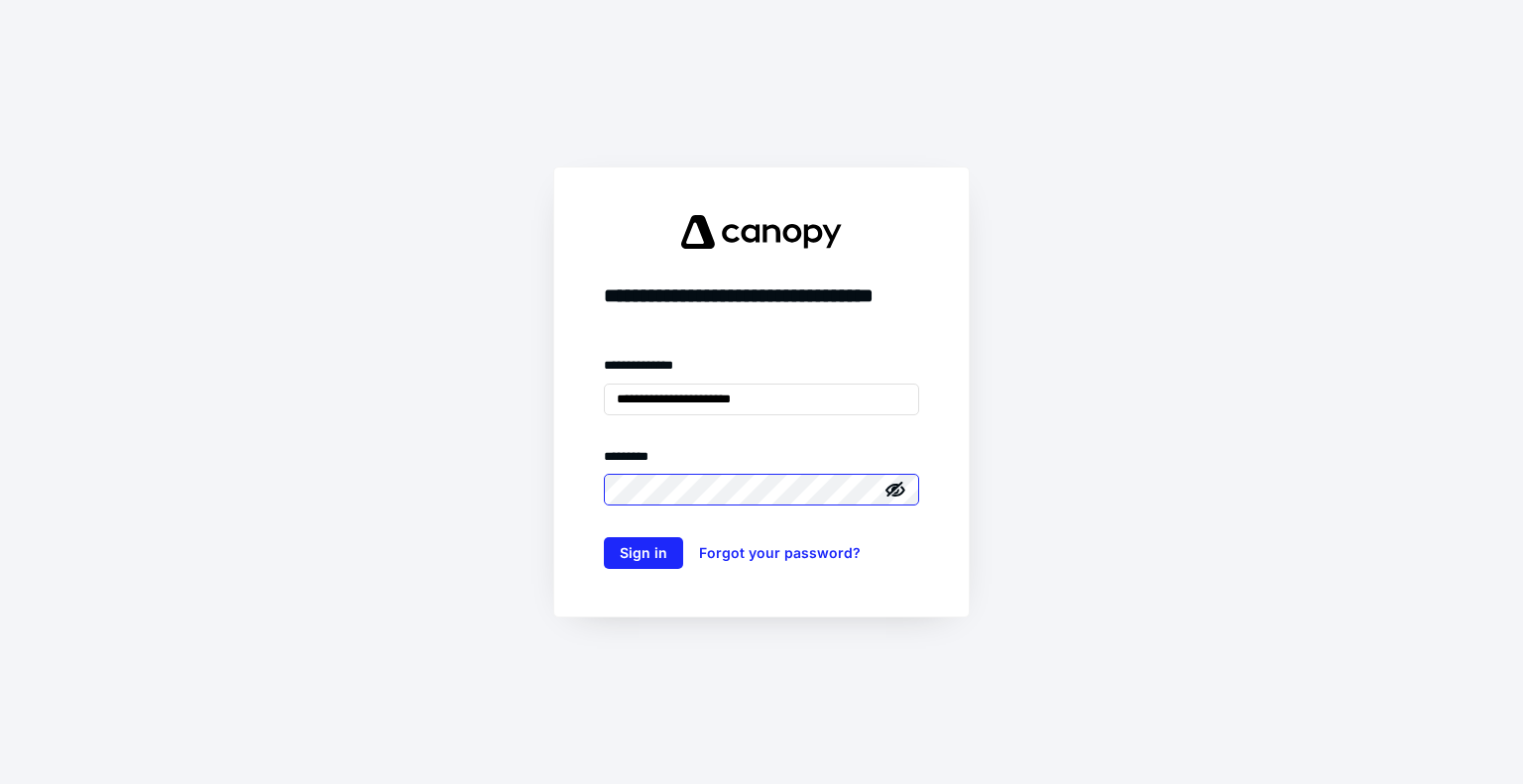 click on "Sign in" at bounding box center (644, 553) 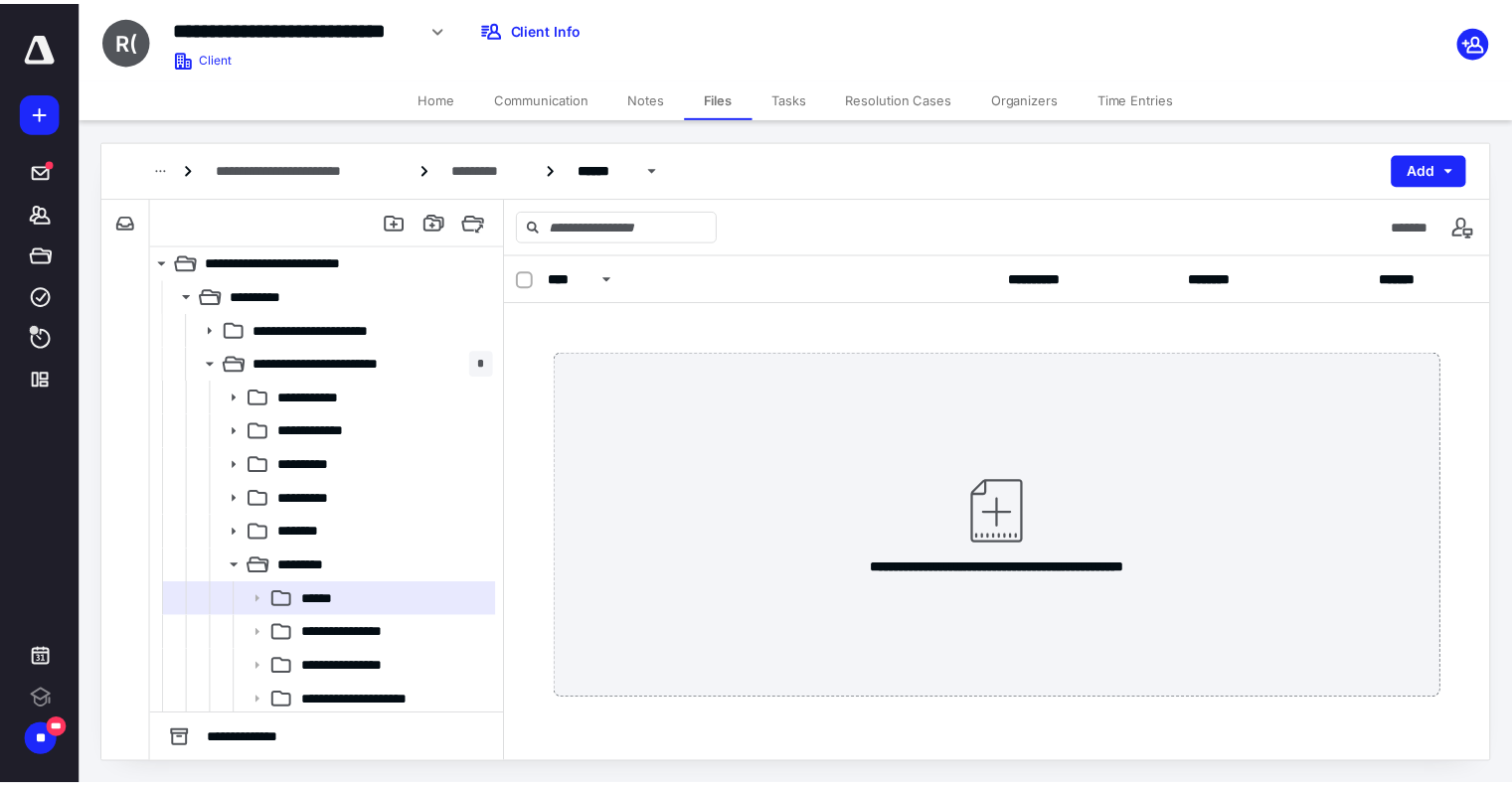 scroll, scrollTop: 0, scrollLeft: 0, axis: both 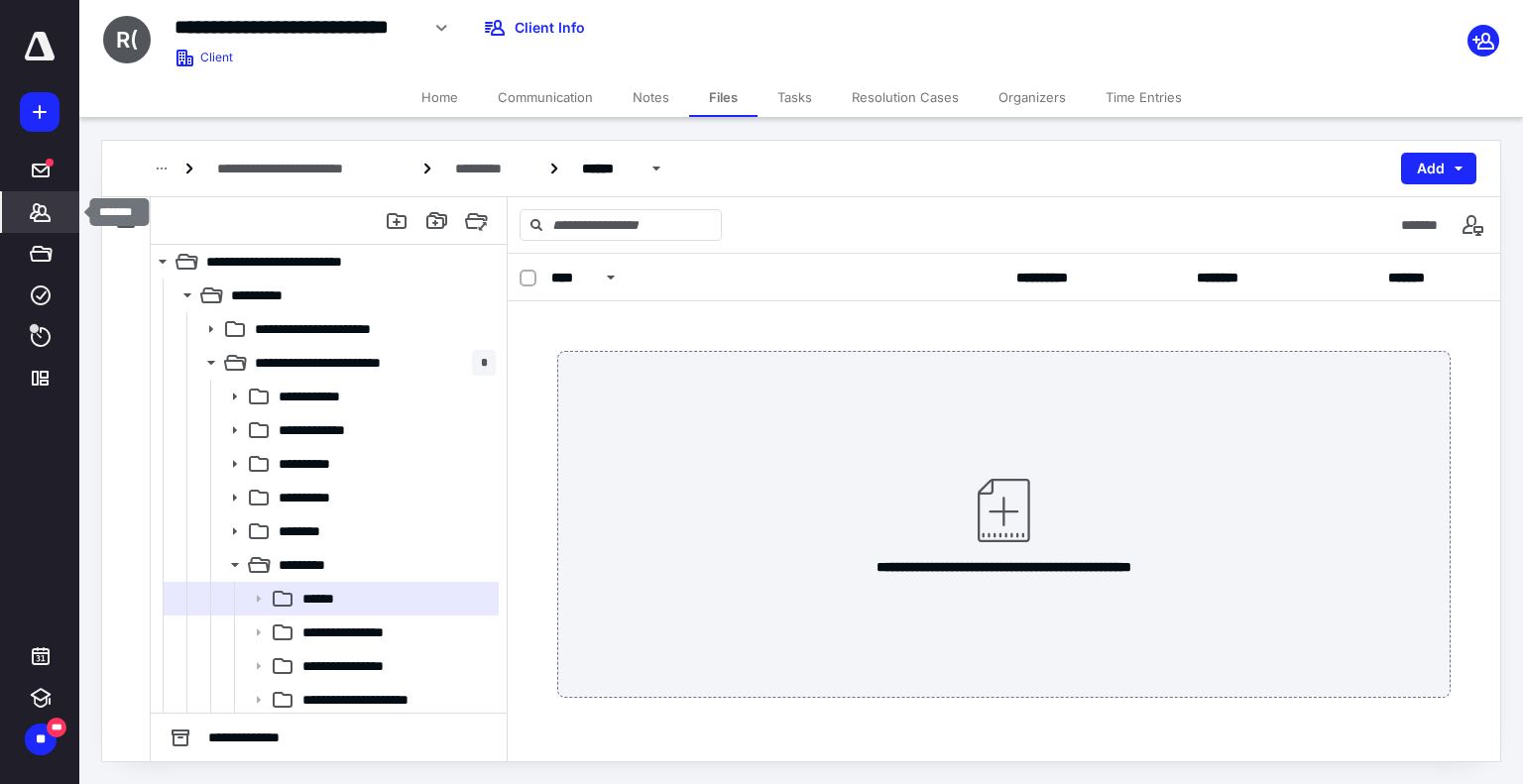 click 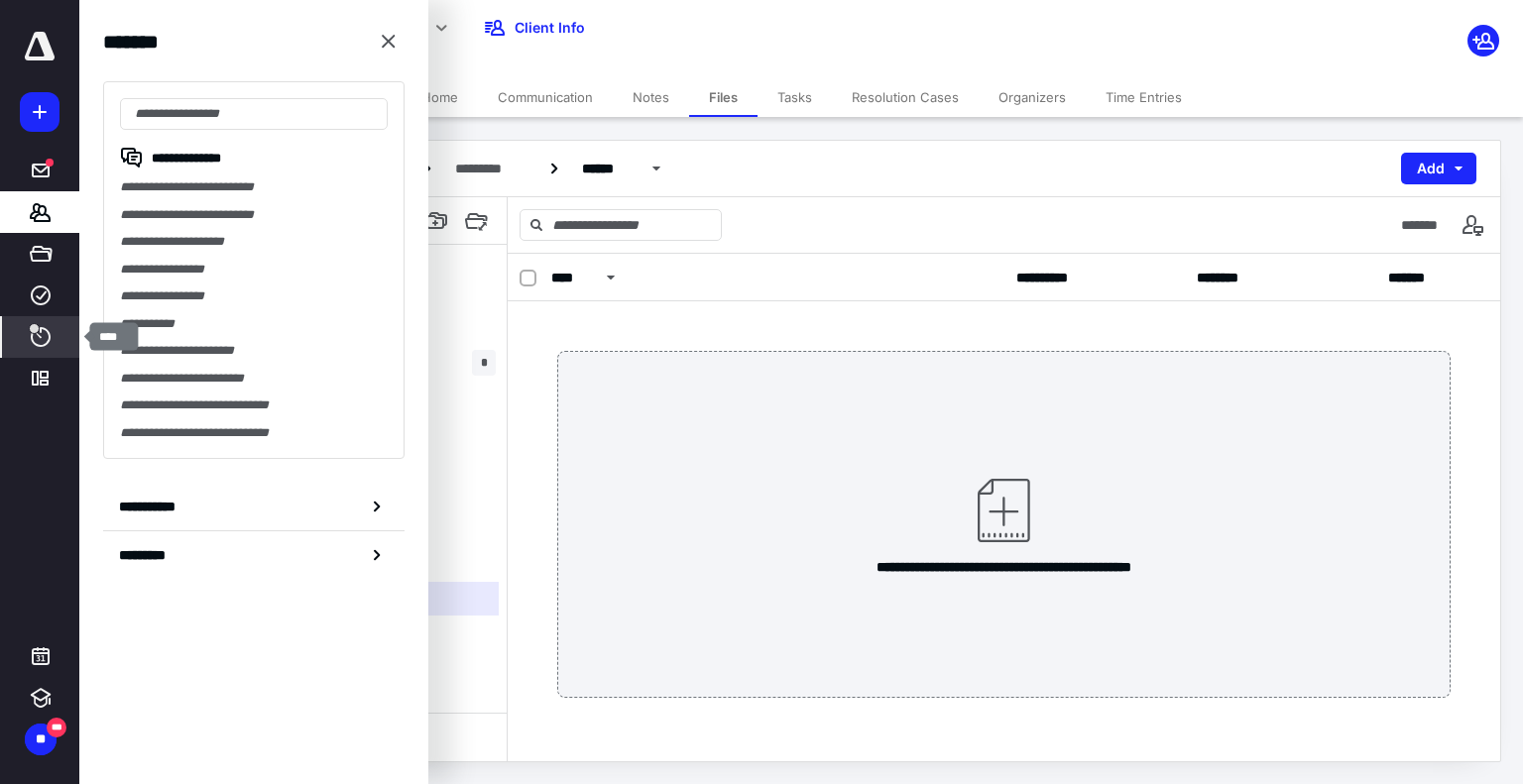 click 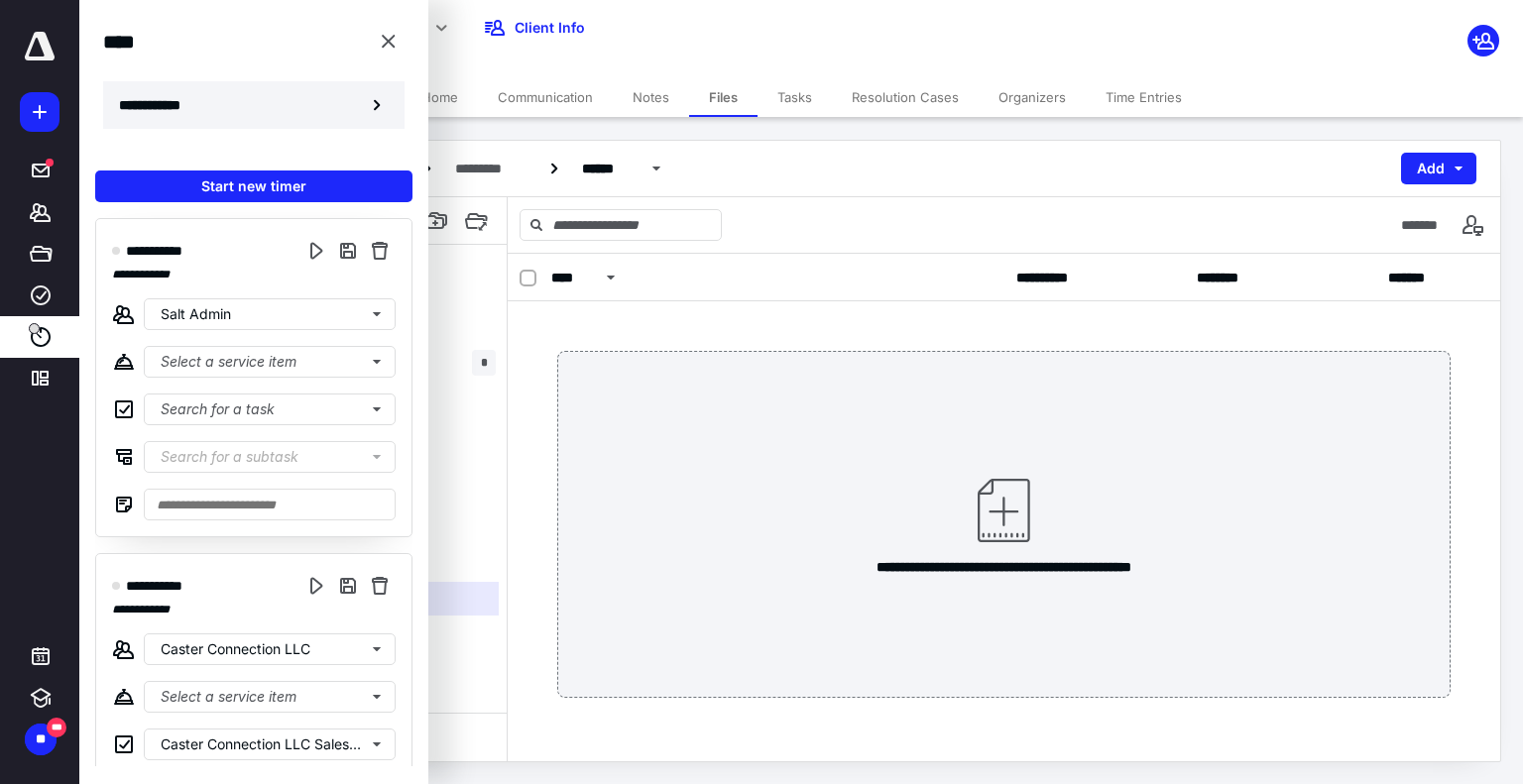 click on "**********" at bounding box center (254, 105) 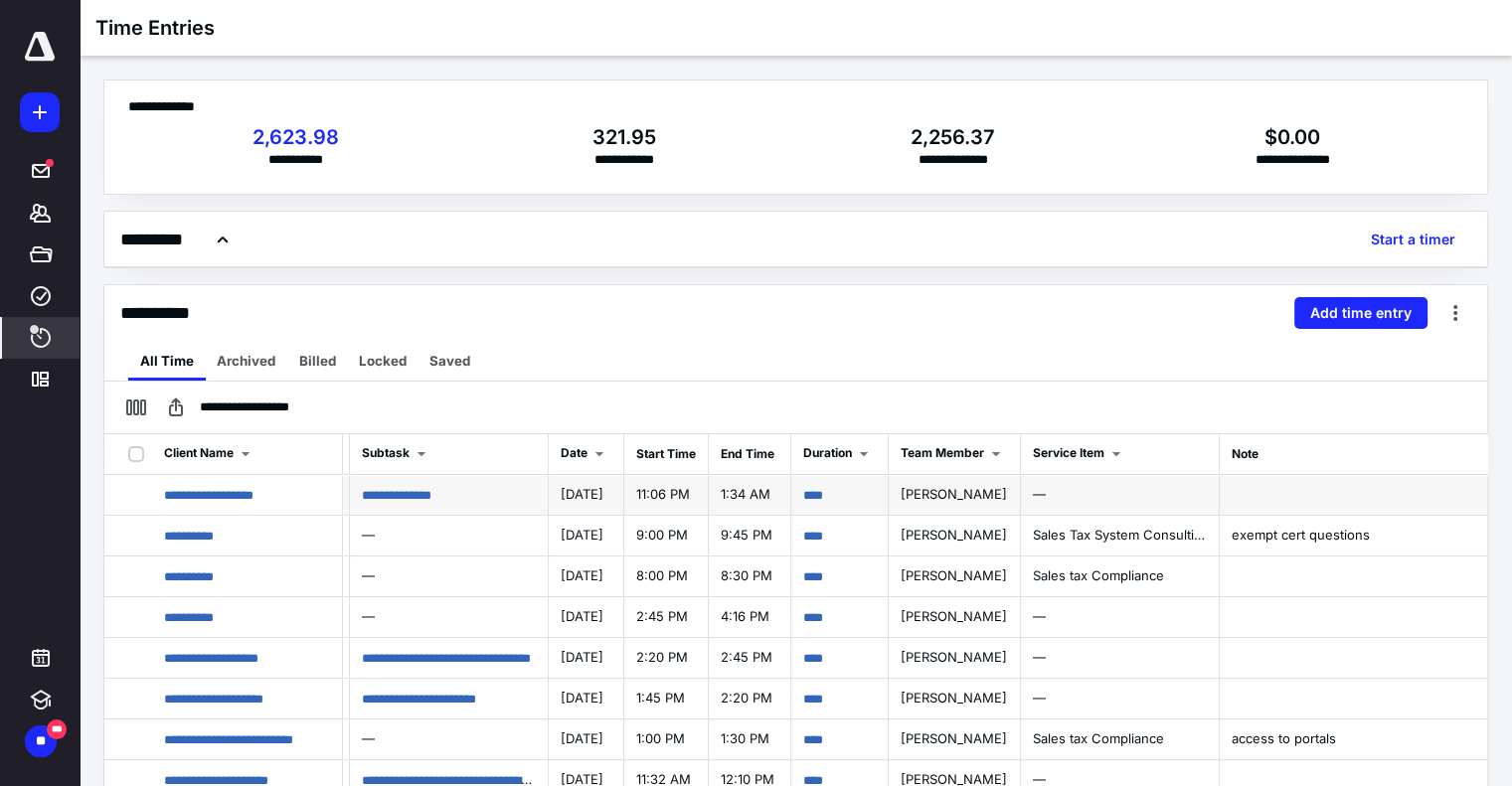 scroll, scrollTop: 0, scrollLeft: 488, axis: horizontal 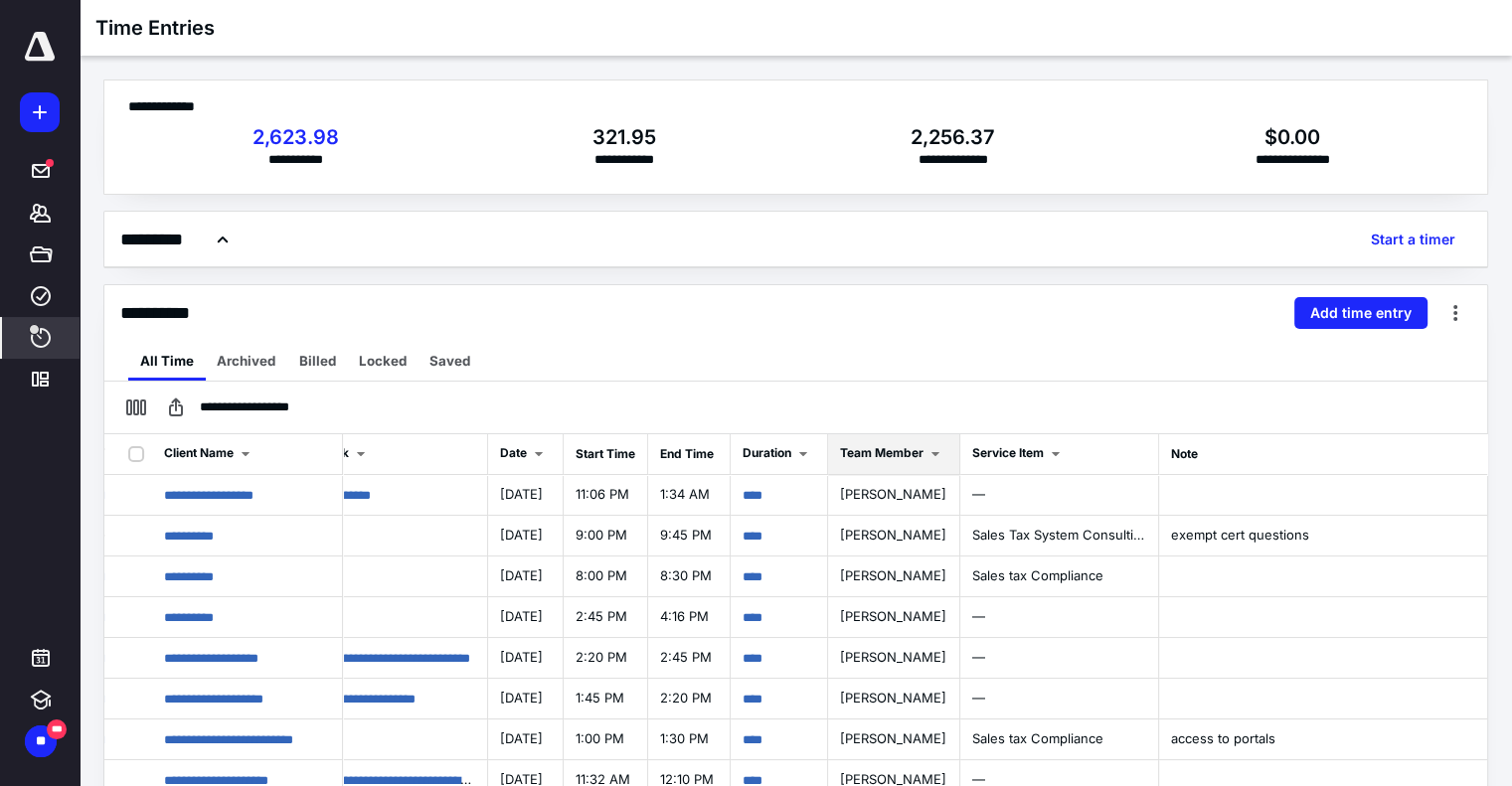 click at bounding box center [935, 454] 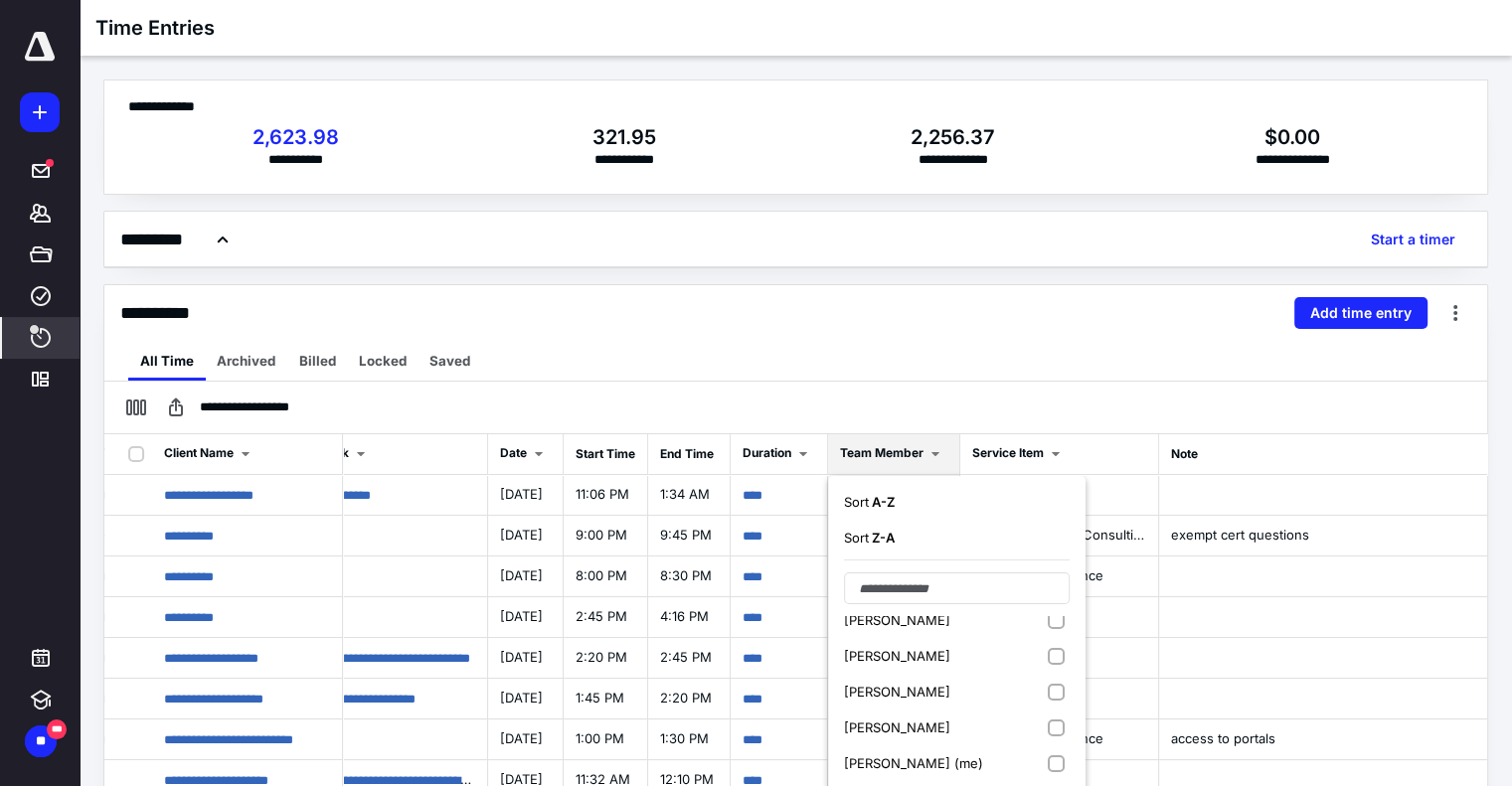 scroll, scrollTop: 265, scrollLeft: 0, axis: vertical 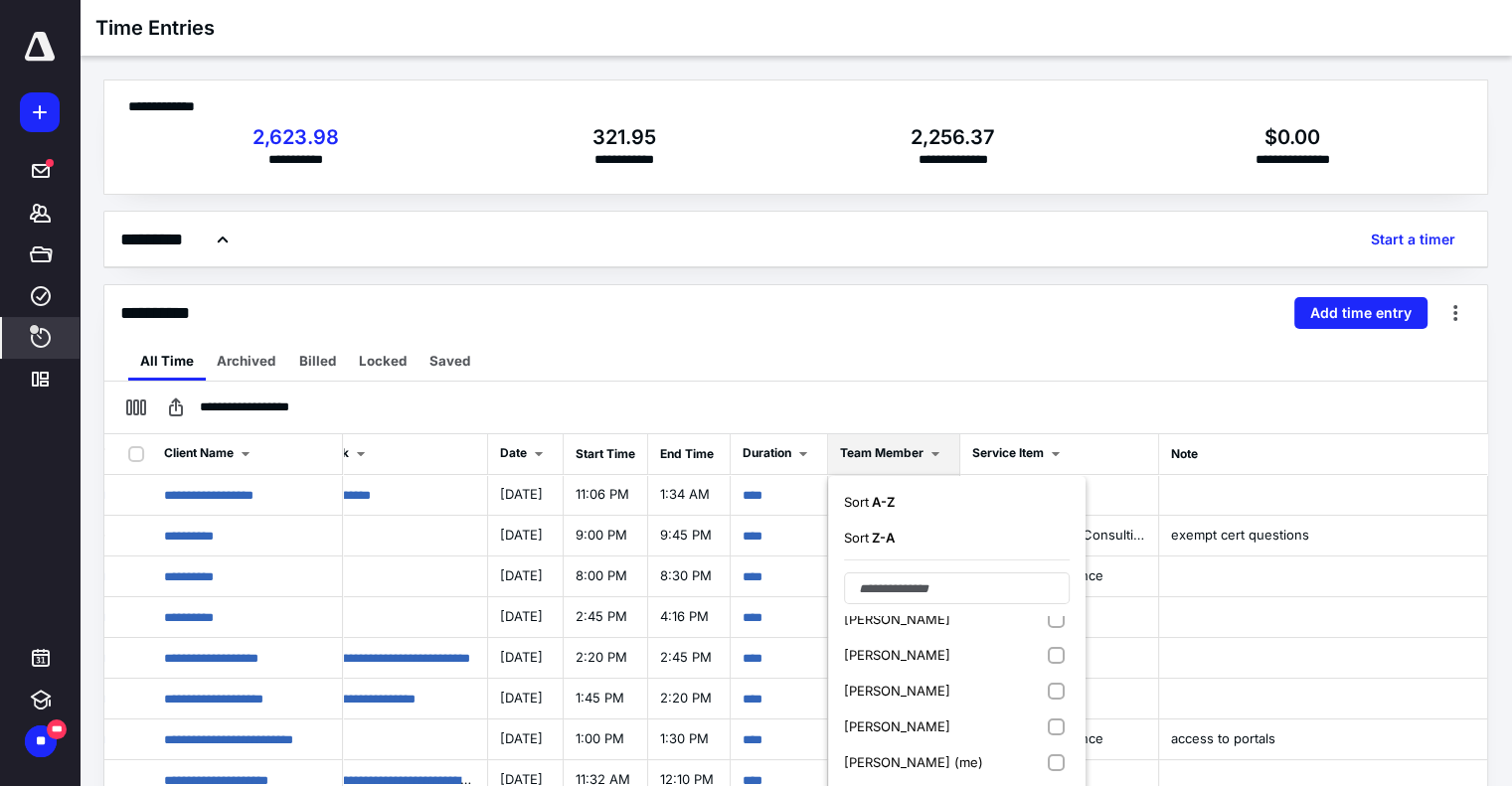 click on "Morgan Dible (me)" at bounding box center [914, 762] 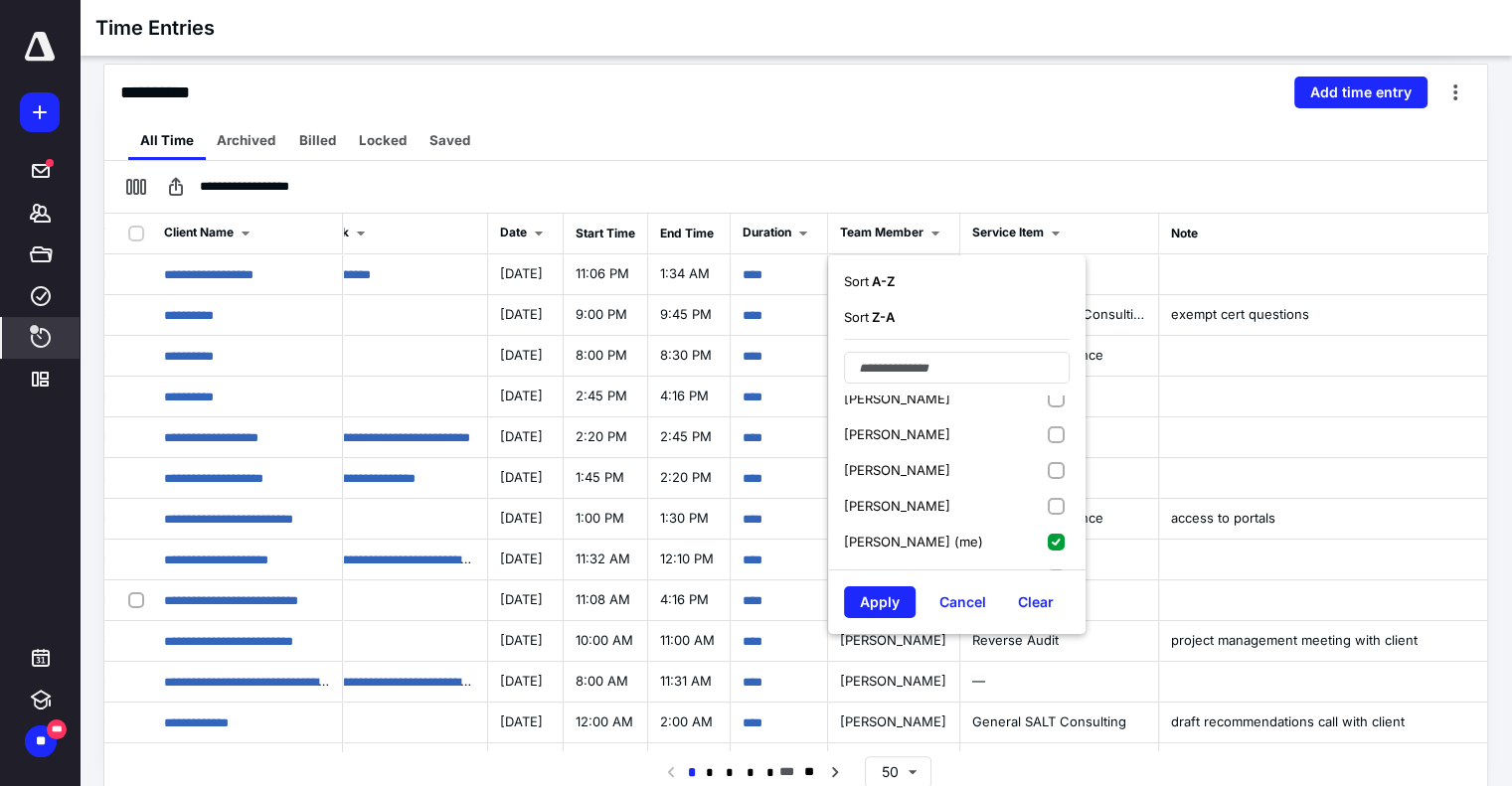 scroll, scrollTop: 223, scrollLeft: 0, axis: vertical 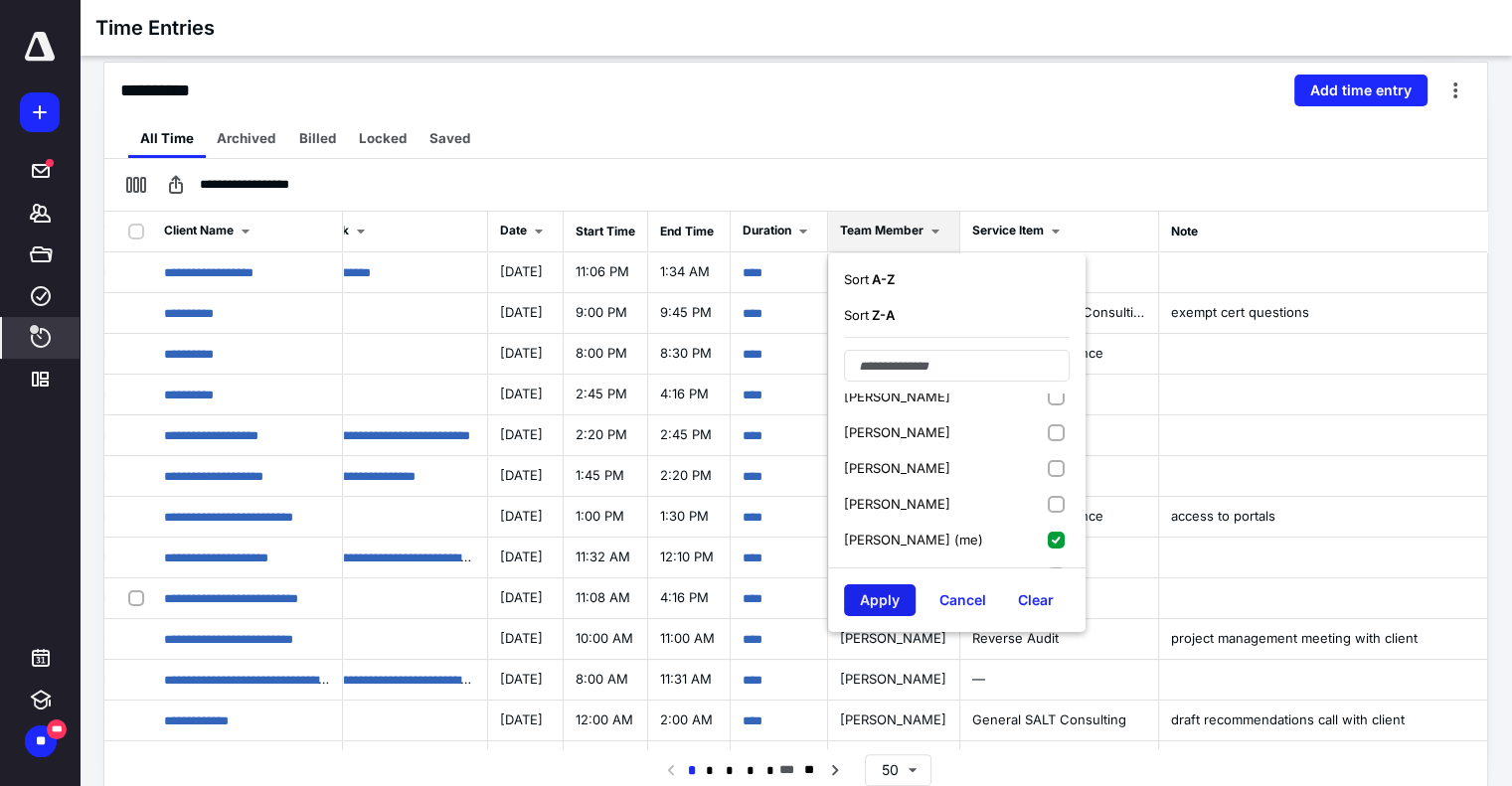 click on "Apply" at bounding box center [880, 600] 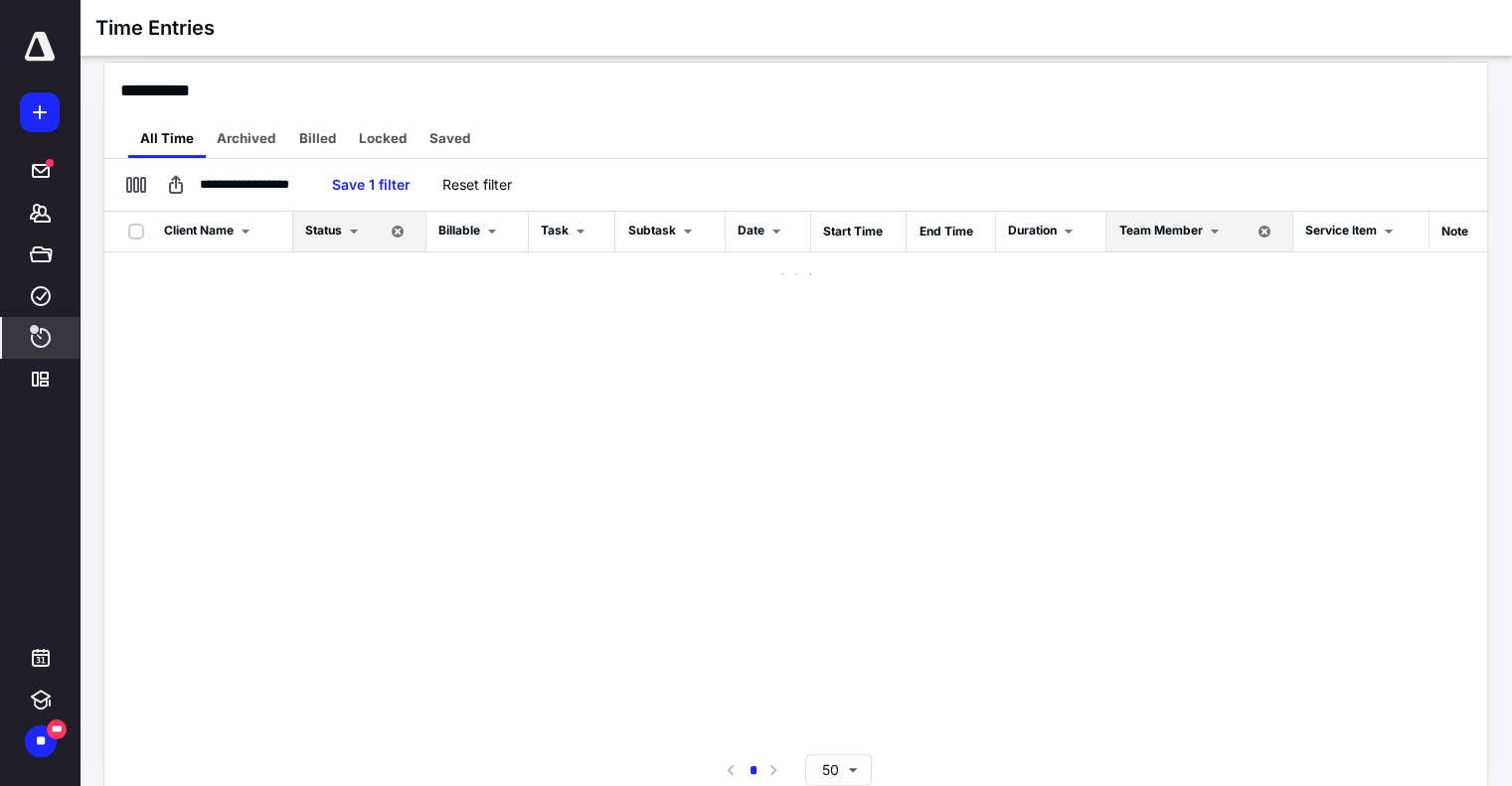 scroll, scrollTop: 0, scrollLeft: 0, axis: both 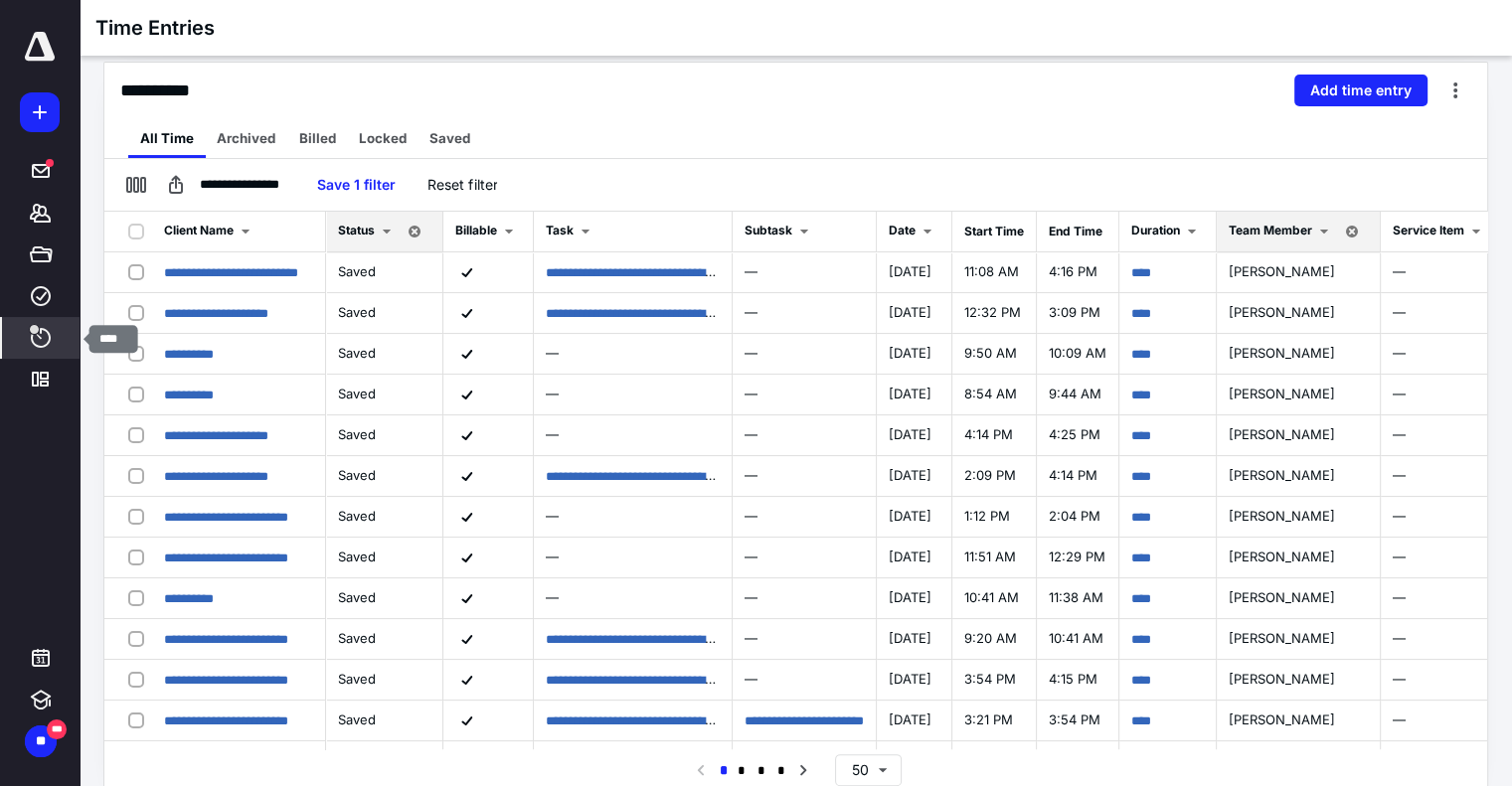 click at bounding box center [34, 329] 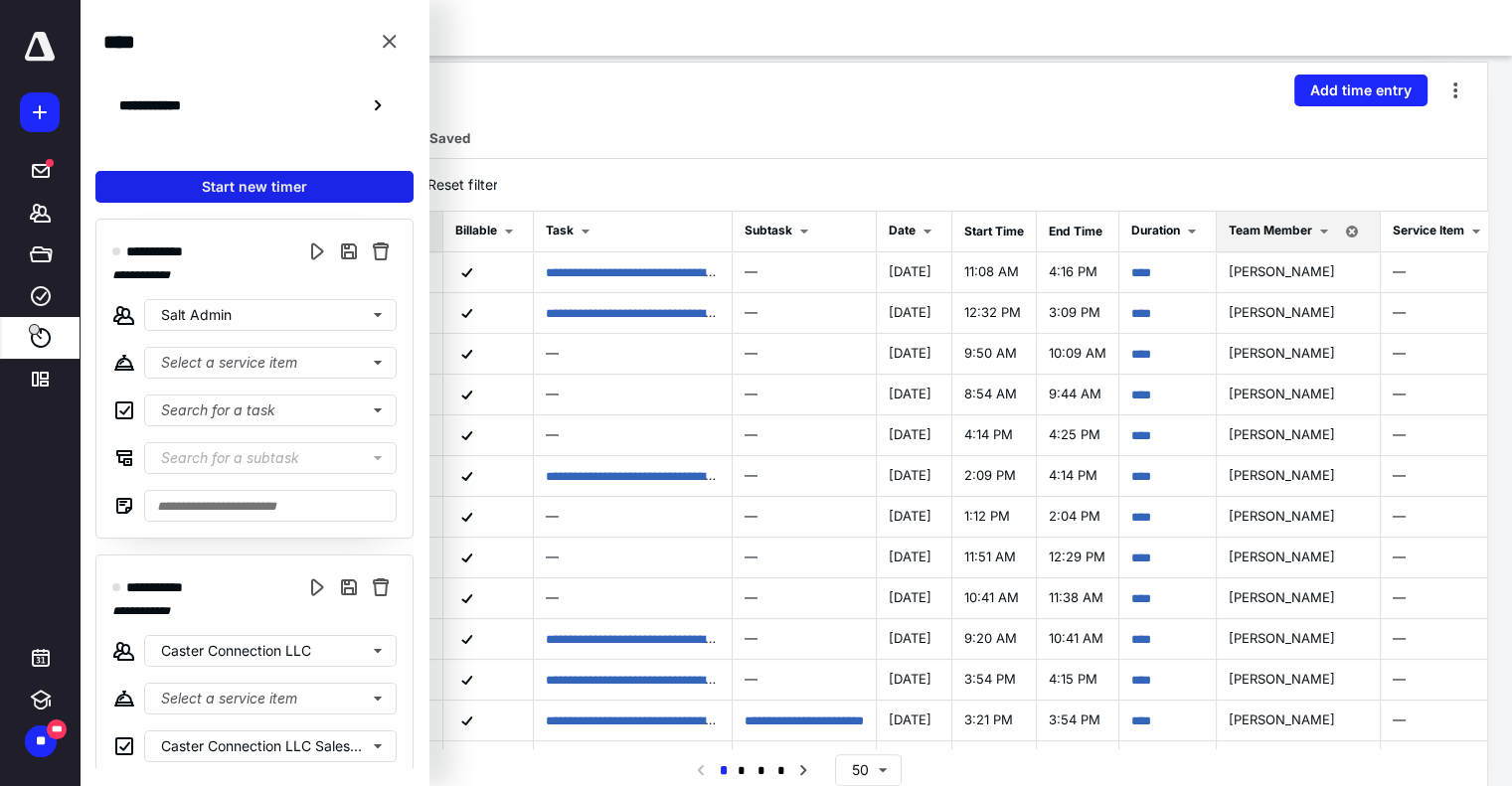 click on "Start new timer" at bounding box center (254, 187) 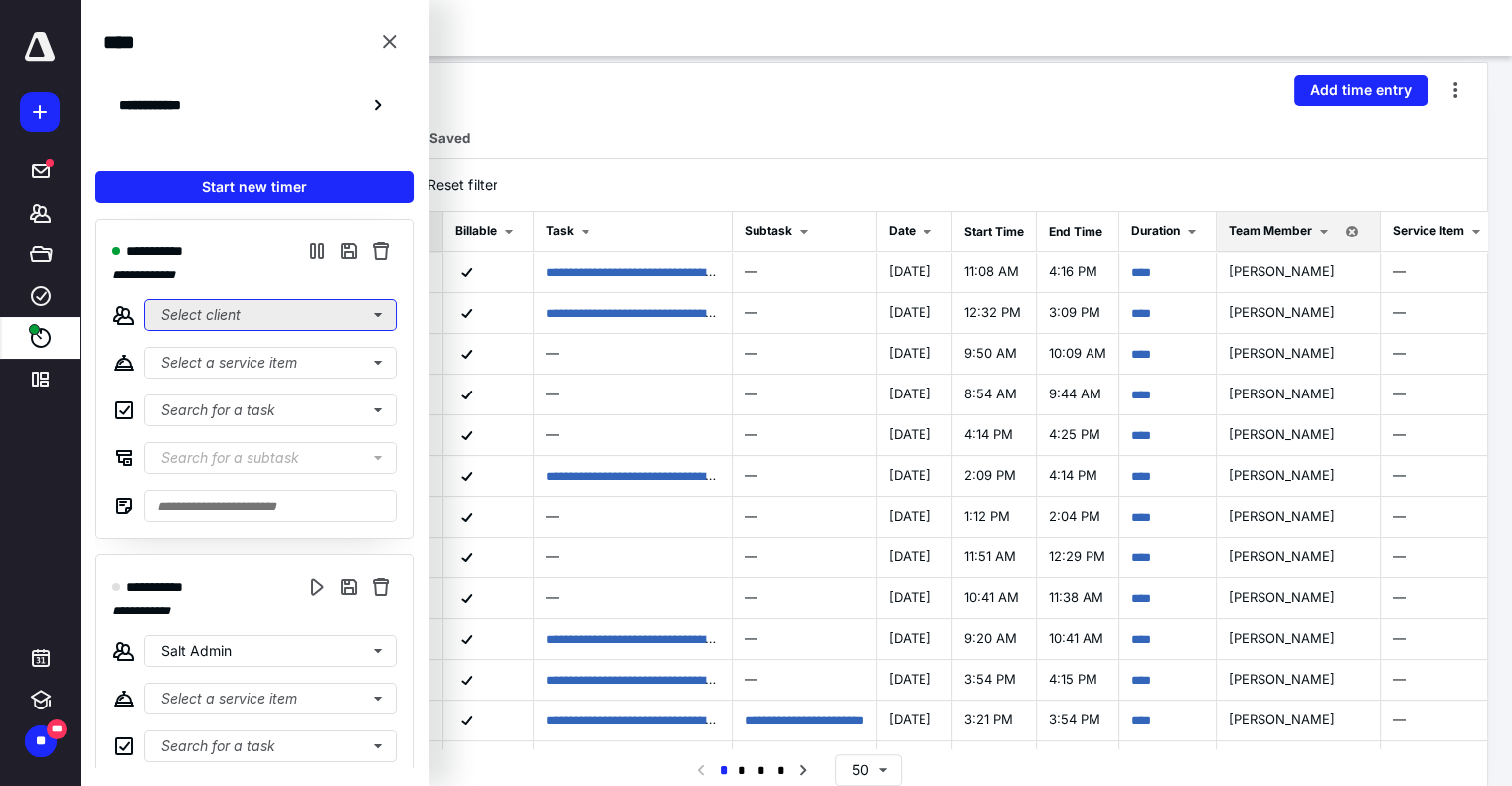click on "Select client" at bounding box center [270, 315] 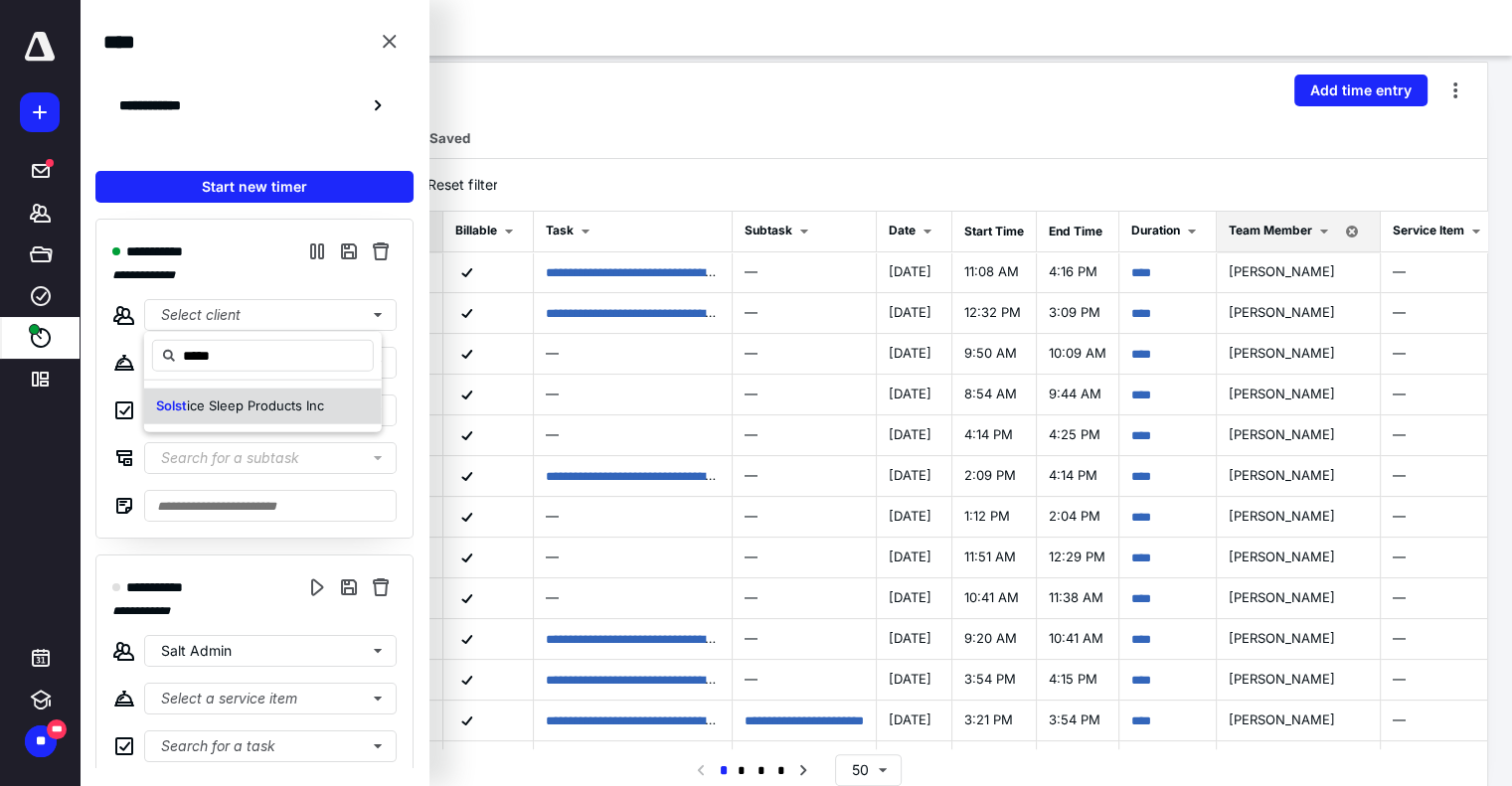 click on "ice Sleep Products Inc" at bounding box center (255, 405) 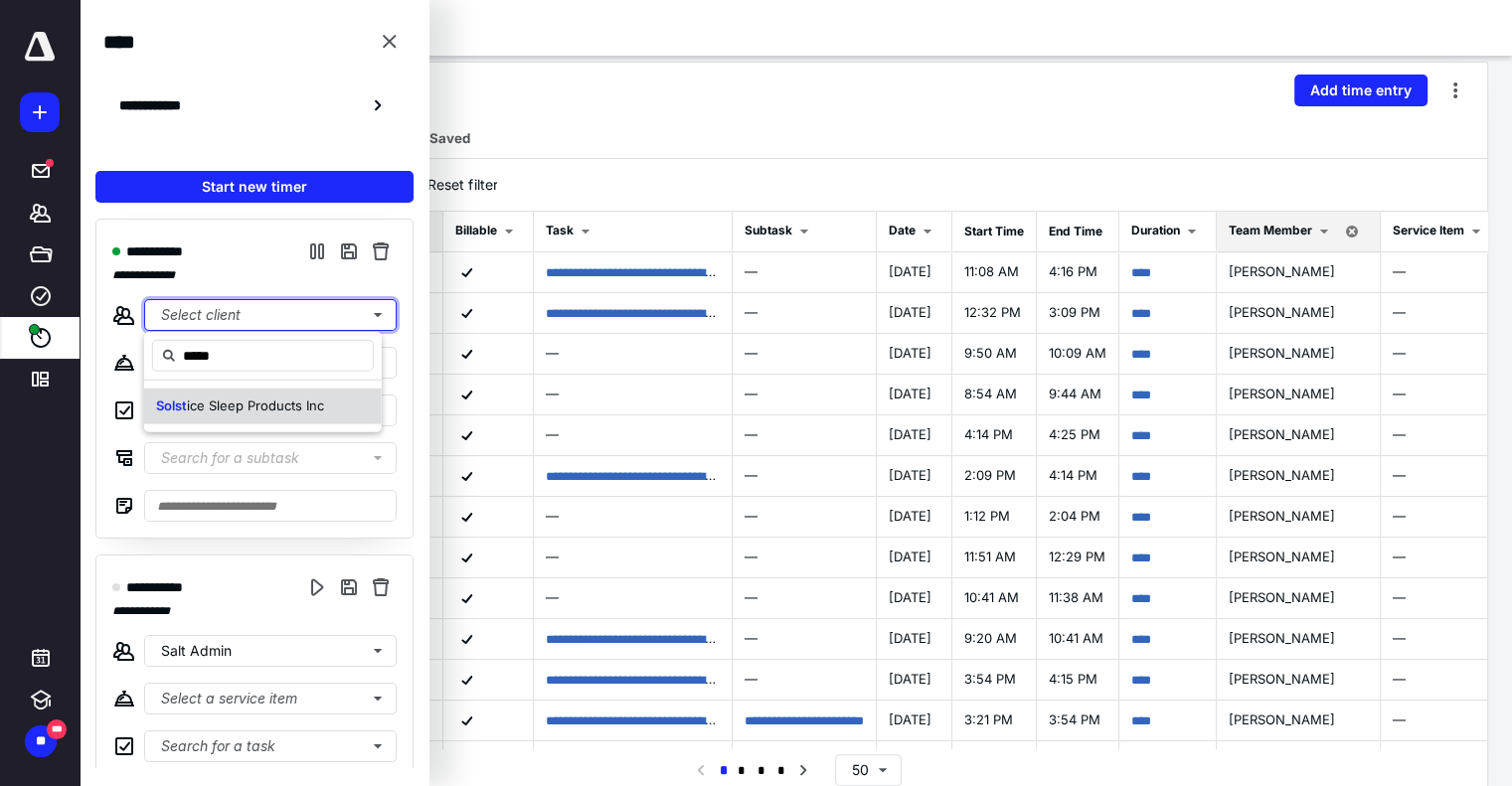 type 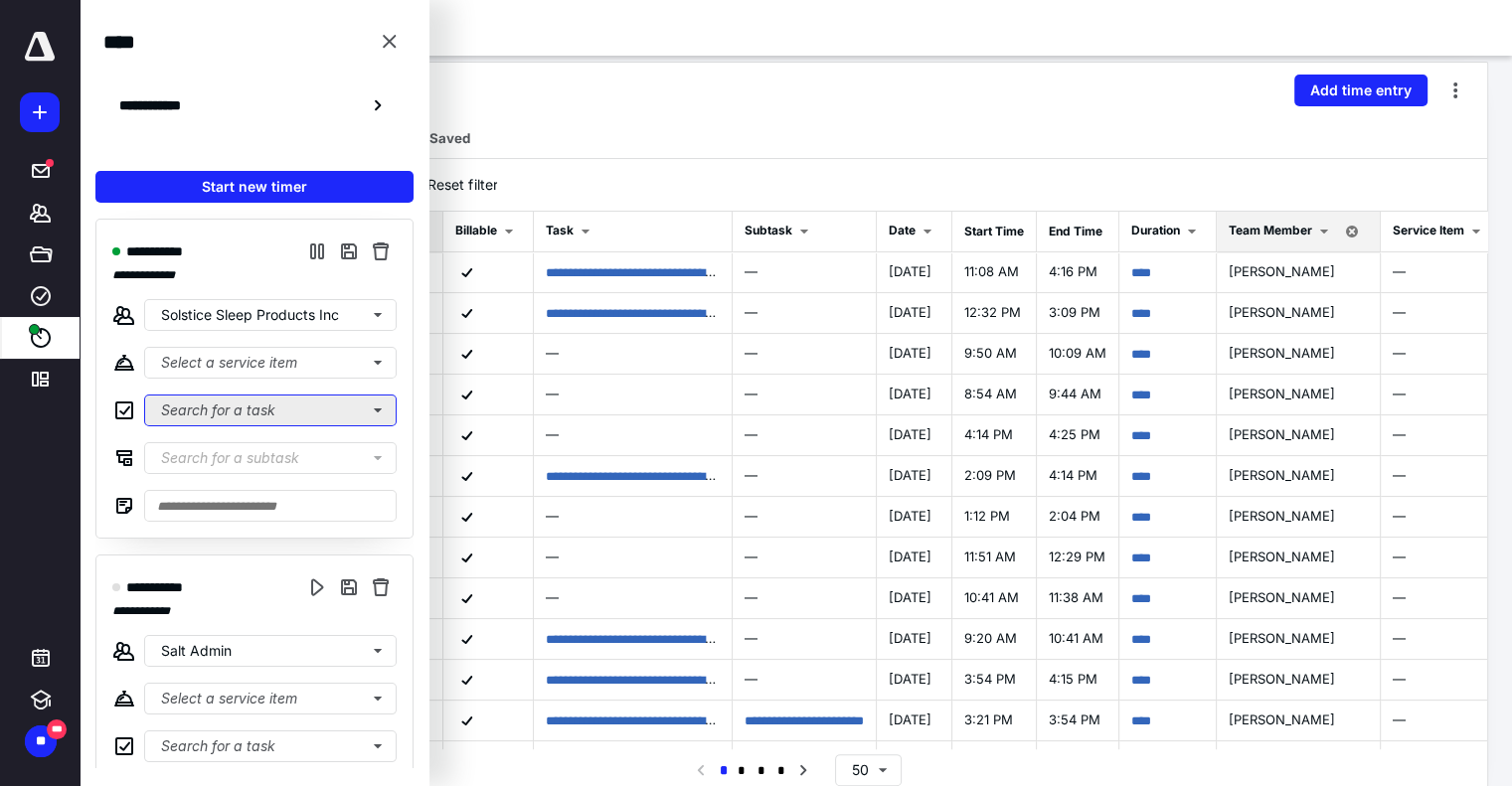 click on "Search for a task" at bounding box center (270, 410) 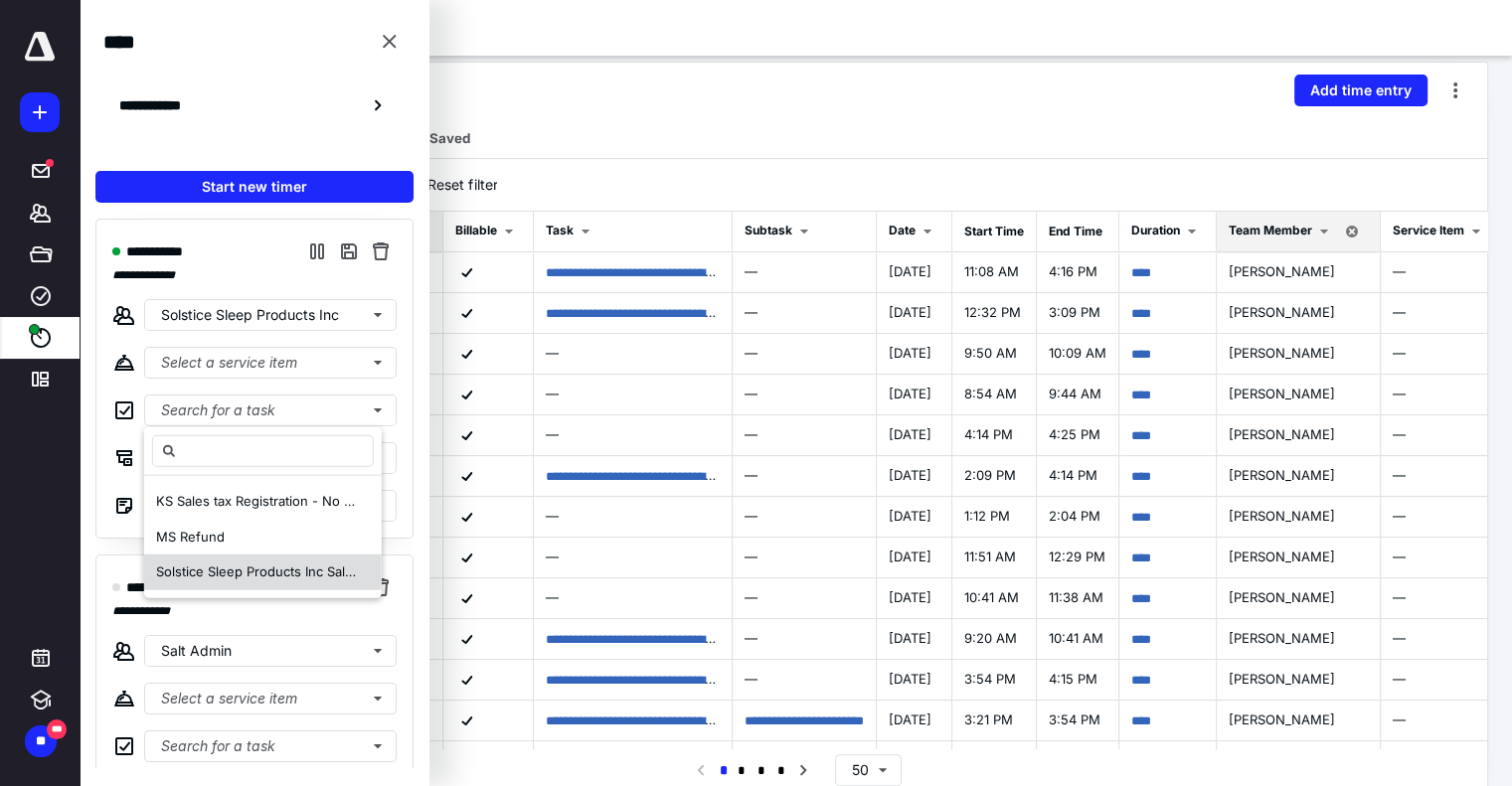 click on "Solstice Sleep Products Inc Sales Tax Compliance" at bounding box center [308, 571] 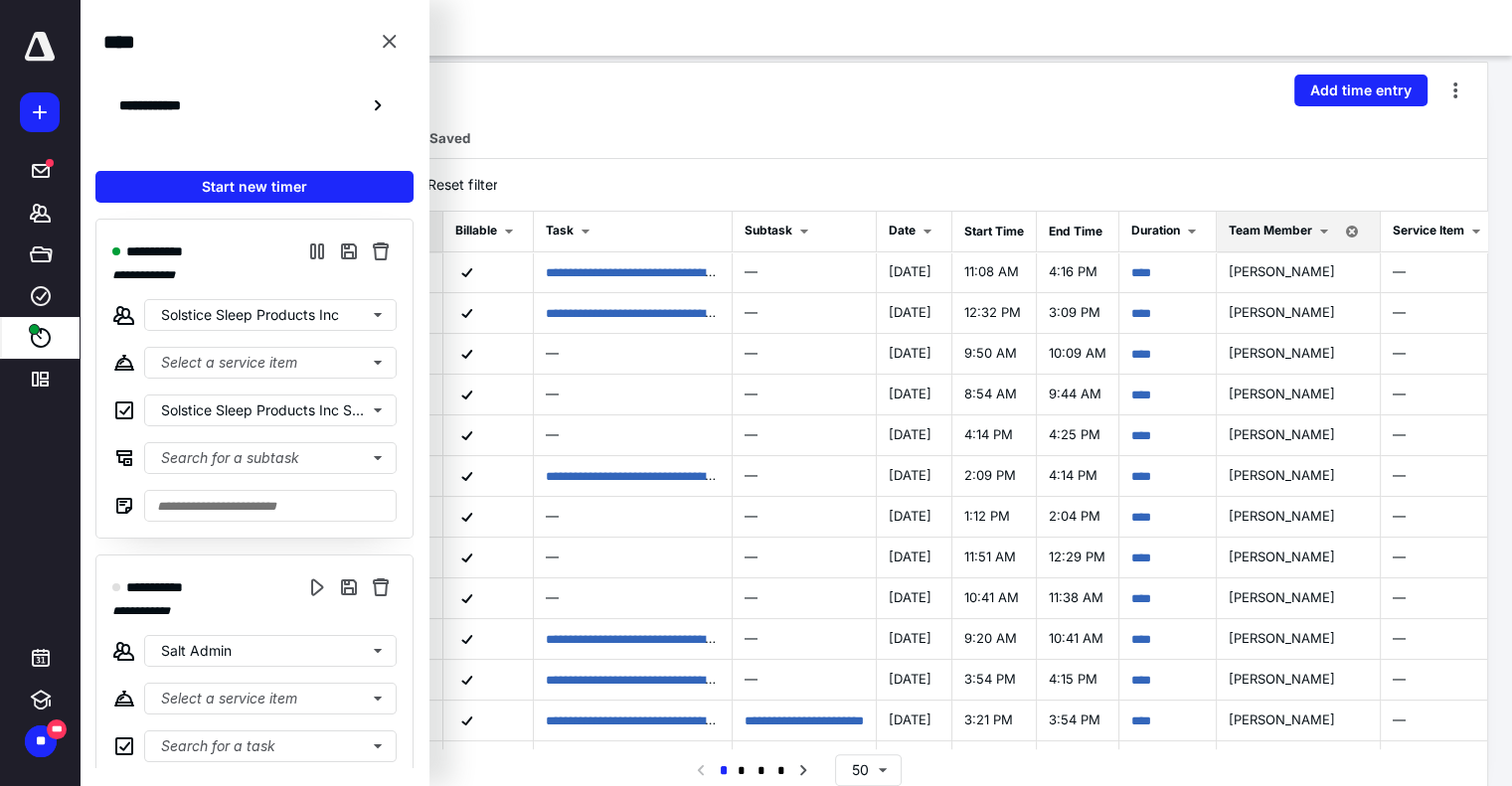 click on "All Time Archived Billed Locked Saved" at bounding box center (795, 138) 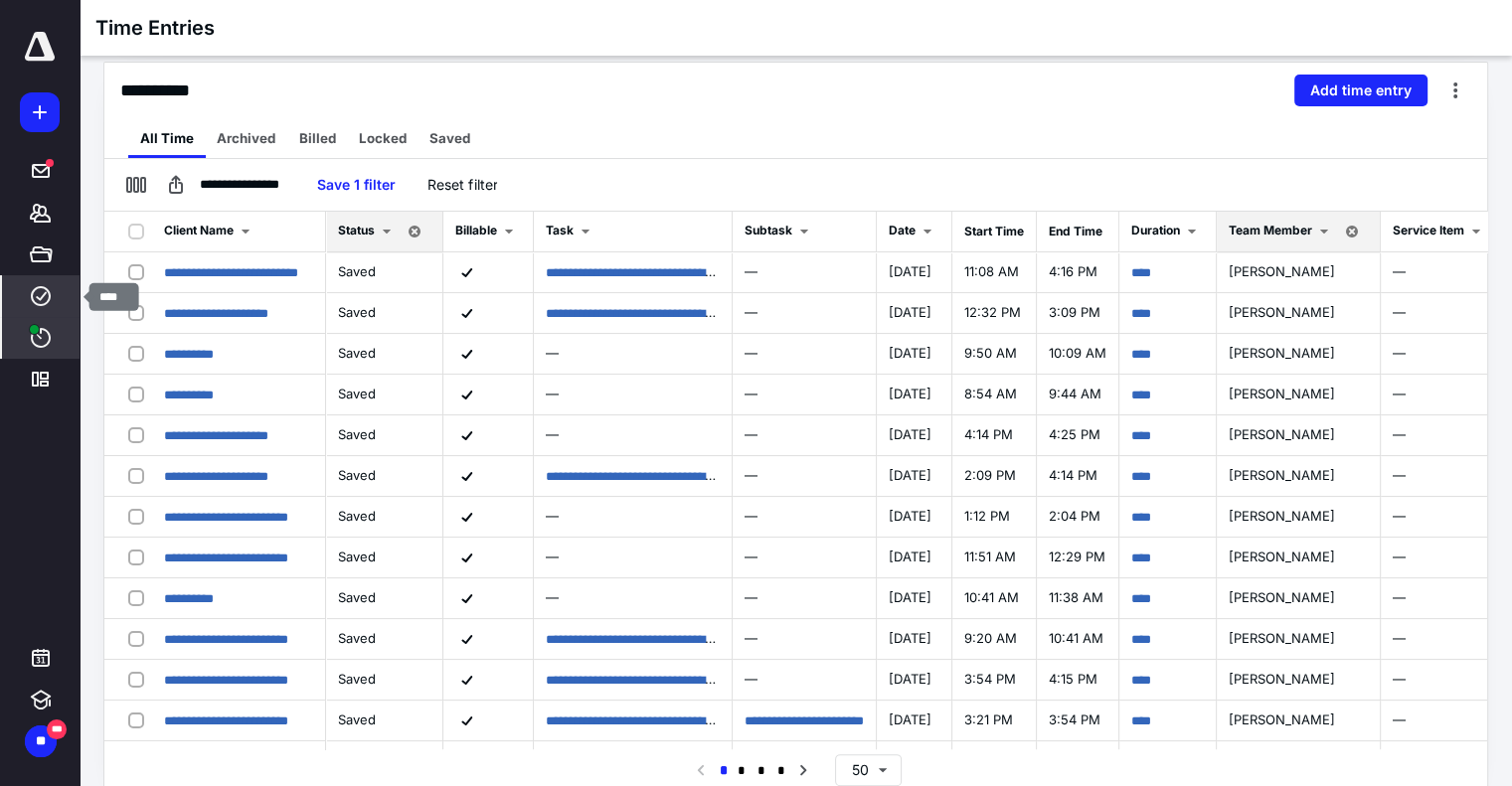 click 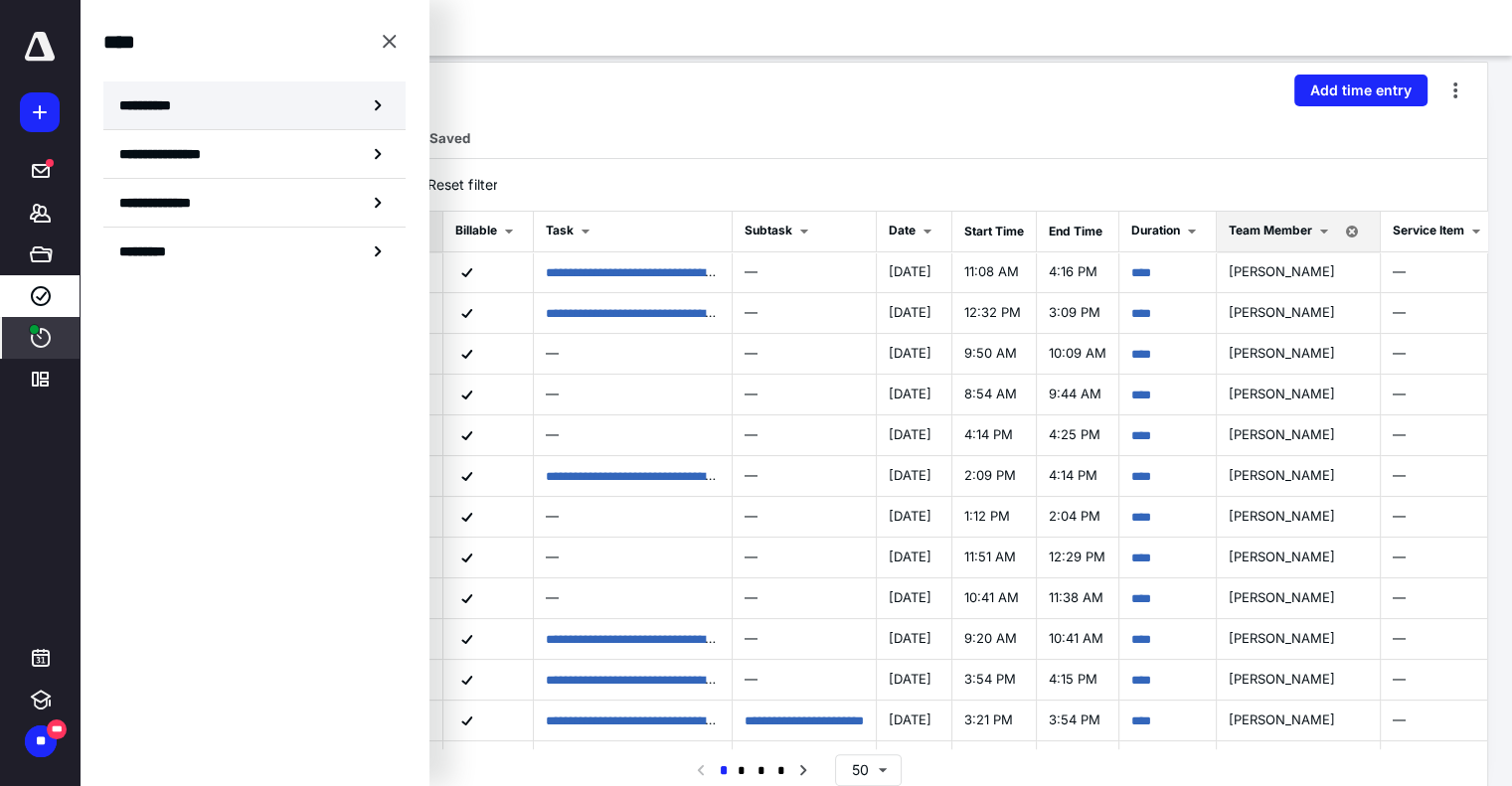 click on "**********" at bounding box center [254, 105] 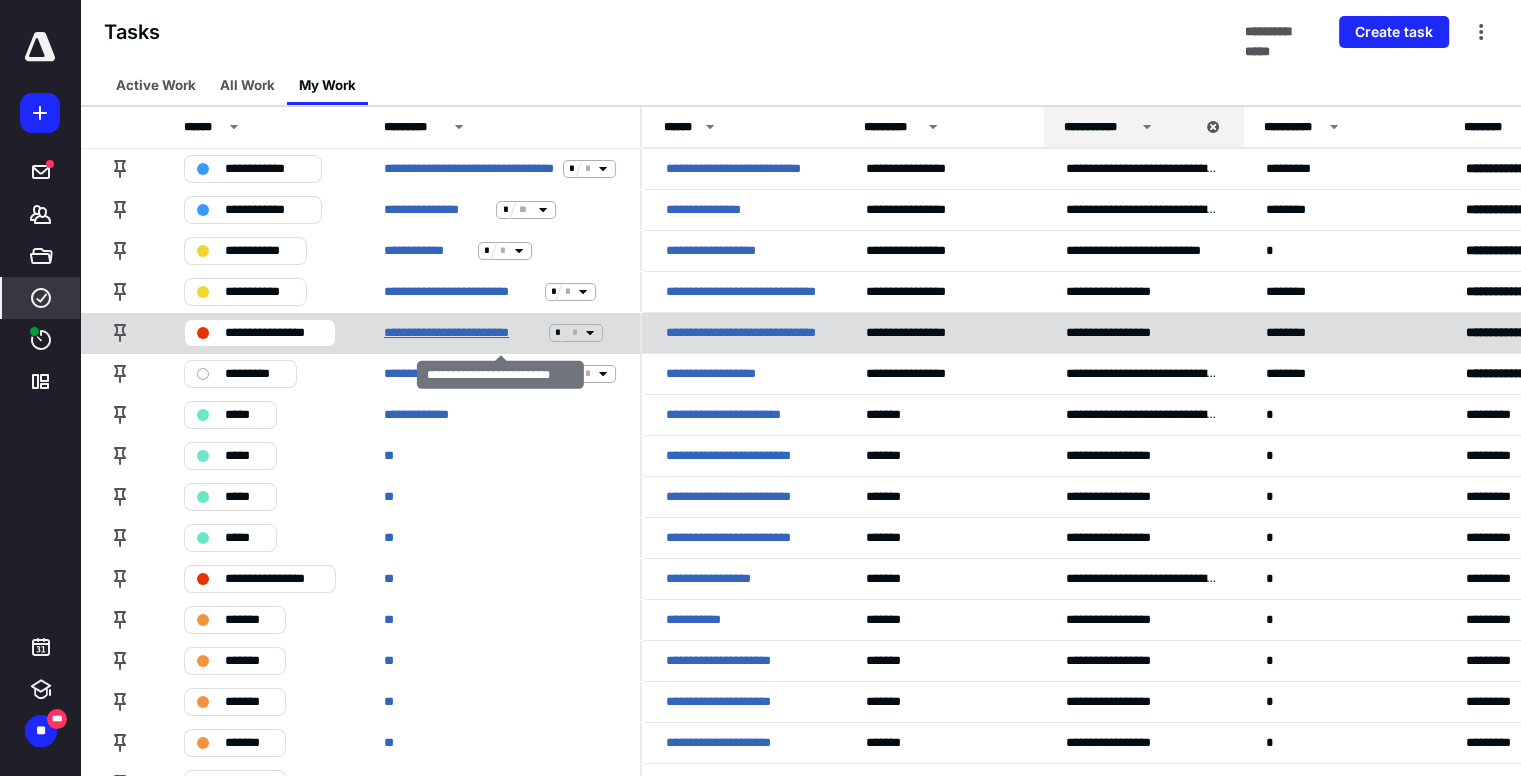 click on "**********" at bounding box center [462, 333] 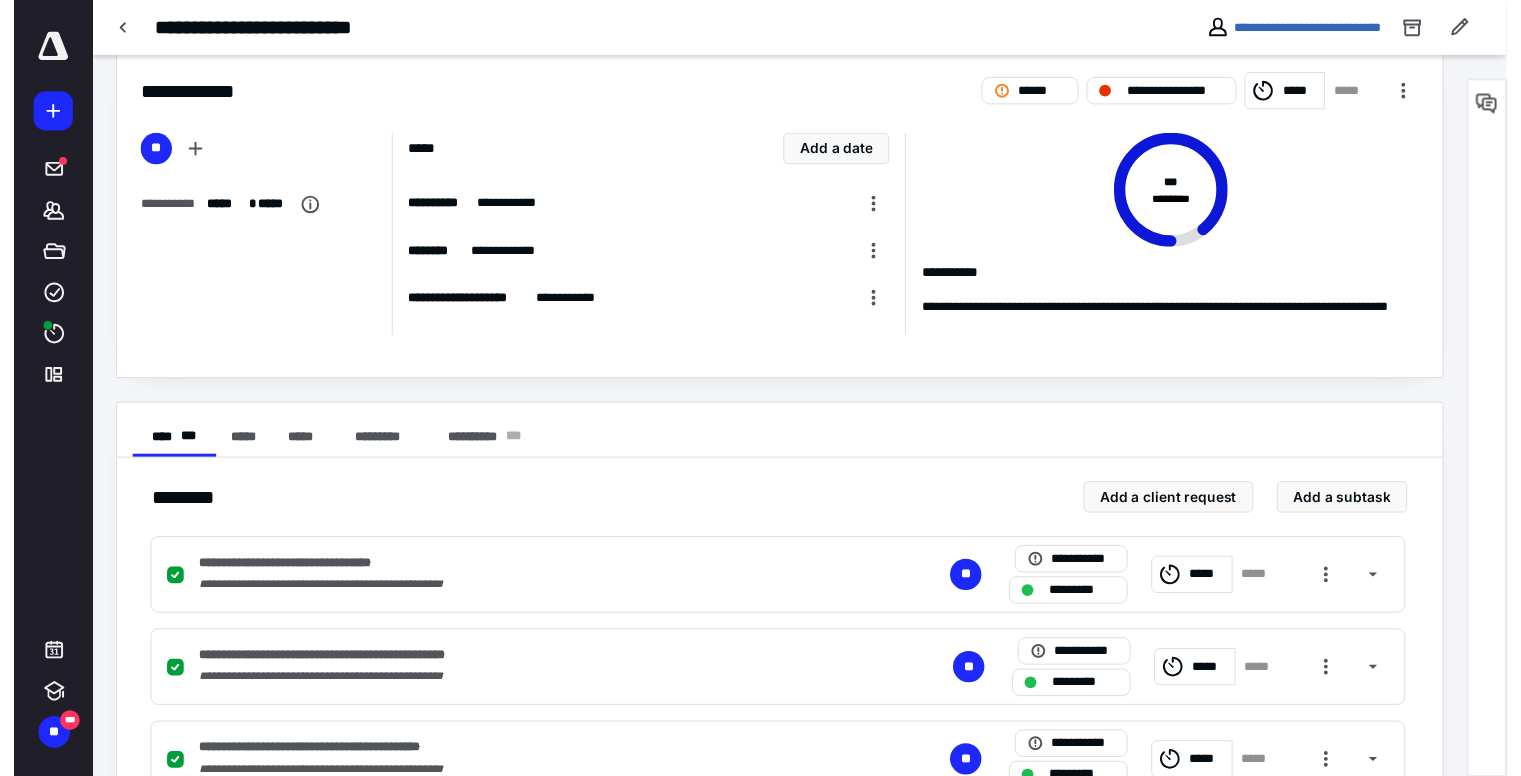 scroll, scrollTop: 0, scrollLeft: 0, axis: both 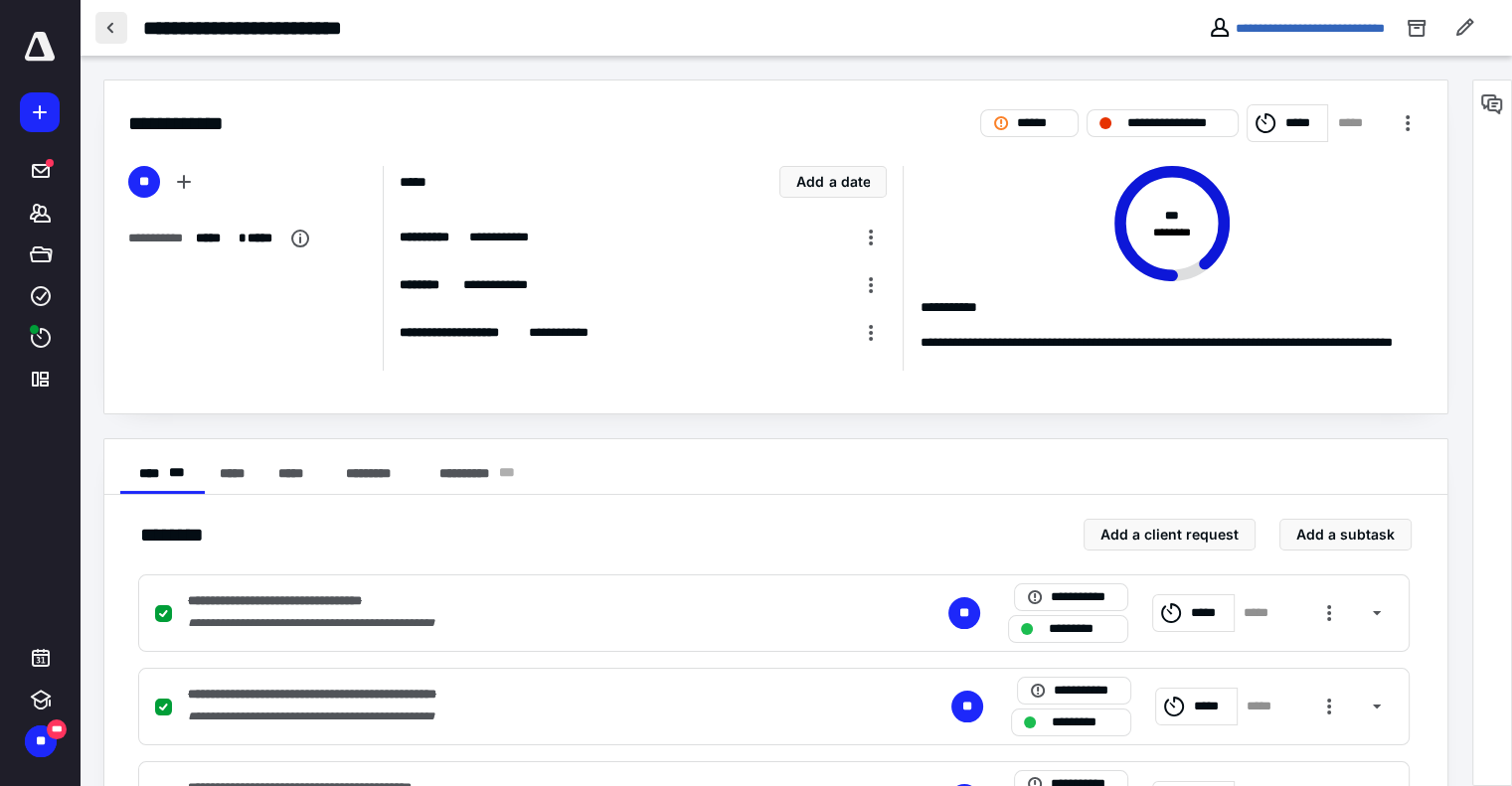 click at bounding box center (111, 28) 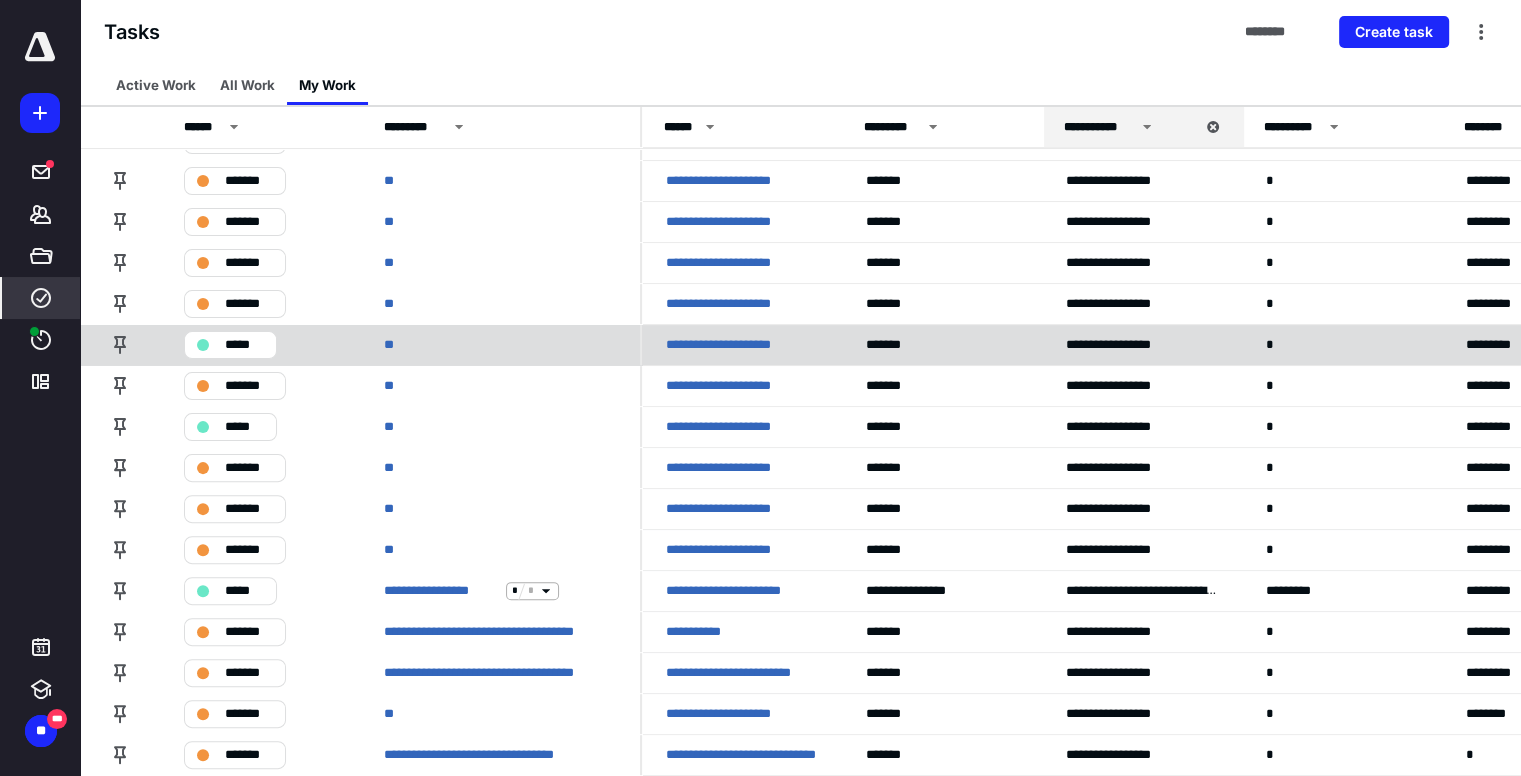 scroll, scrollTop: 500, scrollLeft: 0, axis: vertical 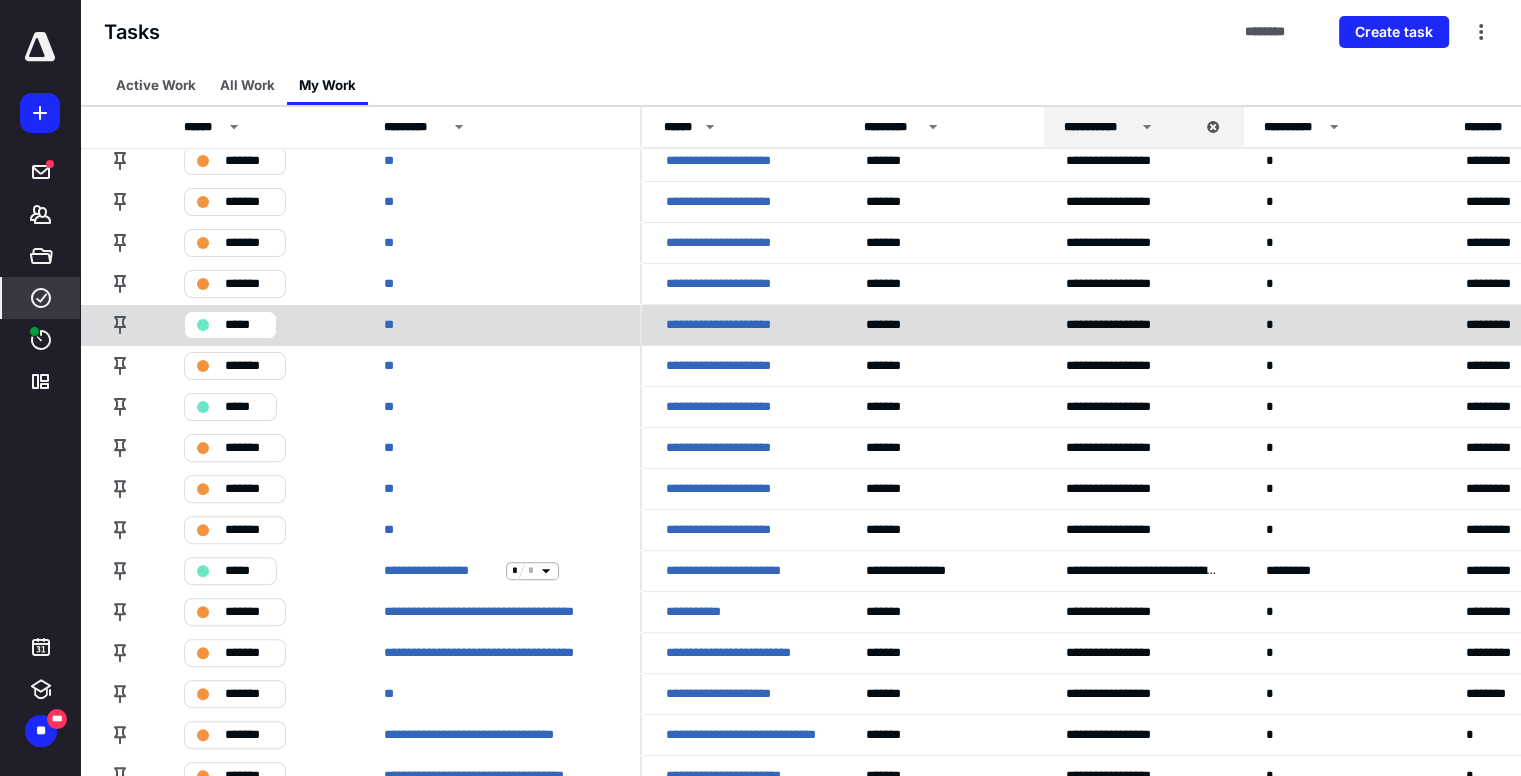 click on "**" at bounding box center [500, 324] 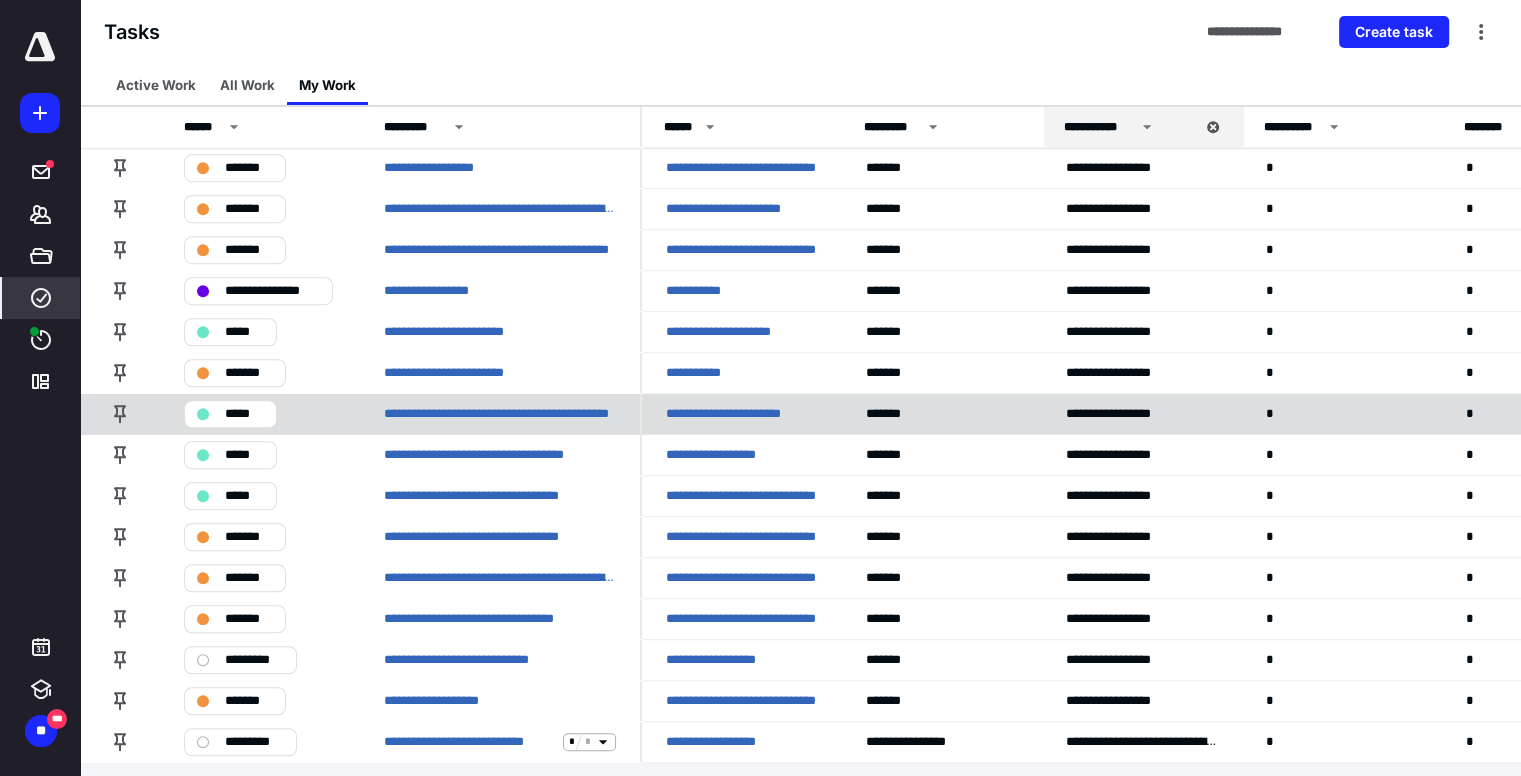 scroll, scrollTop: 1355, scrollLeft: 0, axis: vertical 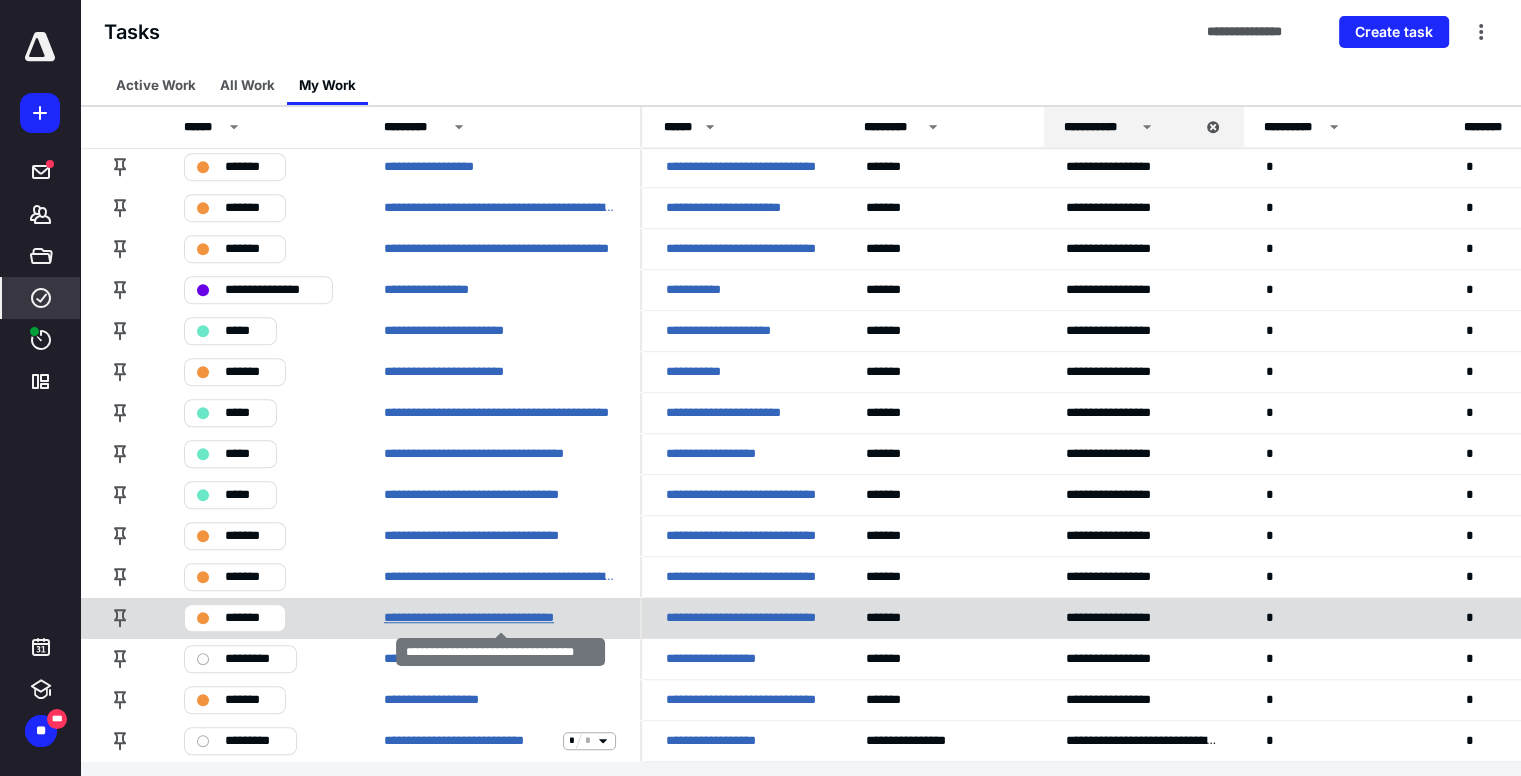 click on "**********" at bounding box center [485, 618] 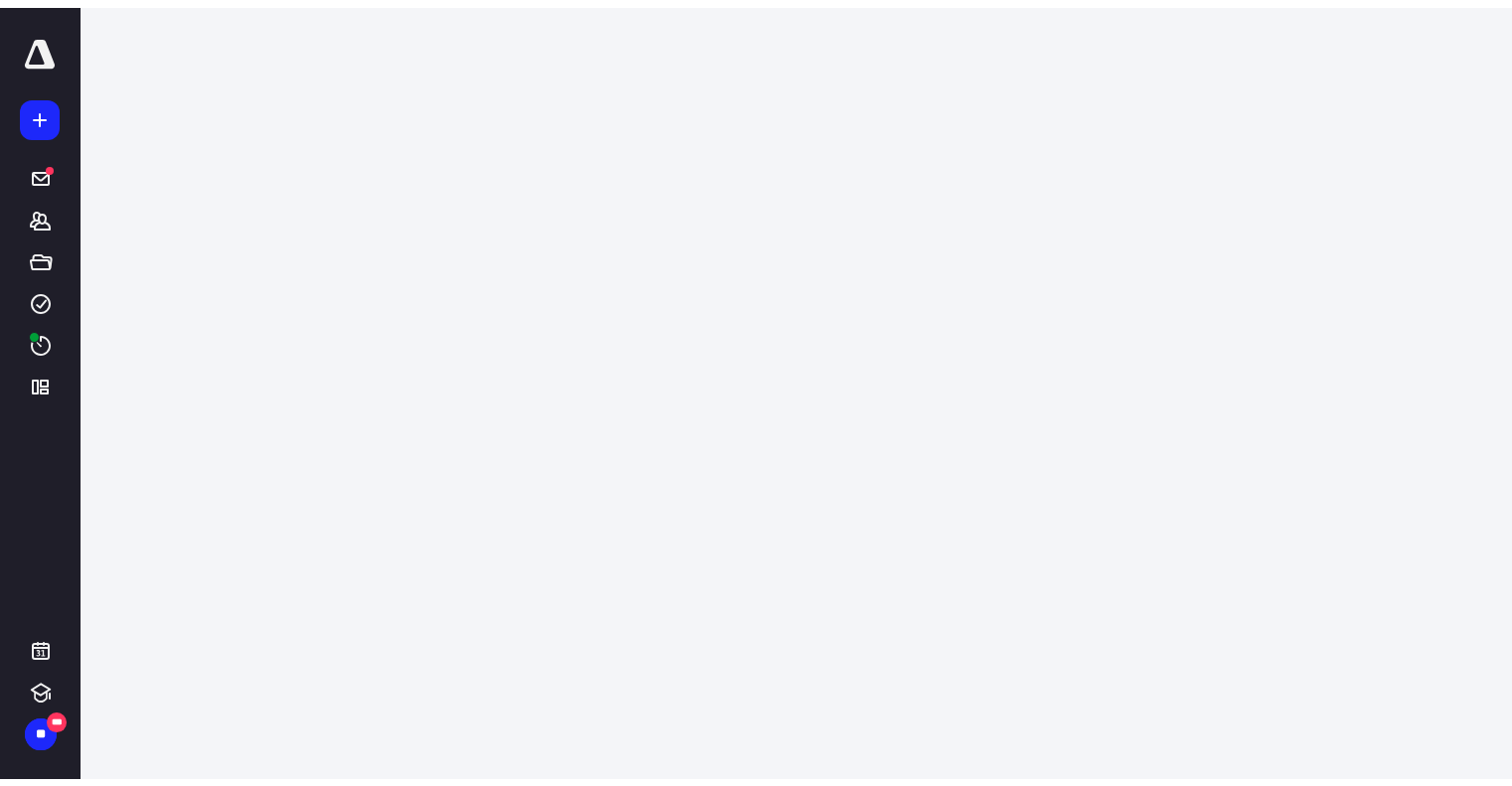 scroll, scrollTop: 0, scrollLeft: 0, axis: both 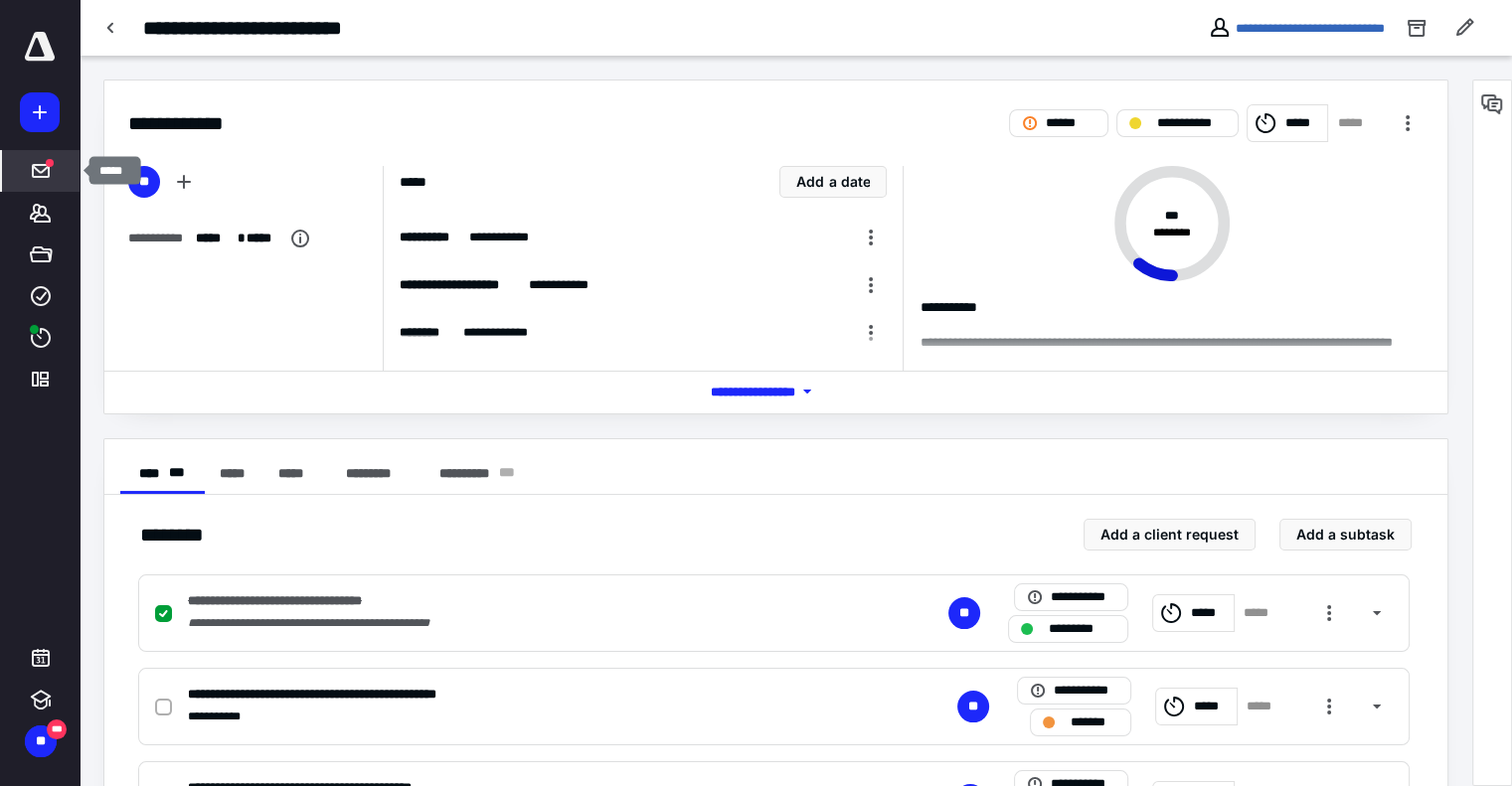 click on "*****" at bounding box center (41, 171) 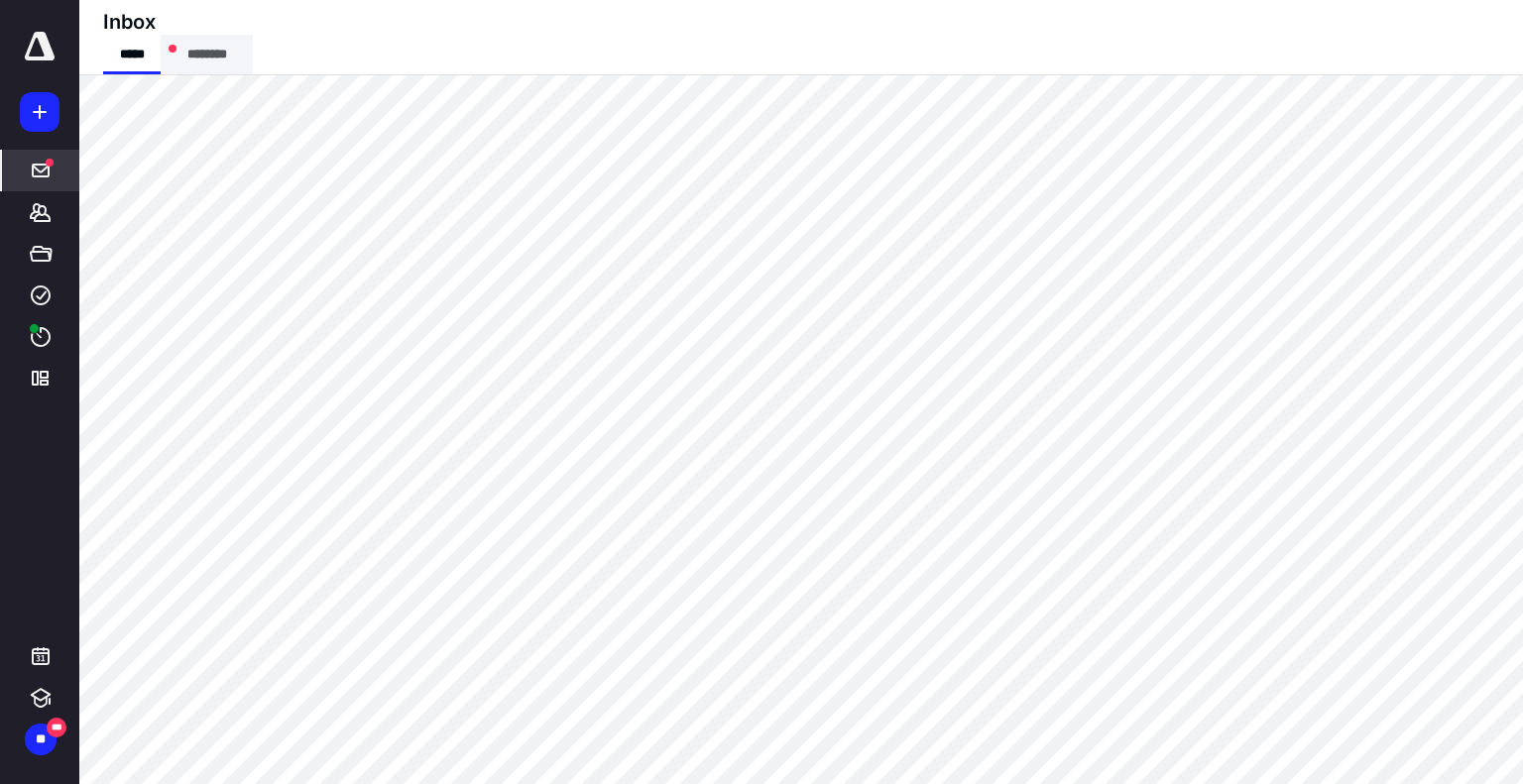 click on "********" at bounding box center [206, 55] 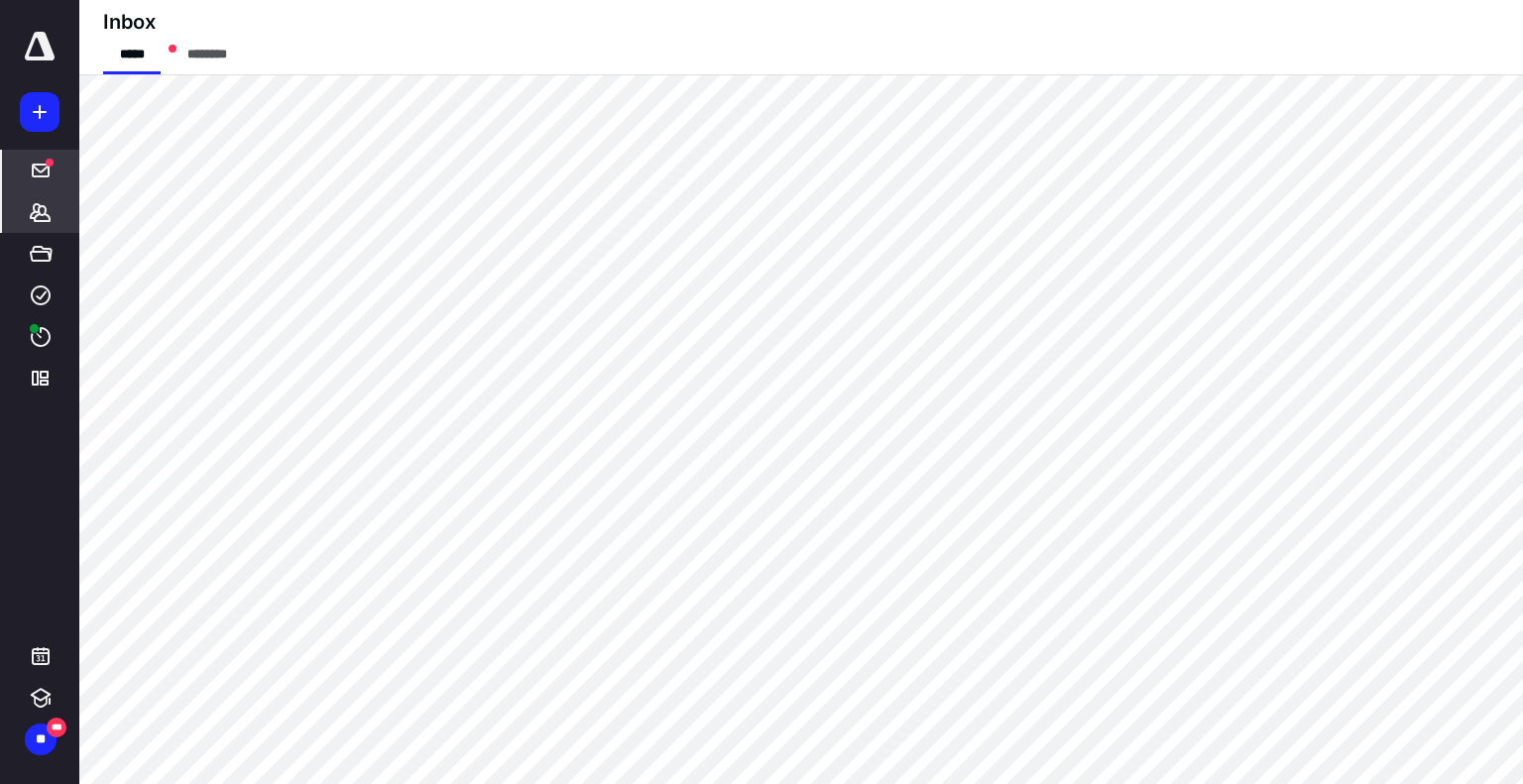 click 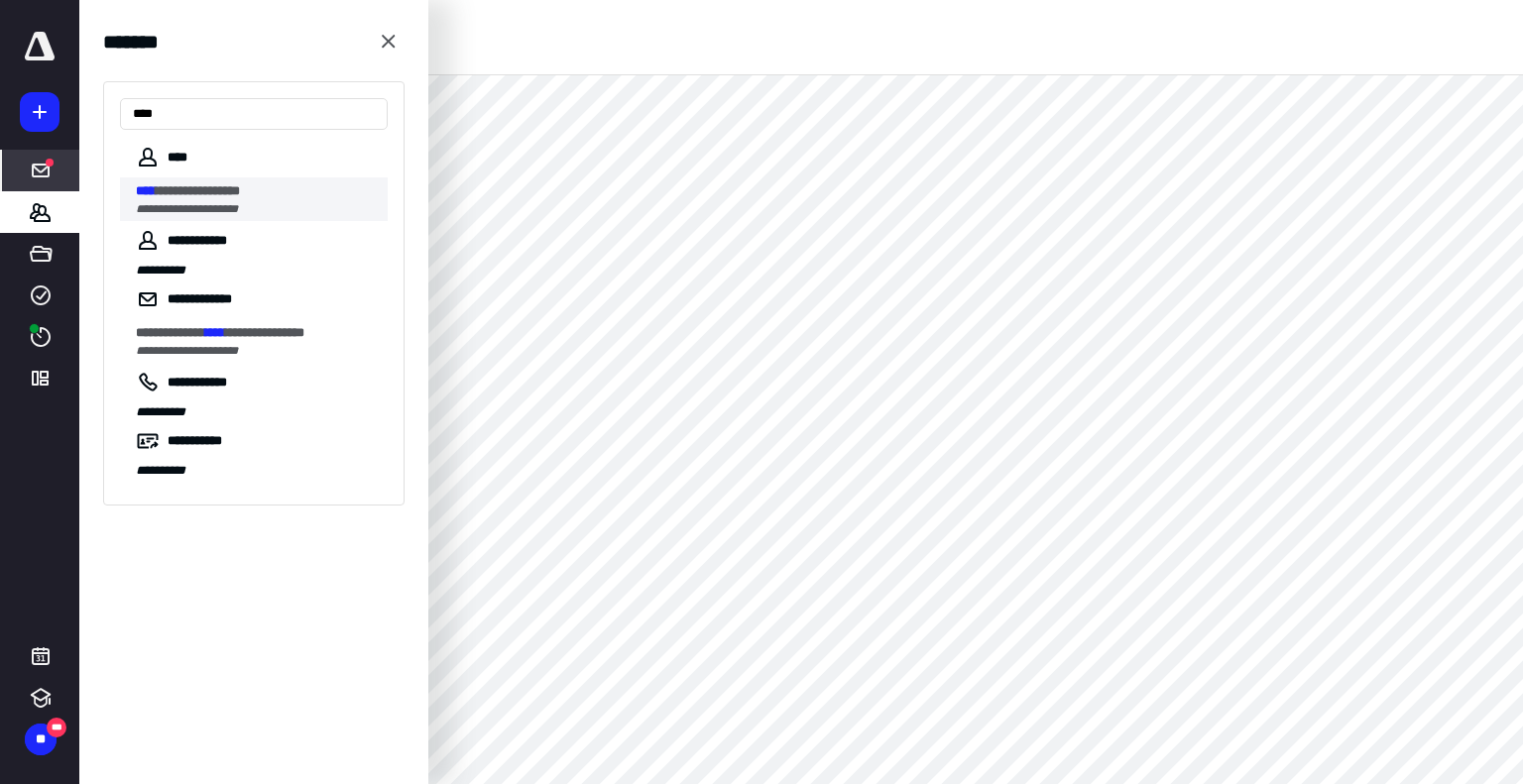type on "****" 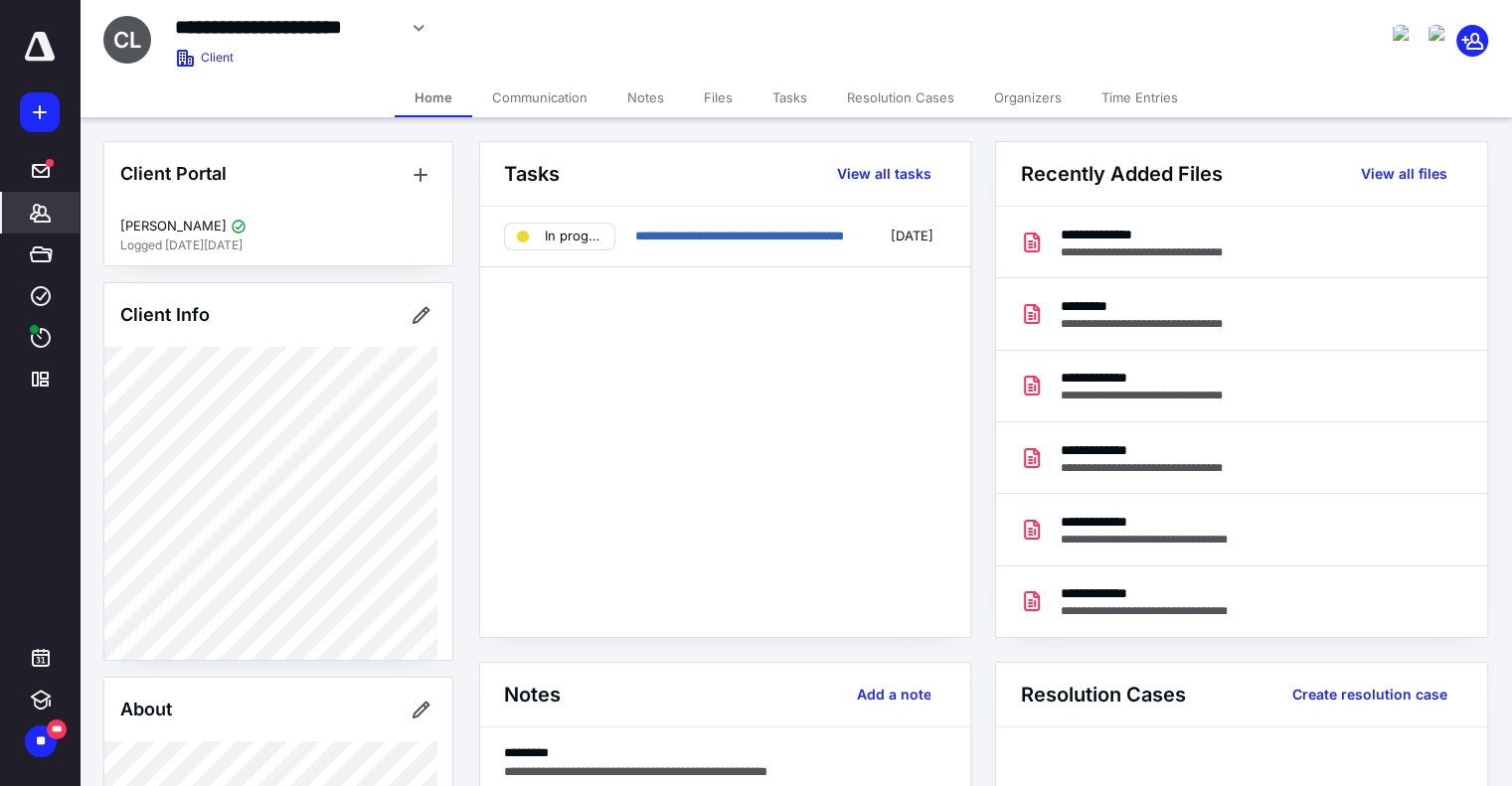 click on "Tasks" at bounding box center [789, 97] 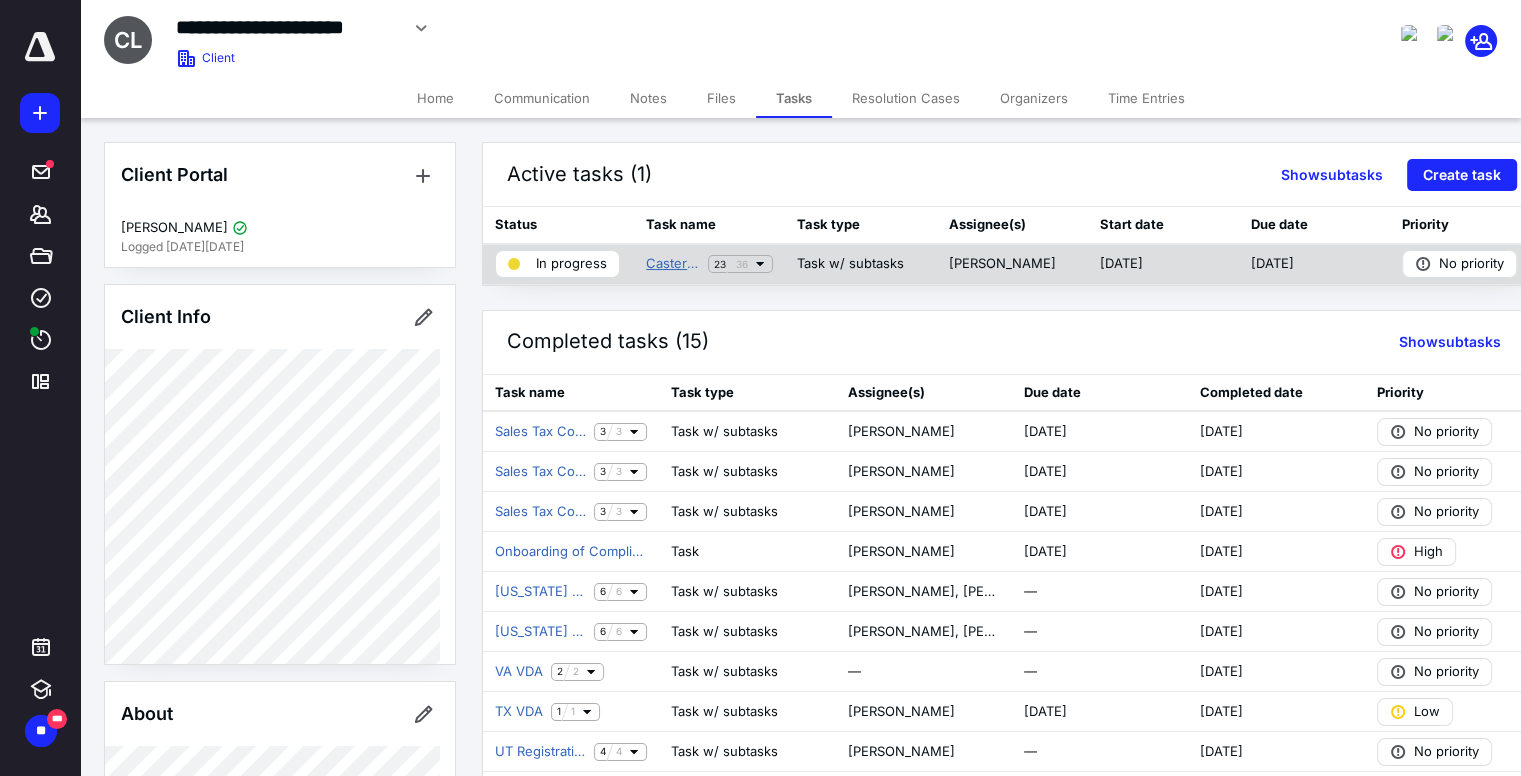 click on "Caster Connection LLC Sales Tax Compliance" at bounding box center (673, 264) 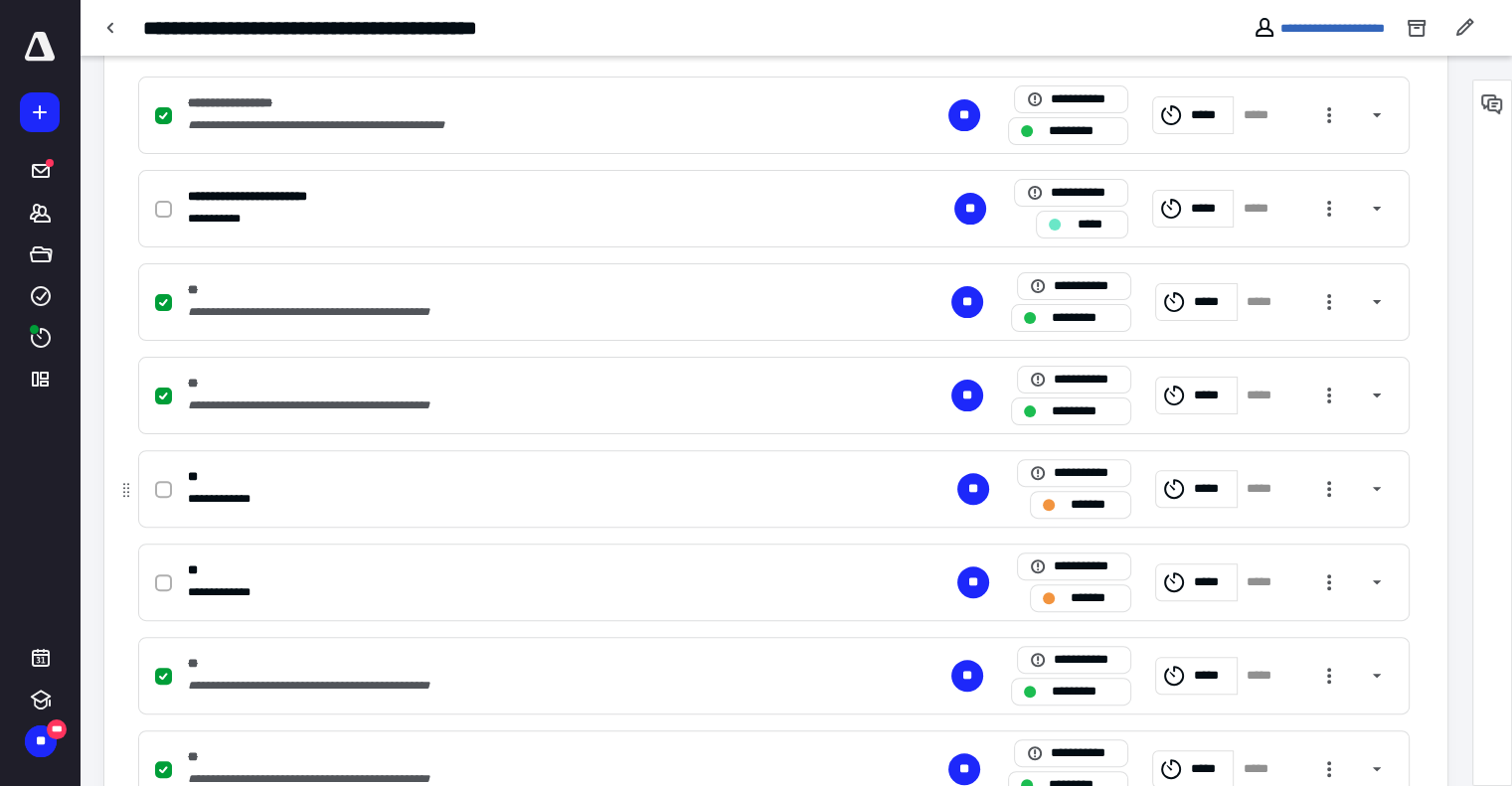 scroll, scrollTop: 500, scrollLeft: 0, axis: vertical 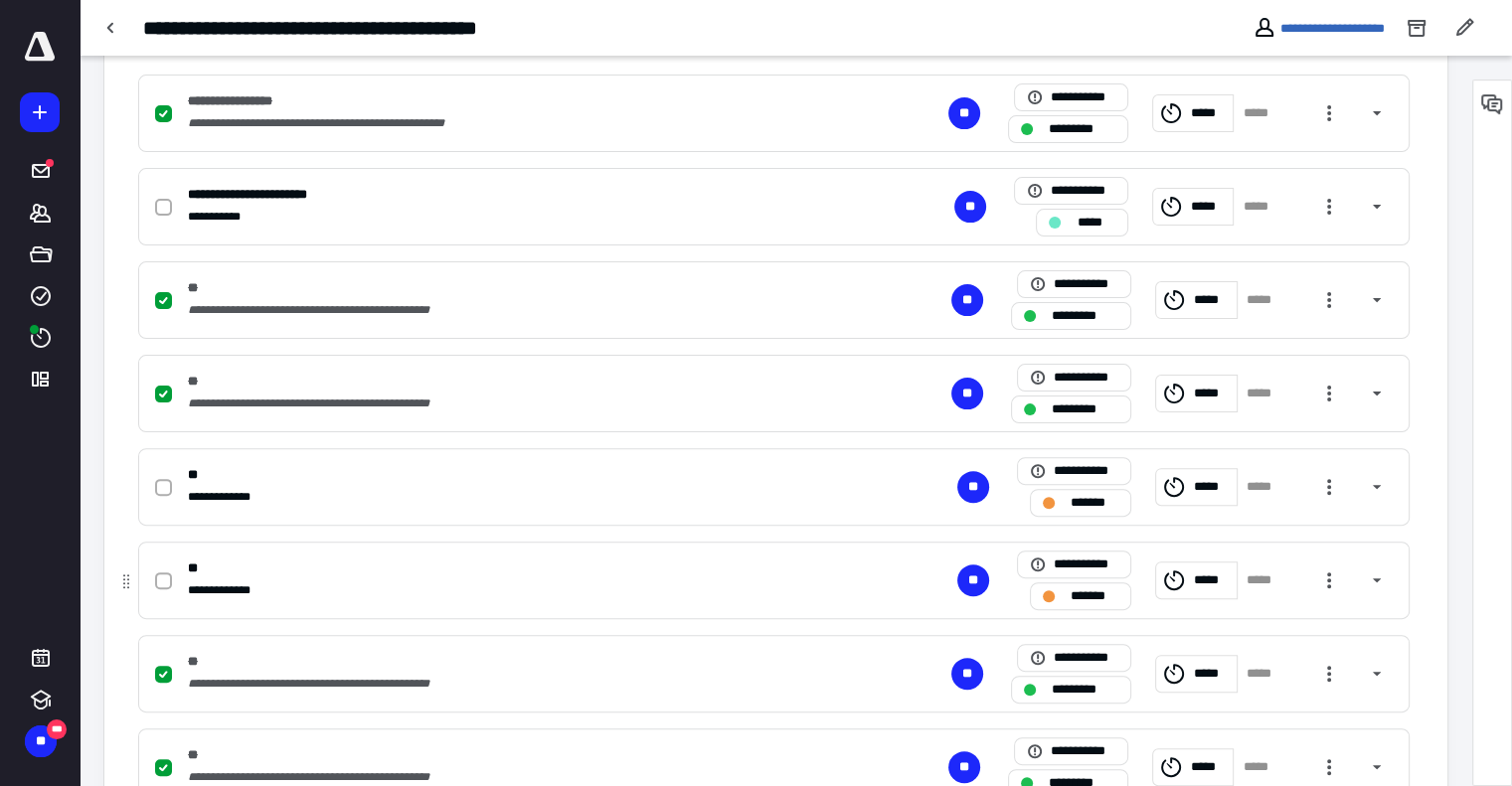 click at bounding box center [163, 581] 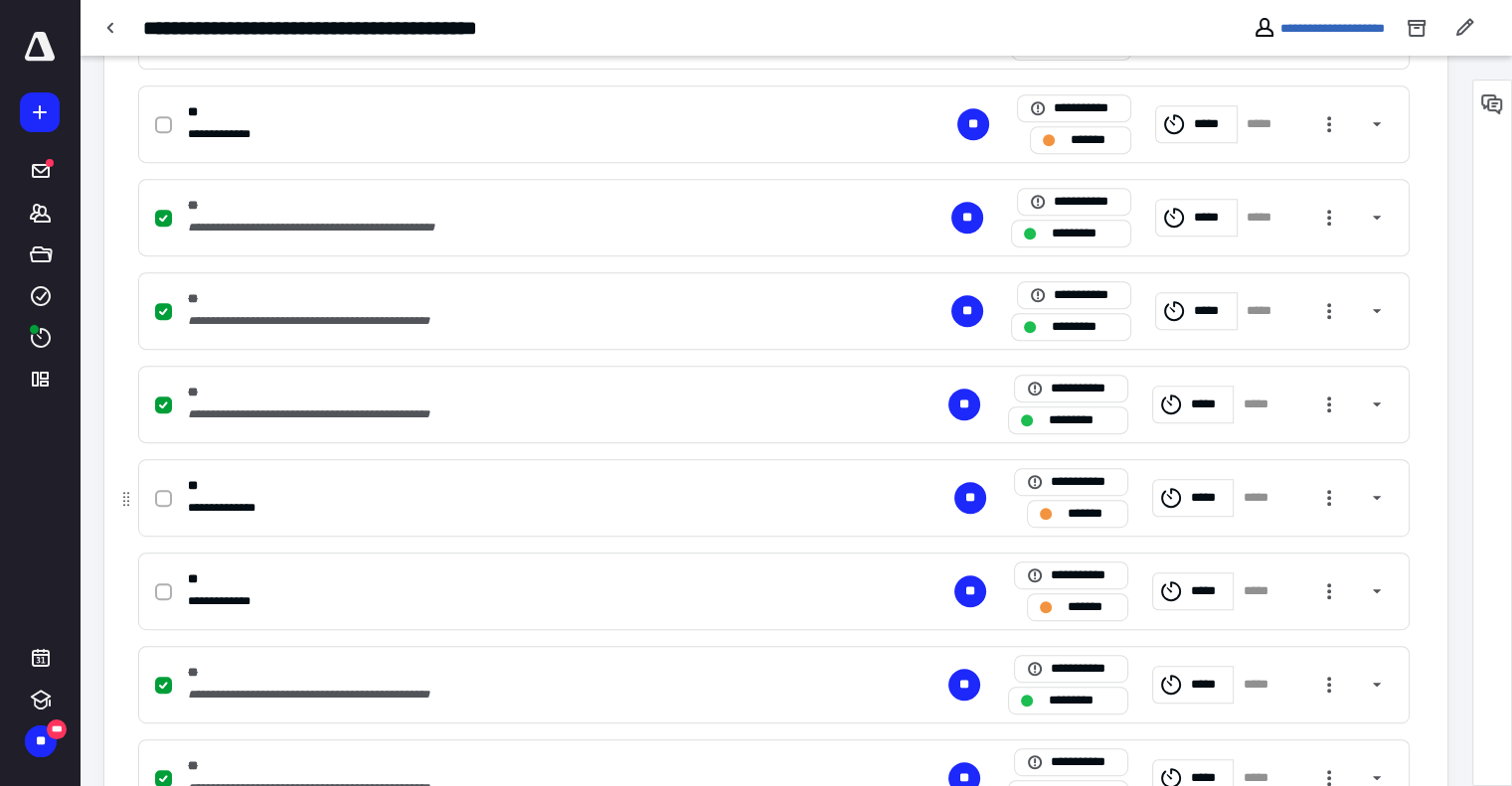 scroll, scrollTop: 897, scrollLeft: 0, axis: vertical 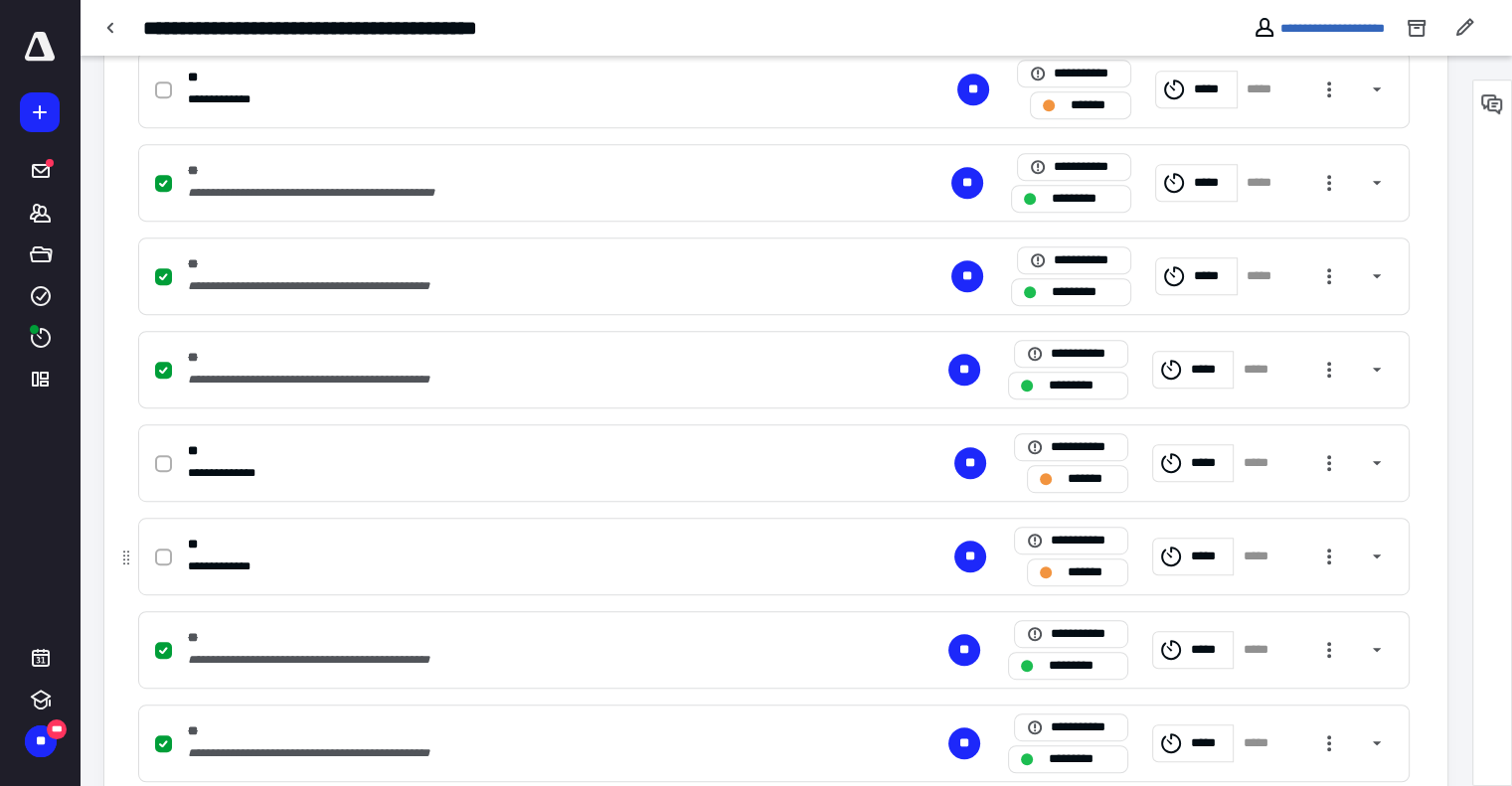 click 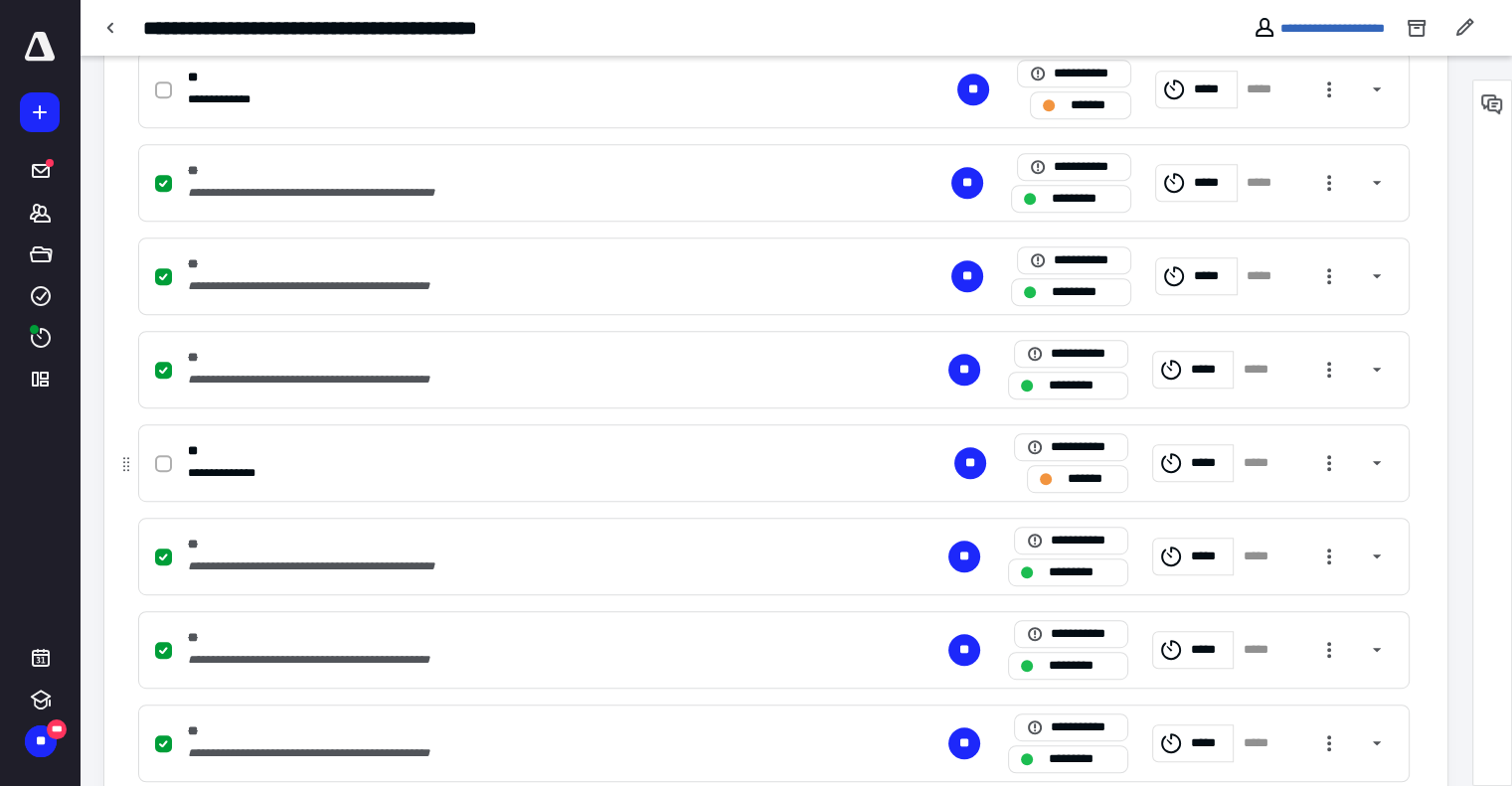 click 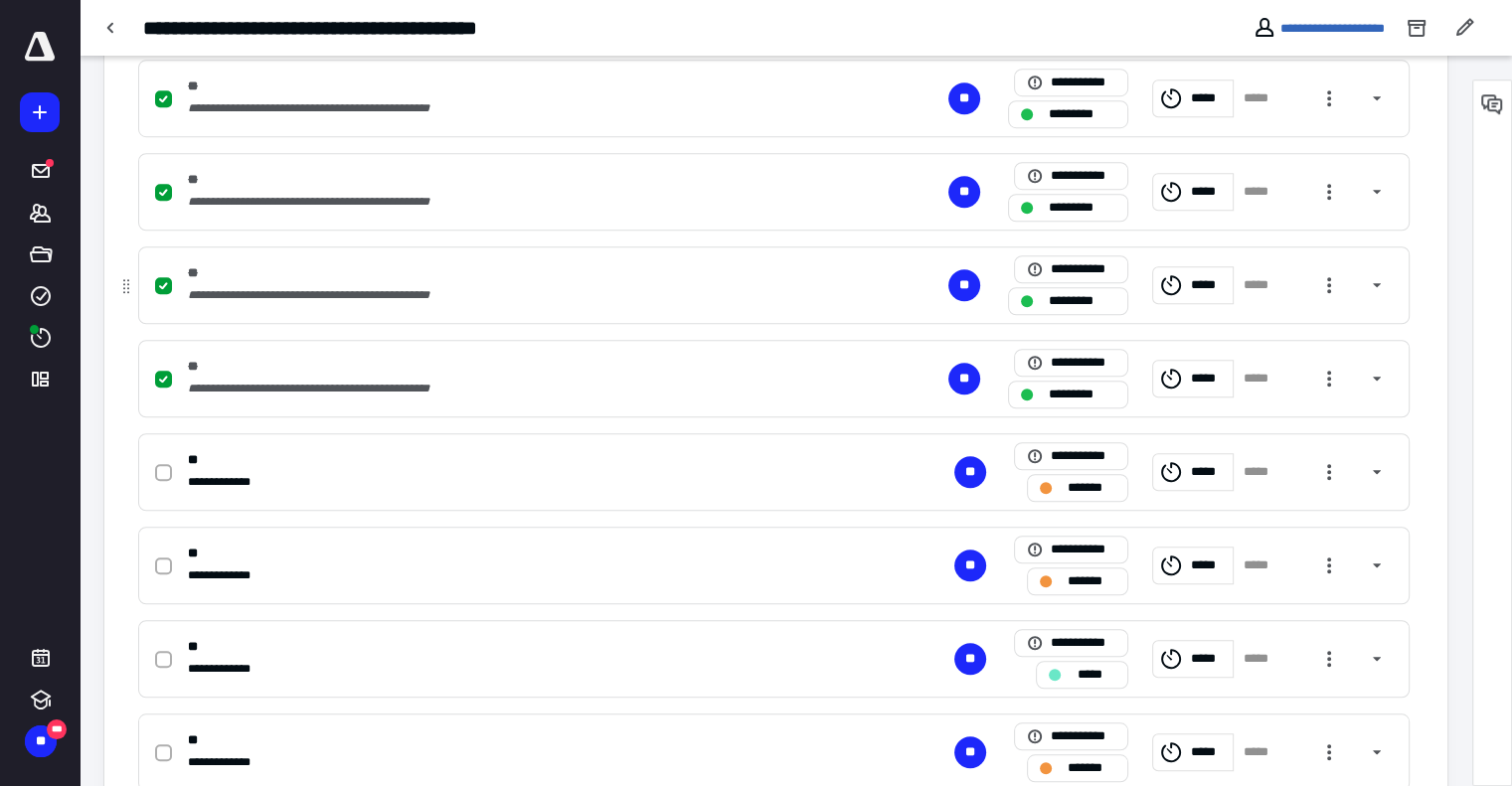 scroll, scrollTop: 1493, scrollLeft: 0, axis: vertical 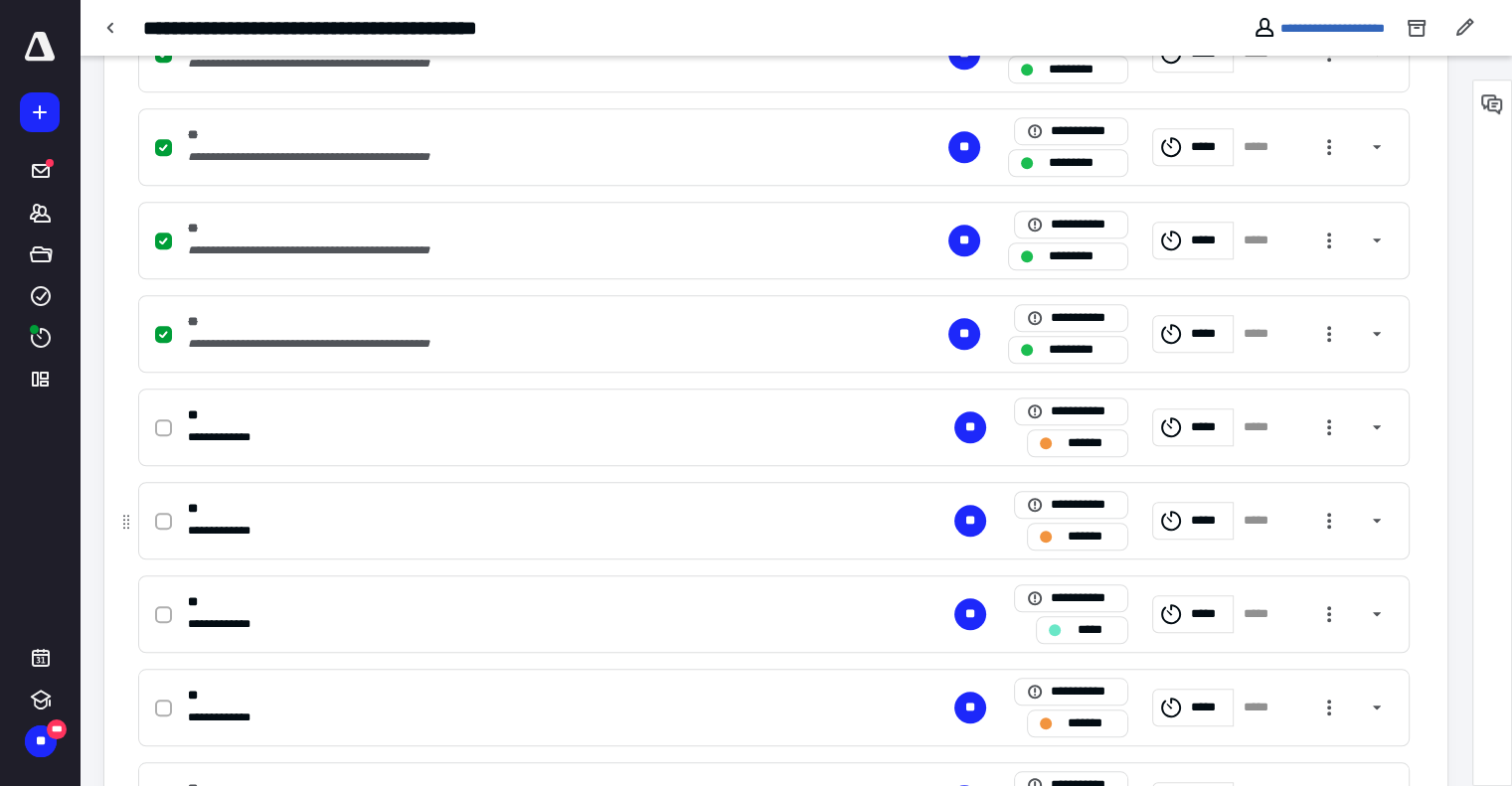 click 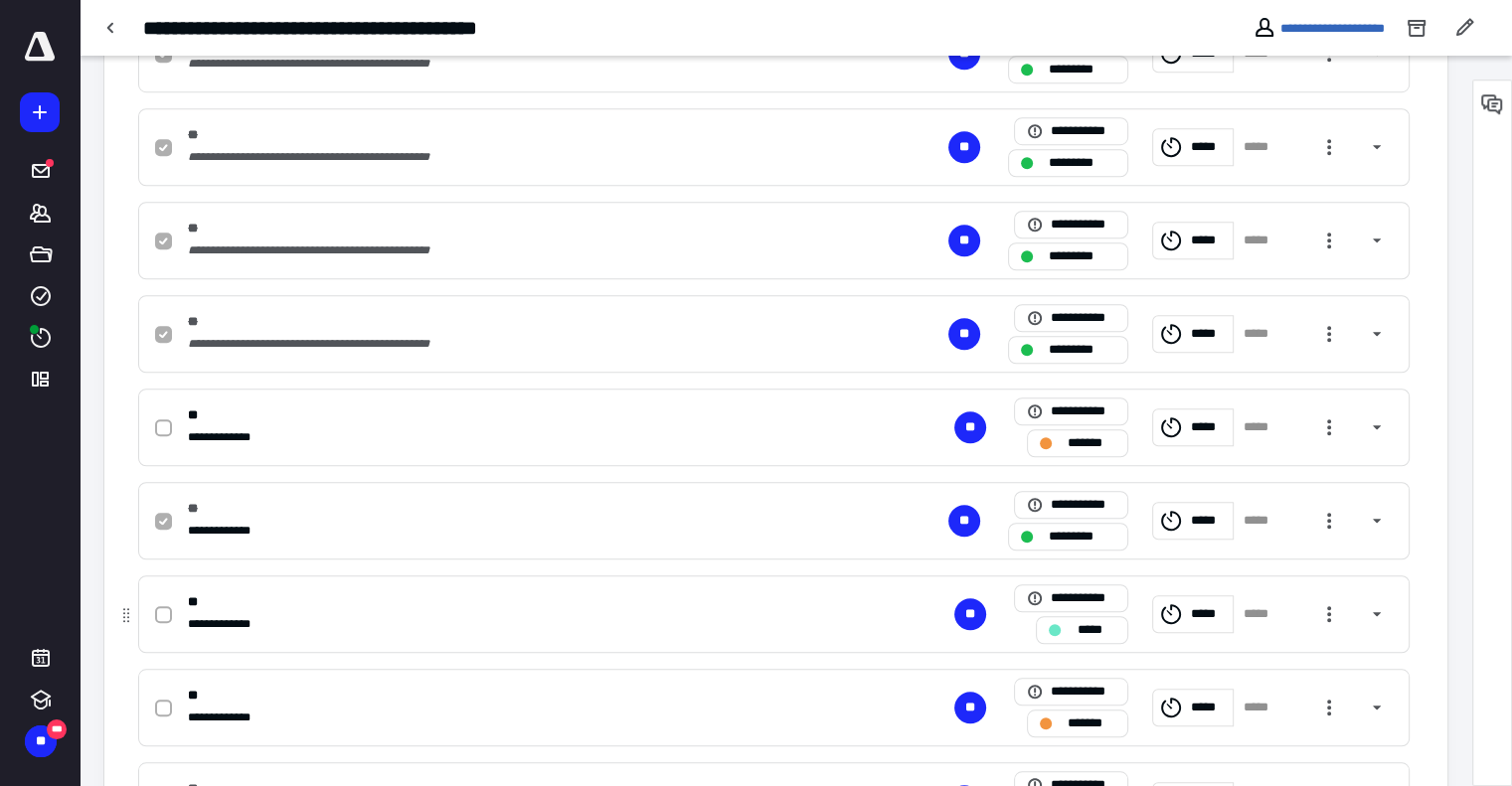 click 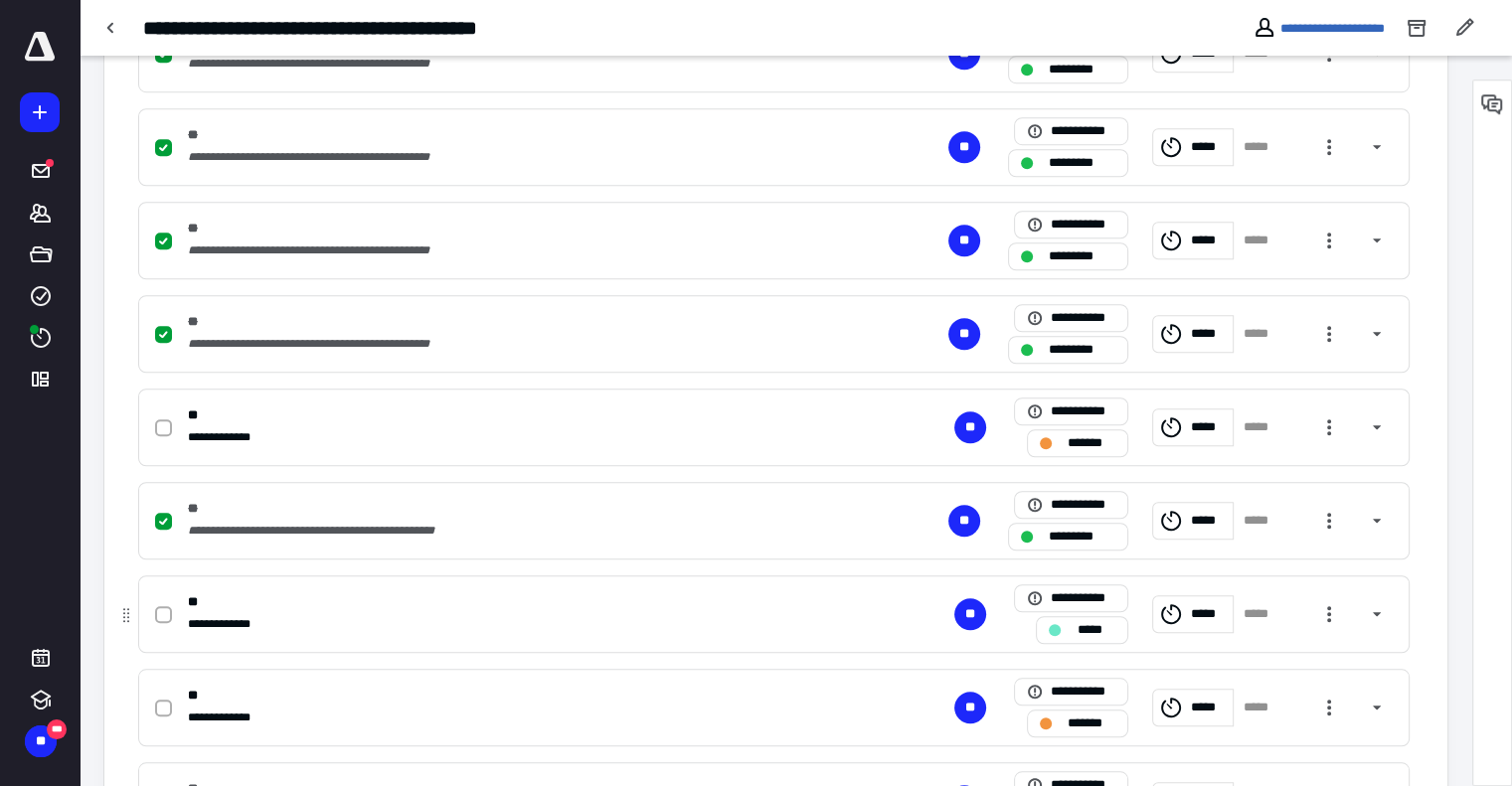 click 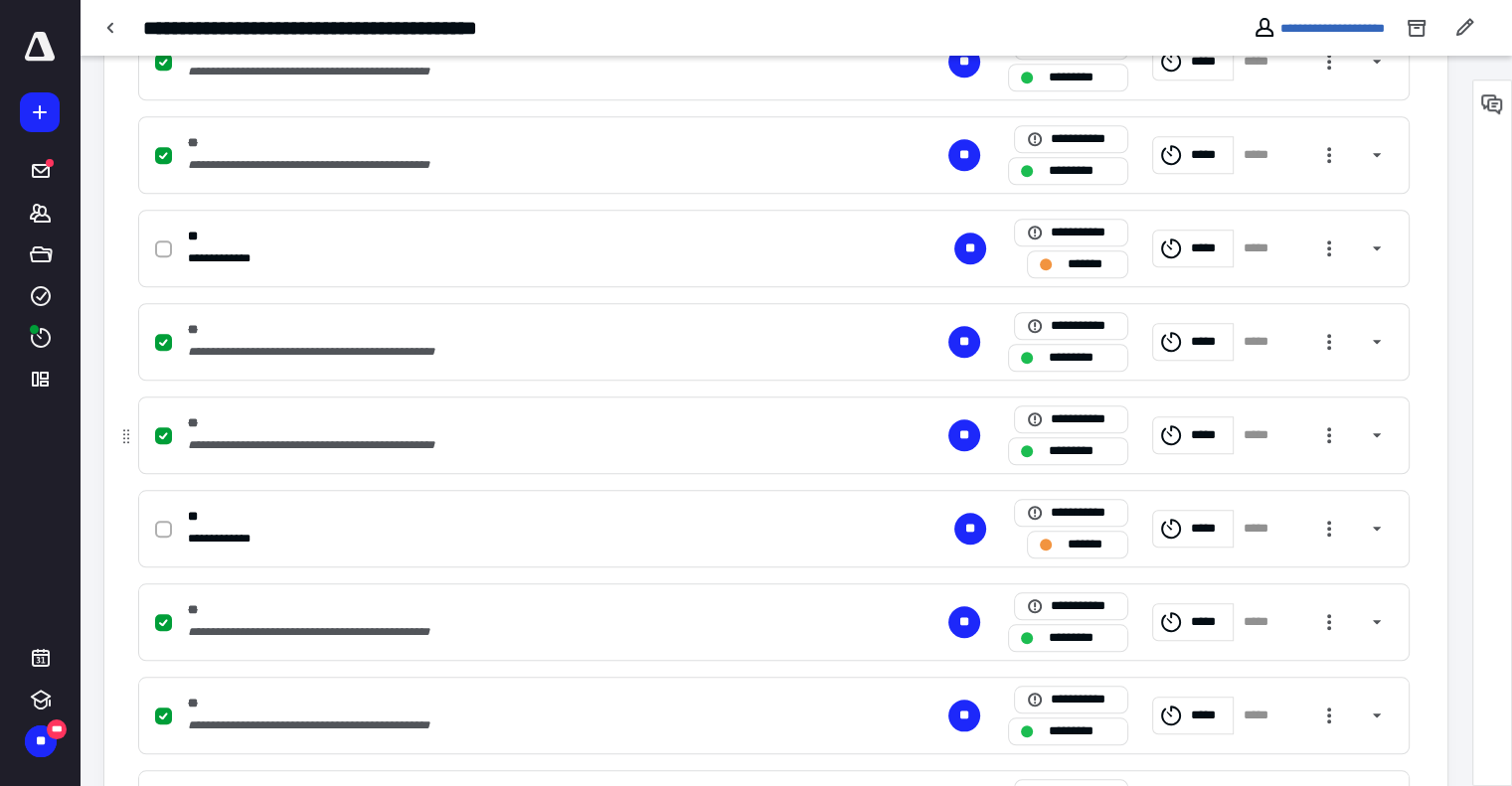scroll, scrollTop: 1692, scrollLeft: 0, axis: vertical 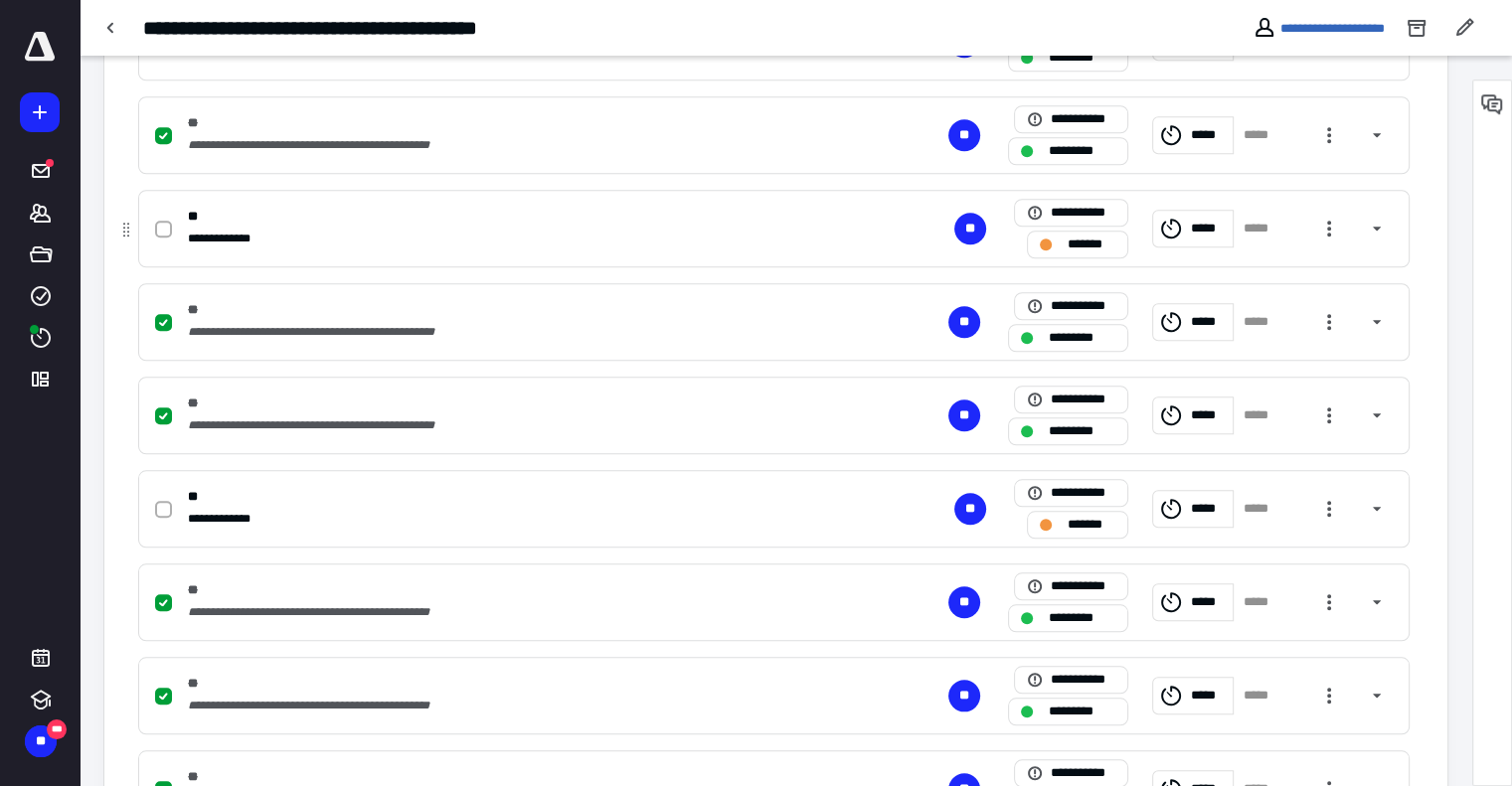 drag, startPoint x: 156, startPoint y: 509, endPoint x: 664, endPoint y: 239, distance: 575.2947 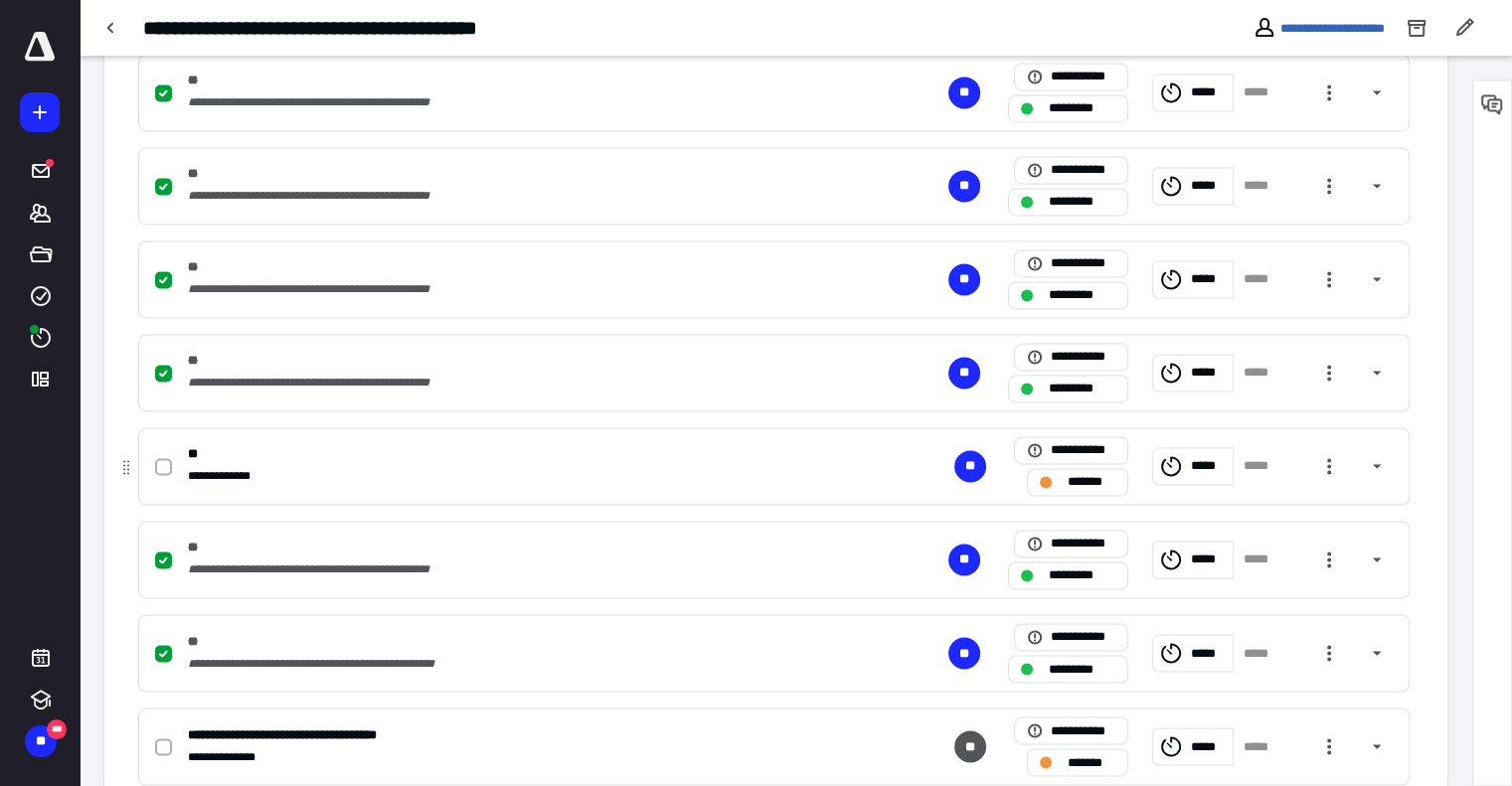 scroll, scrollTop: 3183, scrollLeft: 0, axis: vertical 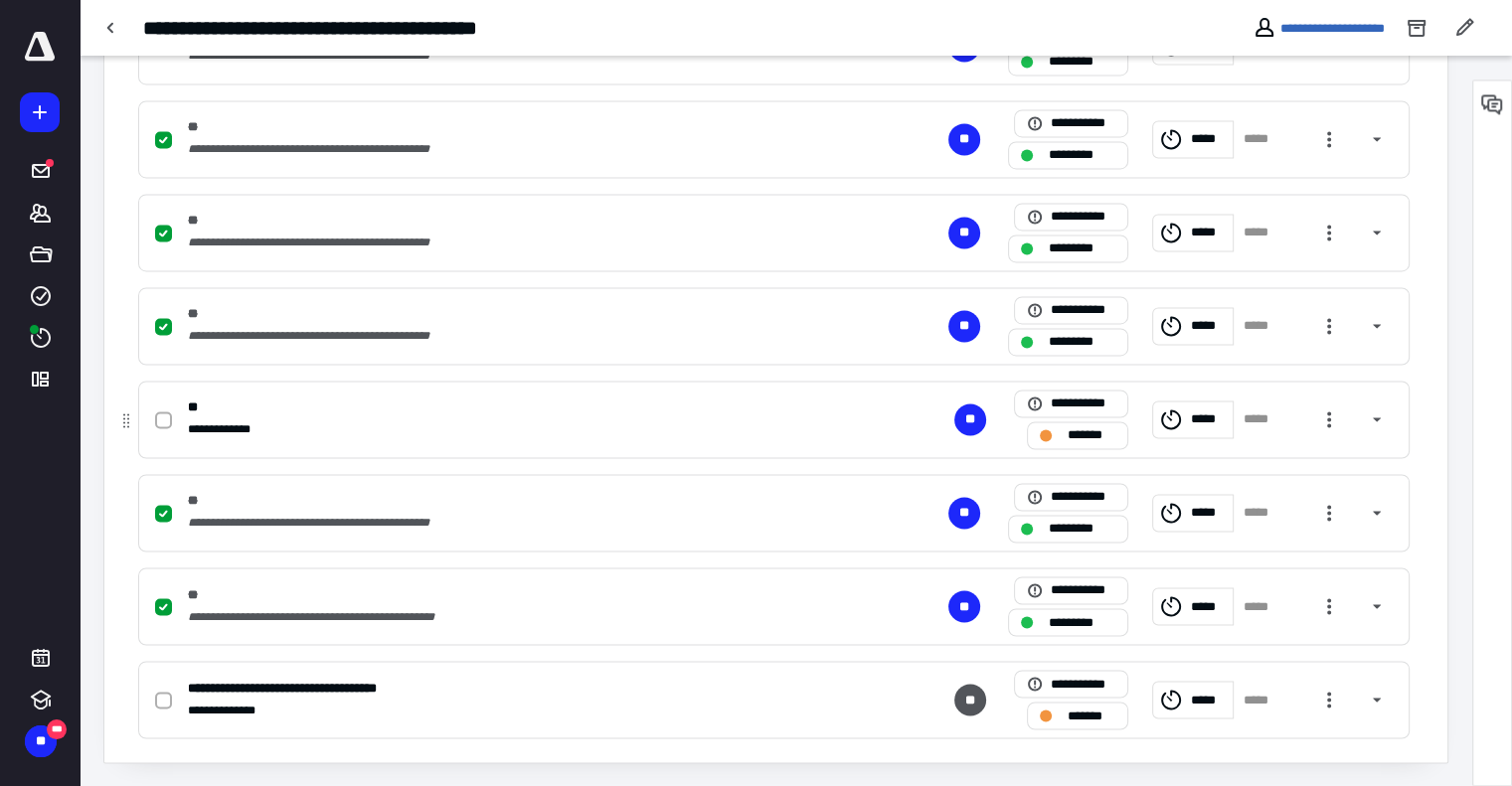 click at bounding box center (163, 420) 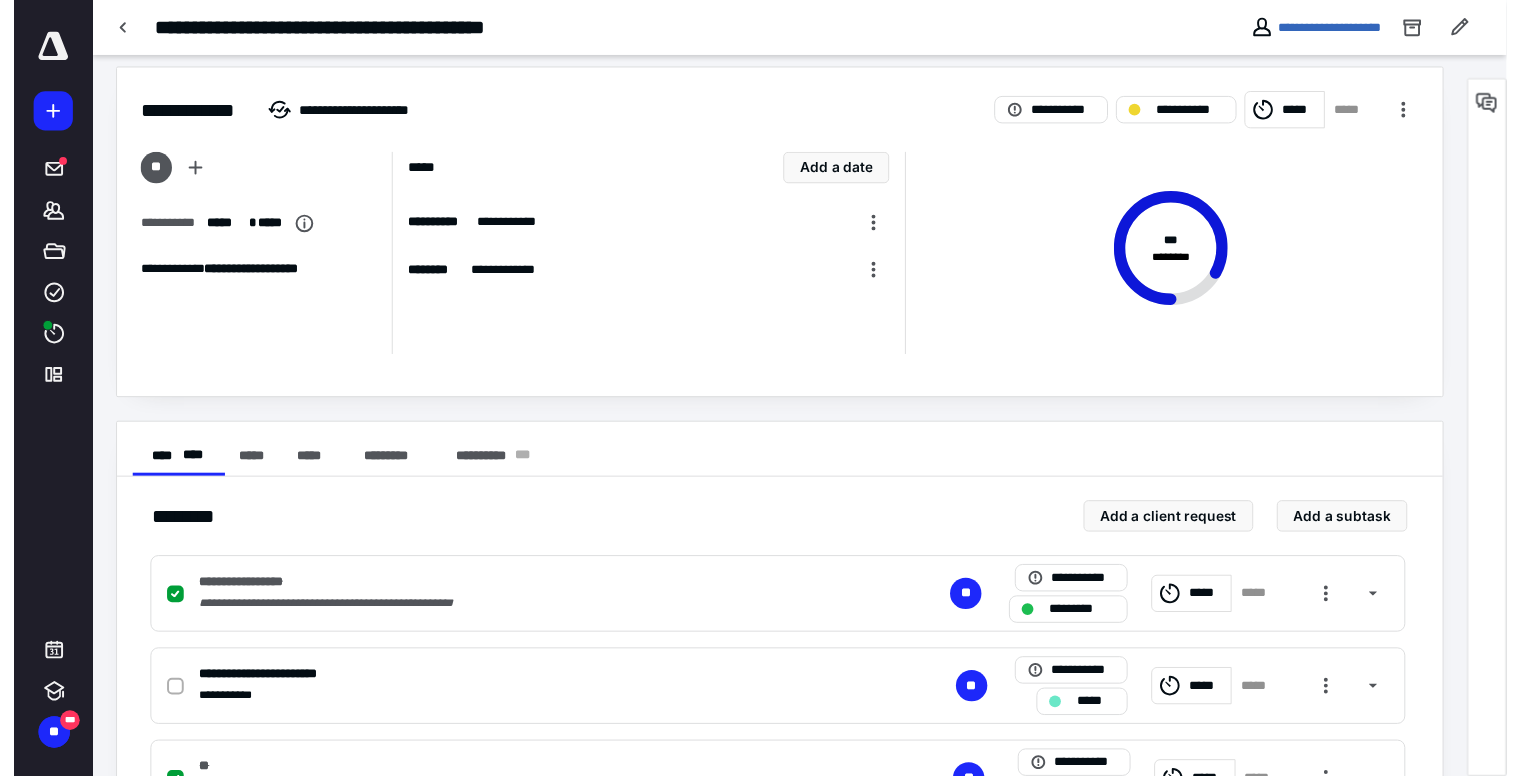 scroll, scrollTop: 0, scrollLeft: 0, axis: both 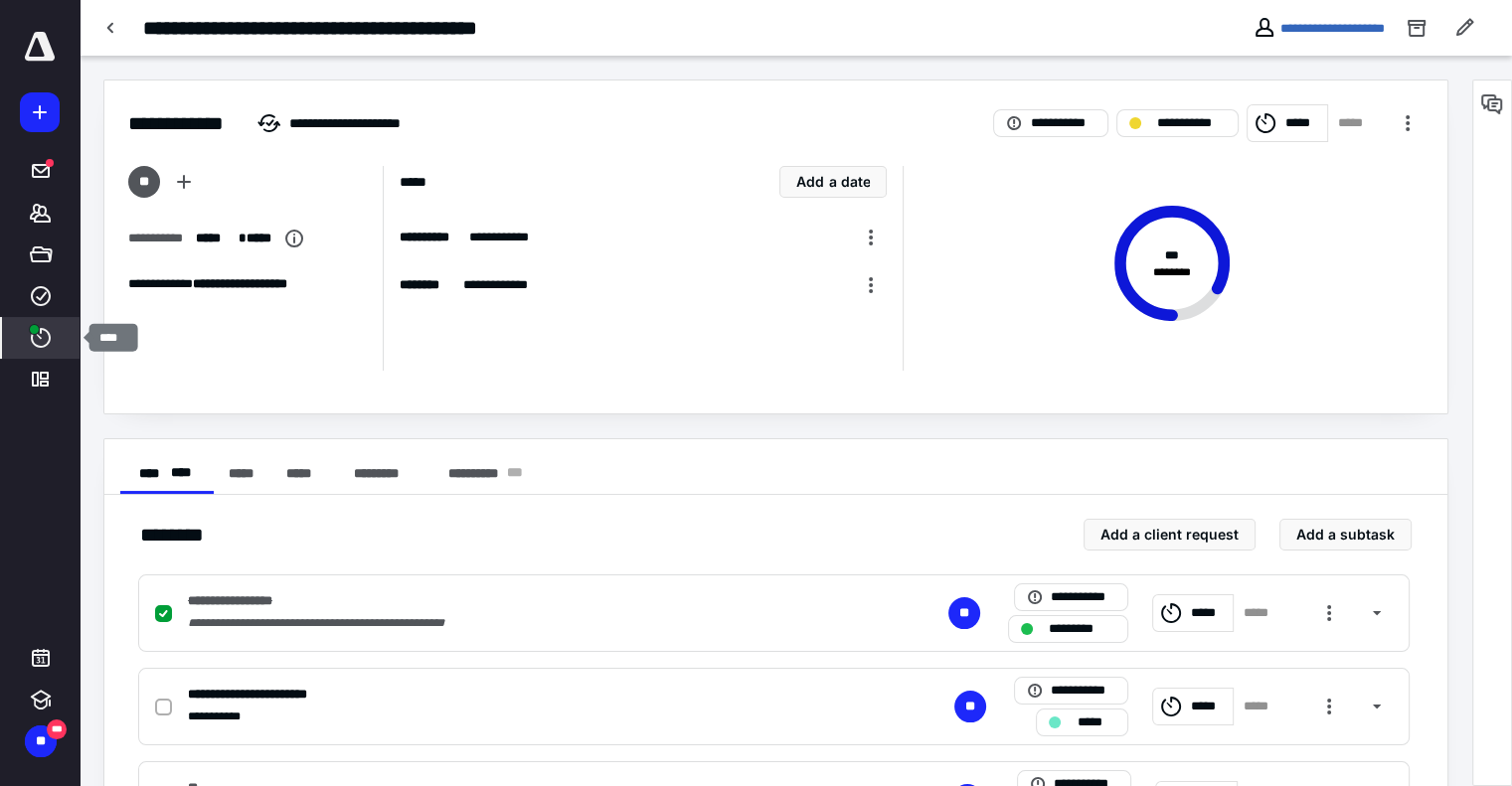 click 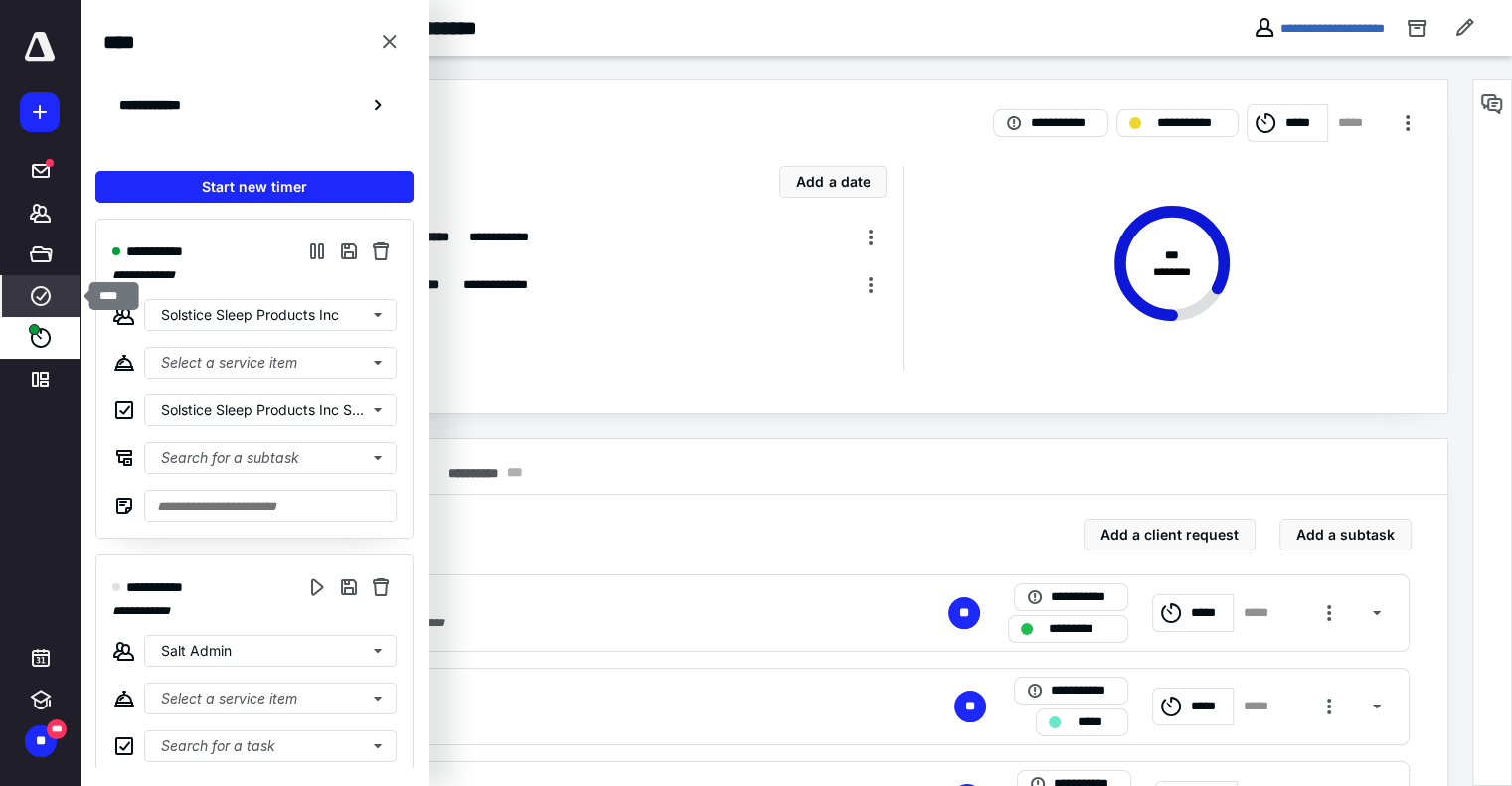 drag, startPoint x: 41, startPoint y: 305, endPoint x: 50, endPoint y: 312, distance: 11.401754 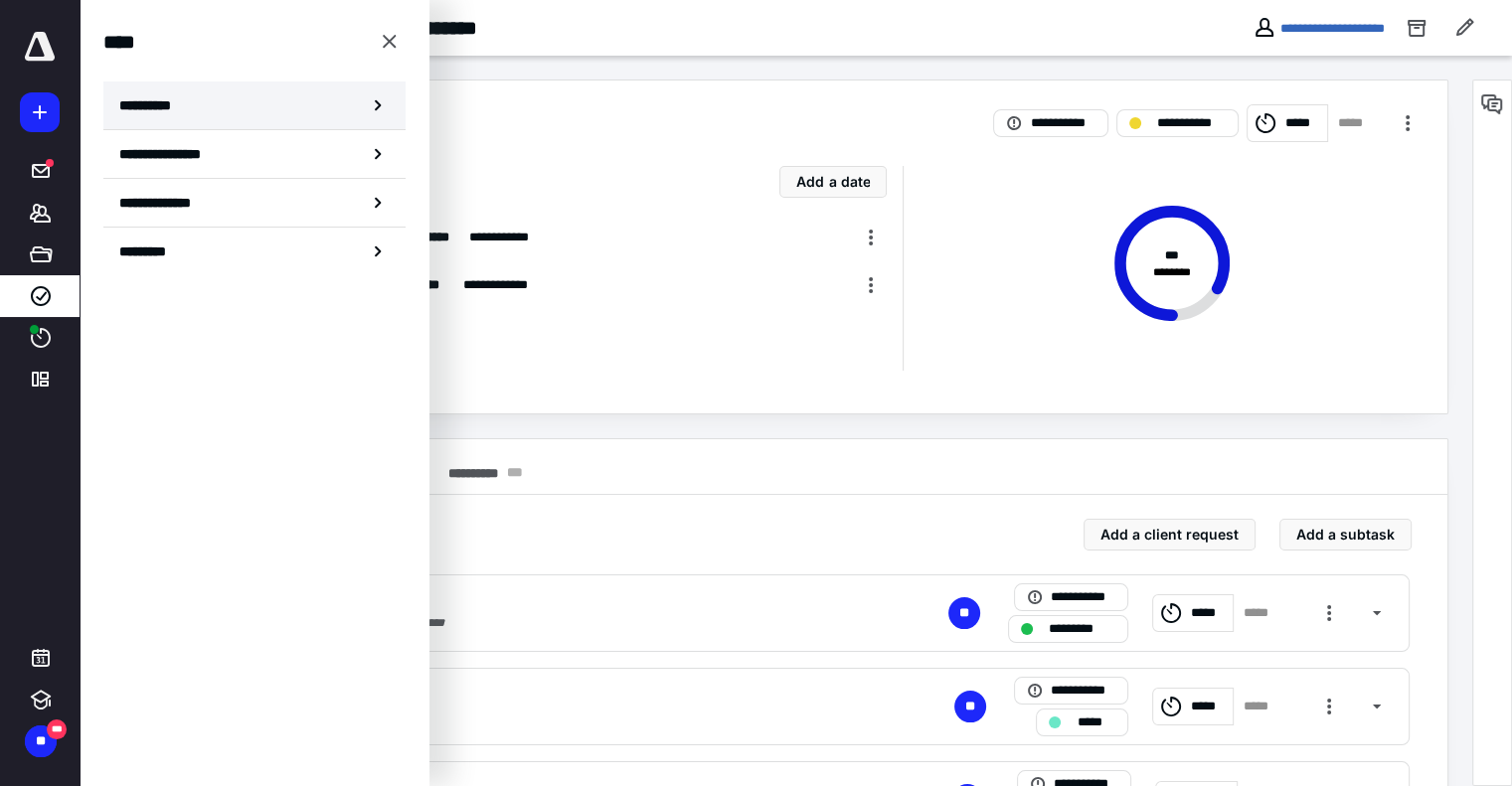click on "**********" at bounding box center [152, 105] 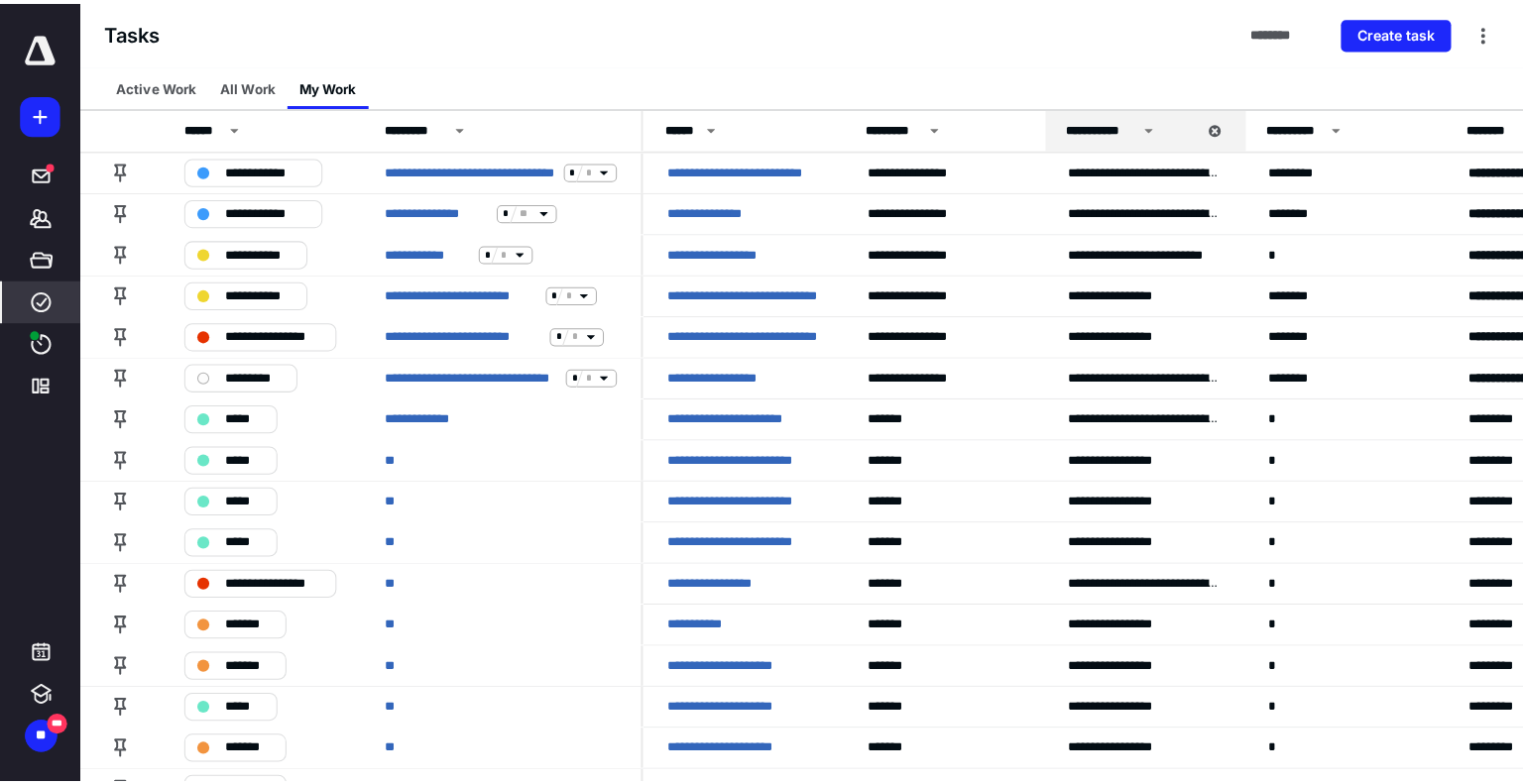 scroll, scrollTop: 0, scrollLeft: 0, axis: both 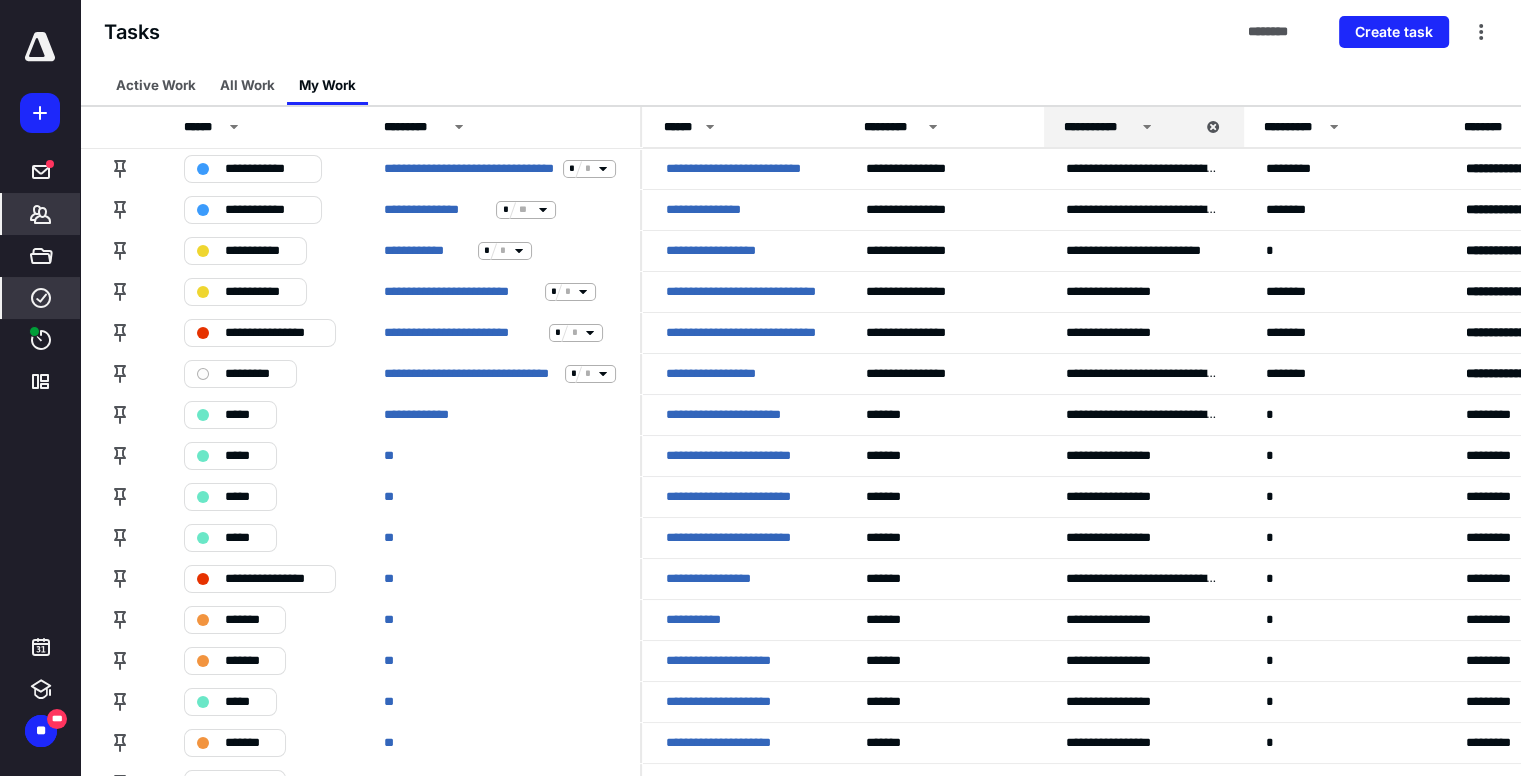 click on "*******" at bounding box center (41, 214) 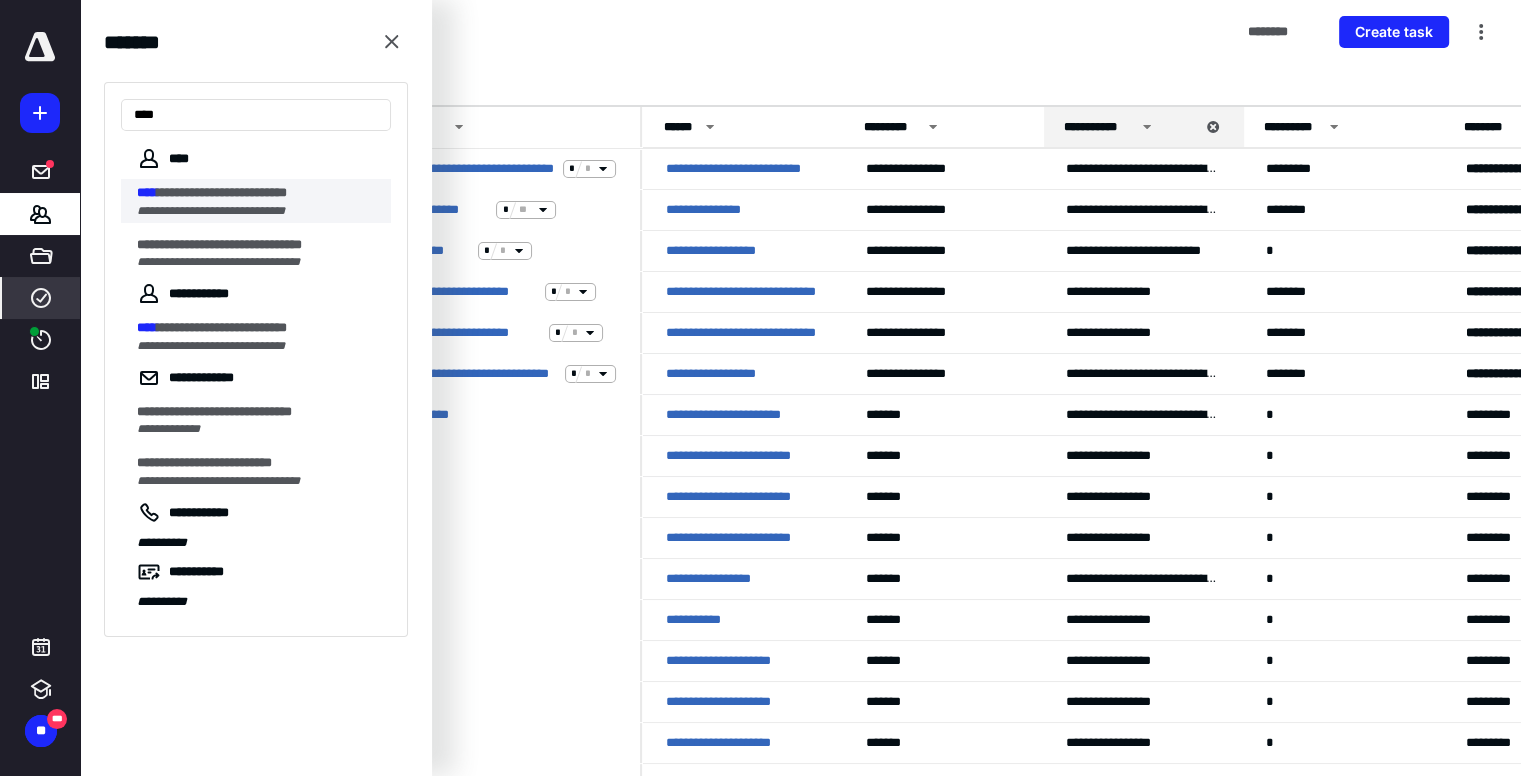 type on "****" 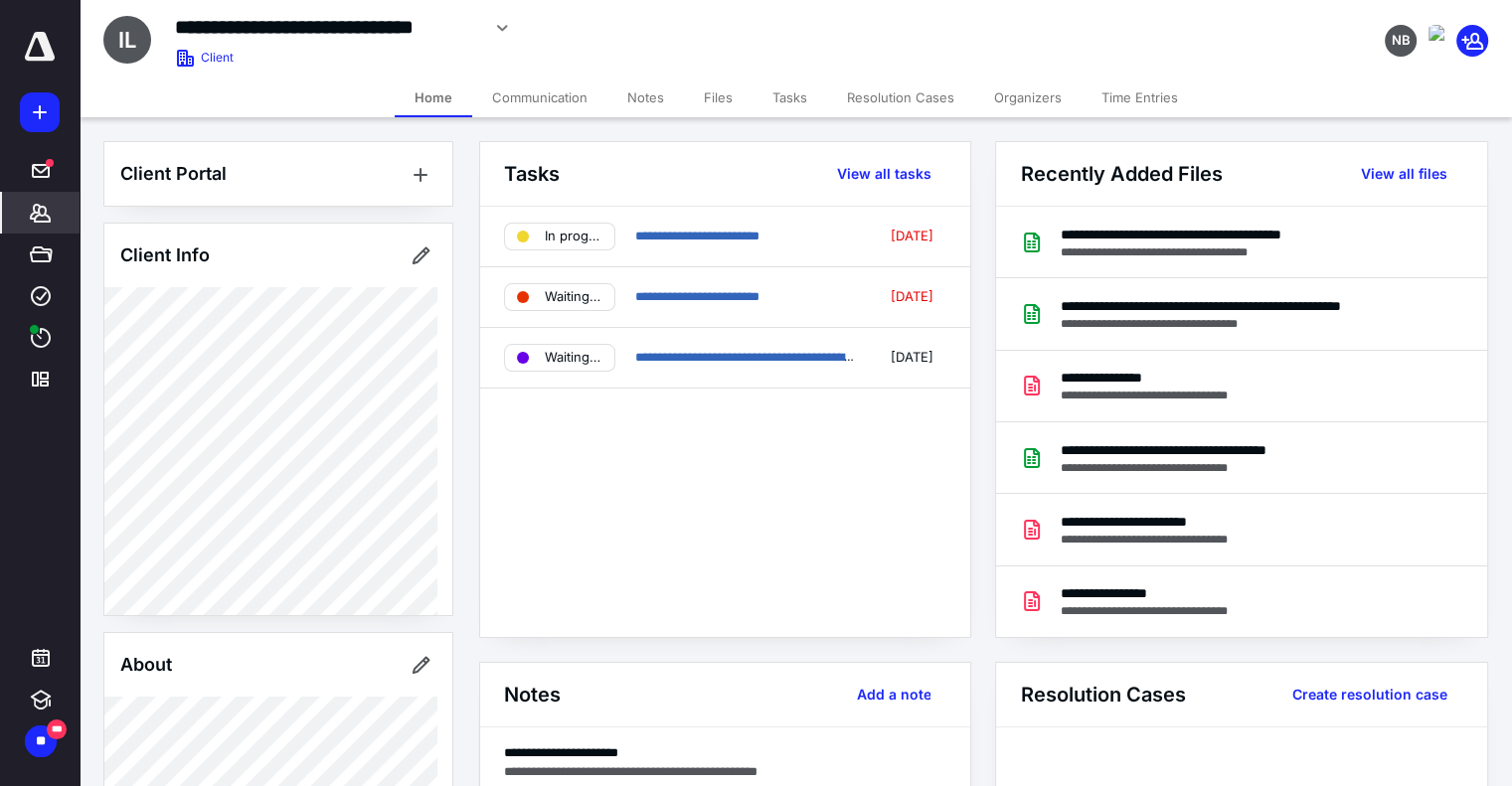 click on "Files" at bounding box center (718, 97) 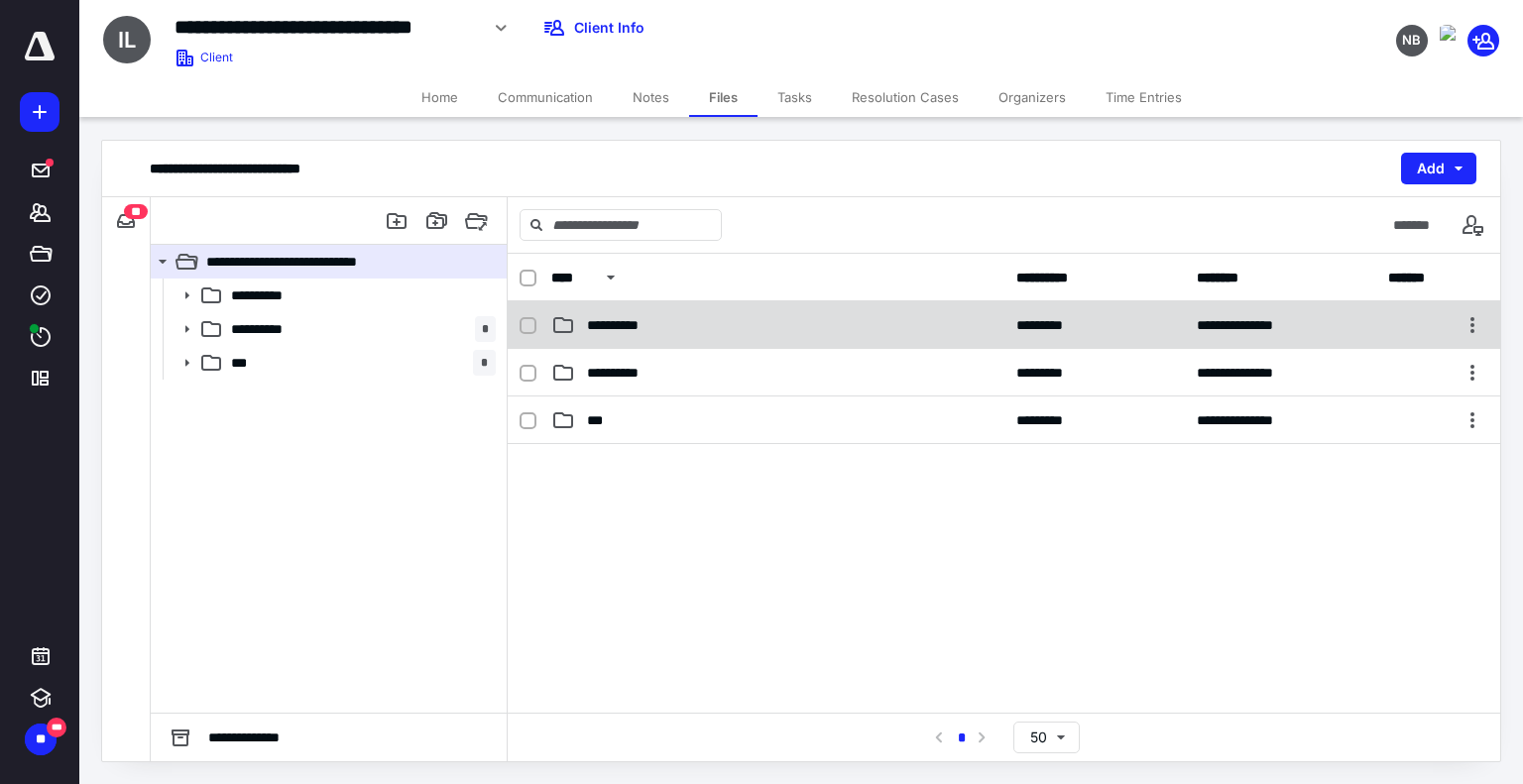 click on "**********" at bounding box center [1003, 325] 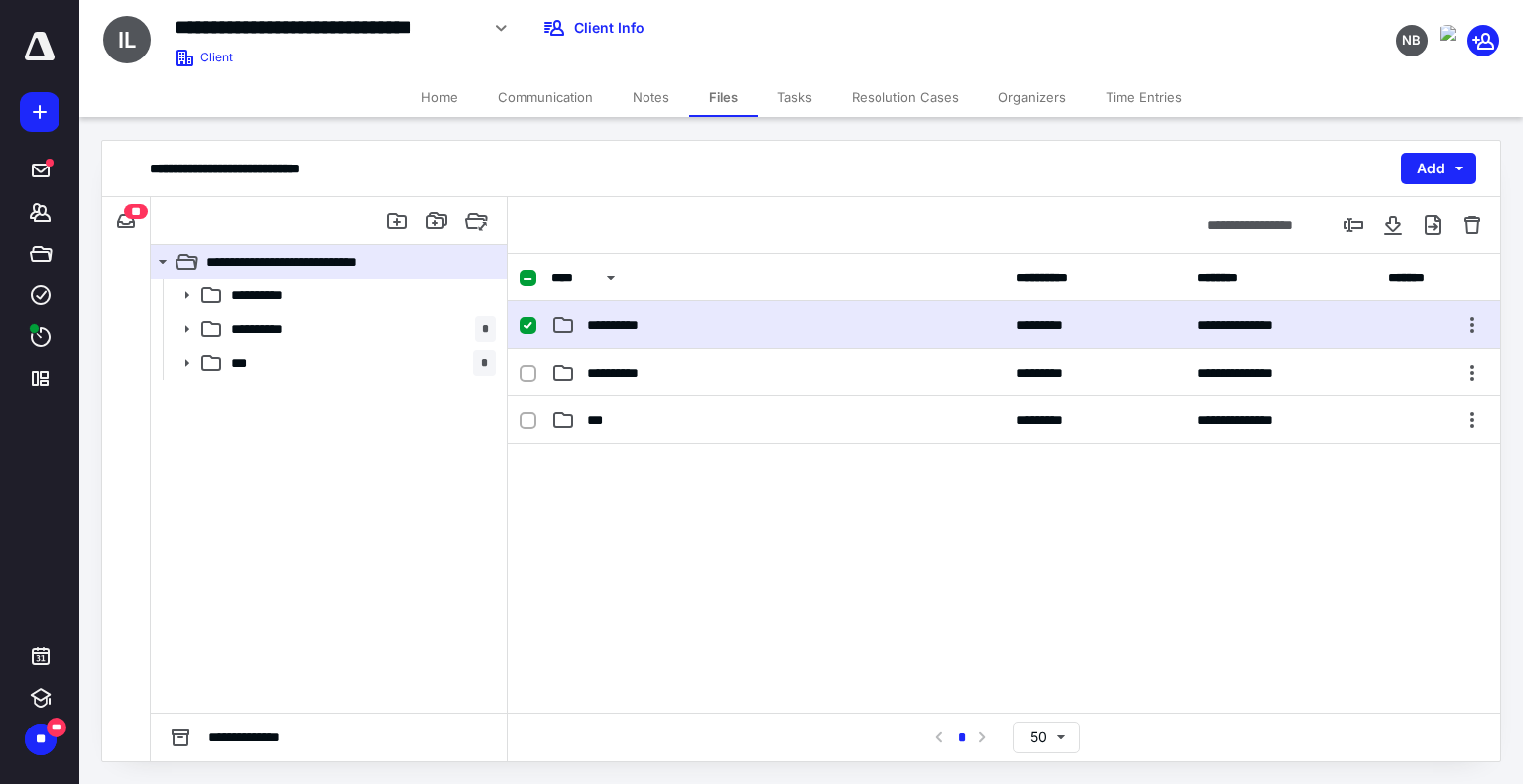 click on "**********" at bounding box center (777, 325) 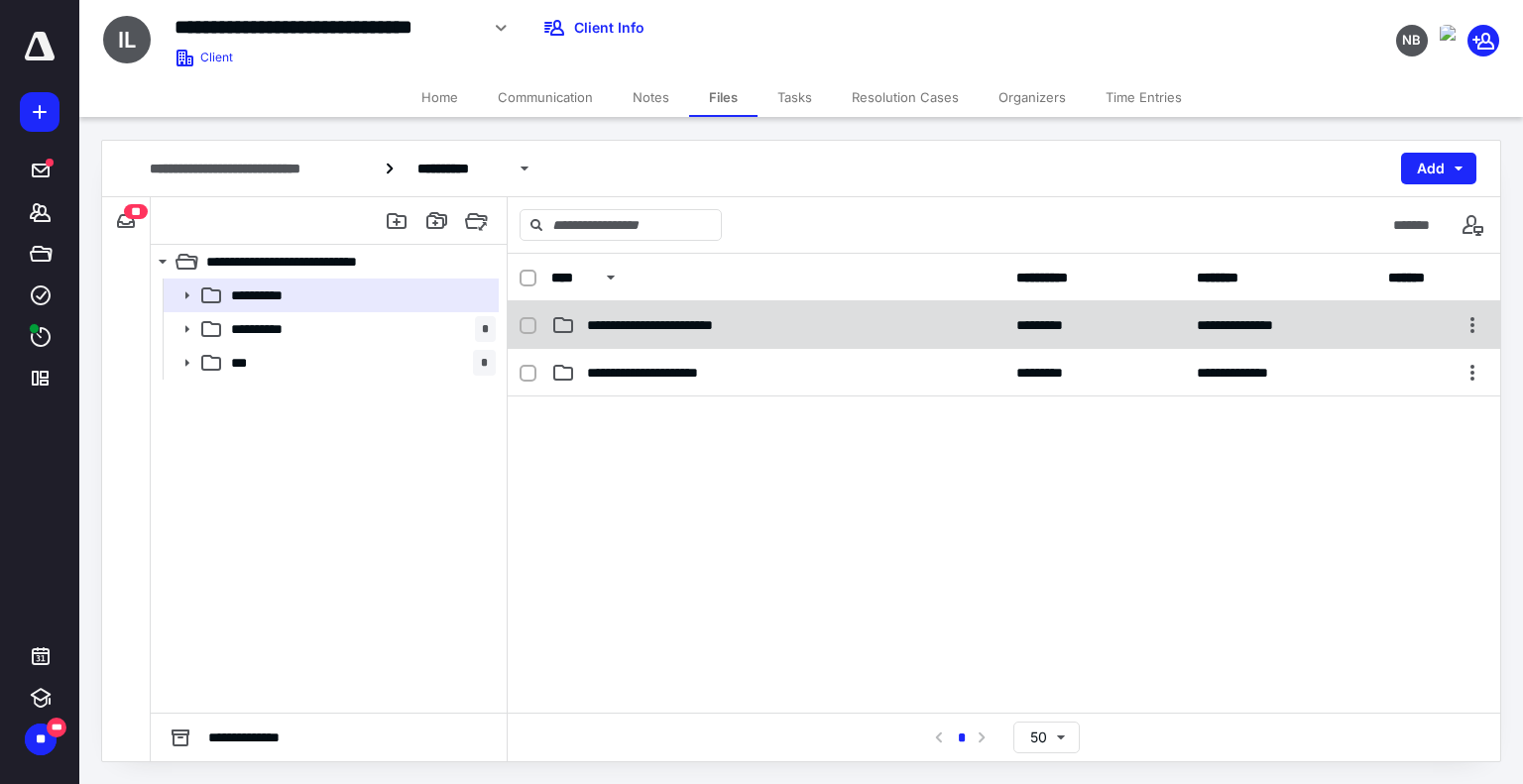 click on "**********" at bounding box center [678, 325] 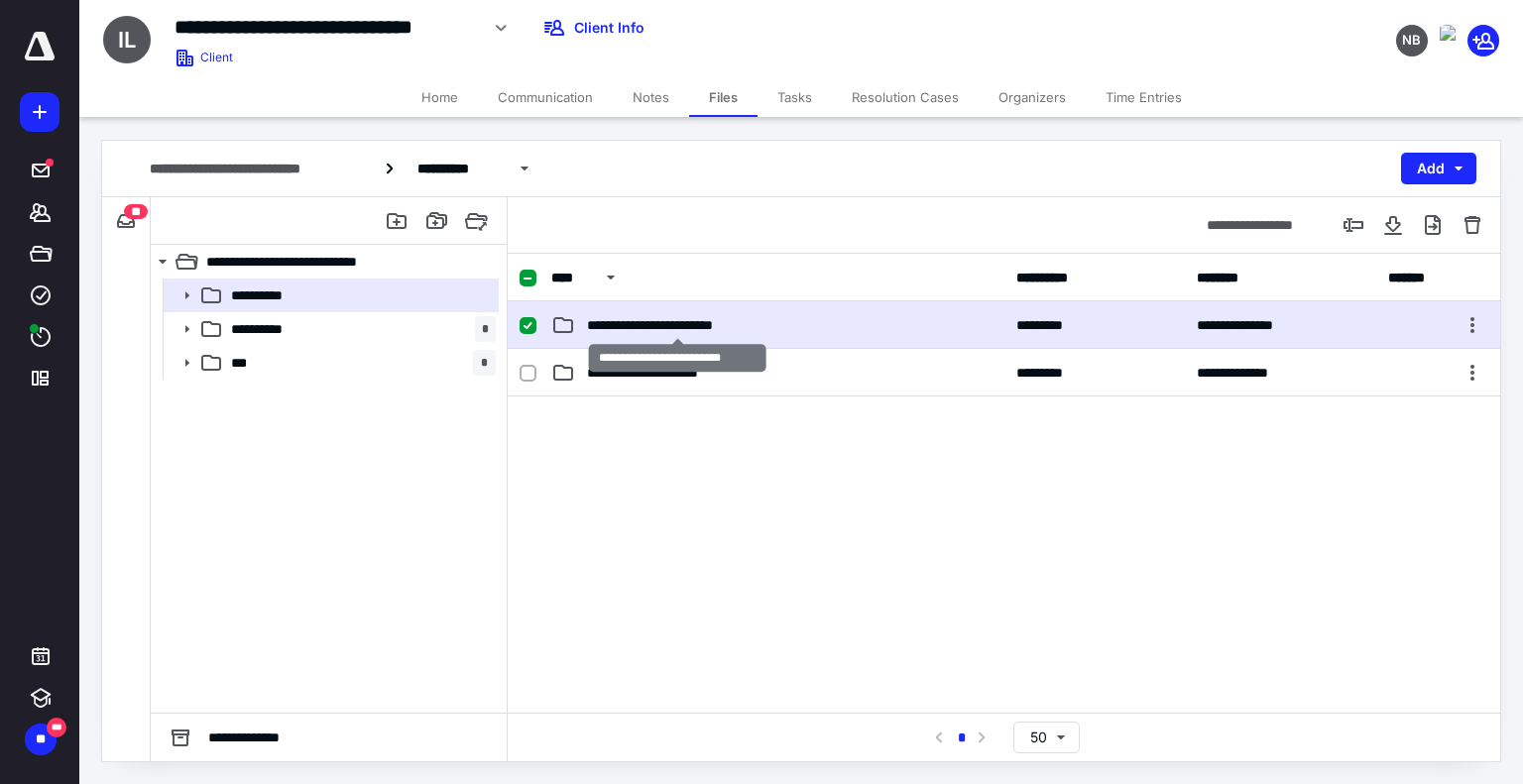 click on "**********" at bounding box center (678, 325) 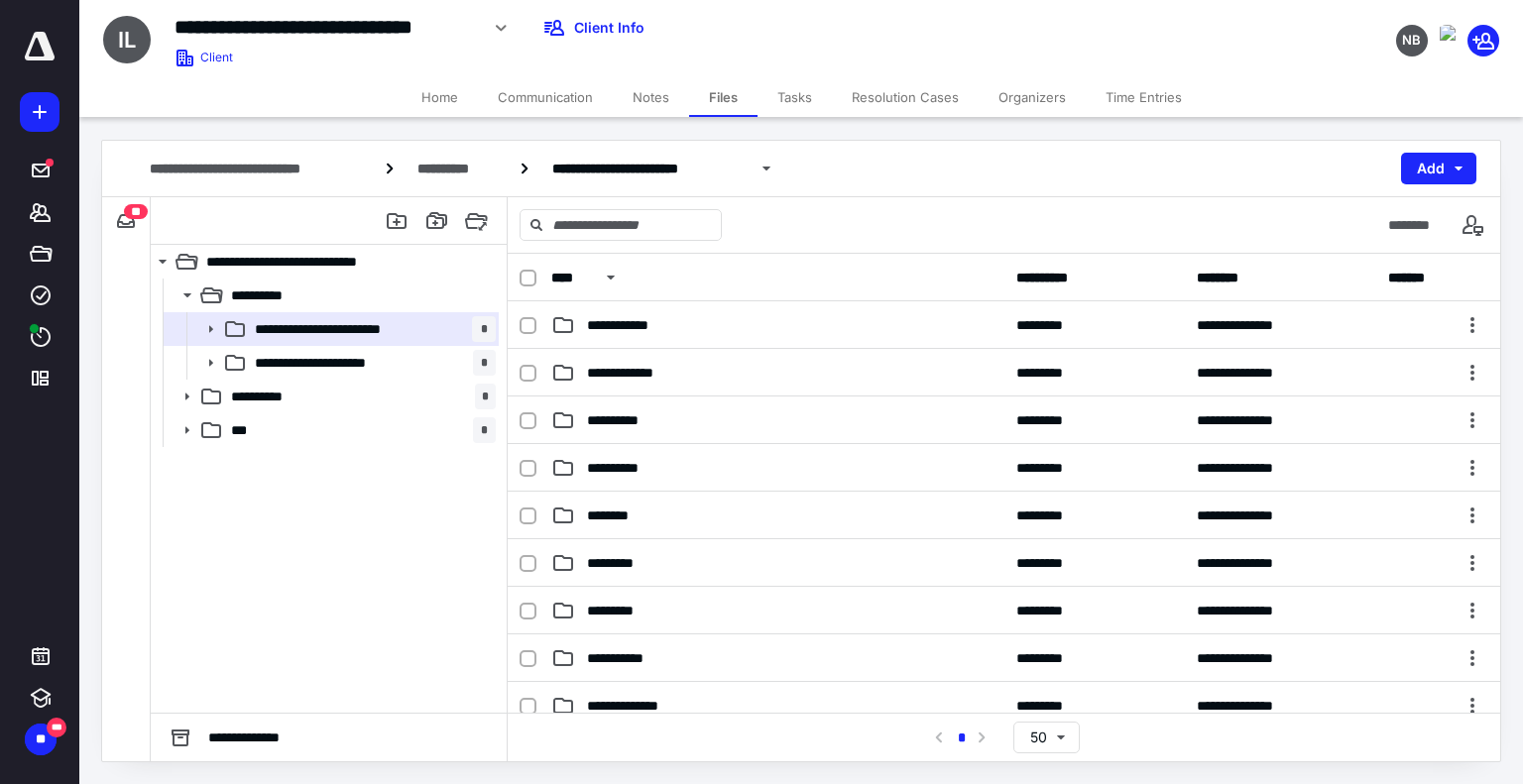 scroll, scrollTop: 501, scrollLeft: 0, axis: vertical 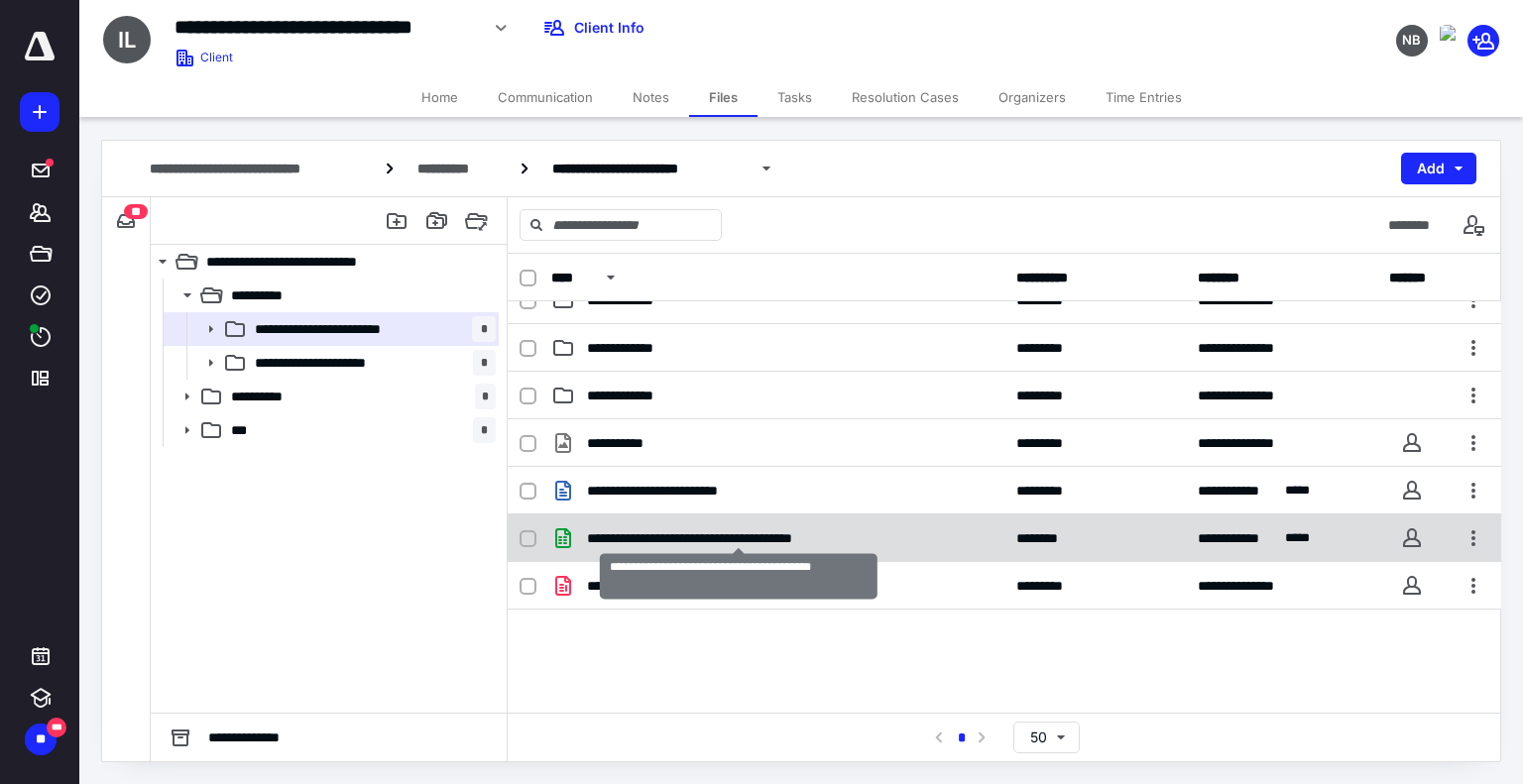 click on "**********" at bounding box center (739, 538) 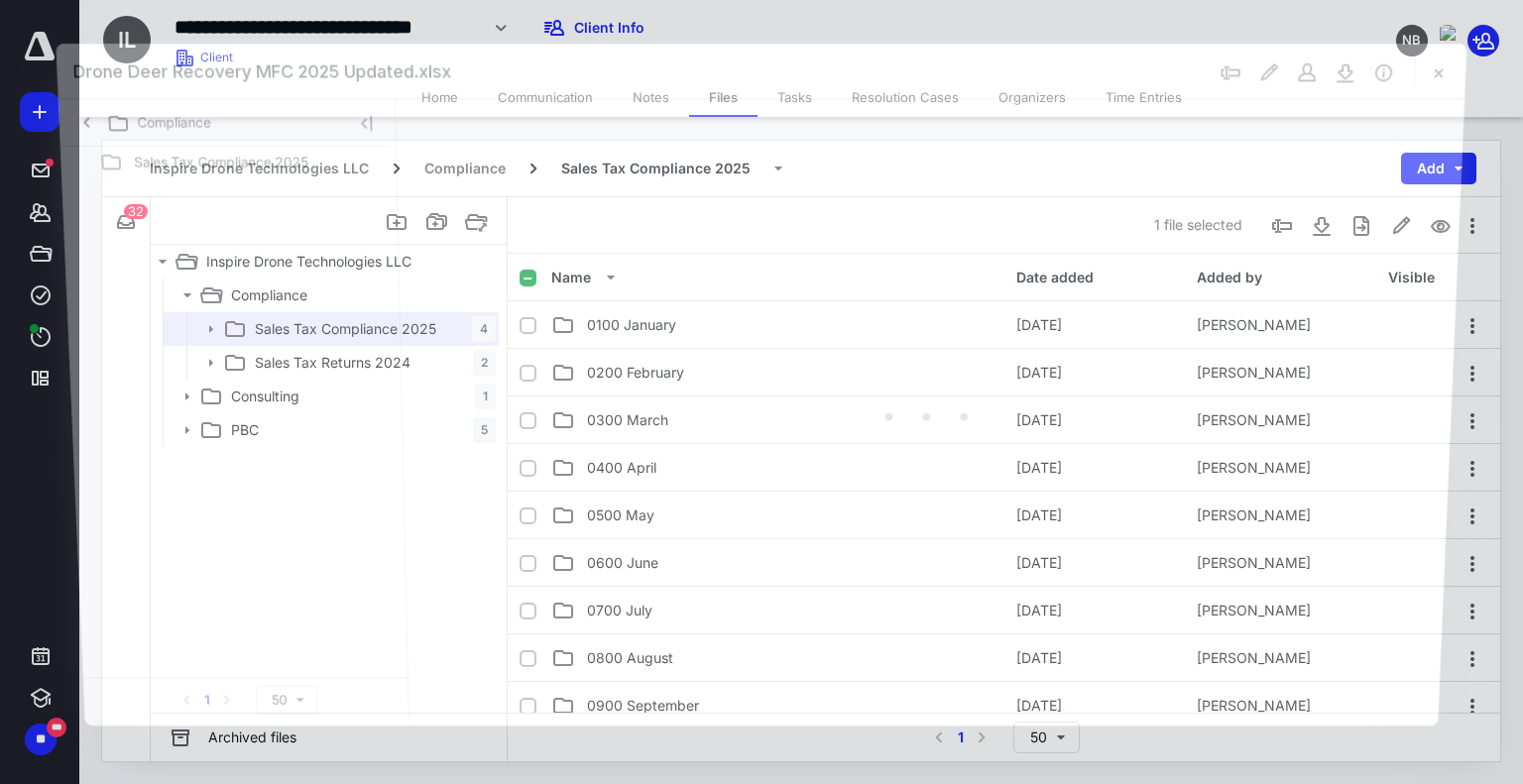 scroll, scrollTop: 501, scrollLeft: 0, axis: vertical 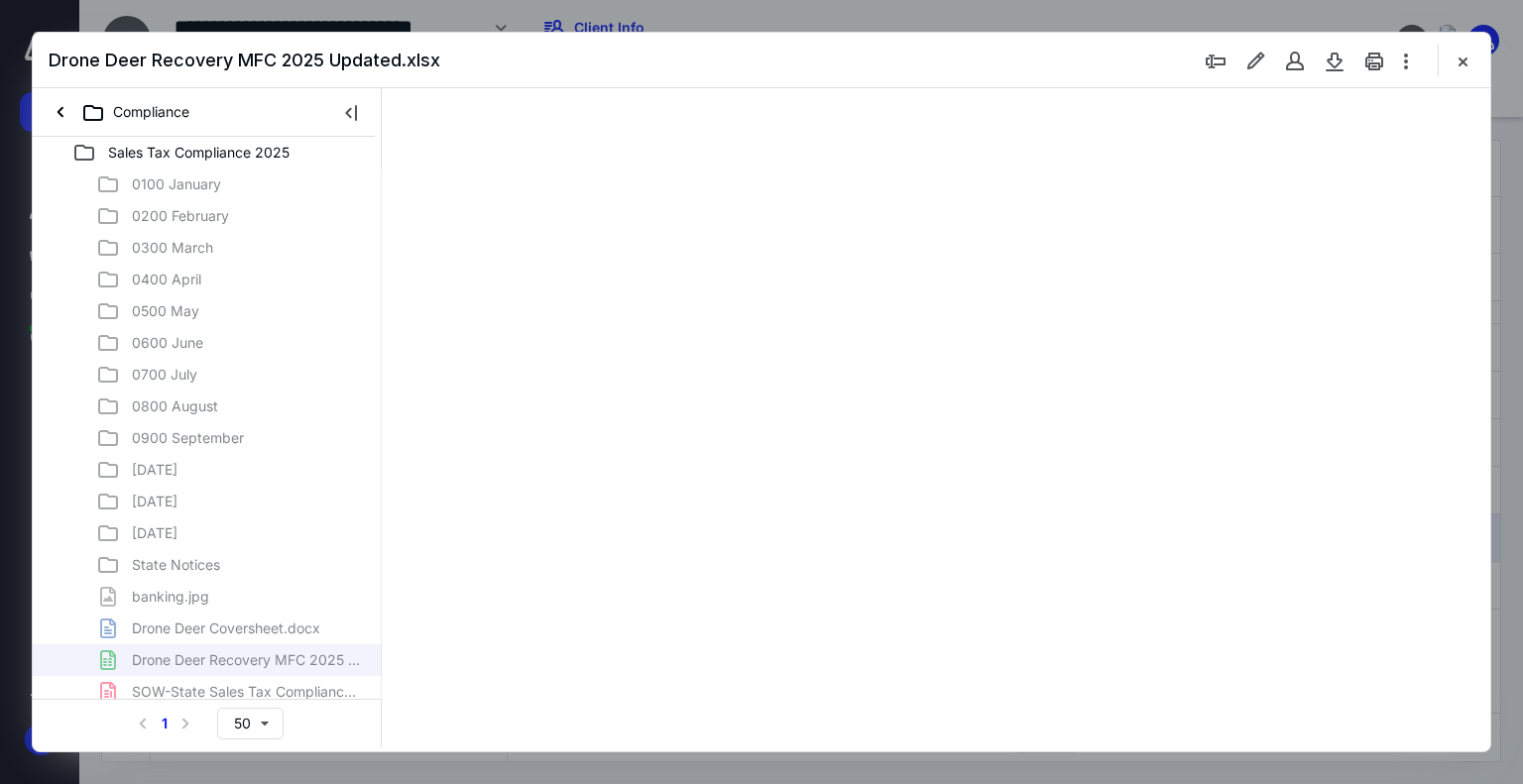 type on "76" 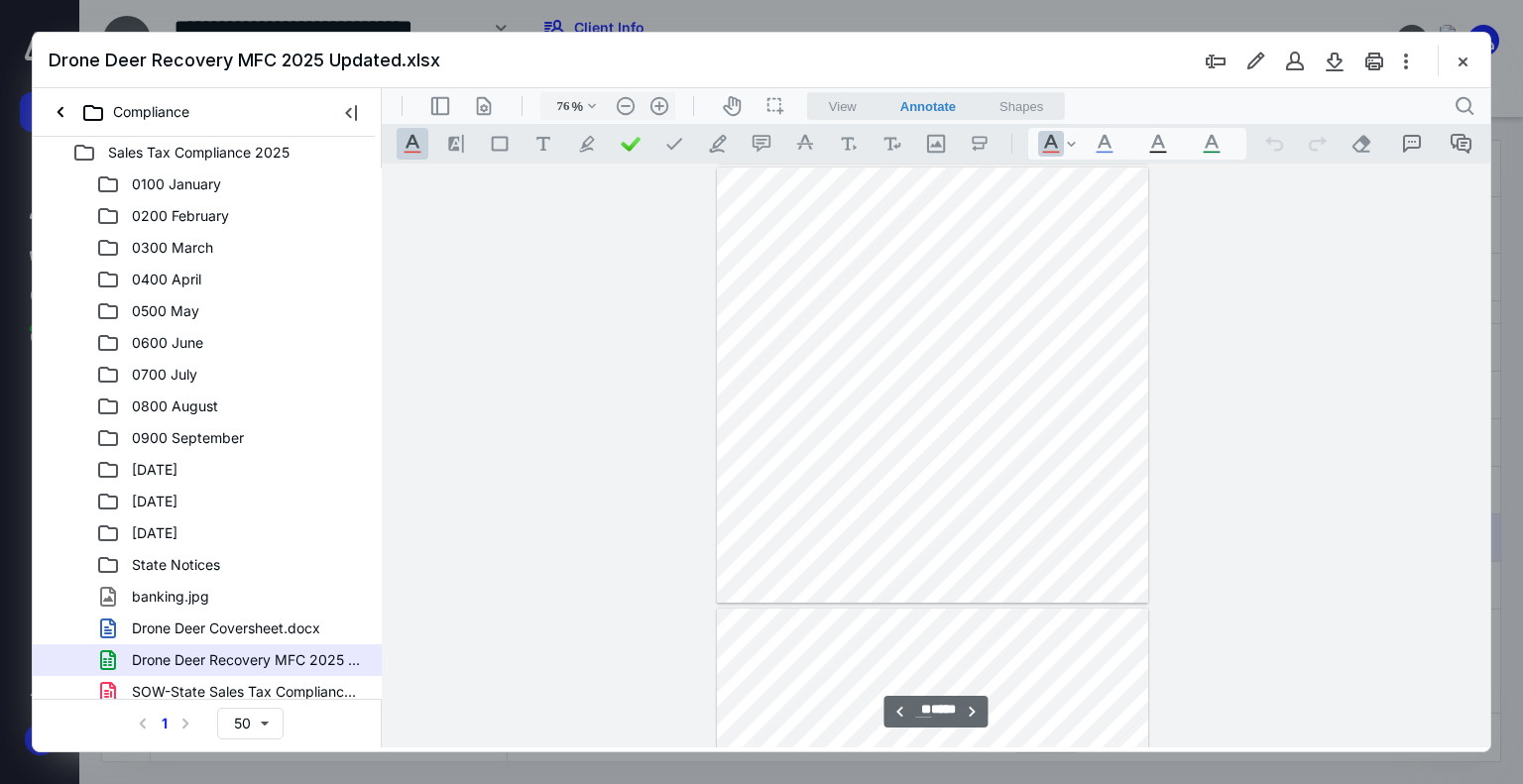 type on "**" 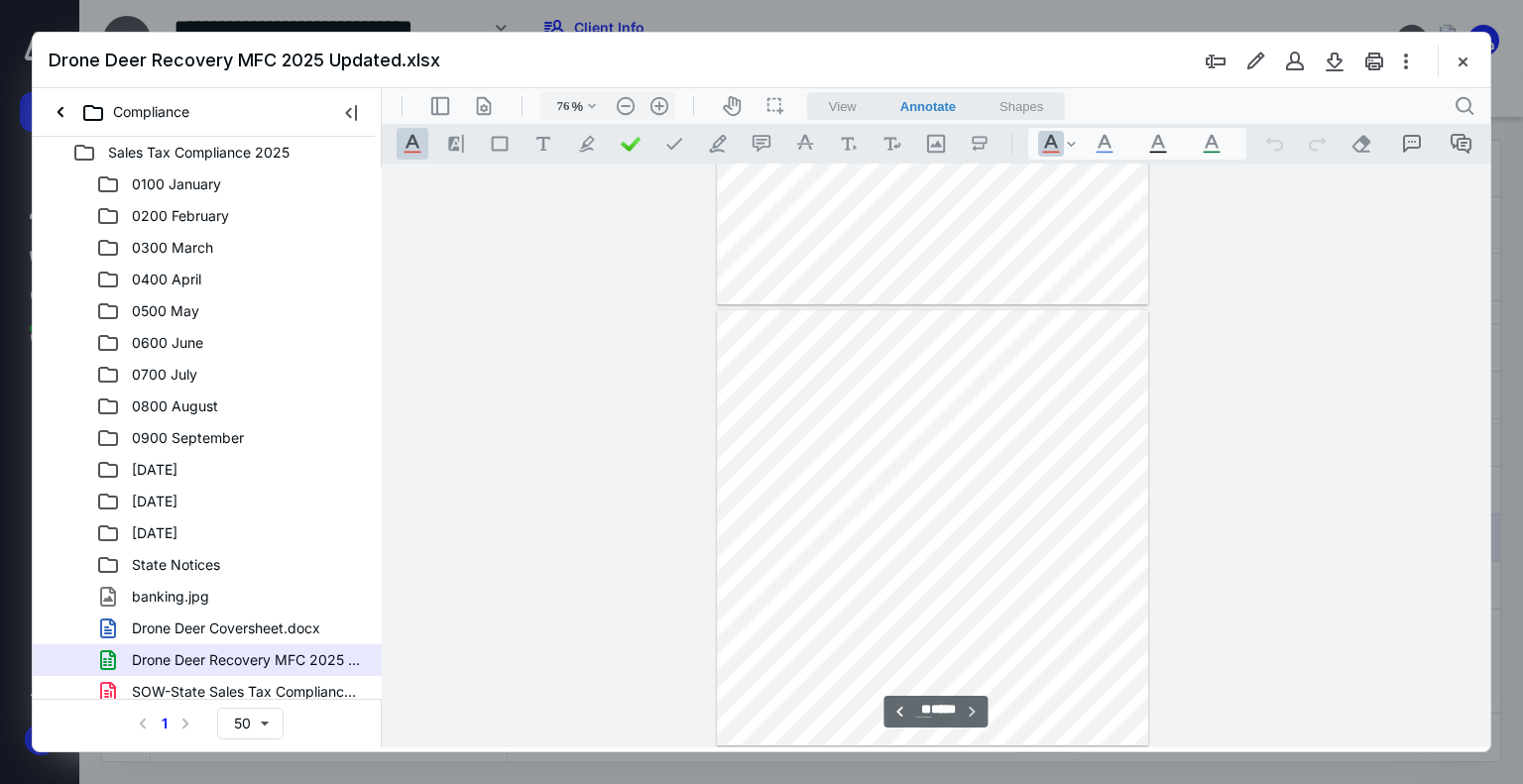 scroll, scrollTop: 4746, scrollLeft: 24, axis: both 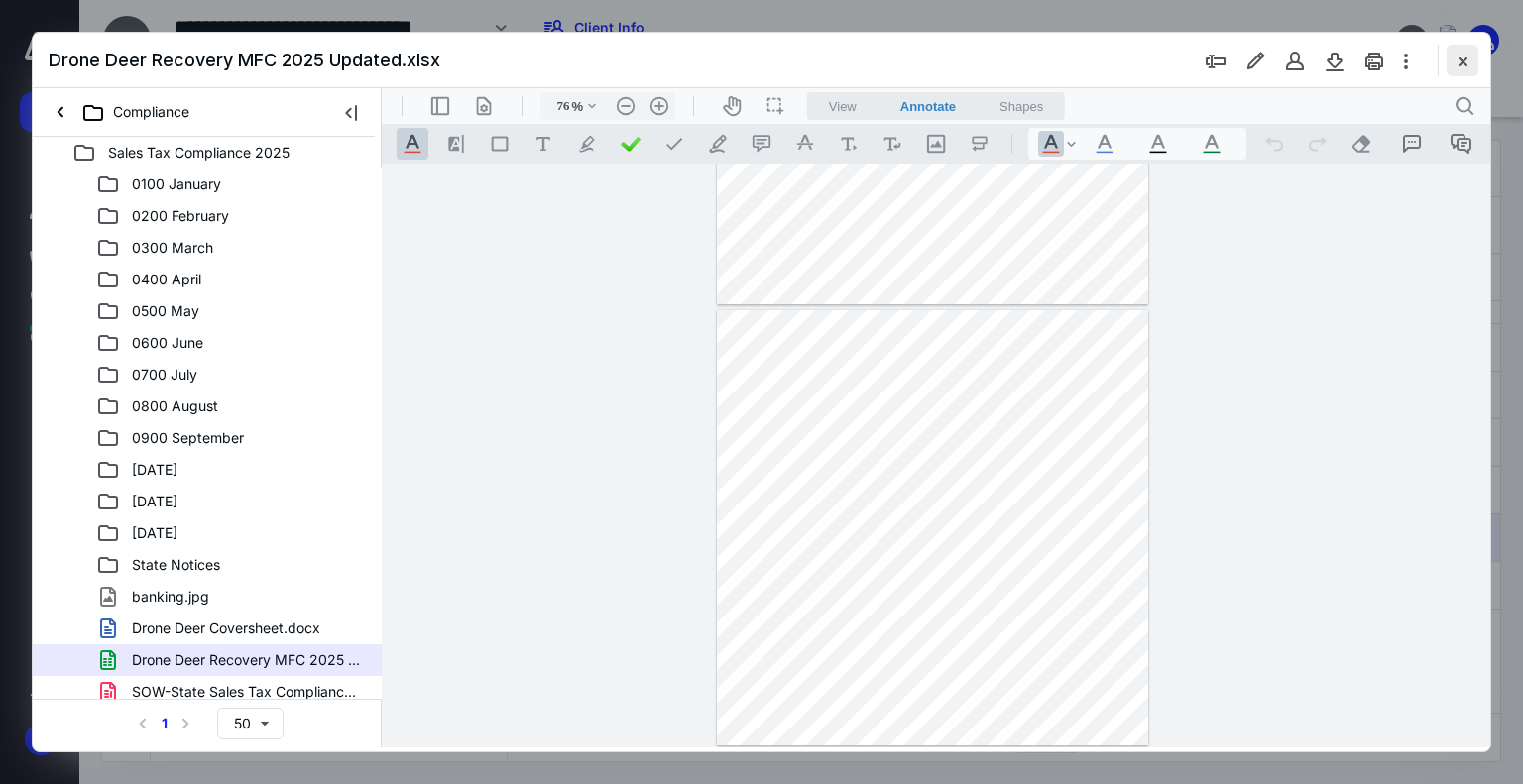 click at bounding box center [1463, 60] 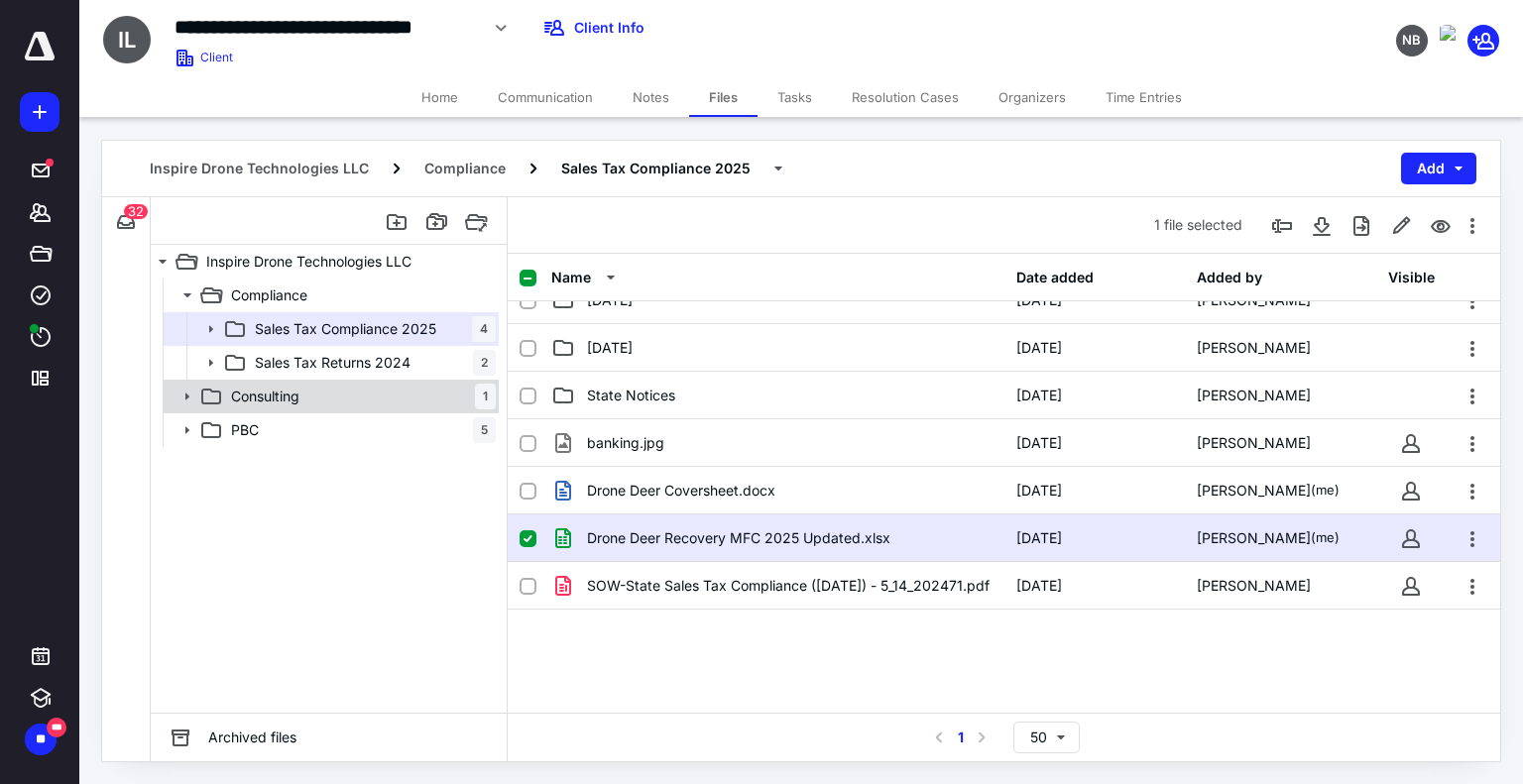 click on "Consulting 1" at bounding box center [359, 396] 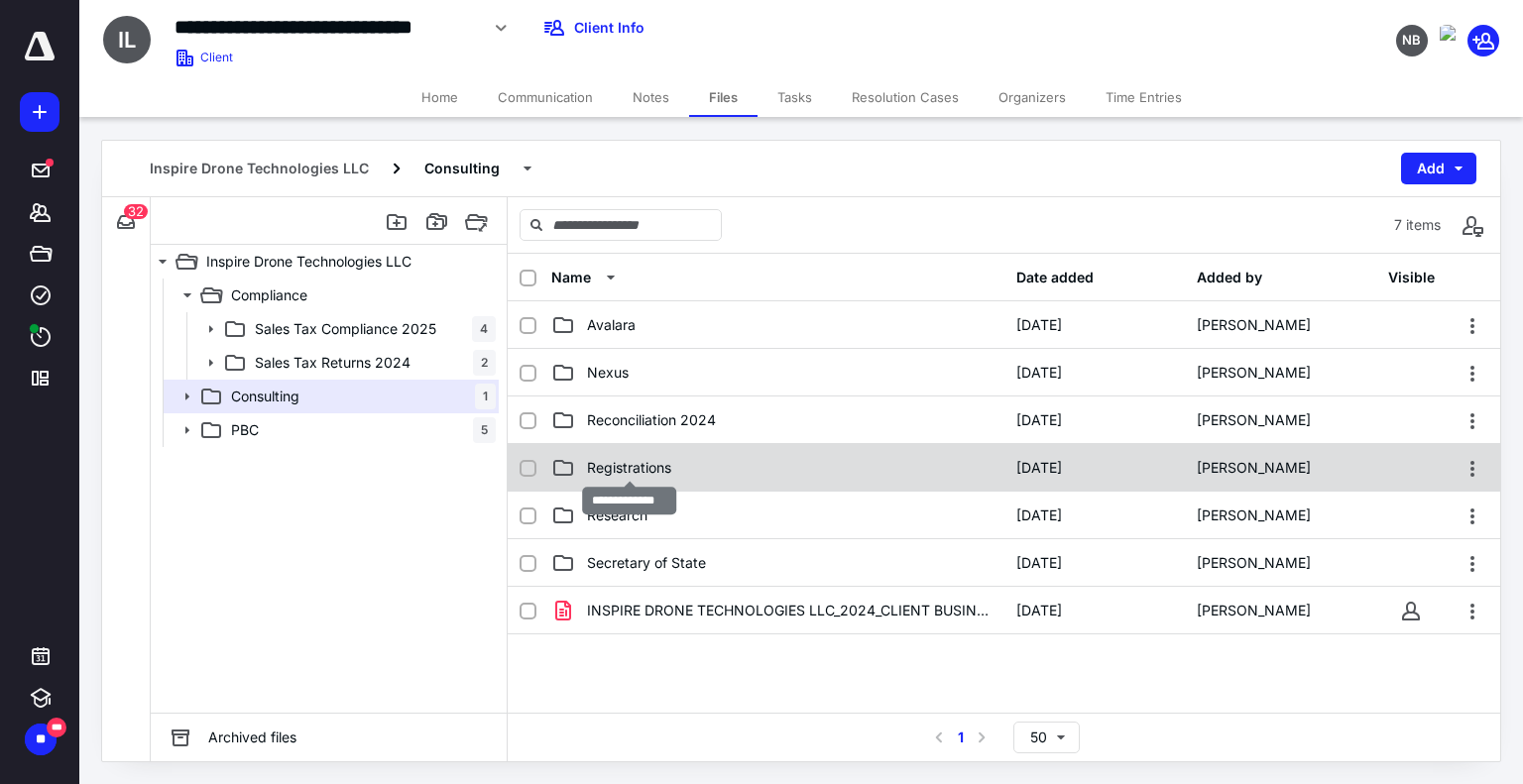 click on "Registrations" at bounding box center (629, 468) 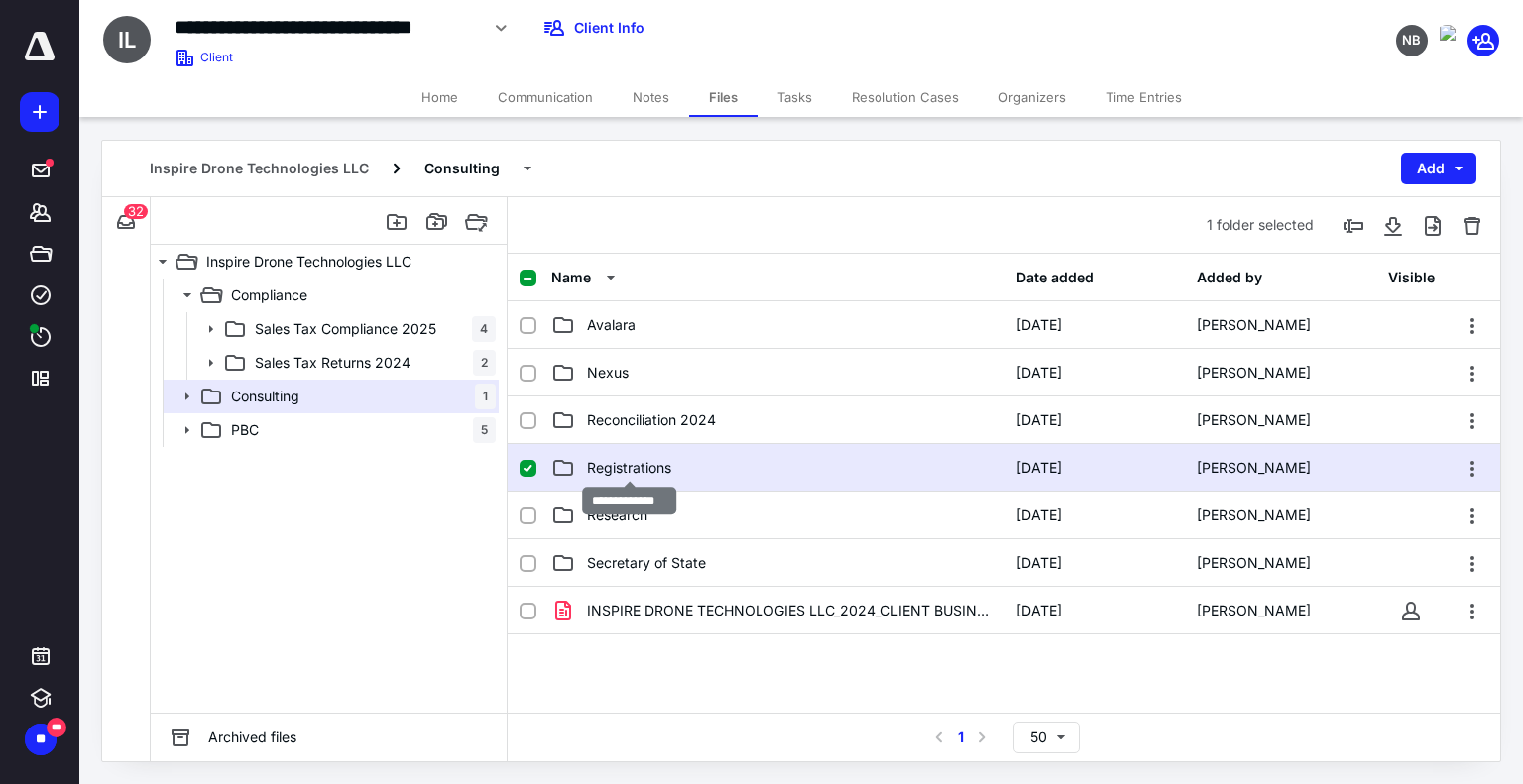 click on "Registrations" at bounding box center [629, 468] 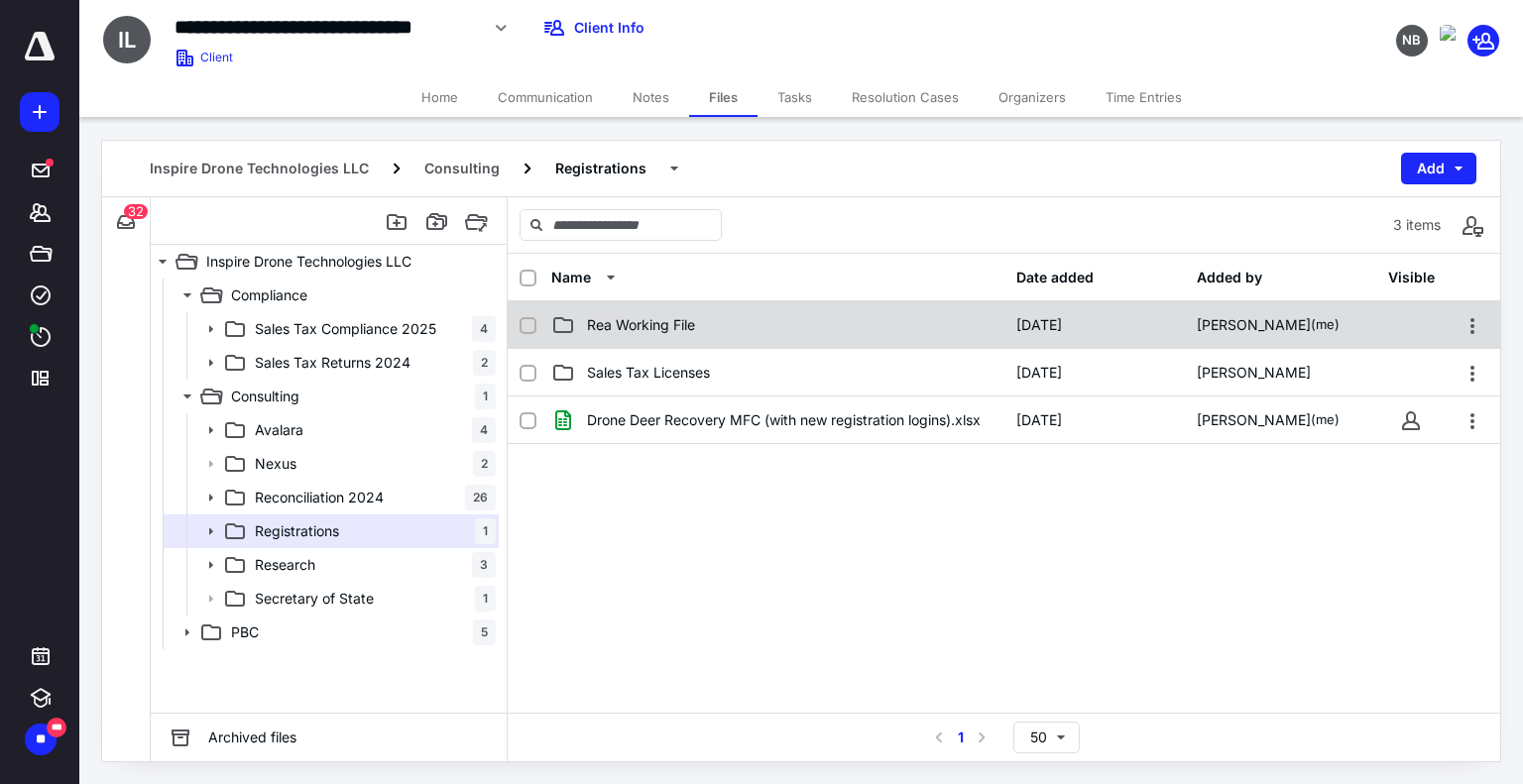 click on "Rea Working File" at bounding box center (641, 325) 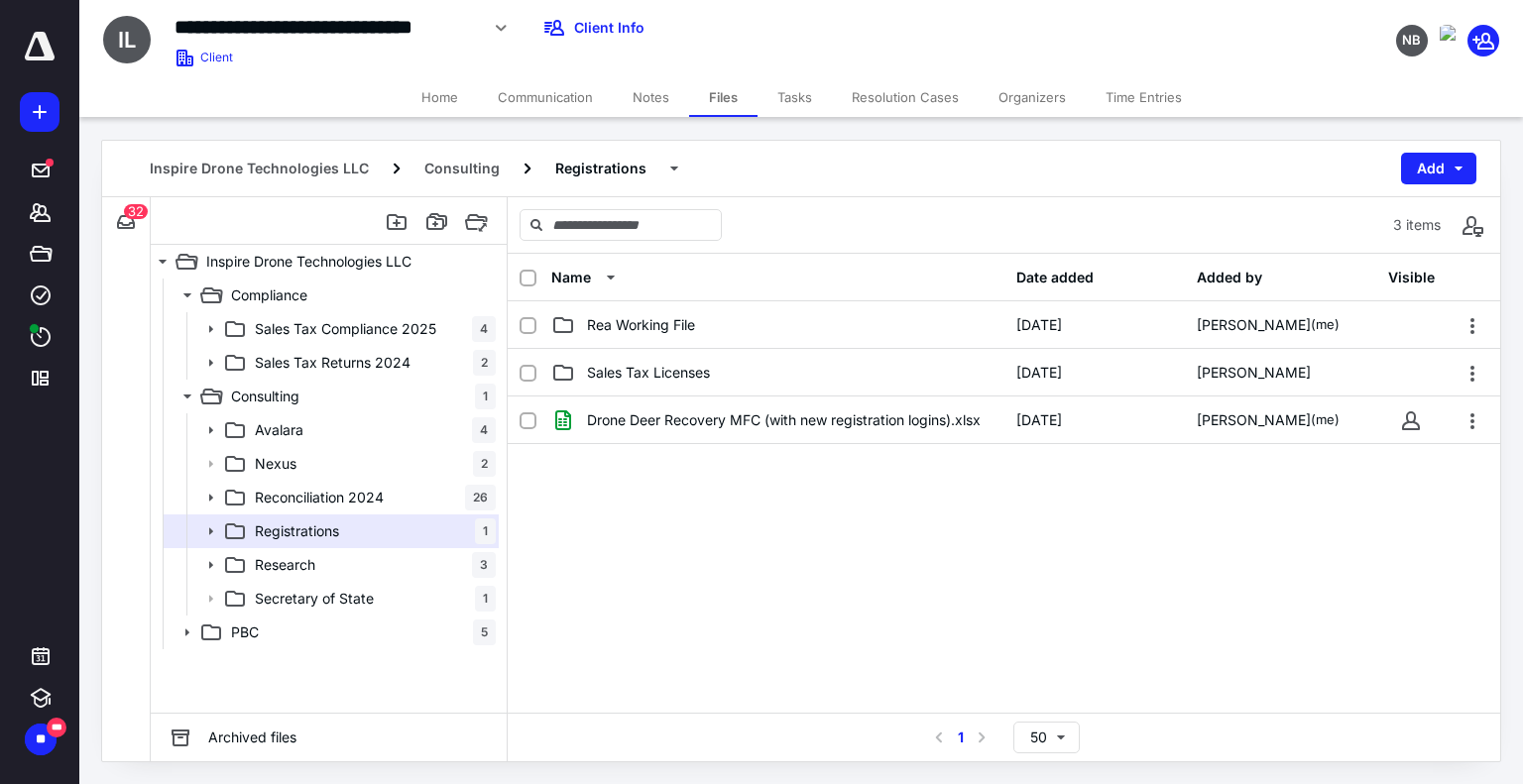 click on "Rea Working File 1/27/2025 Morgan Dible  (me) Sales Tax Licenses 4/2/2024 Nina Bencivengo Drone Deer Recovery MFC (with new registration logins).xlsx 6/13/2025 Morgan Dible  (me)" at bounding box center (1003, 498) 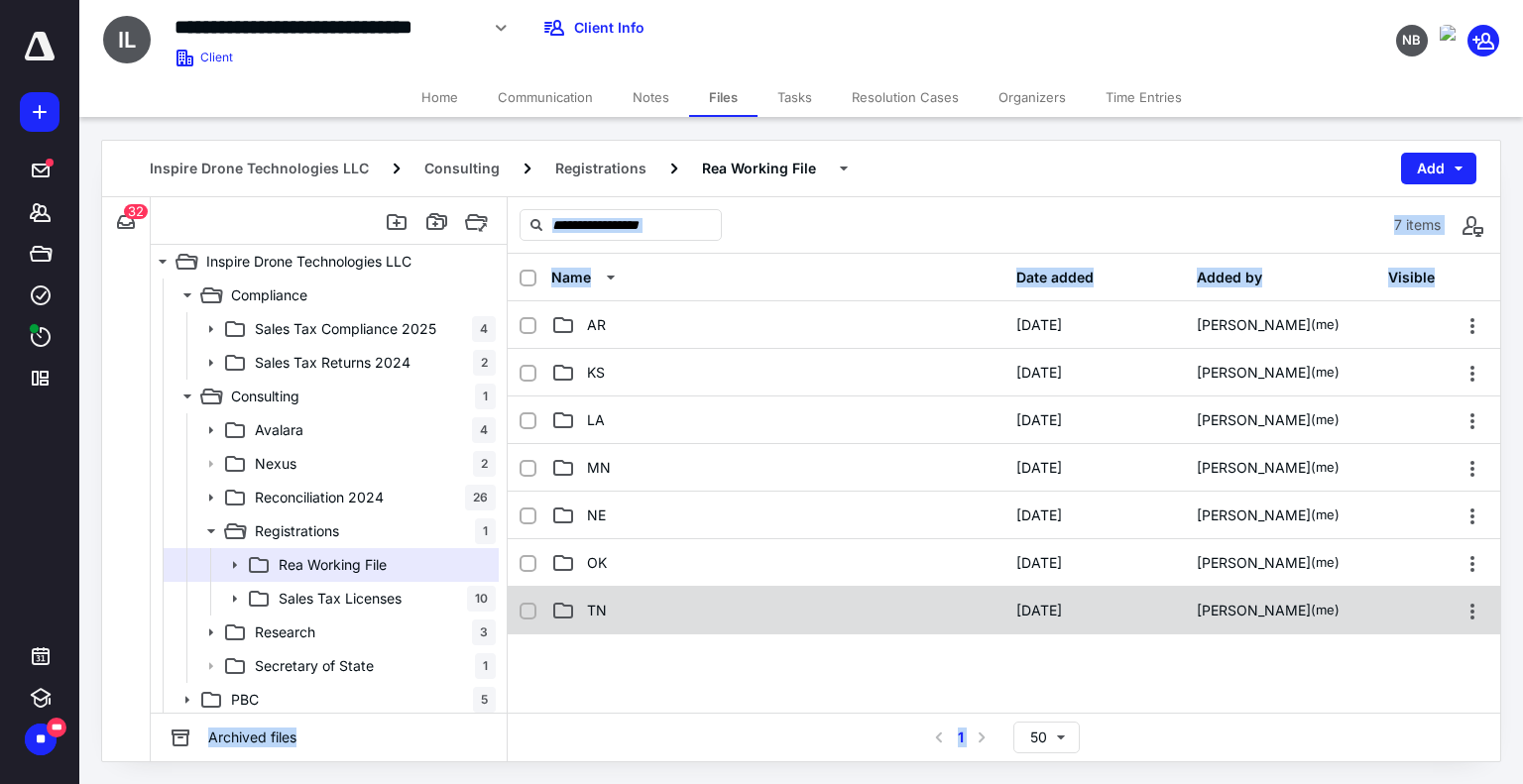click on "TN 6/9/2025 Morgan Dible  (me)" at bounding box center [1003, 611] 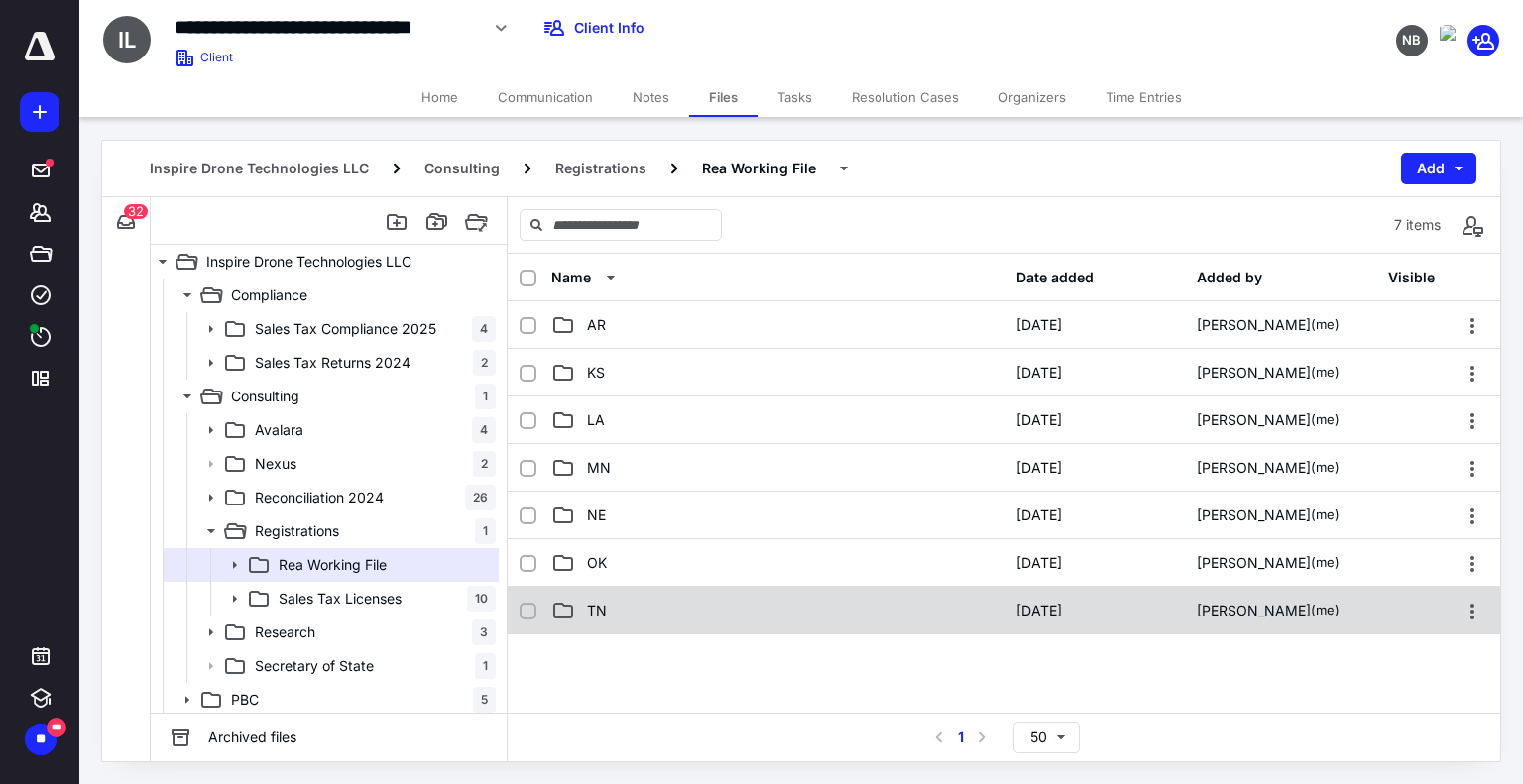 click on "TN 6/9/2025 Morgan Dible  (me)" at bounding box center [1003, 611] 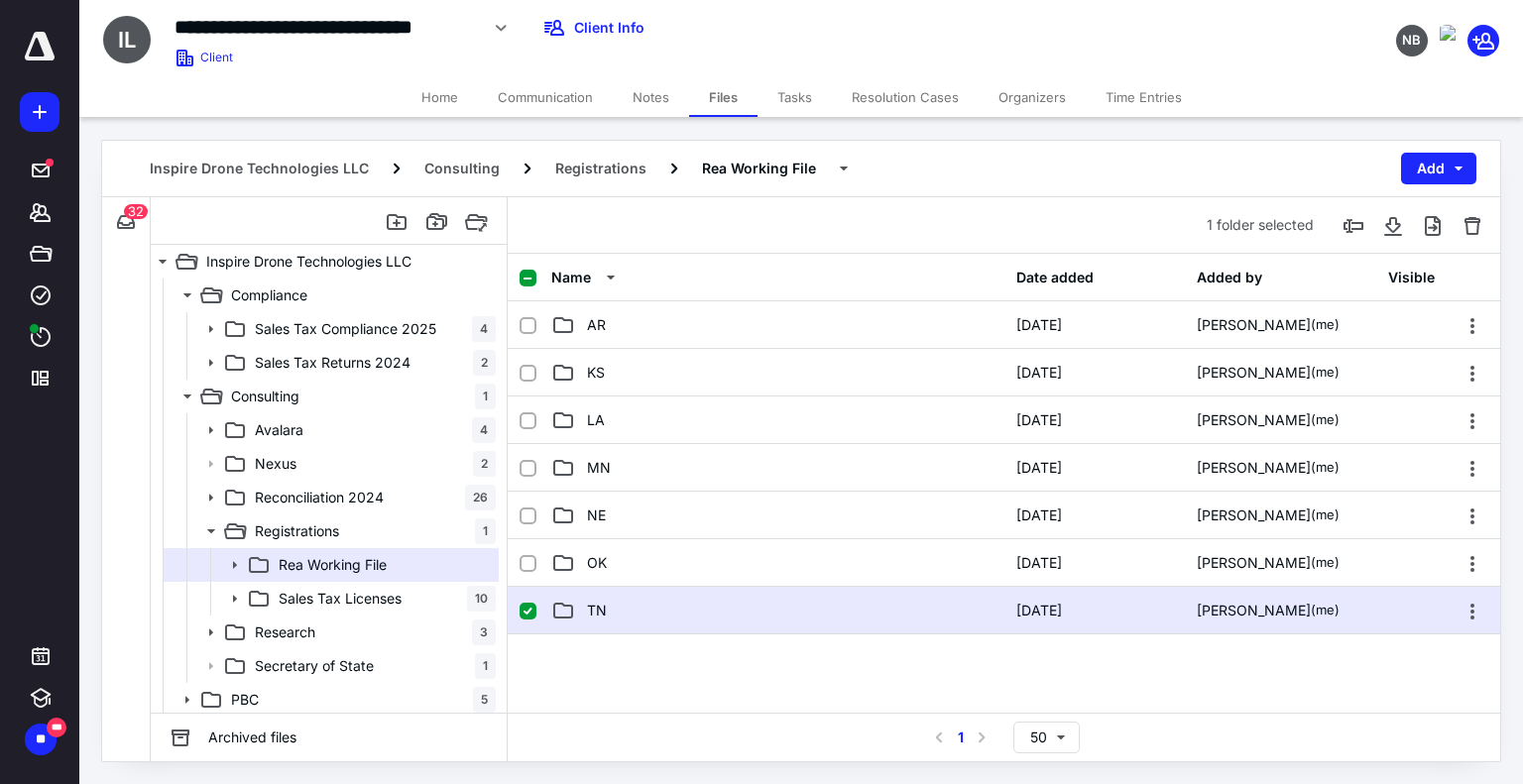 click on "TN" at bounding box center (597, 611) 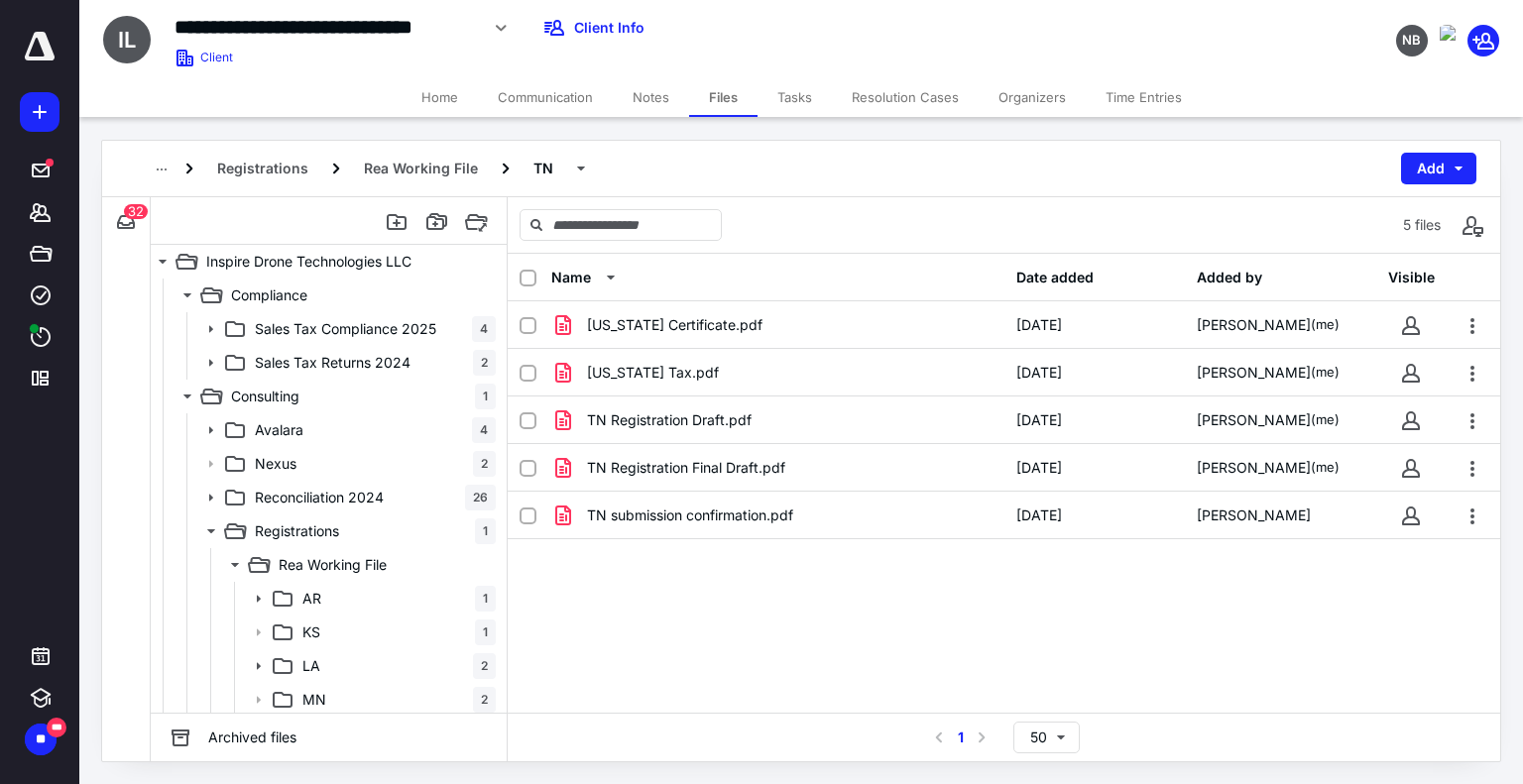click on "Name Date added Added by Visible Tennessee Certificate.pdf 7/1/2025 Morgan Dible  (me) Tennessee Tax.pdf 7/1/2025 Morgan Dible  (me) TN Registration Draft.pdf 6/9/2025 Morgan Dible  (me) TN Registration Final Draft.pdf 6/11/2025 Morgan Dible  (me) TN submission confirmation.pdf 6/16/2025 Kathy LaMonica" at bounding box center (1003, 483) 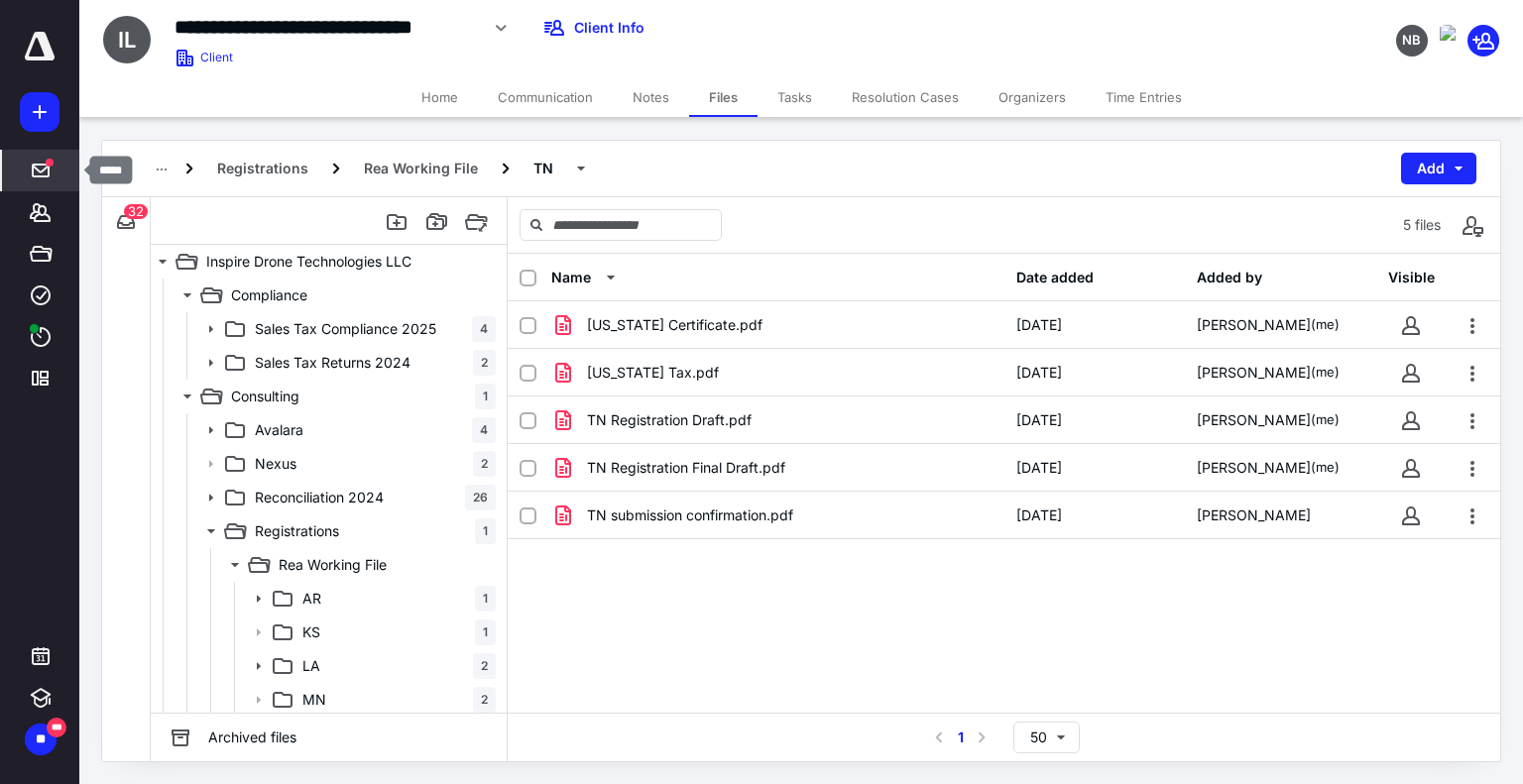 click 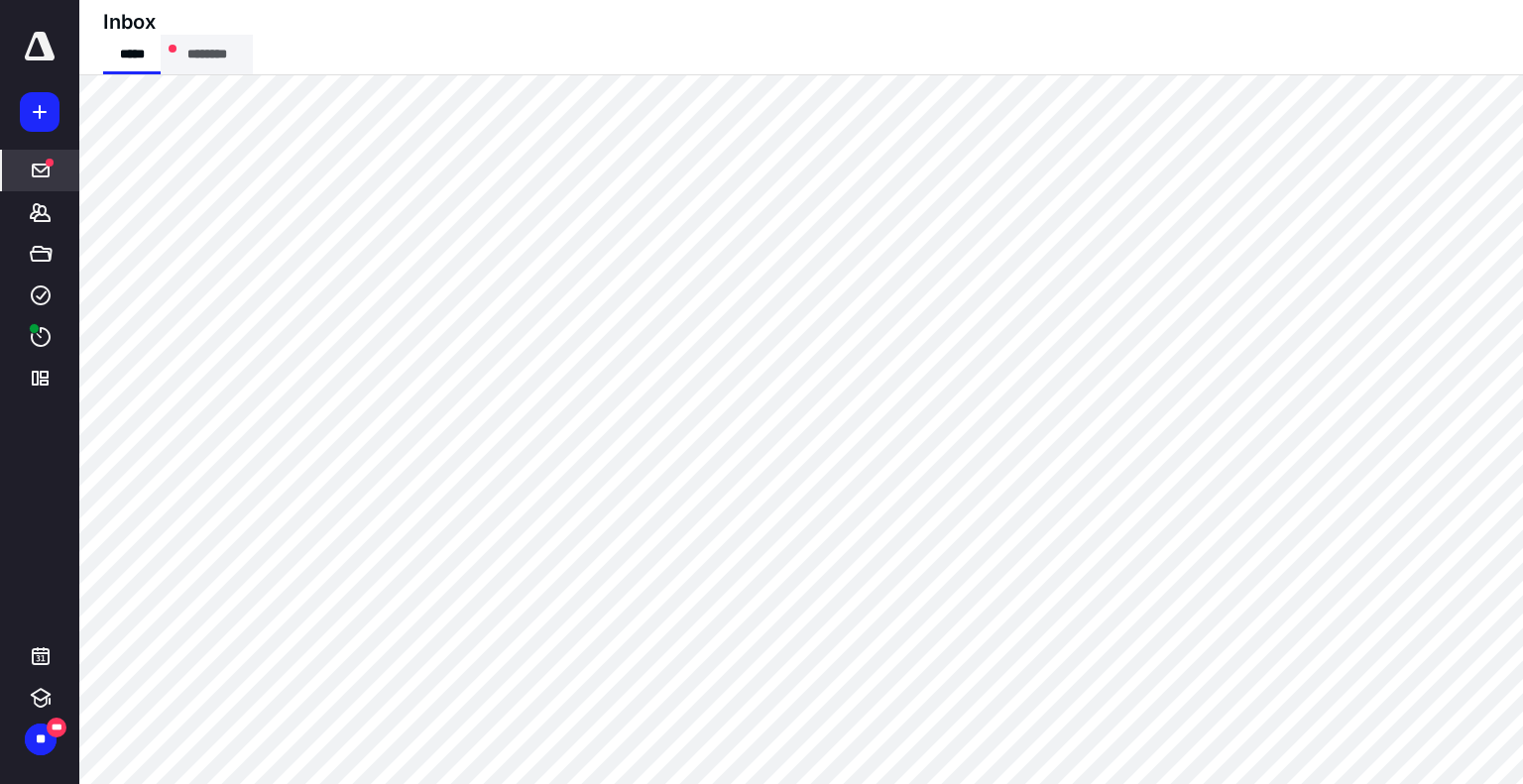 click on "********" at bounding box center [206, 55] 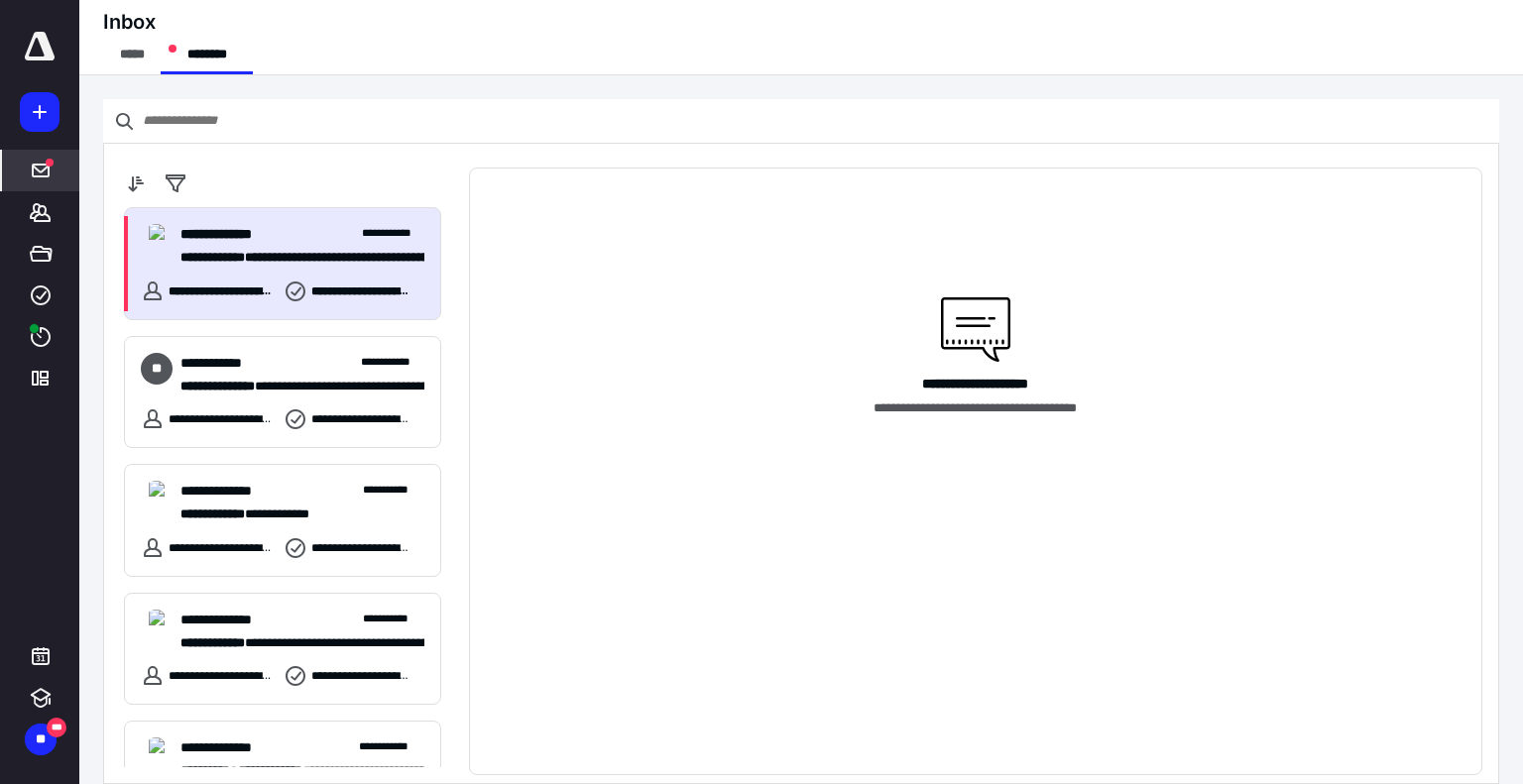click on "**********" at bounding box center (302, 234) 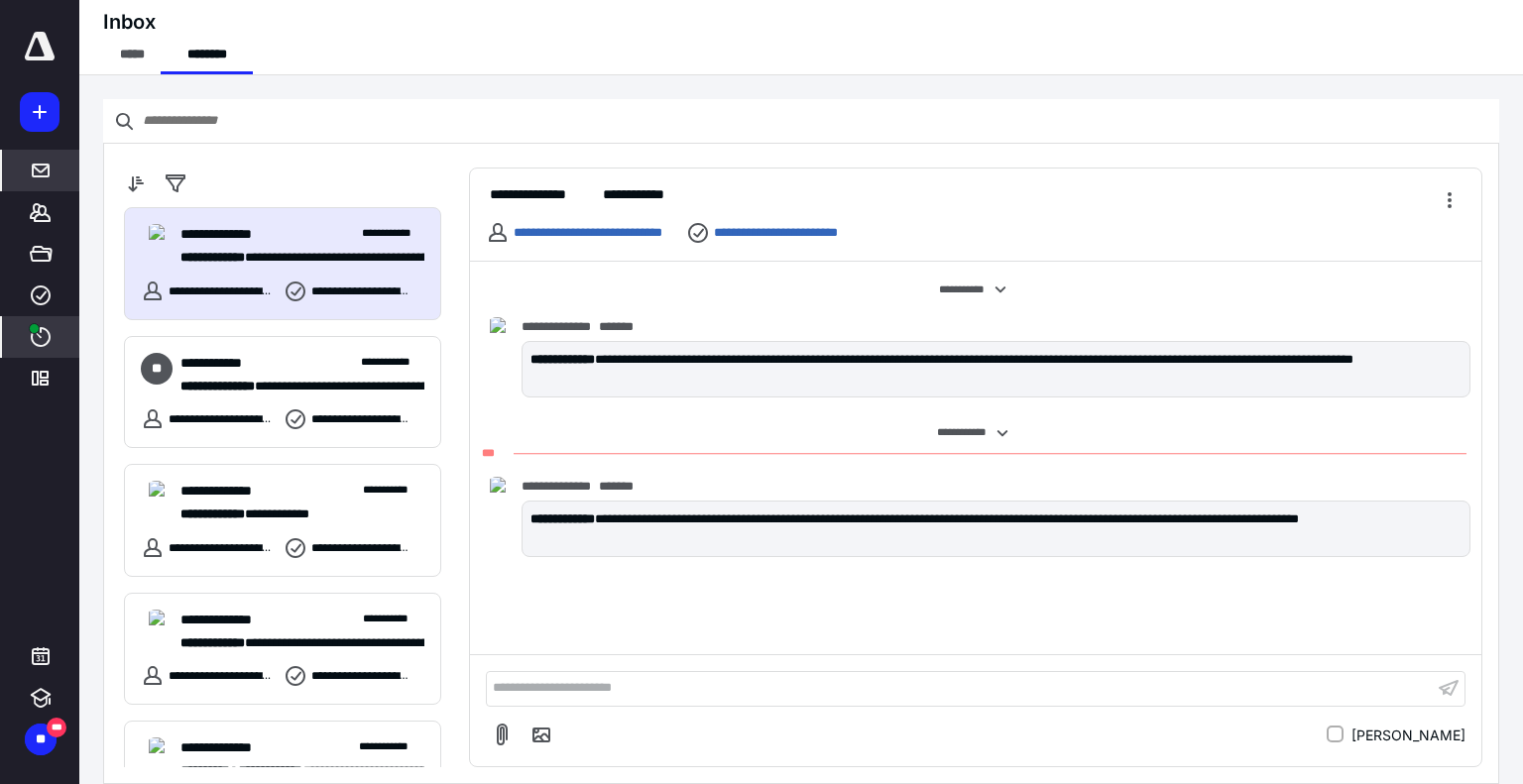 click on "****" at bounding box center (41, 337) 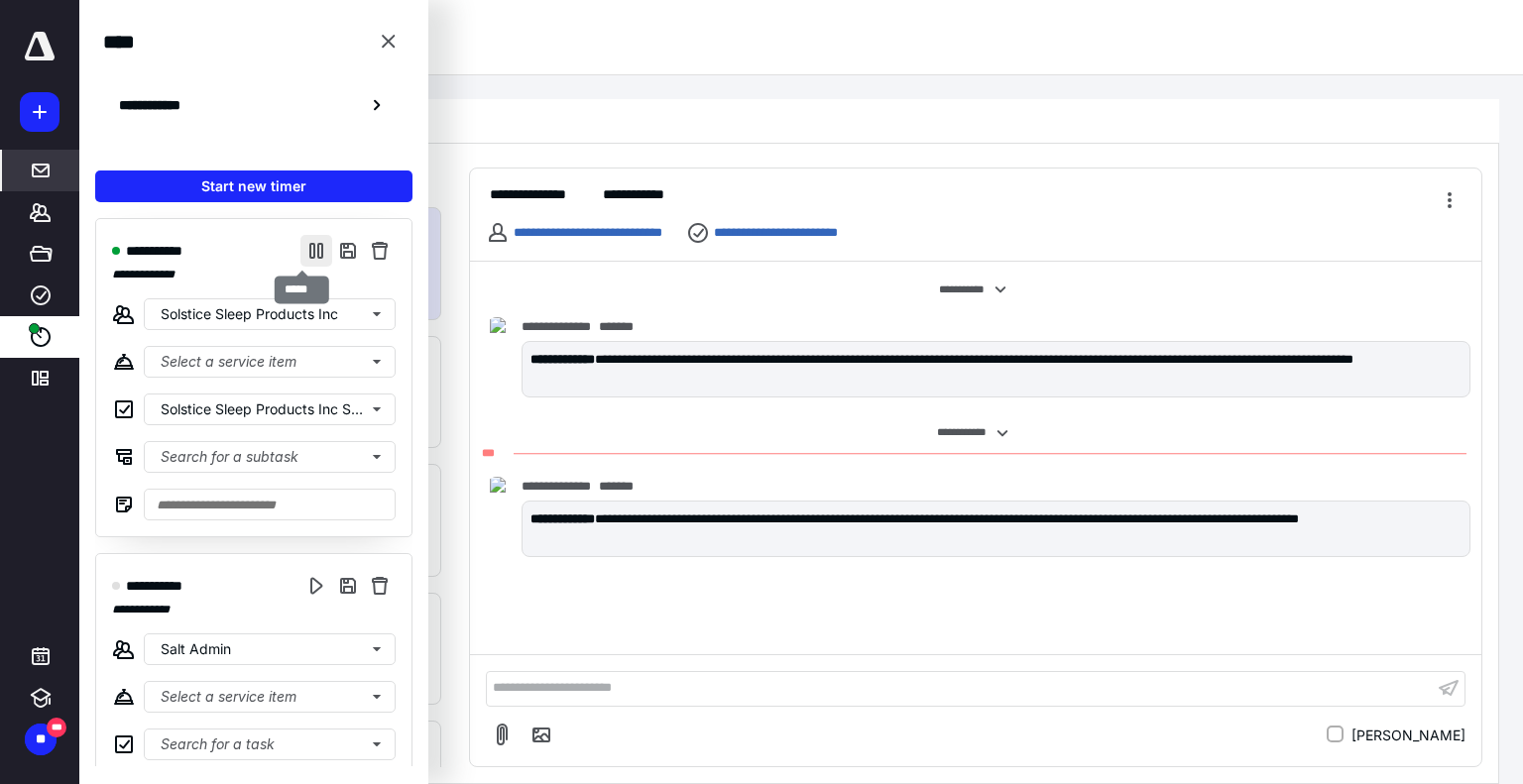 click at bounding box center [316, 251] 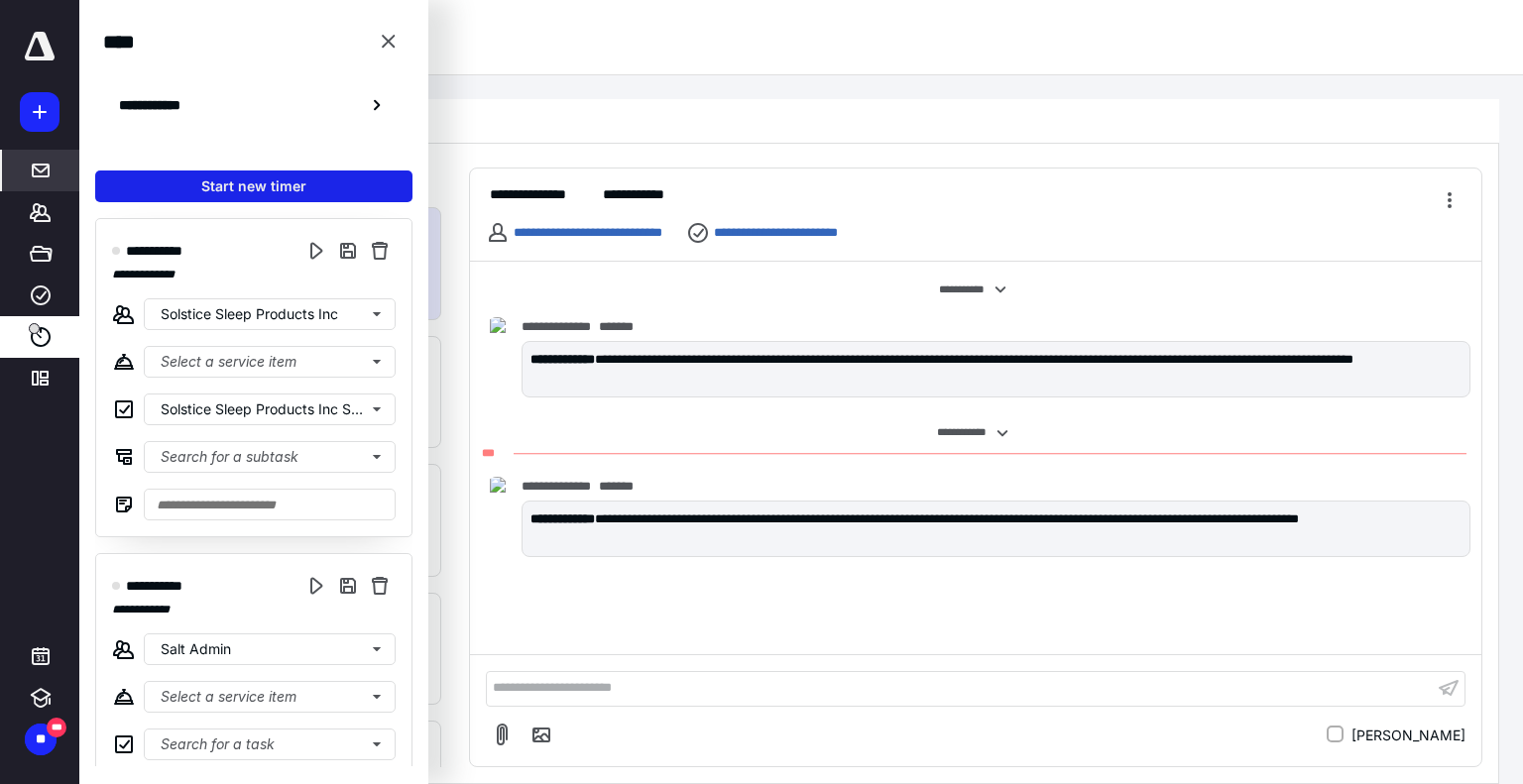 click on "Start new timer" at bounding box center [254, 186] 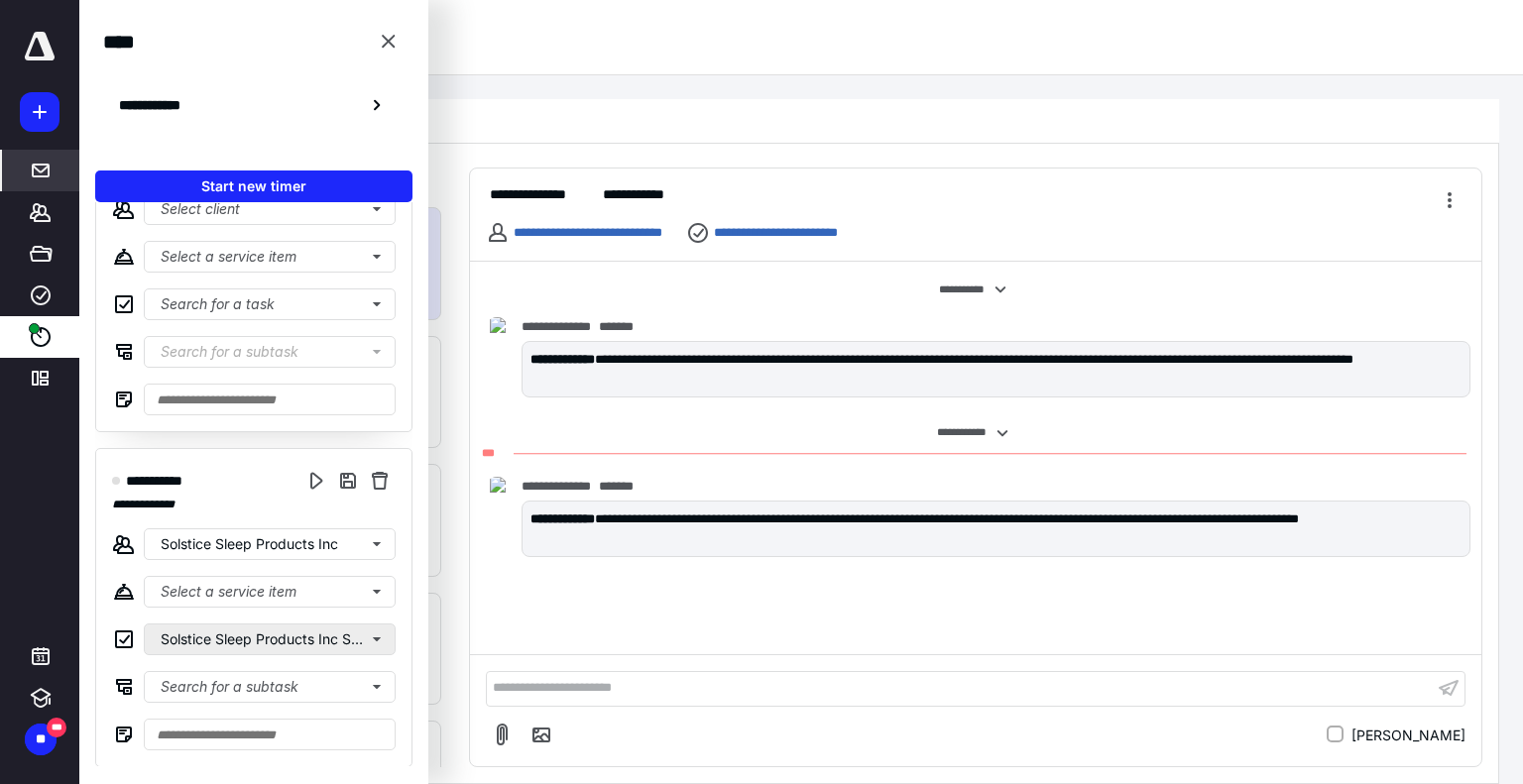 scroll, scrollTop: 198, scrollLeft: 0, axis: vertical 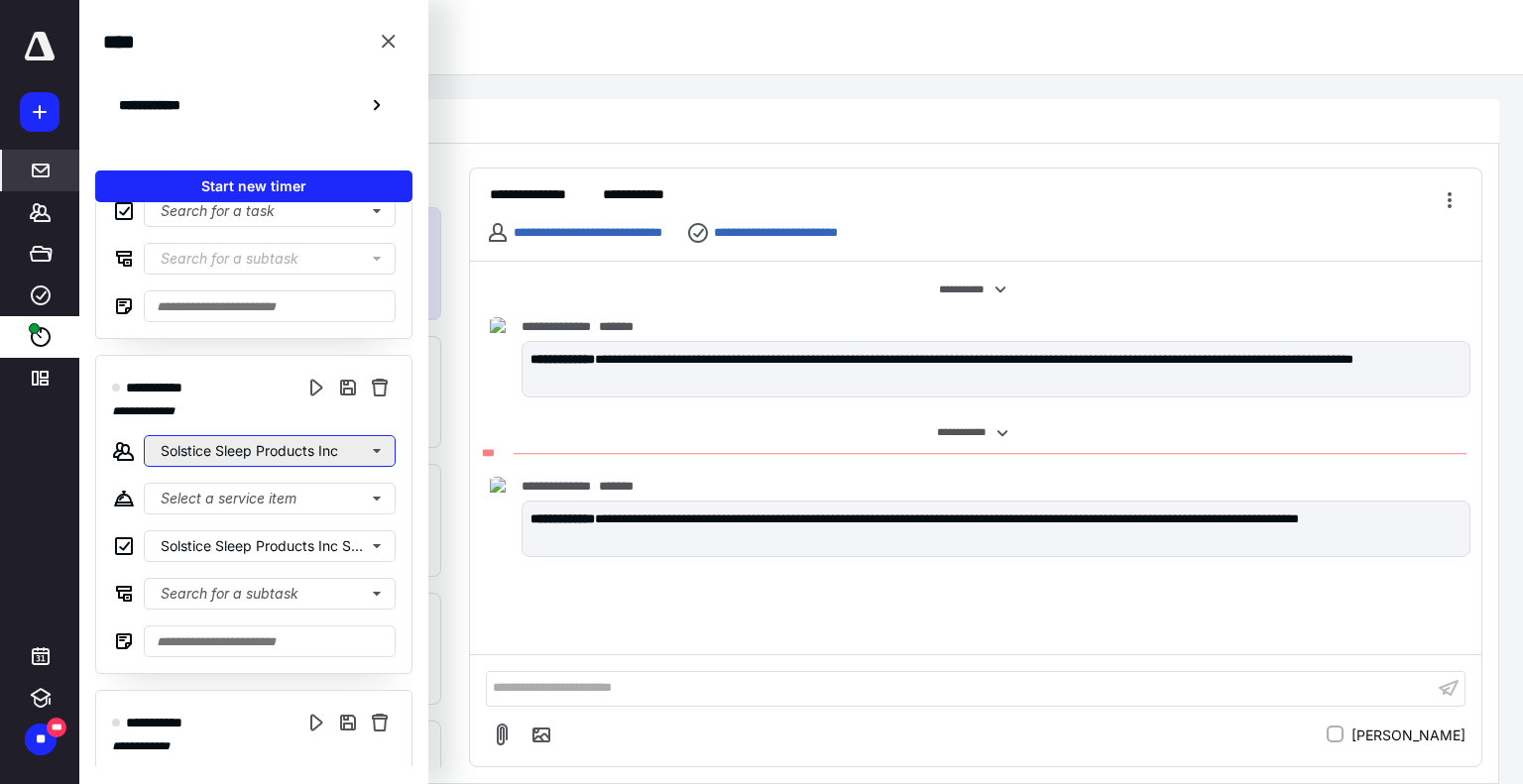 click on "Solstice Sleep Products Inc" at bounding box center (270, 451) 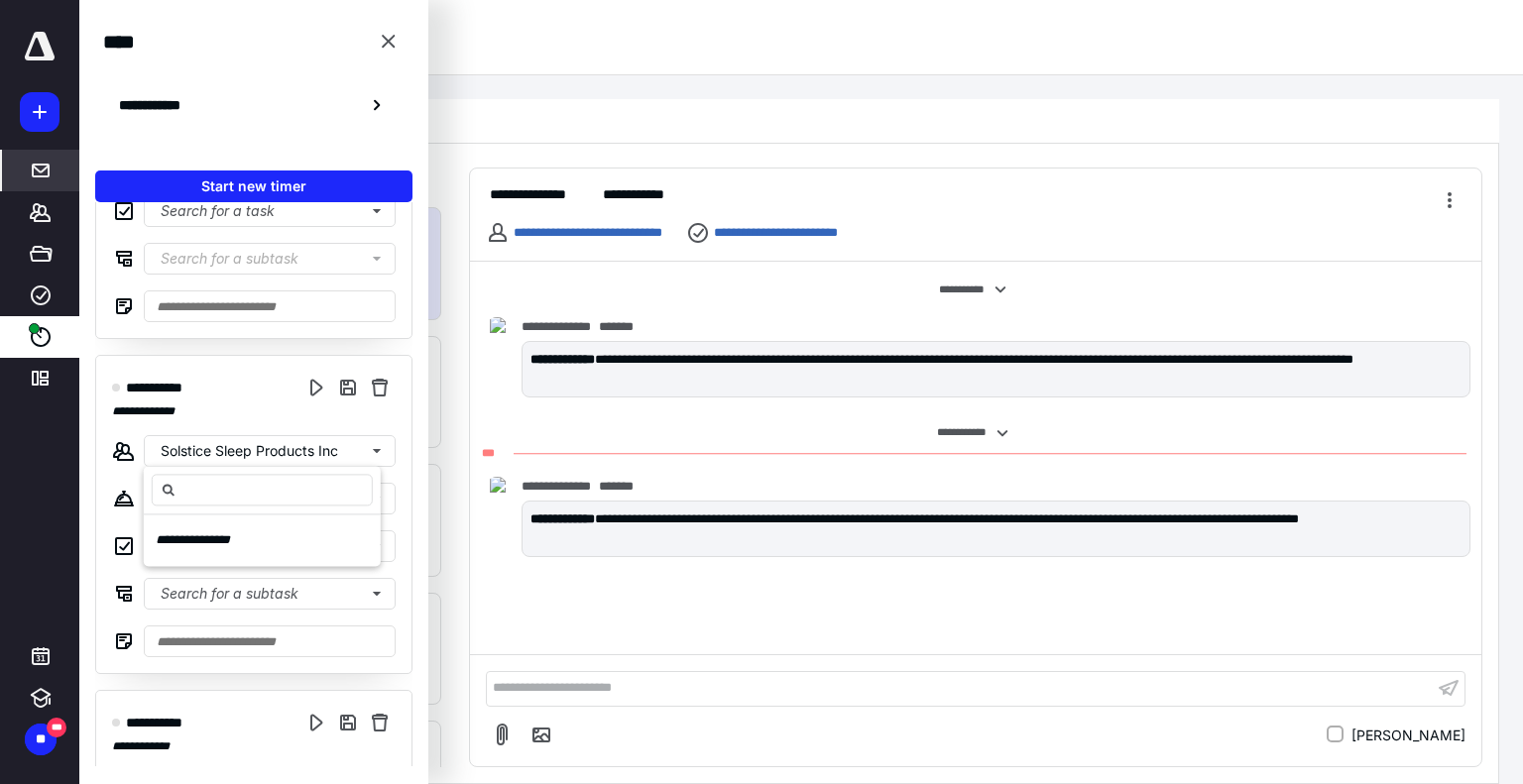 click on "**********" at bounding box center [262, 540] 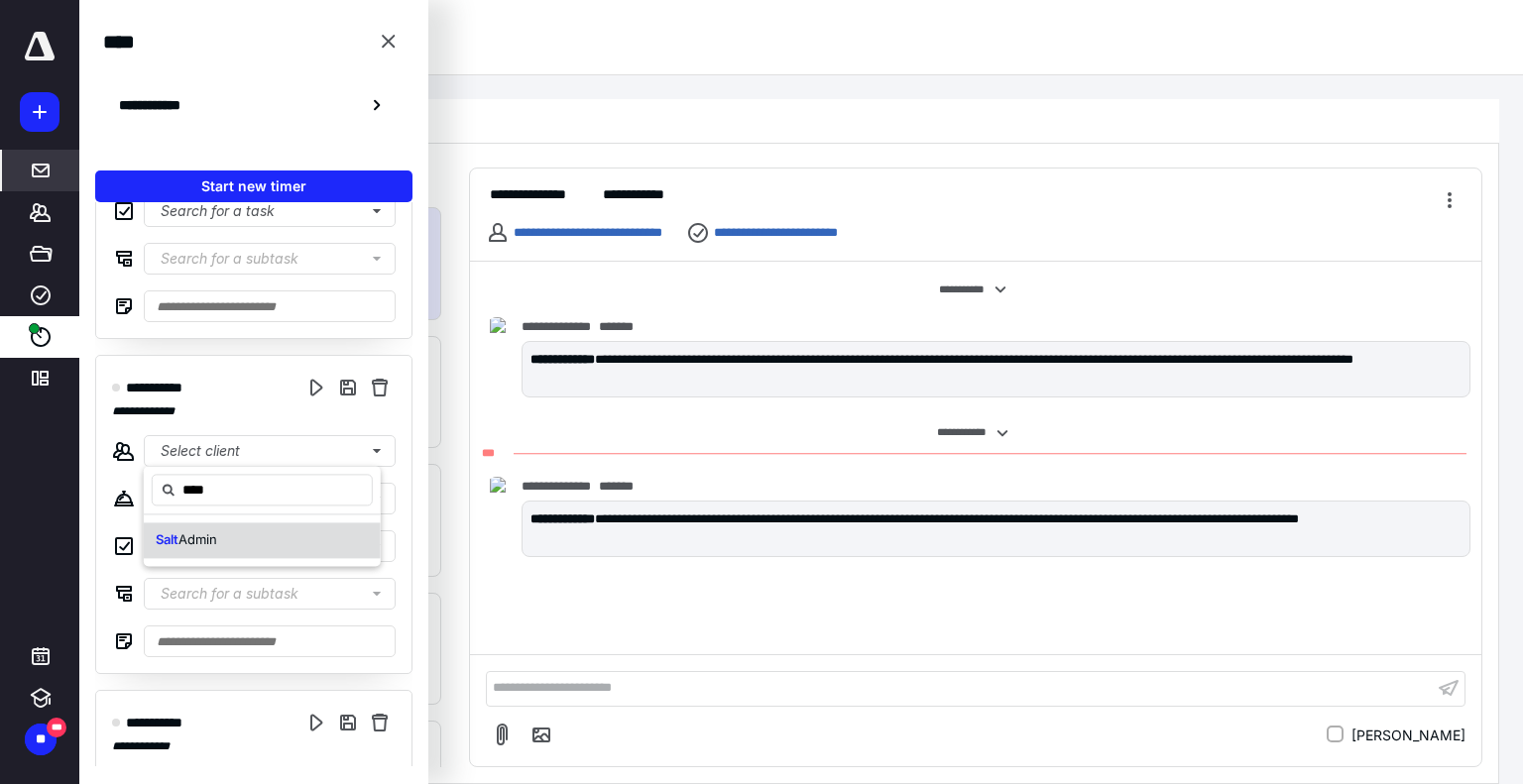 click on "Salt  Admin" at bounding box center (262, 540) 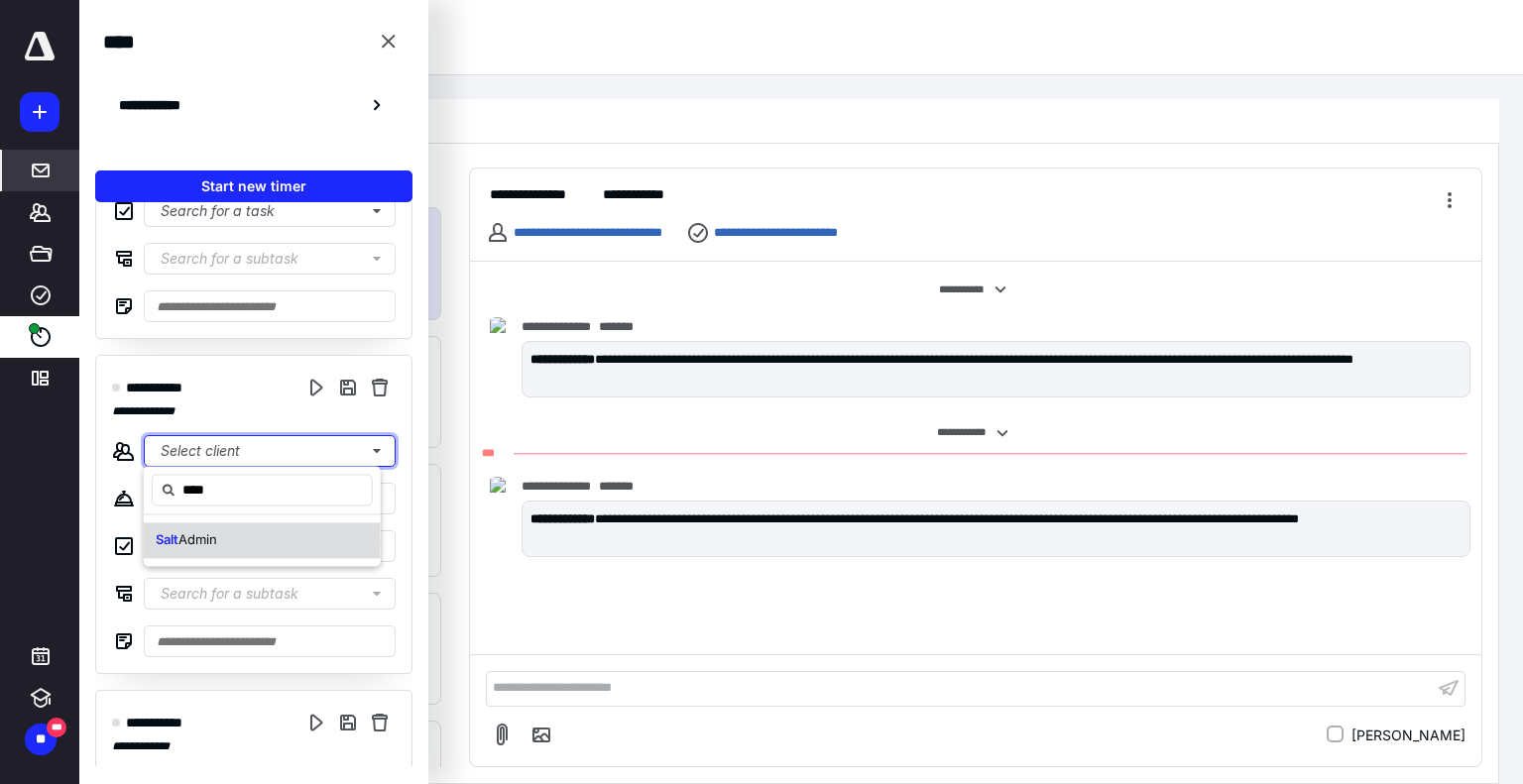 type 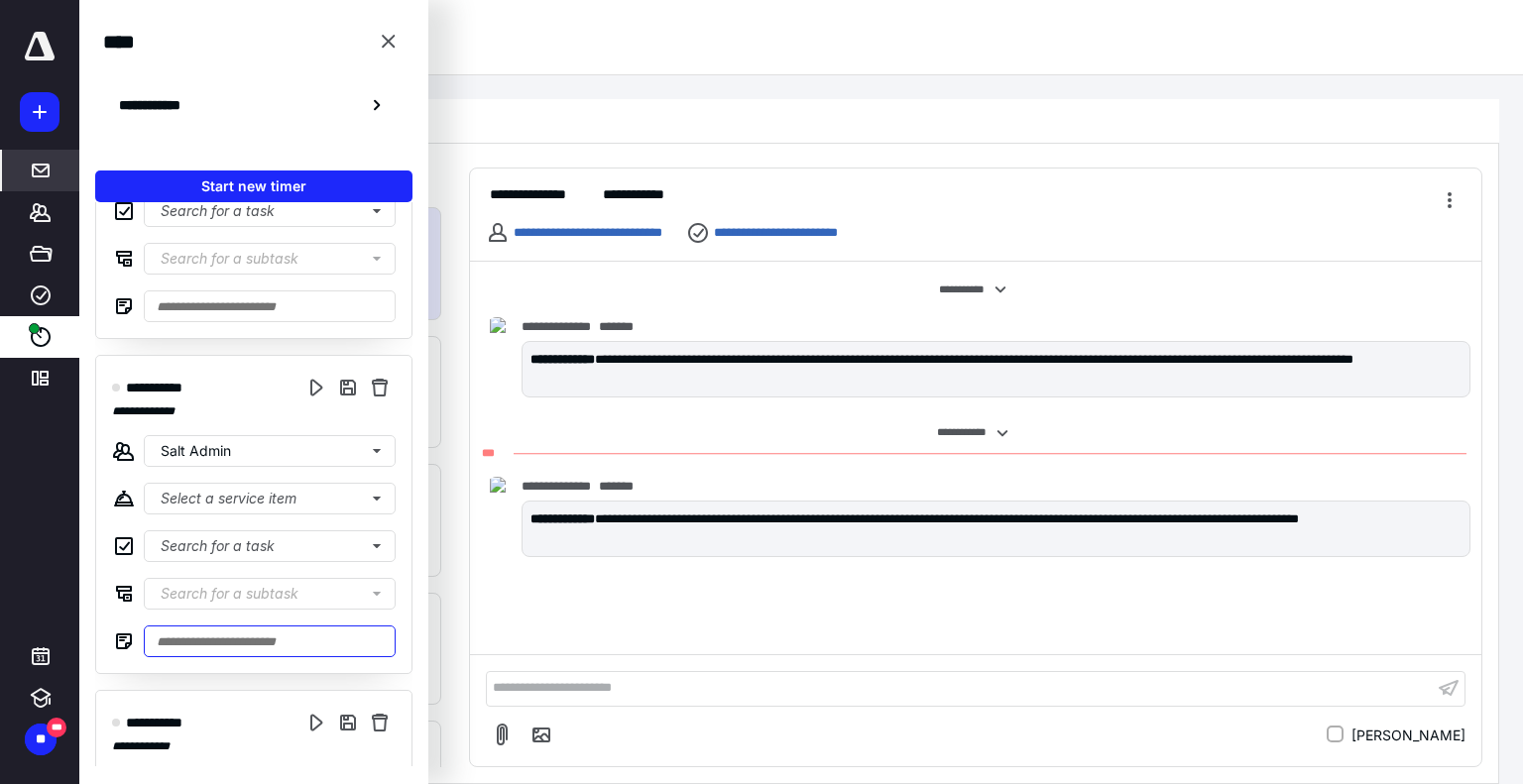 click at bounding box center [270, 641] 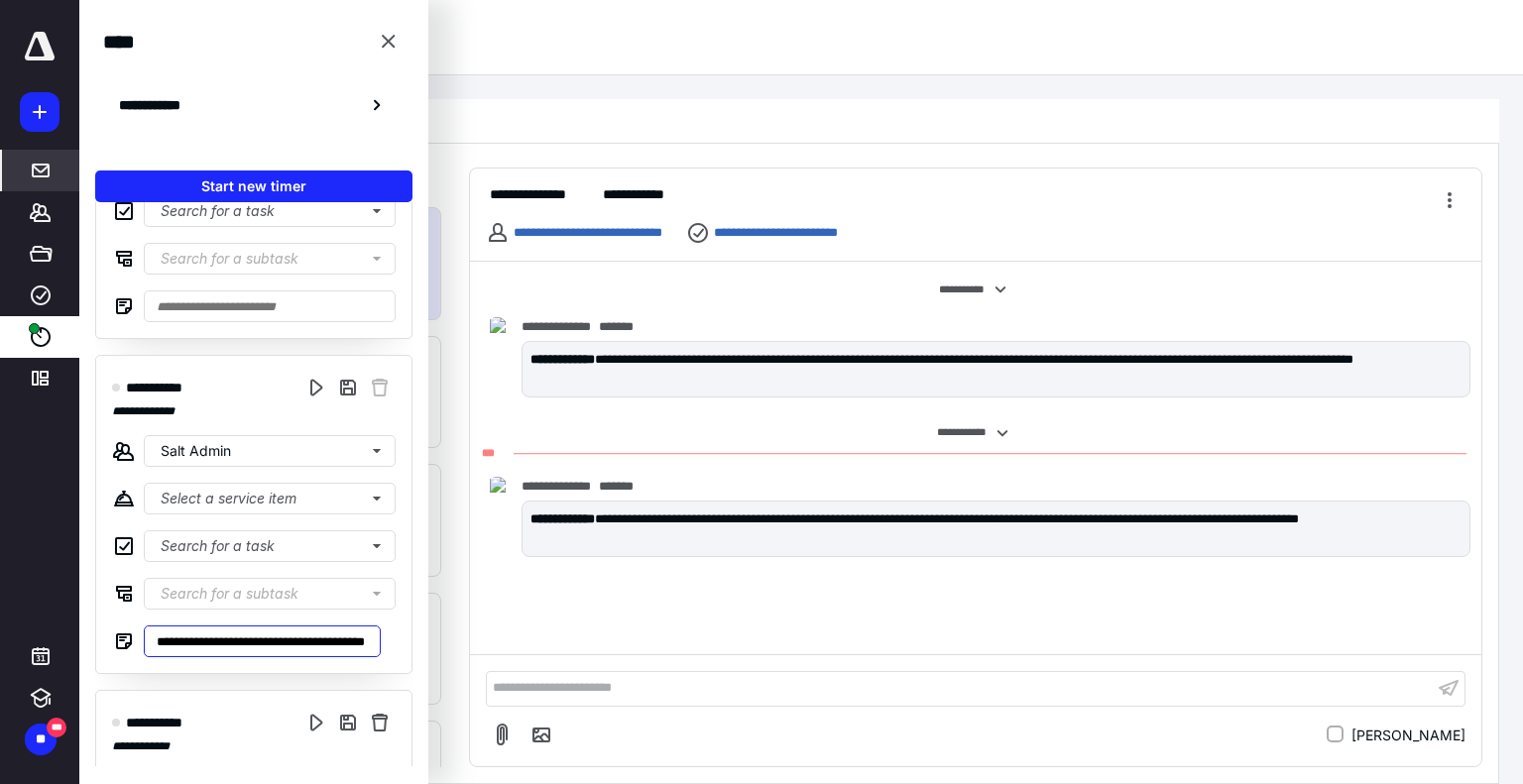 scroll, scrollTop: 0, scrollLeft: 59, axis: horizontal 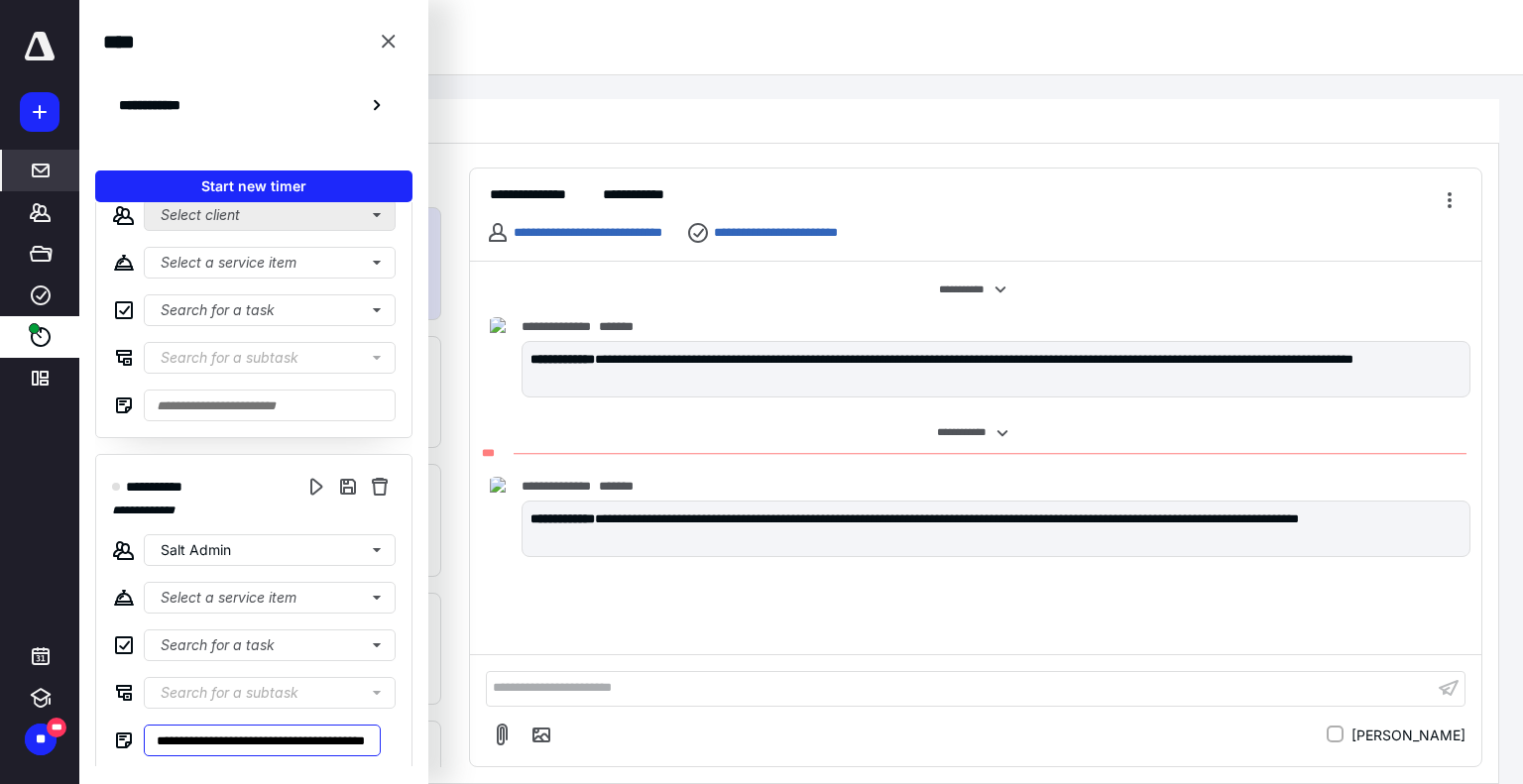 type on "**********" 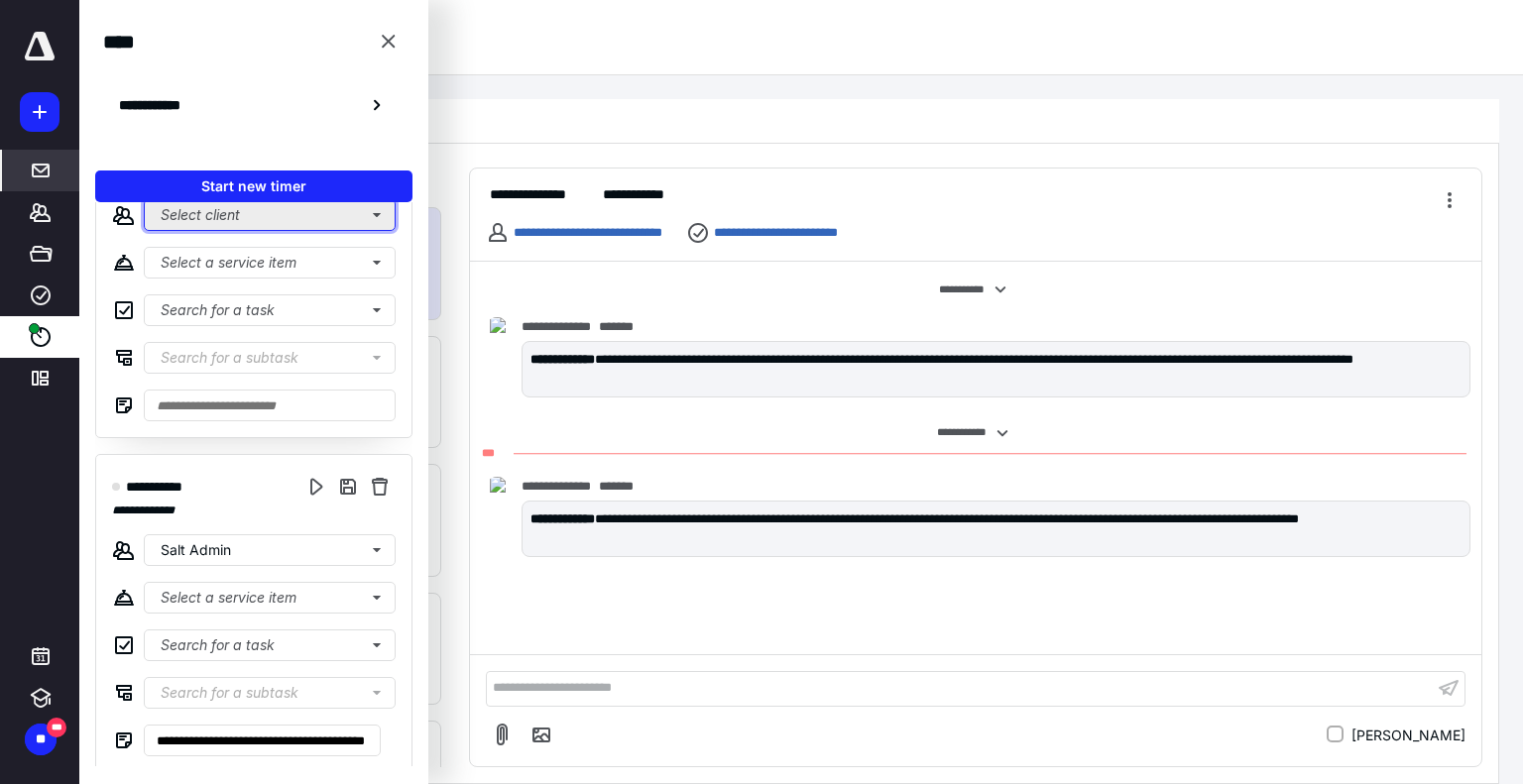 click on "Select client" at bounding box center [270, 215] 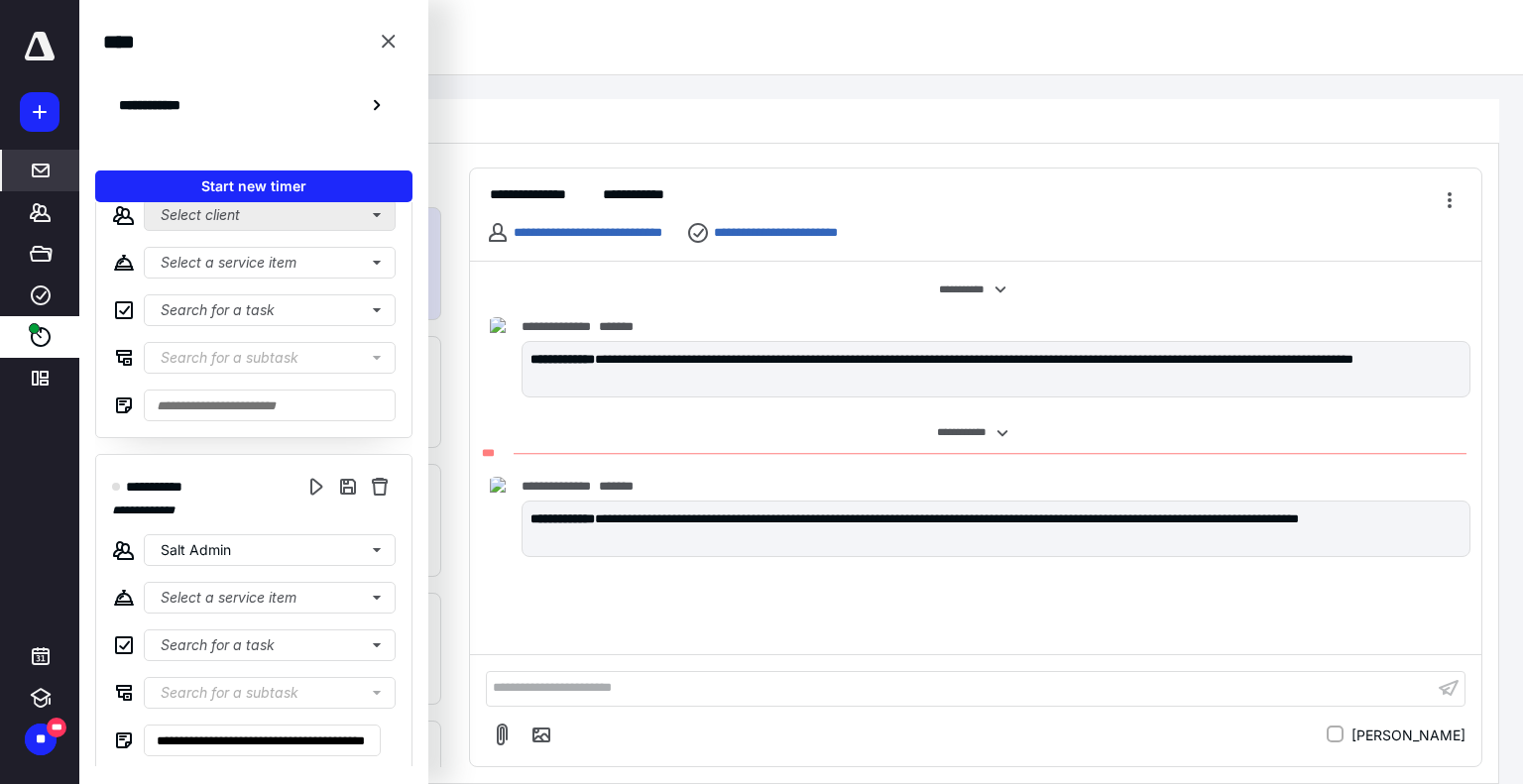 scroll, scrollTop: 0, scrollLeft: 0, axis: both 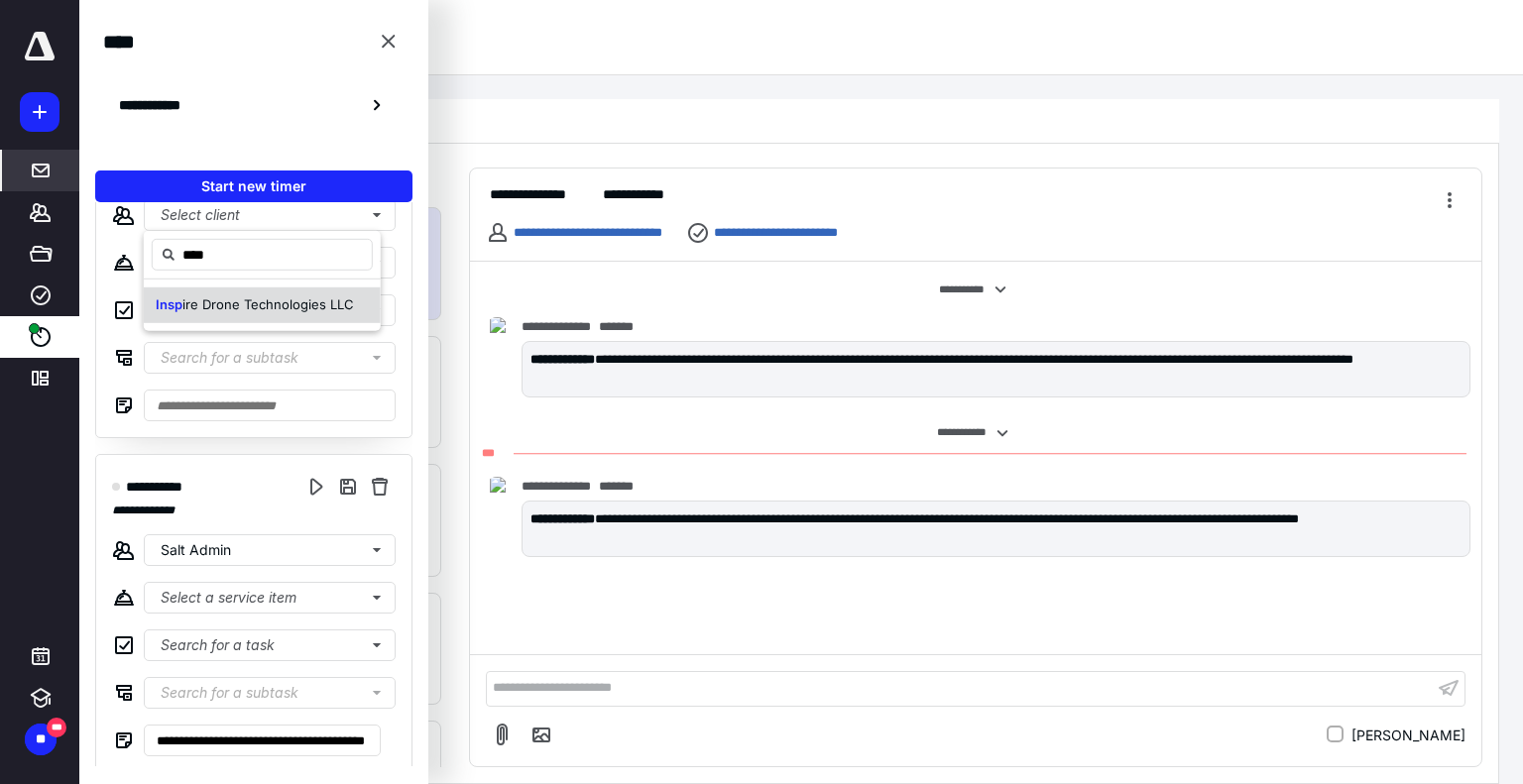 click on "ire Drone Technologies LLC" at bounding box center [268, 304] 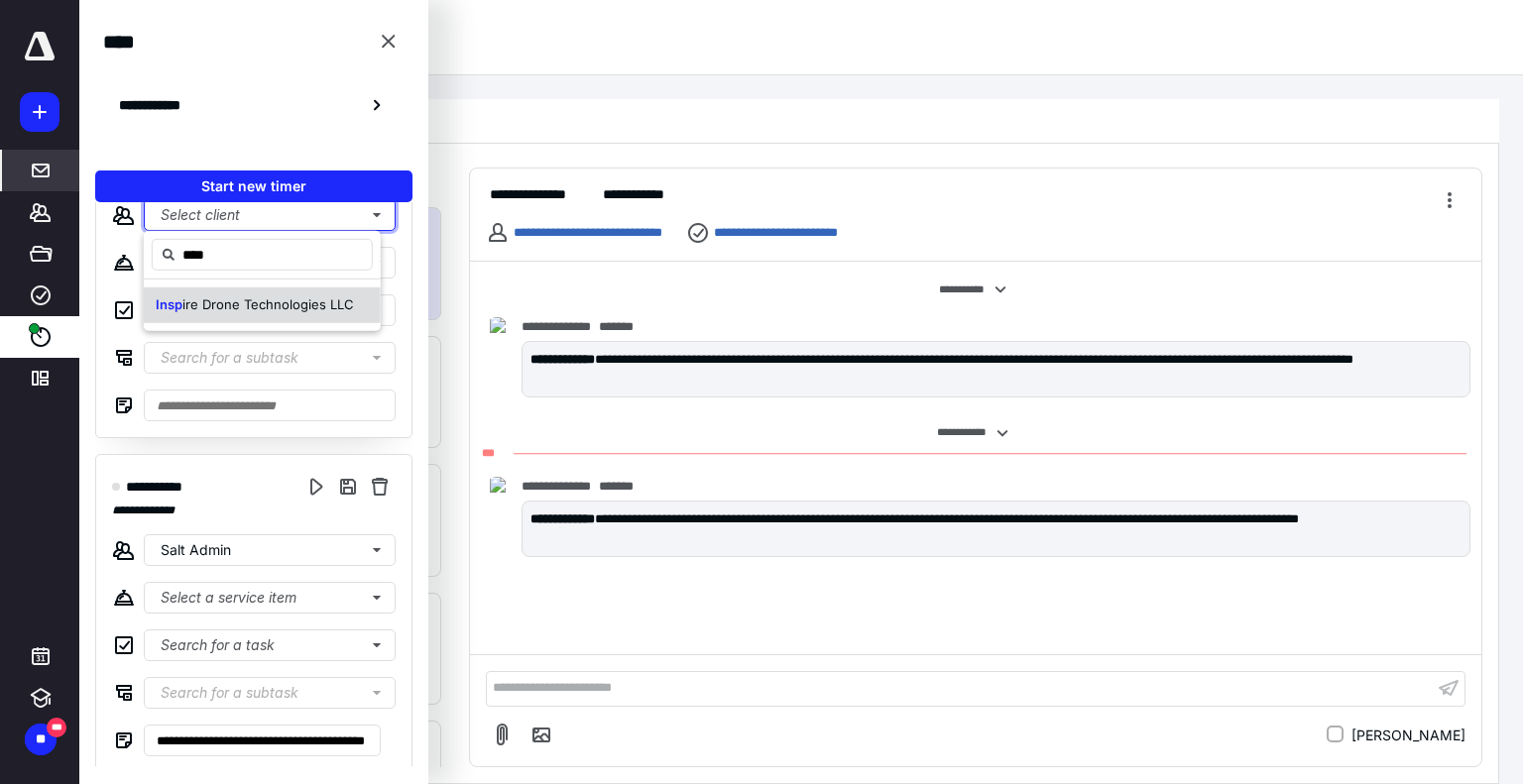 type 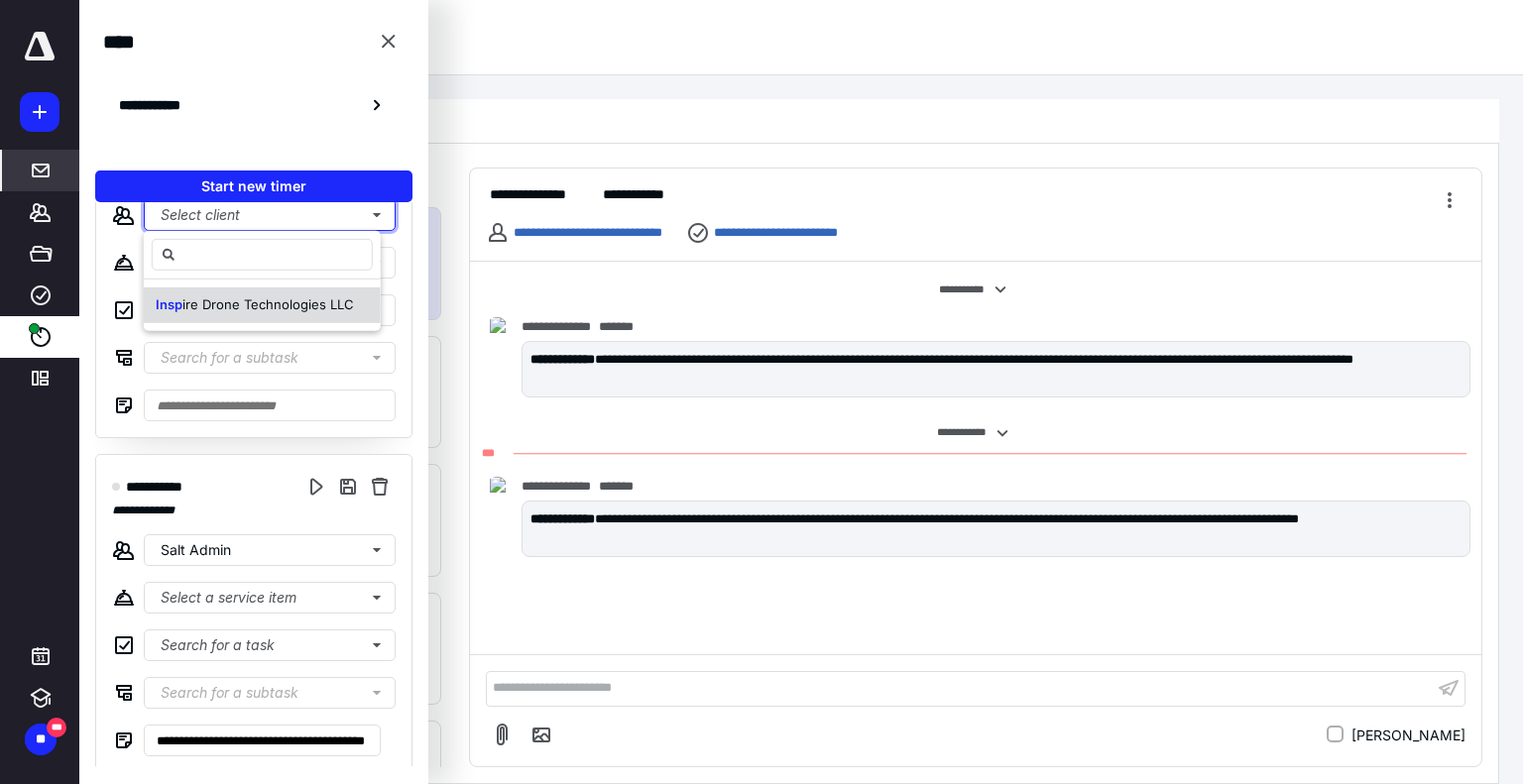 scroll, scrollTop: 96, scrollLeft: 0, axis: vertical 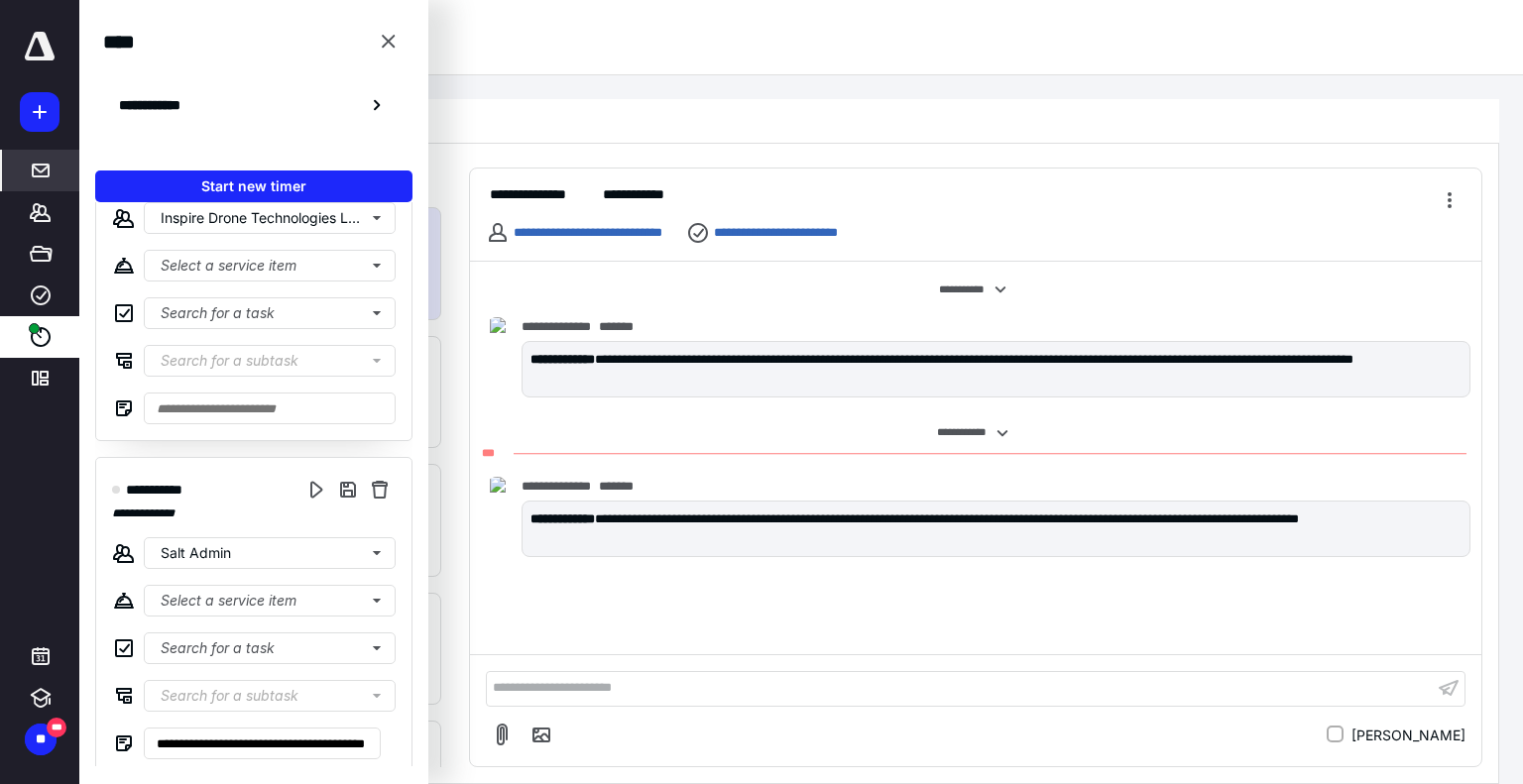 click on "**********" at bounding box center [976, 458] 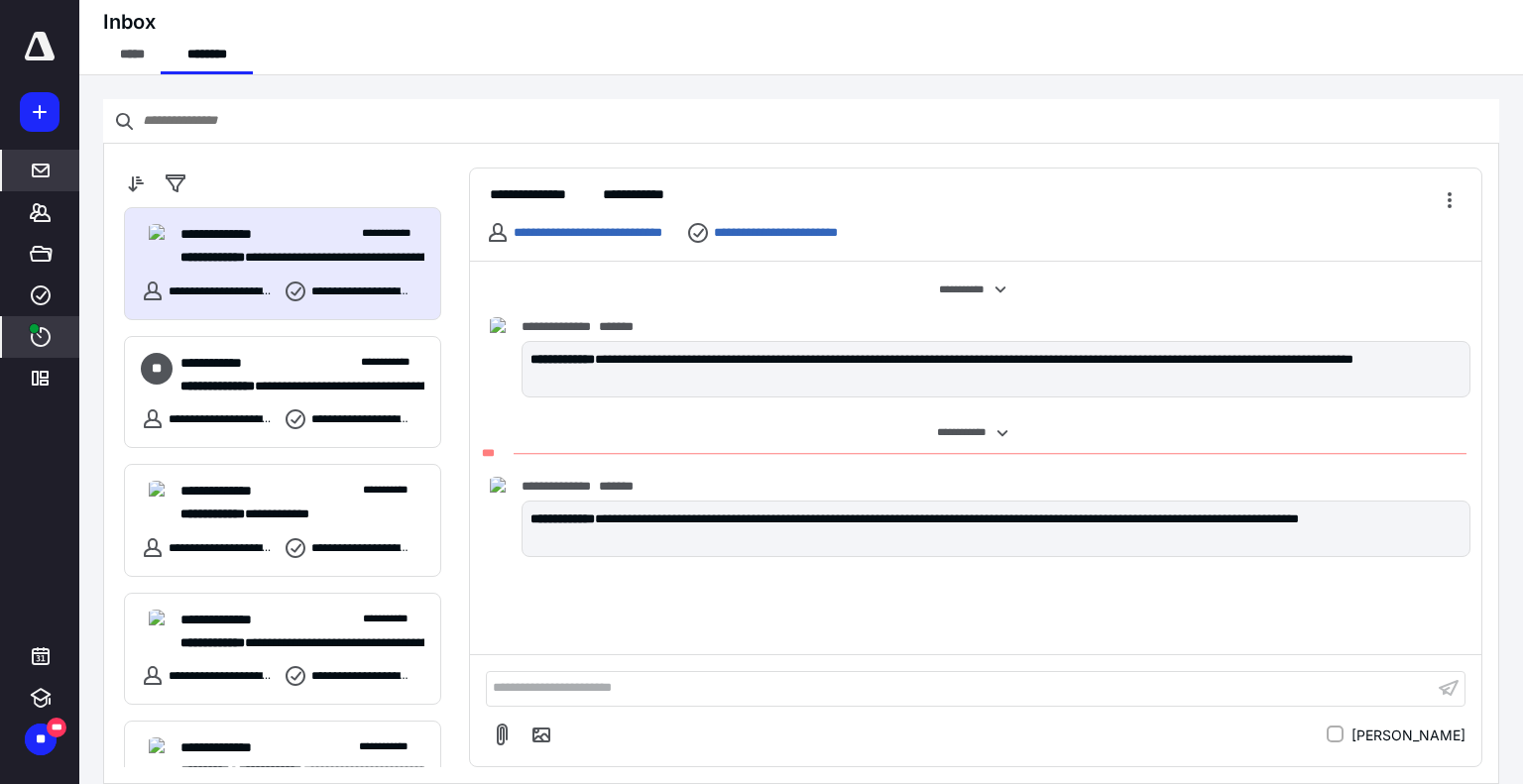 click at bounding box center (34, 328) 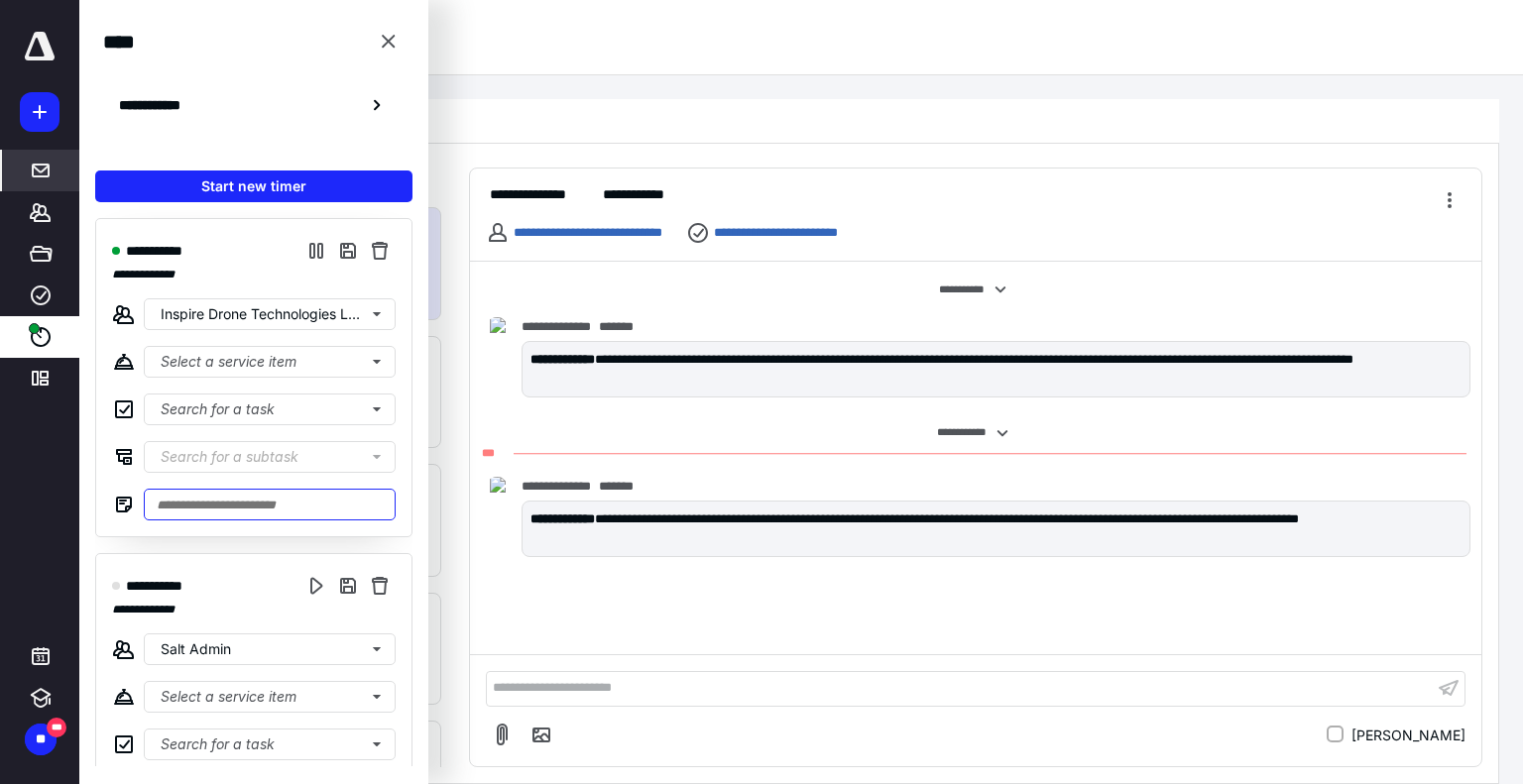 click at bounding box center (270, 504) 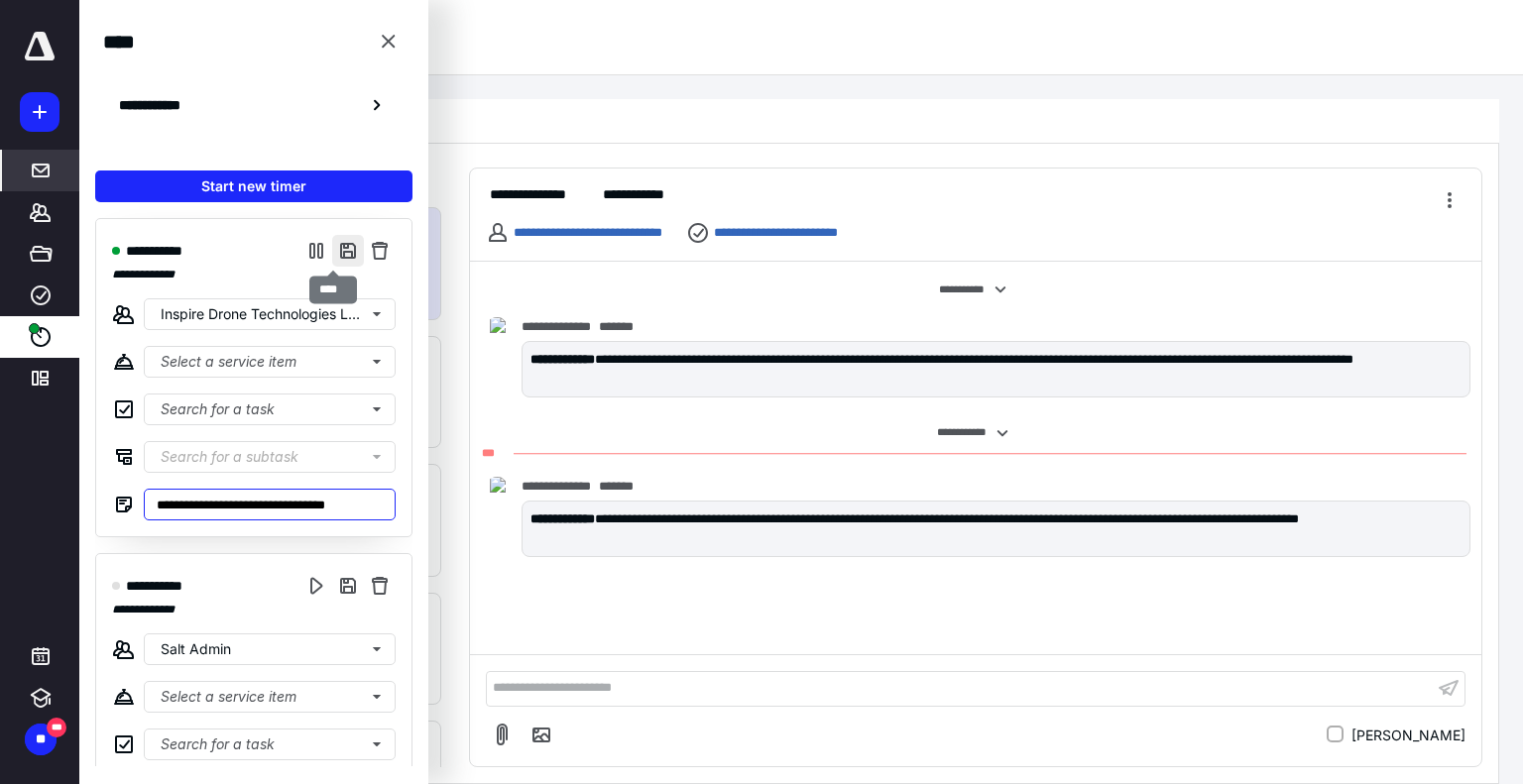 type on "**********" 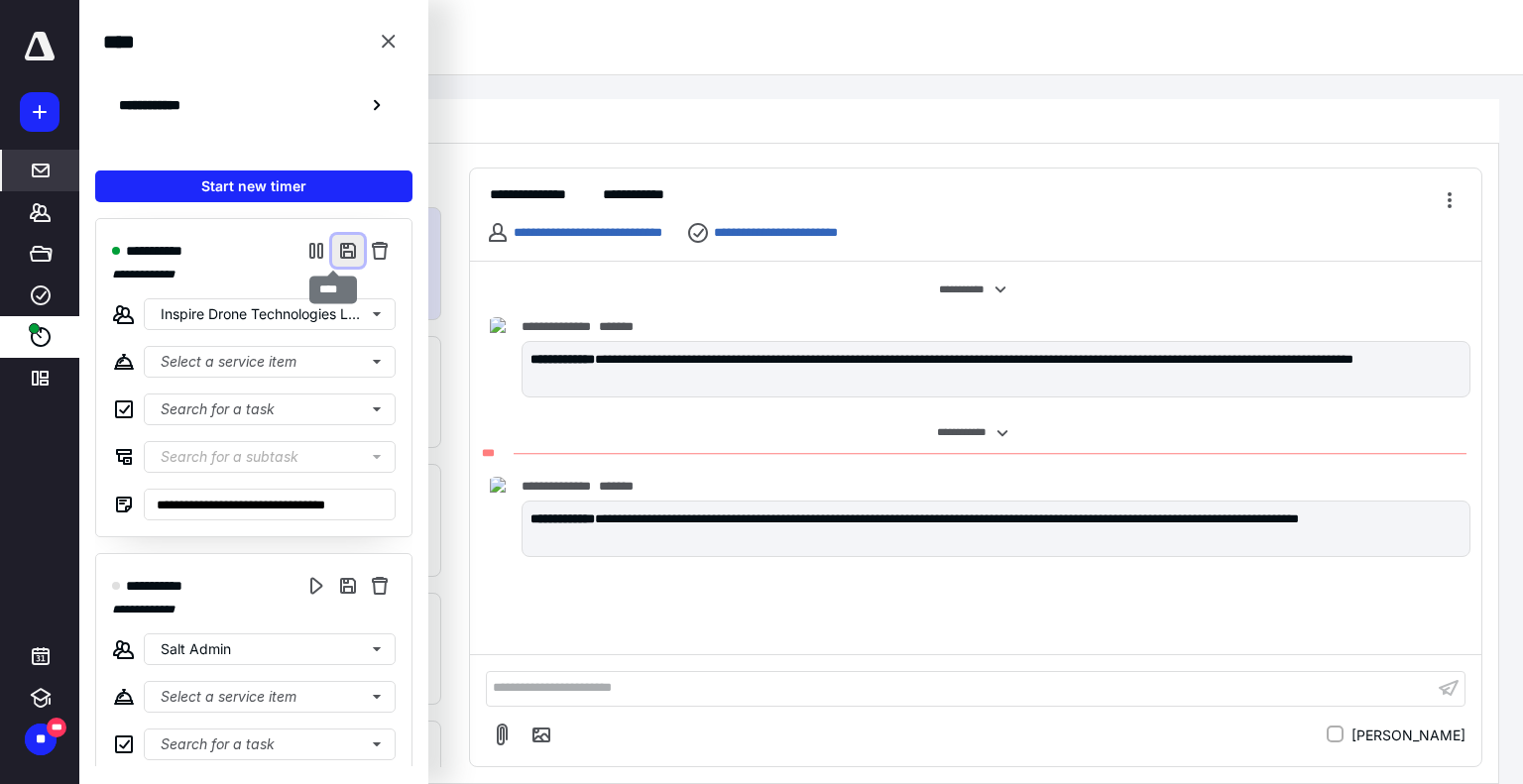 click at bounding box center [348, 251] 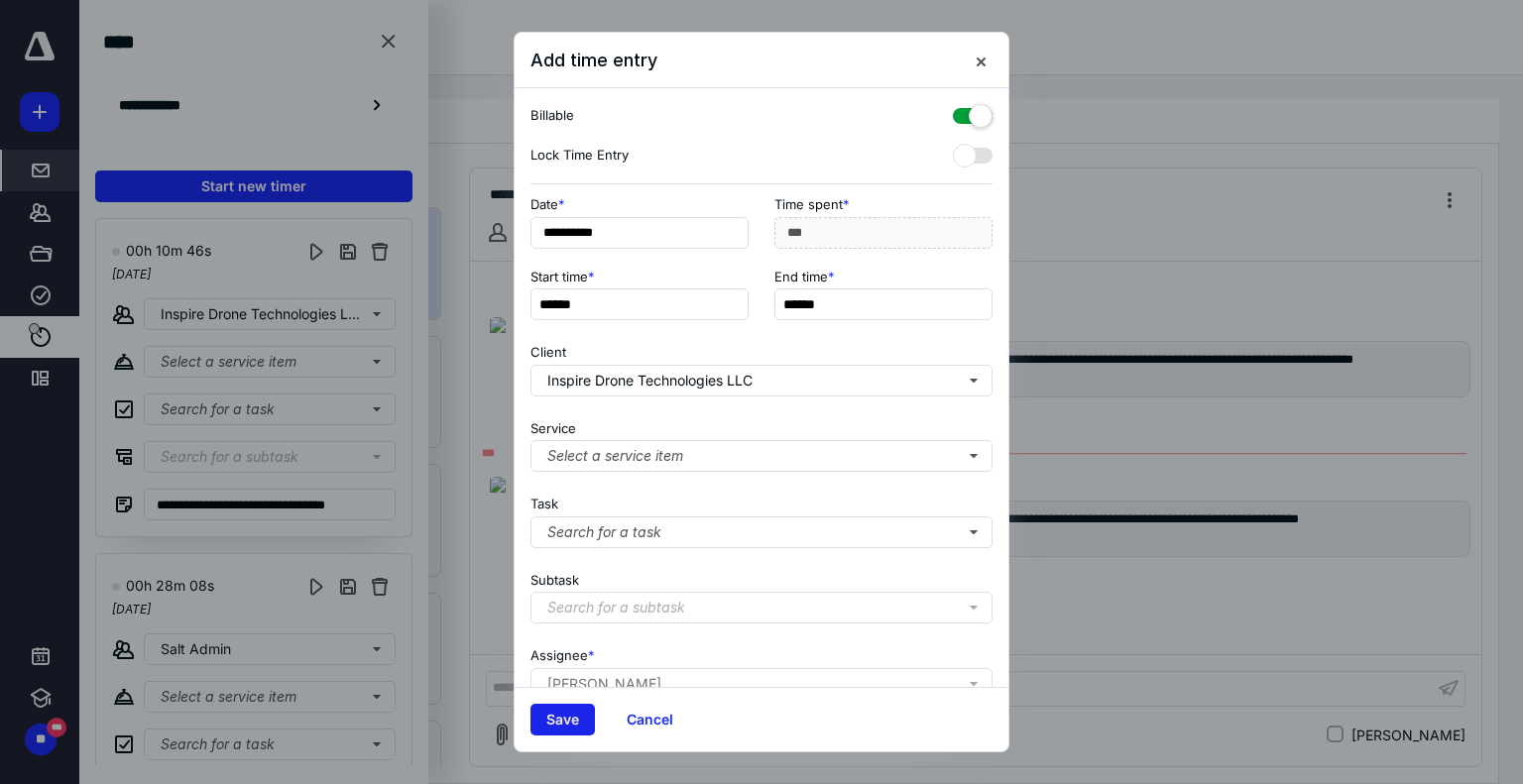 click on "Save" at bounding box center (562, 720) 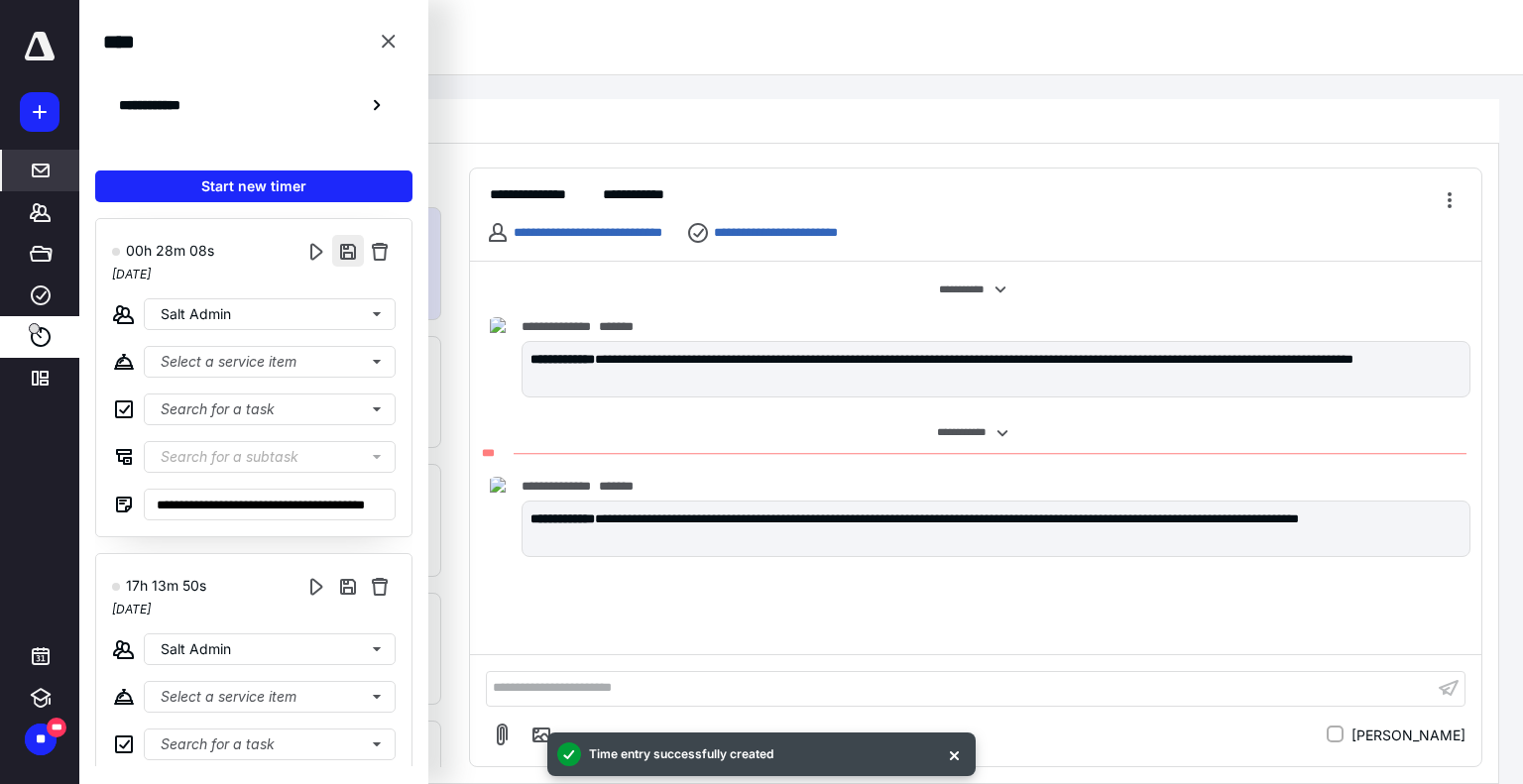 click at bounding box center (348, 251) 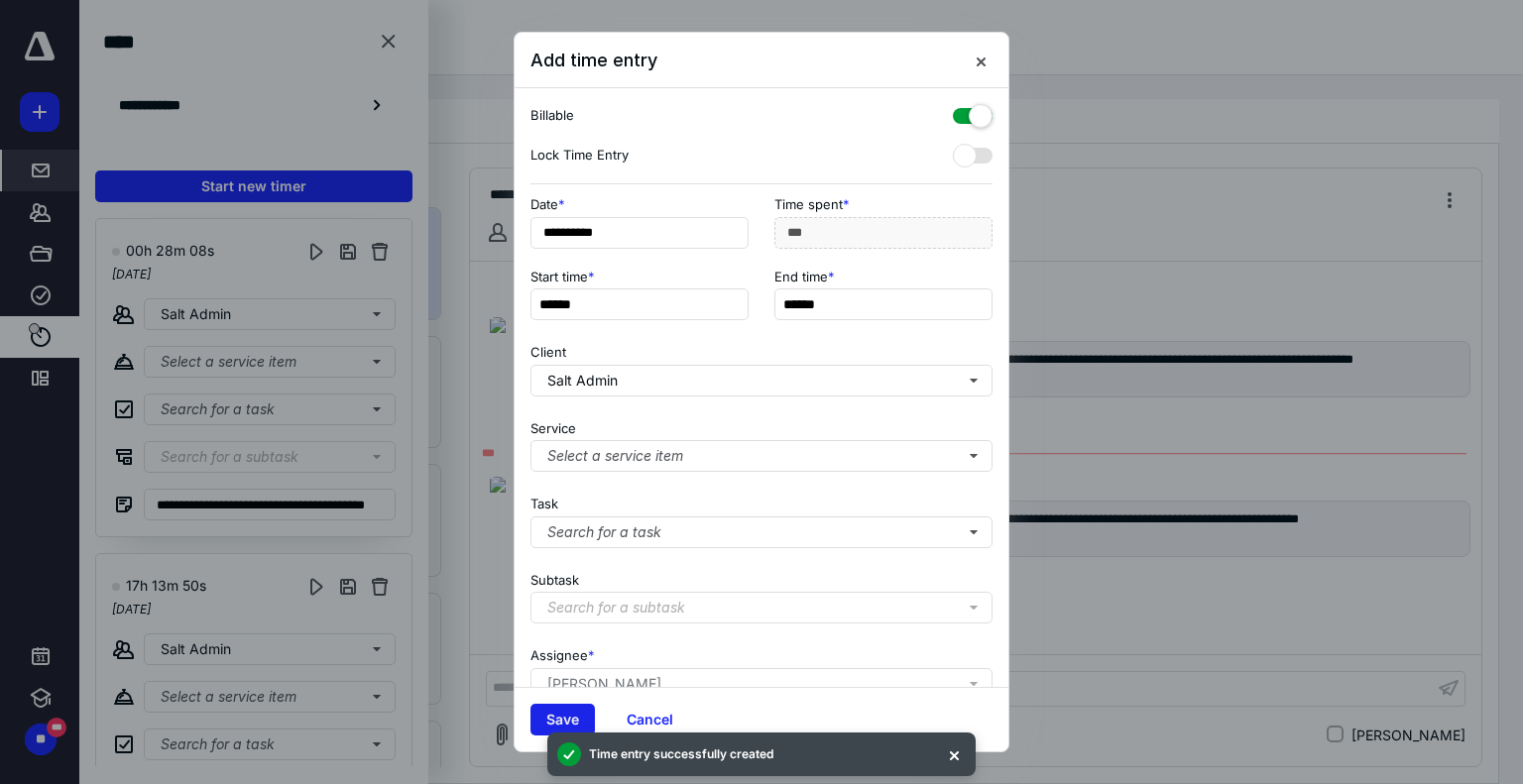 click on "Save" at bounding box center [562, 720] 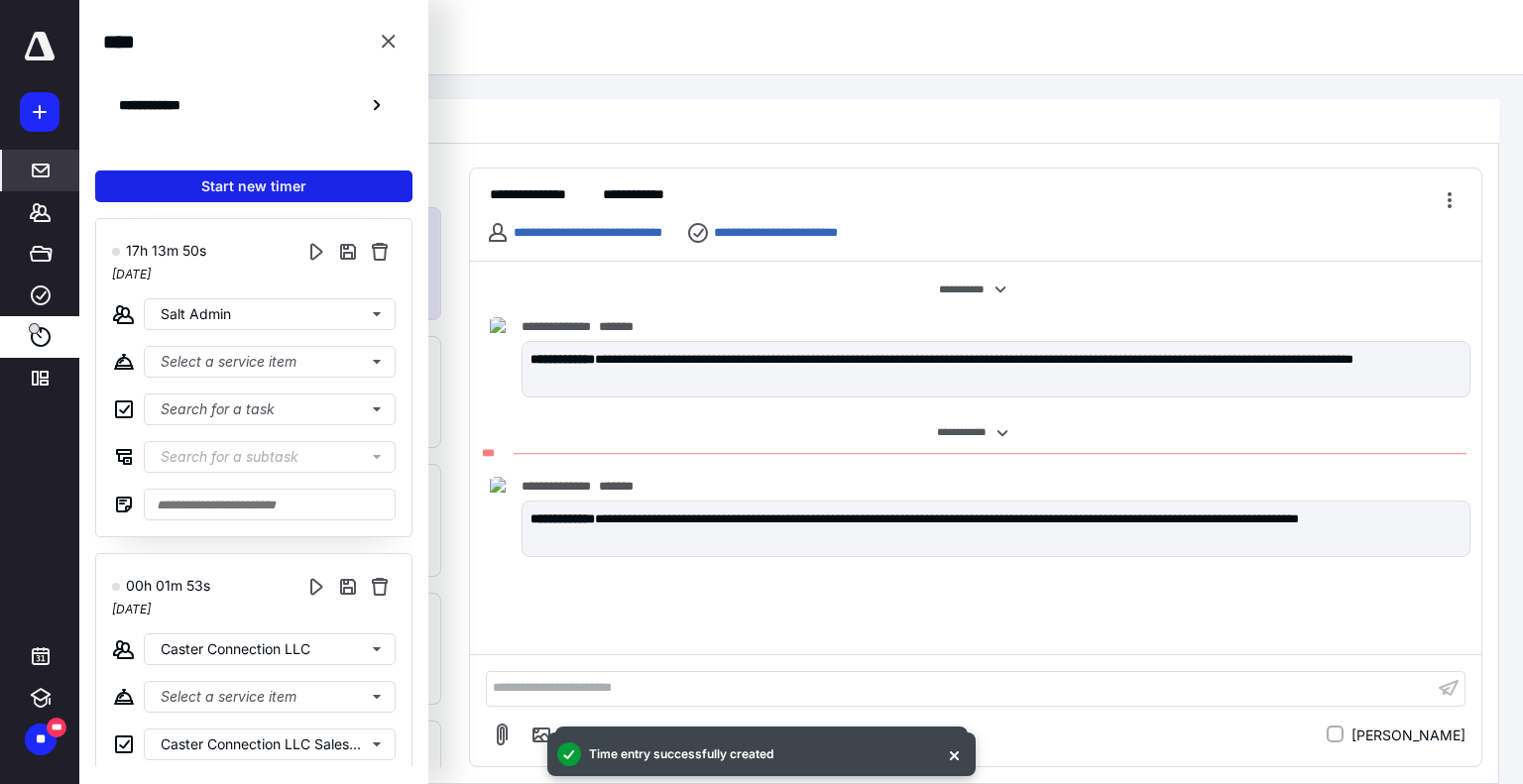 click on "Start new timer" at bounding box center (254, 186) 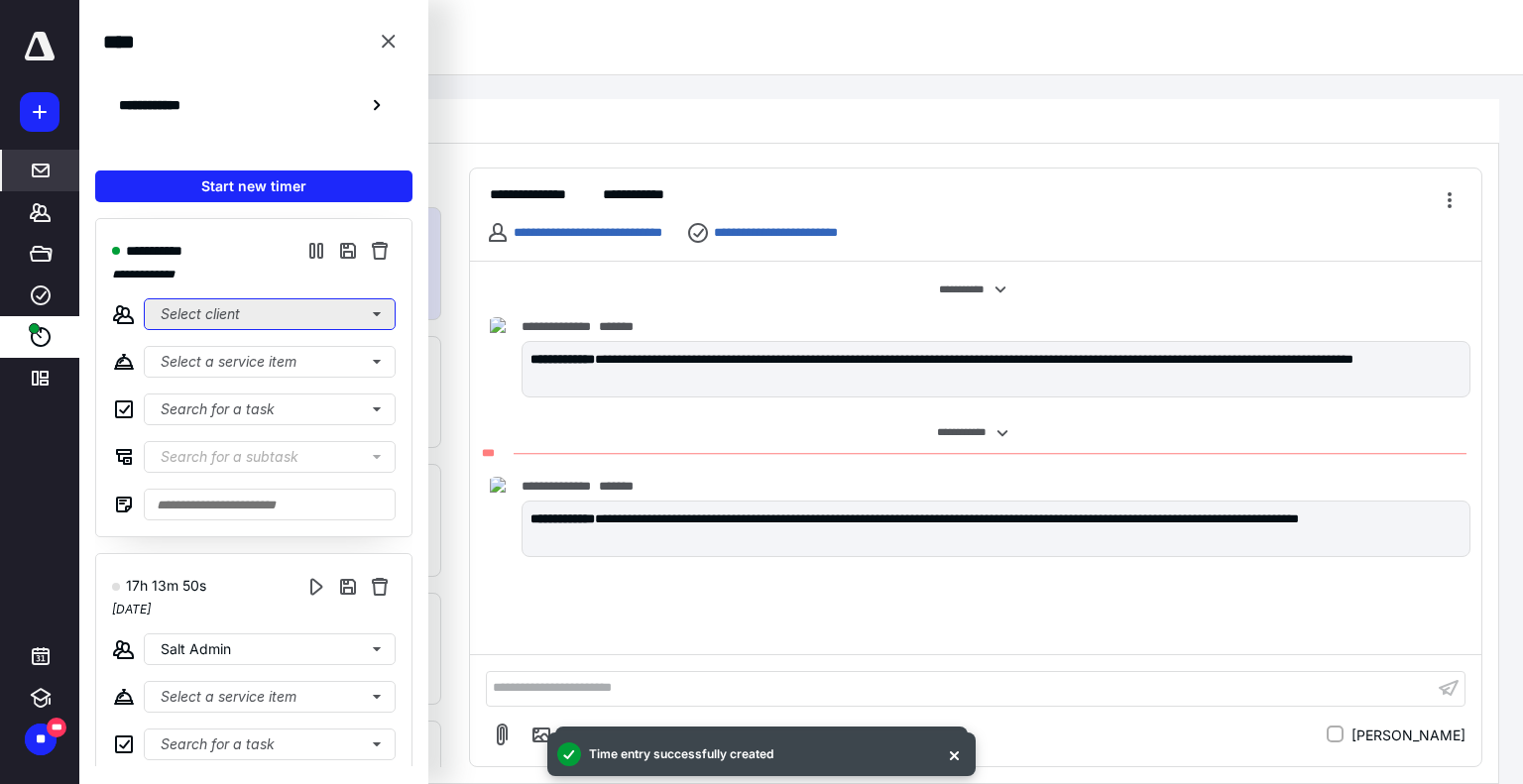 click on "Select client" at bounding box center (270, 314) 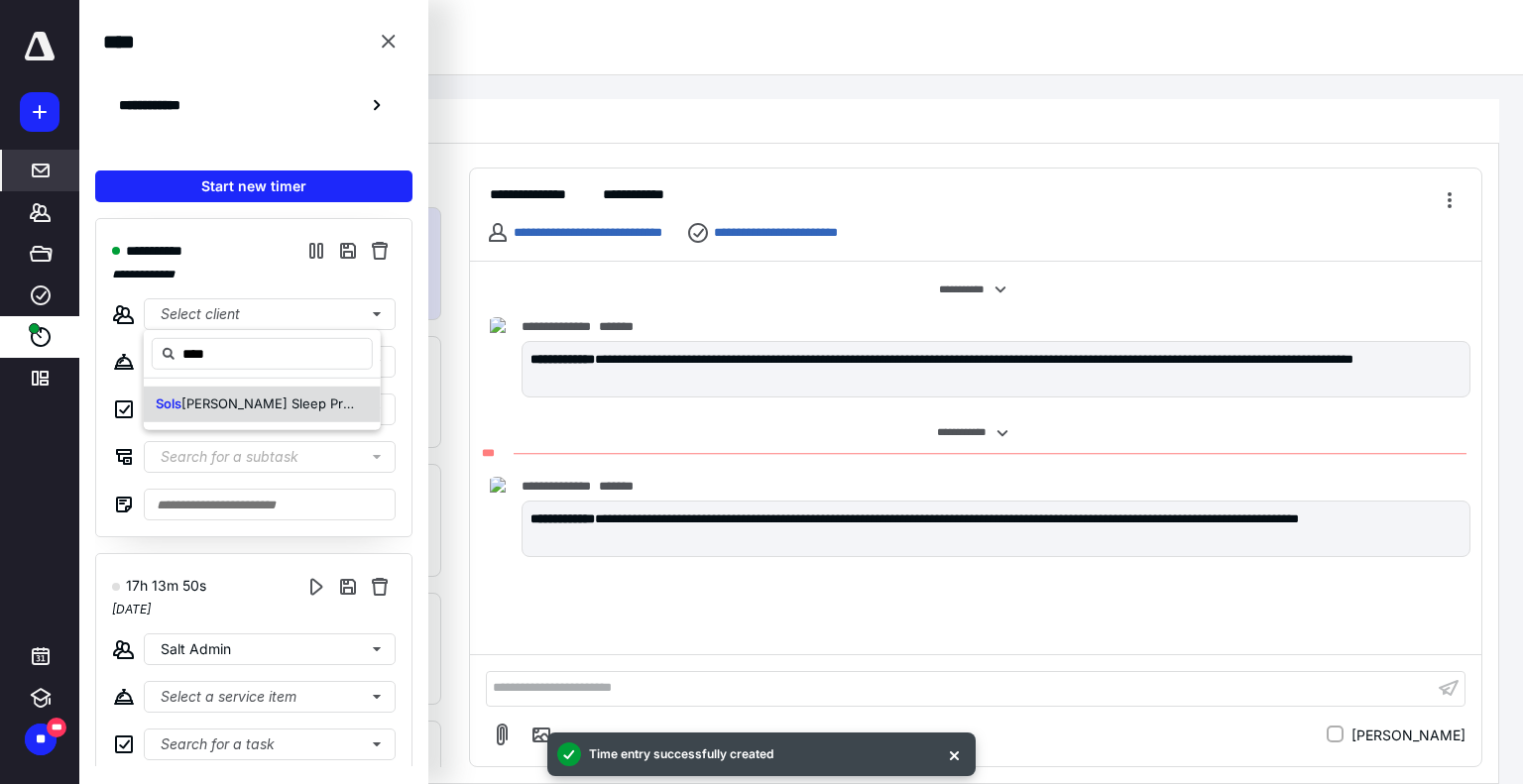 click on "Sols tice Sleep Products Inc" at bounding box center (262, 404) 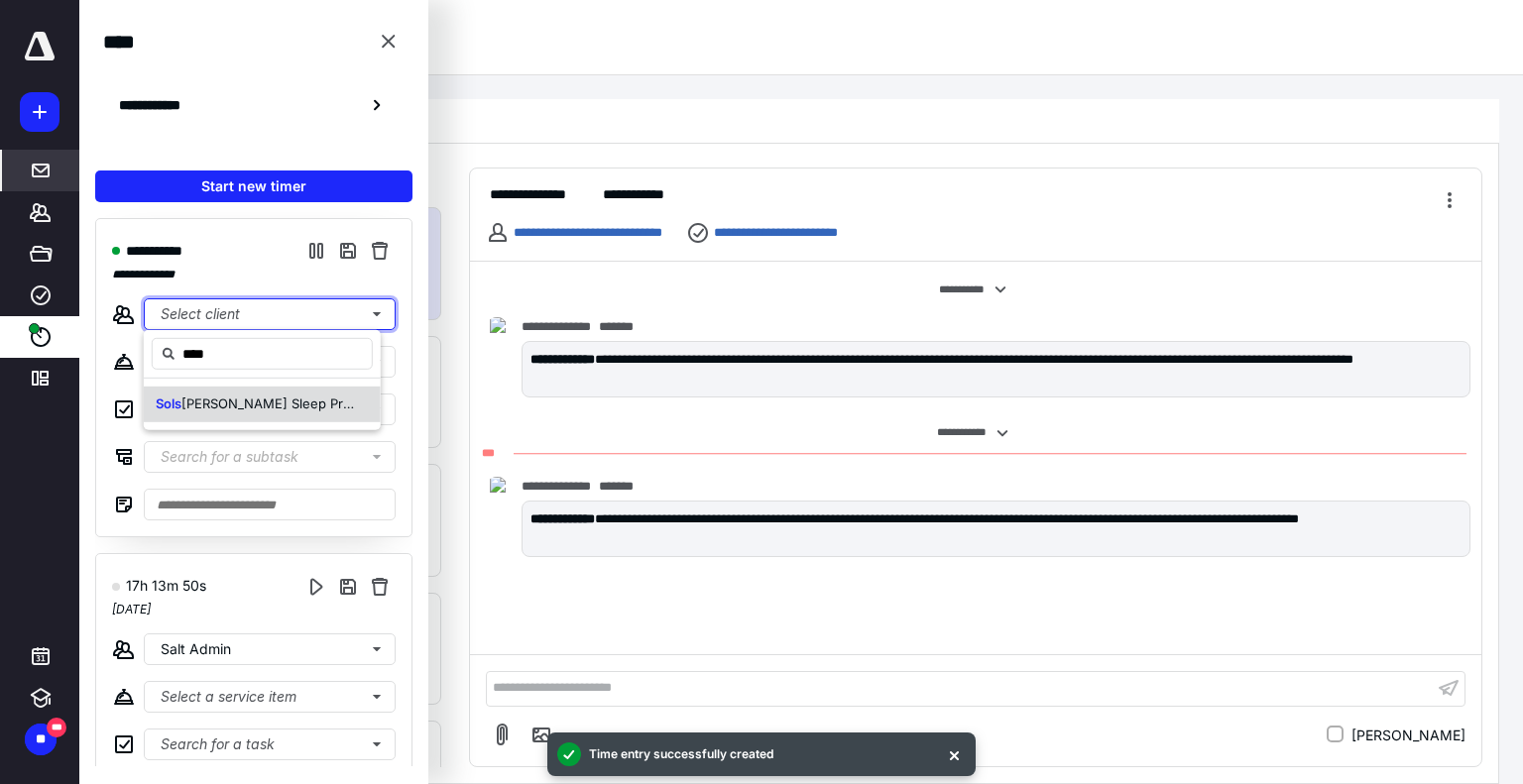type 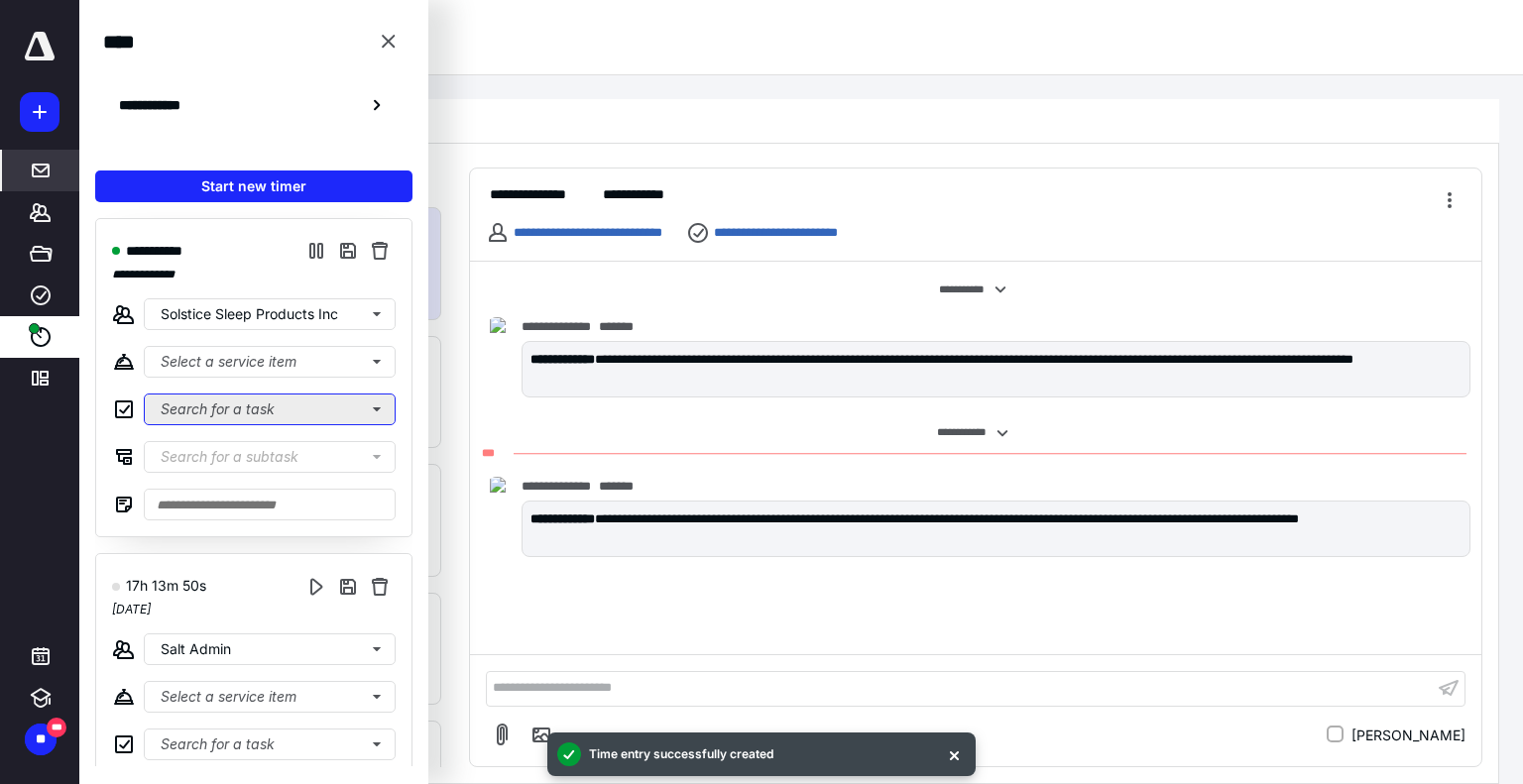 click on "Search for a task" at bounding box center [270, 409] 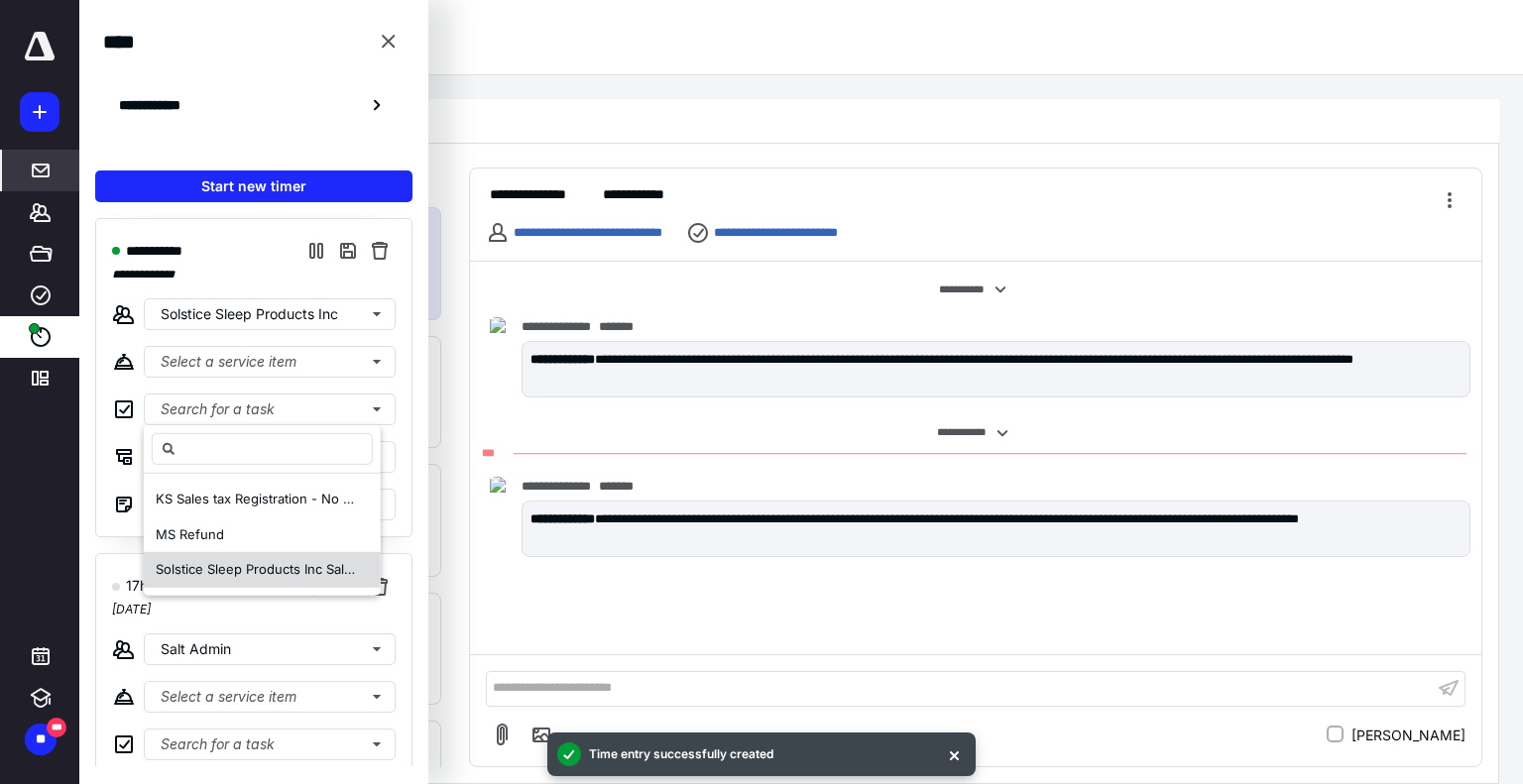 click on "Solstice Sleep Products Inc Sales Tax Compliance" at bounding box center [307, 569] 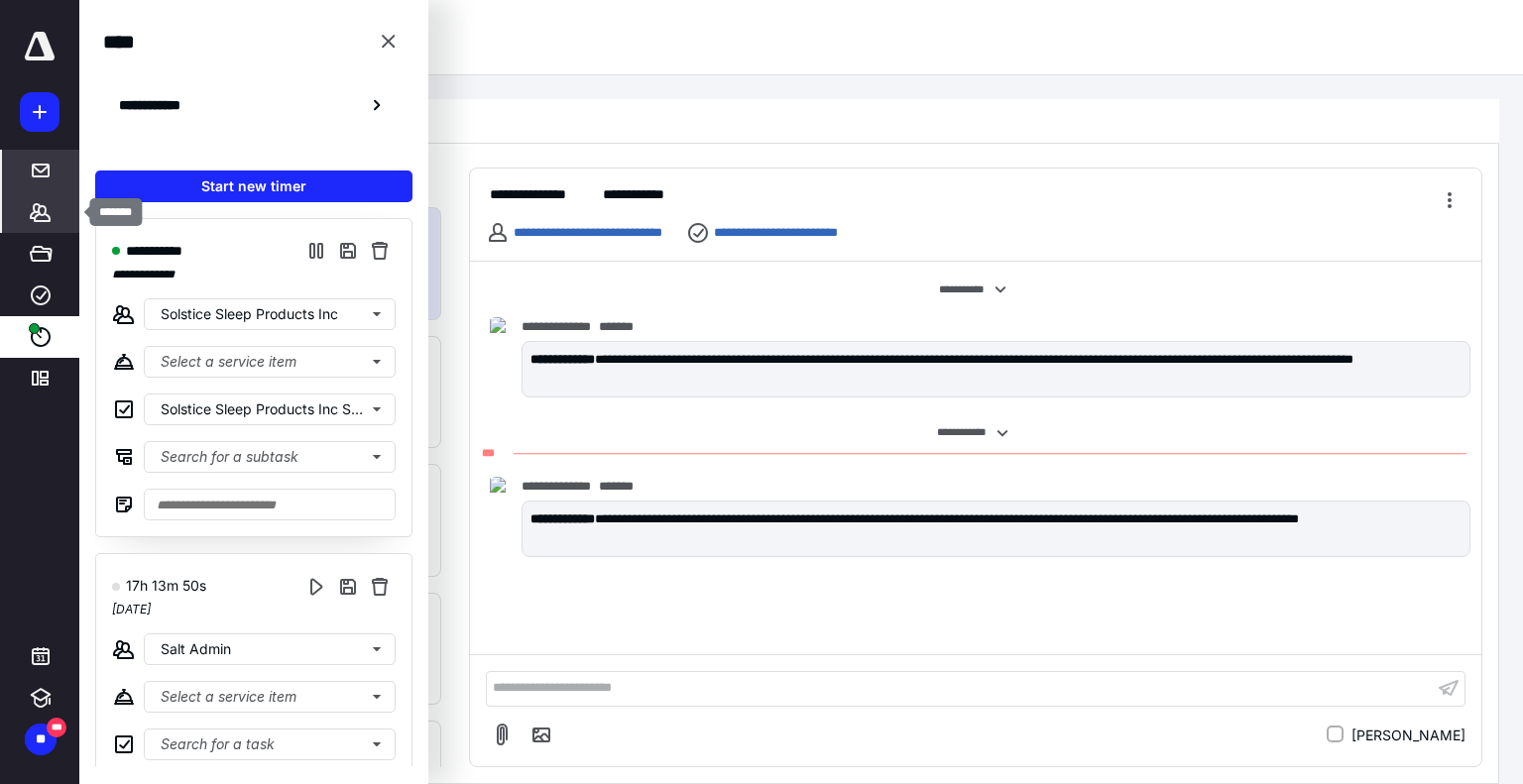 click on "*******" at bounding box center [41, 212] 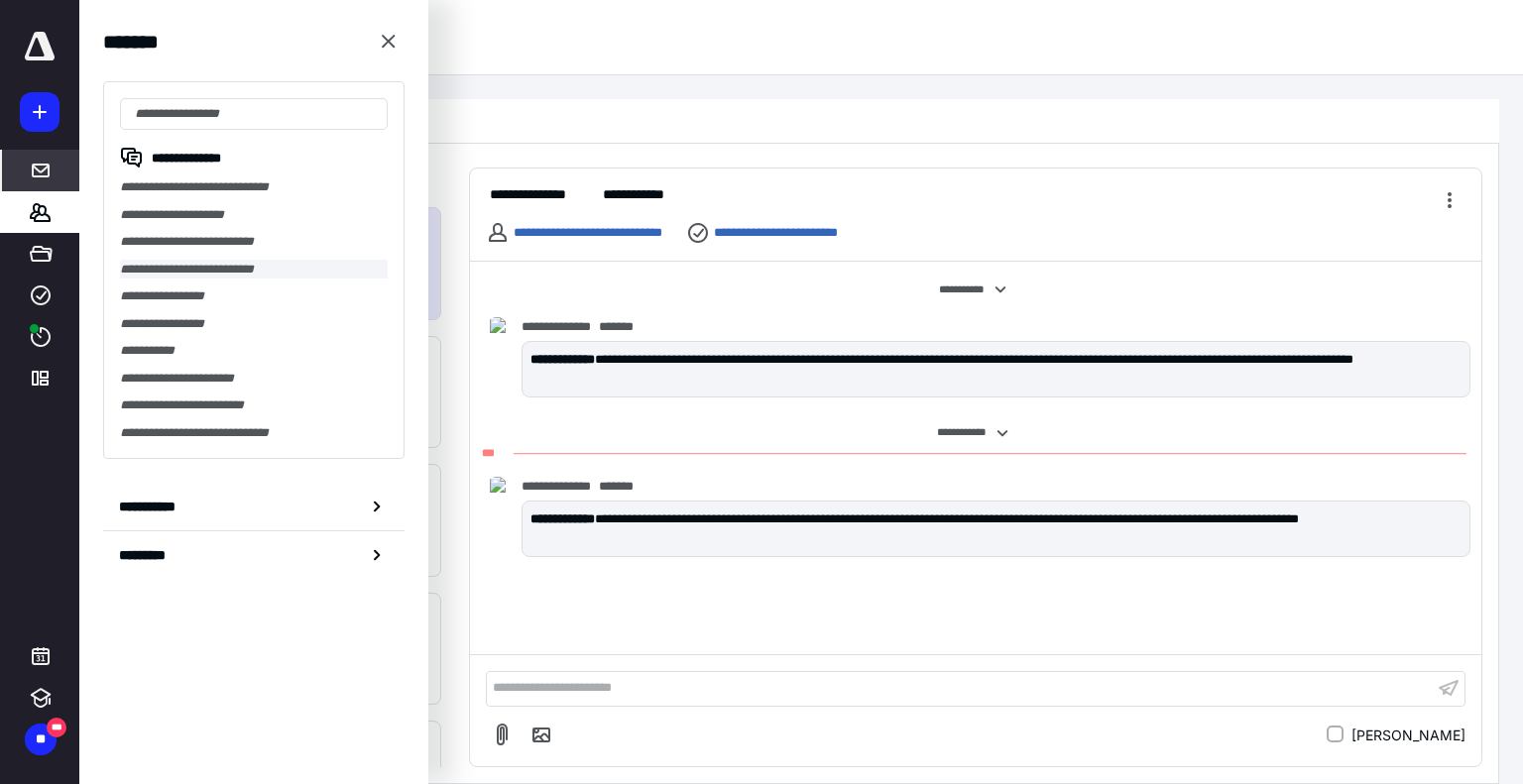 click on "**********" at bounding box center [254, 270] 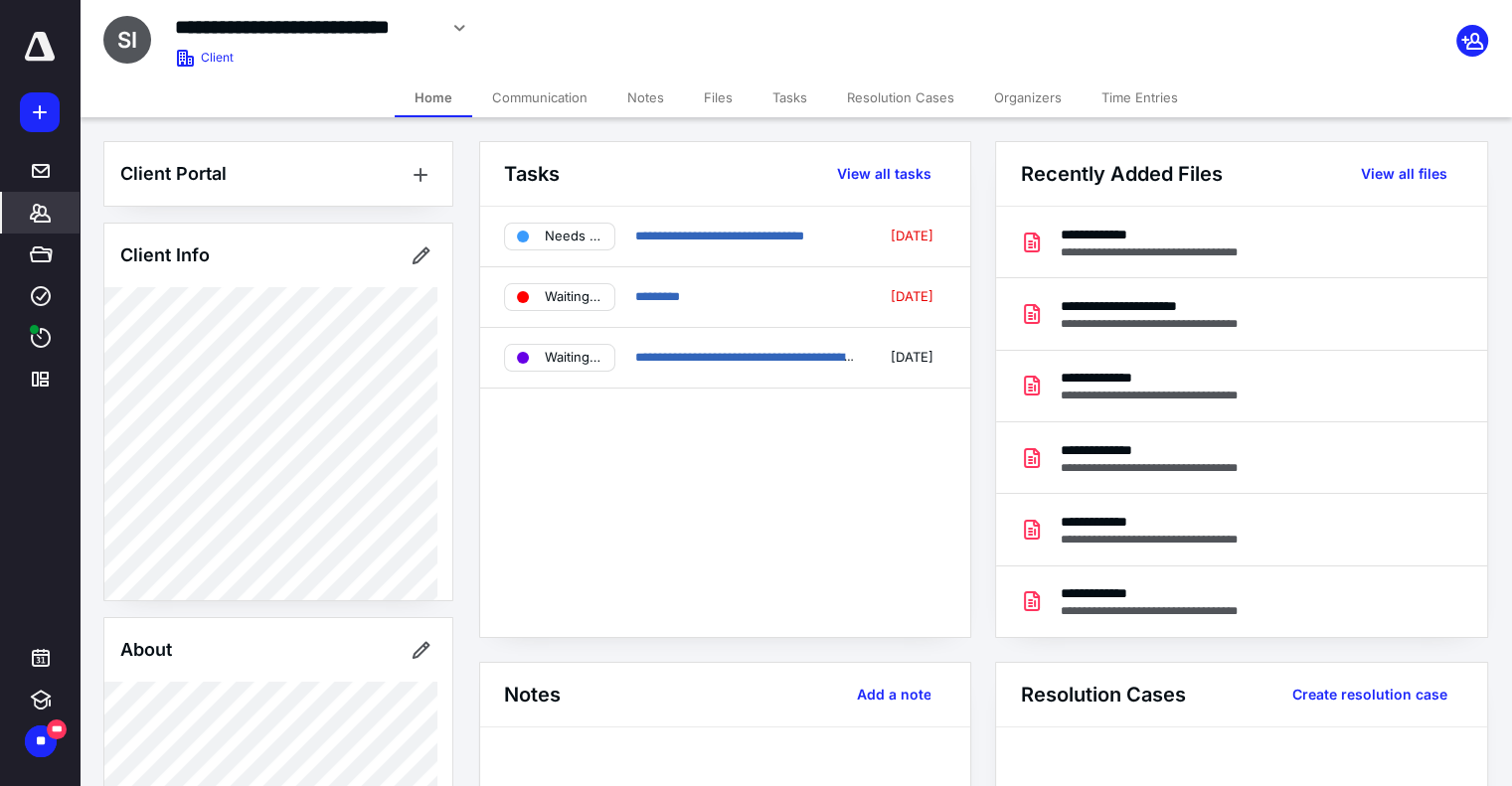 click on "Tasks" at bounding box center (789, 97) 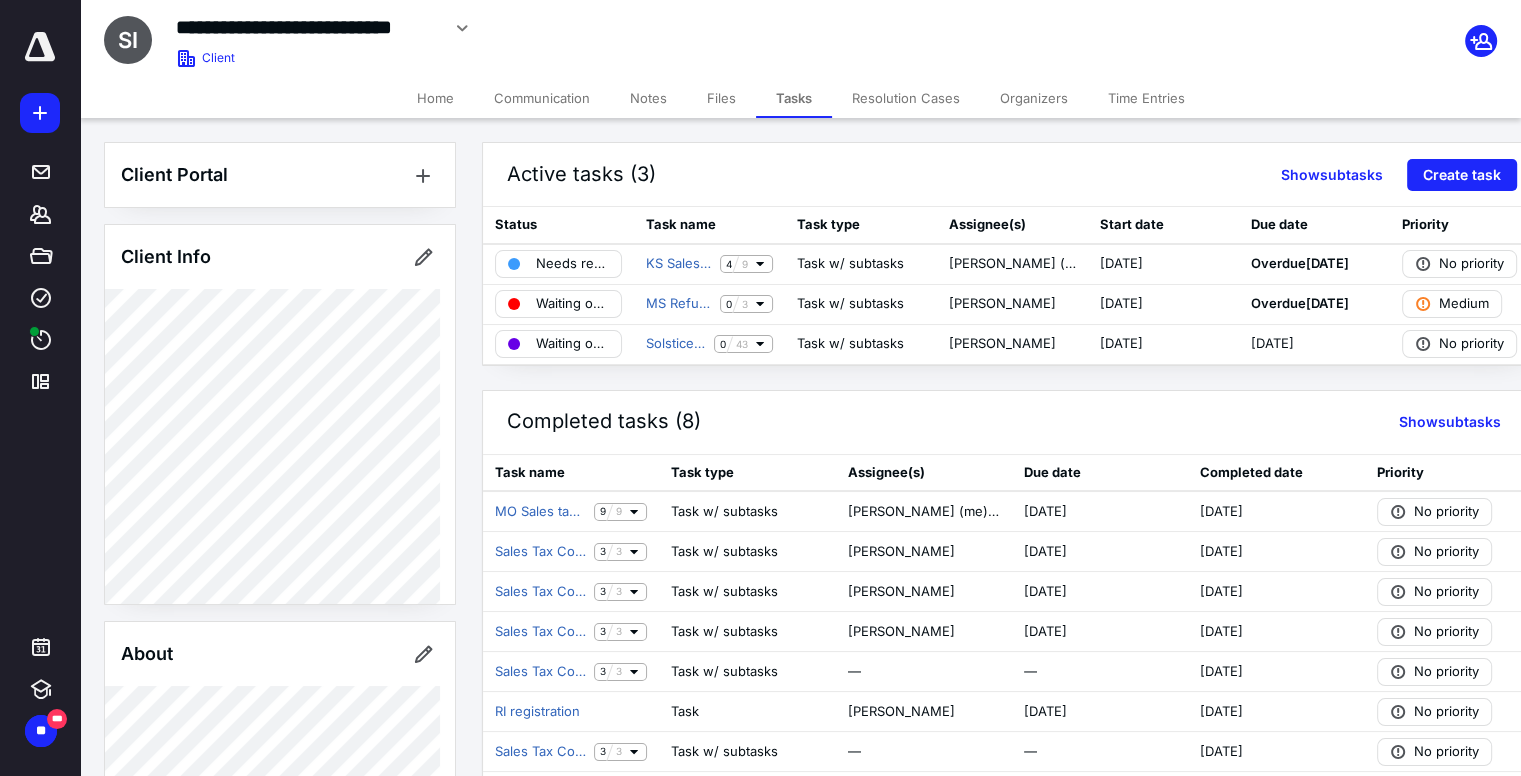 click on "Files" at bounding box center [721, 98] 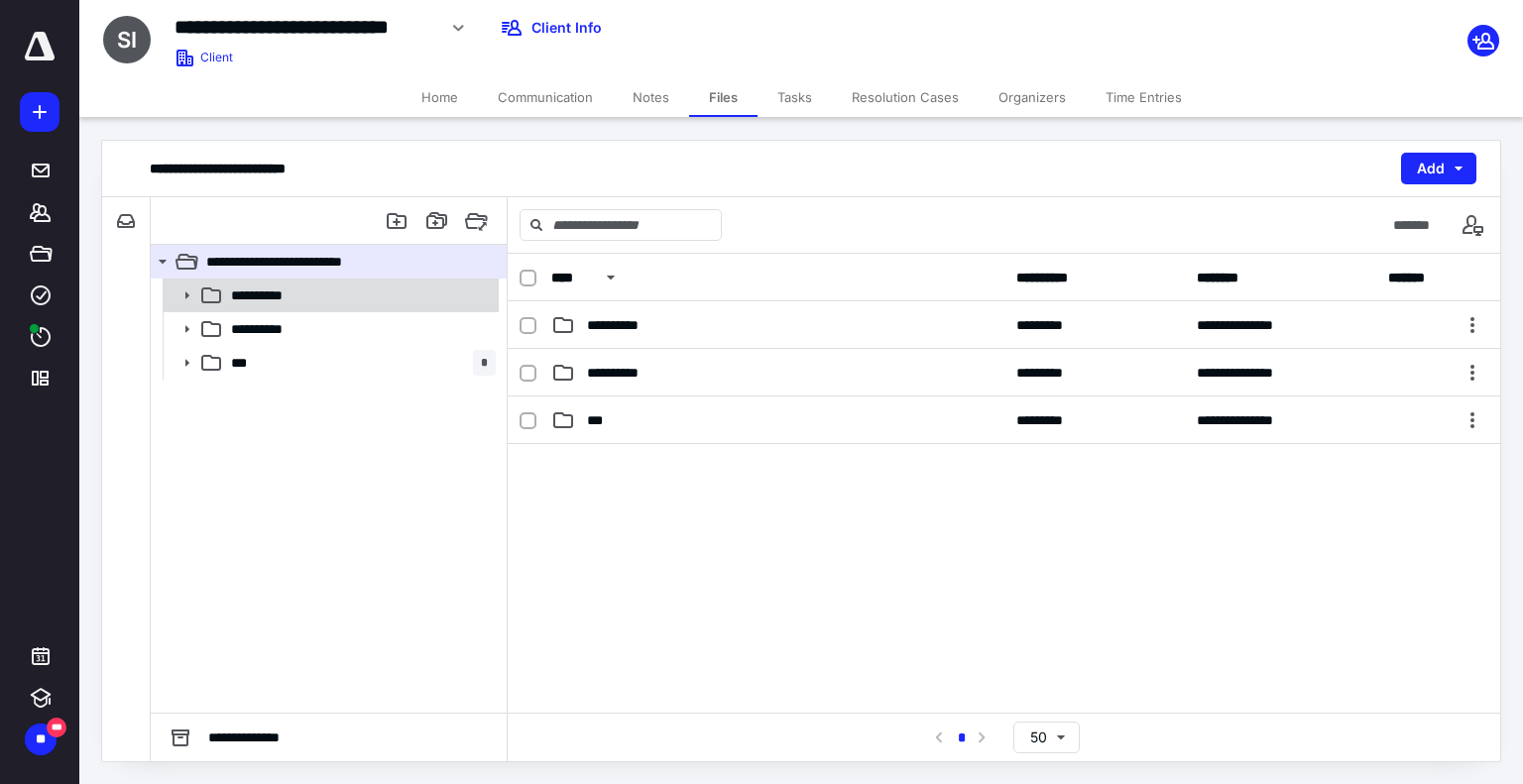 click on "**********" at bounding box center (359, 295) 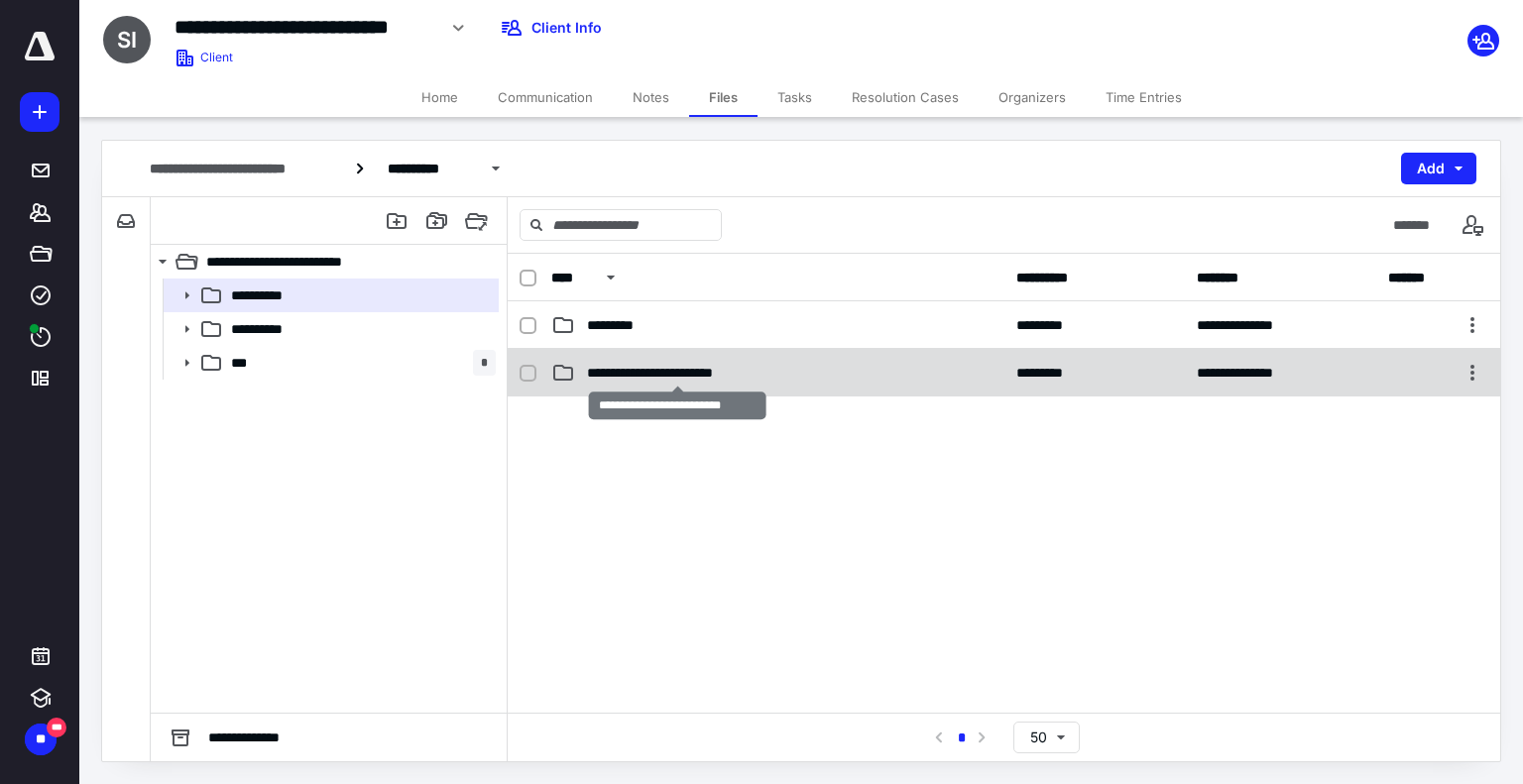 click on "**********" at bounding box center [678, 373] 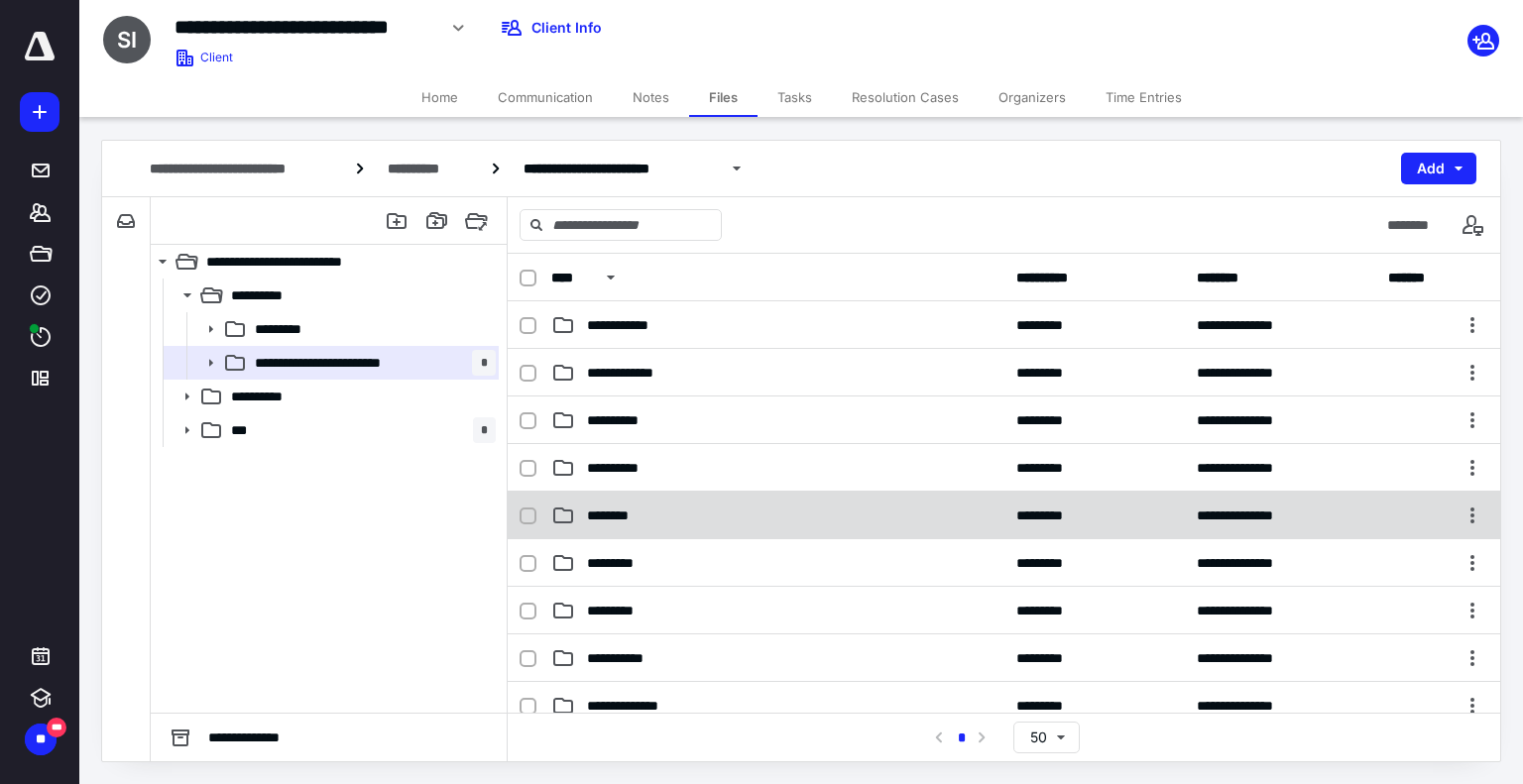 click on "**********" at bounding box center [1003, 515] 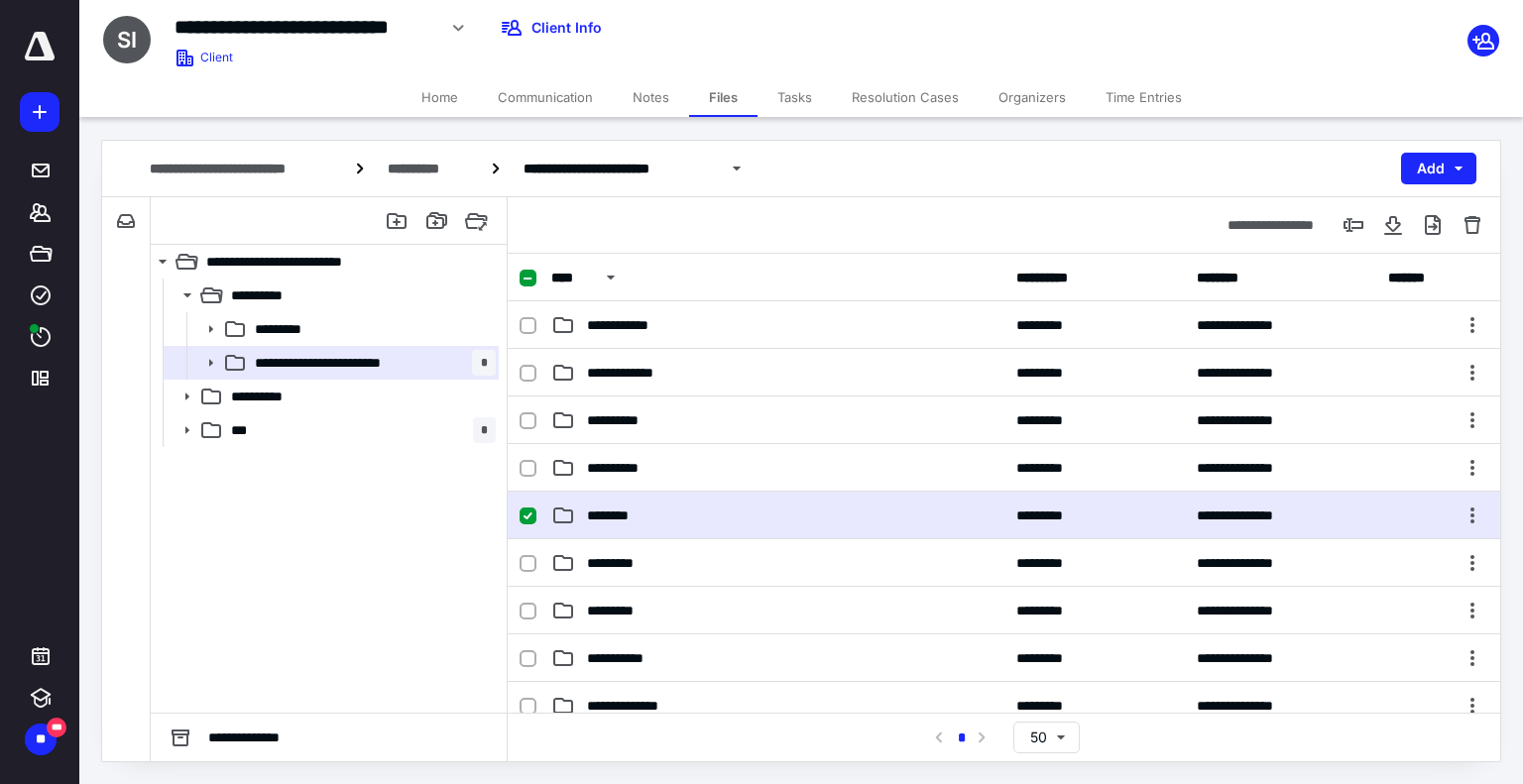 click on "**********" at bounding box center (1003, 515) 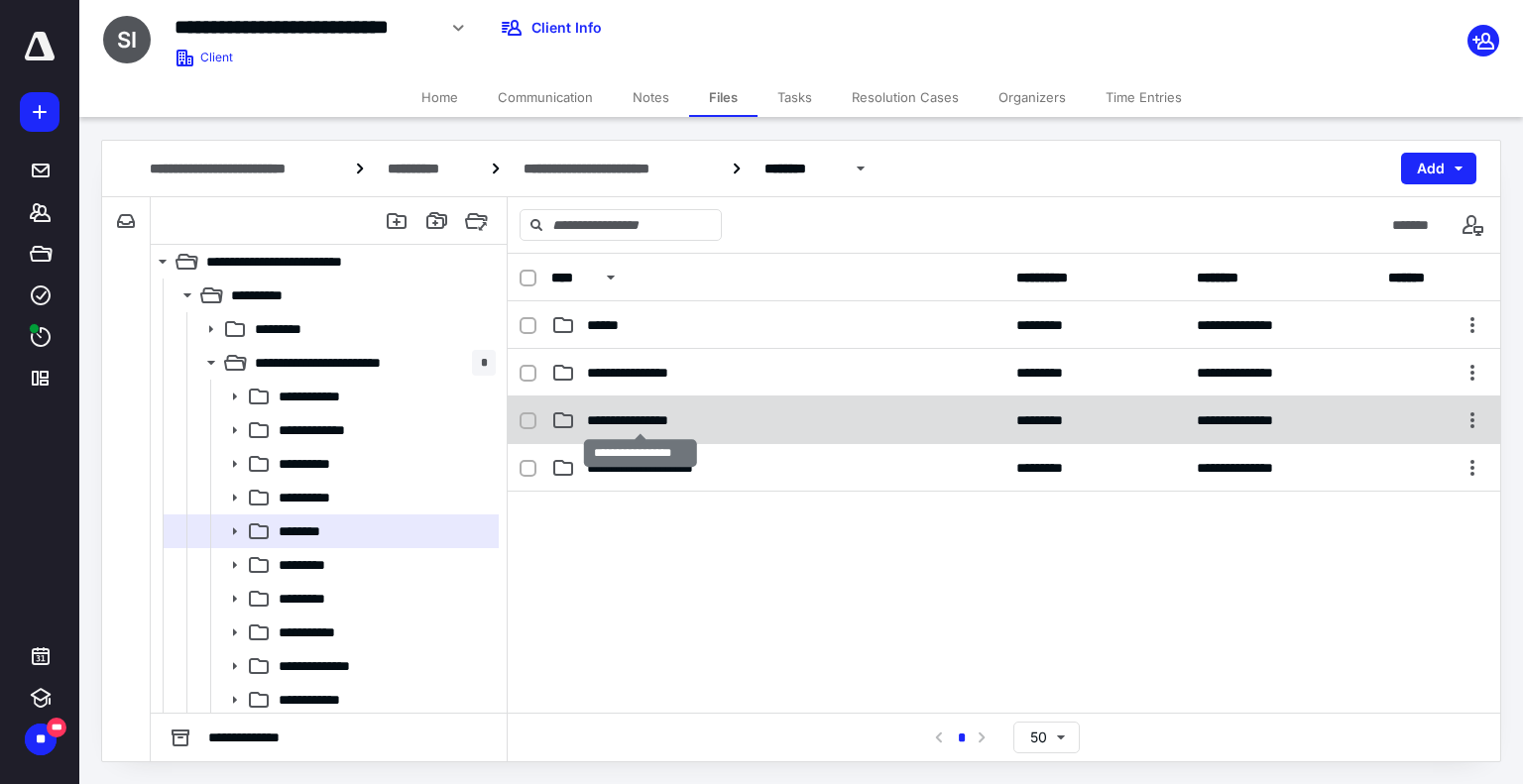 click on "**********" at bounding box center (641, 420) 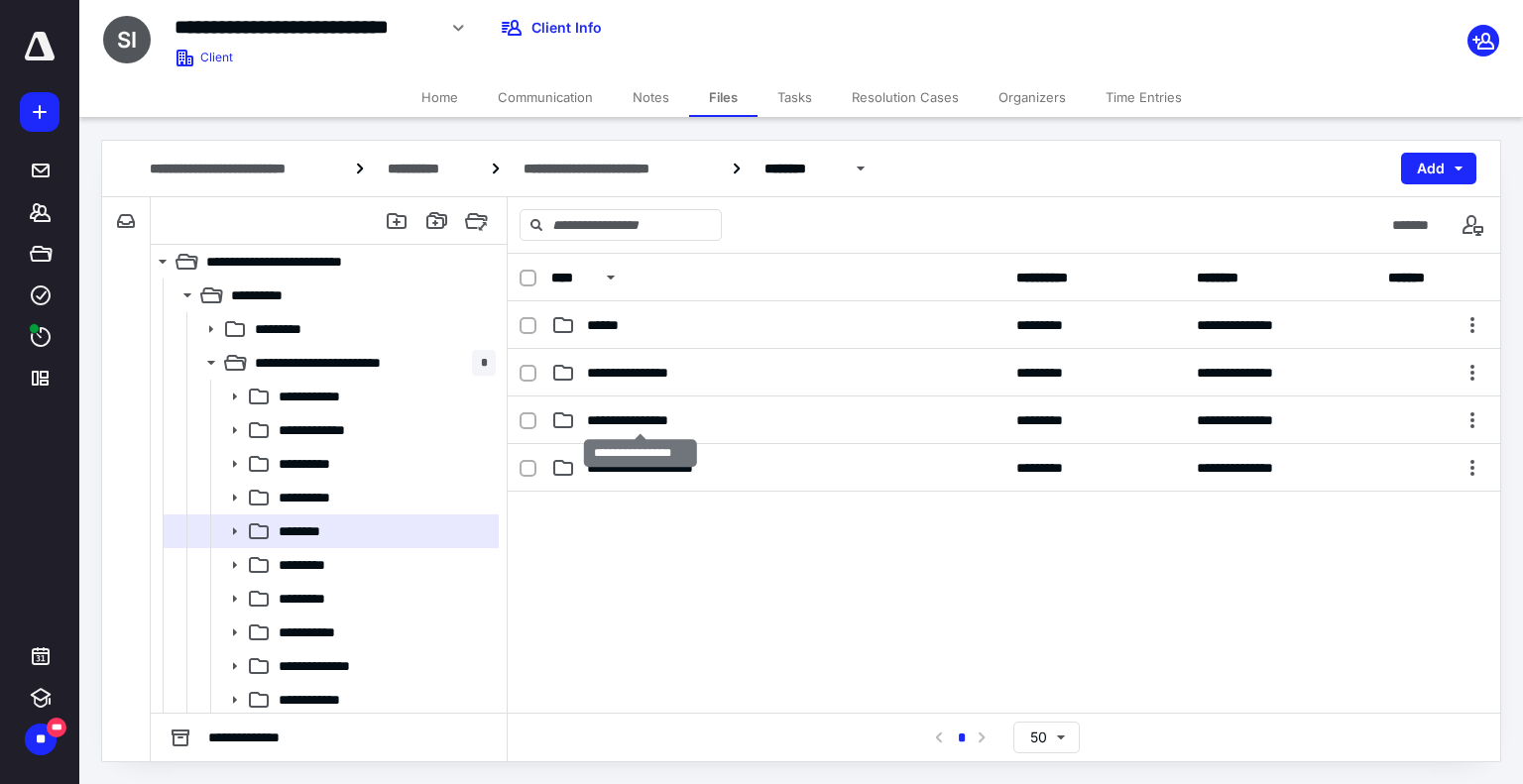 click on "**********" at bounding box center [641, 420] 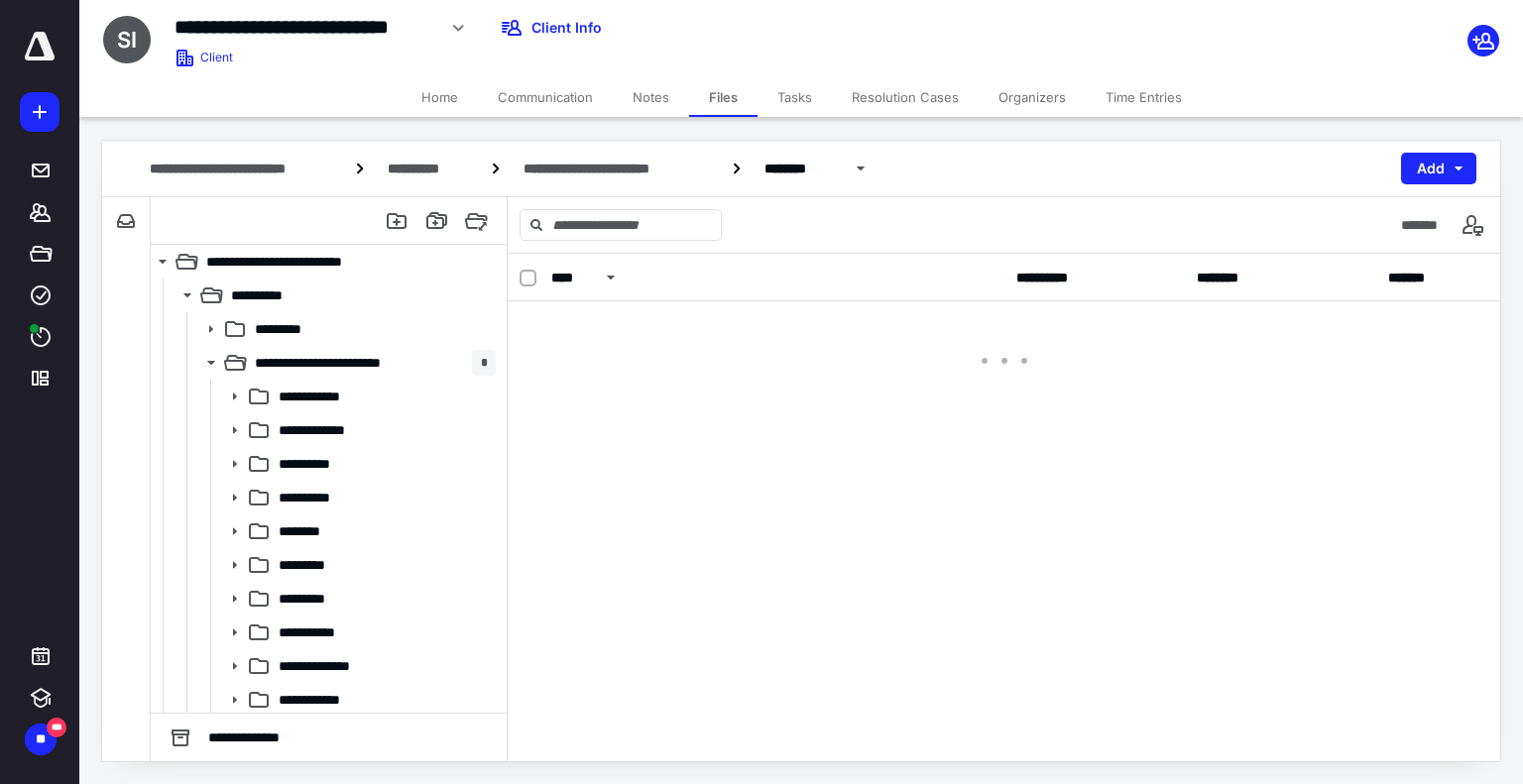 click on "**********" at bounding box center [1003, 507] 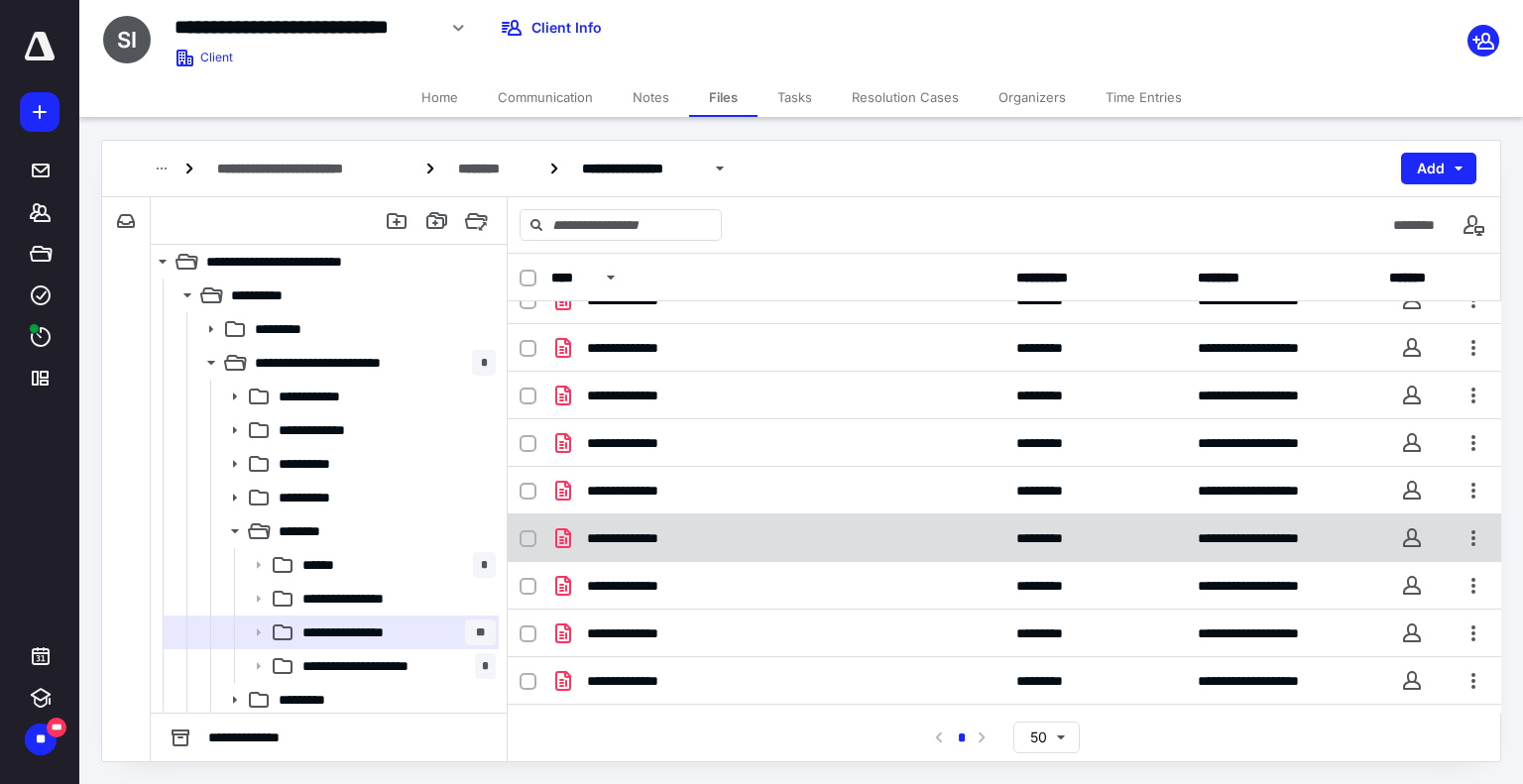 scroll, scrollTop: 694, scrollLeft: 0, axis: vertical 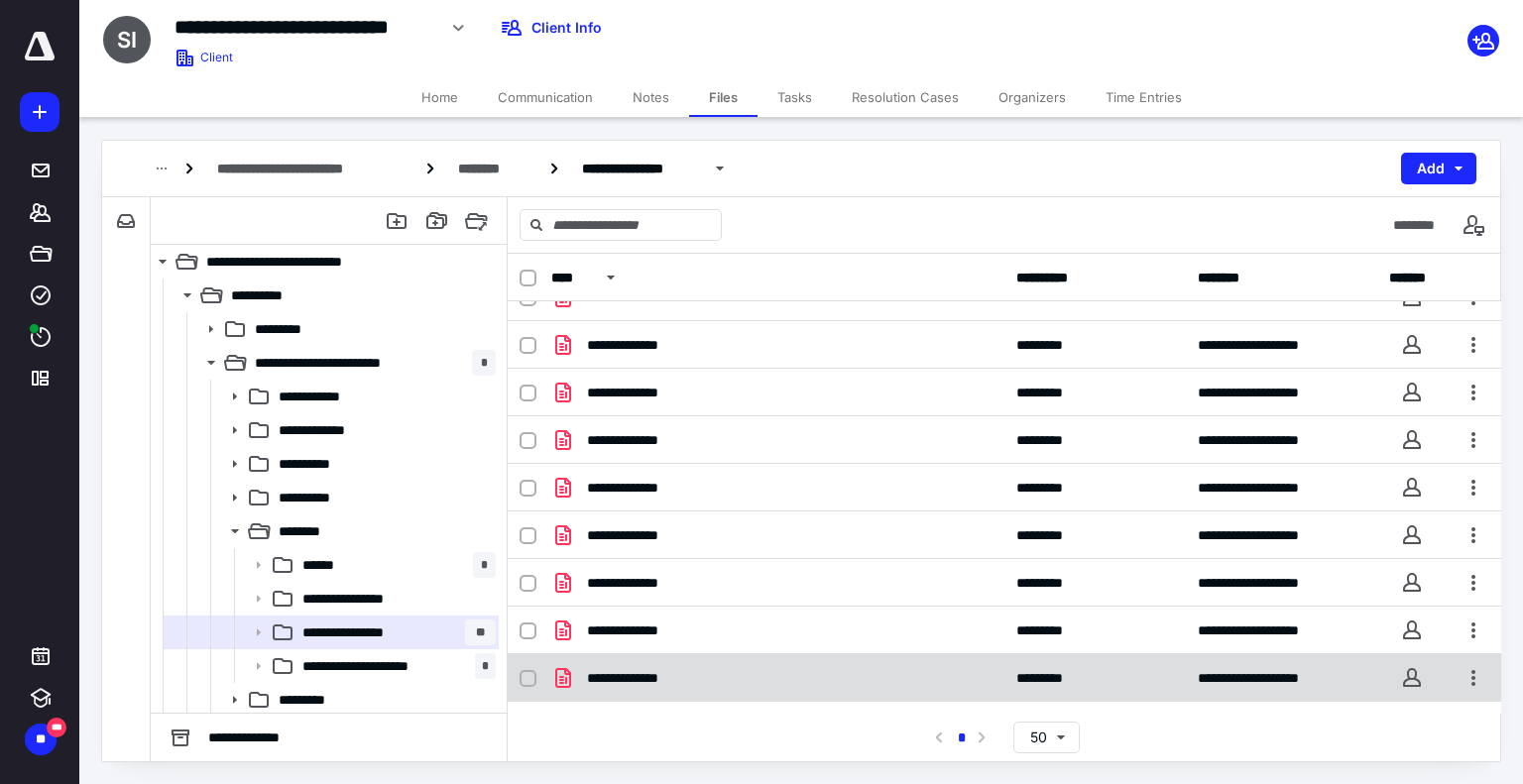 click on "**********" at bounding box center (639, 678) 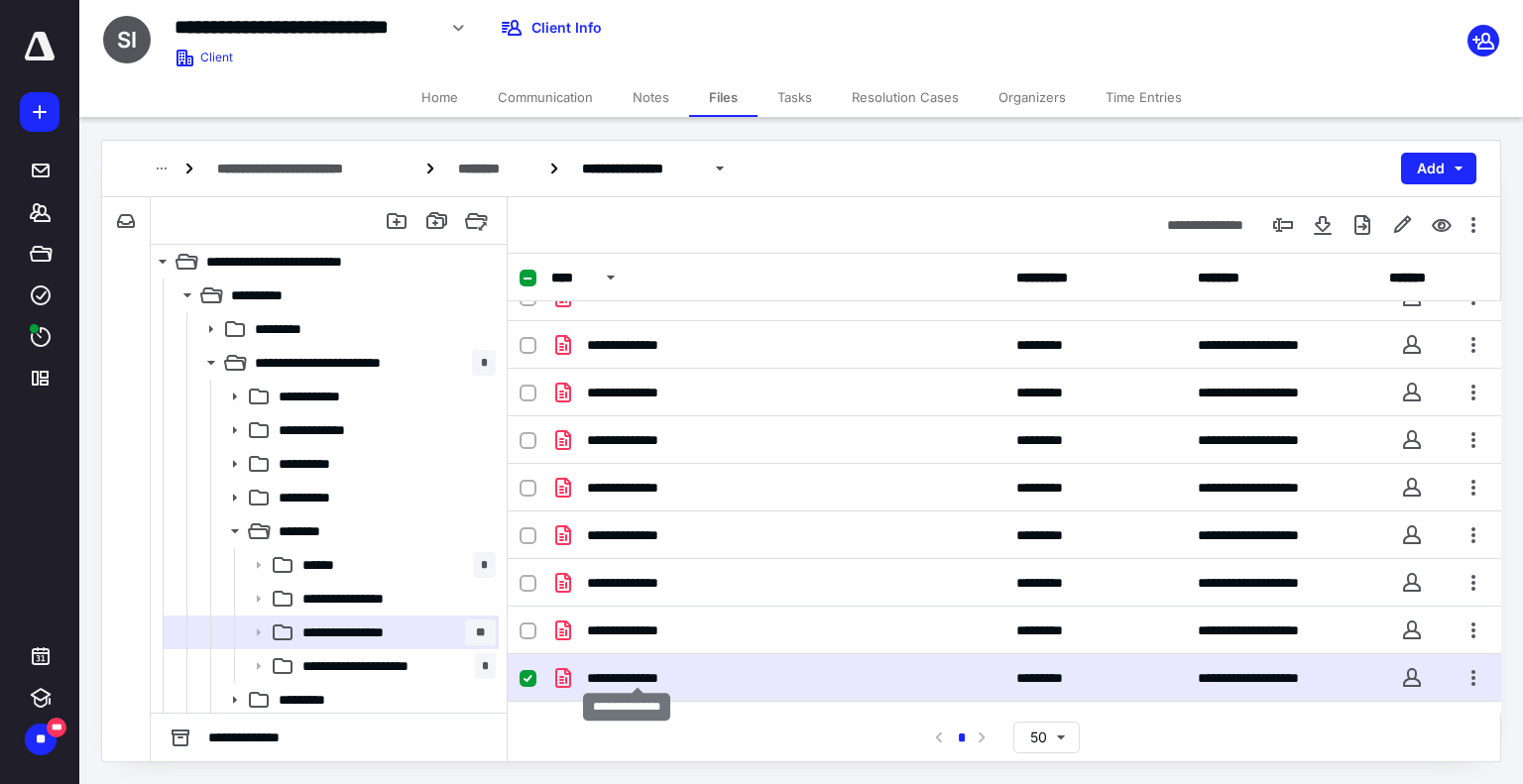 click on "**********" at bounding box center (639, 678) 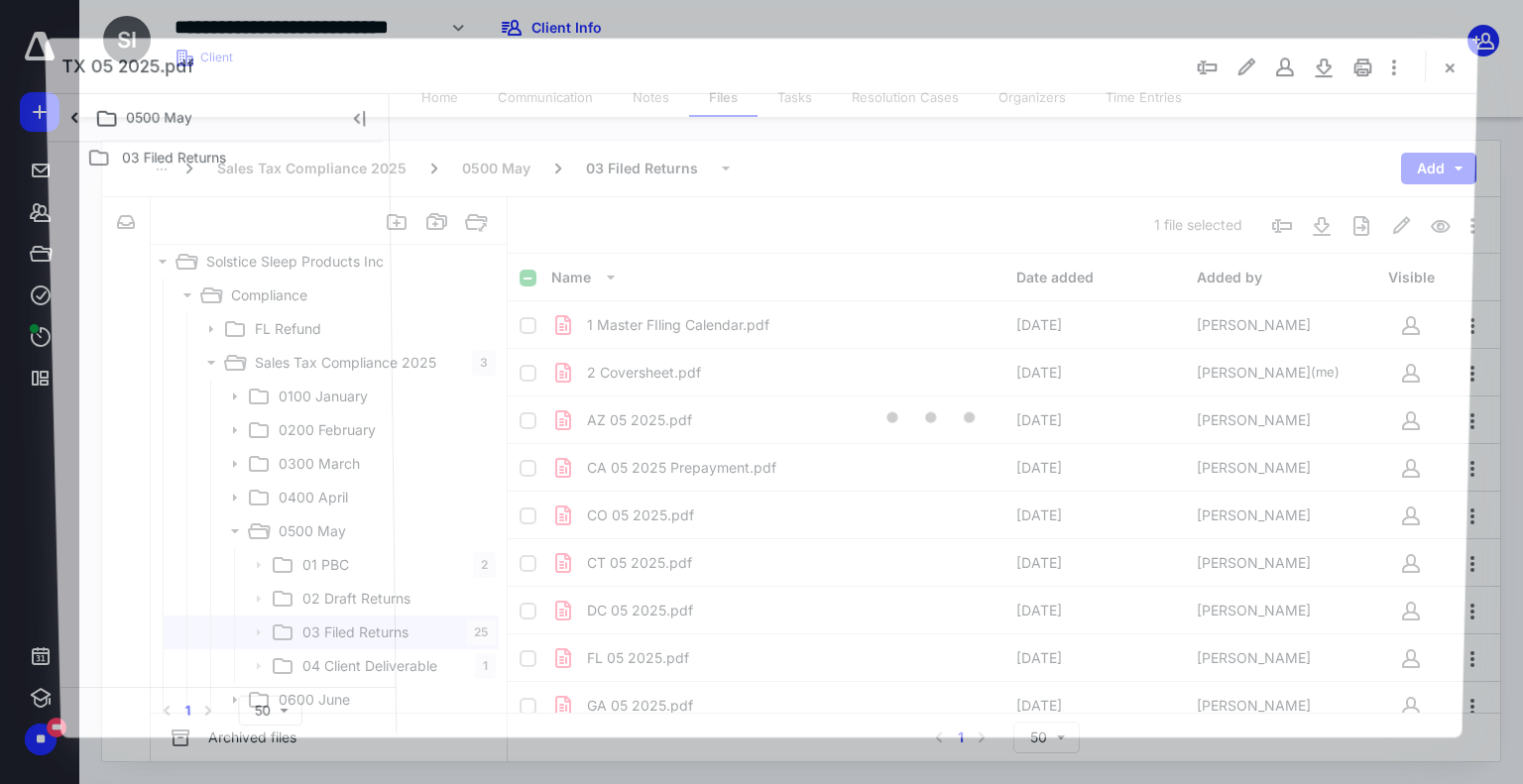 scroll, scrollTop: 694, scrollLeft: 0, axis: vertical 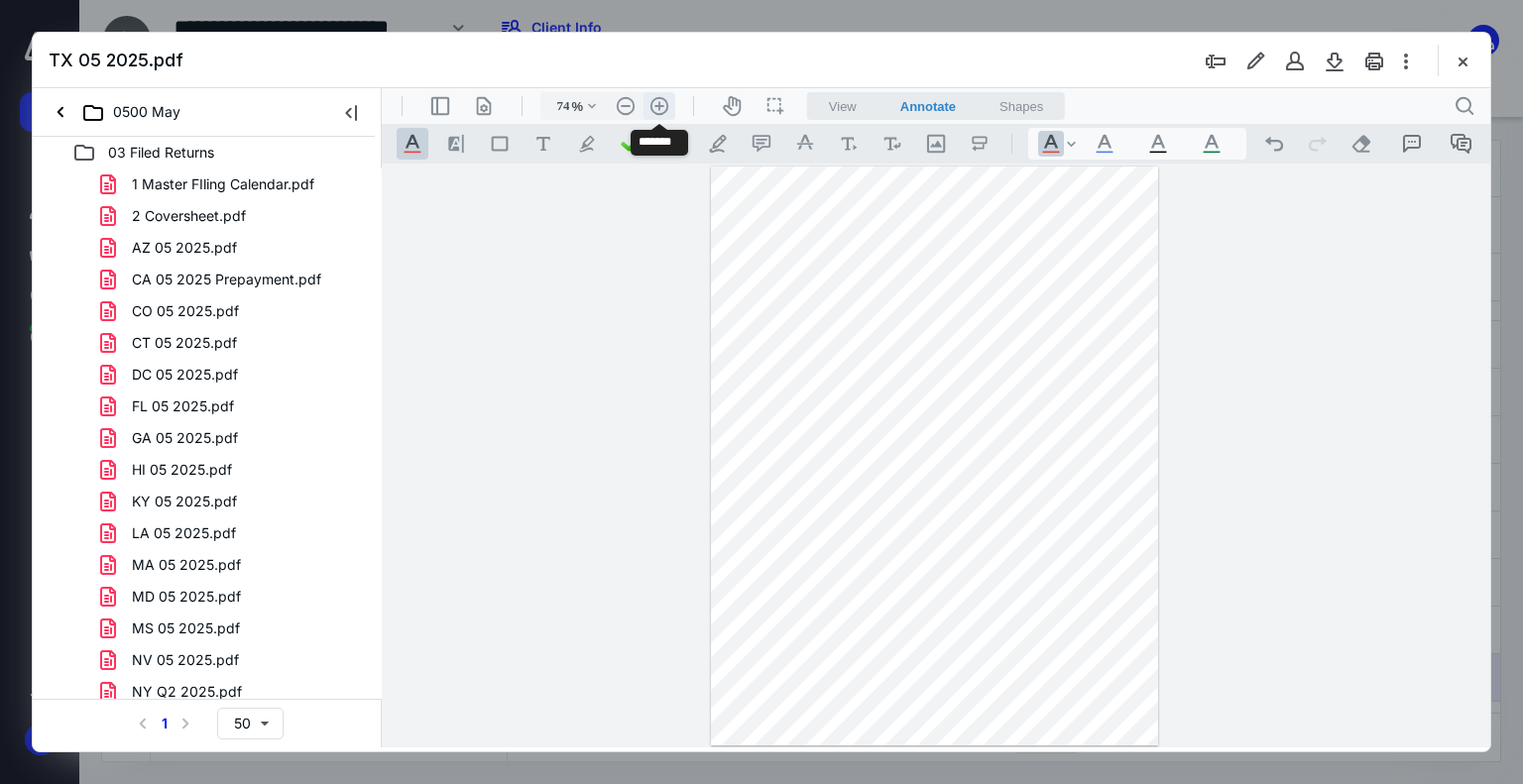 click on ".cls-1{fill:#abb0c4;} icon - header - zoom - in - line" at bounding box center [659, 106] 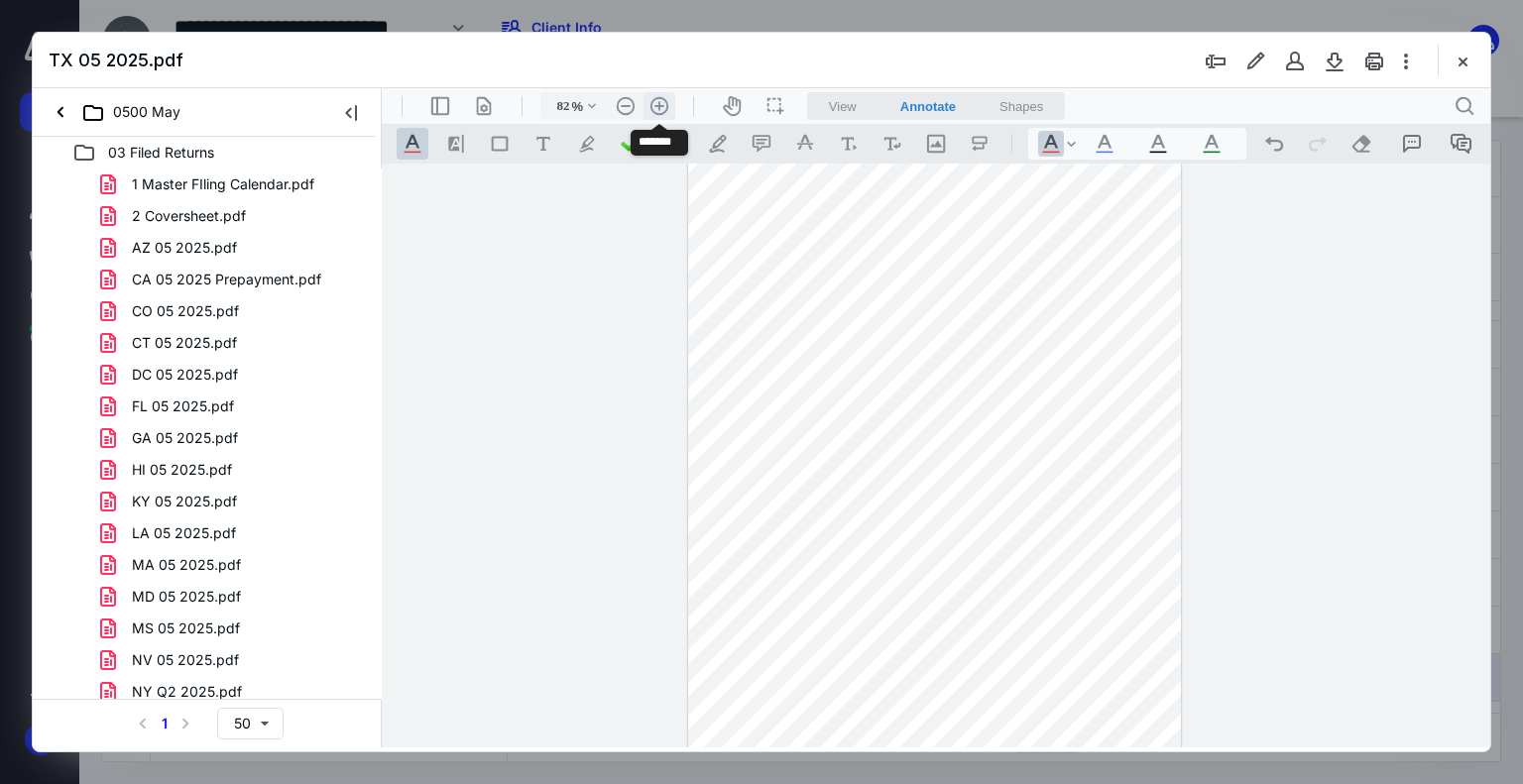 click on ".cls-1{fill:#abb0c4;} icon - header - zoom - in - line" at bounding box center [659, 106] 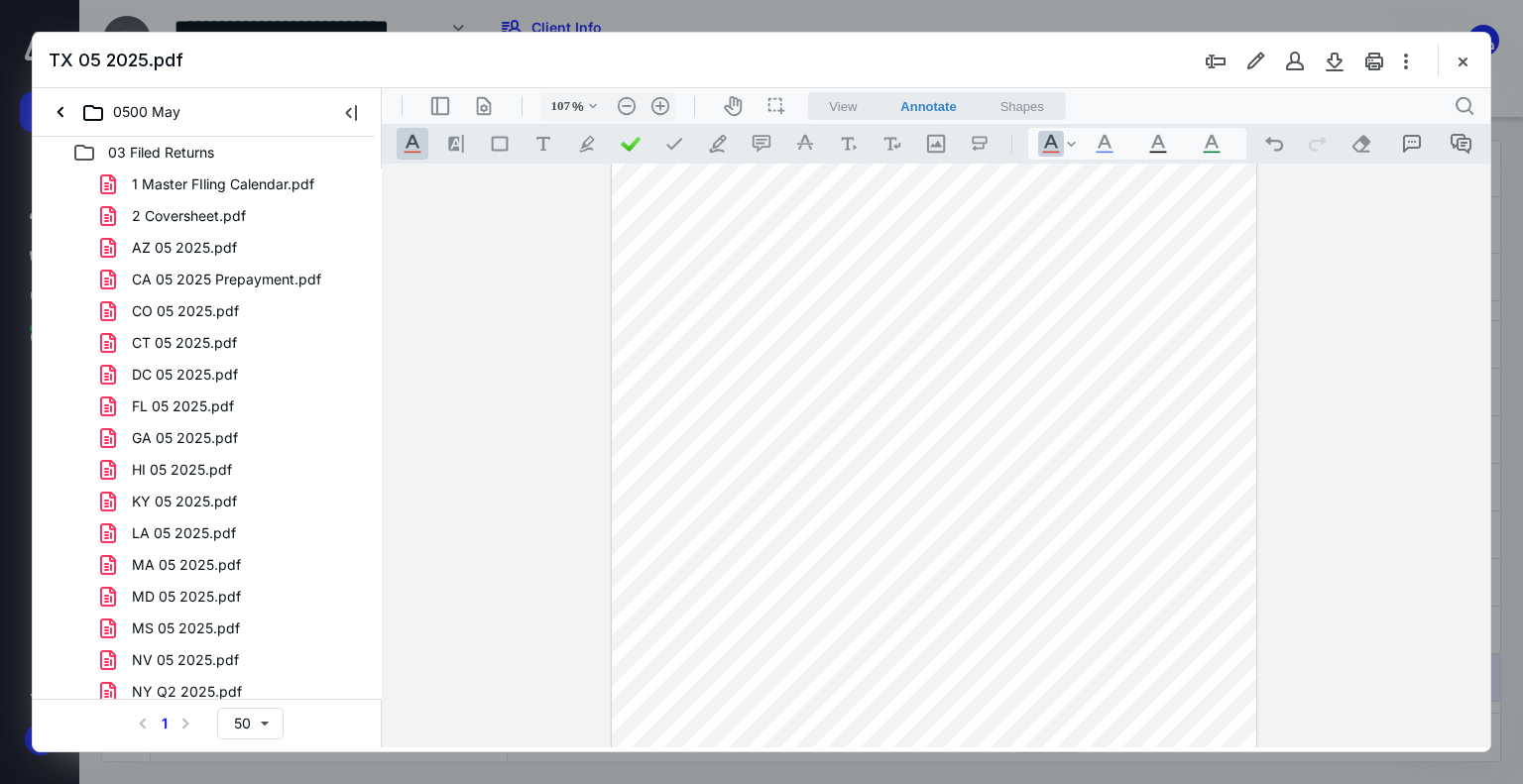 scroll, scrollTop: 257, scrollLeft: 0, axis: vertical 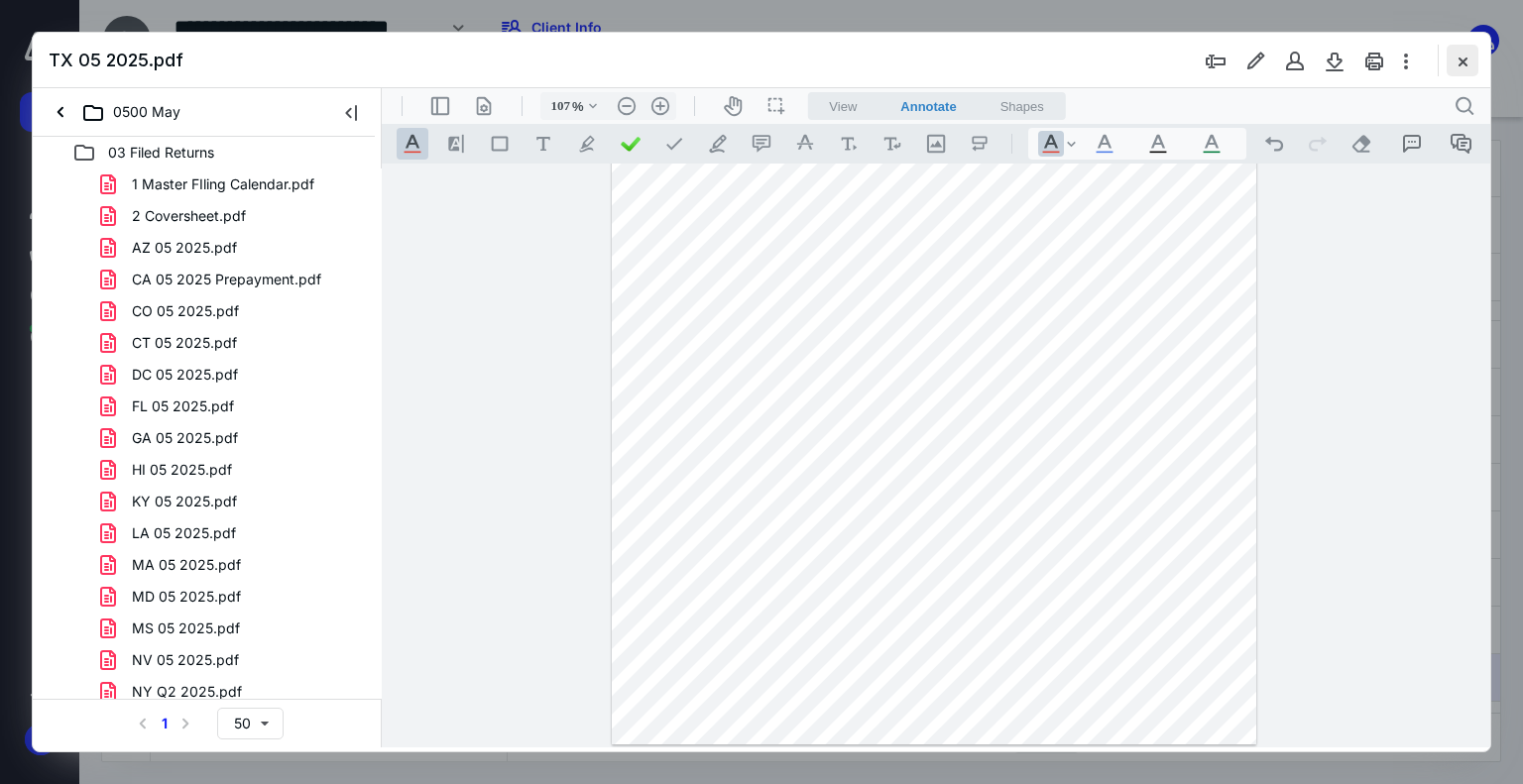 click at bounding box center (1463, 60) 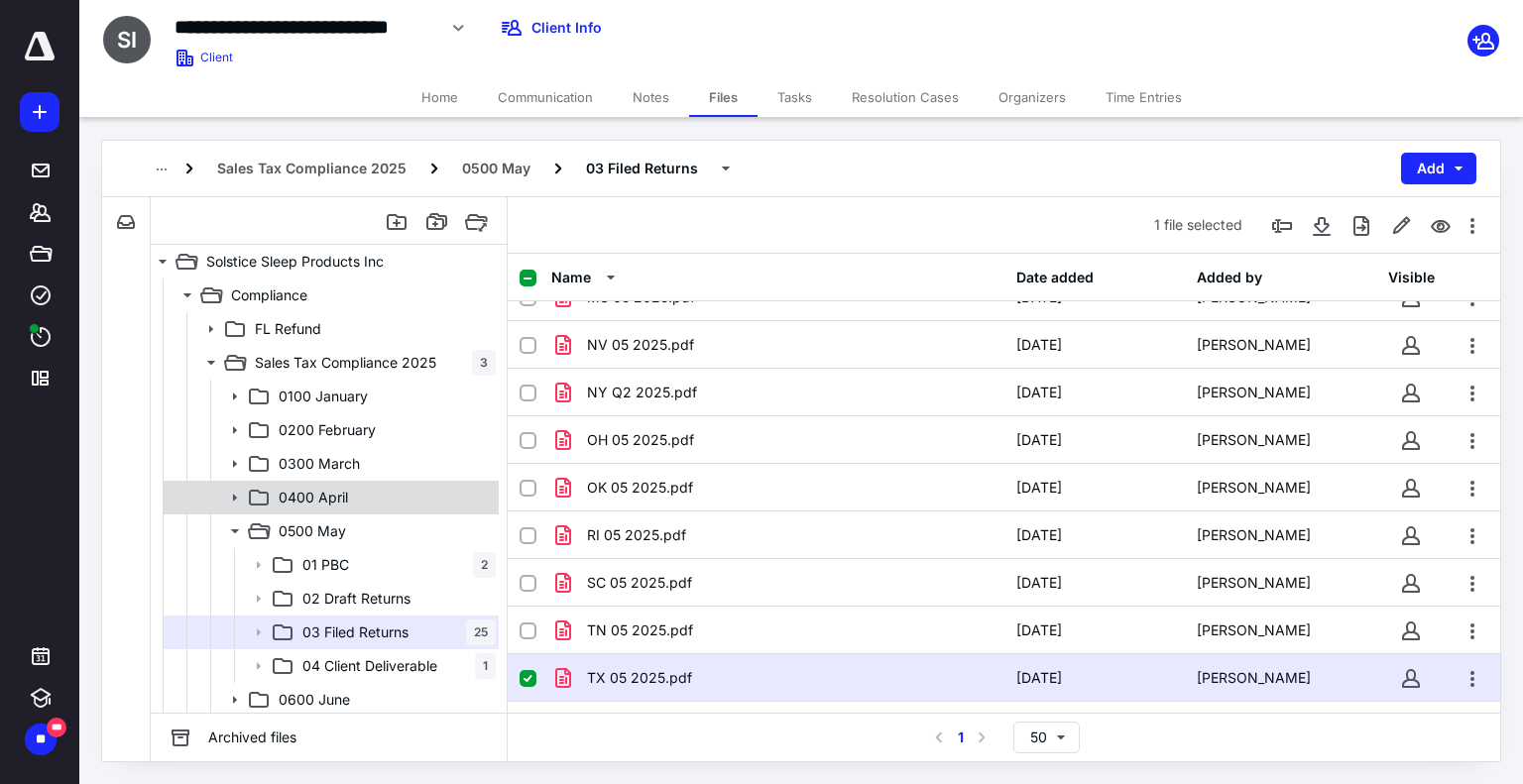 click on "0400 April" at bounding box center [383, 498] 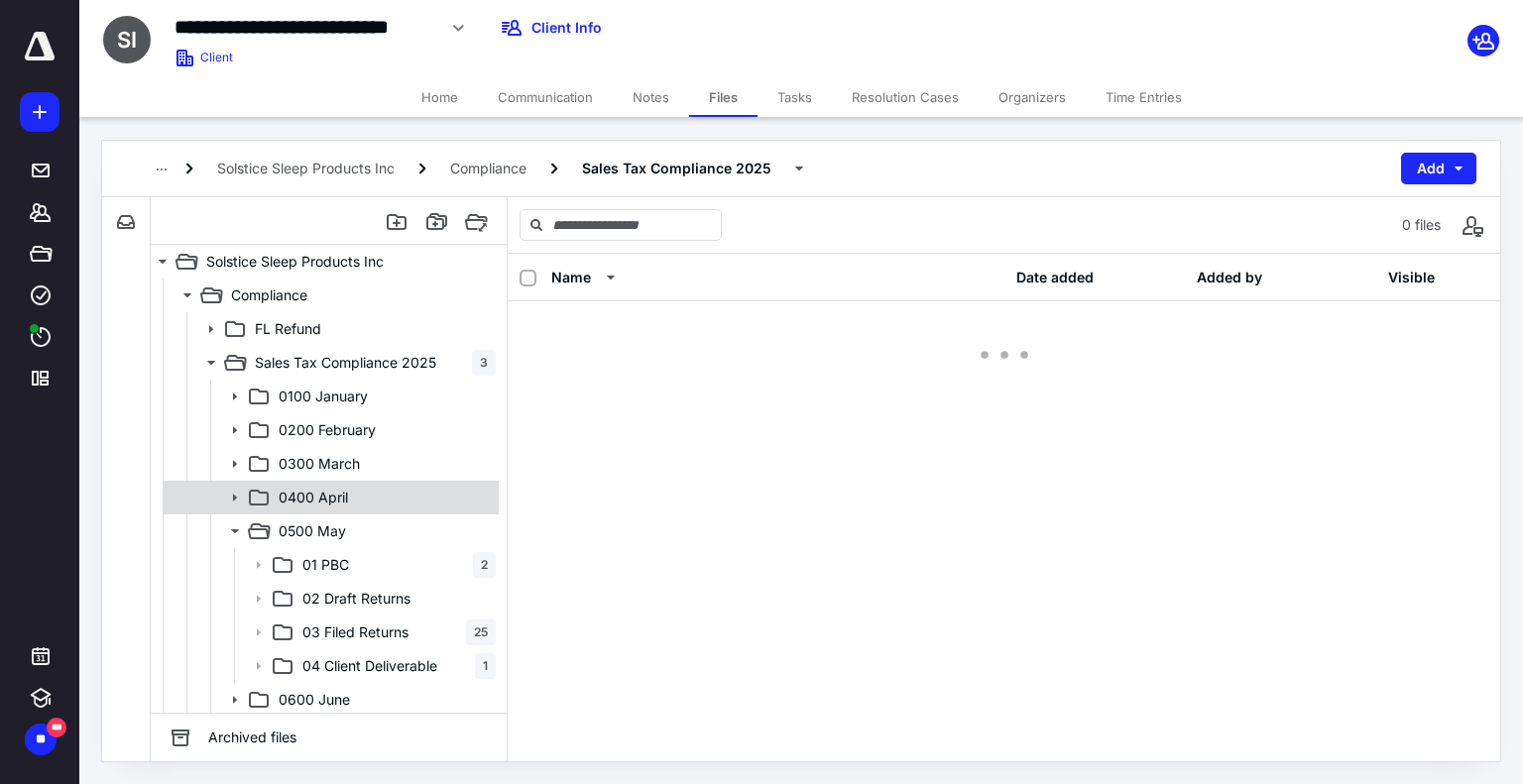 scroll, scrollTop: 0, scrollLeft: 0, axis: both 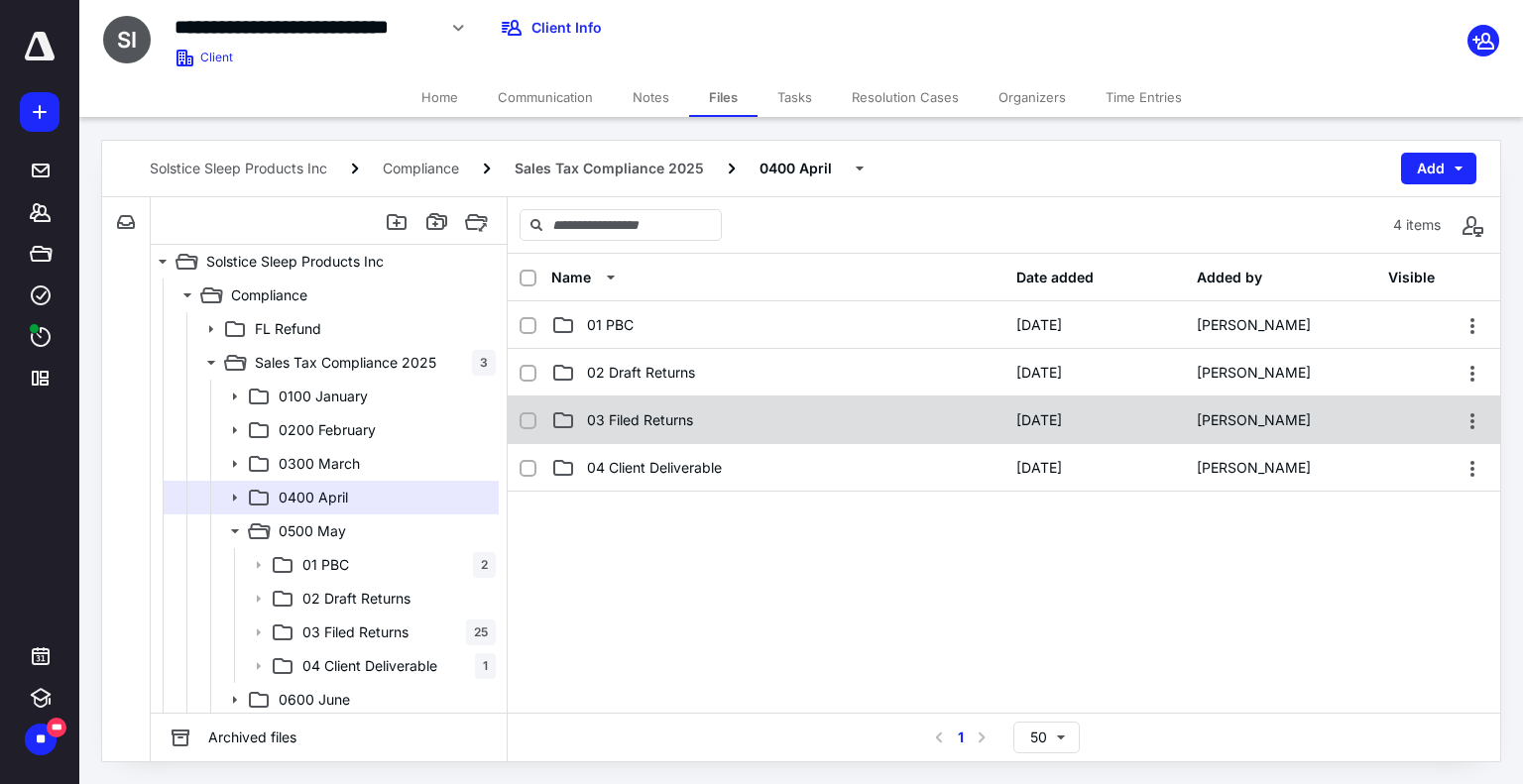 click on "03 Filed Returns" at bounding box center (640, 420) 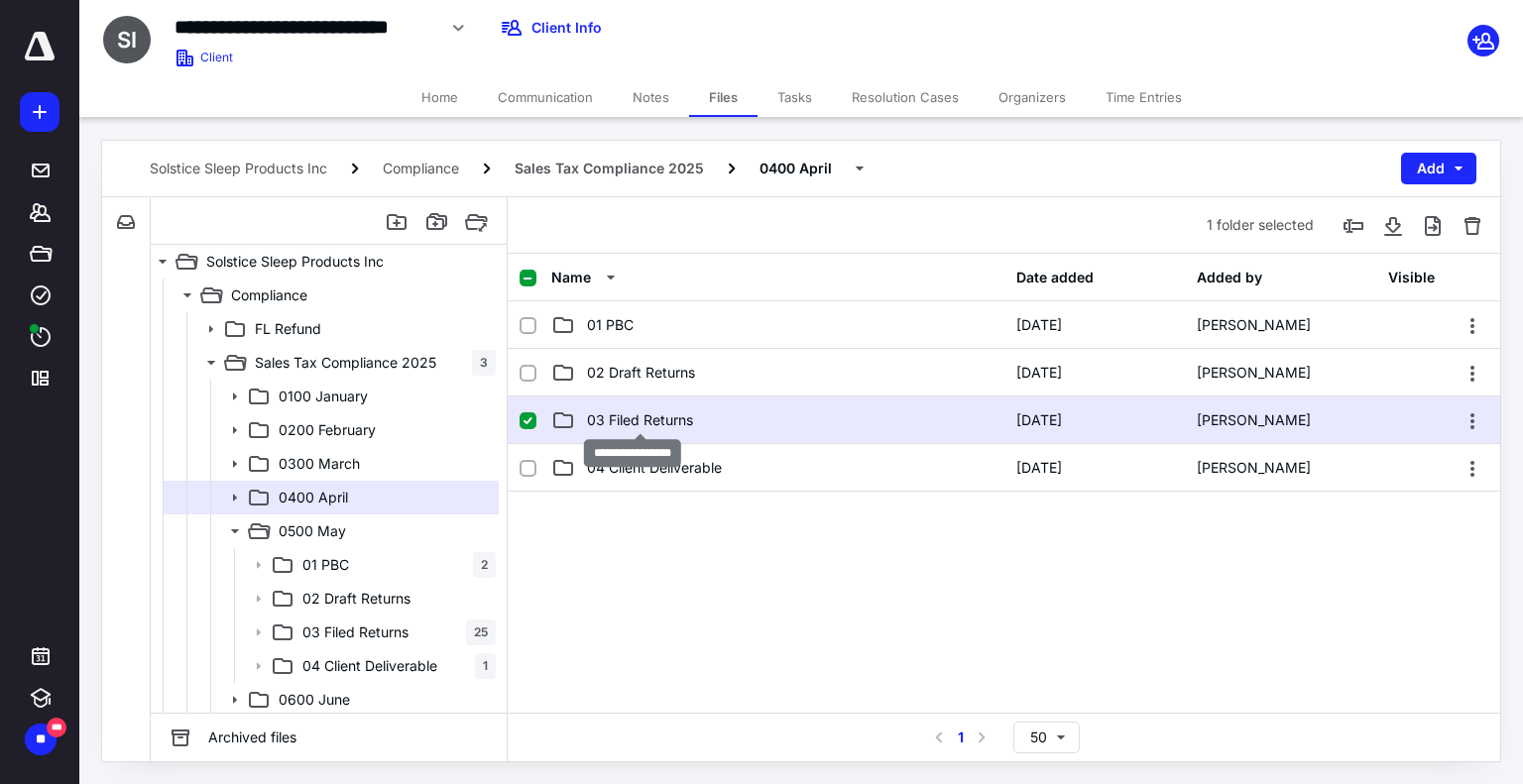 click on "03 Filed Returns" at bounding box center [640, 420] 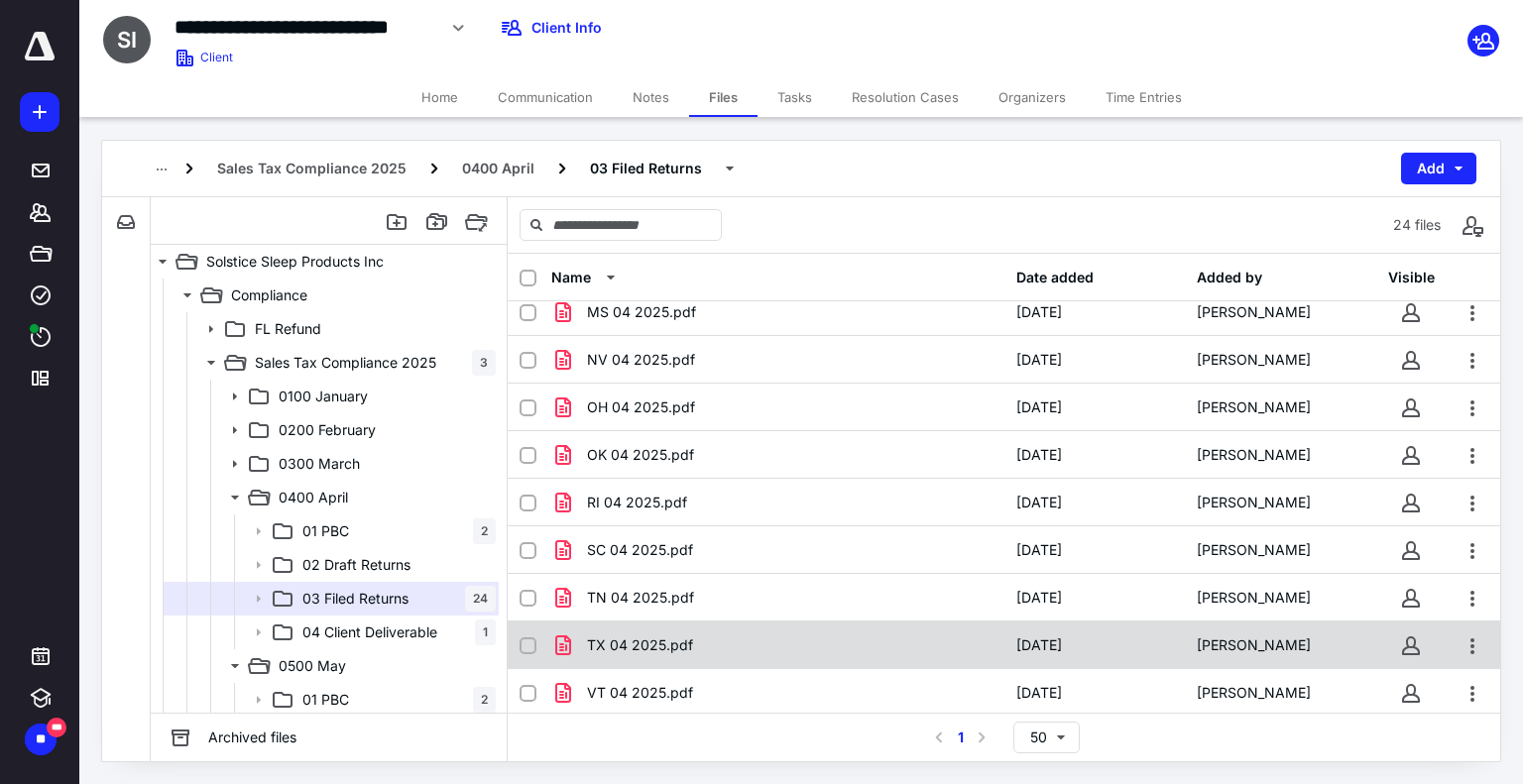 scroll, scrollTop: 694, scrollLeft: 0, axis: vertical 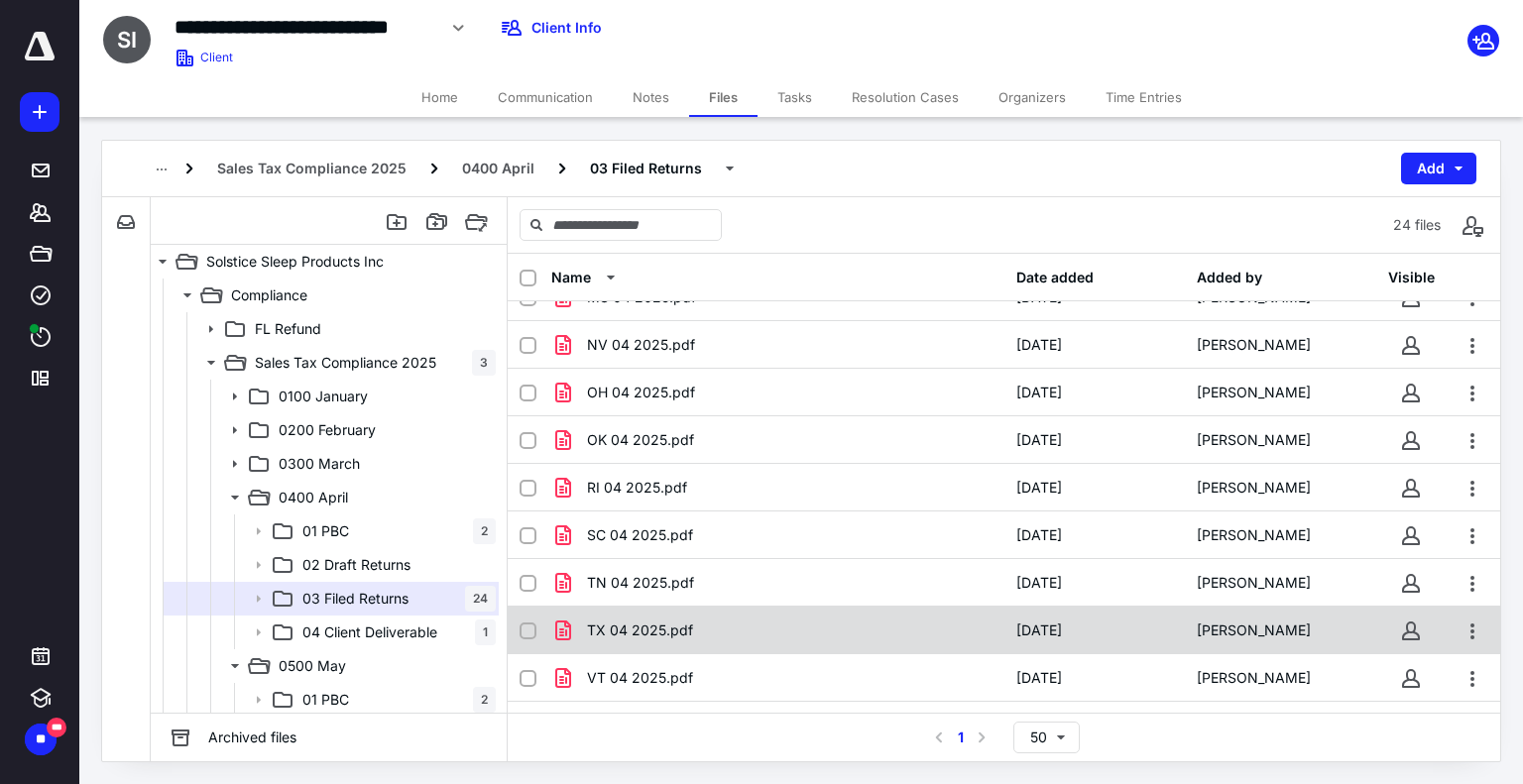 click on "TX 04 2025.pdf 5/19/2025 Cassandra Nowinowski" at bounding box center (1003, 630) 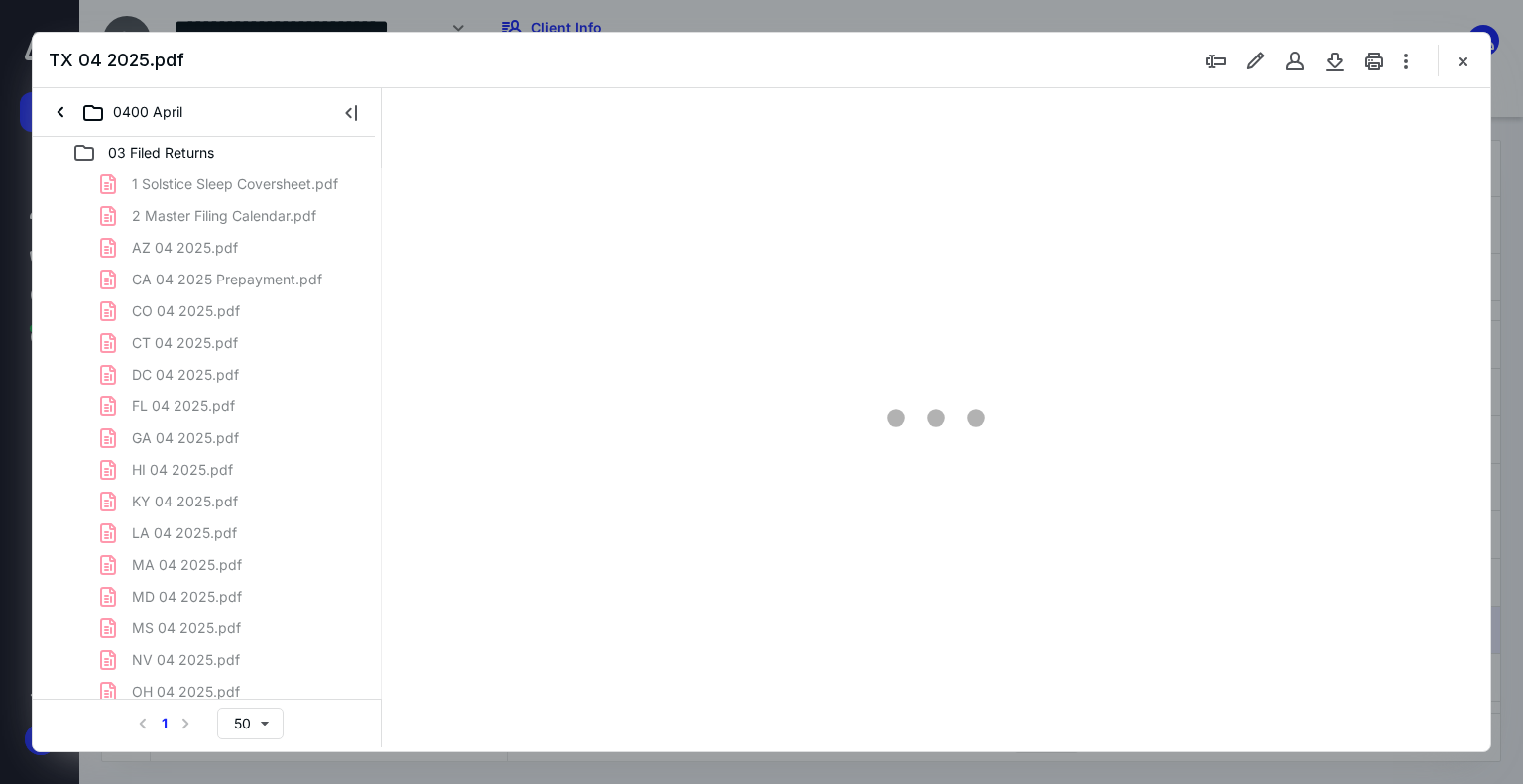scroll, scrollTop: 0, scrollLeft: 0, axis: both 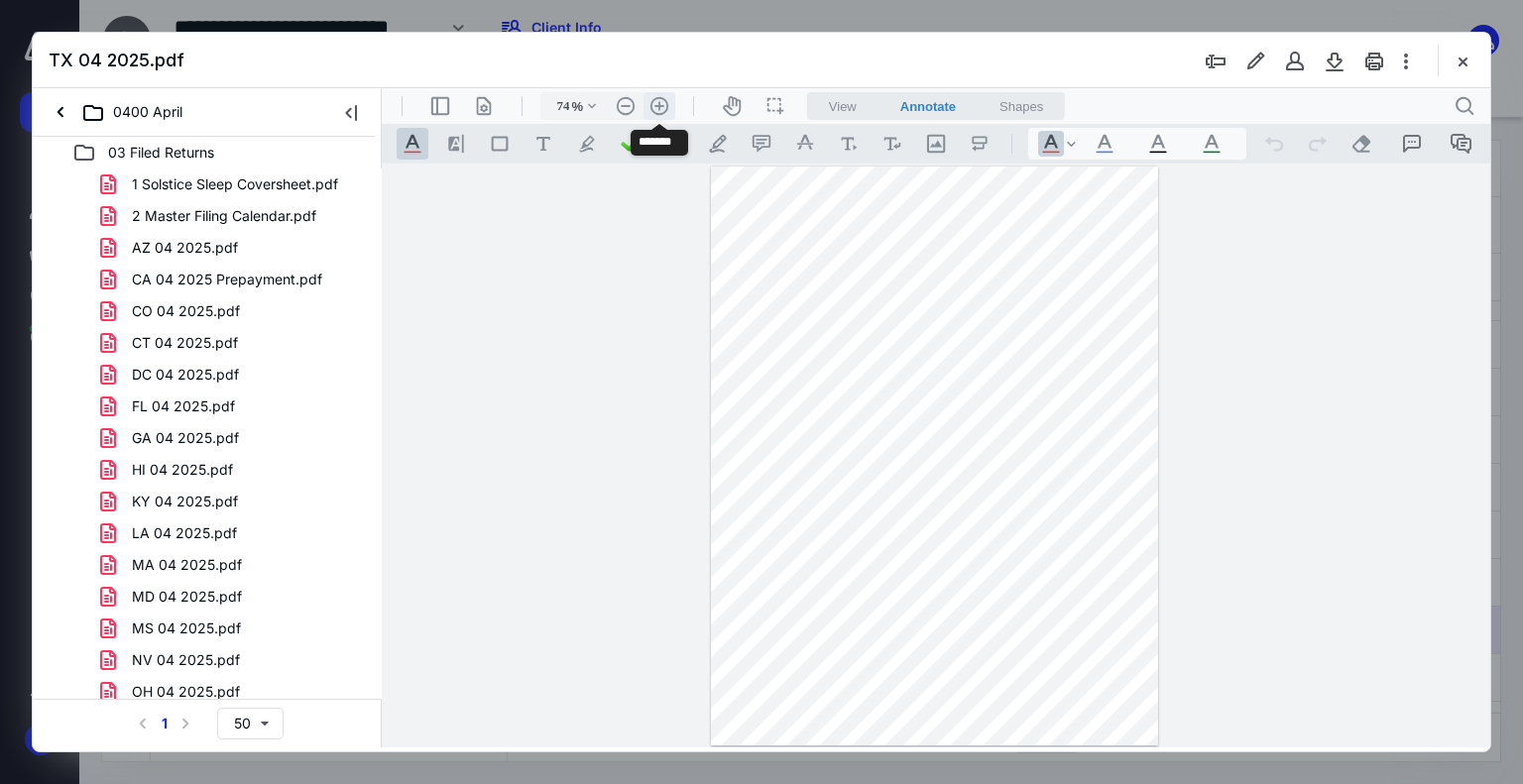click on ".cls-1{fill:#abb0c4;} icon - header - zoom - in - line" at bounding box center [659, 106] 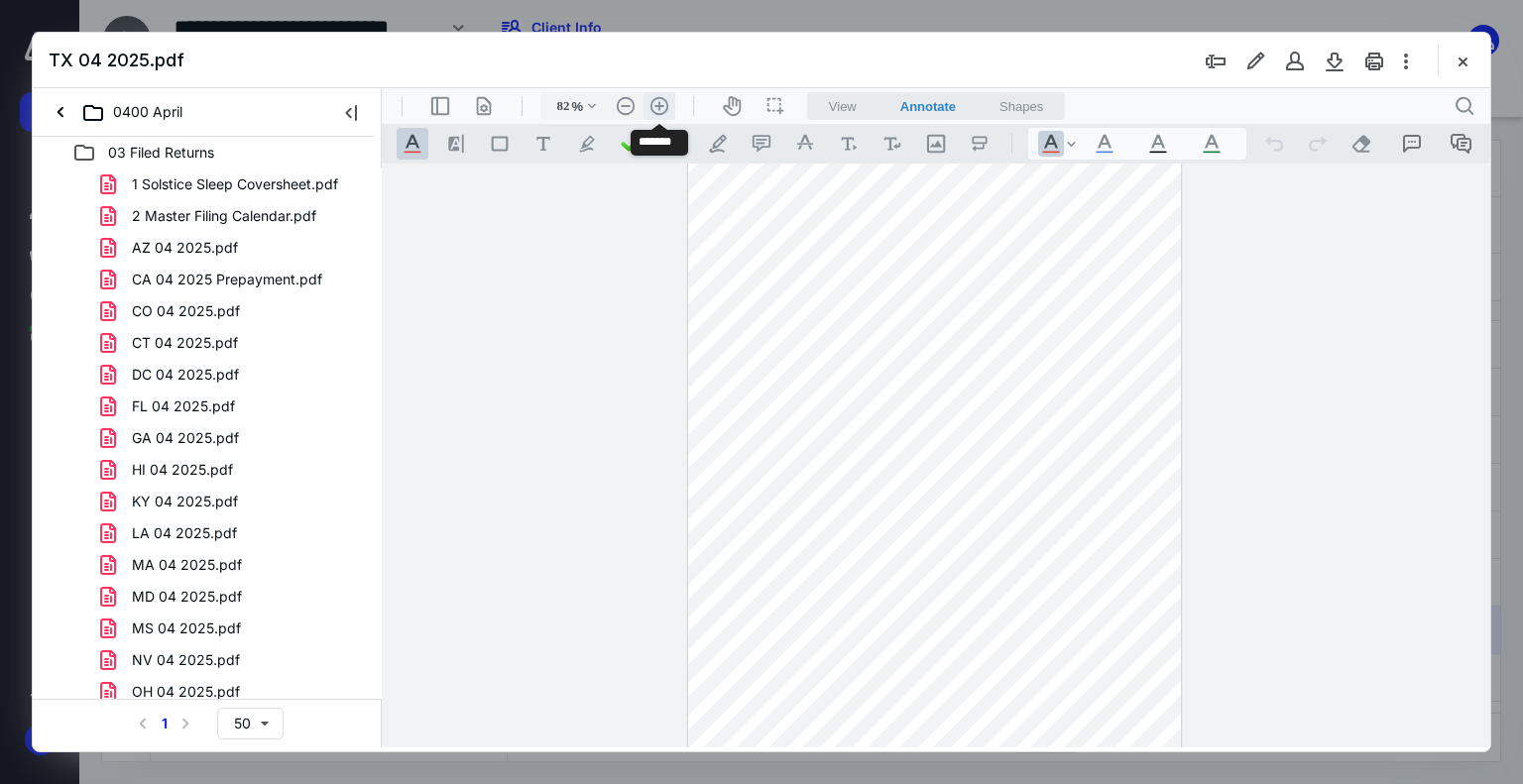 click on ".cls-1{fill:#abb0c4;} icon - header - zoom - in - line" at bounding box center (659, 106) 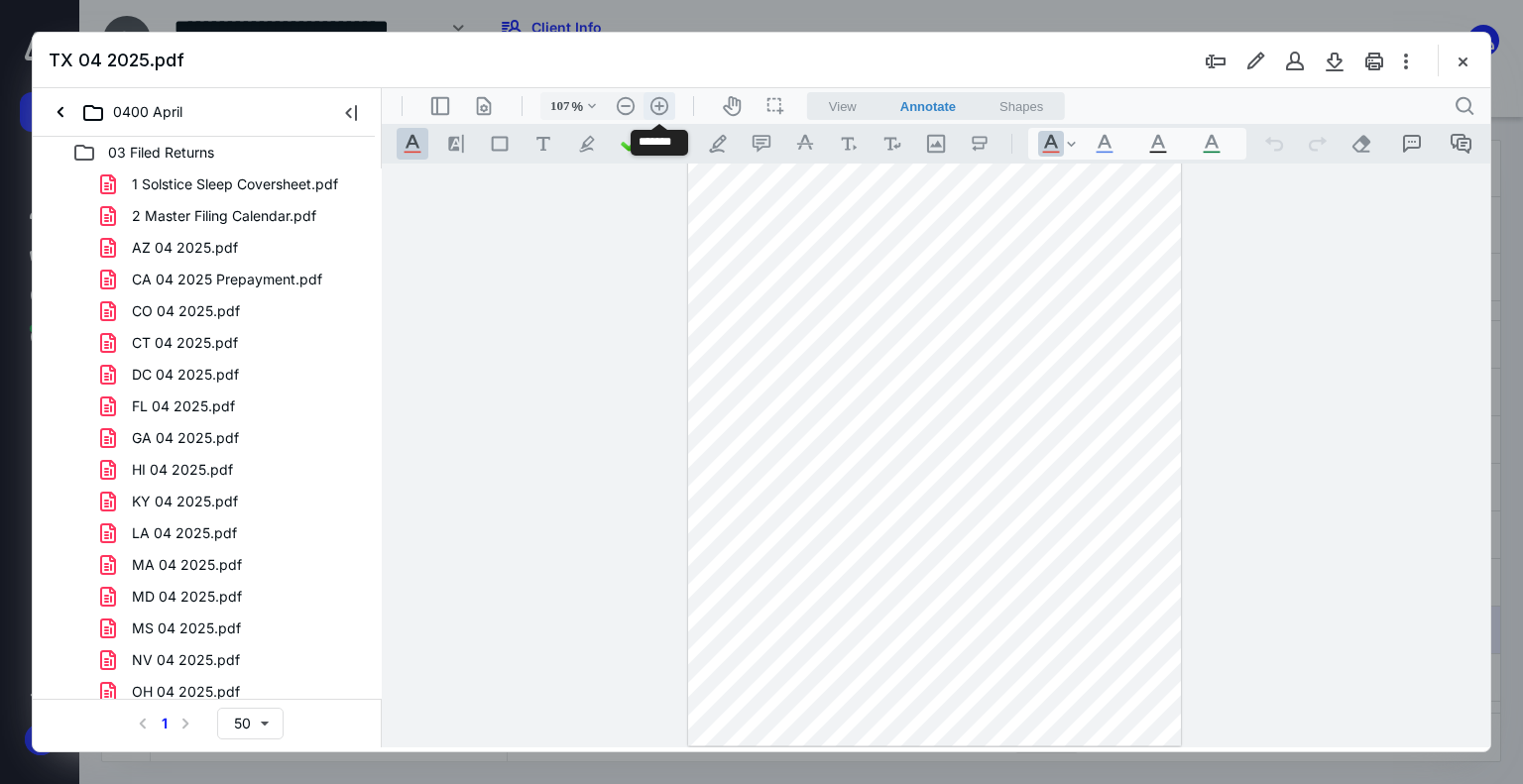 click on ".cls-1{fill:#abb0c4;} icon - header - zoom - in - line" at bounding box center (659, 106) 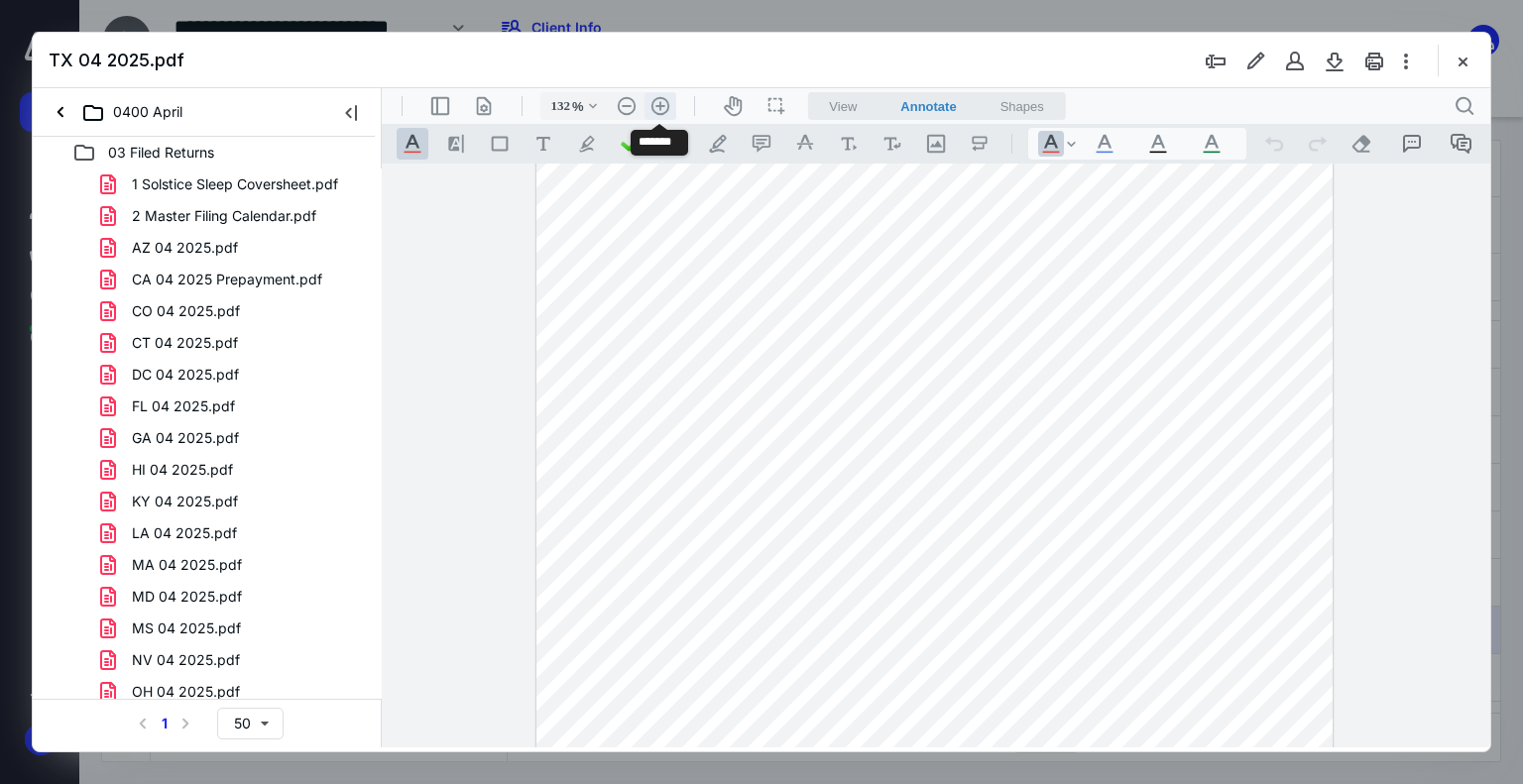 scroll, scrollTop: 198, scrollLeft: 0, axis: vertical 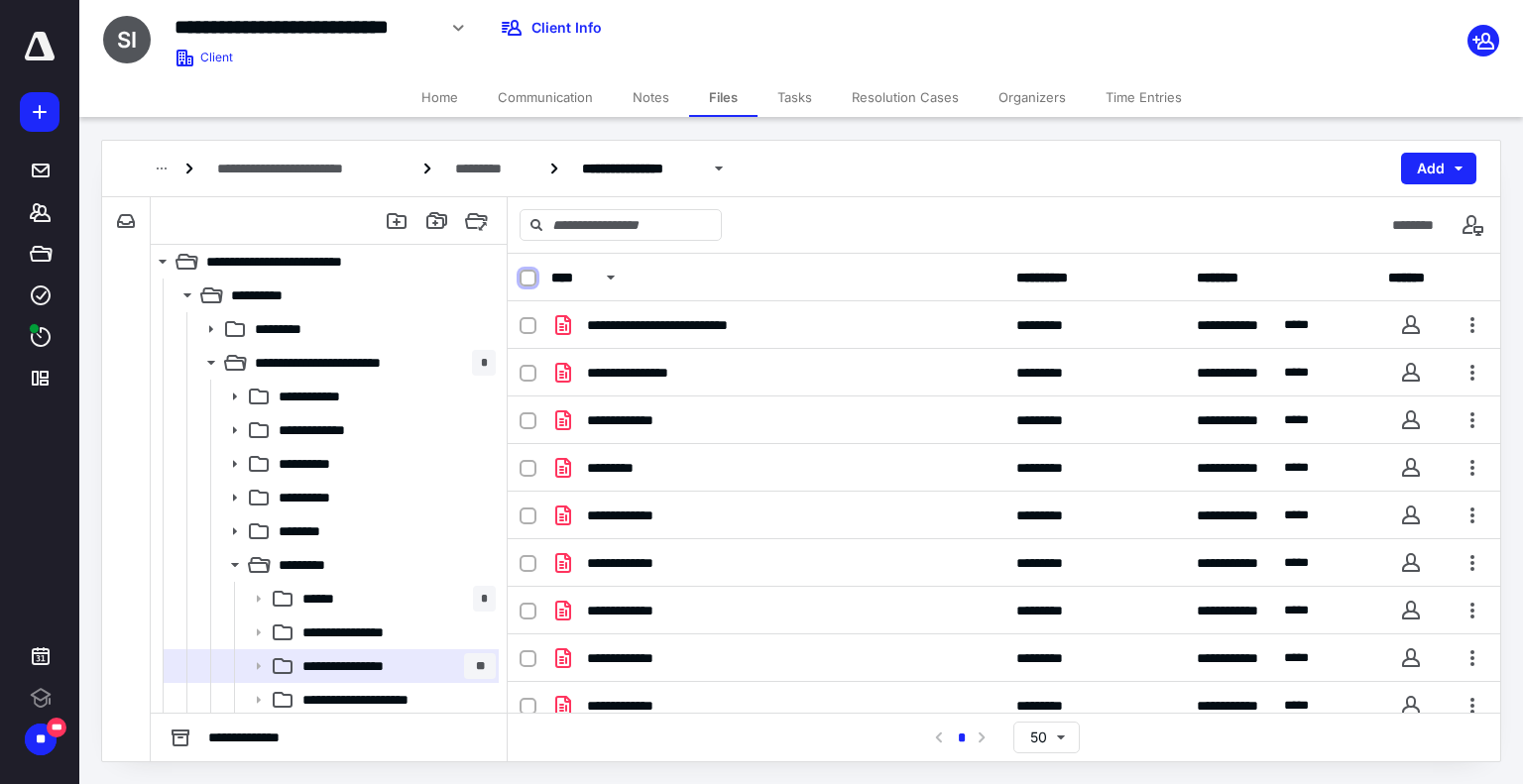 click at bounding box center (527, 279) 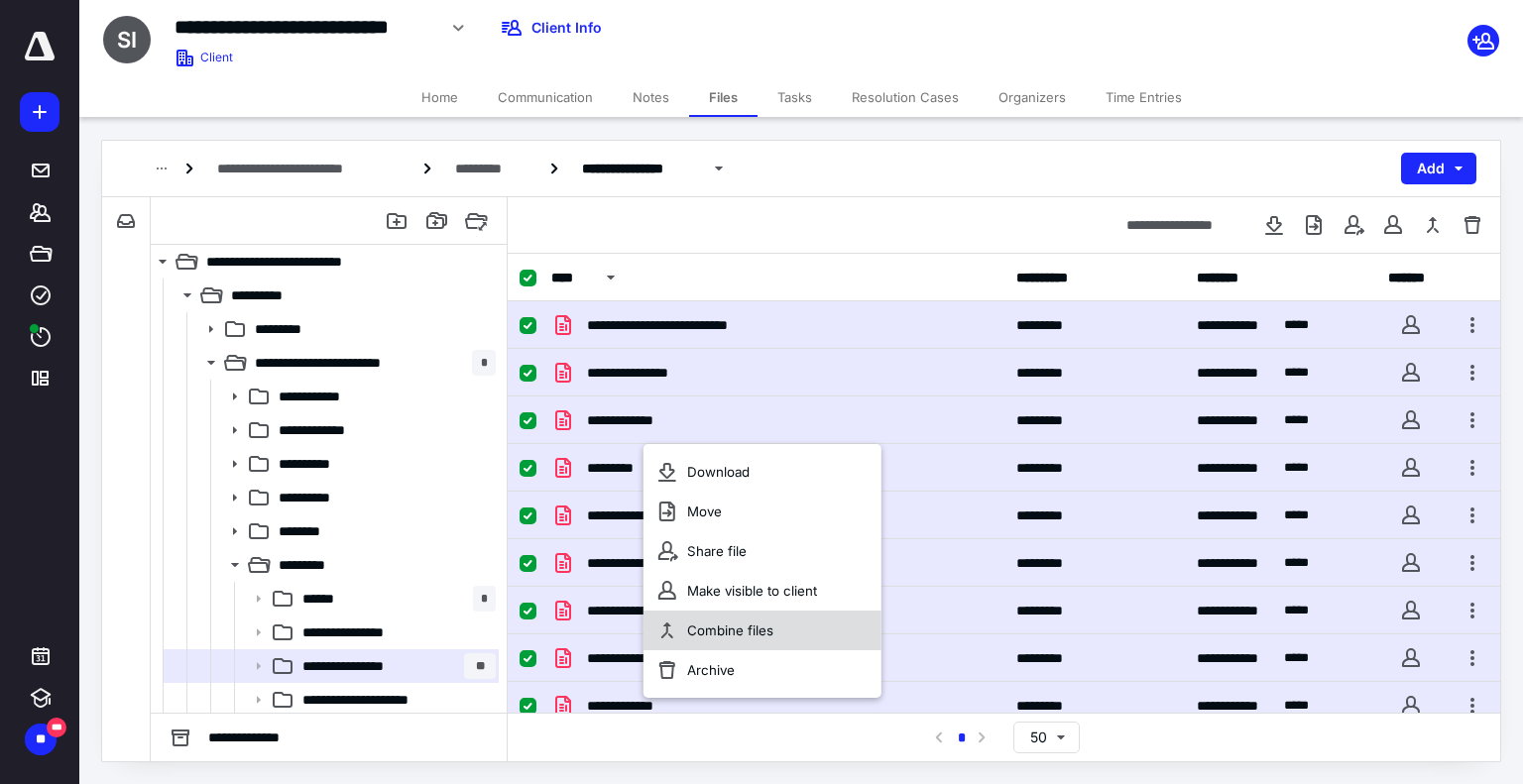 click on "Combine files" at bounding box center [762, 630] 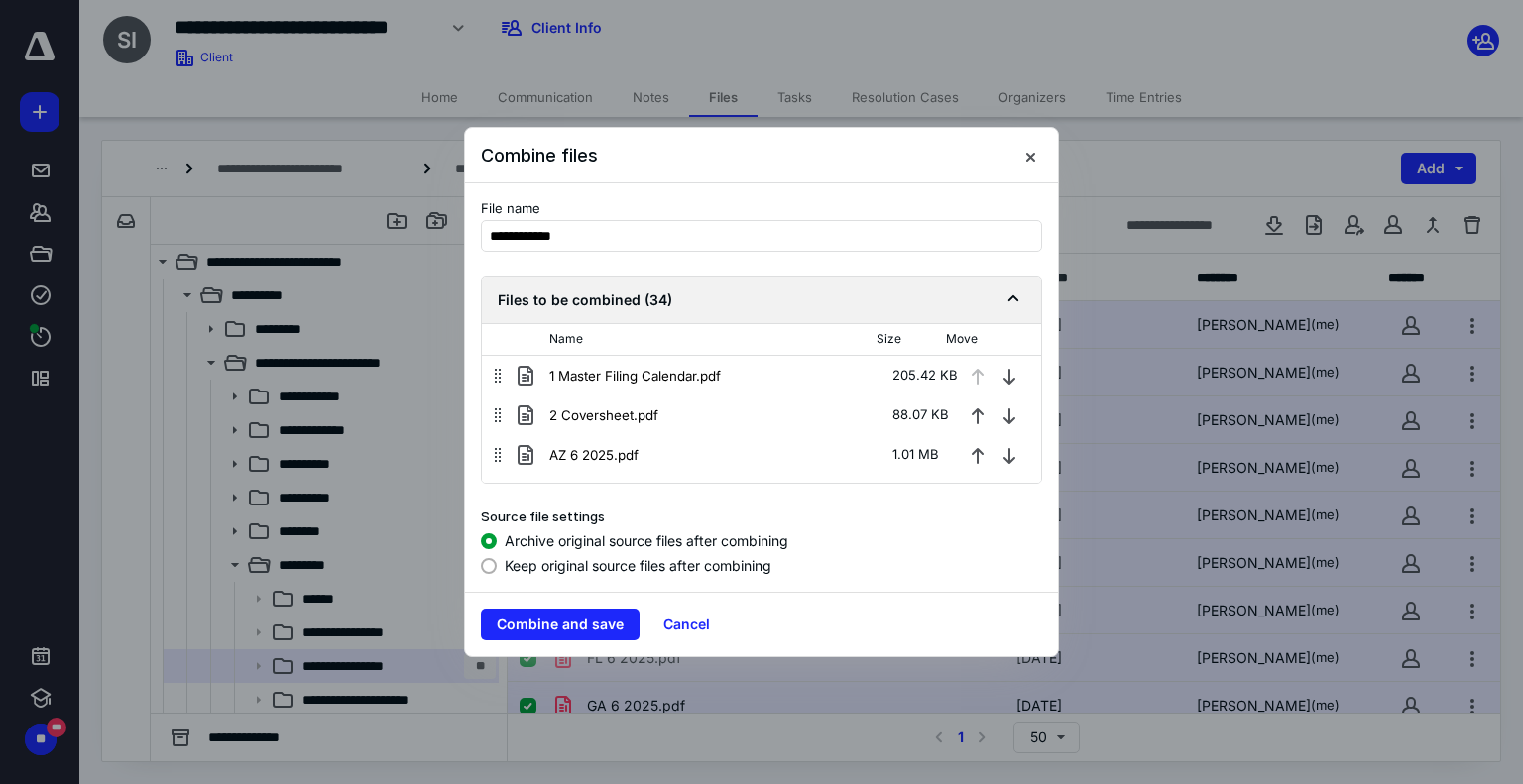 click on "Keep original source files after combining" at bounding box center (762, 563) 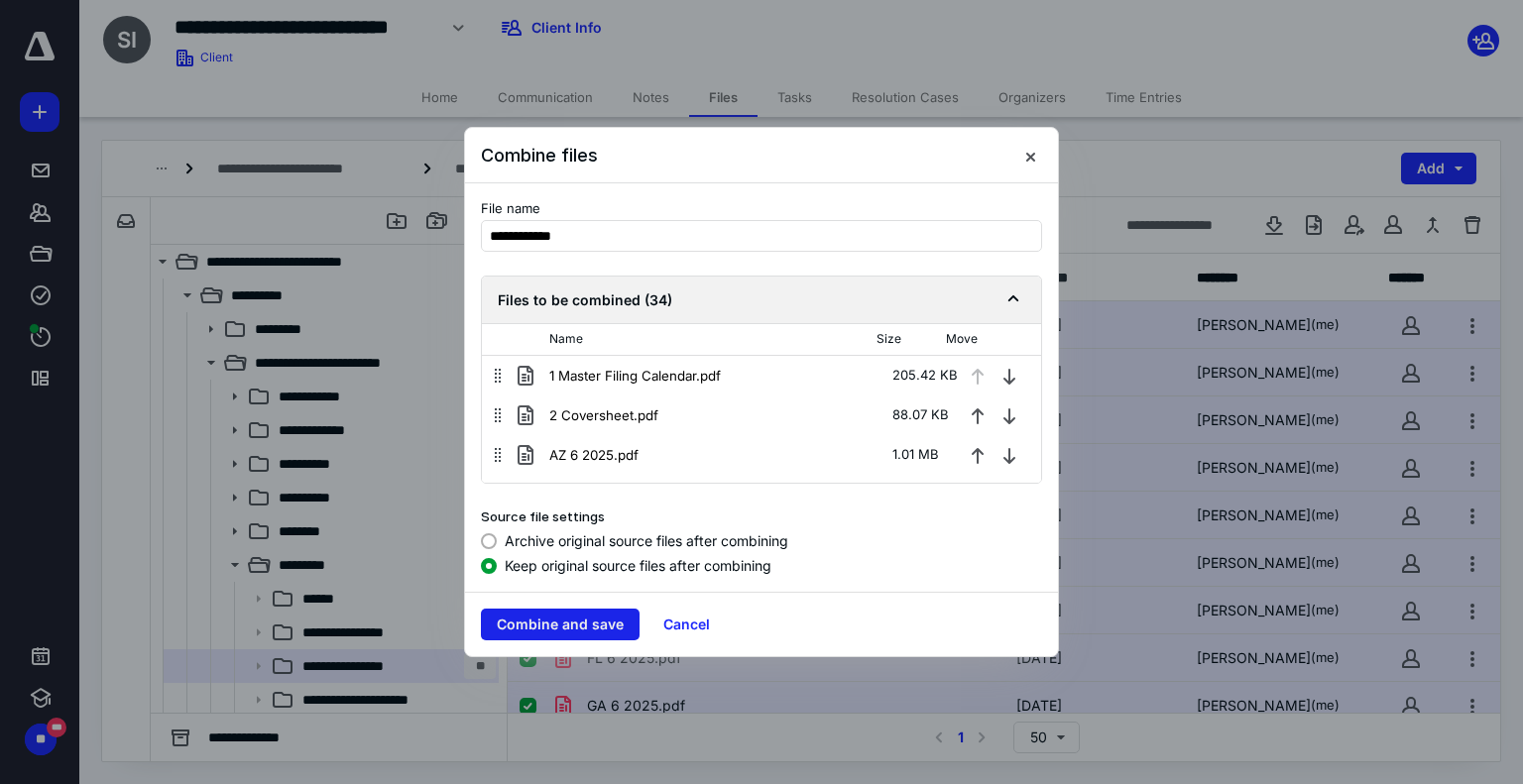 click on "Combine and save" at bounding box center (560, 624) 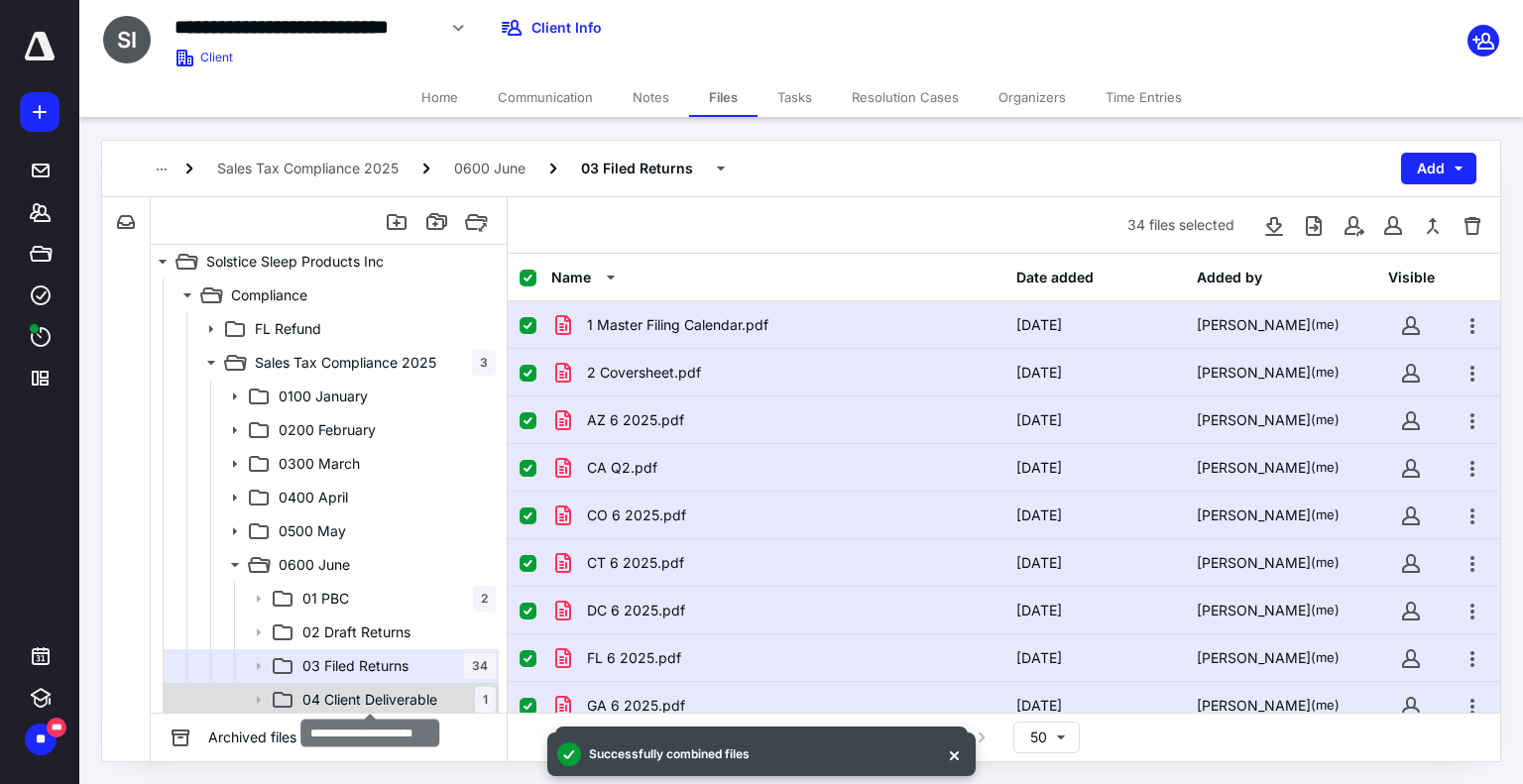 click on "04 Client Deliverable" at bounding box center (370, 700) 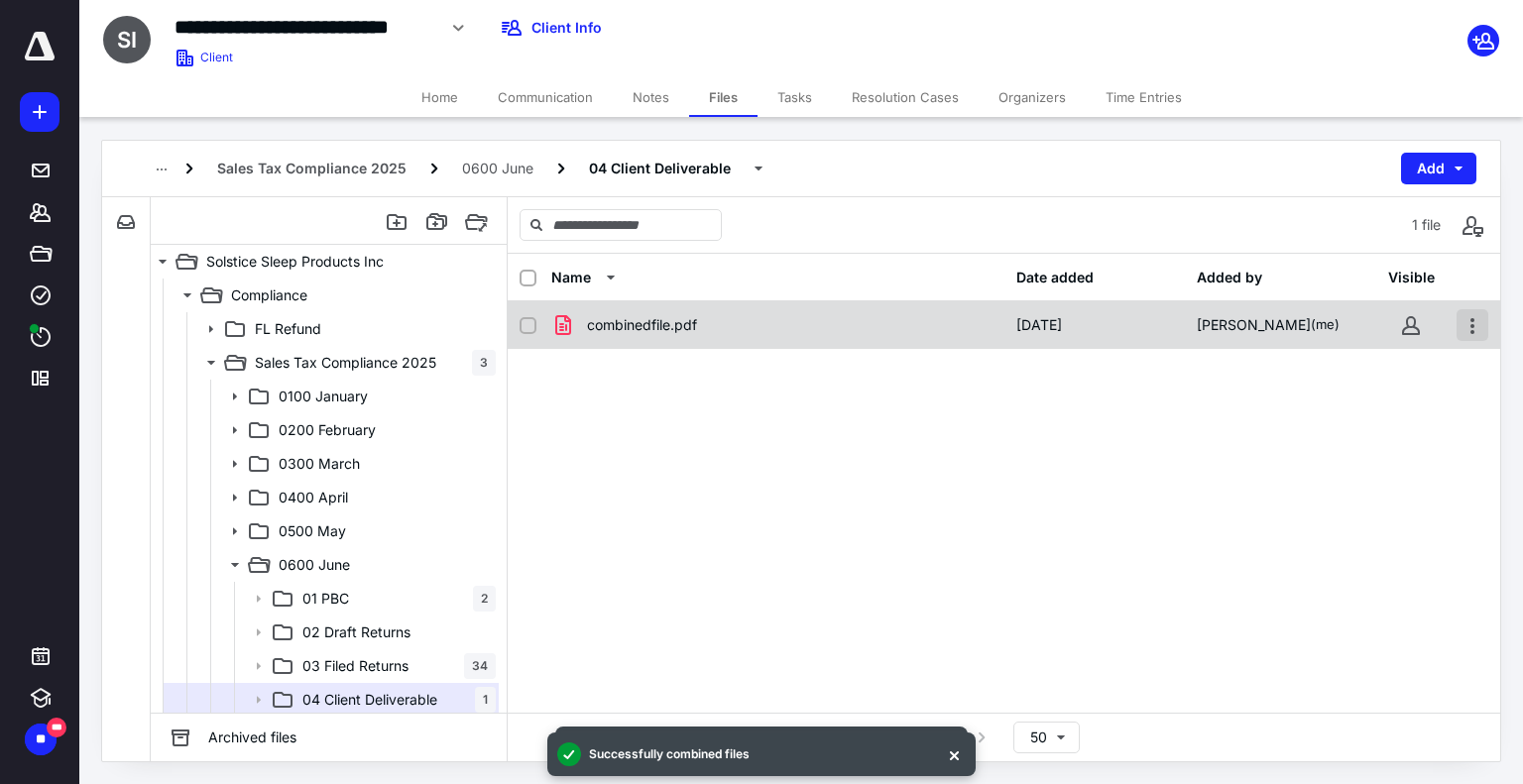 click at bounding box center [1472, 325] 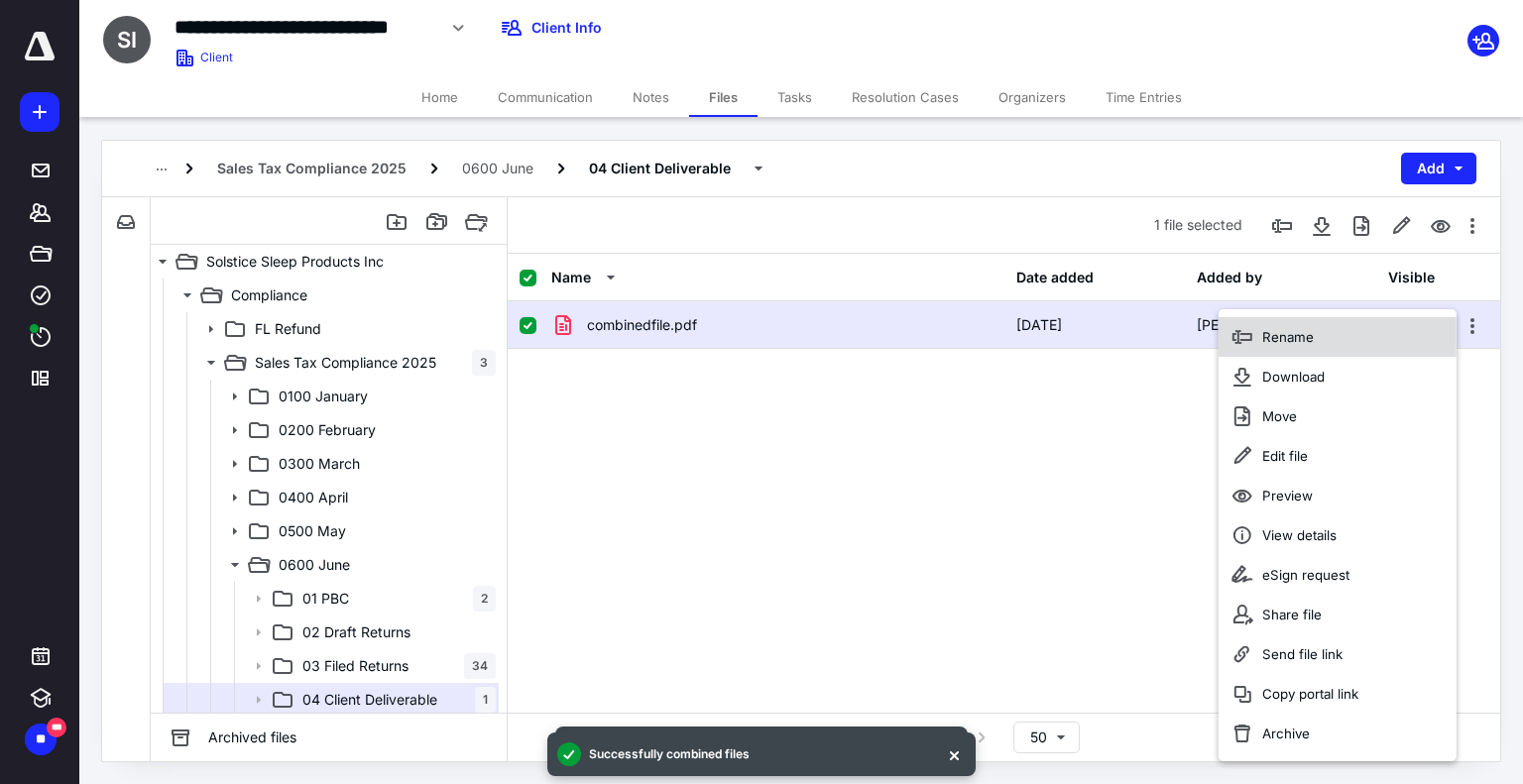 click on "Rename" at bounding box center (1338, 337) 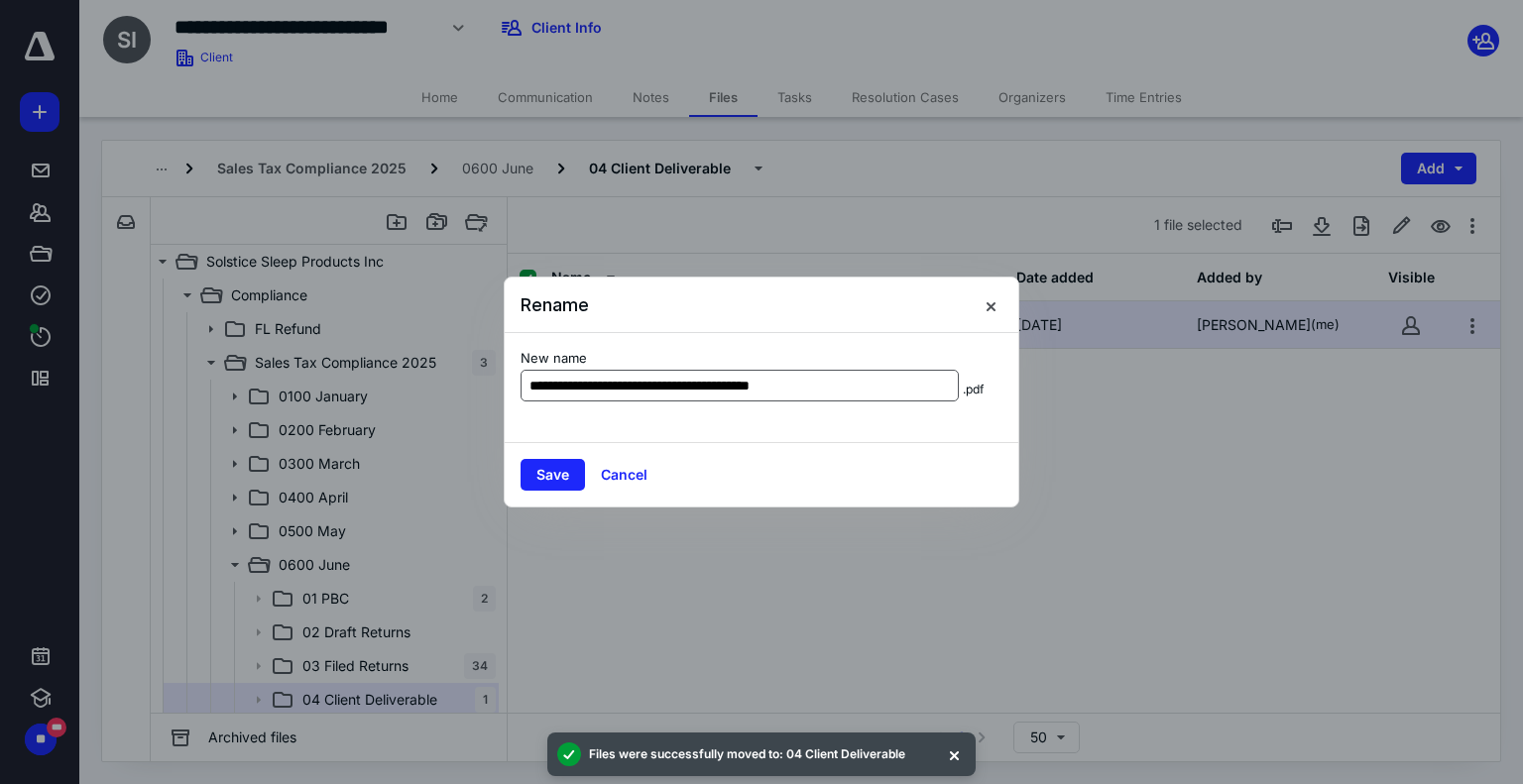 click on "**********" at bounding box center (740, 386) 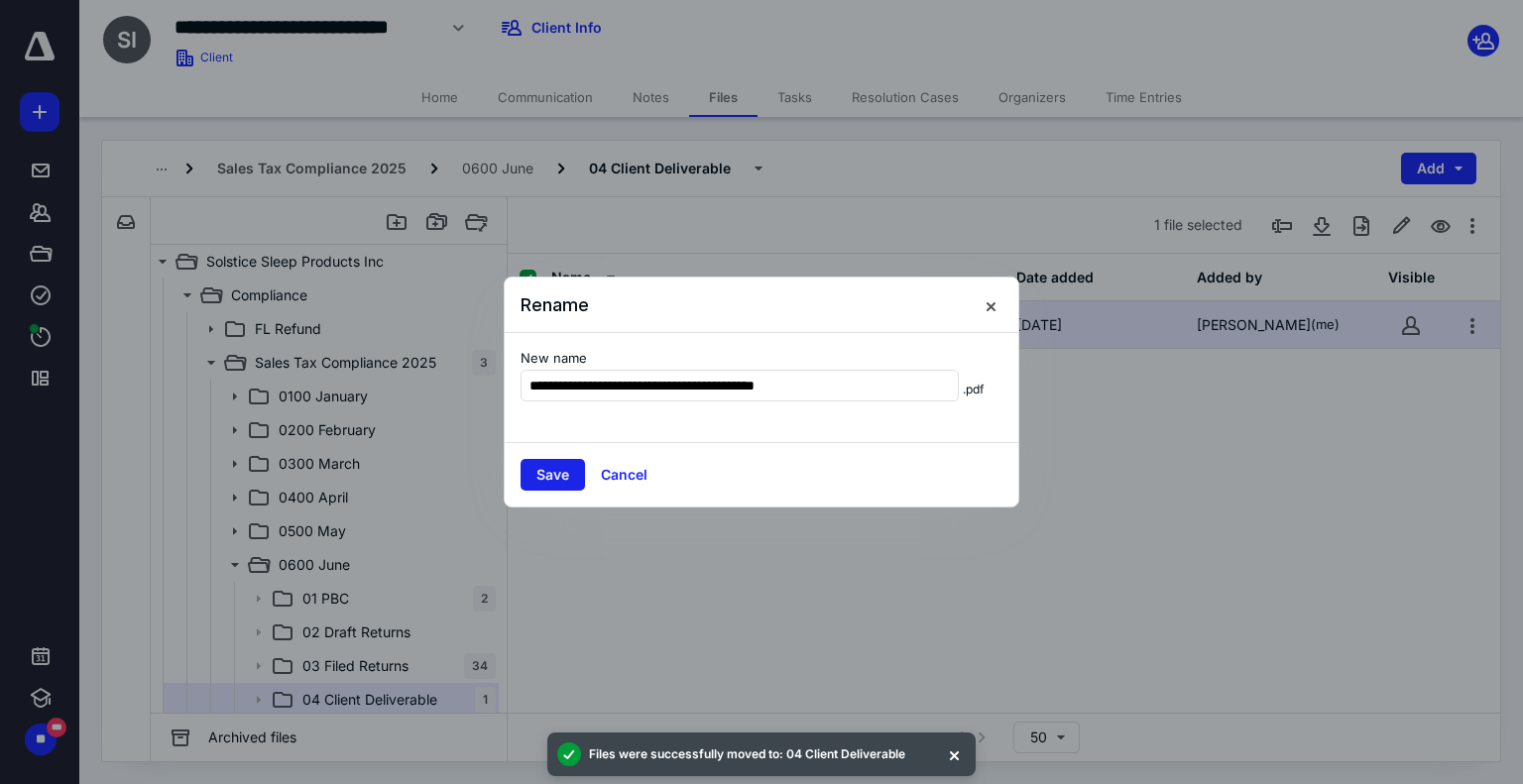 type on "**********" 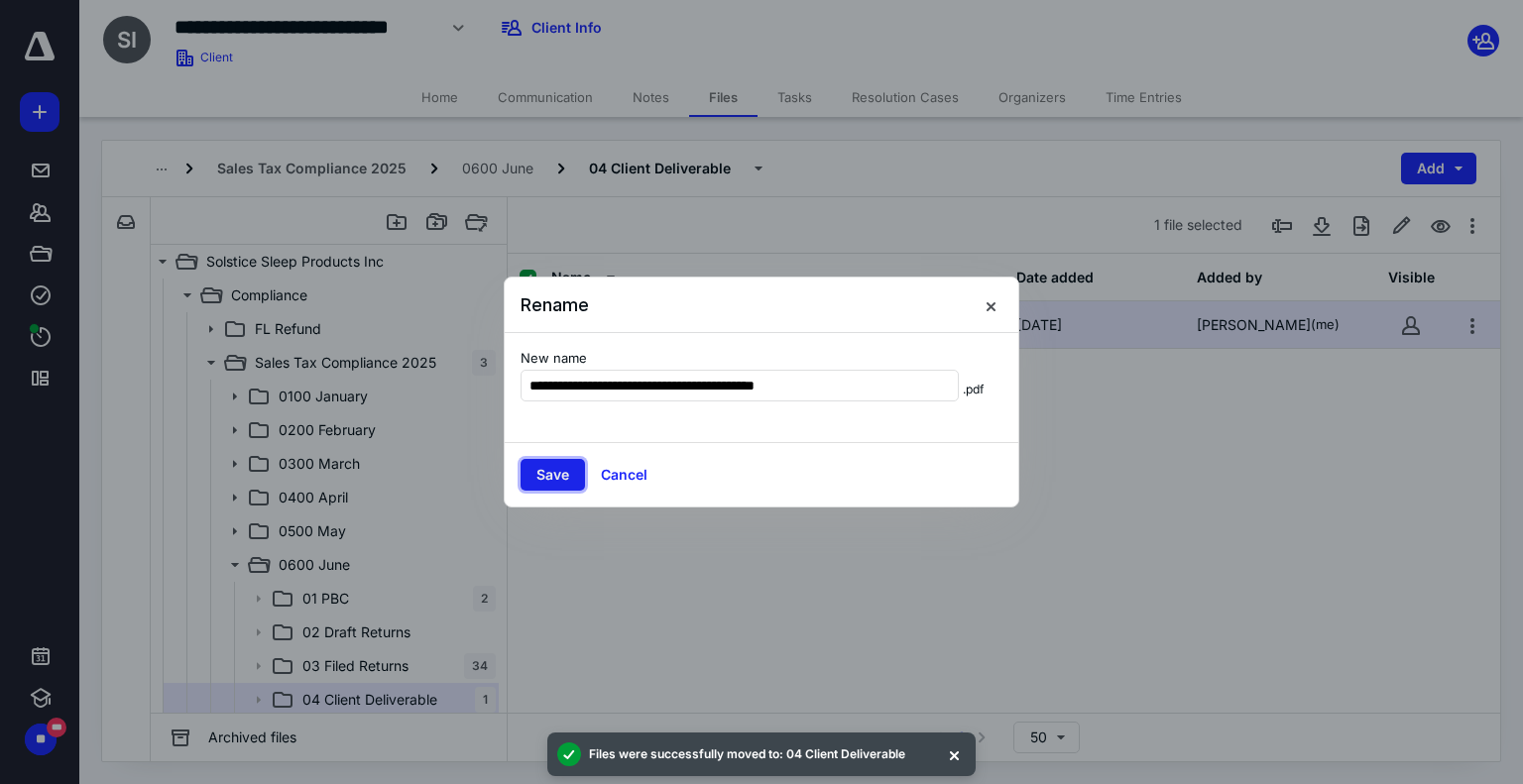 click on "Save" at bounding box center [552, 475] 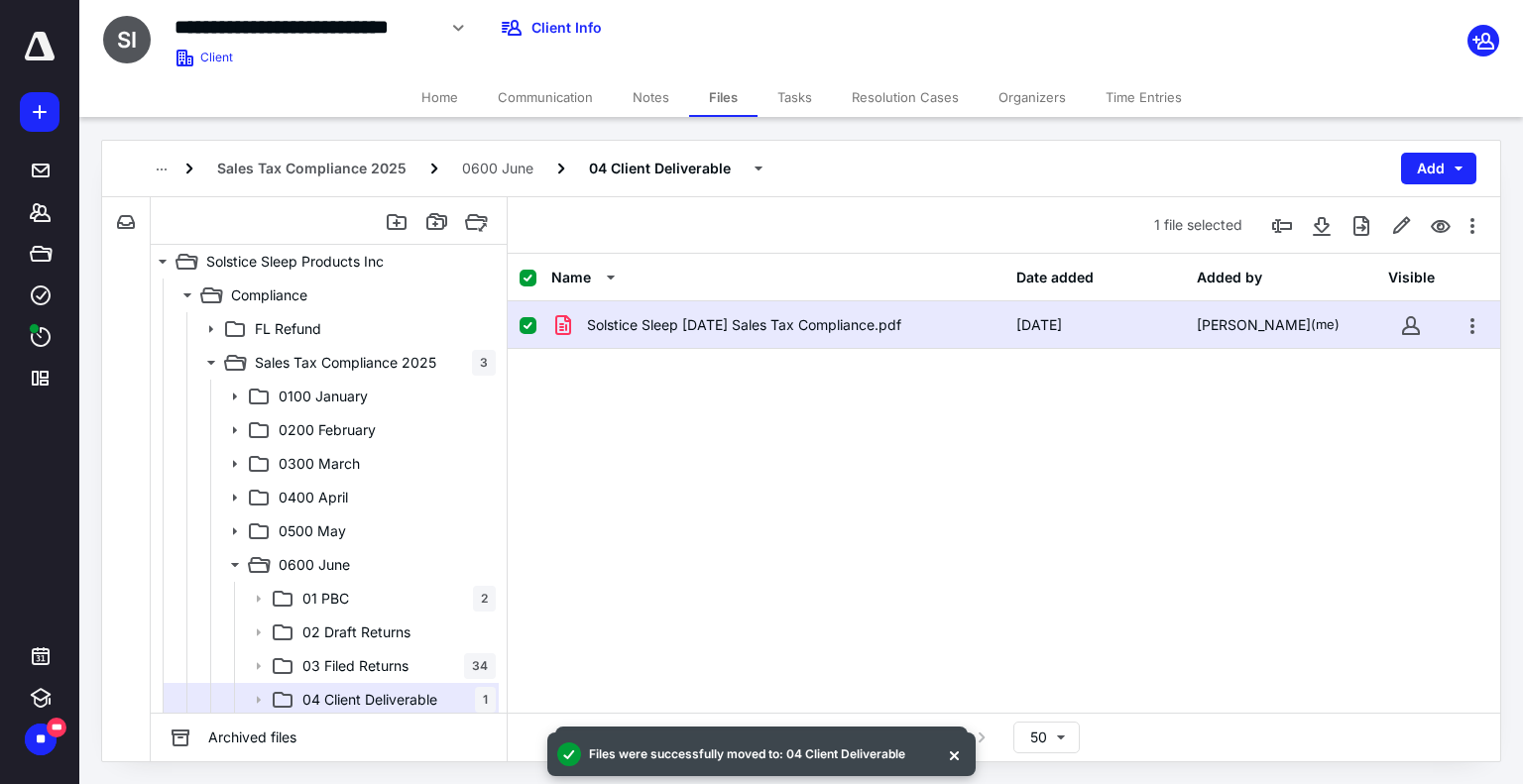 click on "Solstice Sleep June 2025 Sales Tax Compliance.pdf 7/11/2025 Morgan Dible  (me)" at bounding box center [1003, 450] 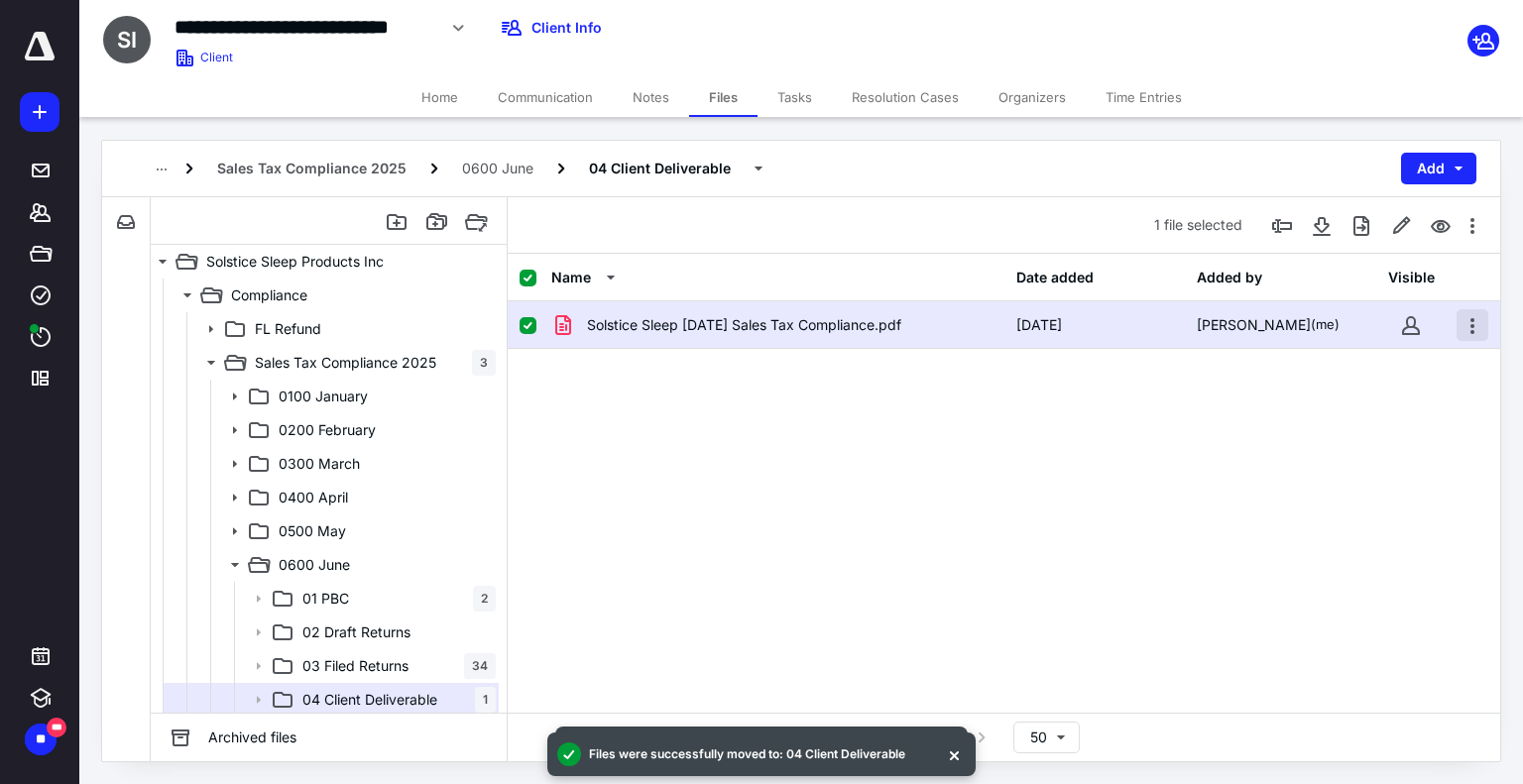 click at bounding box center (1472, 325) 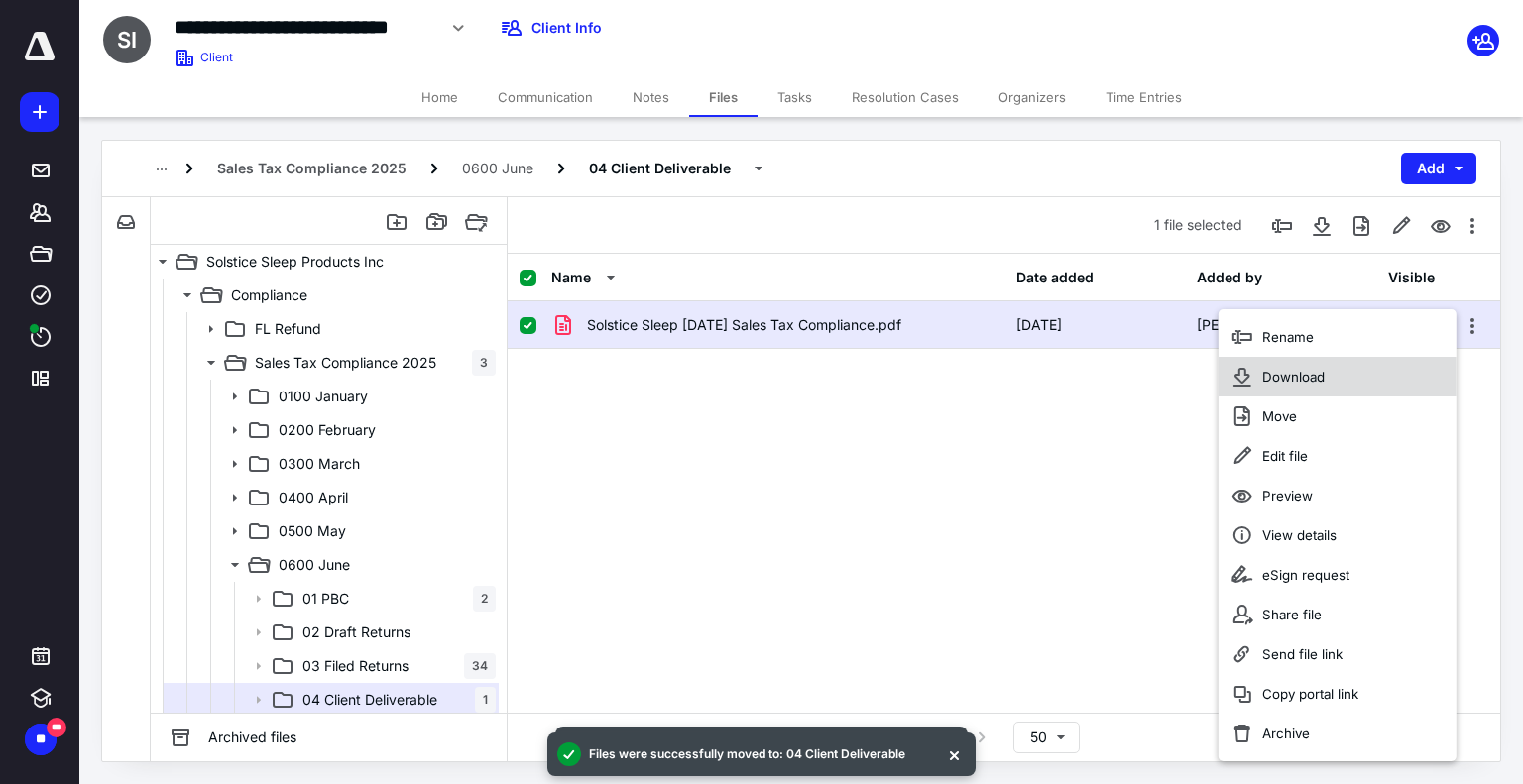 click on "Download" at bounding box center (1293, 377) 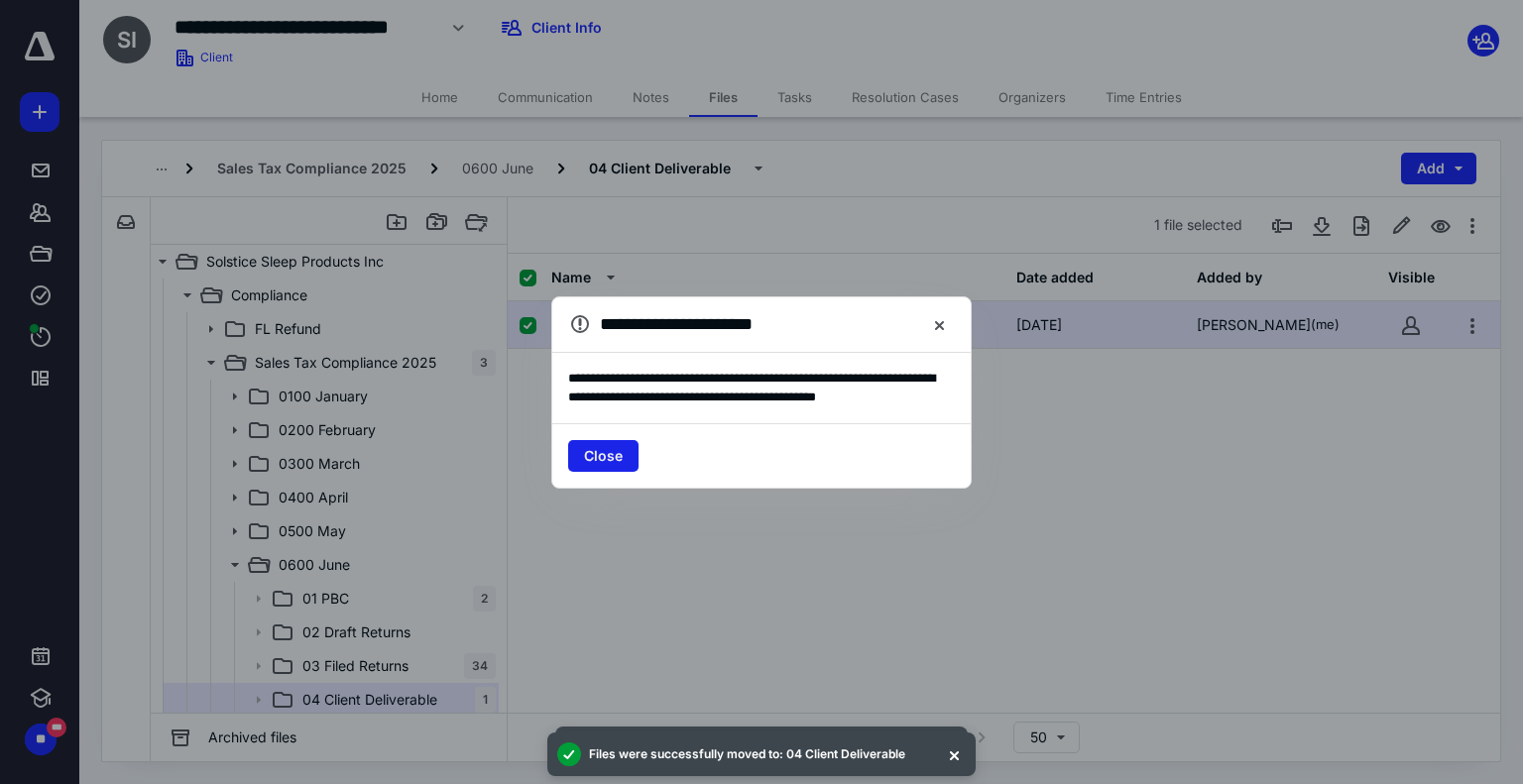 click on "Close" at bounding box center (603, 456) 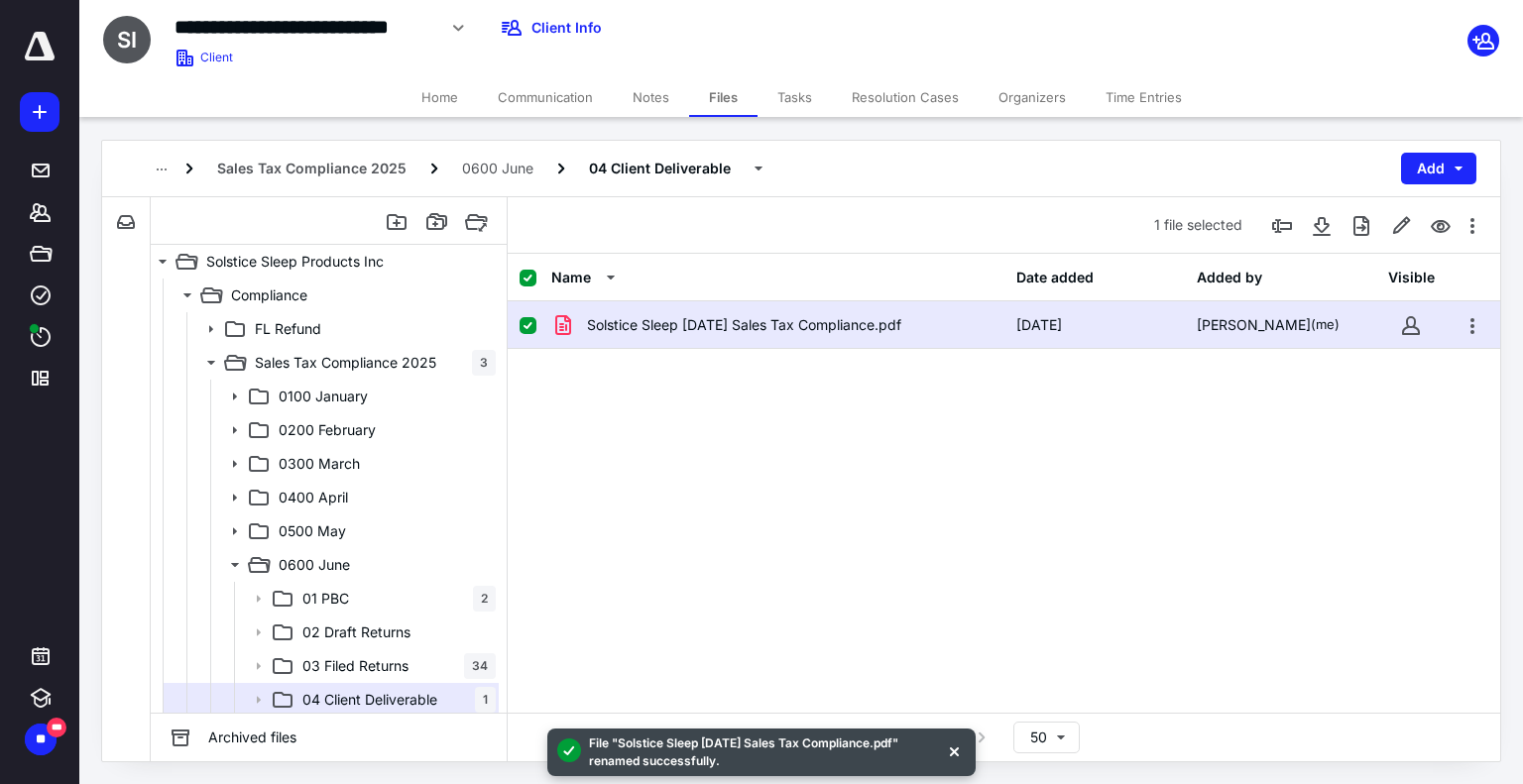 click on "Solstice Sleep June 2025 Sales Tax Compliance.pdf" at bounding box center [777, 325] 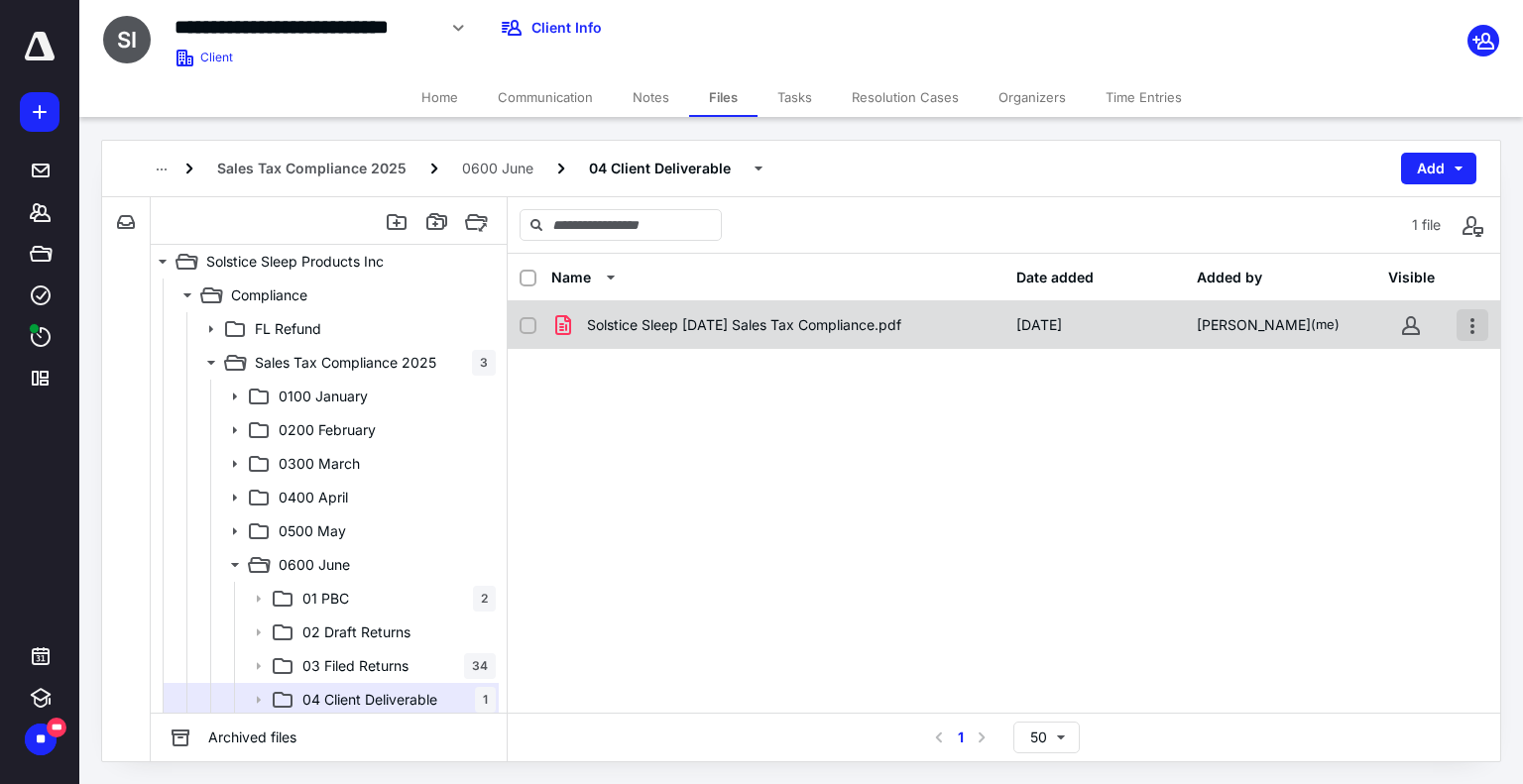 click at bounding box center (1472, 325) 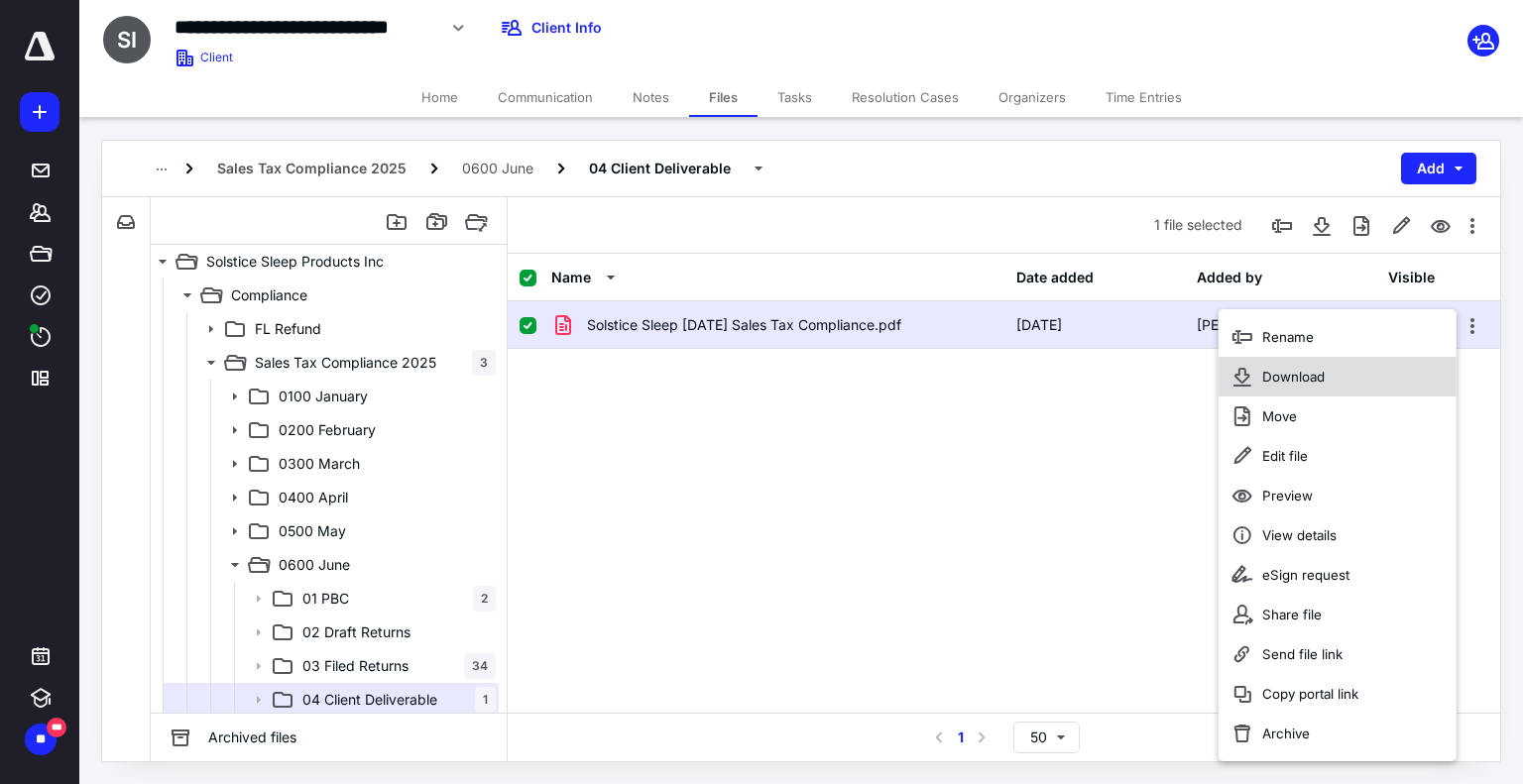 click on "Download" at bounding box center [1338, 377] 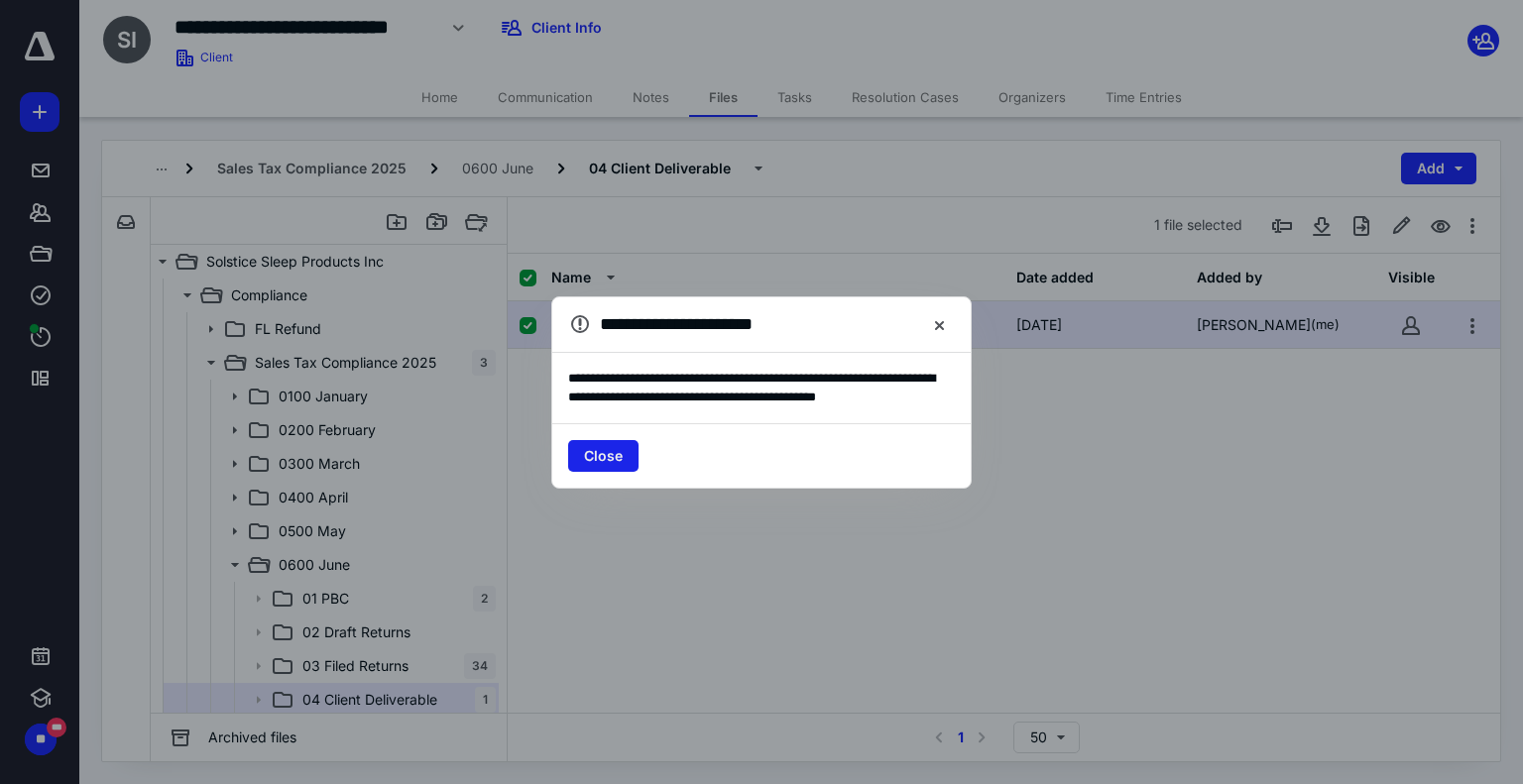 click on "Close" at bounding box center [603, 456] 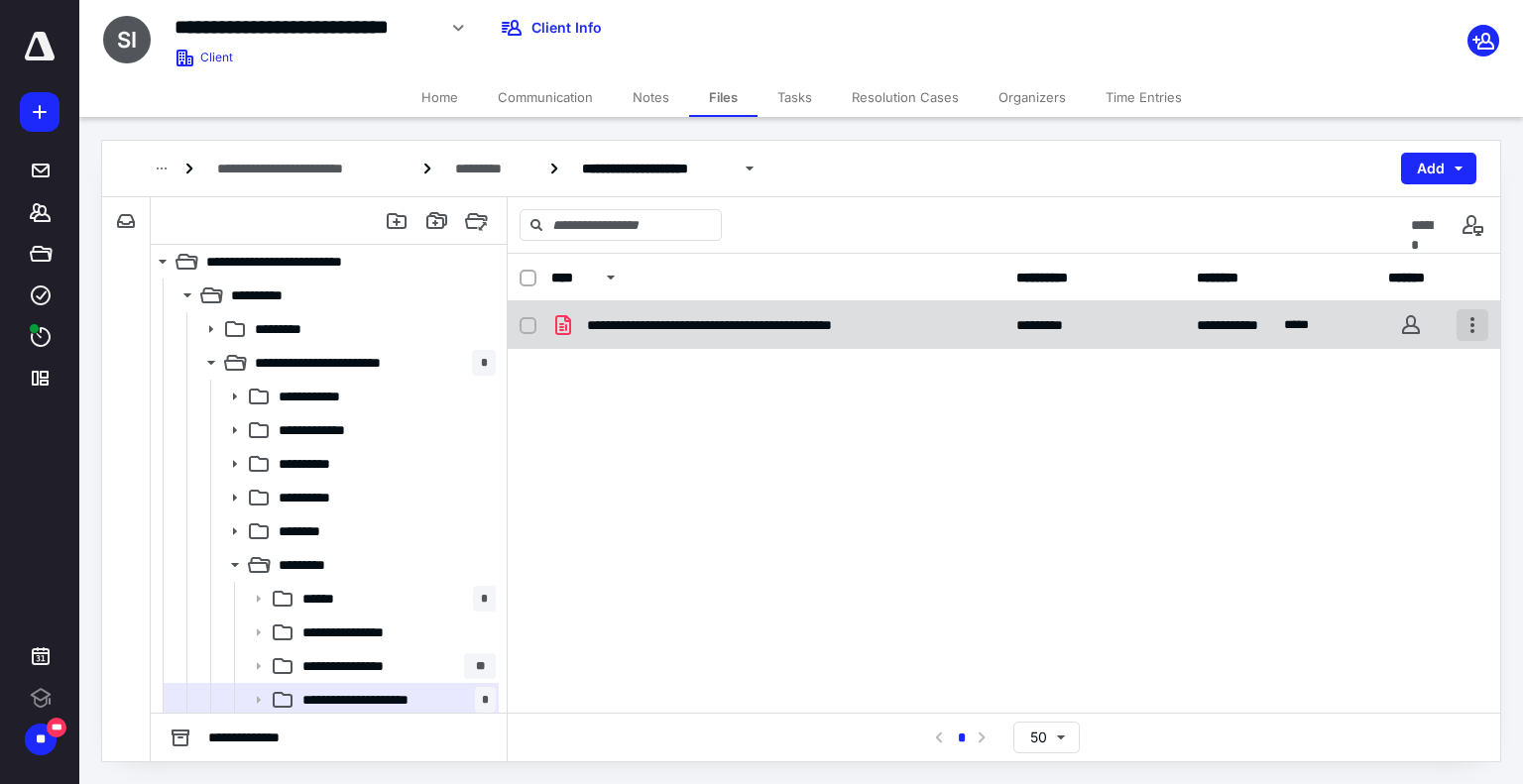 scroll, scrollTop: 0, scrollLeft: 0, axis: both 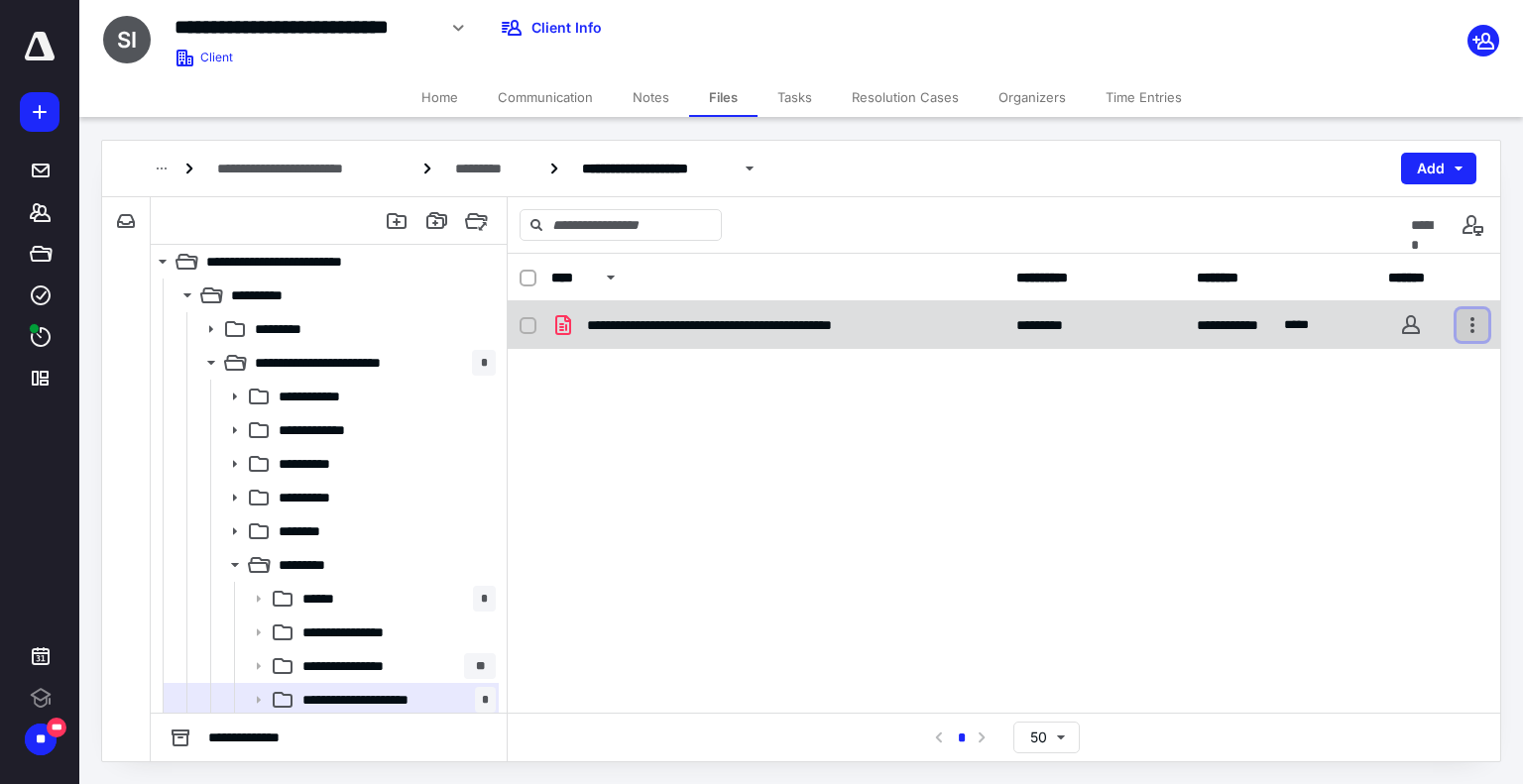 click at bounding box center (1472, 325) 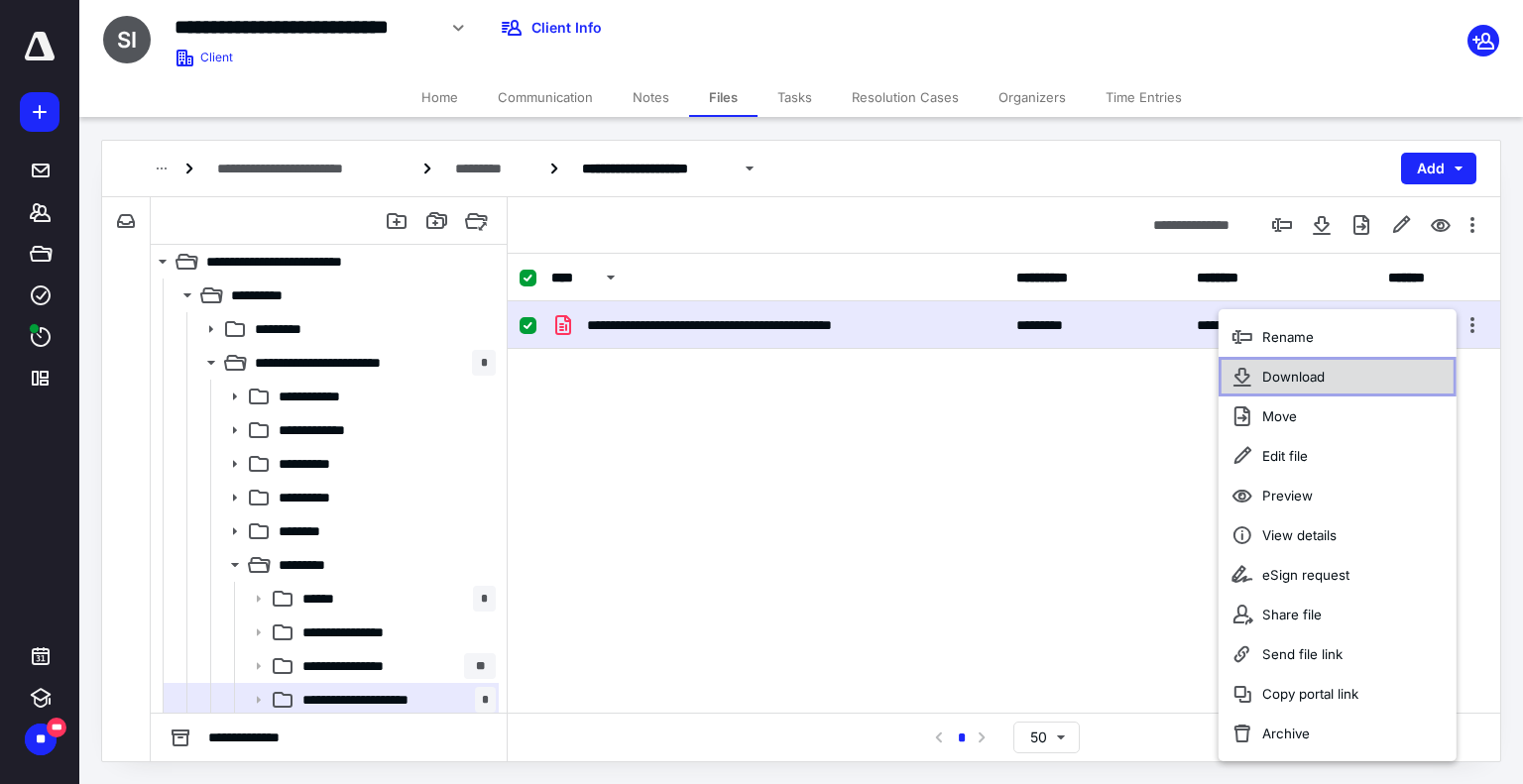 click on "Download" at bounding box center (1293, 377) 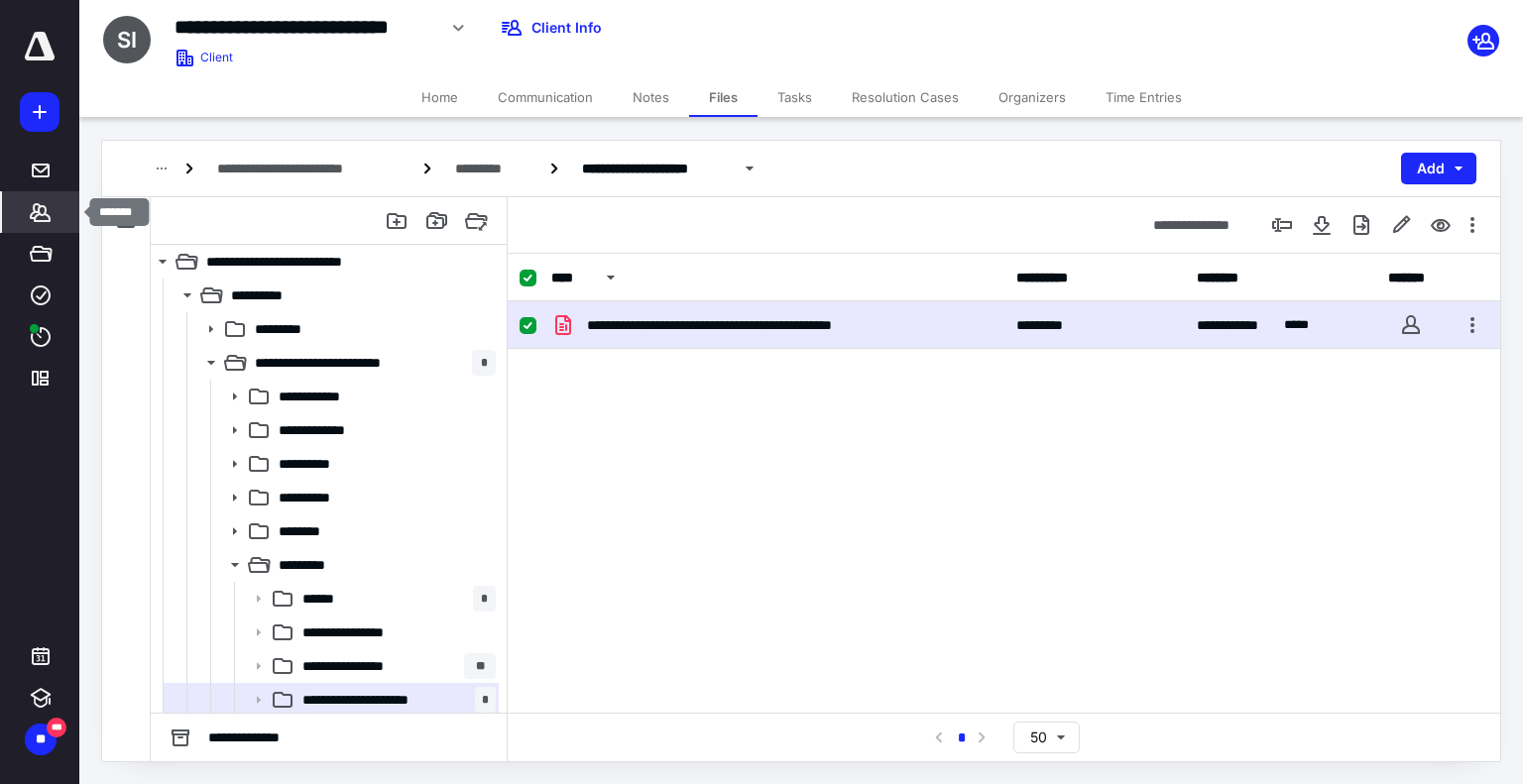 click on "*******" at bounding box center [41, 212] 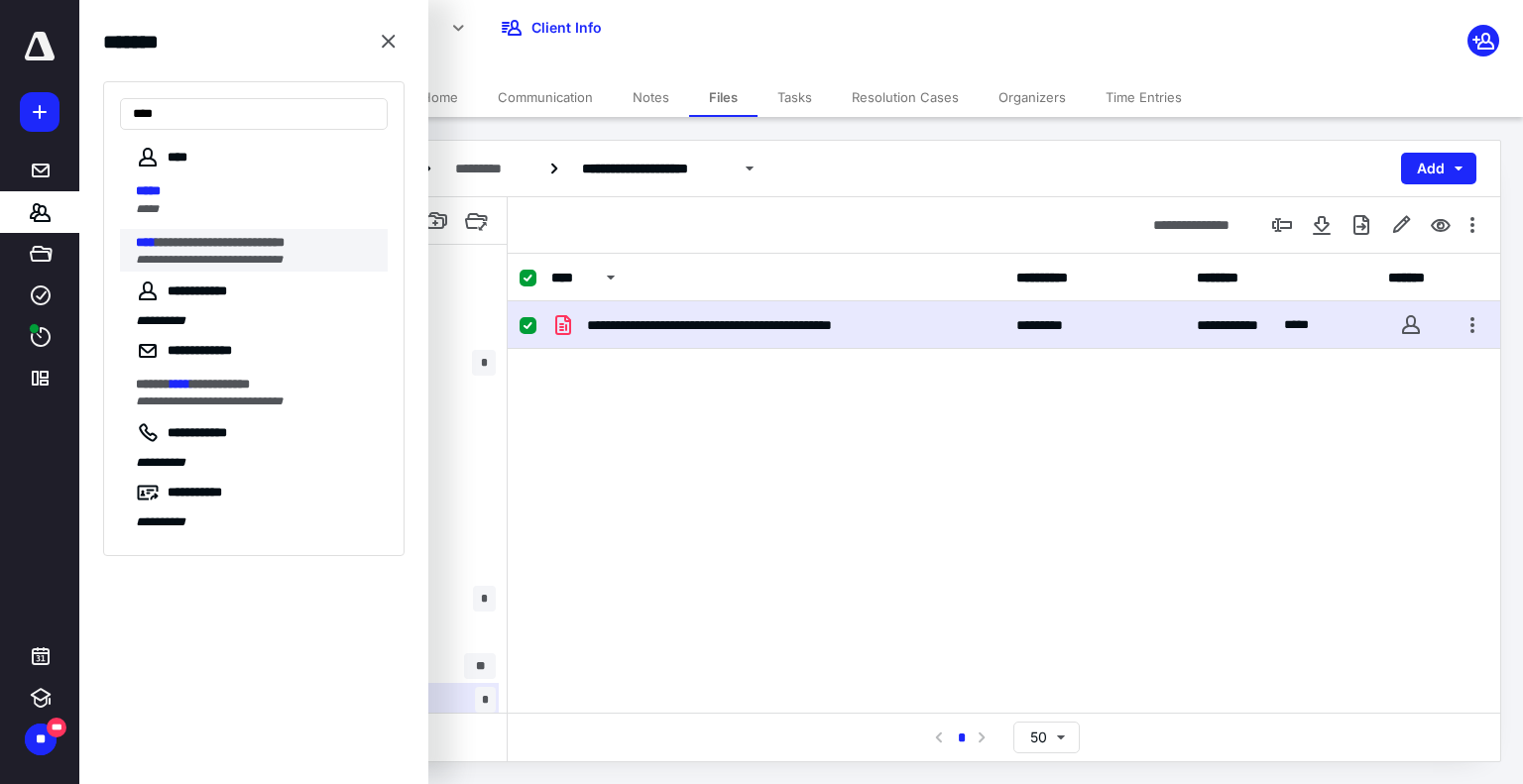 type on "****" 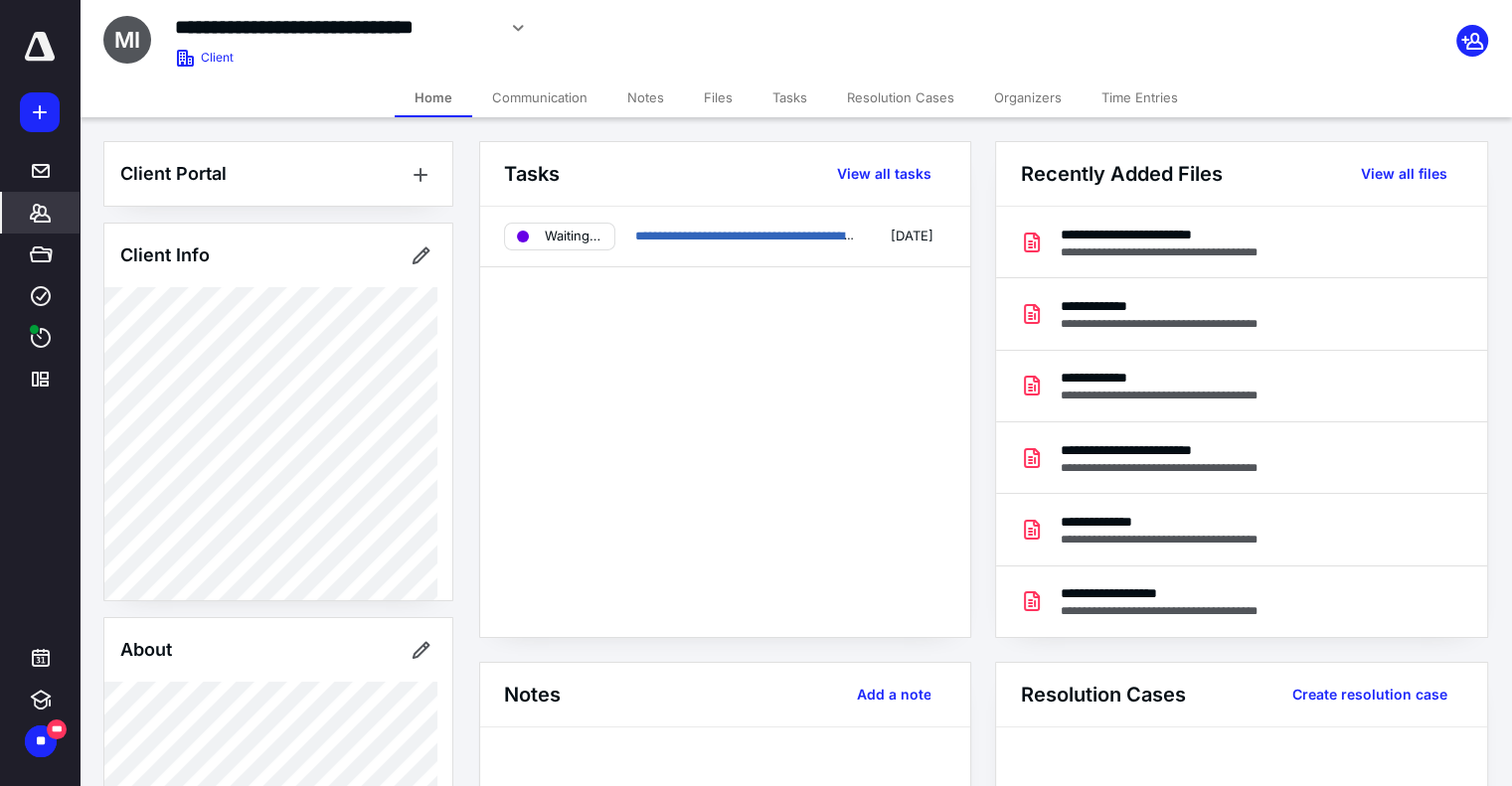 click on "Files" at bounding box center [718, 97] 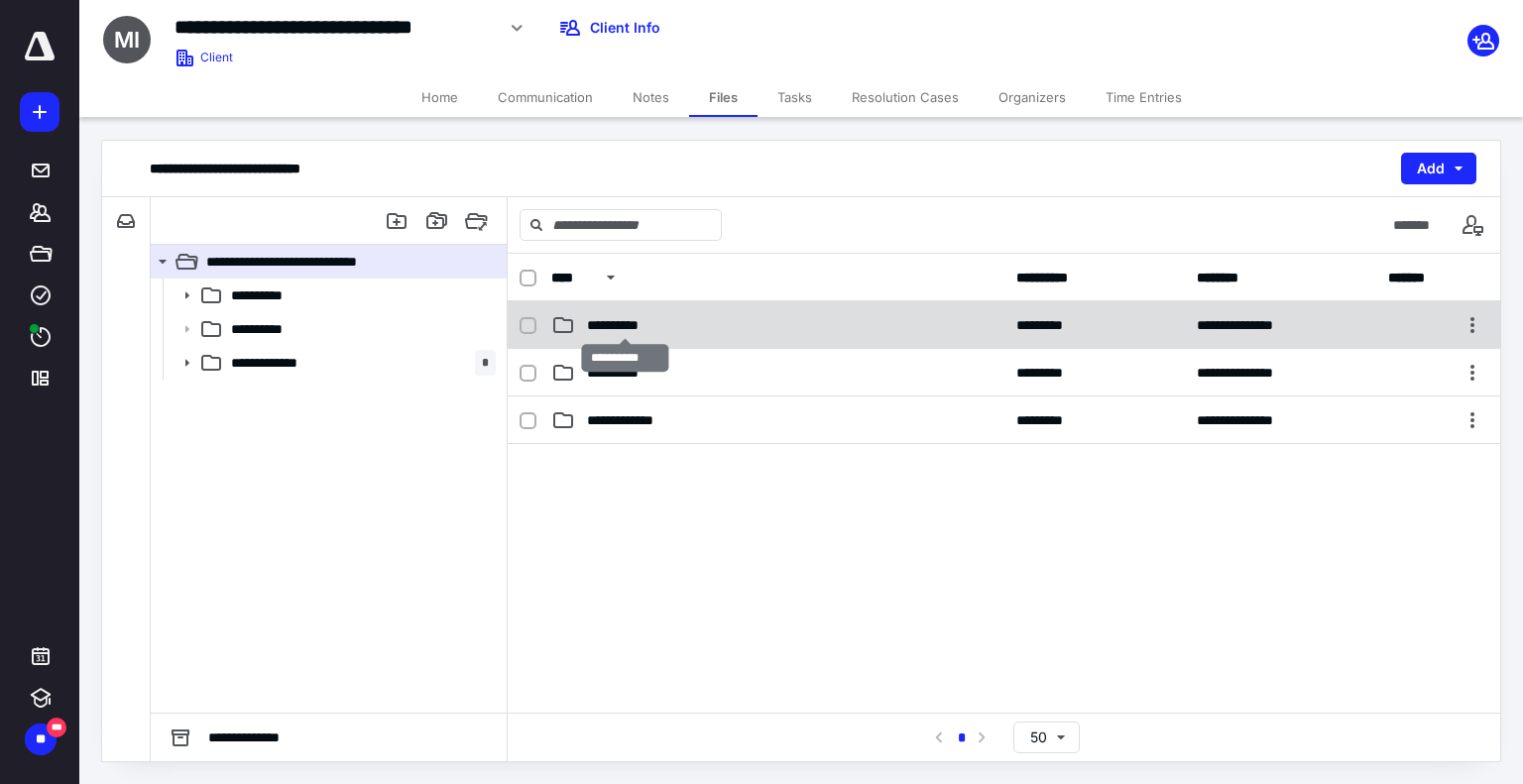 click on "**********" at bounding box center (626, 325) 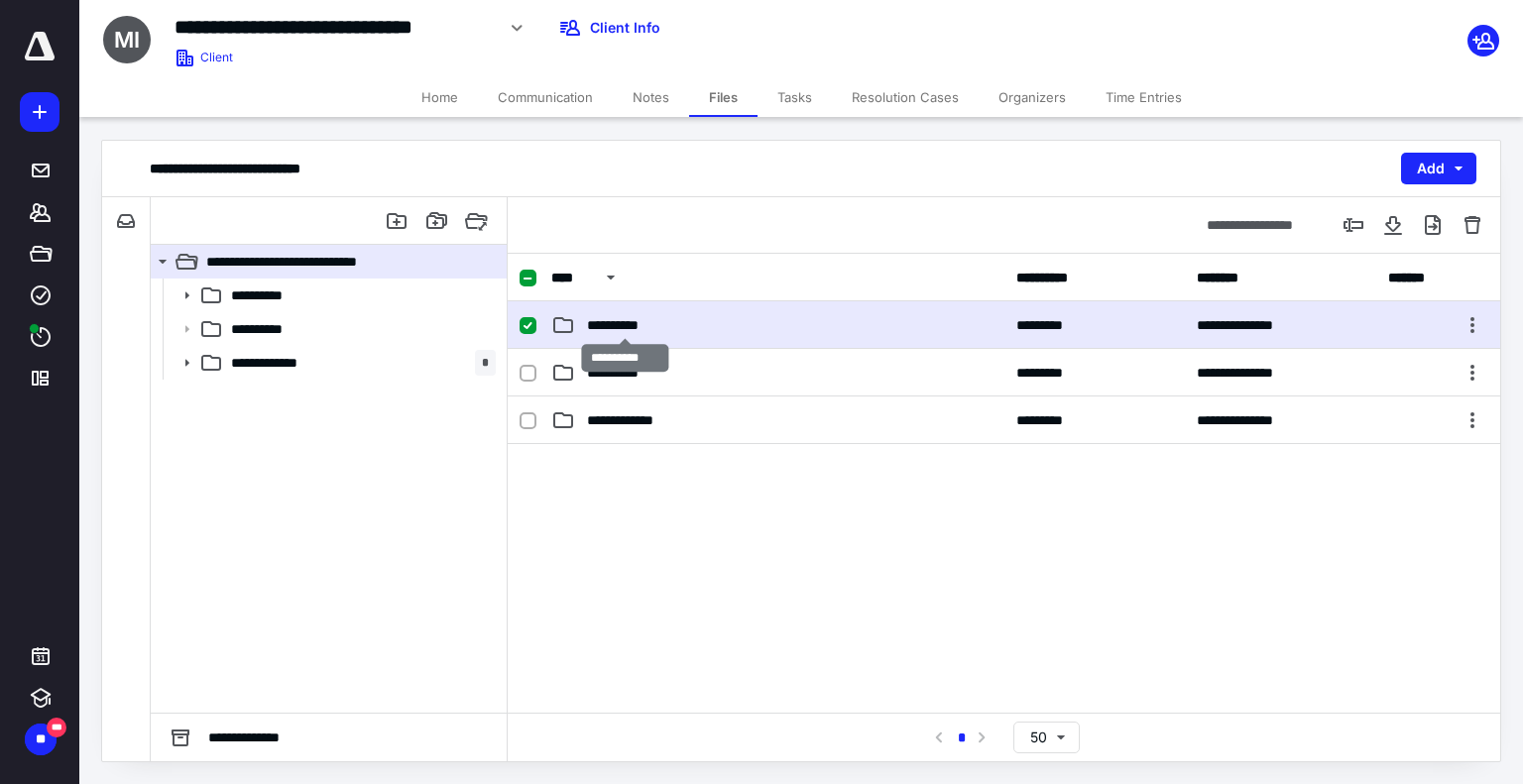 click on "**********" at bounding box center (626, 325) 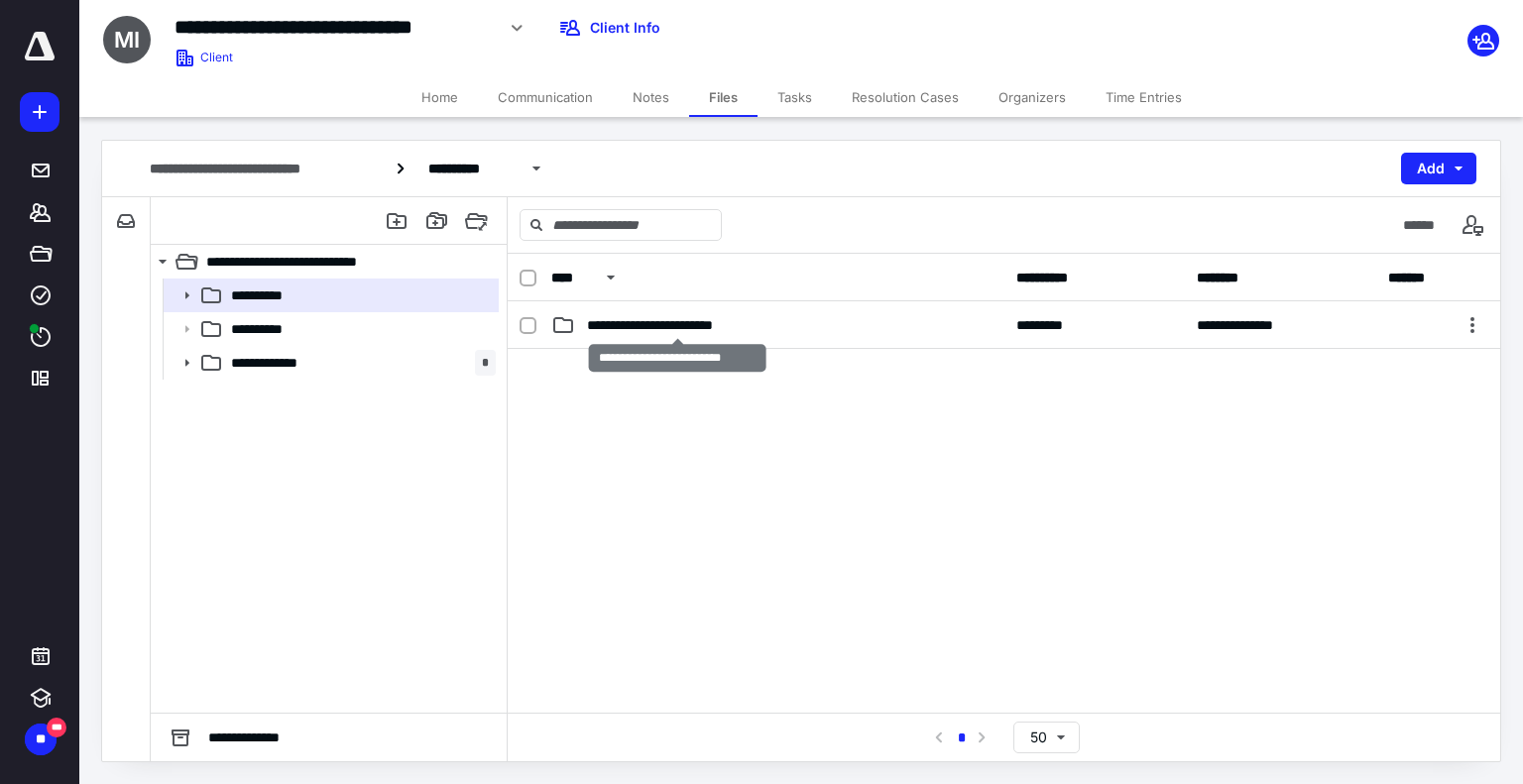 click on "**********" at bounding box center [678, 325] 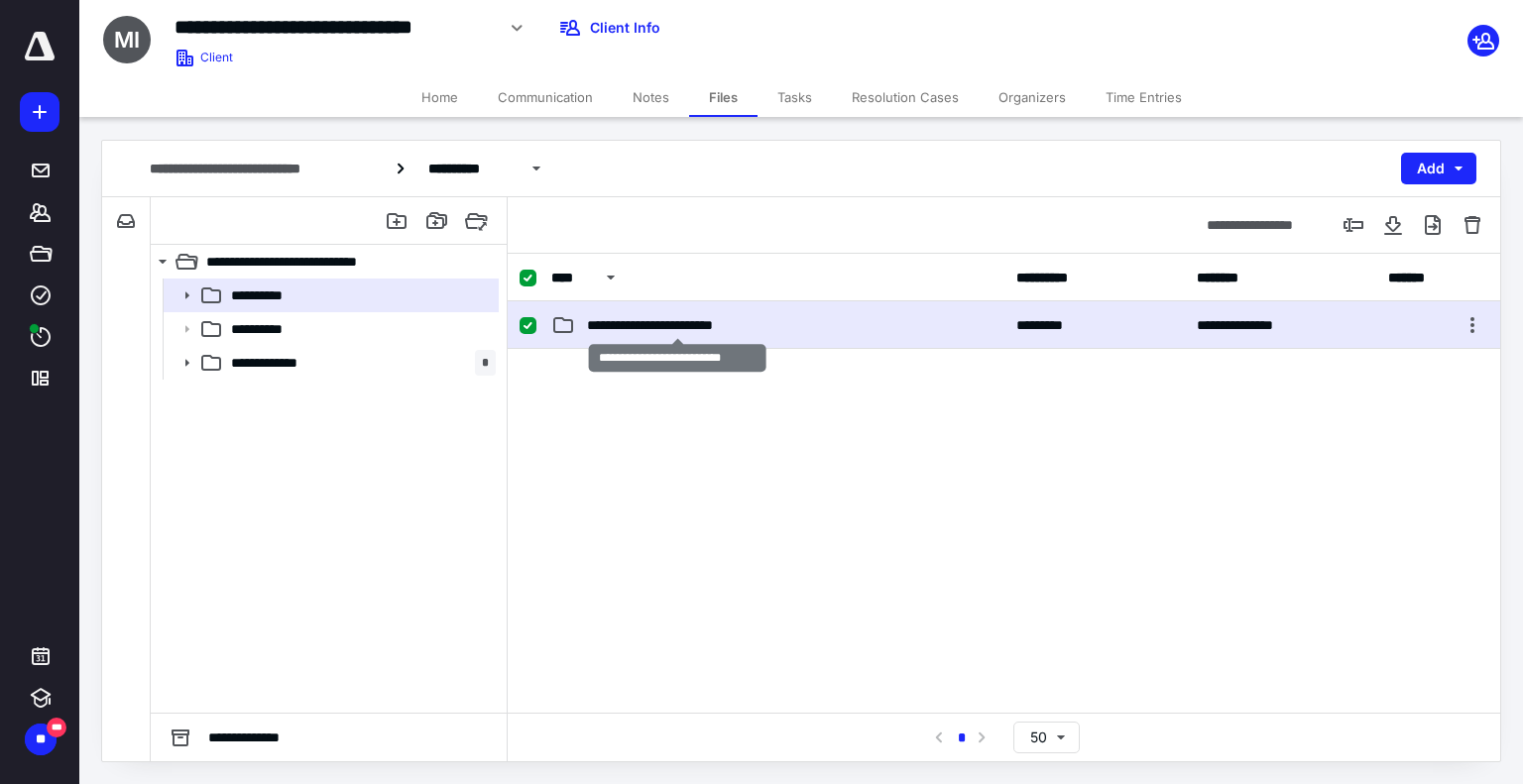 click on "**********" at bounding box center (678, 325) 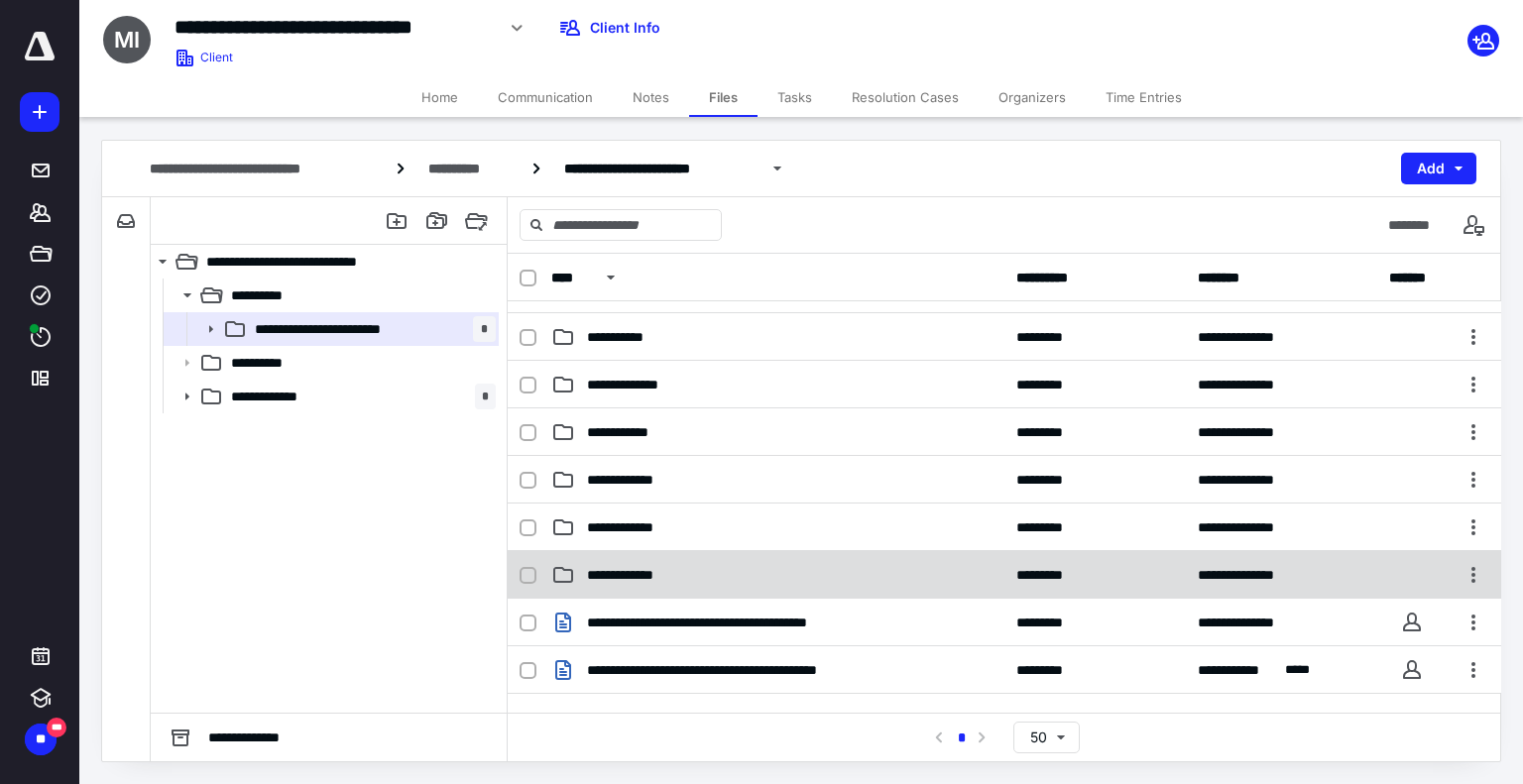 scroll, scrollTop: 396, scrollLeft: 0, axis: vertical 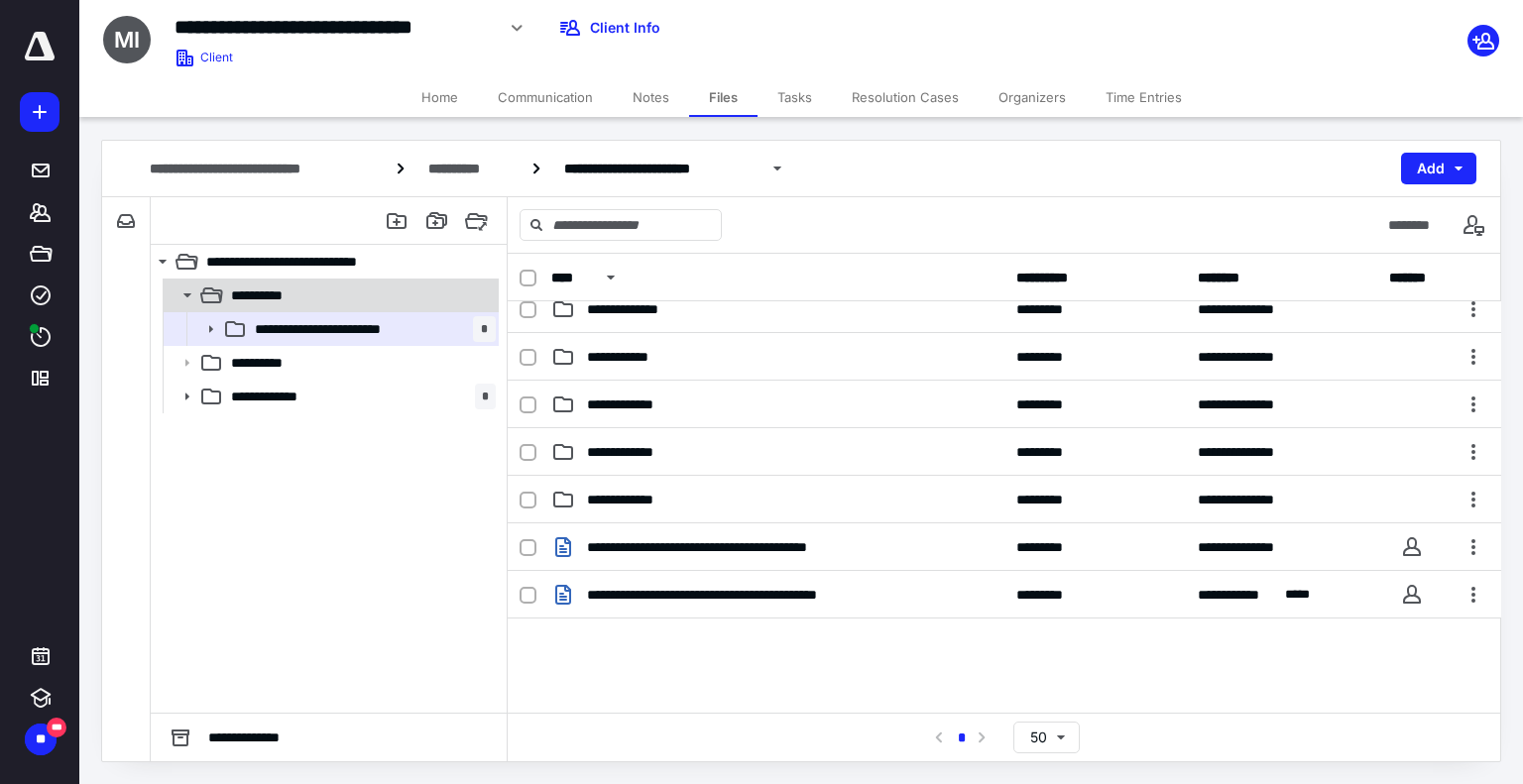 click on "**********" at bounding box center (359, 295) 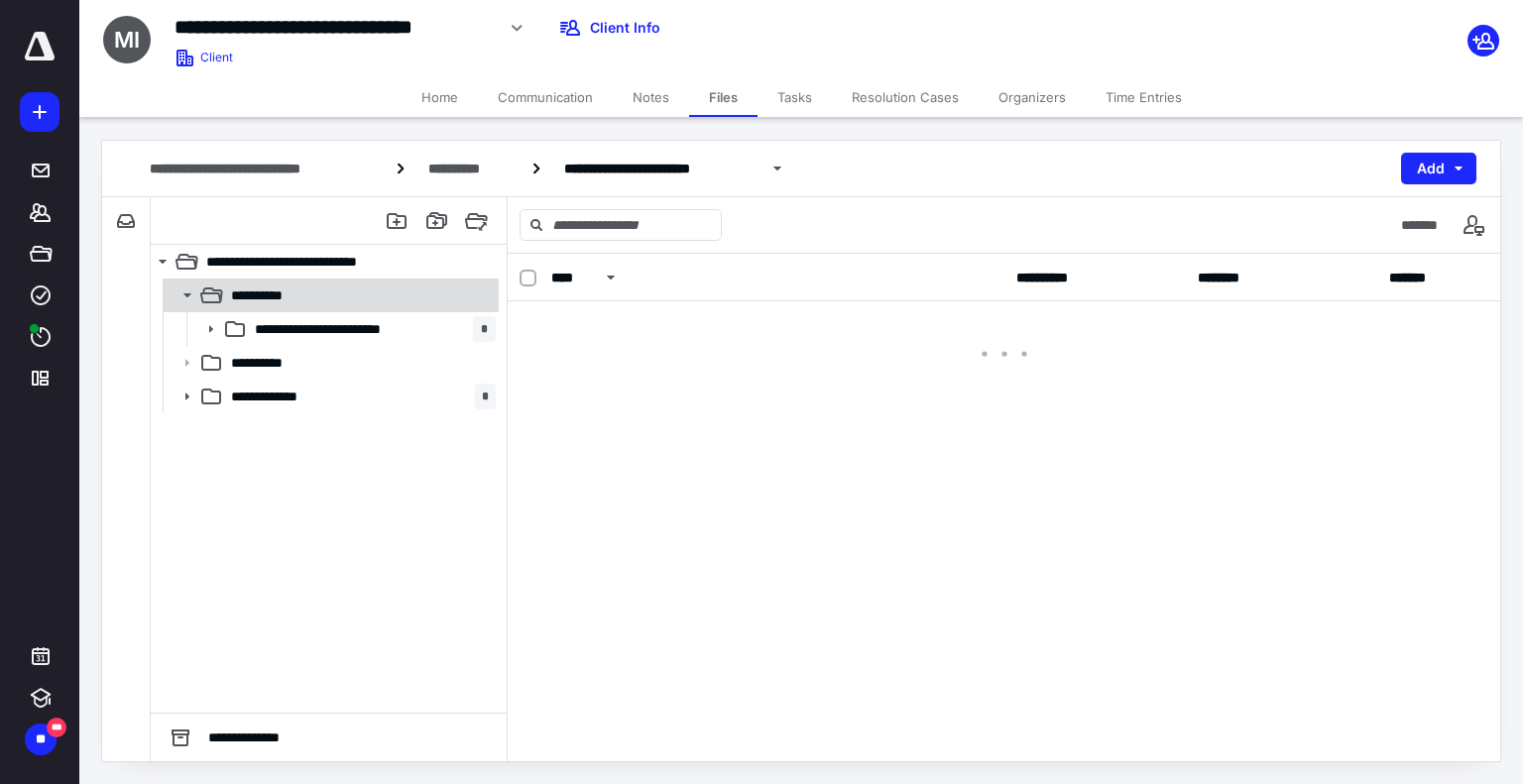 scroll, scrollTop: 0, scrollLeft: 0, axis: both 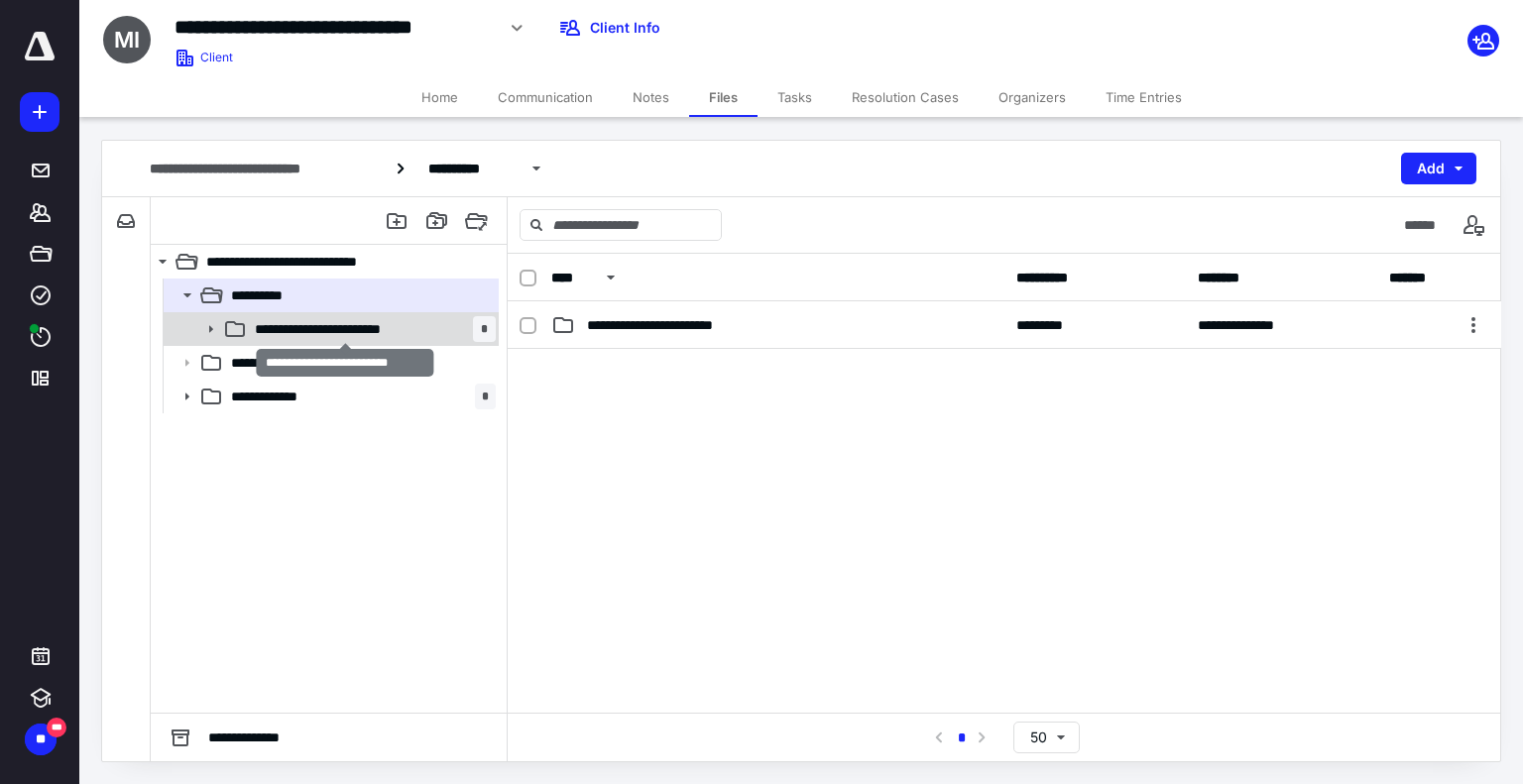 click on "**********" at bounding box center (346, 329) 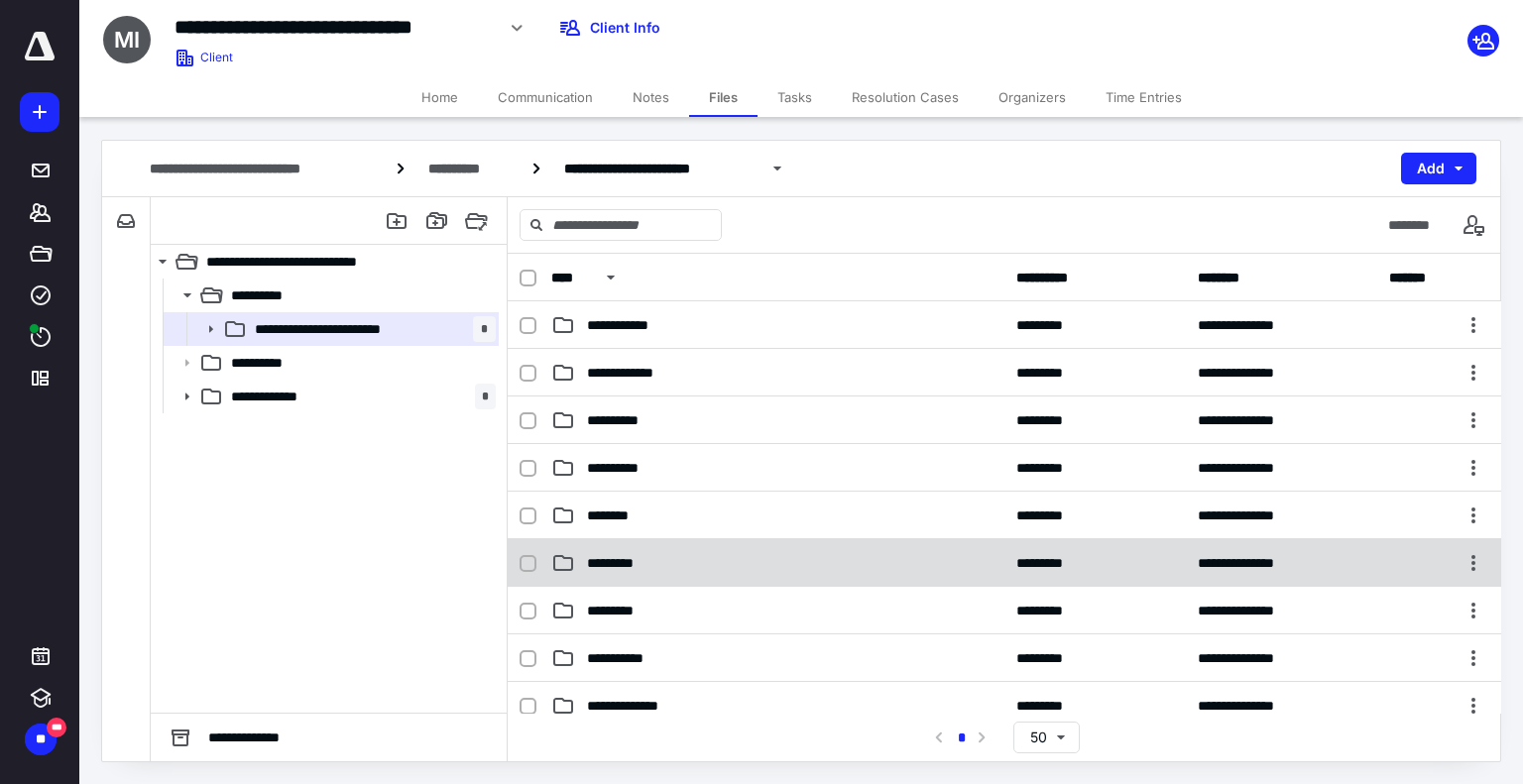 click on "**********" at bounding box center (1004, 563) 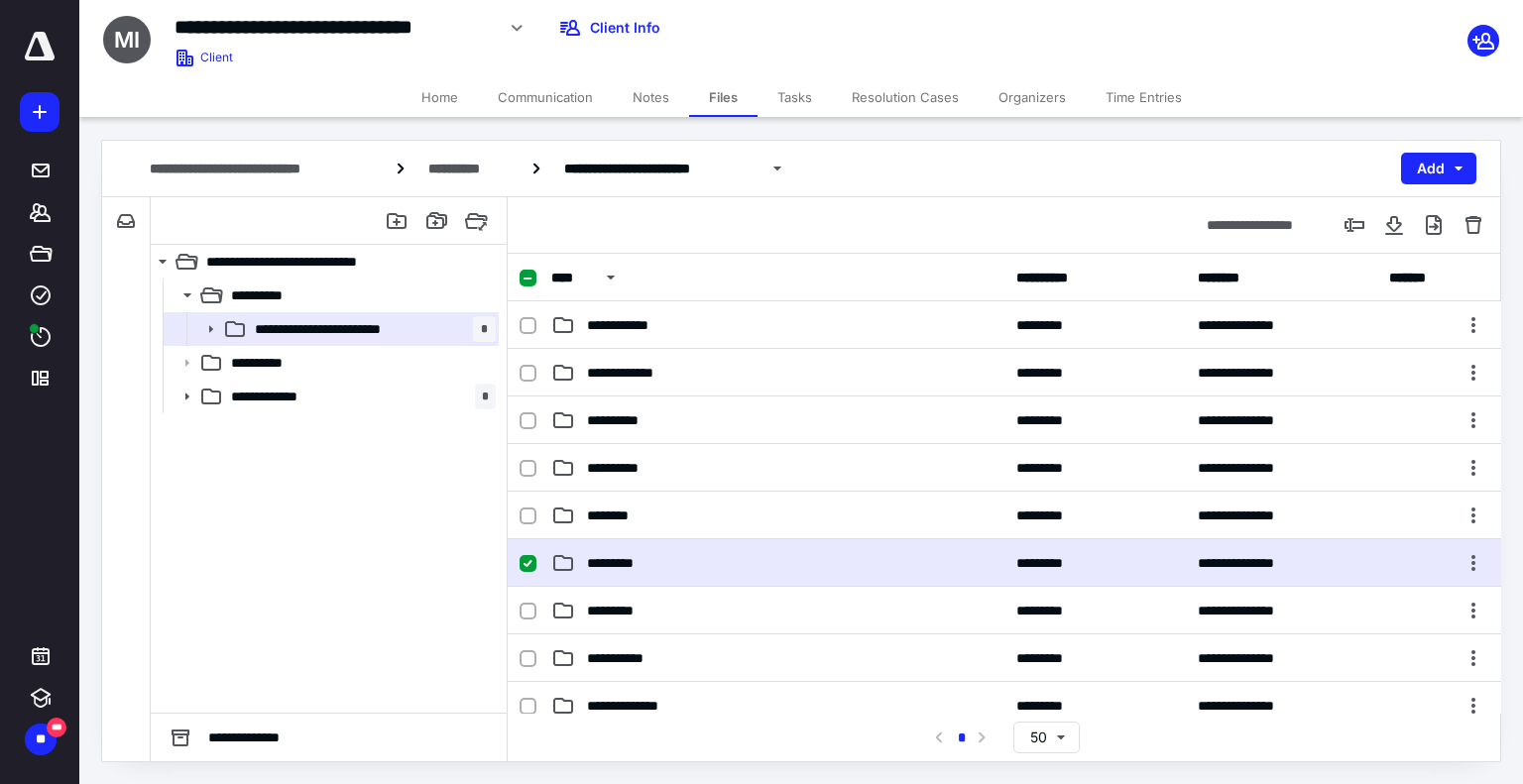click on "**********" at bounding box center [1004, 563] 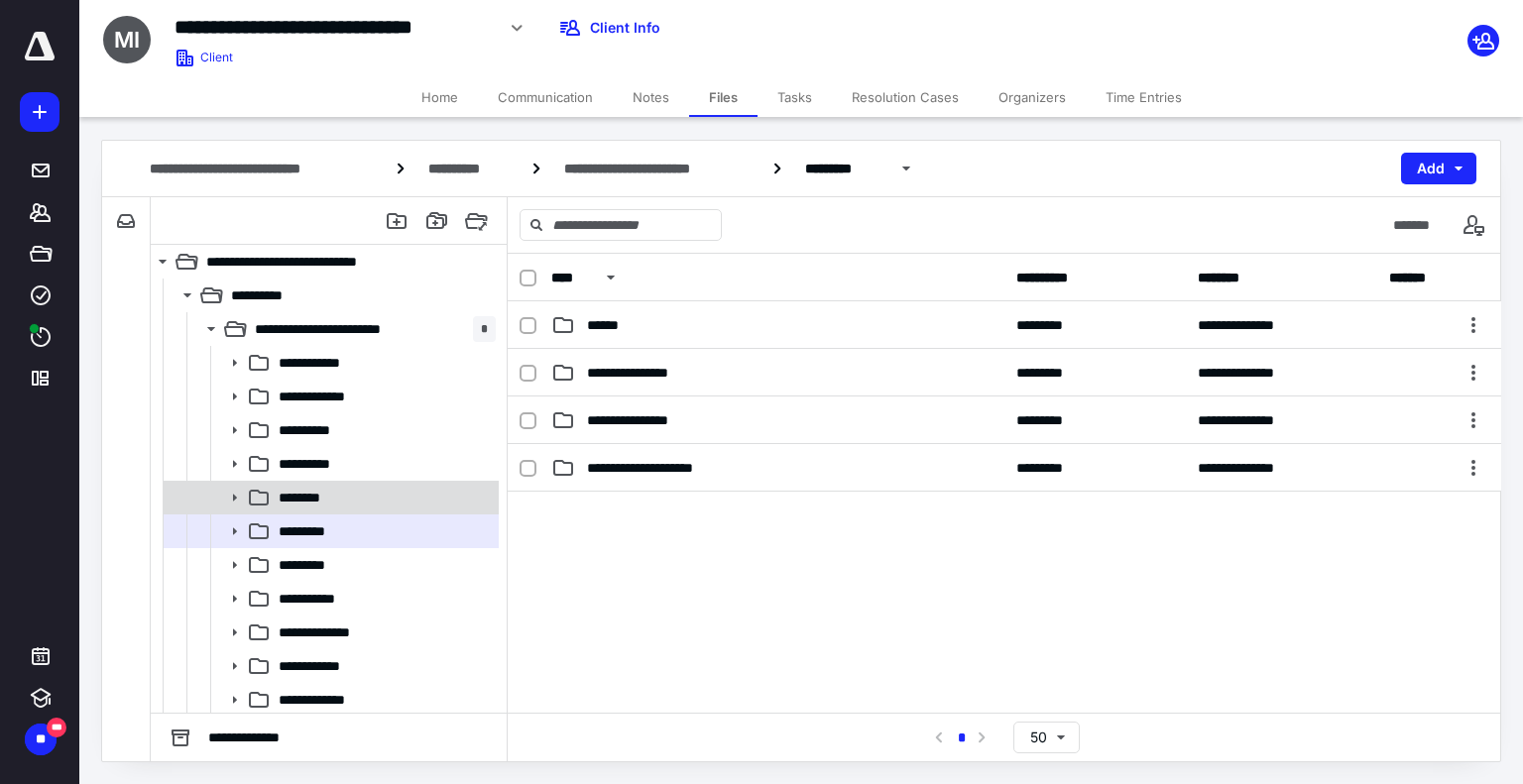 click on "********" at bounding box center [383, 498] 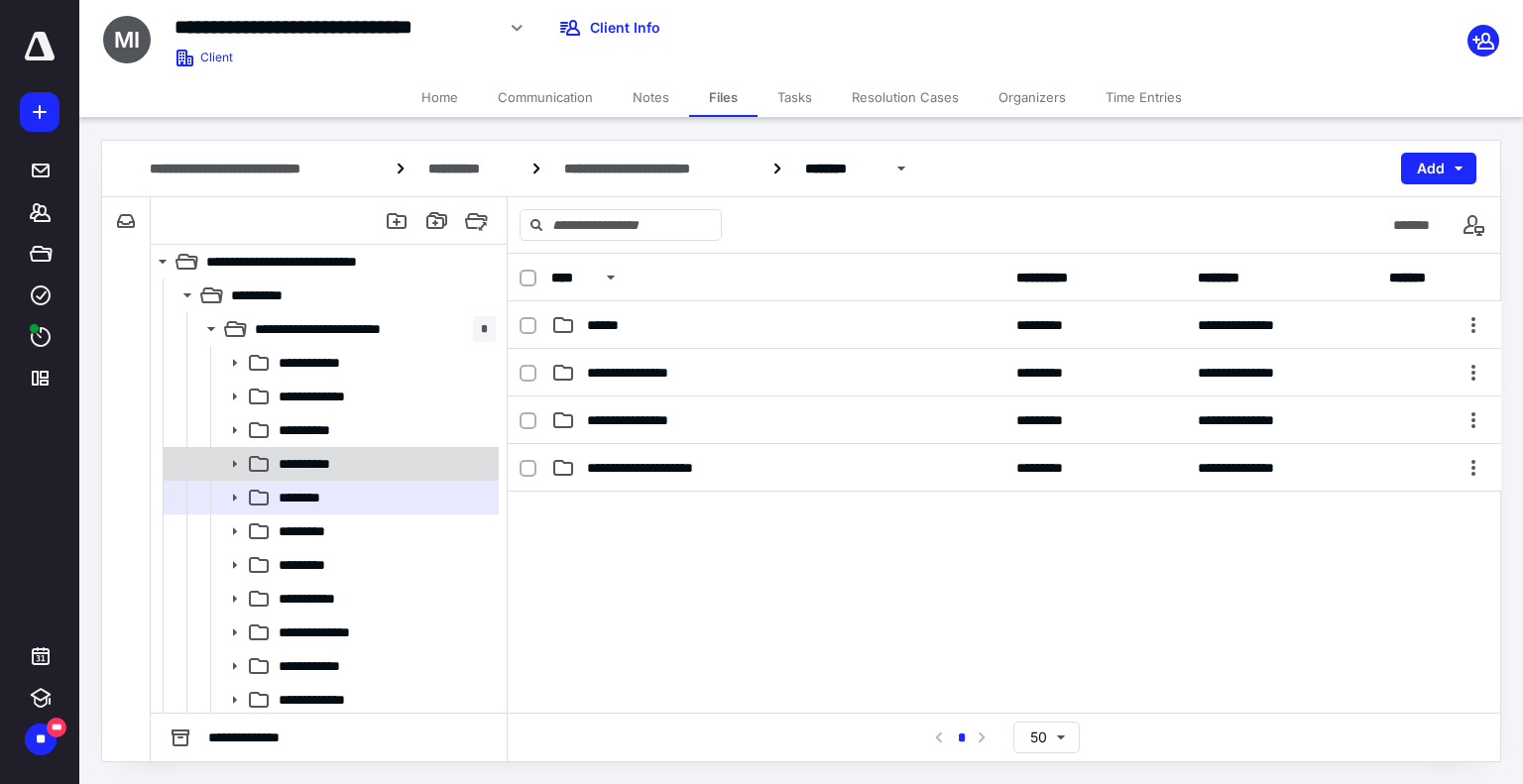 click on "**********" at bounding box center (383, 464) 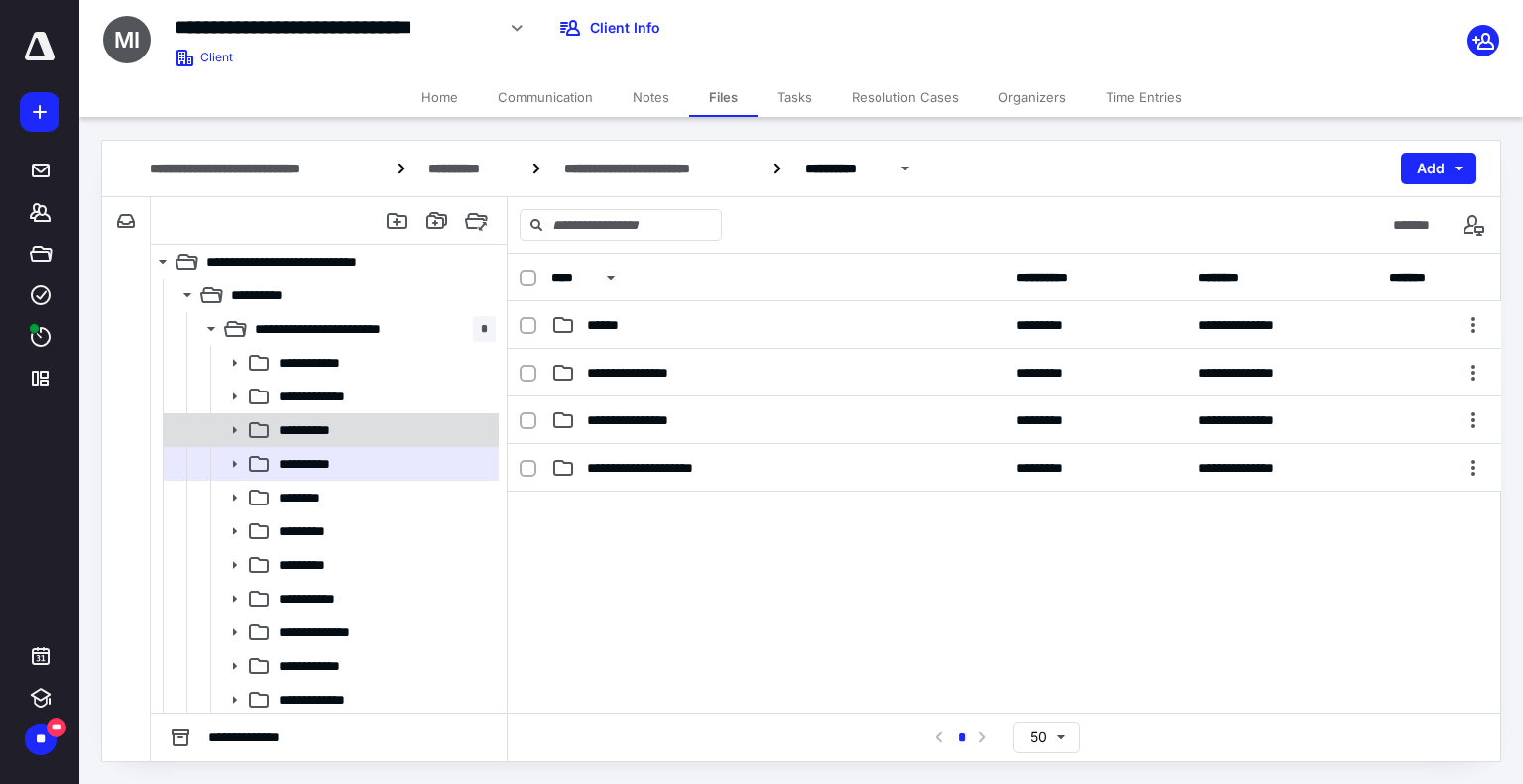 click on "**********" at bounding box center (329, 430) 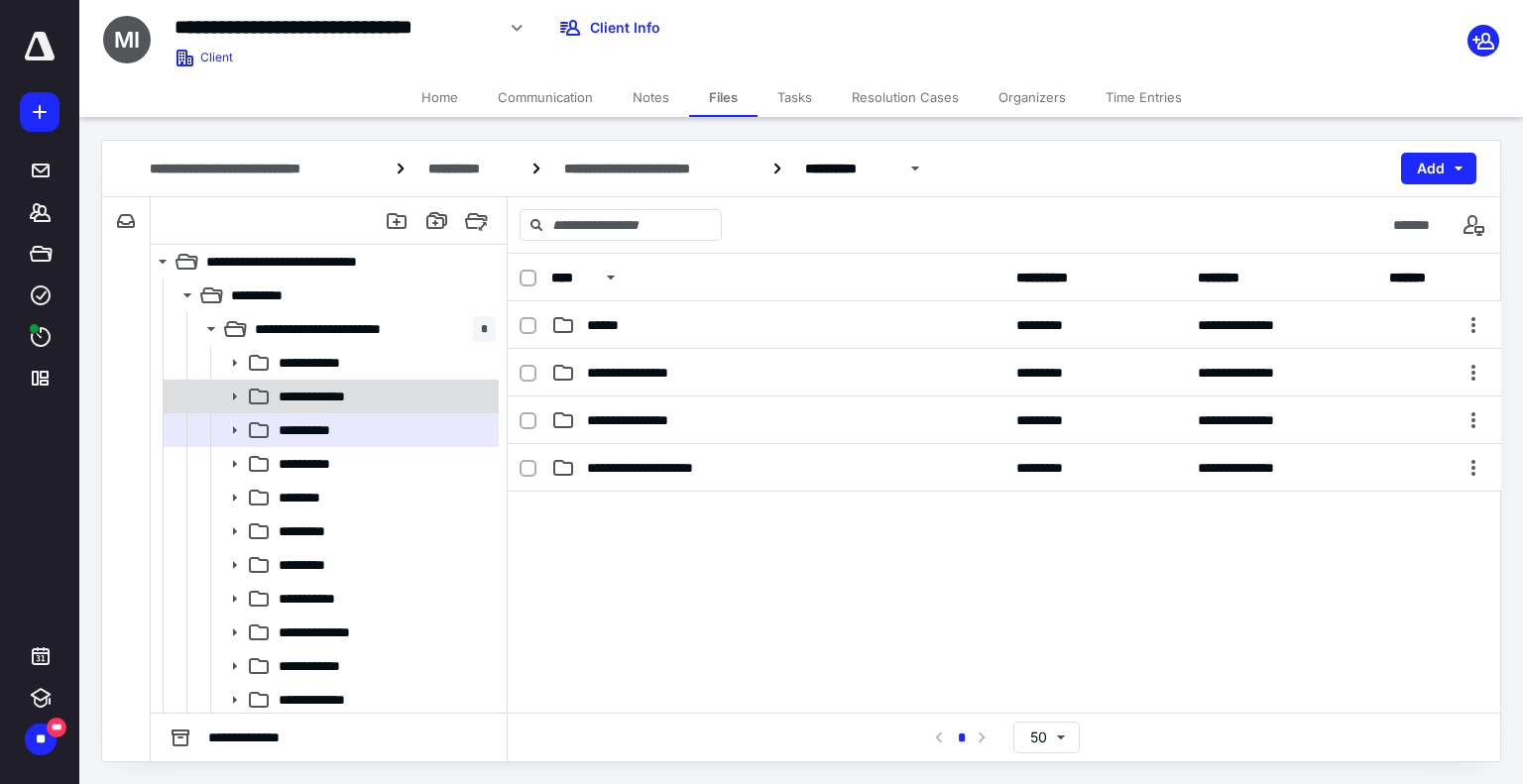 click on "**********" at bounding box center (383, 396) 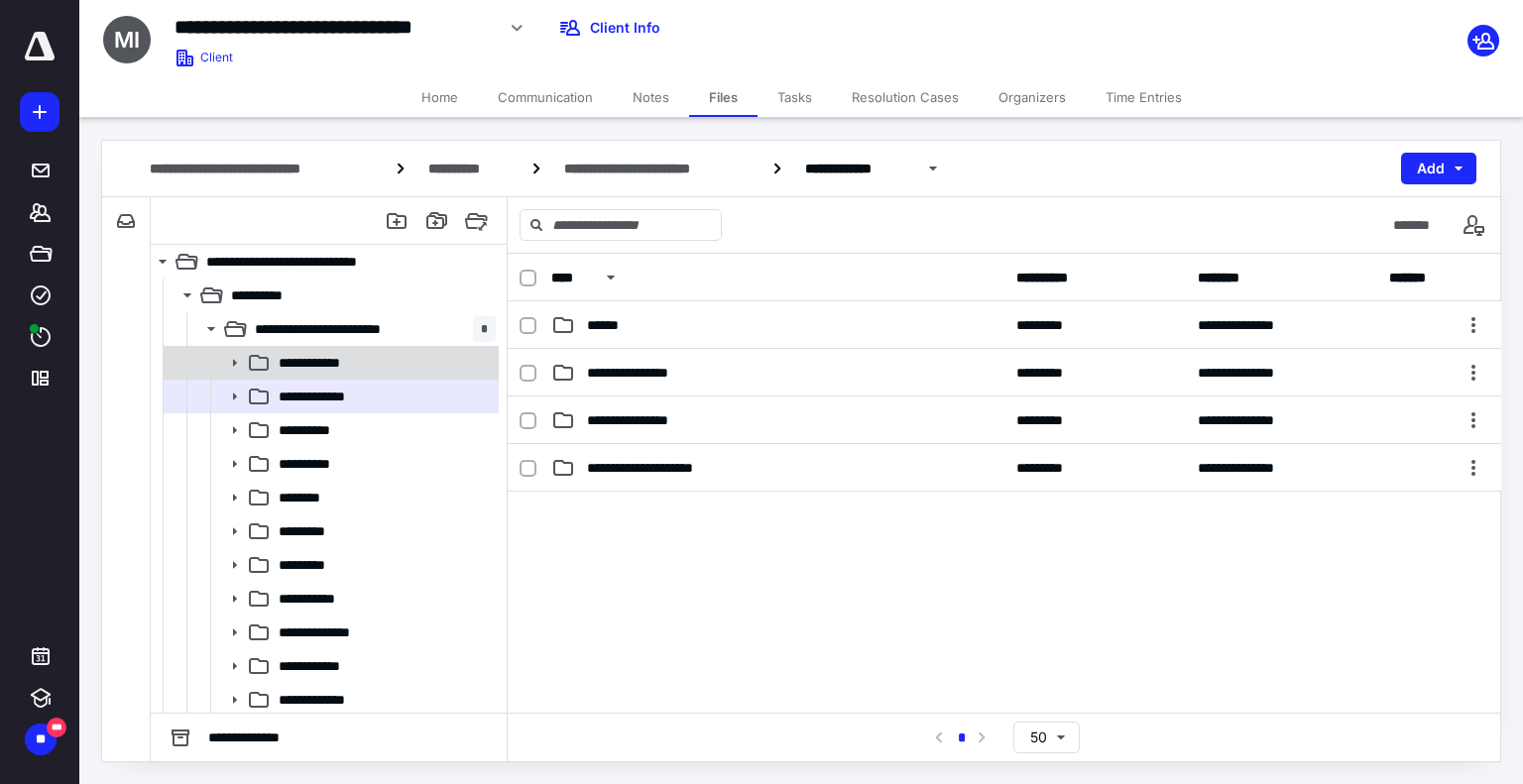 click on "**********" at bounding box center [383, 363] 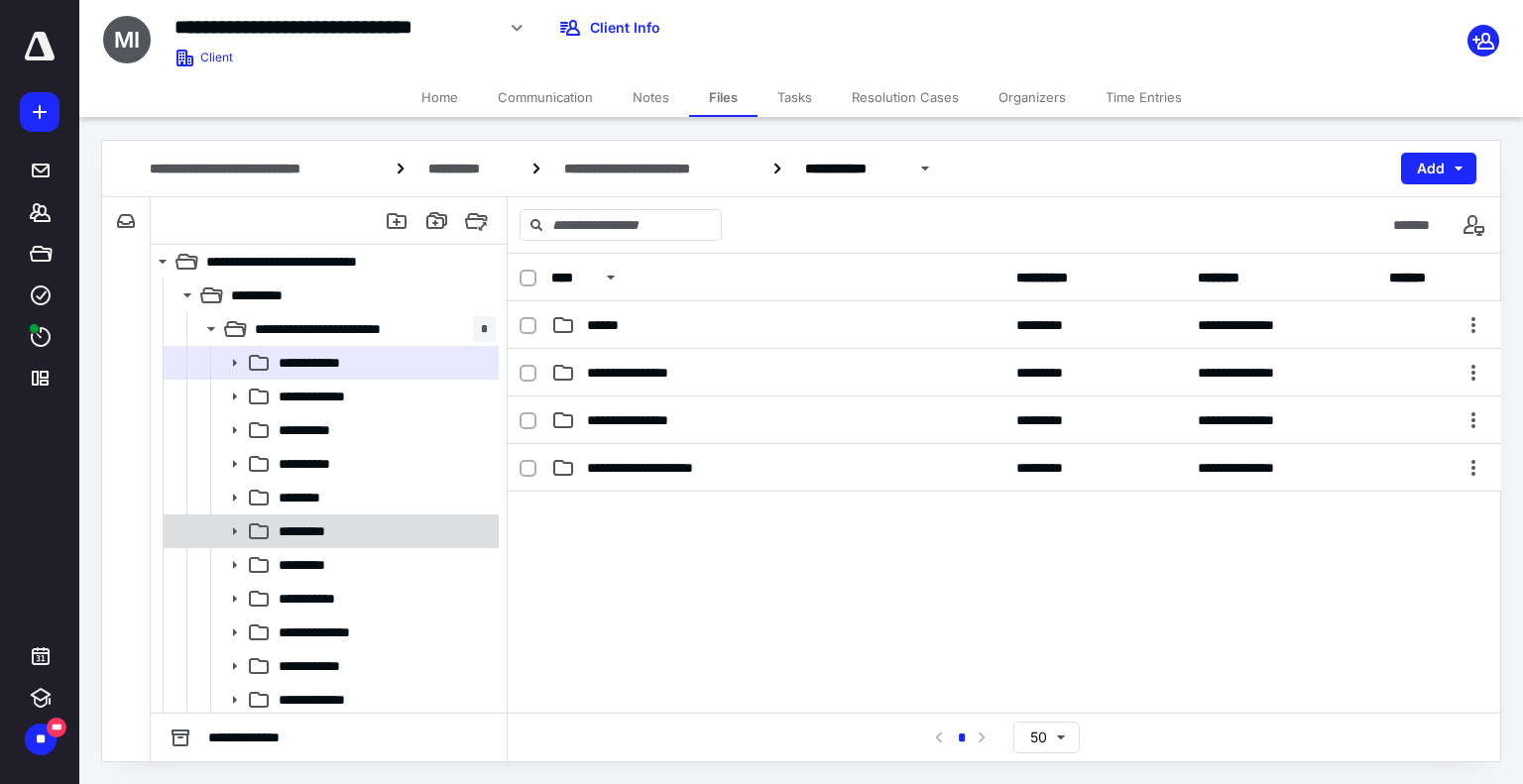 click on "*********" at bounding box center [383, 531] 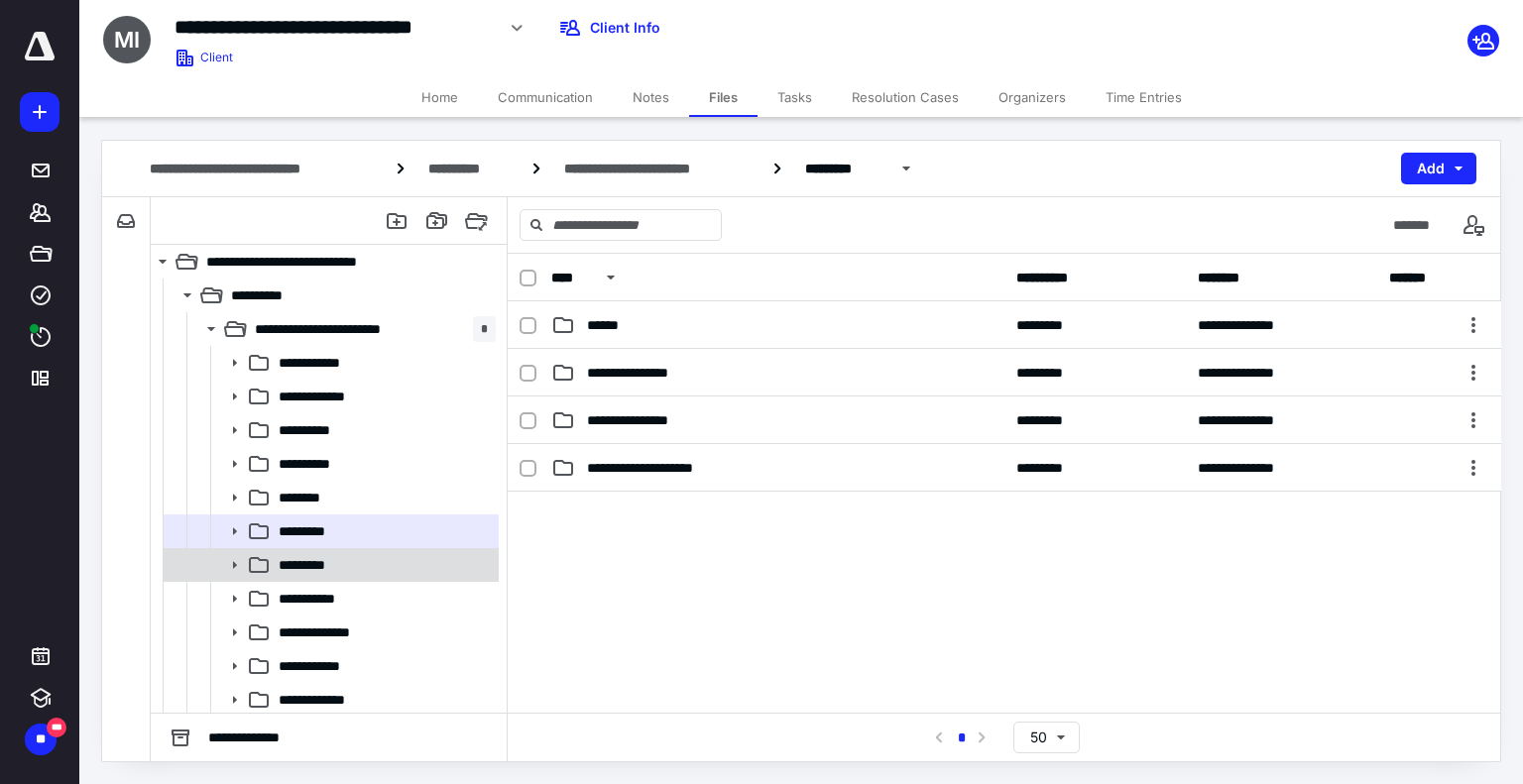 click on "*********" at bounding box center (383, 565) 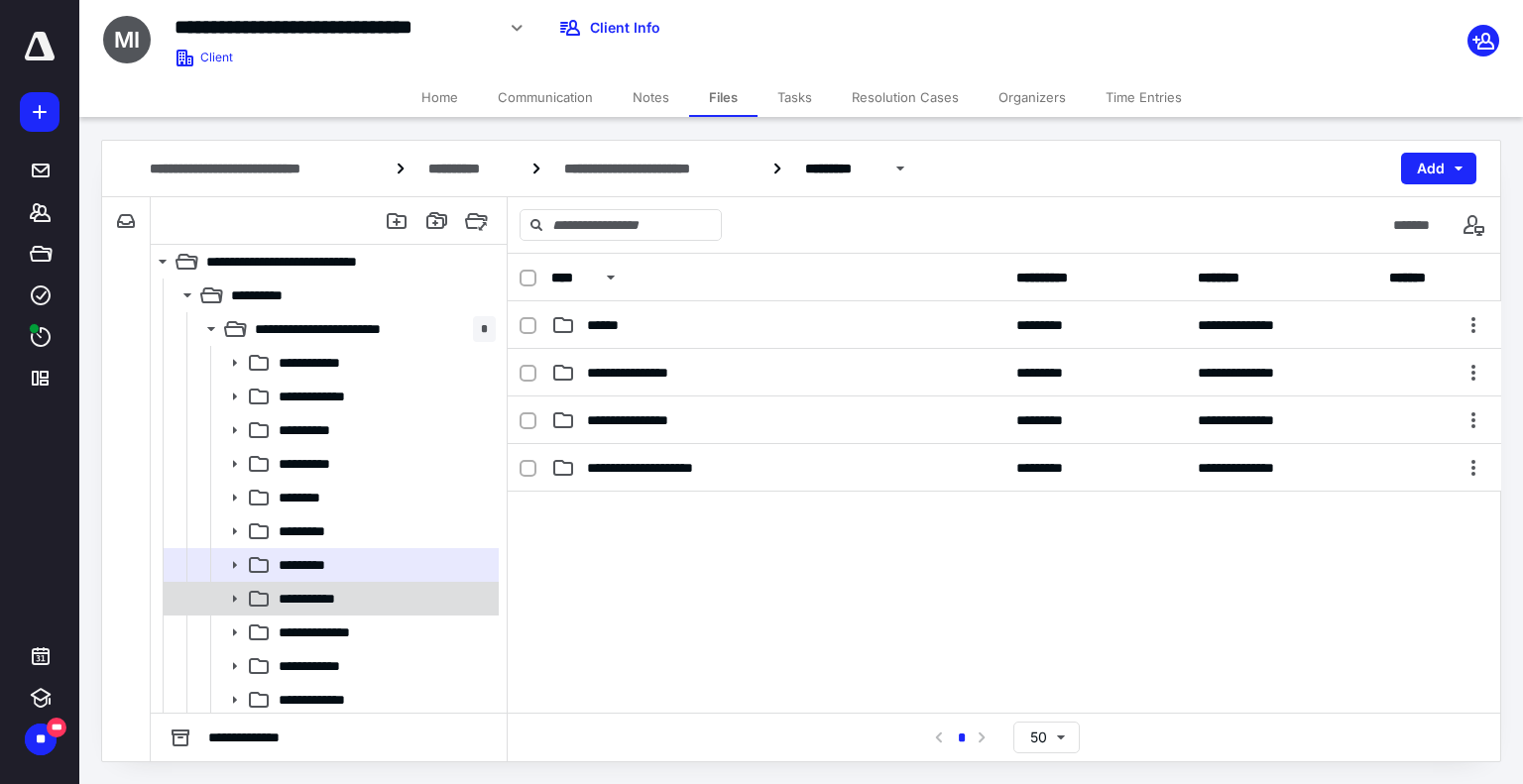 click on "**********" at bounding box center [329, 599] 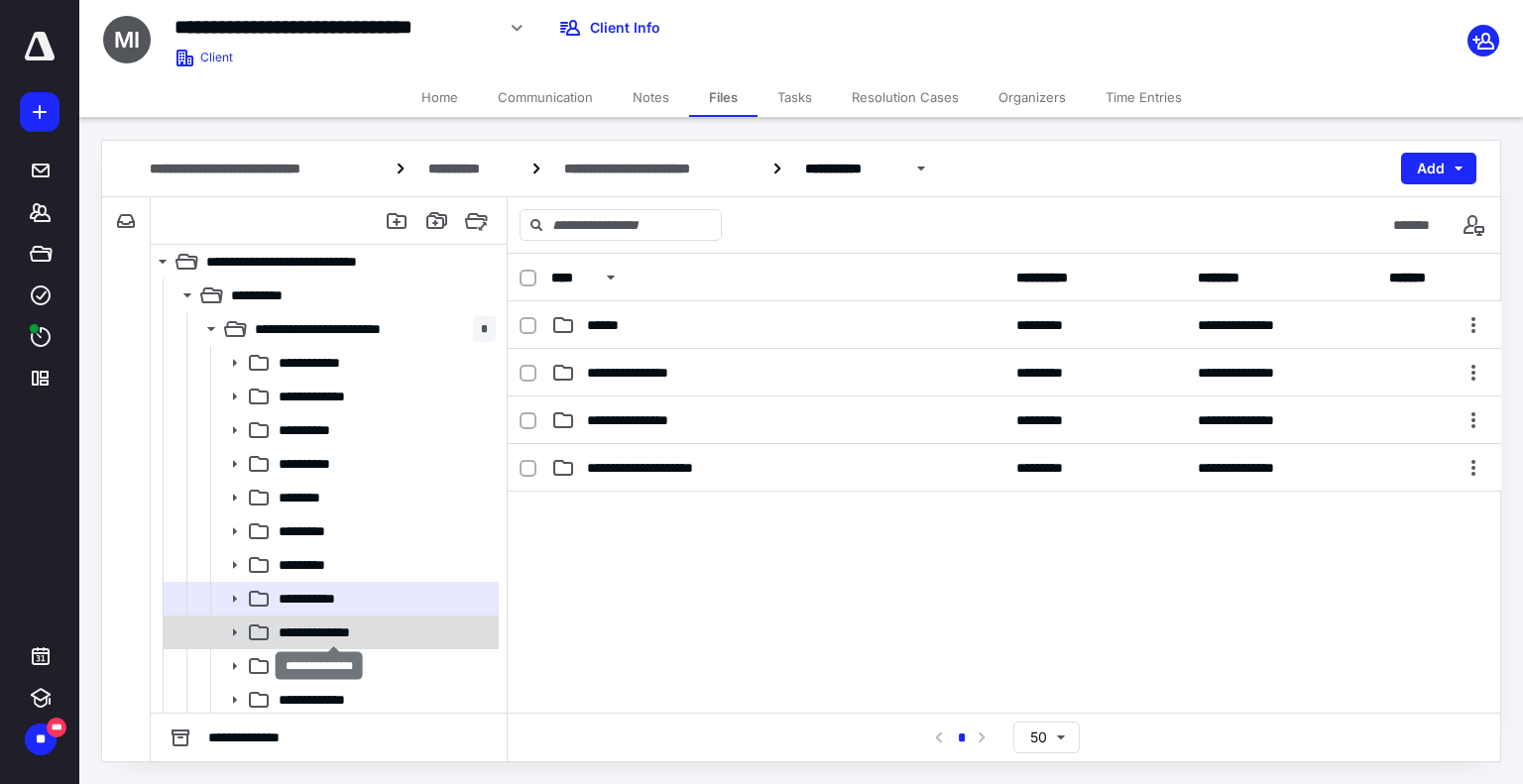 click on "**********" at bounding box center (334, 632) 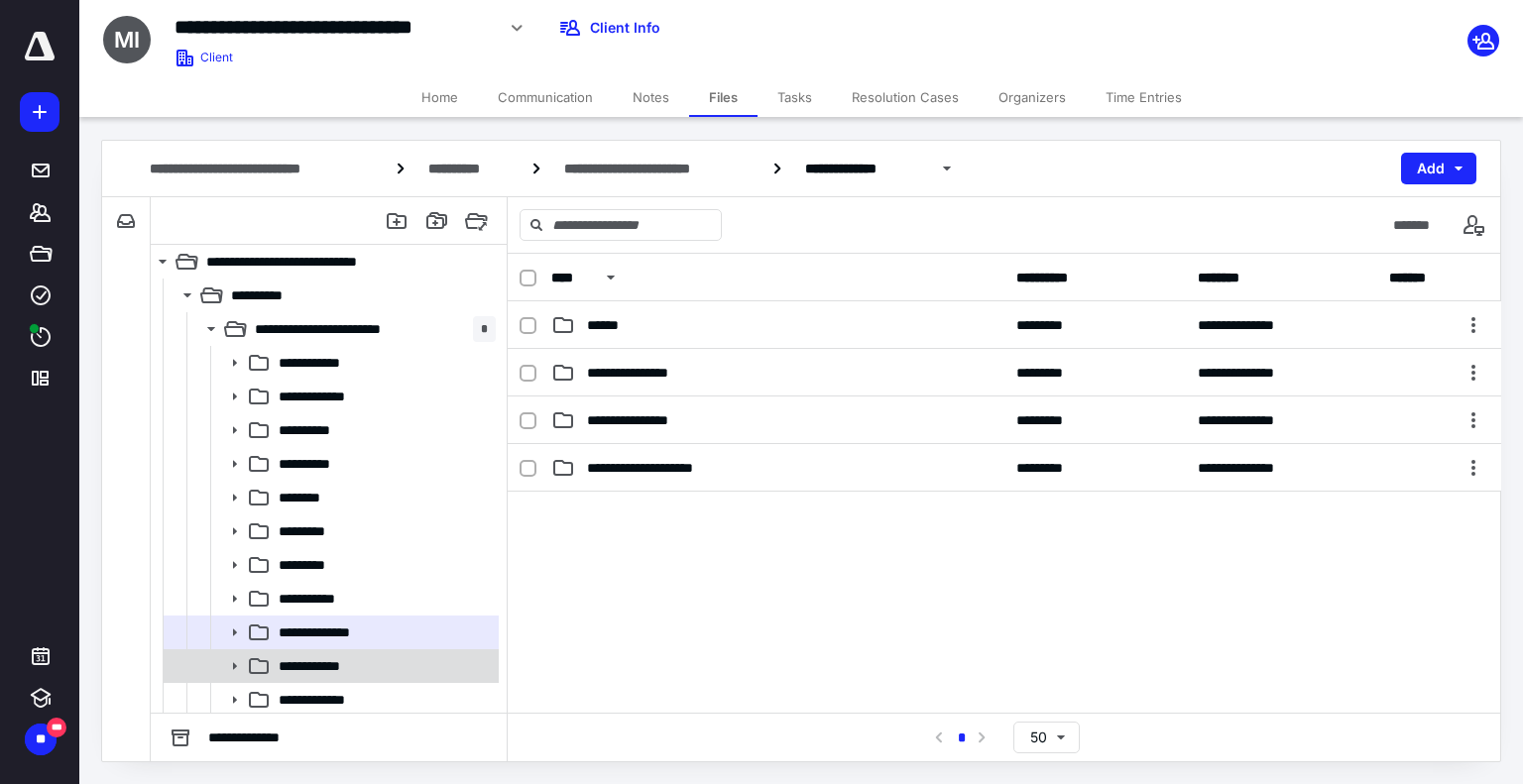 click on "**********" at bounding box center [383, 666] 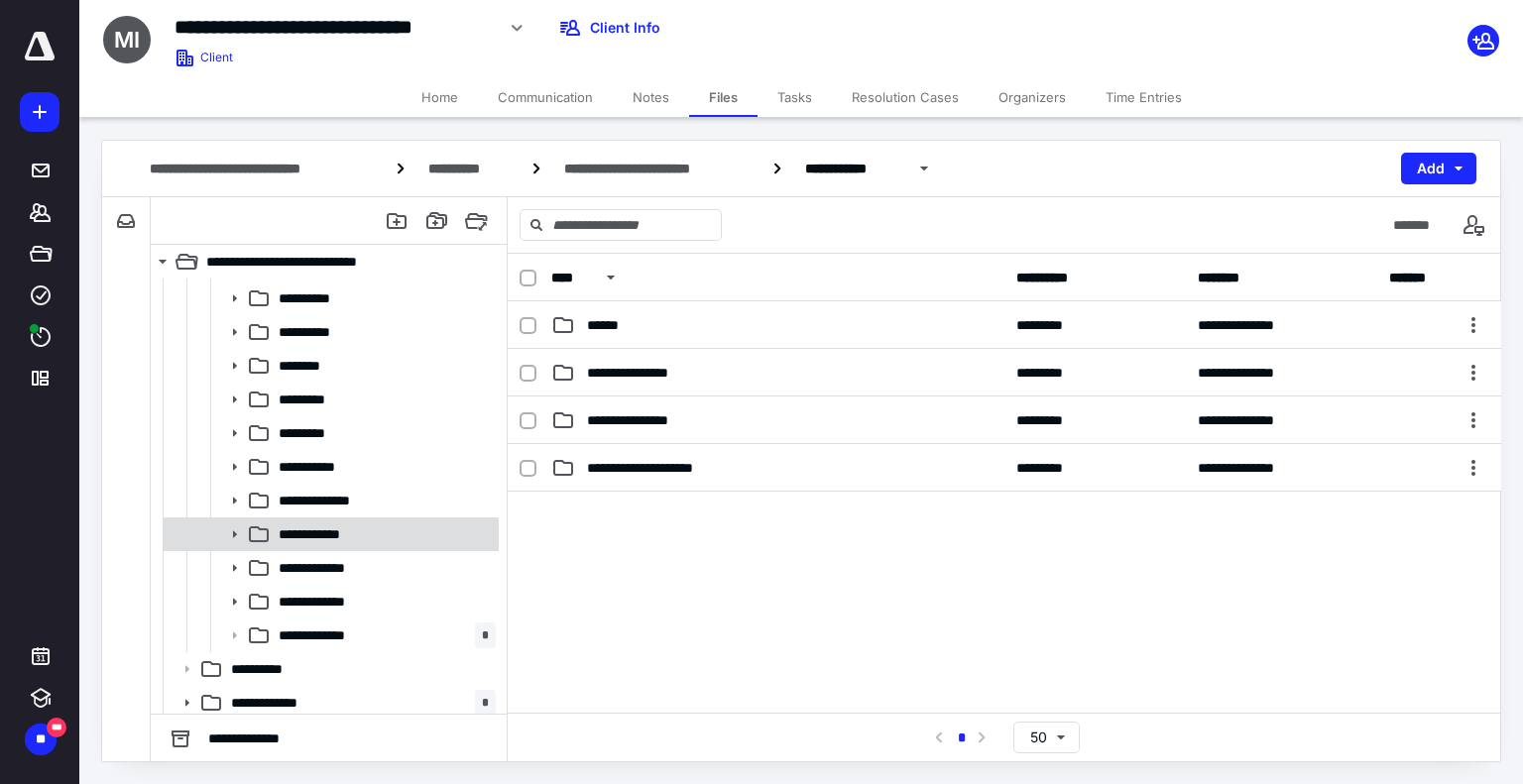 scroll, scrollTop: 137, scrollLeft: 0, axis: vertical 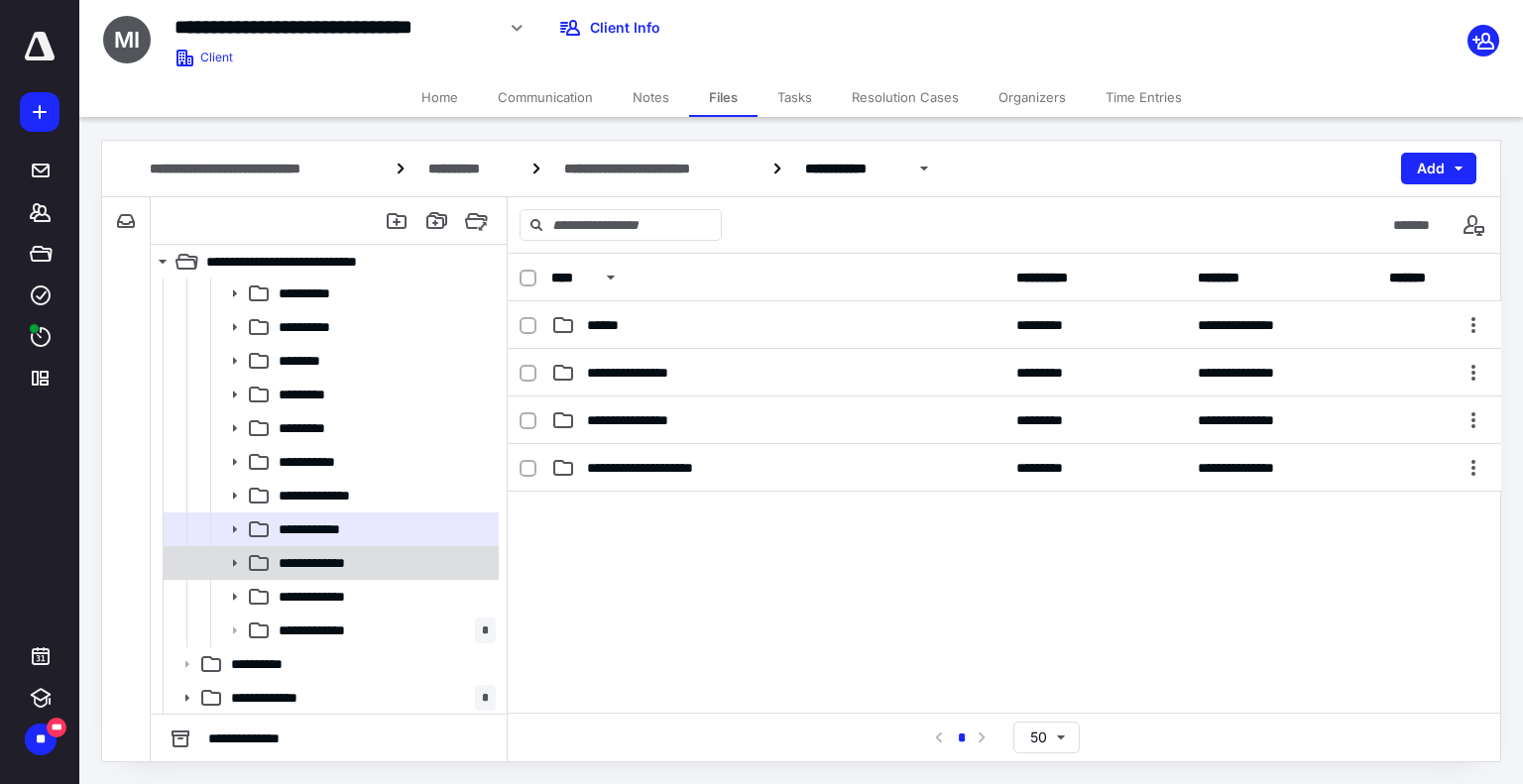 click on "**********" at bounding box center [329, 563] 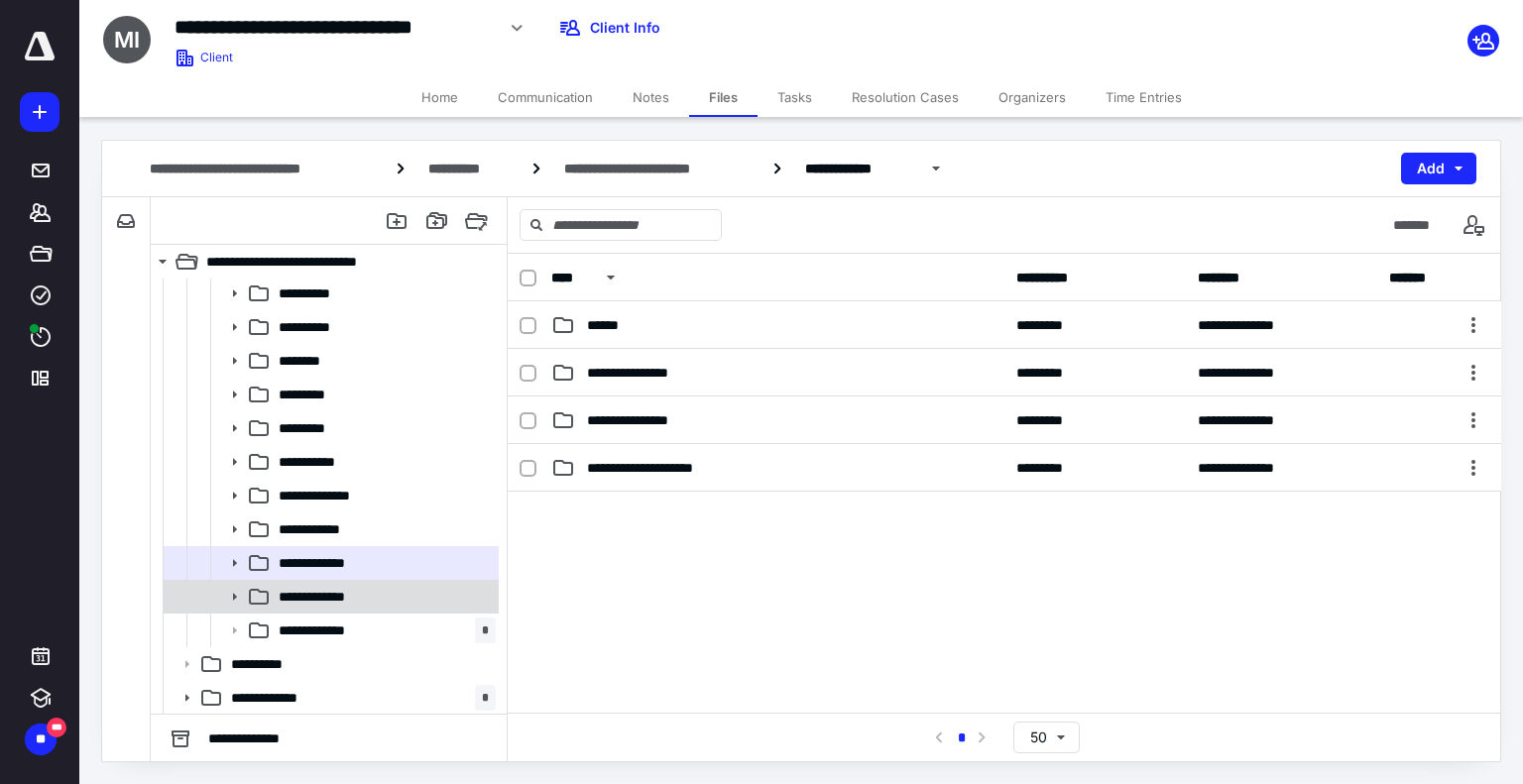click on "**********" at bounding box center (383, 597) 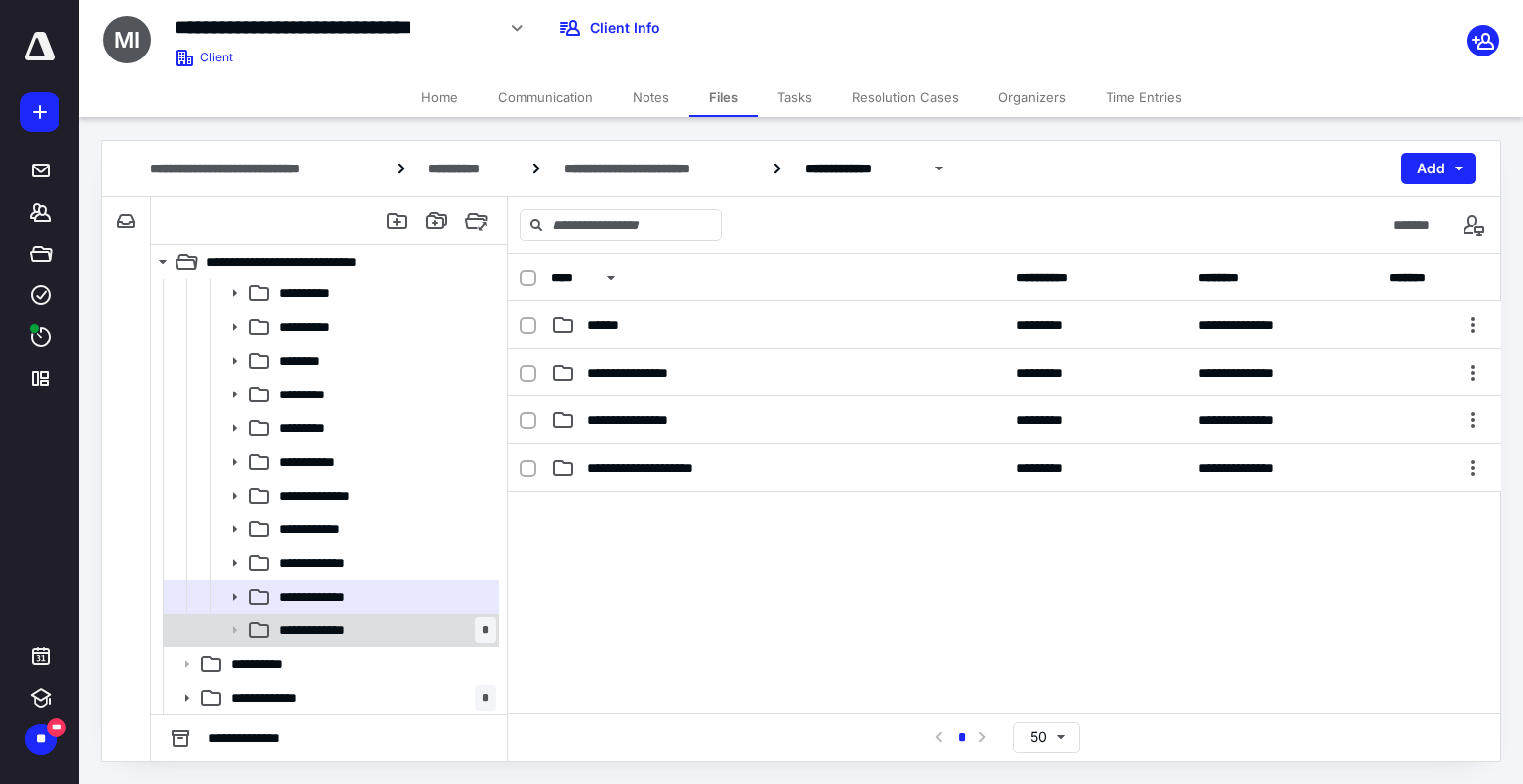 click on "**********" at bounding box center (383, 630) 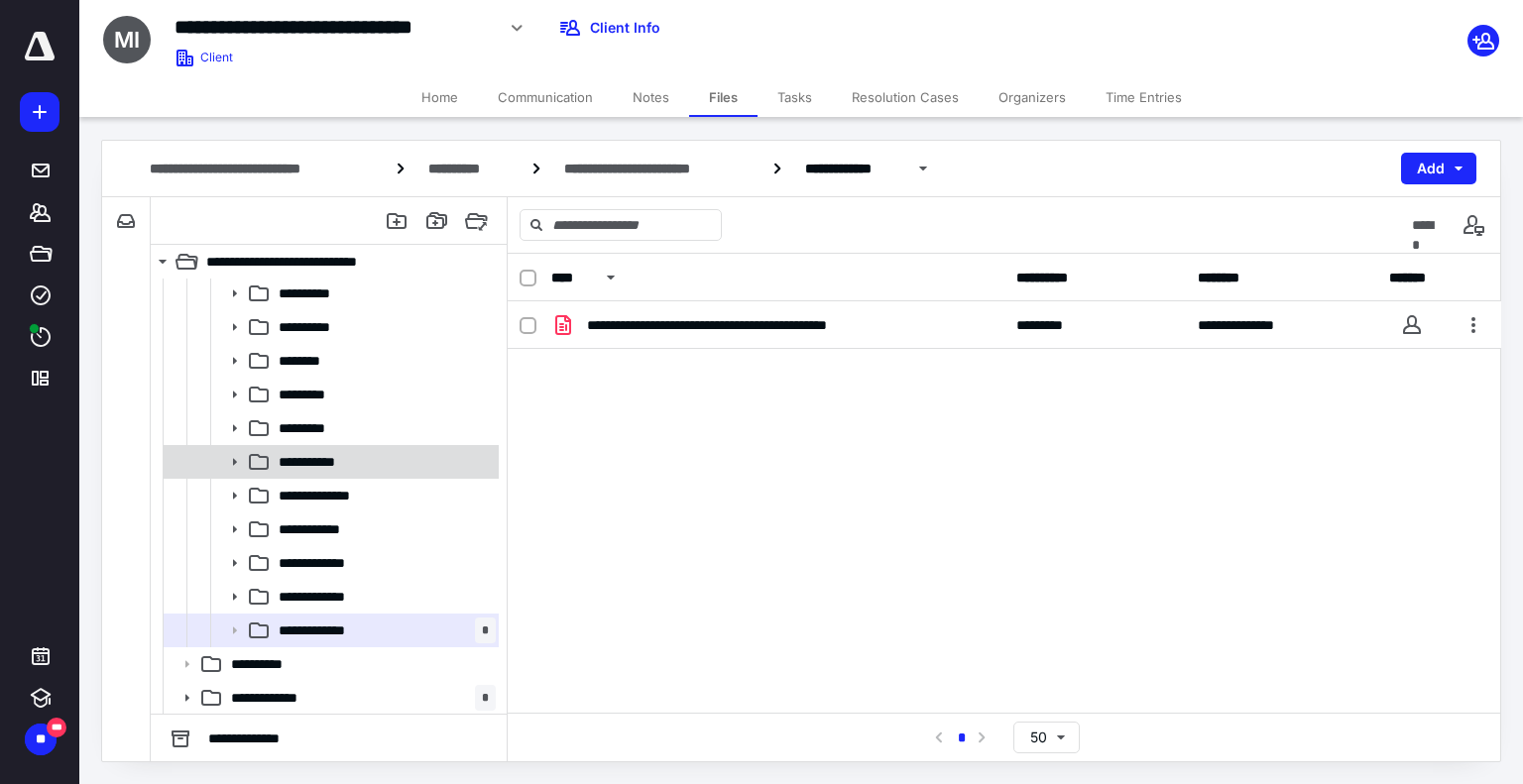 scroll, scrollTop: 0, scrollLeft: 0, axis: both 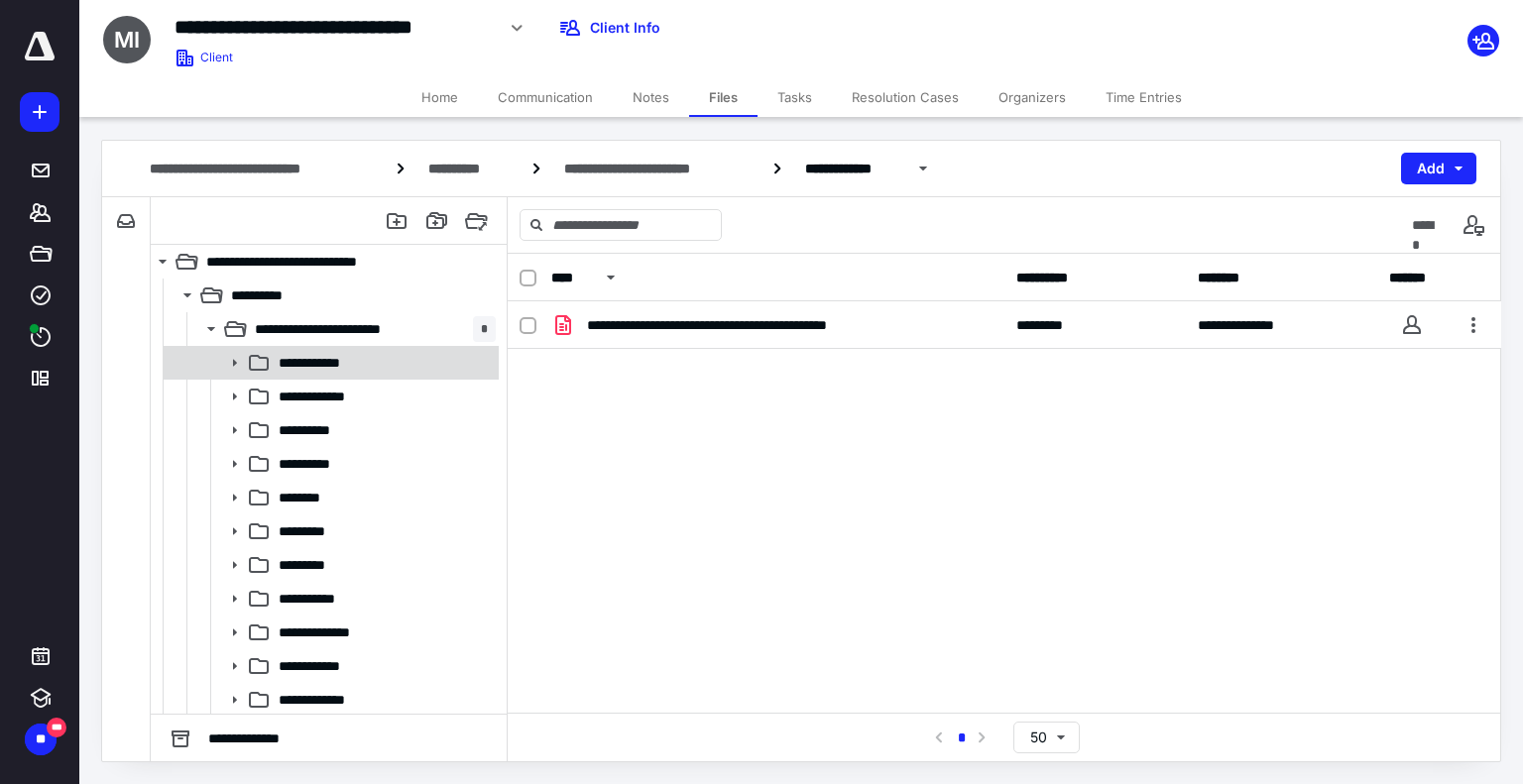 click on "**********" at bounding box center [383, 363] 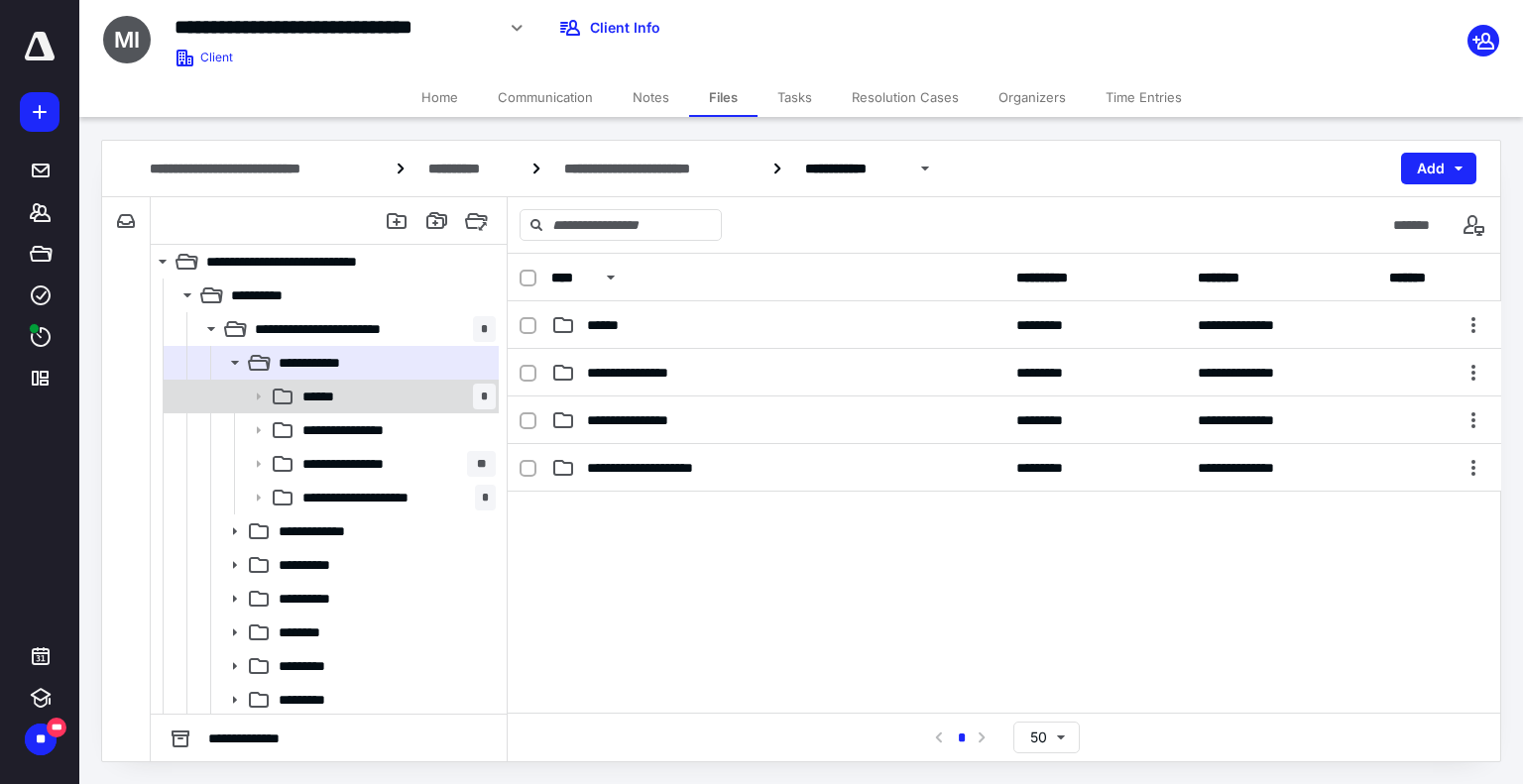 click on "****** *" at bounding box center (395, 396) 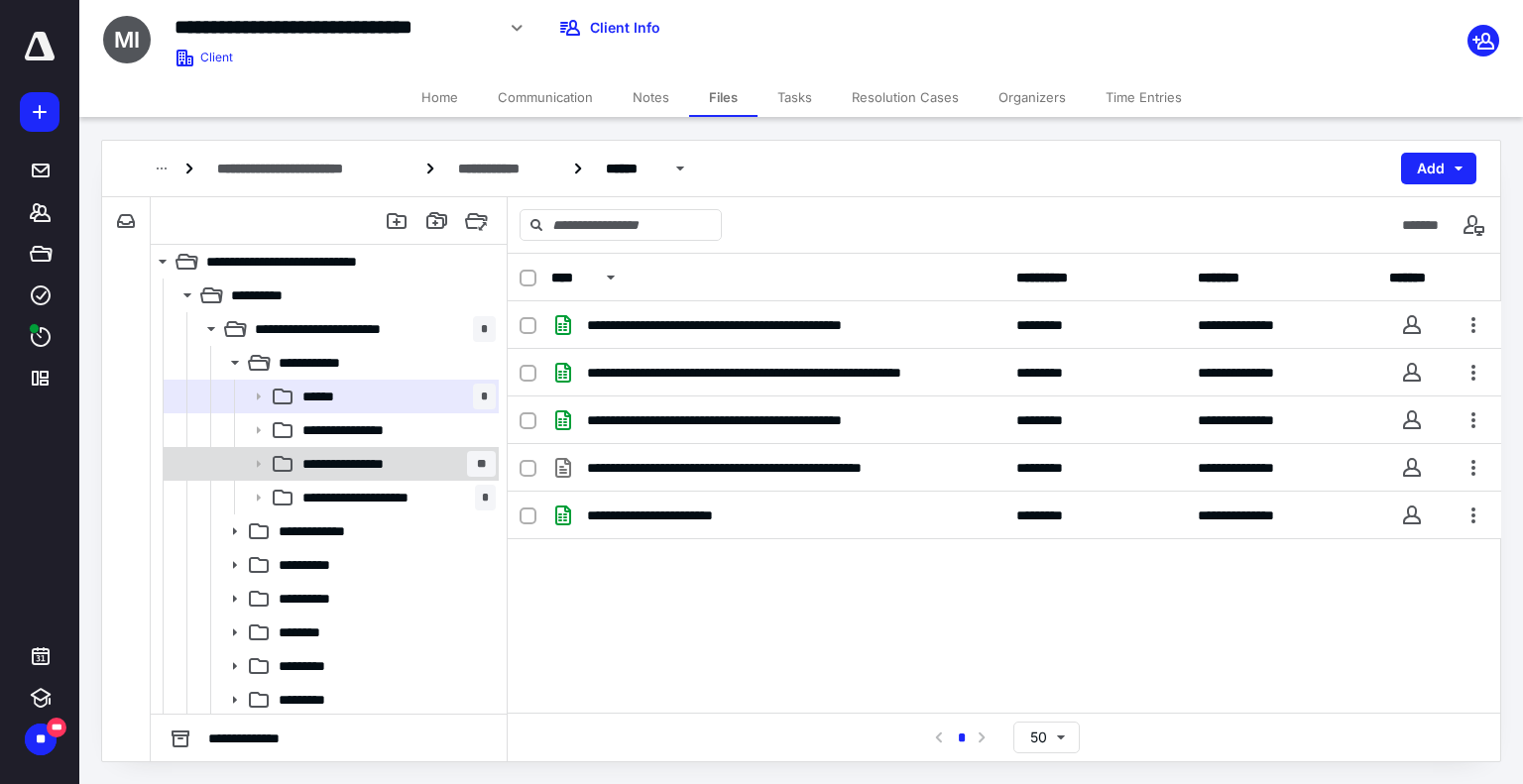 click on "**********" at bounding box center (395, 464) 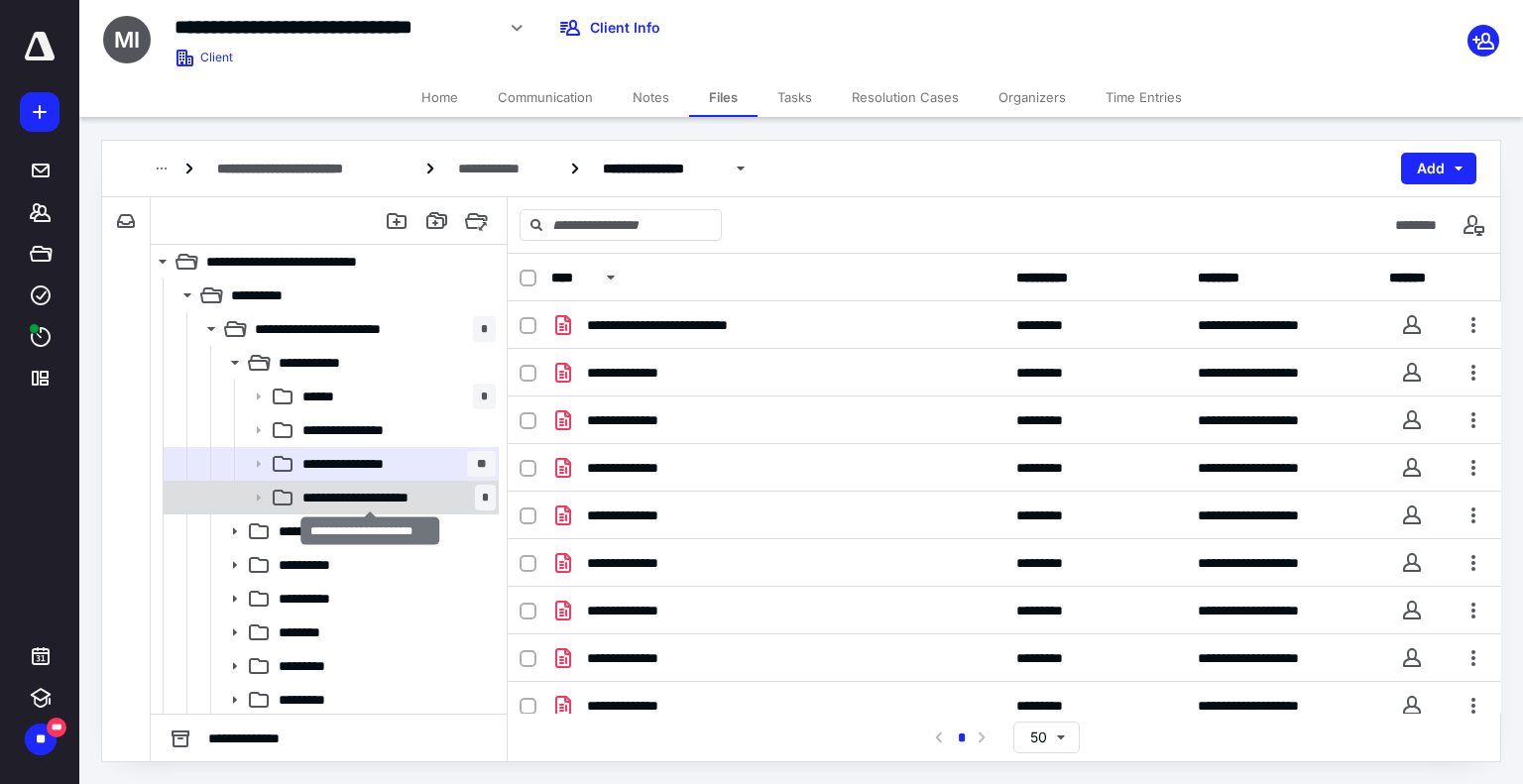 click on "**********" at bounding box center [371, 498] 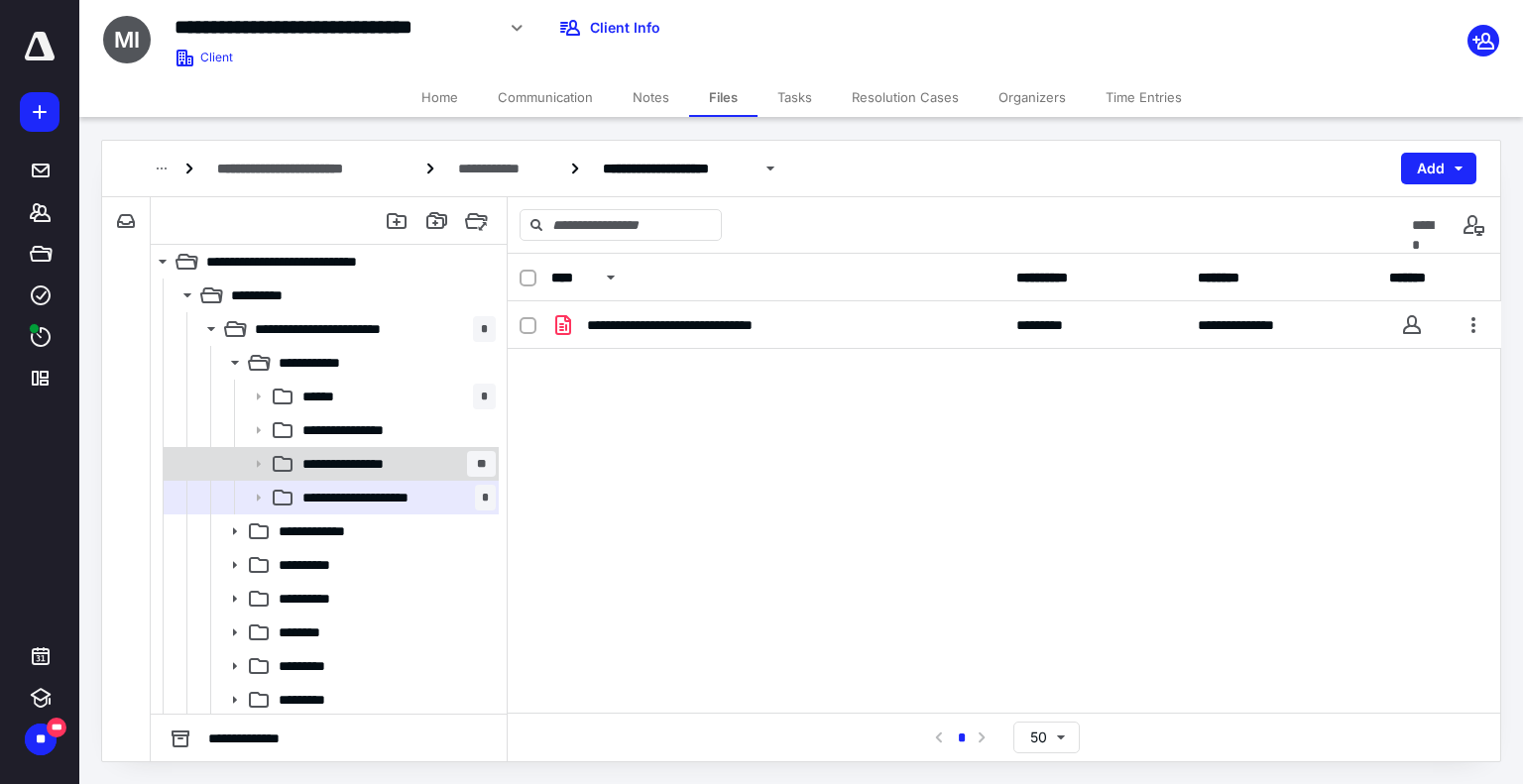 click on "**********" at bounding box center [356, 464] 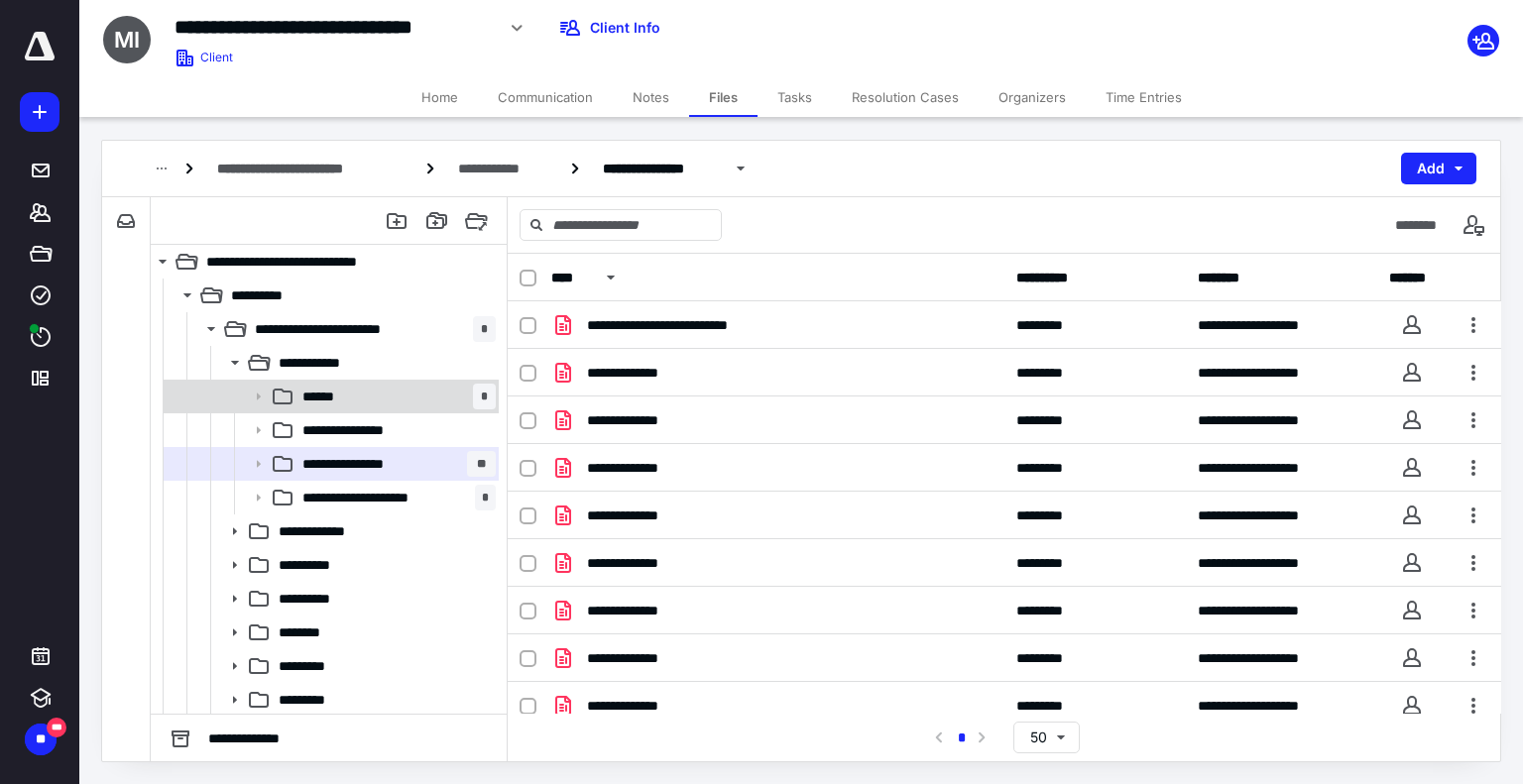 click on "****** *" at bounding box center (329, 396) 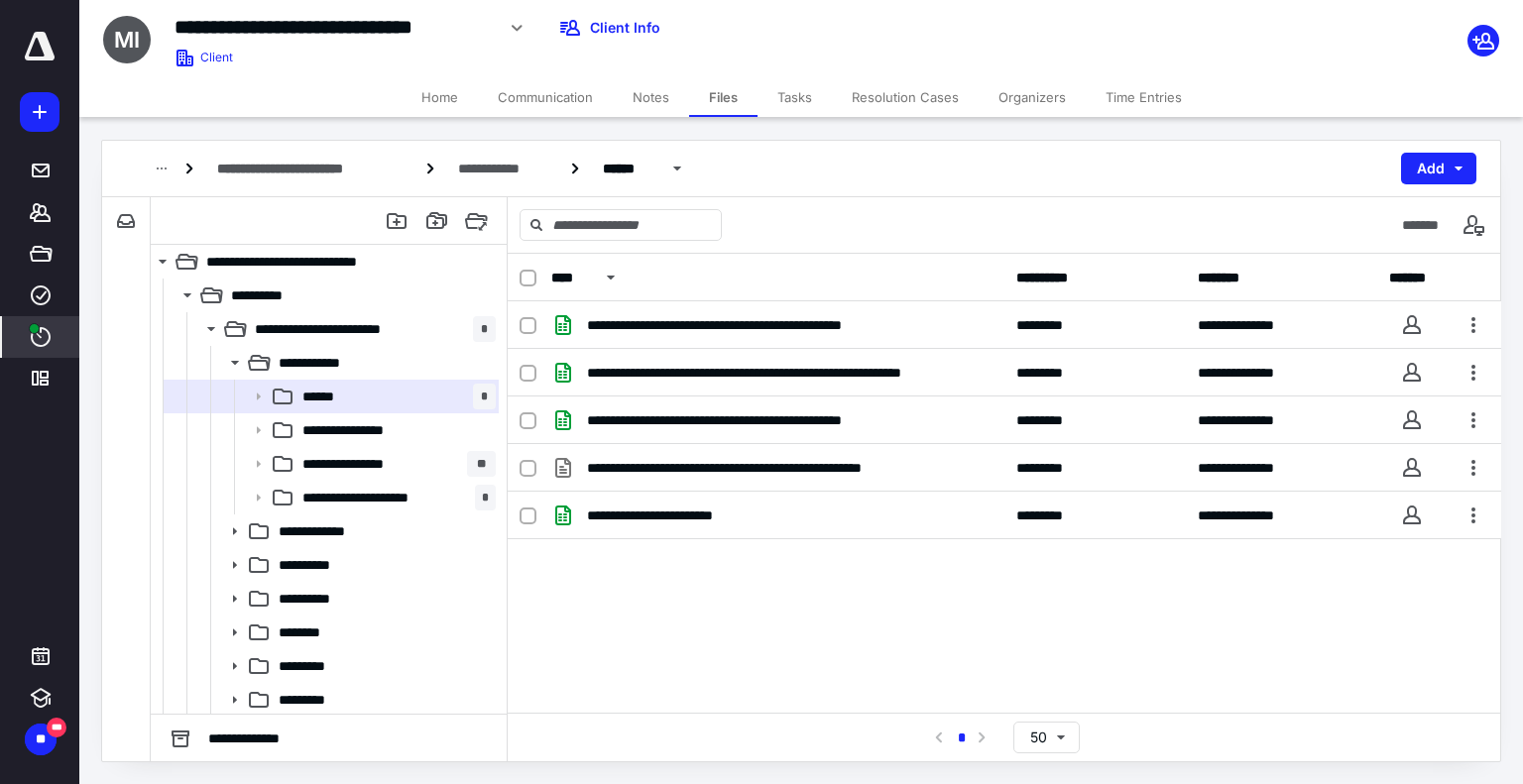 click at bounding box center [34, 328] 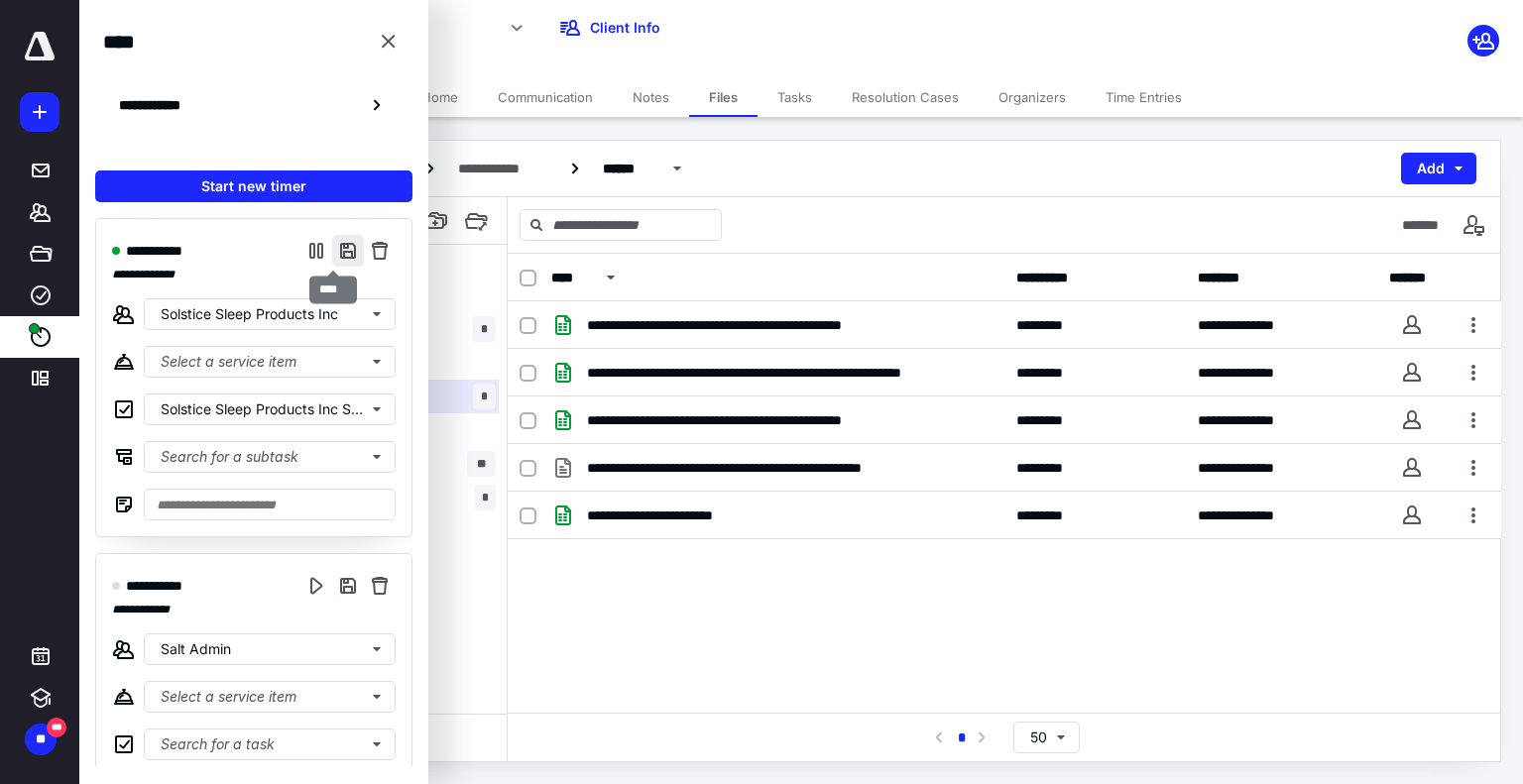 click at bounding box center [348, 251] 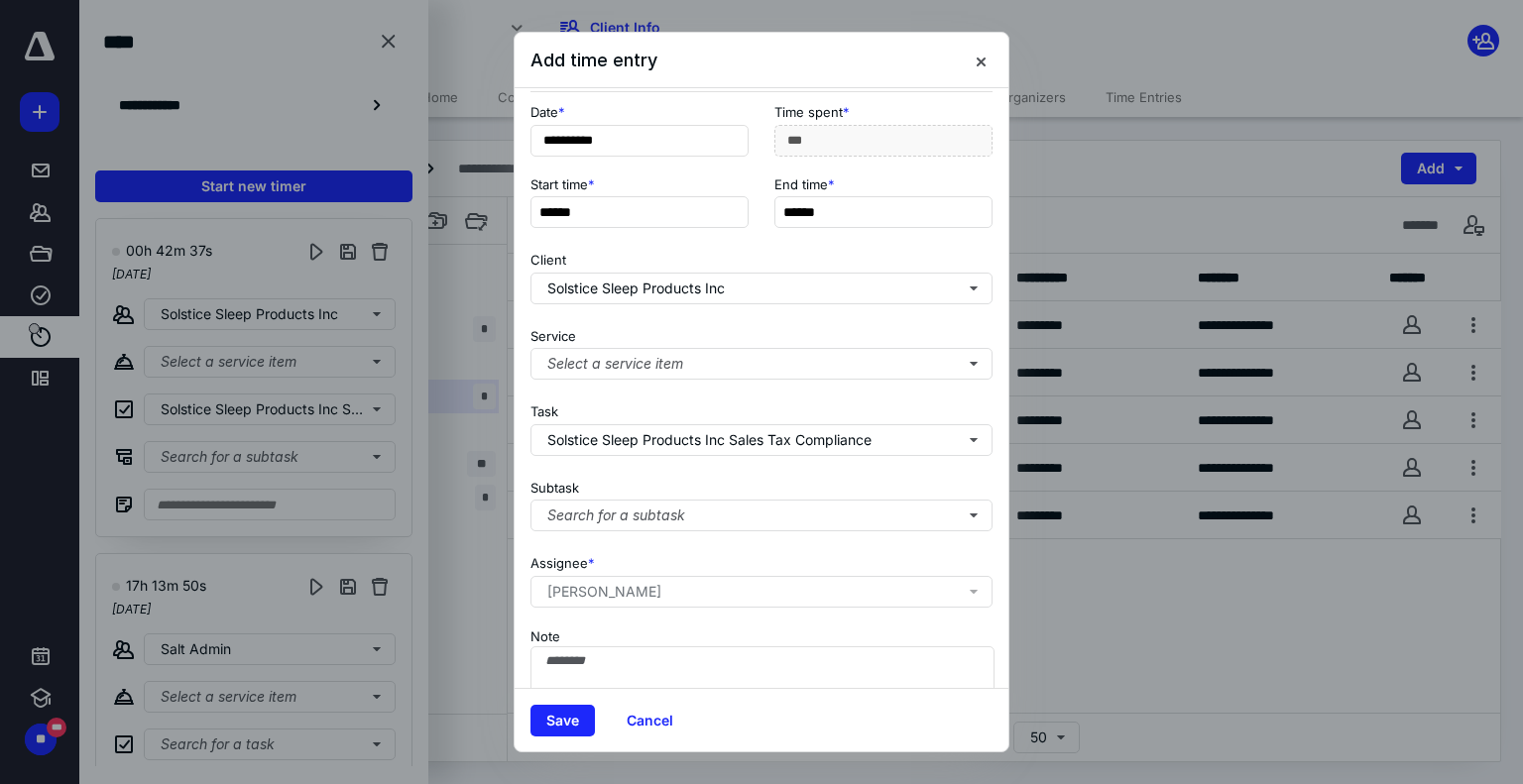 scroll, scrollTop: 180, scrollLeft: 0, axis: vertical 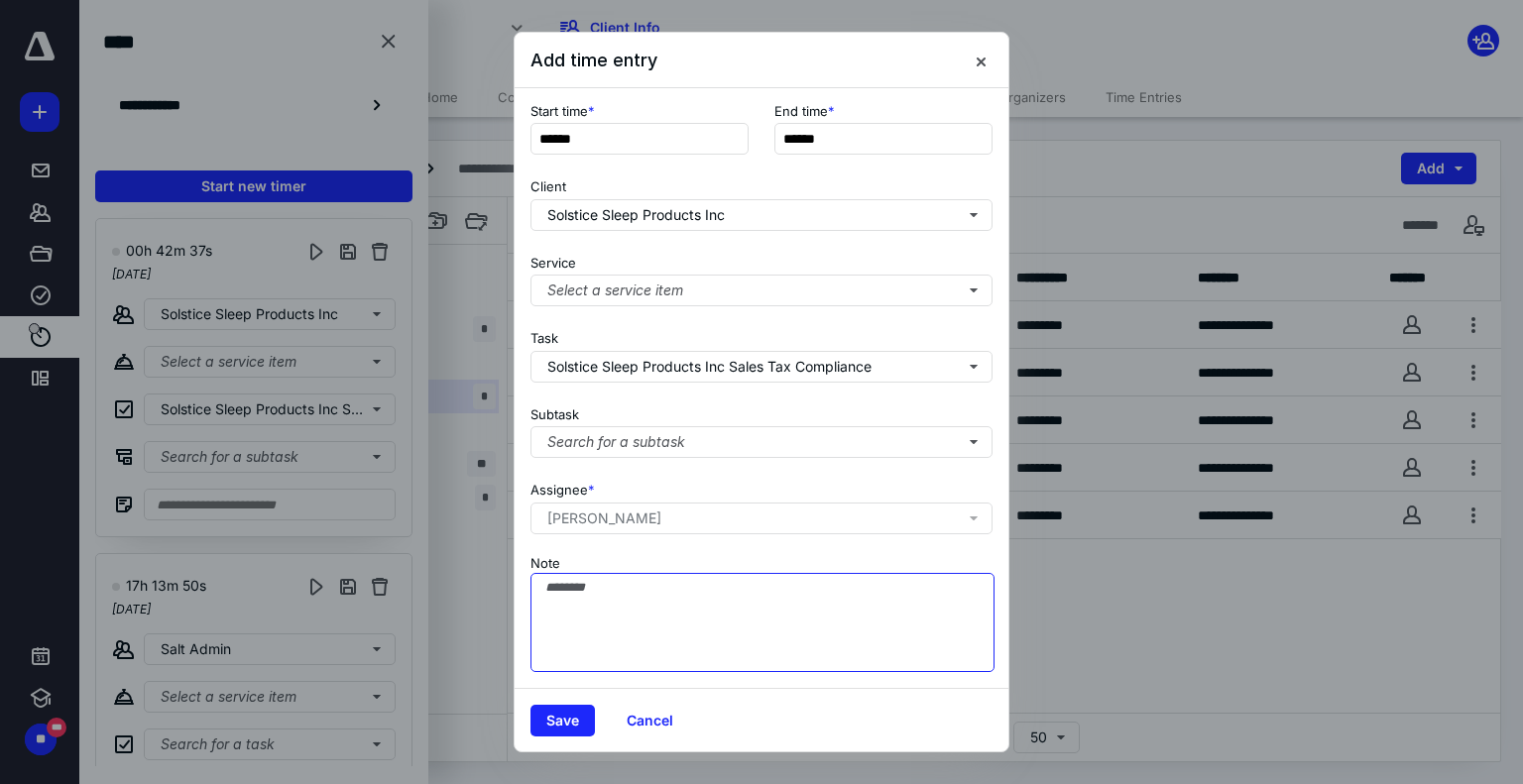 click on "Note" at bounding box center (762, 622) 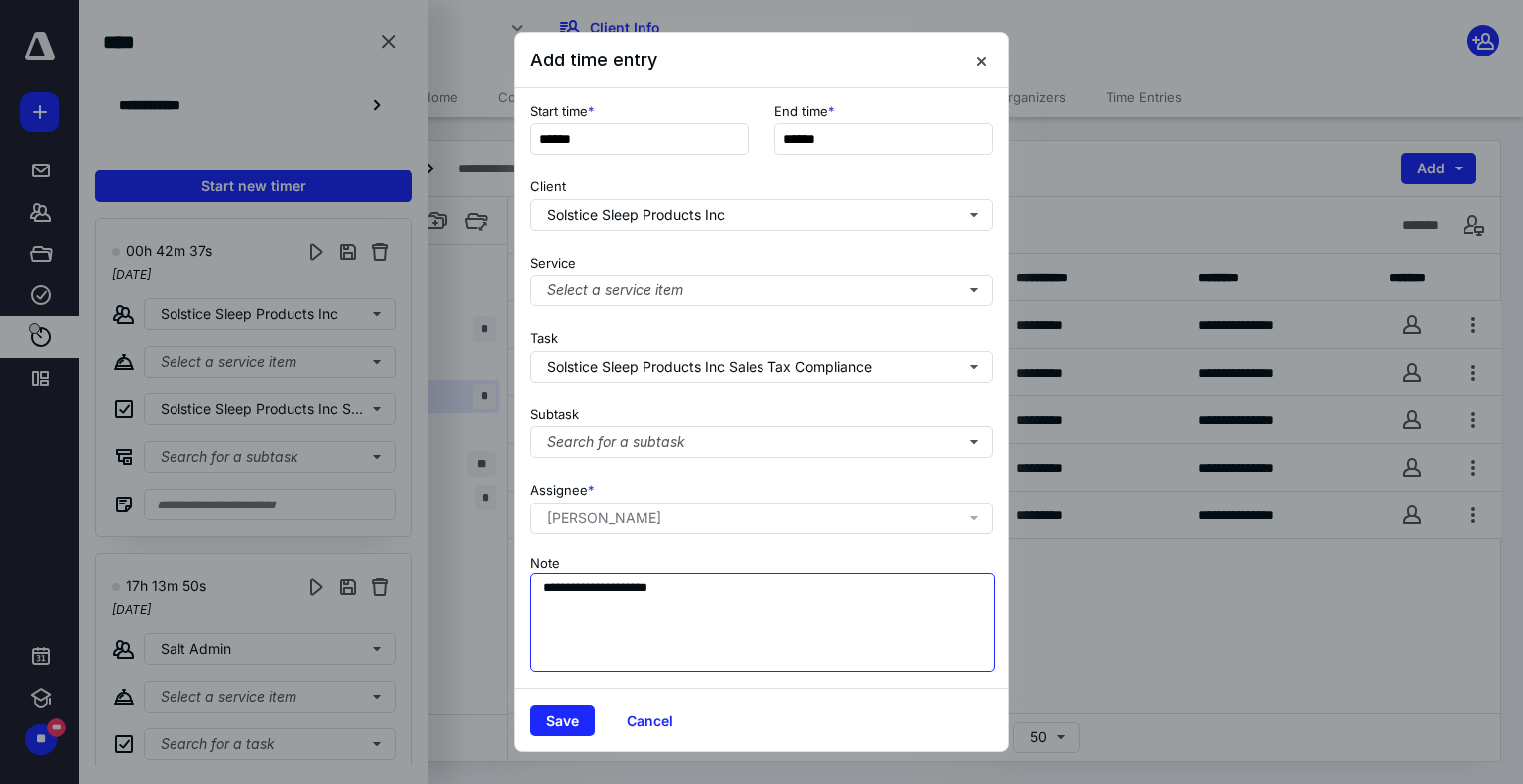 click on "**********" at bounding box center [762, 622] 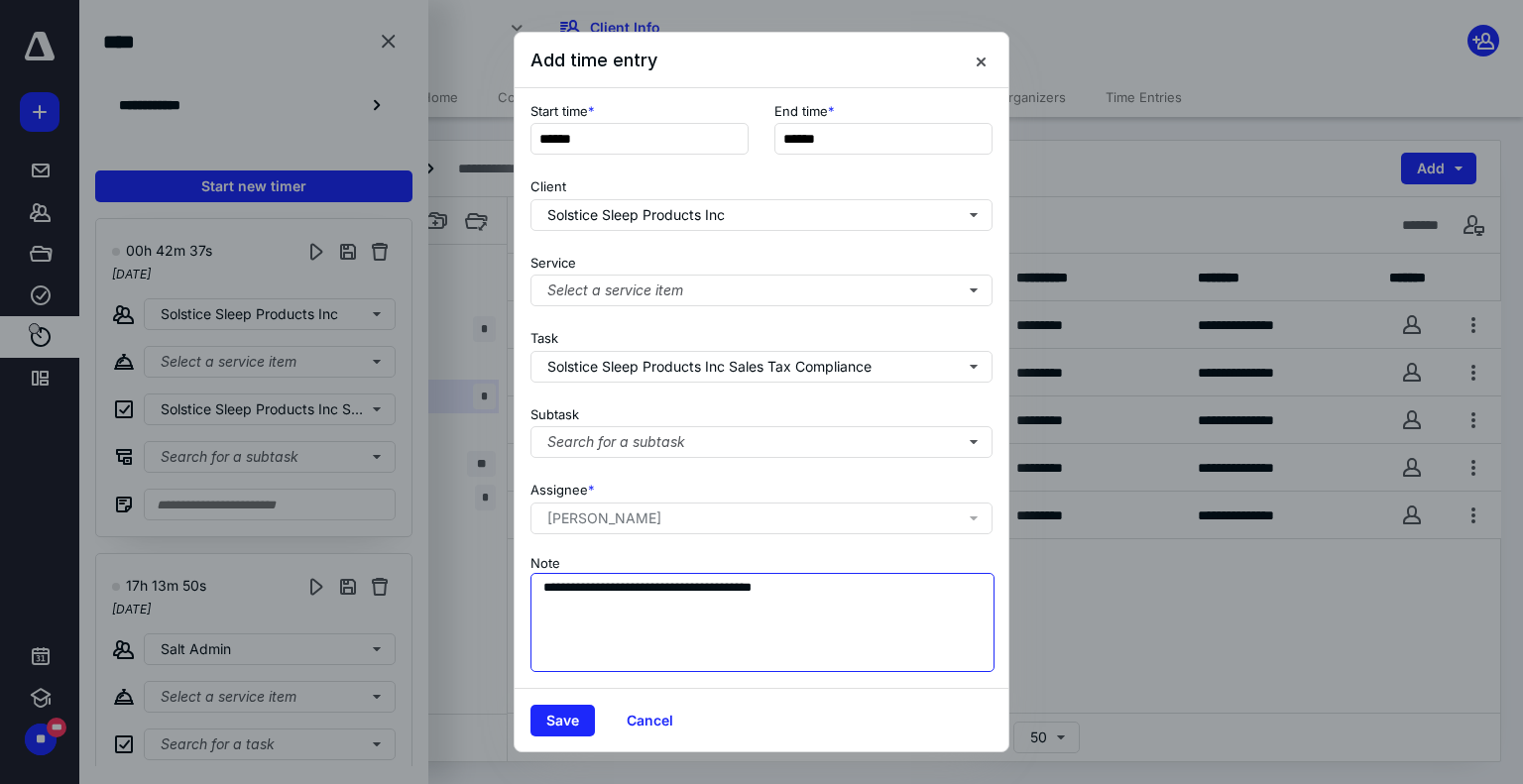 click on "**********" at bounding box center (762, 622) 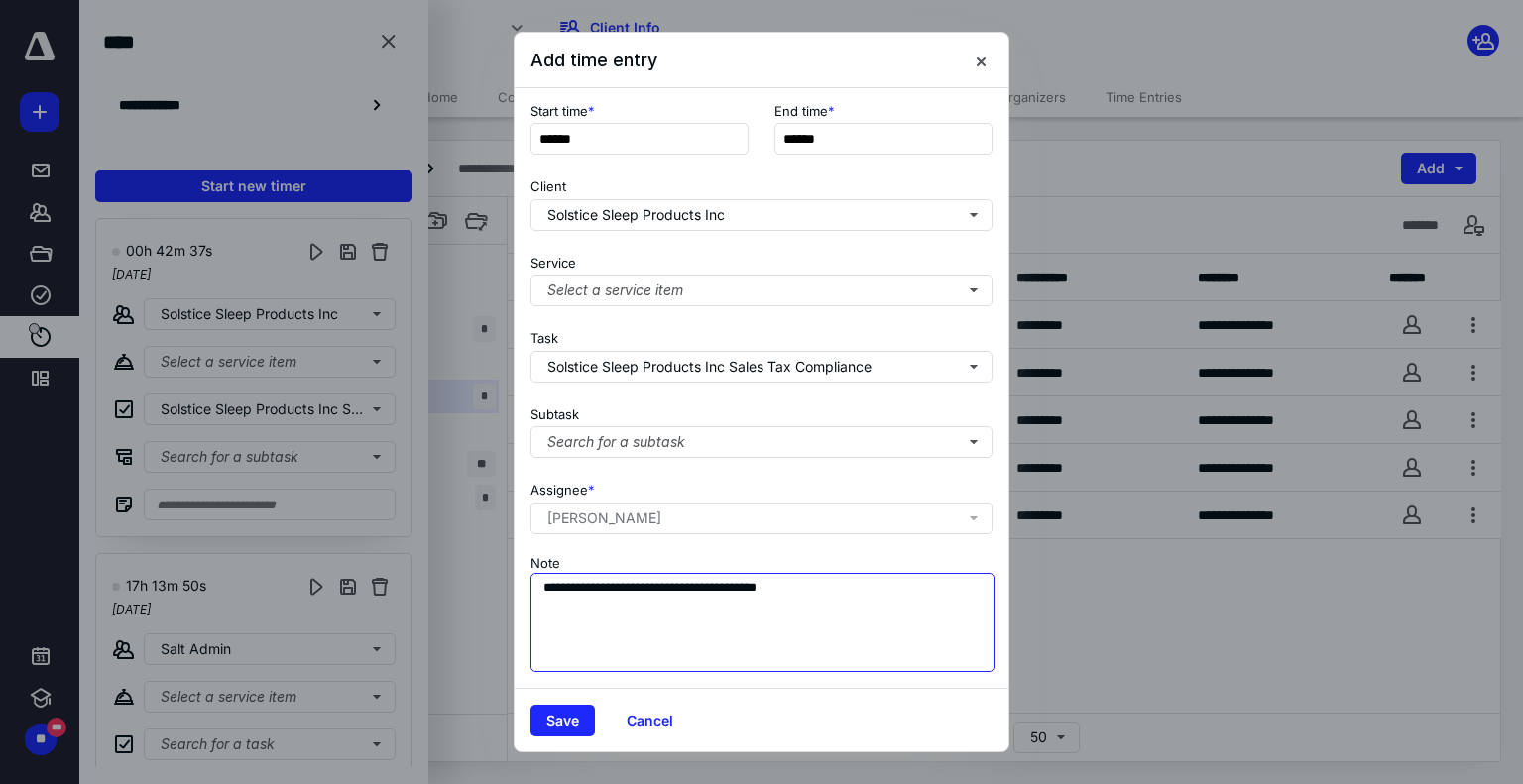 click on "**********" at bounding box center [762, 622] 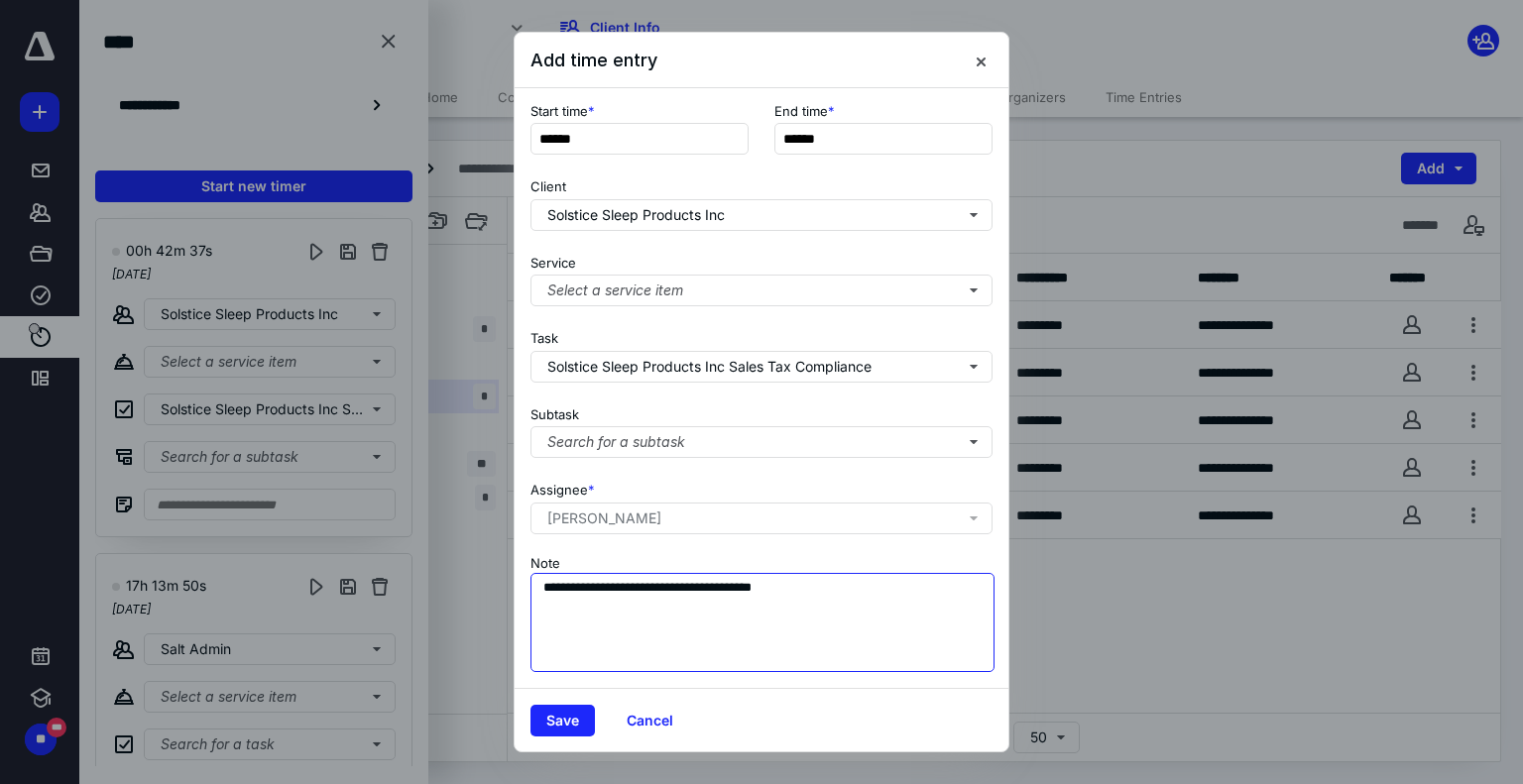 click on "**********" at bounding box center (762, 622) 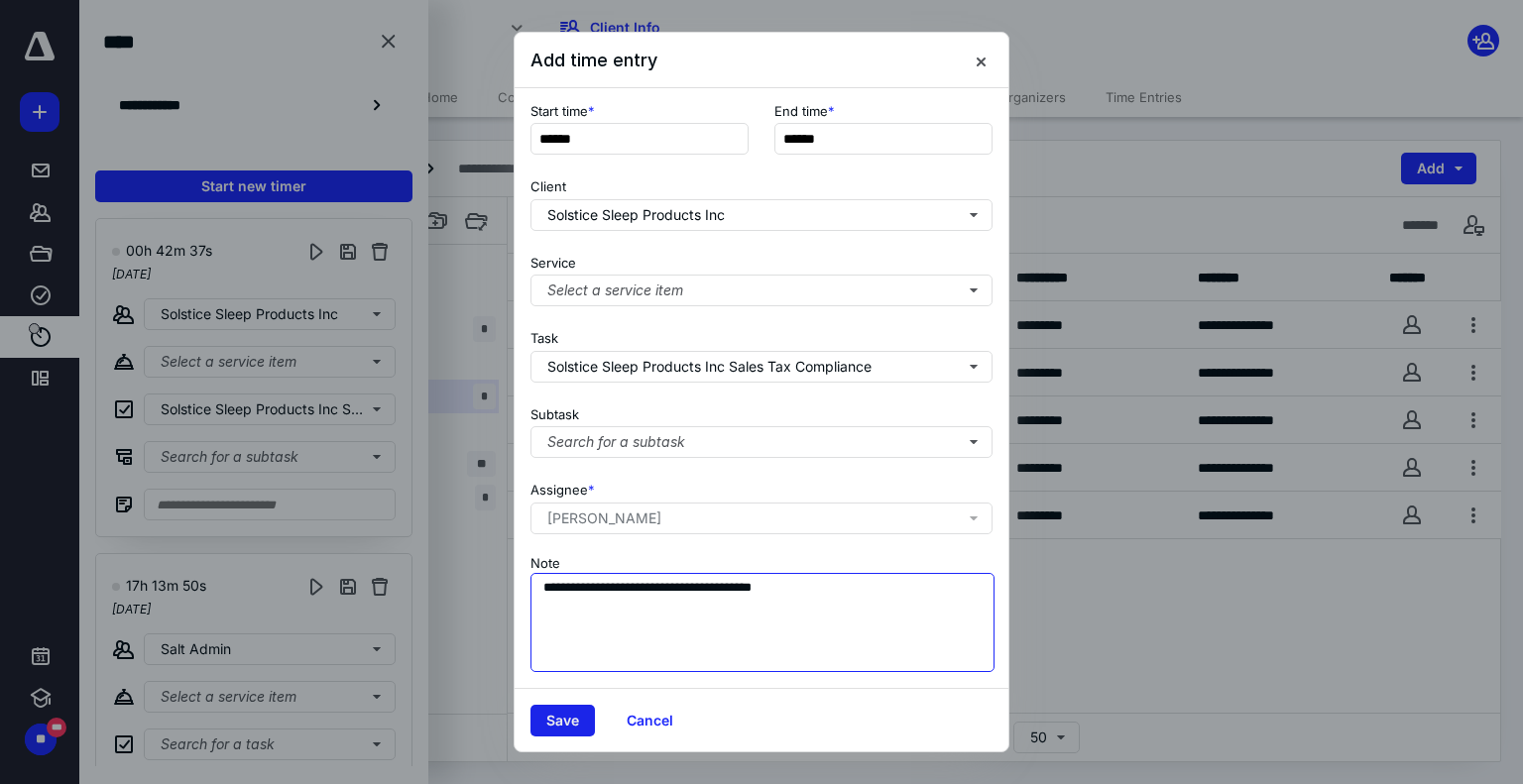 type on "**********" 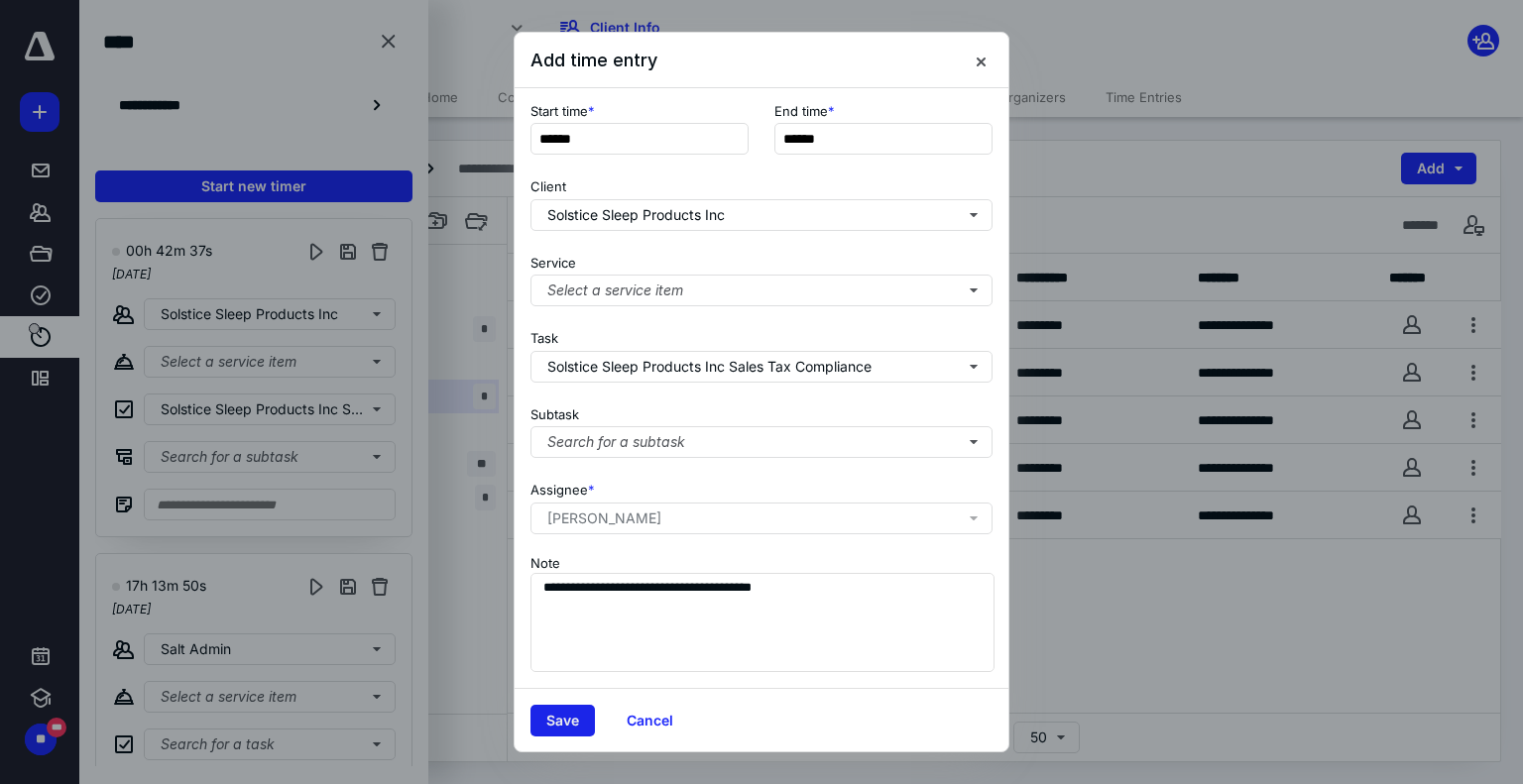 click on "Save" at bounding box center (562, 721) 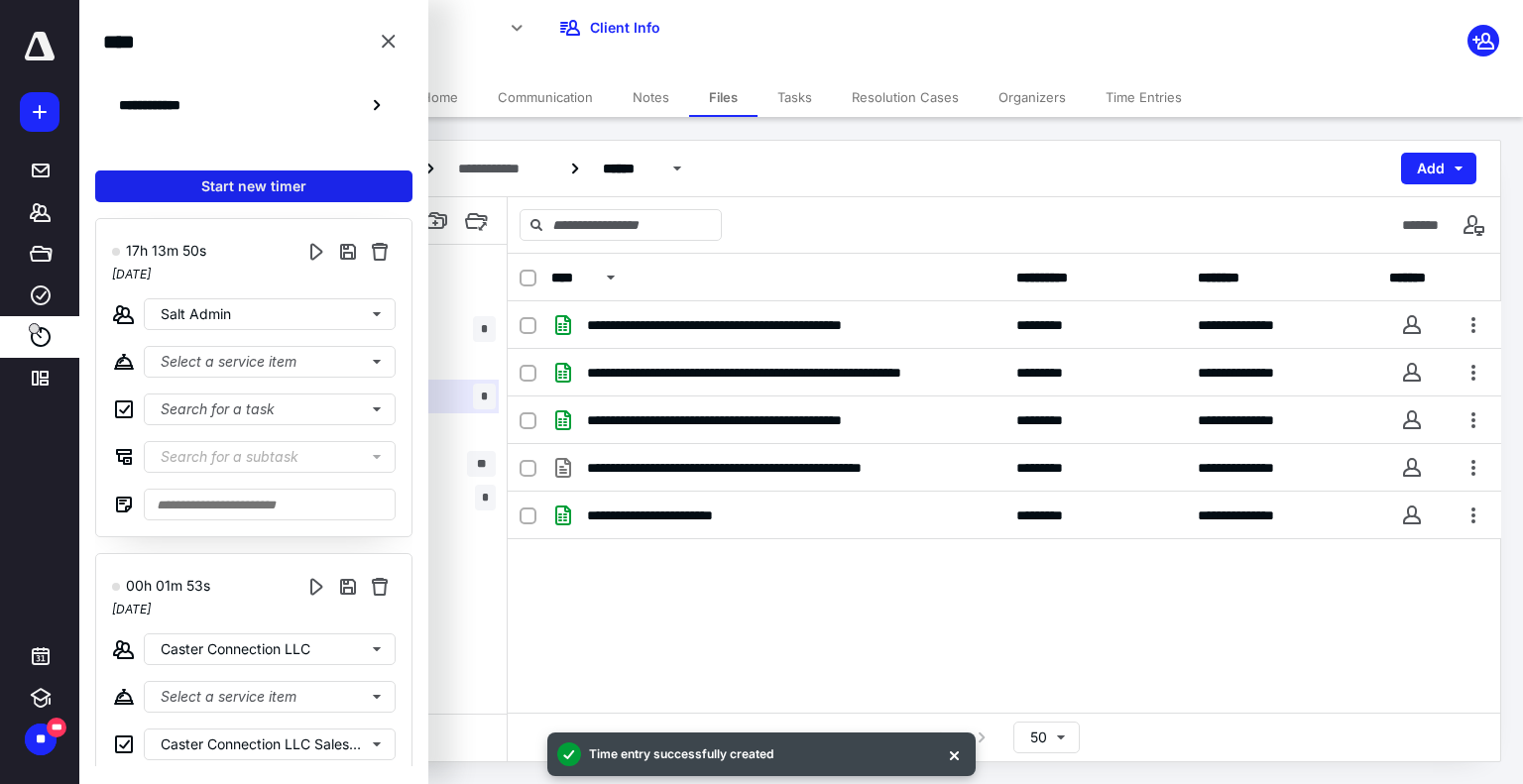 click on "Start new timer" at bounding box center [254, 186] 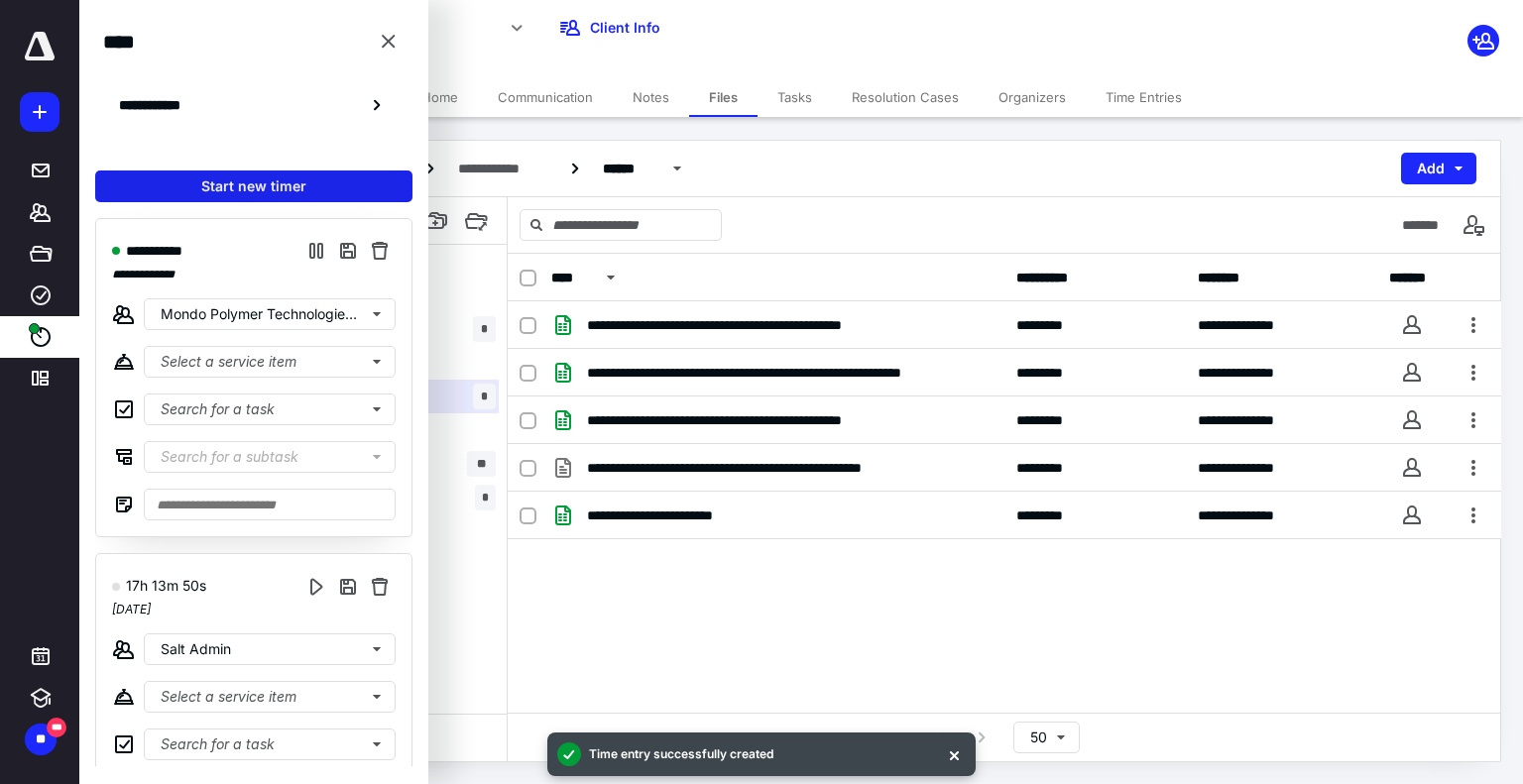 click on "Start new timer" at bounding box center (254, 186) 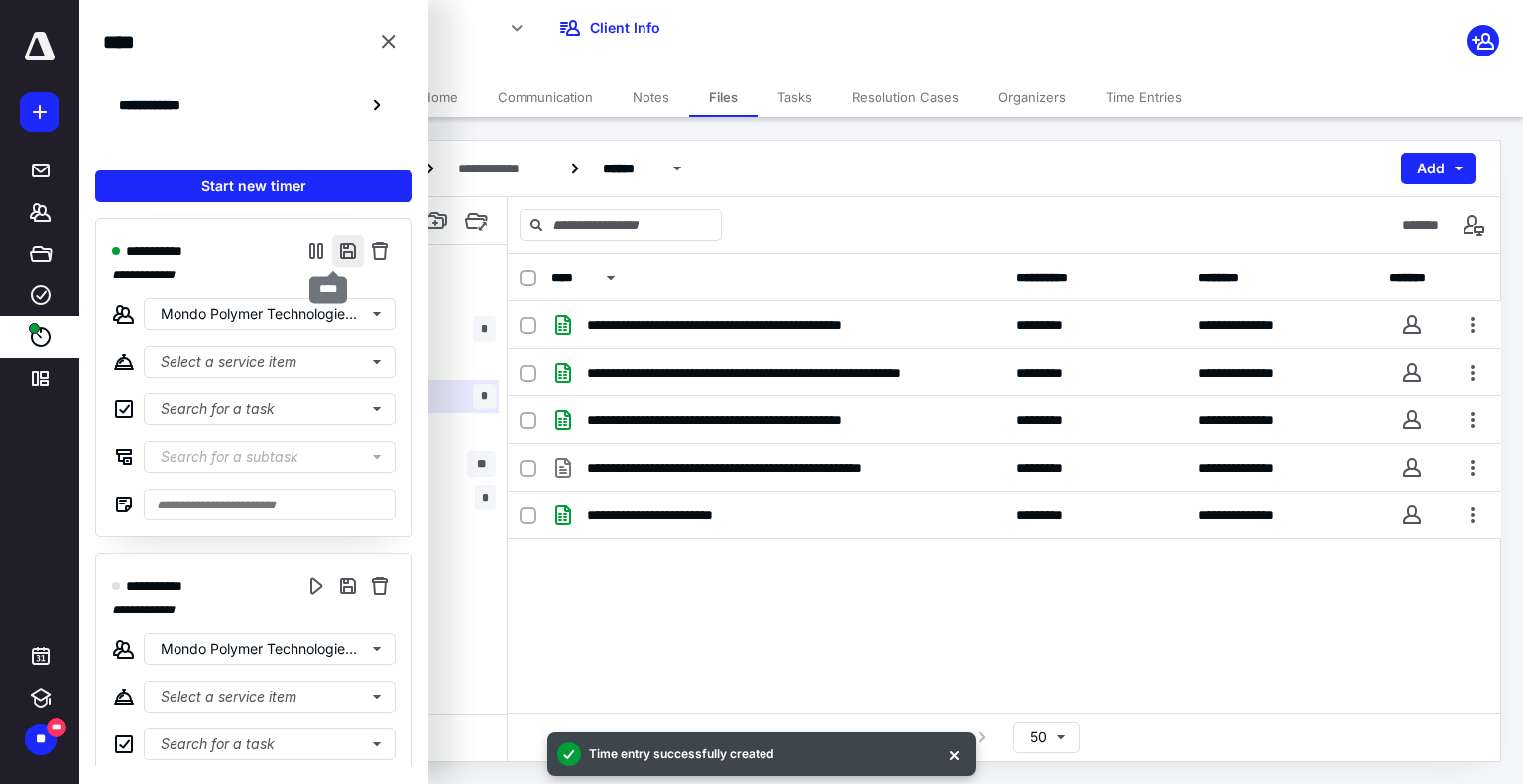 click at bounding box center [348, 251] 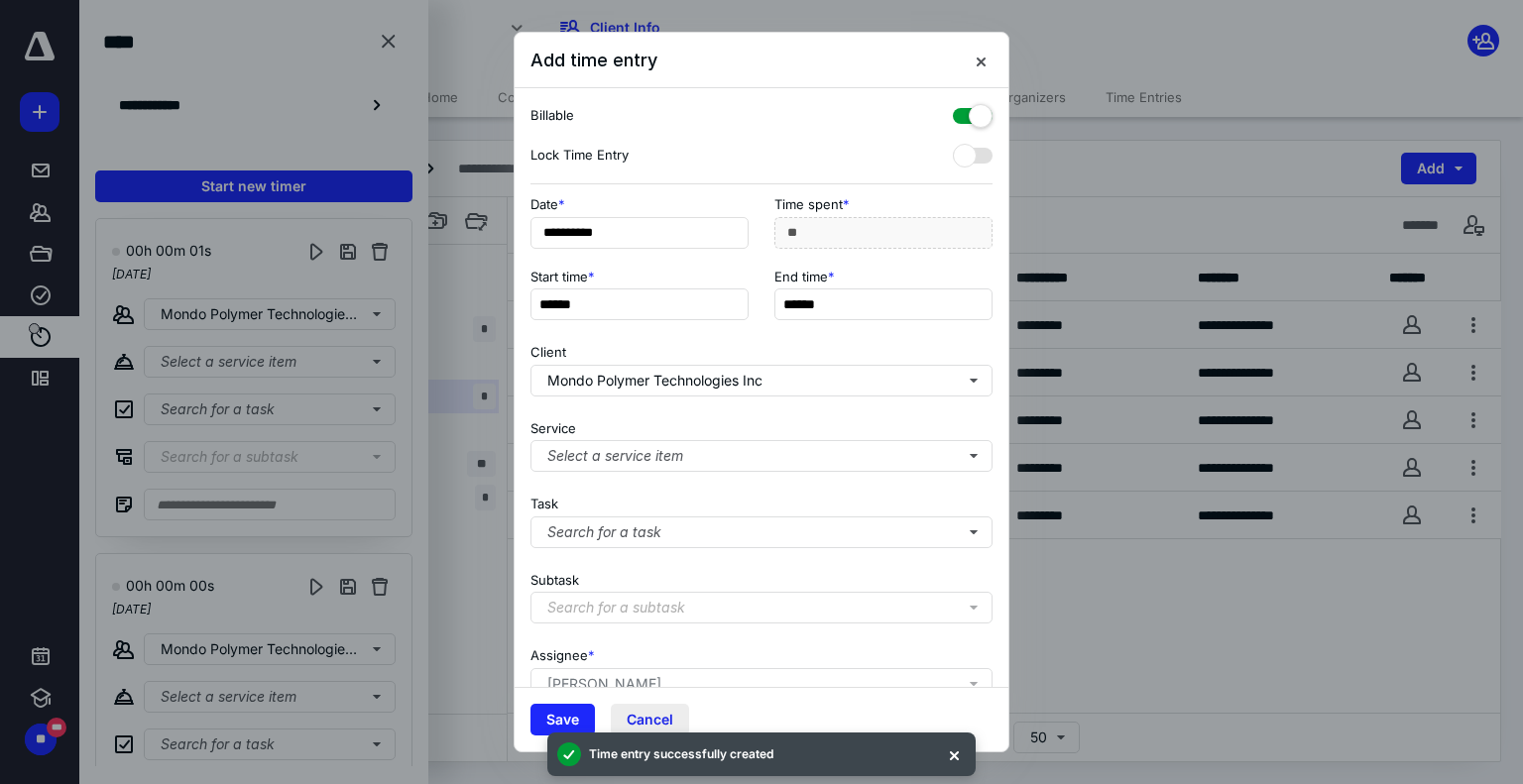 click on "Cancel" at bounding box center (649, 720) 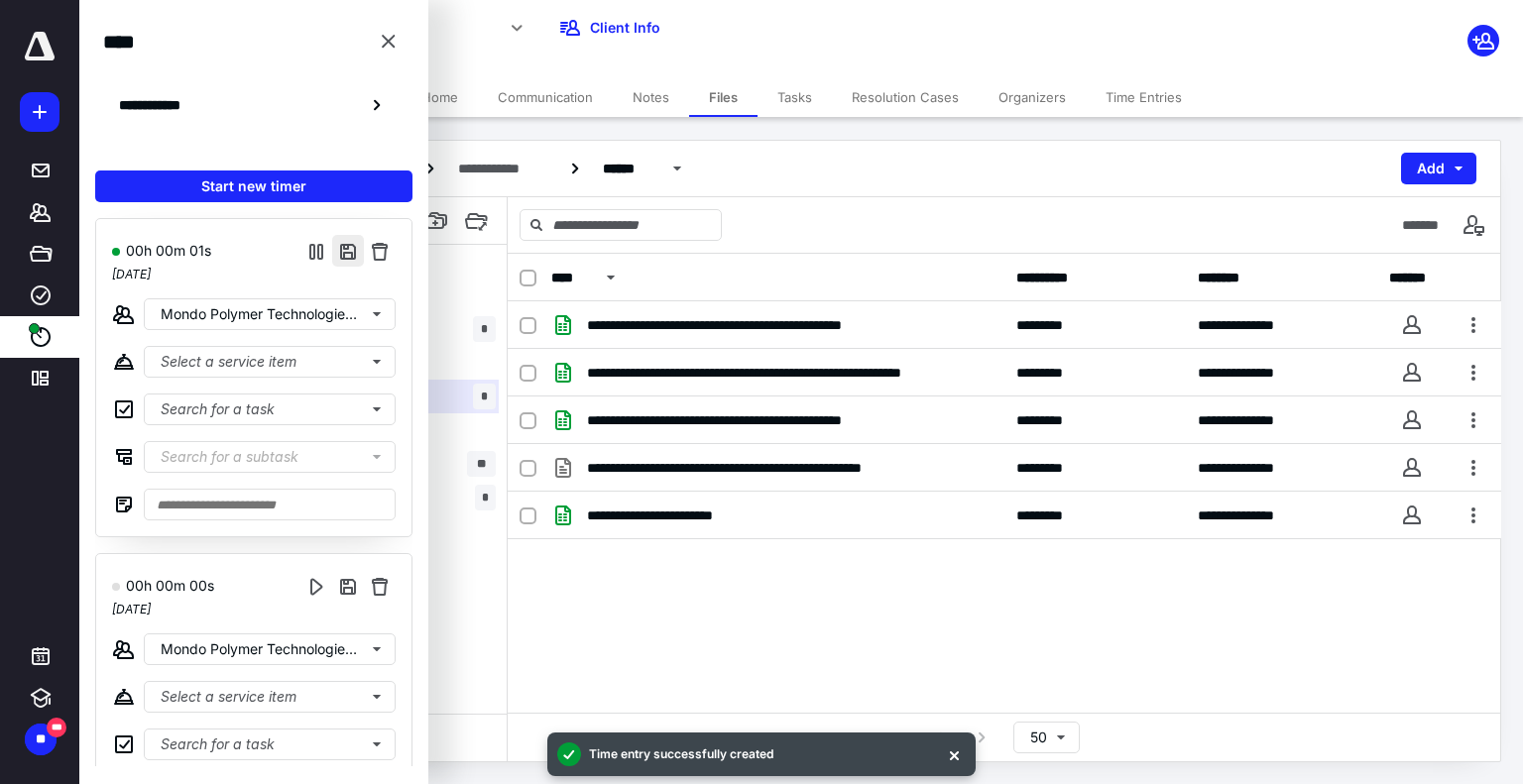 click at bounding box center (348, 251) 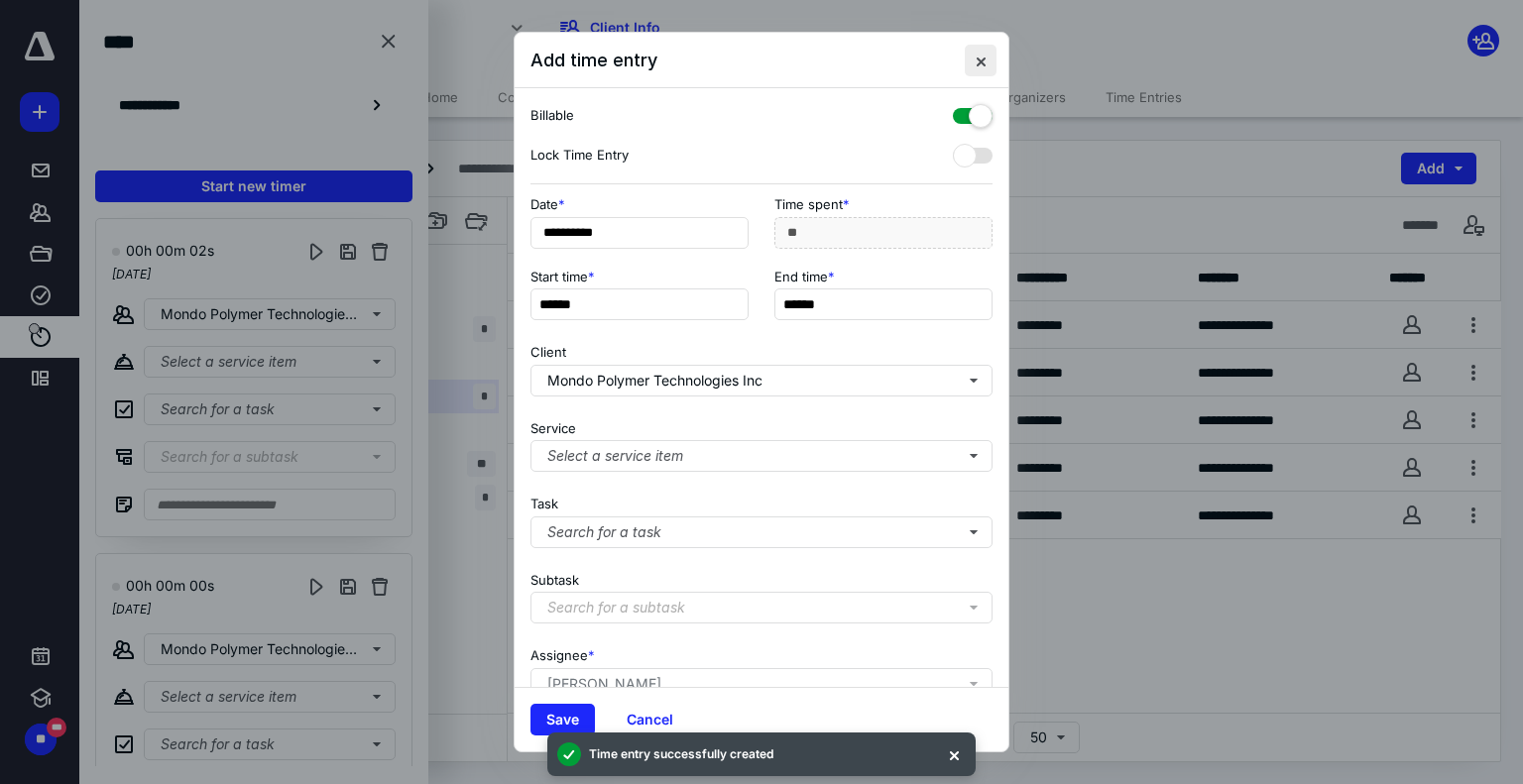 click at bounding box center (981, 60) 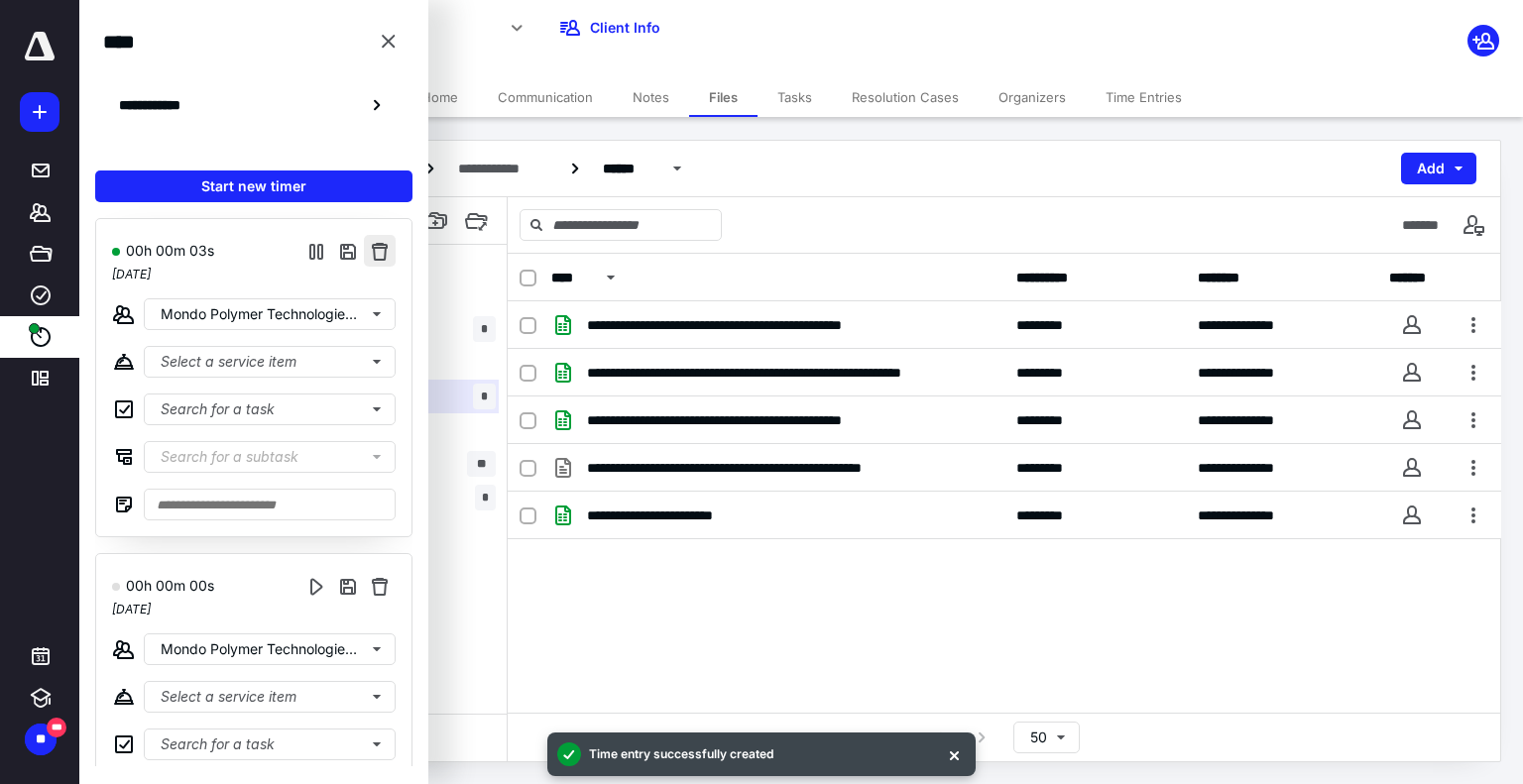click at bounding box center [380, 251] 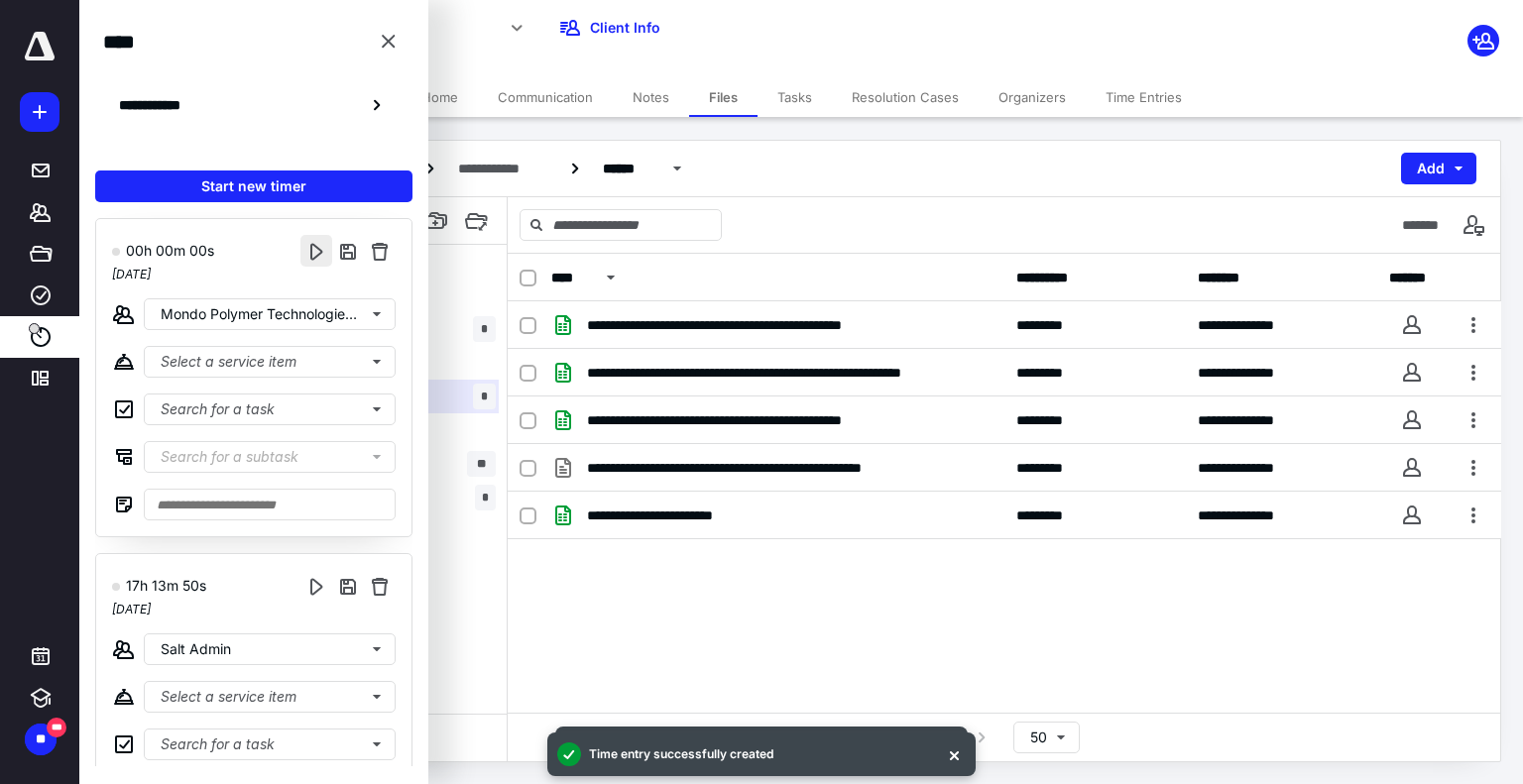 click at bounding box center [316, 251] 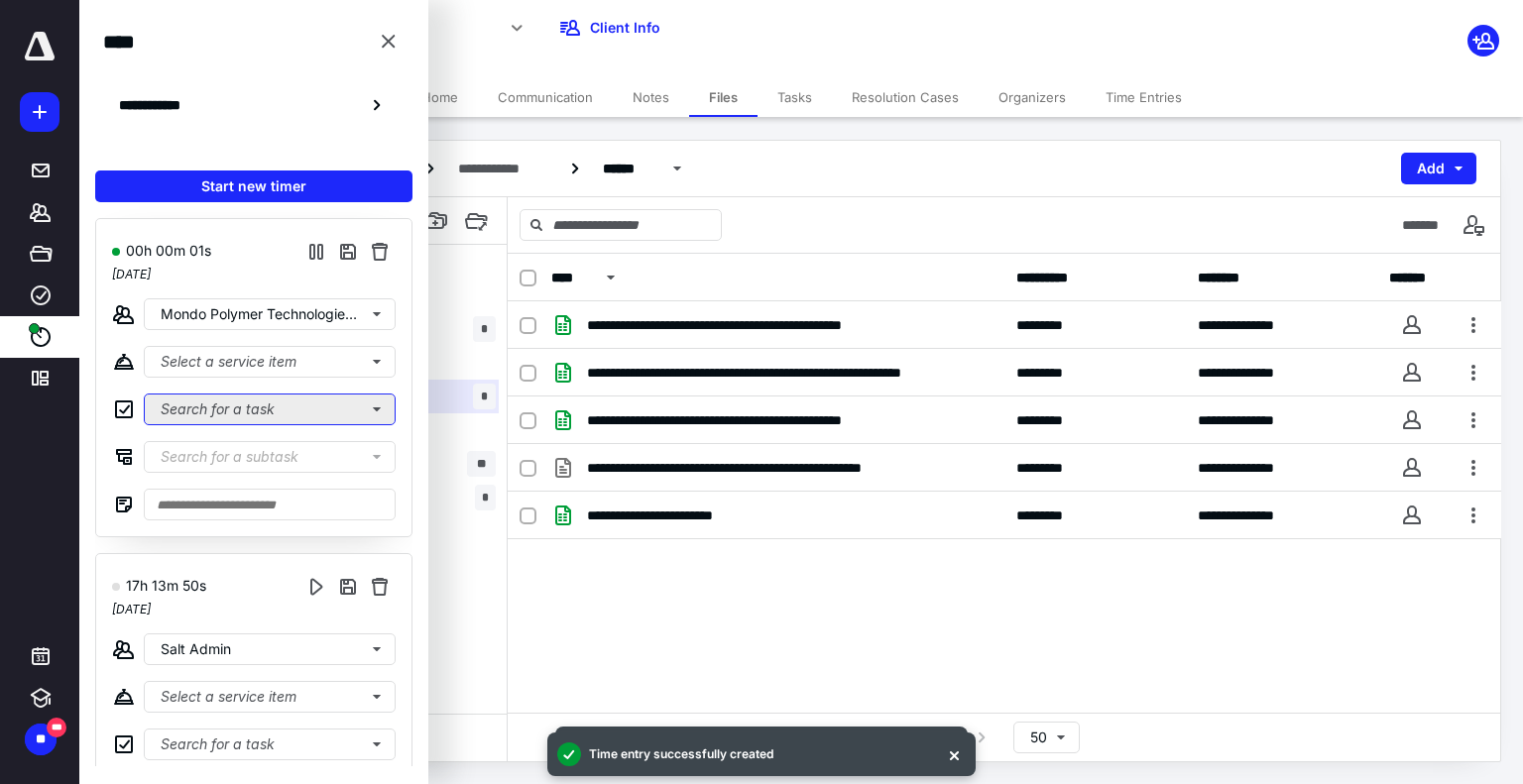 click on "Search for a task" at bounding box center [270, 409] 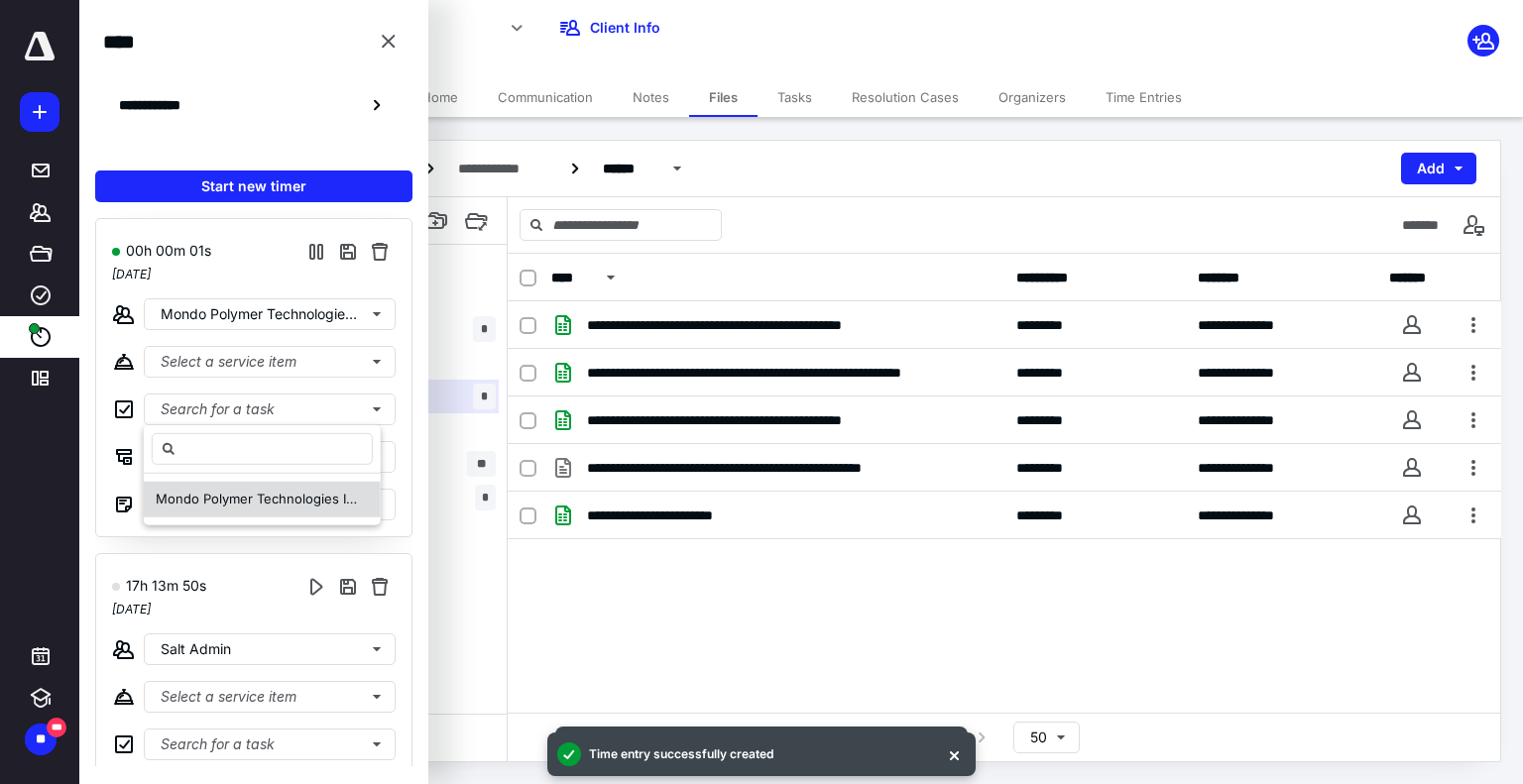click on "Mondo Polymer Technologies Inc Sales Tax Compliance" at bounding box center (327, 499) 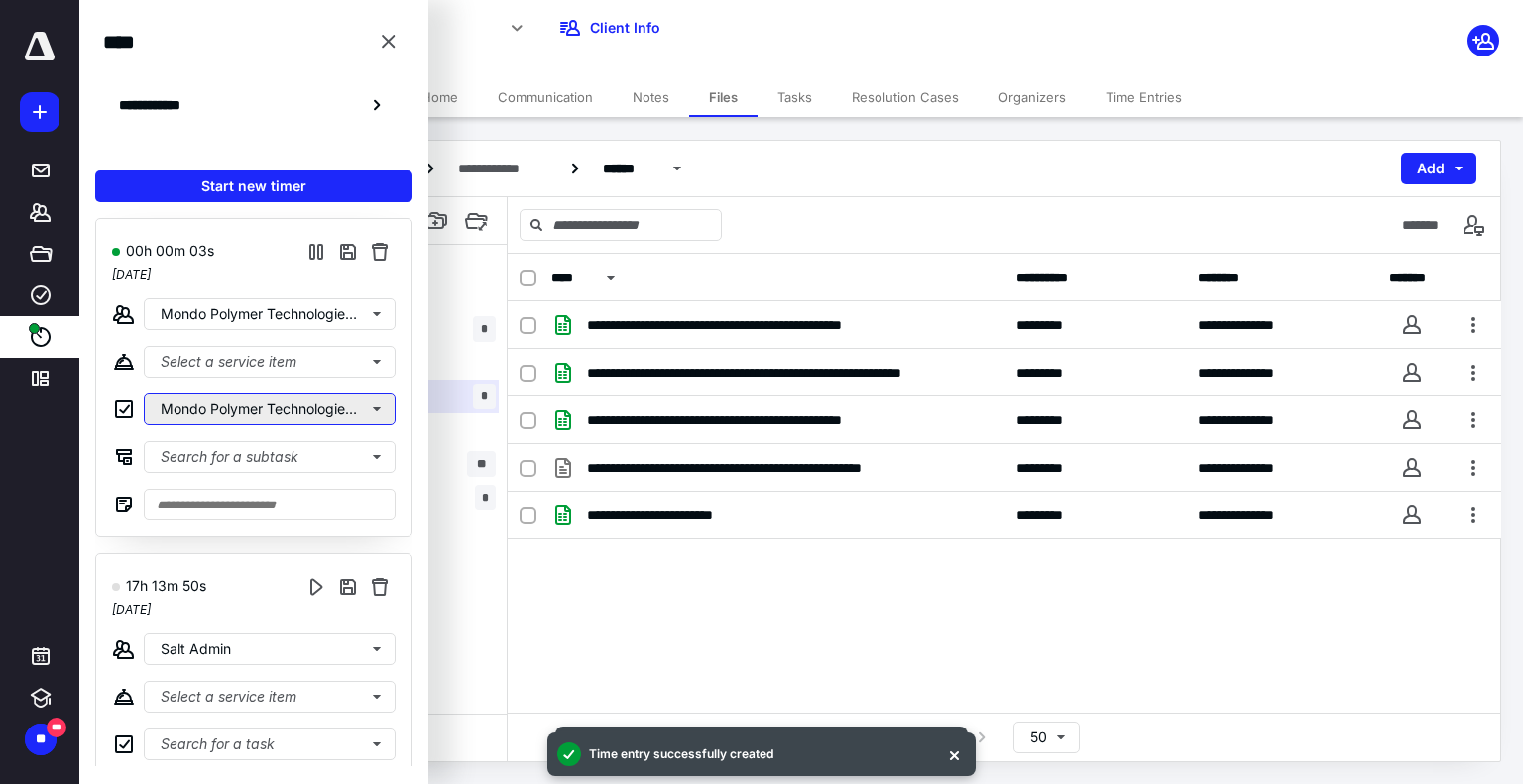click on "Mondo Polymer Technologies Inc Sales Tax Compliance" at bounding box center [270, 409] 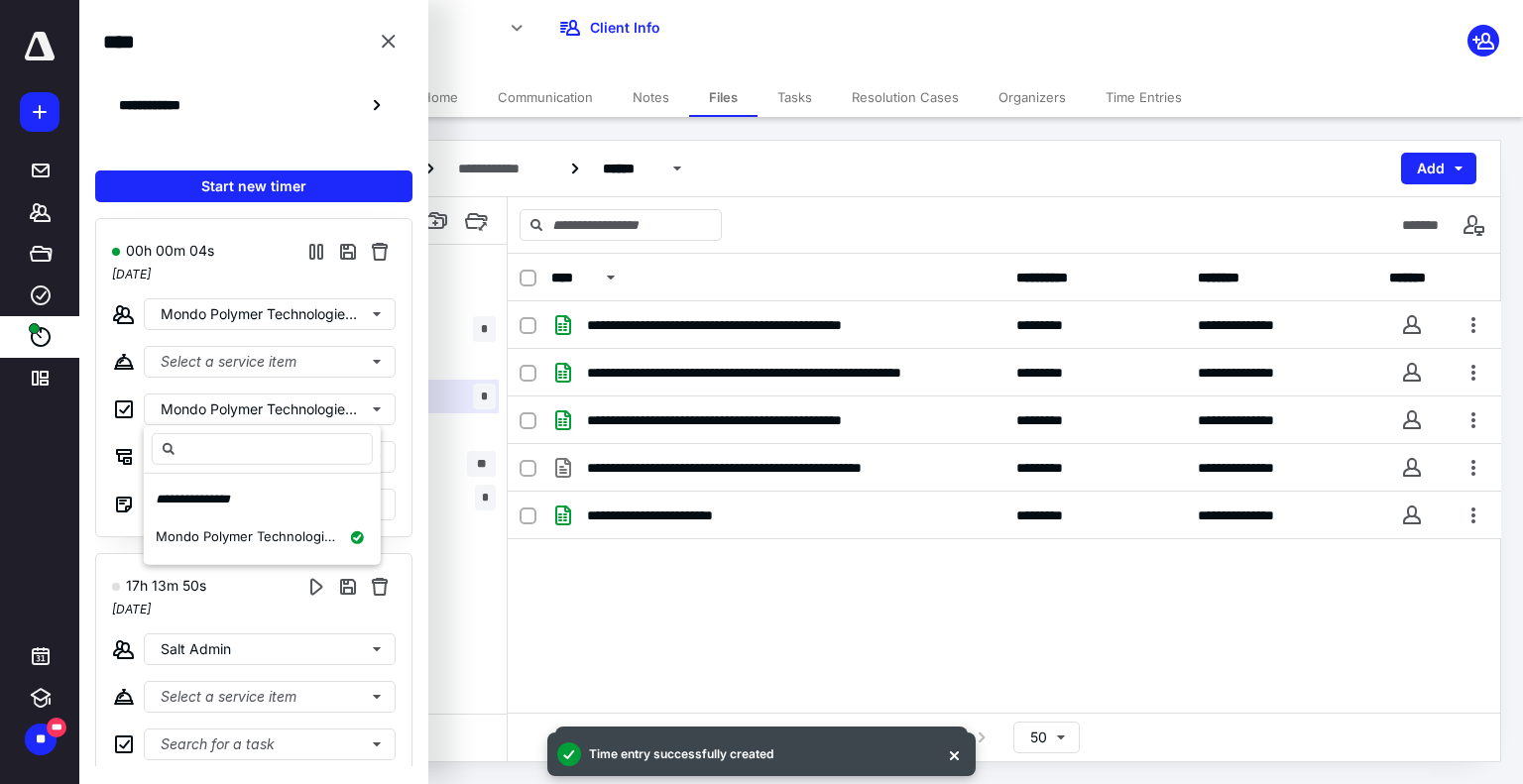 click on "**********" at bounding box center (1004, 483) 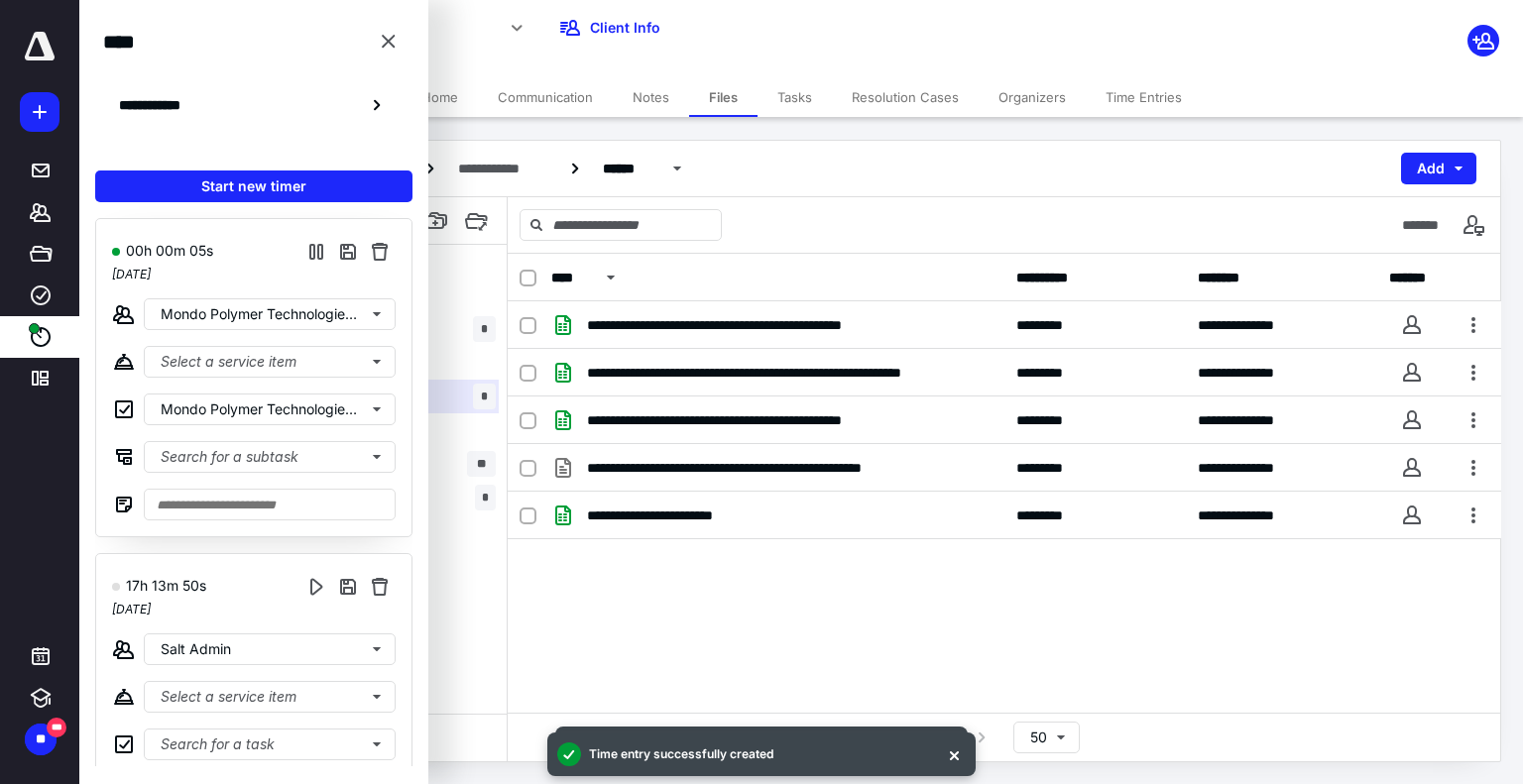 click on "**********" at bounding box center [801, 168] 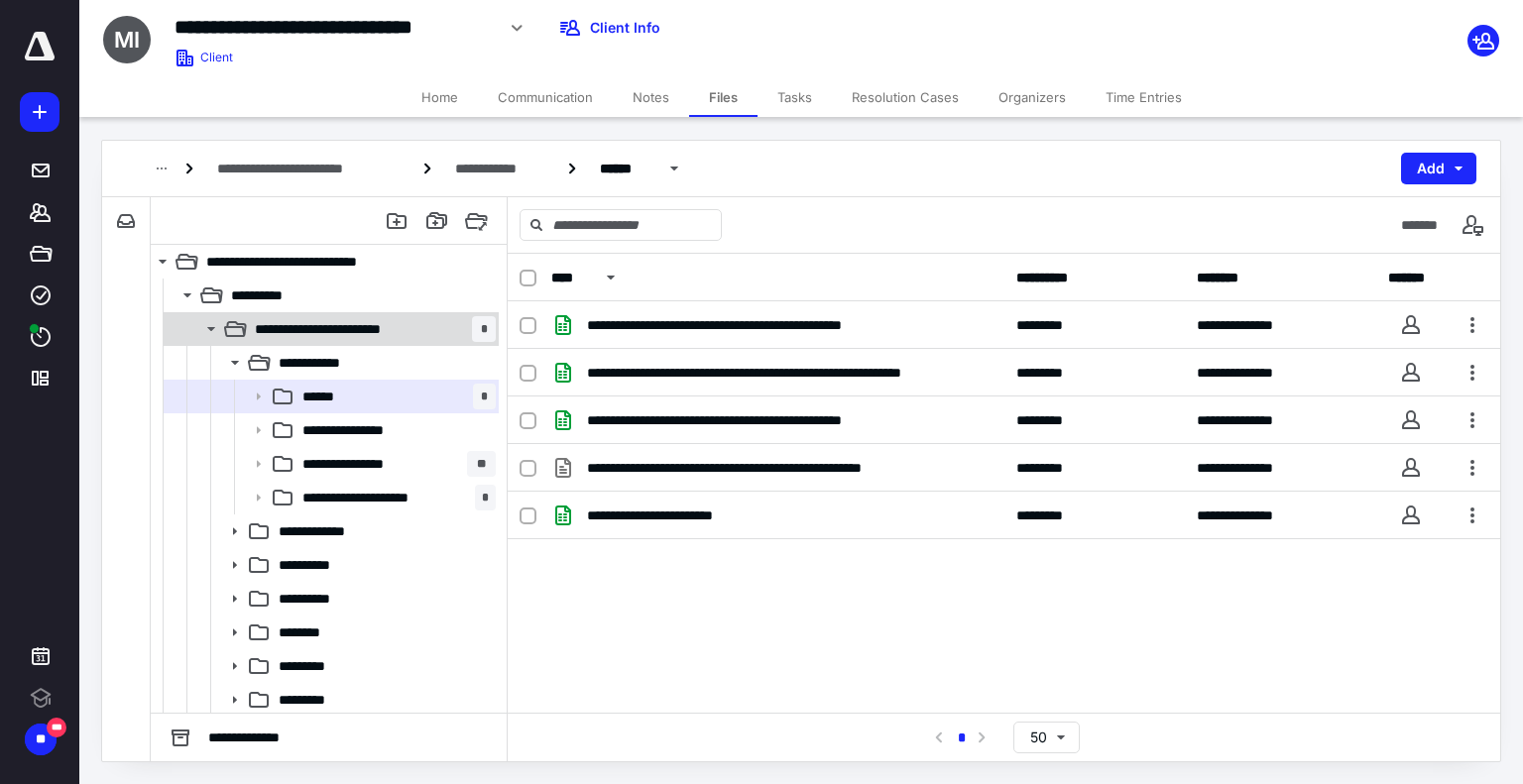 scroll, scrollTop: 0, scrollLeft: 0, axis: both 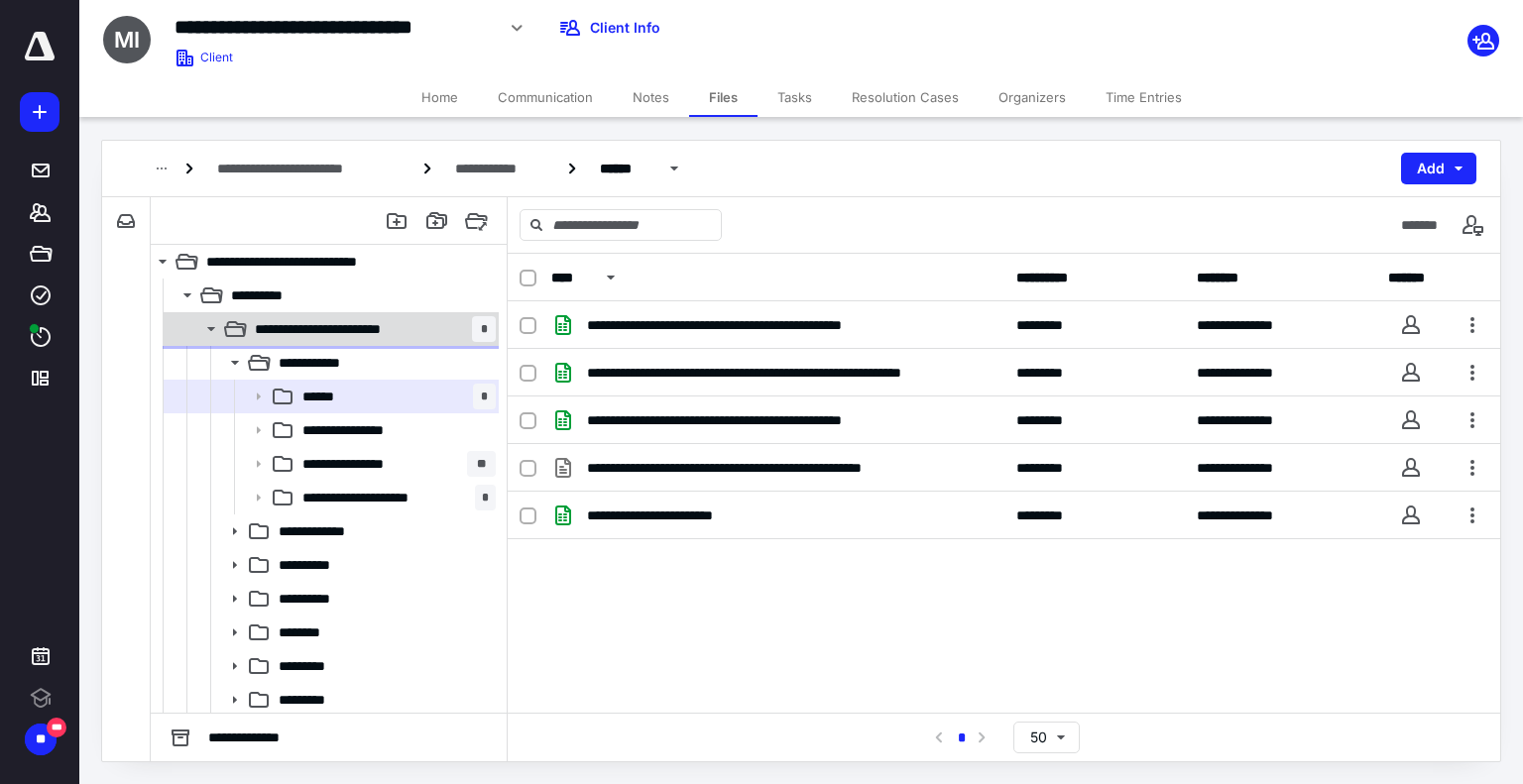 click on "**********" at bounding box center (346, 329) 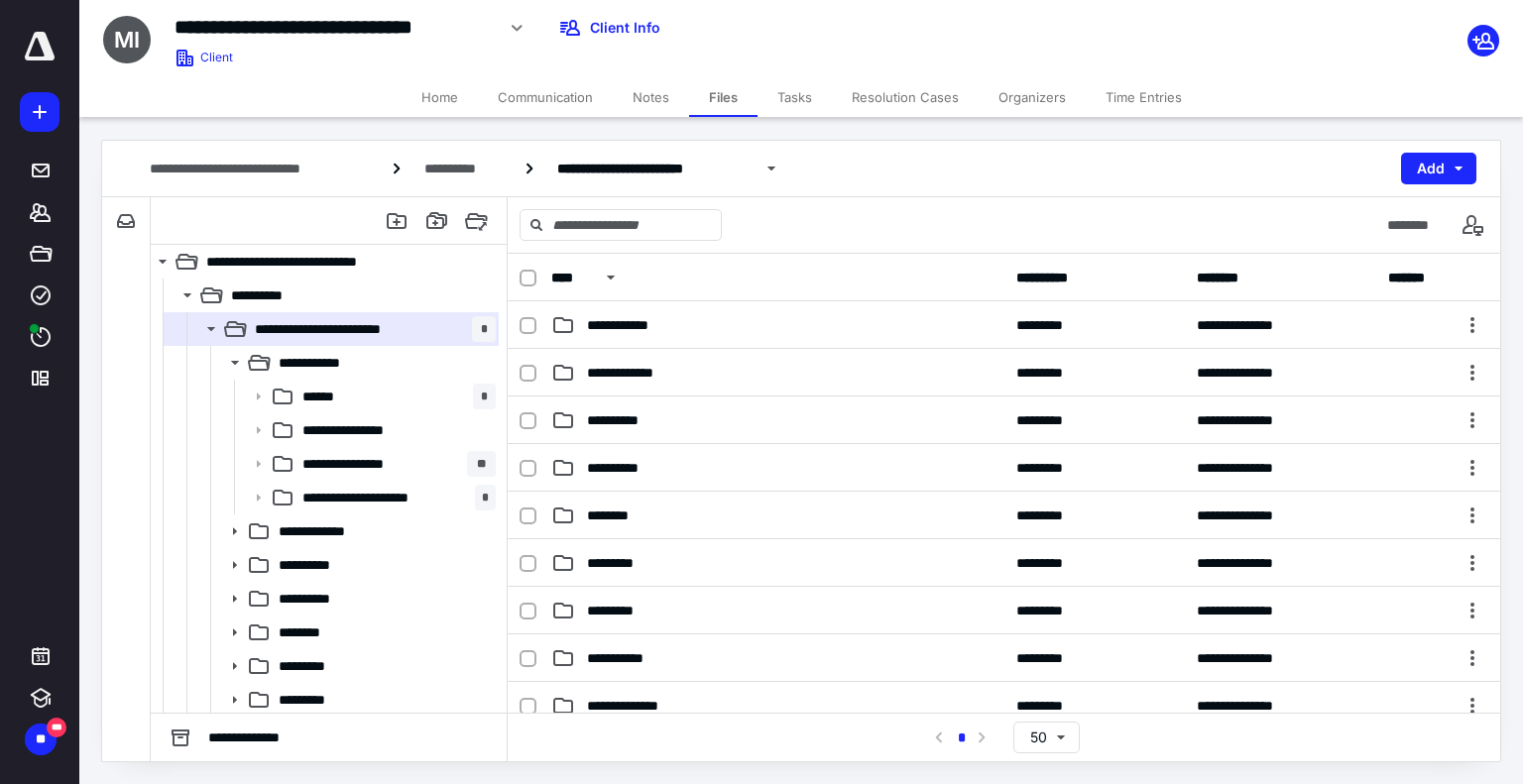 scroll, scrollTop: 396, scrollLeft: 0, axis: vertical 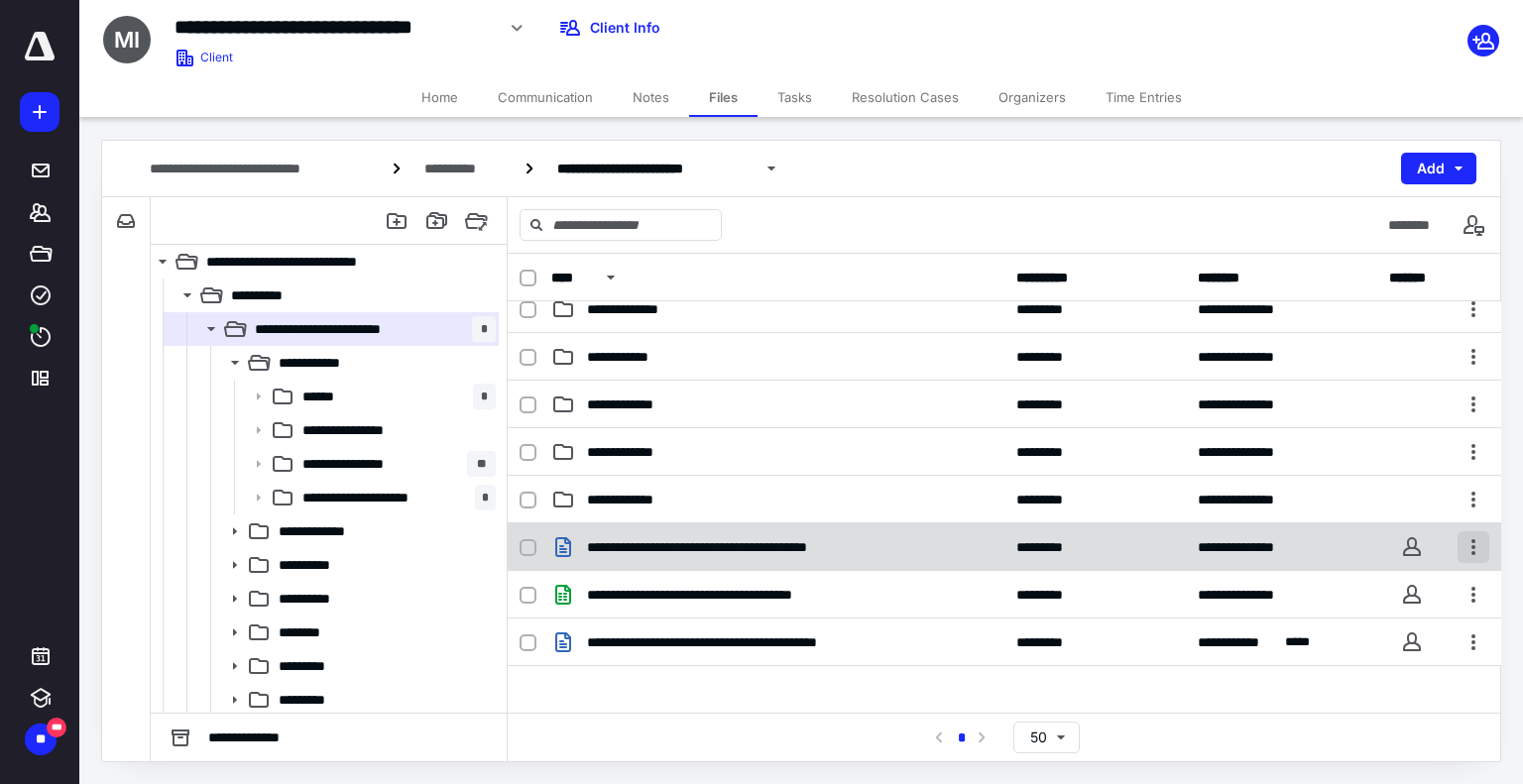 drag, startPoint x: 1457, startPoint y: 586, endPoint x: 1461, endPoint y: 546, distance: 40.1995 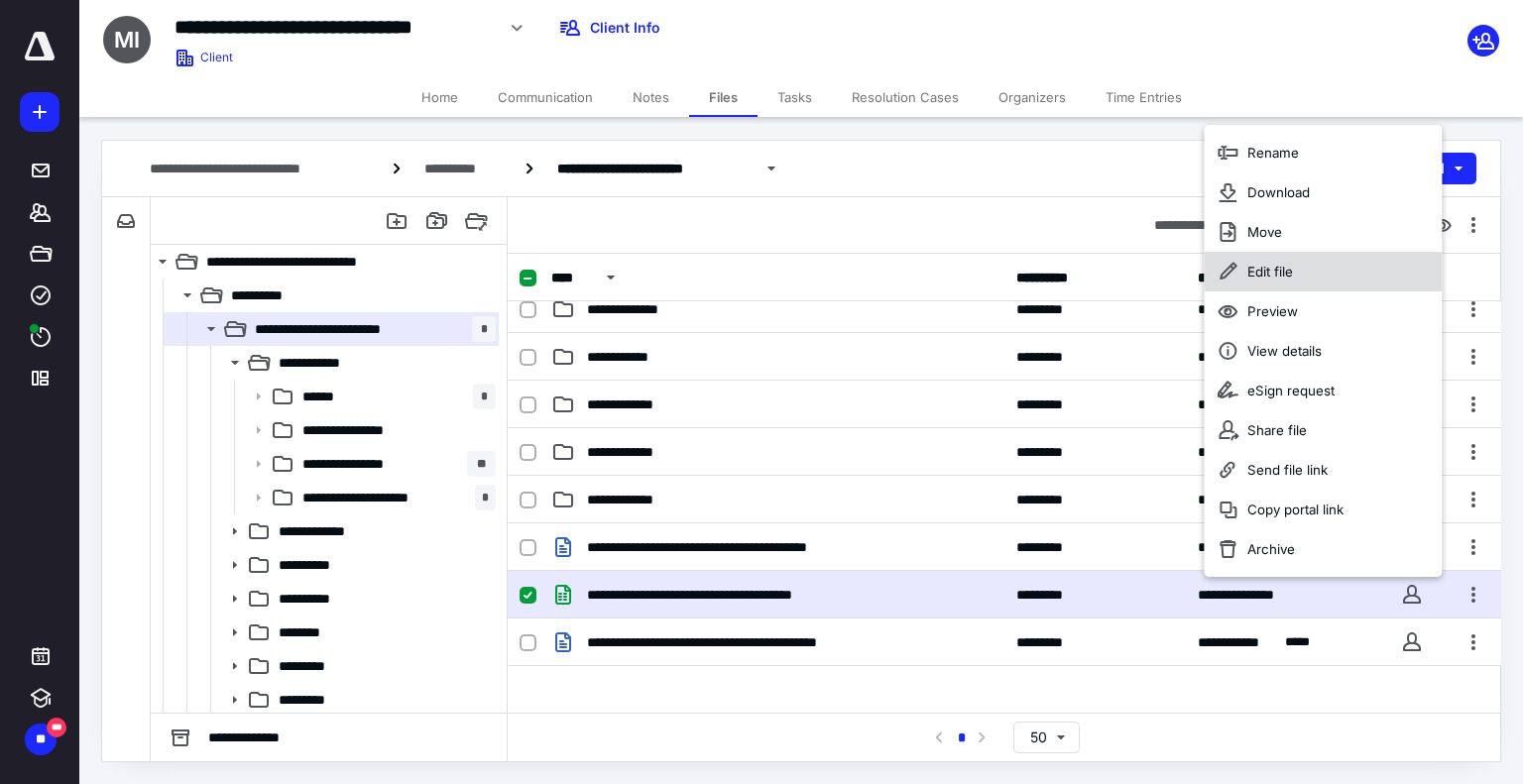 click on "Edit file" at bounding box center (1270, 272) 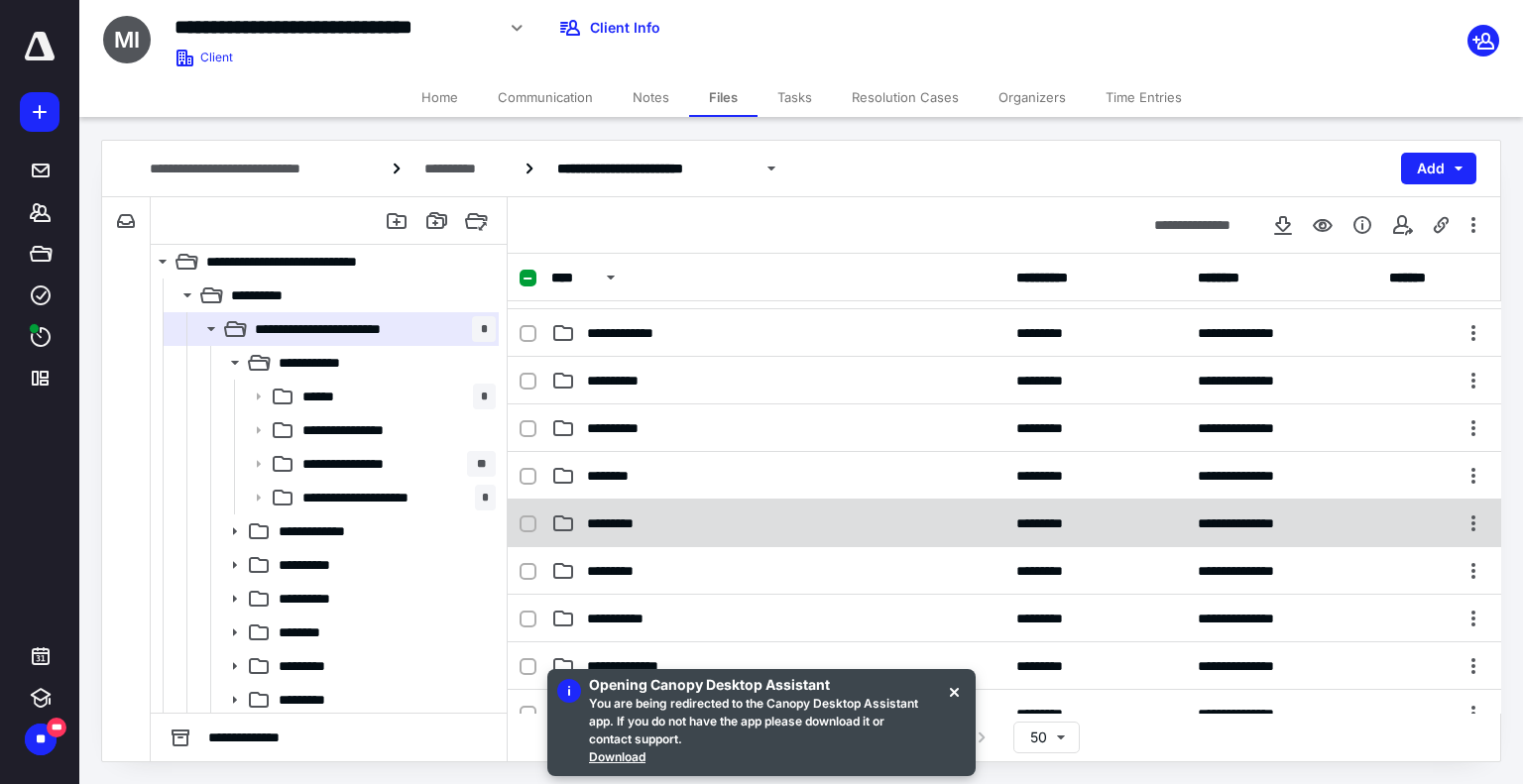scroll, scrollTop: 0, scrollLeft: 0, axis: both 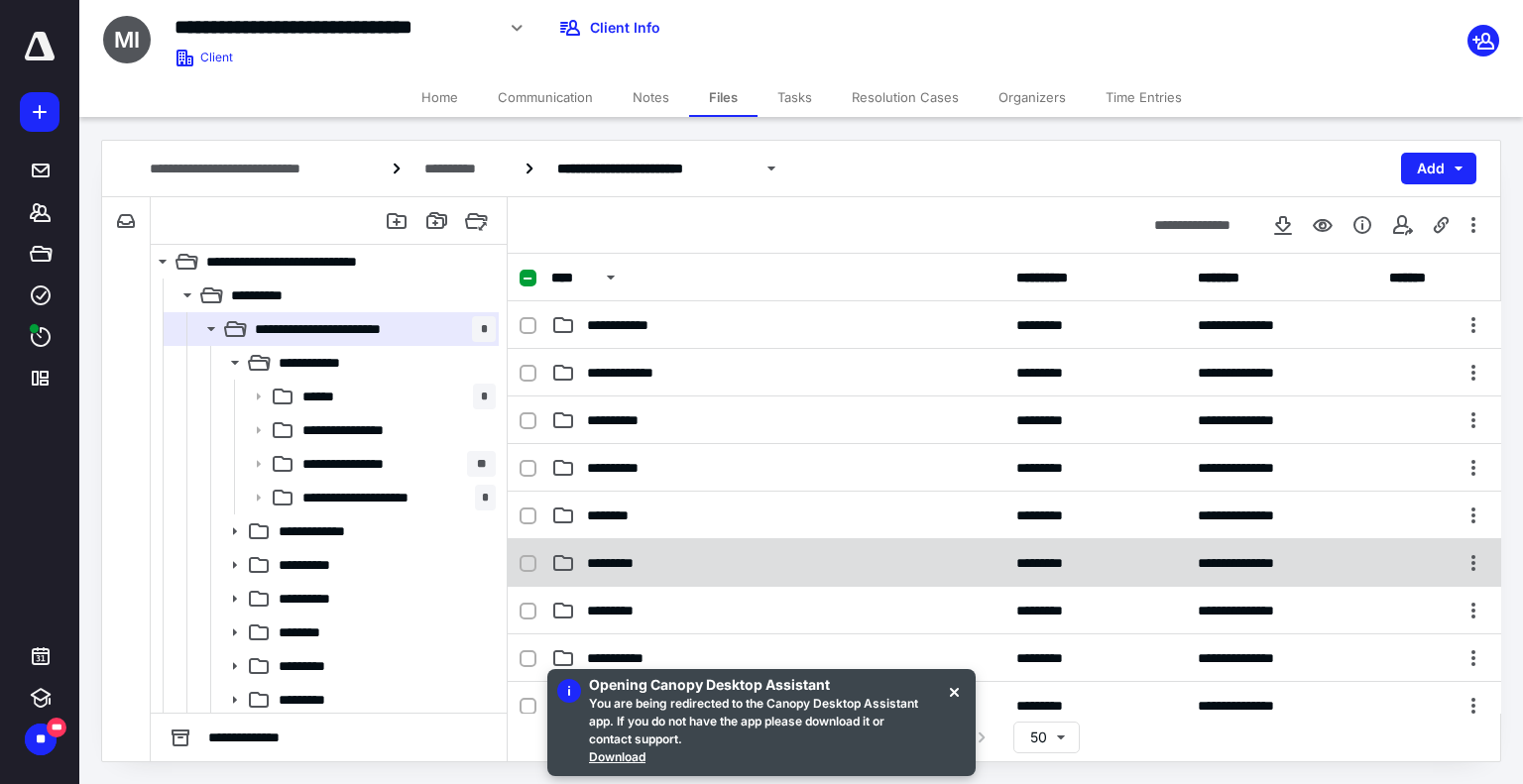 click on "*********" at bounding box center [777, 563] 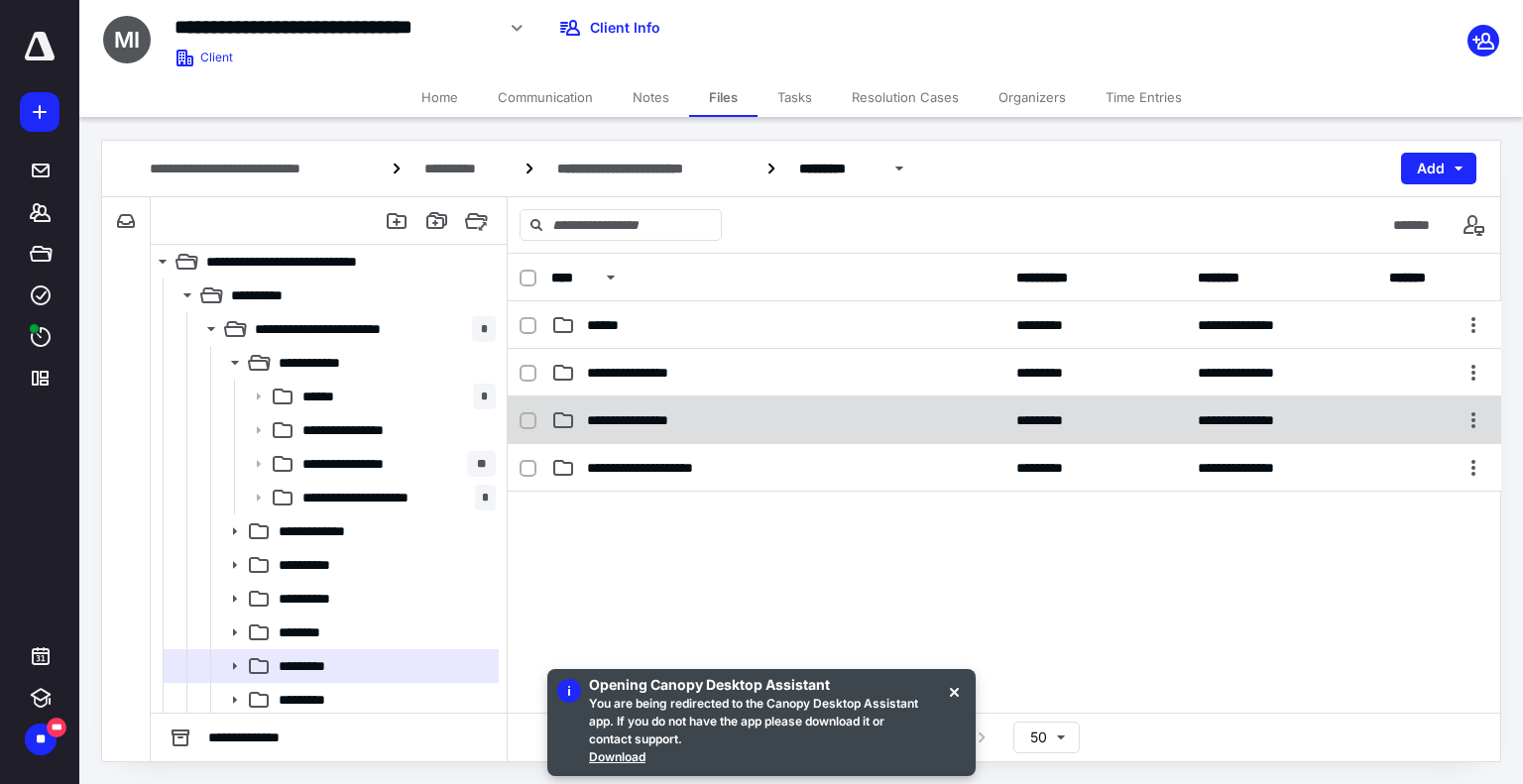 click on "**********" at bounding box center (641, 420) 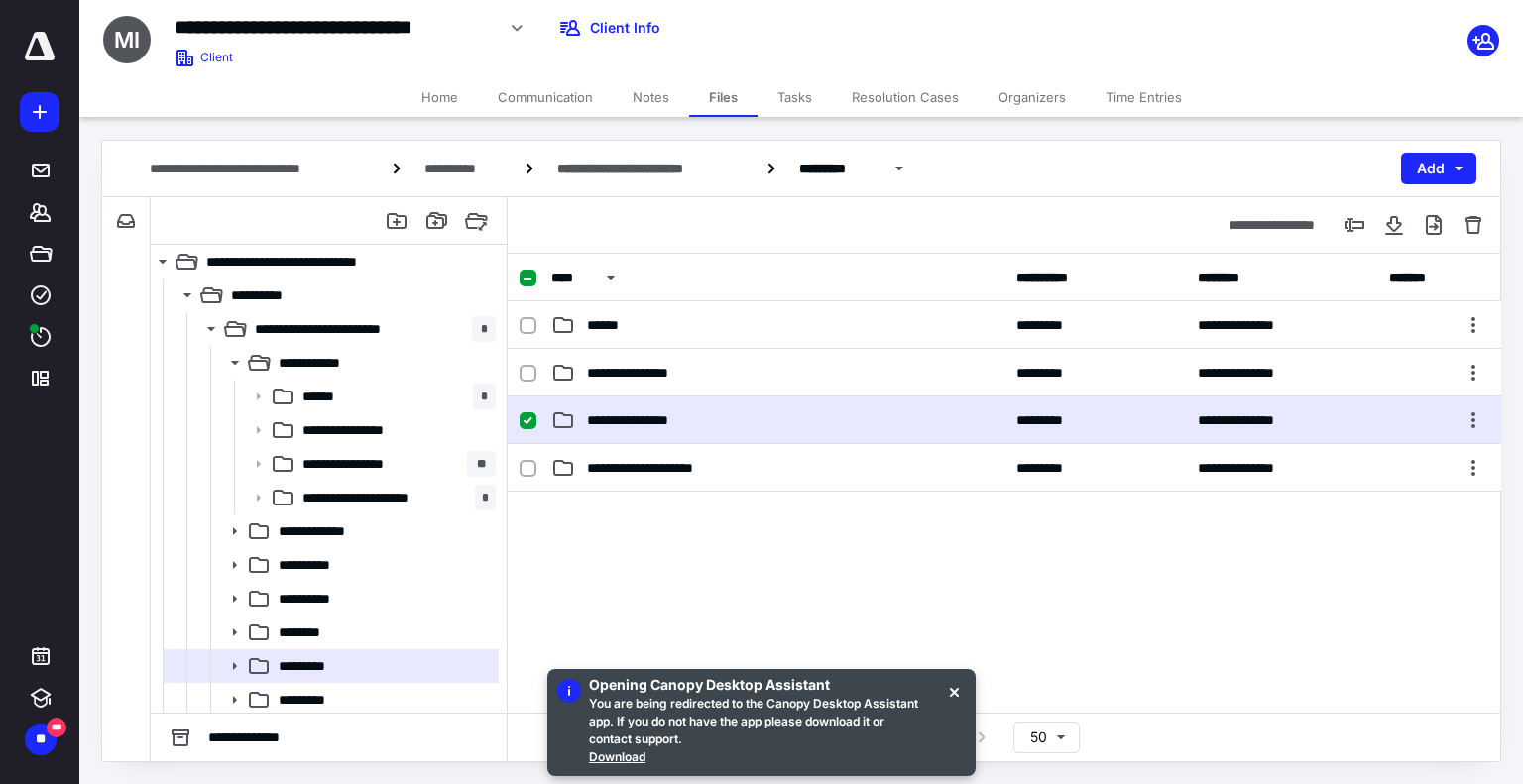 click on "**********" at bounding box center [641, 420] 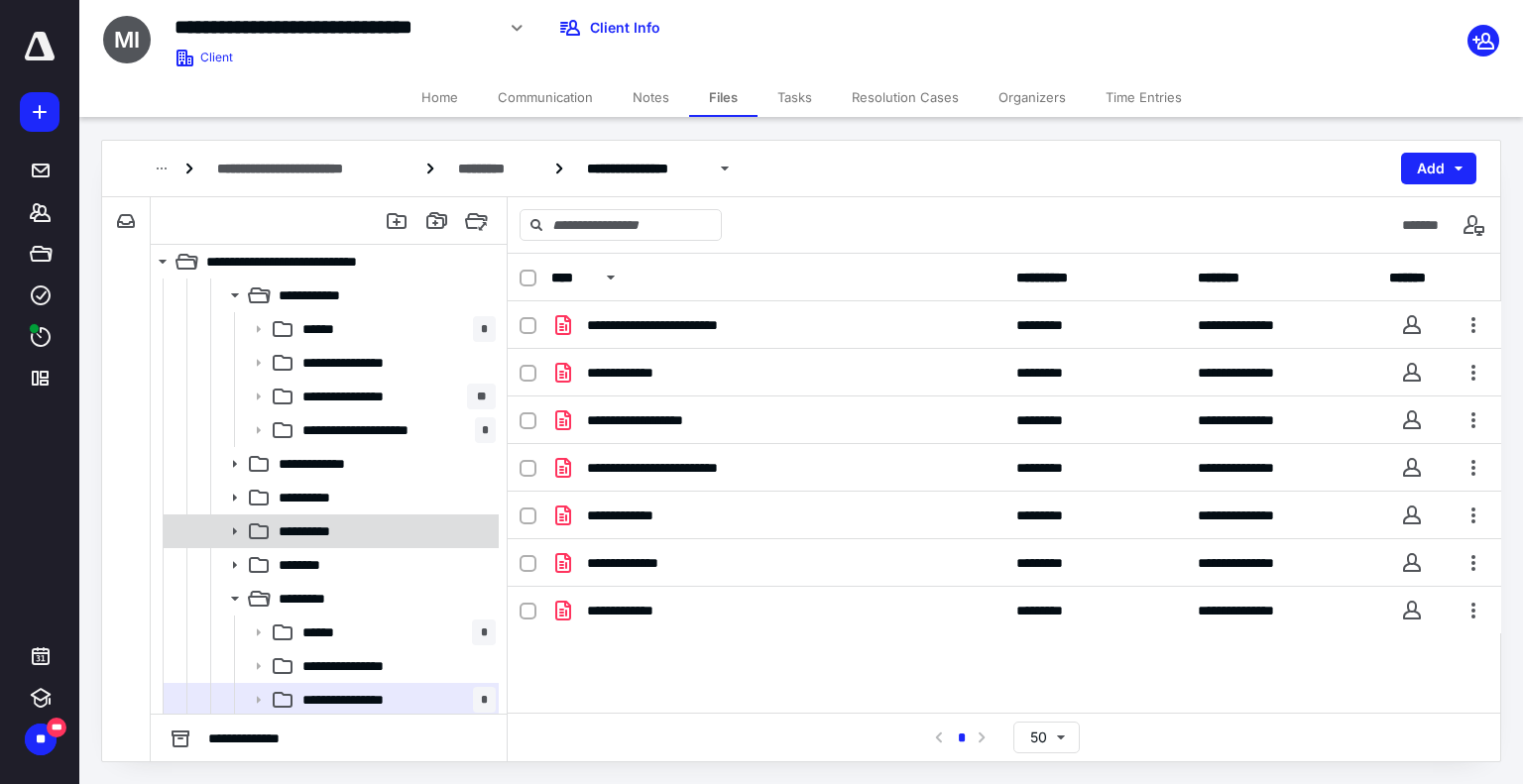 scroll, scrollTop: 99, scrollLeft: 0, axis: vertical 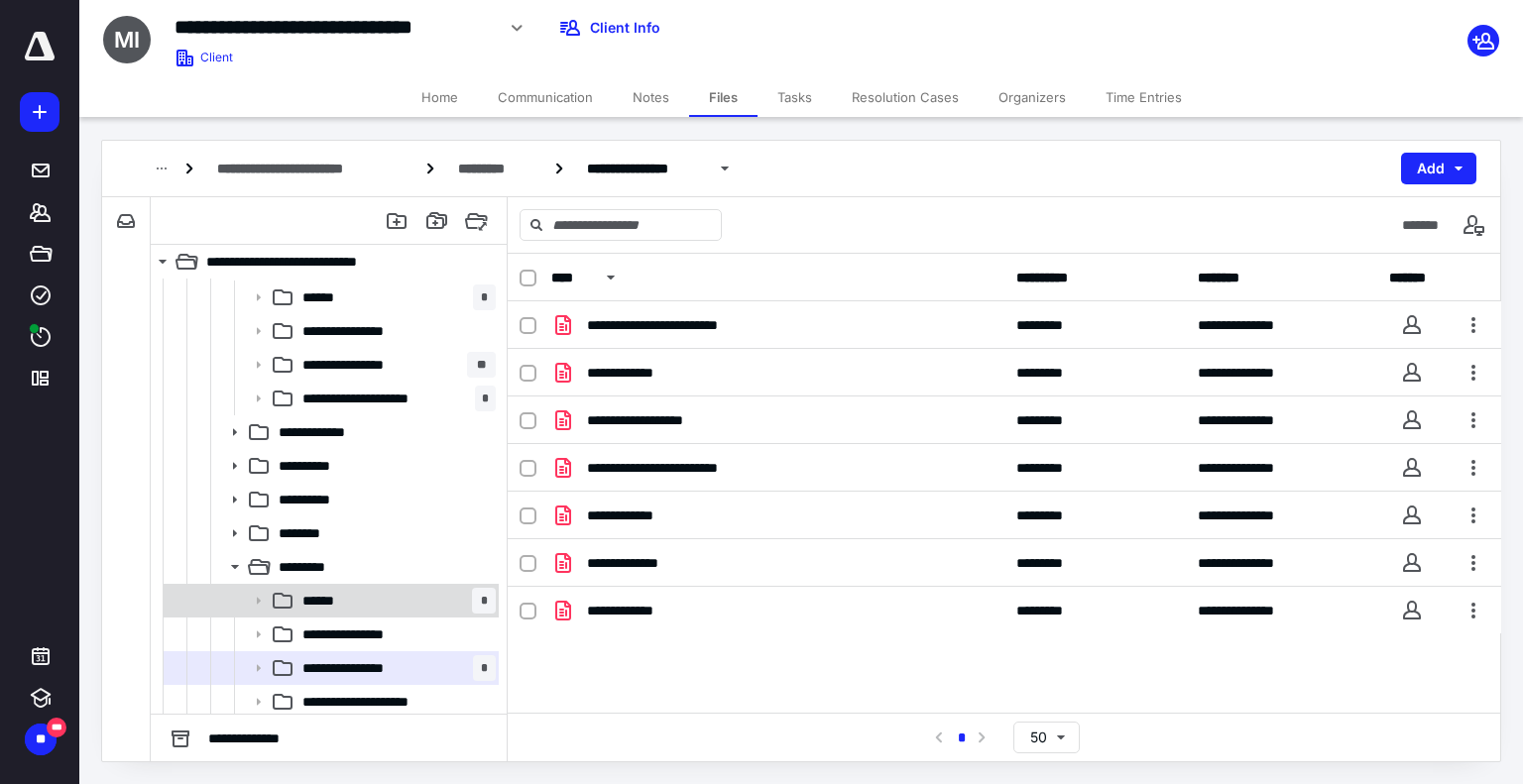 click on "****** *" at bounding box center [395, 601] 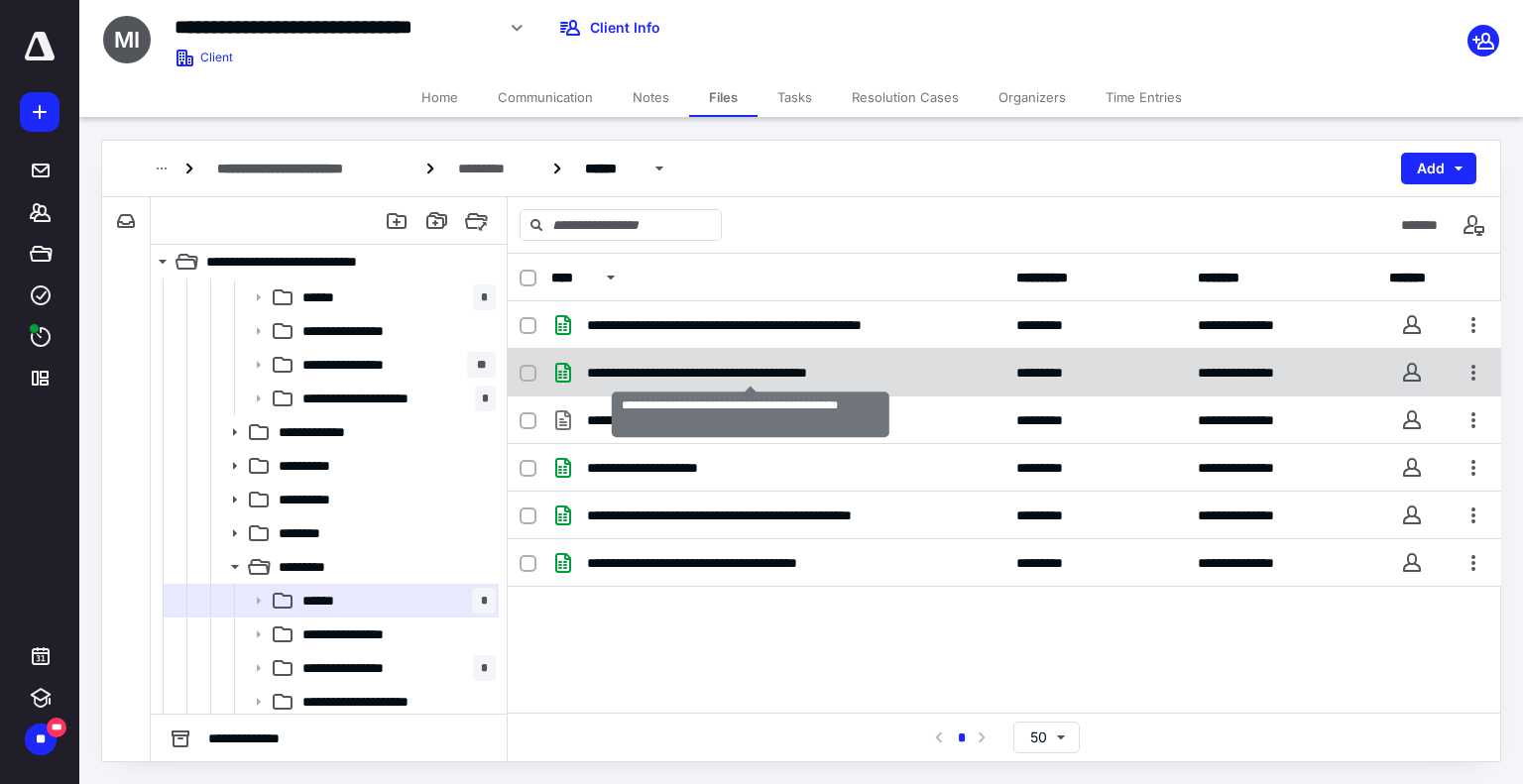 click on "**********" at bounding box center (751, 373) 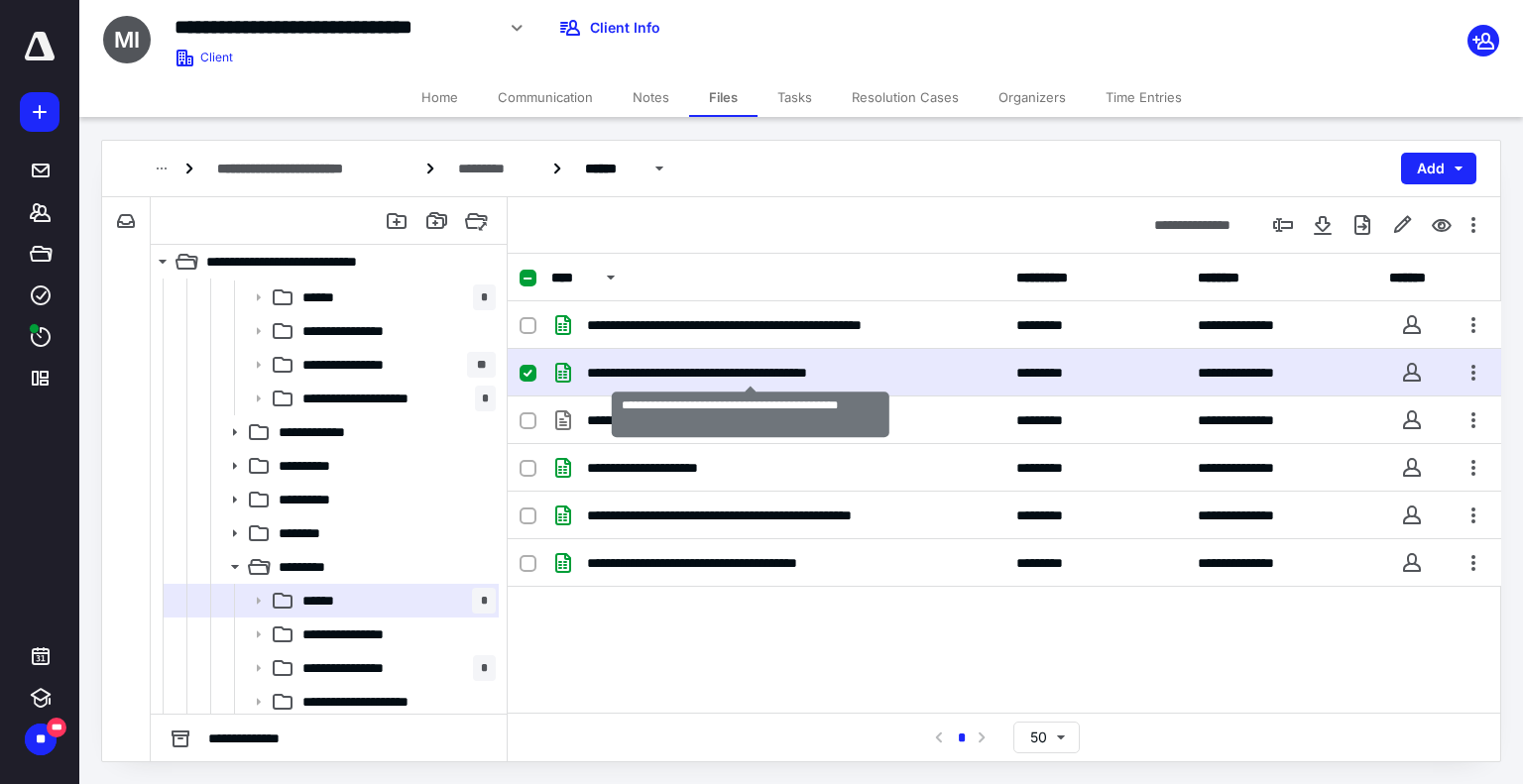 click on "**********" at bounding box center [751, 373] 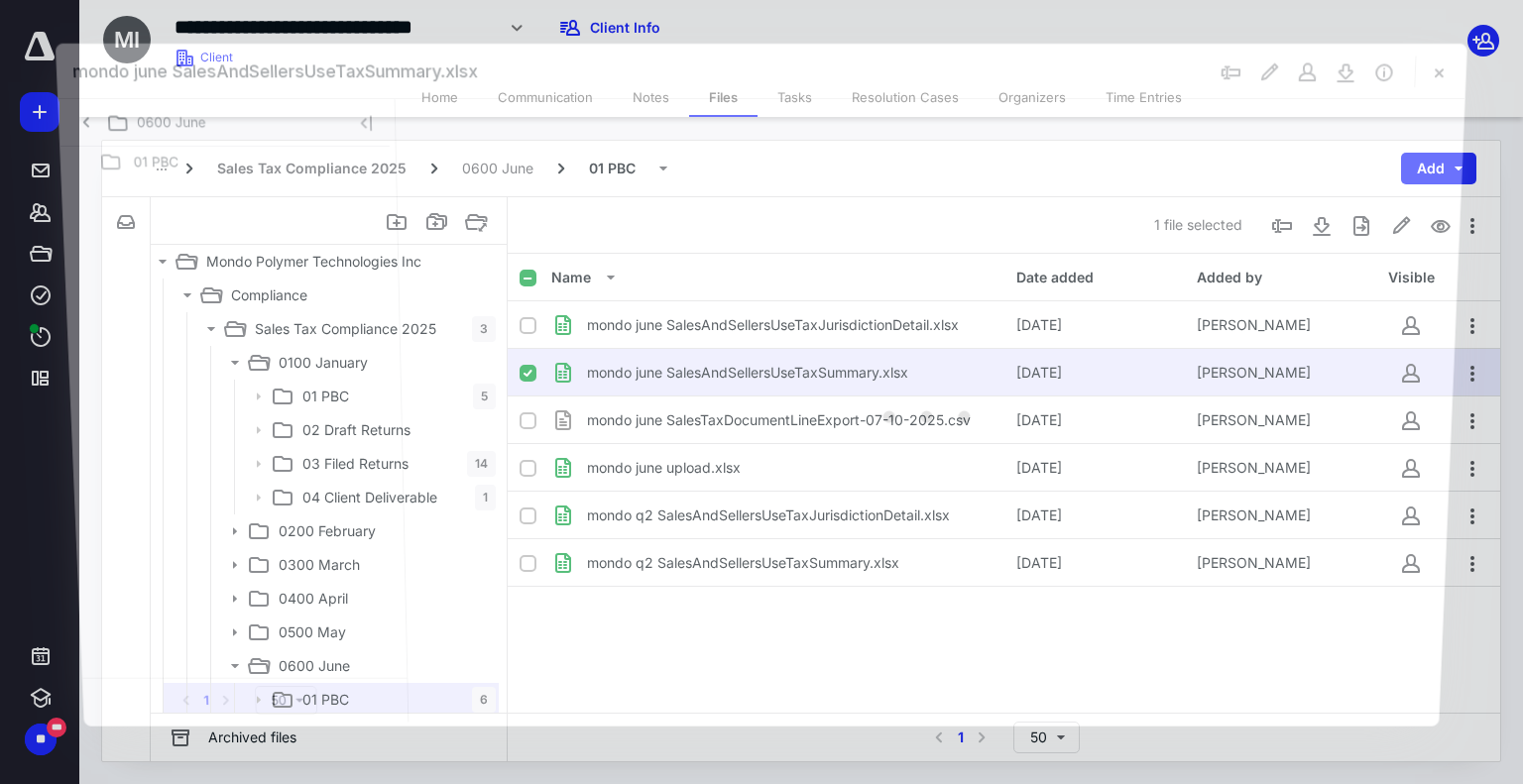scroll, scrollTop: 99, scrollLeft: 0, axis: vertical 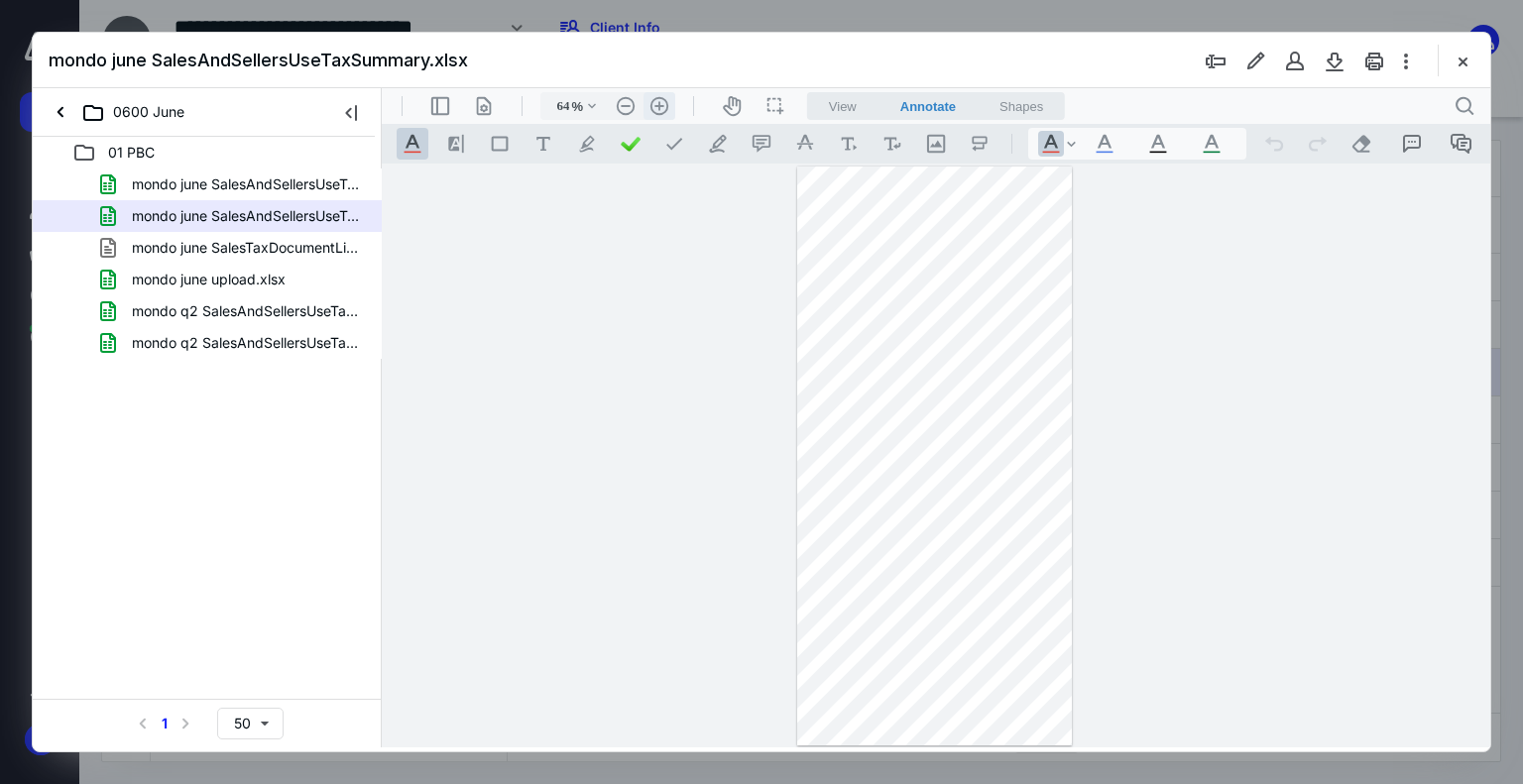 click on ".cls-1{fill:#abb0c4;} icon - header - zoom - in - line" at bounding box center [659, 106] 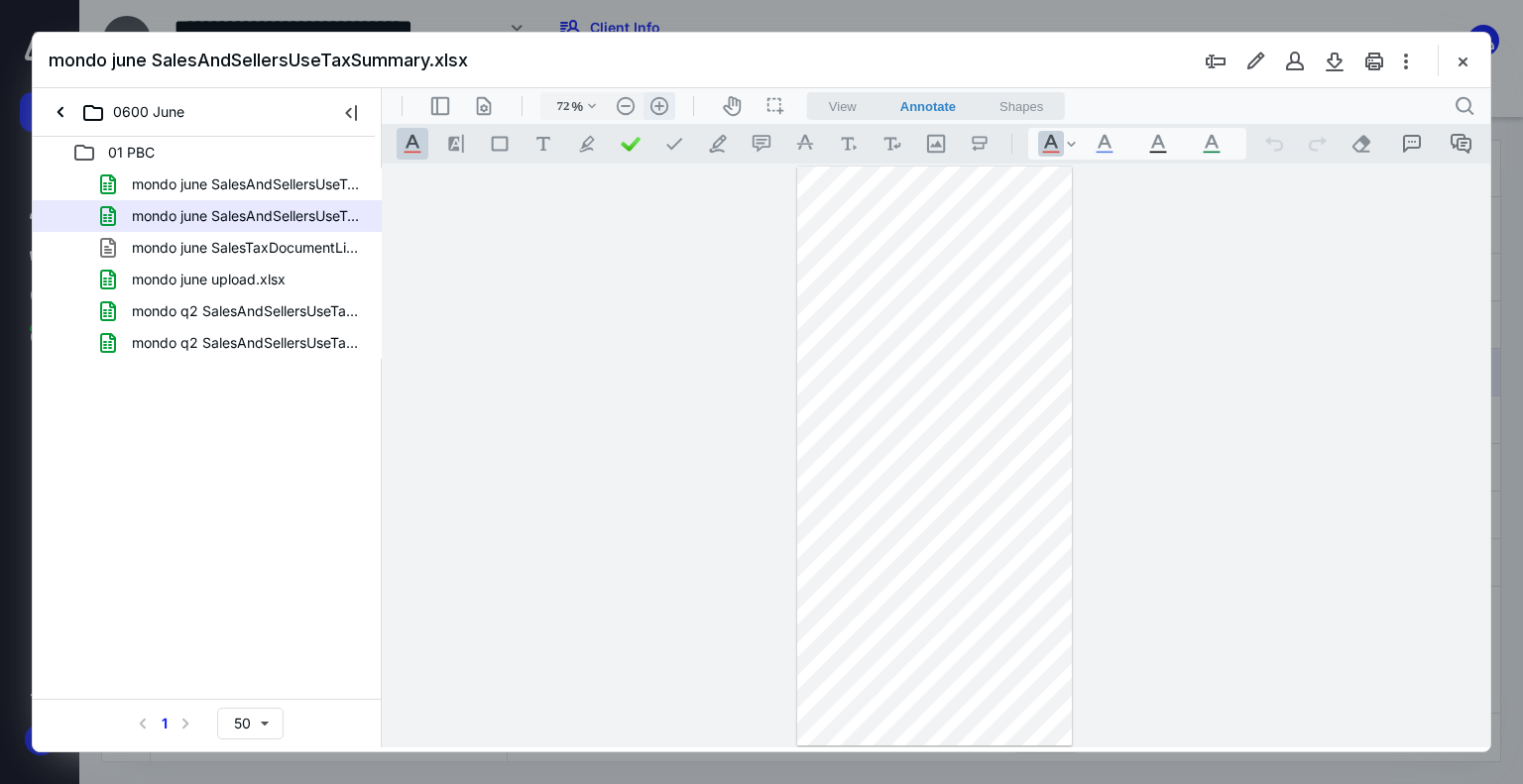 click on ".cls-1{fill:#abb0c4;} icon - header - zoom - in - line" at bounding box center [659, 106] 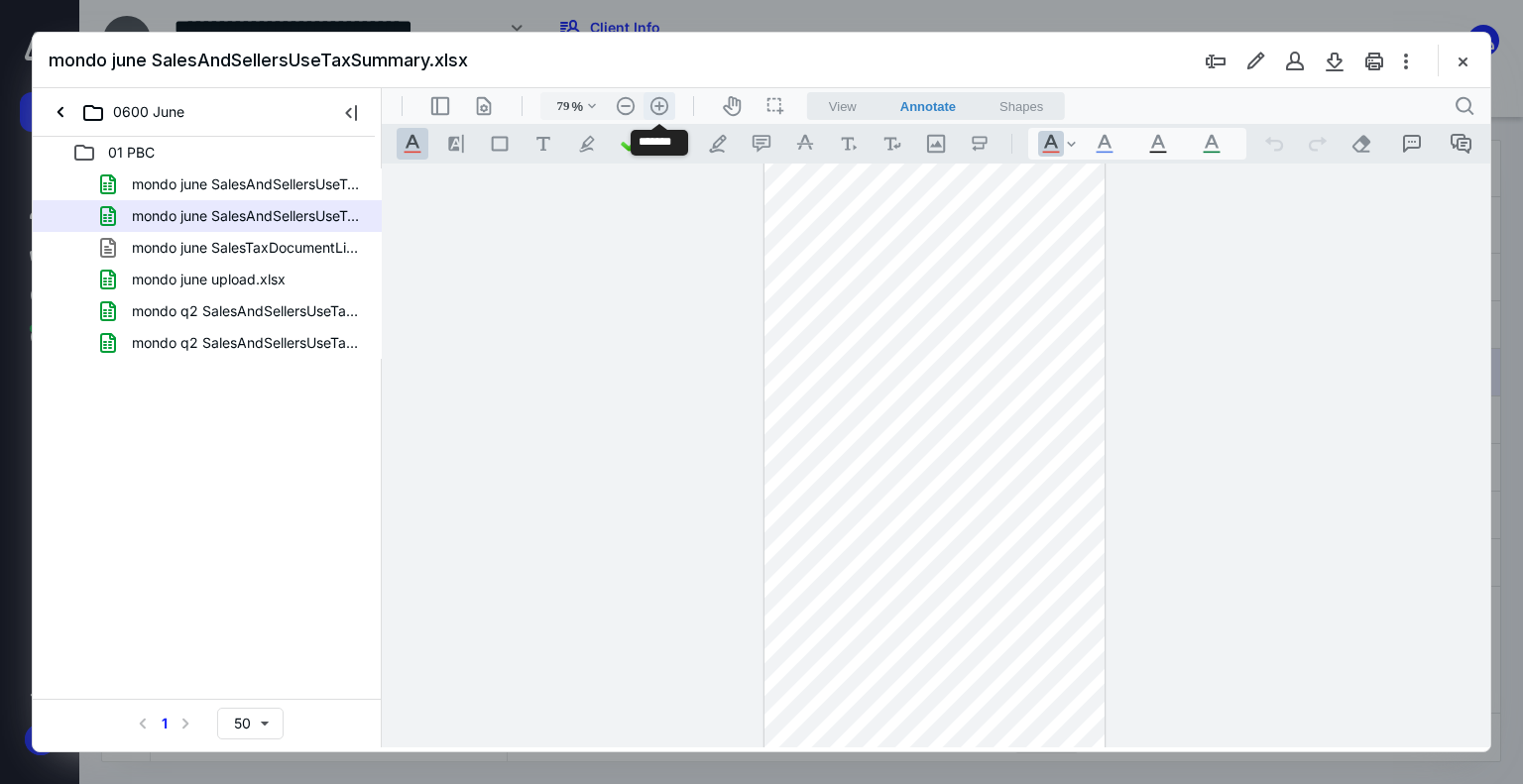click on ".cls-1{fill:#abb0c4;} icon - header - zoom - in - line" at bounding box center (659, 106) 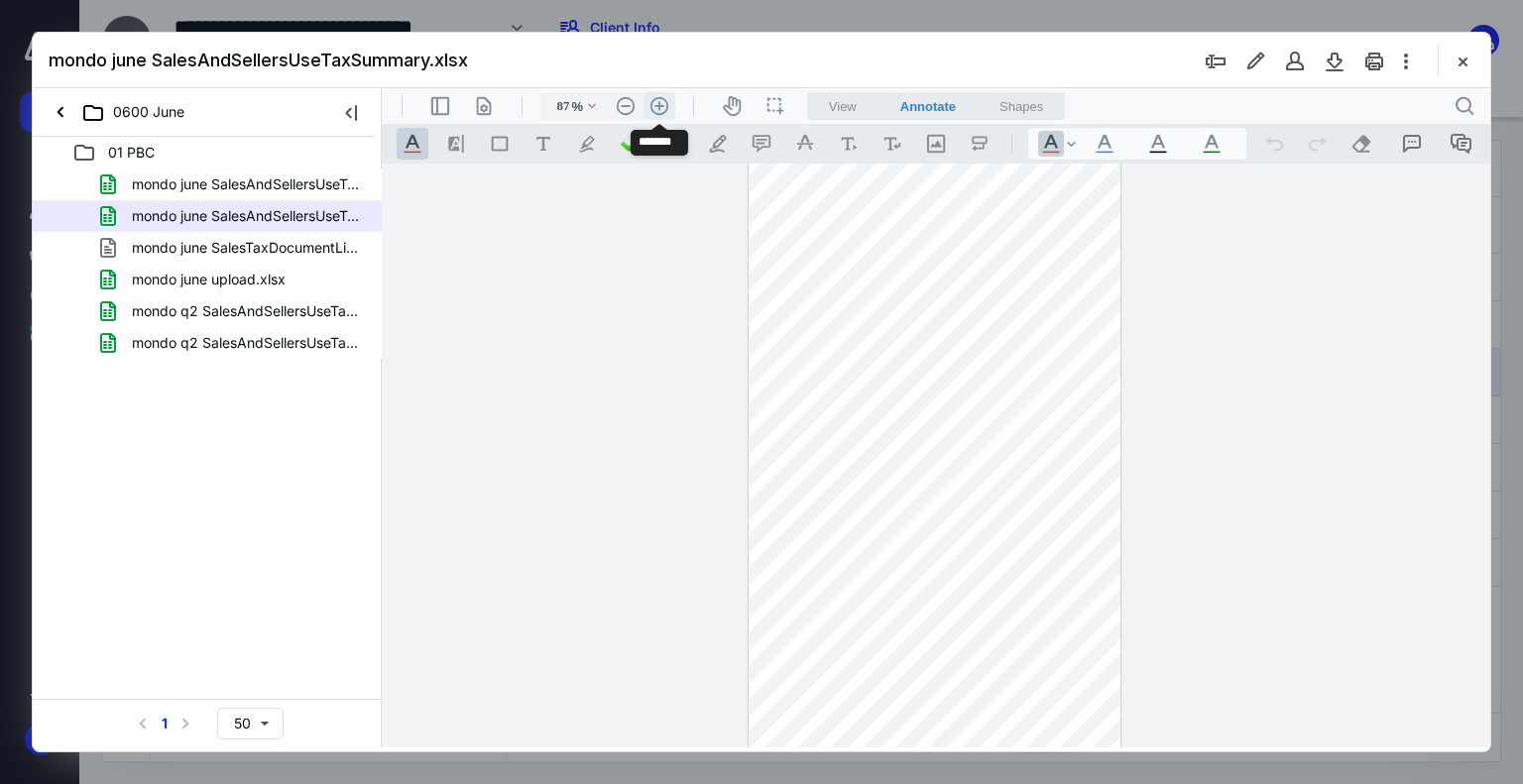 click on ".cls-1{fill:#abb0c4;} icon - header - zoom - in - line" at bounding box center [659, 106] 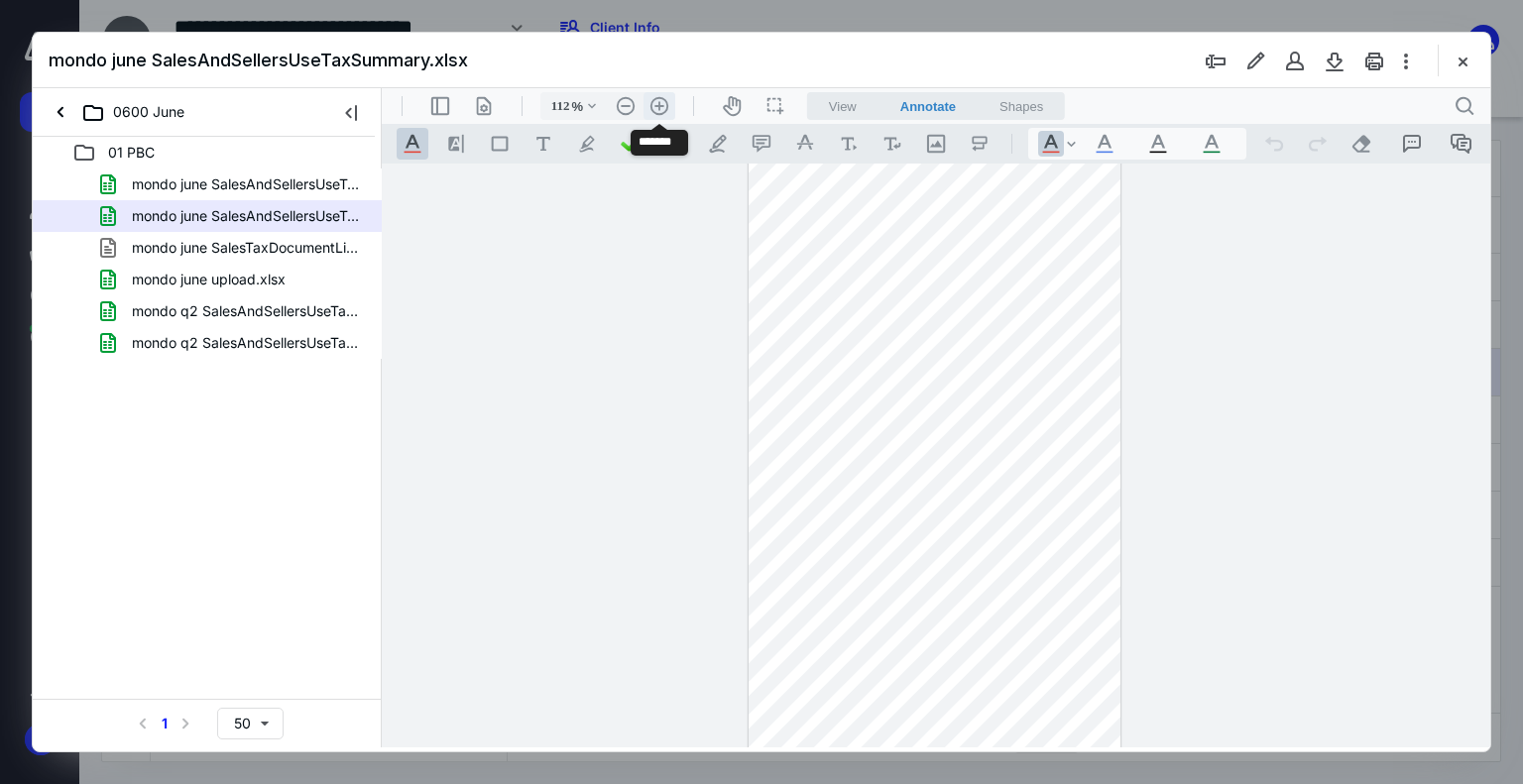 click on ".cls-1{fill:#abb0c4;} icon - header - zoom - in - line" at bounding box center [659, 106] 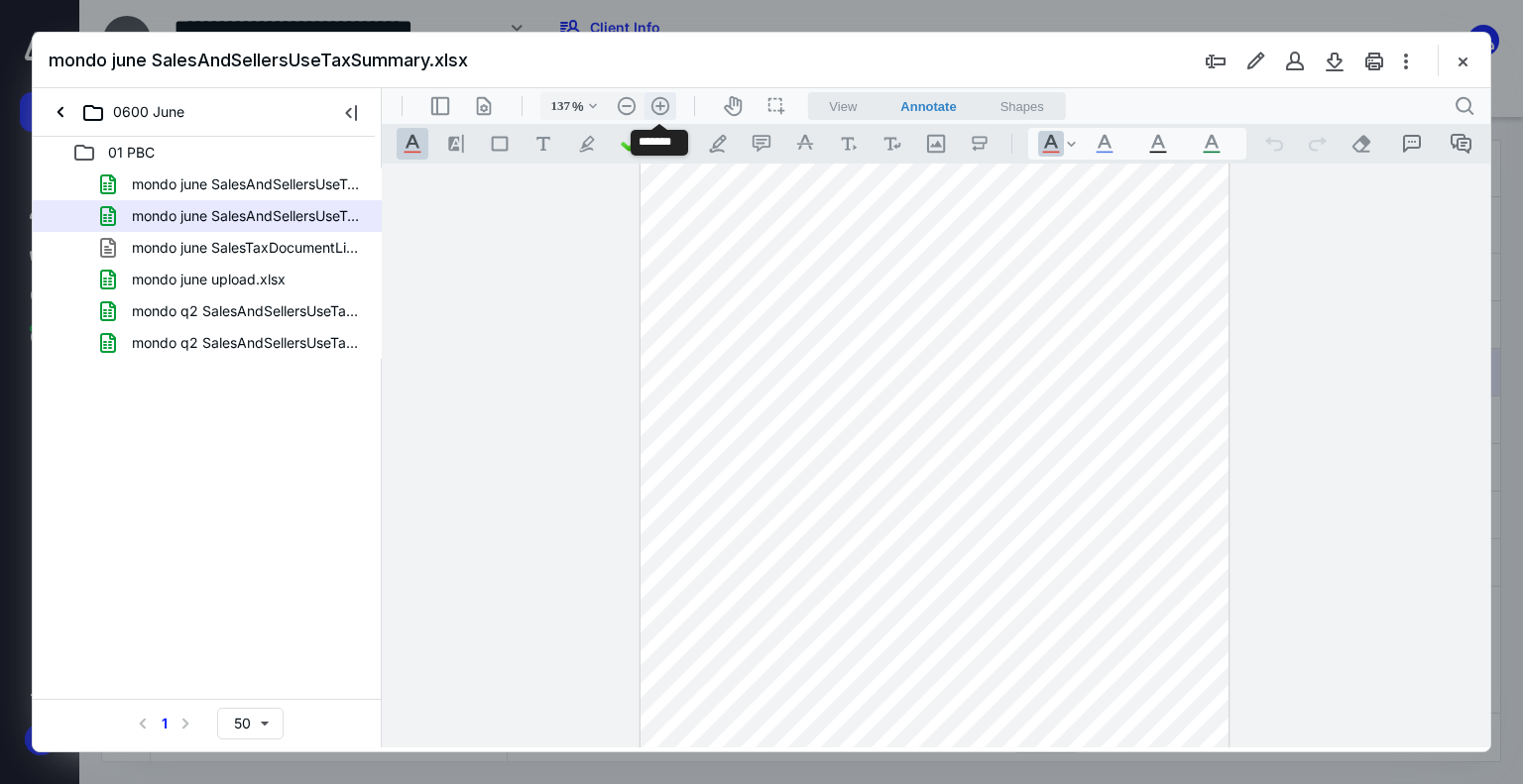 scroll, scrollTop: 289, scrollLeft: 0, axis: vertical 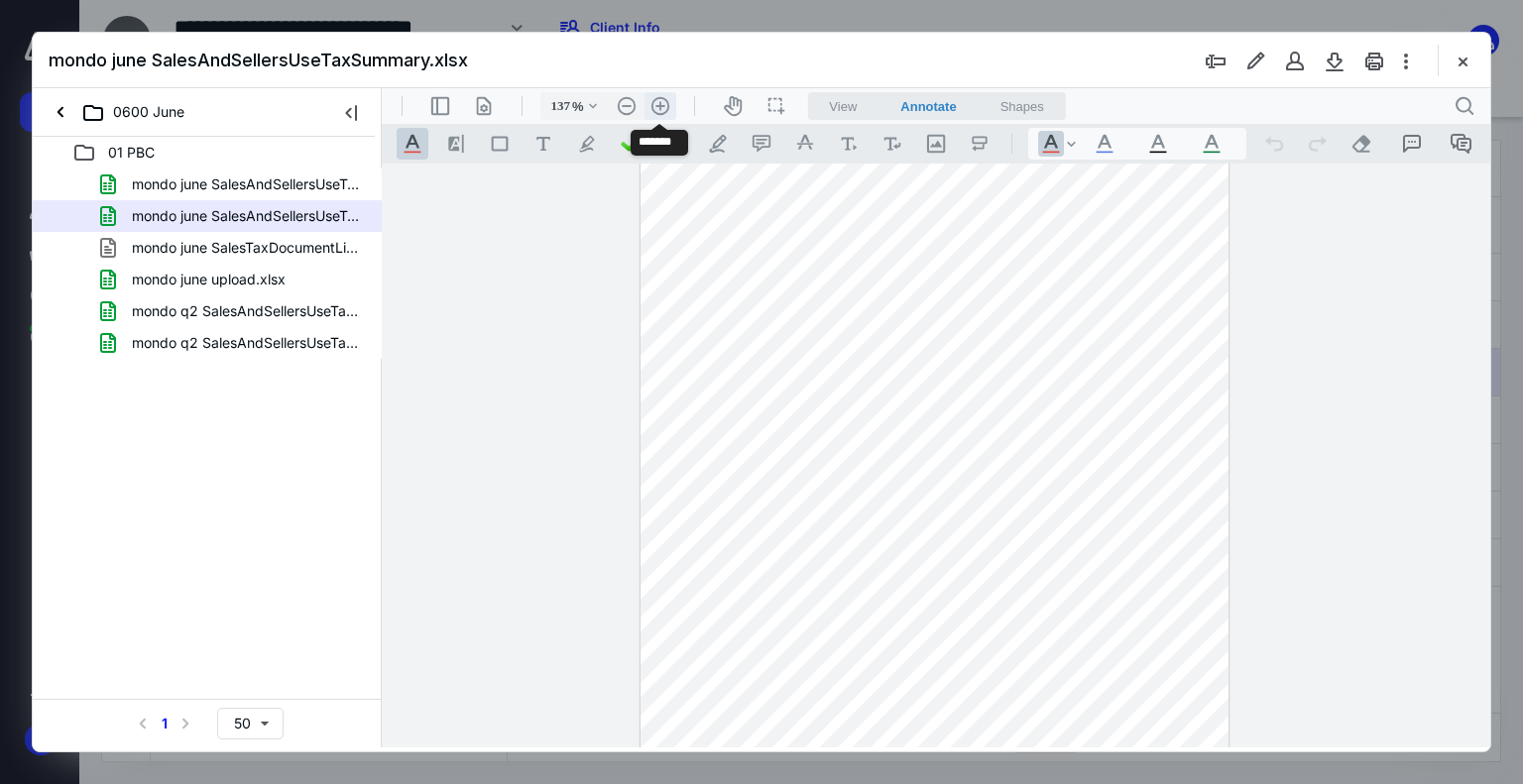 click on ".cls-1{fill:#abb0c4;} icon - header - zoom - in - line" at bounding box center [660, 106] 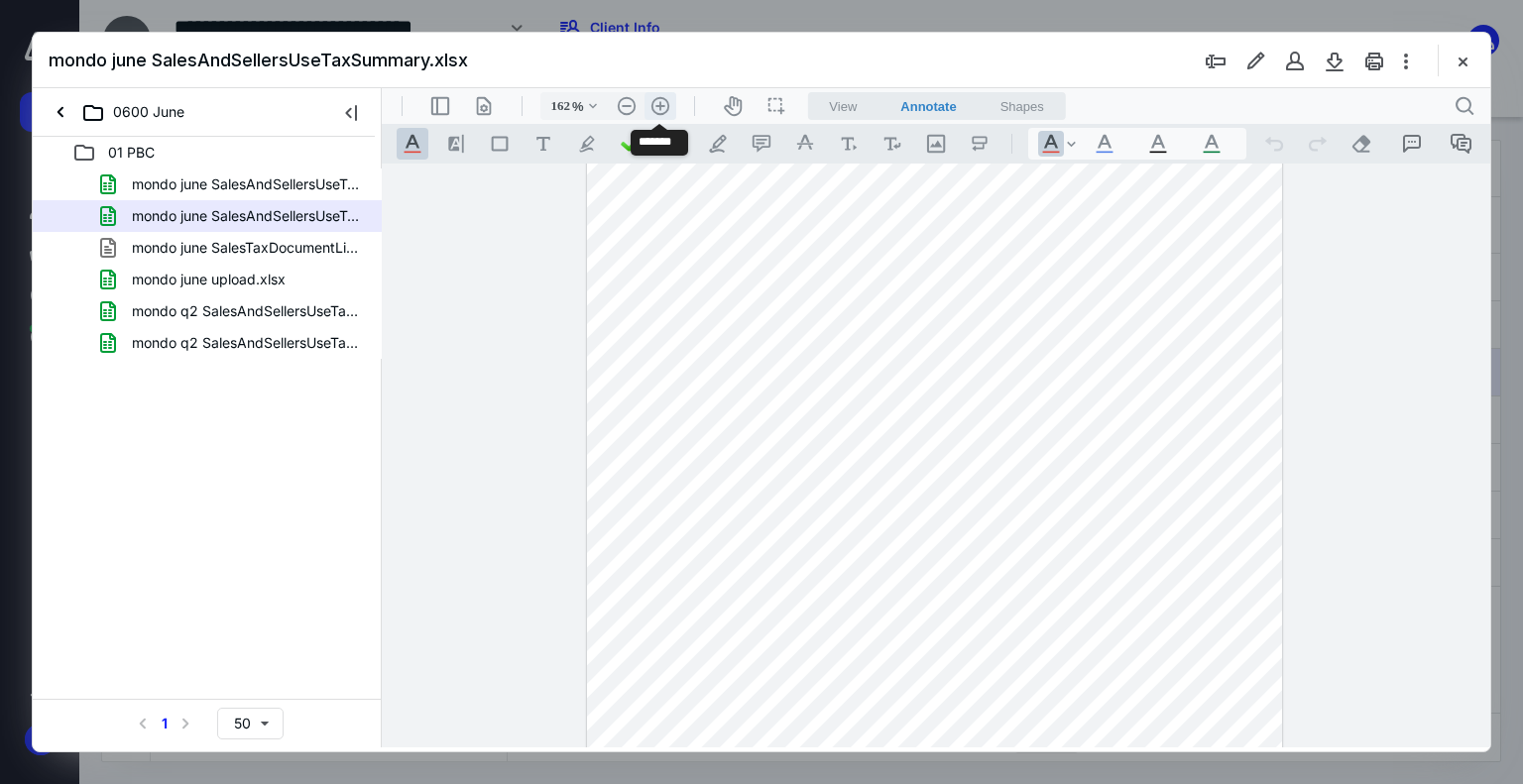 scroll, scrollTop: 390, scrollLeft: 0, axis: vertical 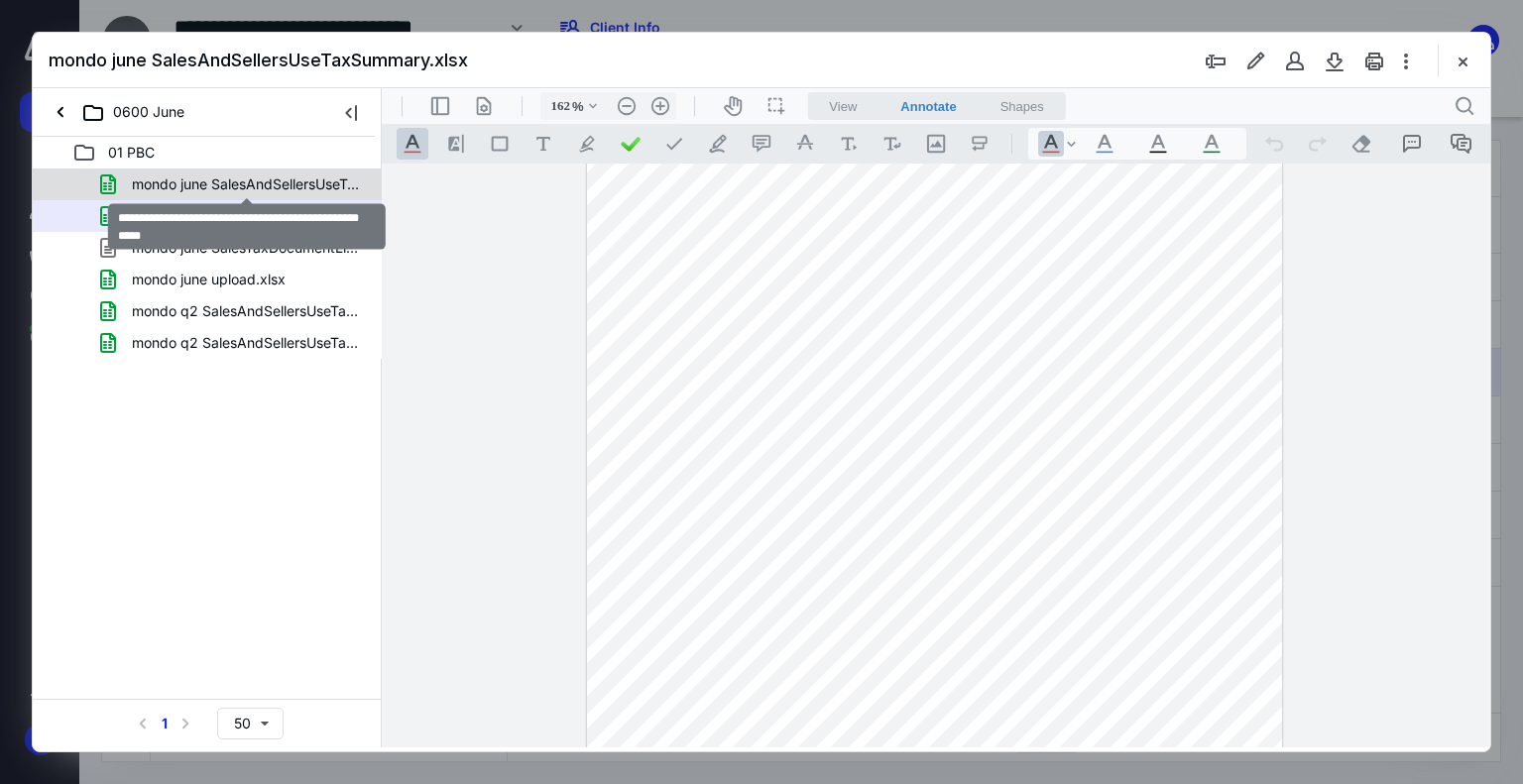 click on "mondo june SalesAndSellersUseTaxJurisdictionDetail.xlsx" at bounding box center [247, 184] 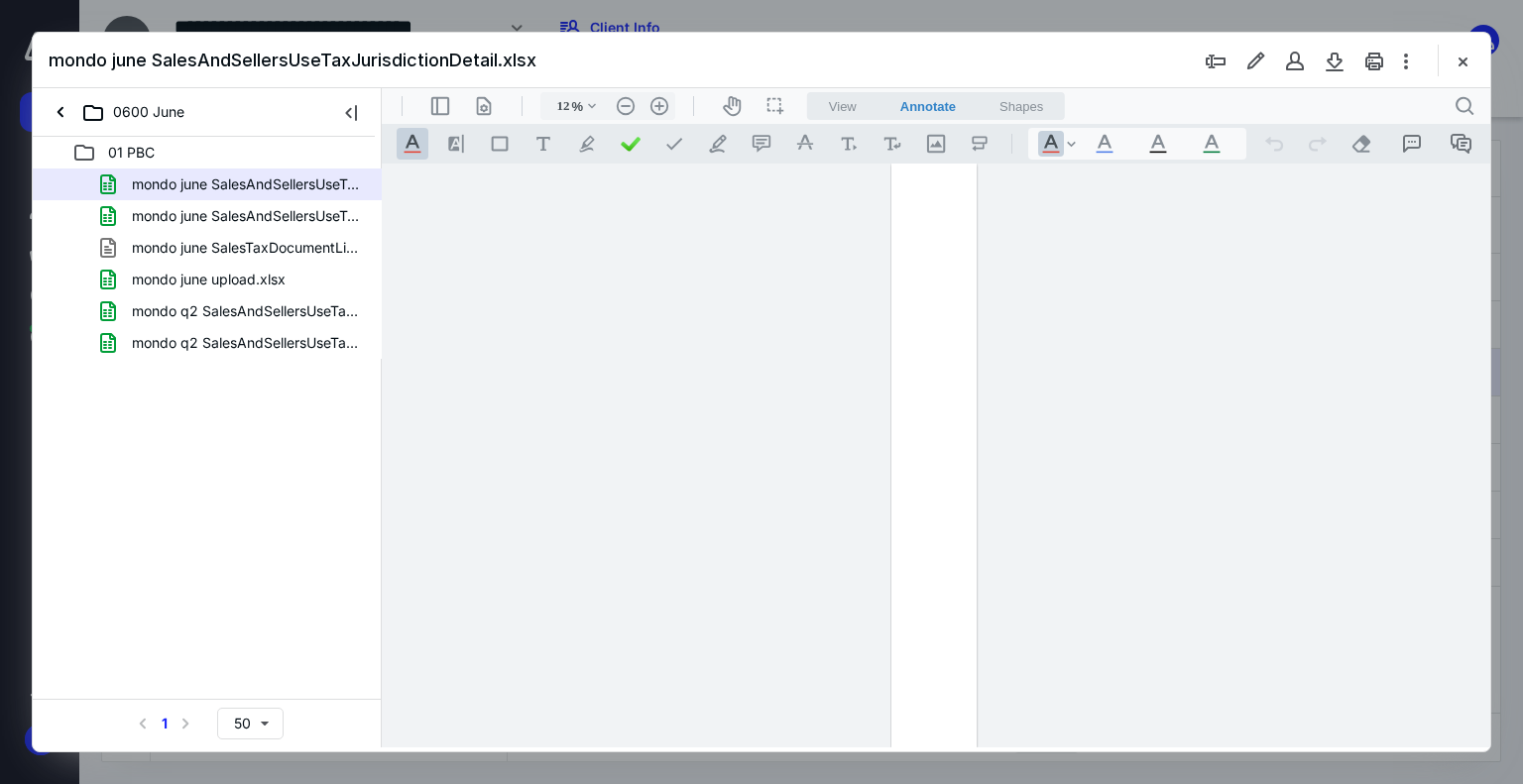 scroll, scrollTop: 0, scrollLeft: 0, axis: both 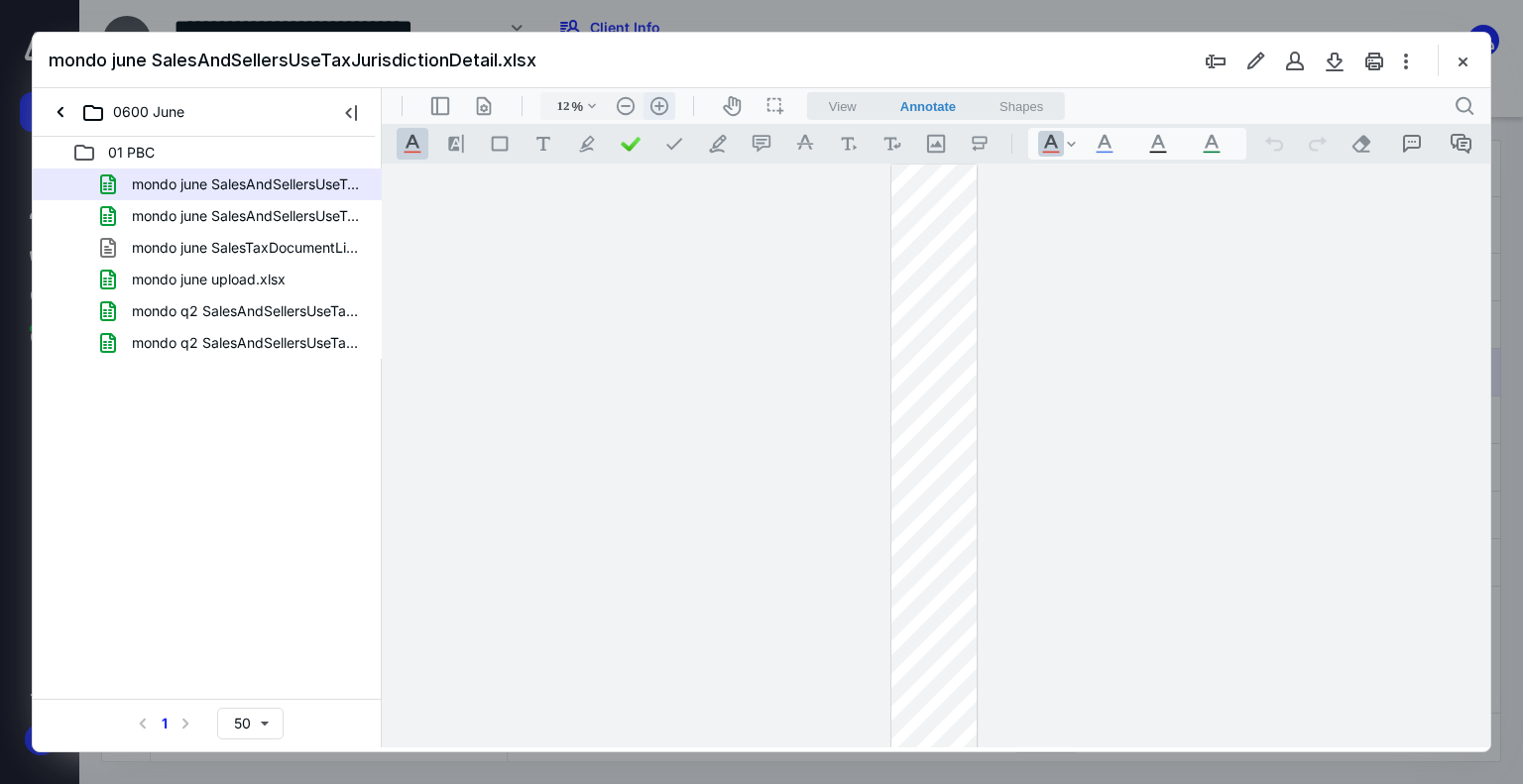 click on ".cls-1{fill:#abb0c4;} icon - header - zoom - in - line" at bounding box center (659, 106) 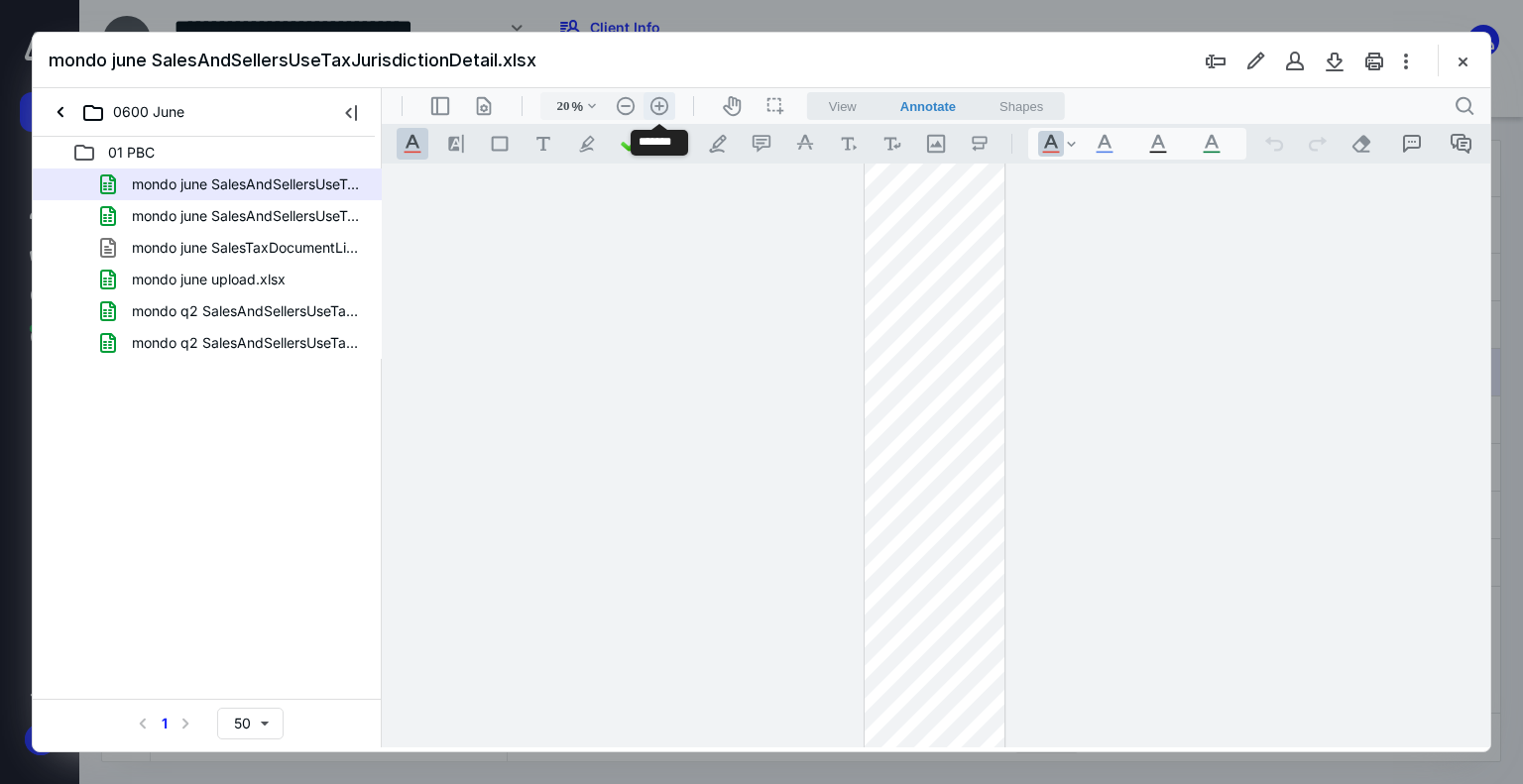 click on ".cls-1{fill:#abb0c4;} icon - header - zoom - in - line" at bounding box center [659, 106] 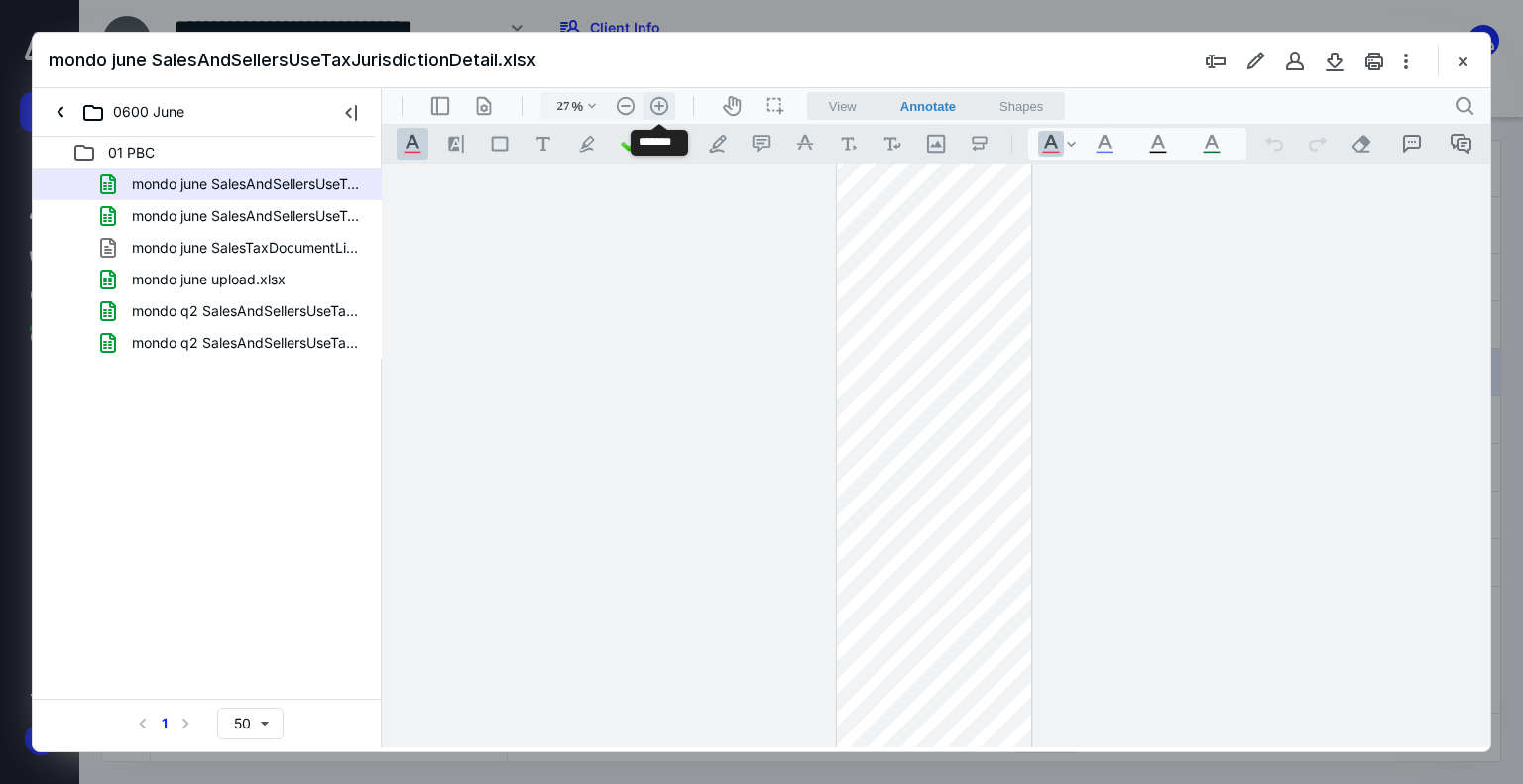 click on ".cls-1{fill:#abb0c4;} icon - header - zoom - in - line" at bounding box center [659, 106] 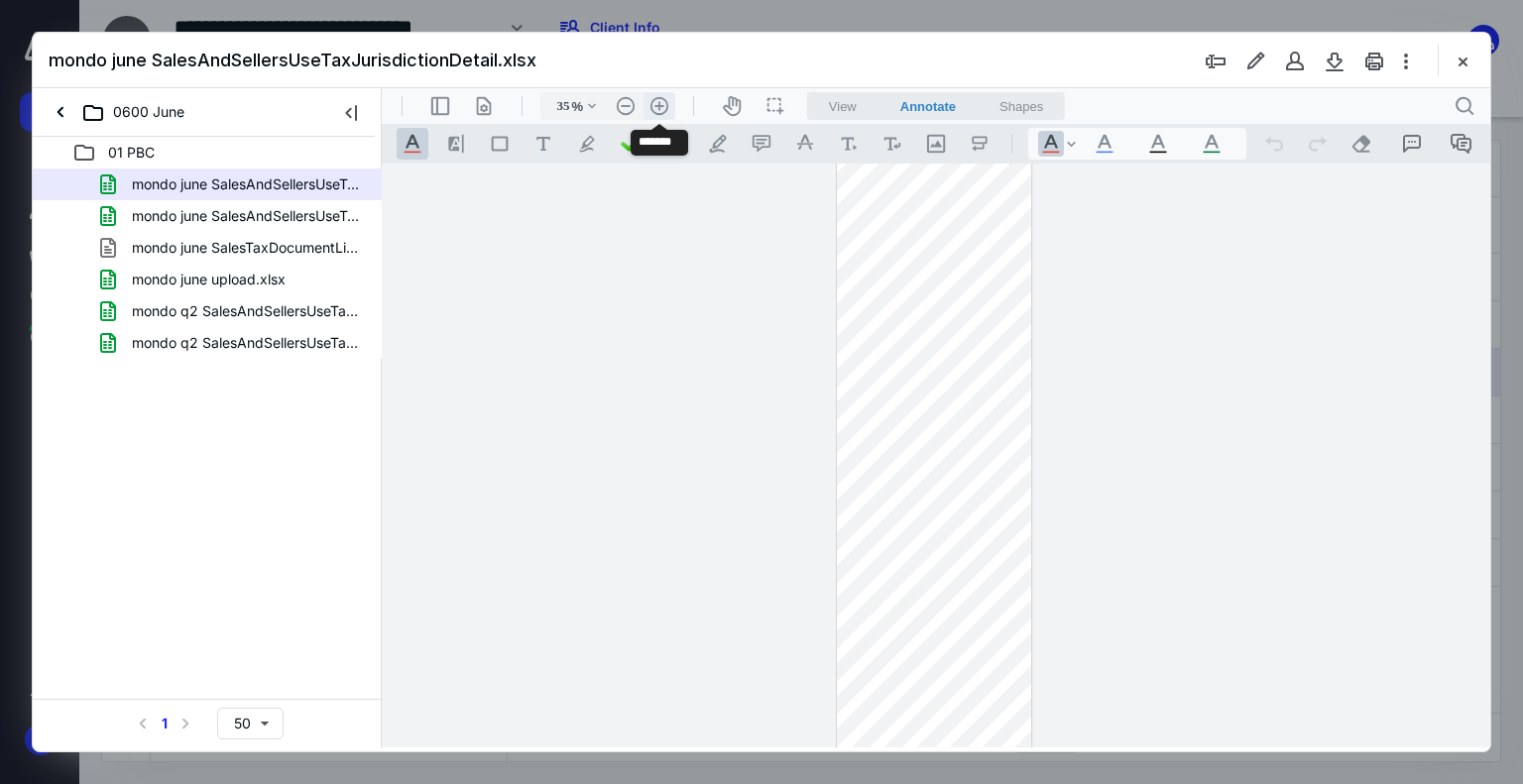 click on ".cls-1{fill:#abb0c4;} icon - header - zoom - in - line" at bounding box center (659, 106) 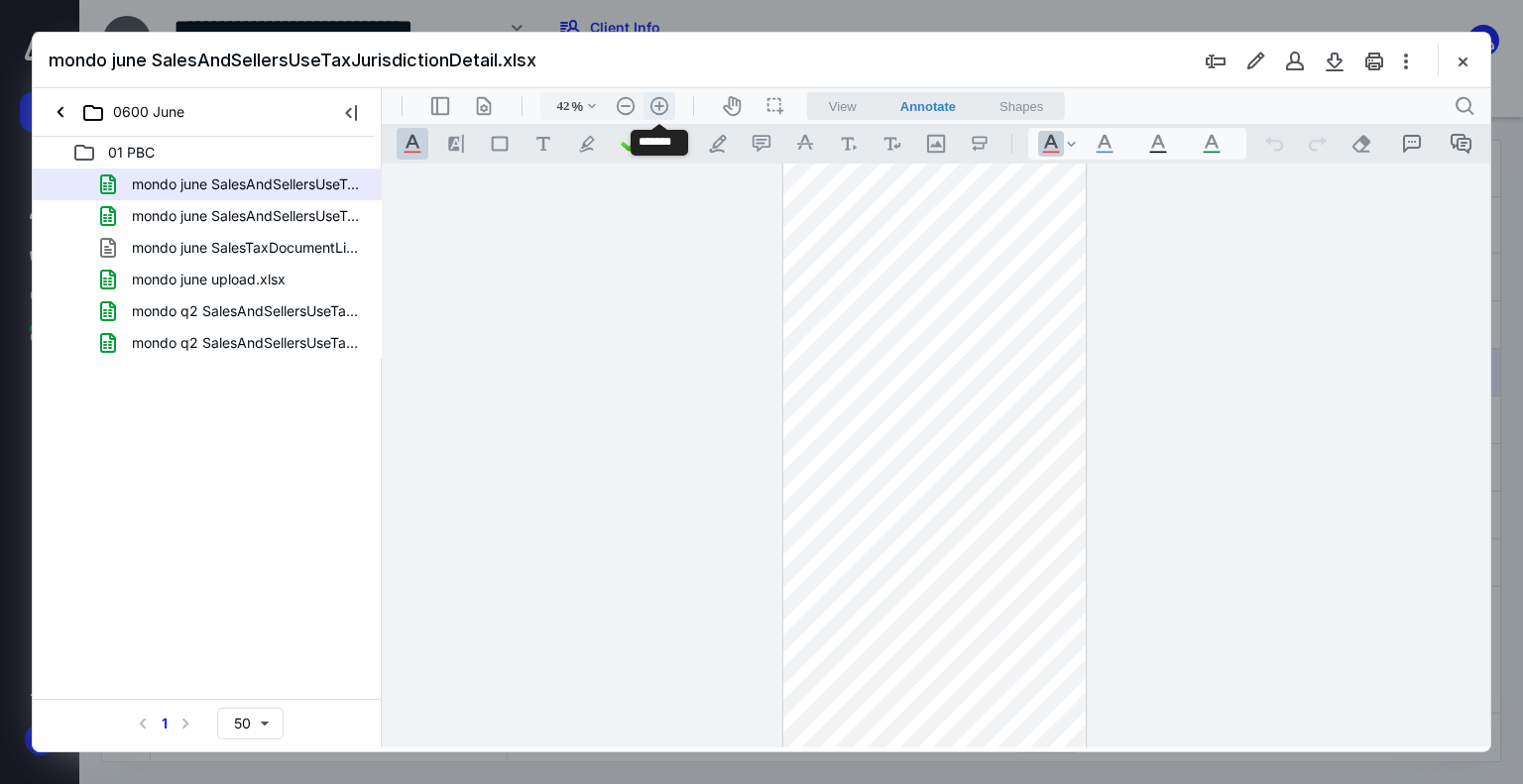 click on ".cls-1{fill:#abb0c4;} icon - header - zoom - in - line" at bounding box center (659, 106) 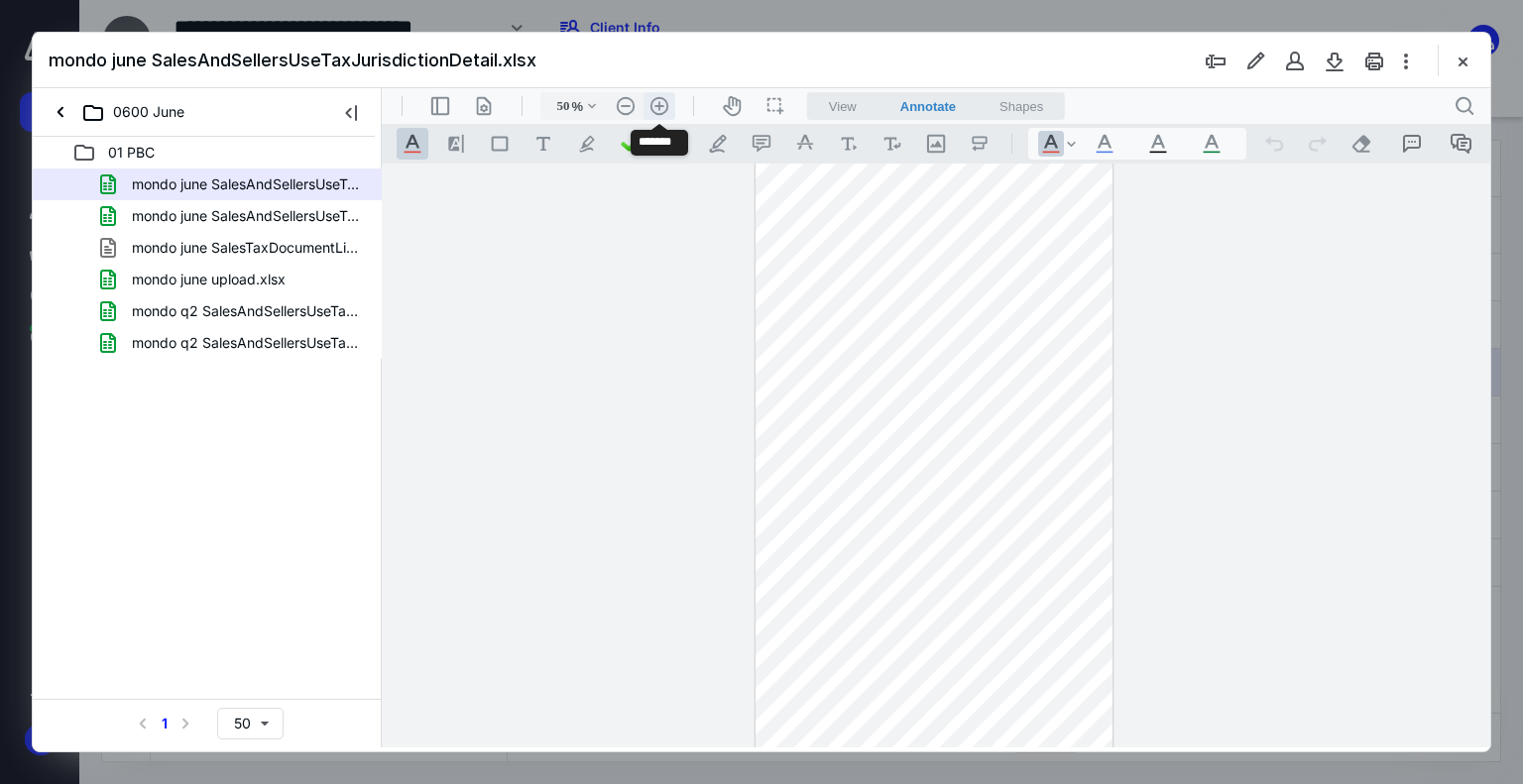 click on ".cls-1{fill:#abb0c4;} icon - header - zoom - in - line" at bounding box center [659, 106] 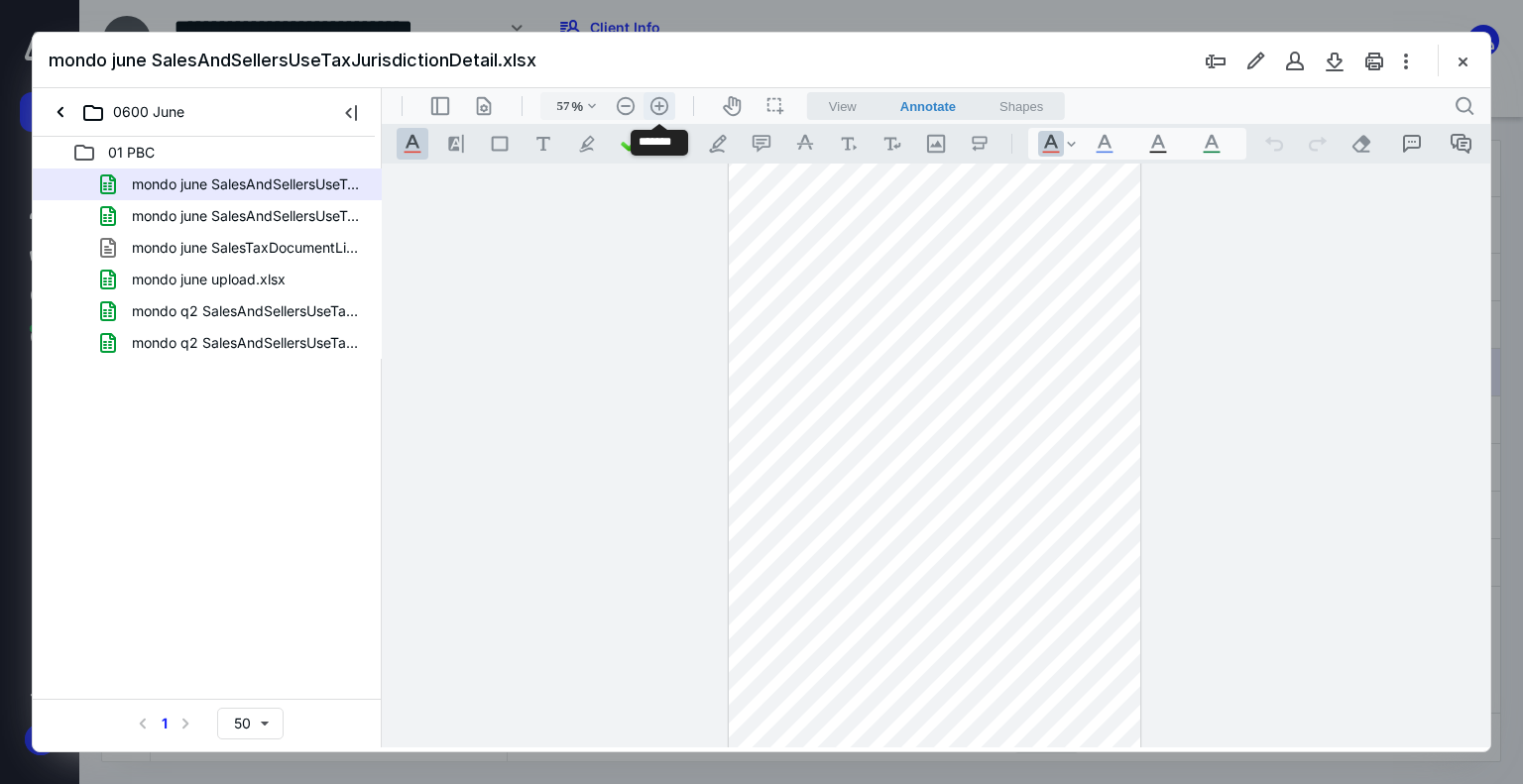 click on ".cls-1{fill:#abb0c4;} icon - header - zoom - in - line" at bounding box center (659, 106) 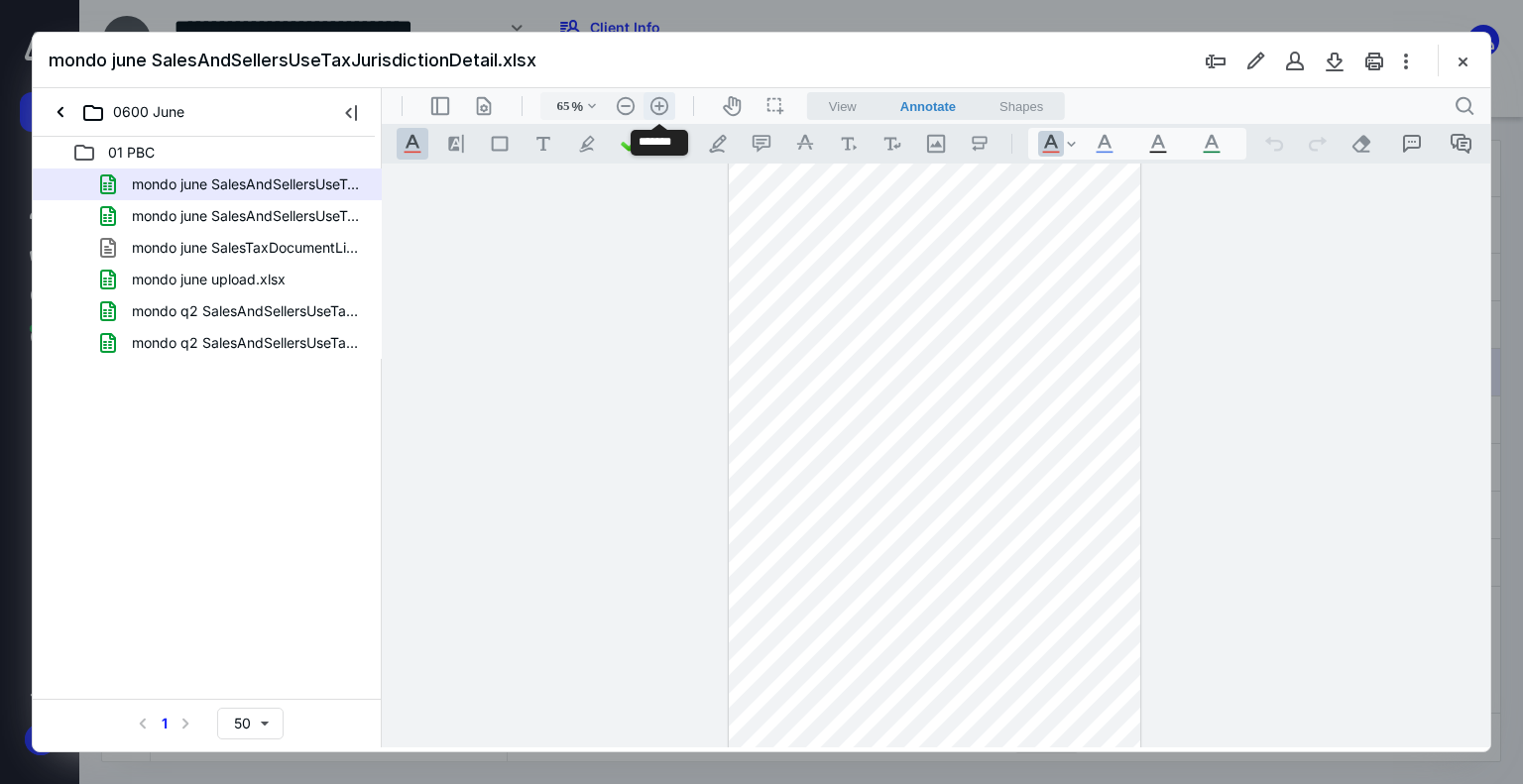 click on ".cls-1{fill:#abb0c4;} icon - header - zoom - in - line" at bounding box center [659, 106] 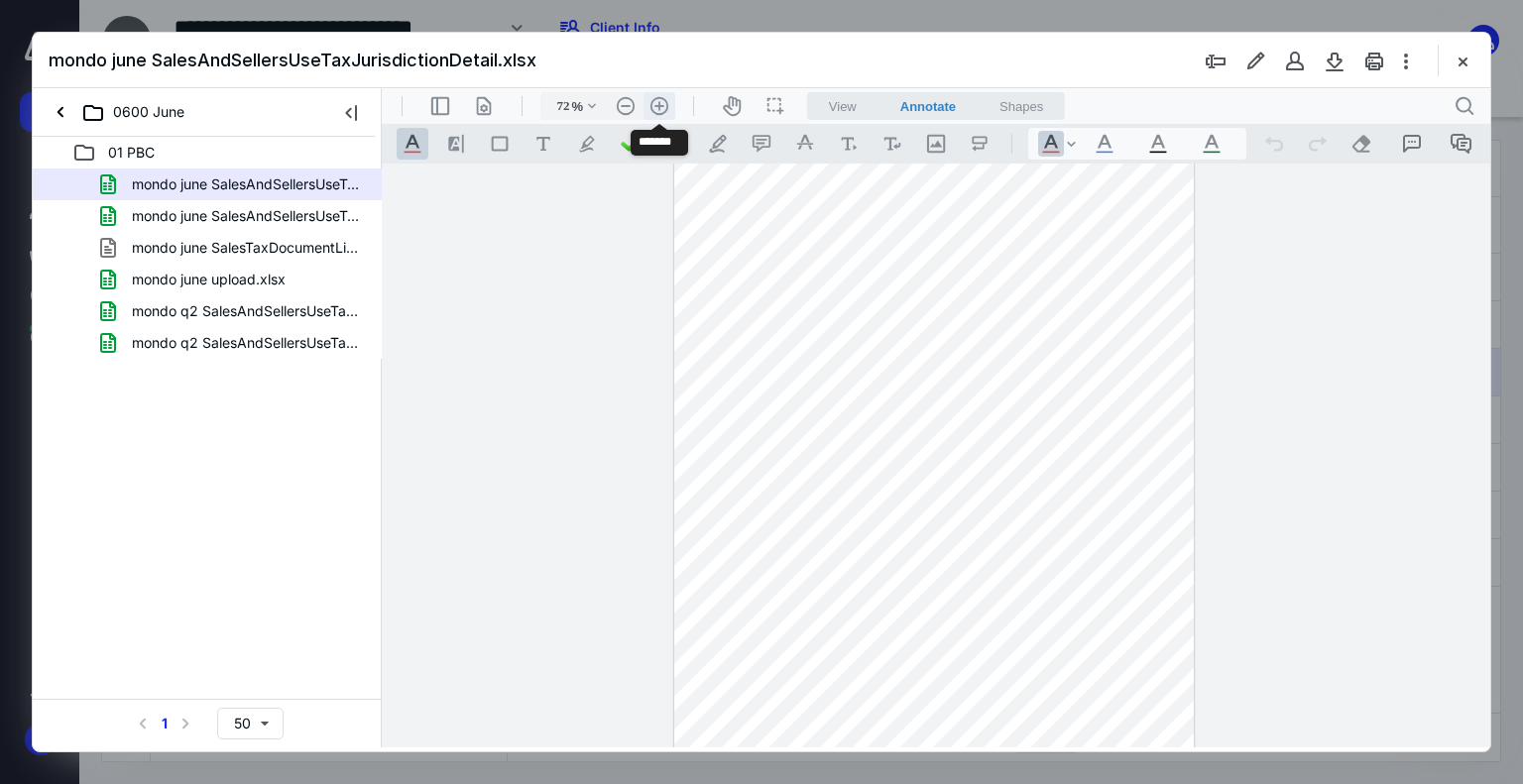 click on ".cls-1{fill:#abb0c4;} icon - header - zoom - in - line" at bounding box center (659, 106) 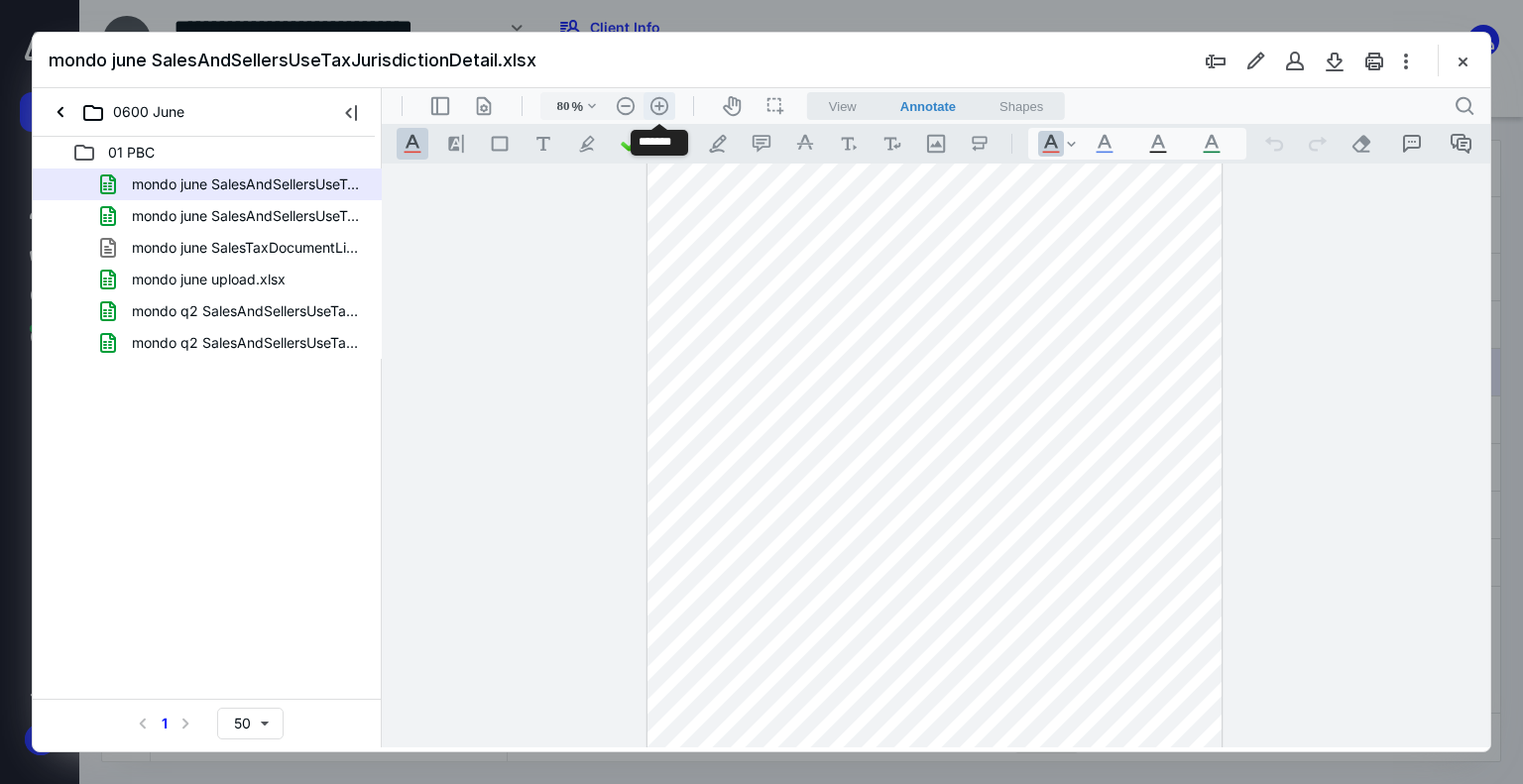 click on ".cls-1{fill:#abb0c4;} icon - header - zoom - in - line" at bounding box center [659, 106] 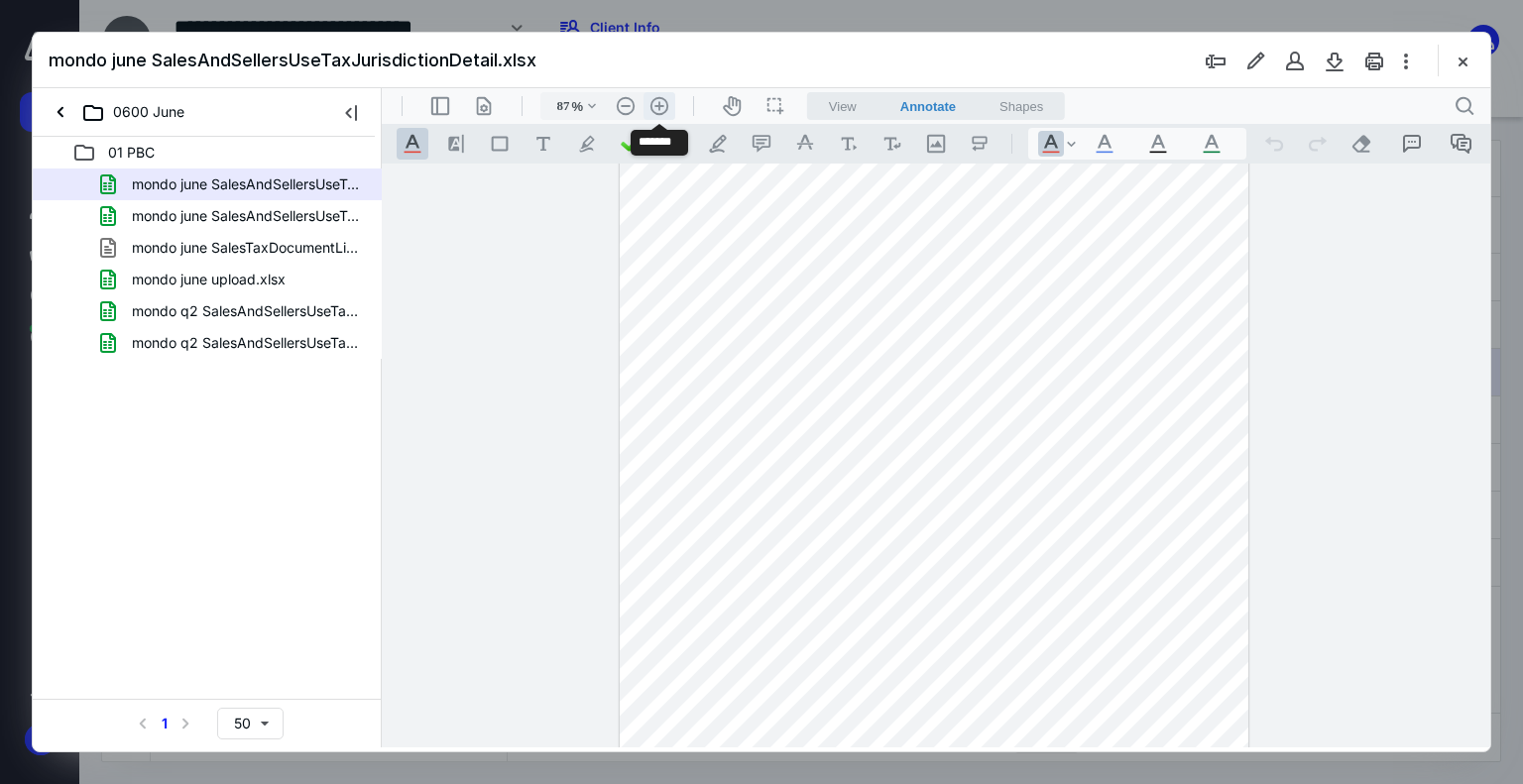 click on ".cls-1{fill:#abb0c4;} icon - header - zoom - in - line" at bounding box center [659, 106] 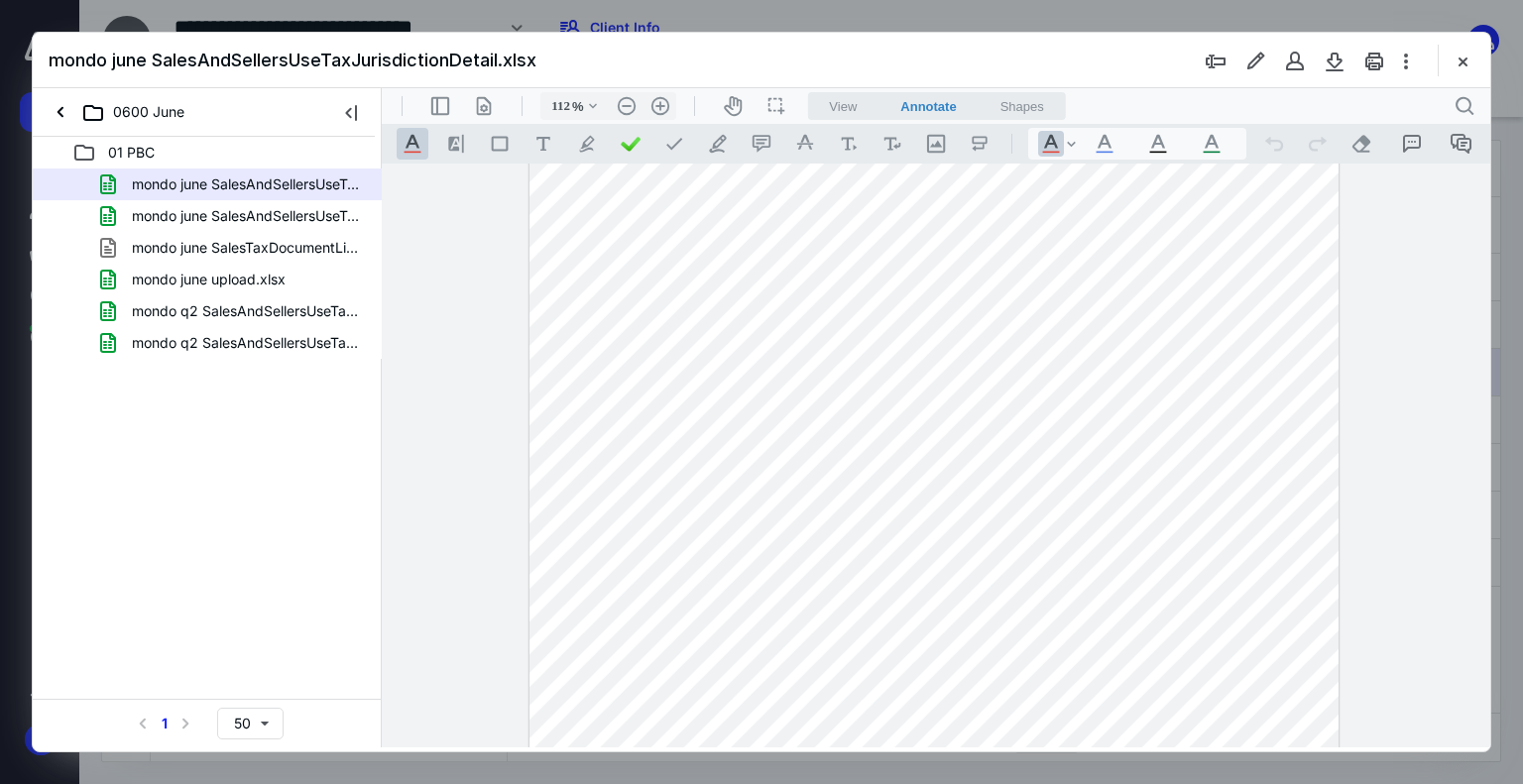 scroll, scrollTop: 595, scrollLeft: 0, axis: vertical 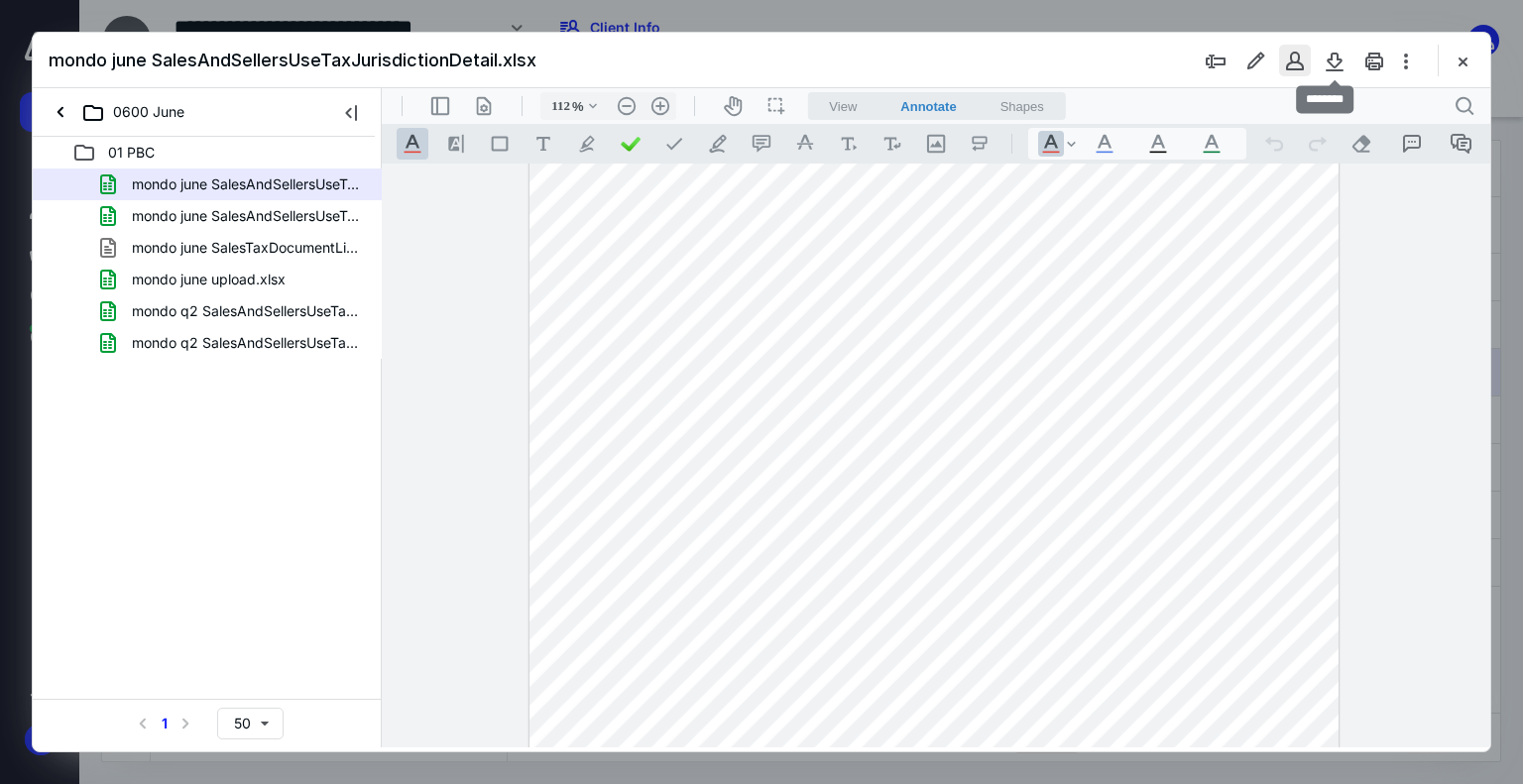 drag, startPoint x: 1328, startPoint y: 59, endPoint x: 1297, endPoint y: 59, distance: 31 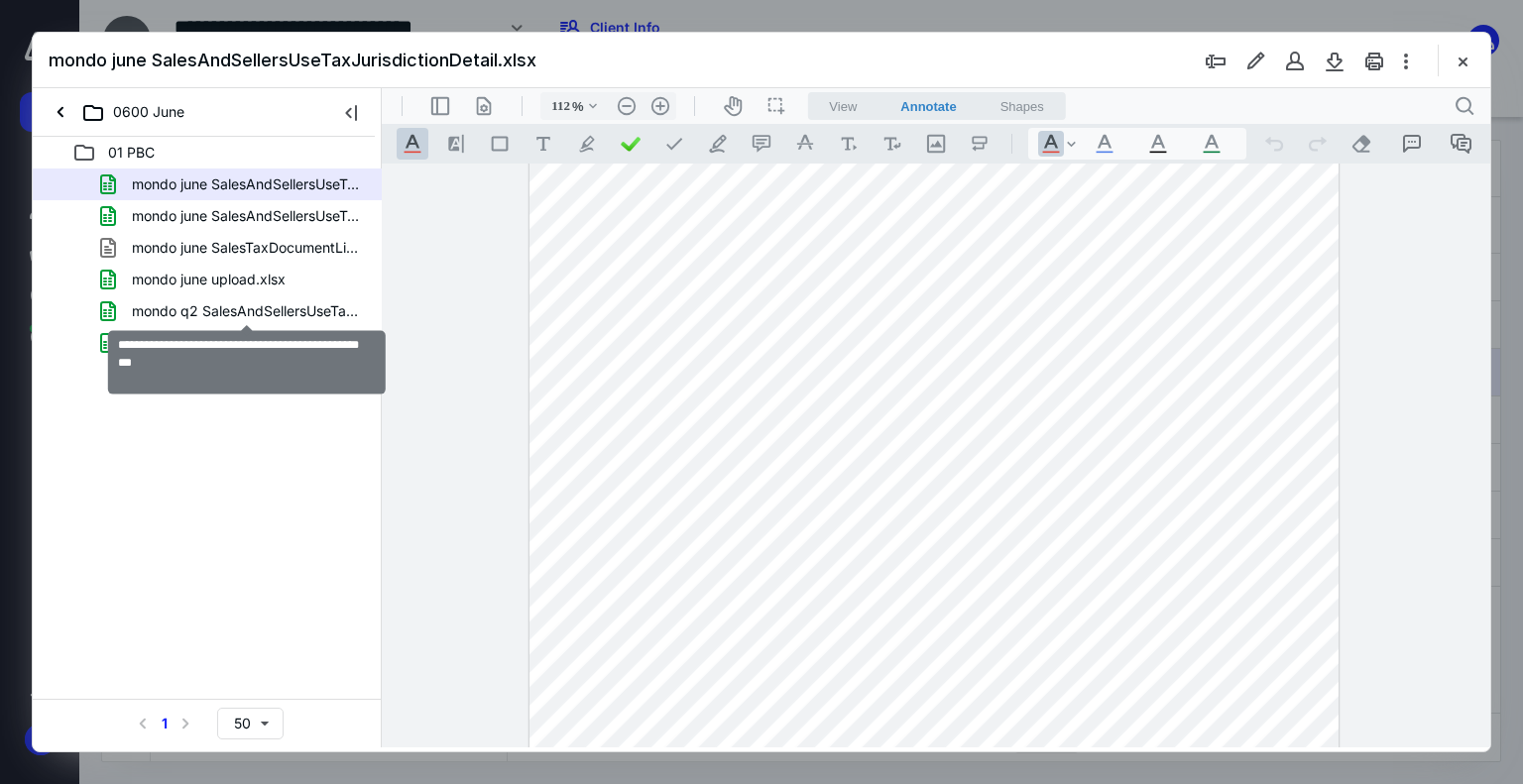 click on "mondo q2 SalesAndSellersUseTaxJurisdictionDetail.xlsx" at bounding box center (247, 311) 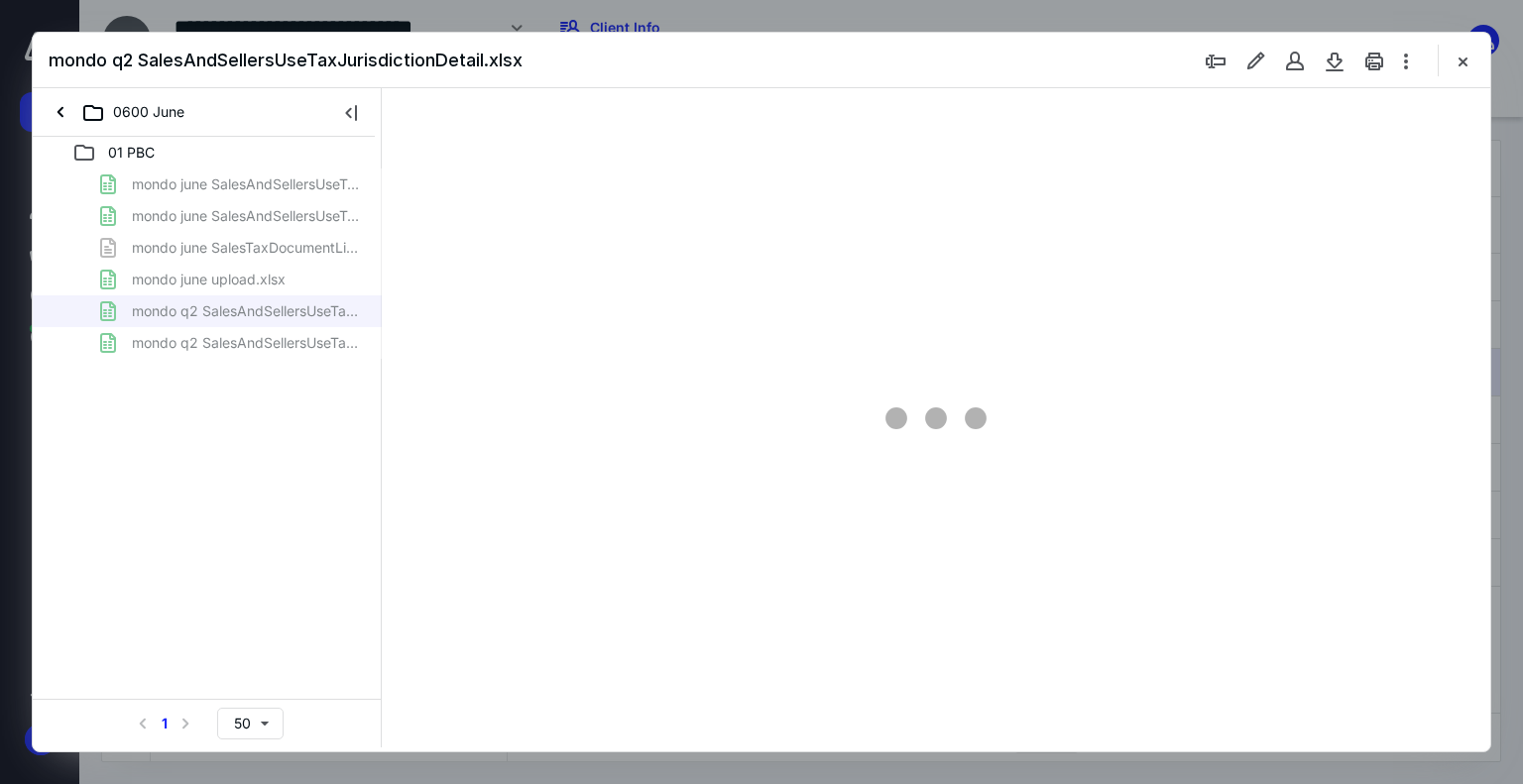 click on "01 PBC mondo june SalesAndSellersUseTaxJurisdictionDetail.xlsx mondo june SalesAndSellersUseTaxSummary.xlsx mondo june SalesTaxDocumentLineExport-07-10-2025.csv mondo june upload.xlsx mondo q2 SalesAndSellersUseTaxJurisdictionDetail.xlsx mondo q2 SalesAndSellersUseTaxSummary.xlsx Select a page number for more results 1 50" at bounding box center [207, 442] 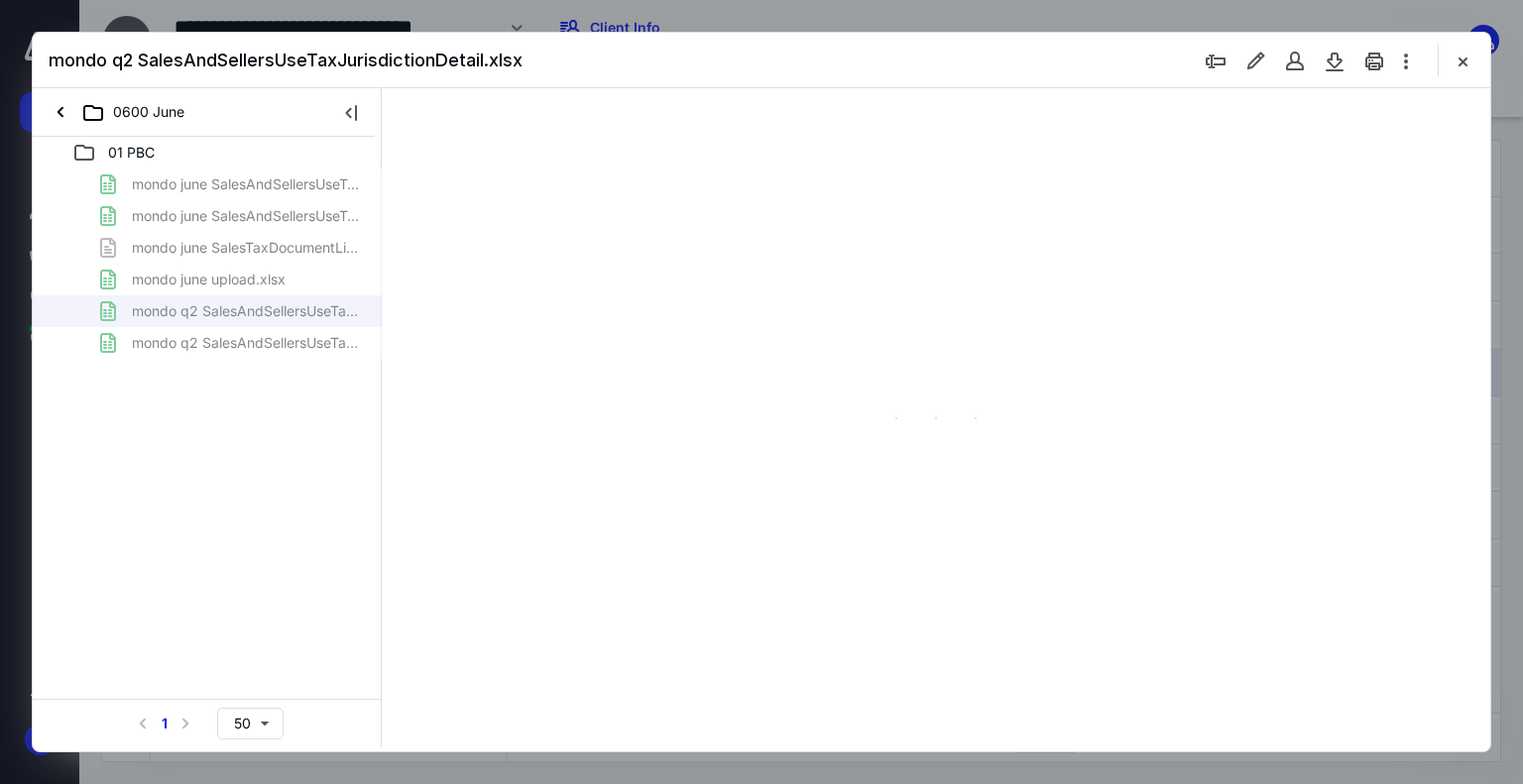 scroll, scrollTop: 0, scrollLeft: 0, axis: both 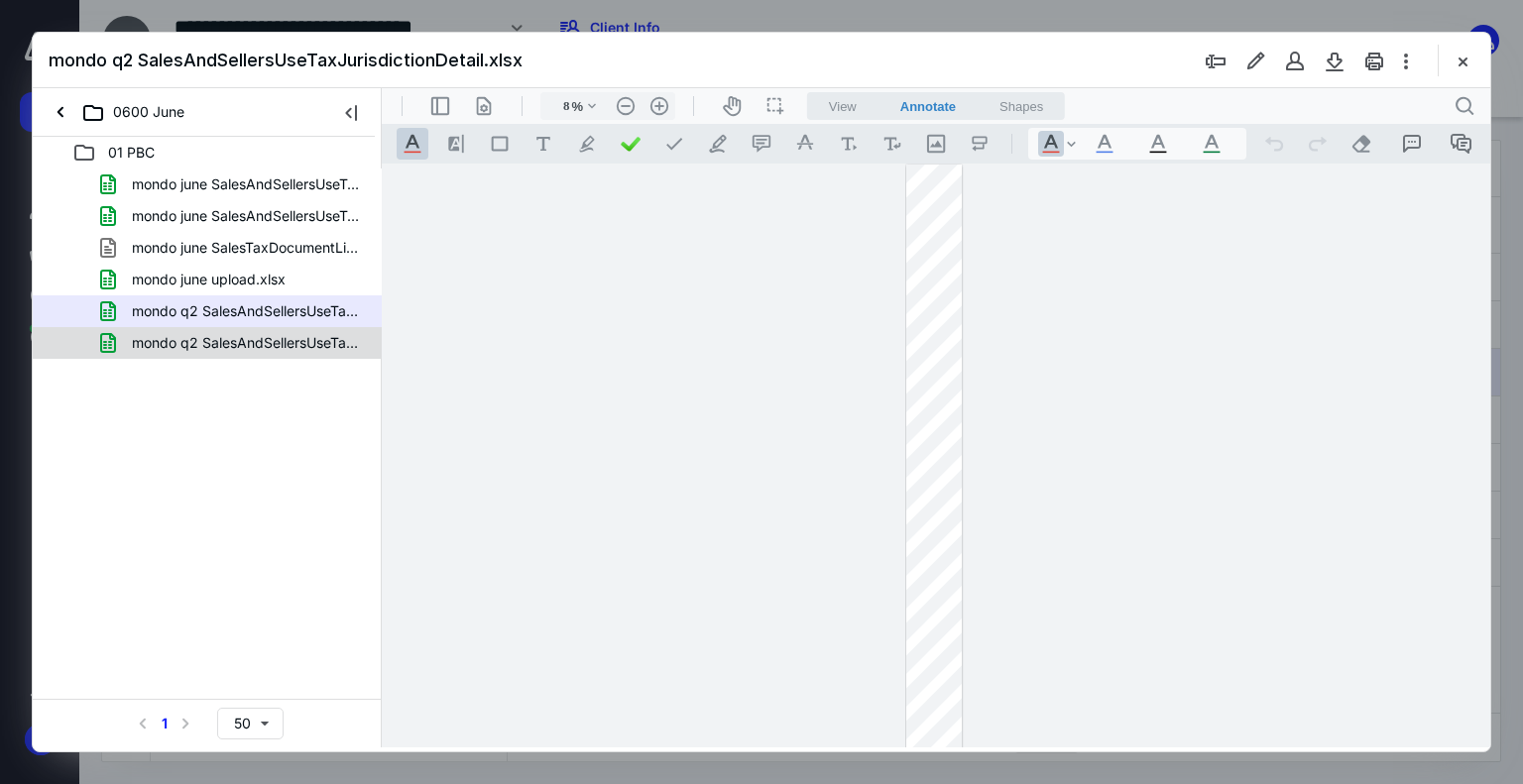 click on "mondo q2 SalesAndSellersUseTaxSummary.xlsx" at bounding box center (247, 343) 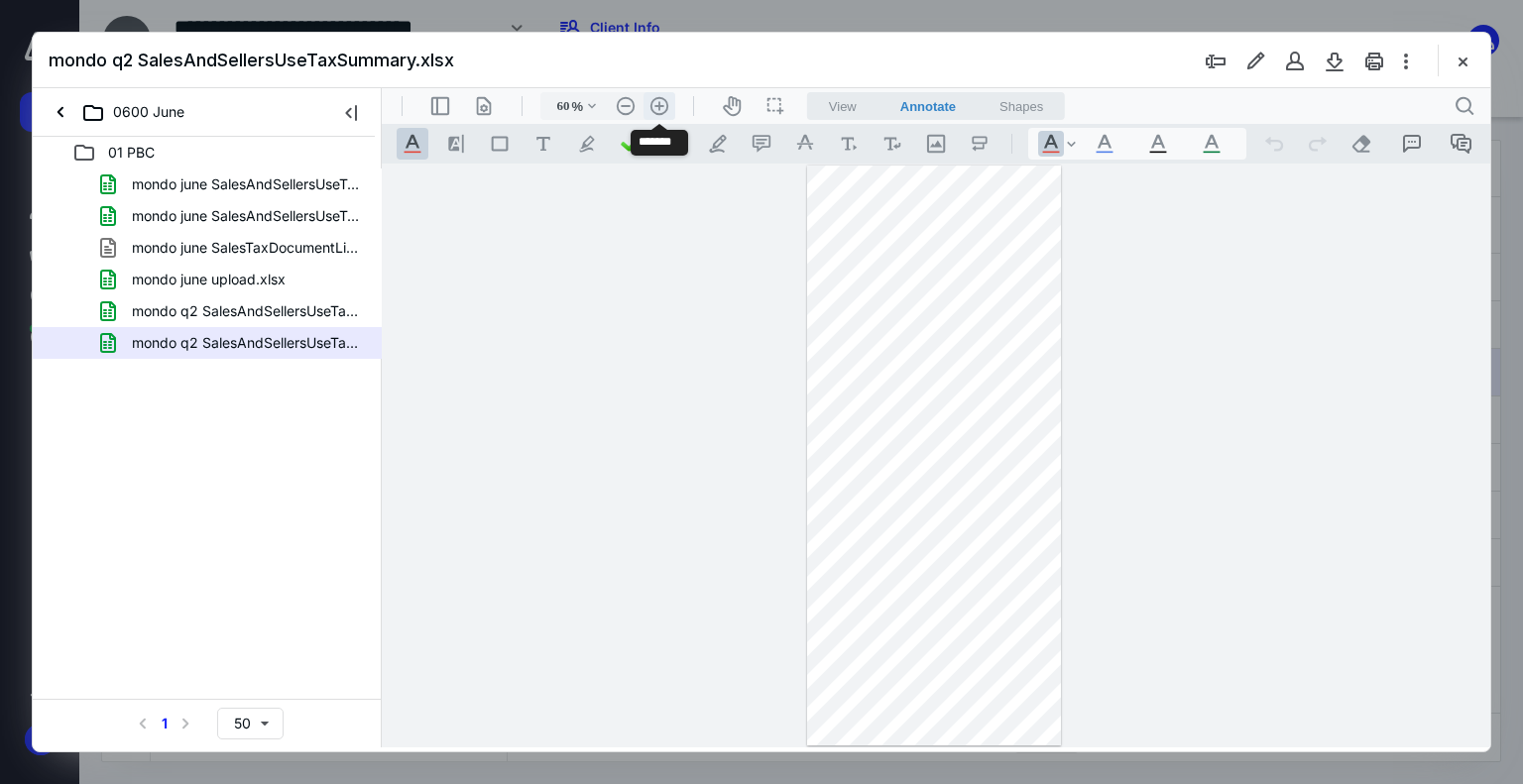 click on ".cls-1{fill:#abb0c4;} icon - header - zoom - in - line" at bounding box center [659, 106] 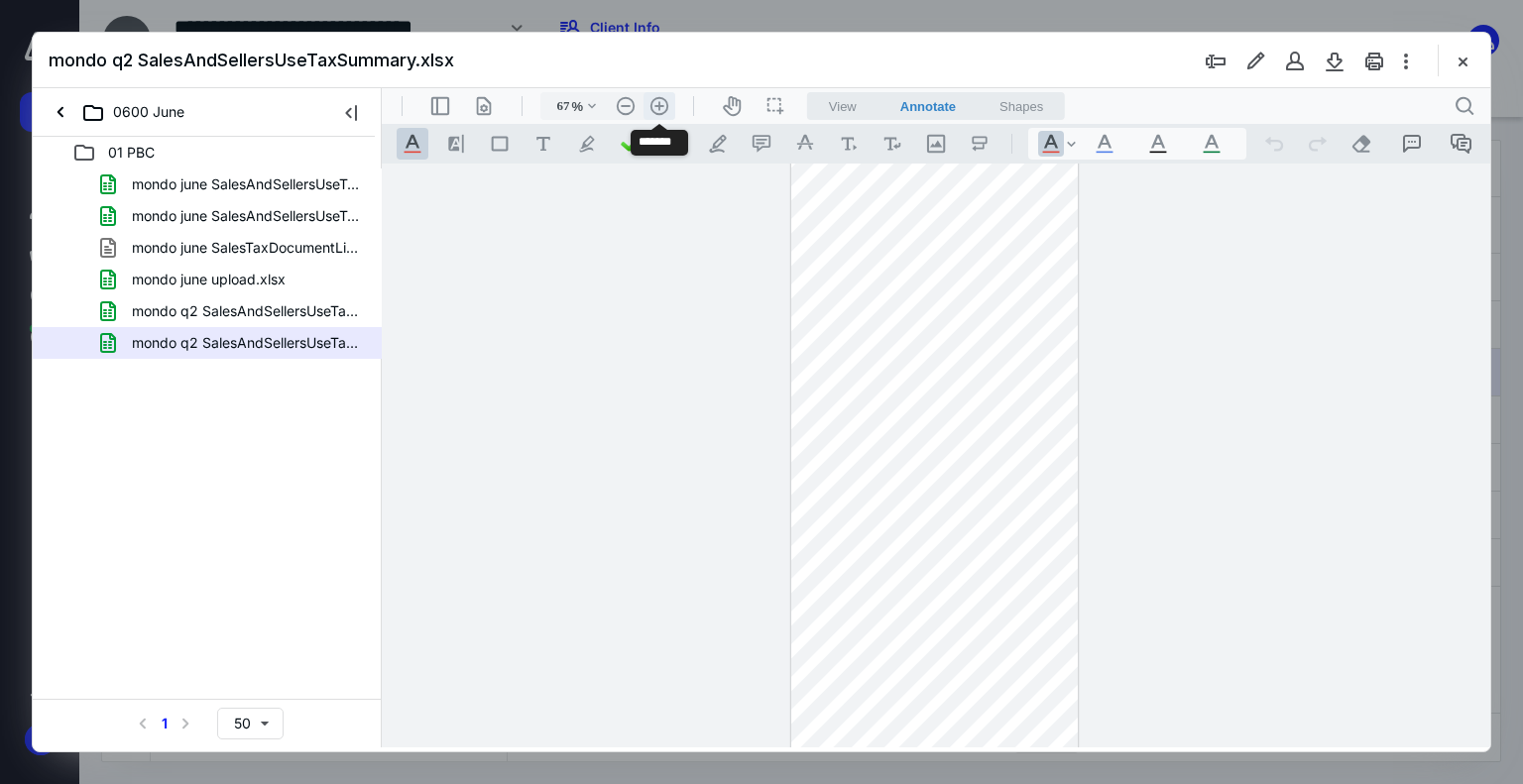 click on ".cls-1{fill:#abb0c4;} icon - header - zoom - in - line" at bounding box center [659, 106] 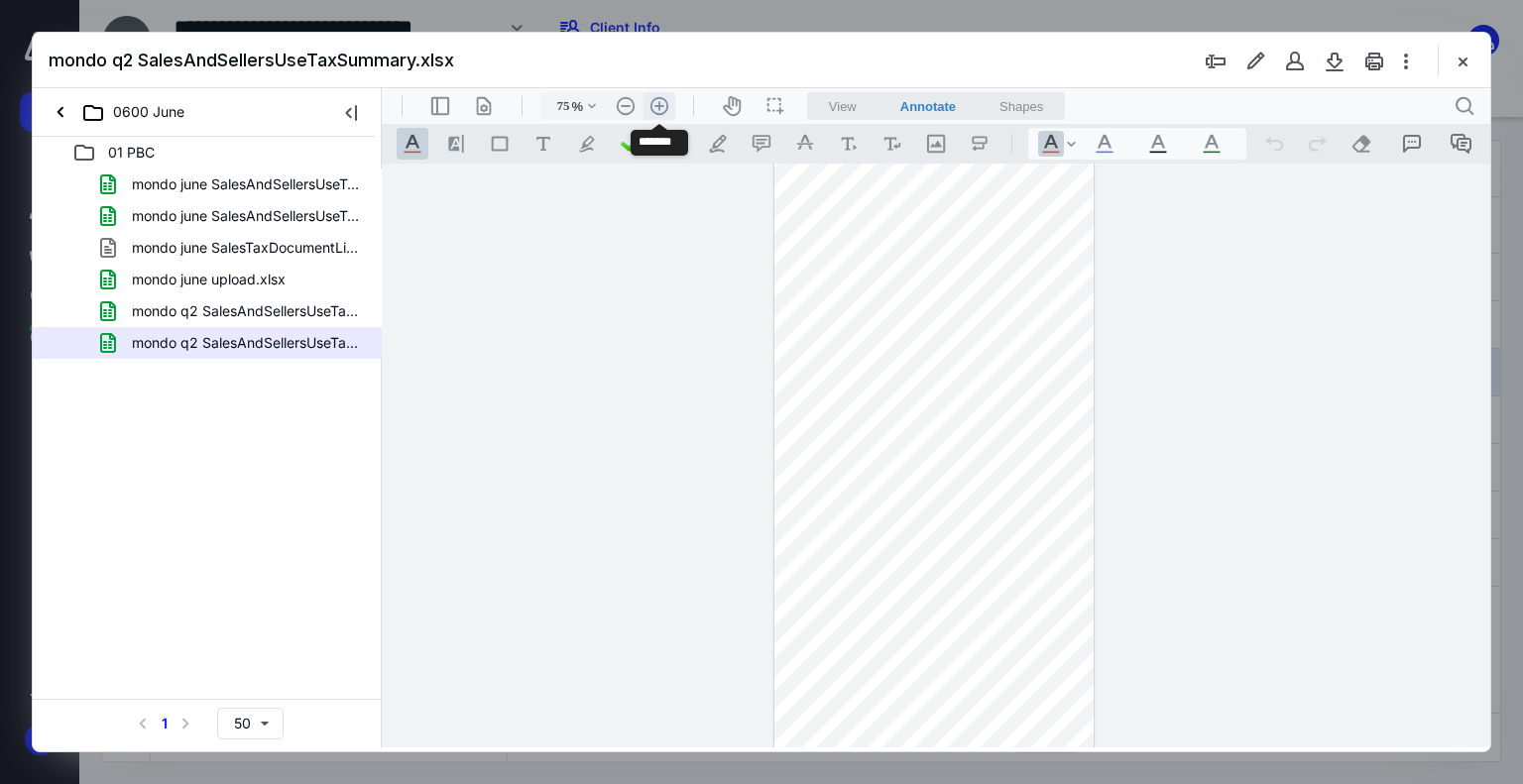 click on ".cls-1{fill:#abb0c4;} icon - header - zoom - in - line" at bounding box center (659, 106) 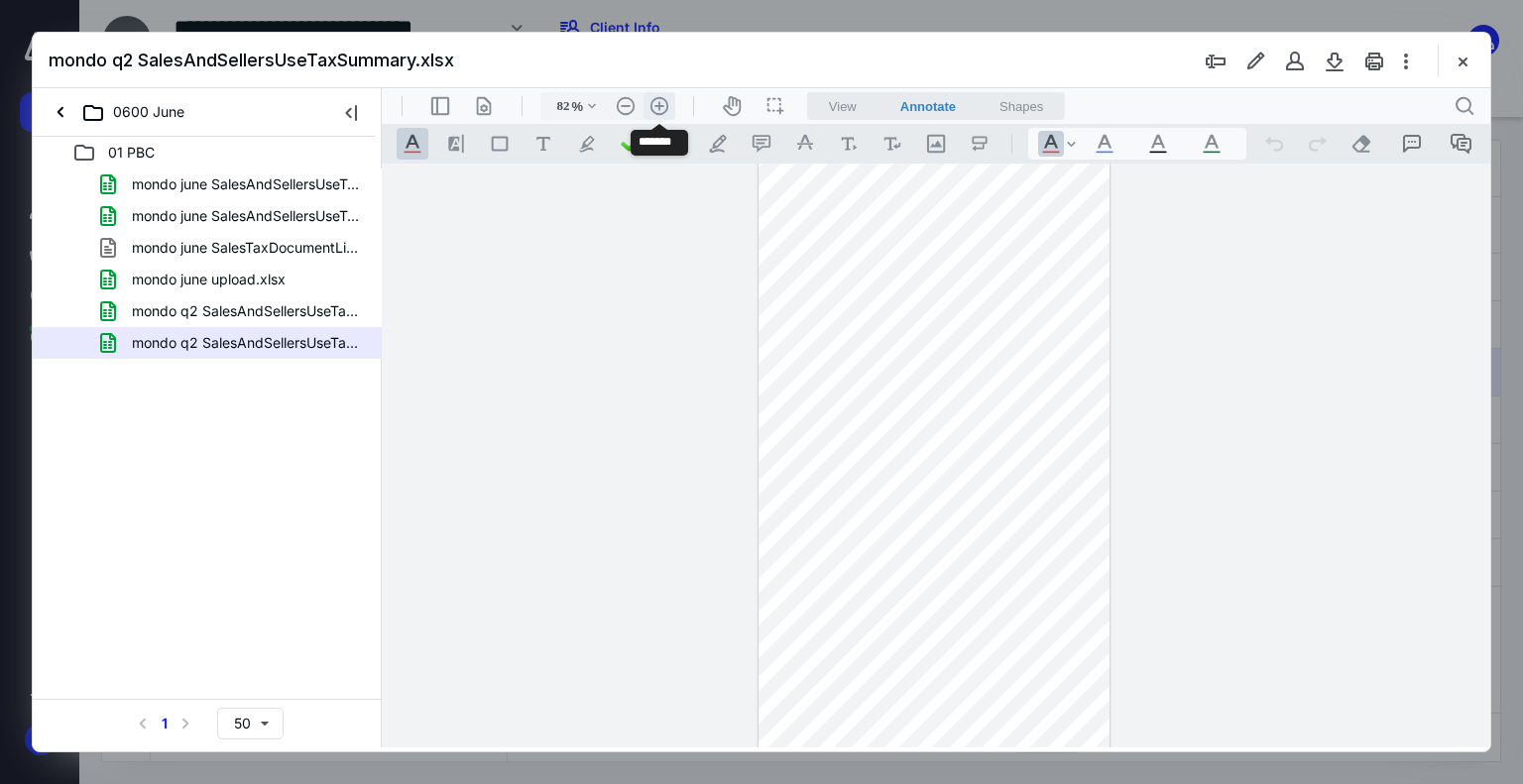 click on ".cls-1{fill:#abb0c4;} icon - header - zoom - in - line" at bounding box center (659, 106) 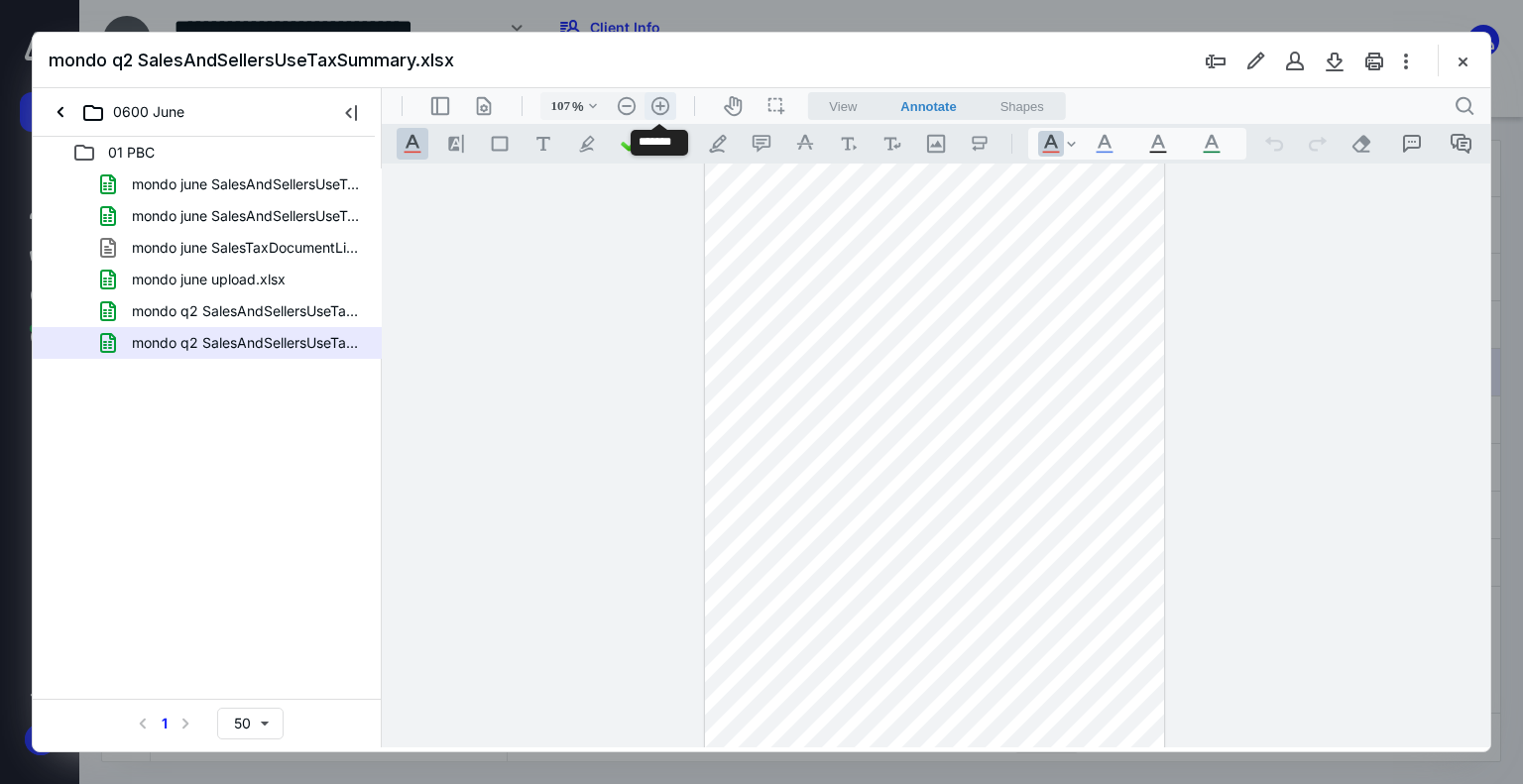 click on ".cls-1{fill:#abb0c4;} icon - header - zoom - in - line" at bounding box center (660, 106) 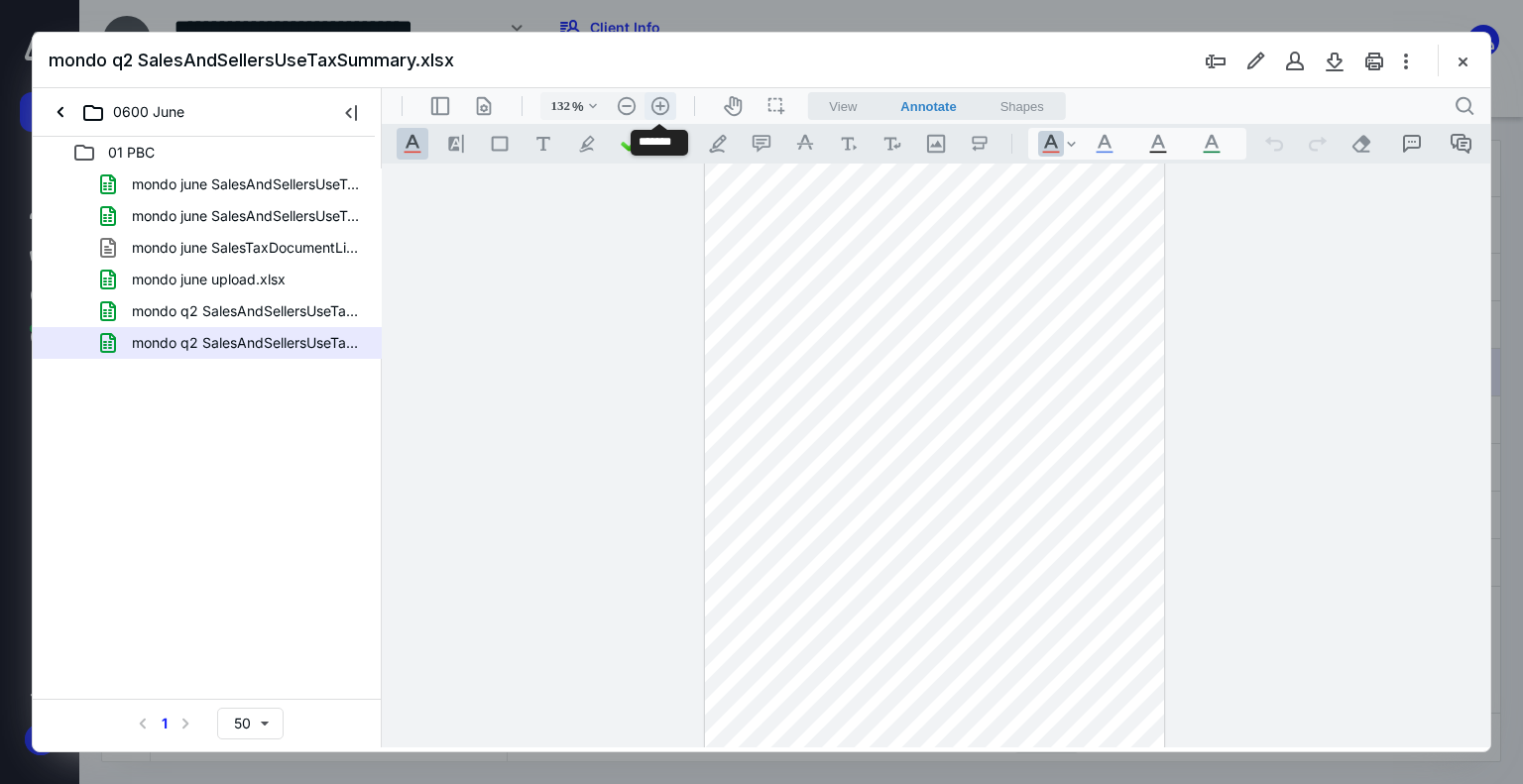 scroll, scrollTop: 313, scrollLeft: 0, axis: vertical 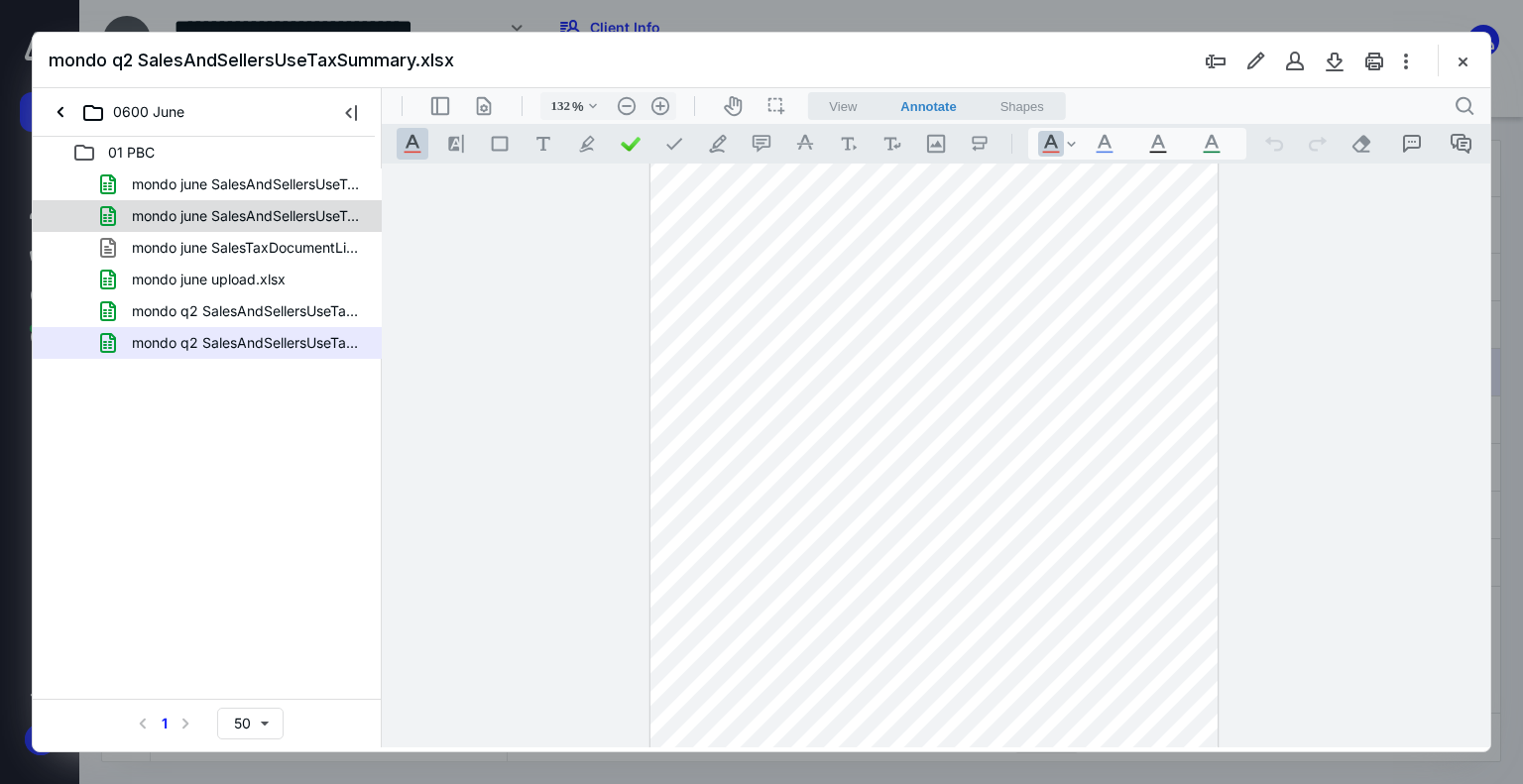 click on "mondo june SalesAndSellersUseTaxSummary.xlsx" at bounding box center [247, 216] 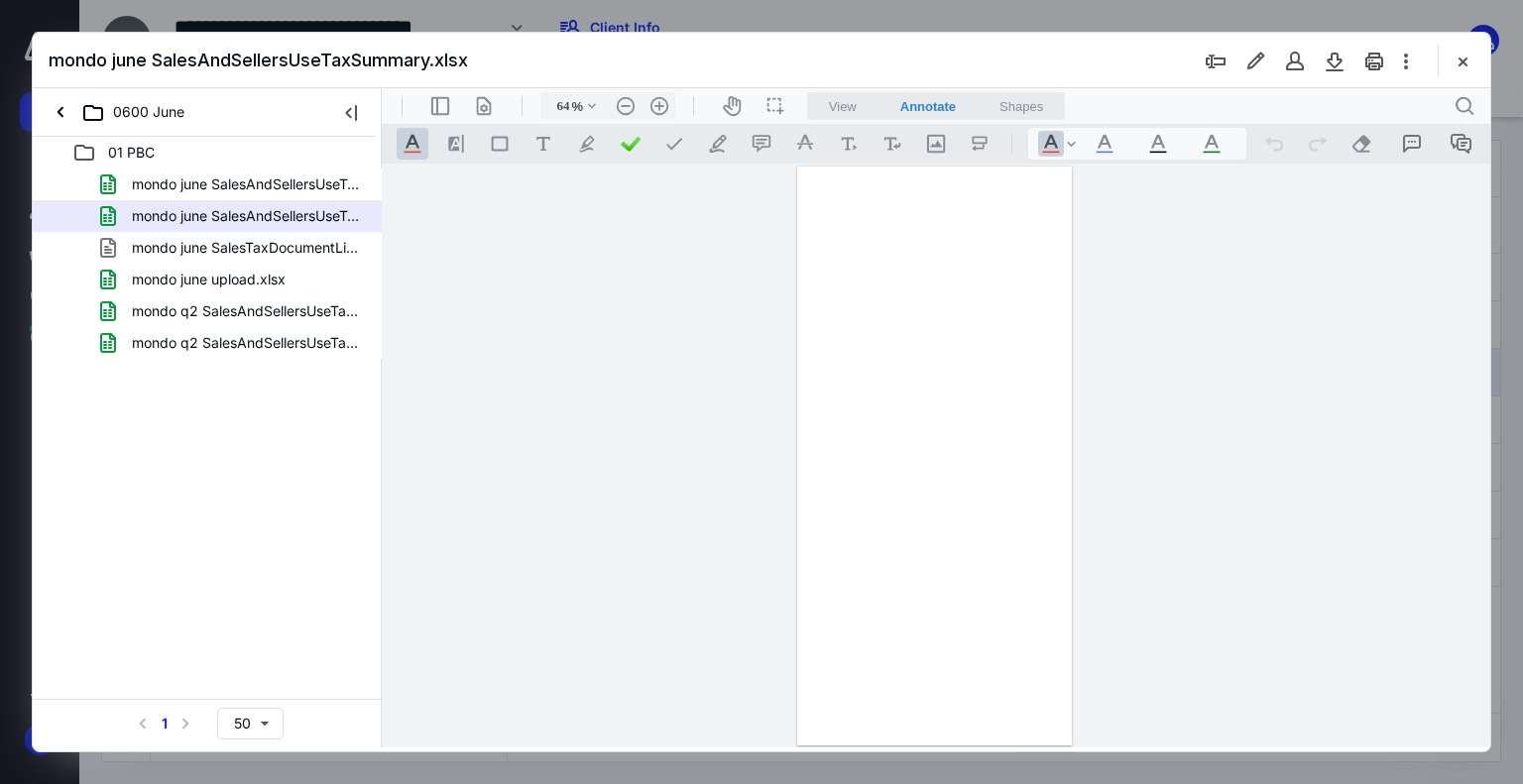 scroll, scrollTop: 0, scrollLeft: 0, axis: both 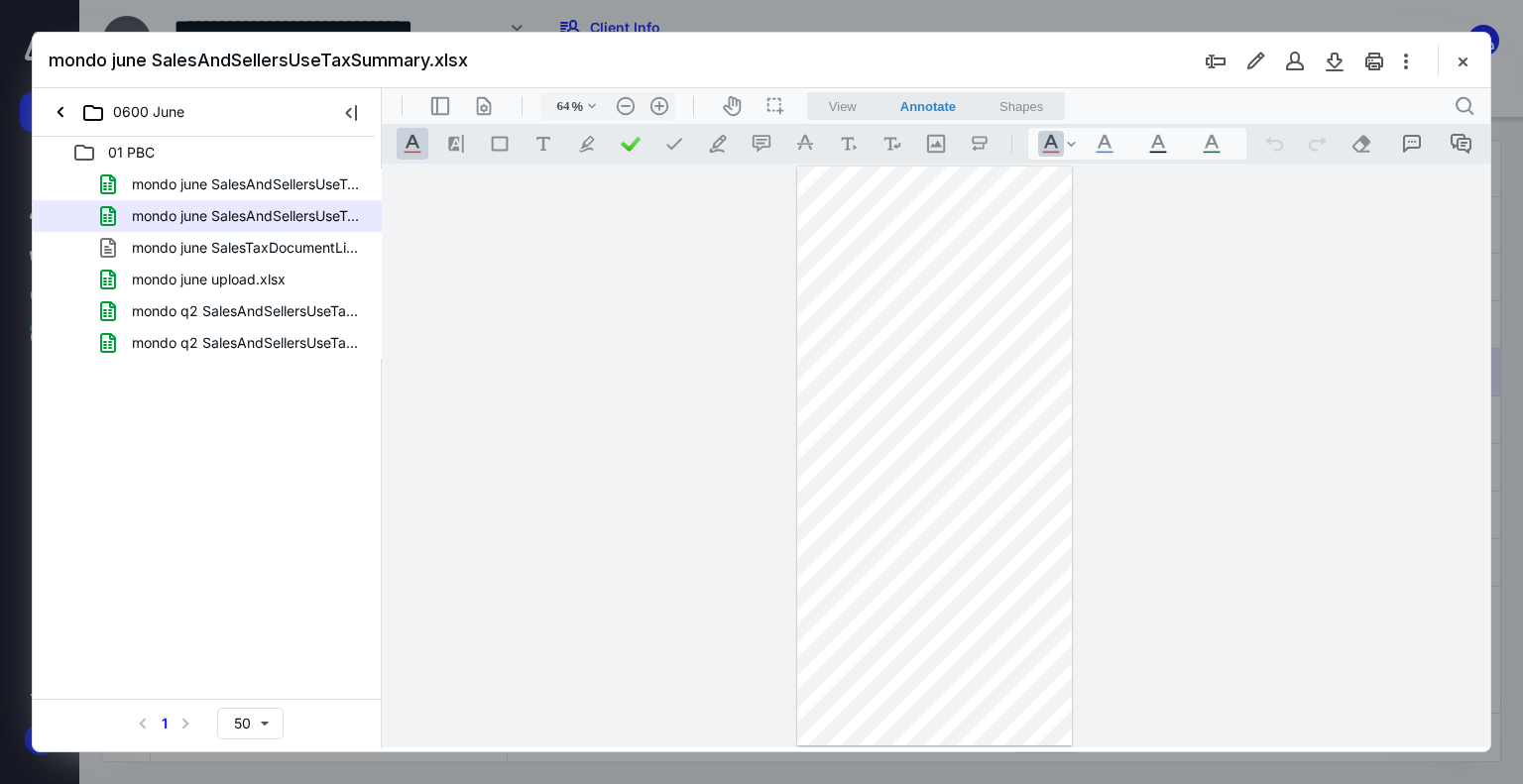 click on "mondo june SalesAndSellersUseTaxSummary.xlsx" at bounding box center [762, 60] 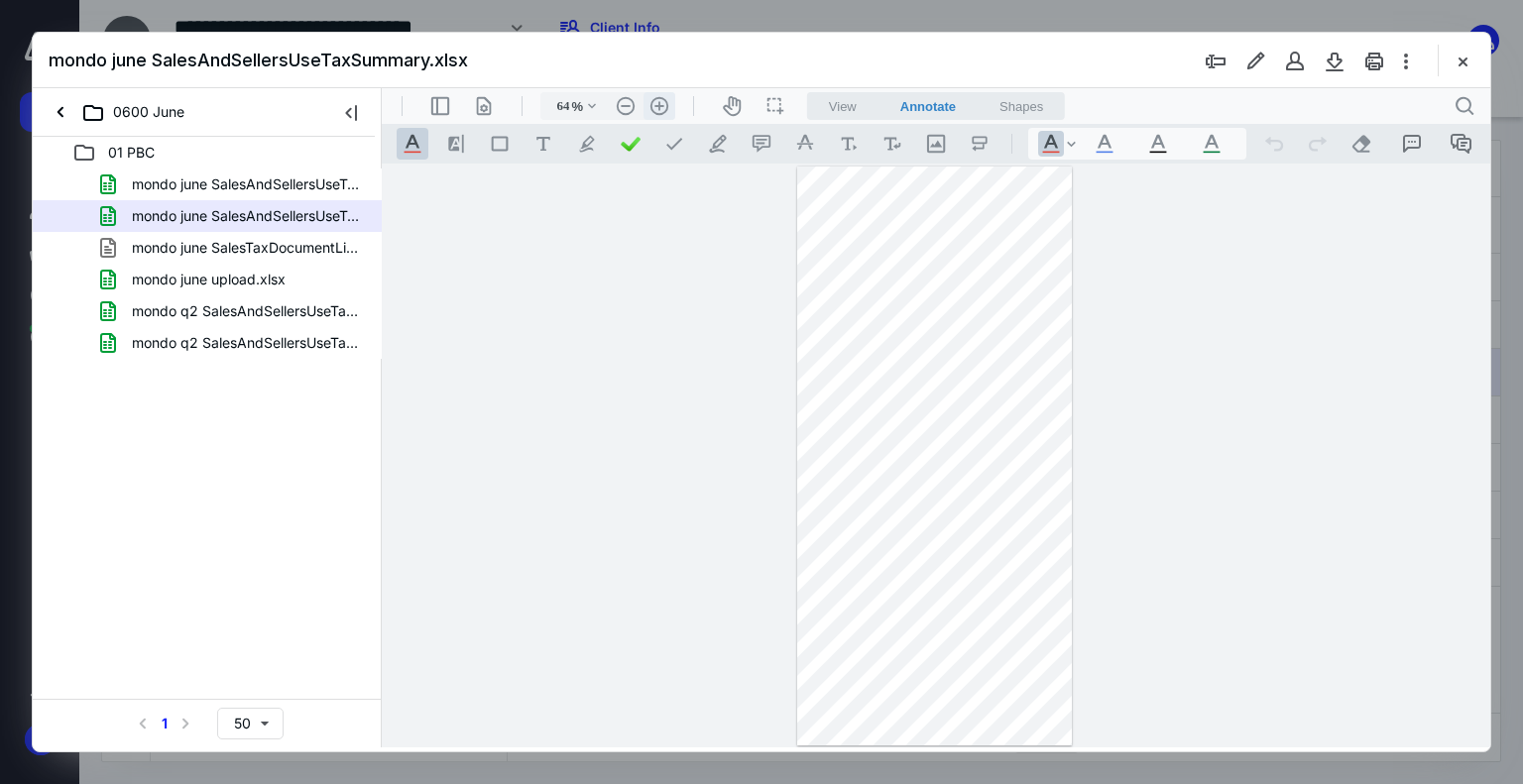 click on ".cls-1{fill:#abb0c4;} icon - header - zoom - in - line" at bounding box center (659, 106) 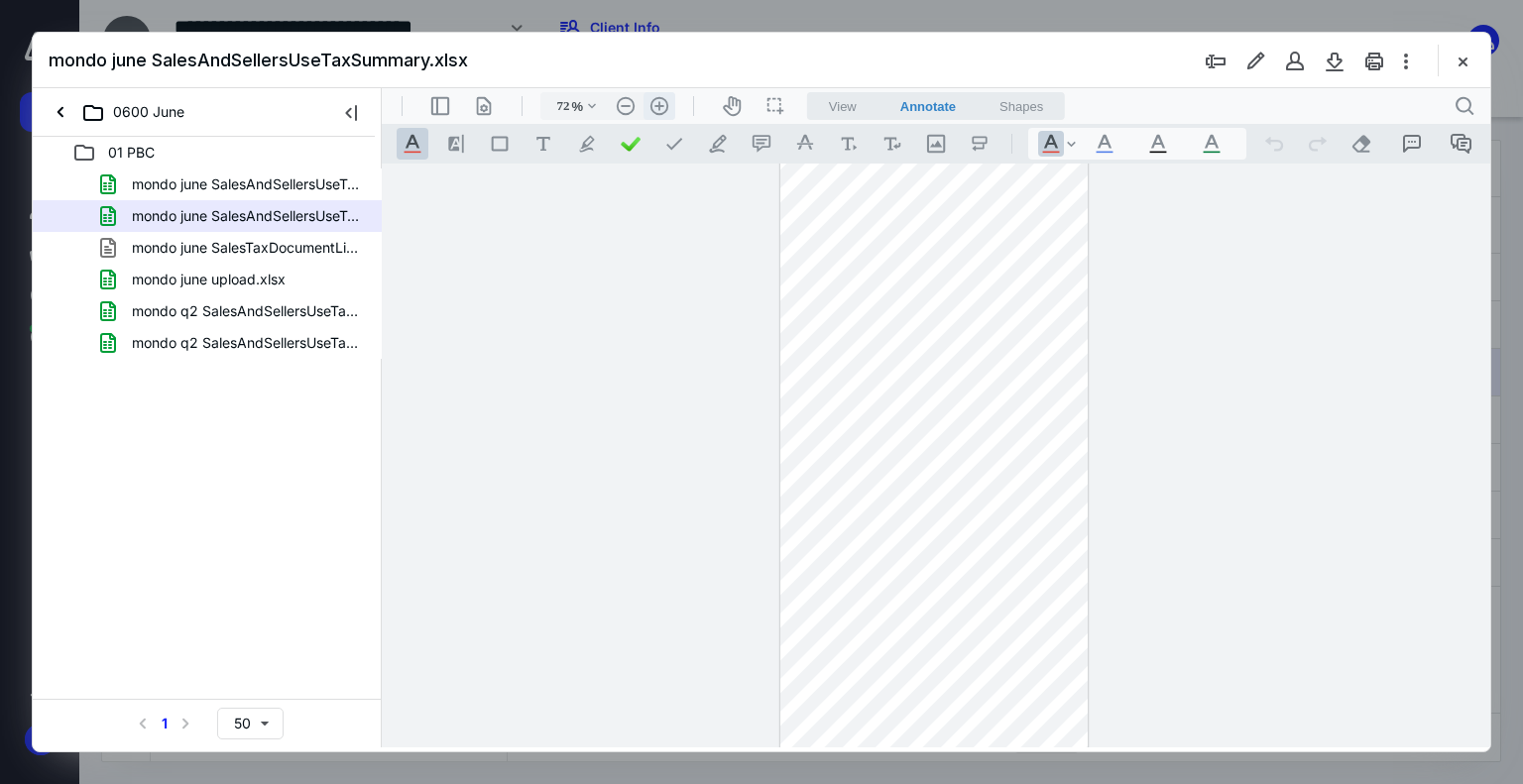 click on ".cls-1{fill:#abb0c4;} icon - header - zoom - in - line" at bounding box center [659, 106] 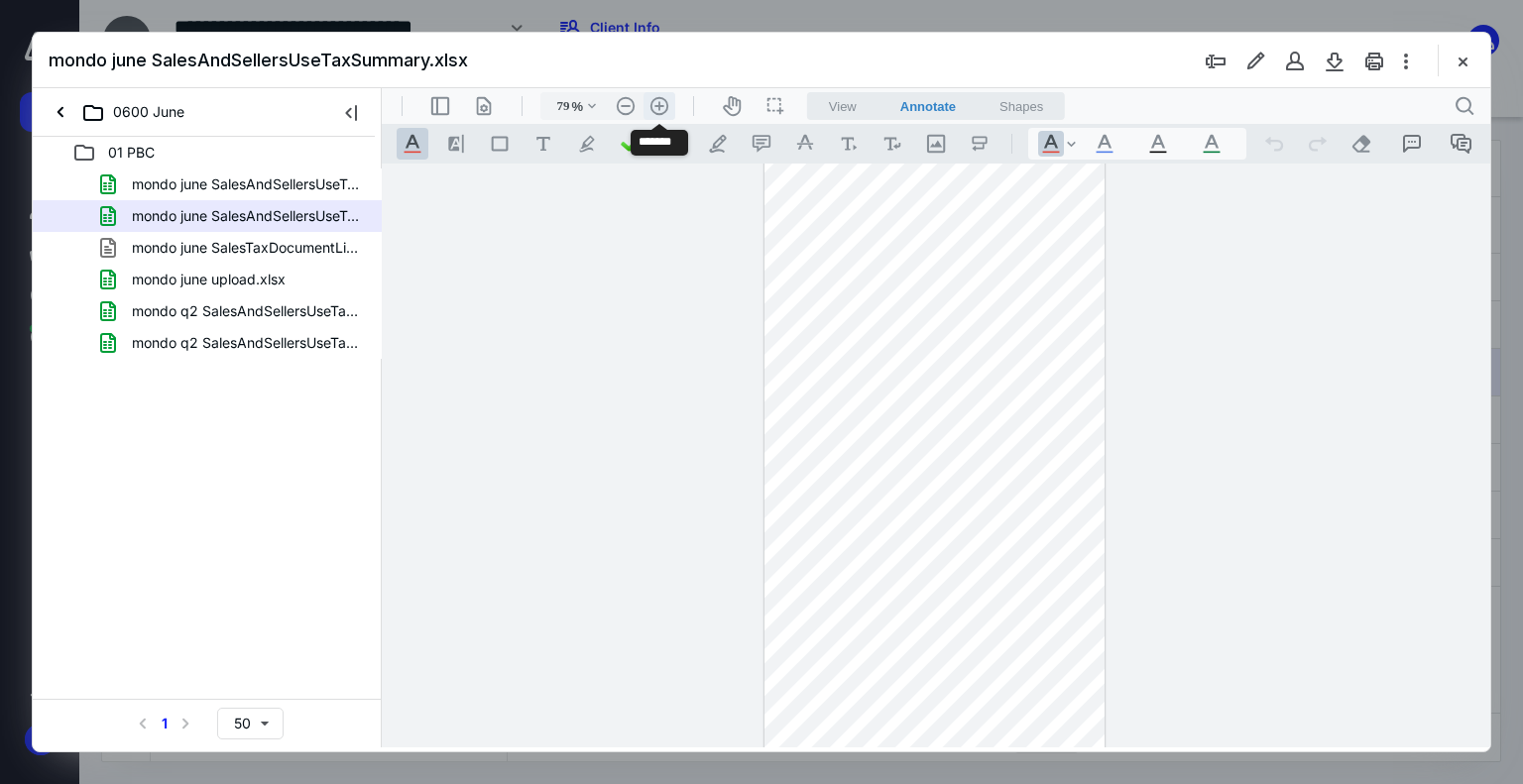 click on ".cls-1{fill:#abb0c4;} icon - header - zoom - in - line" at bounding box center (659, 106) 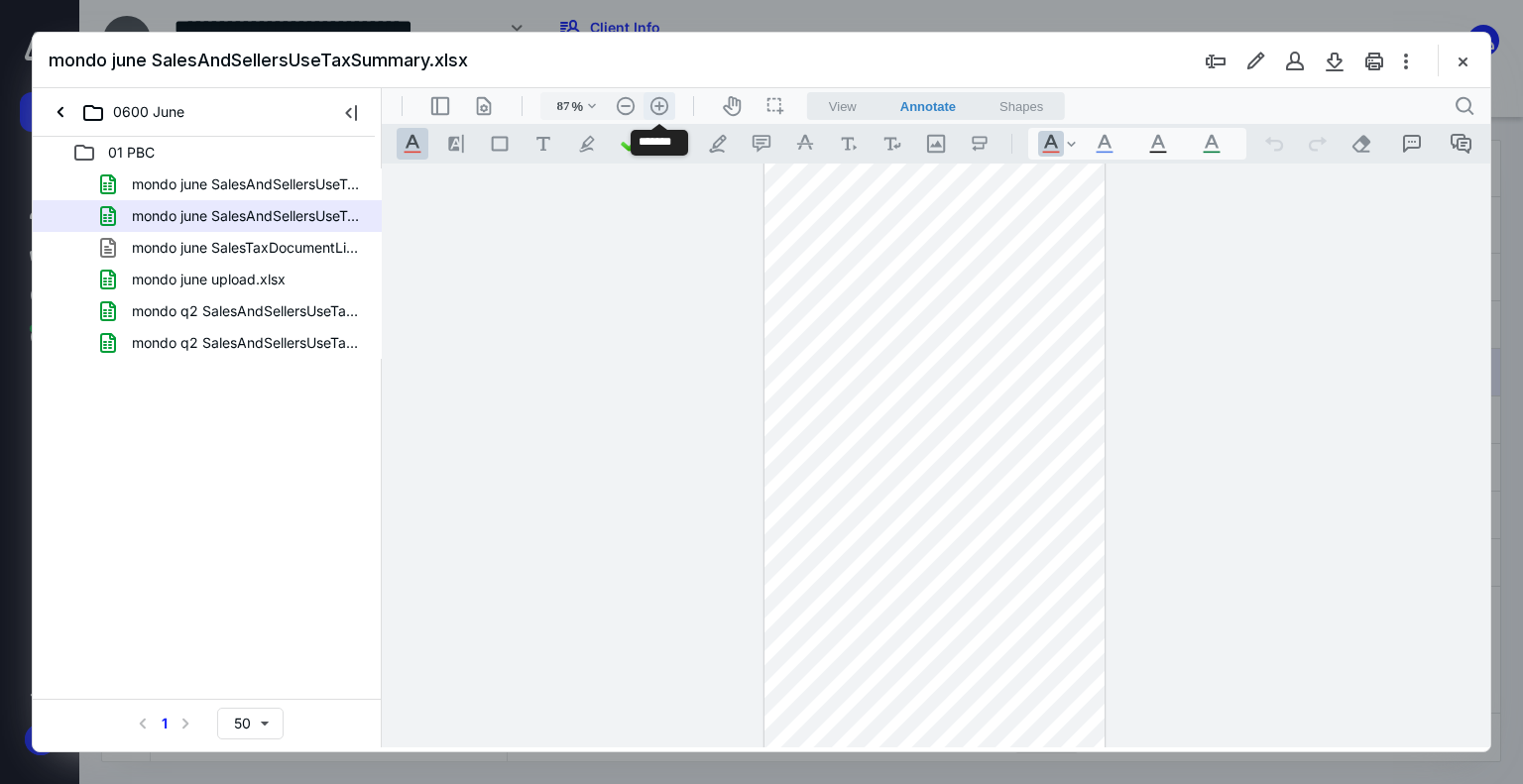 click on ".cls-1{fill:#abb0c4;} icon - header - zoom - in - line" at bounding box center [659, 106] 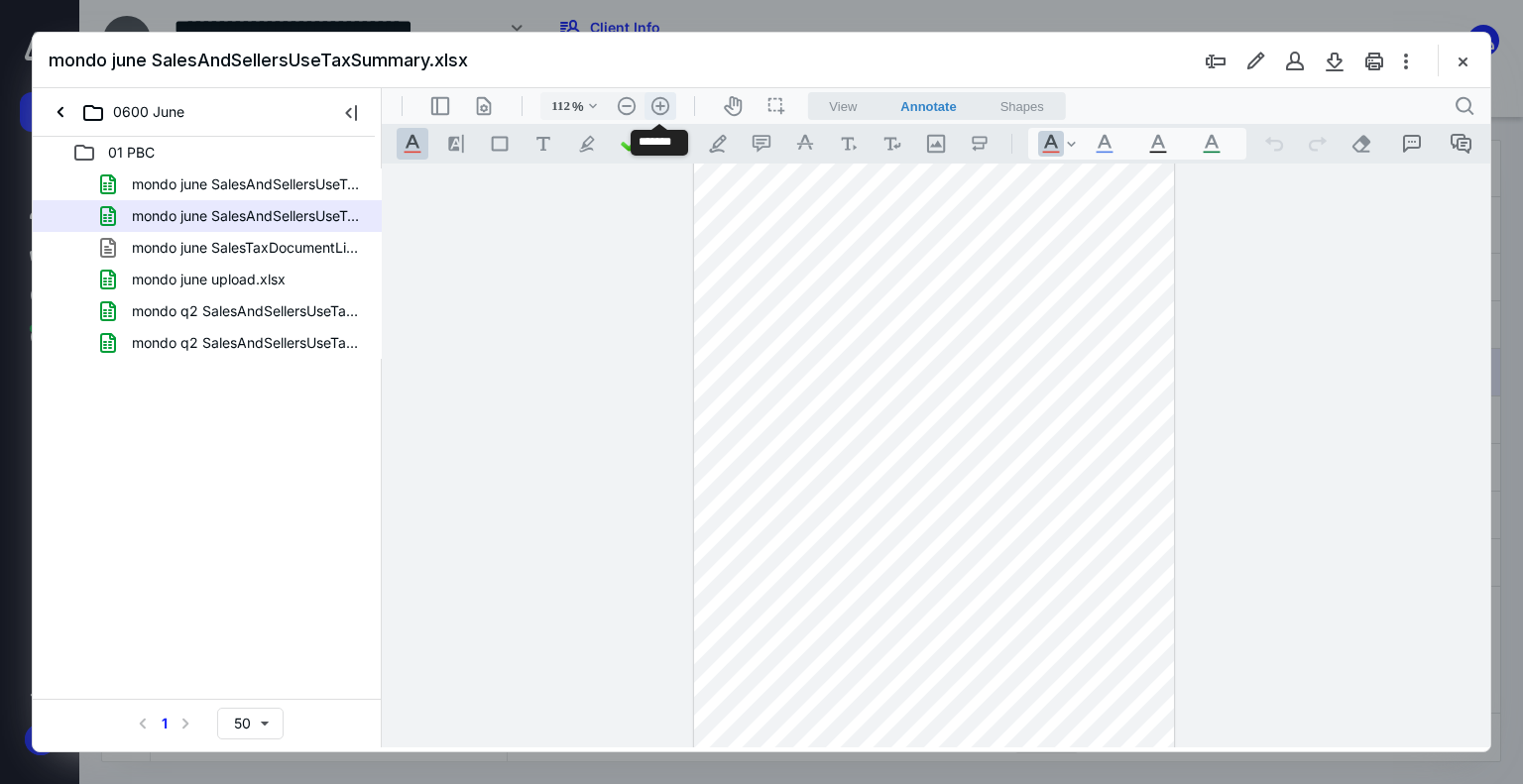 click on ".cls-1{fill:#abb0c4;} icon - header - zoom - in - line" at bounding box center (660, 106) 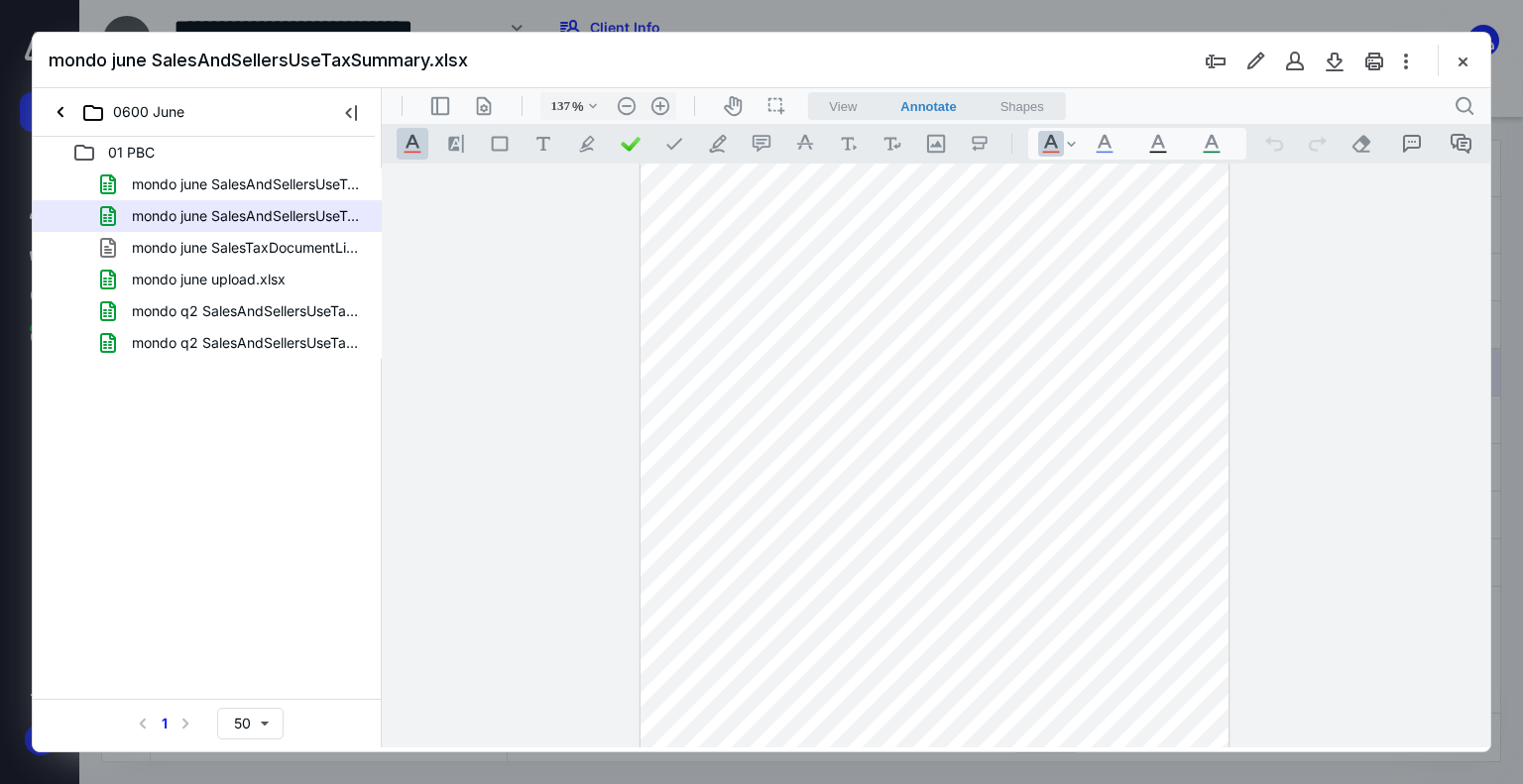scroll, scrollTop: 488, scrollLeft: 0, axis: vertical 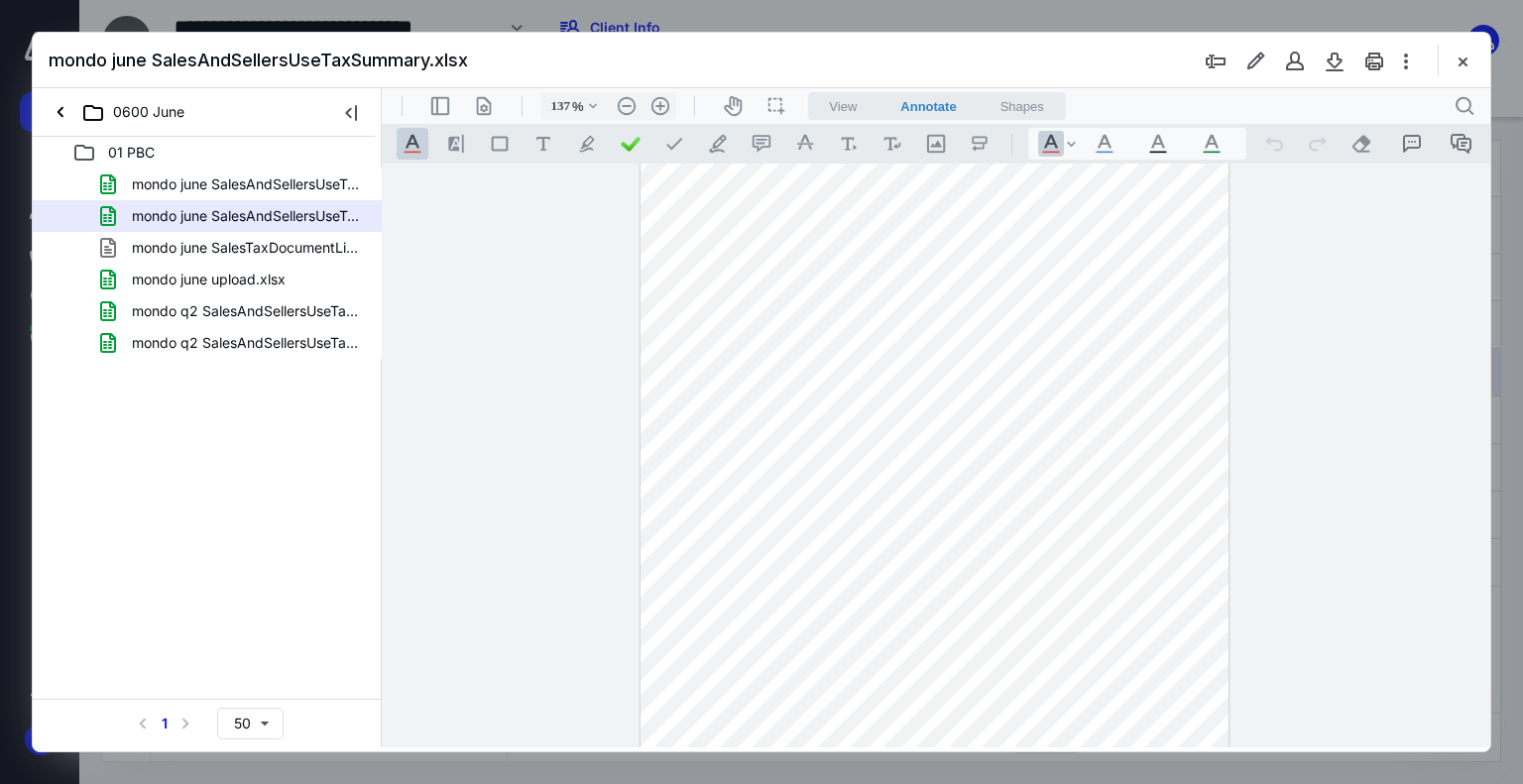 drag, startPoint x: 1132, startPoint y: 484, endPoint x: 1169, endPoint y: 478, distance: 37.48333 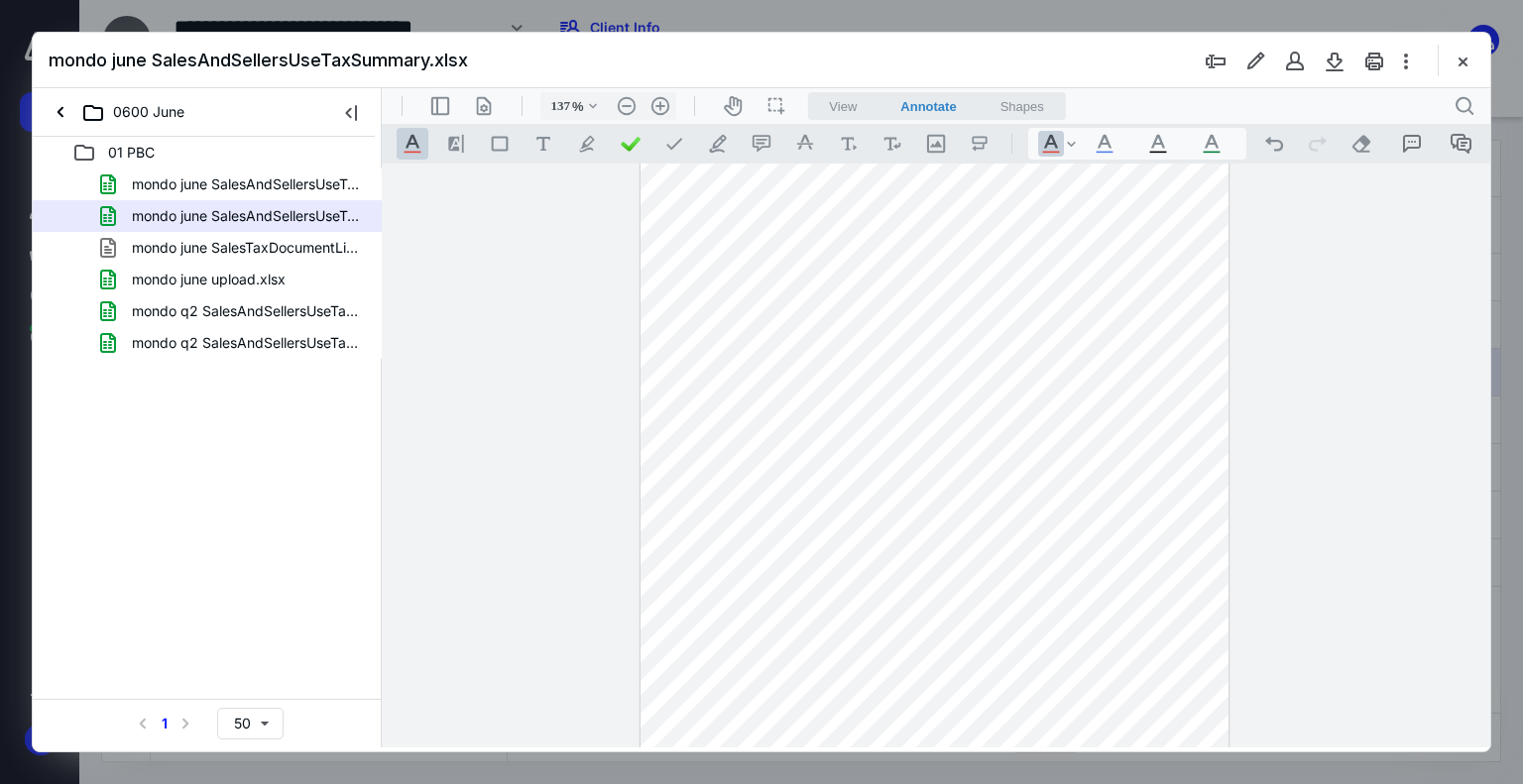drag, startPoint x: 1131, startPoint y: 560, endPoint x: 1169, endPoint y: 565, distance: 38.327536 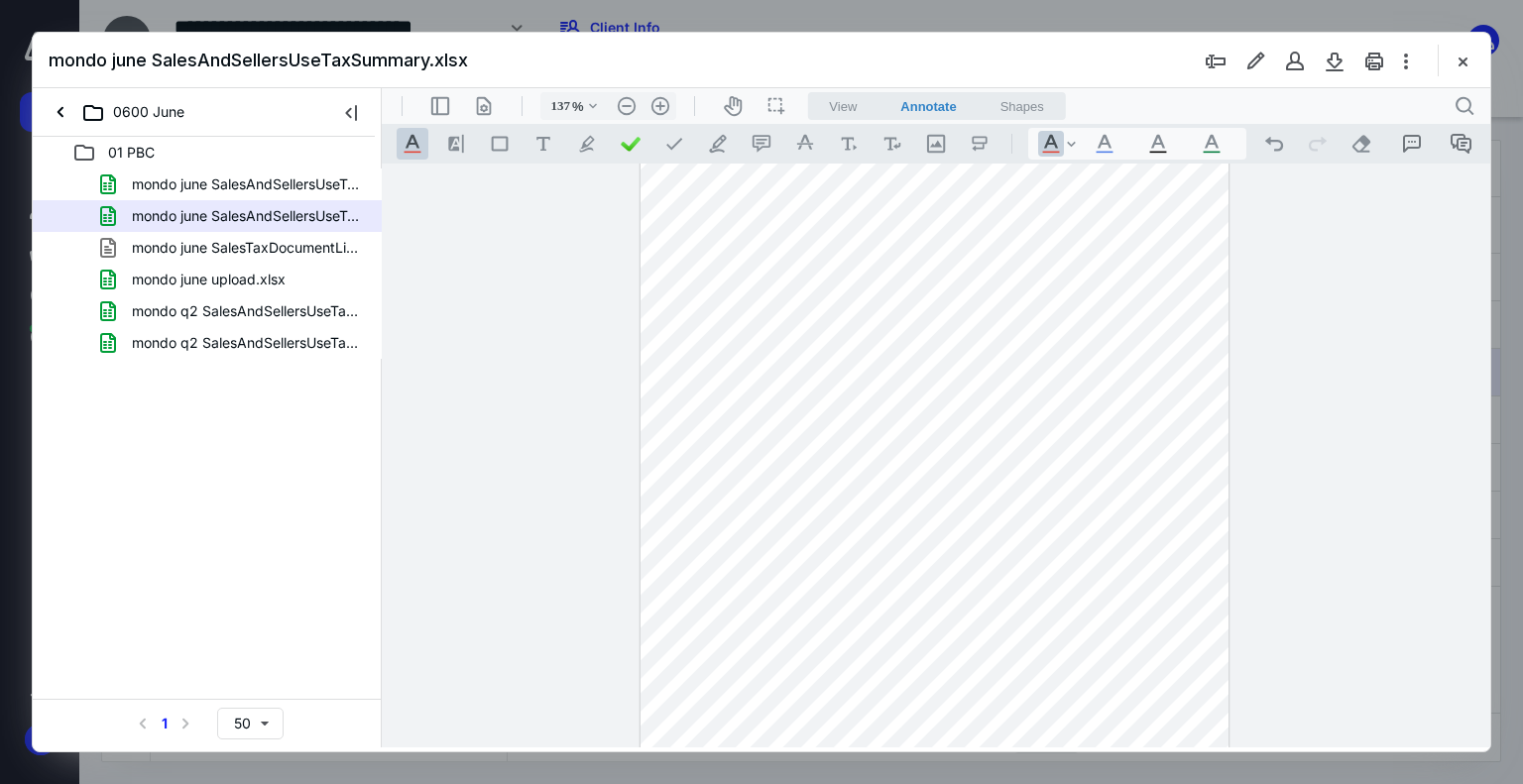 scroll, scrollTop: 587, scrollLeft: 0, axis: vertical 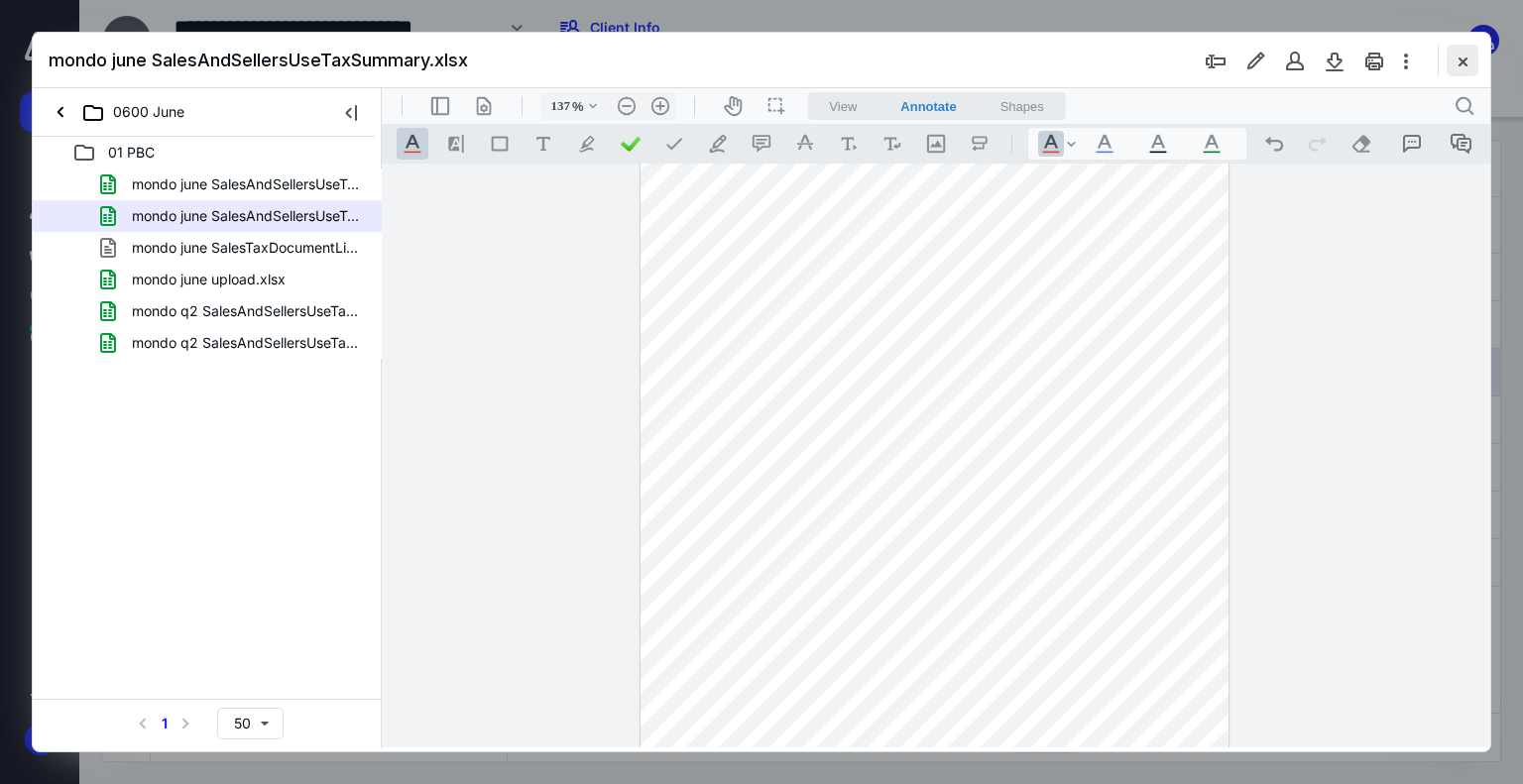 click at bounding box center (1463, 60) 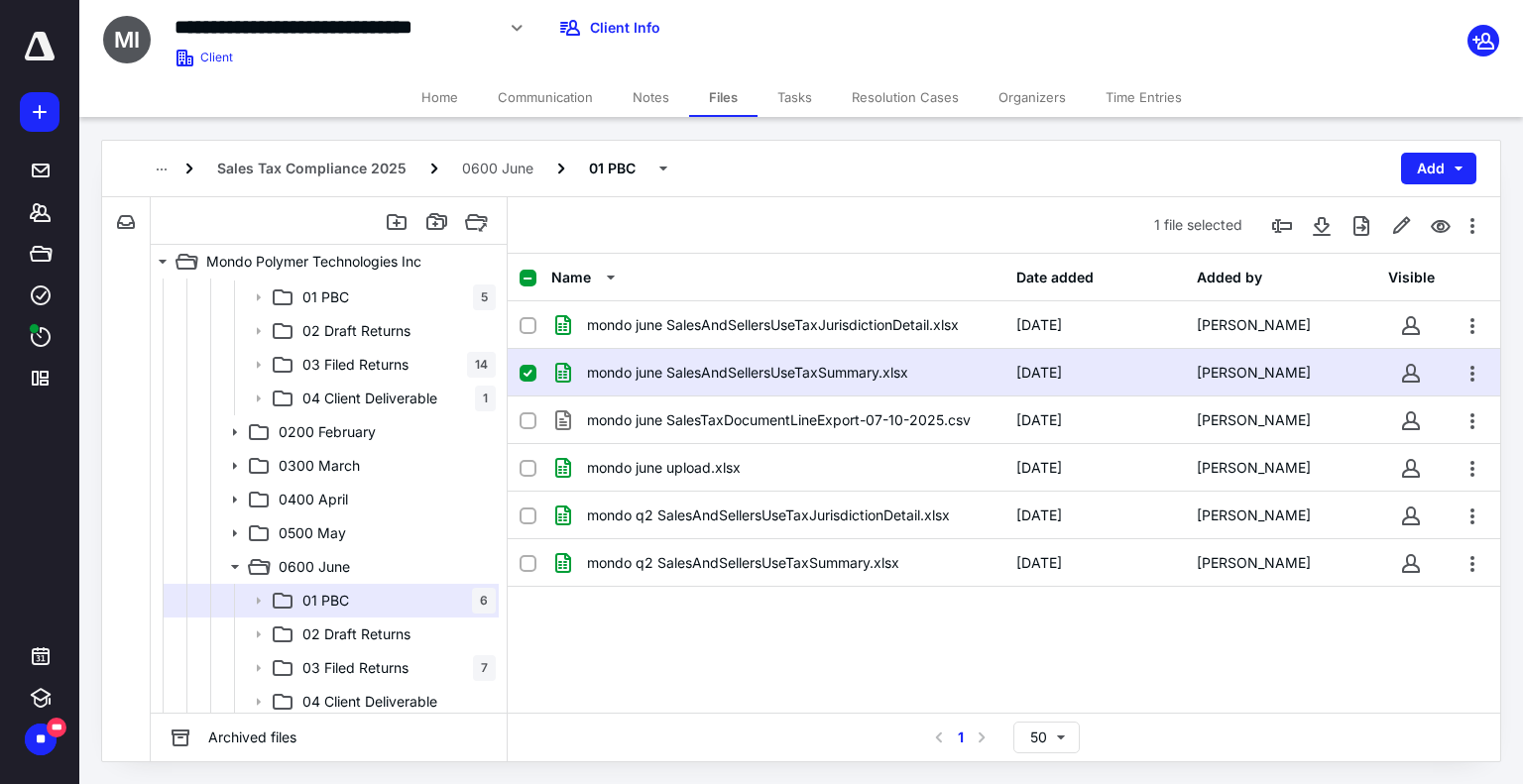 click on "mondo june SalesAndSellersUseTaxSummary.xlsx" at bounding box center (748, 373) 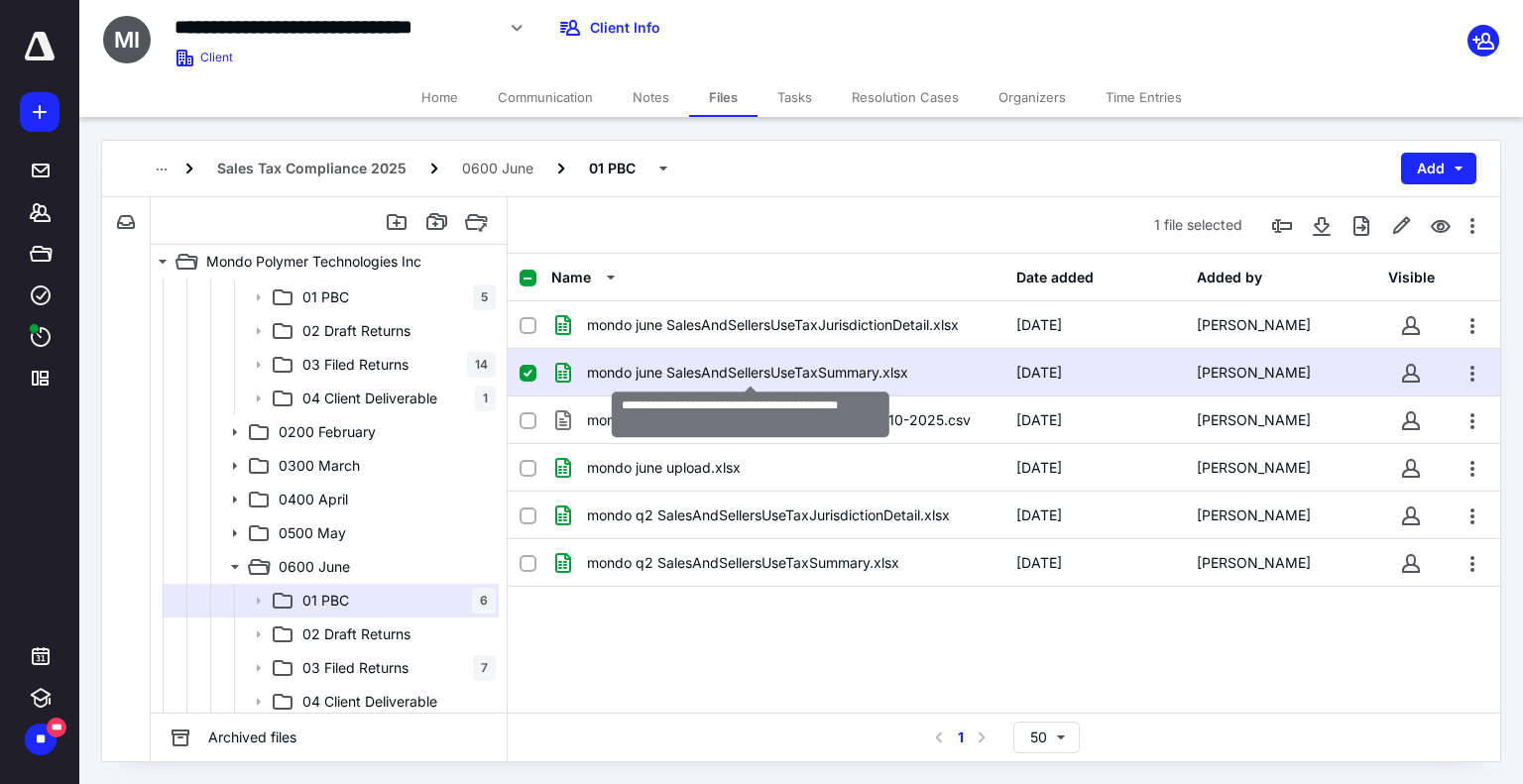 click on "mondo june SalesAndSellersUseTaxSummary.xlsx" at bounding box center [748, 373] 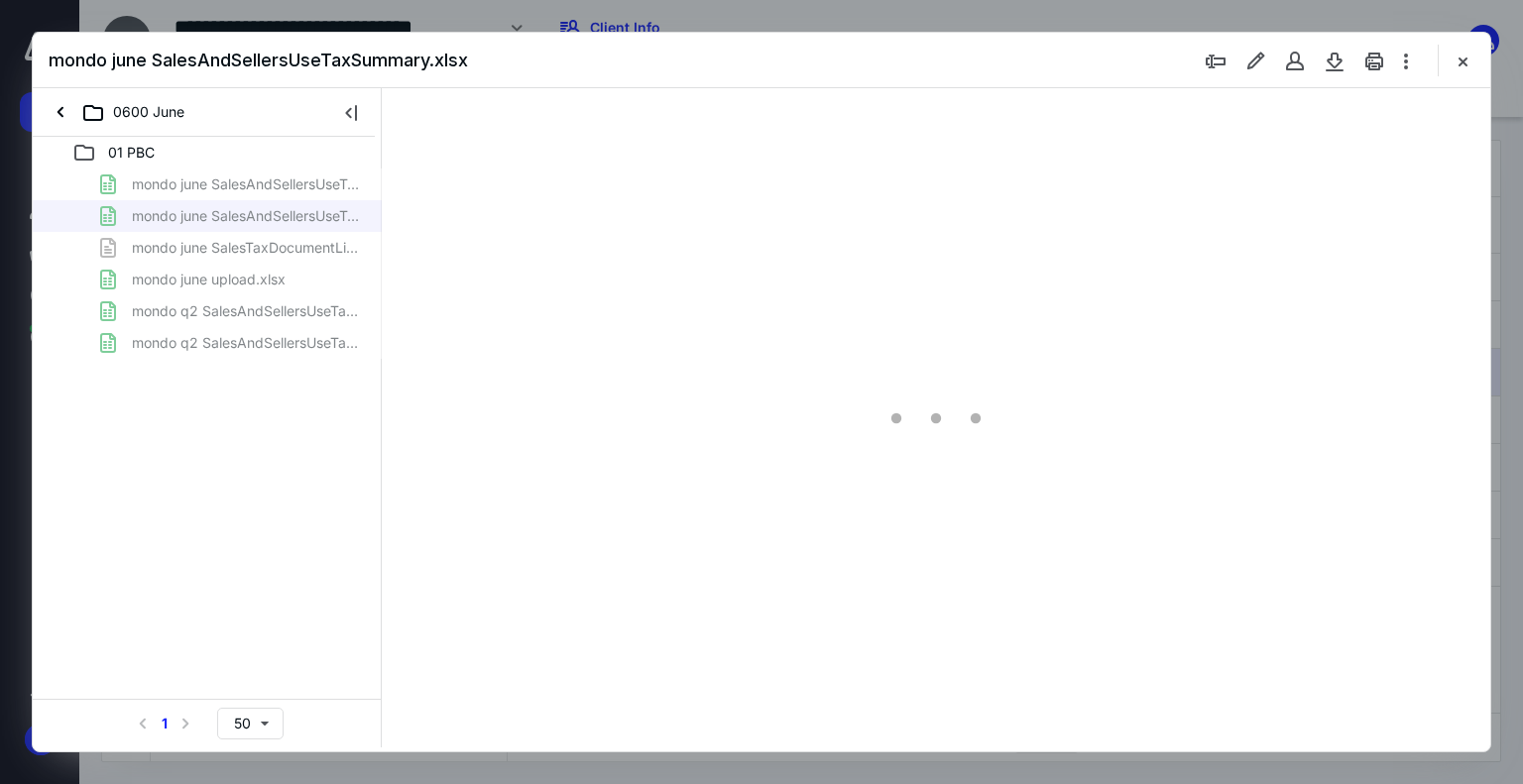 scroll, scrollTop: 0, scrollLeft: 0, axis: both 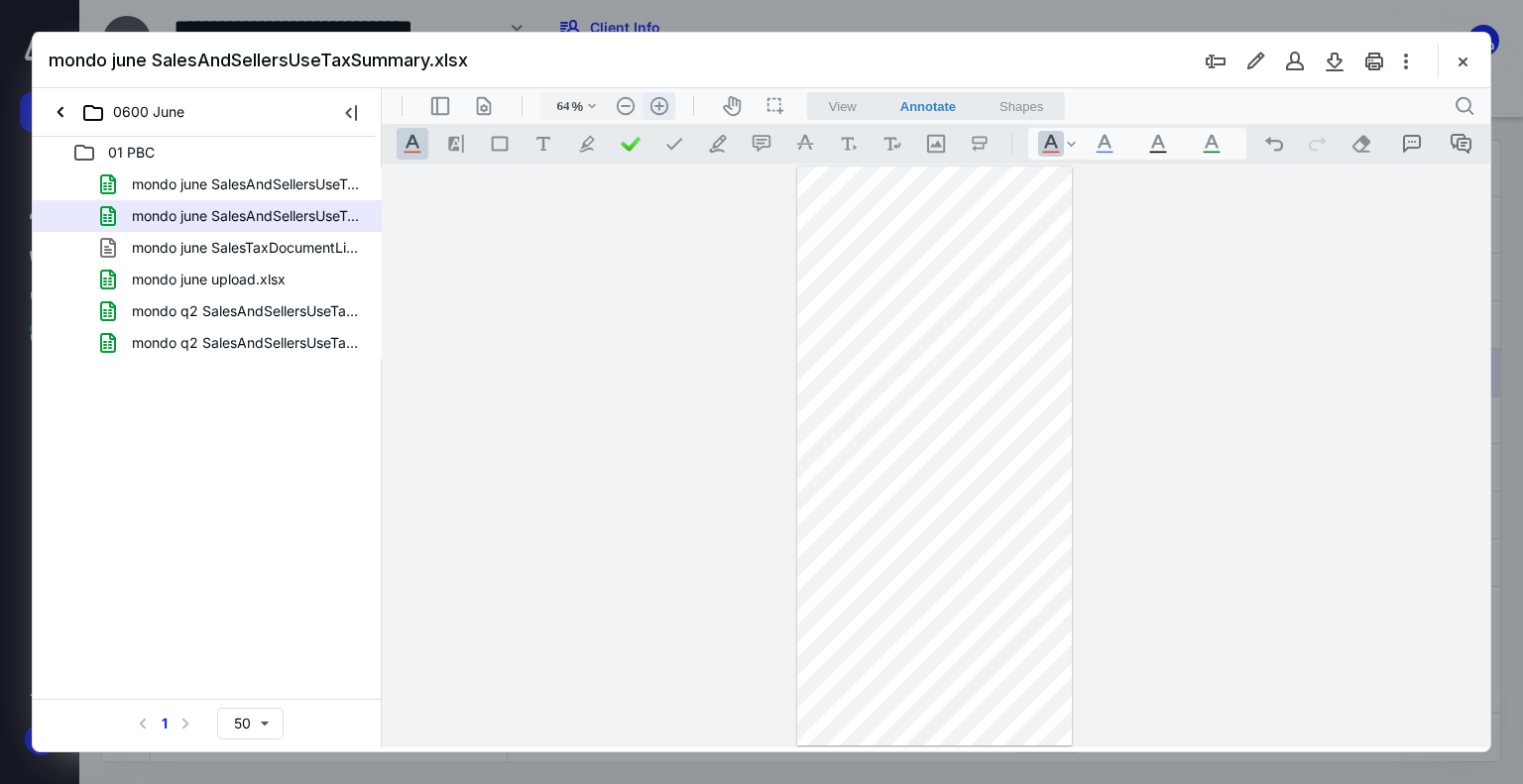 click on ".cls-1{fill:#abb0c4;} icon - header - zoom - in - line" at bounding box center (659, 106) 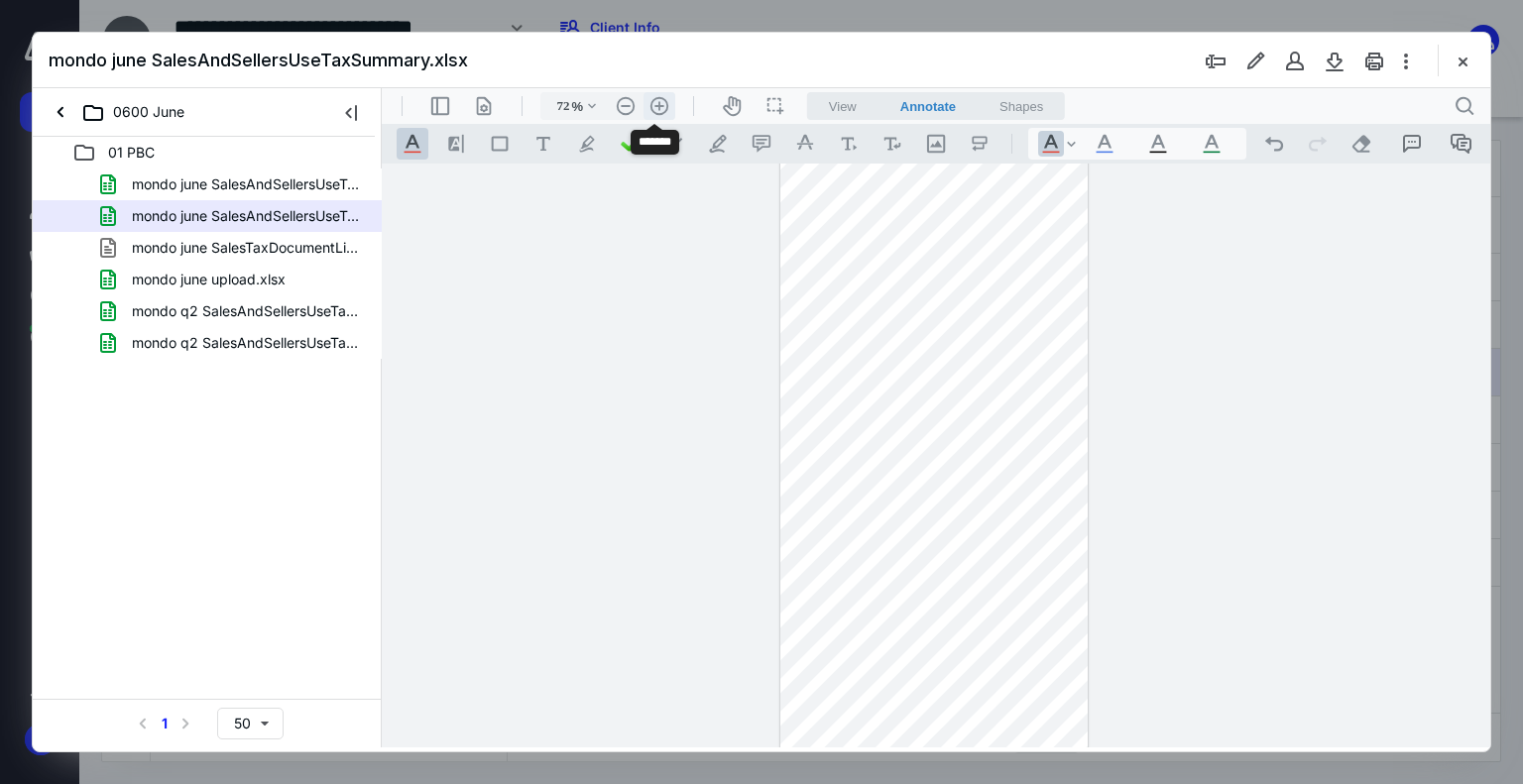 click on ".cls-1{fill:#abb0c4;} icon - header - zoom - in - line" at bounding box center [659, 106] 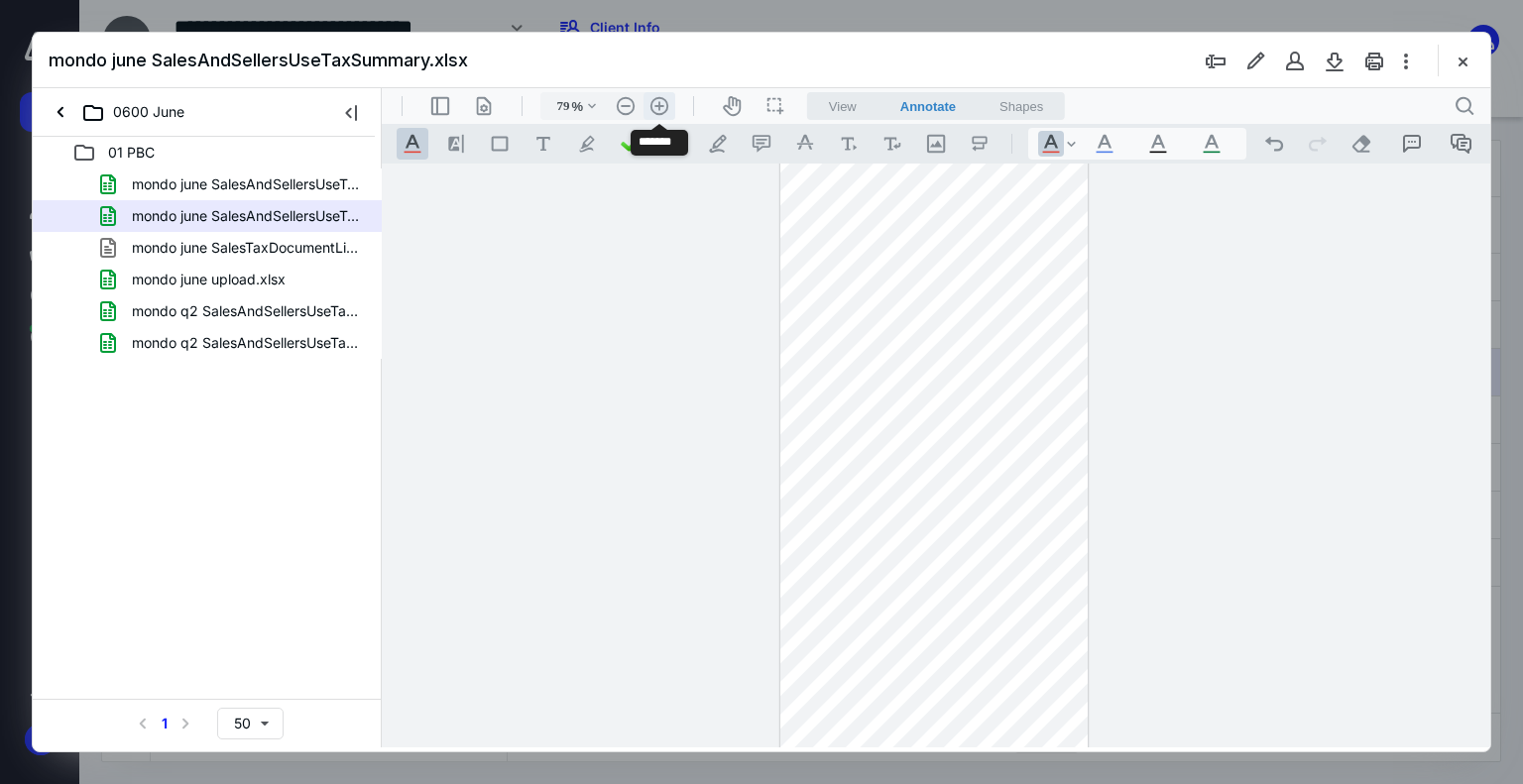 click on ".cls-1{fill:#abb0c4;} icon - header - zoom - in - line" at bounding box center [659, 106] 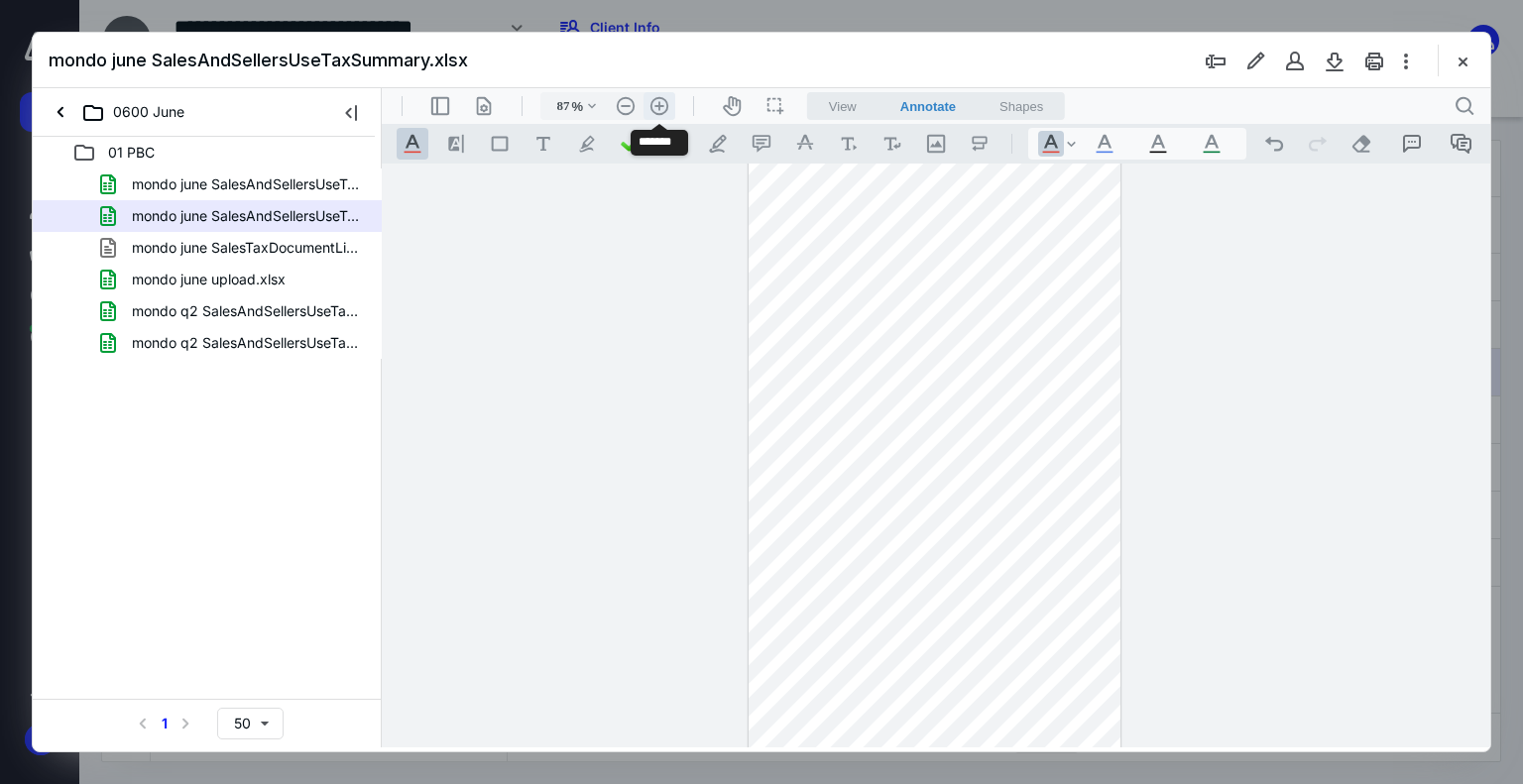 click on ".cls-1{fill:#abb0c4;} icon - header - zoom - in - line" at bounding box center [659, 106] 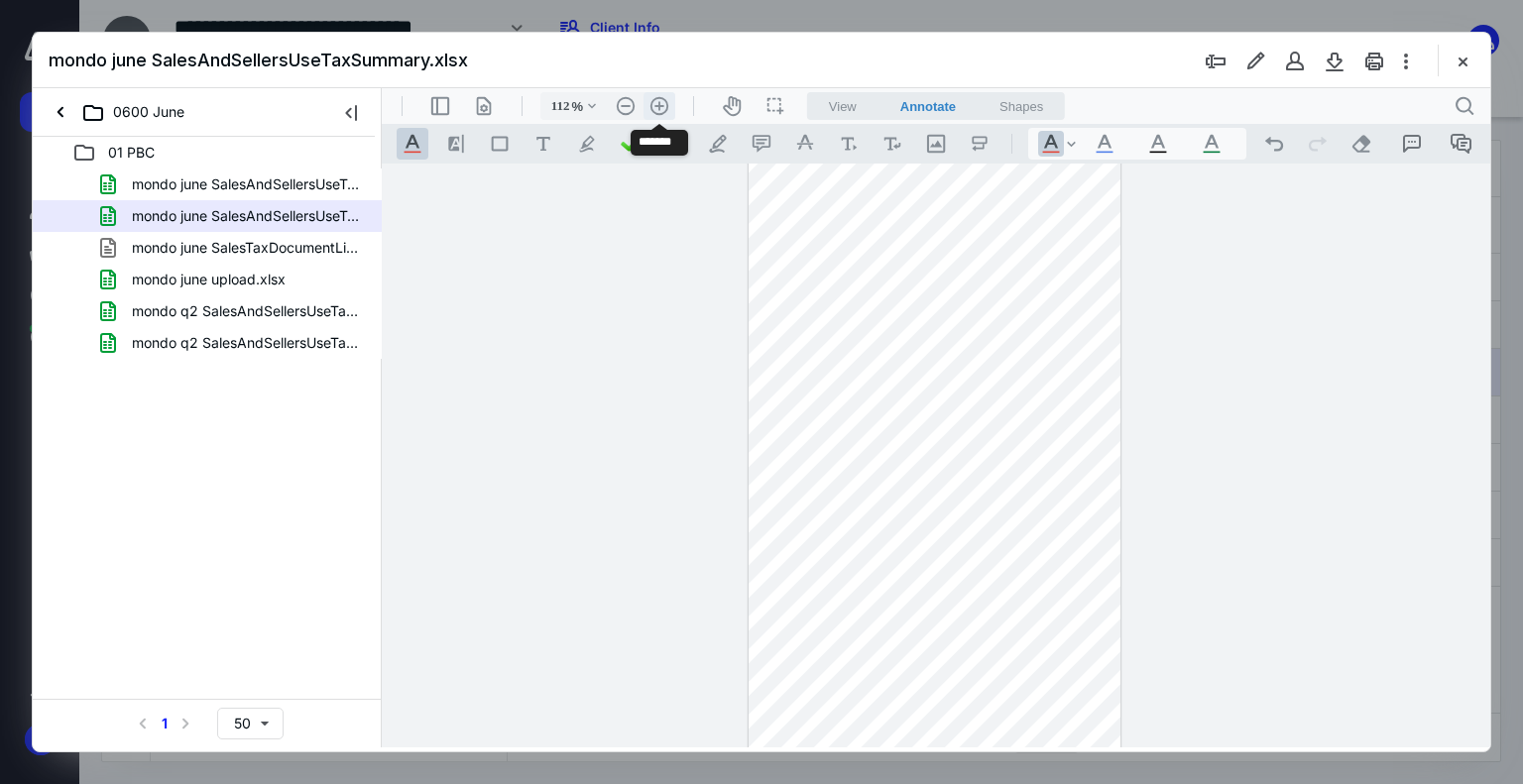 click on ".cls-1{fill:#abb0c4;} icon - header - zoom - in - line" at bounding box center (659, 106) 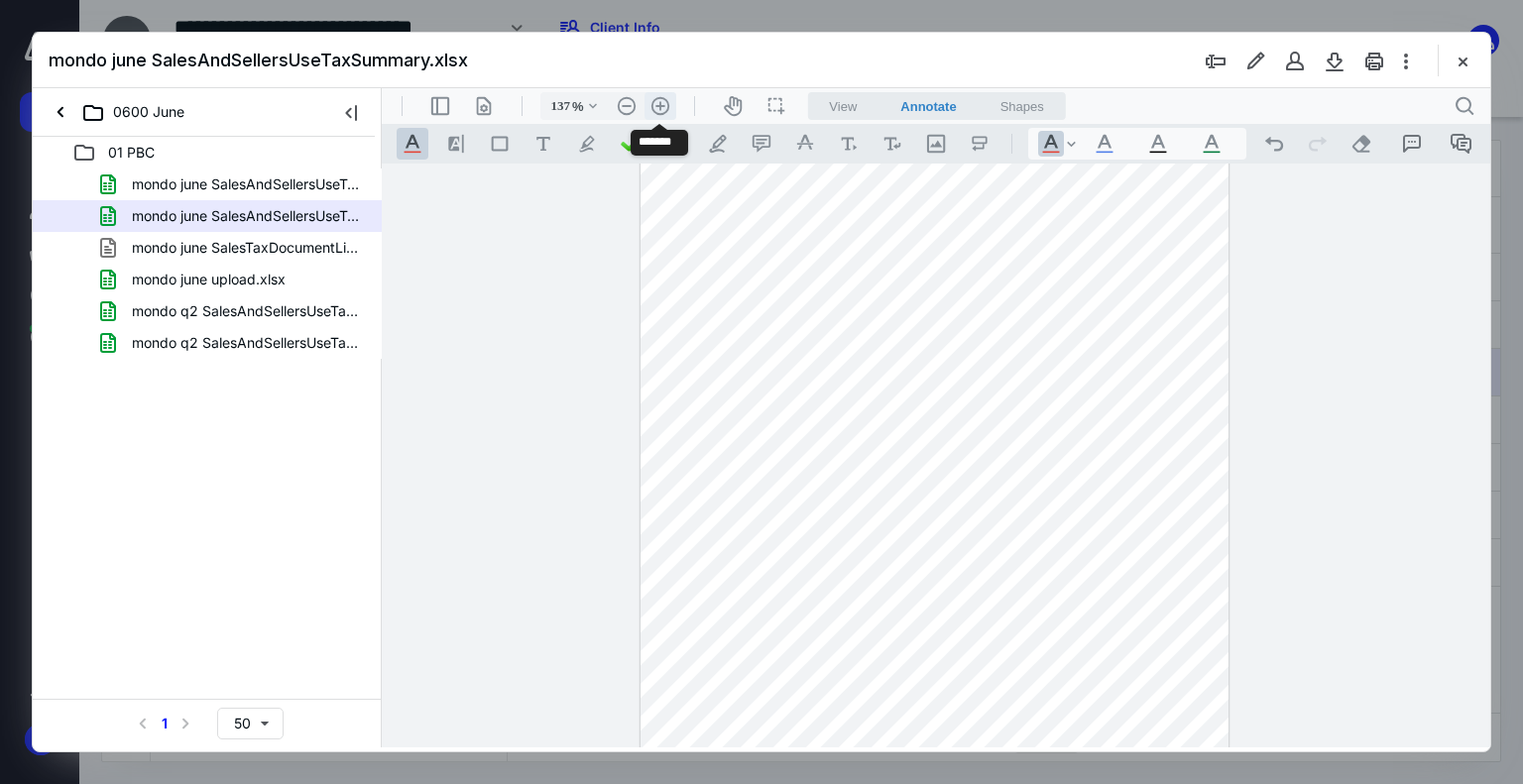 scroll, scrollTop: 289, scrollLeft: 0, axis: vertical 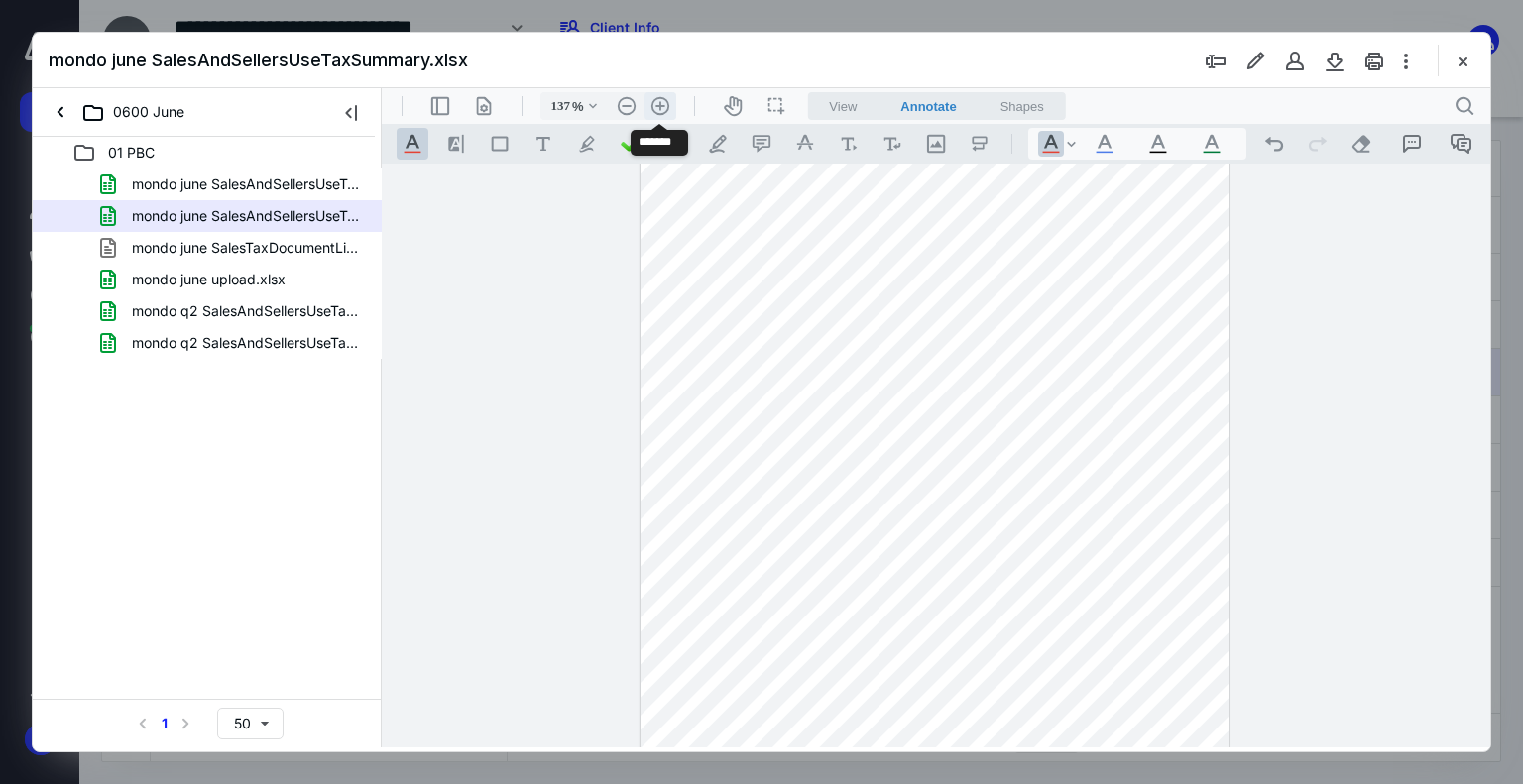 click on ".cls-1{fill:#abb0c4;} icon - header - zoom - in - line" at bounding box center (660, 106) 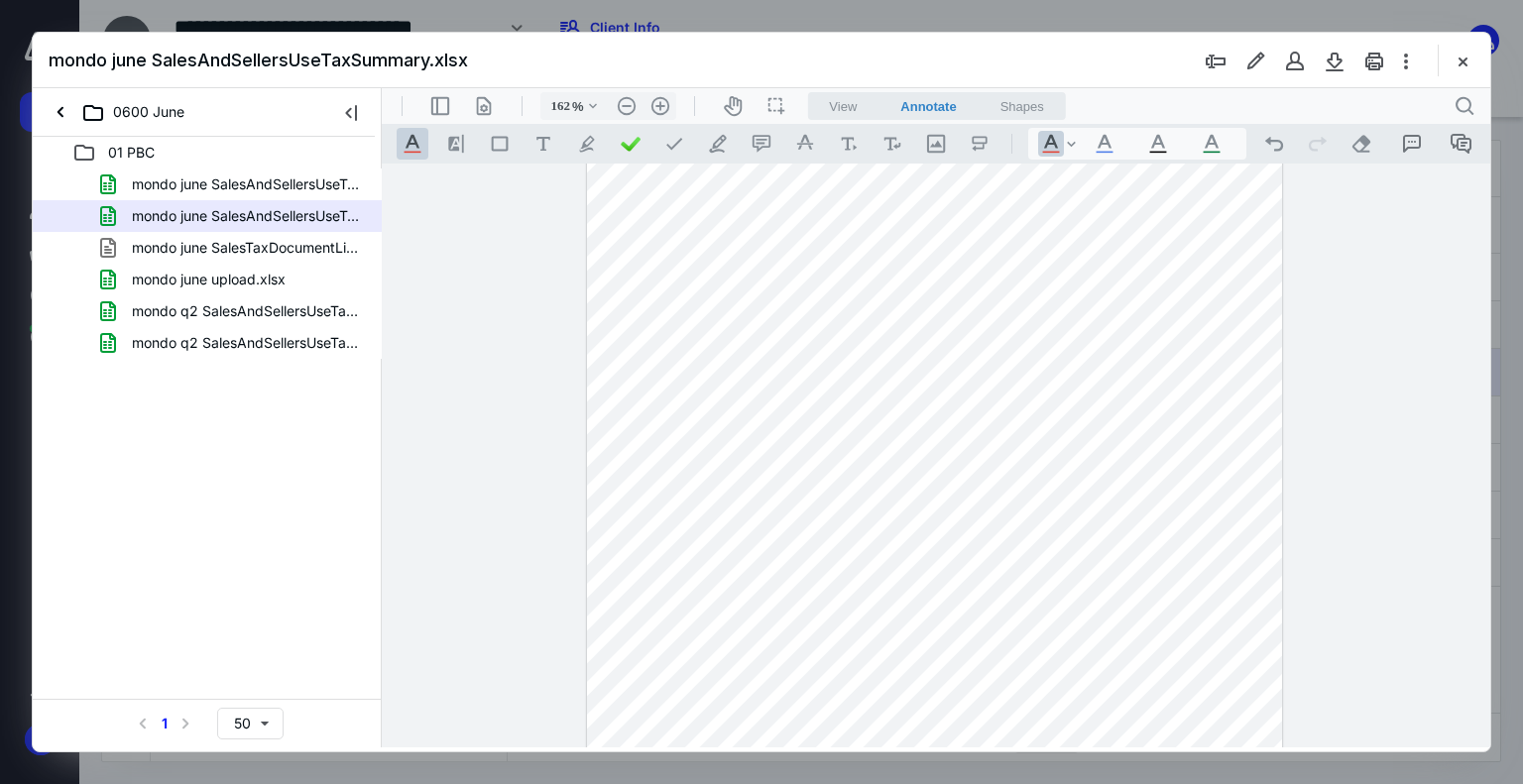 scroll, scrollTop: 687, scrollLeft: 0, axis: vertical 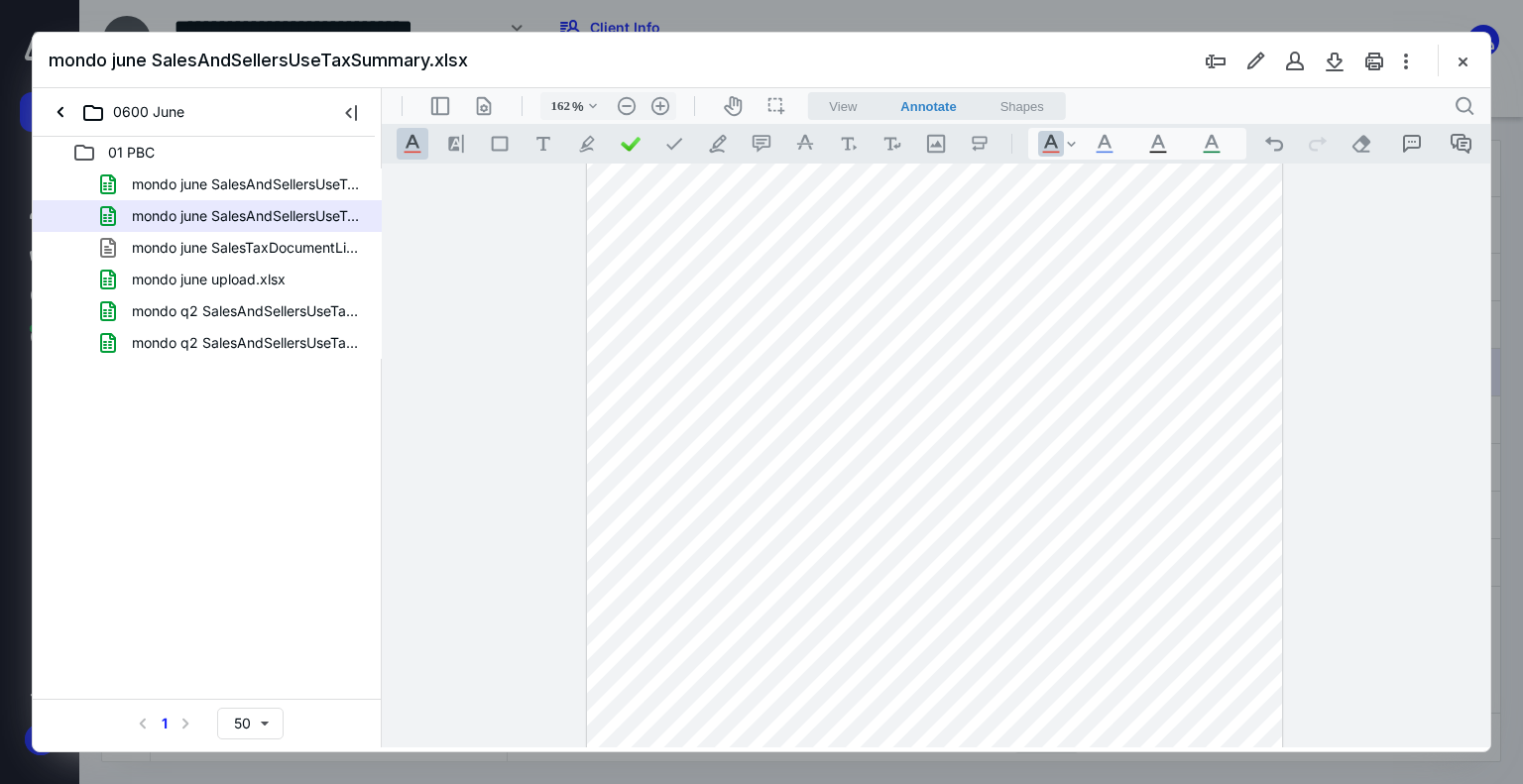 drag, startPoint x: 1154, startPoint y: 655, endPoint x: 1209, endPoint y: 655, distance: 55 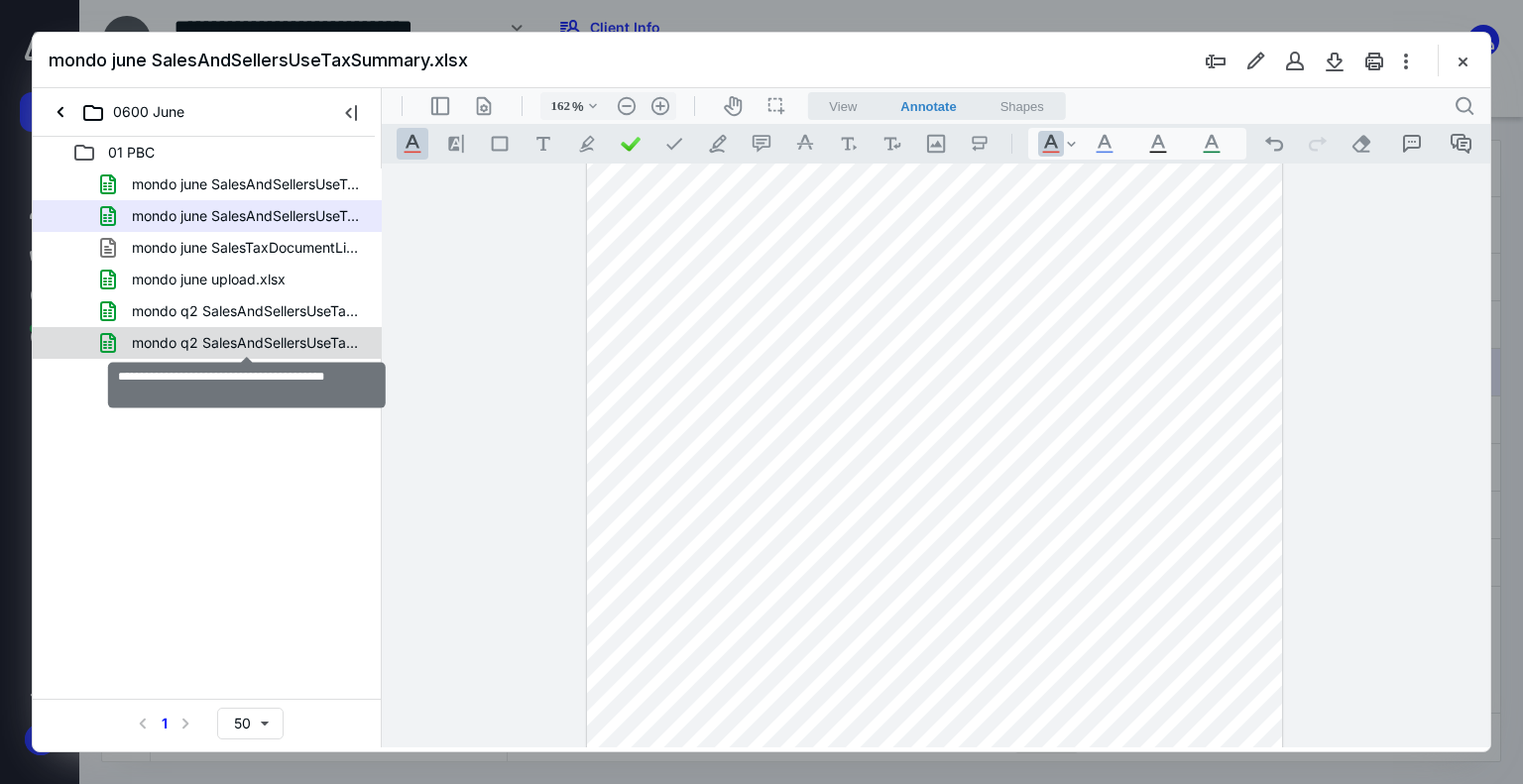 click on "mondo q2 SalesAndSellersUseTaxSummary.xlsx" at bounding box center [247, 343] 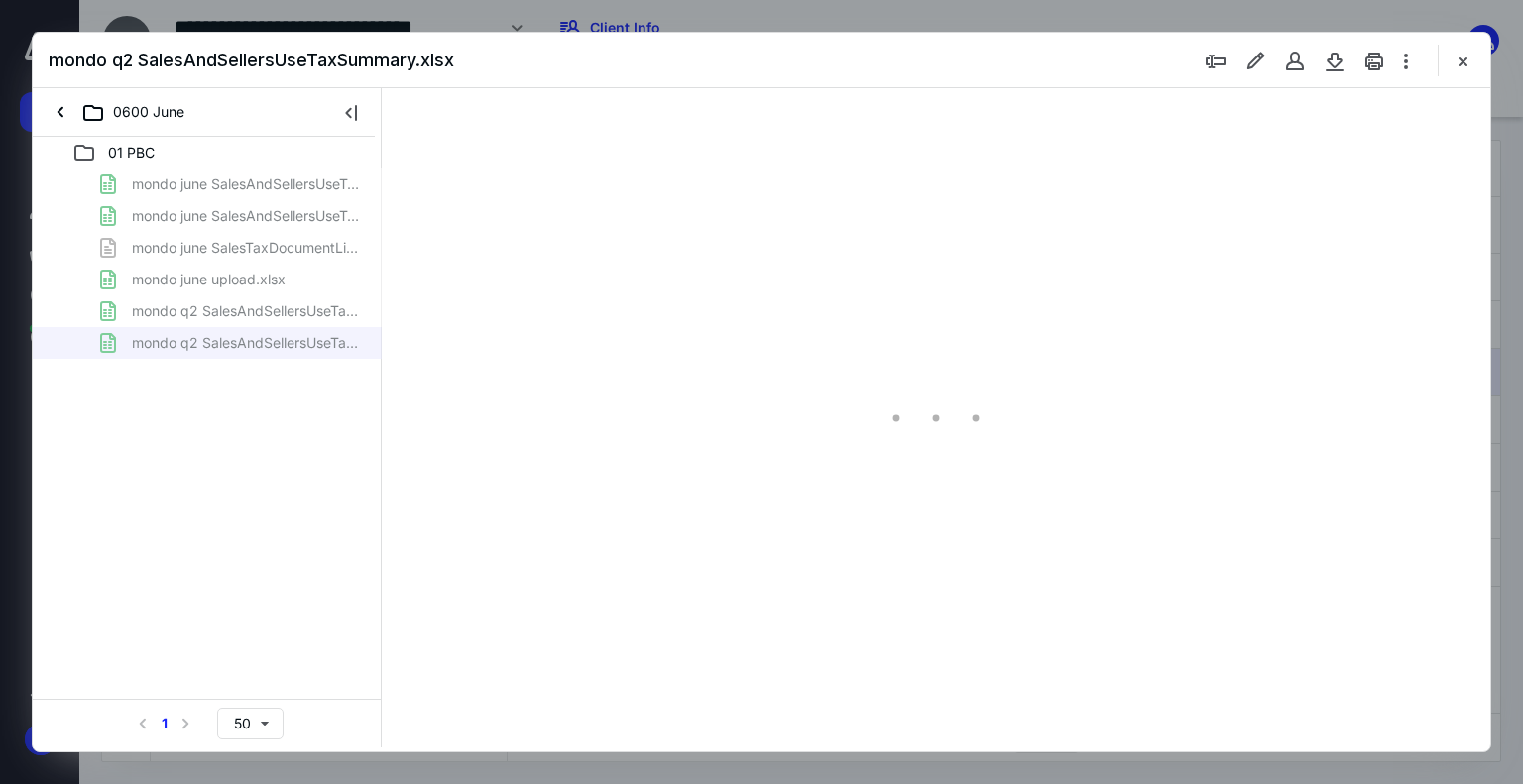 scroll, scrollTop: 0, scrollLeft: 0, axis: both 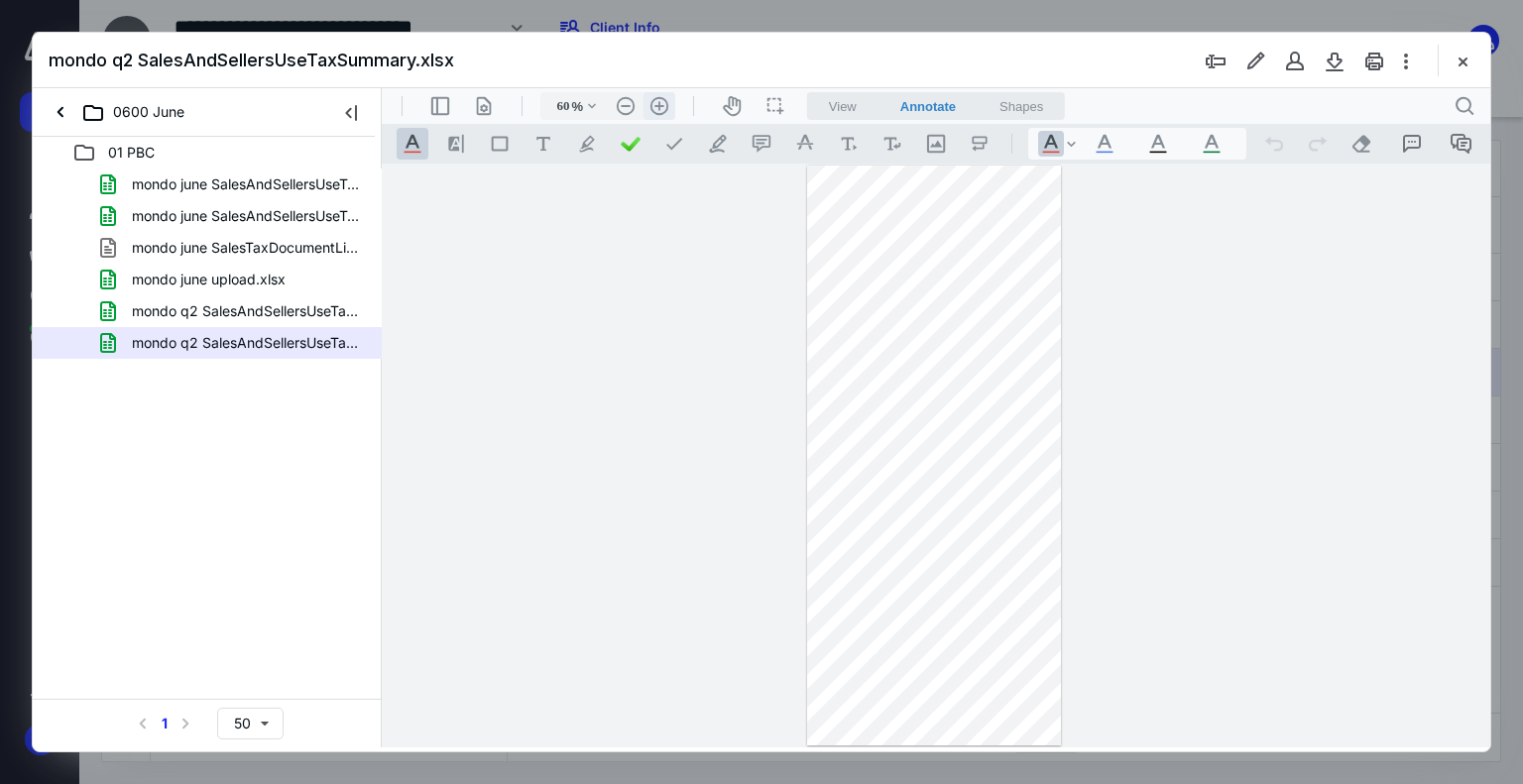 click on ".cls-1{fill:#abb0c4;} icon - header - zoom - in - line" at bounding box center [659, 106] 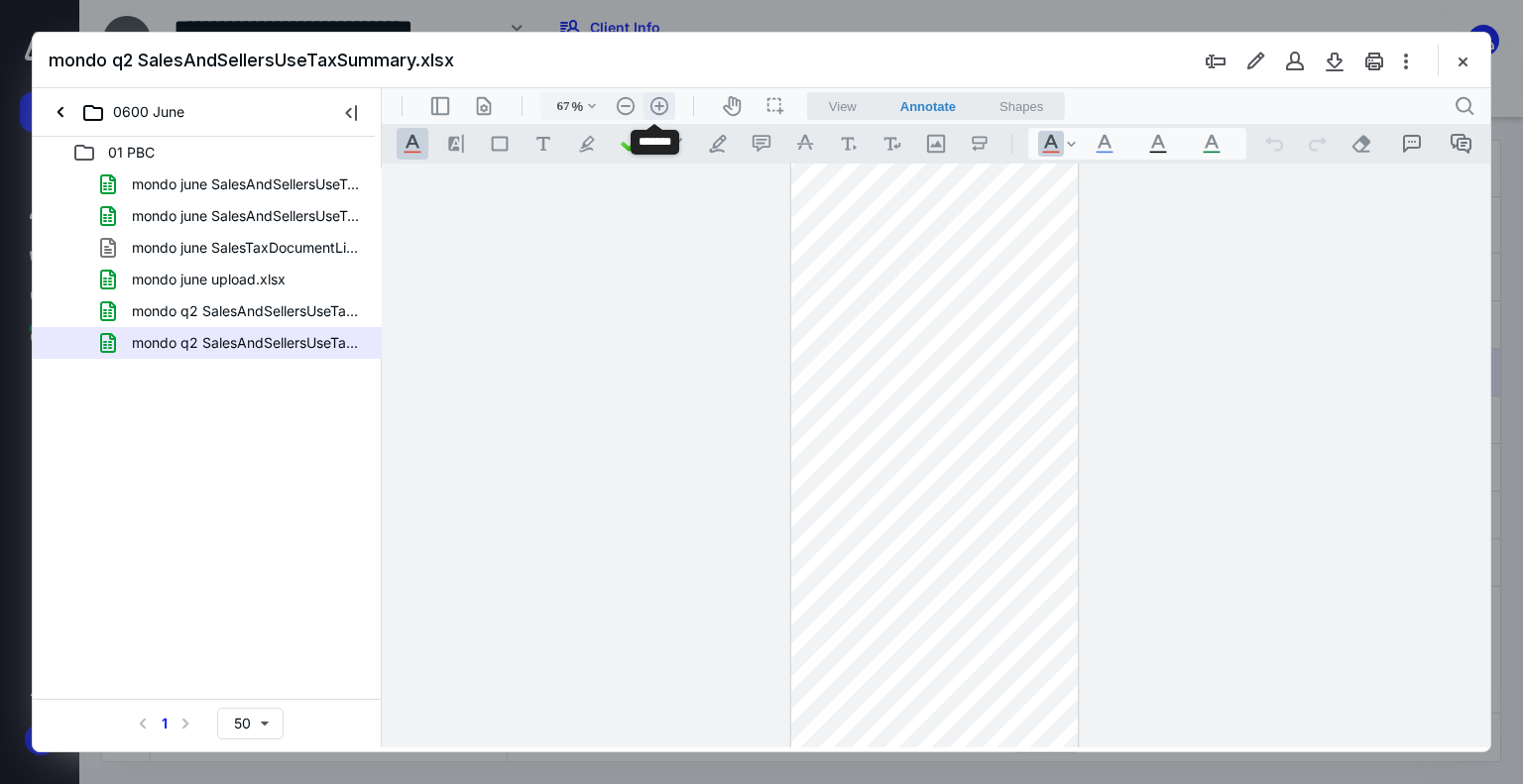 click on ".cls-1{fill:#abb0c4;} icon - header - zoom - in - line" at bounding box center [659, 106] 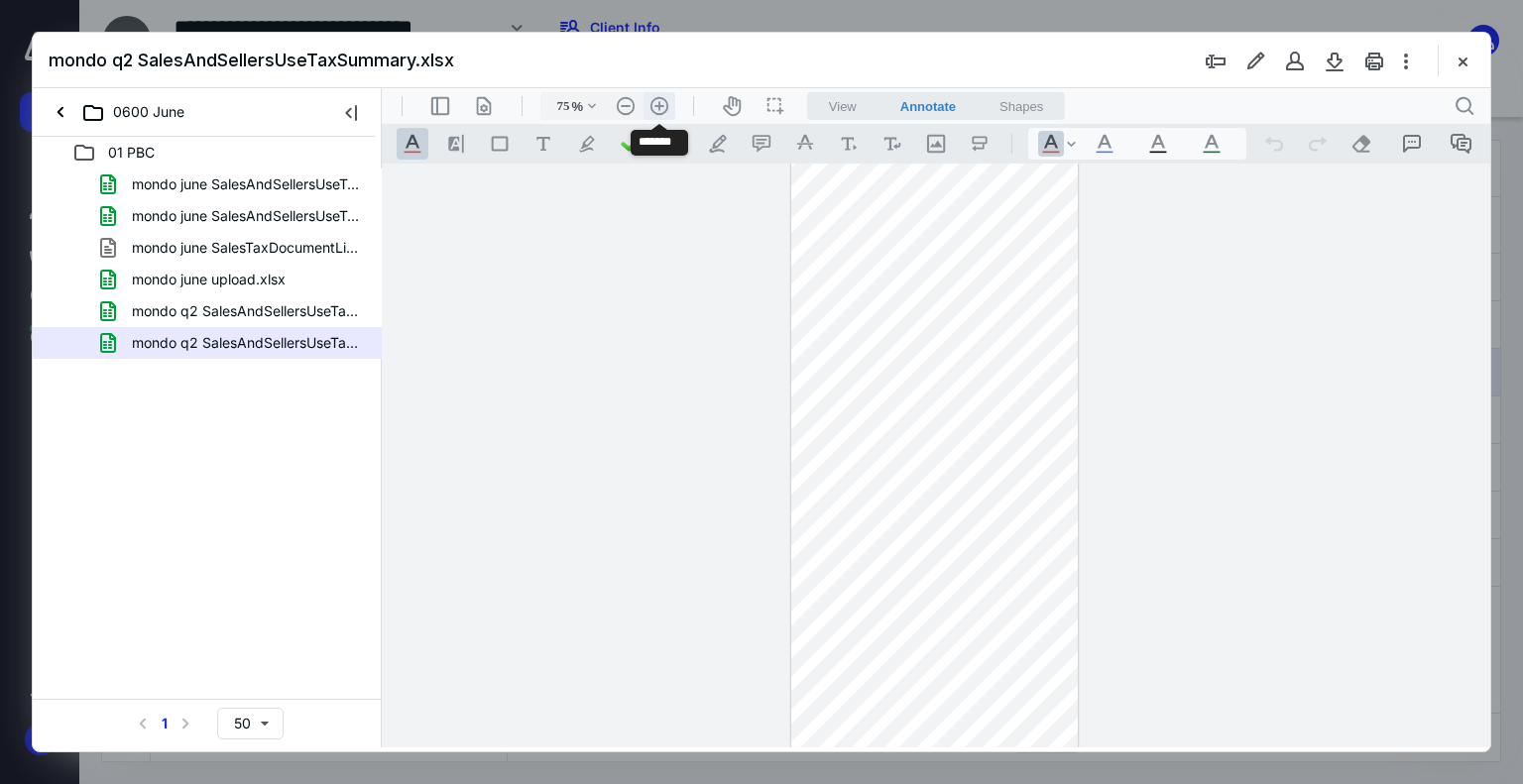 click on ".cls-1{fill:#abb0c4;} icon - header - zoom - in - line" at bounding box center [659, 106] 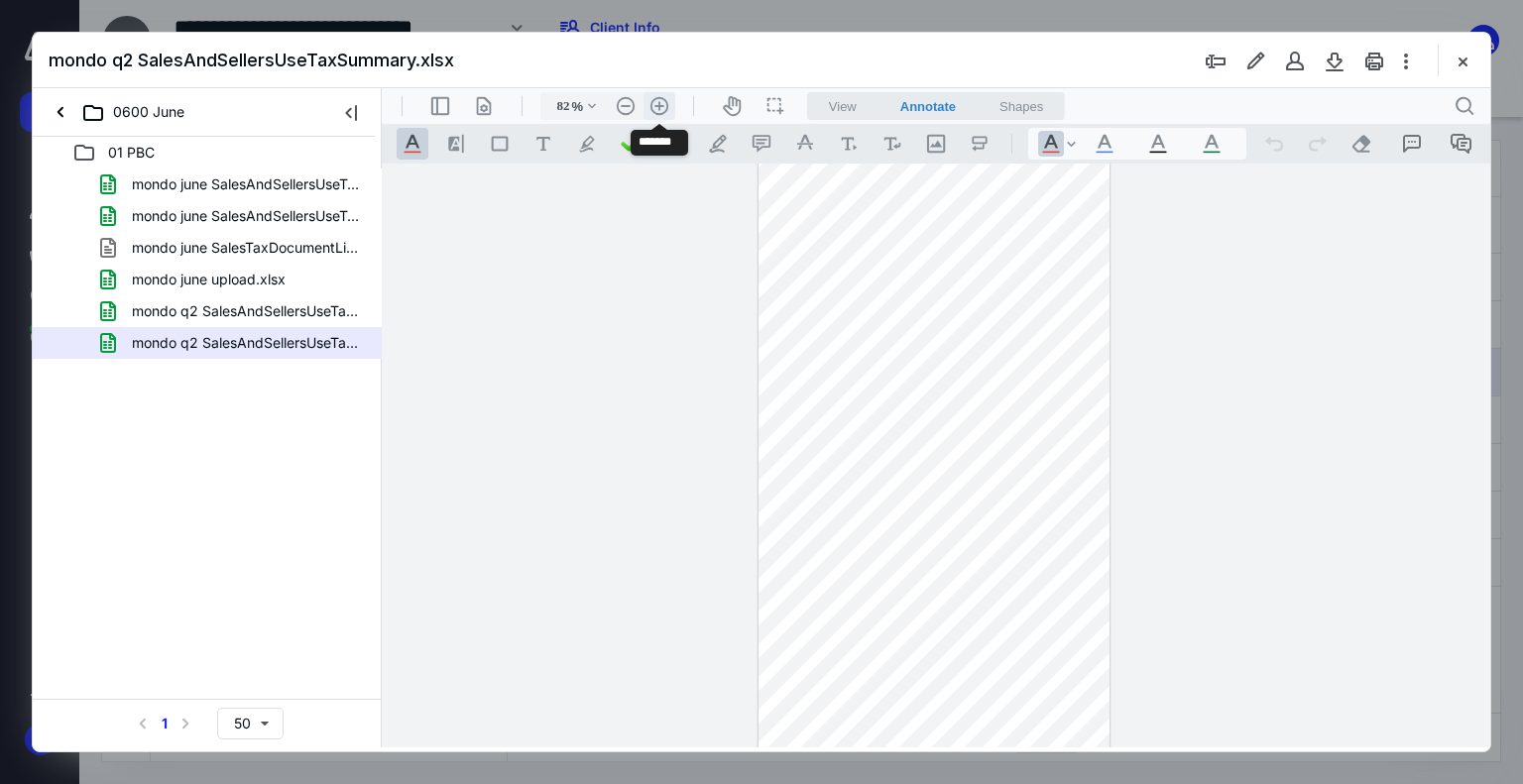 click on ".cls-1{fill:#abb0c4;} icon - header - zoom - in - line" at bounding box center [659, 106] 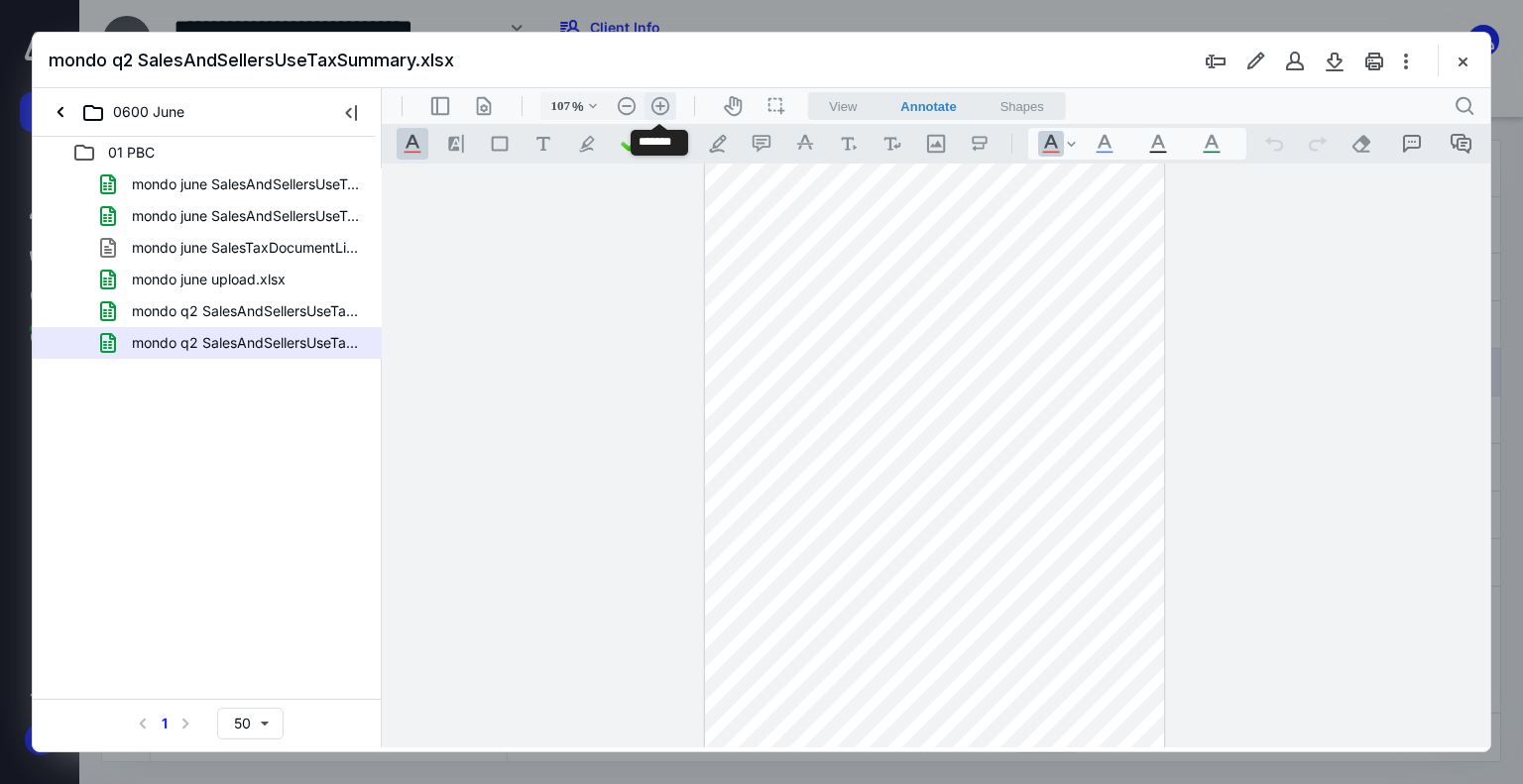 click on ".cls-1{fill:#abb0c4;} icon - header - zoom - in - line" at bounding box center [660, 106] 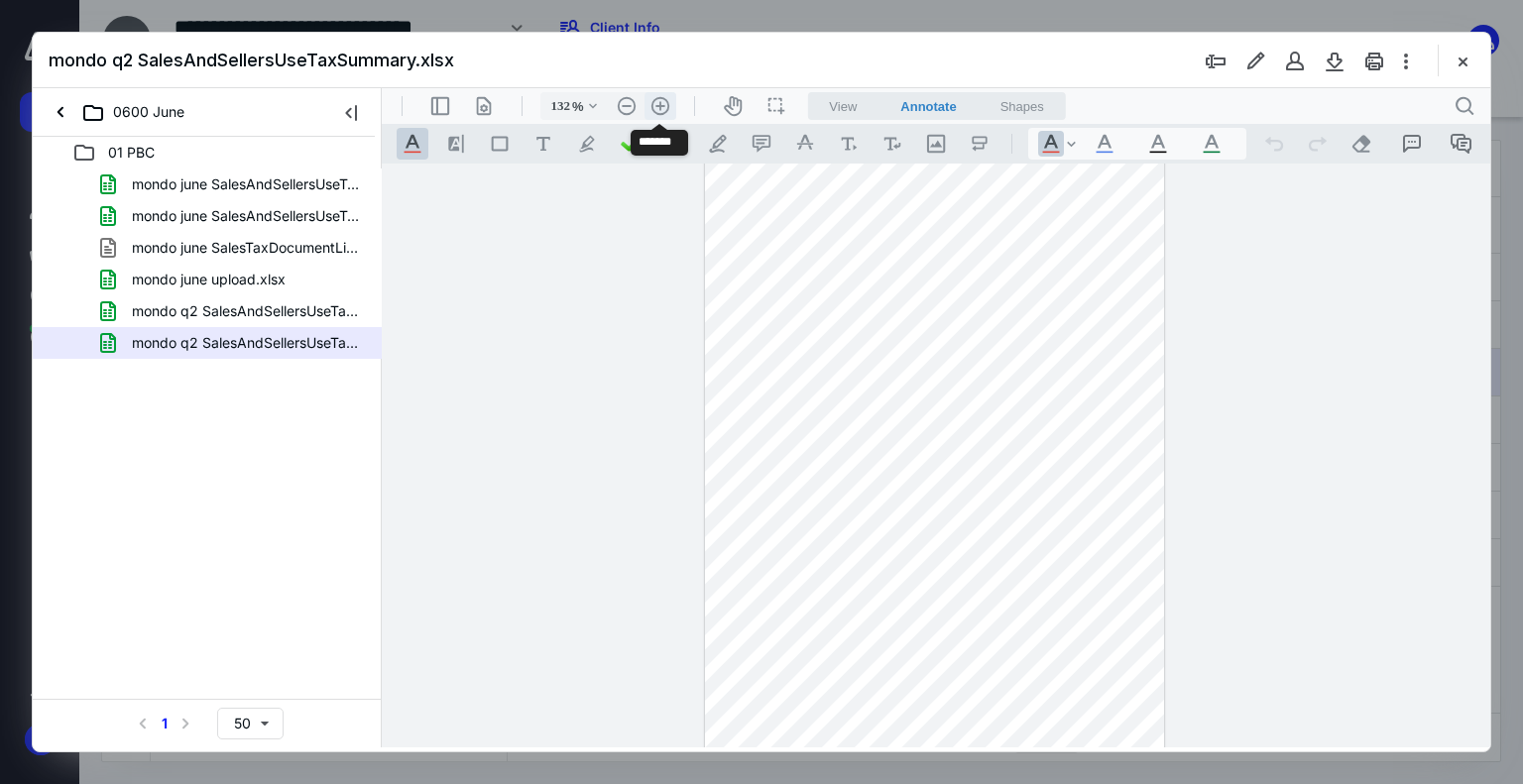 scroll, scrollTop: 313, scrollLeft: 0, axis: vertical 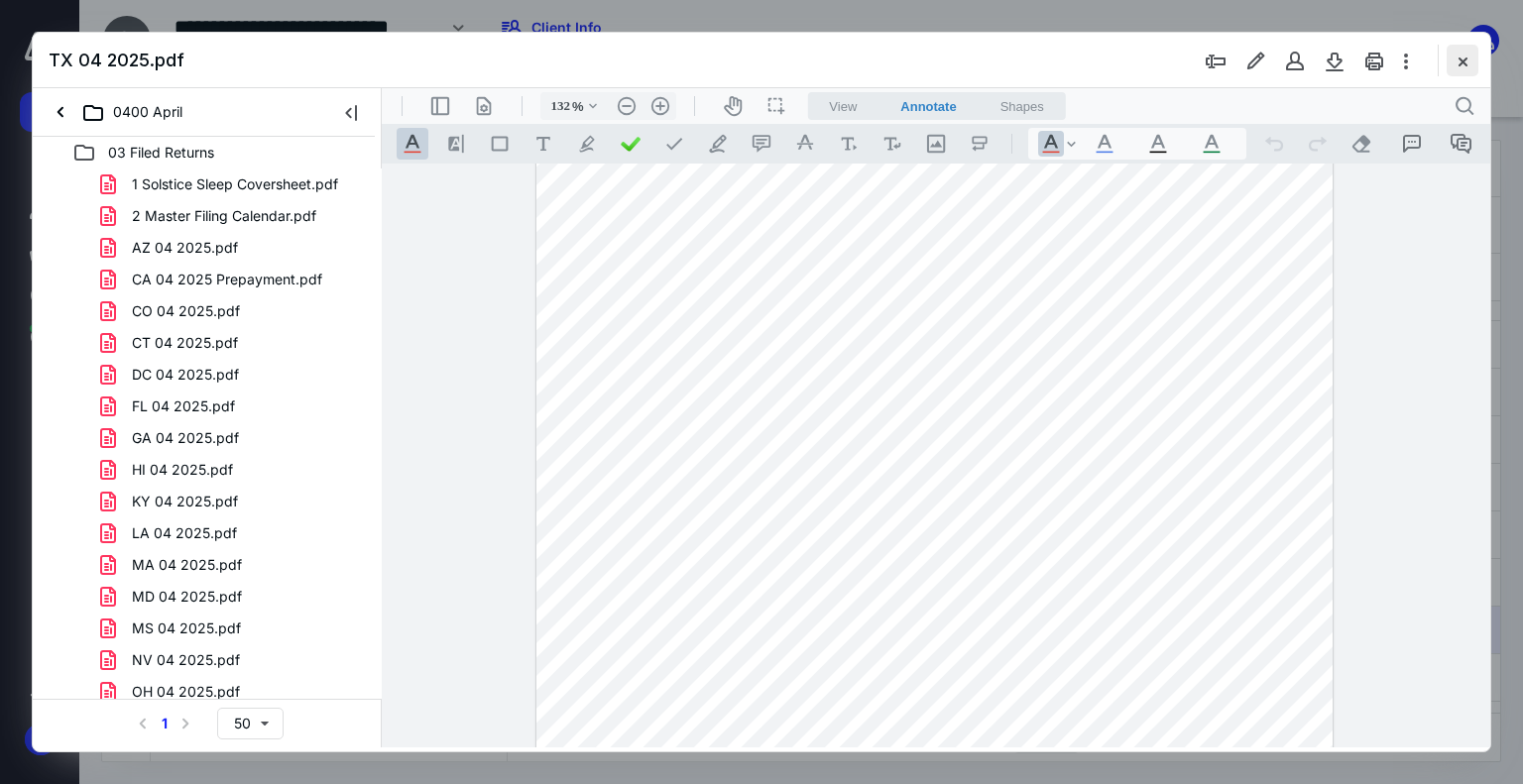 click at bounding box center [1463, 60] 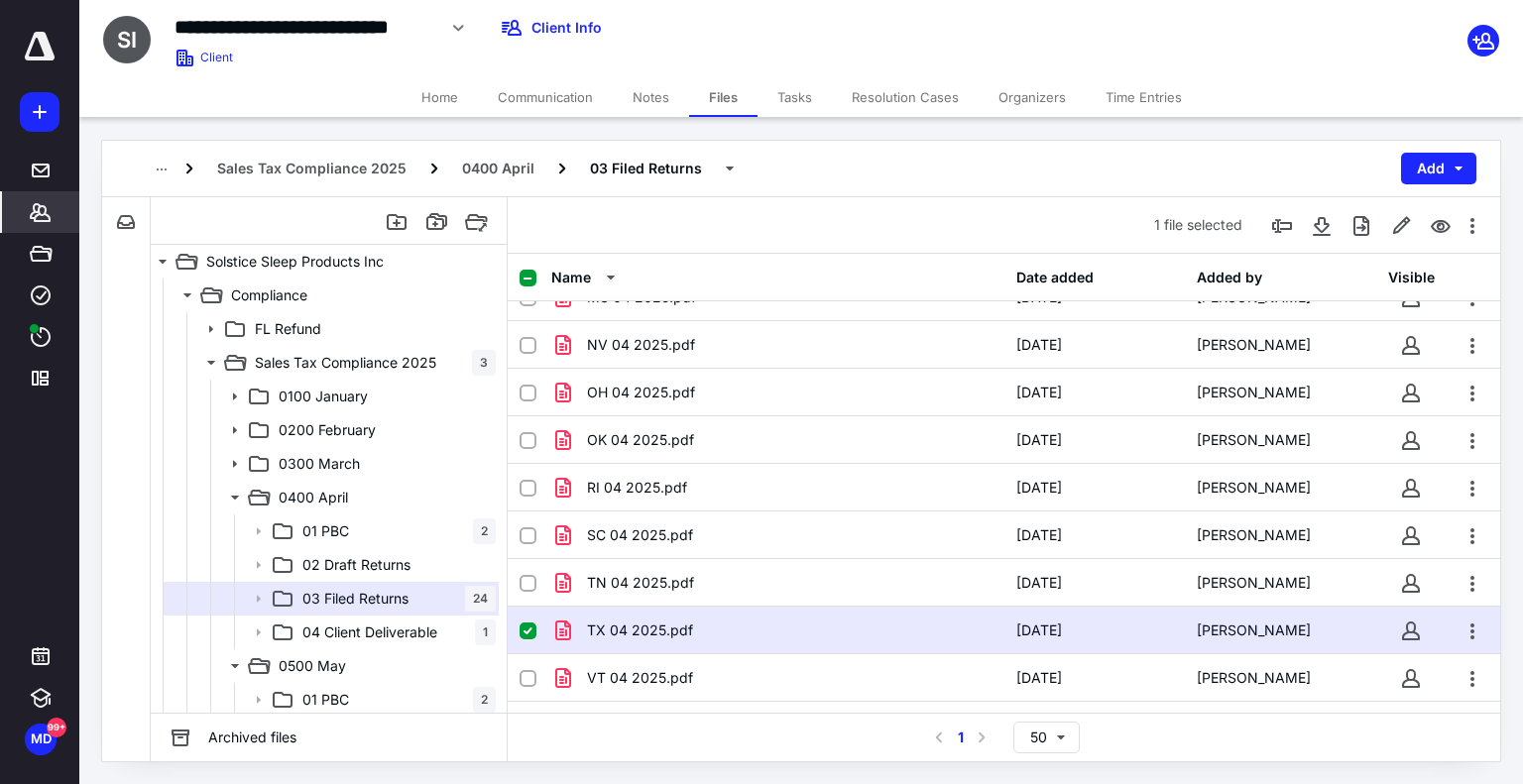 click 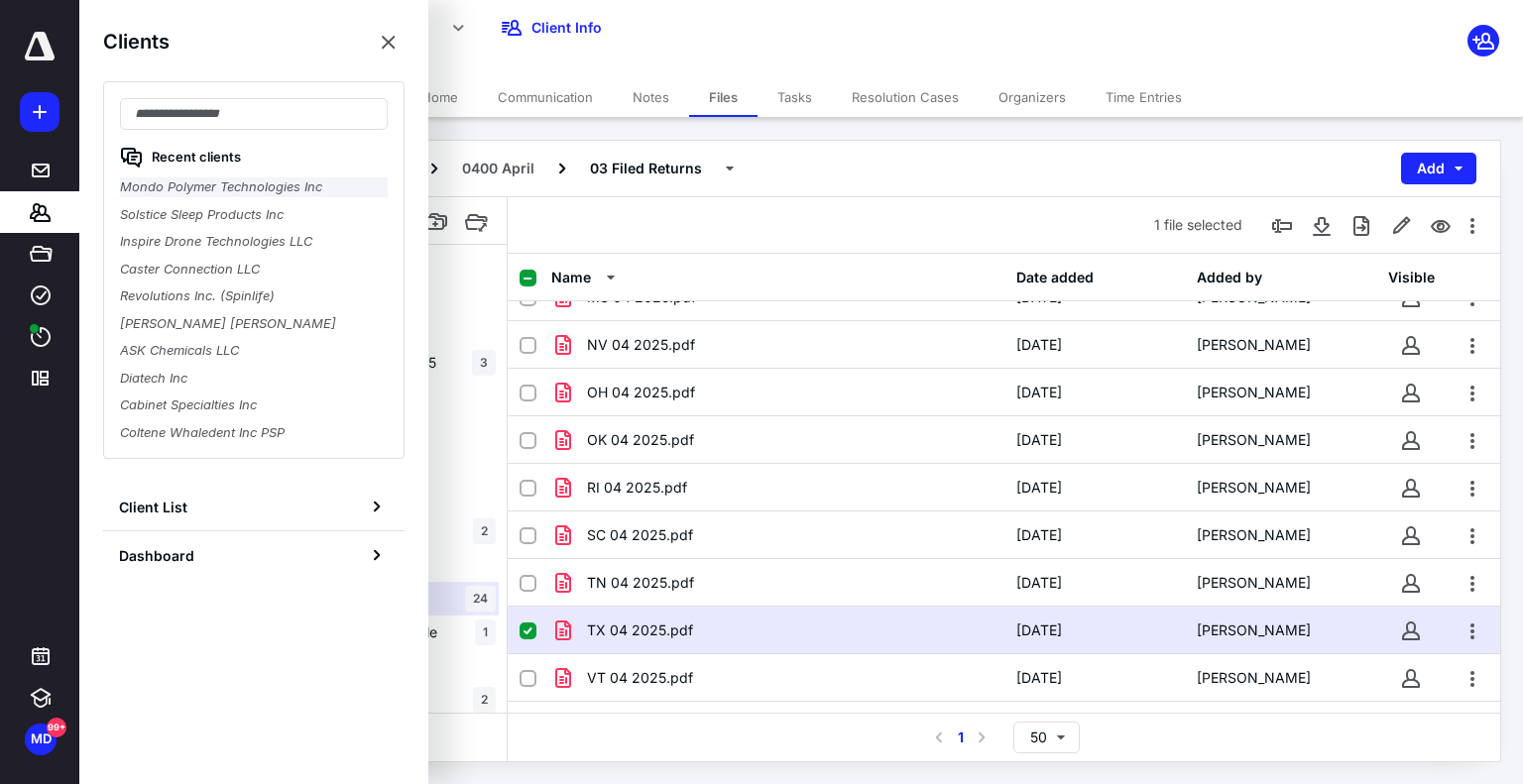 click on "Mondo Polymer Technologies Inc" at bounding box center [254, 187] 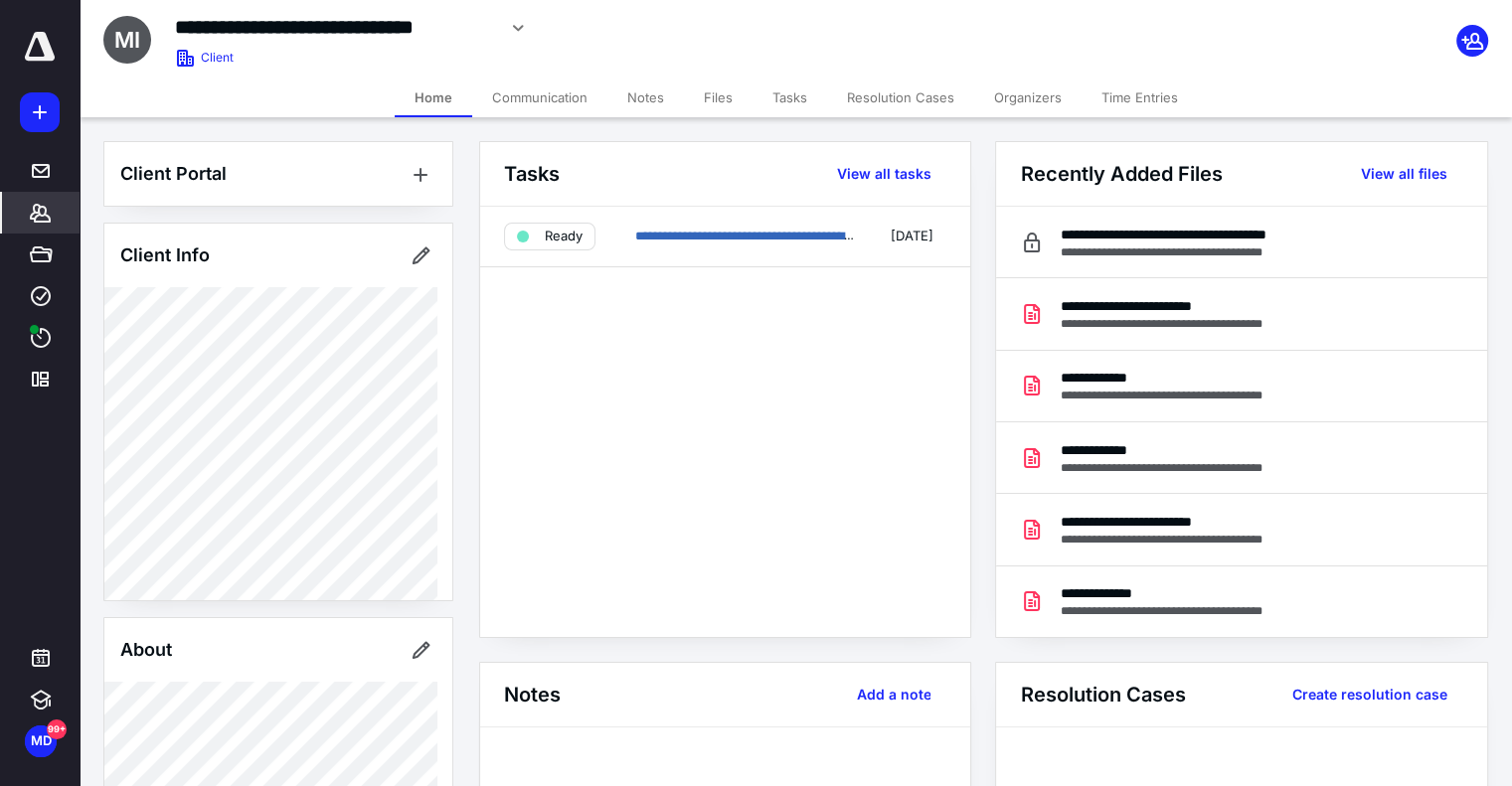 click on "Files" at bounding box center [718, 97] 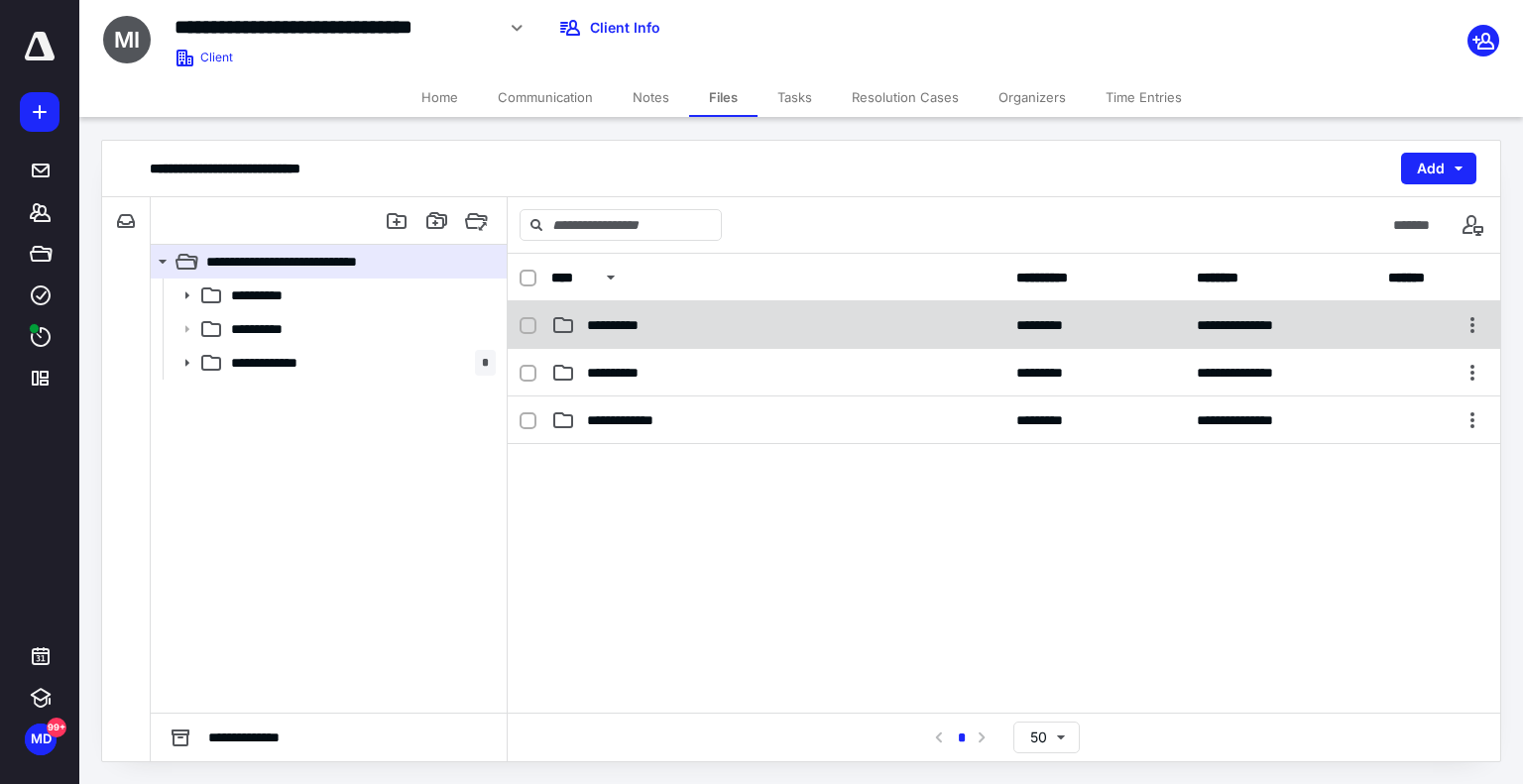 click on "**********" at bounding box center (626, 325) 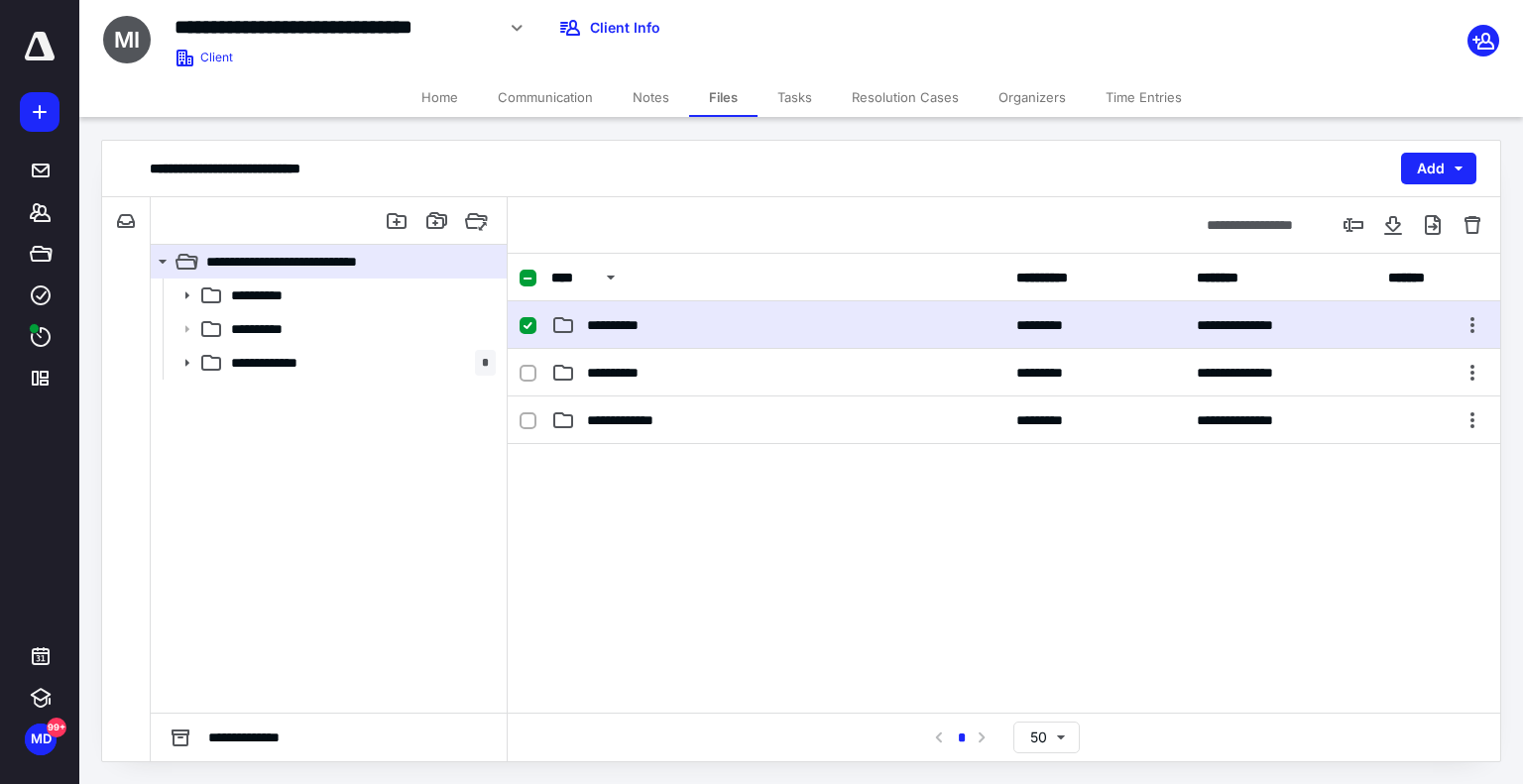 click on "**********" at bounding box center (626, 325) 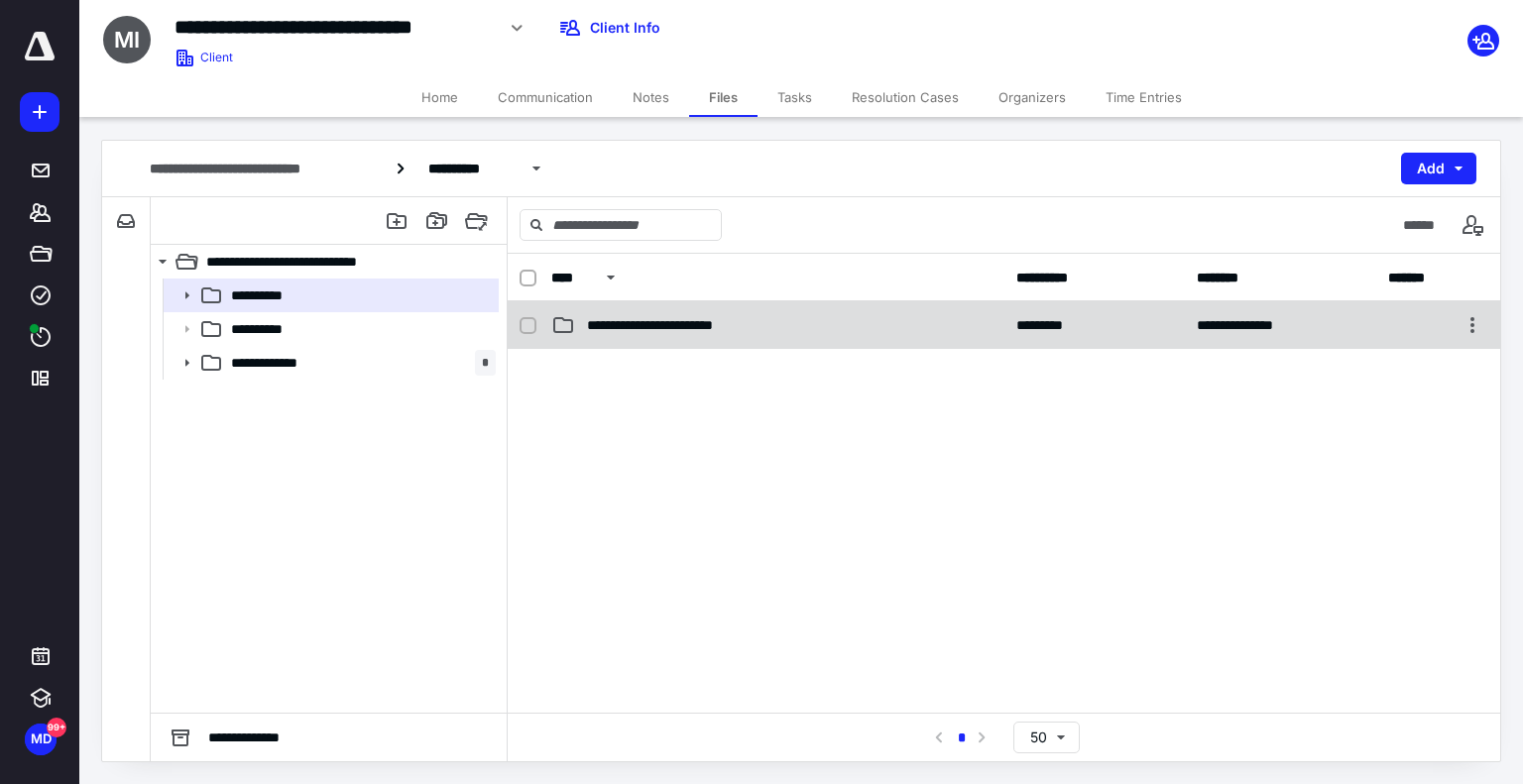 click on "**********" at bounding box center (777, 325) 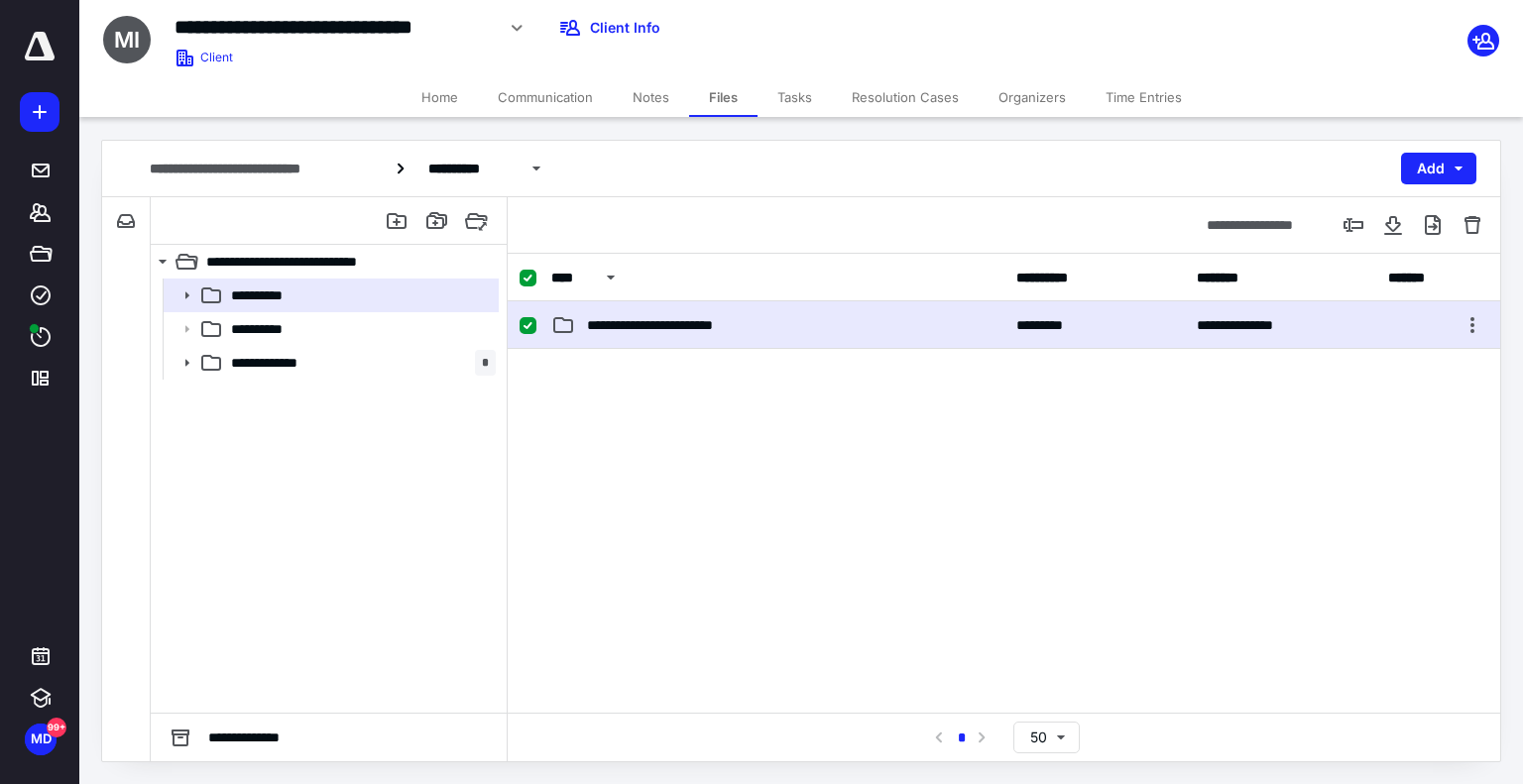 click on "**********" at bounding box center (777, 325) 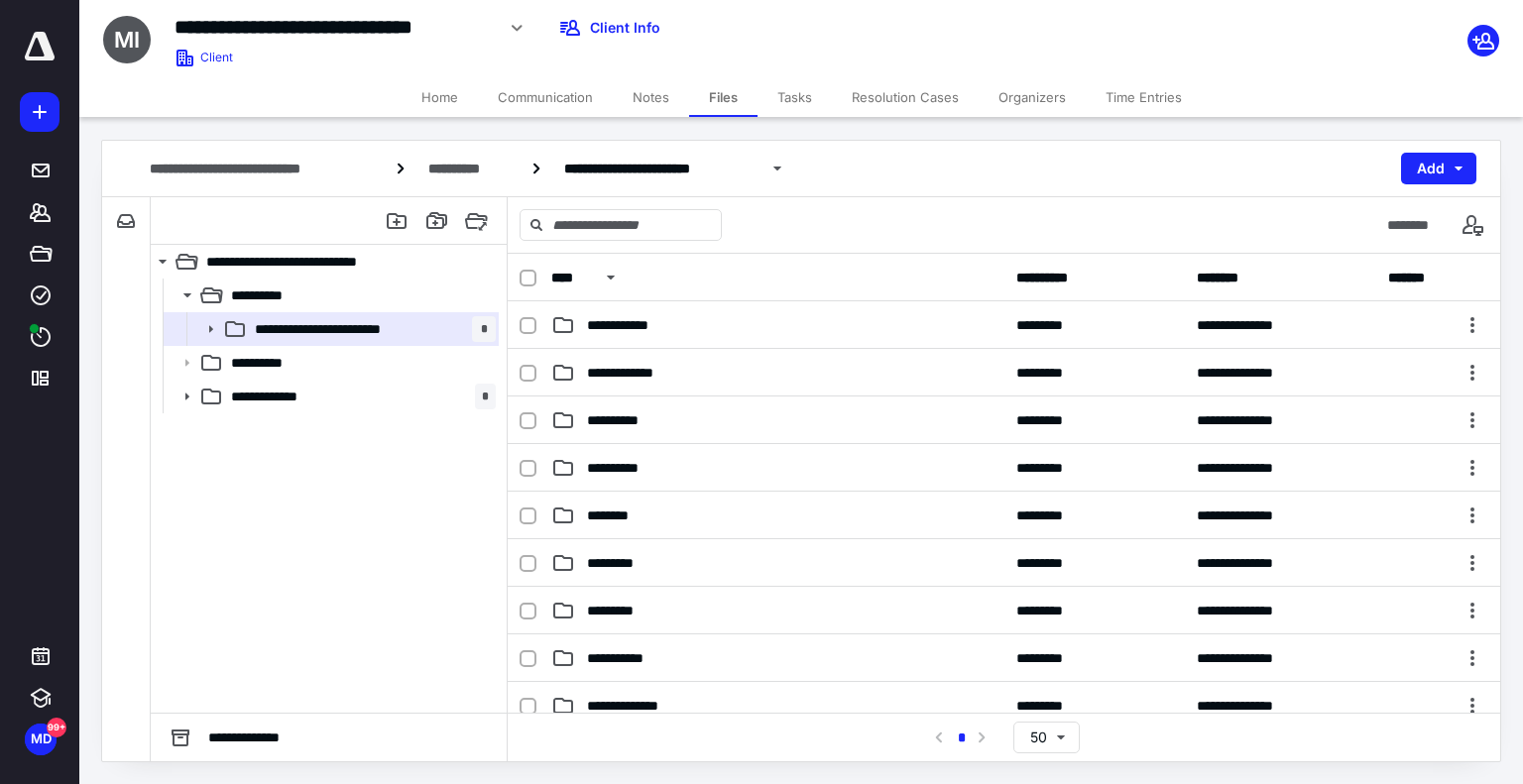 scroll, scrollTop: 501, scrollLeft: 0, axis: vertical 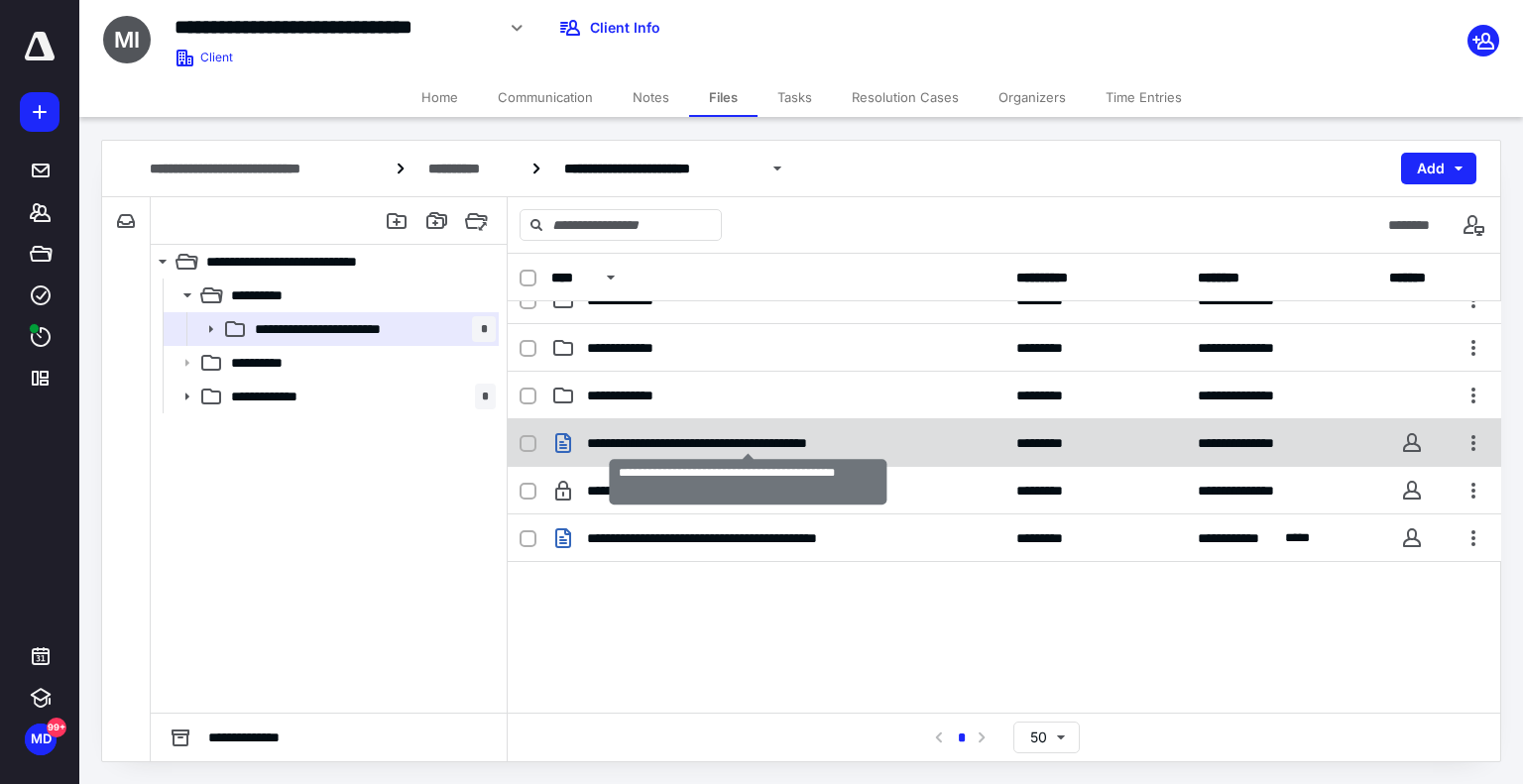 click on "**********" at bounding box center (748, 443) 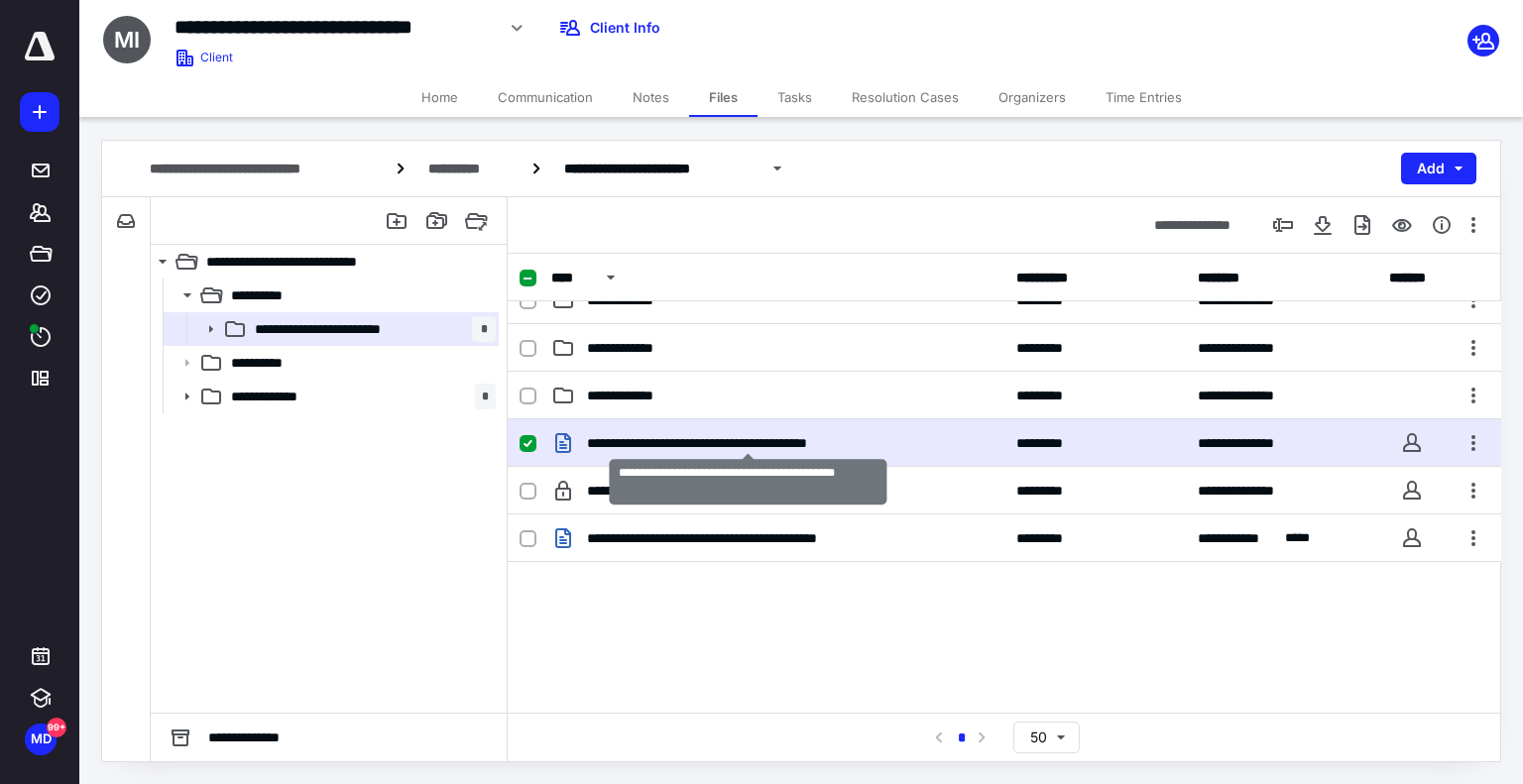 click on "**********" at bounding box center (748, 443) 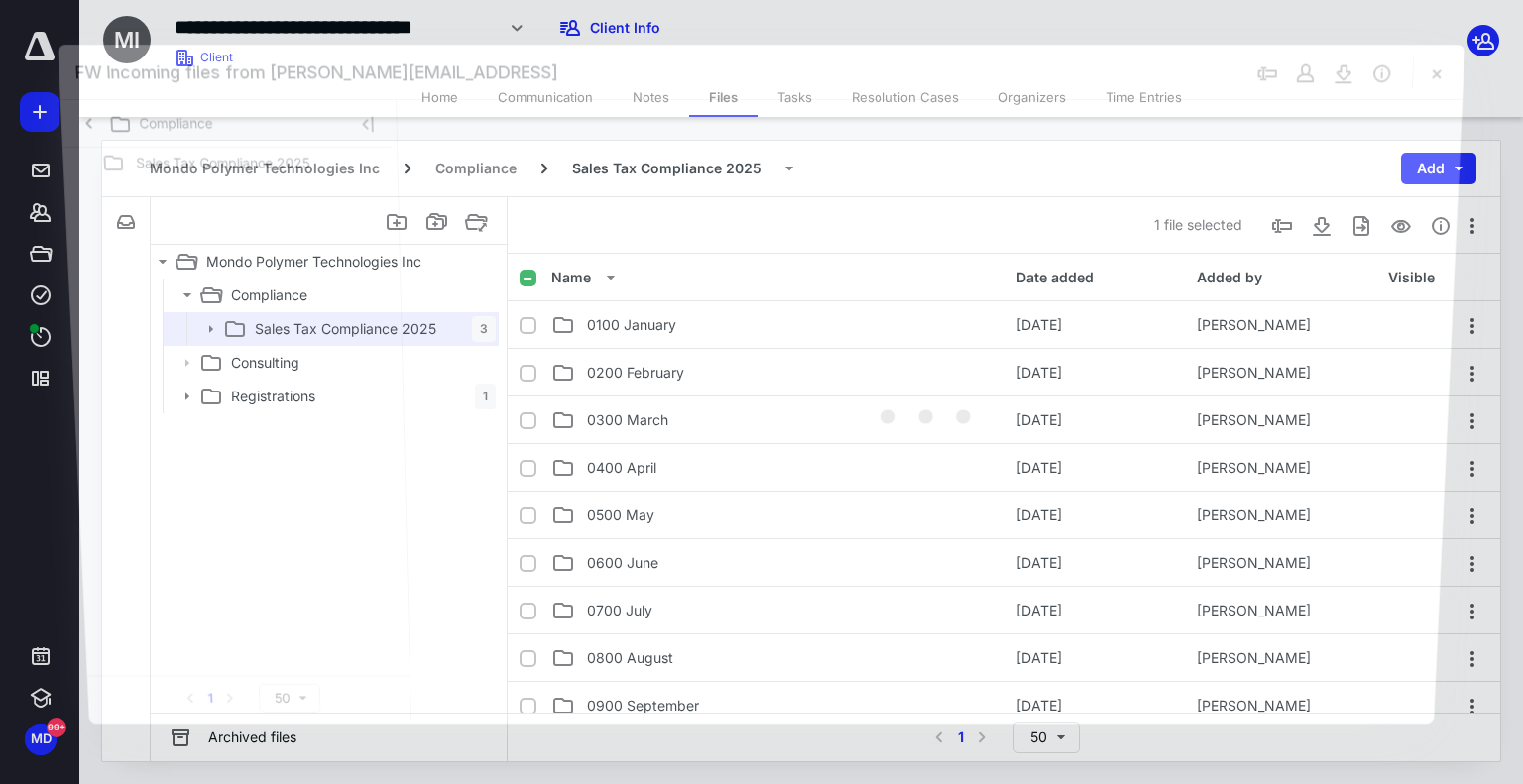 scroll, scrollTop: 501, scrollLeft: 0, axis: vertical 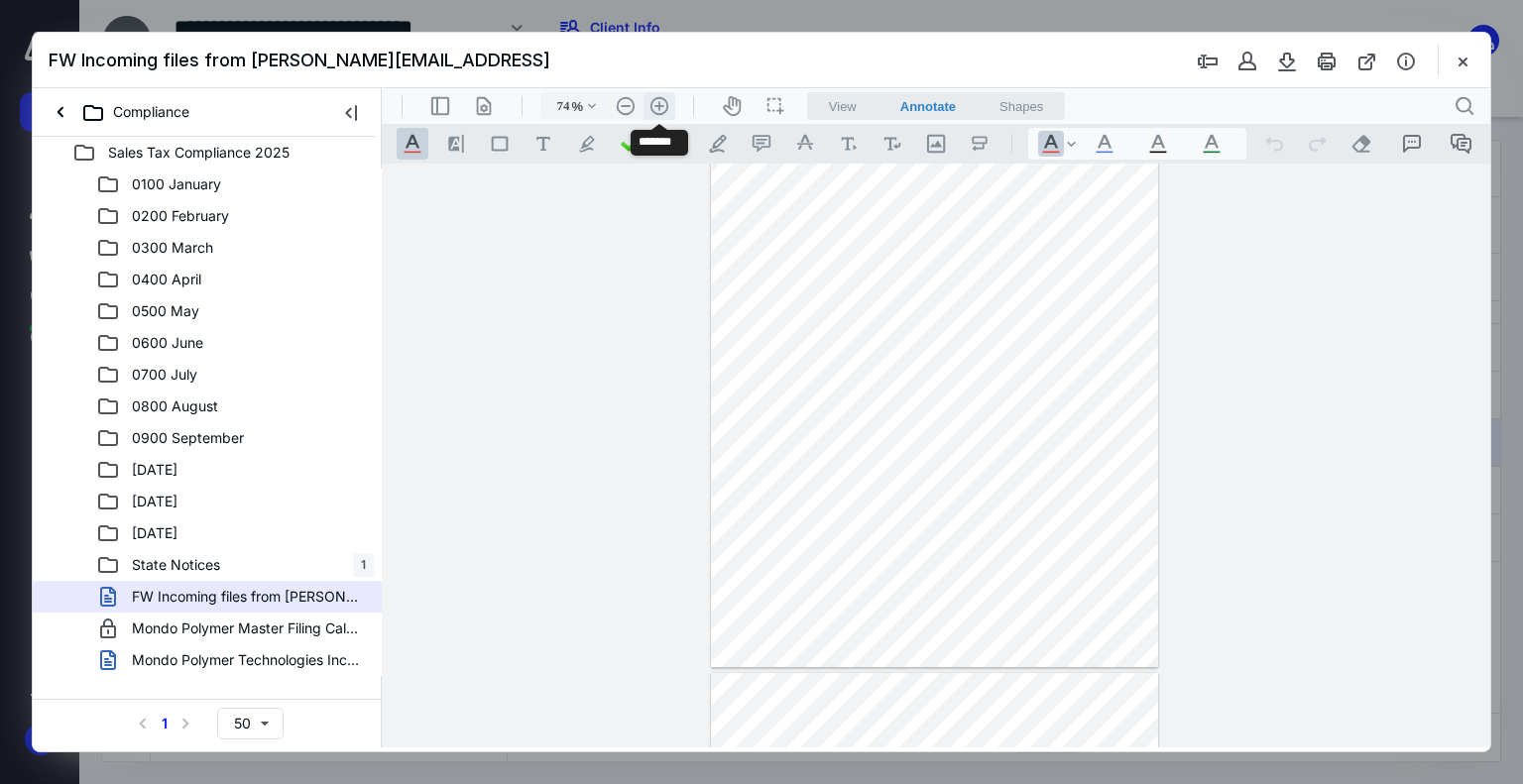 click on ".cls-1{fill:#abb0c4;} icon - header - zoom - in - line" at bounding box center [659, 106] 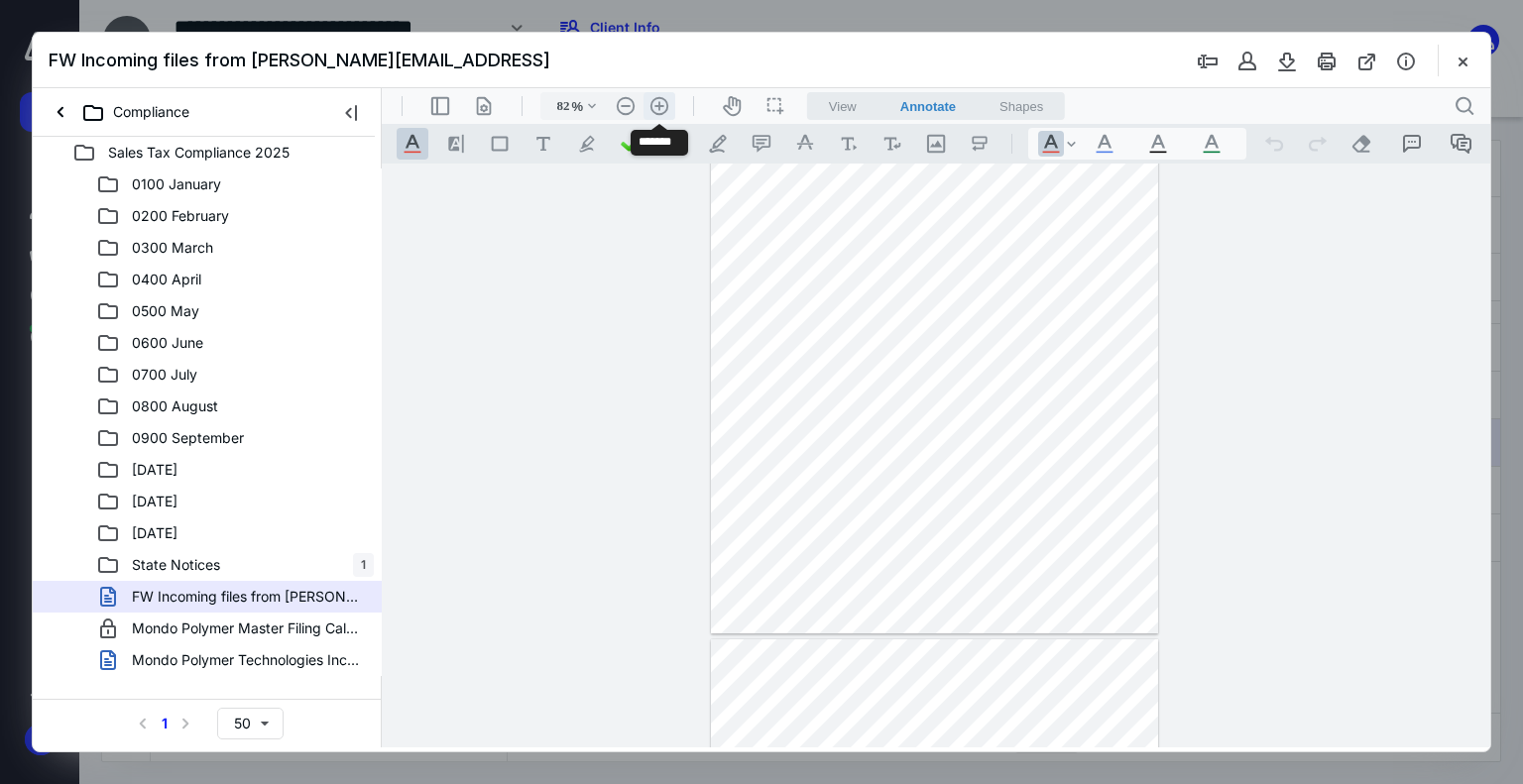 click on ".cls-1{fill:#abb0c4;} icon - header - zoom - in - line" at bounding box center (659, 106) 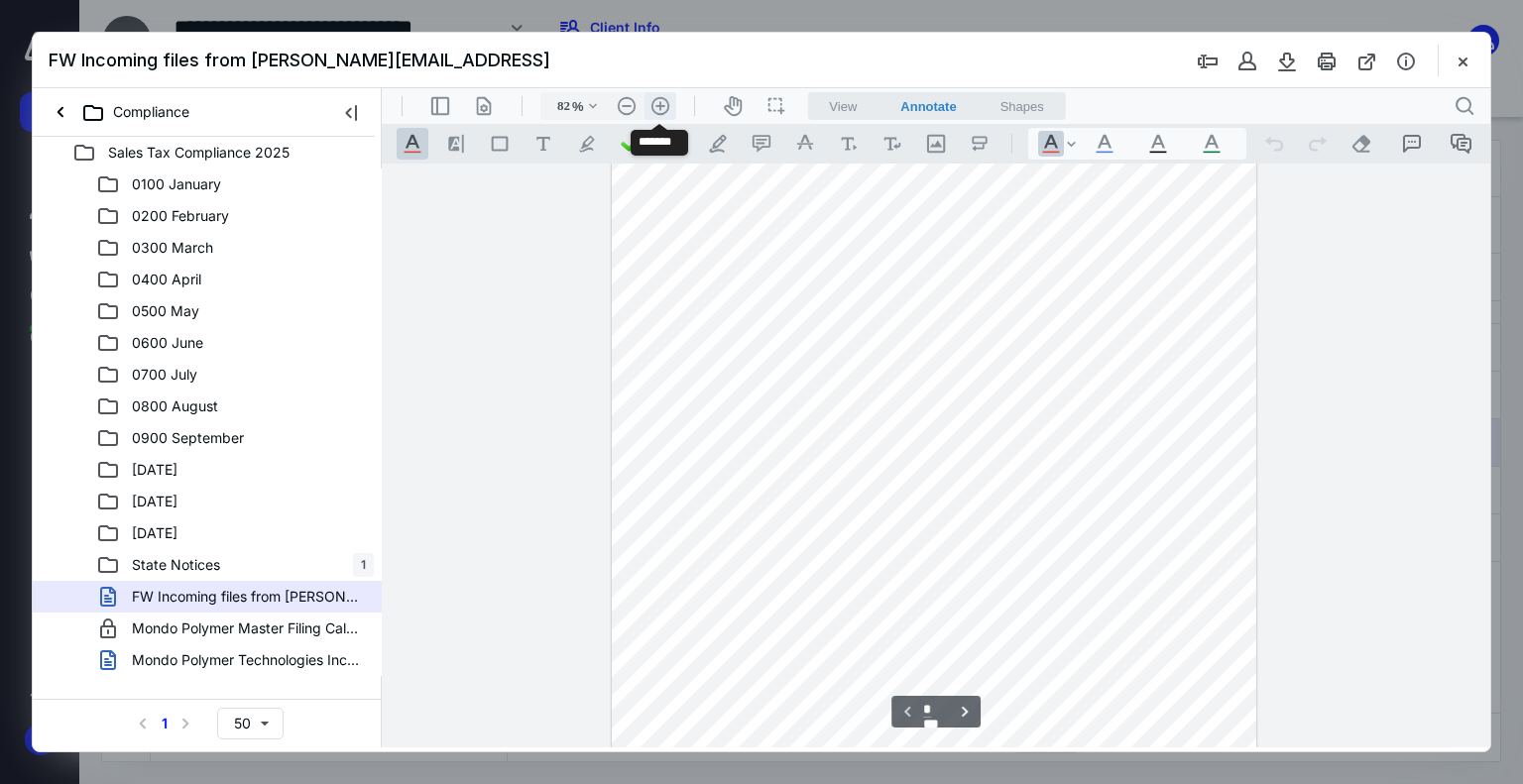 type on "107" 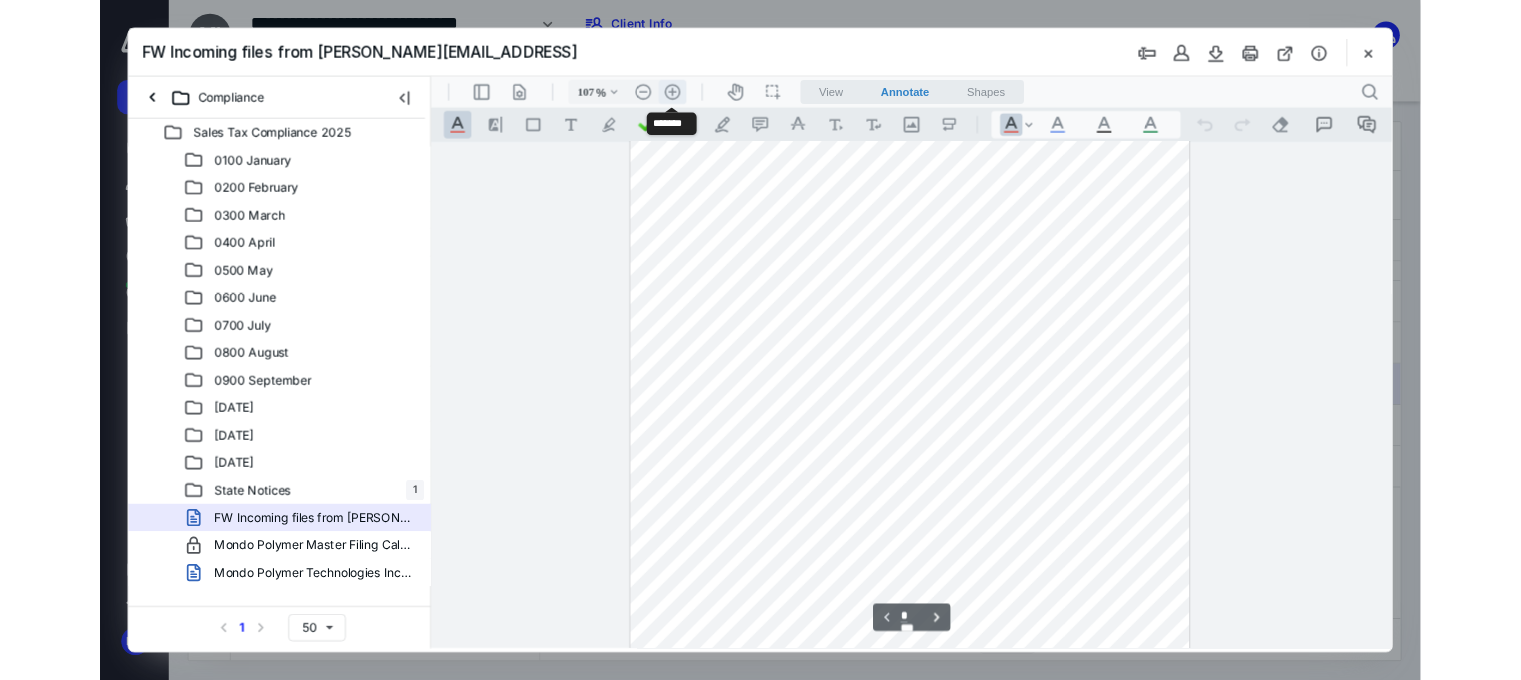scroll, scrollTop: 228, scrollLeft: 0, axis: vertical 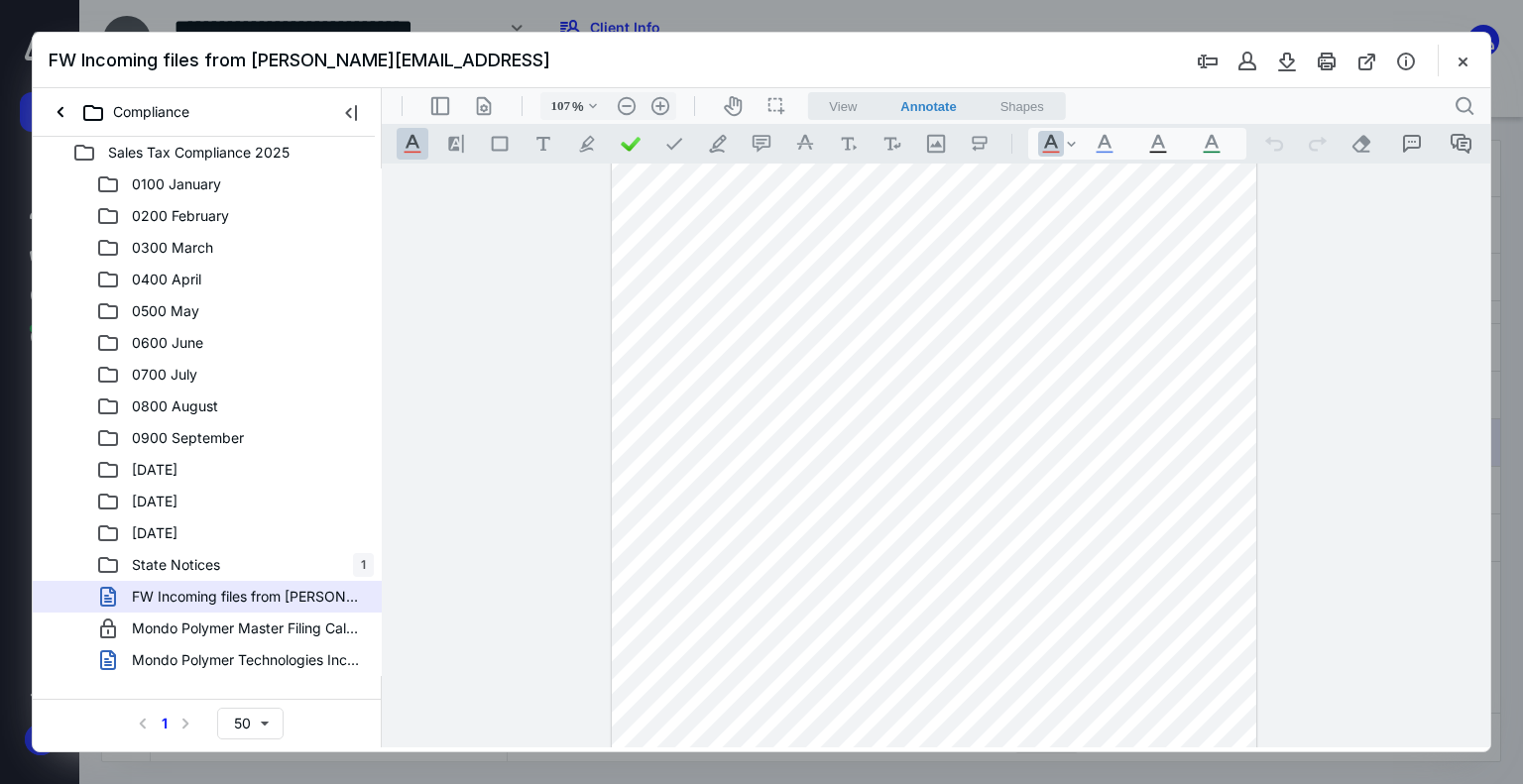 drag, startPoint x: 1452, startPoint y: 63, endPoint x: 739, endPoint y: 177, distance: 722.05609 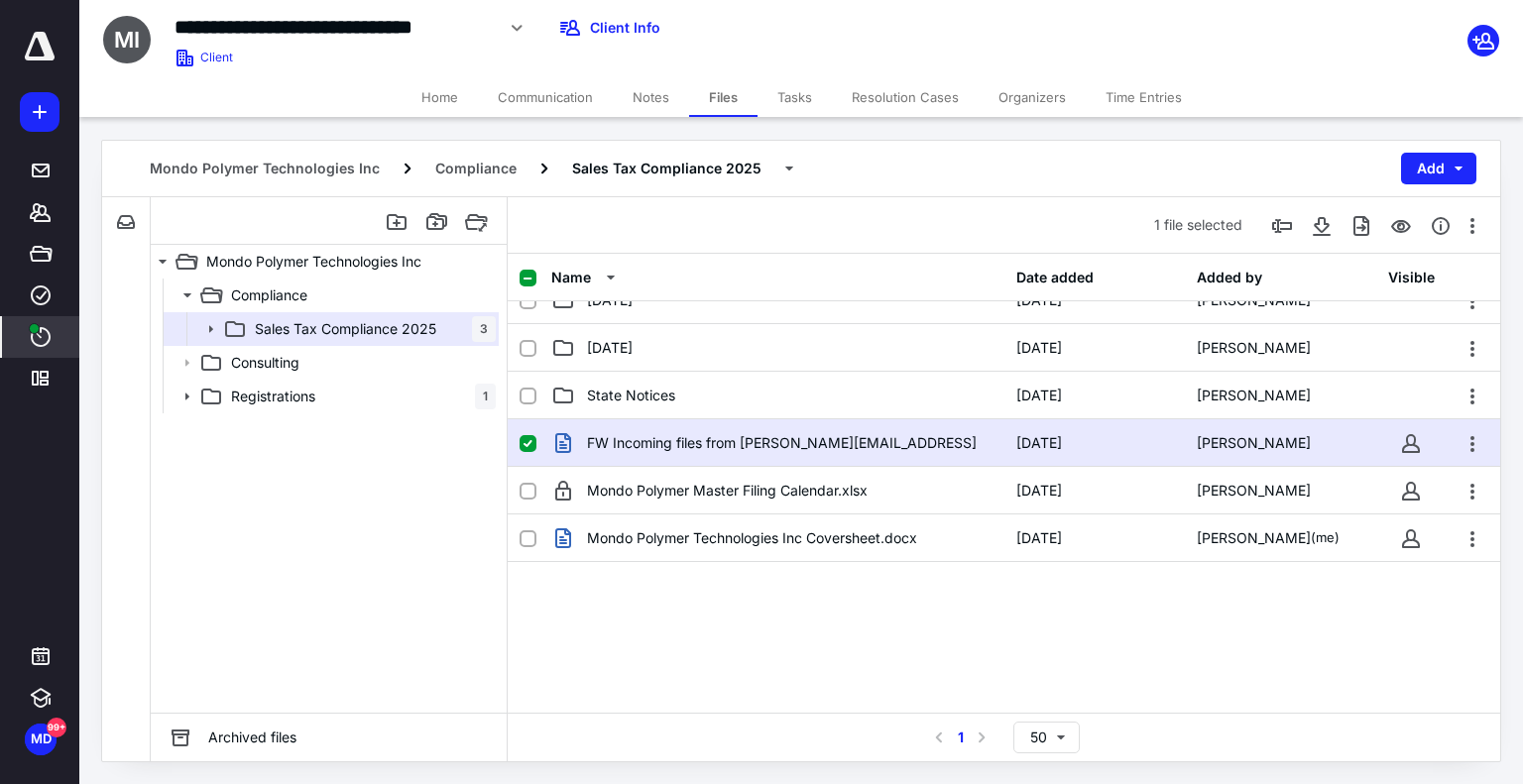 click at bounding box center (34, 328) 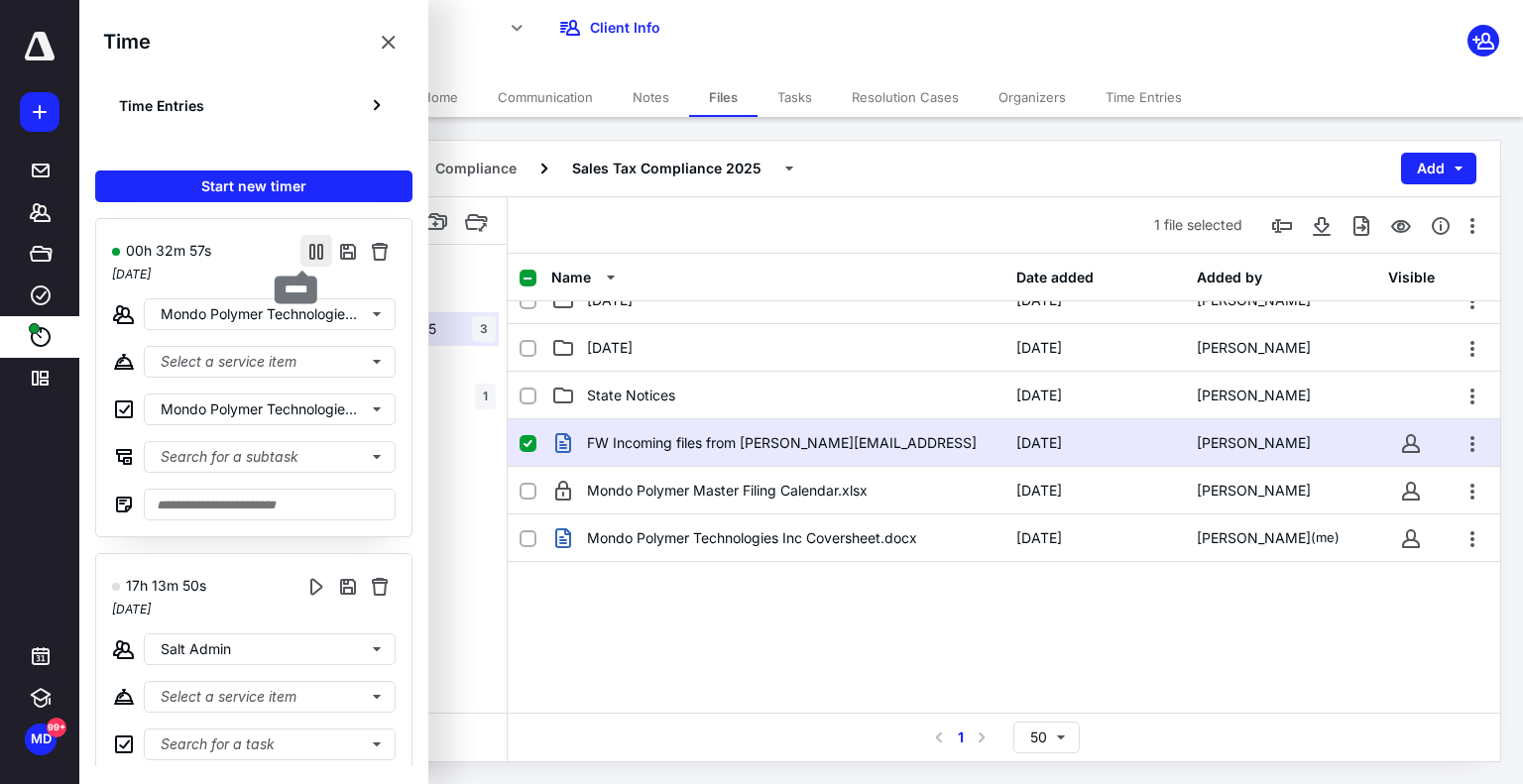 click at bounding box center [316, 251] 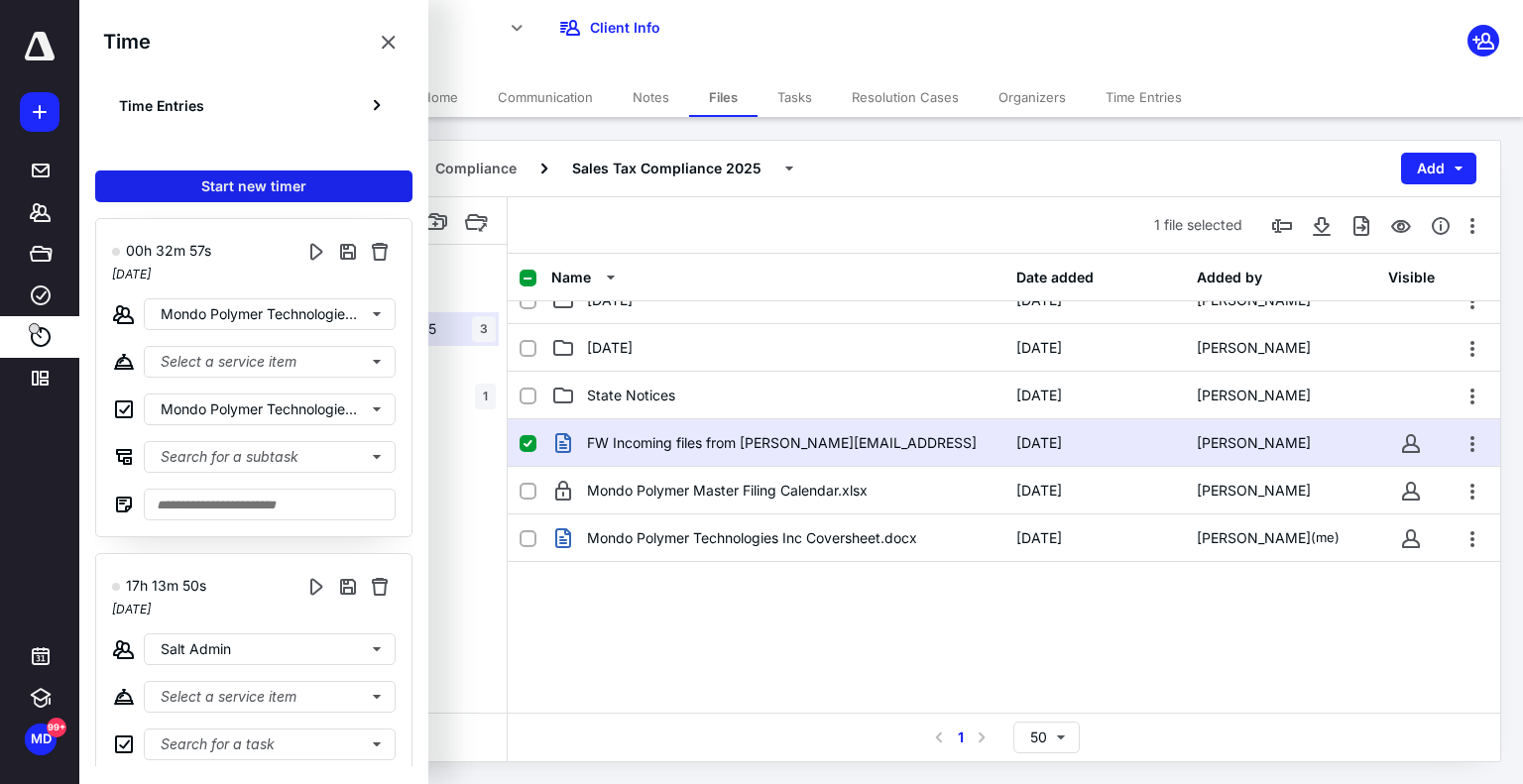 click on "Start new timer" at bounding box center [254, 186] 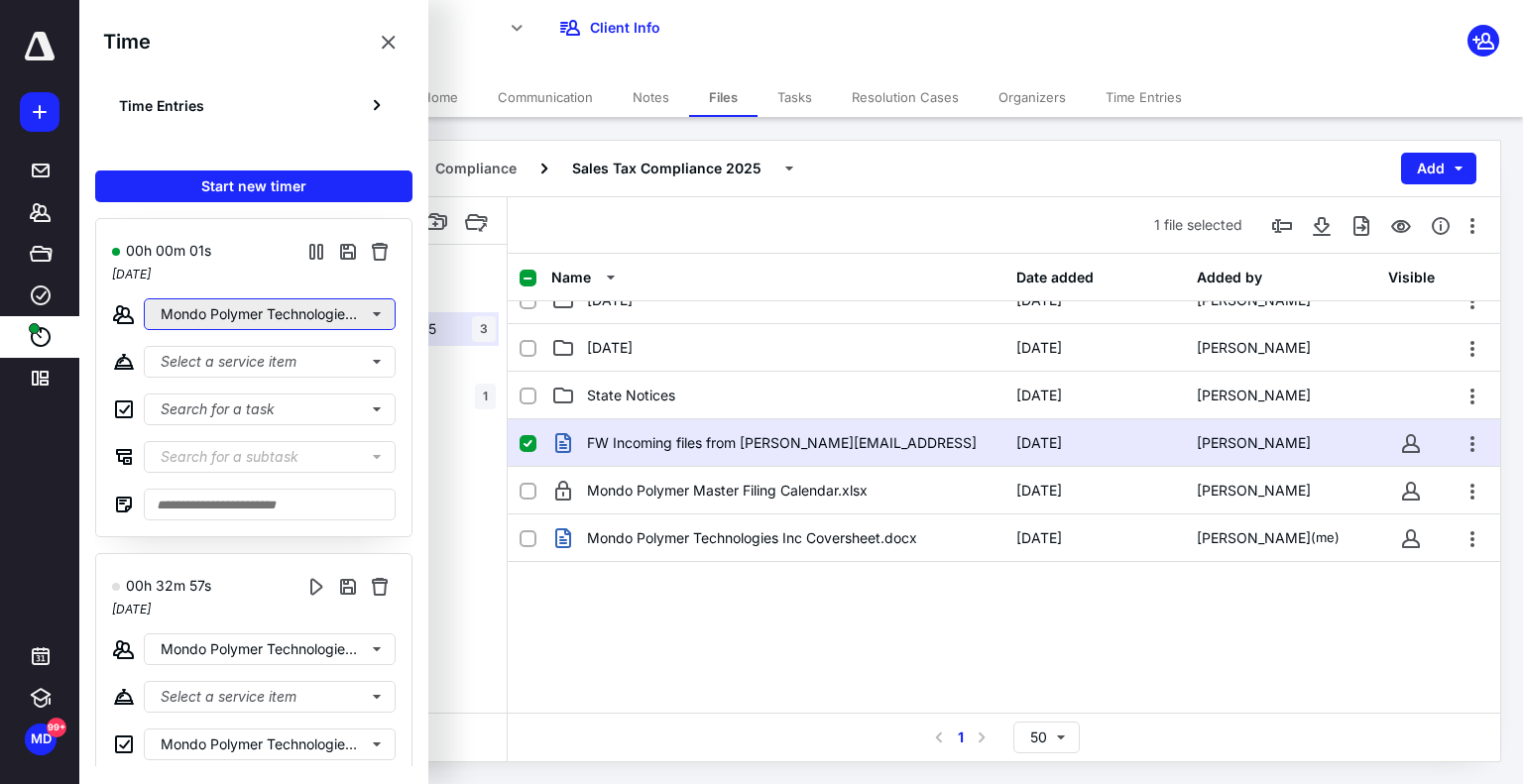 click on "Mondo Polymer Technologies Inc" at bounding box center (270, 314) 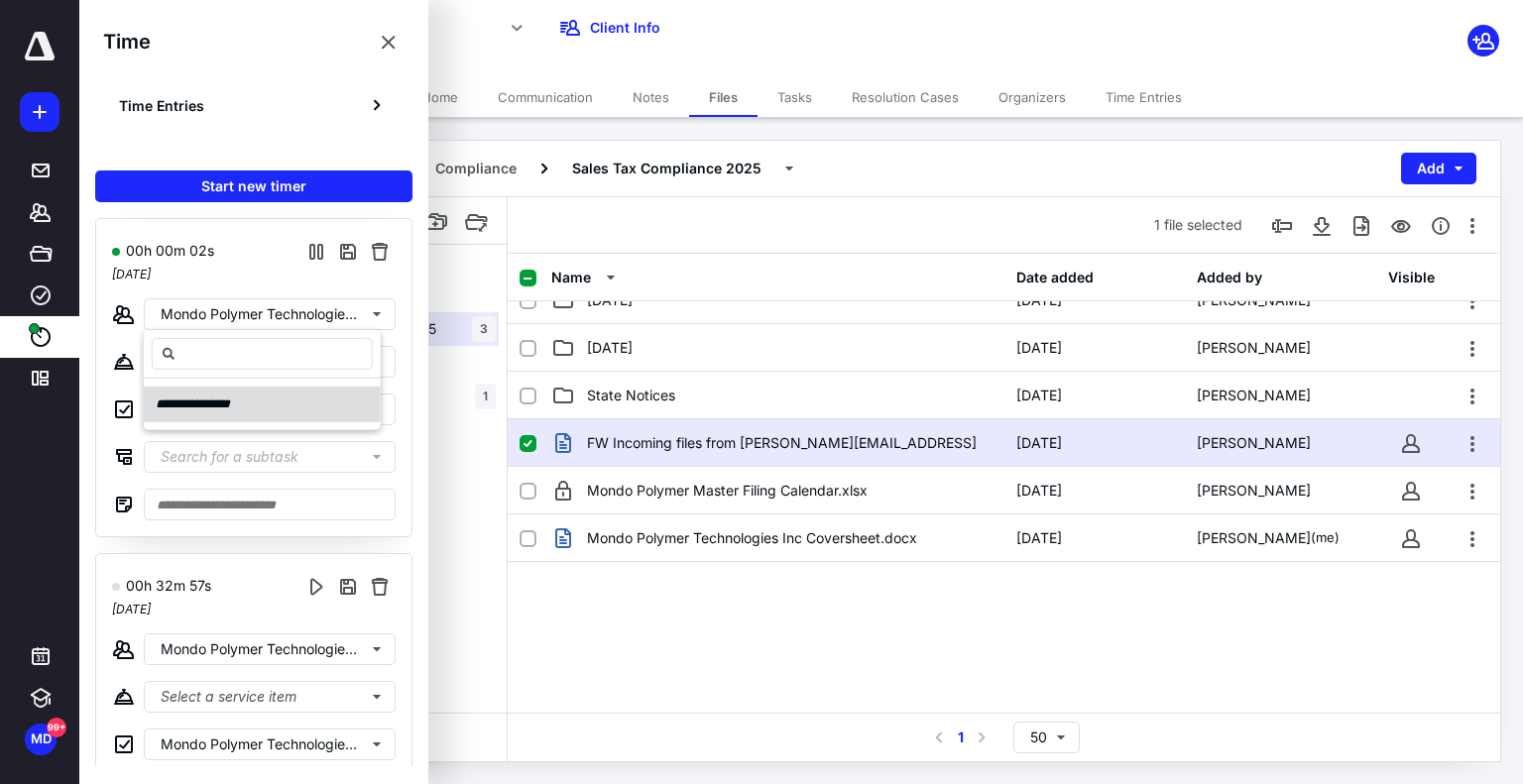 click on "**********" at bounding box center (262, 404) 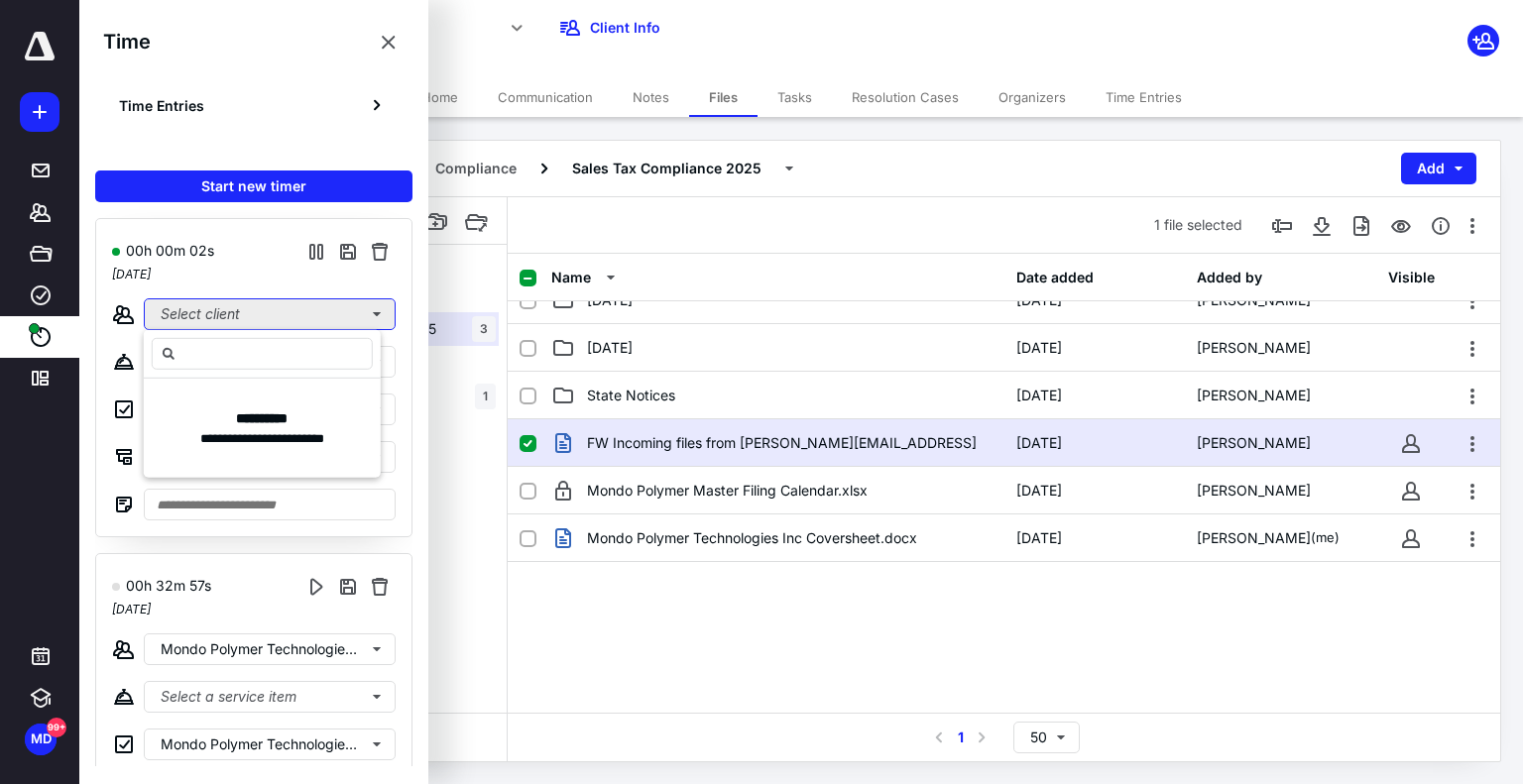 click on "Select client" at bounding box center (270, 314) 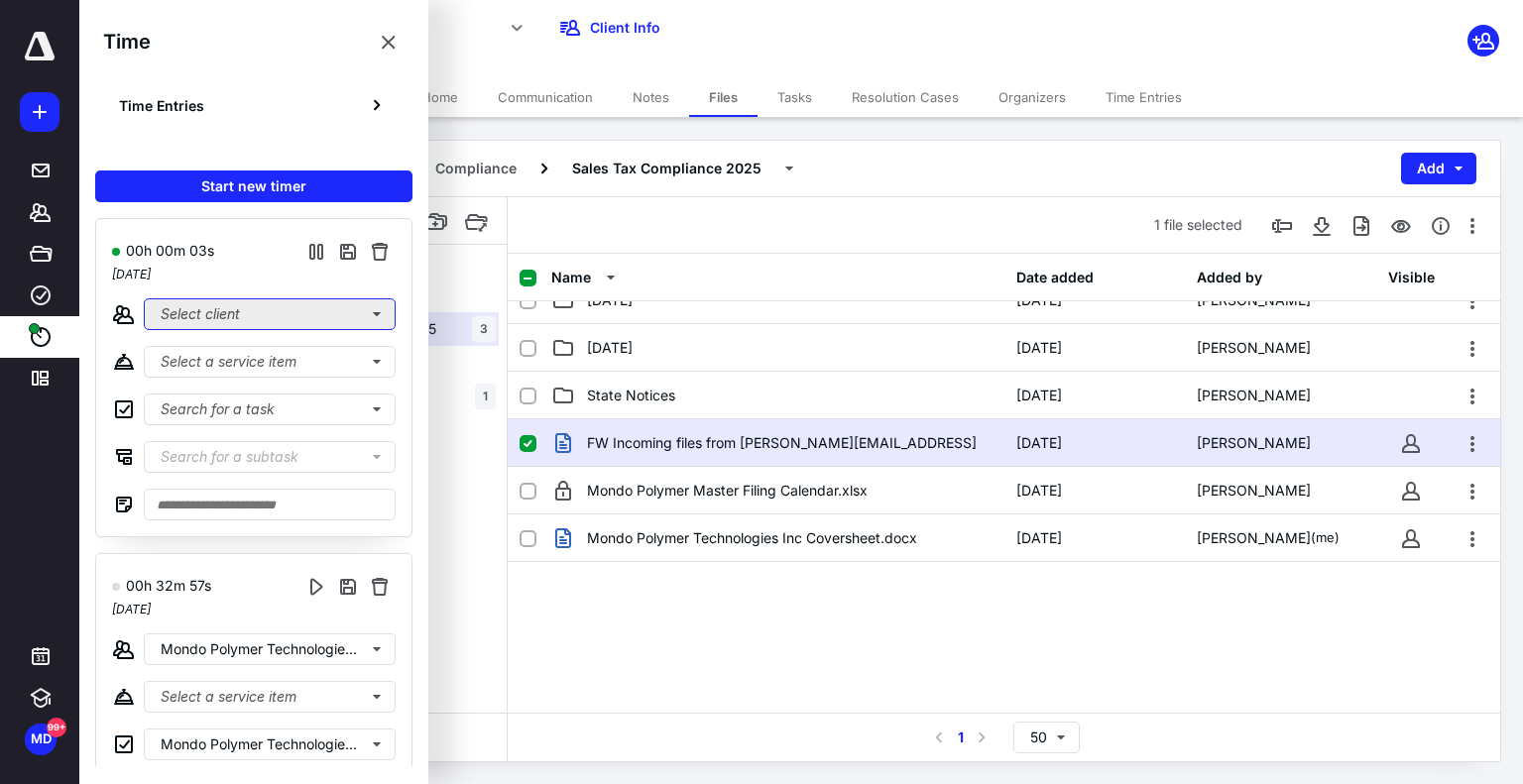 click on "Select client" at bounding box center (270, 314) 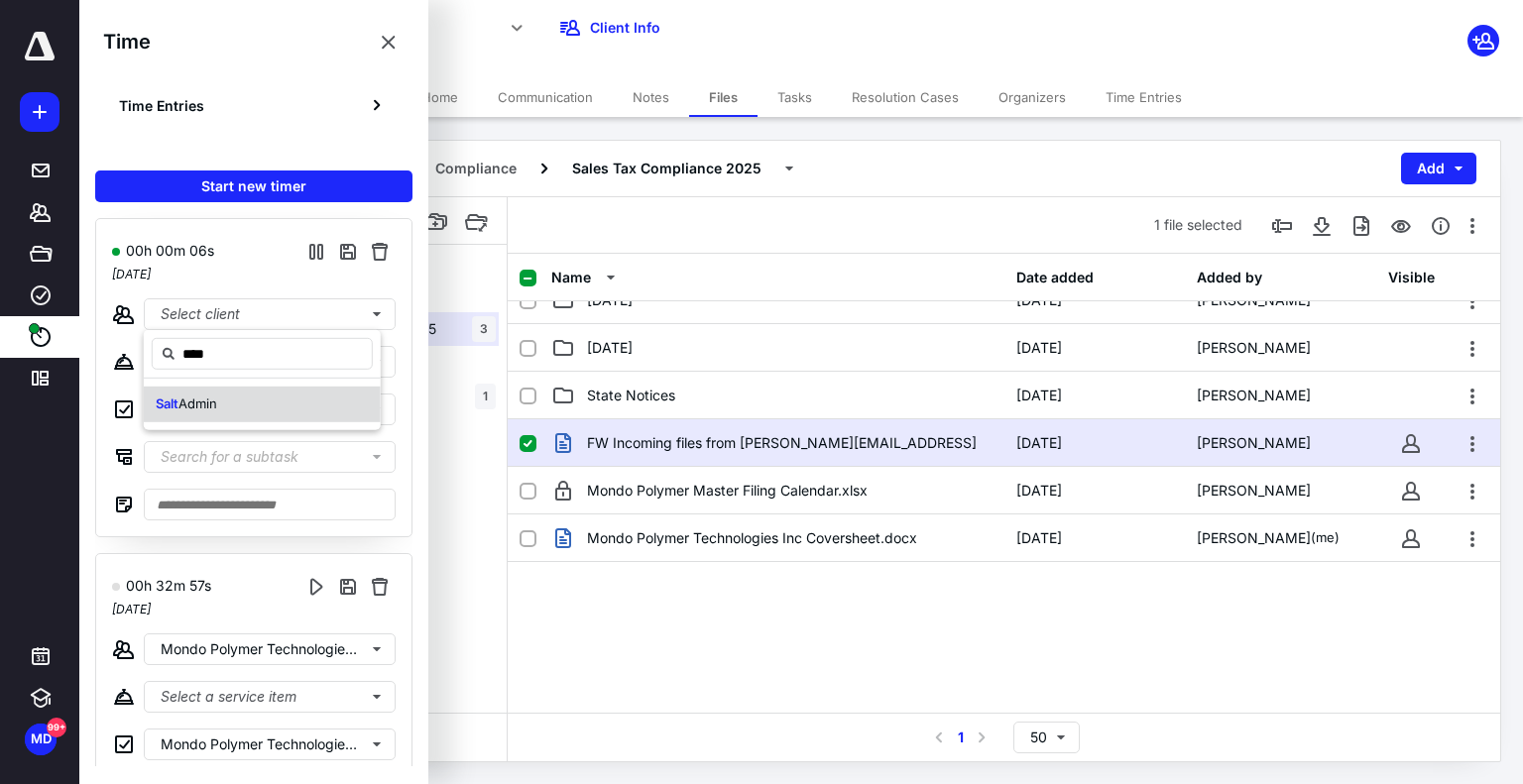 click on "Salt  Admin" at bounding box center [262, 404] 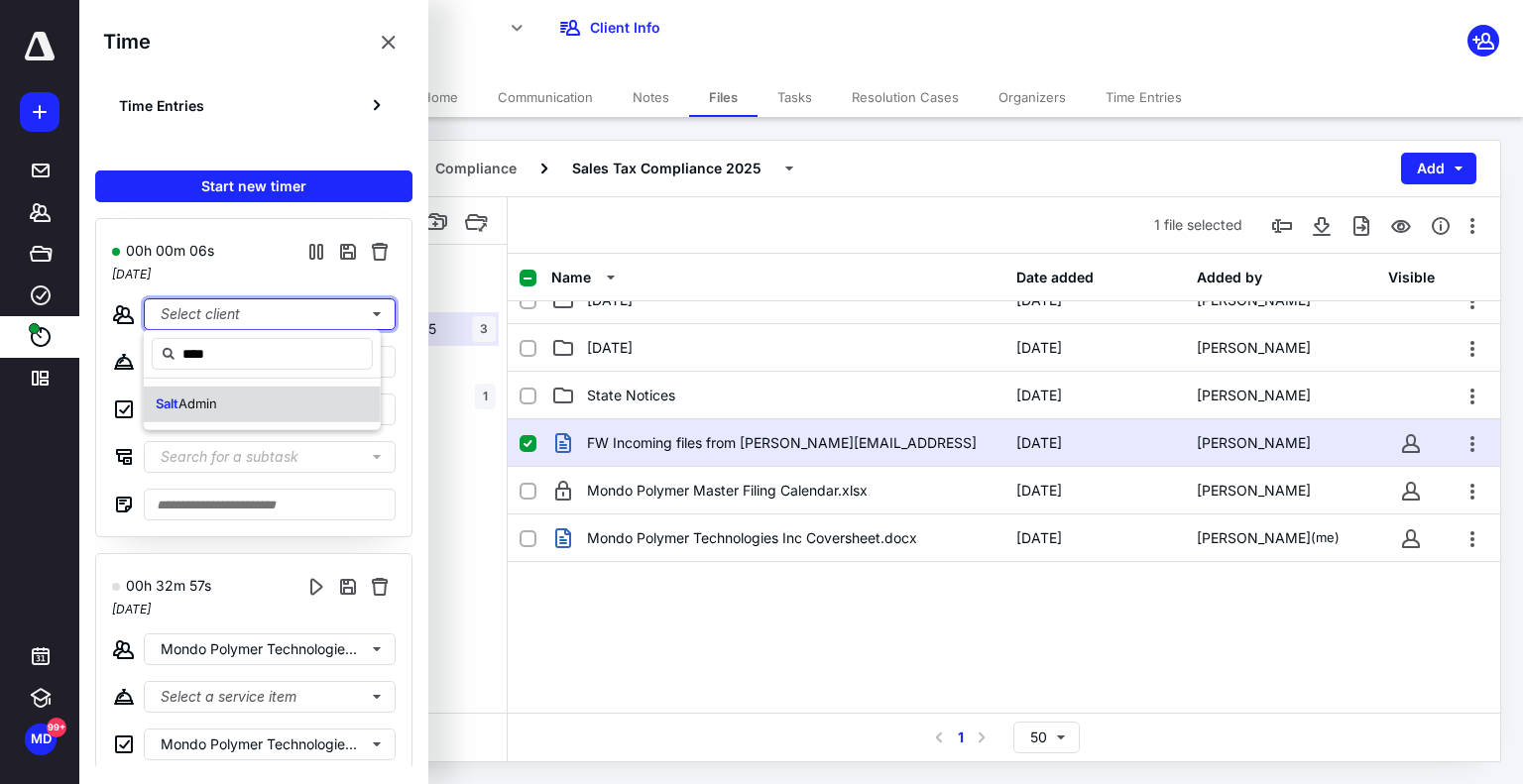 type 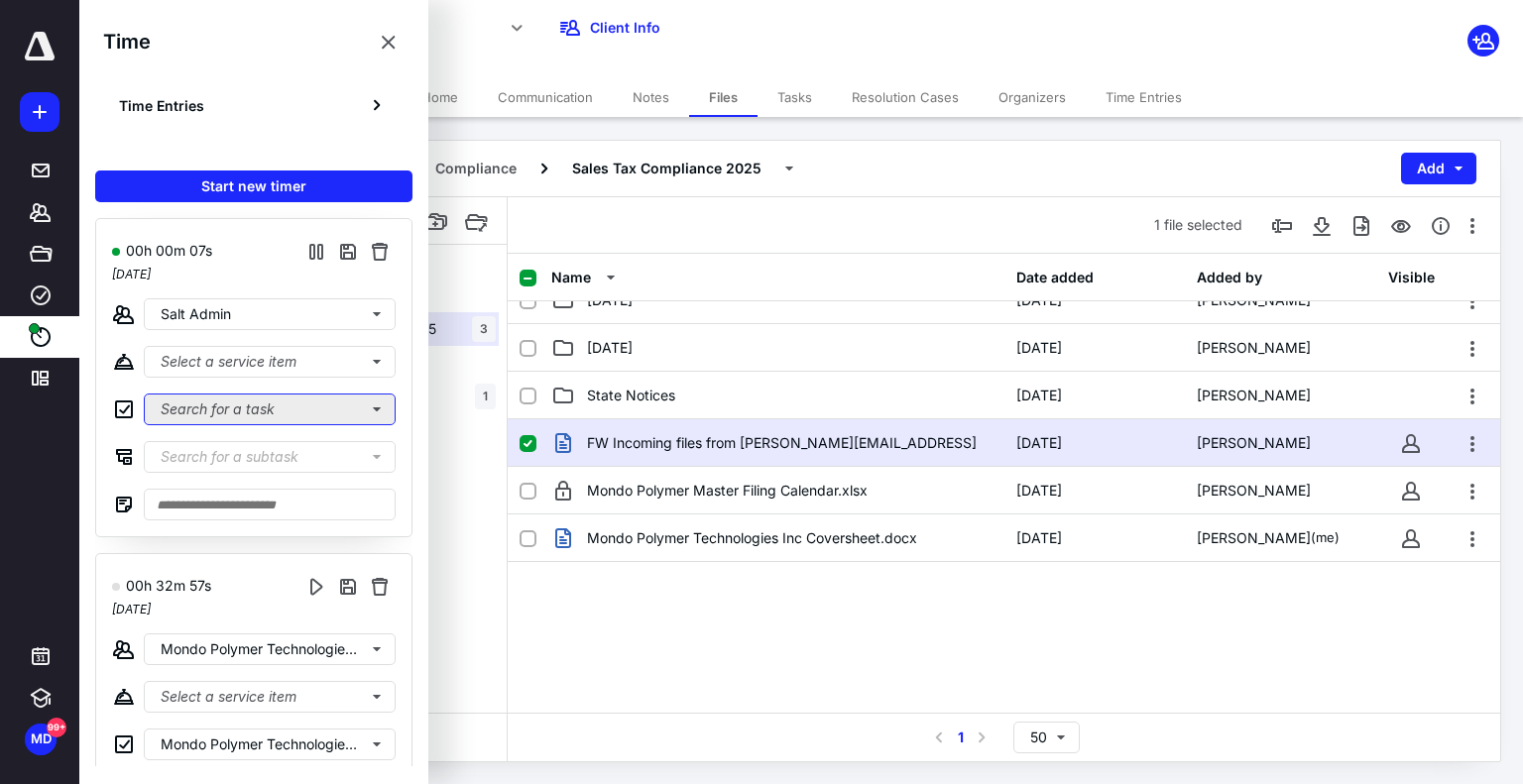 click on "Search for a task" at bounding box center (270, 409) 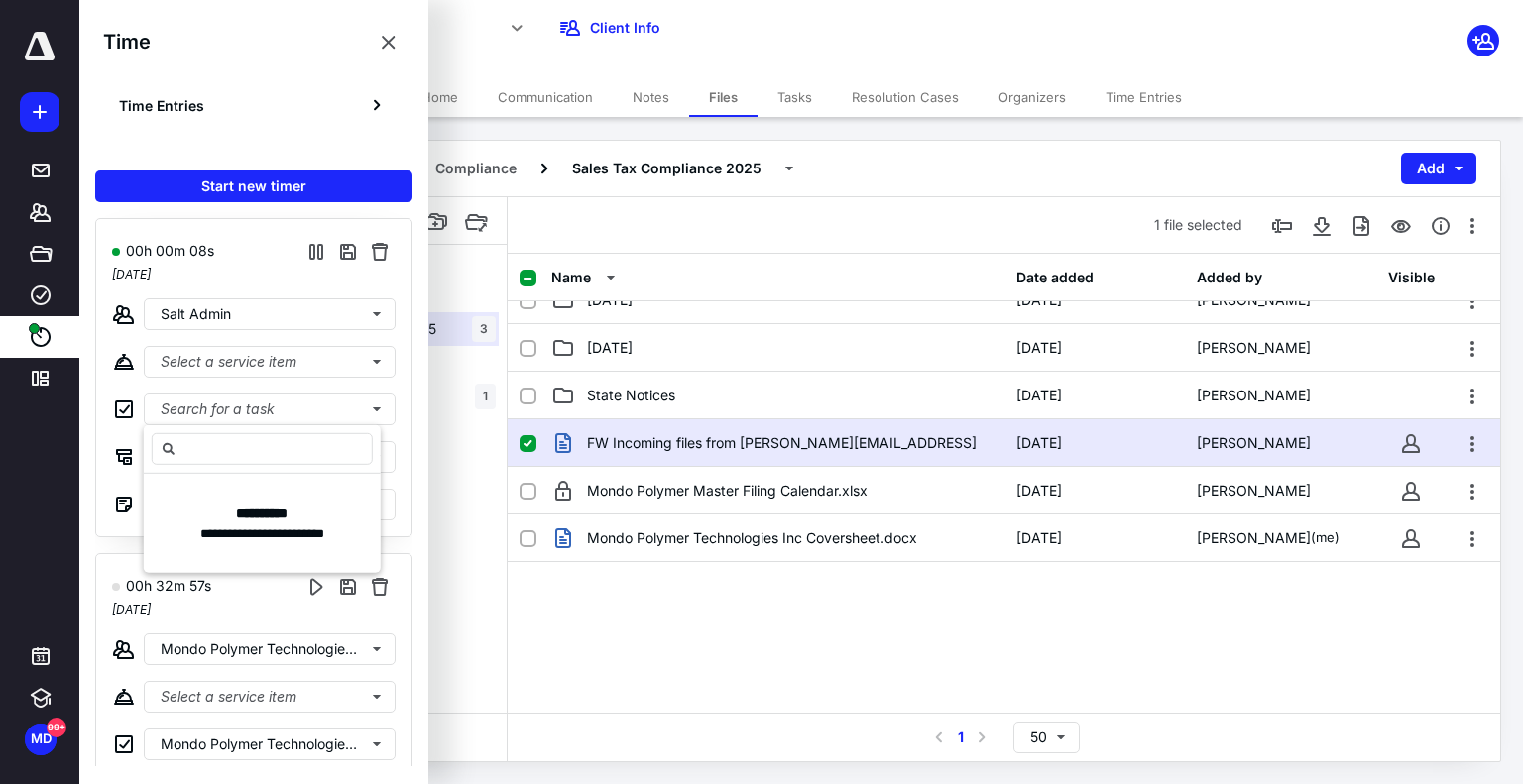 click on "00h 00m 08s [DATE] Salt Admin Select a service item Search for a task Search for a subtask" at bounding box center [254, 378] 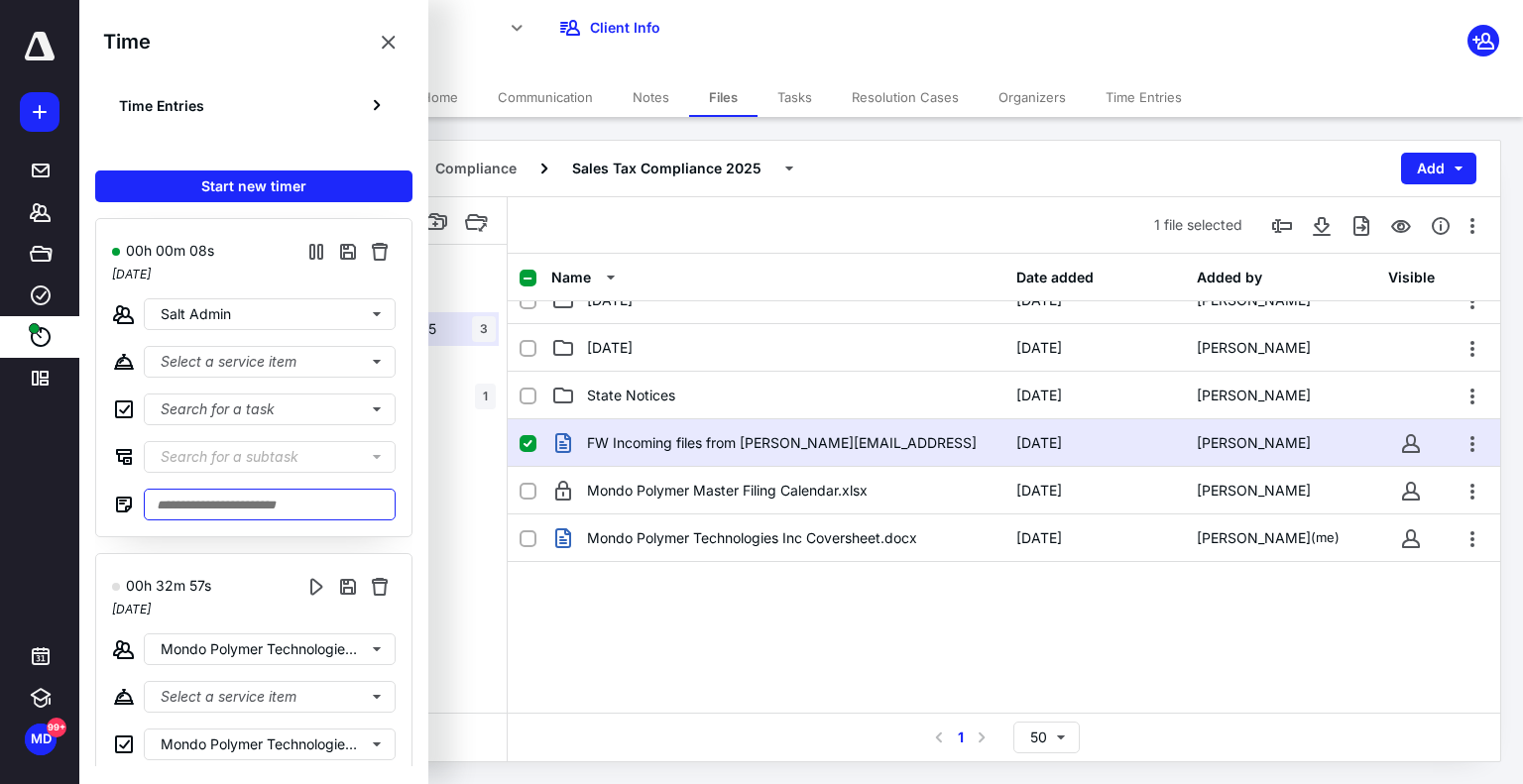 click at bounding box center (270, 504) 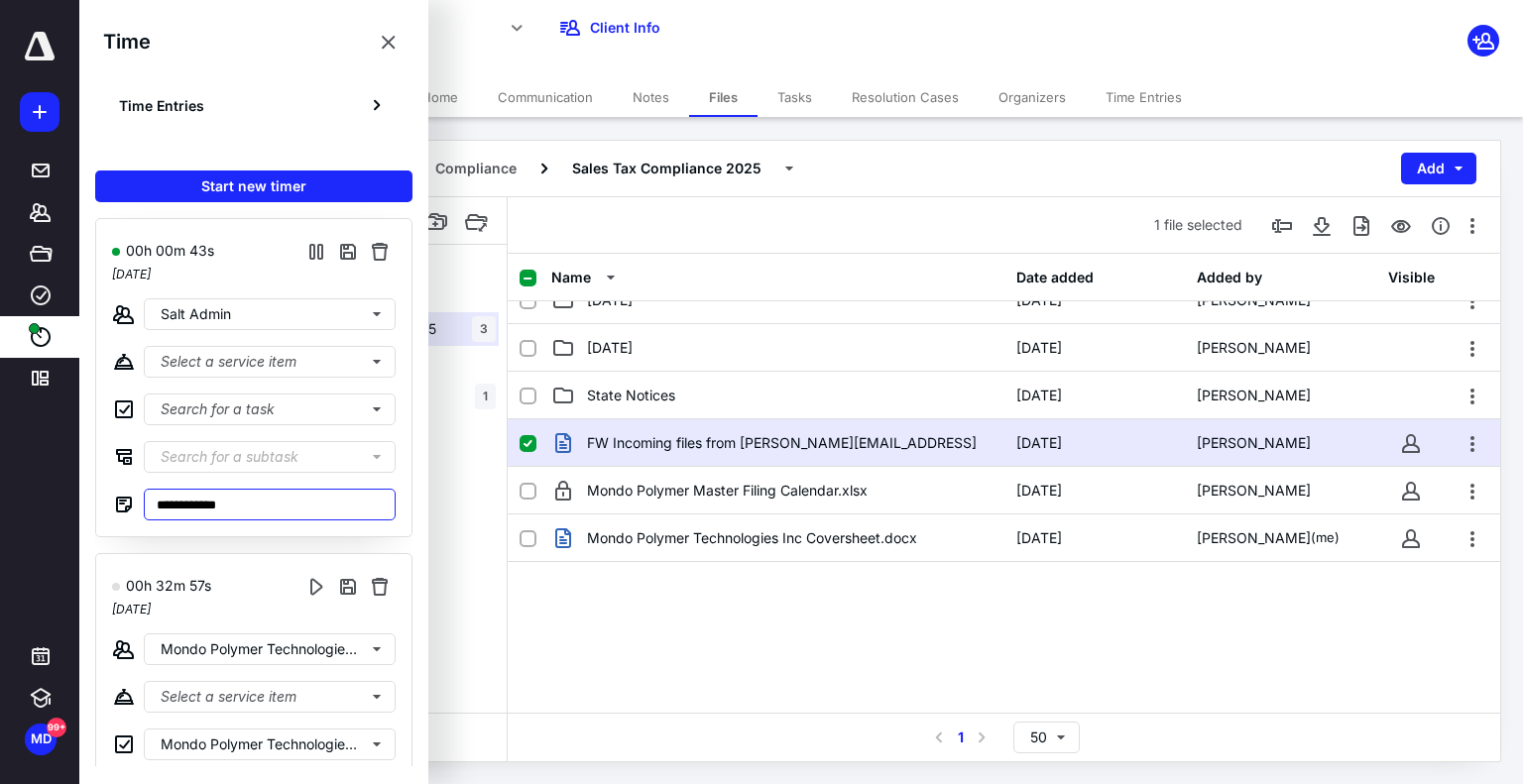 type on "**********" 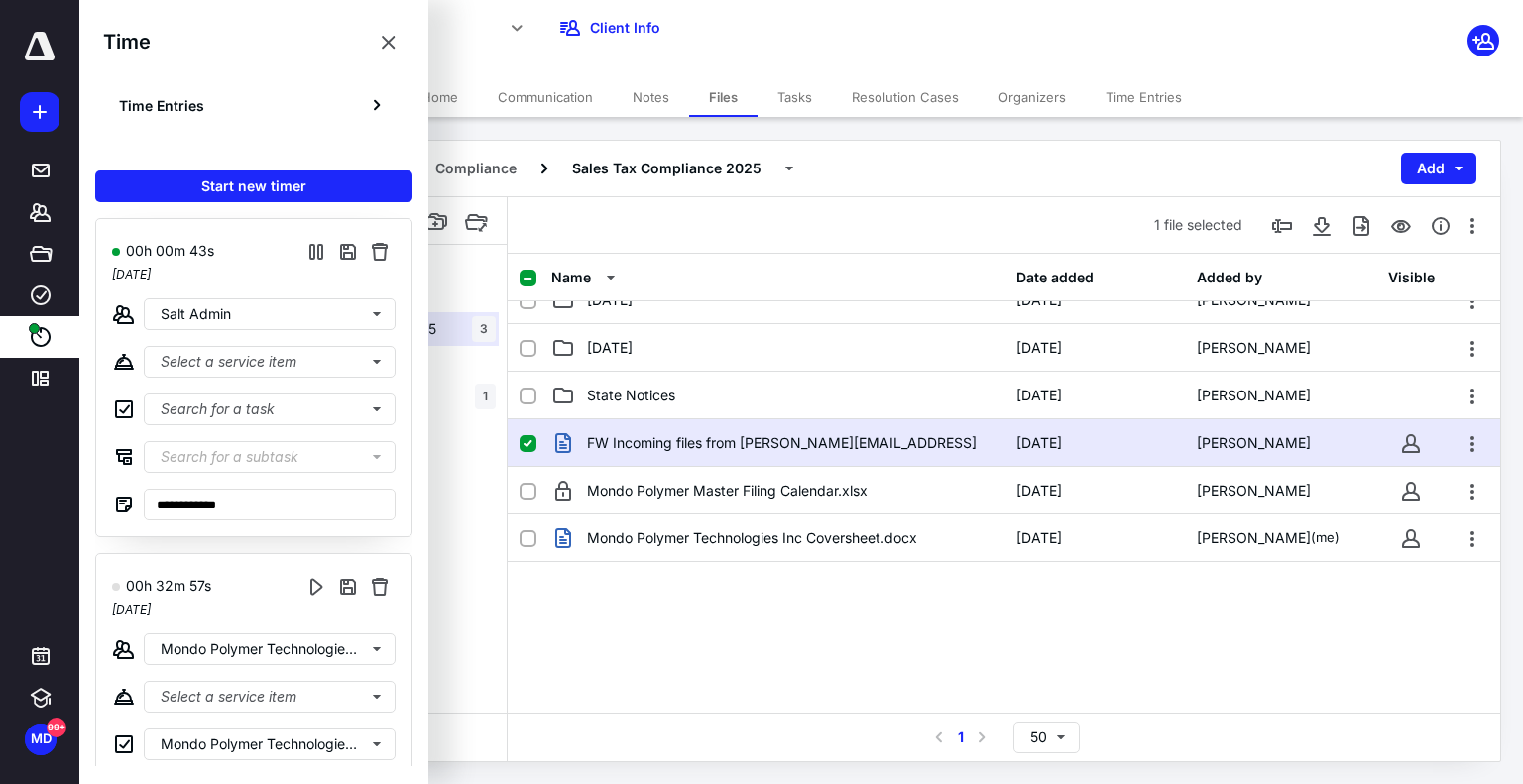 click on "FW  Incoming files from [PERSON_NAME][EMAIL_ADDRESS] [DATE] [PERSON_NAME] Mondo Polymer Master Filing Calendar.xlsx [DATE] [PERSON_NAME] Mondo Polymer Technologies Inc Coversheet.docx [DATE] [PERSON_NAME]  (me)" at bounding box center [1003, 568] 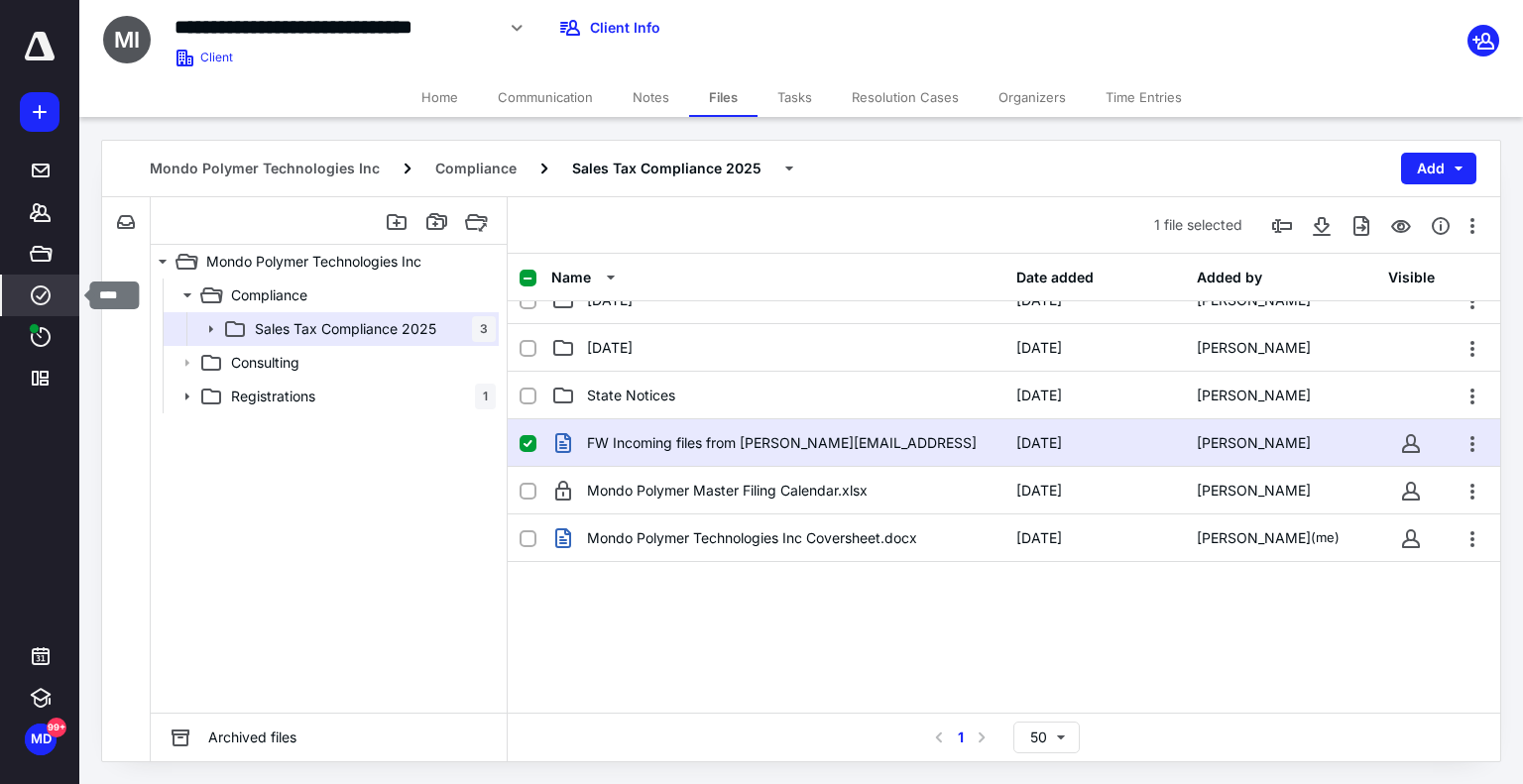 click 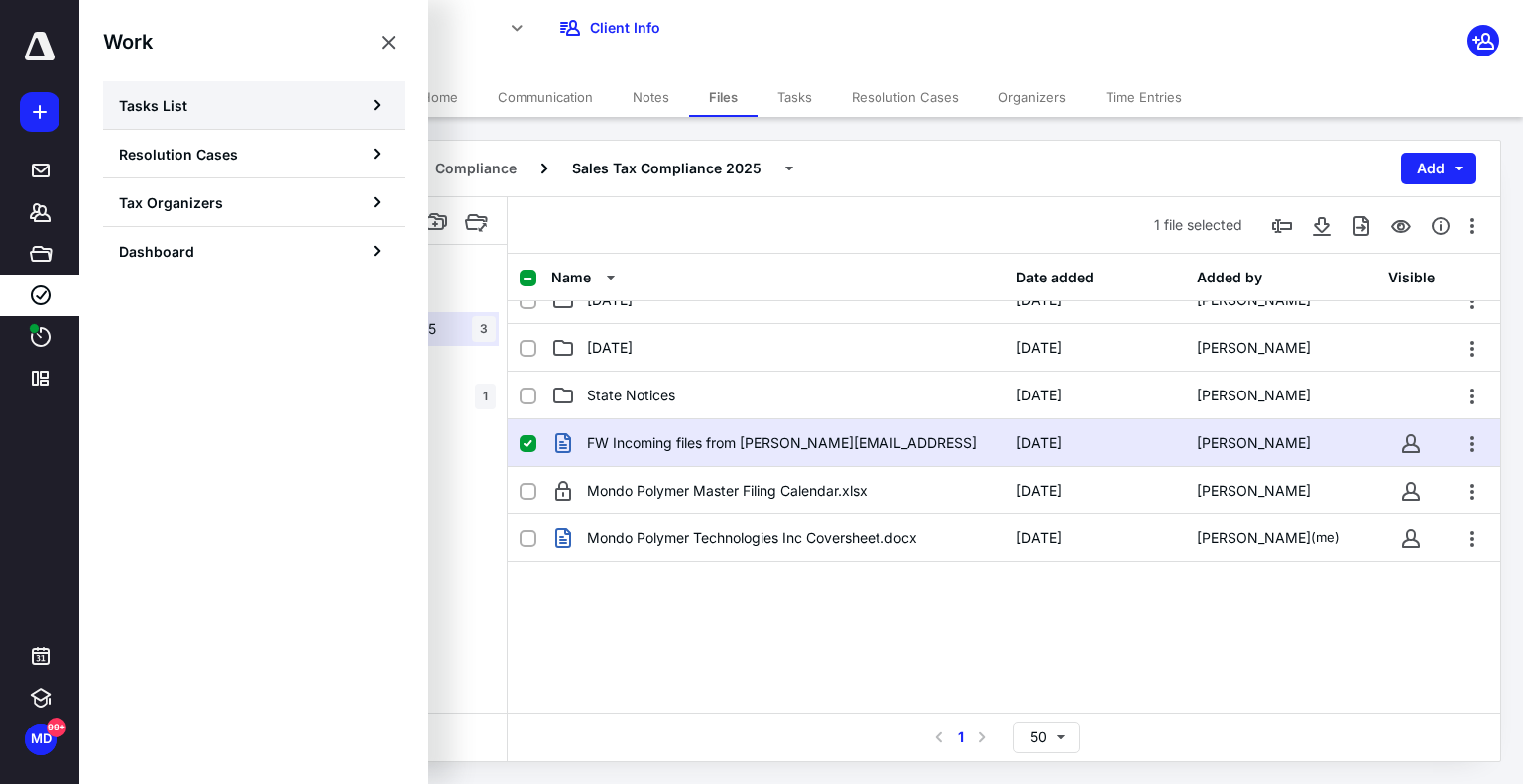 click on "Tasks List" at bounding box center [254, 105] 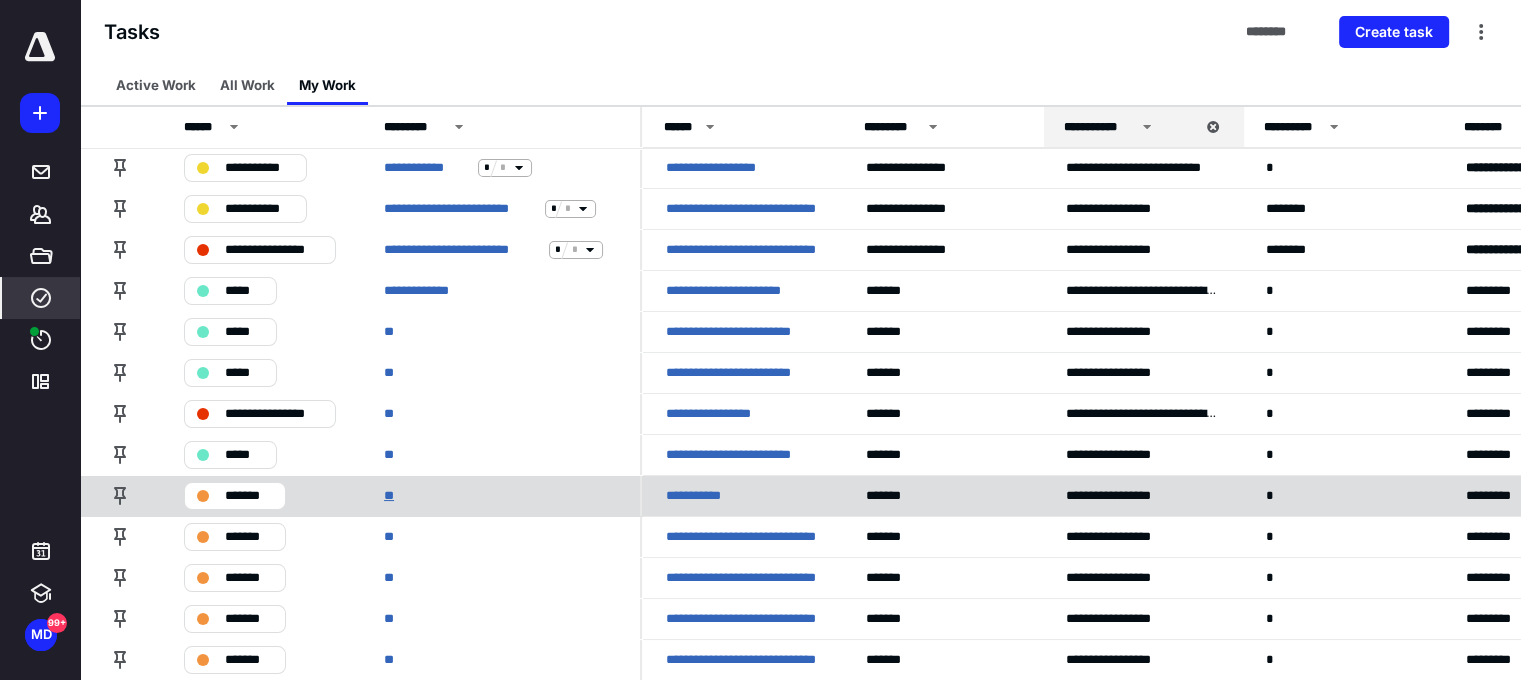 scroll, scrollTop: 0, scrollLeft: 0, axis: both 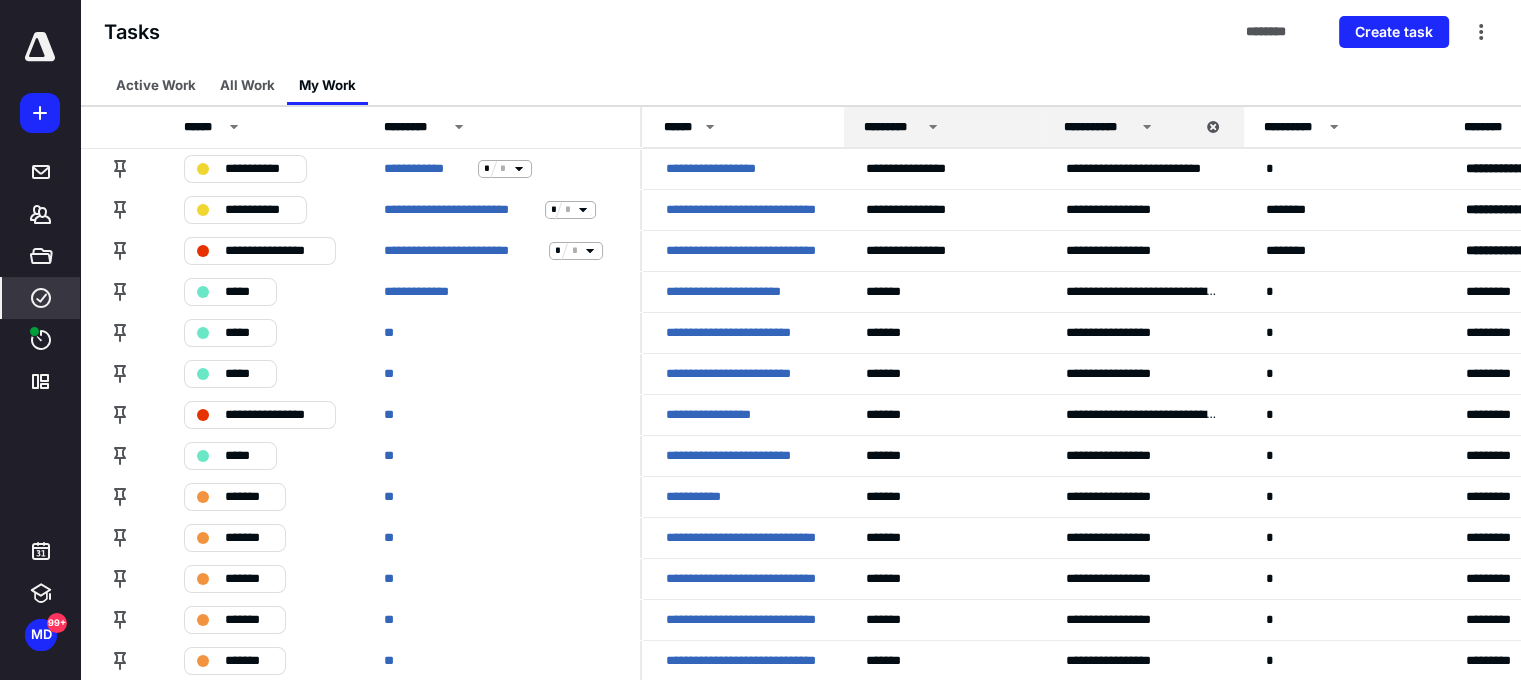 click 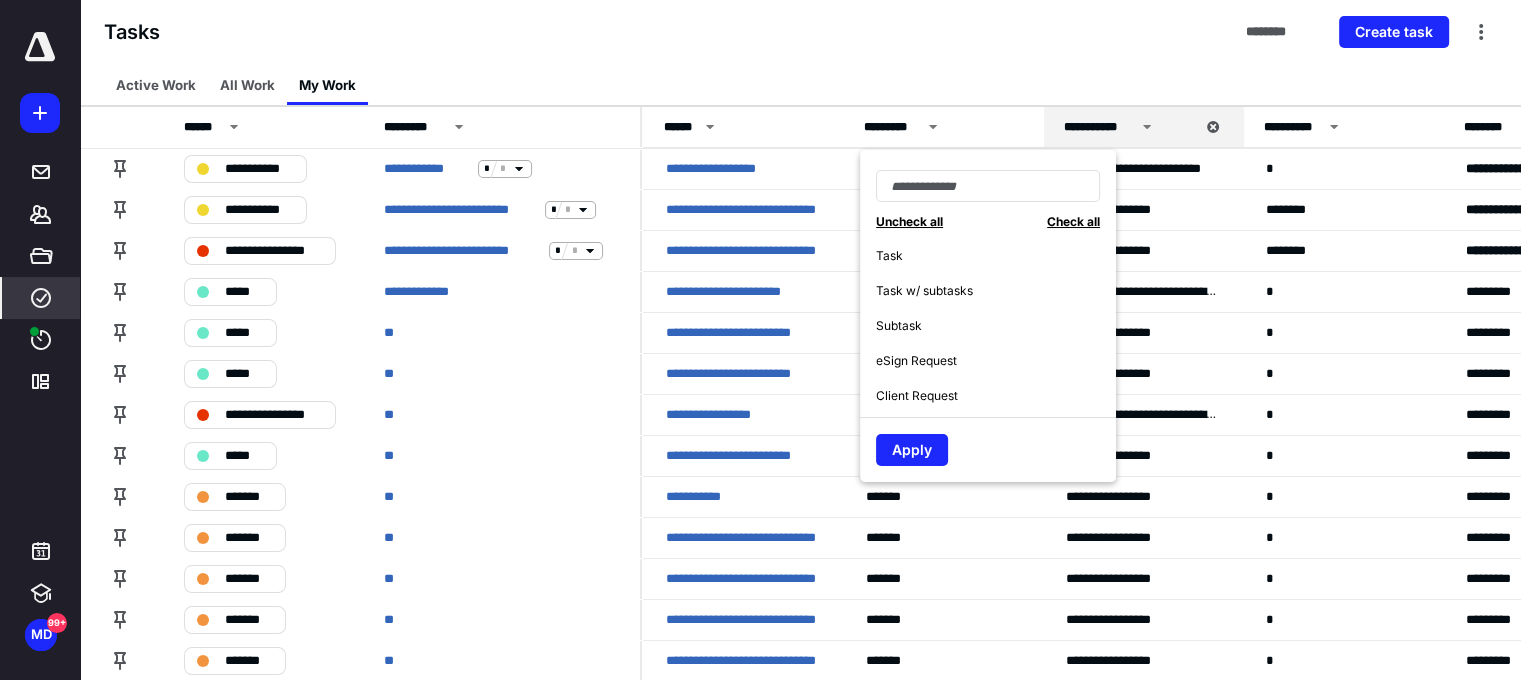 click on "Subtask" at bounding box center [996, 325] 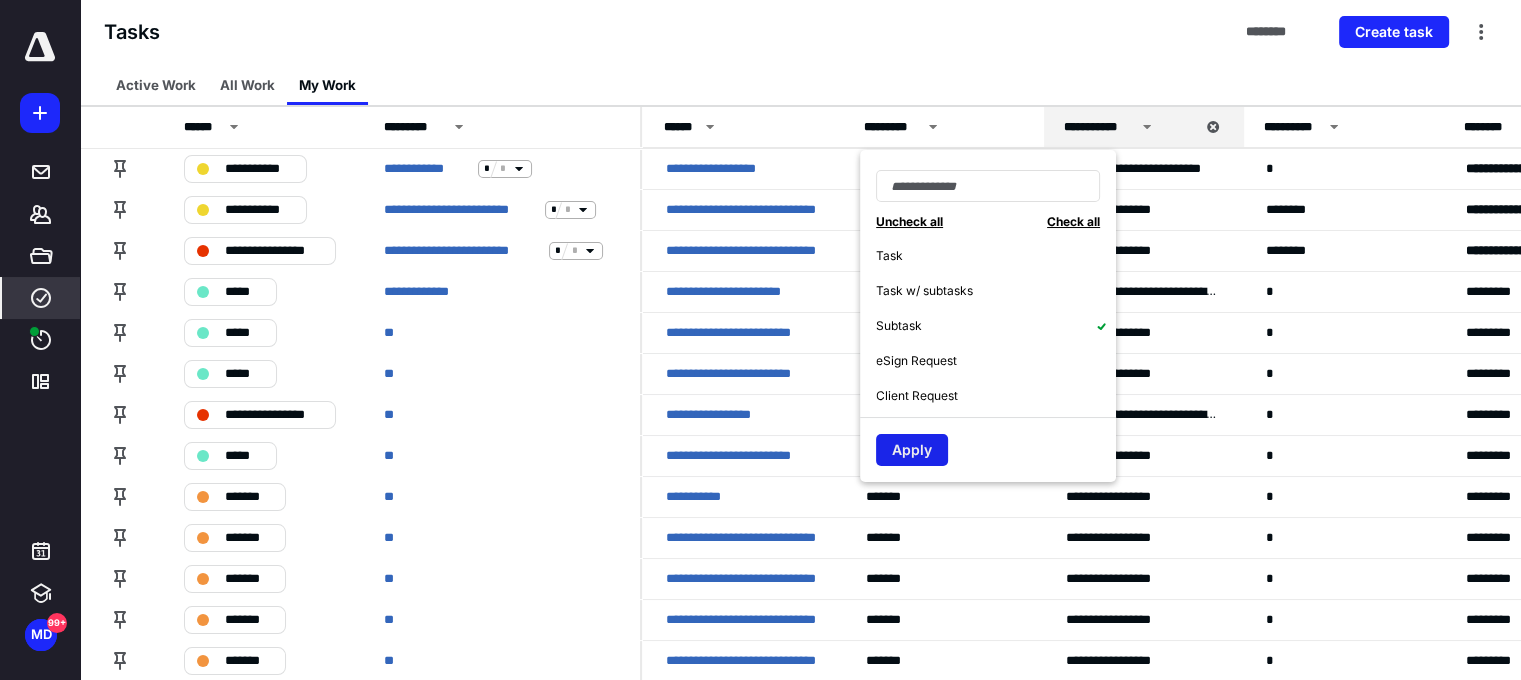 click on "Apply" at bounding box center (912, 450) 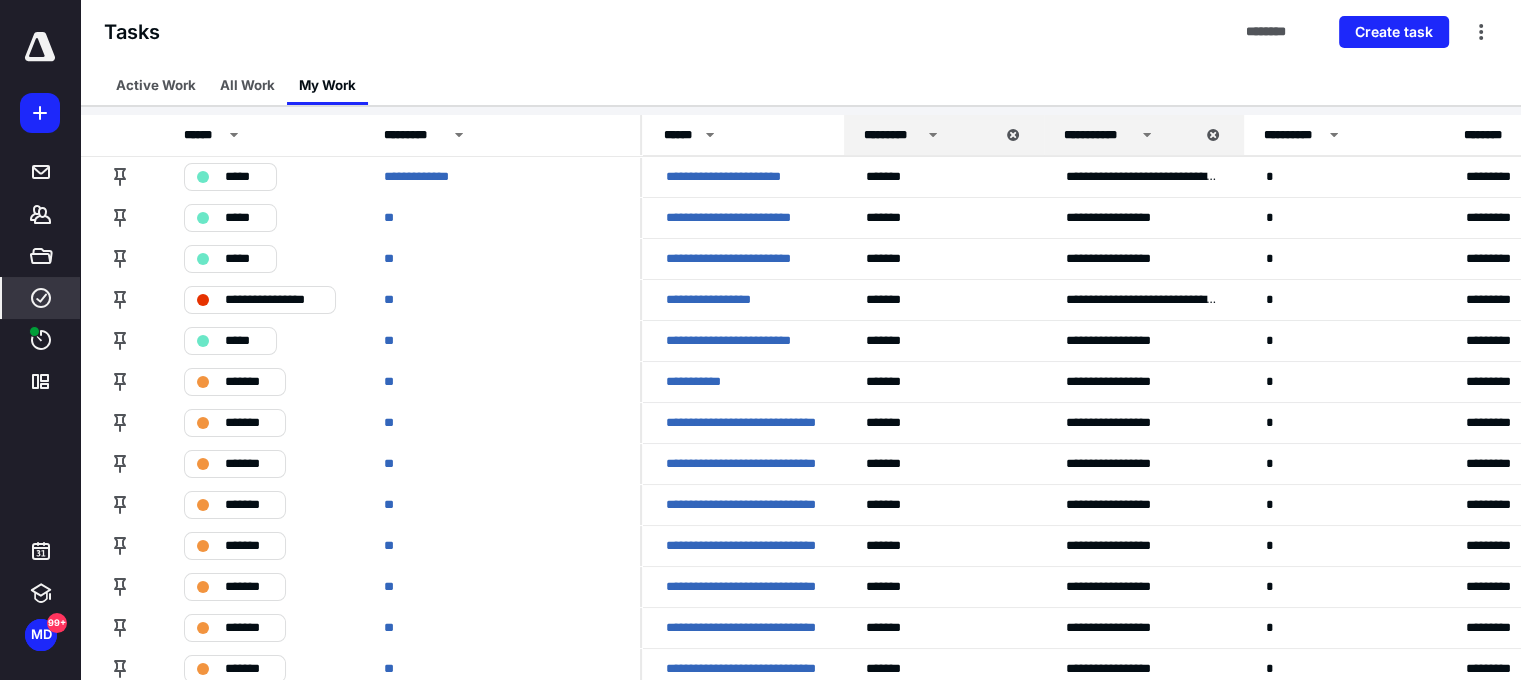 scroll, scrollTop: 0, scrollLeft: 0, axis: both 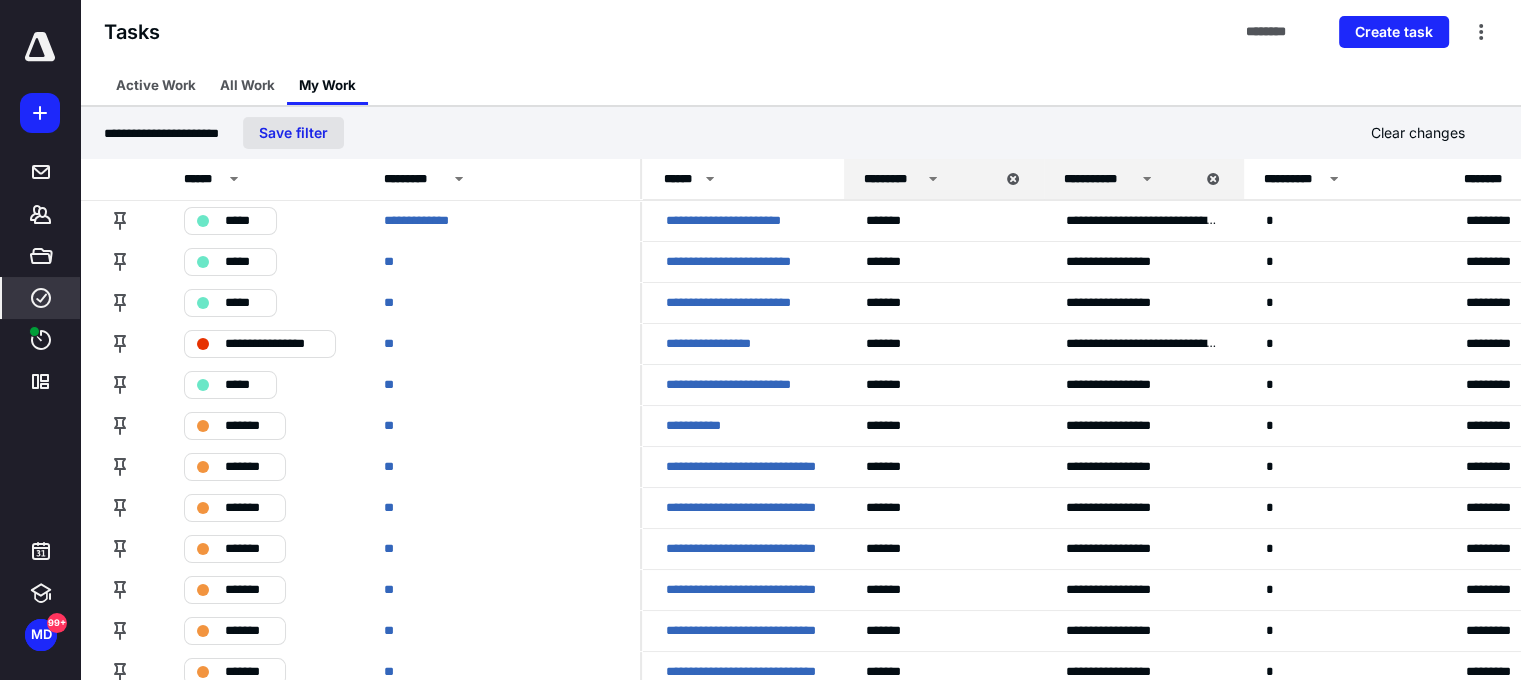 click on "Save filter" at bounding box center (293, 133) 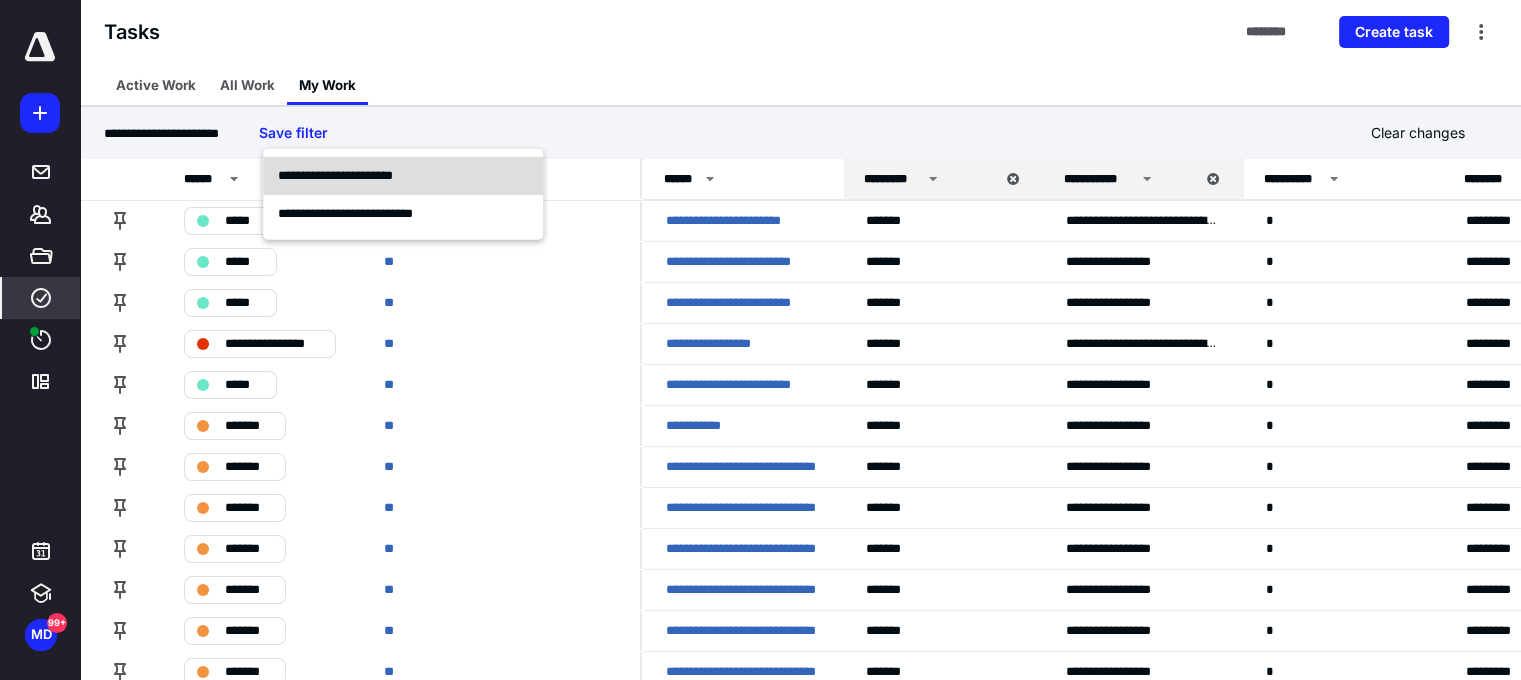 click on "**********" at bounding box center (403, 176) 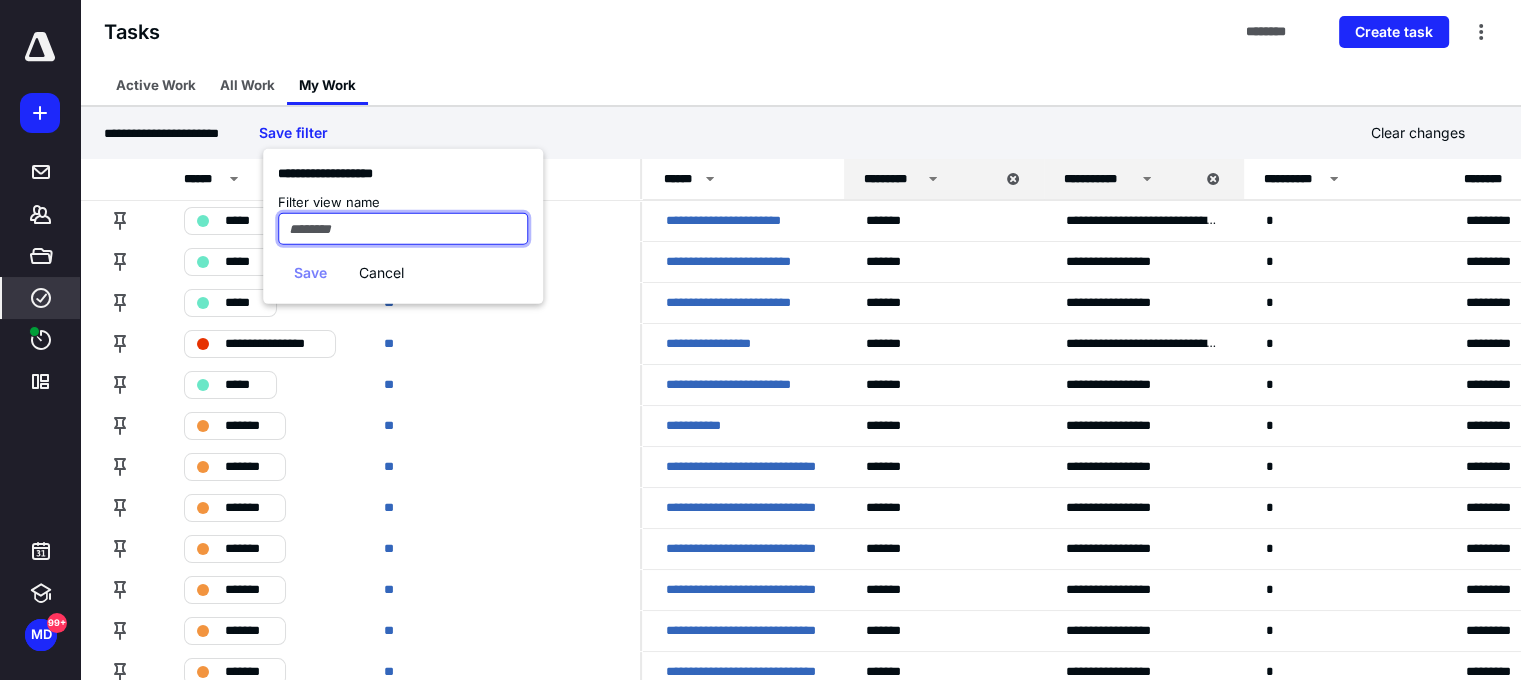 click at bounding box center [403, 229] 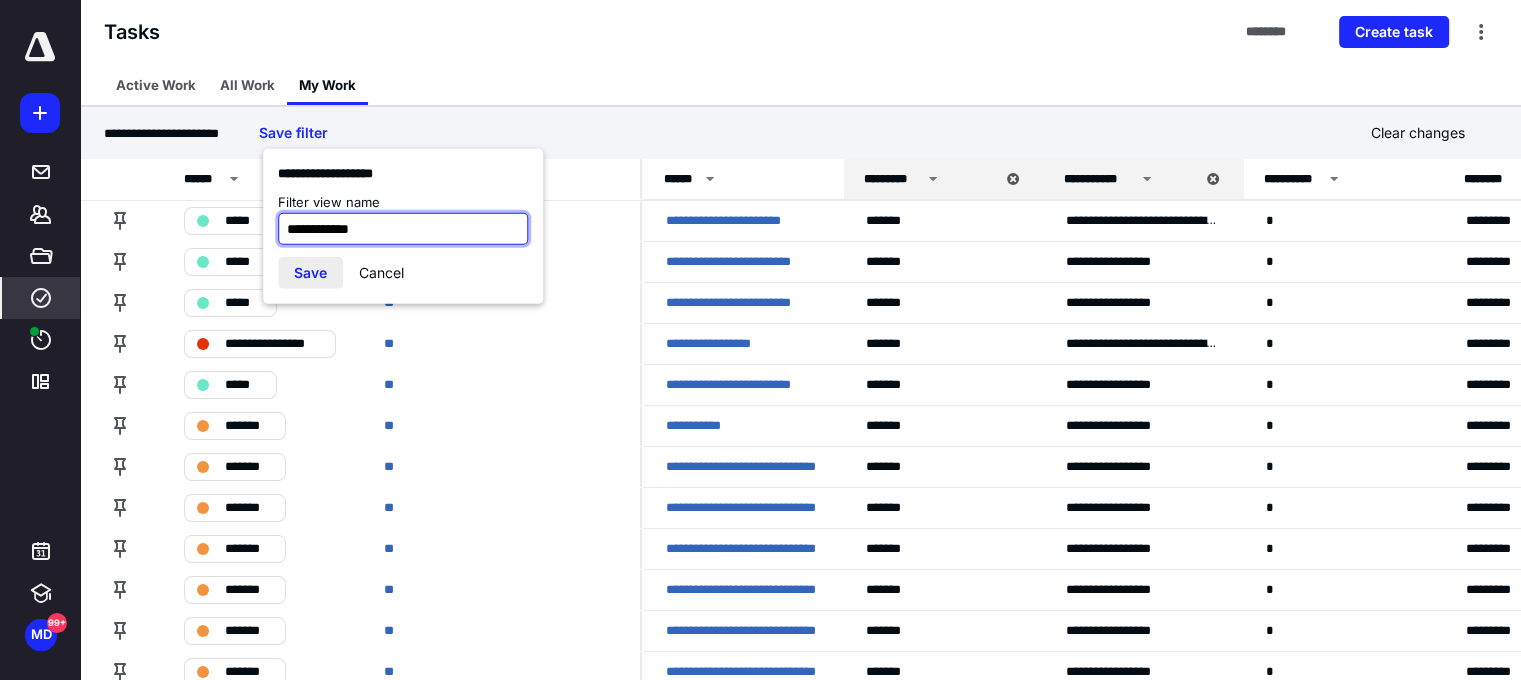 type on "**********" 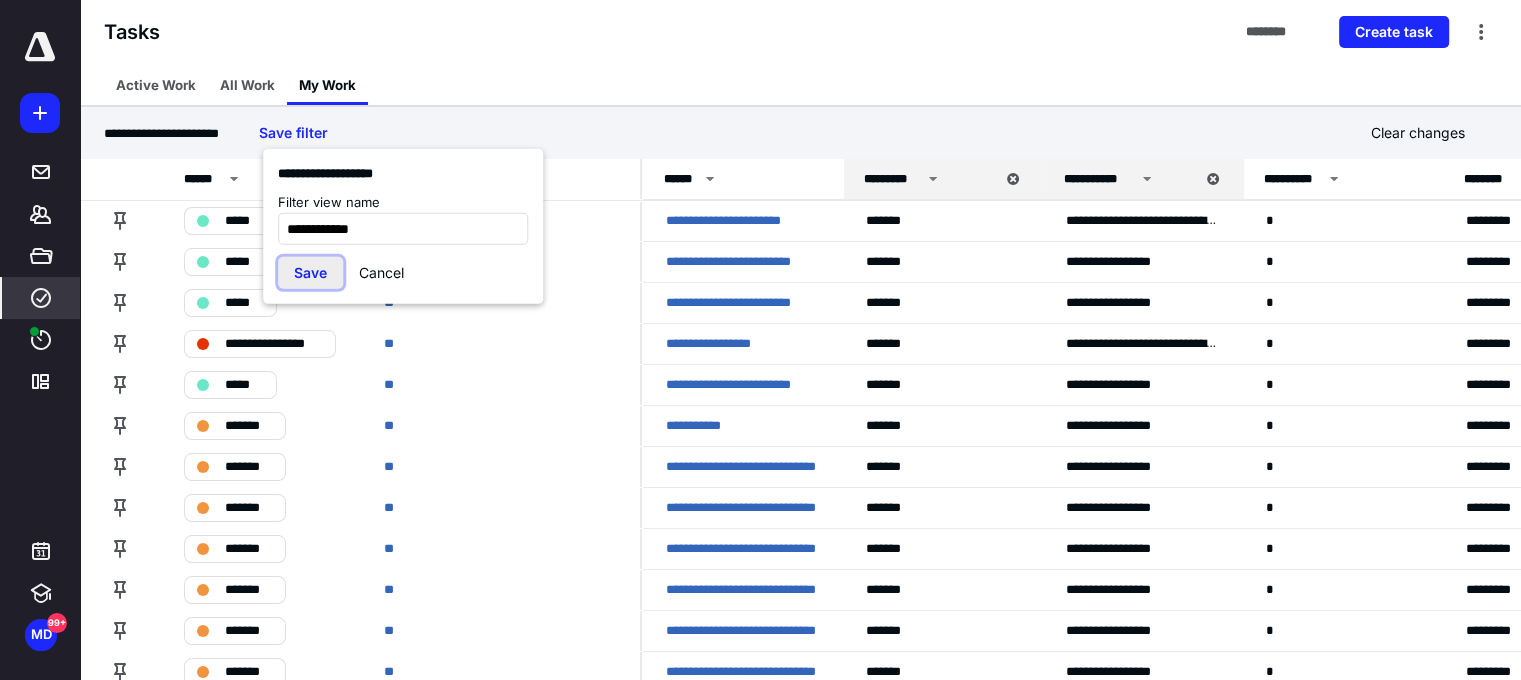 click on "Save" at bounding box center (310, 273) 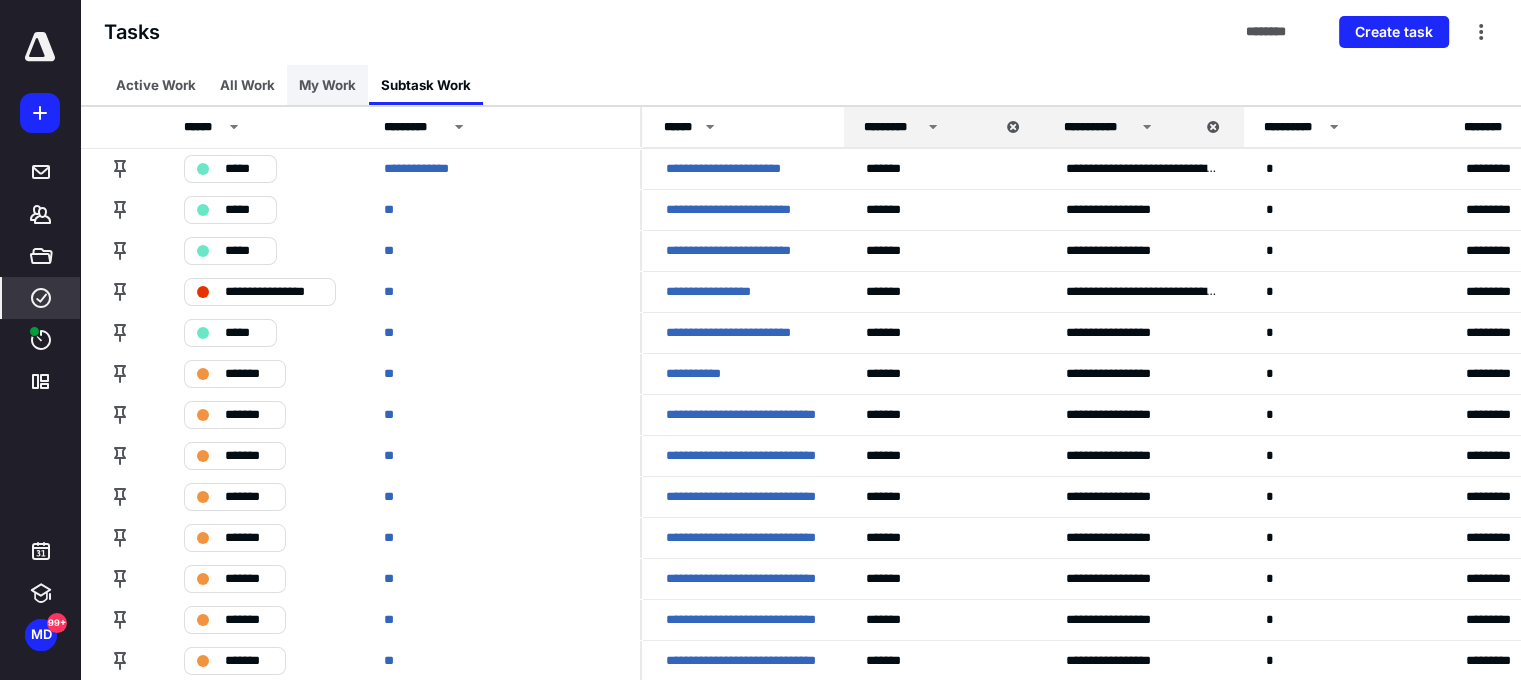 click on "My Work" at bounding box center (327, 85) 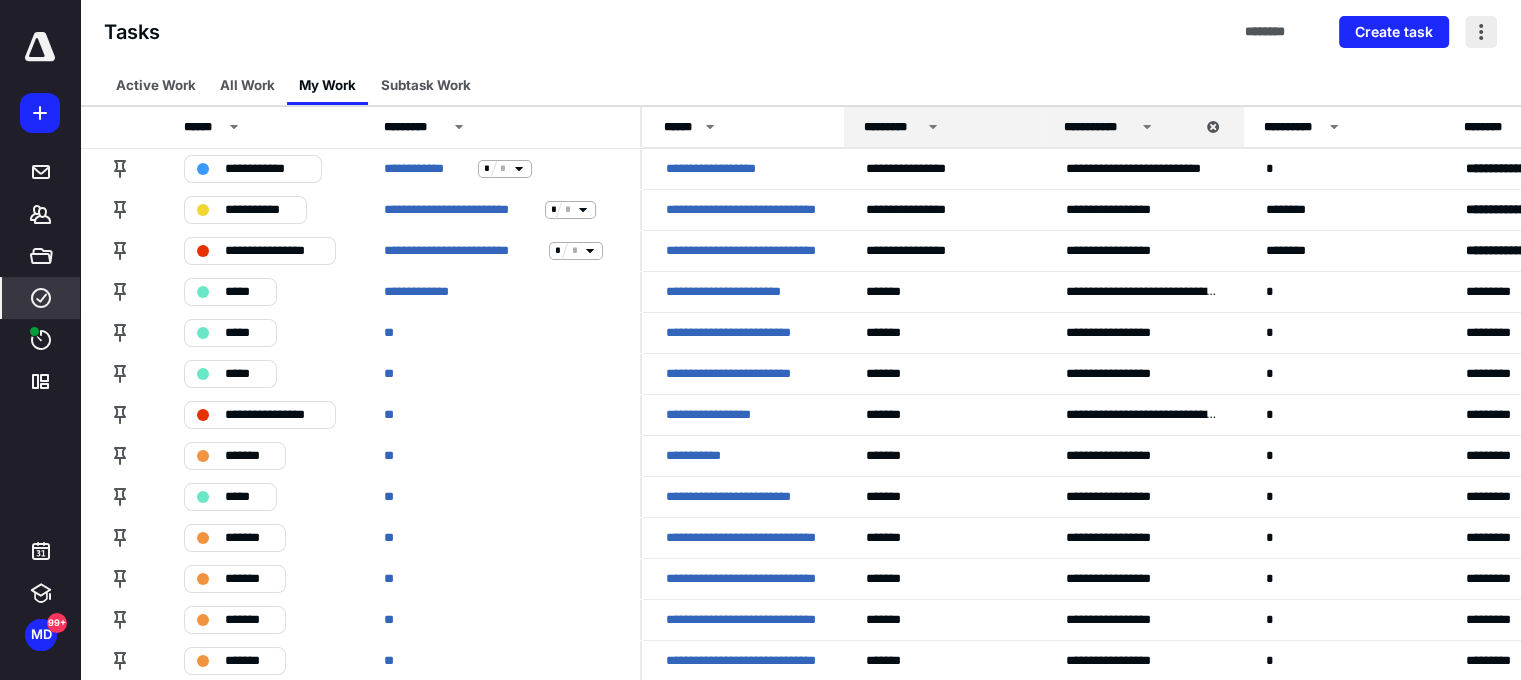click at bounding box center [1481, 32] 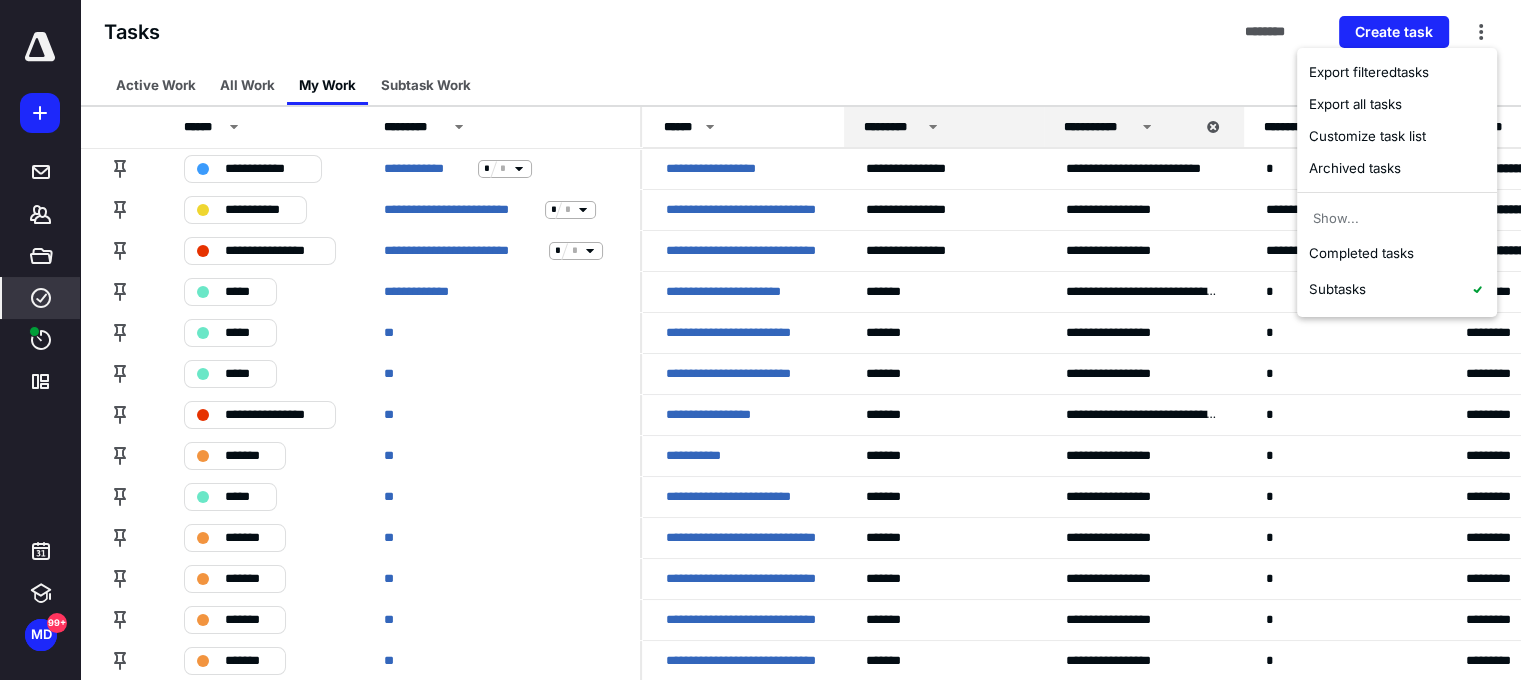 click on "Tasks ******** Create task" at bounding box center [800, 32] 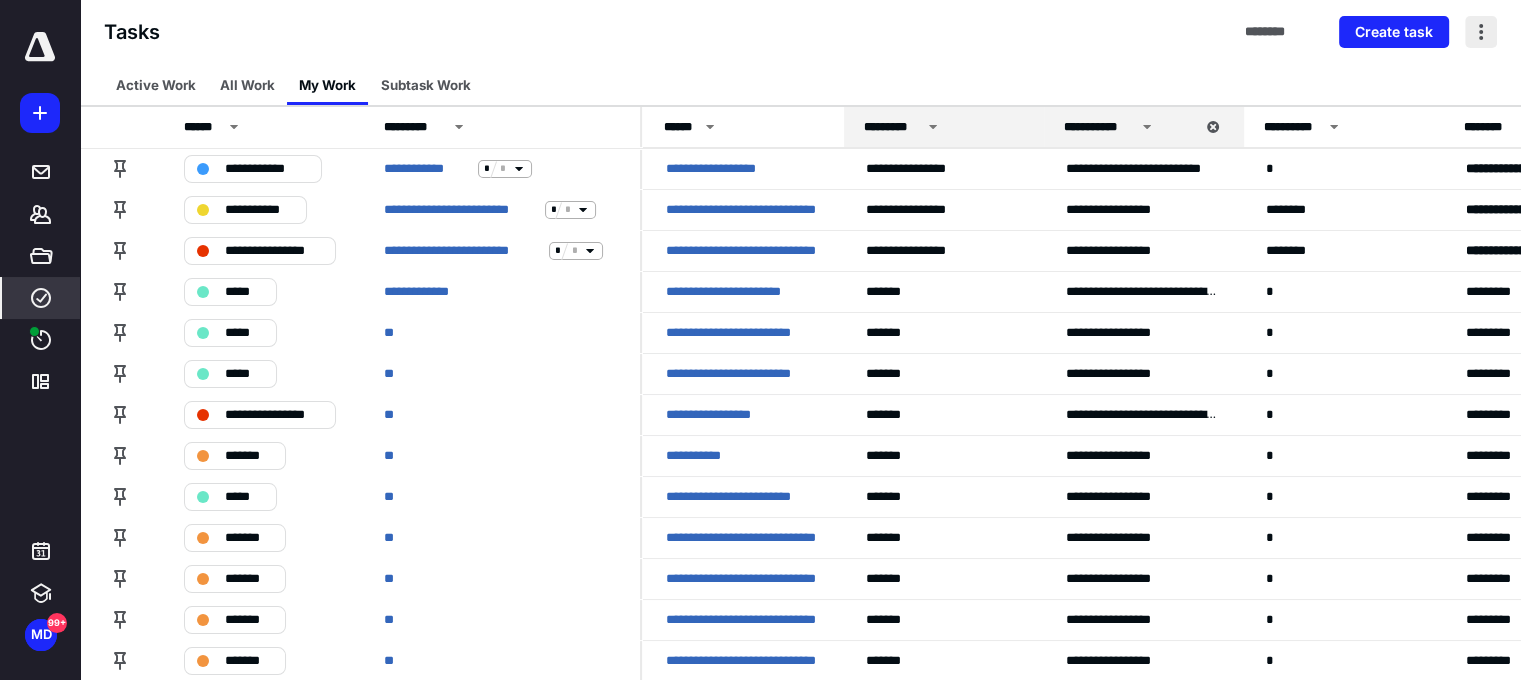 click at bounding box center [1481, 32] 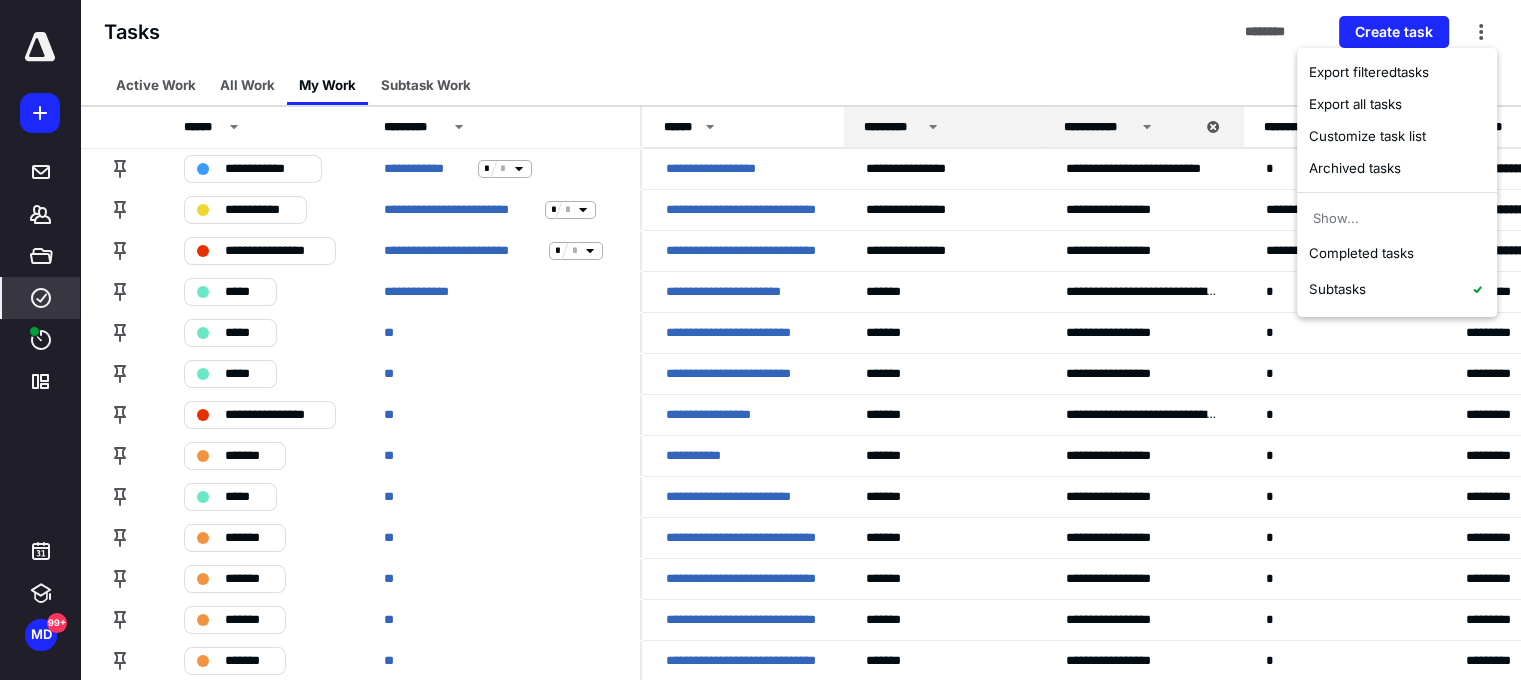 click on "Active Work All Work My Work Subtask Work" at bounding box center [800, 85] 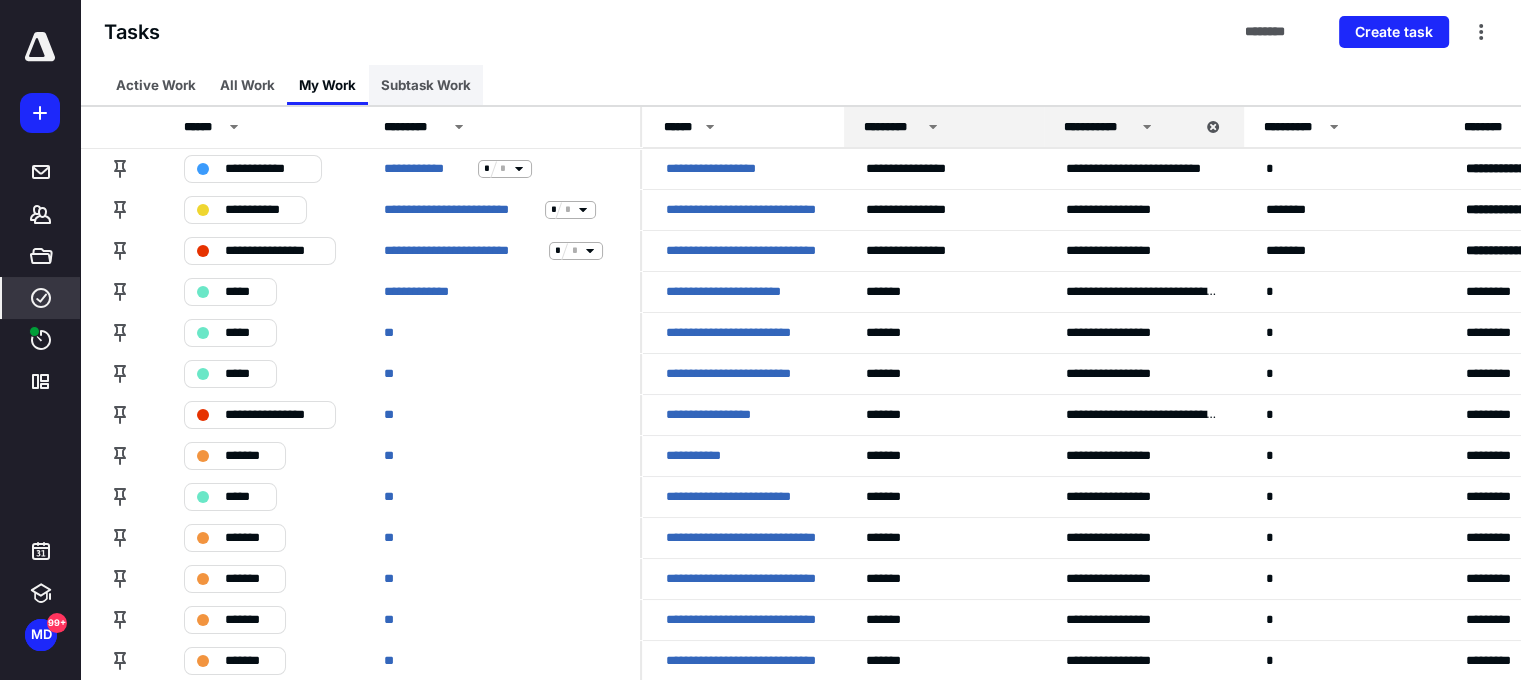 click on "Subtask Work" at bounding box center (426, 85) 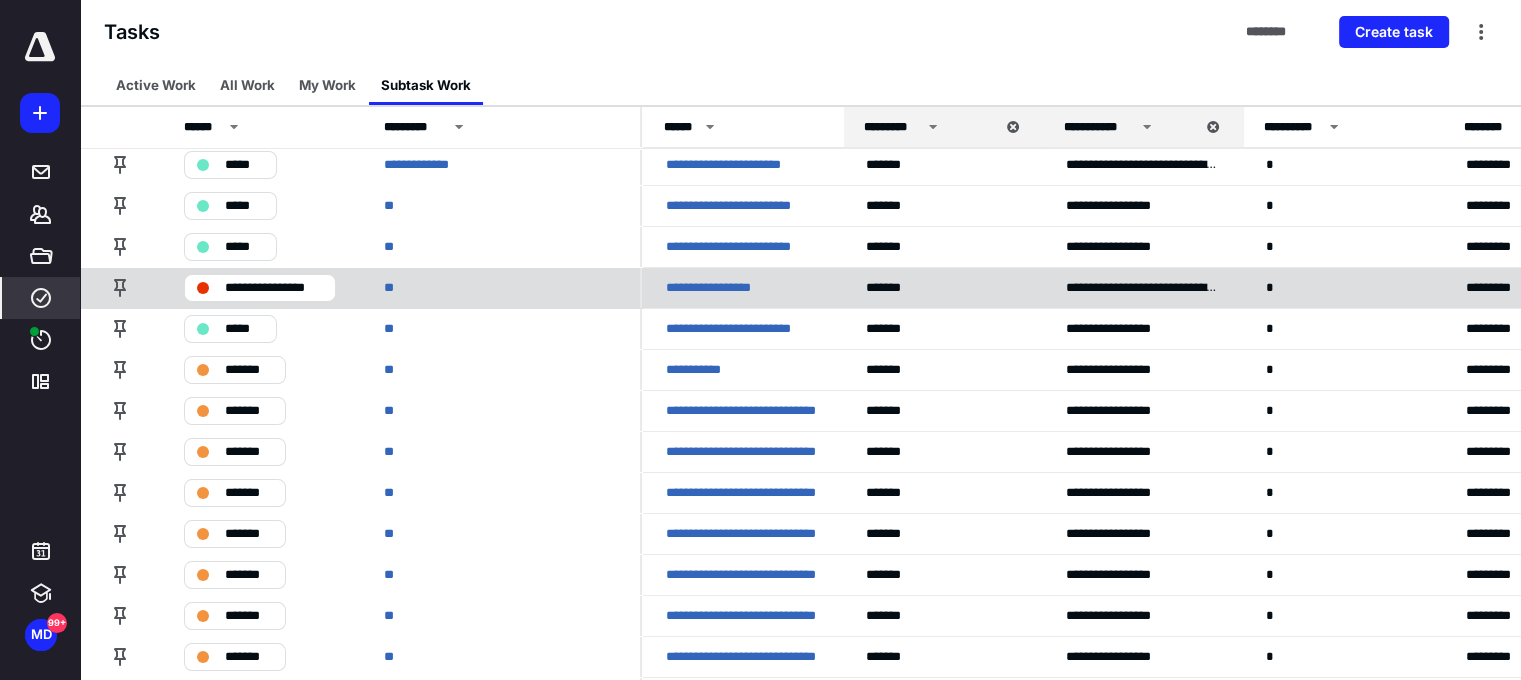 scroll, scrollTop: 0, scrollLeft: 0, axis: both 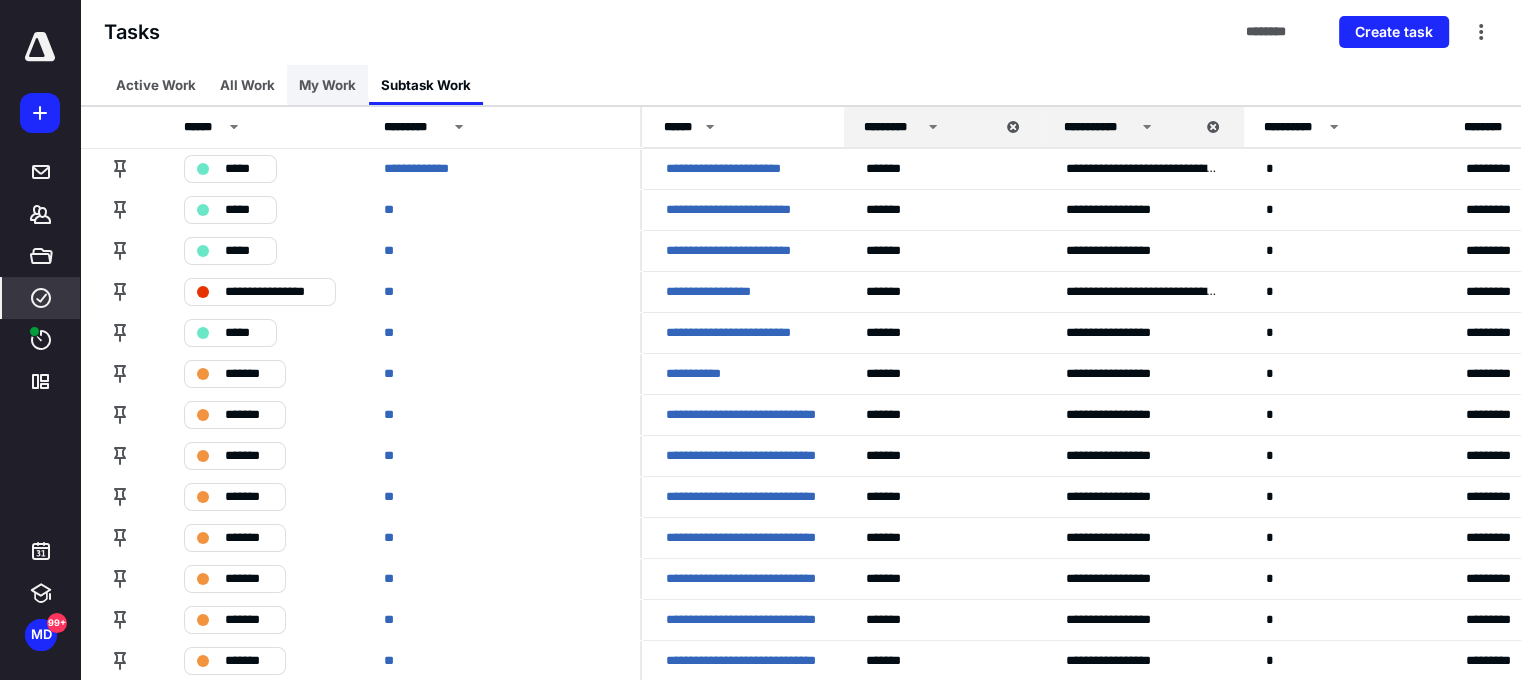 click on "My Work" at bounding box center [327, 85] 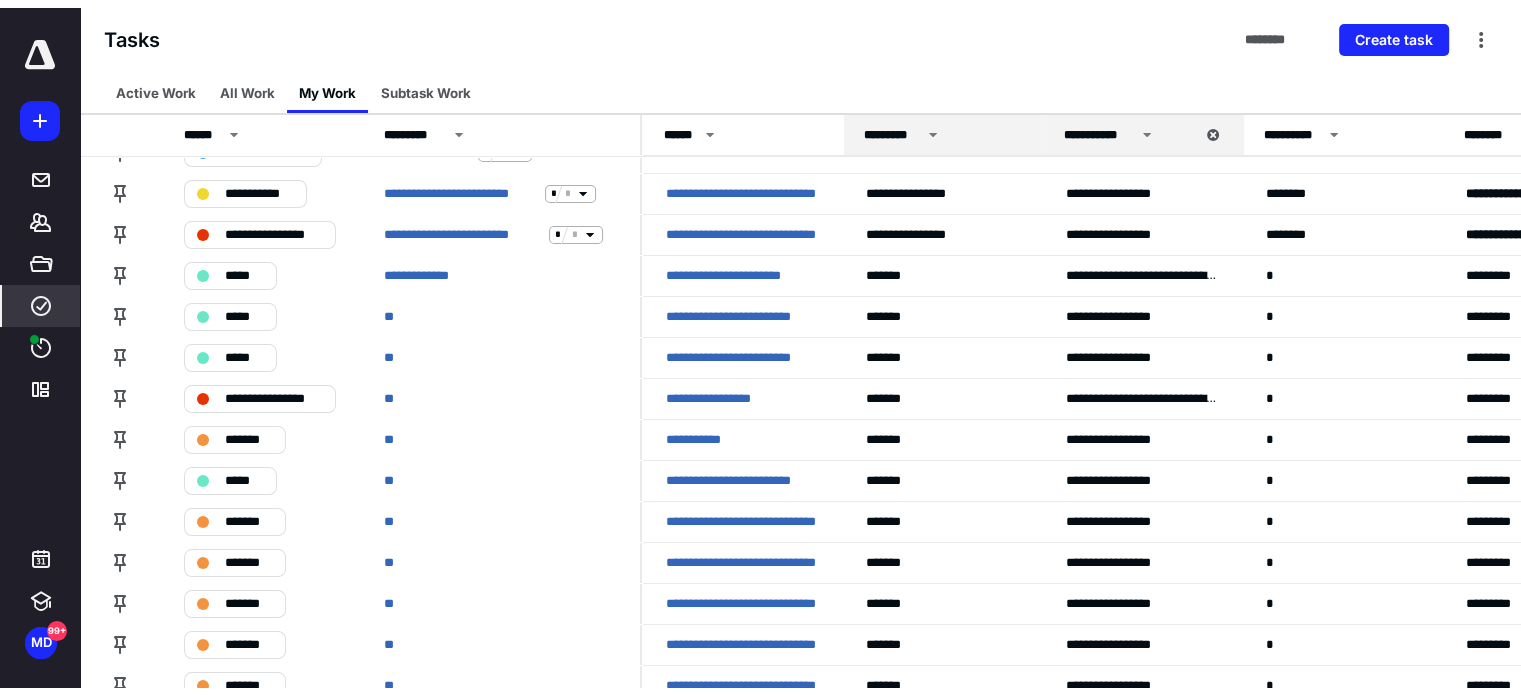 scroll, scrollTop: 0, scrollLeft: 0, axis: both 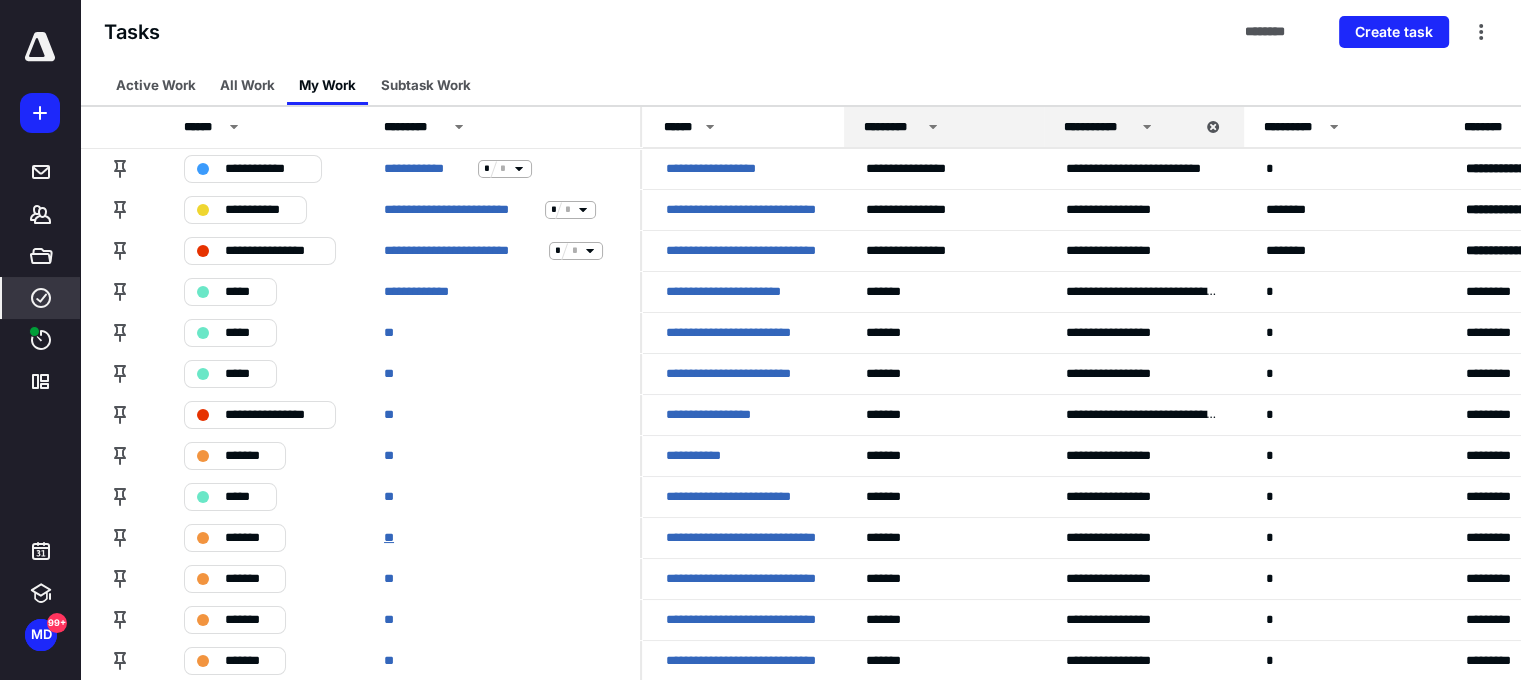 drag, startPoint x: 396, startPoint y: 531, endPoint x: 389, endPoint y: 492, distance: 39.623226 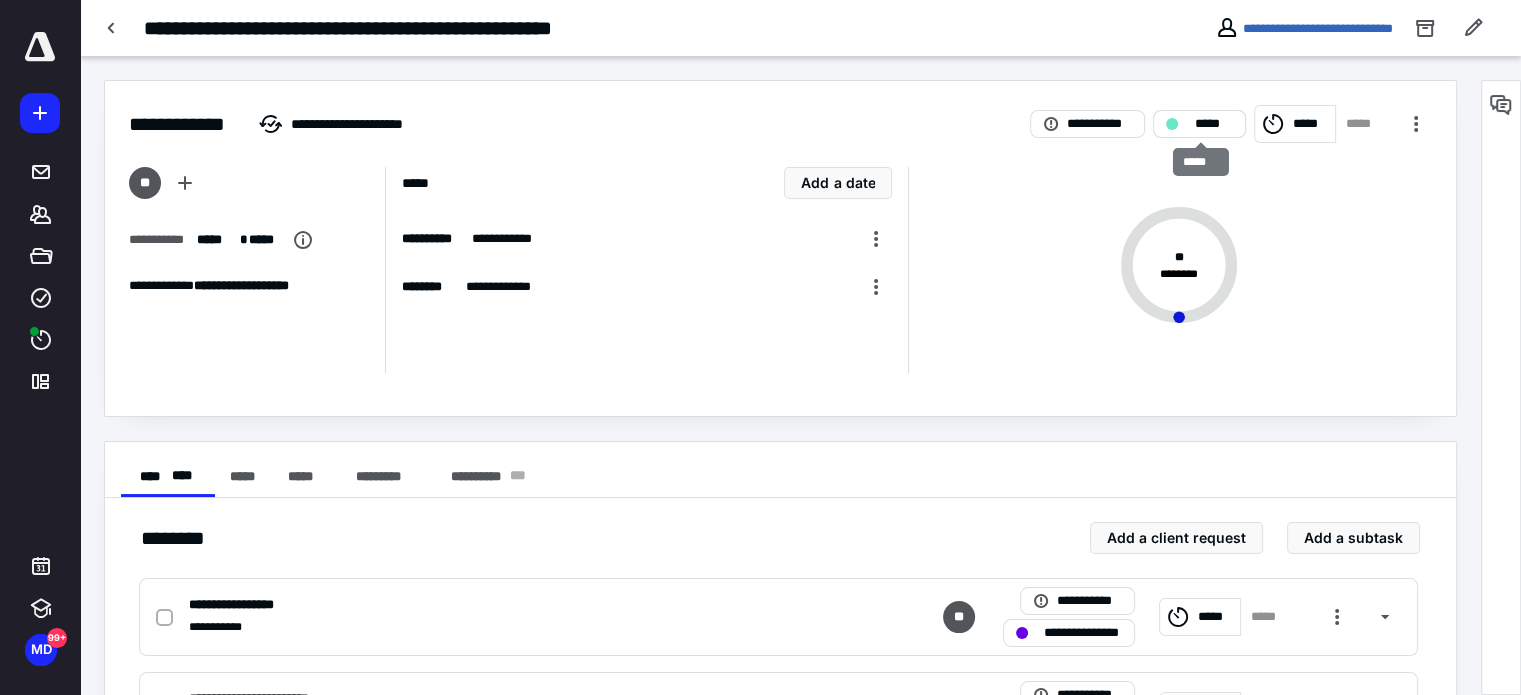 click on "*****" at bounding box center [1213, 124] 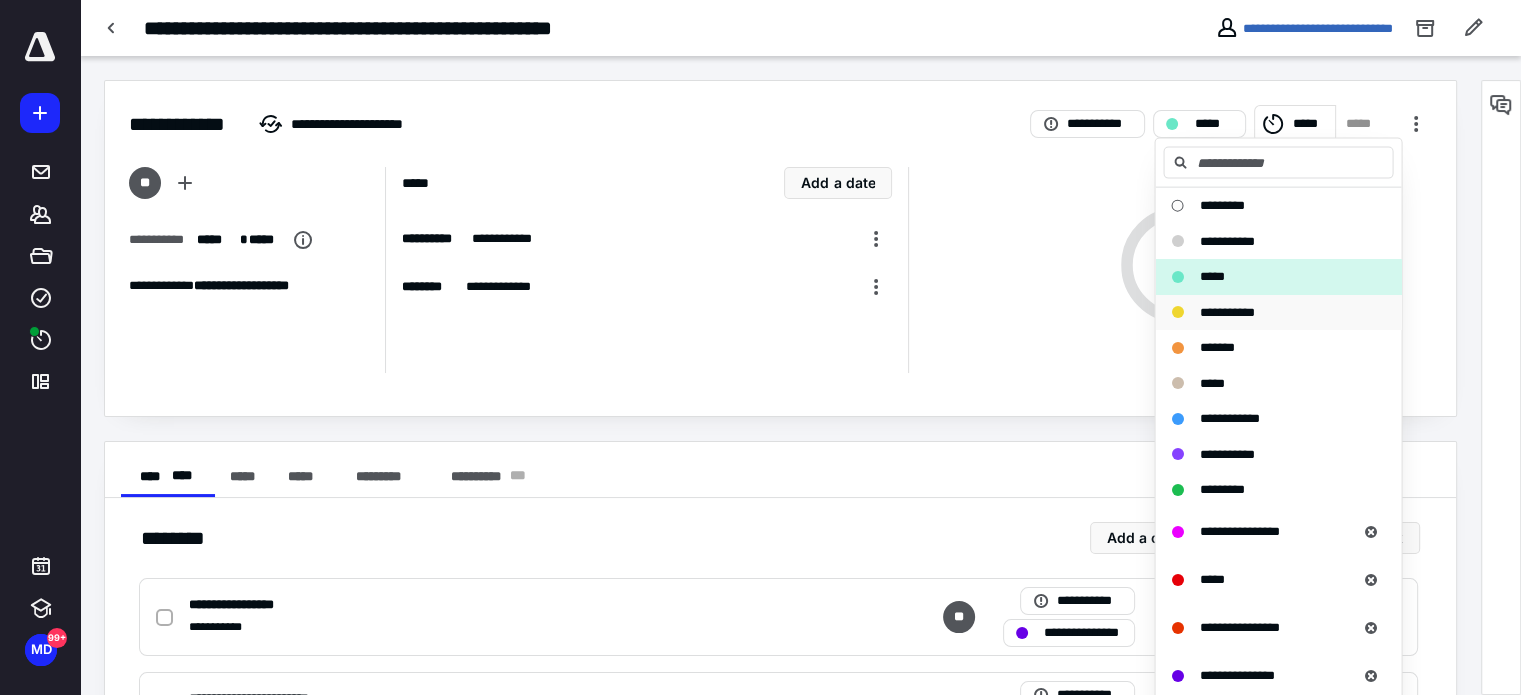 click on "**********" at bounding box center (1226, 311) 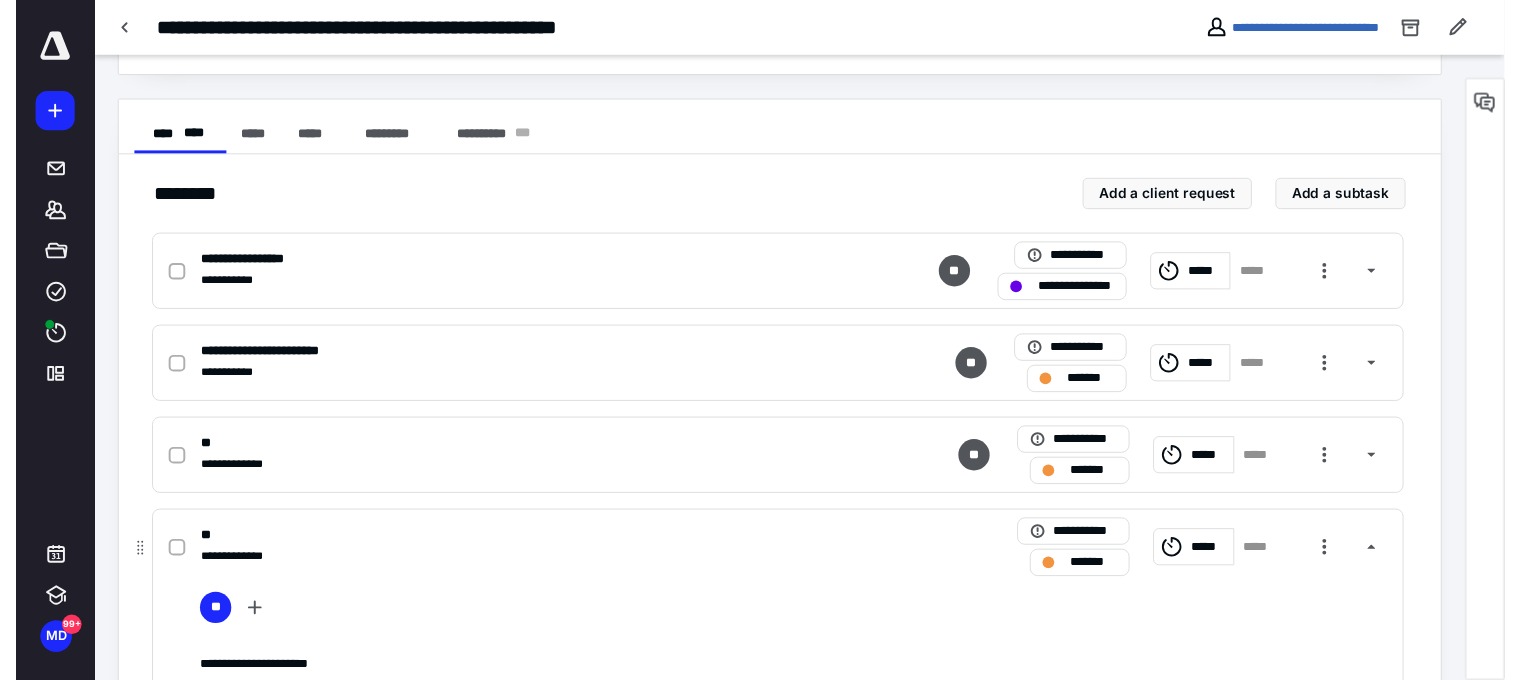 scroll, scrollTop: 0, scrollLeft: 0, axis: both 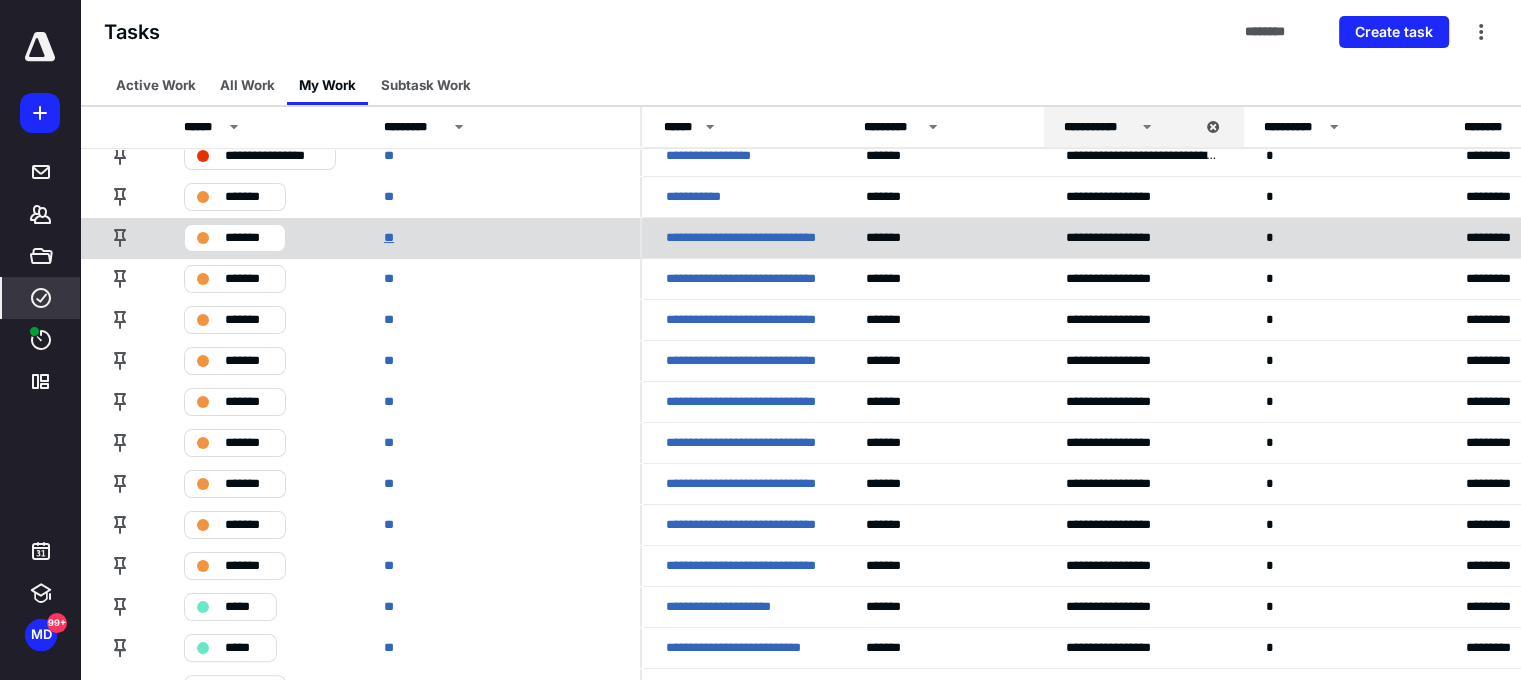 click on "**" at bounding box center [393, 238] 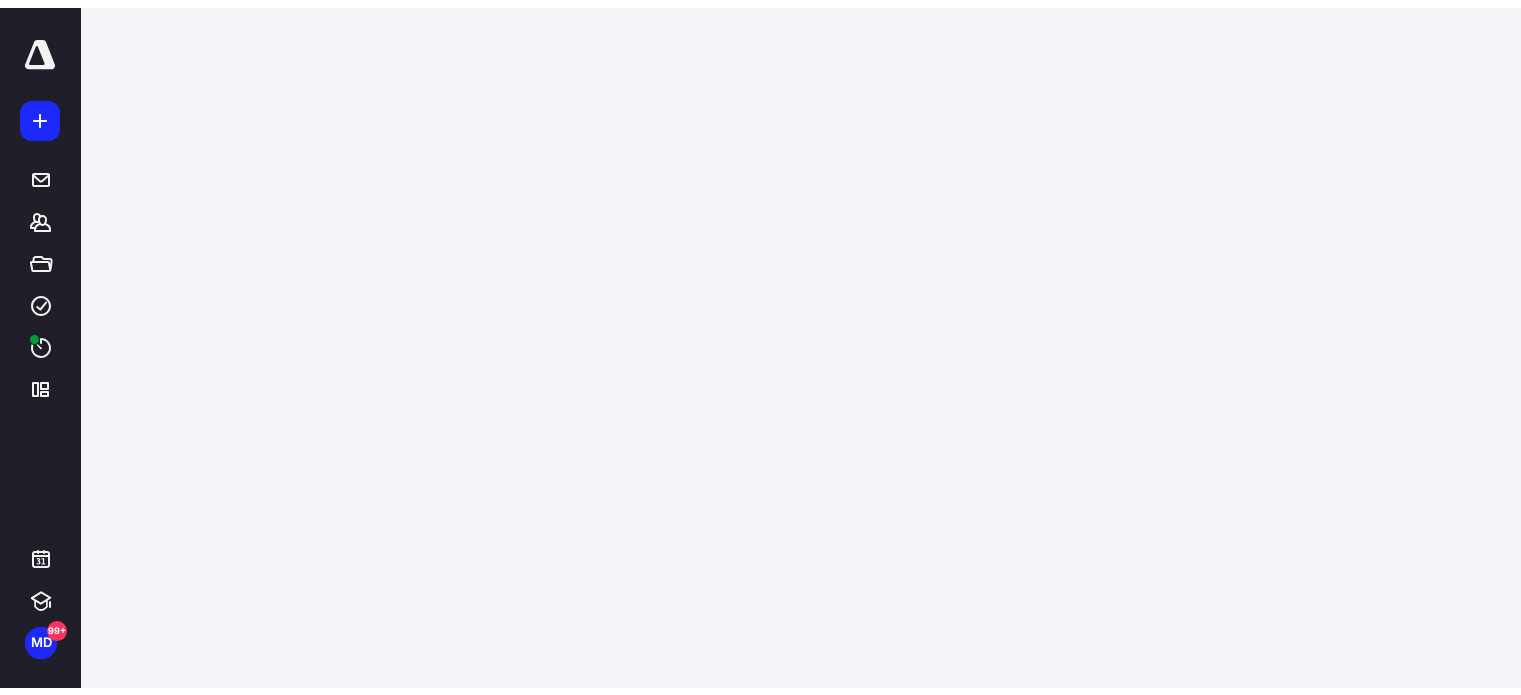 scroll, scrollTop: 0, scrollLeft: 0, axis: both 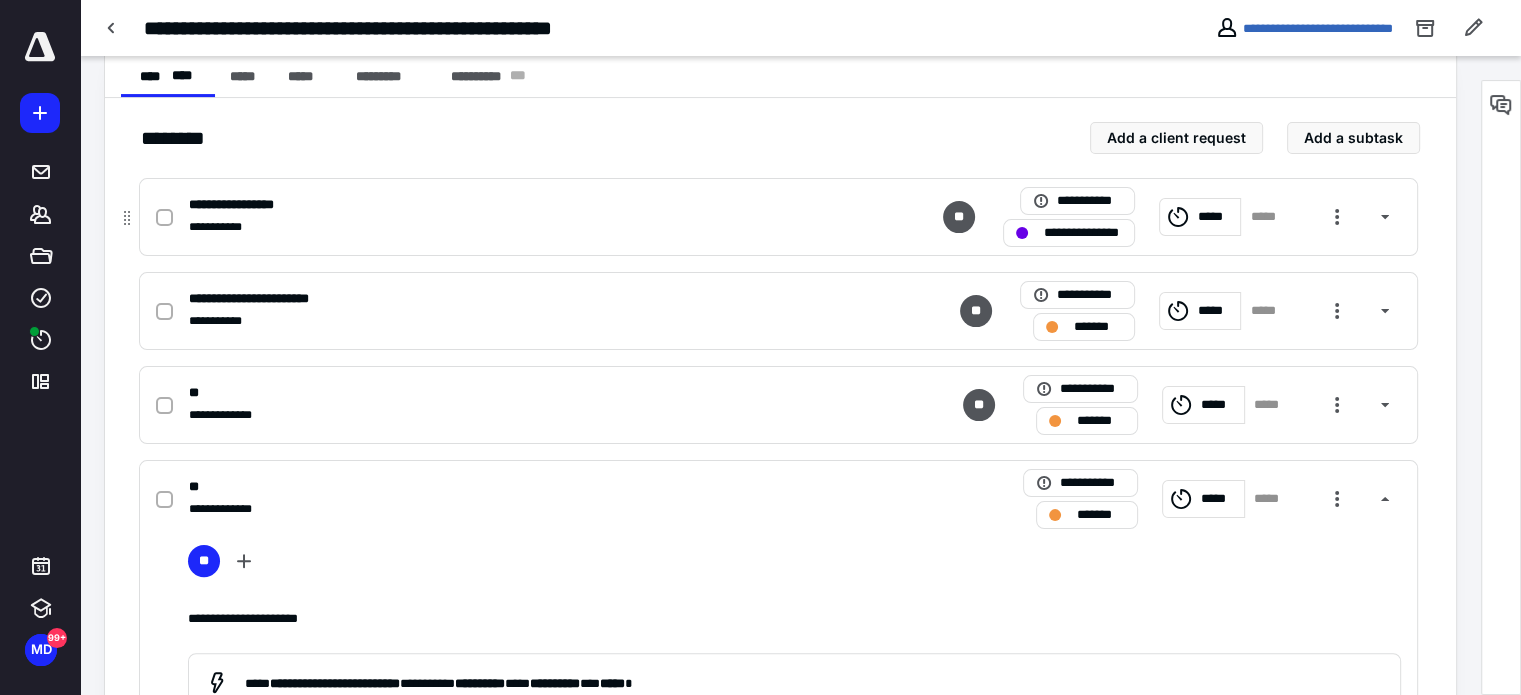 click at bounding box center (164, 218) 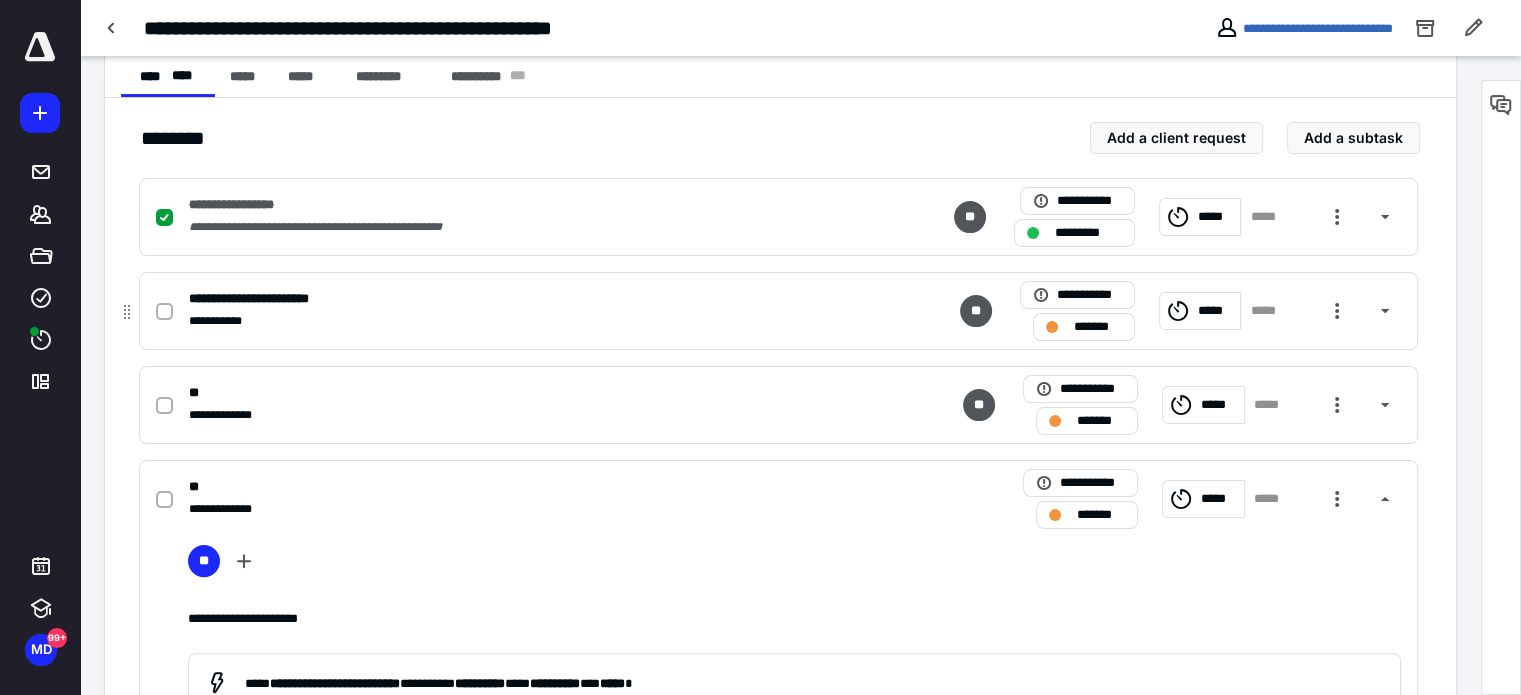 click at bounding box center (164, 312) 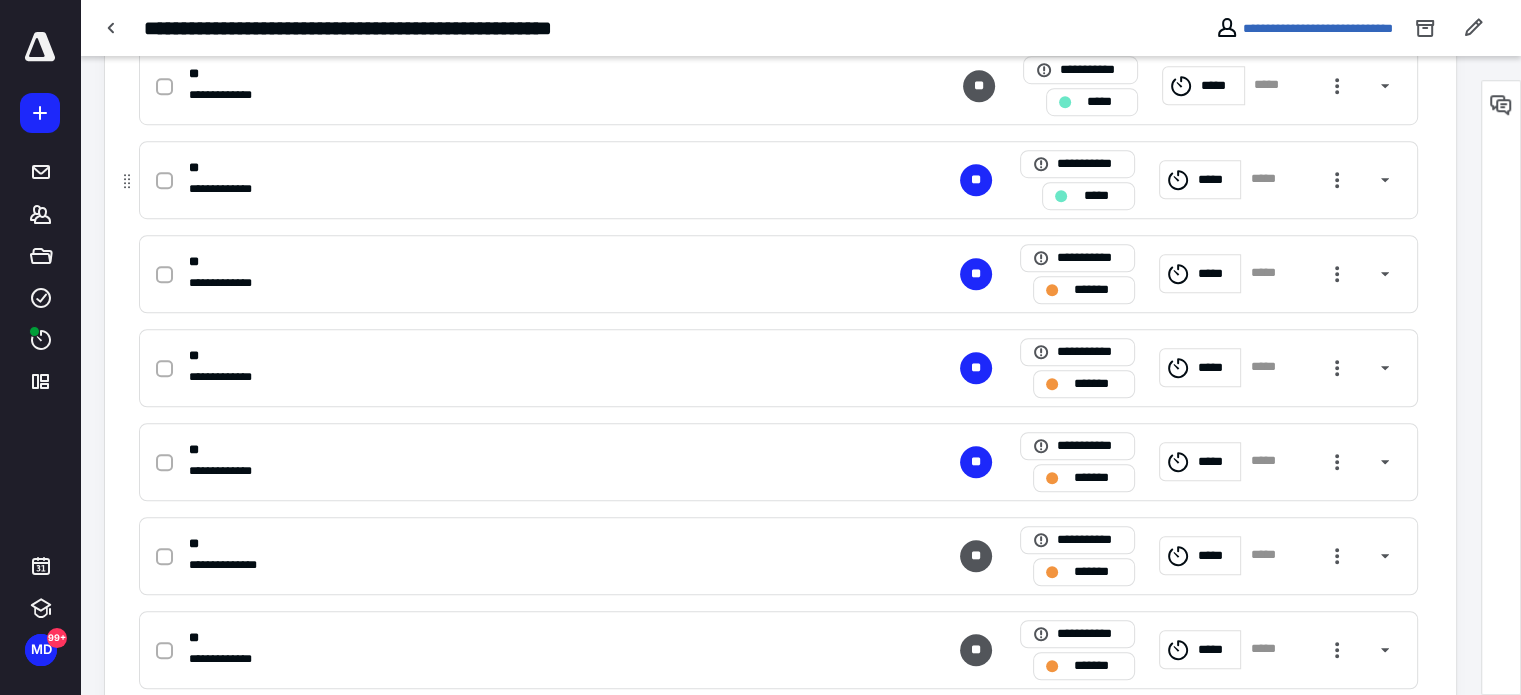 checkbox on "false" 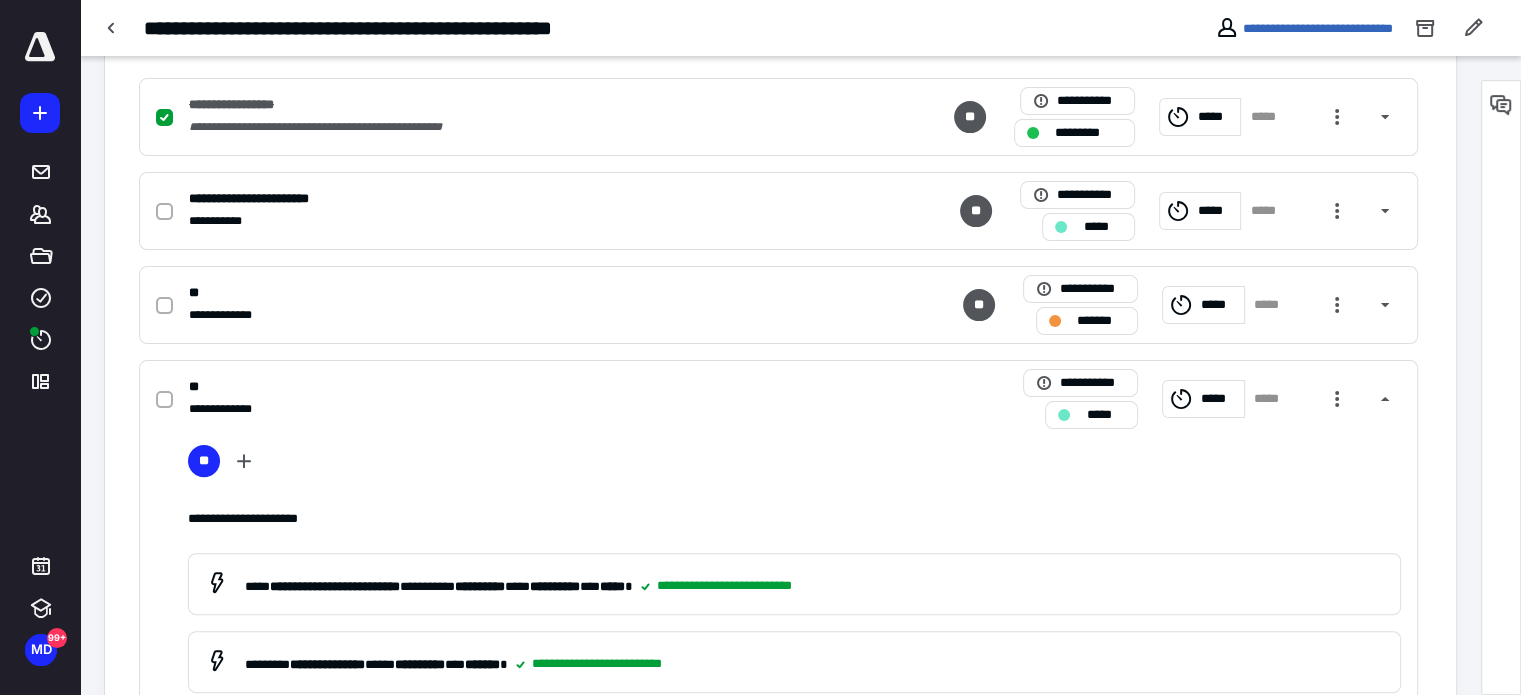 scroll, scrollTop: 300, scrollLeft: 0, axis: vertical 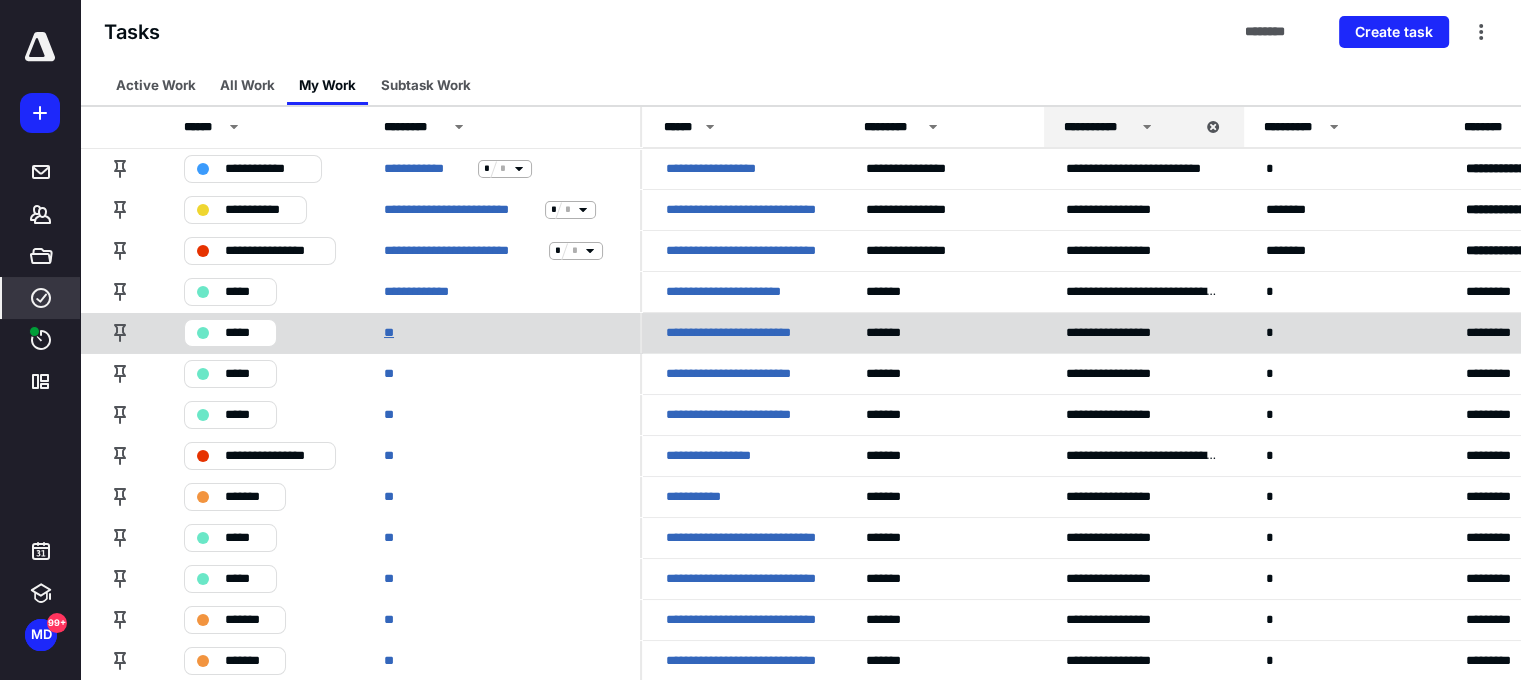 click on "**" at bounding box center (392, 333) 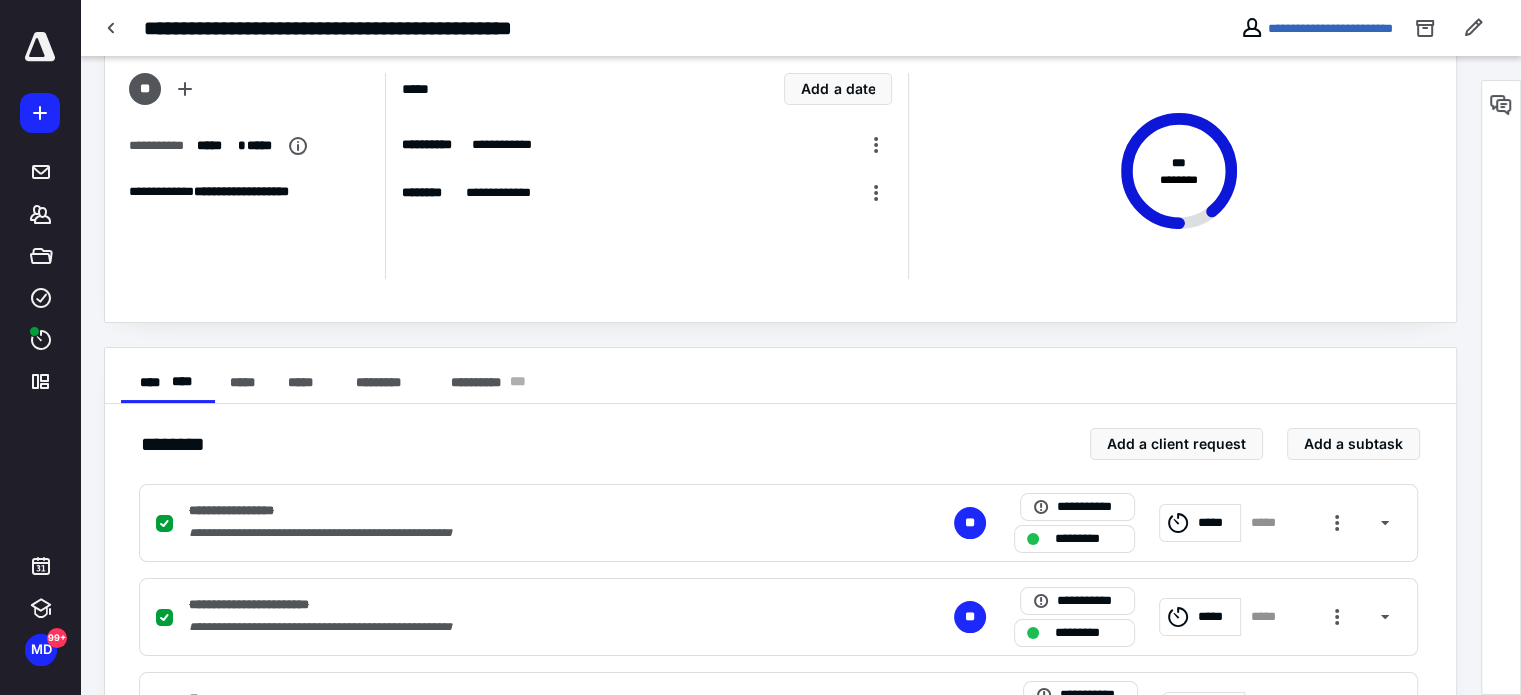 scroll, scrollTop: 83, scrollLeft: 0, axis: vertical 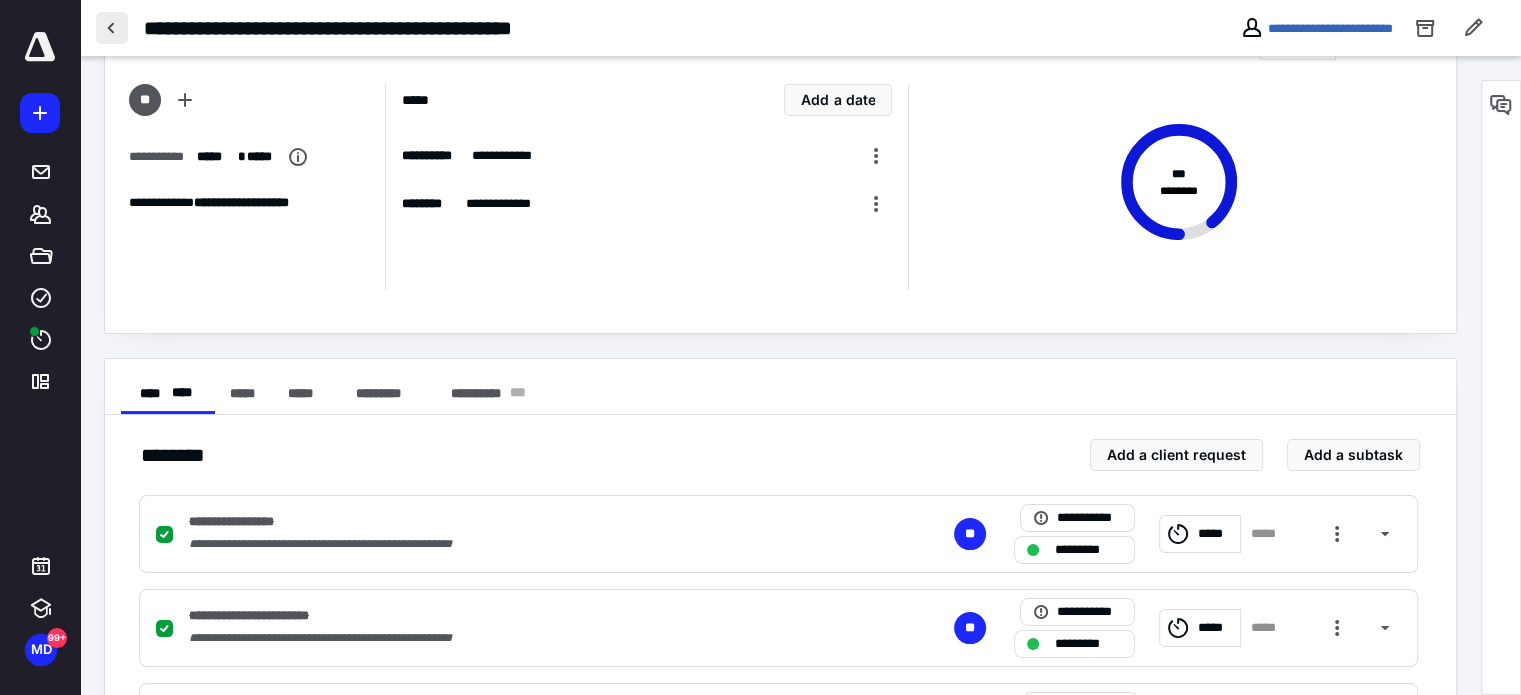 click at bounding box center [112, 28] 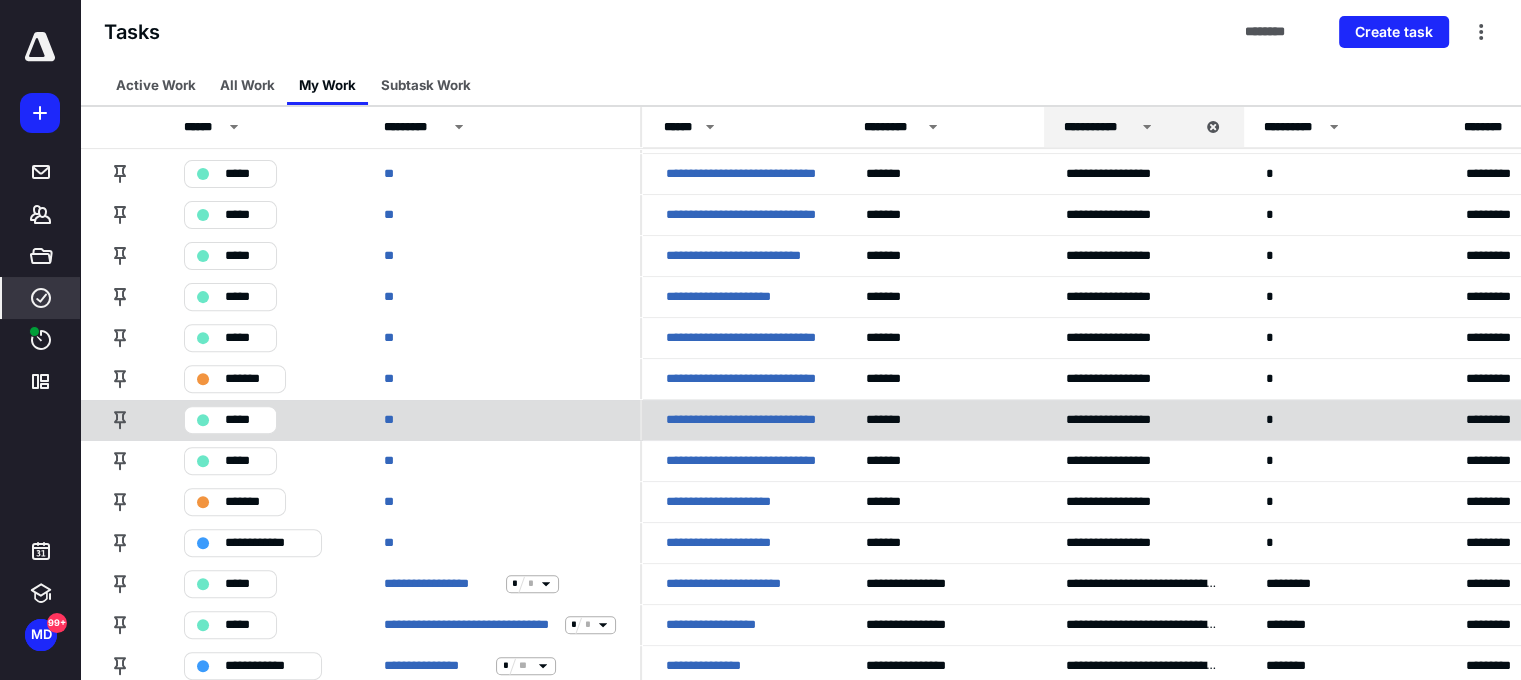 scroll, scrollTop: 700, scrollLeft: 0, axis: vertical 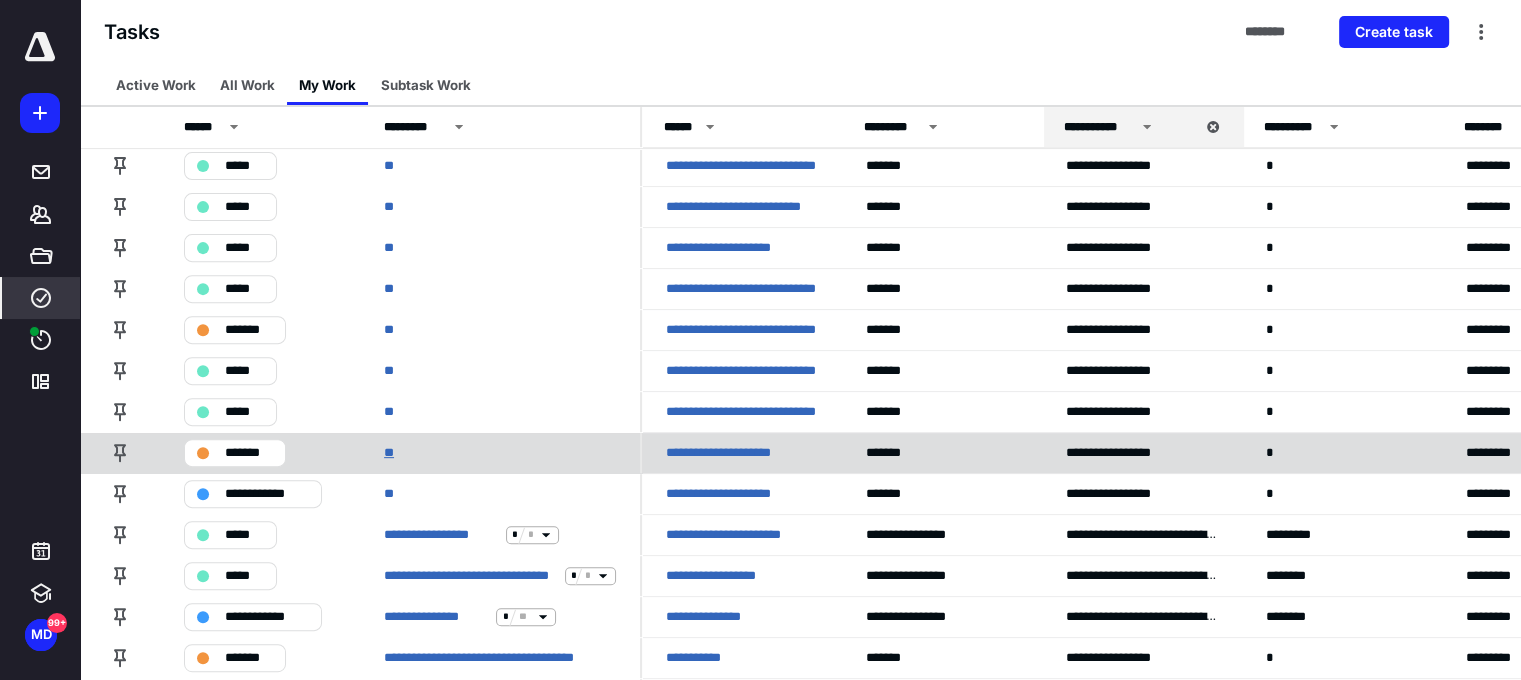 click on "**" at bounding box center [394, 453] 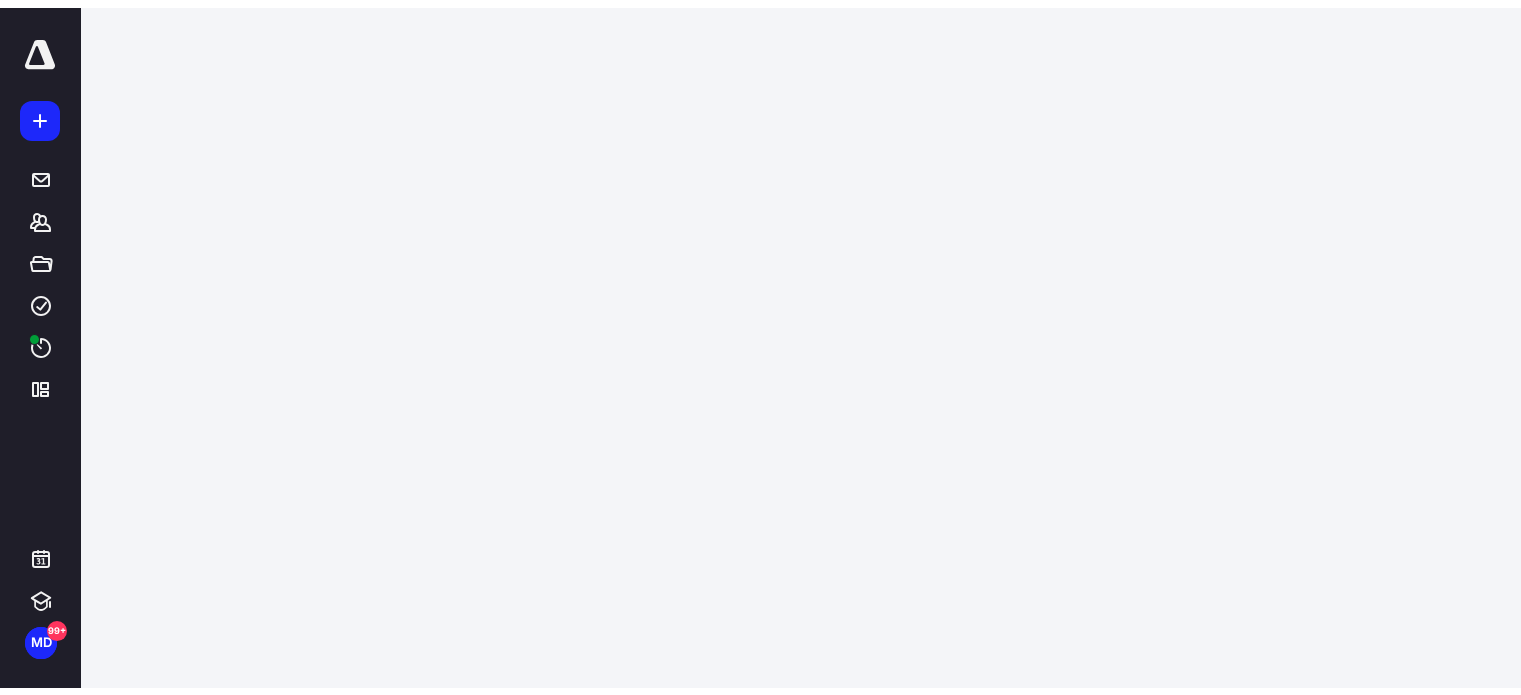 scroll, scrollTop: 0, scrollLeft: 0, axis: both 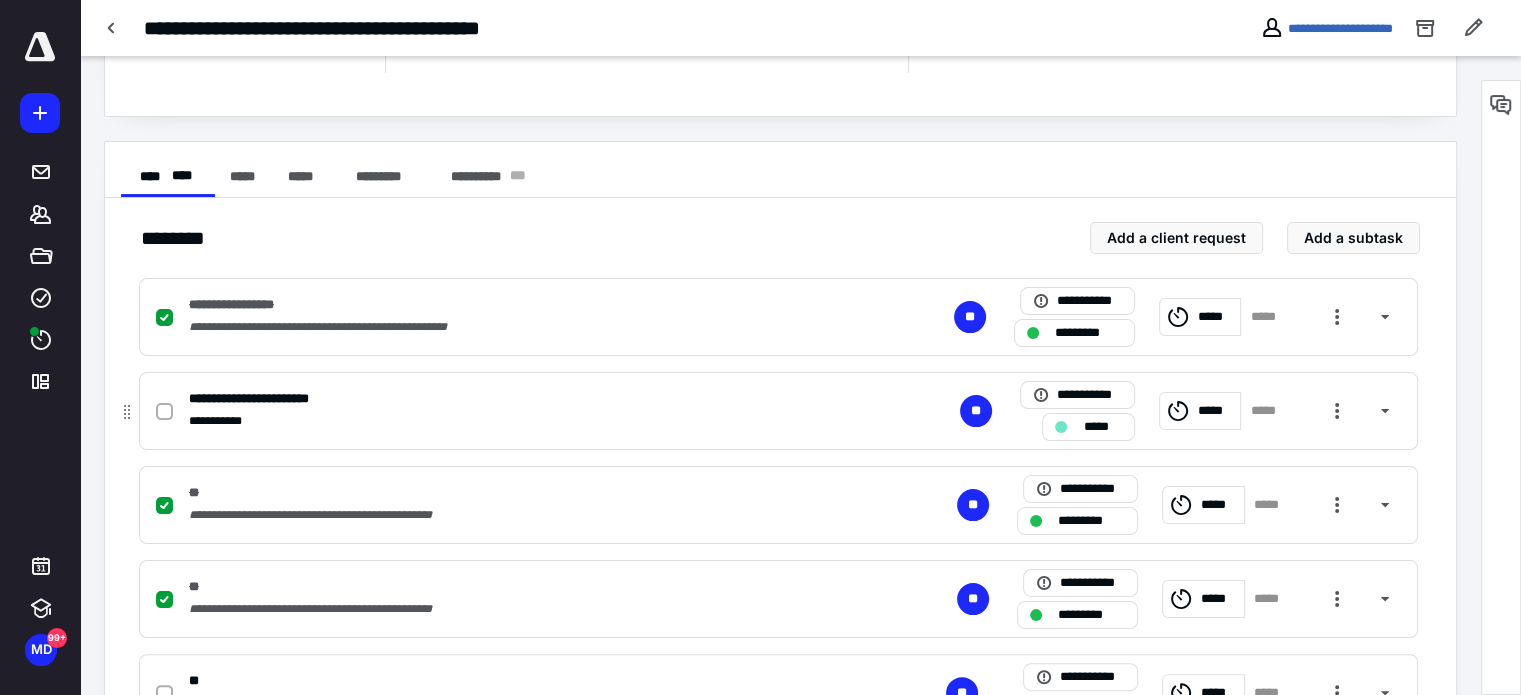 click 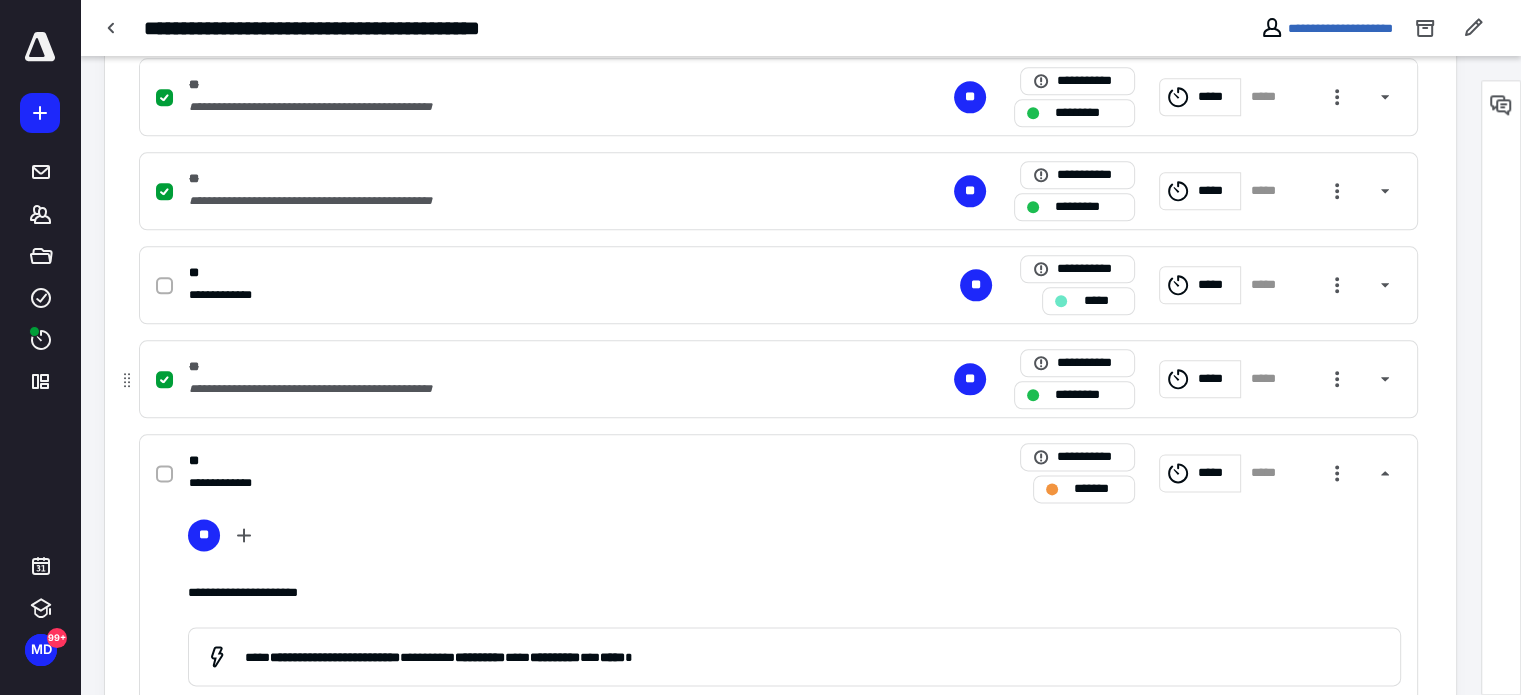 checkbox on "false" 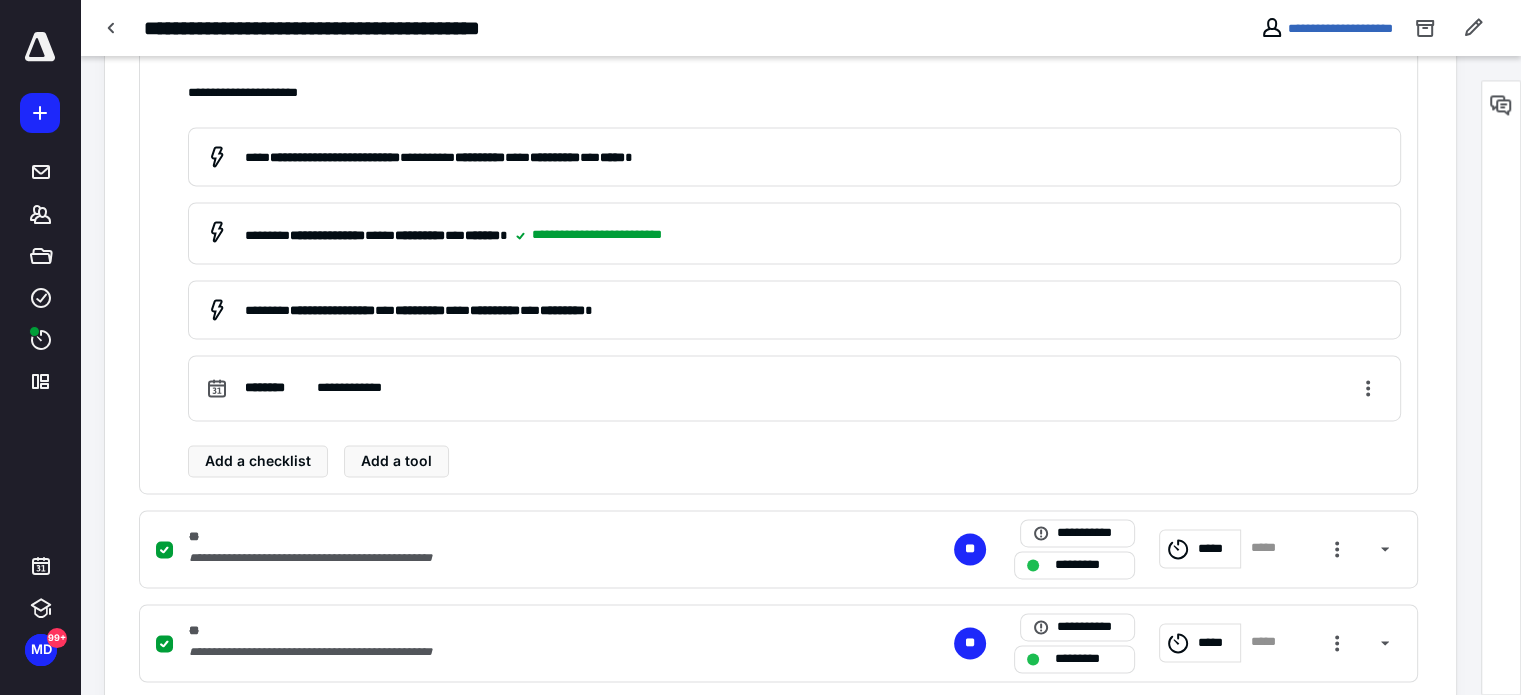 checkbox on "false" 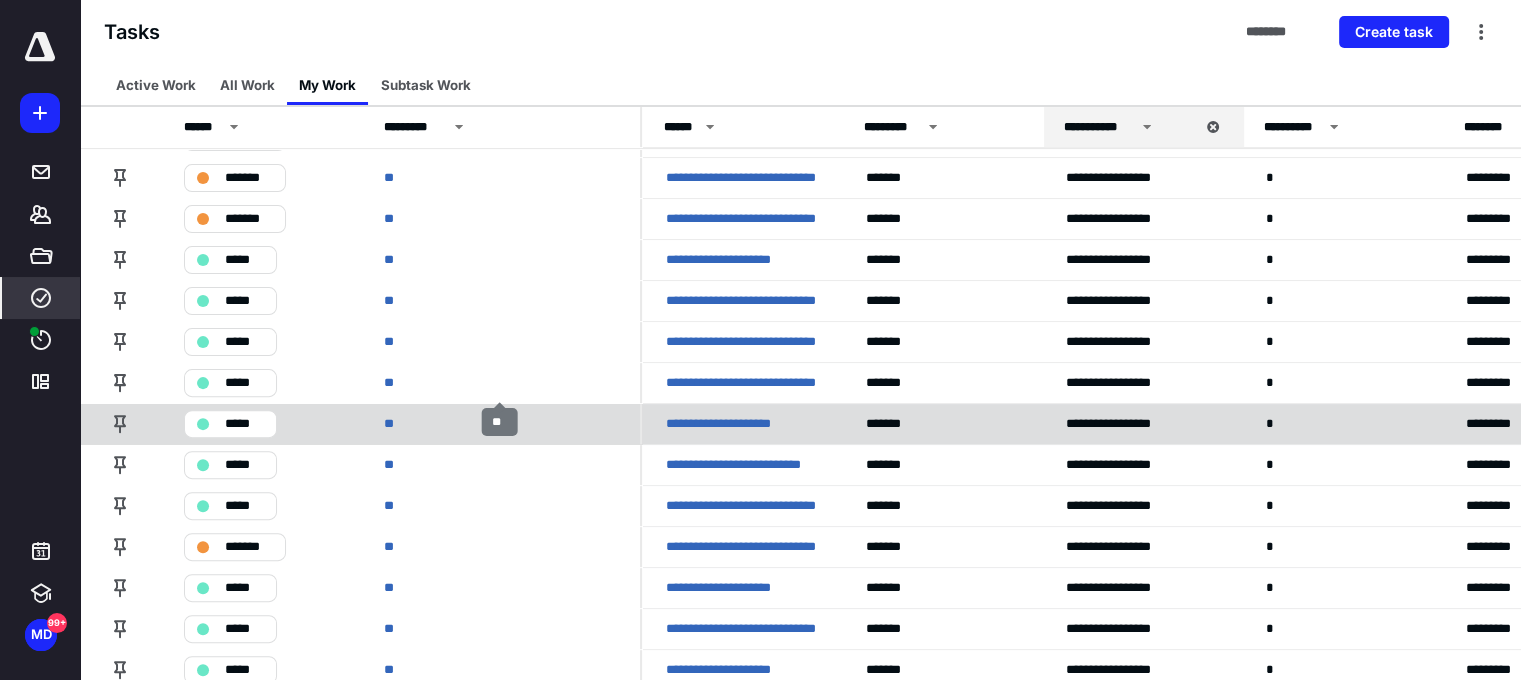 scroll, scrollTop: 600, scrollLeft: 0, axis: vertical 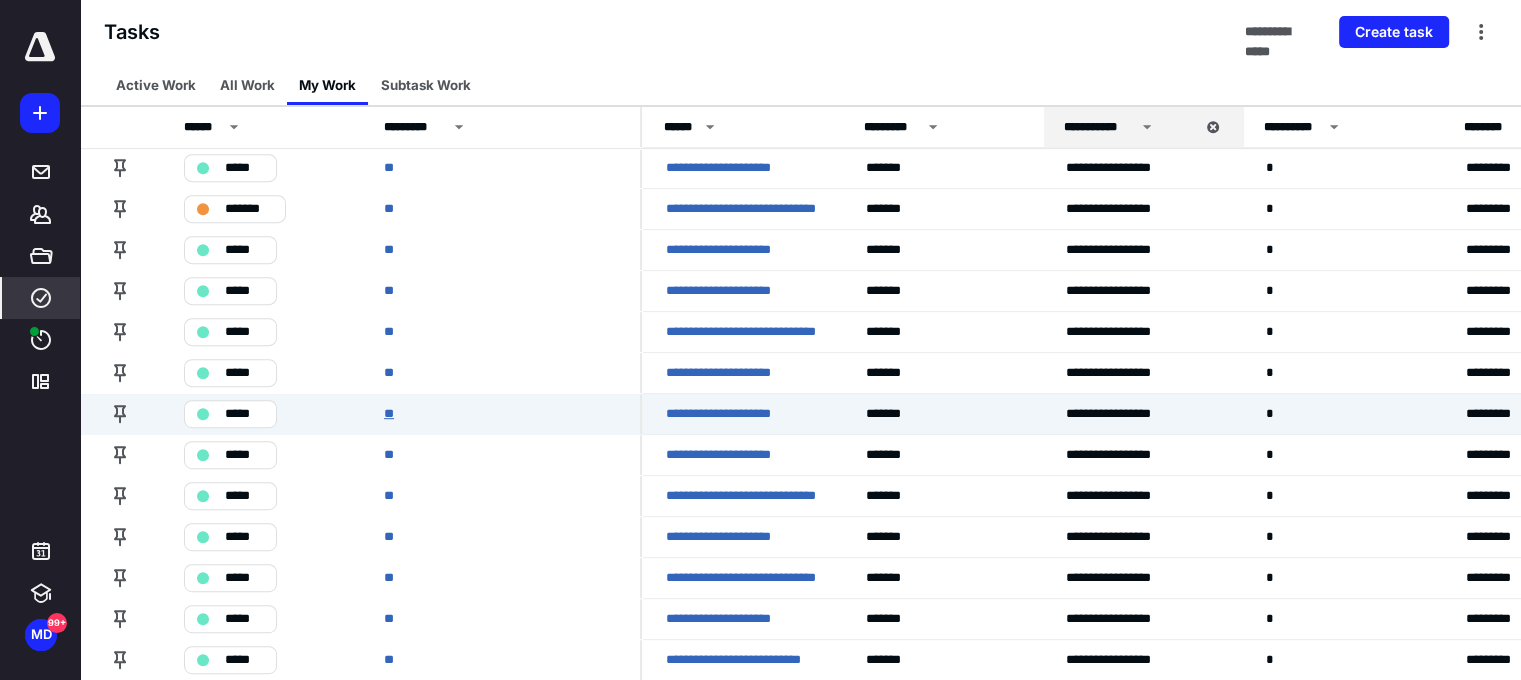 click on "**" at bounding box center [394, 414] 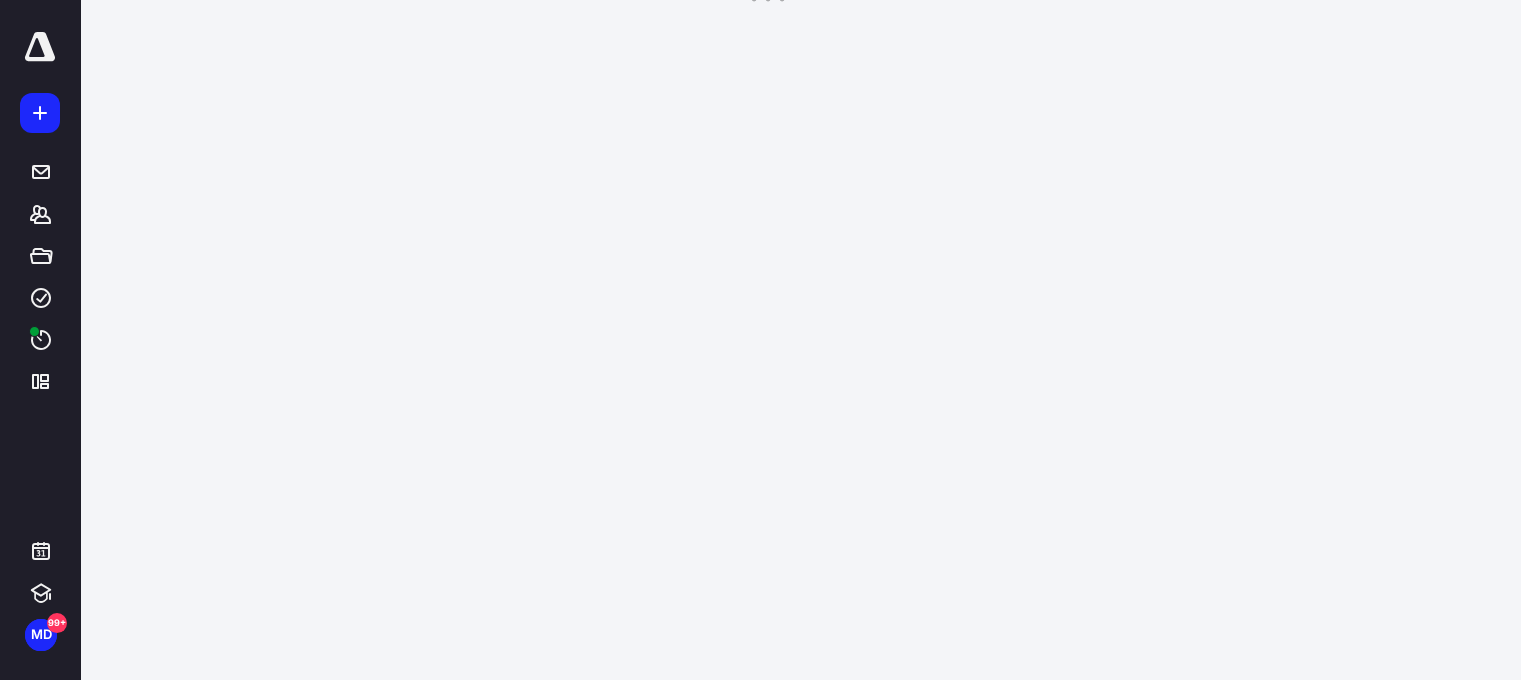 scroll, scrollTop: 0, scrollLeft: 0, axis: both 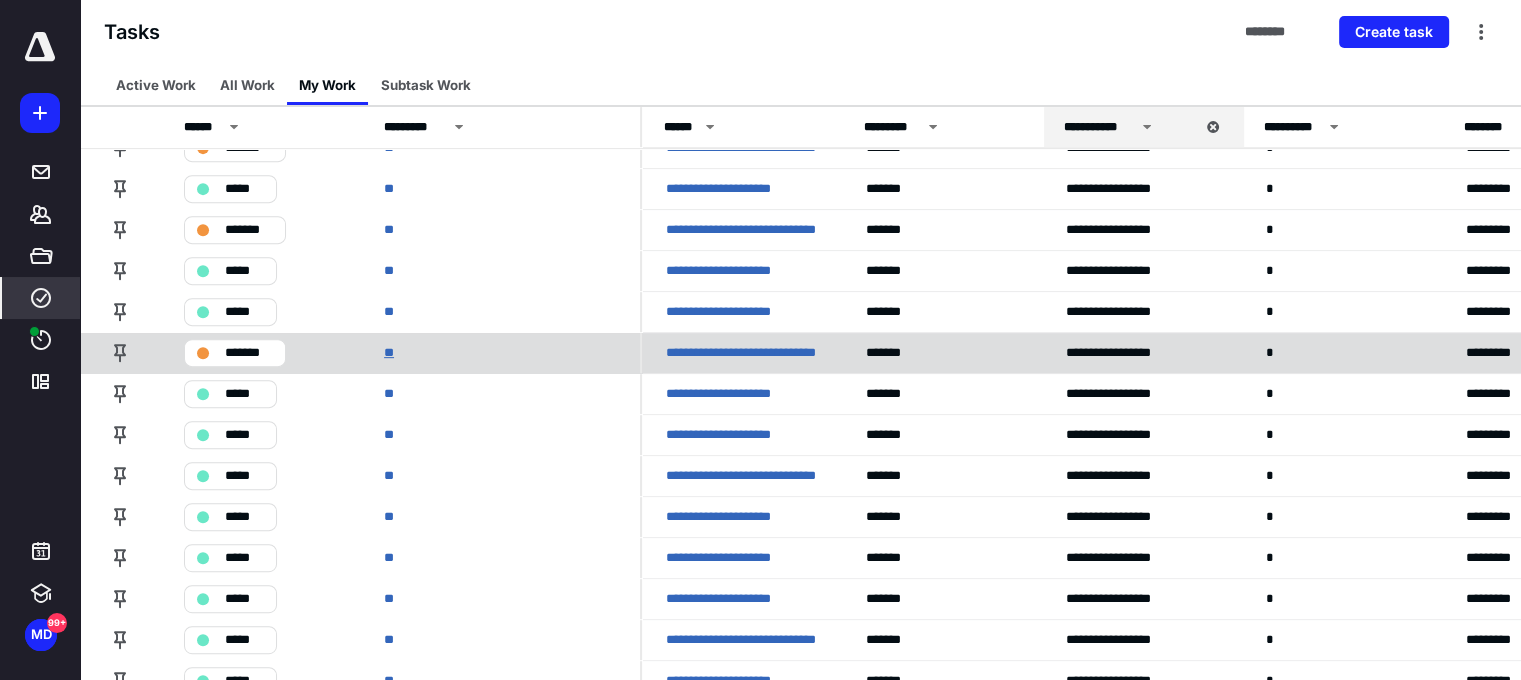 click on "**" at bounding box center [391, 353] 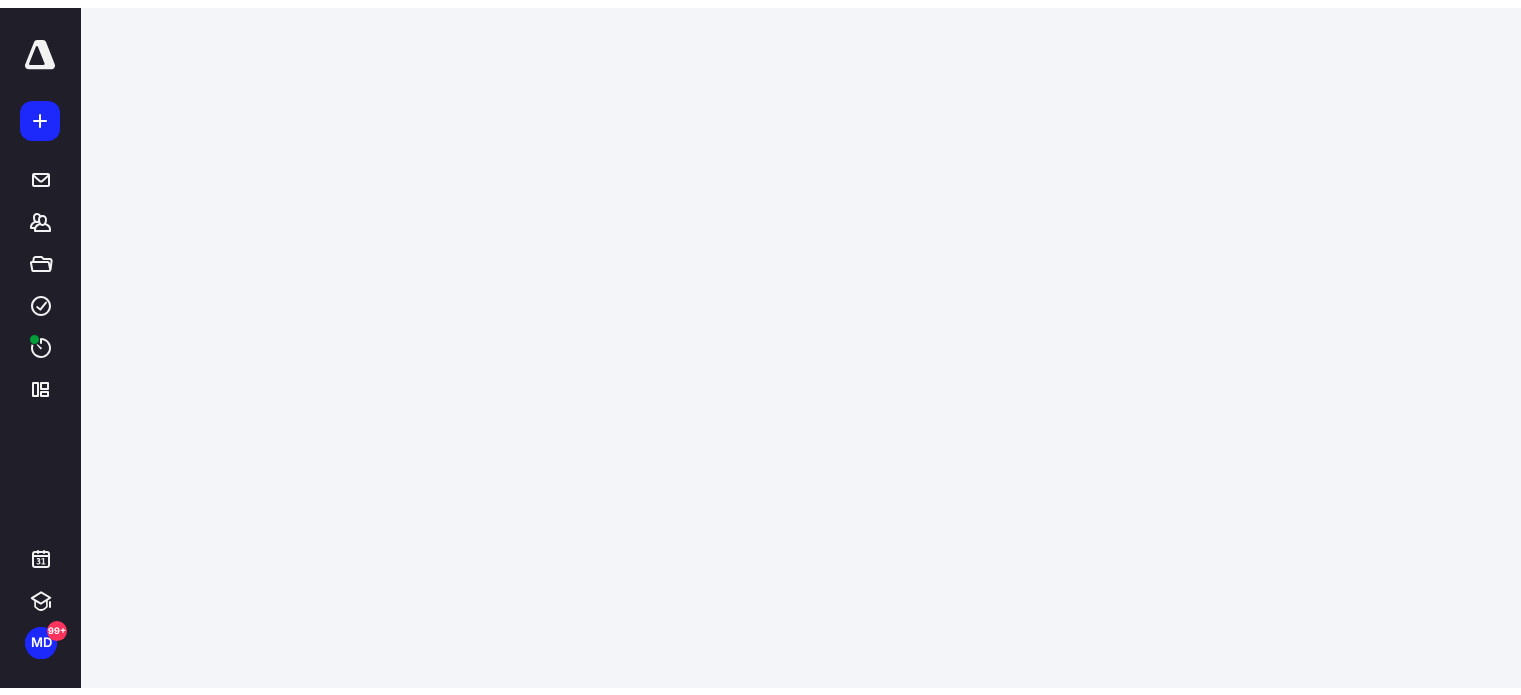 scroll, scrollTop: 0, scrollLeft: 0, axis: both 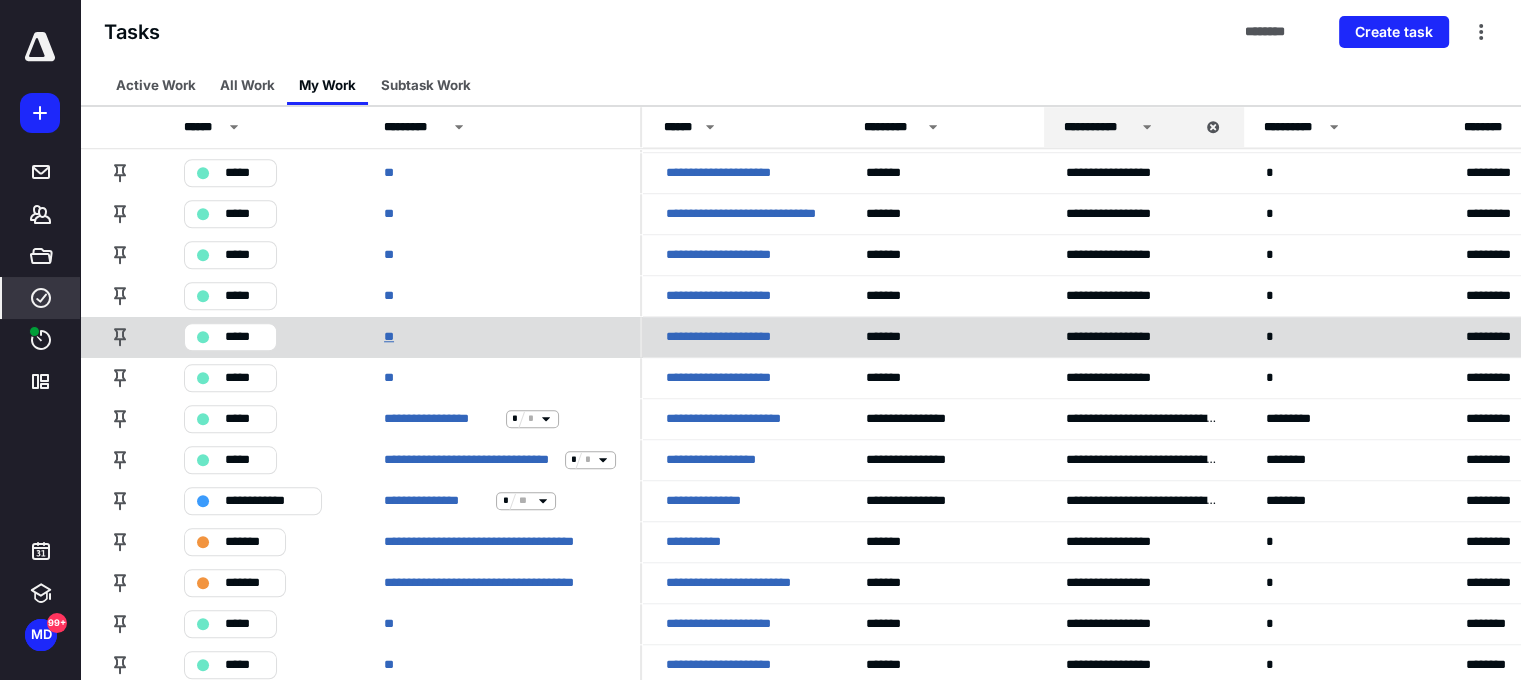 click on "**" at bounding box center (392, 337) 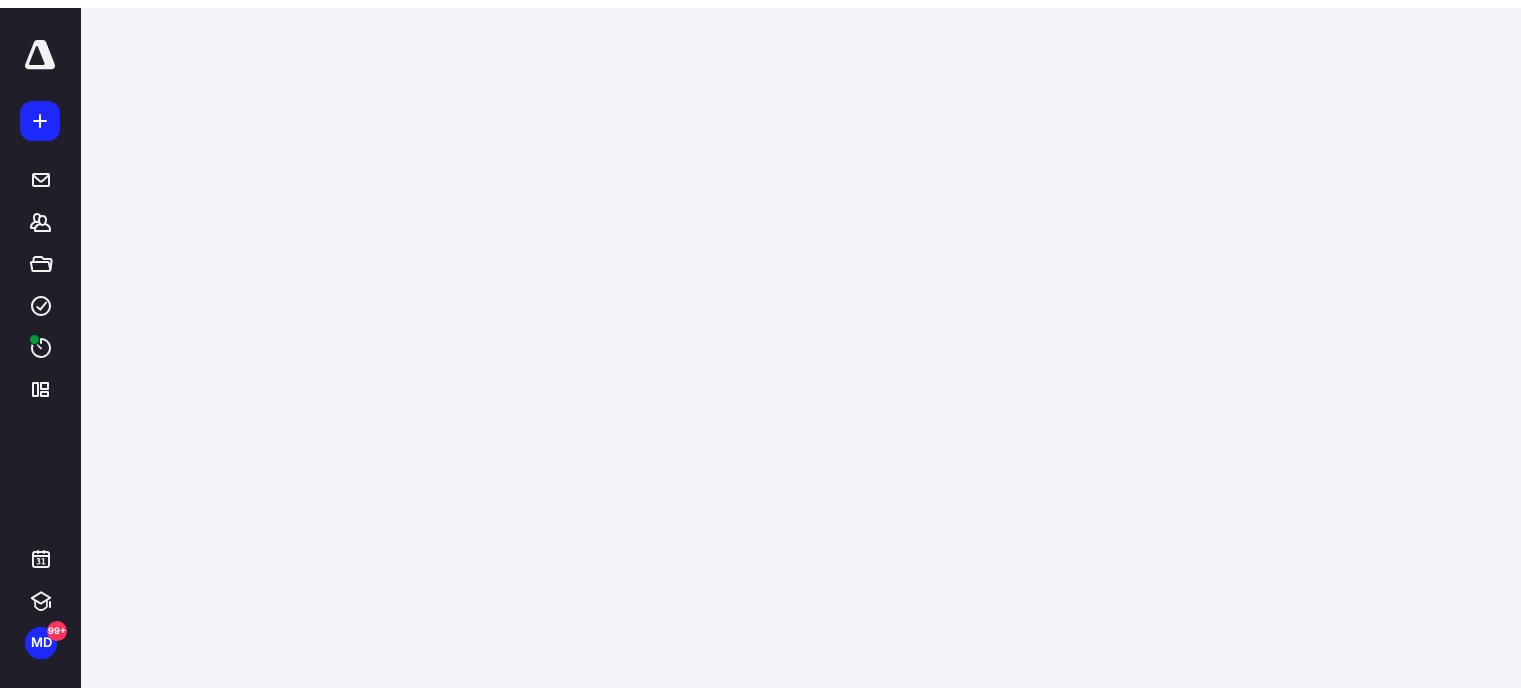 scroll, scrollTop: 0, scrollLeft: 0, axis: both 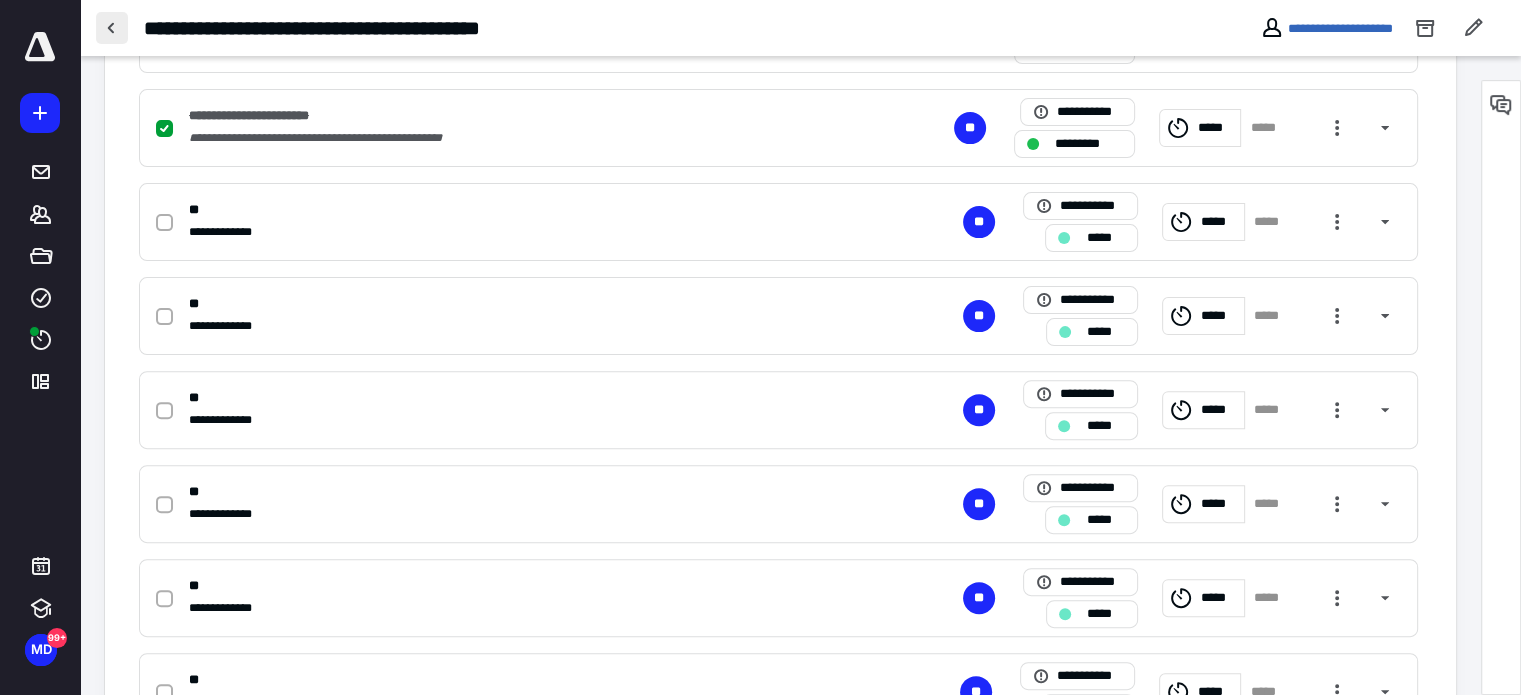 click at bounding box center [112, 28] 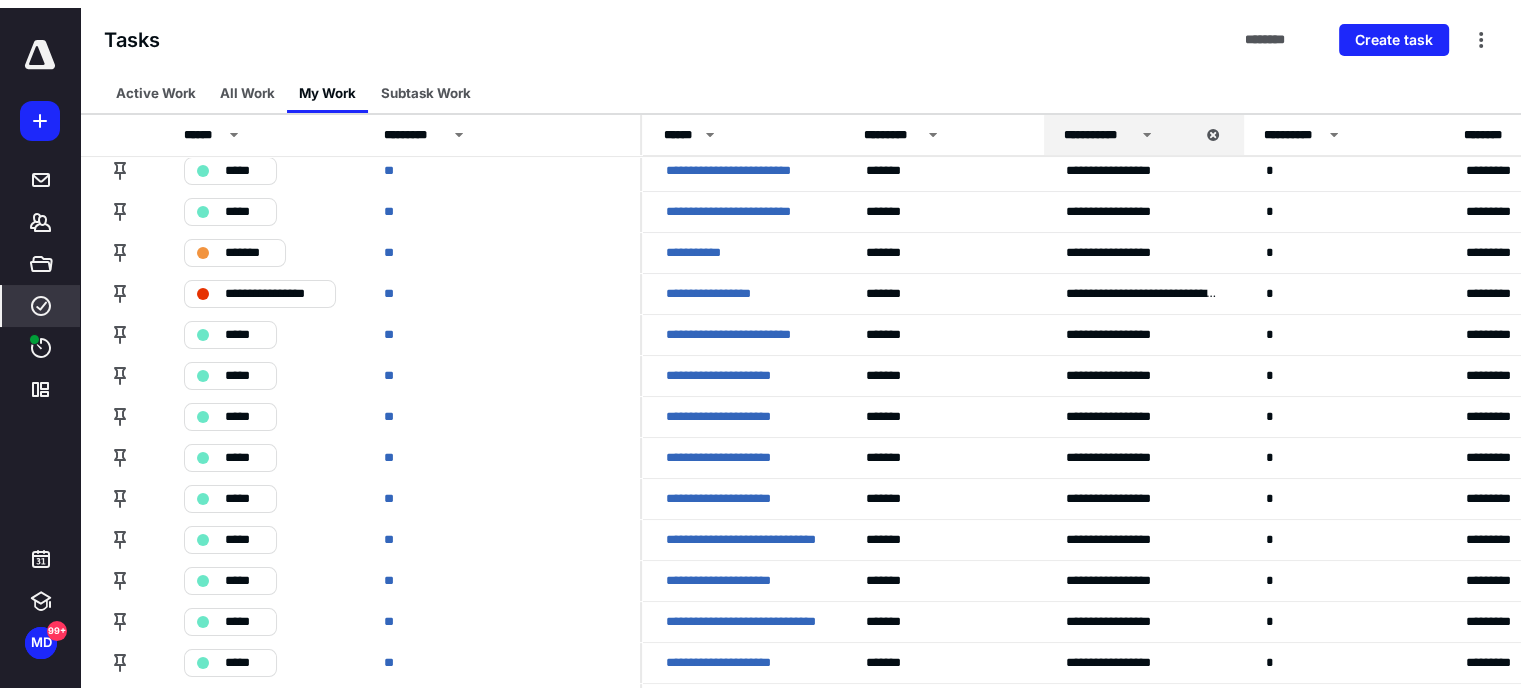 scroll, scrollTop: 0, scrollLeft: 0, axis: both 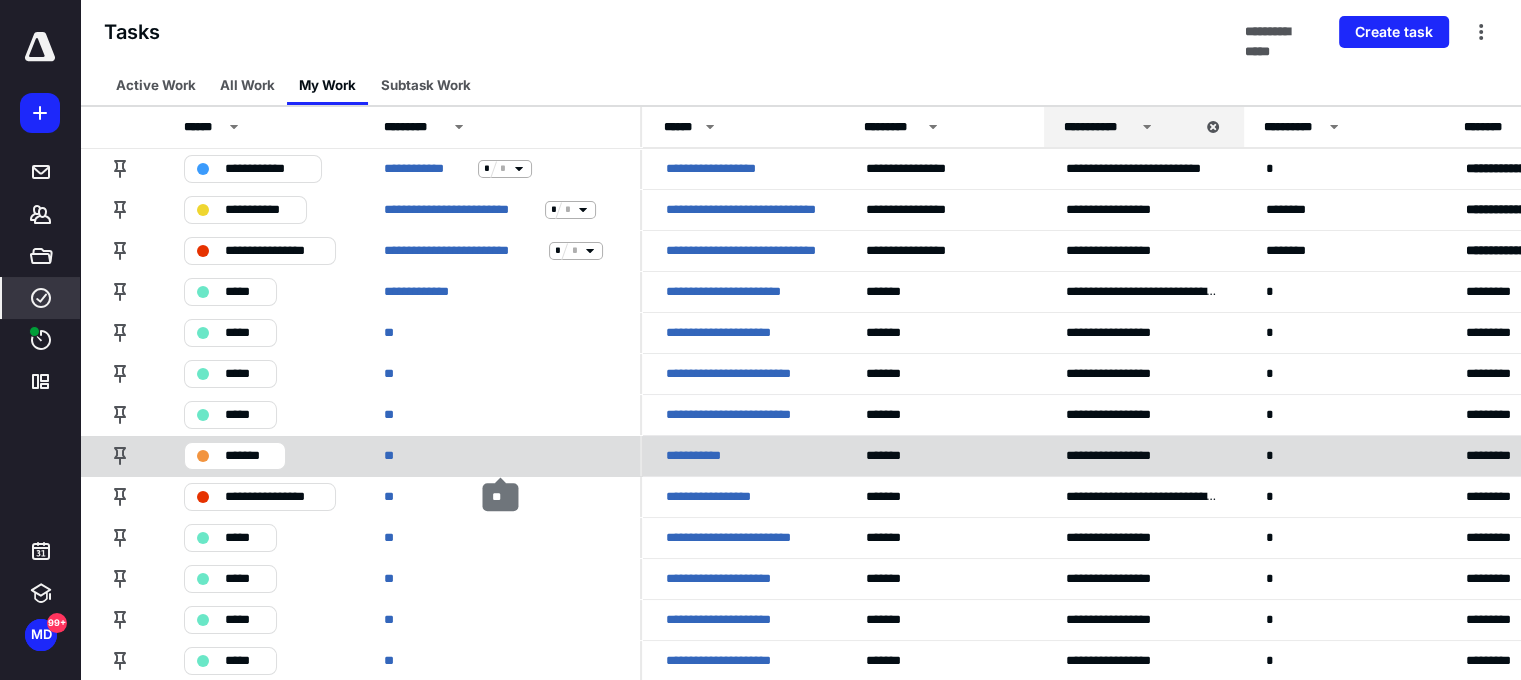 click on "**" at bounding box center [500, 455] 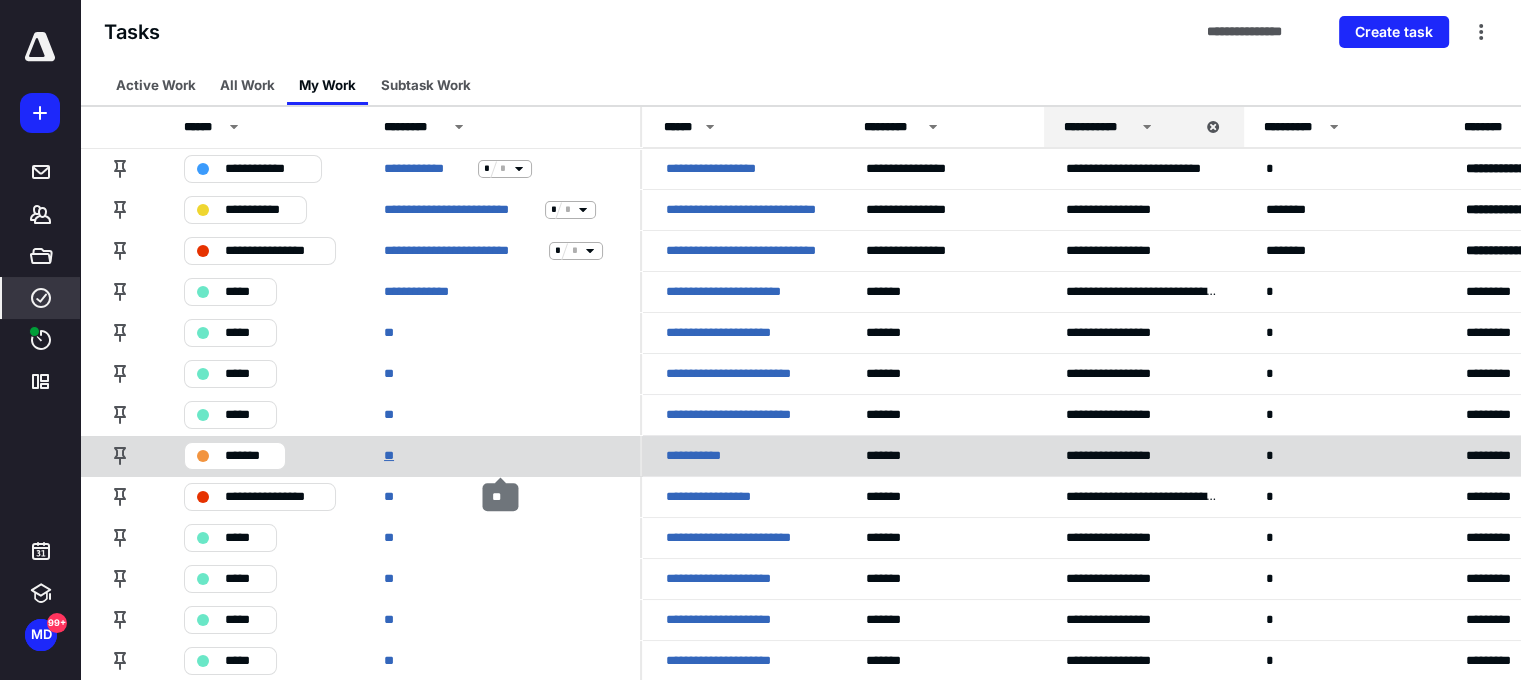 click on "**" at bounding box center (392, 456) 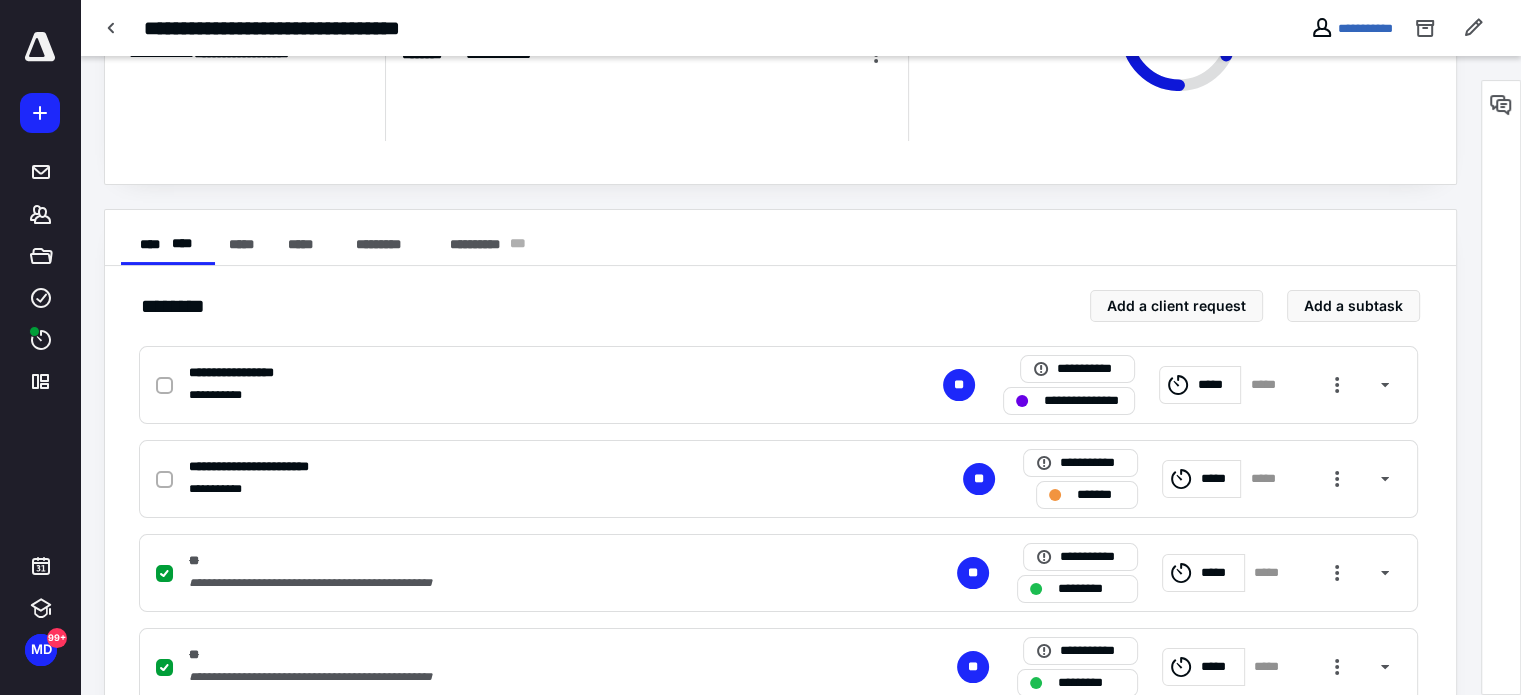 scroll, scrollTop: 264, scrollLeft: 0, axis: vertical 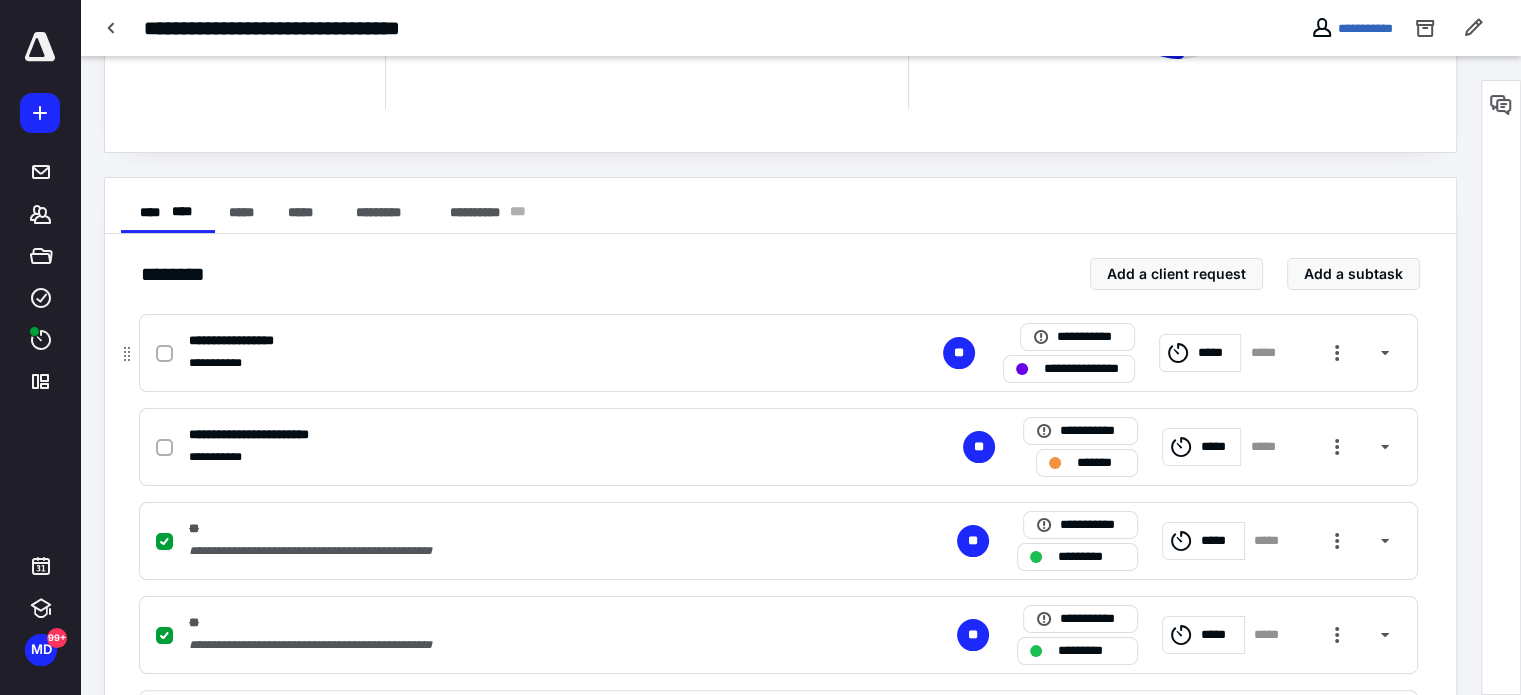 click at bounding box center [164, 354] 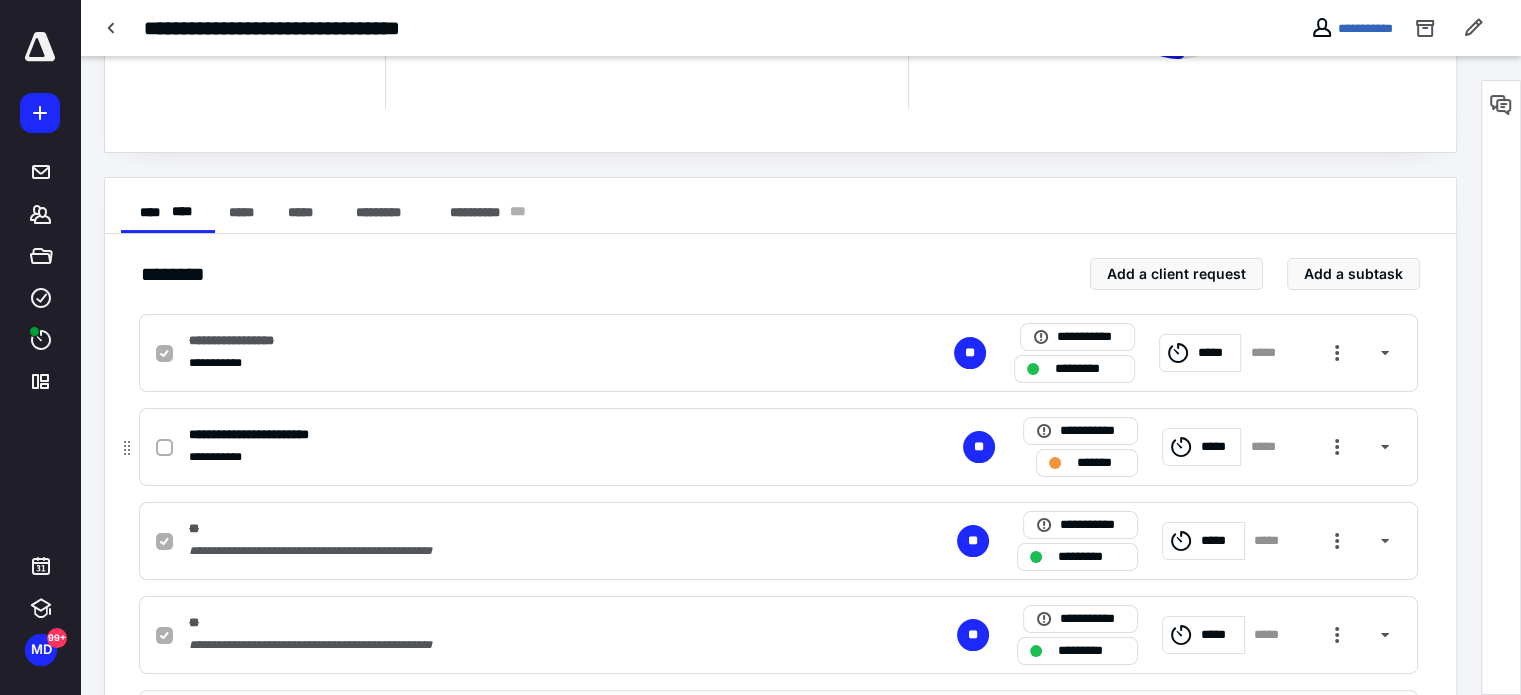 click 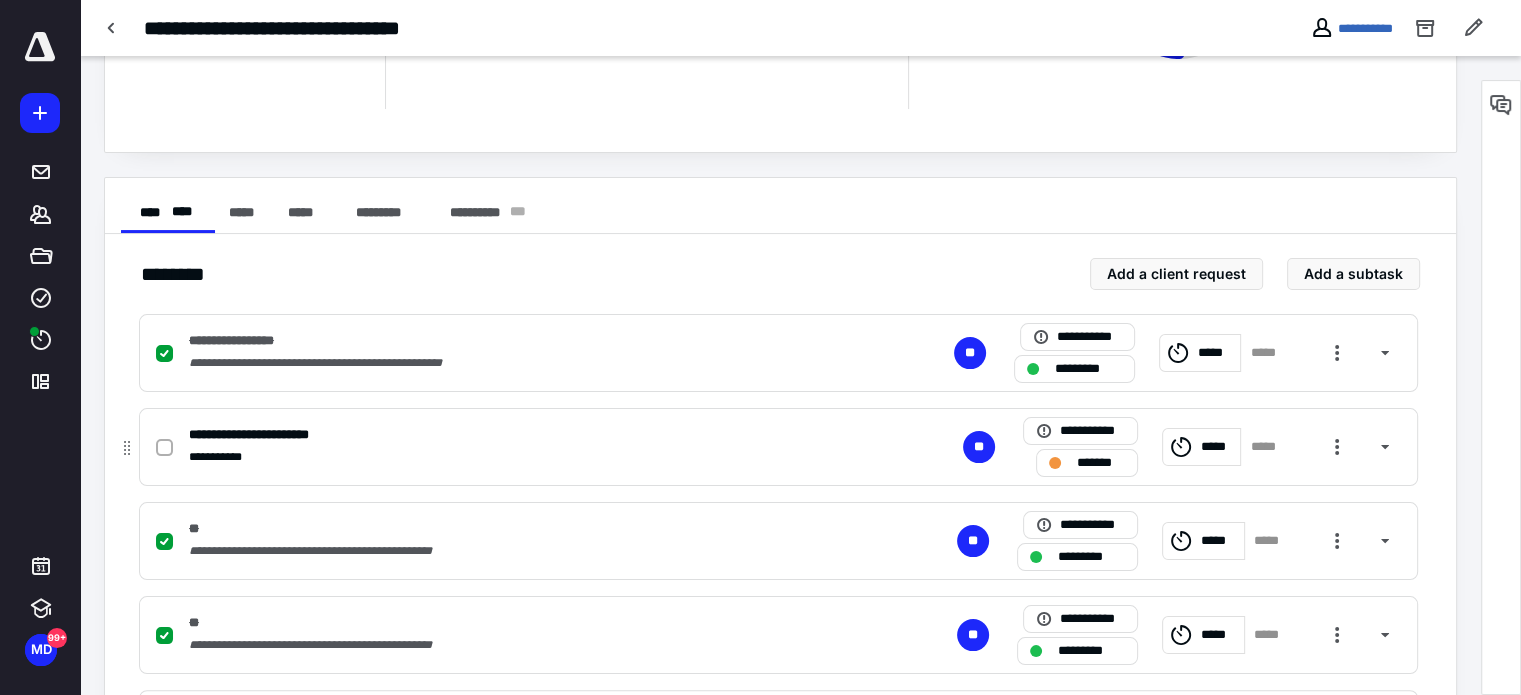 click at bounding box center (164, 448) 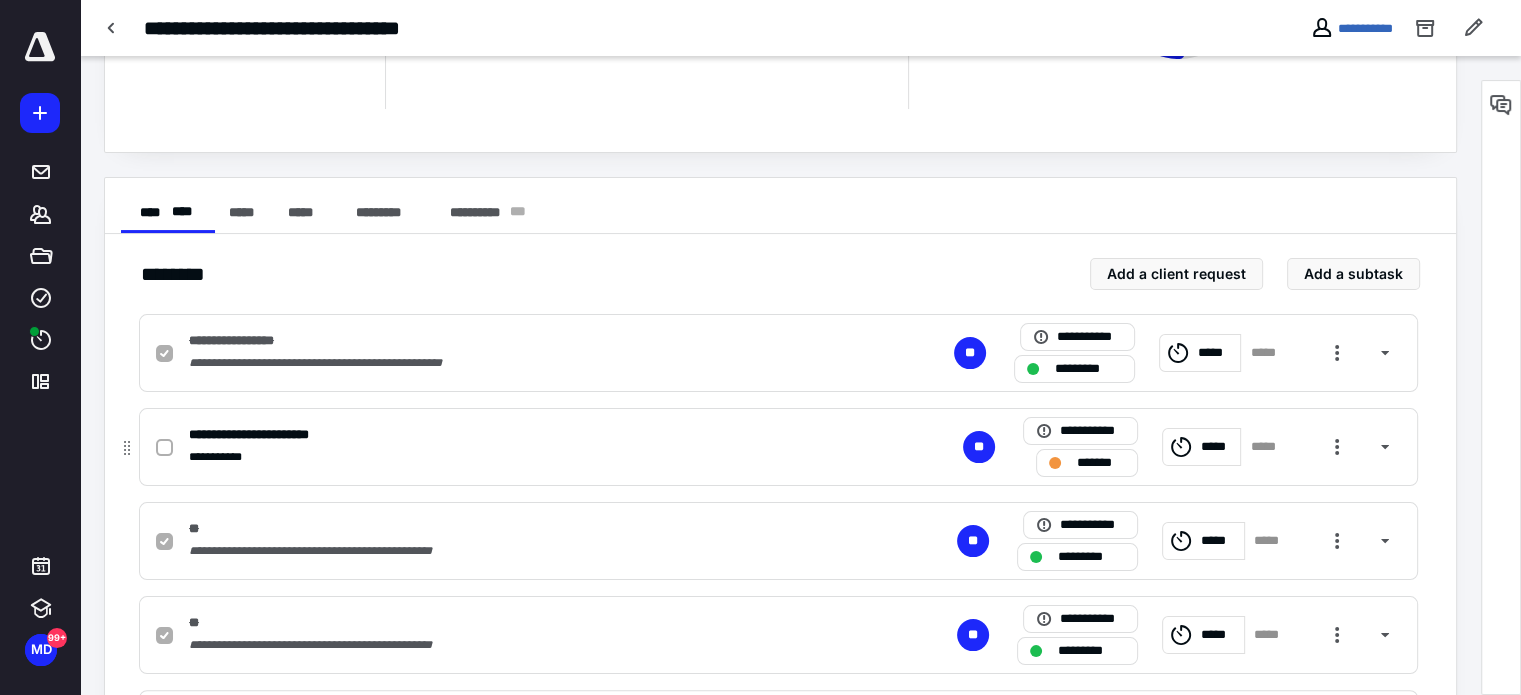 checkbox on "true" 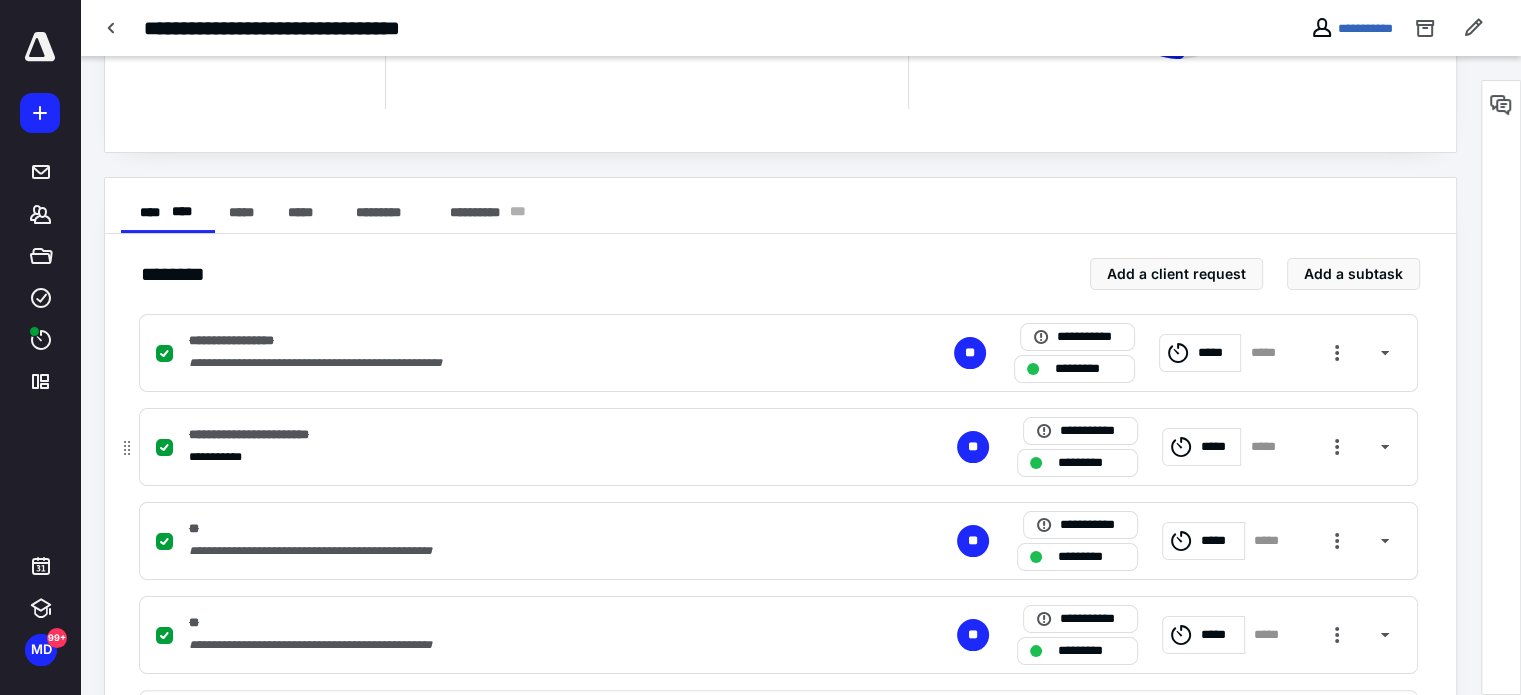 checkbox on "false" 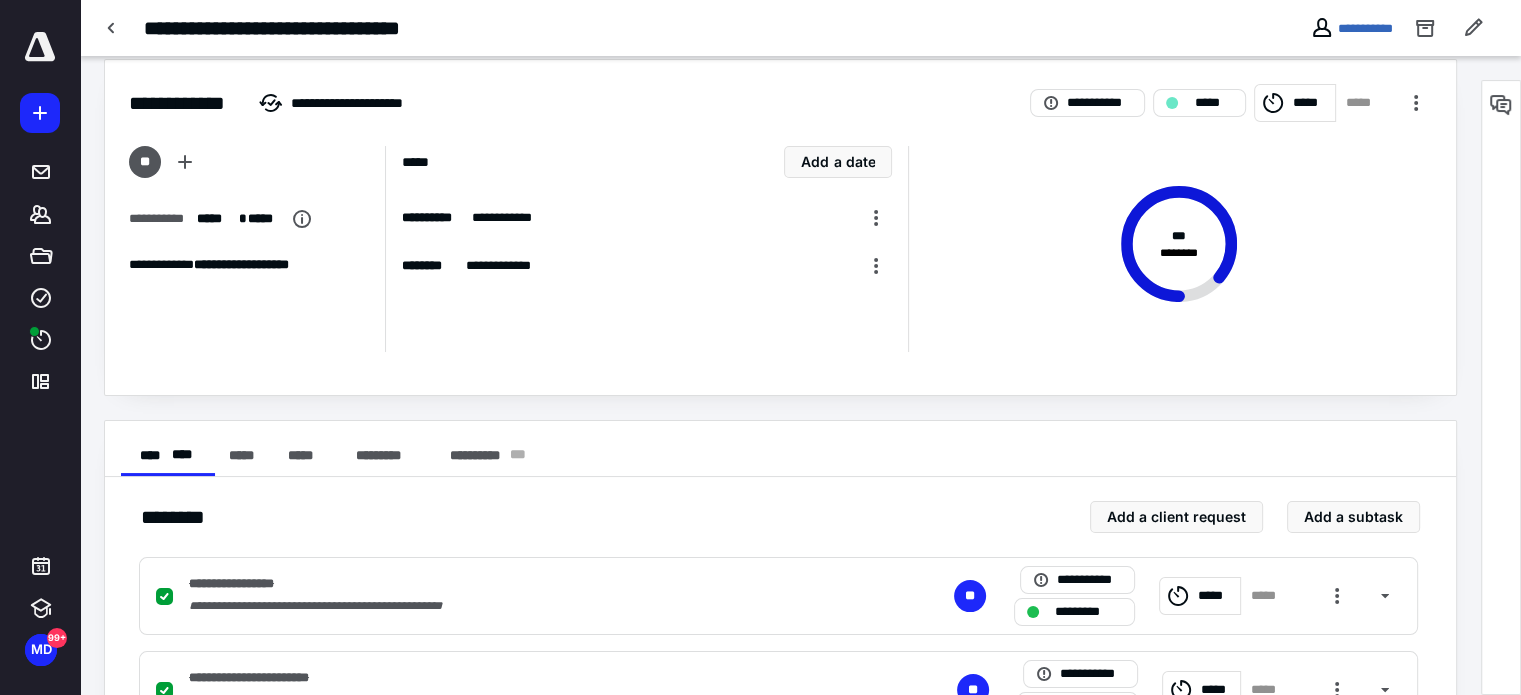 scroll, scrollTop: 0, scrollLeft: 0, axis: both 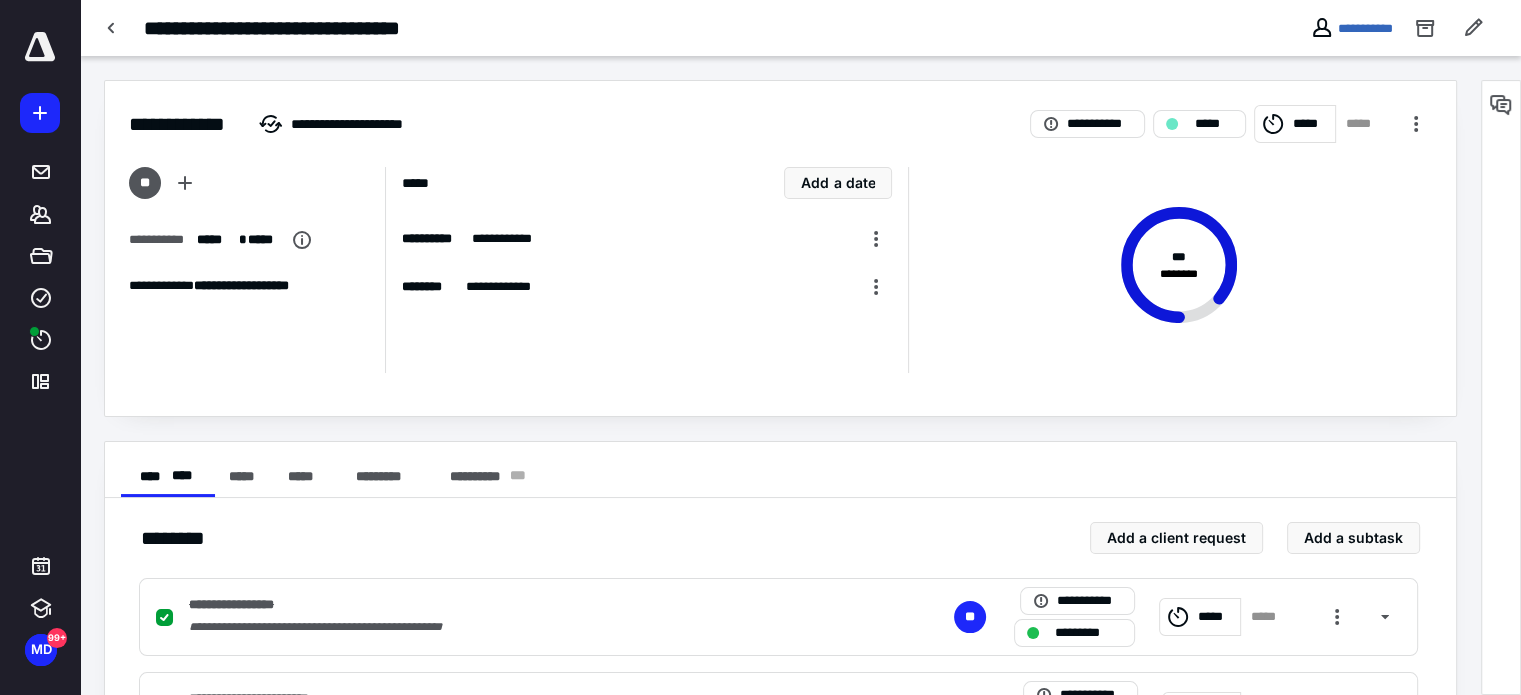 checkbox on "false" 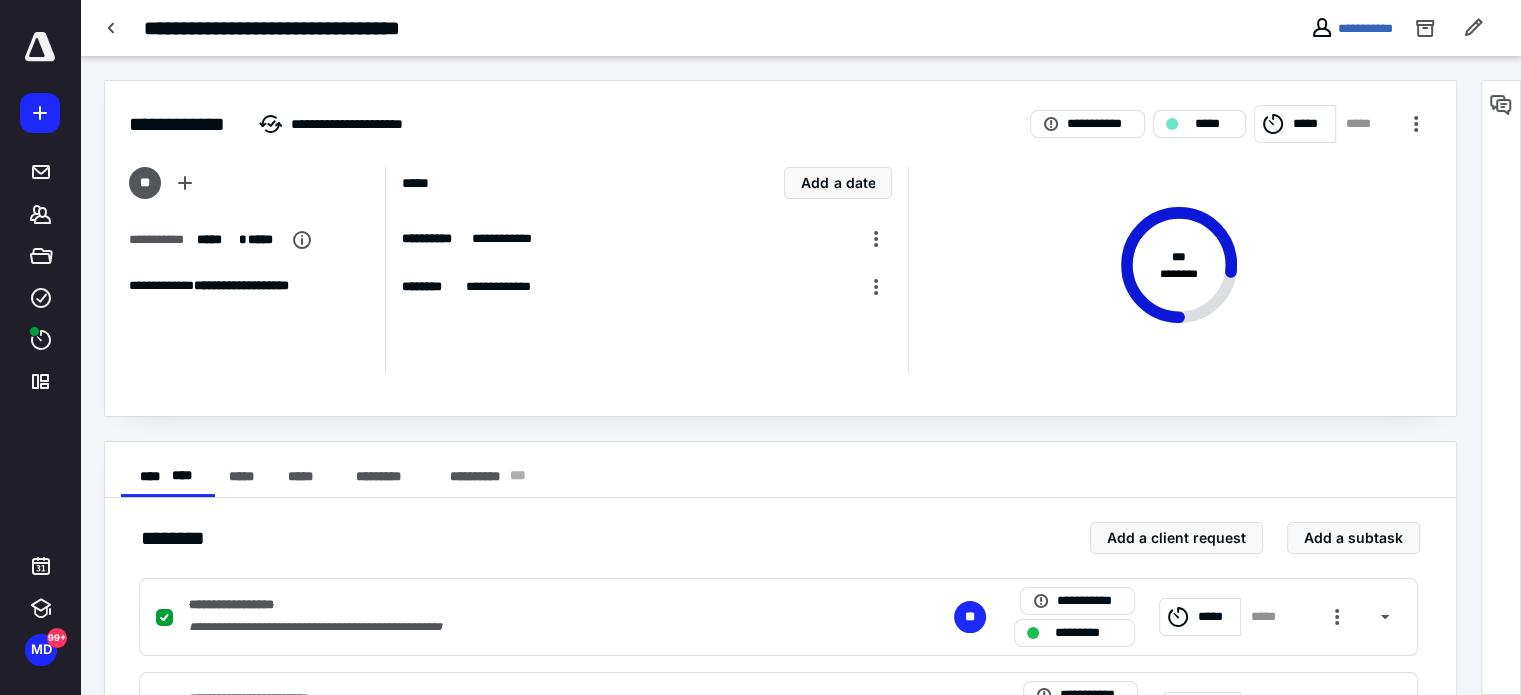 checkbox on "false" 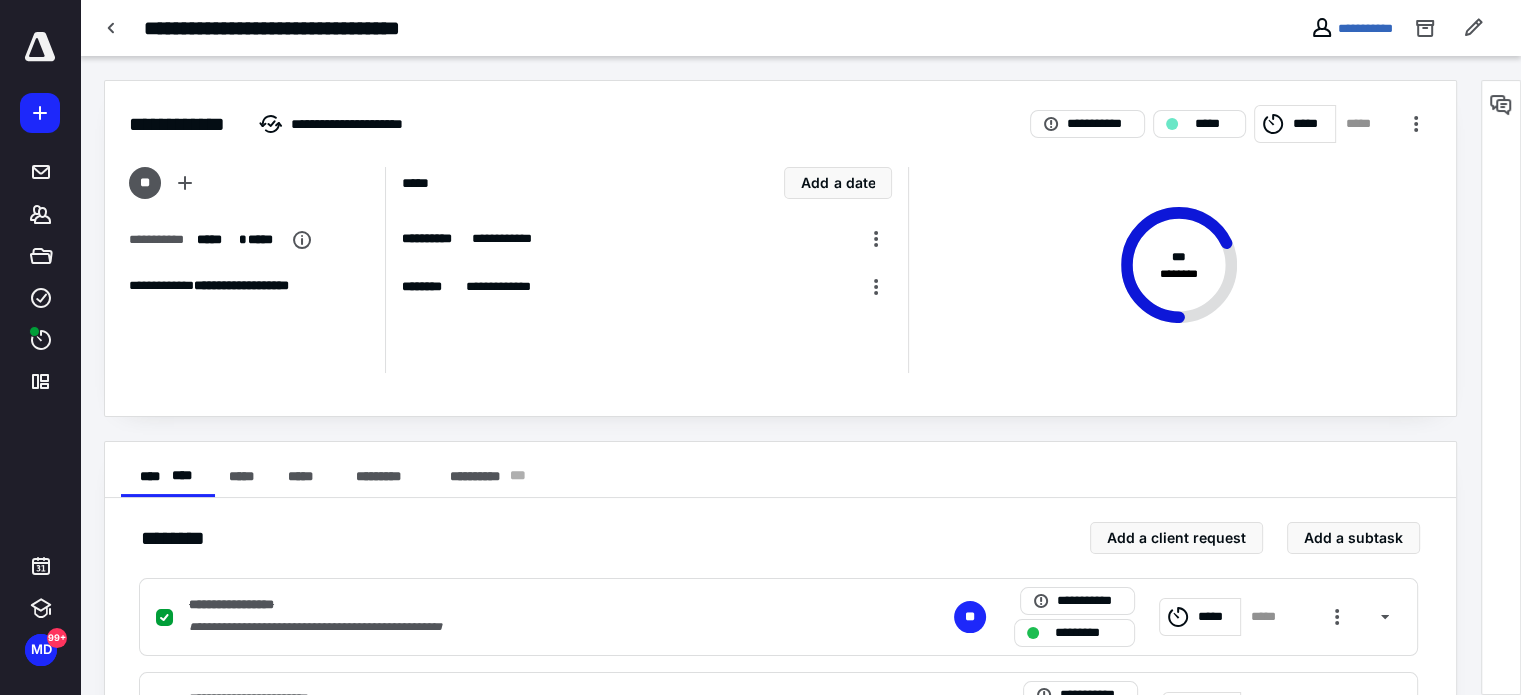 checkbox on "false" 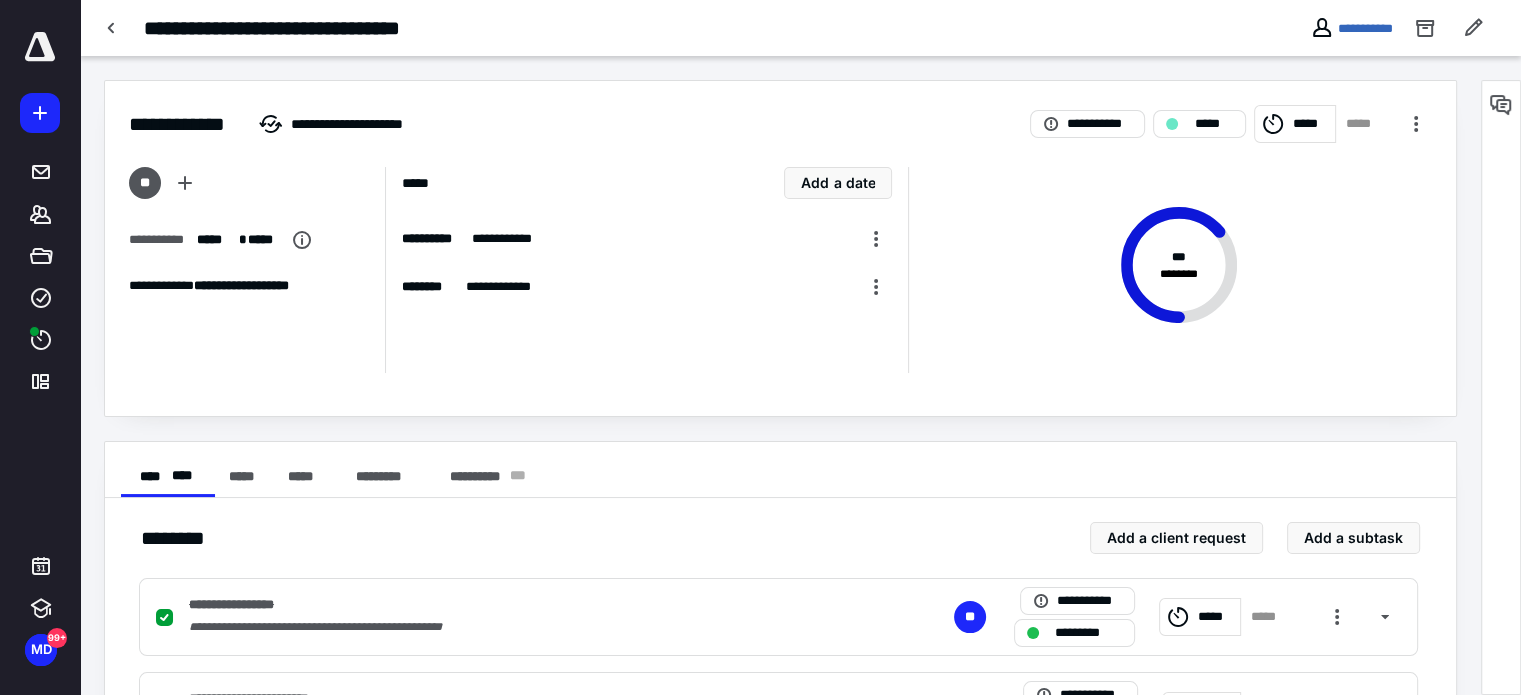 checkbox on "false" 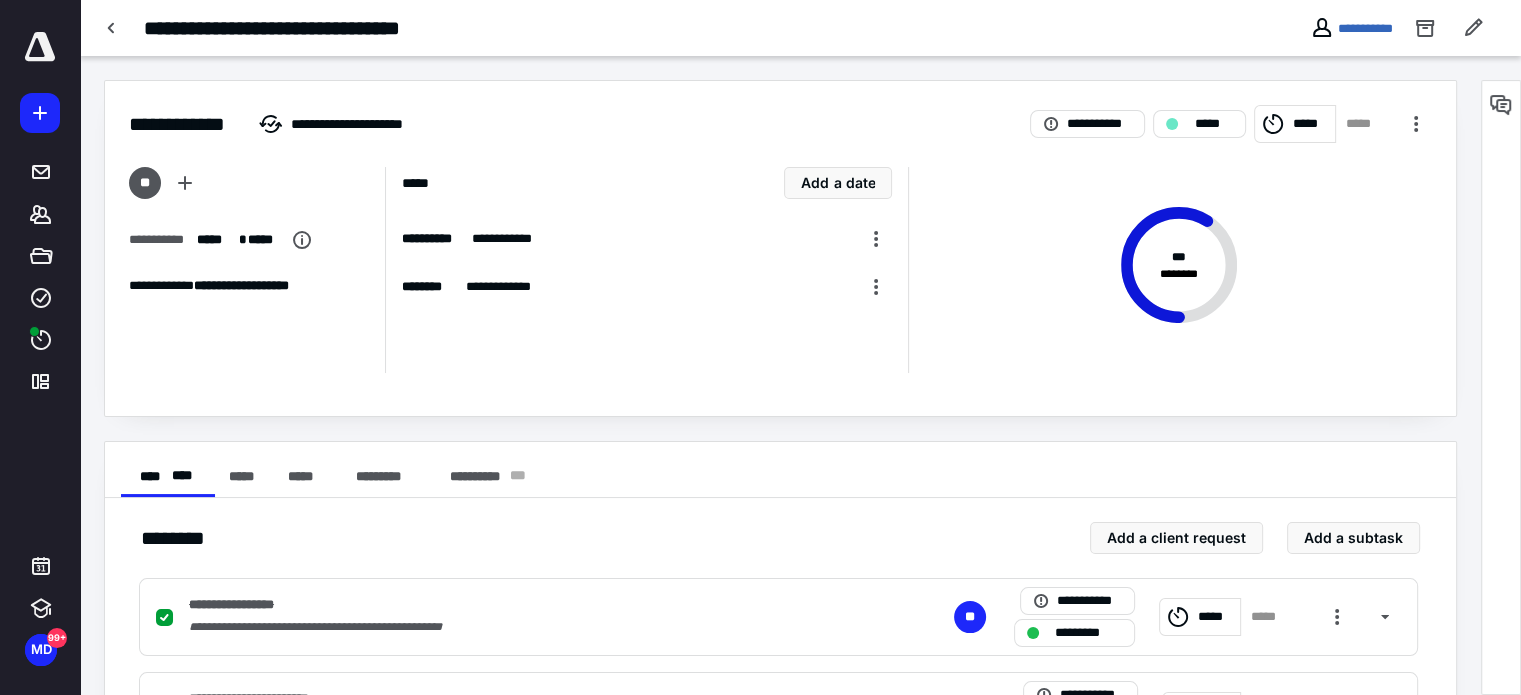 checkbox on "false" 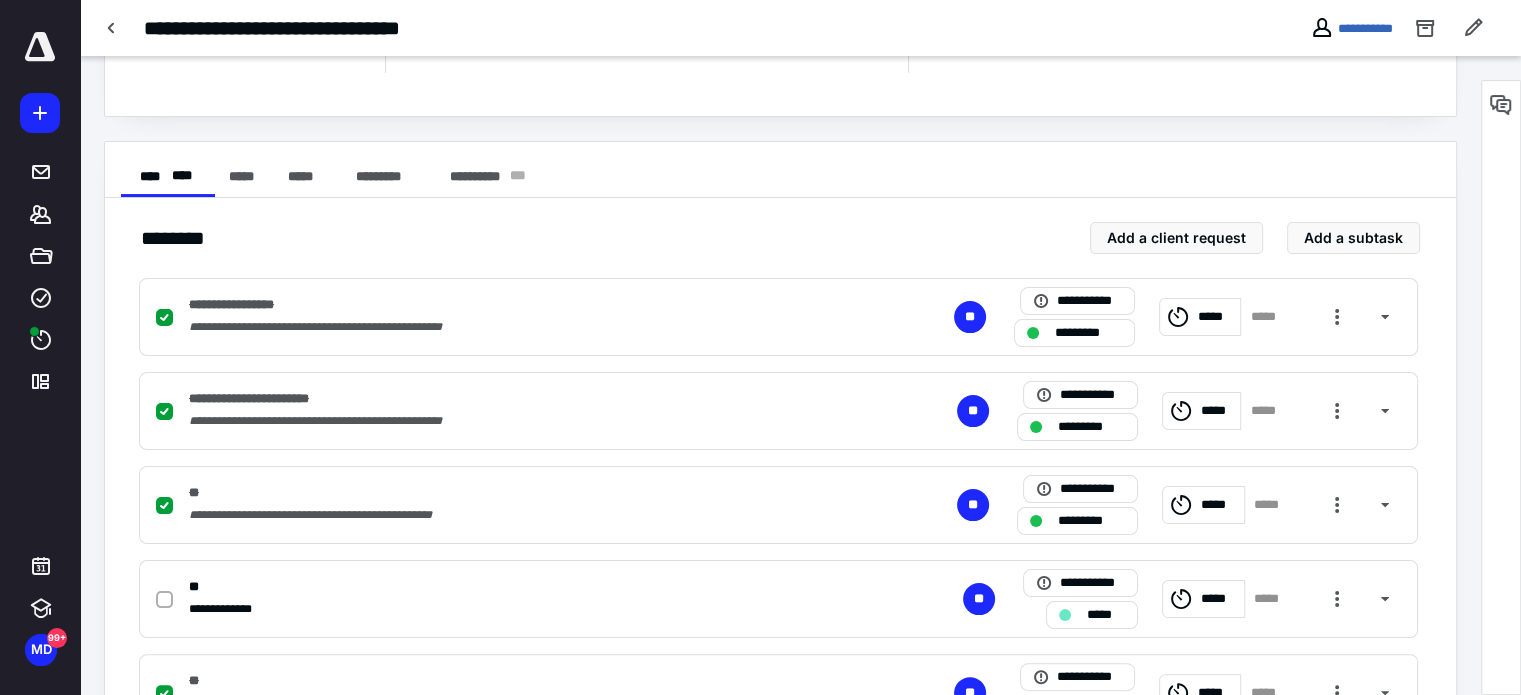checkbox on "false" 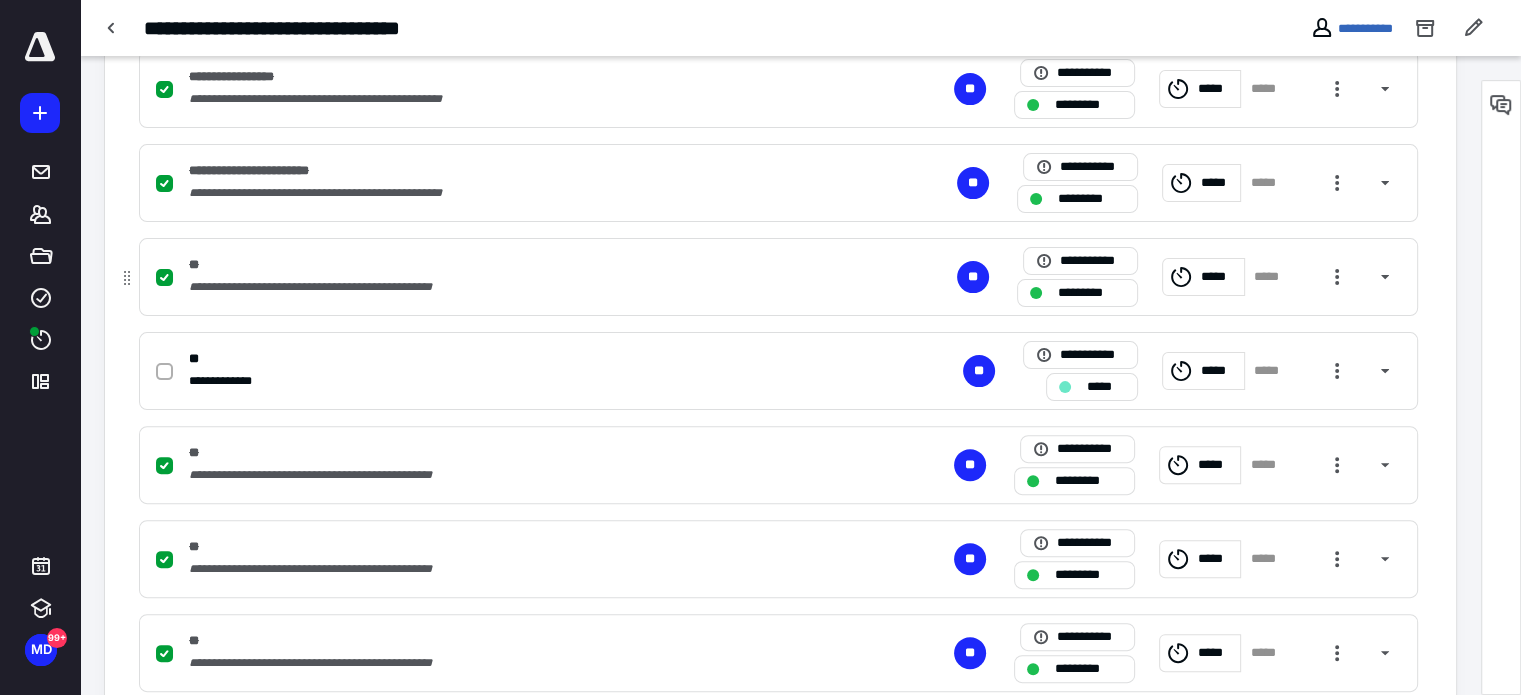 scroll, scrollTop: 600, scrollLeft: 0, axis: vertical 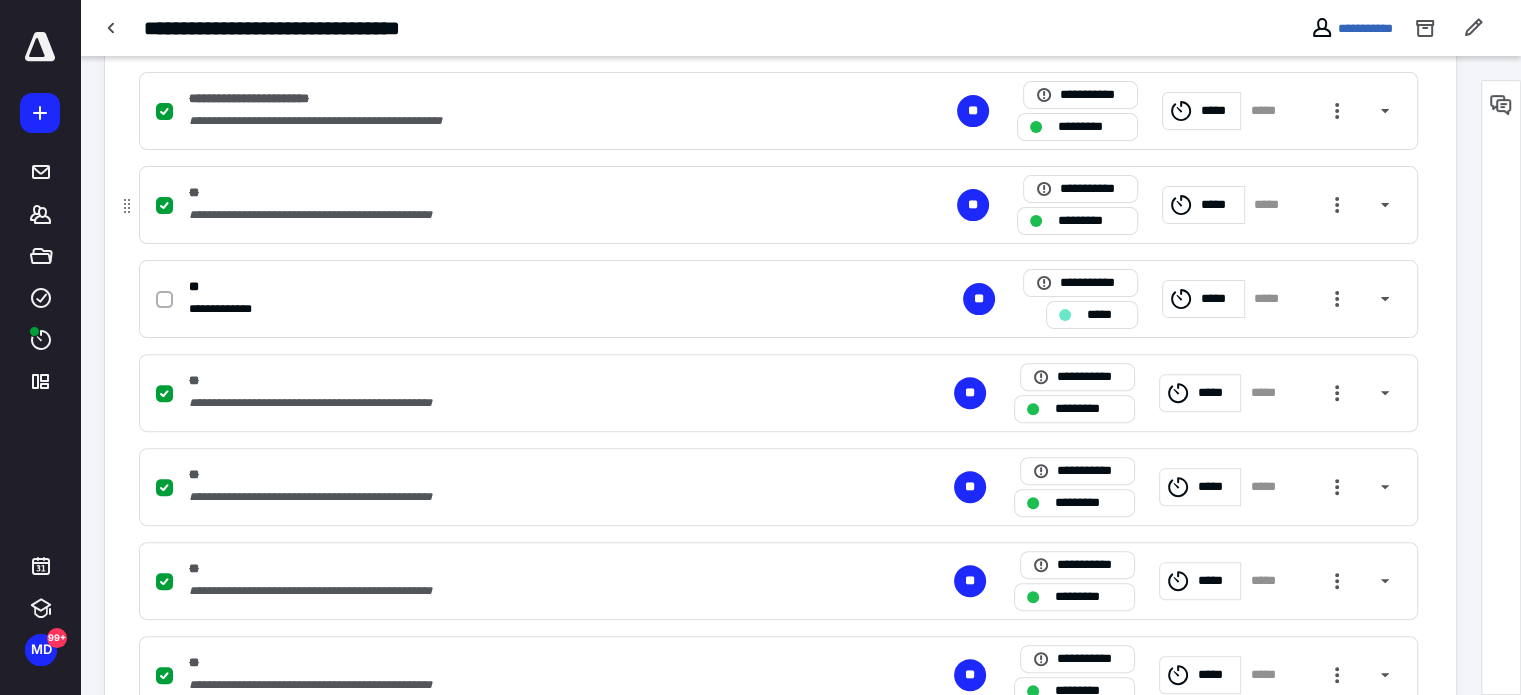 checkbox on "false" 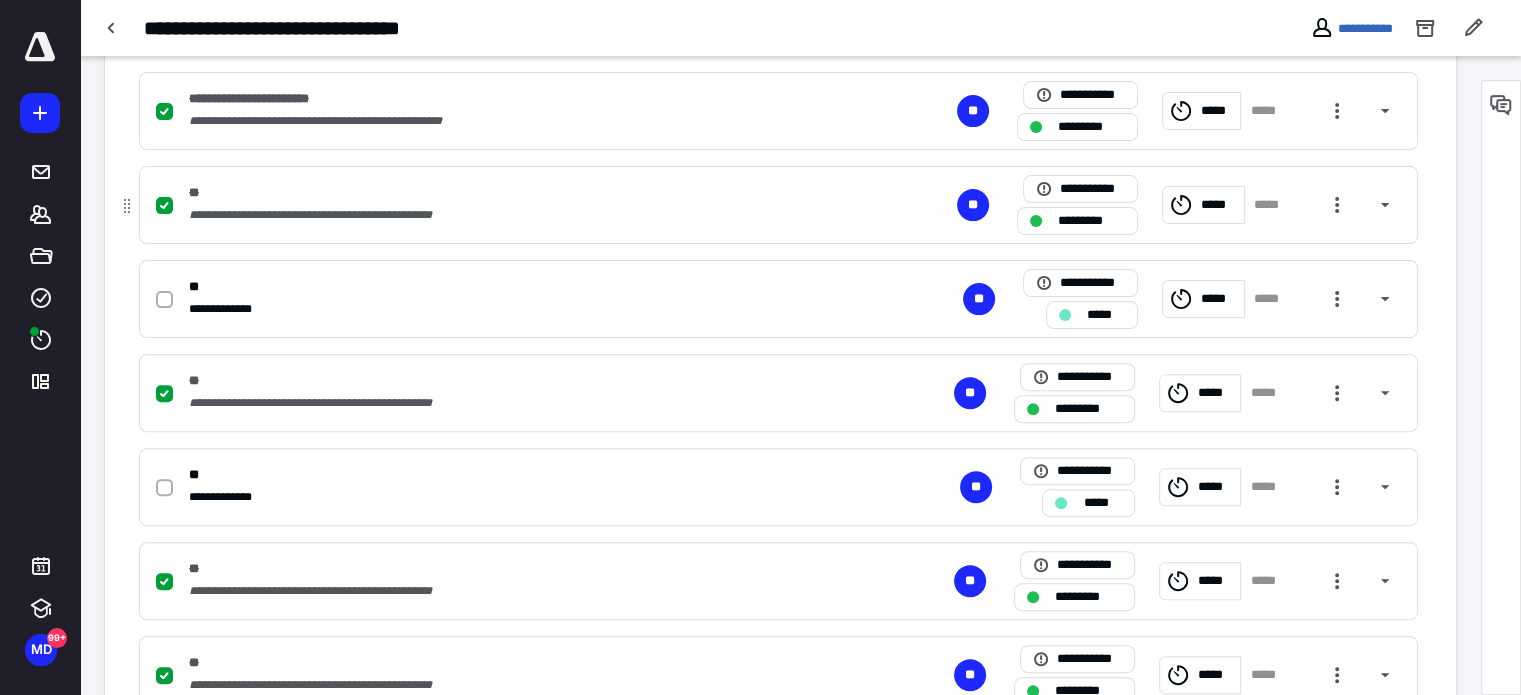 checkbox on "false" 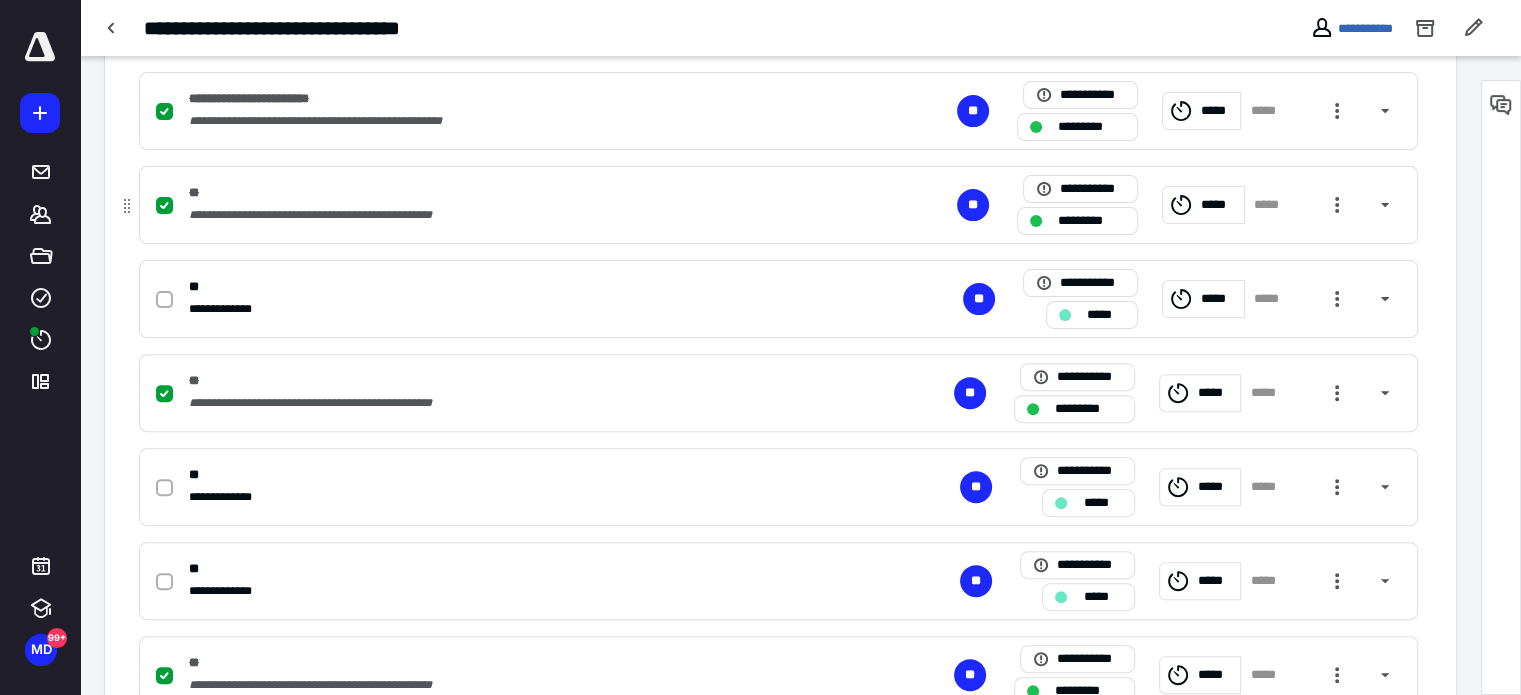 checkbox on "false" 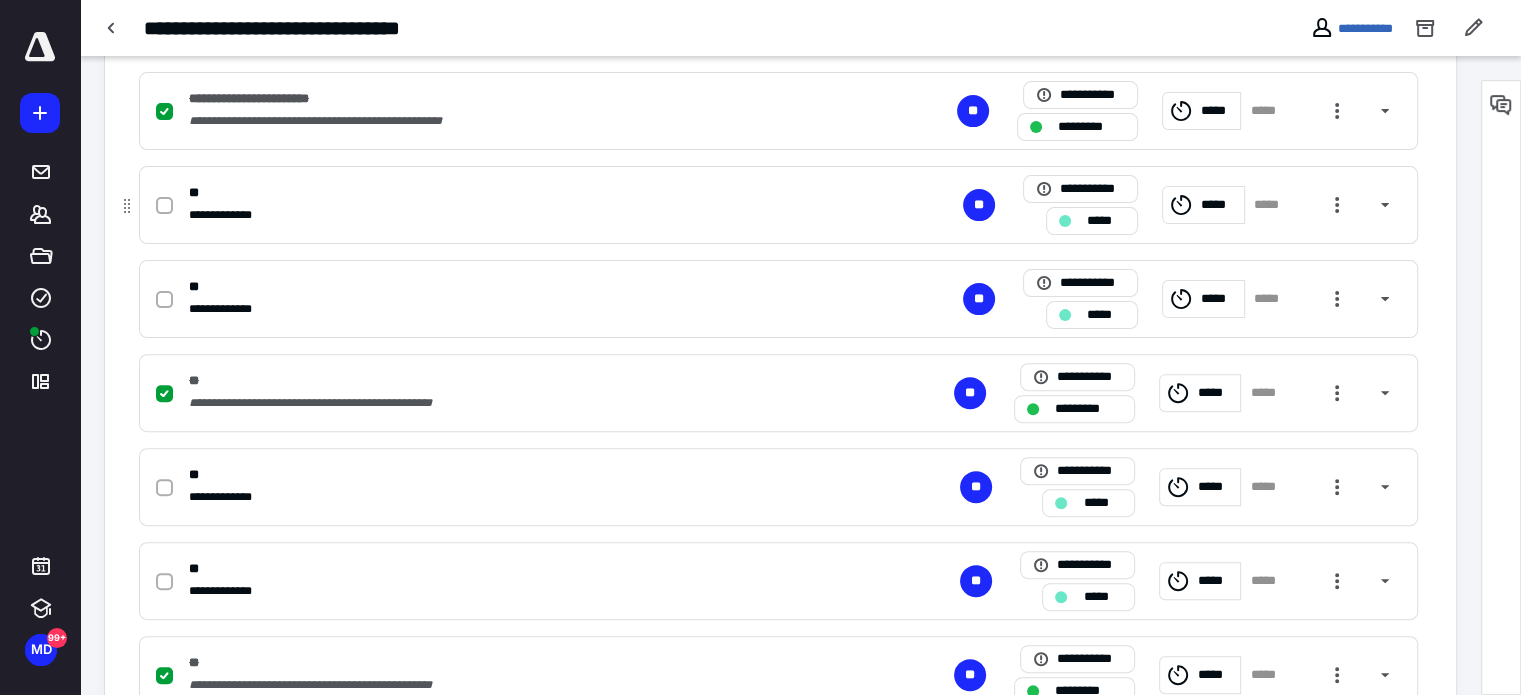checkbox on "false" 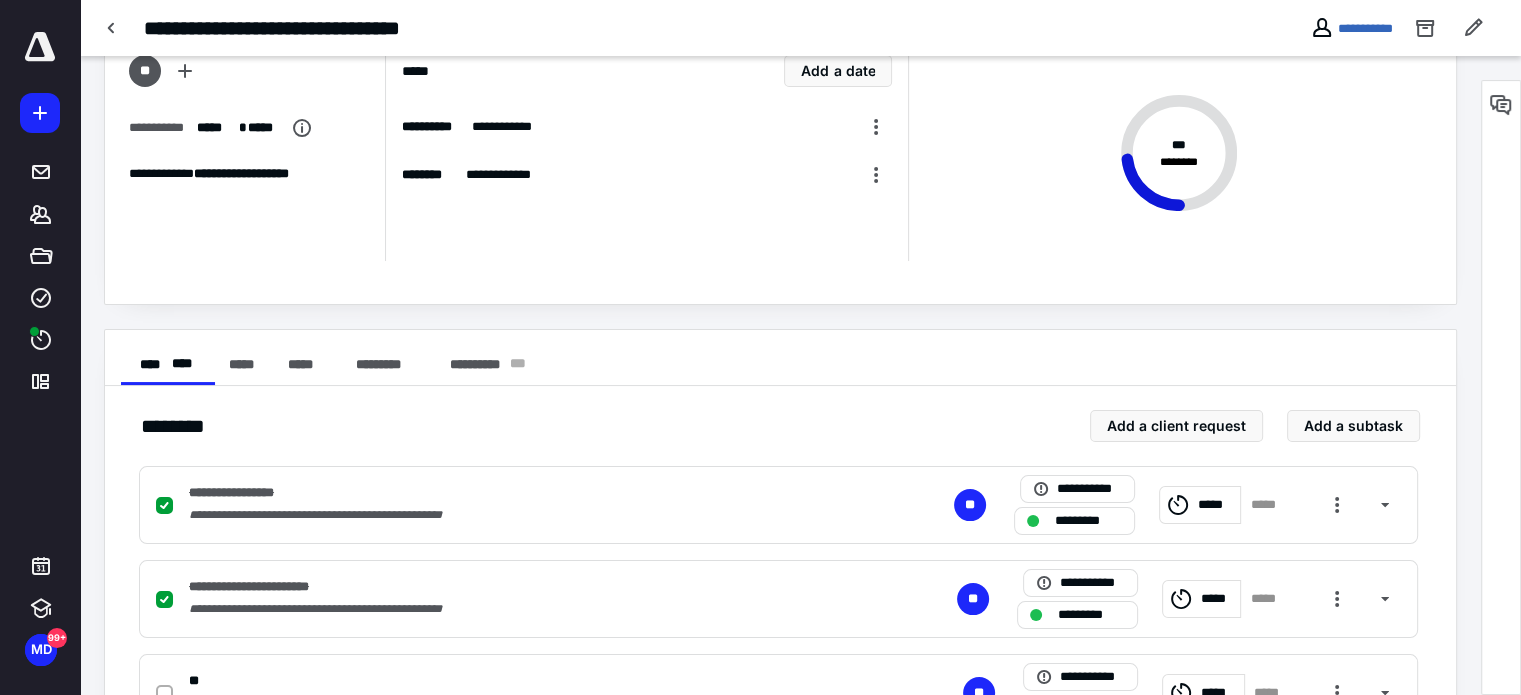 scroll, scrollTop: 100, scrollLeft: 0, axis: vertical 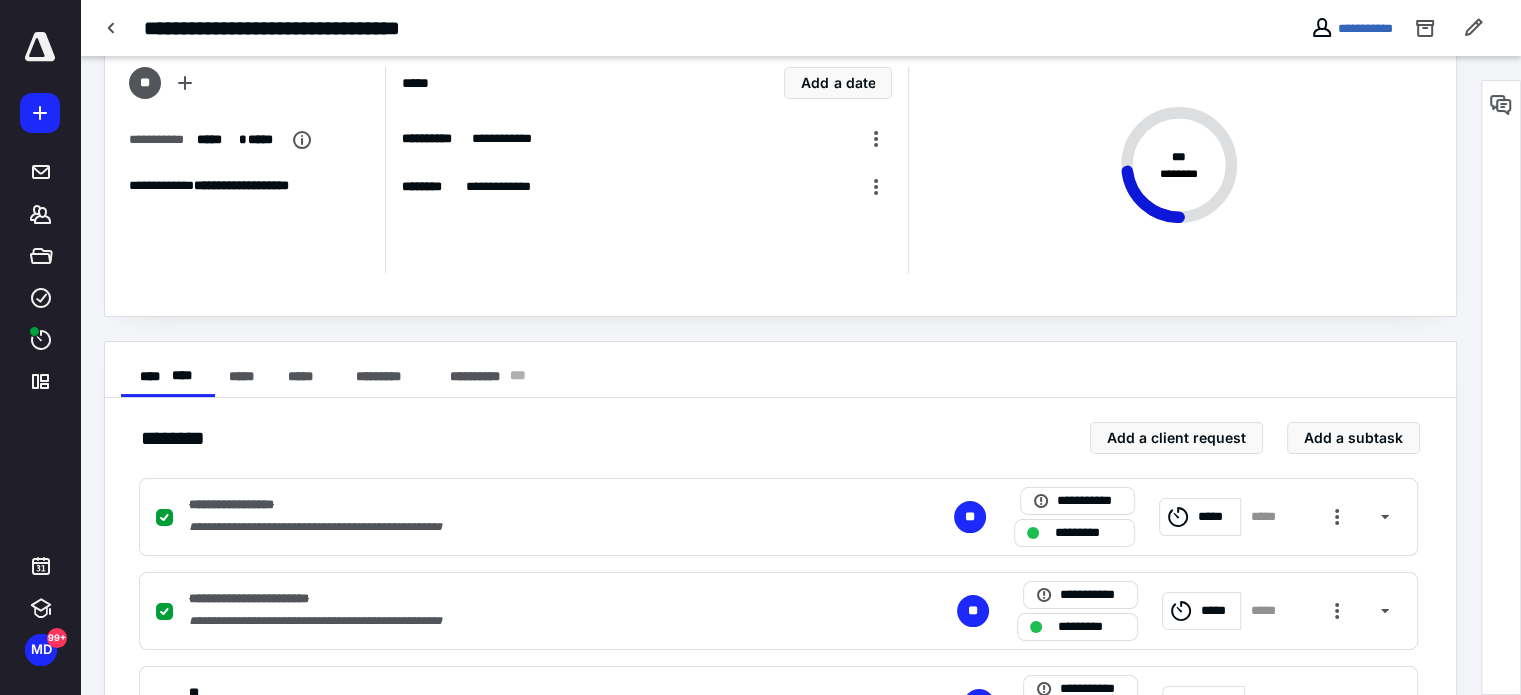 checkbox on "false" 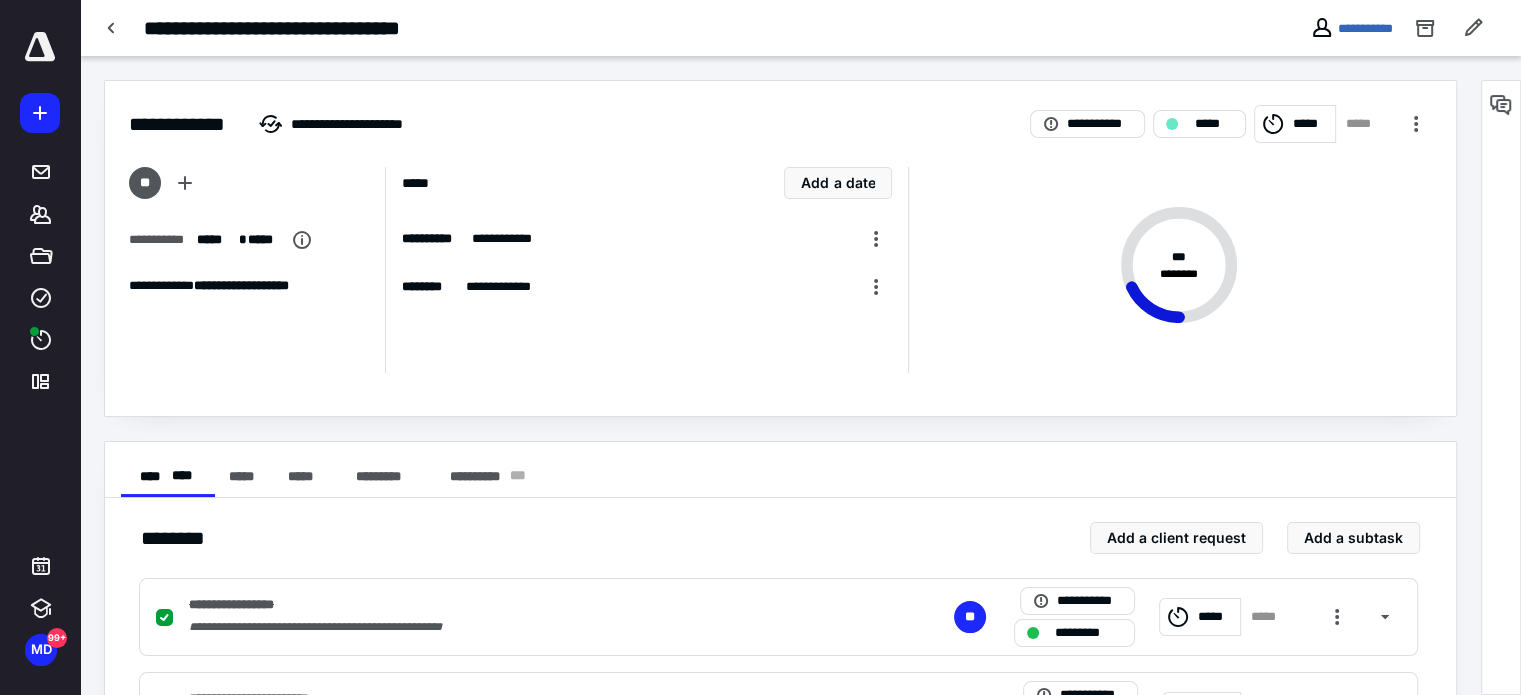 scroll, scrollTop: 0, scrollLeft: 0, axis: both 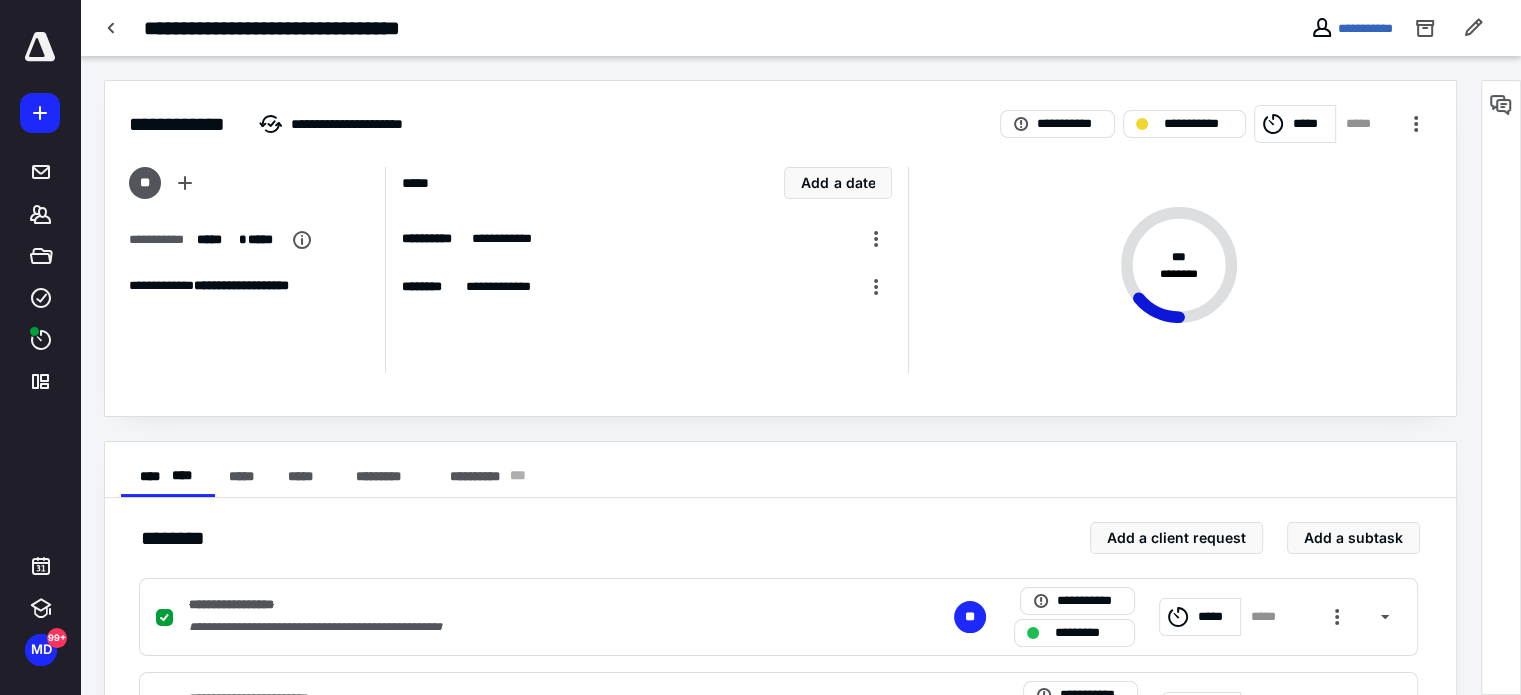 checkbox on "false" 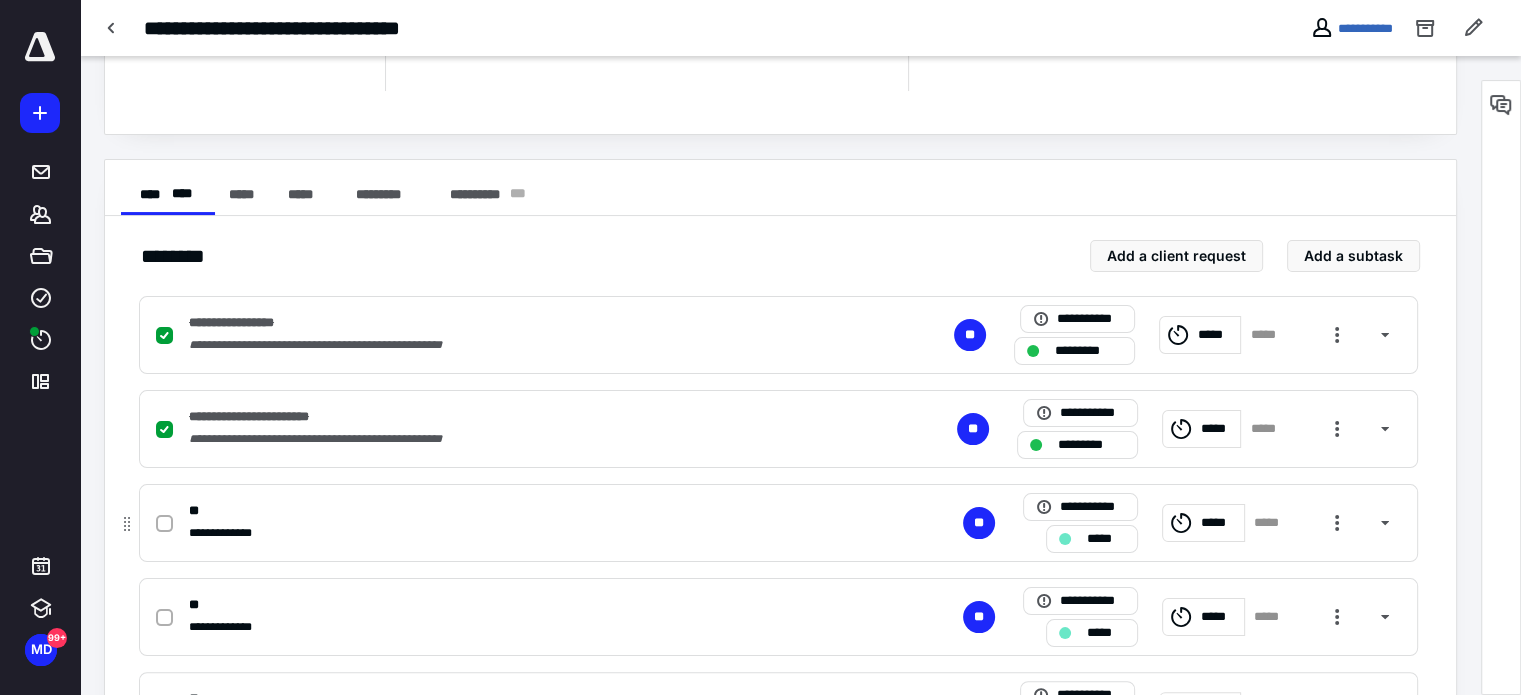 scroll, scrollTop: 400, scrollLeft: 0, axis: vertical 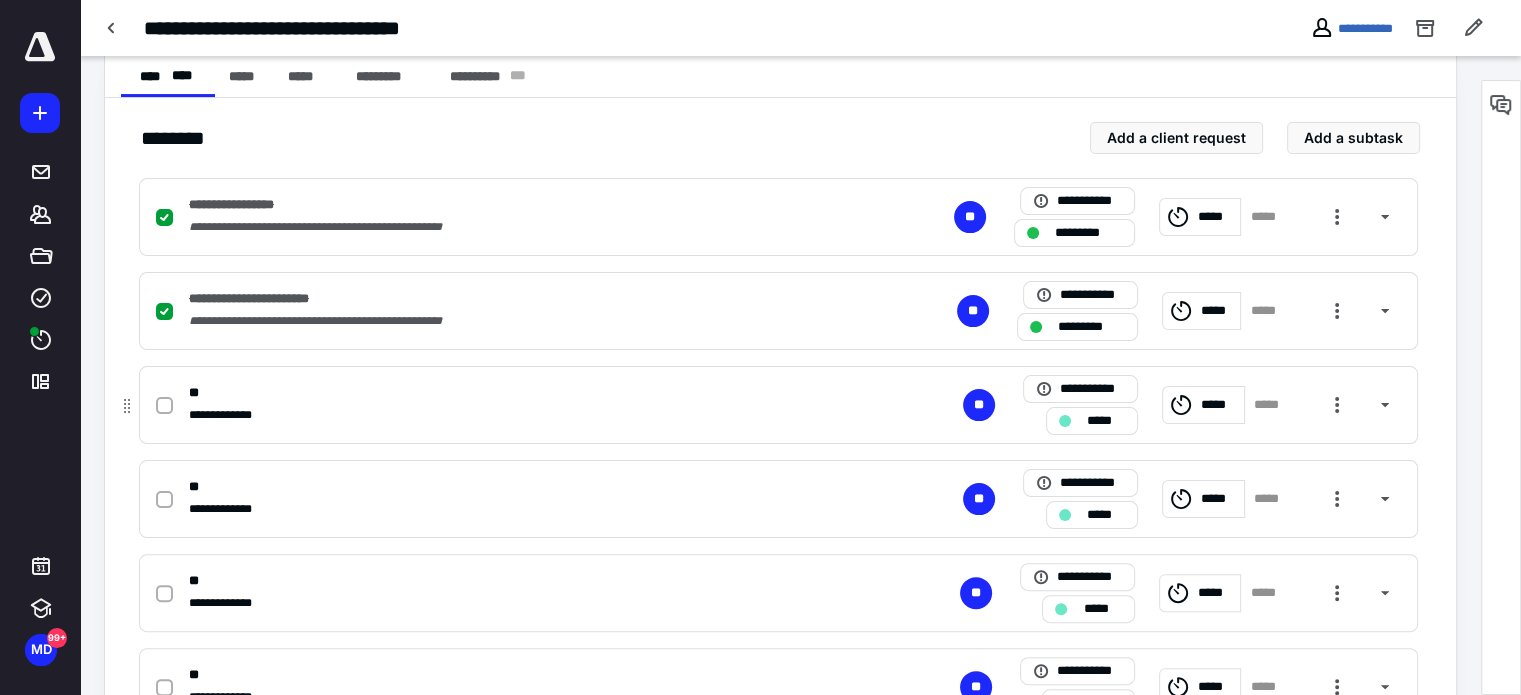 click at bounding box center [164, 406] 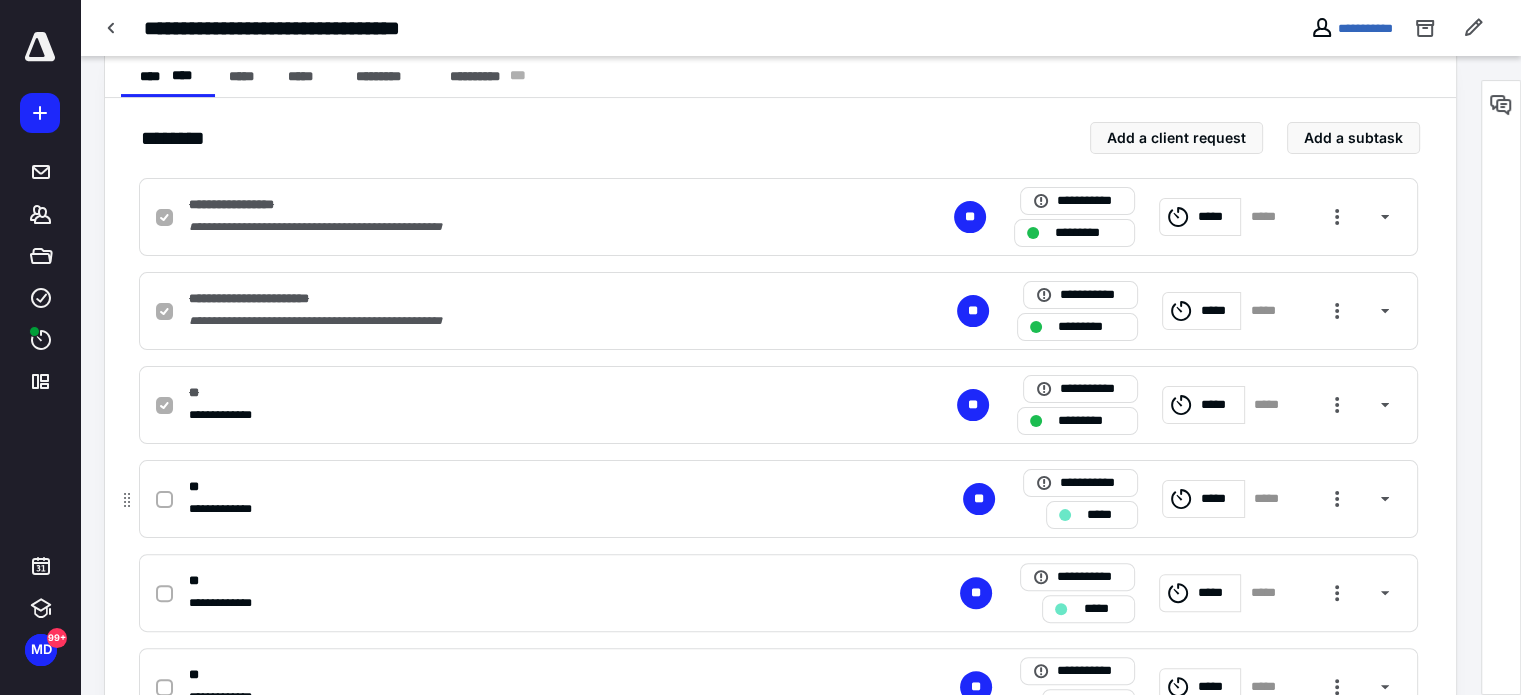 click 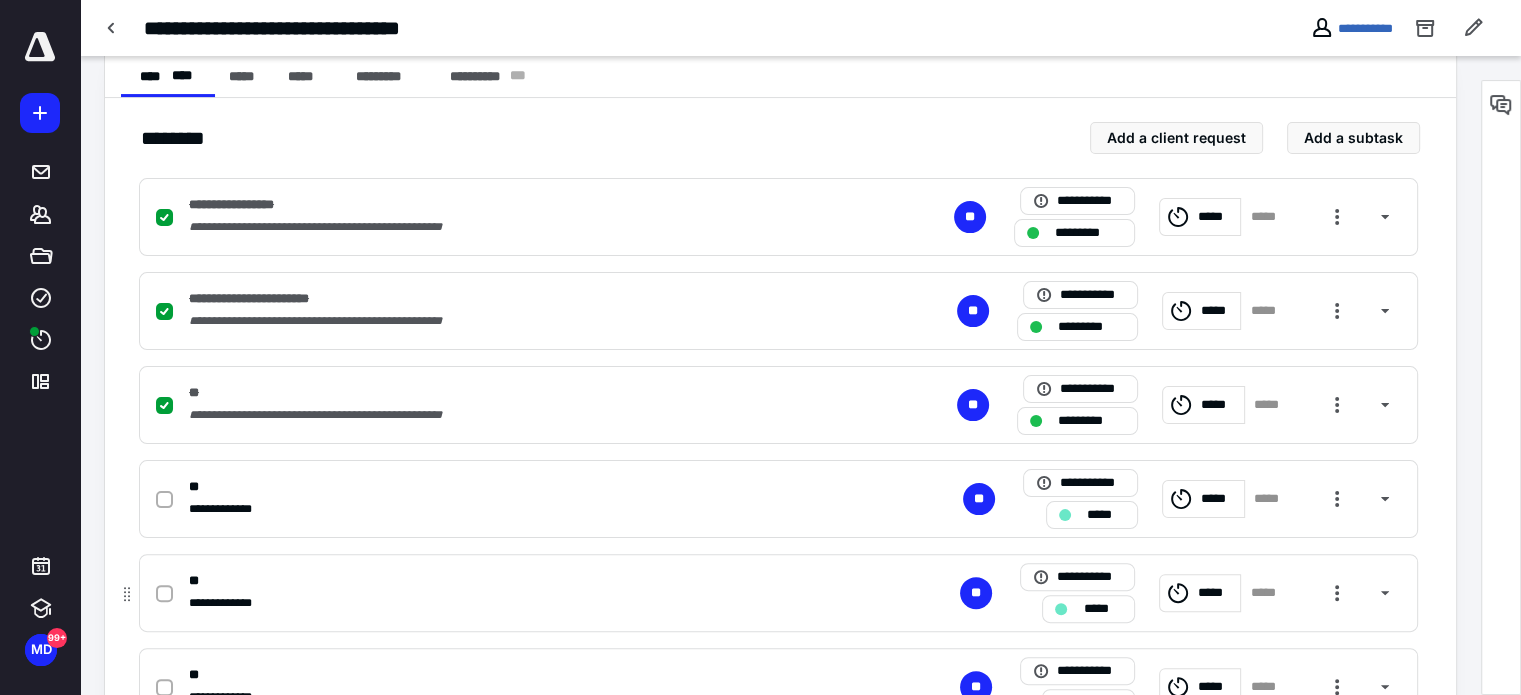 click 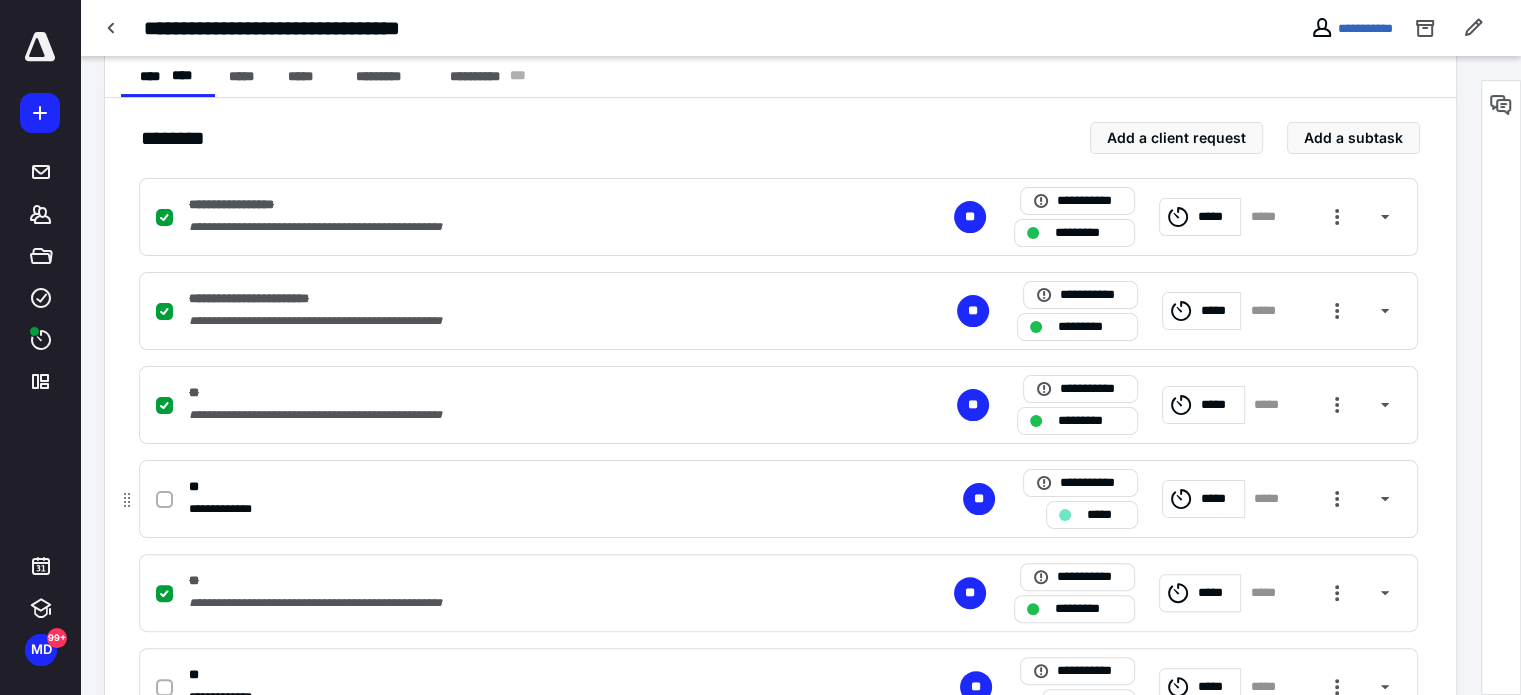 click at bounding box center [168, 499] 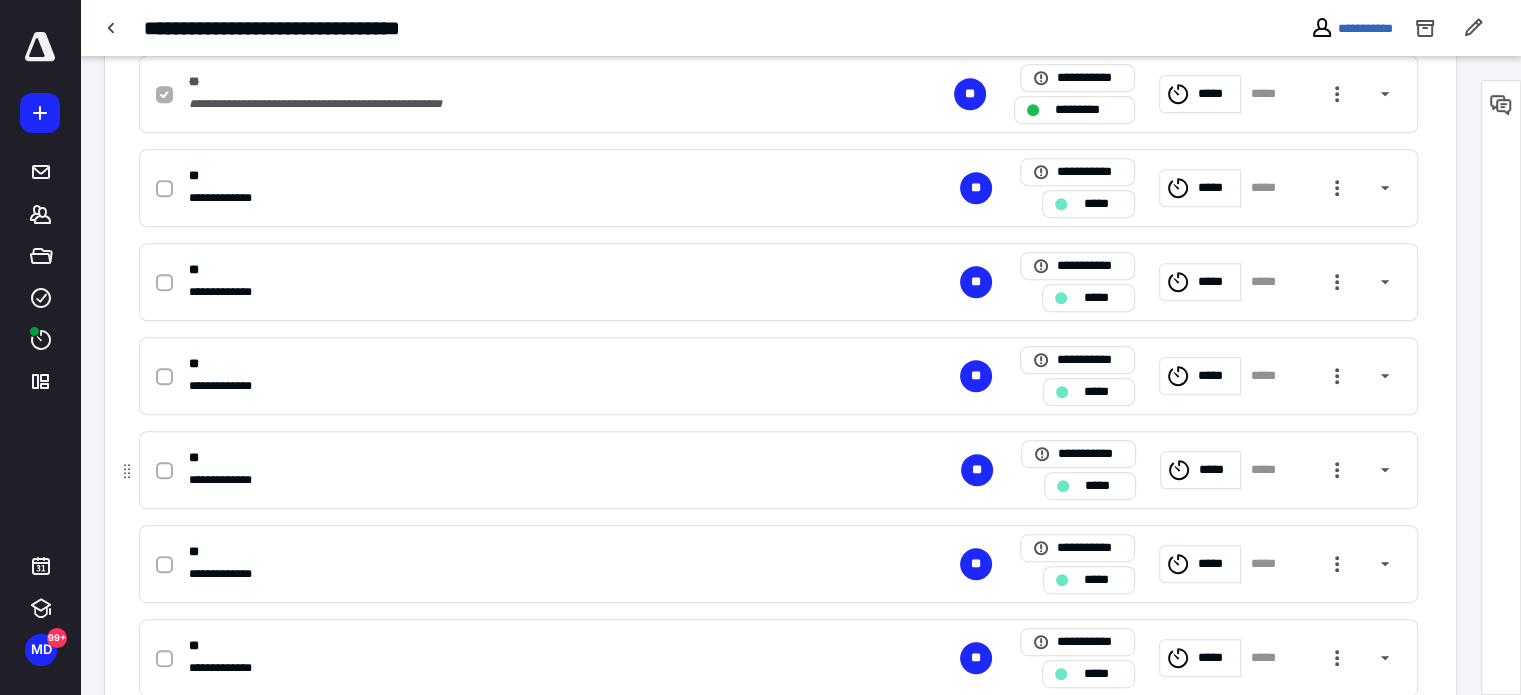 scroll, scrollTop: 900, scrollLeft: 0, axis: vertical 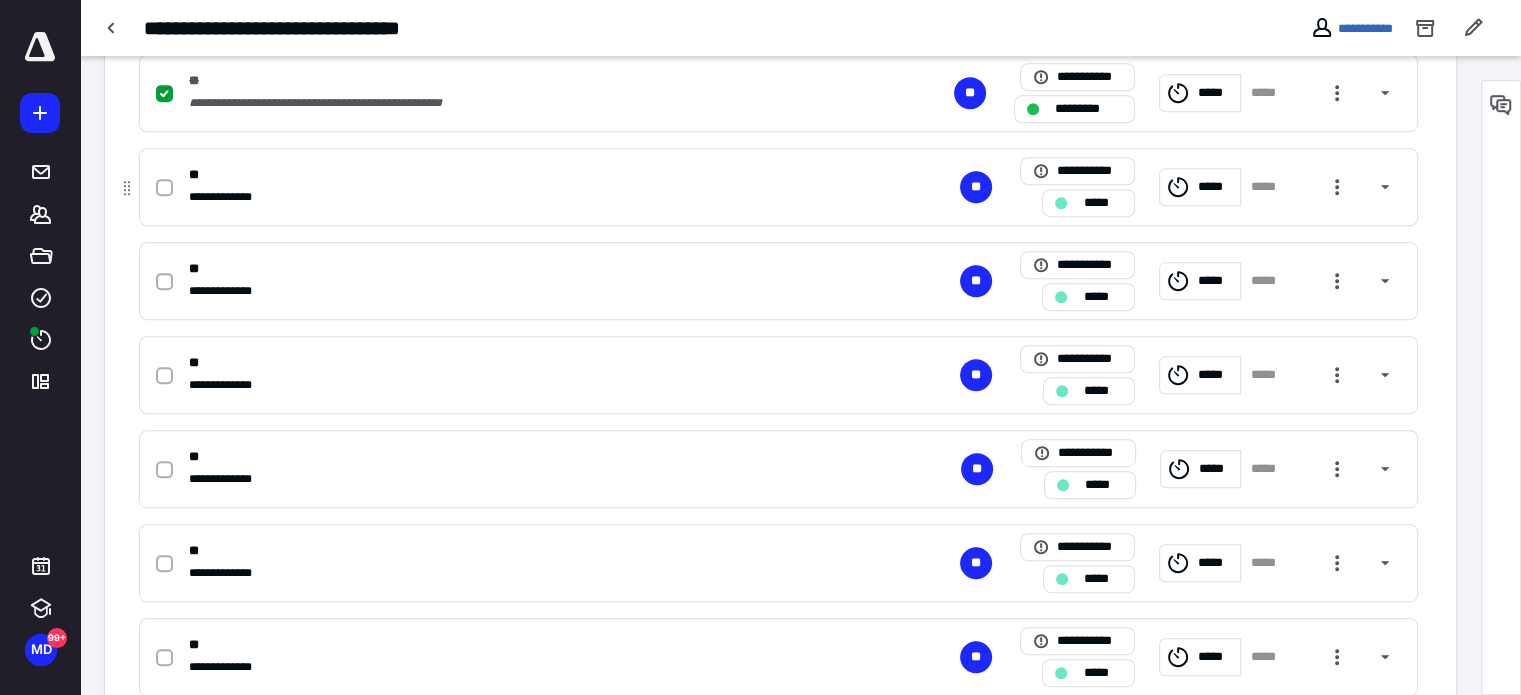 click 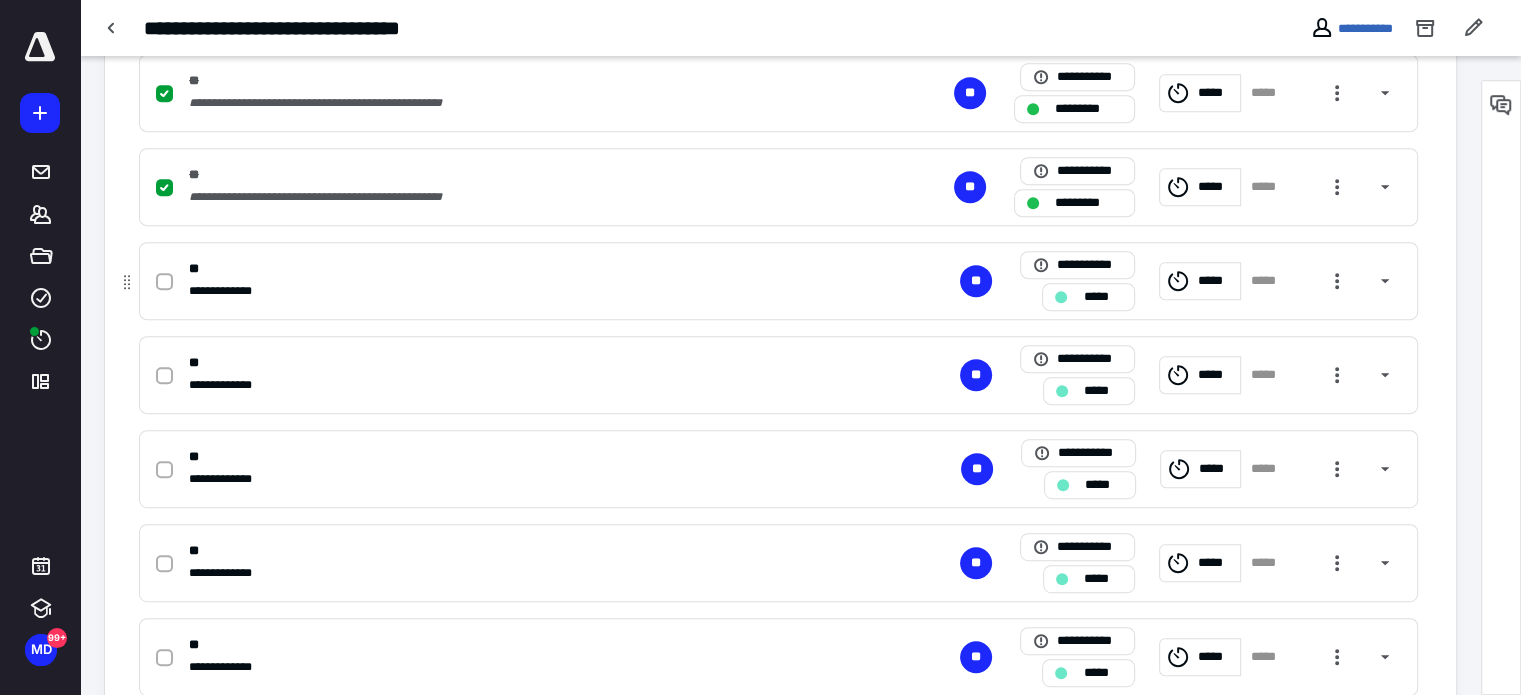 click 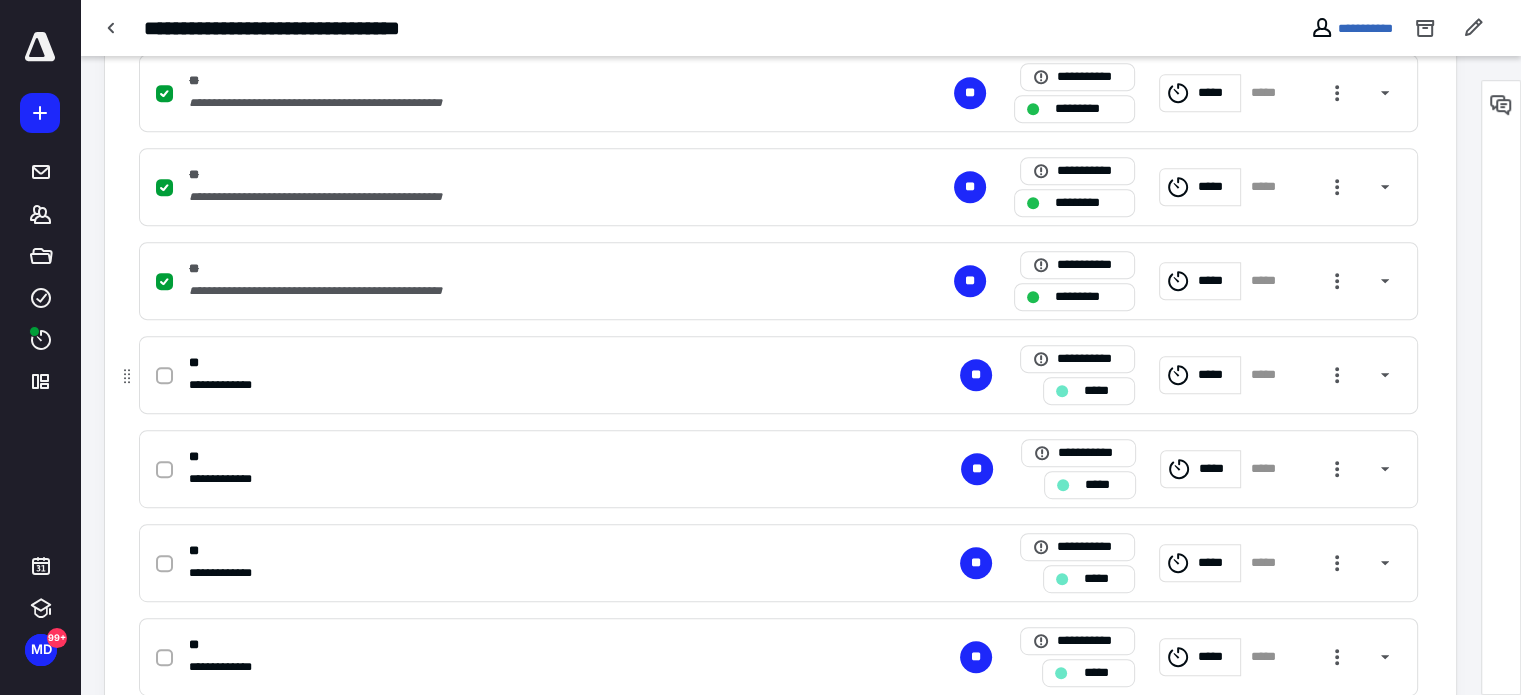 click 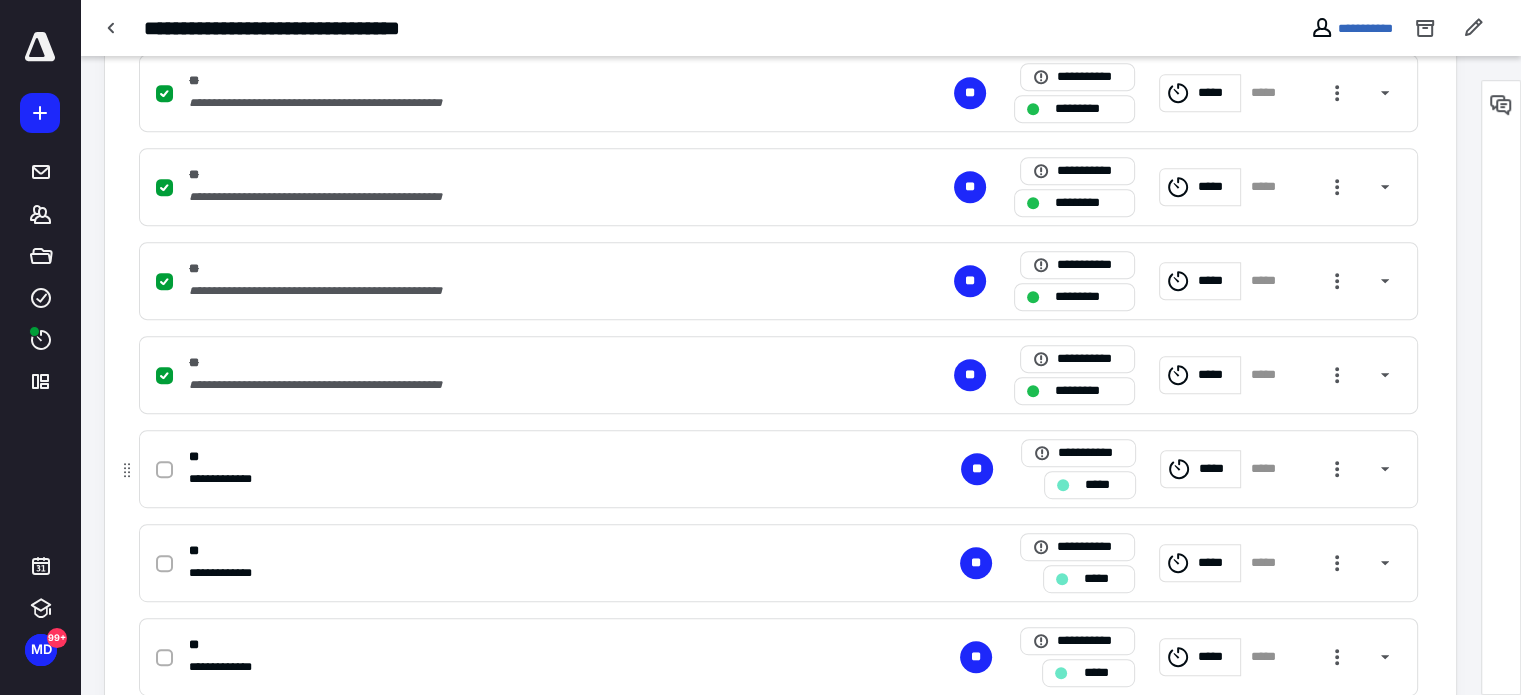 click at bounding box center [164, 470] 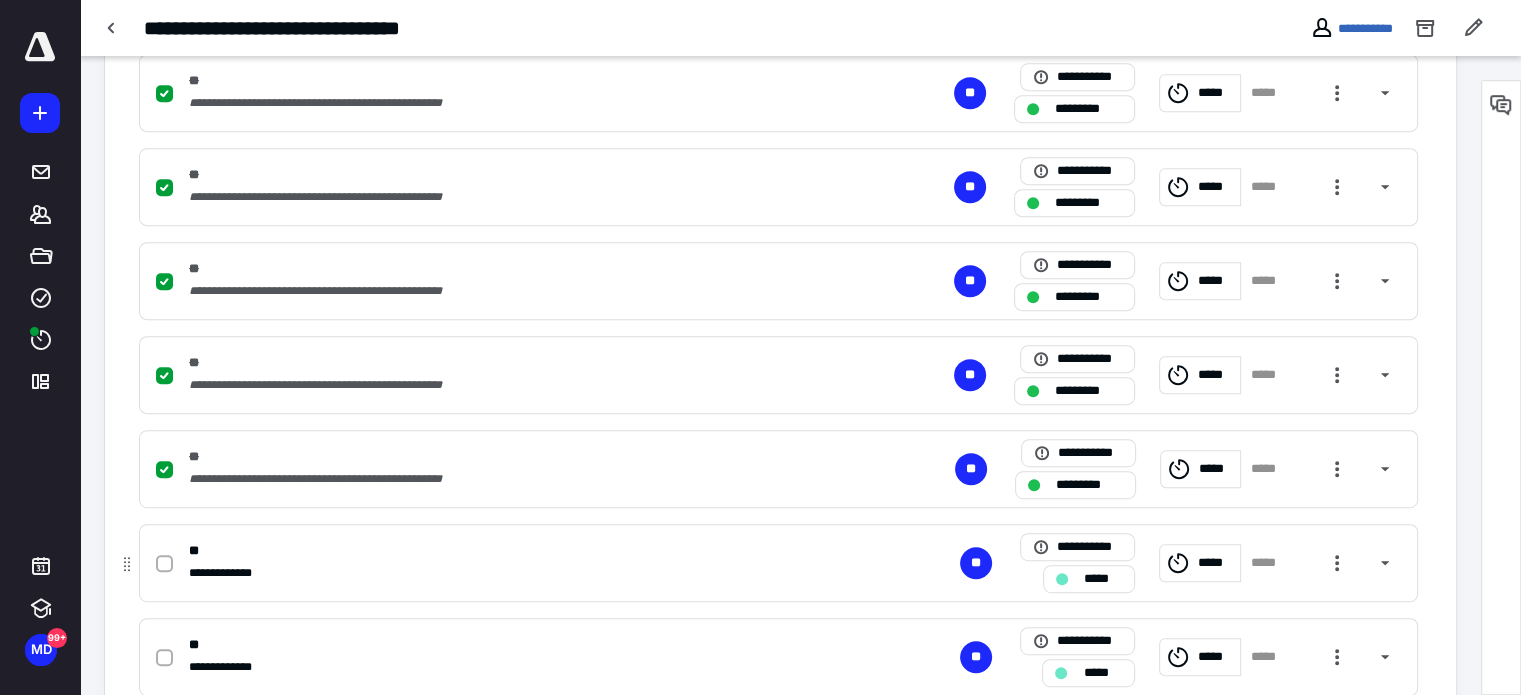 click at bounding box center (164, 564) 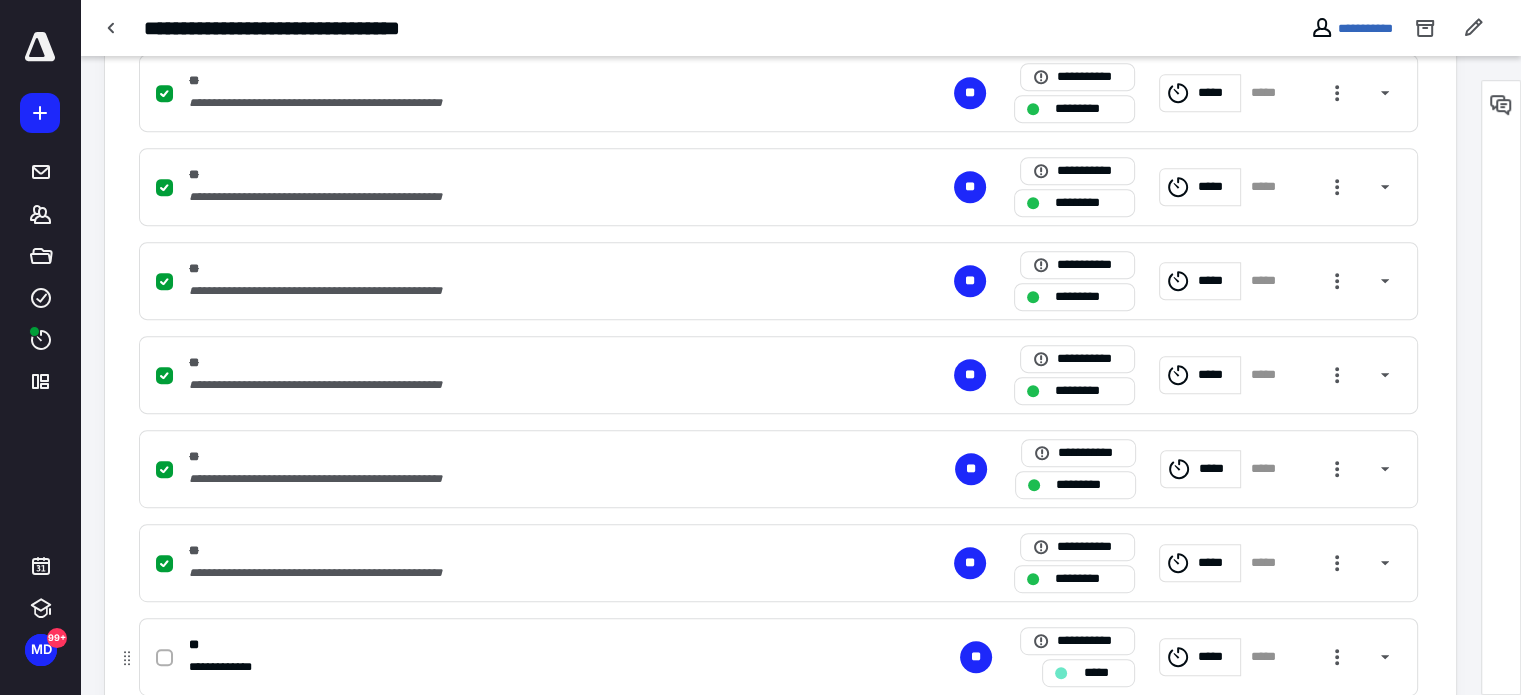 click 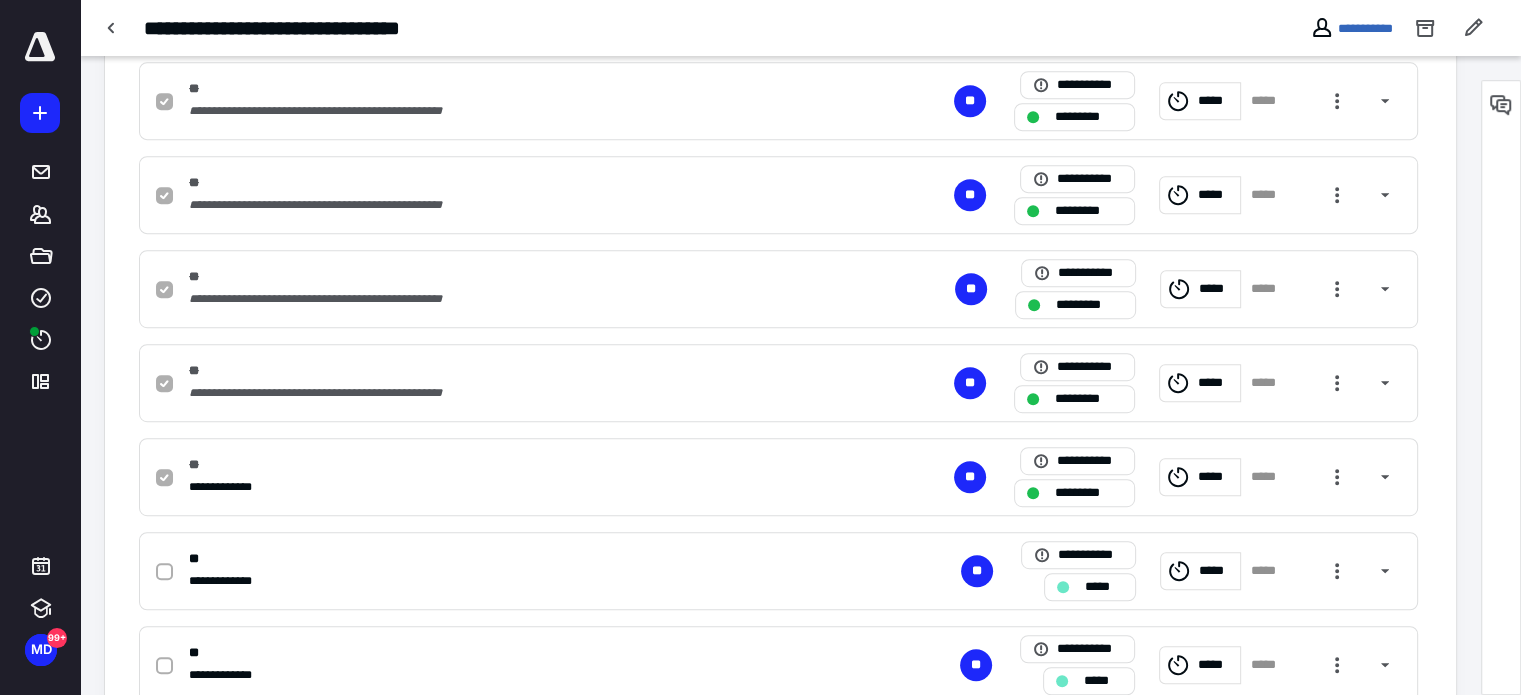 scroll, scrollTop: 1400, scrollLeft: 0, axis: vertical 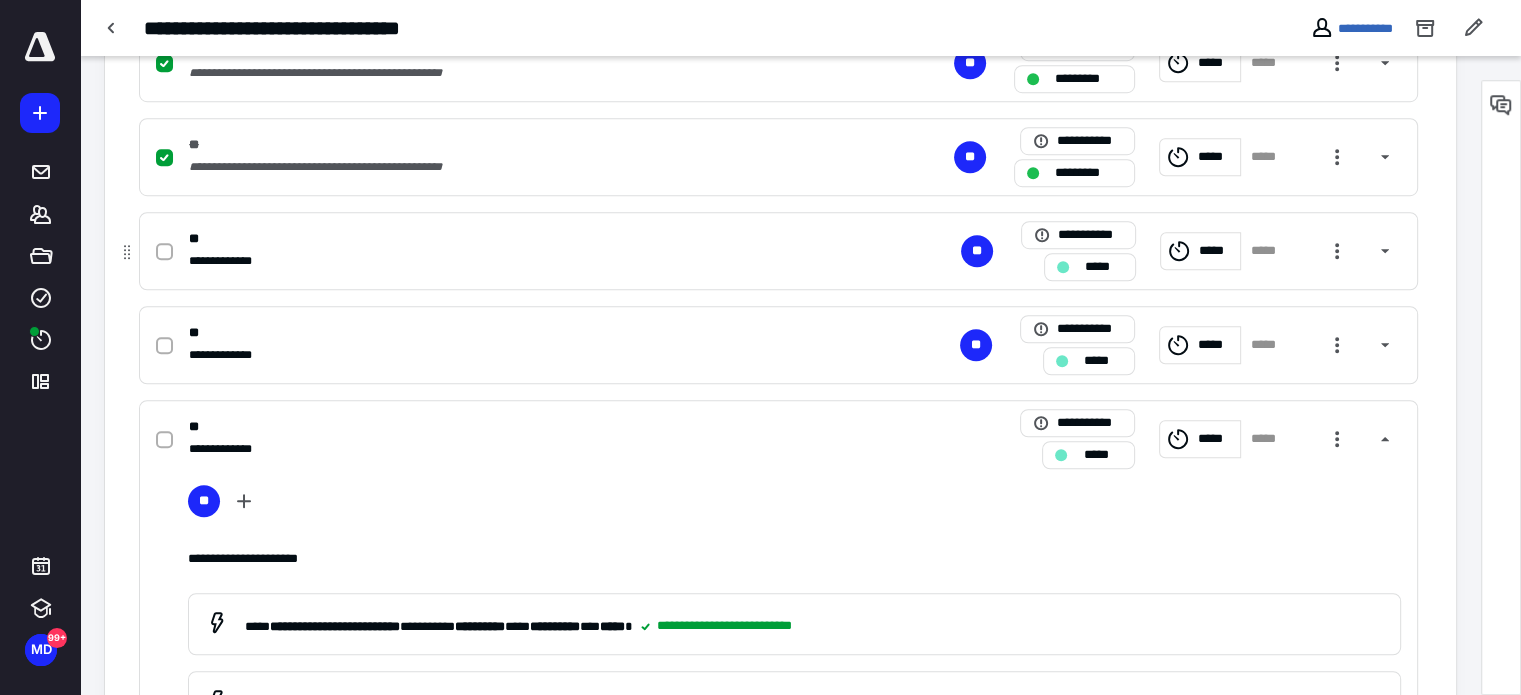 click at bounding box center (164, 252) 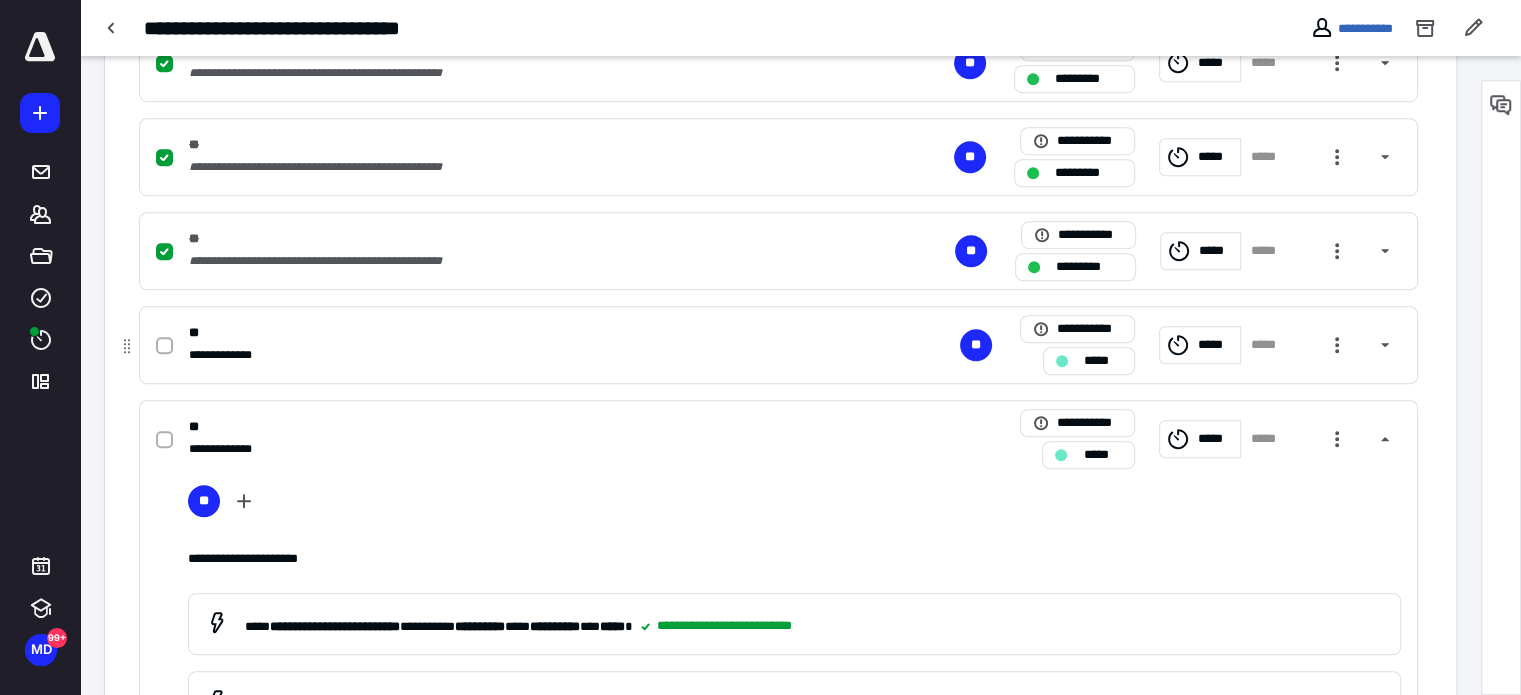 click 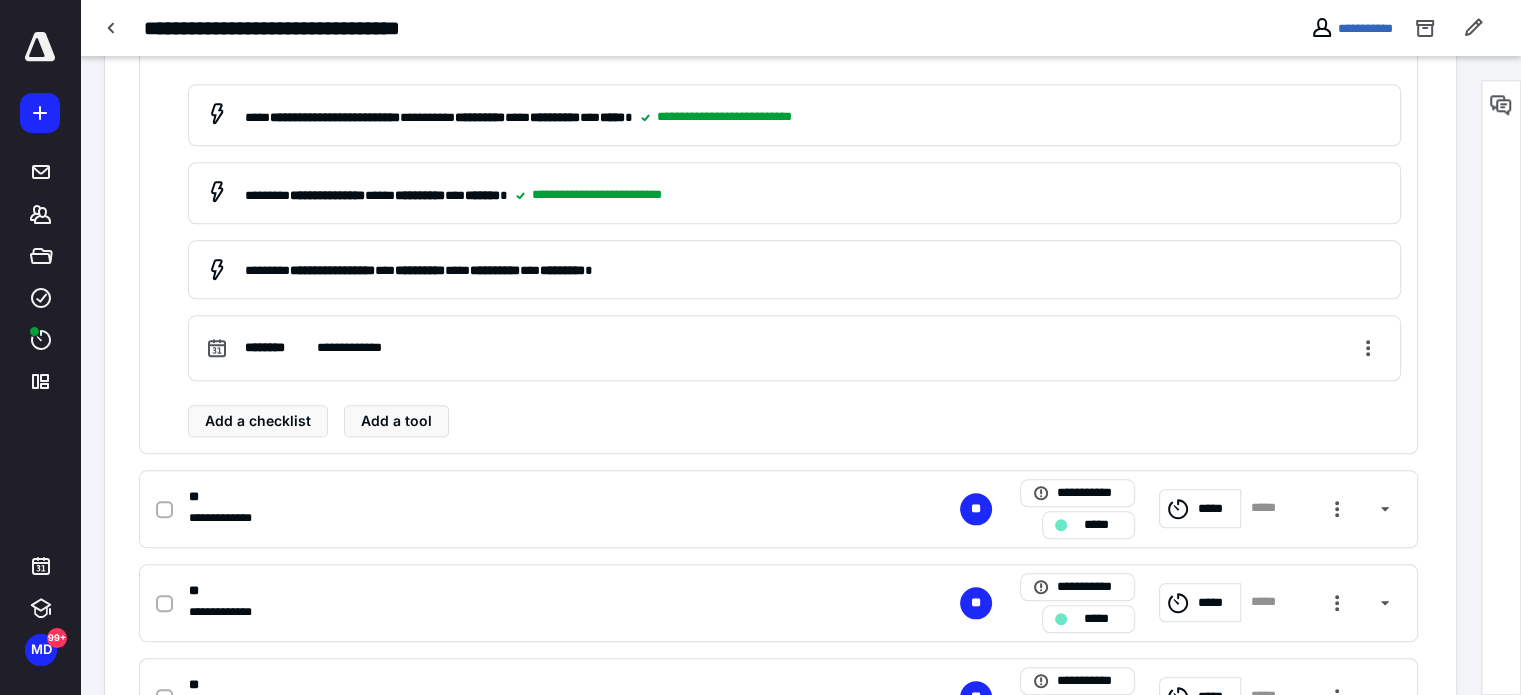 scroll, scrollTop: 2000, scrollLeft: 0, axis: vertical 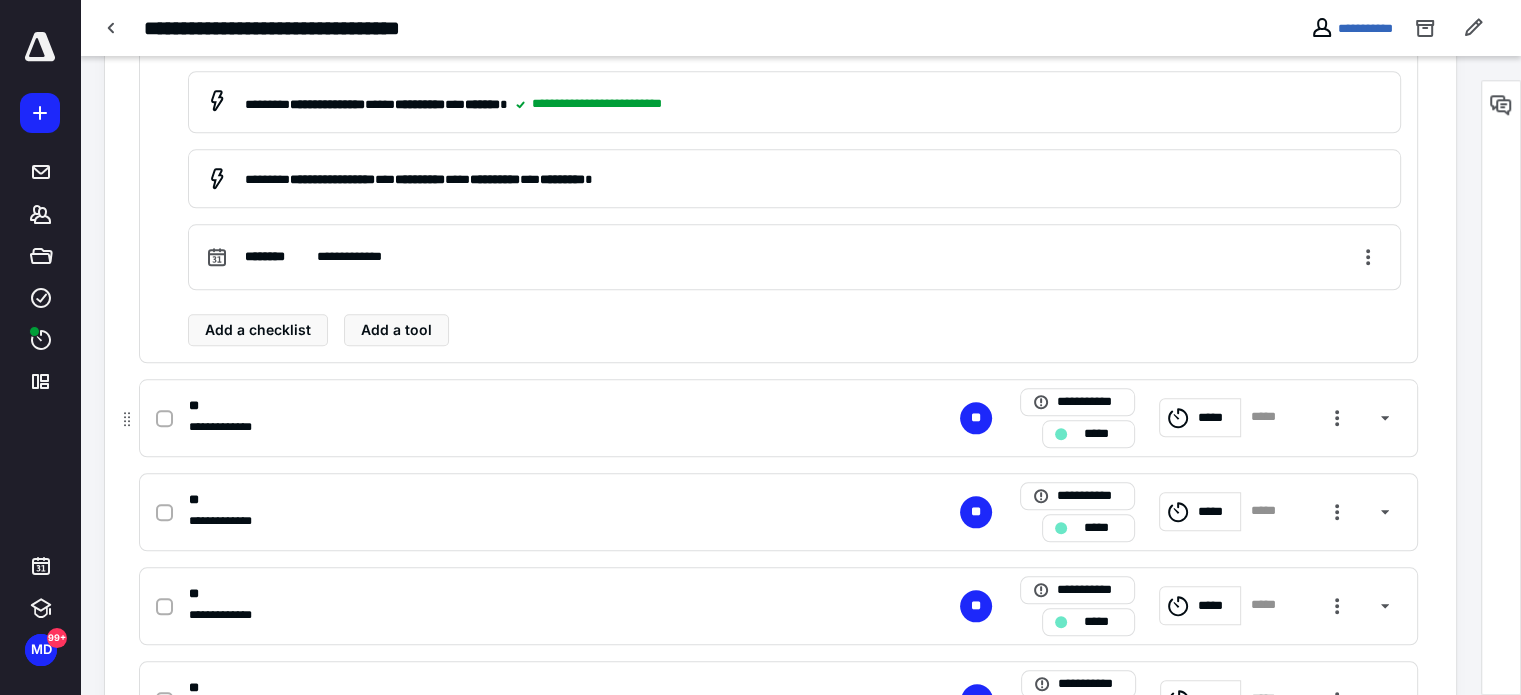 click 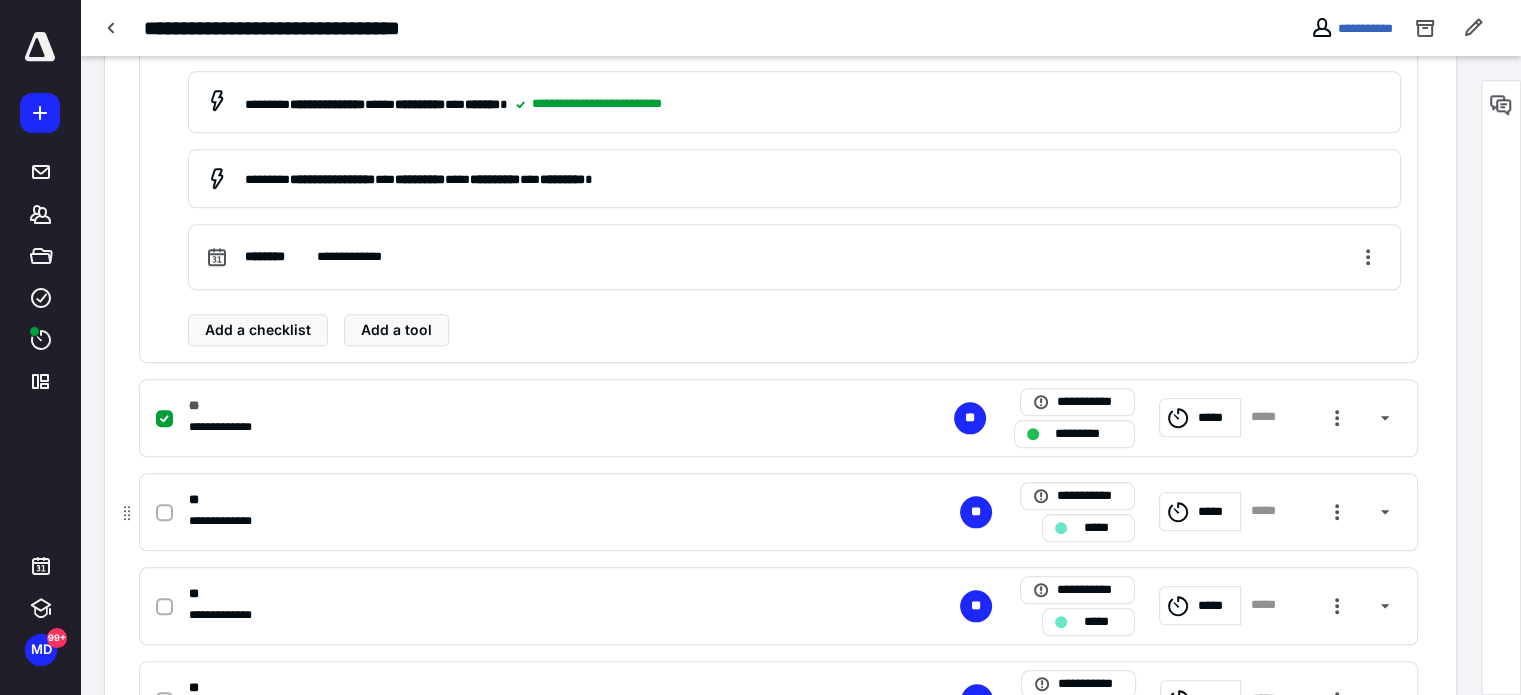 click at bounding box center [164, 512] 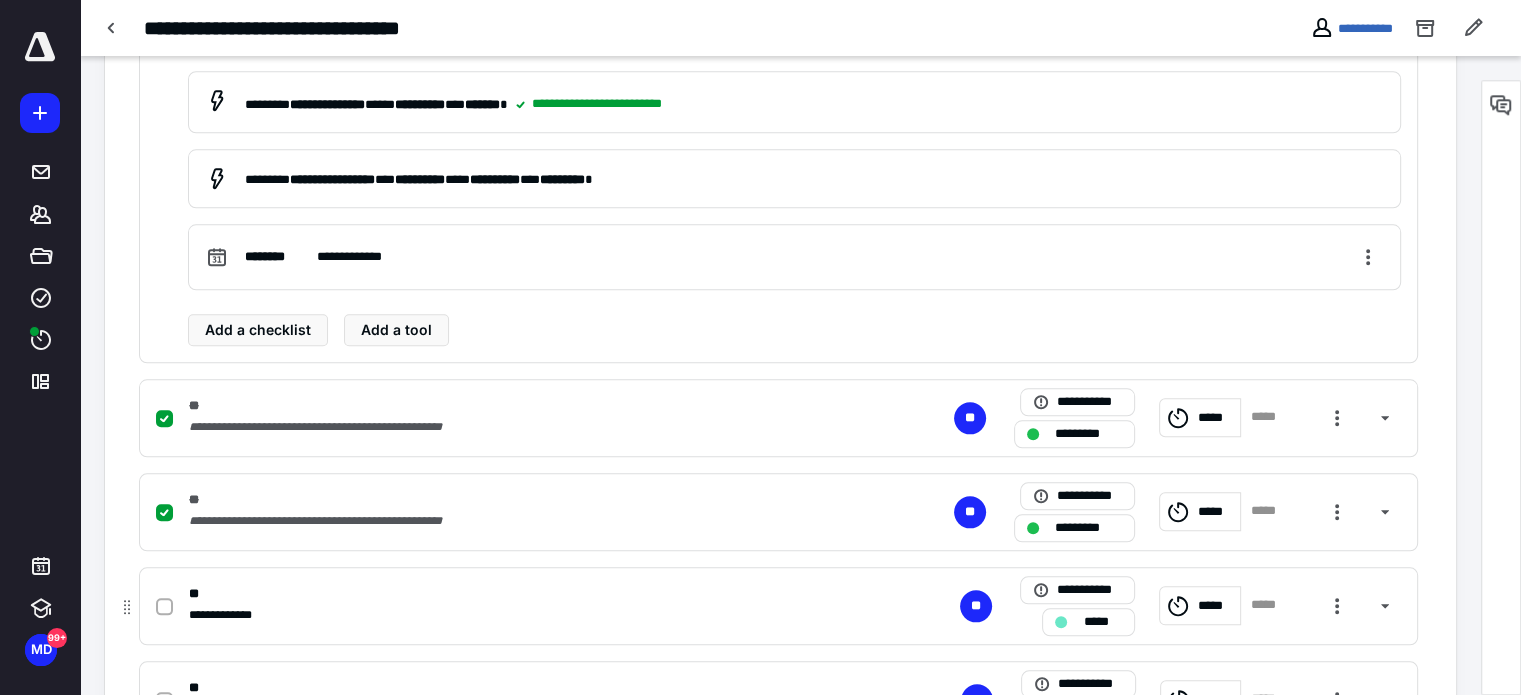 click 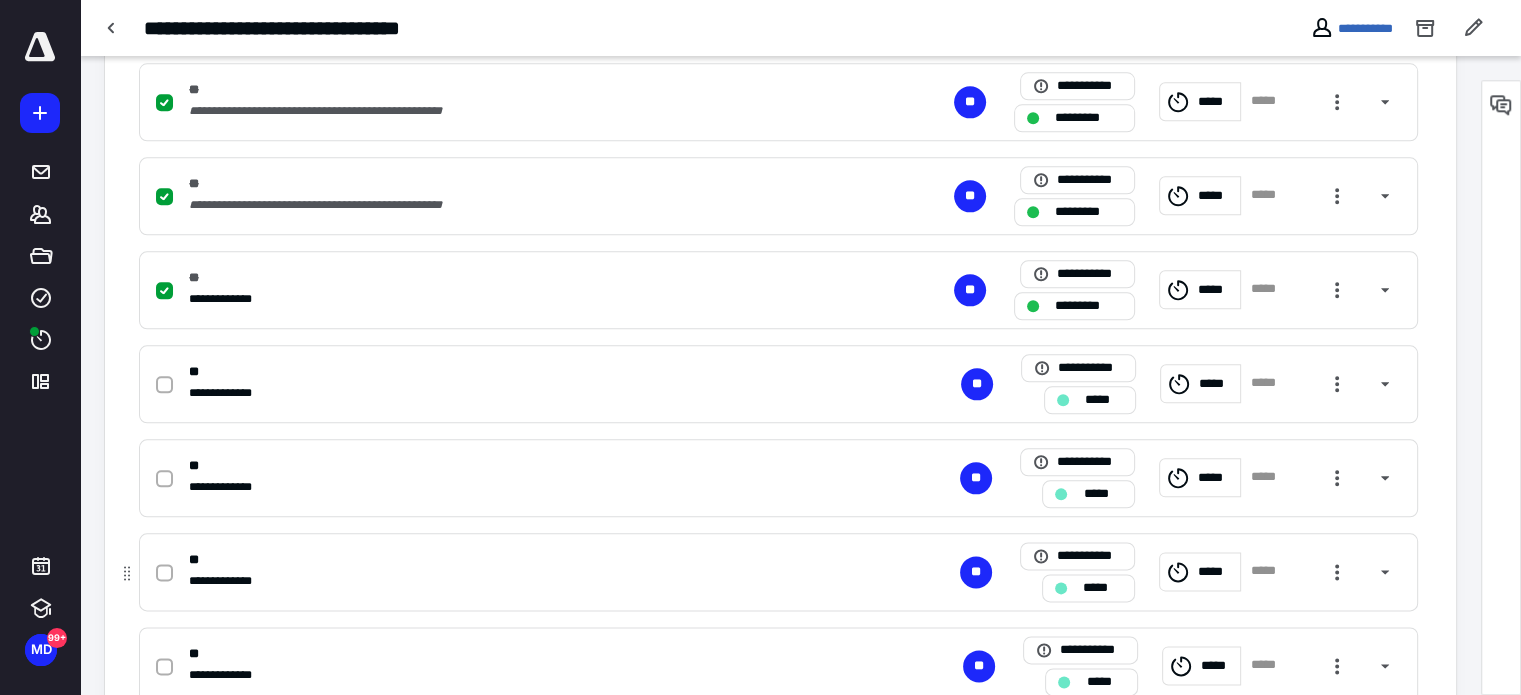 scroll, scrollTop: 2400, scrollLeft: 0, axis: vertical 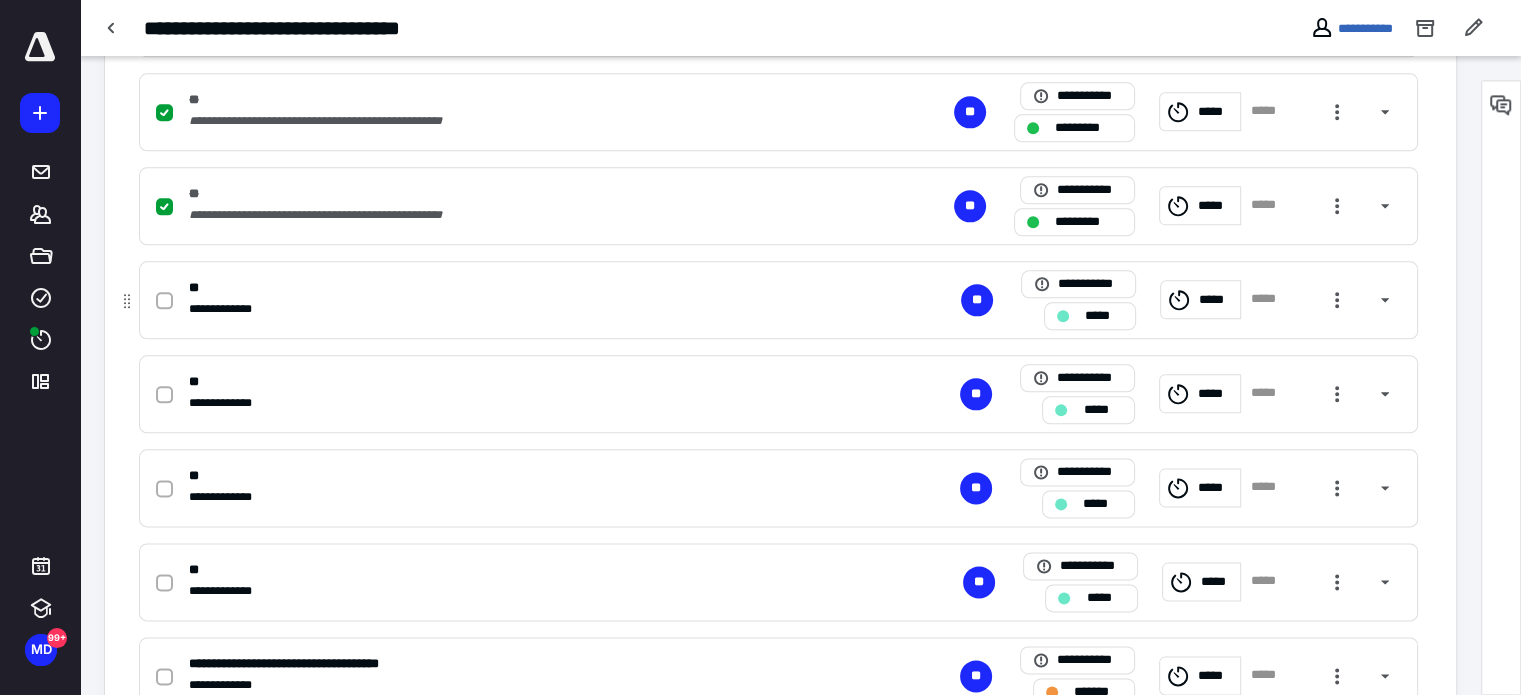 click at bounding box center (164, 300) 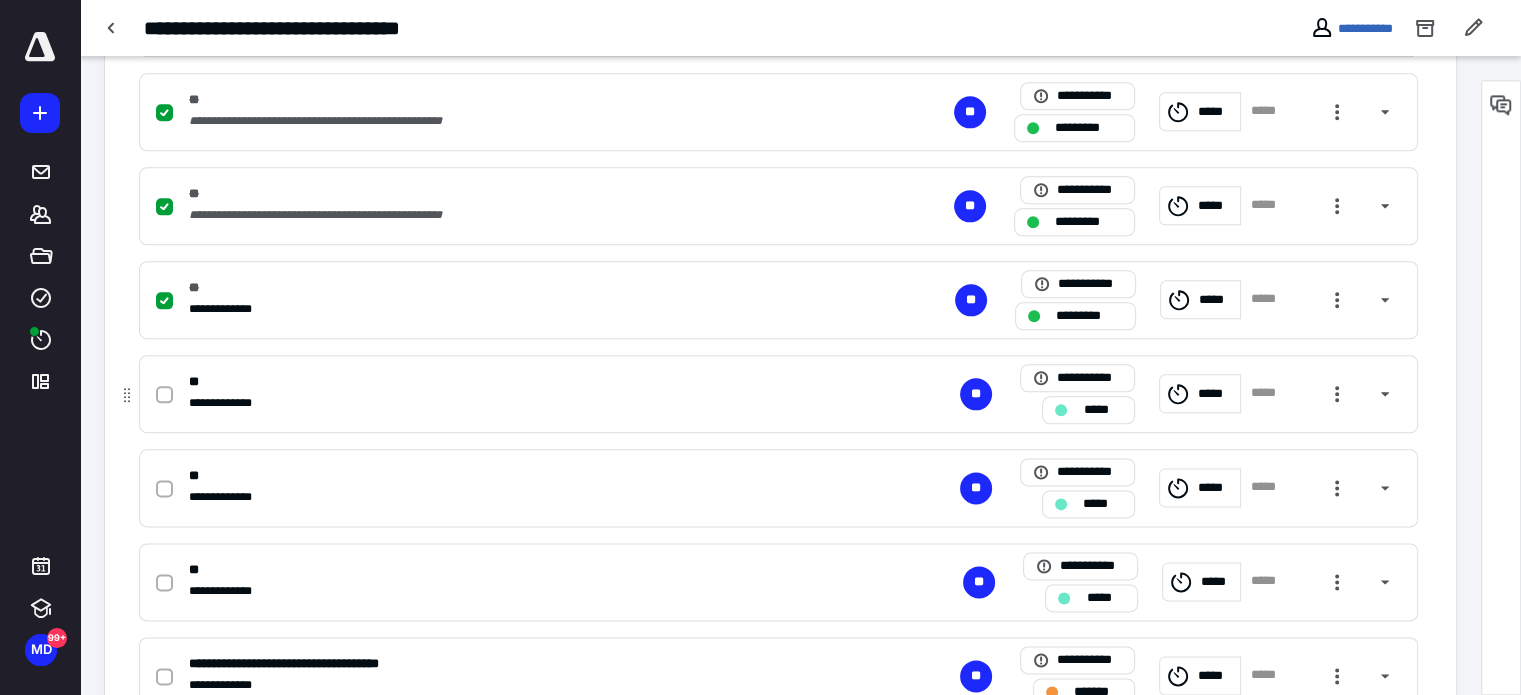 click 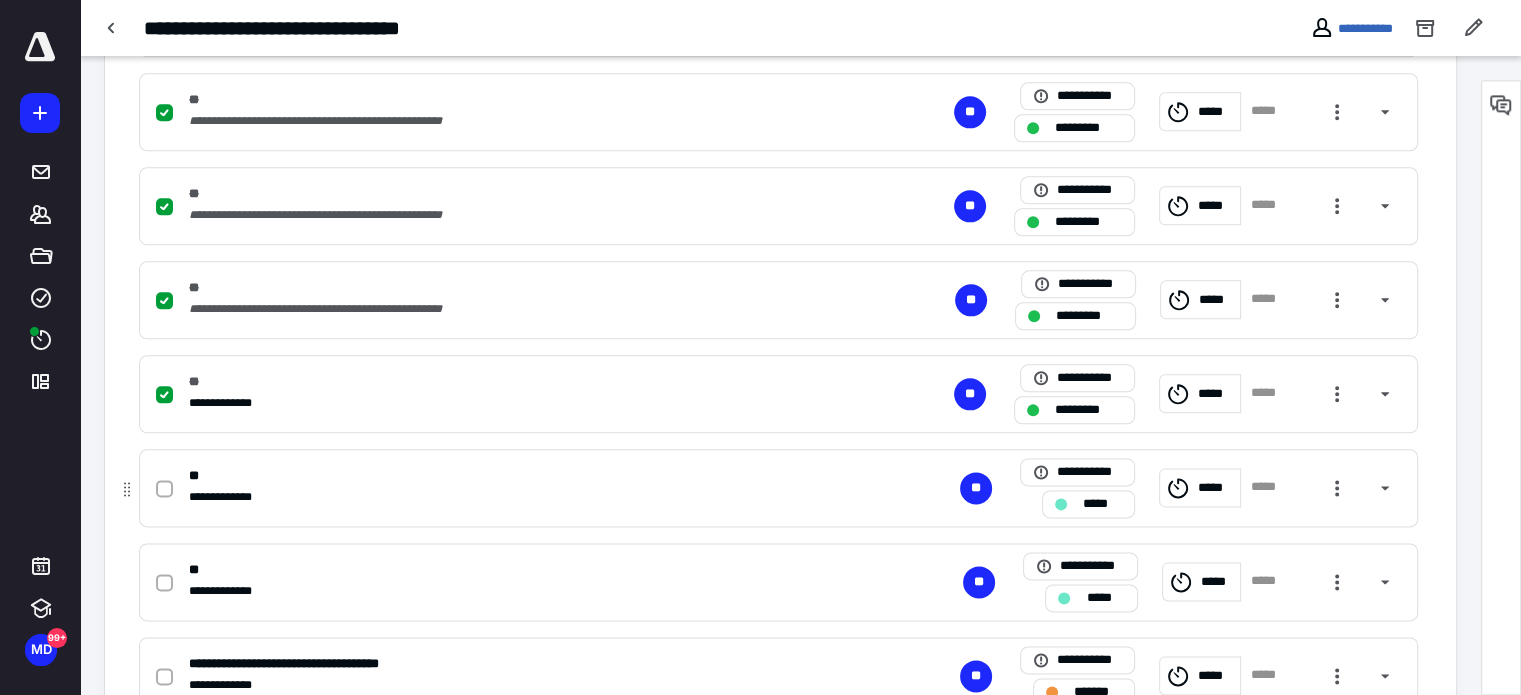 click 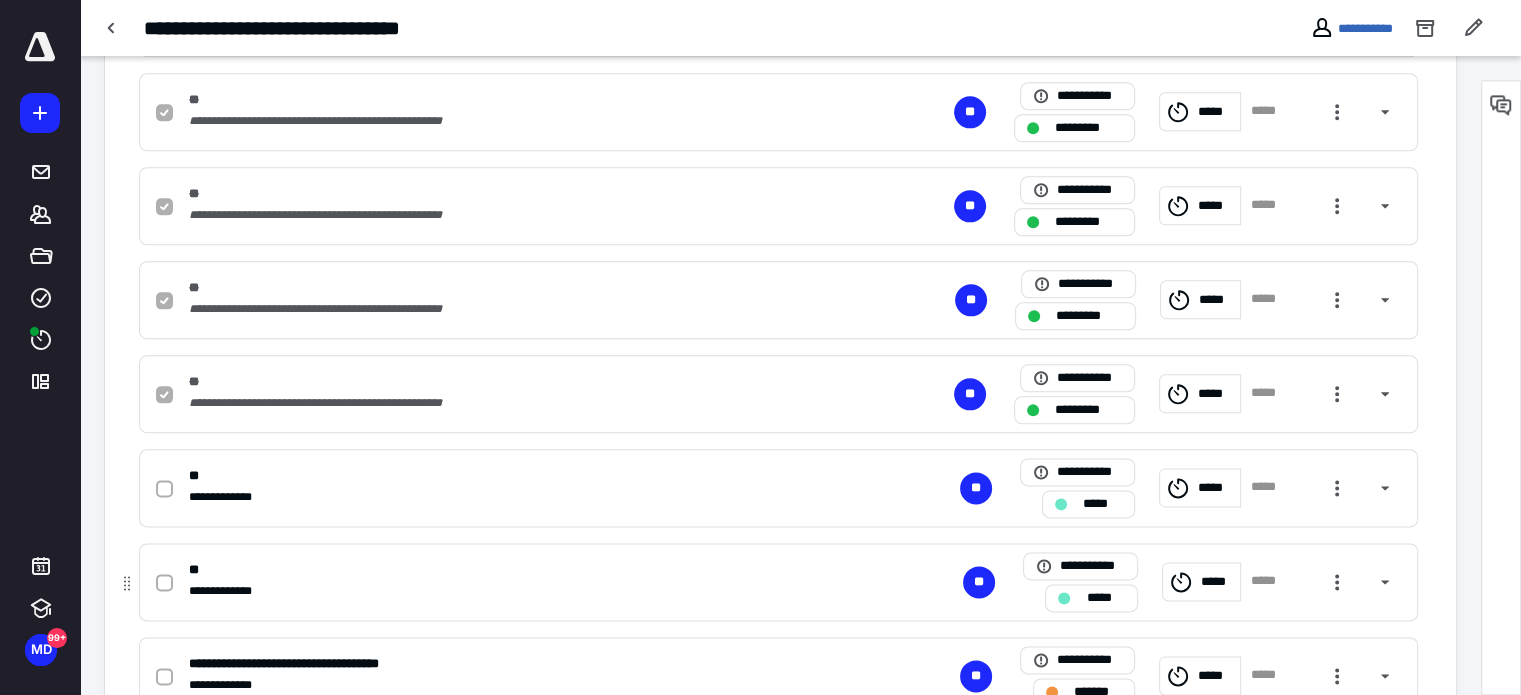 checkbox on "true" 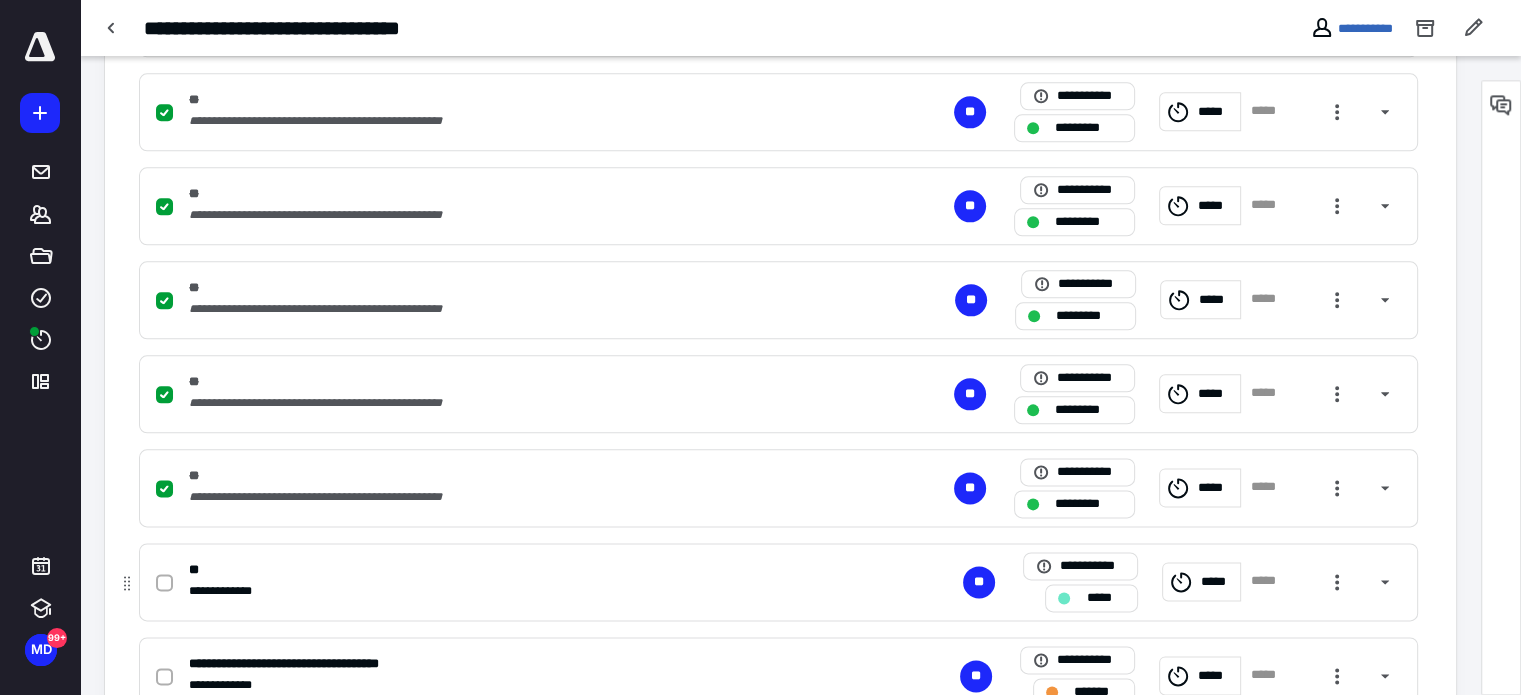 click 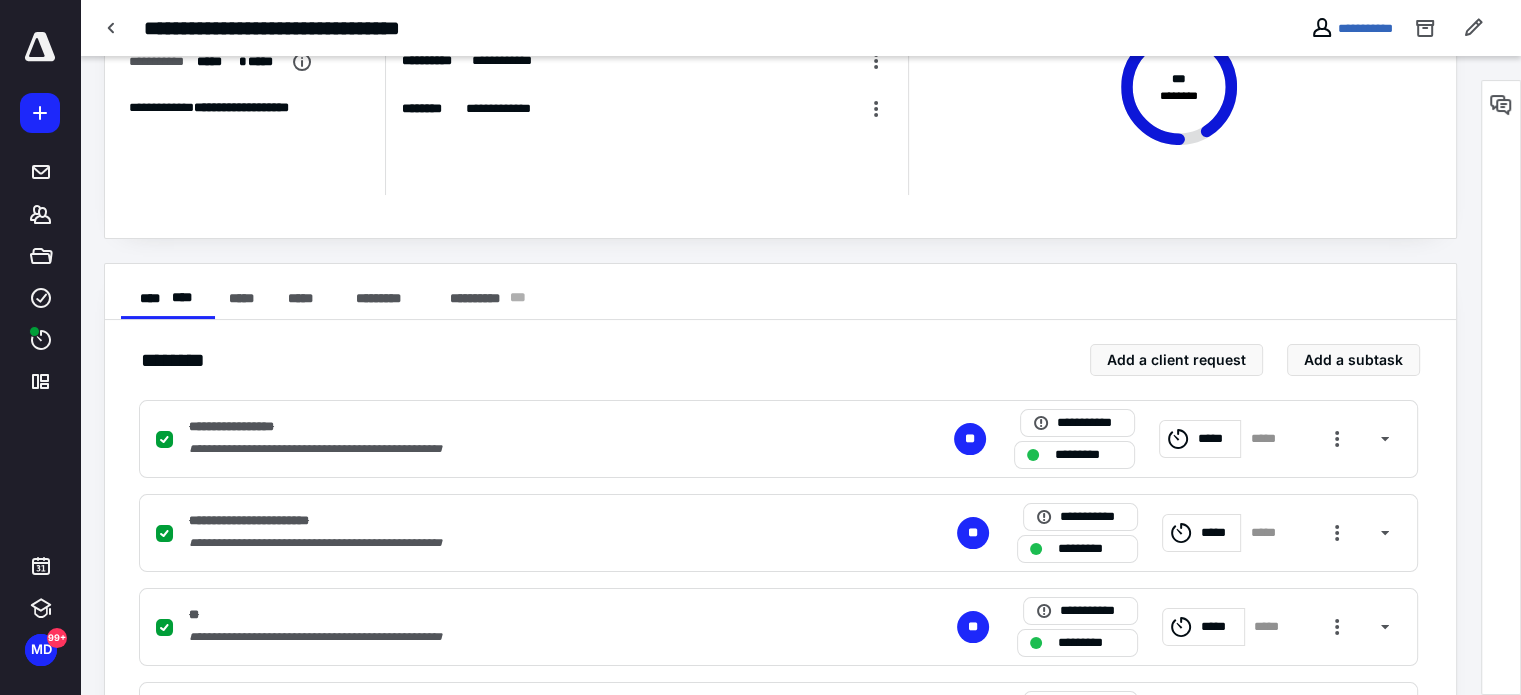 scroll, scrollTop: 167, scrollLeft: 0, axis: vertical 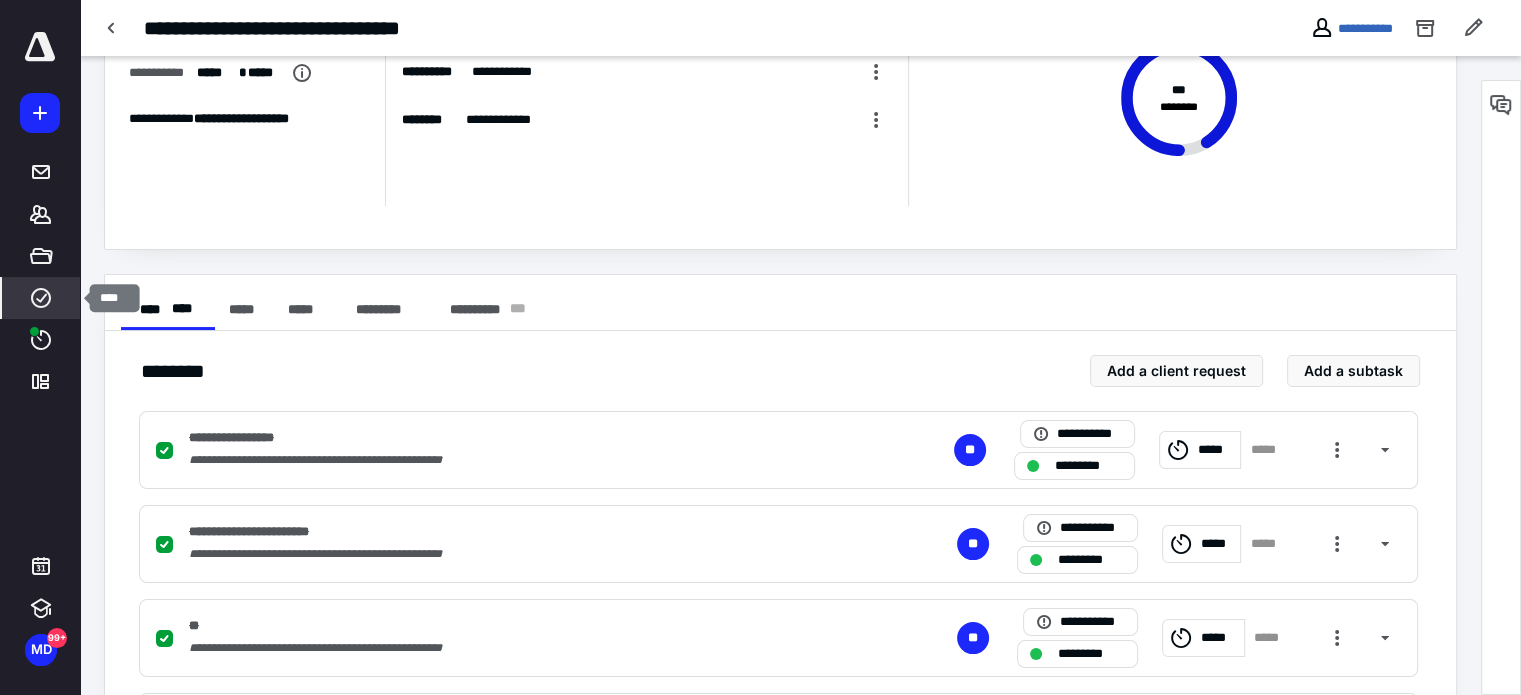 click on "Work" at bounding box center (41, 298) 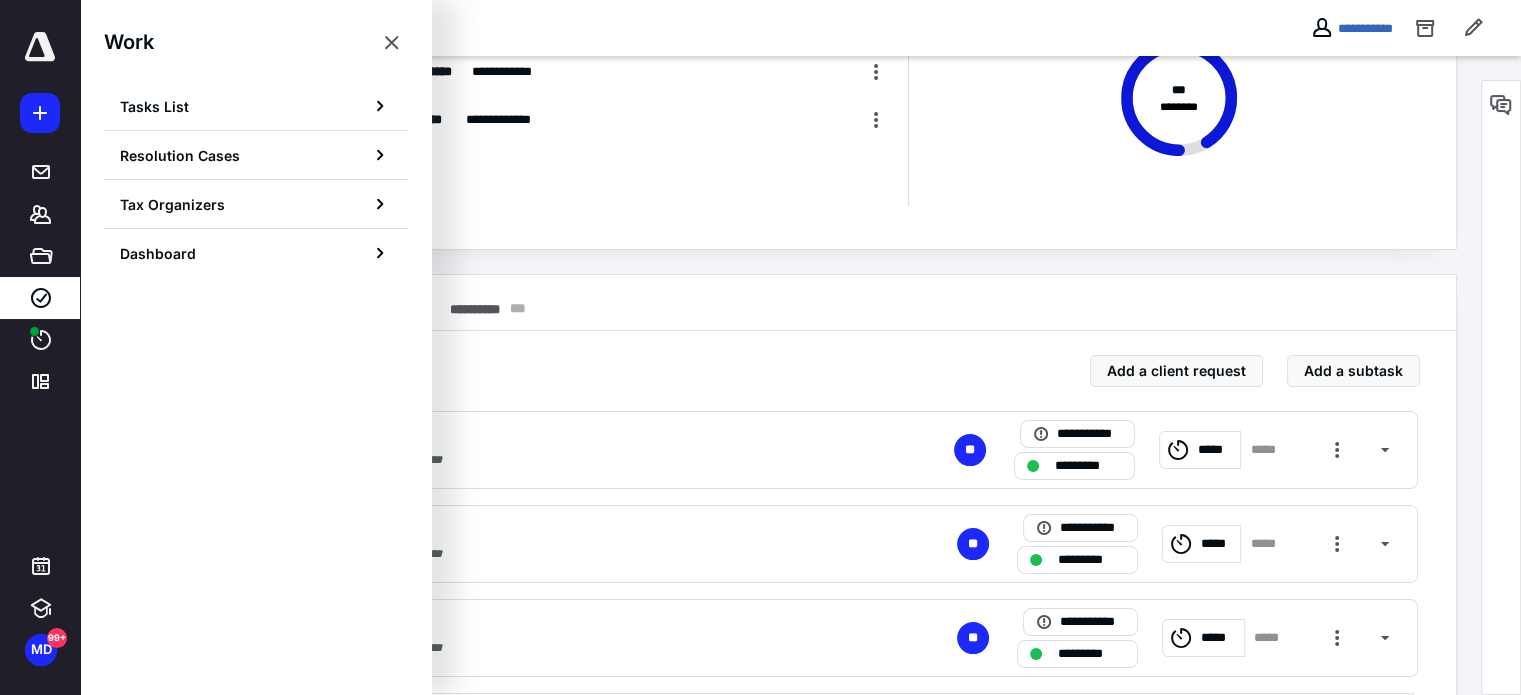 click on "Tasks List" at bounding box center [154, 106] 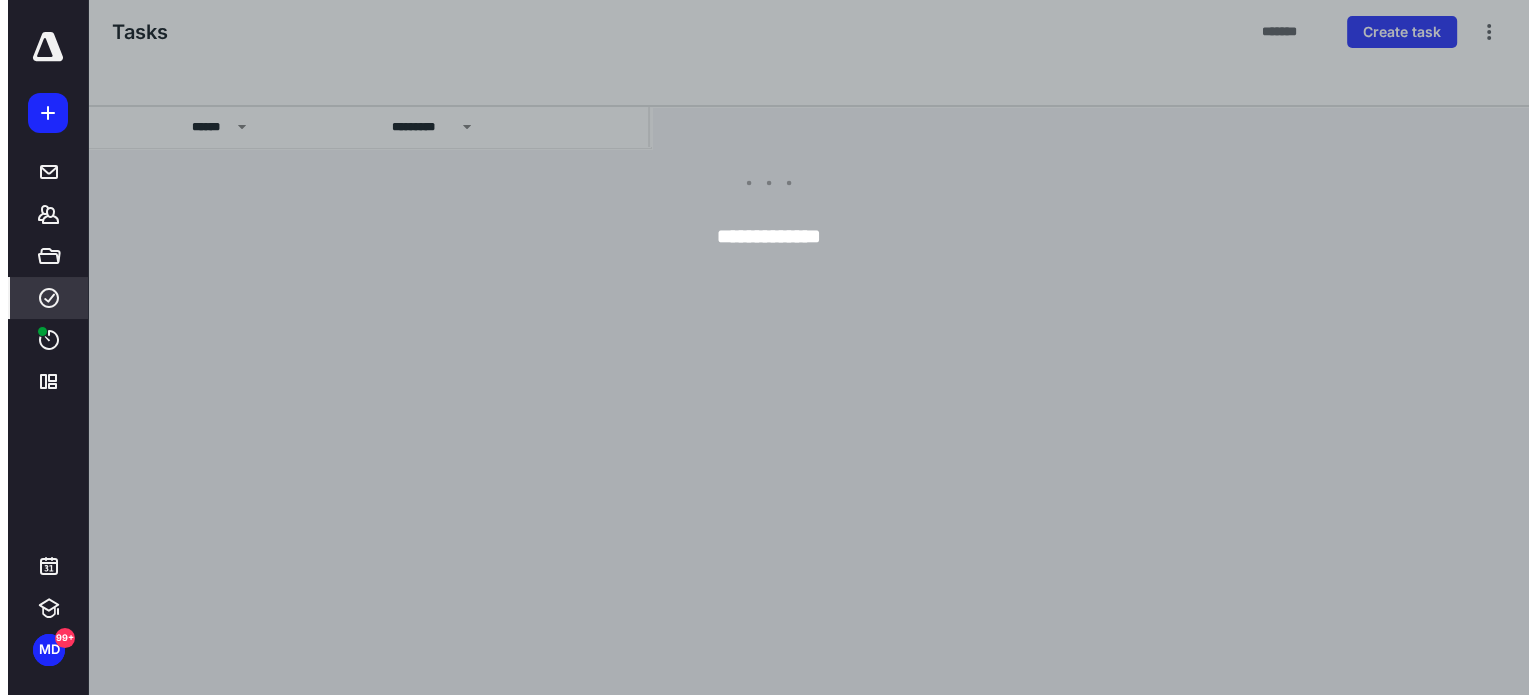 scroll, scrollTop: 0, scrollLeft: 0, axis: both 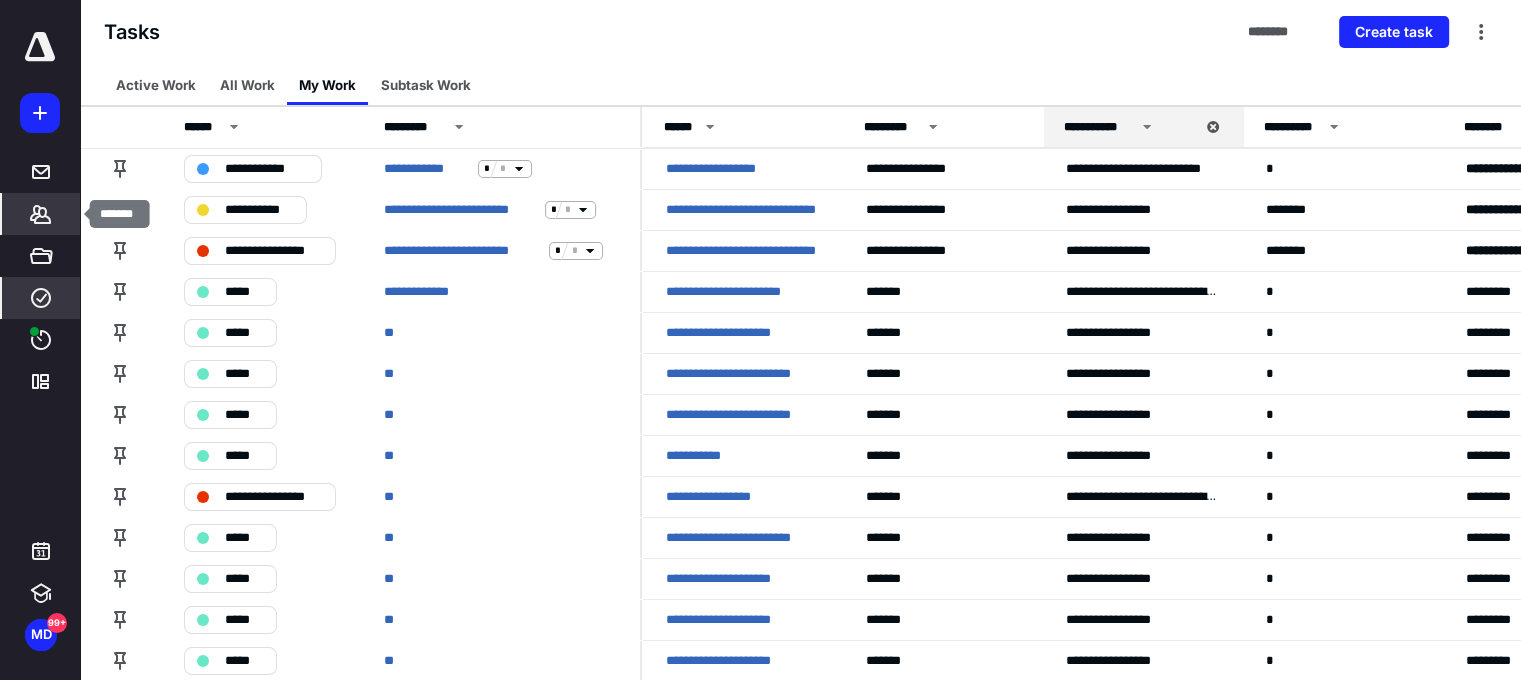 click on "Clients" at bounding box center (41, 214) 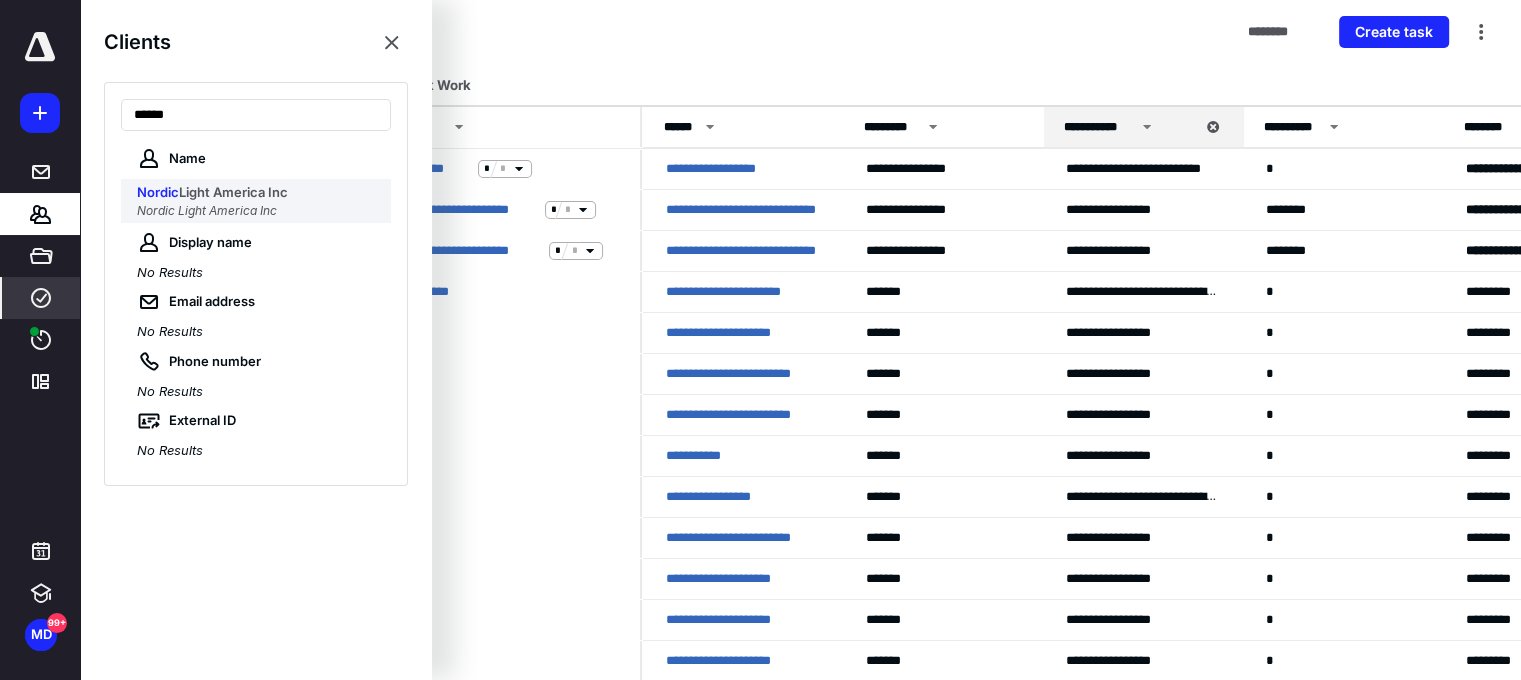type on "******" 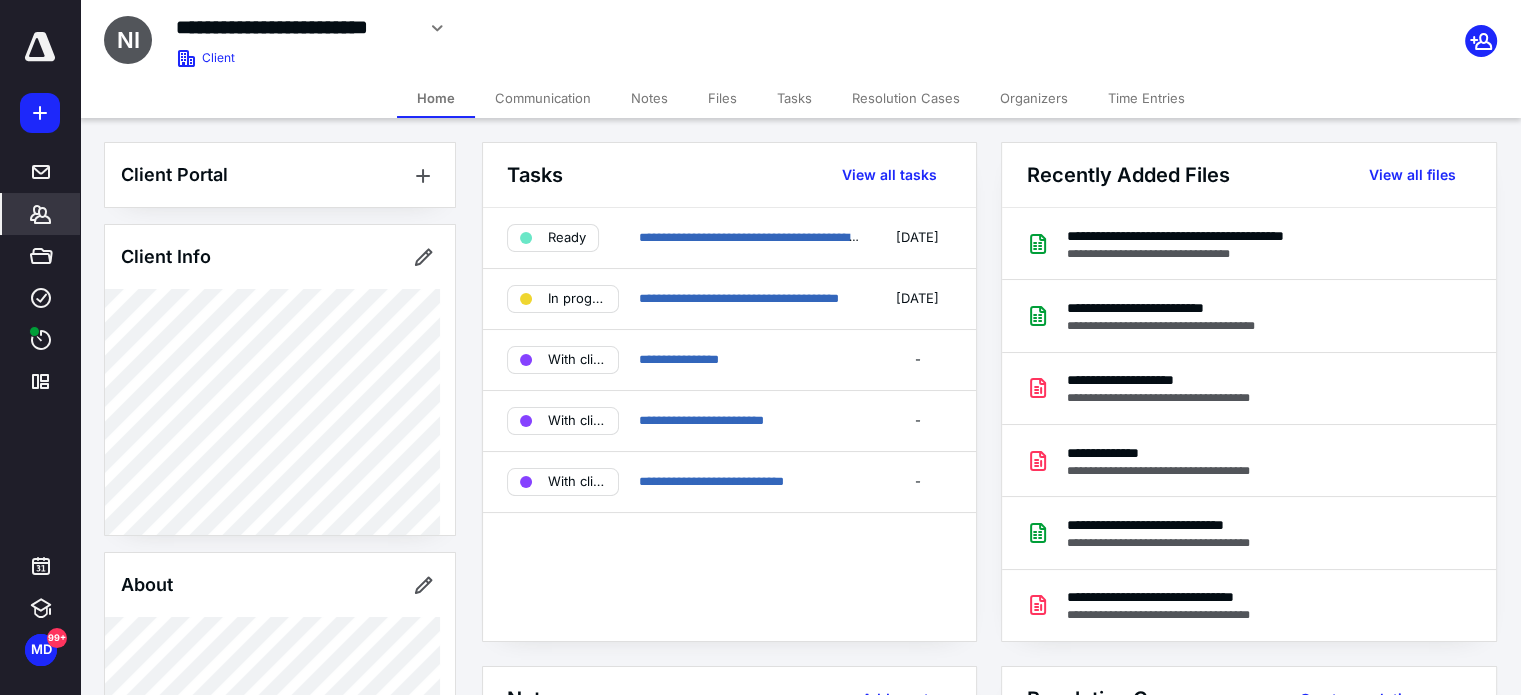 click on "Files" at bounding box center [722, 98] 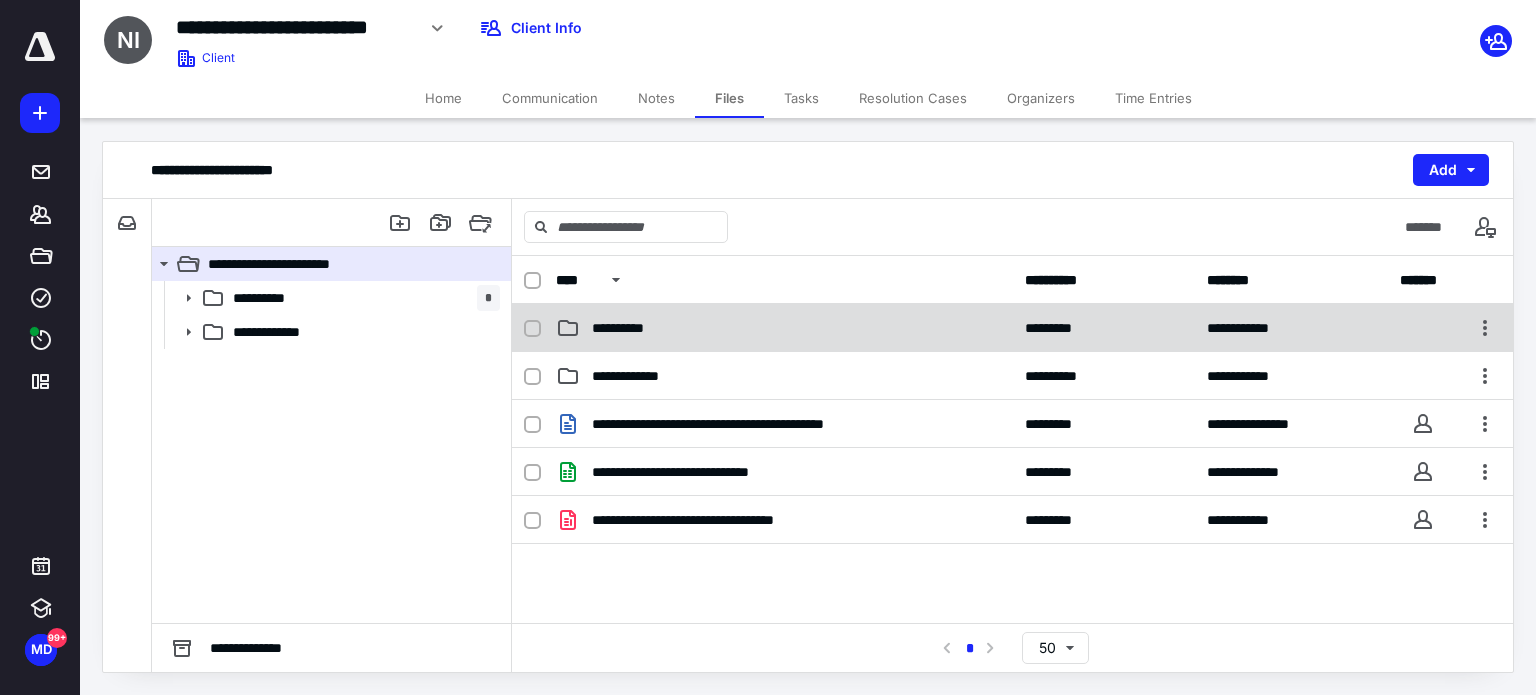 click on "**********" at bounding box center [784, 328] 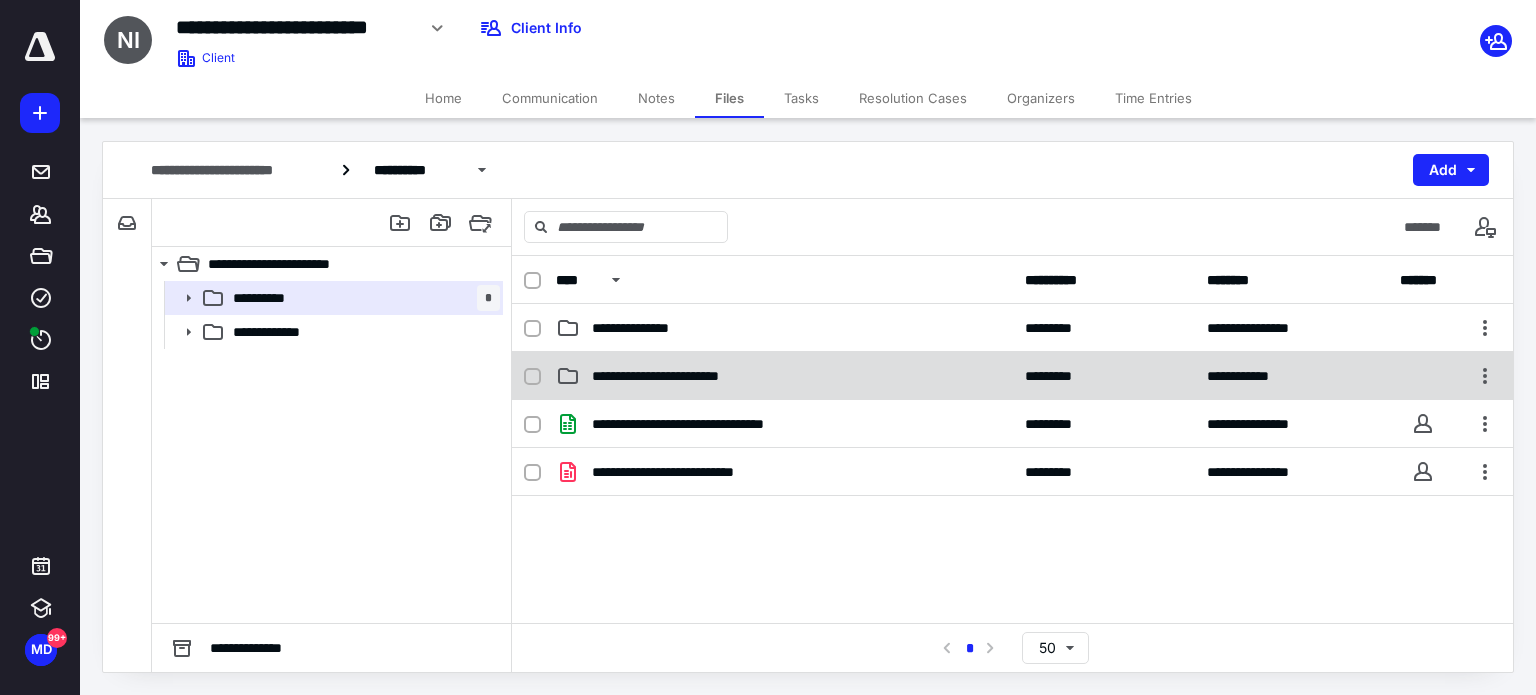 click on "**********" at bounding box center [684, 376] 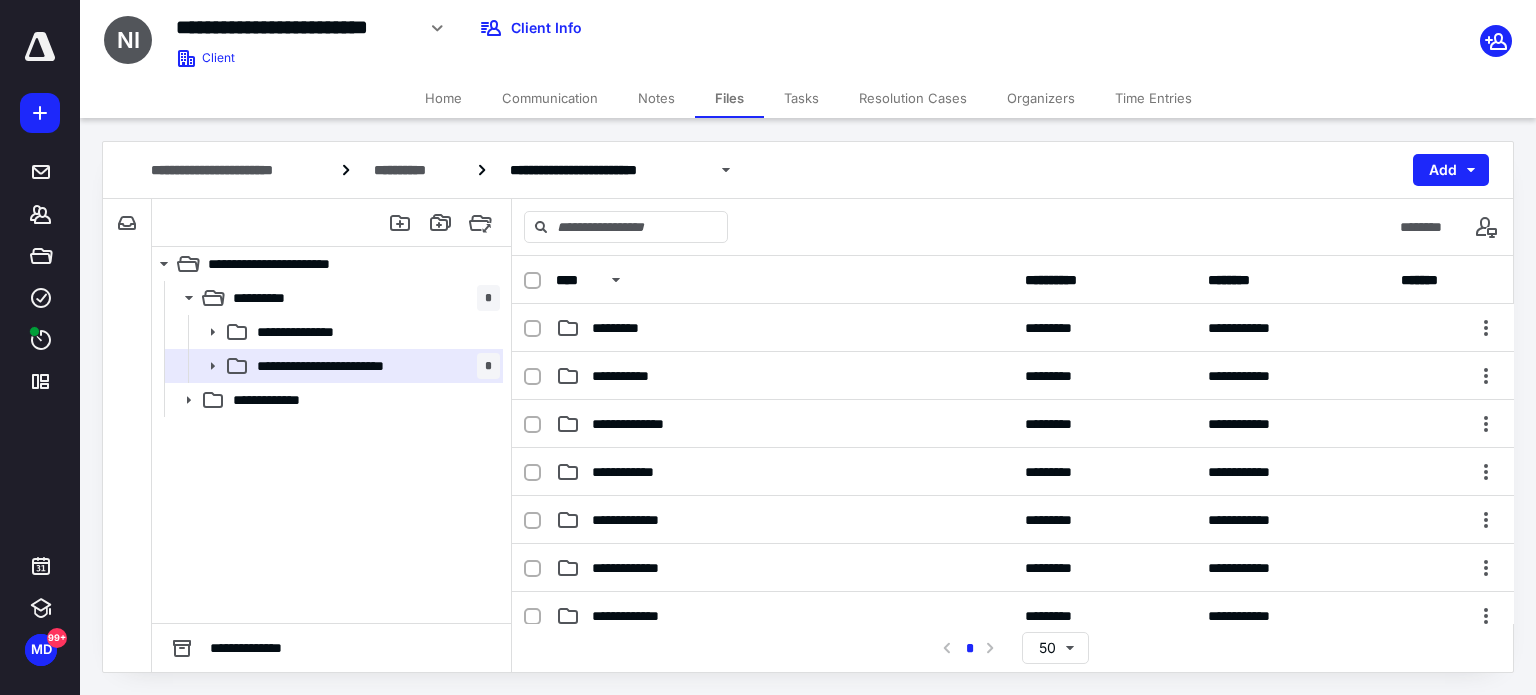 scroll, scrollTop: 601, scrollLeft: 0, axis: vertical 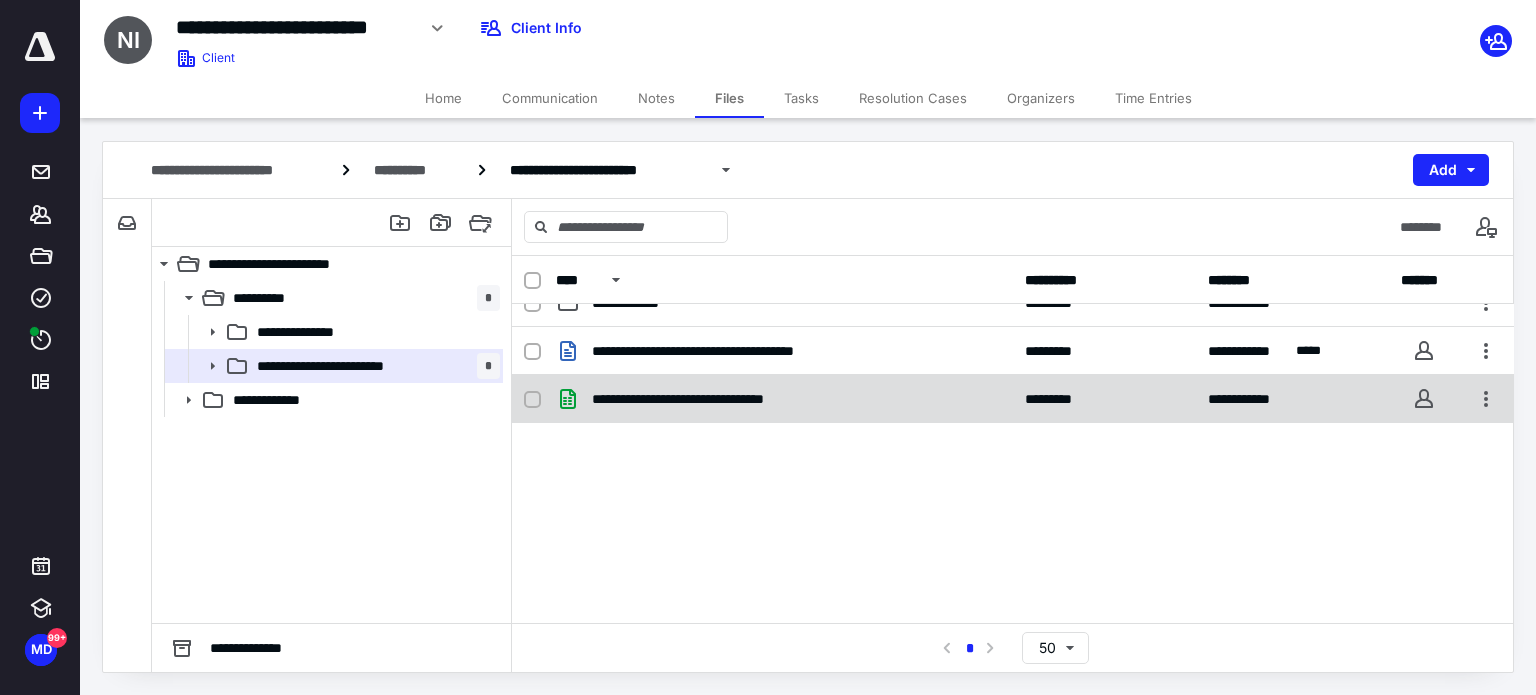 click on "**********" at bounding box center [705, 399] 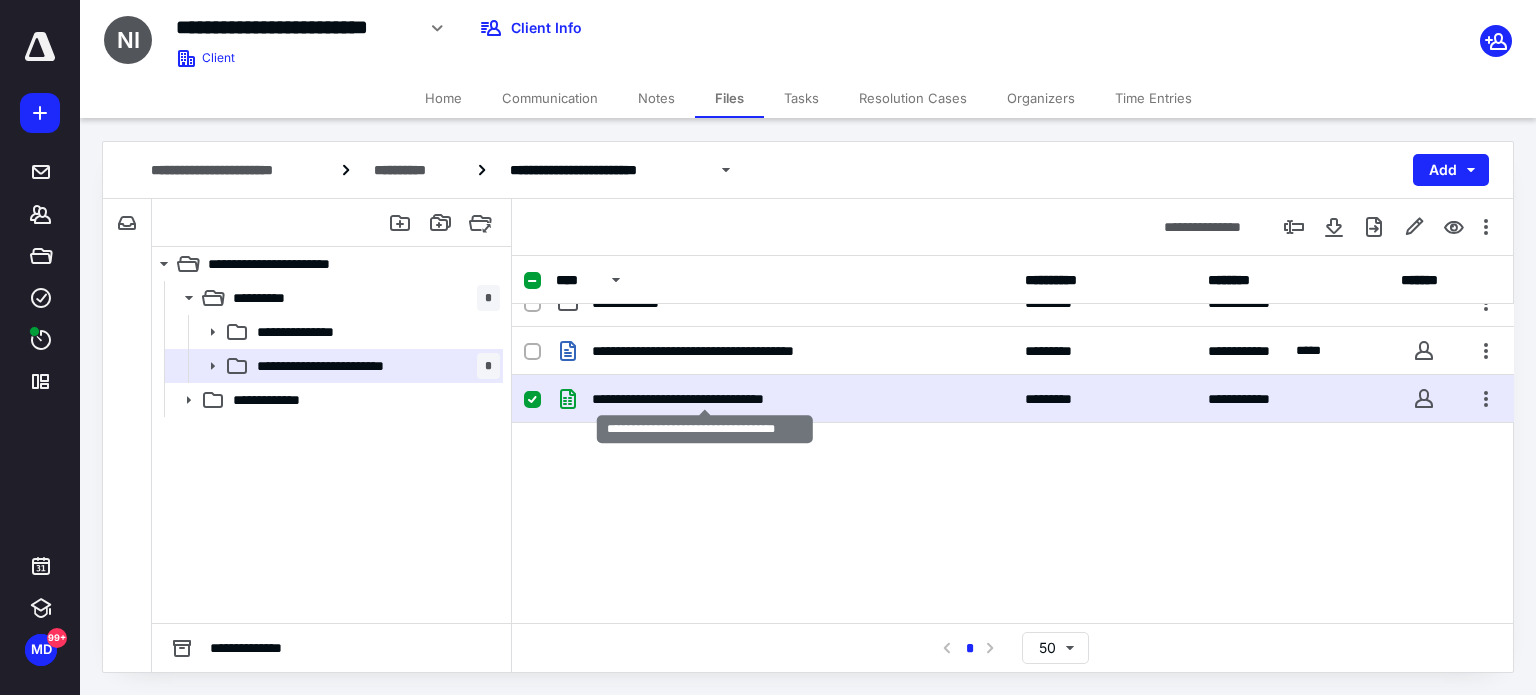 click on "**********" at bounding box center (705, 399) 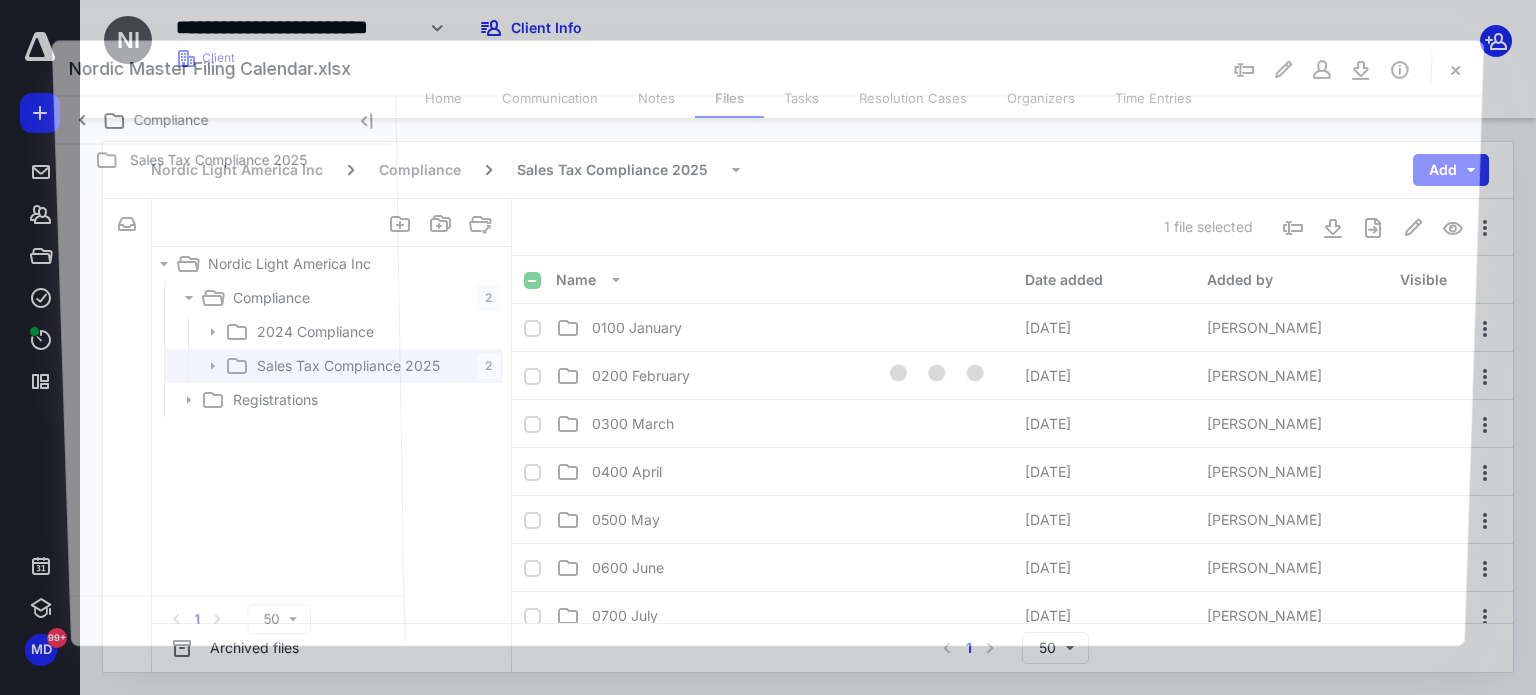 scroll, scrollTop: 601, scrollLeft: 0, axis: vertical 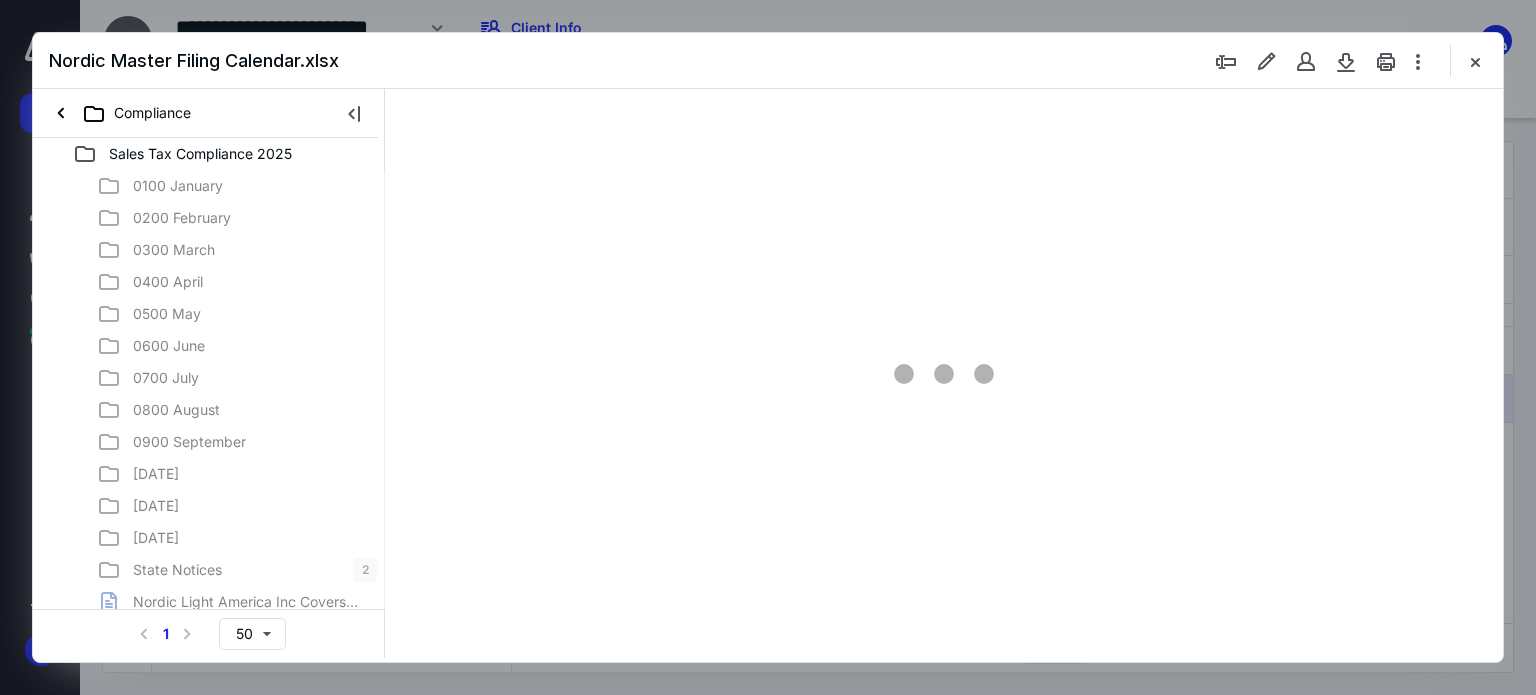 type on "131" 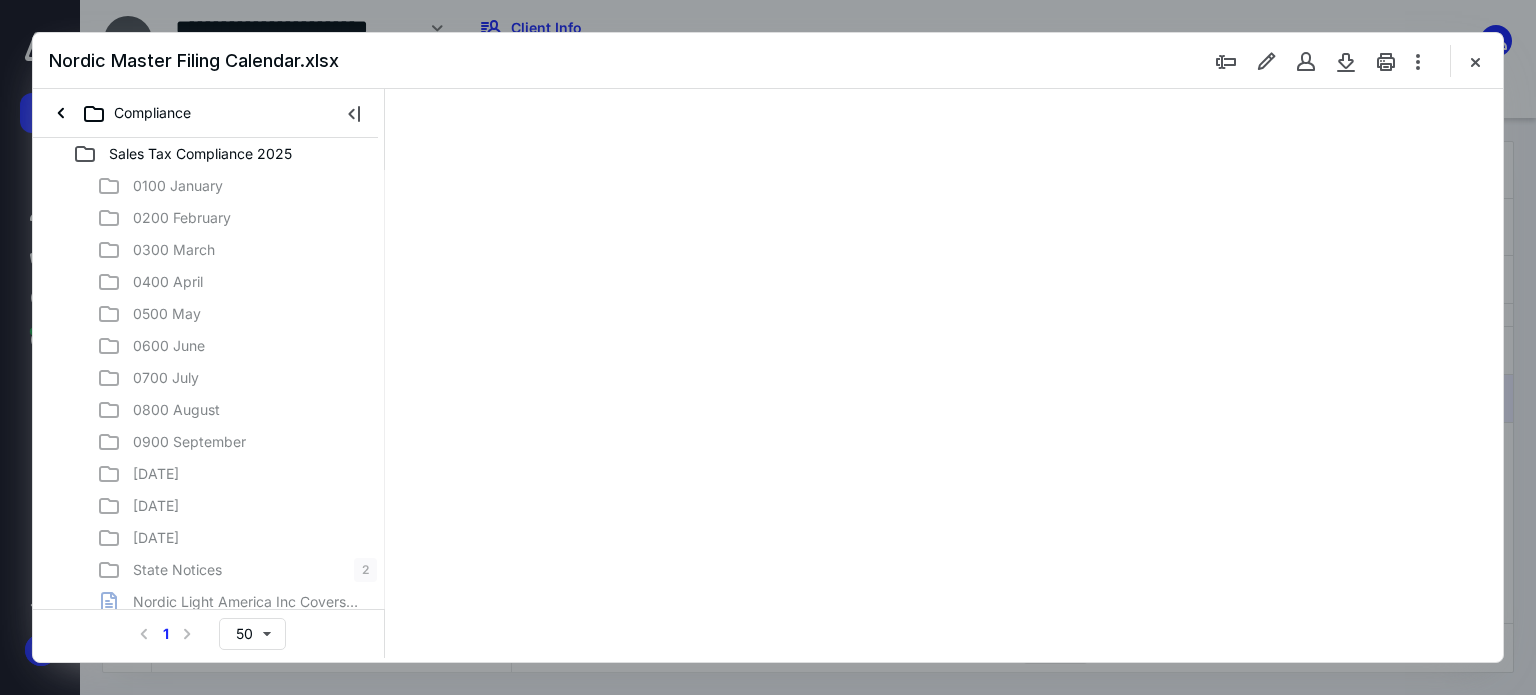 scroll, scrollTop: 80, scrollLeft: 0, axis: vertical 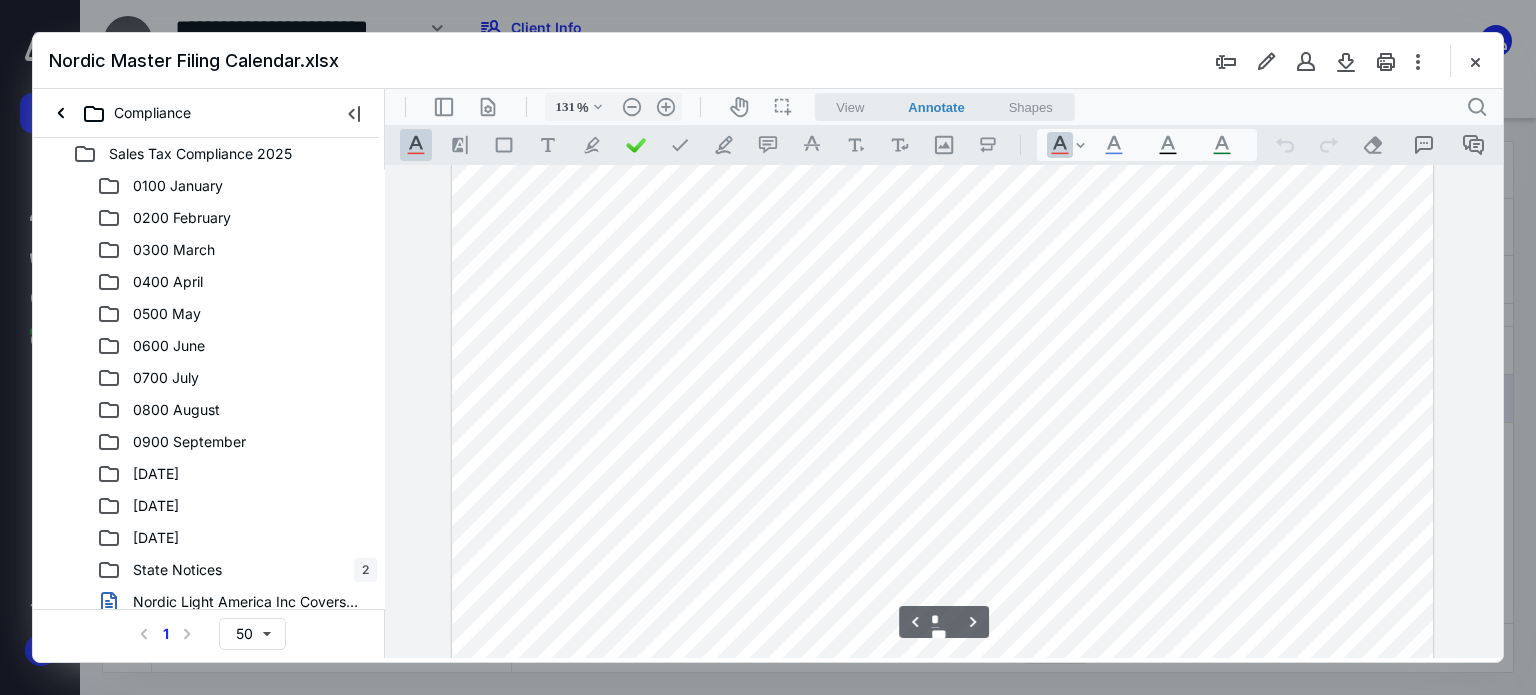type on "*" 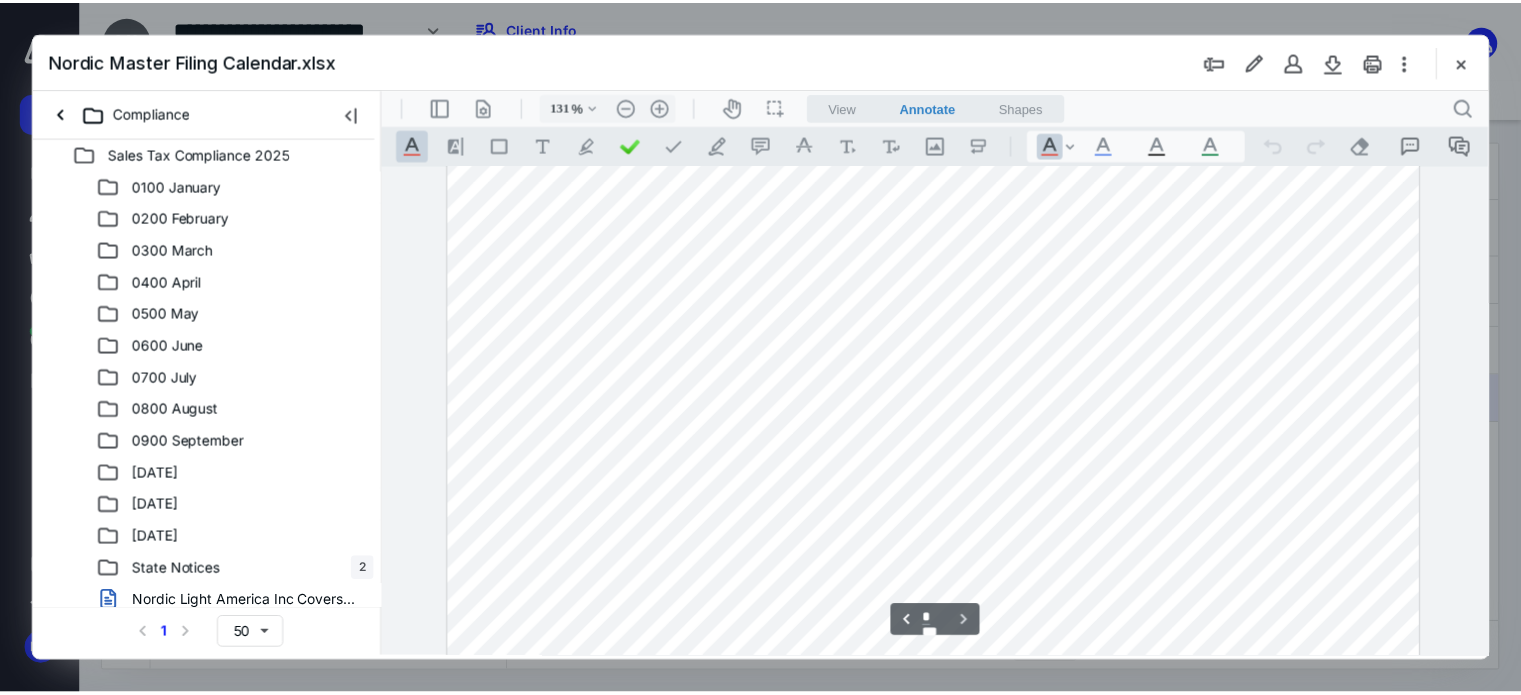 scroll, scrollTop: 3573, scrollLeft: 0, axis: vertical 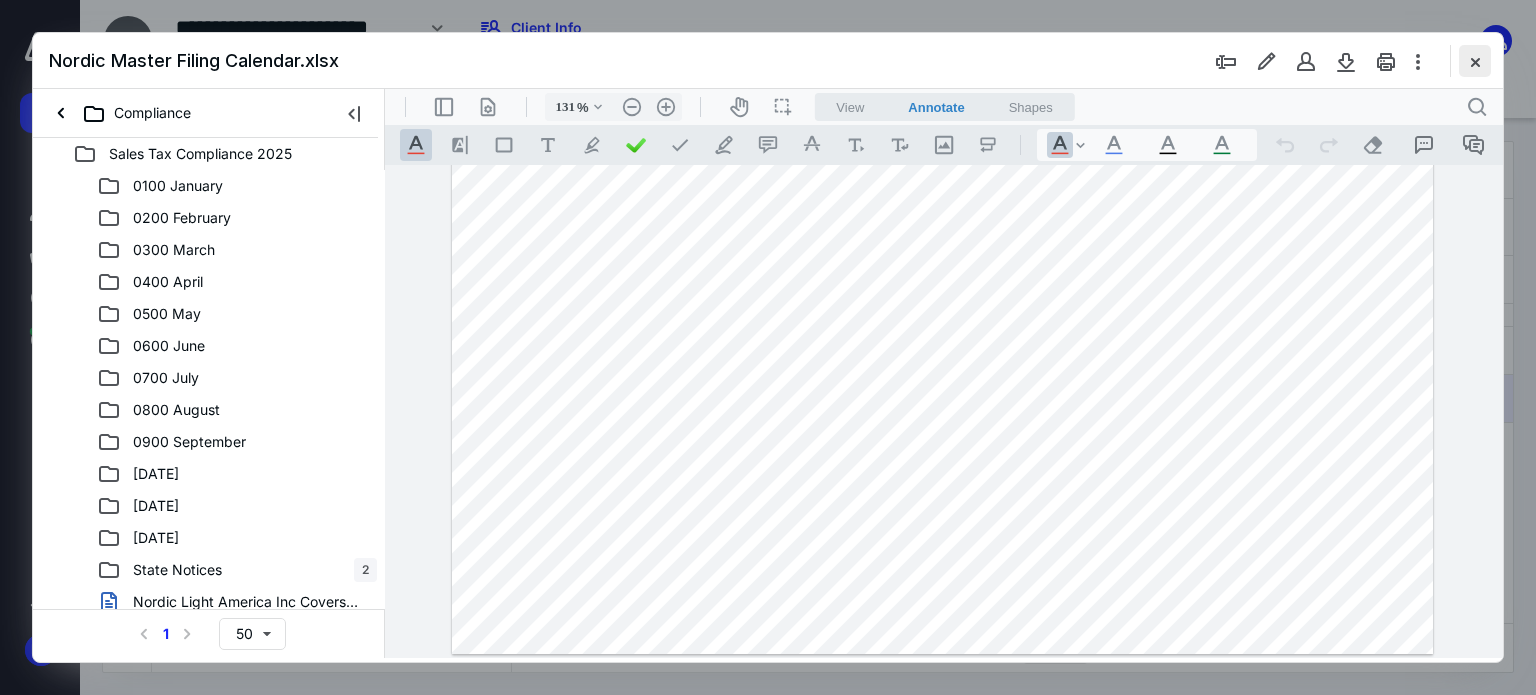 click at bounding box center (1475, 61) 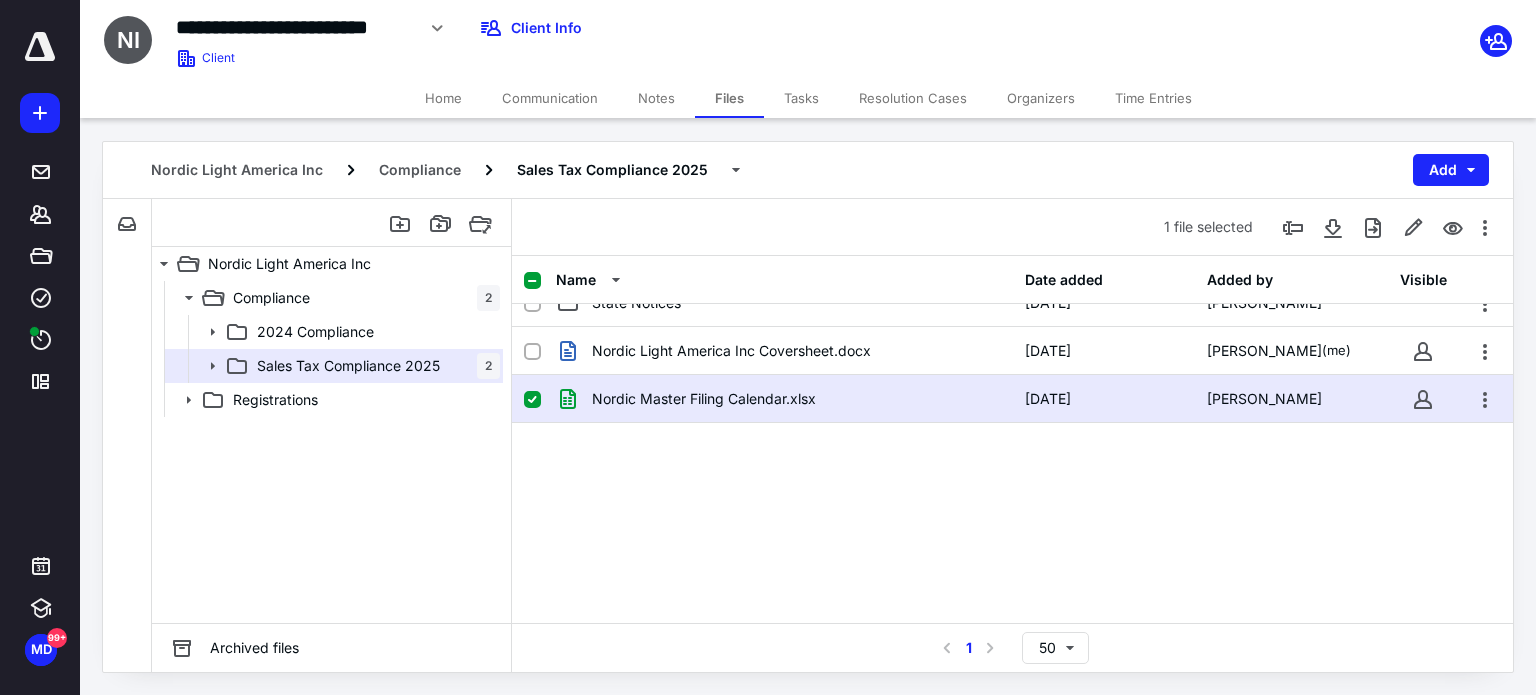 click on "Tasks" at bounding box center (801, 98) 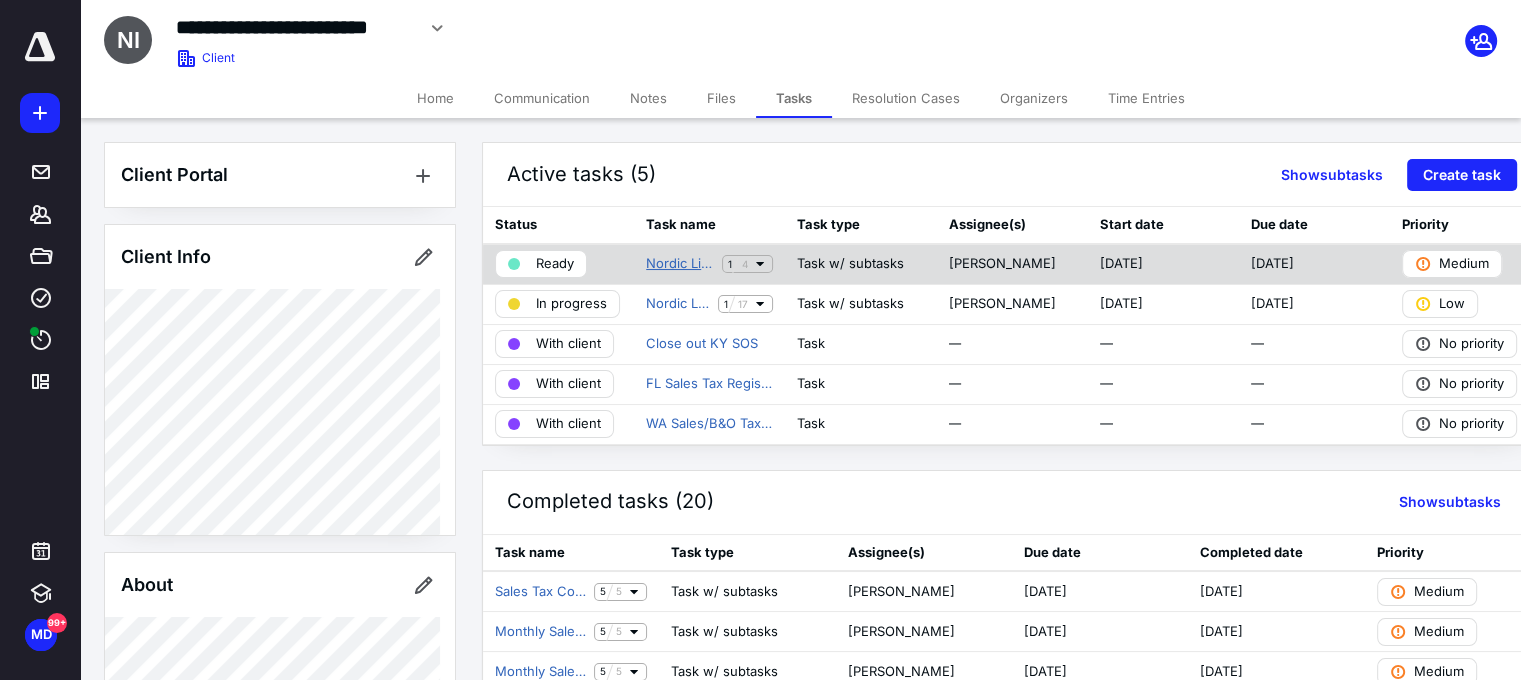 click on "Nordic Light America Inc Sales Tax Compliance (Lite)" at bounding box center [680, 264] 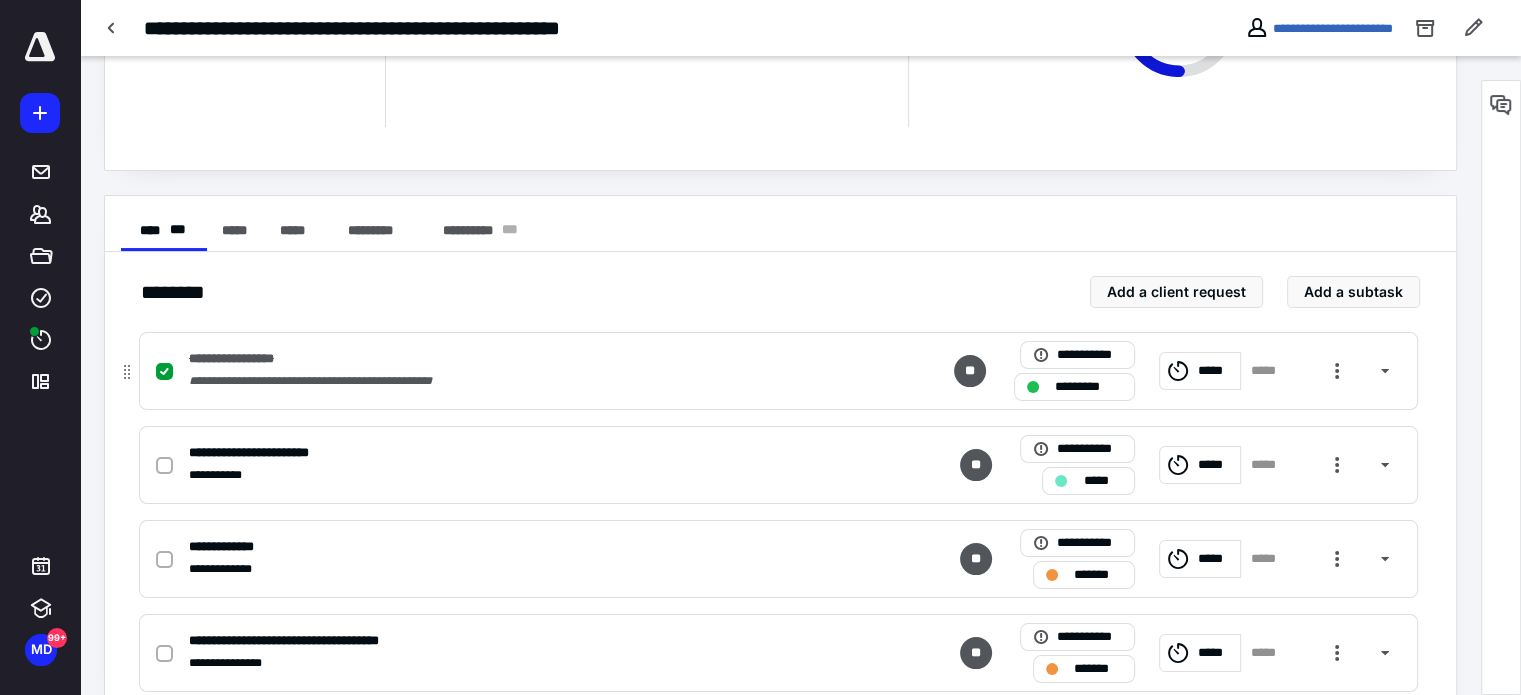 scroll, scrollTop: 292, scrollLeft: 0, axis: vertical 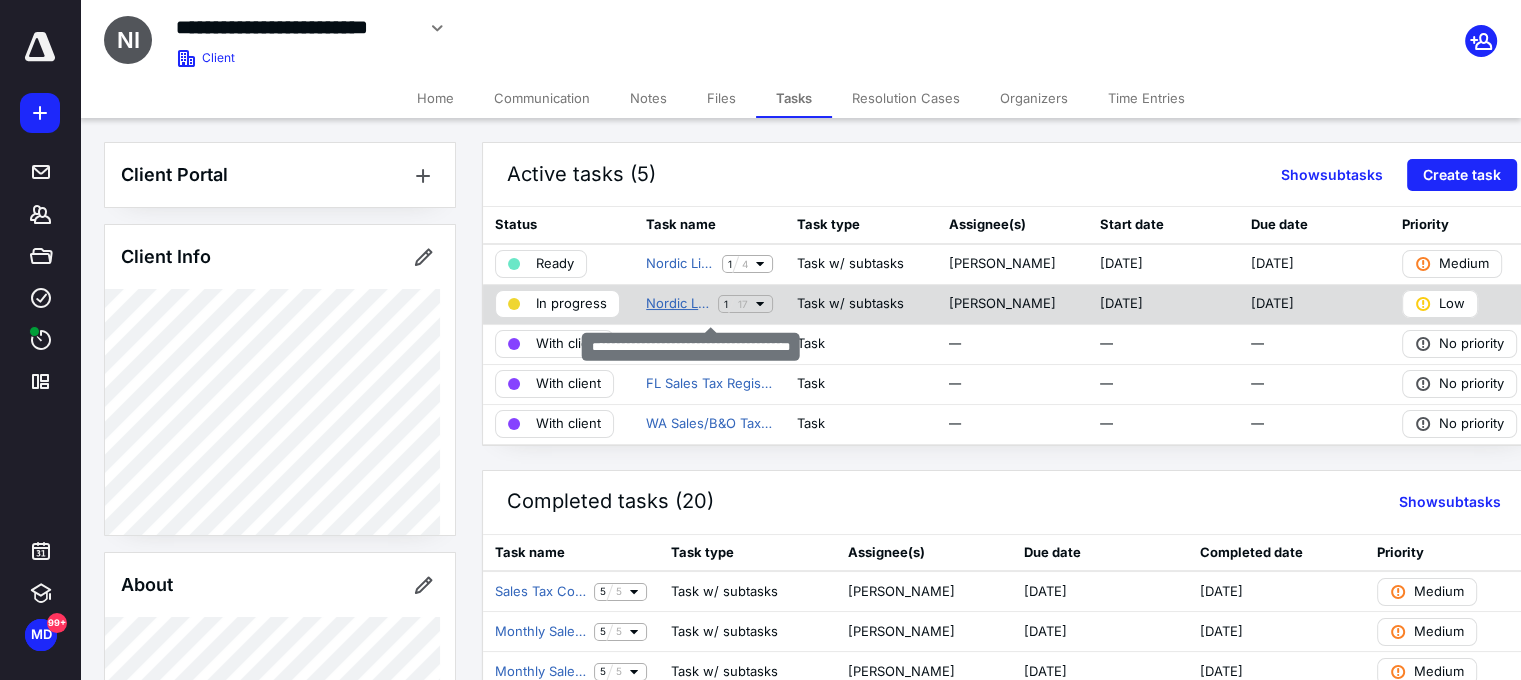 click on "Nordic Light America Inc  Tax Compliance" at bounding box center [678, 304] 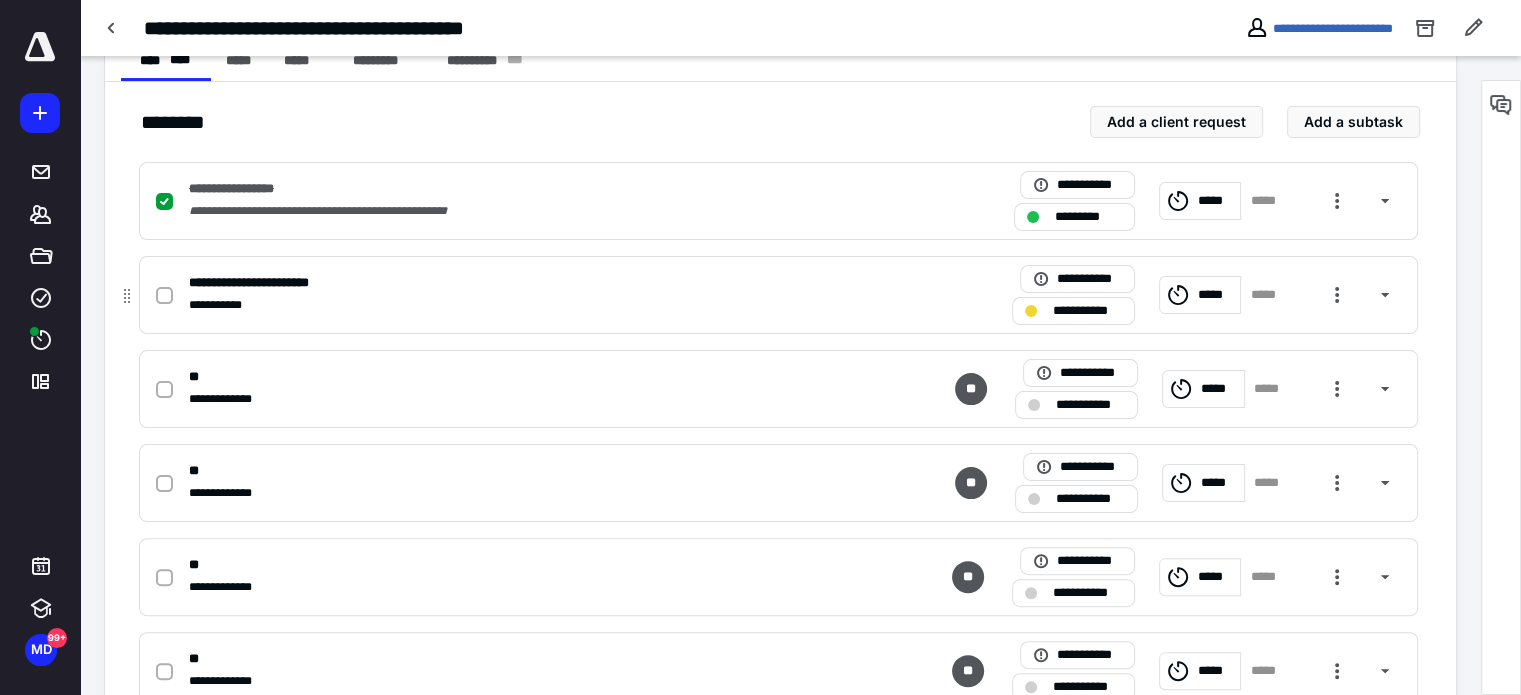 scroll, scrollTop: 414, scrollLeft: 0, axis: vertical 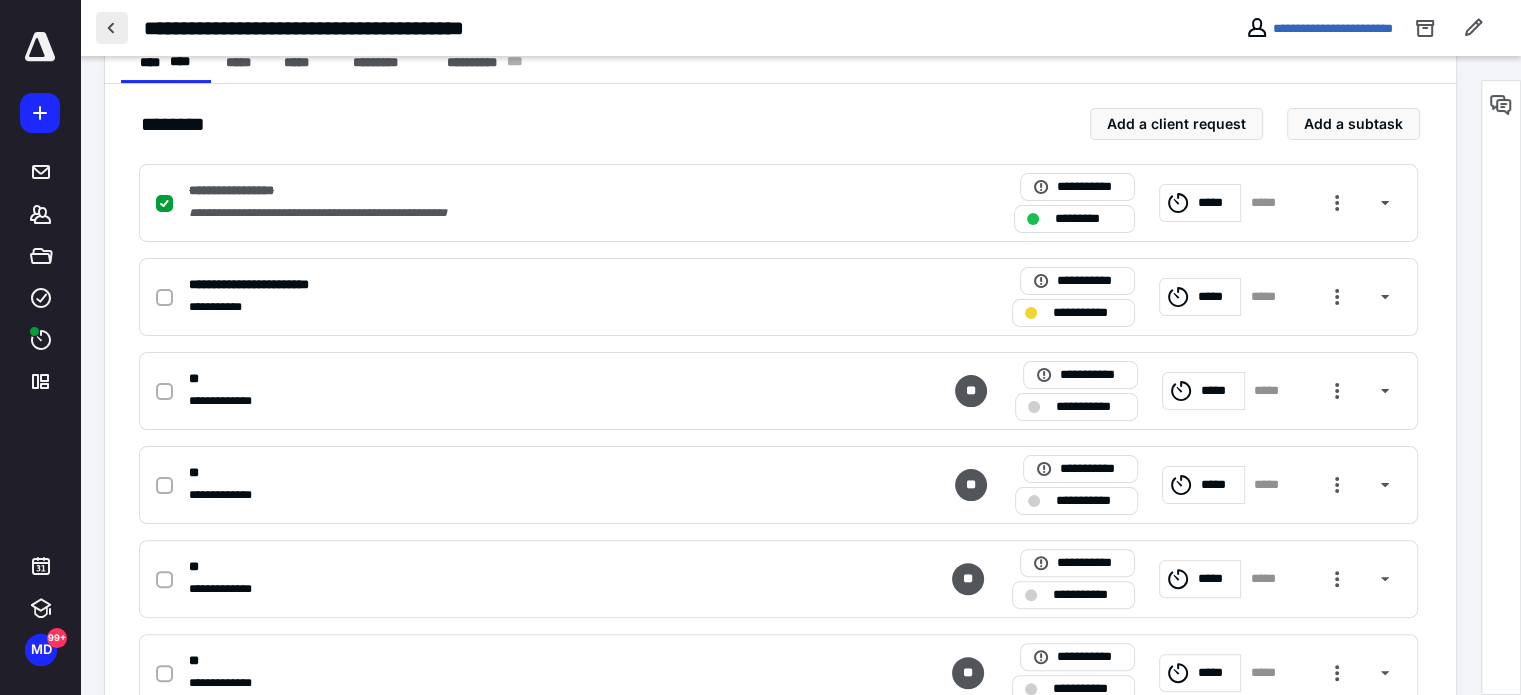 click at bounding box center [112, 28] 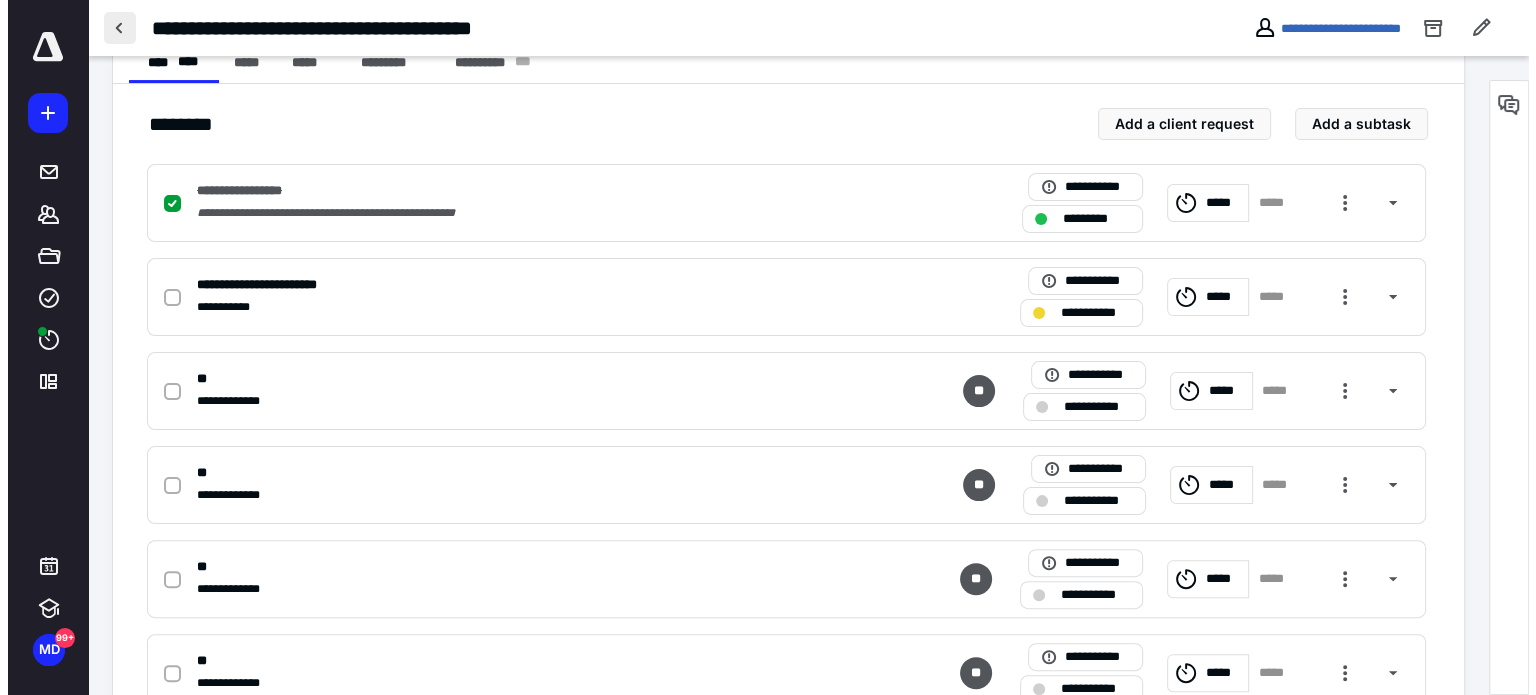 scroll, scrollTop: 0, scrollLeft: 0, axis: both 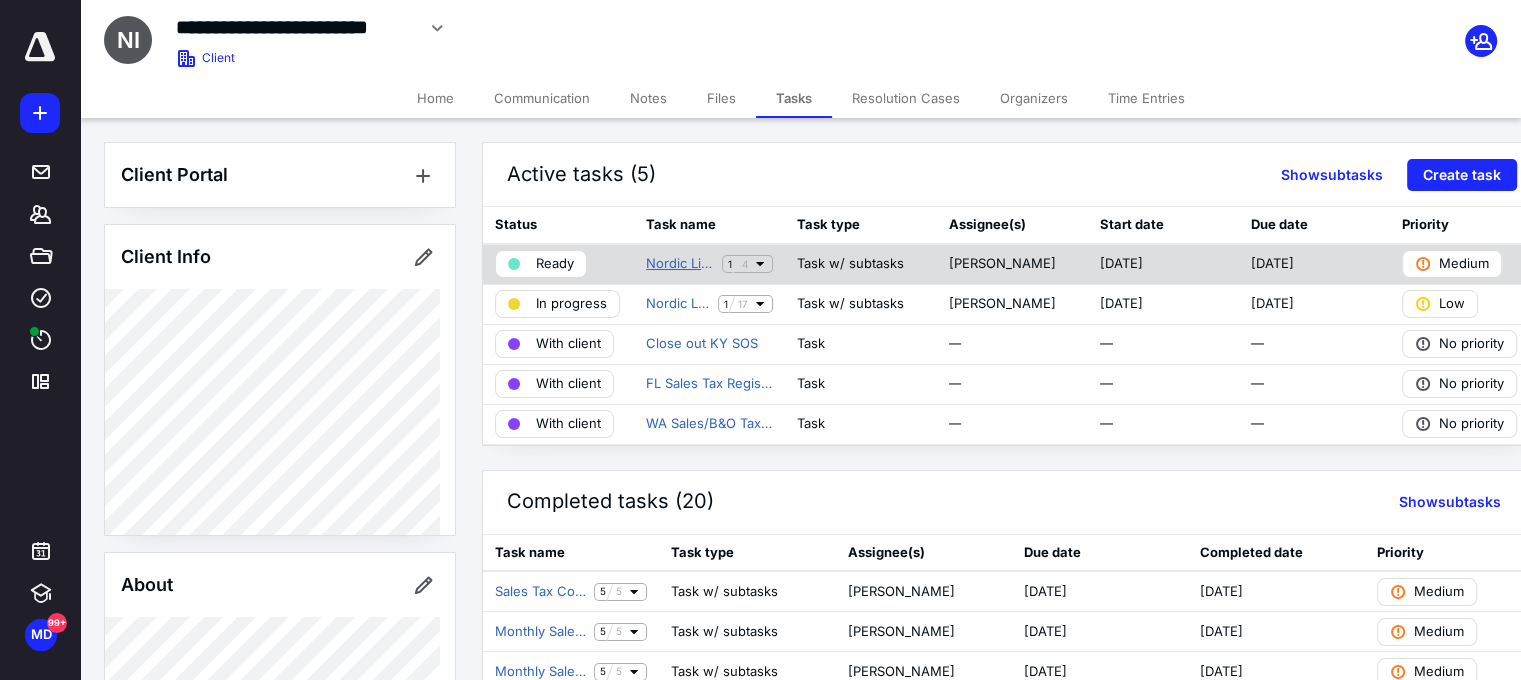 click on "Nordic Light America Inc Sales Tax Compliance (Lite)" at bounding box center [680, 264] 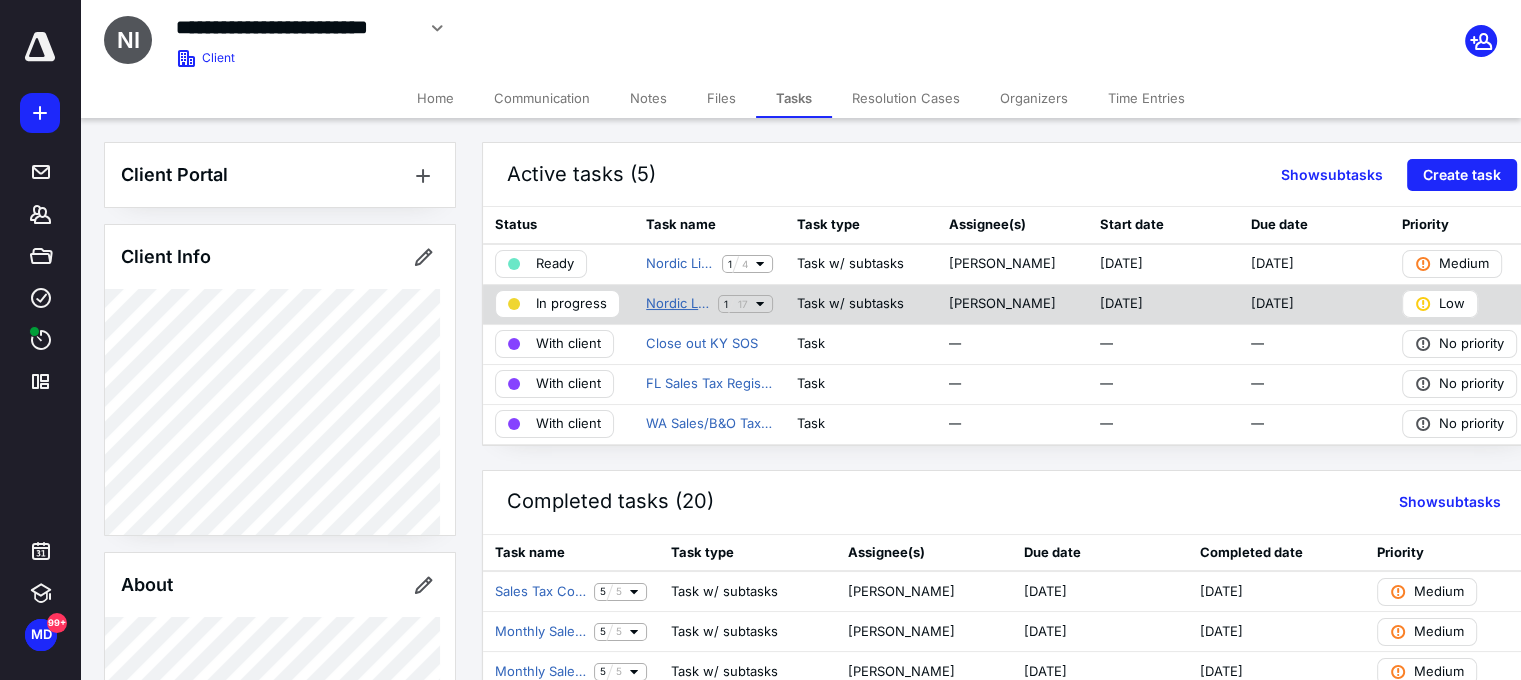 click on "Nordic Light America Inc  Tax Compliance" at bounding box center [678, 304] 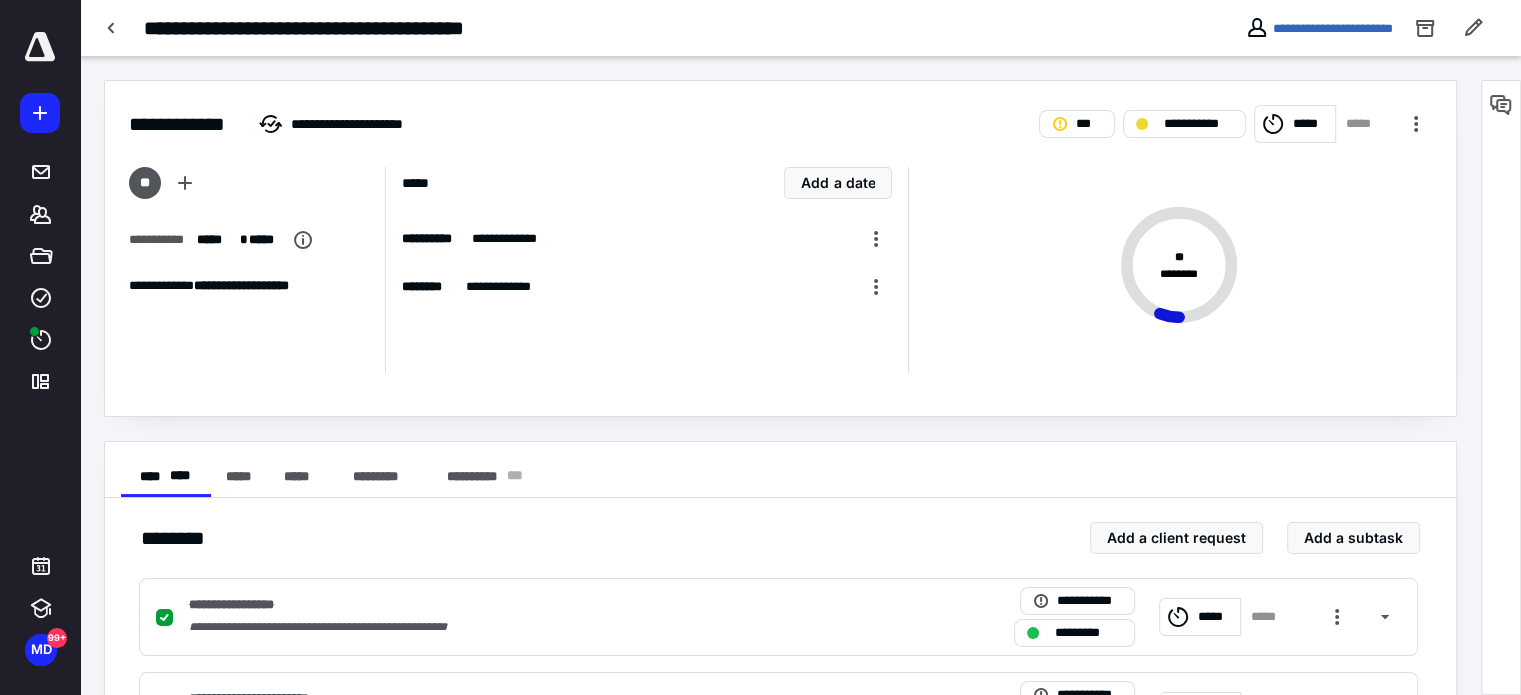 click at bounding box center (112, 28) 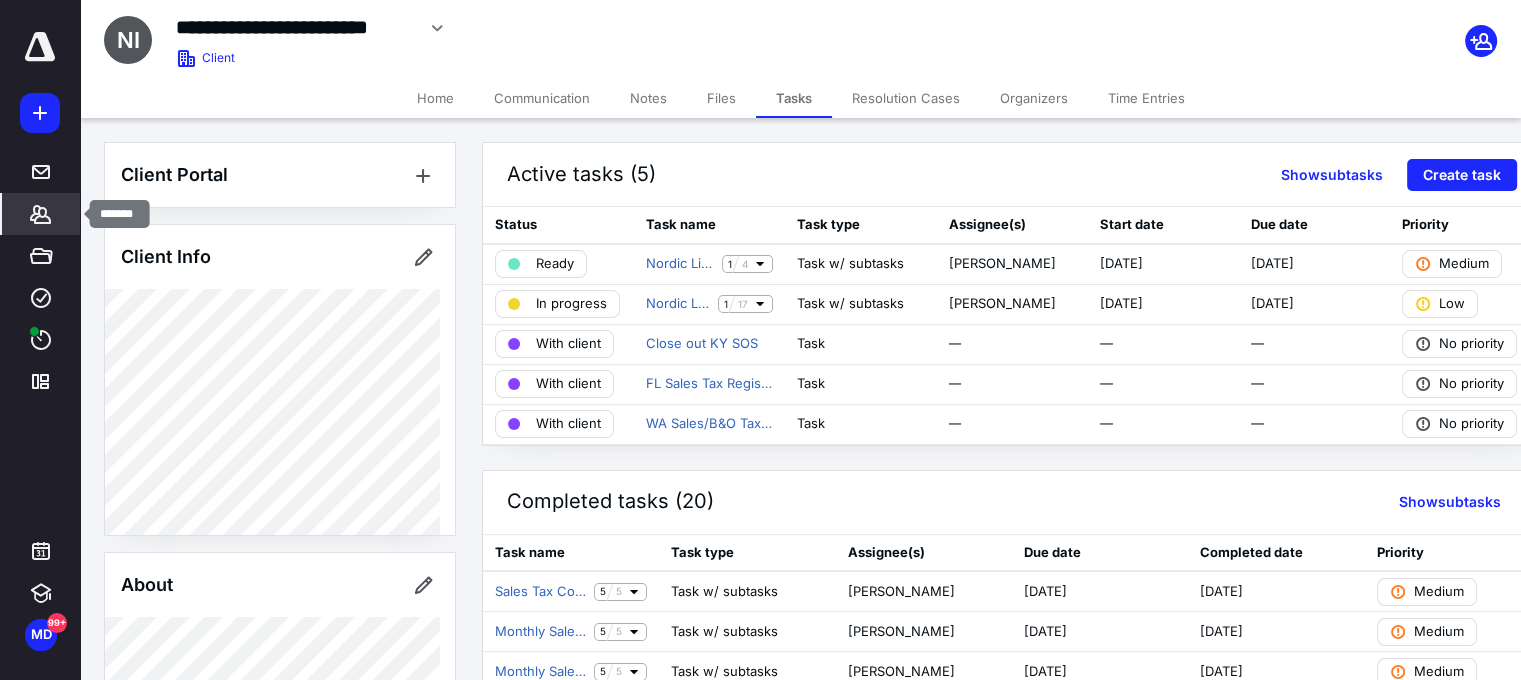 click on "Clients" at bounding box center [41, 214] 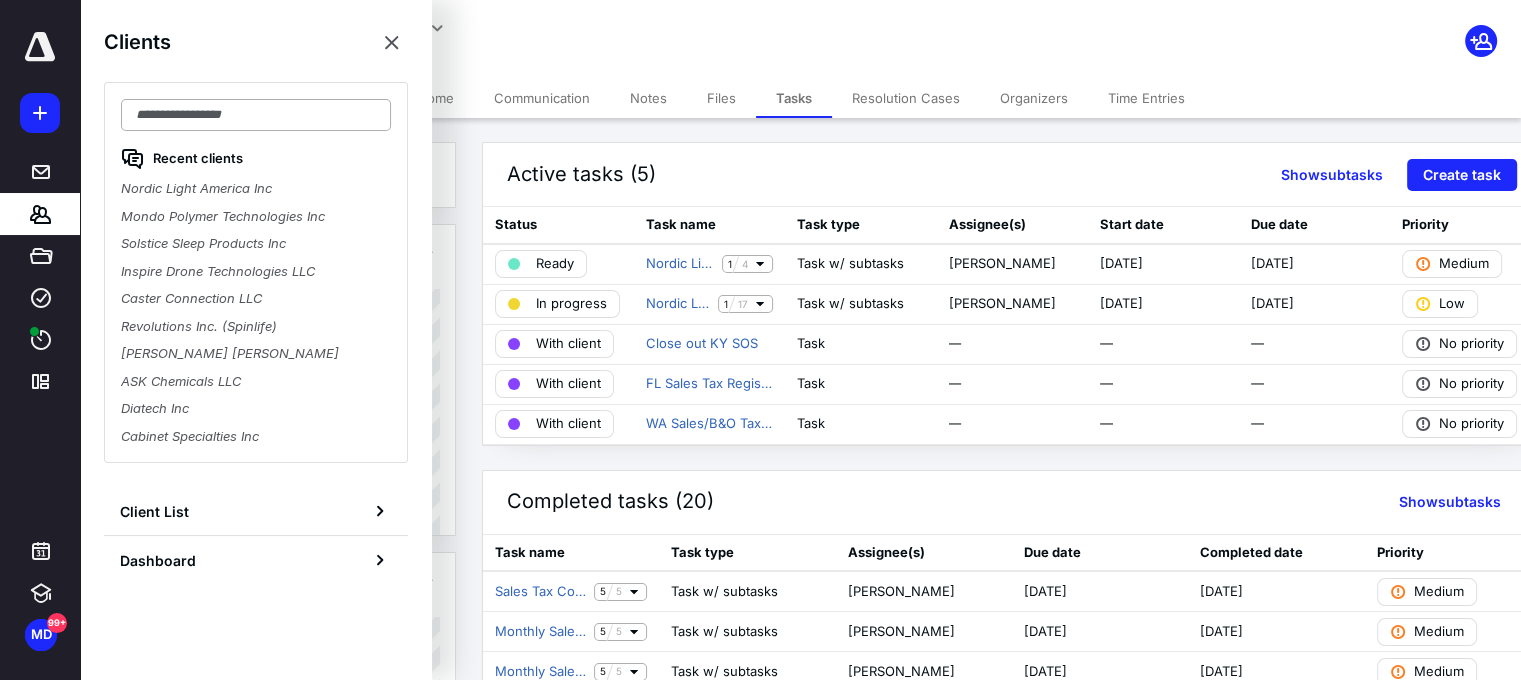 click at bounding box center [256, 115] 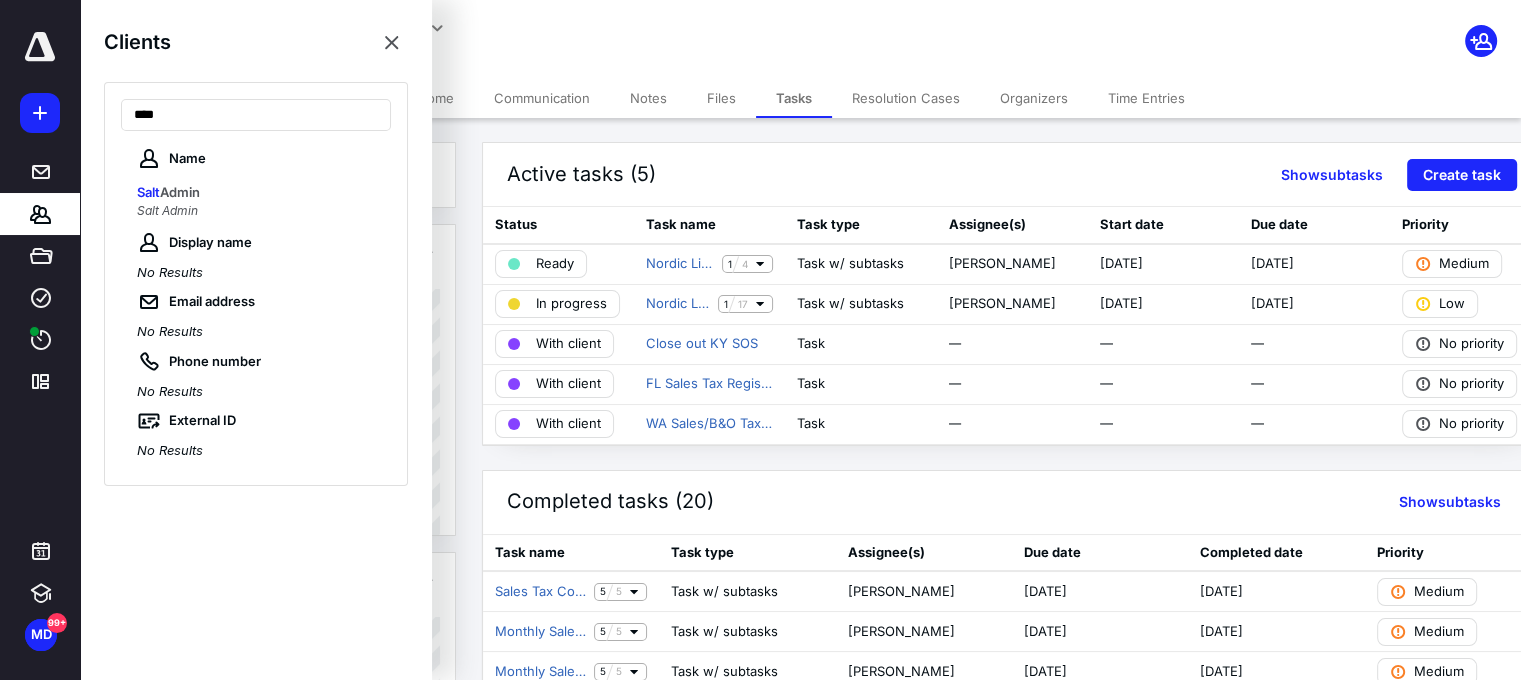 type on "****" 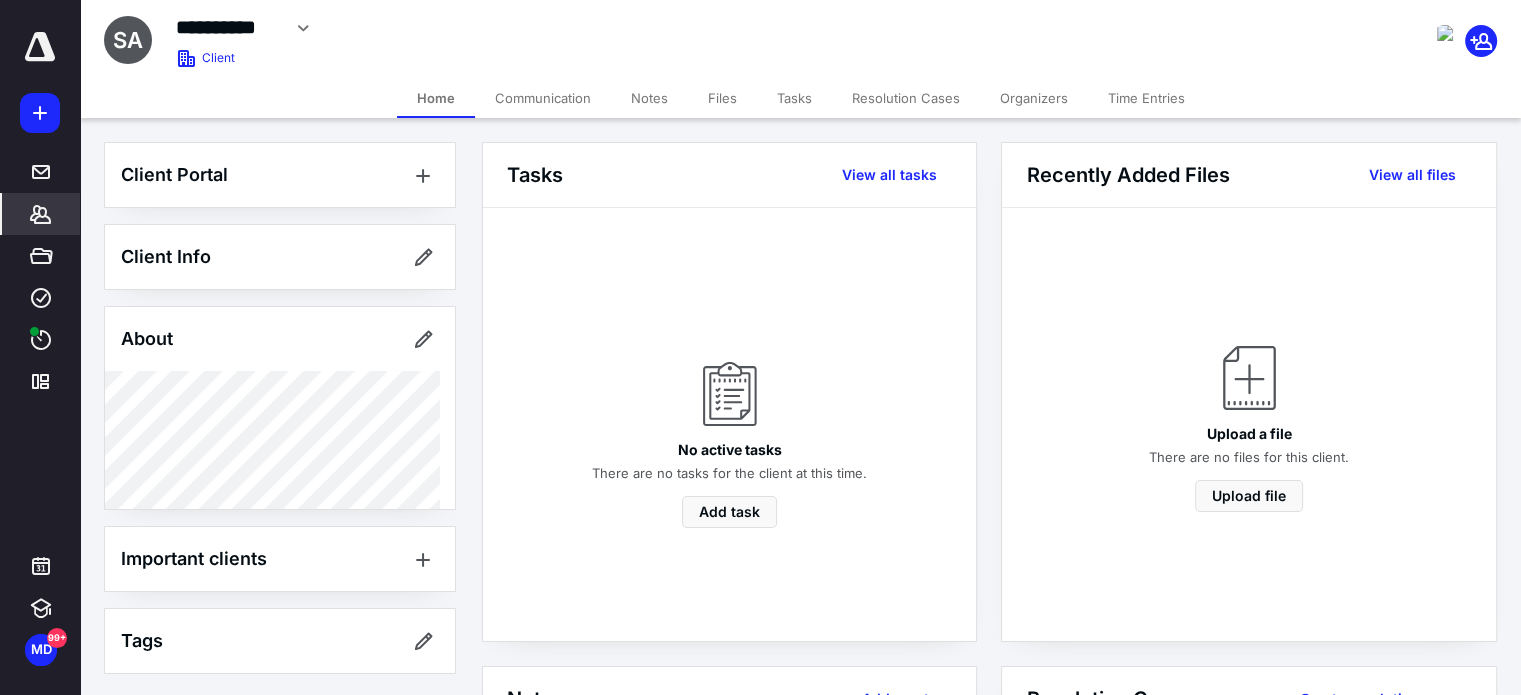 click on "Files" at bounding box center (722, 98) 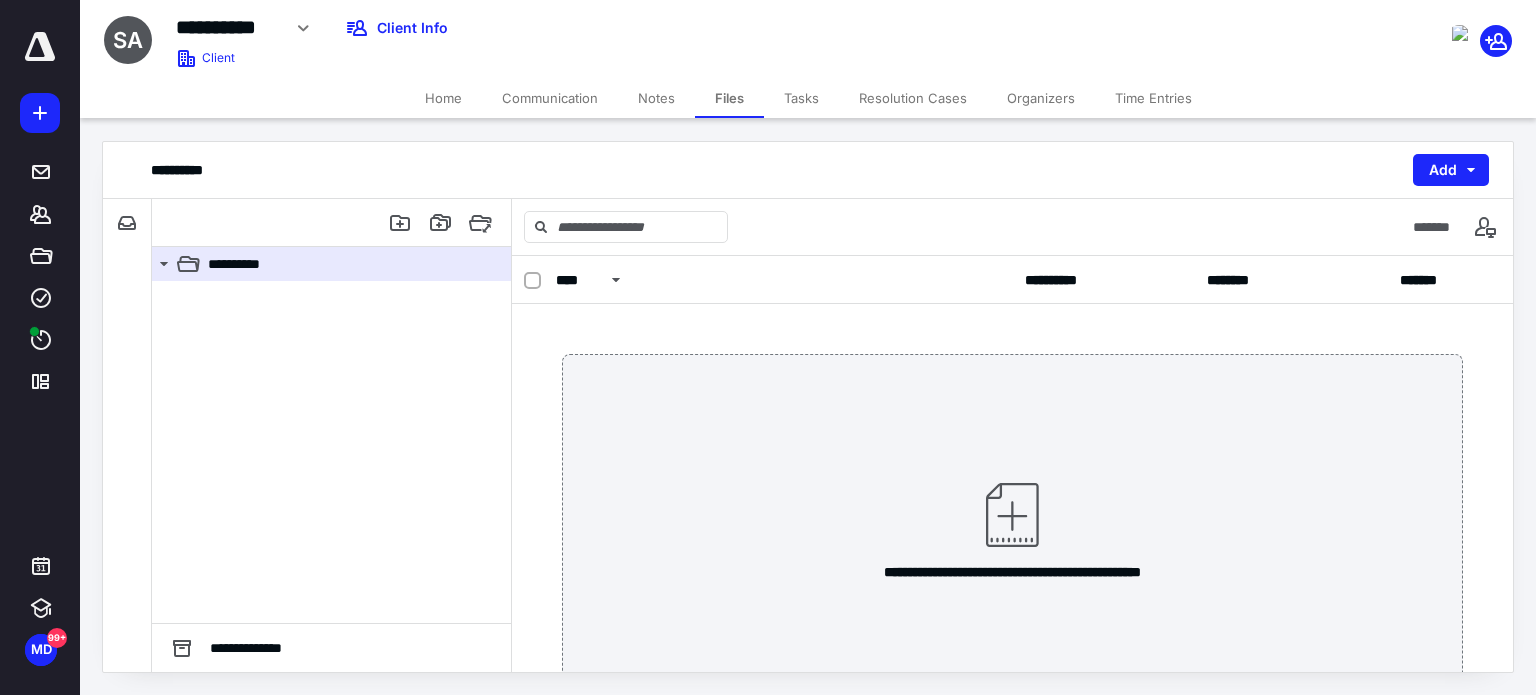 click on "Tasks" at bounding box center (801, 98) 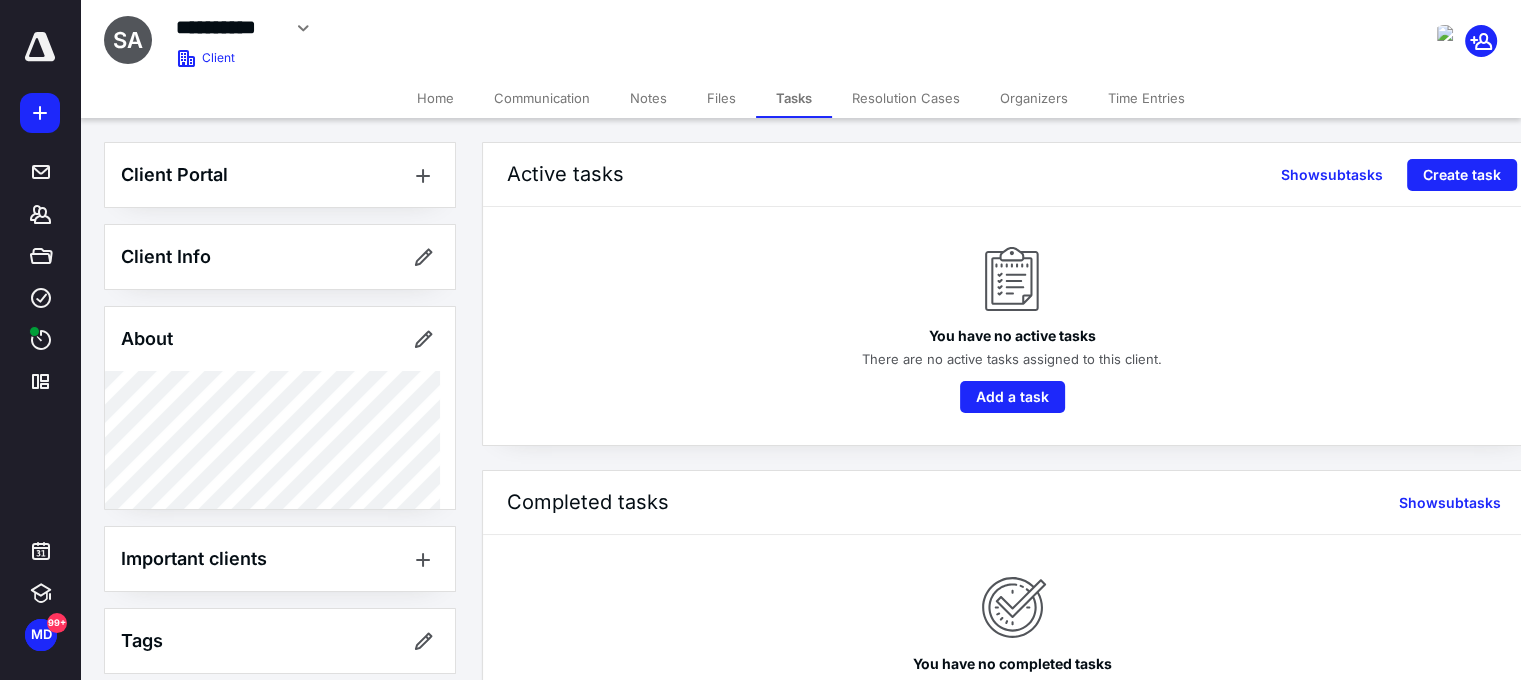 click on "Files" at bounding box center [721, 98] 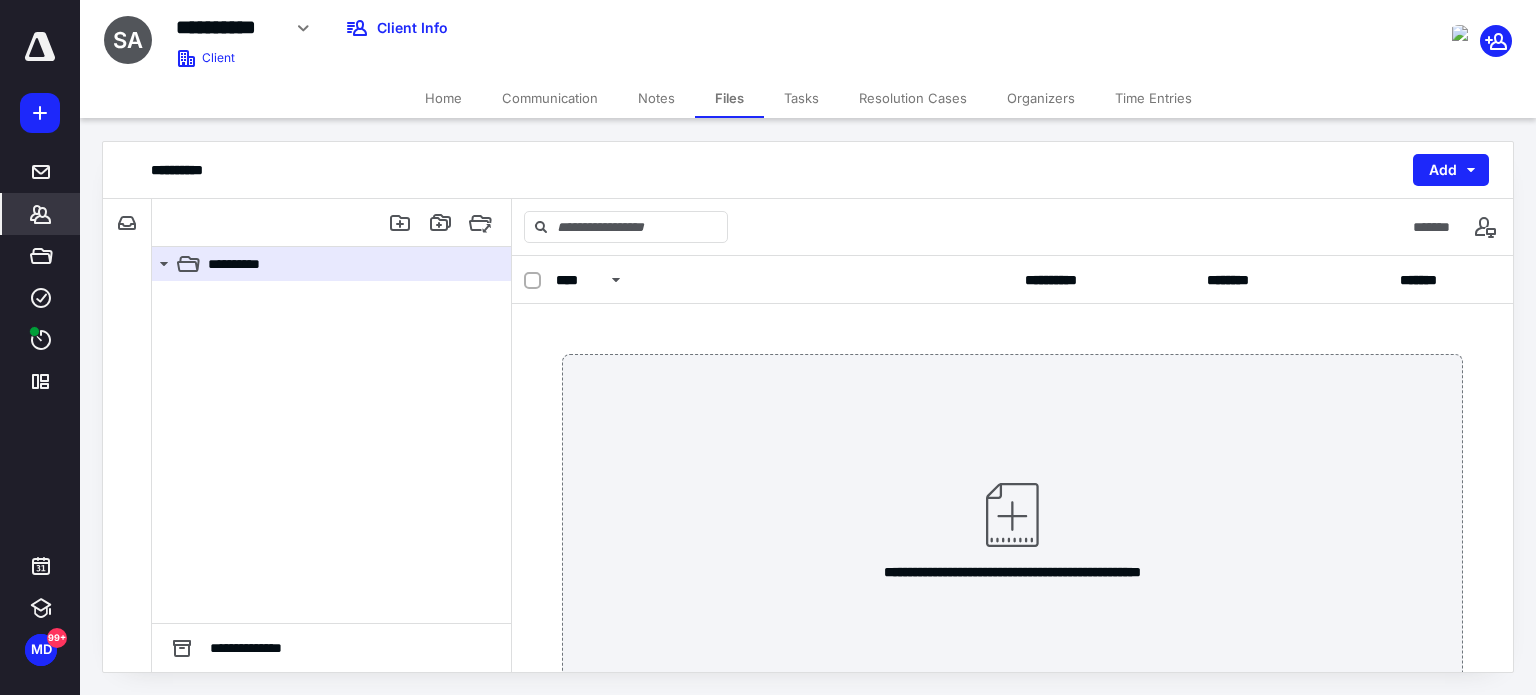click on "Clients" at bounding box center [41, 214] 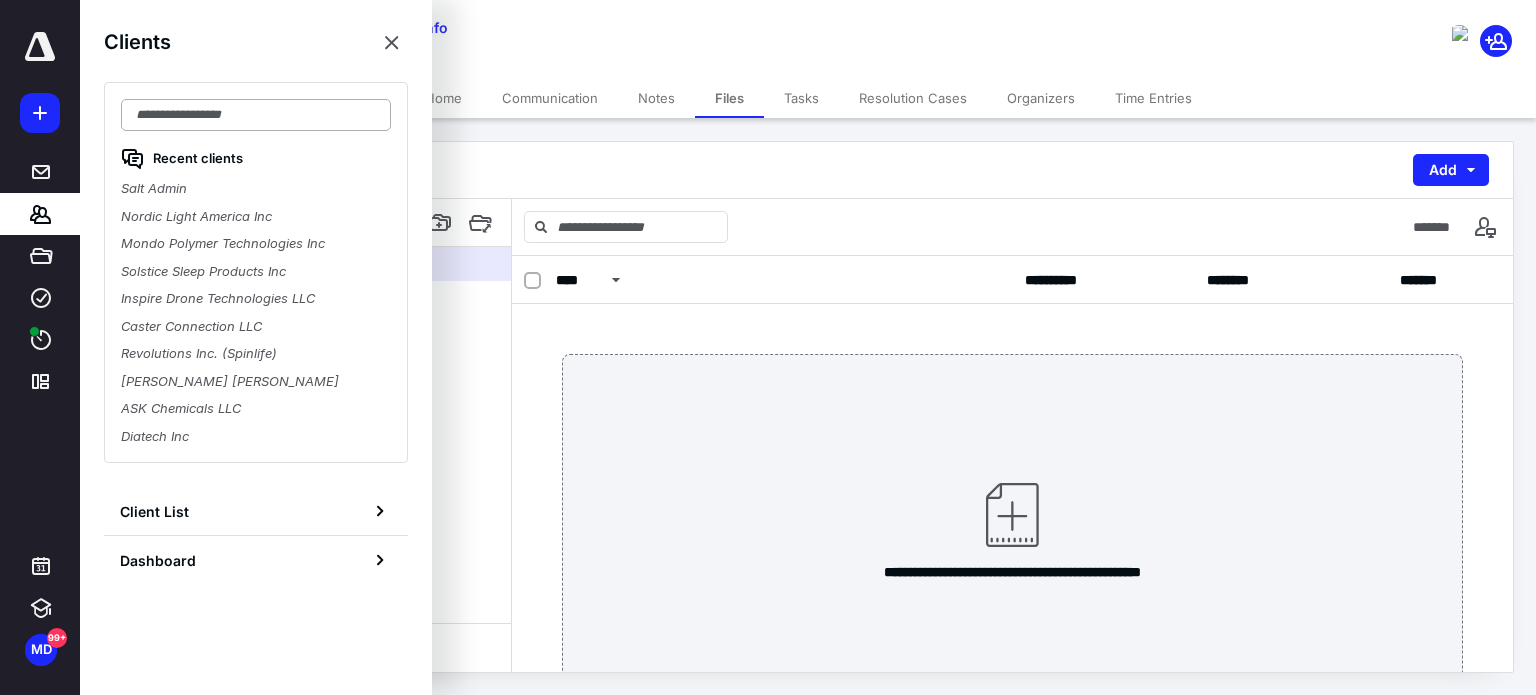click at bounding box center [256, 115] 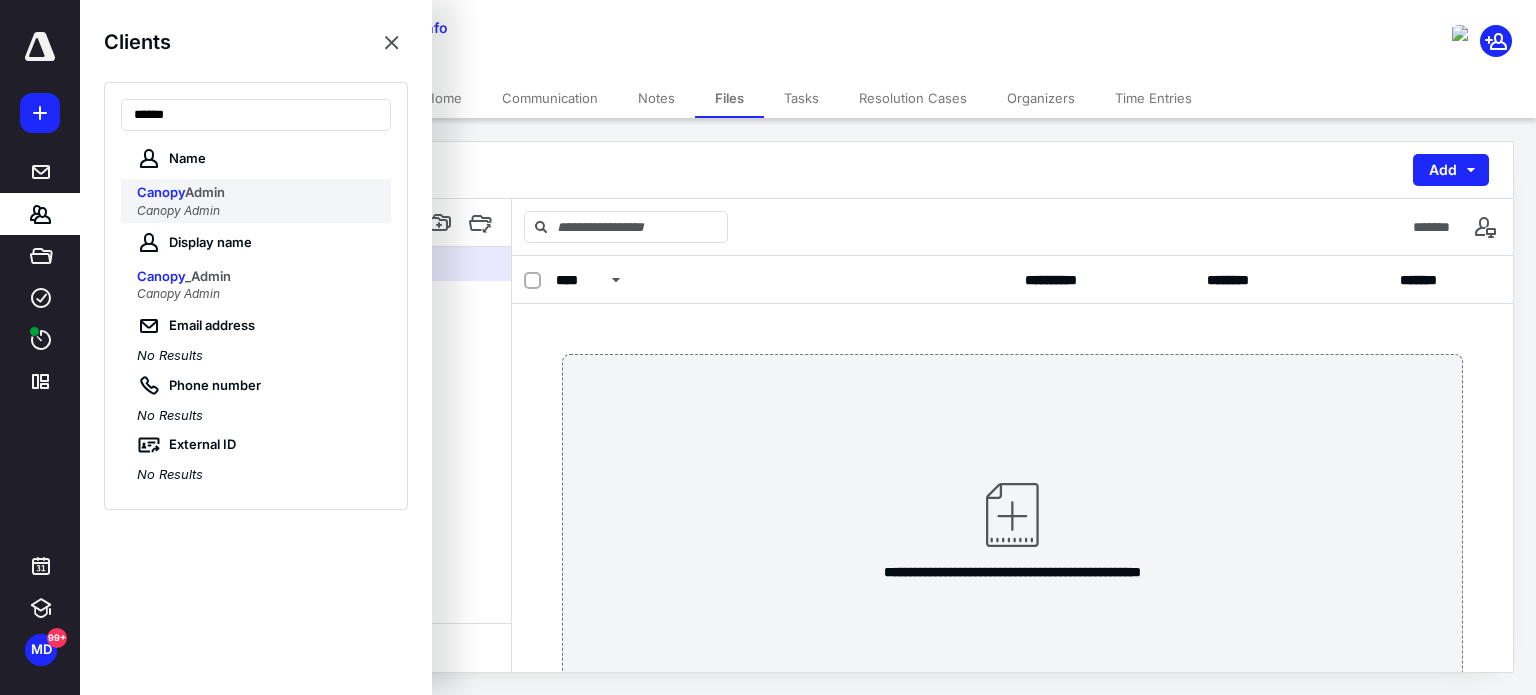 type on "******" 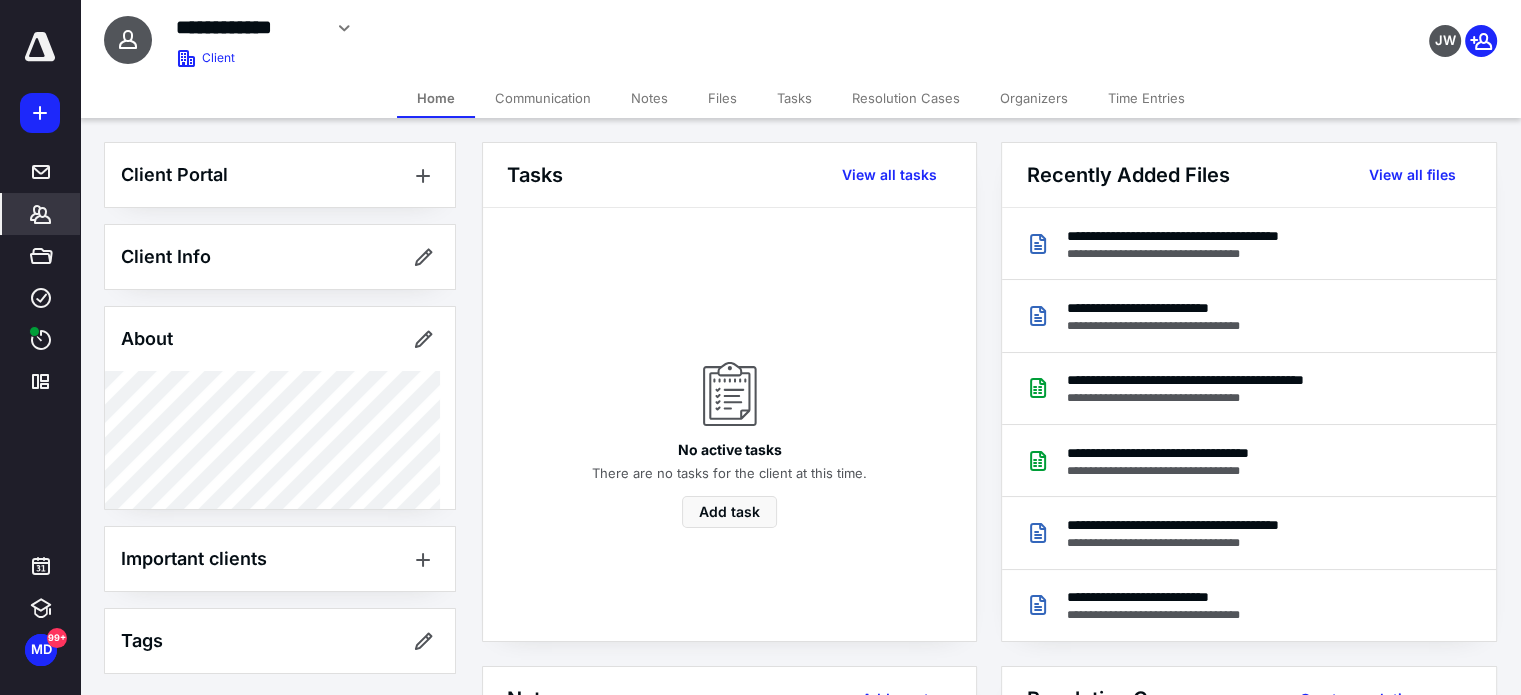 click on "Files" at bounding box center (722, 98) 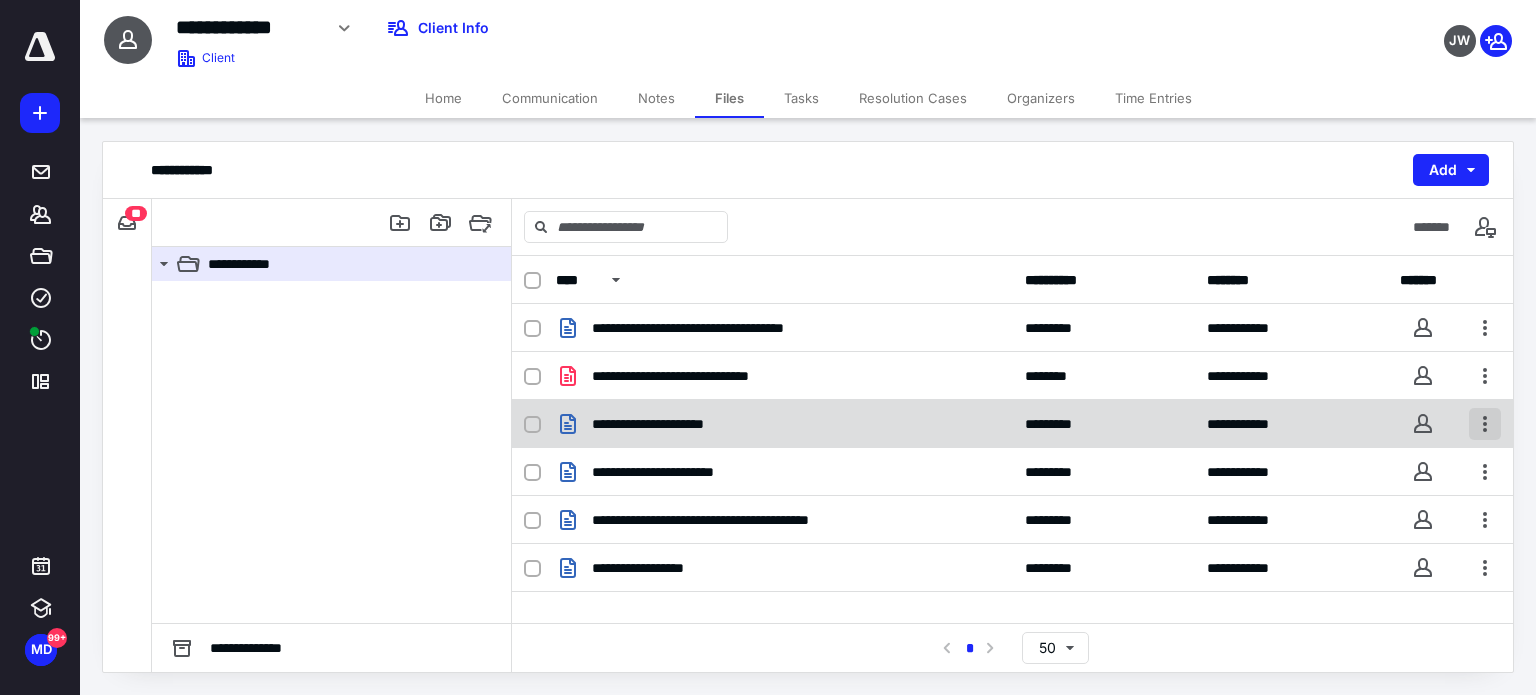 click at bounding box center (1485, 424) 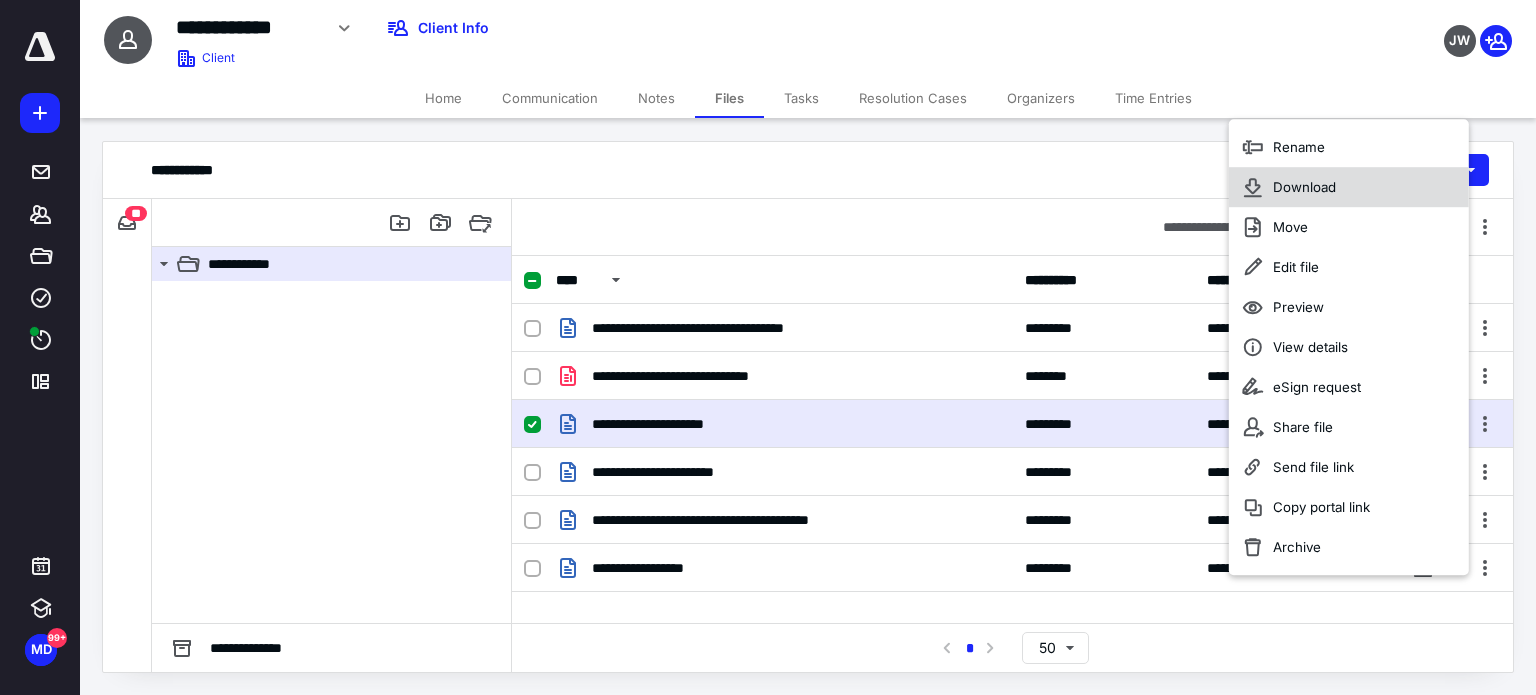 click on "Download" at bounding box center (1349, 187) 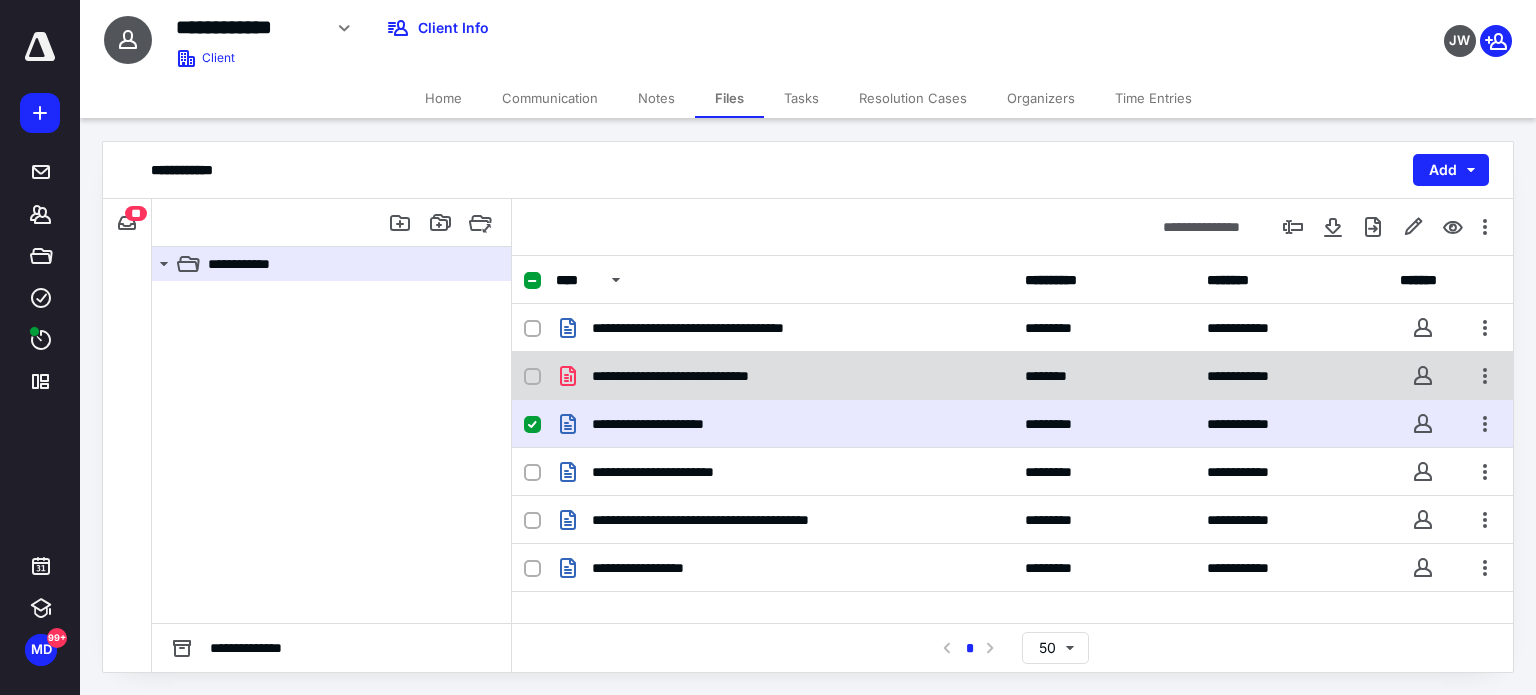 click on "**********" at bounding box center [1012, 376] 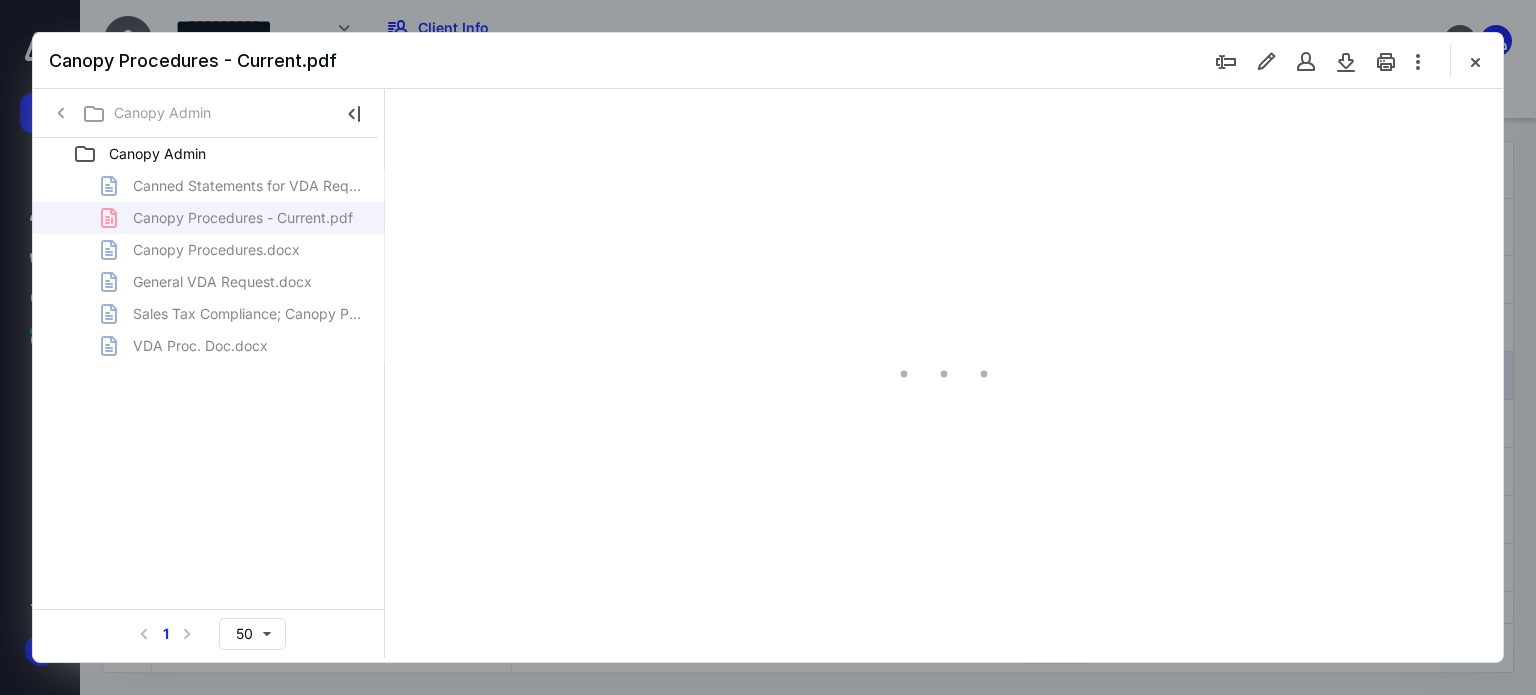 scroll, scrollTop: 0, scrollLeft: 0, axis: both 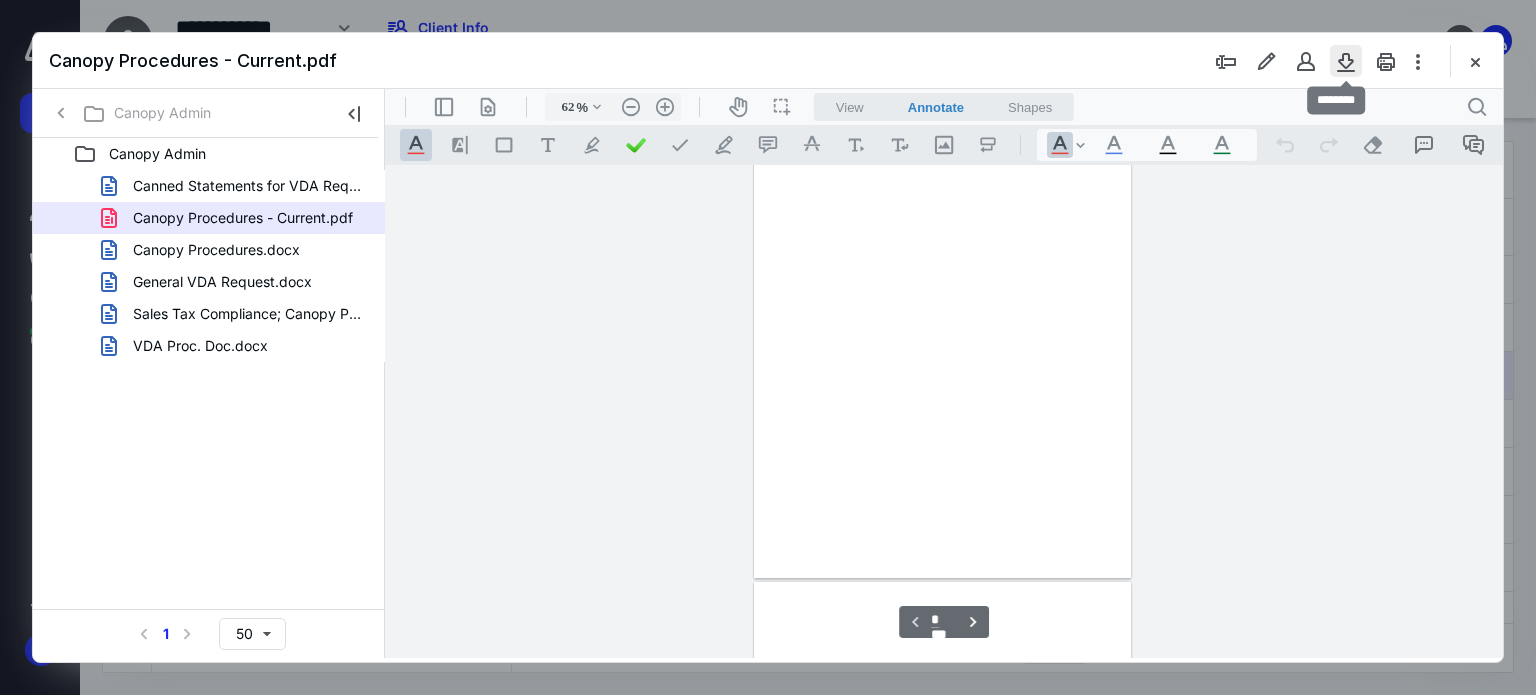 click at bounding box center [1346, 61] 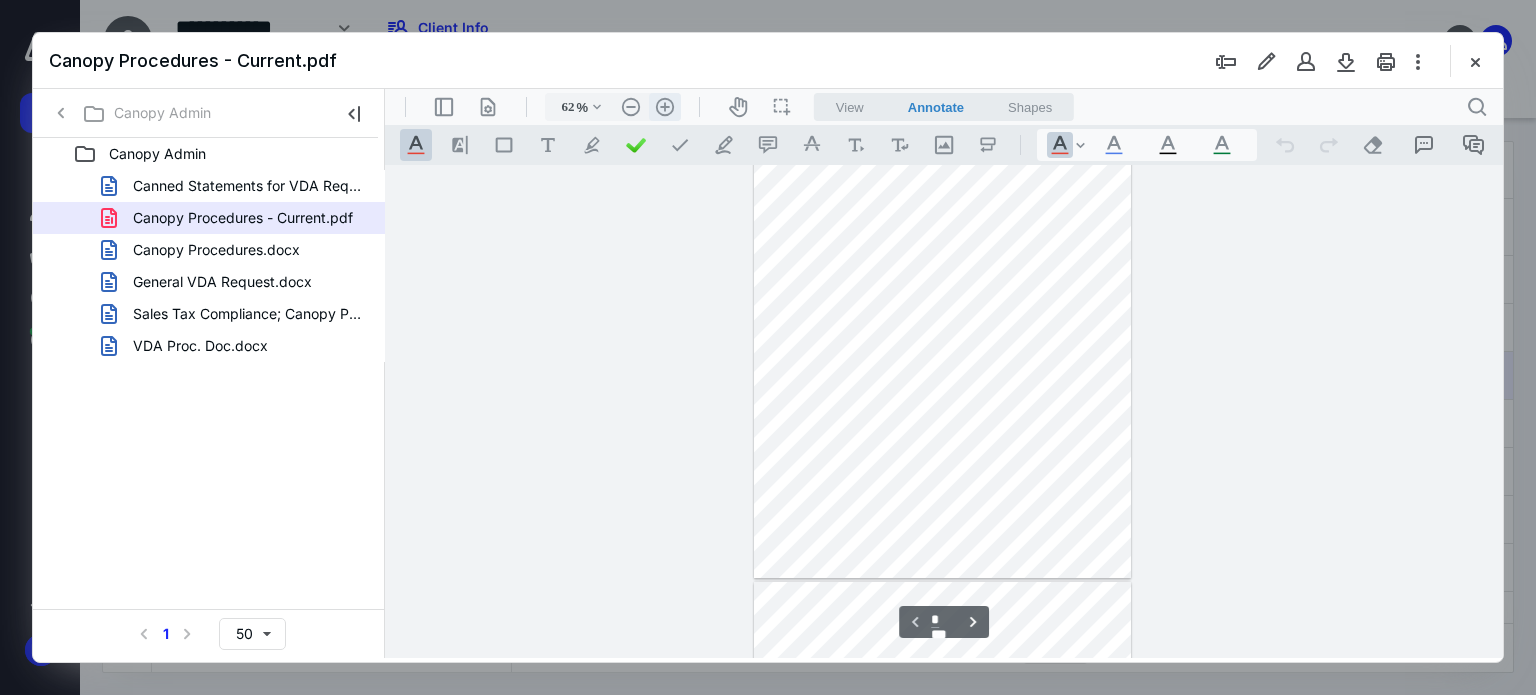 click on ".cls-1{fill:#abb0c4;} icon - header - zoom - in - line" at bounding box center (665, 107) 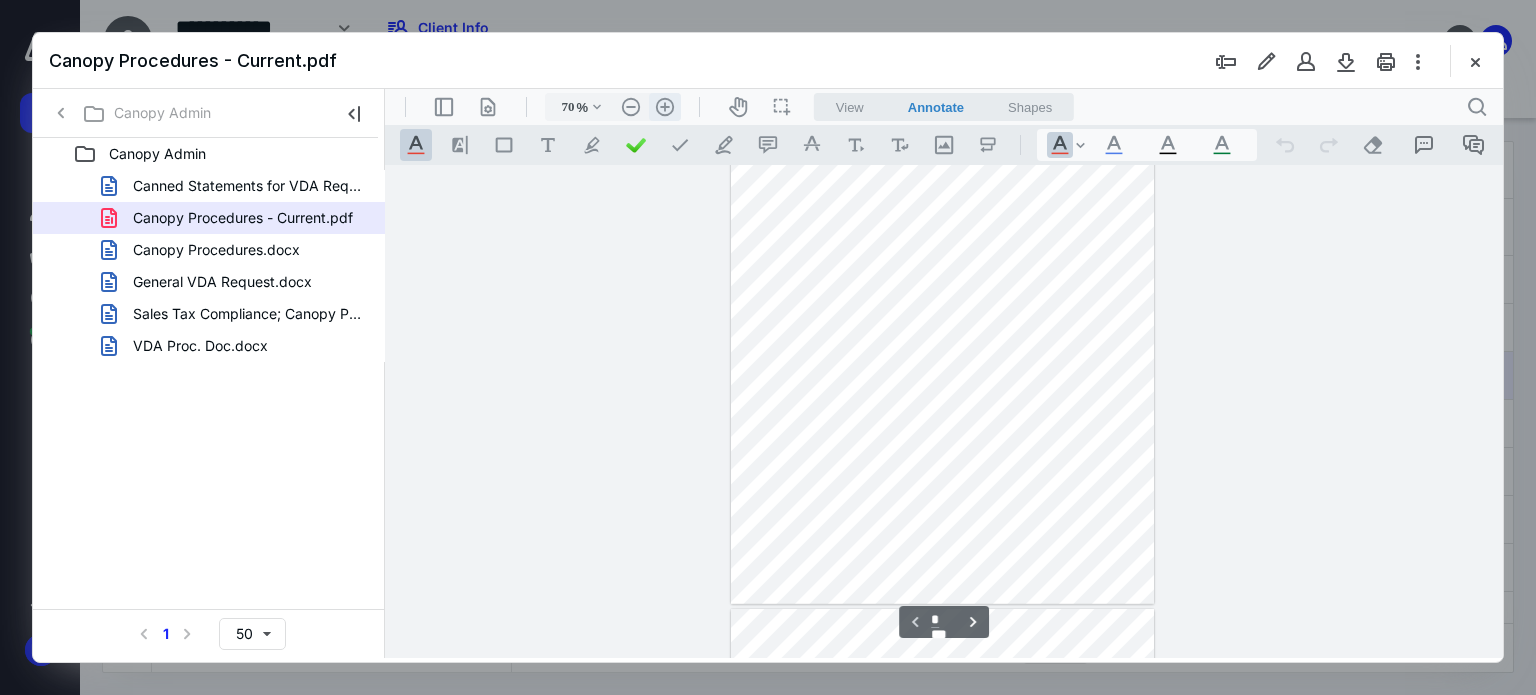 click on ".cls-1{fill:#abb0c4;} icon - header - zoom - in - line" at bounding box center (665, 107) 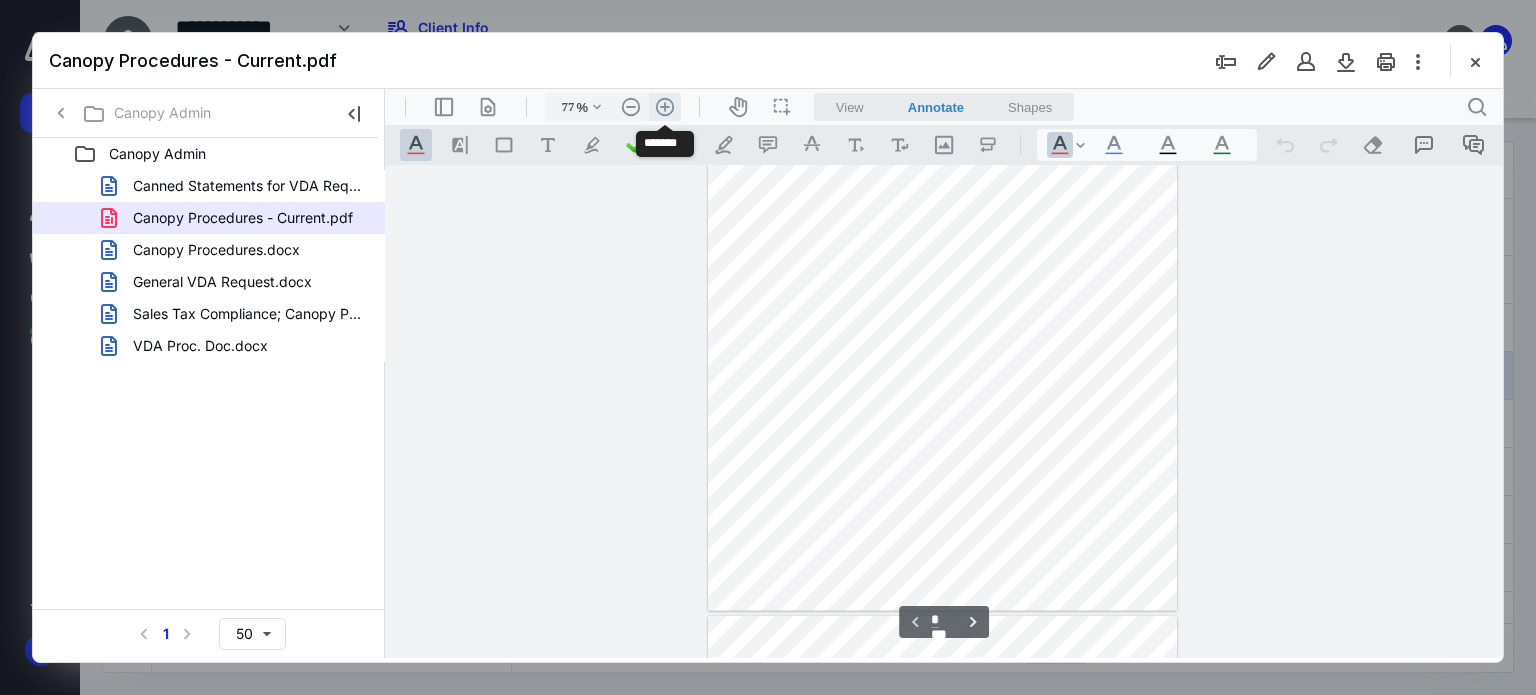 drag, startPoint x: 663, startPoint y: 105, endPoint x: 657, endPoint y: 96, distance: 10.816654 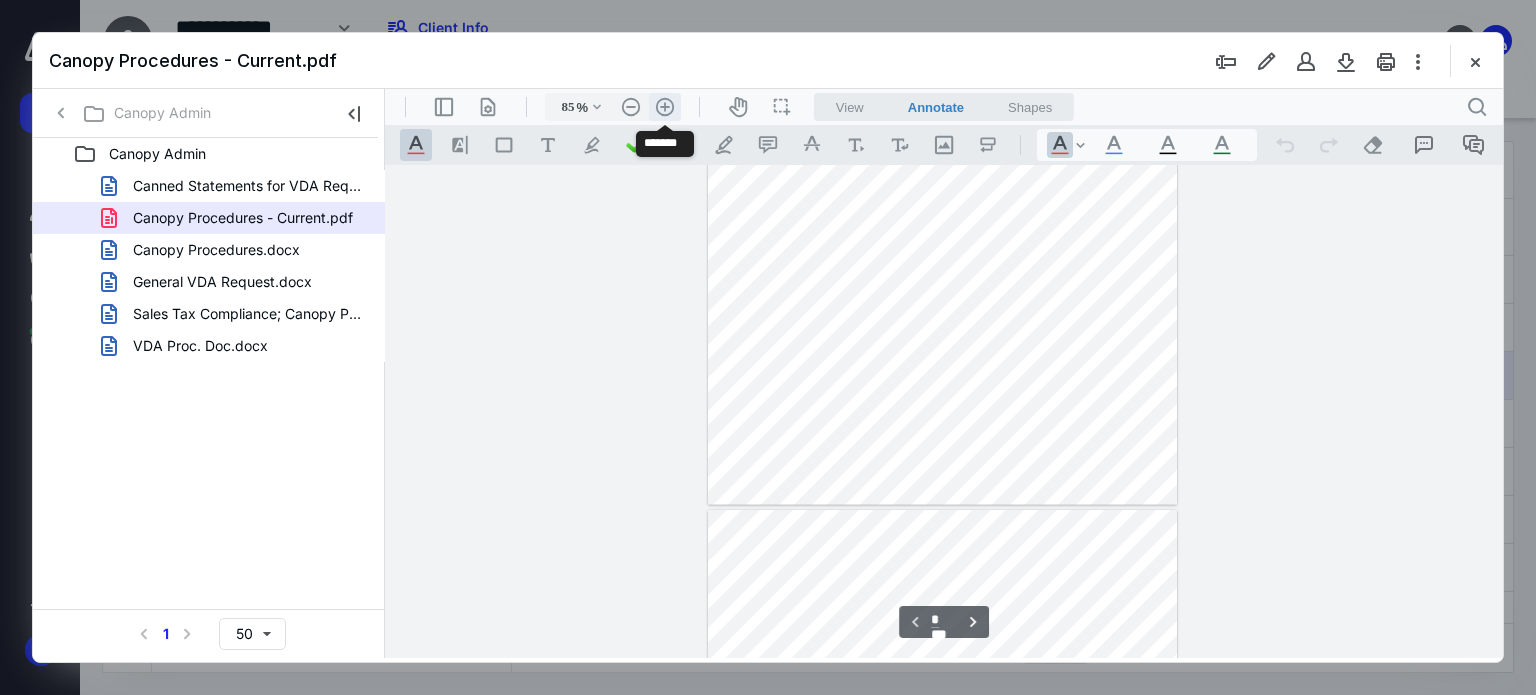click on ".cls-1{fill:#abb0c4;} icon - header - zoom - in - line" at bounding box center [665, 107] 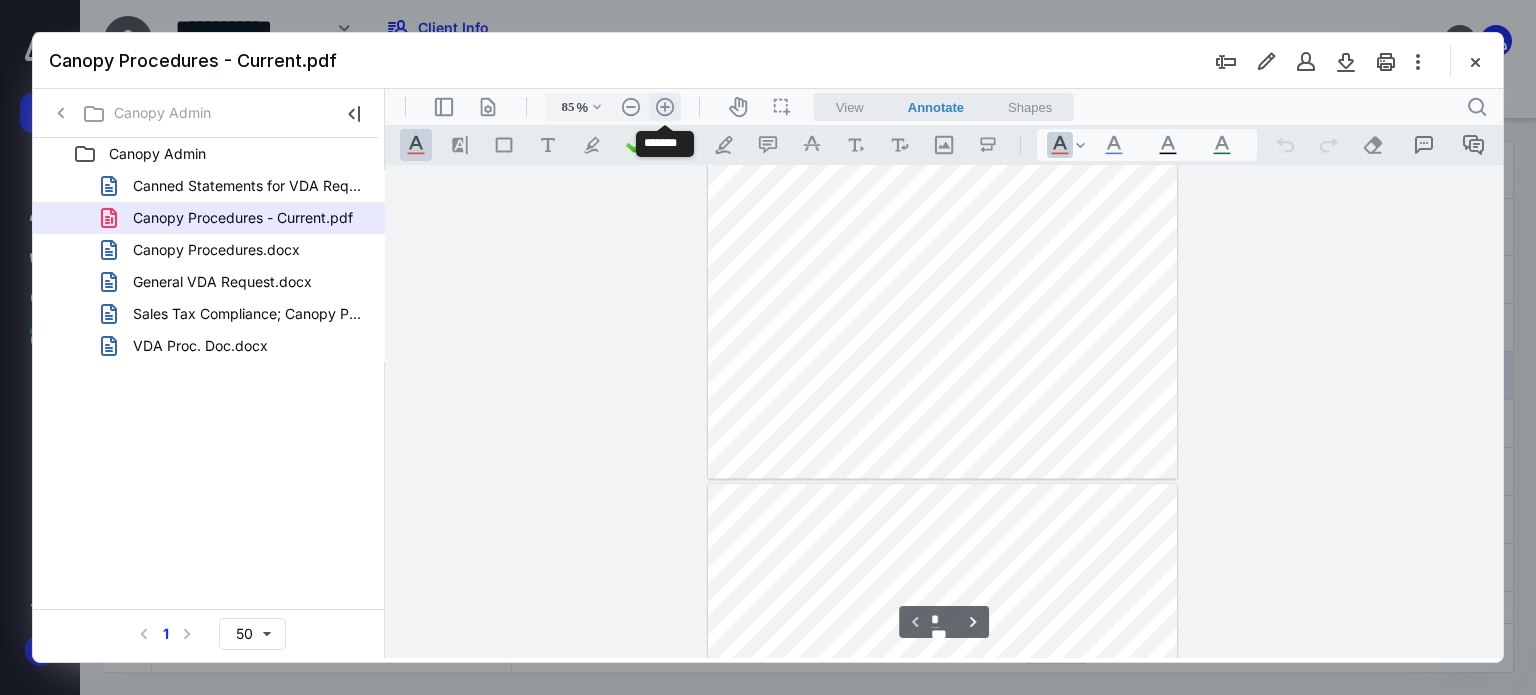 type on "110" 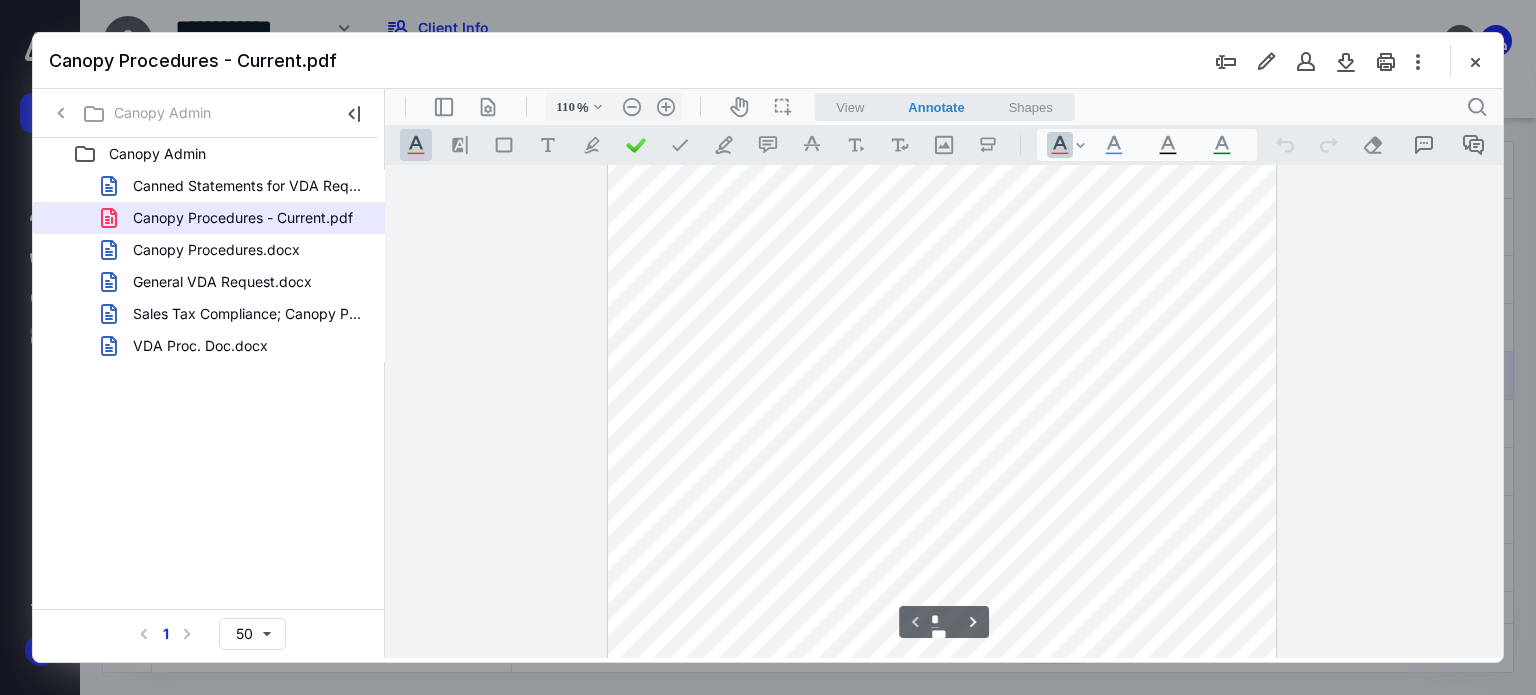 scroll, scrollTop: 0, scrollLeft: 0, axis: both 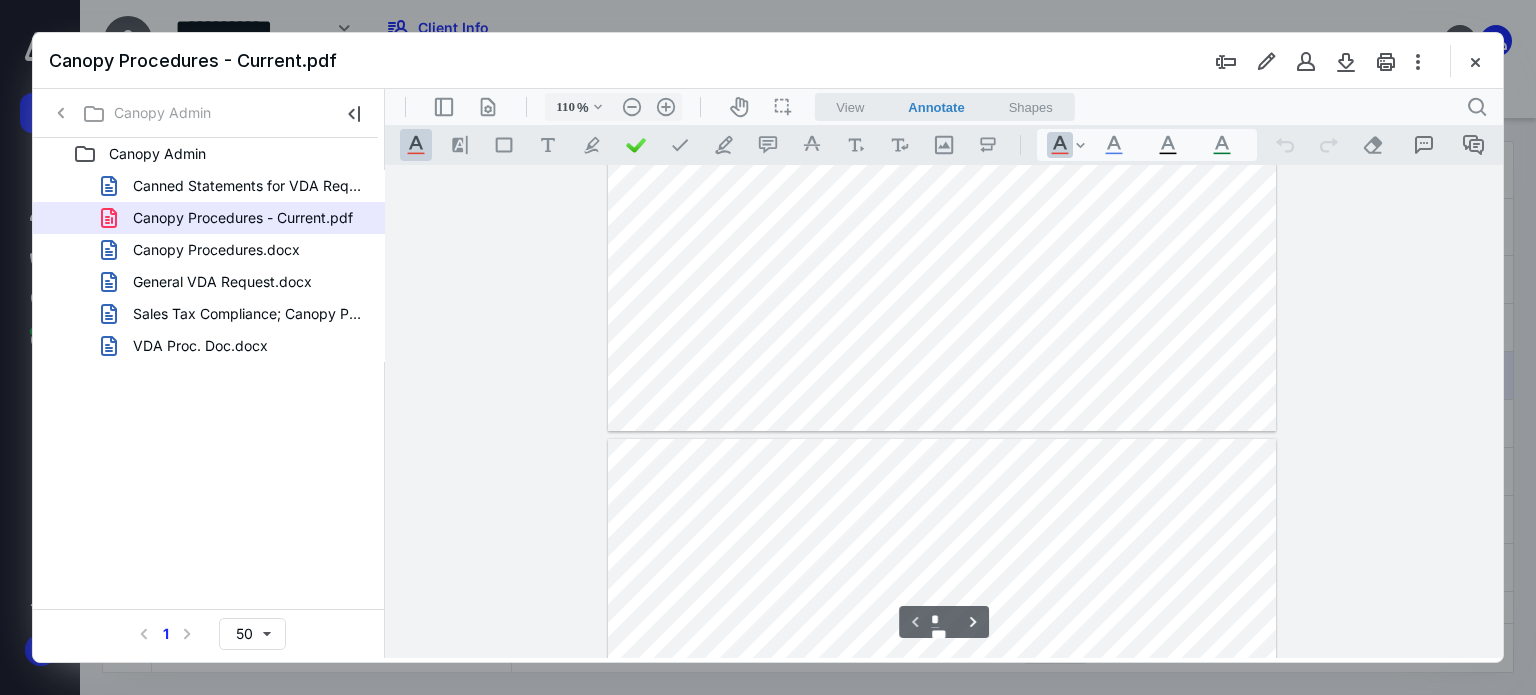 type on "*" 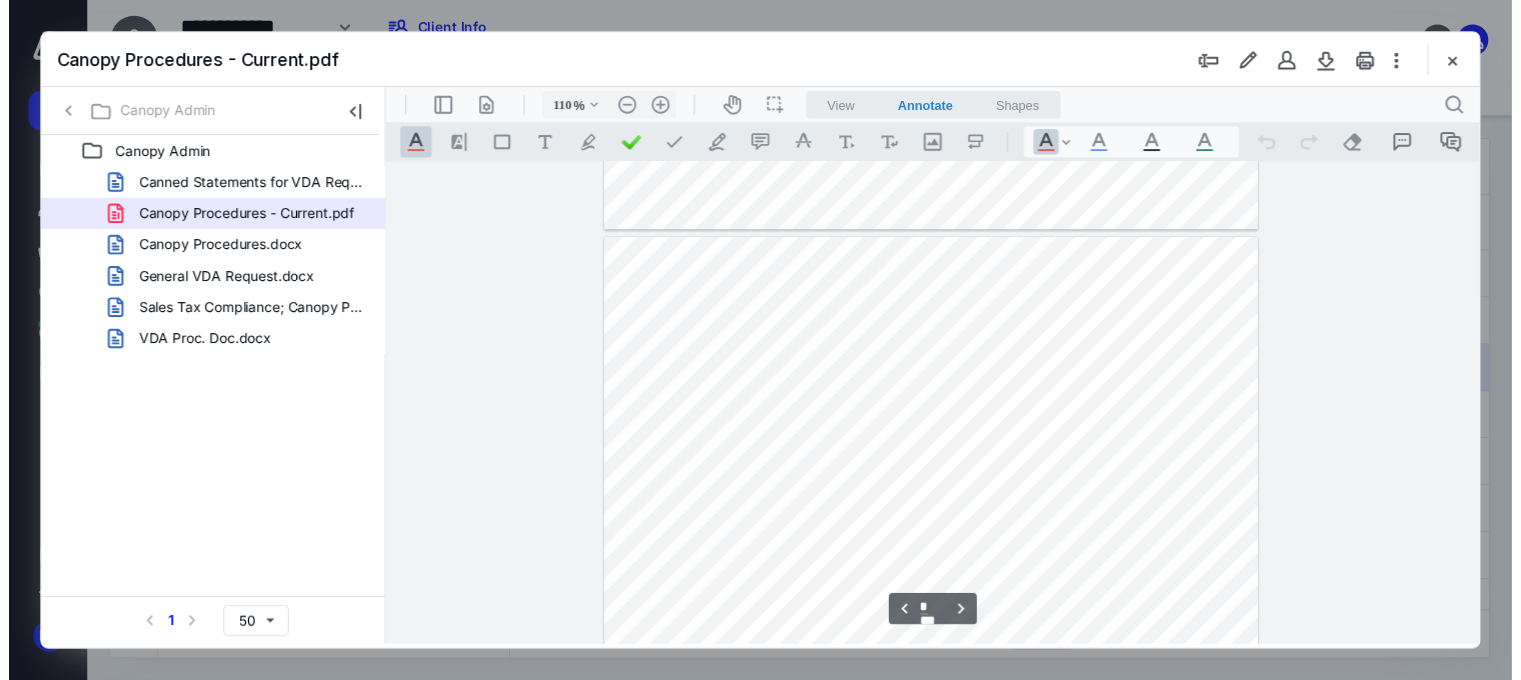 scroll, scrollTop: 900, scrollLeft: 0, axis: vertical 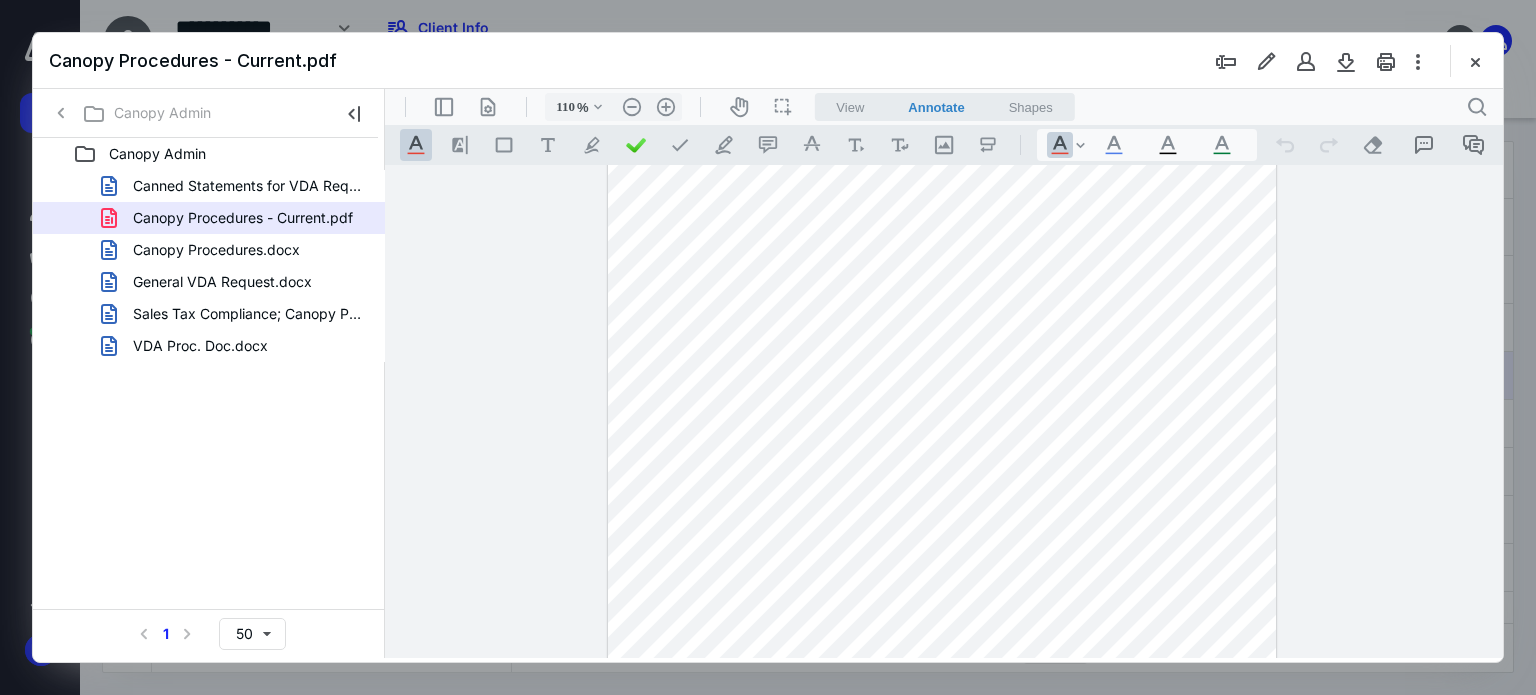 click at bounding box center [1475, 61] 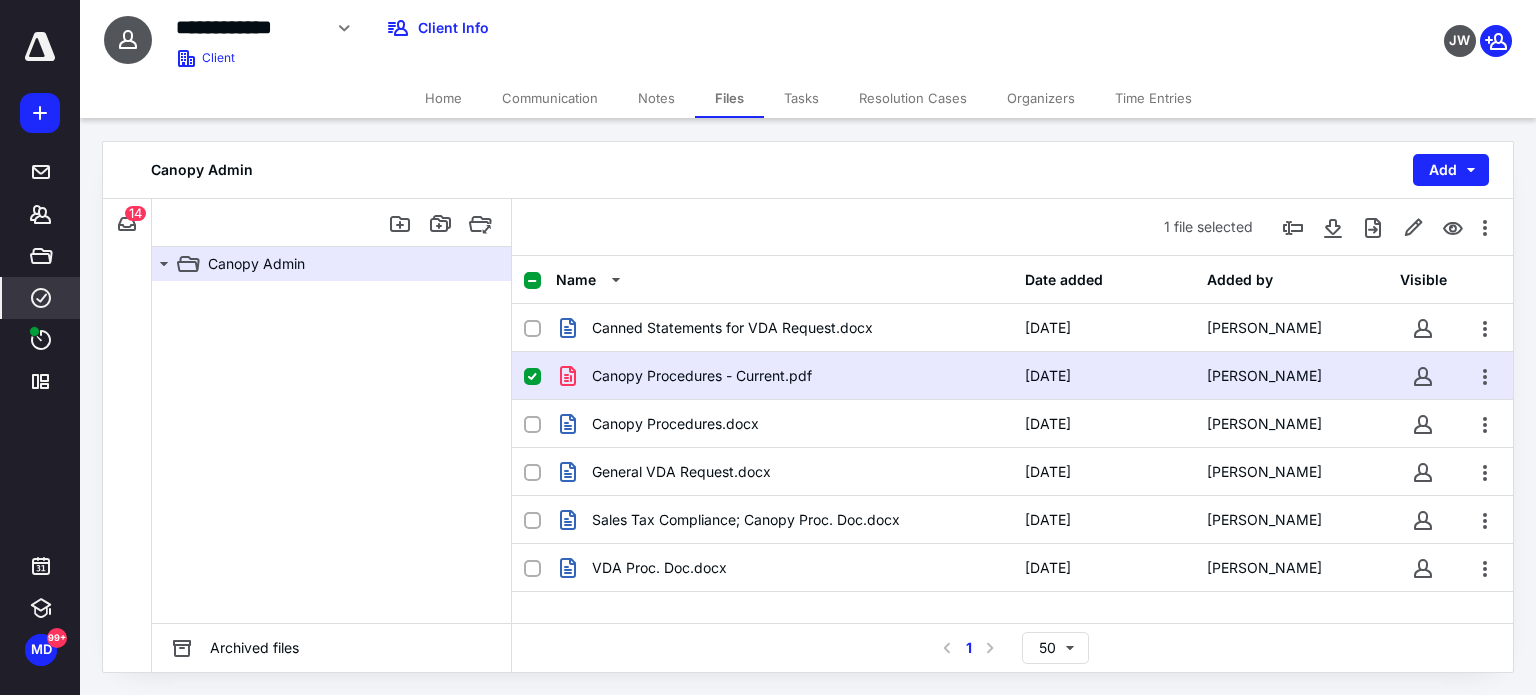 click on "Work" at bounding box center (41, 298) 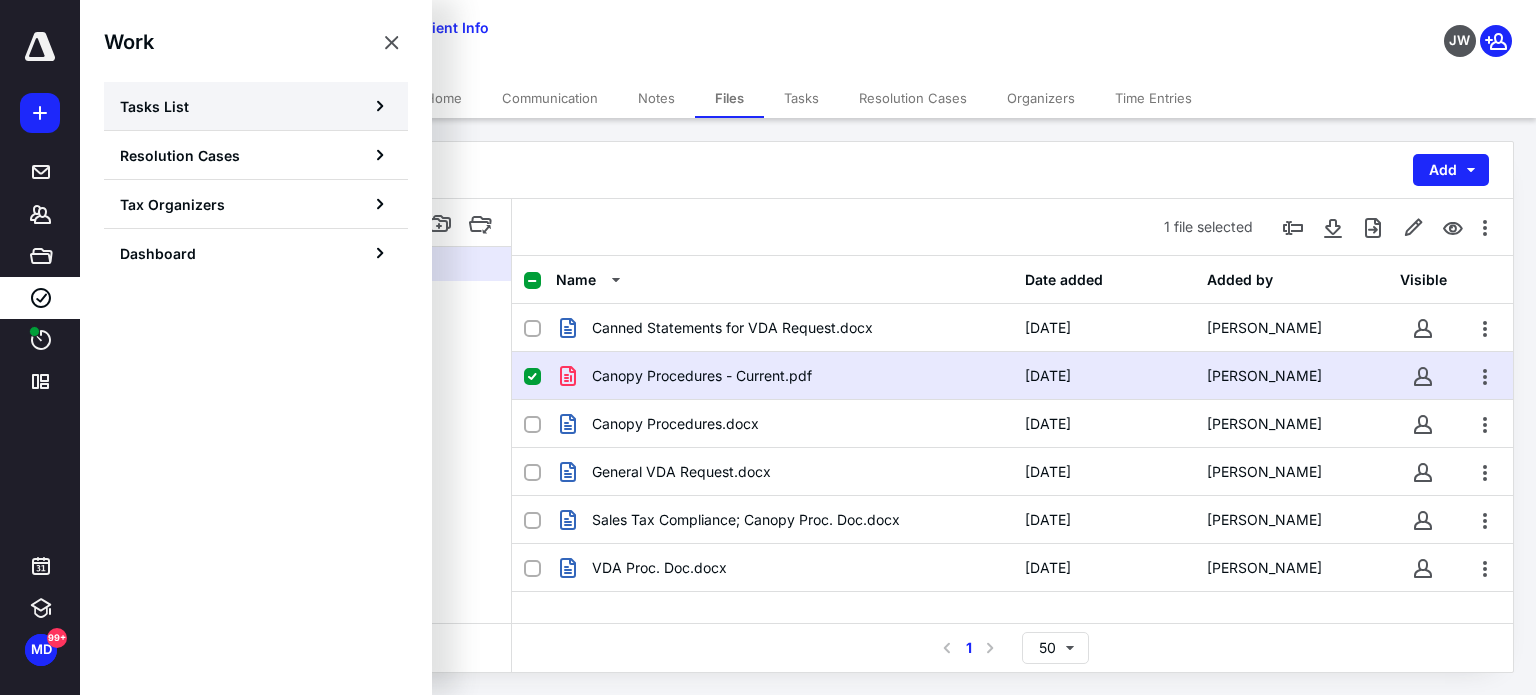 click on "Tasks List" at bounding box center [154, 106] 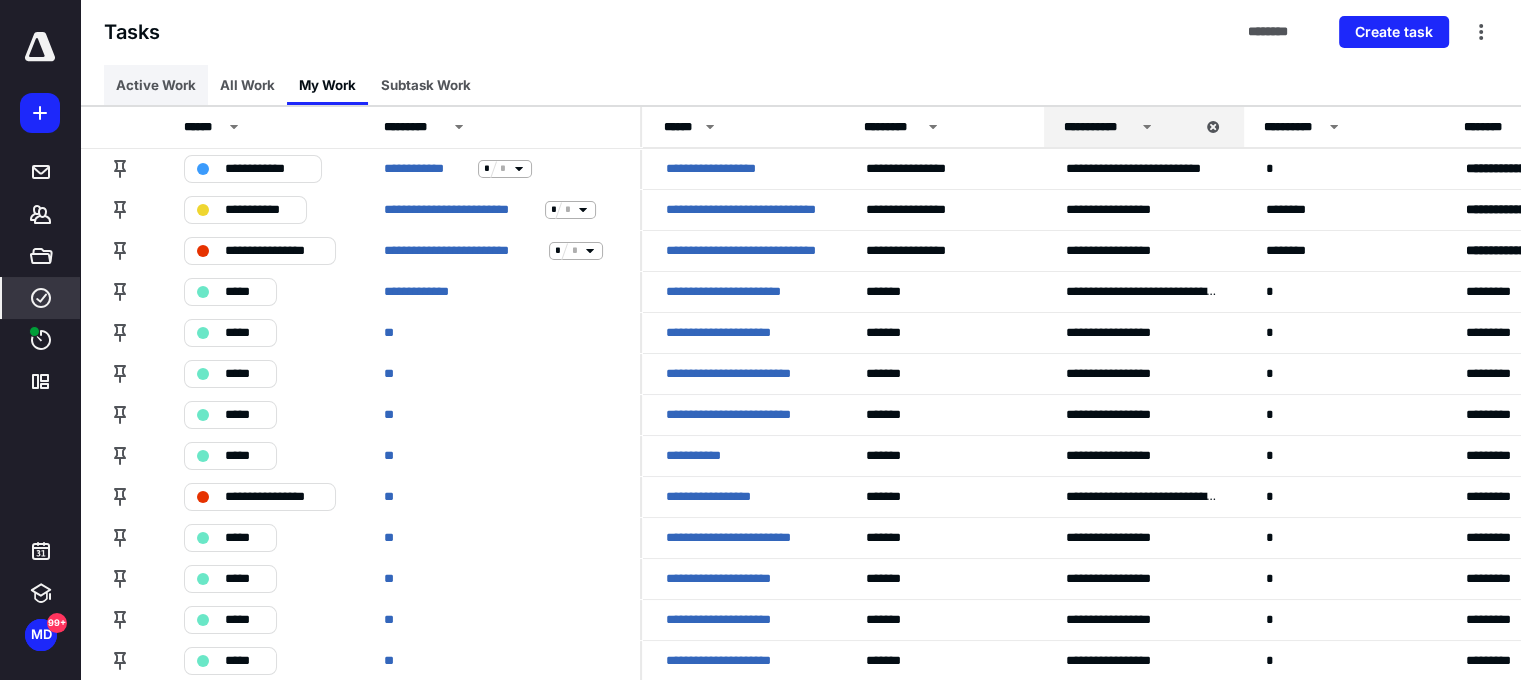 click on "Active Work" at bounding box center [156, 85] 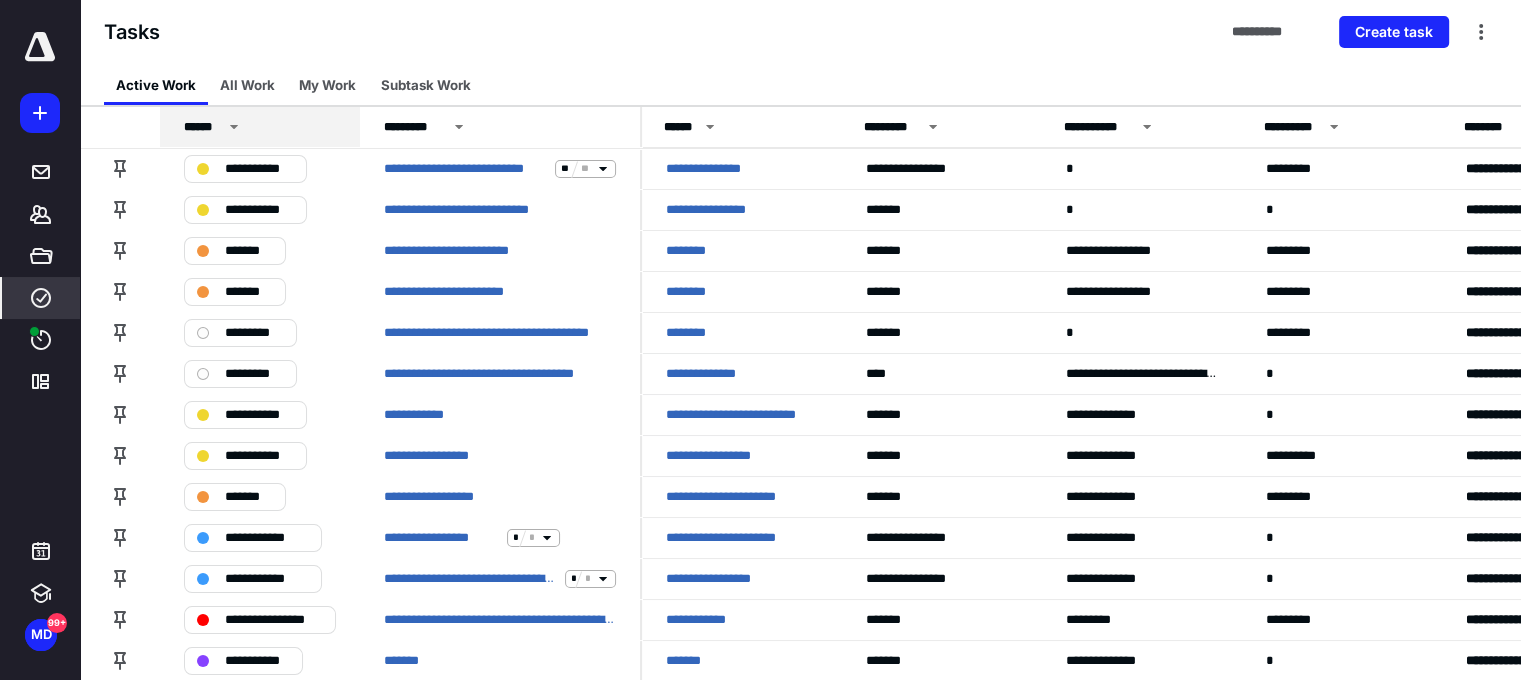 click on "******" at bounding box center (203, 127) 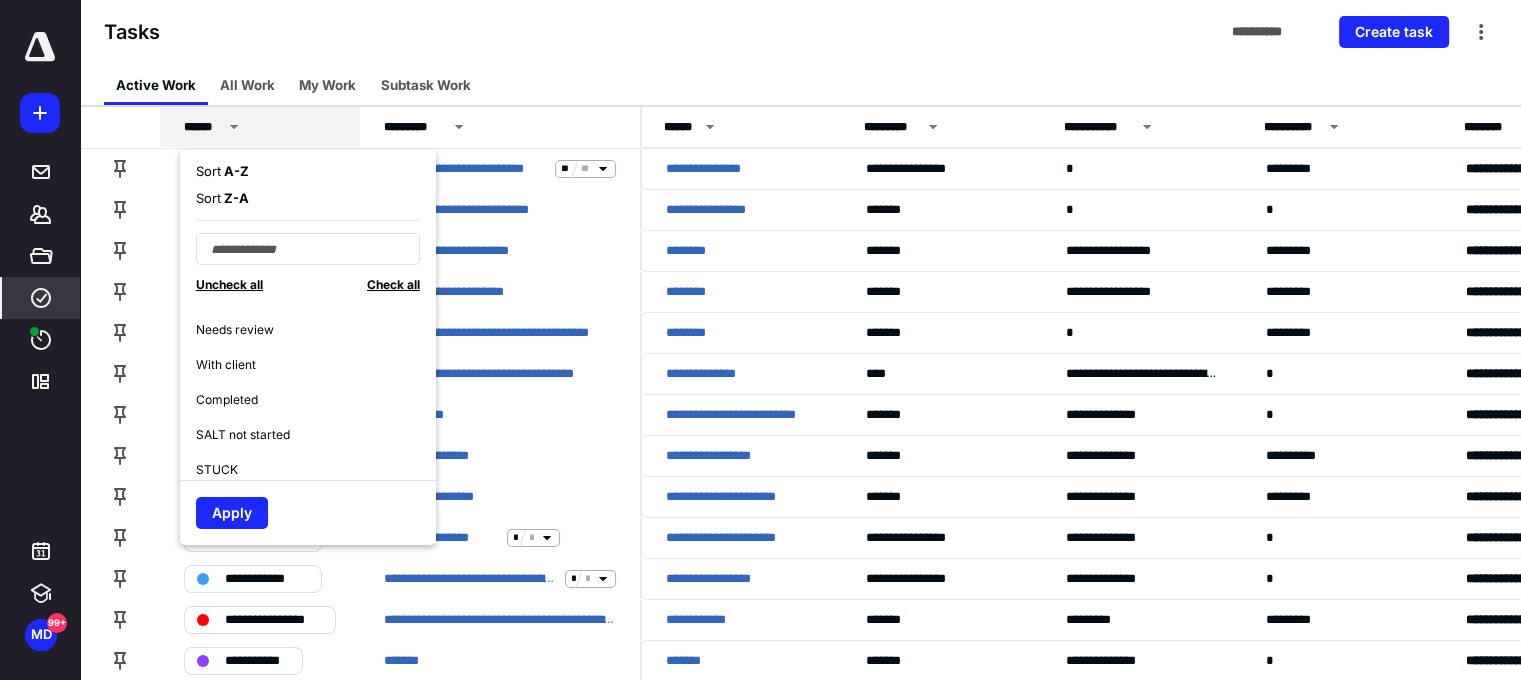 scroll, scrollTop: 200, scrollLeft: 0, axis: vertical 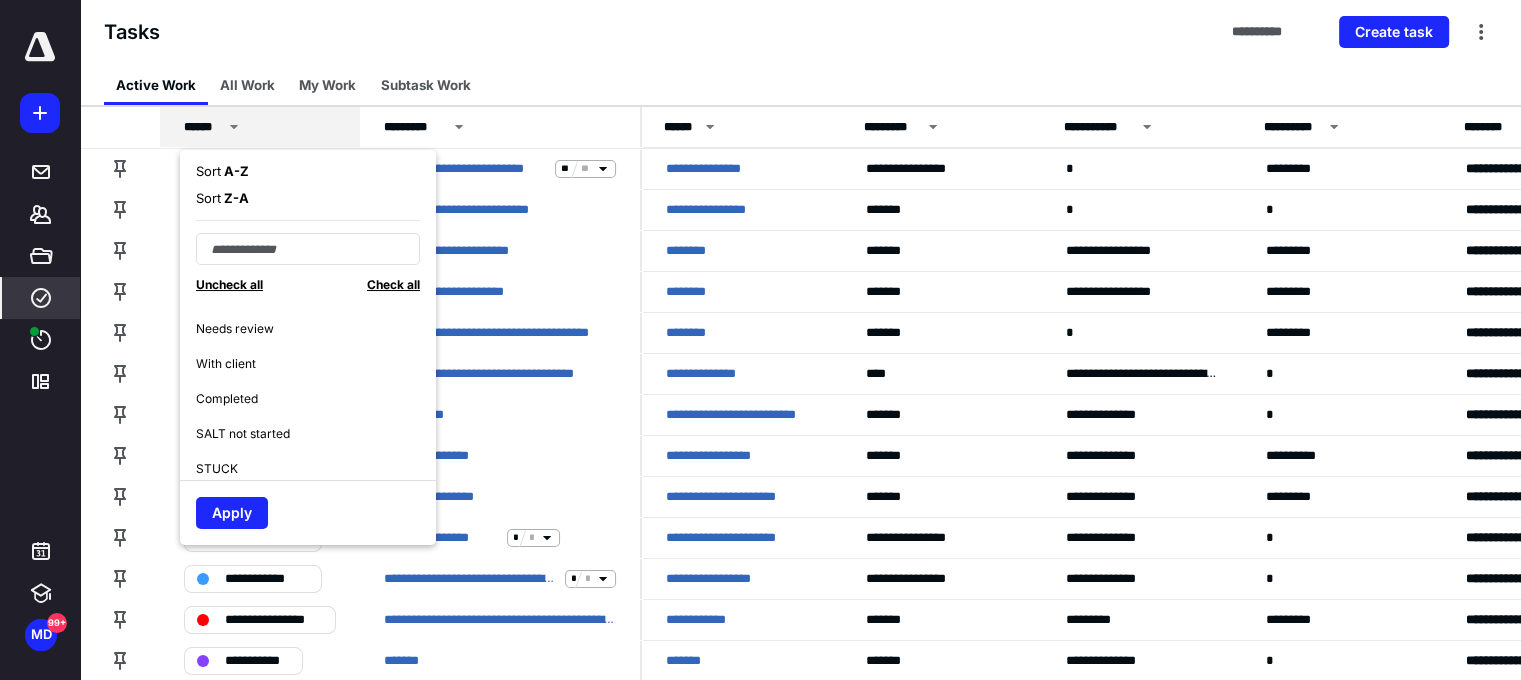 click on "SALT not started" at bounding box center [243, 434] 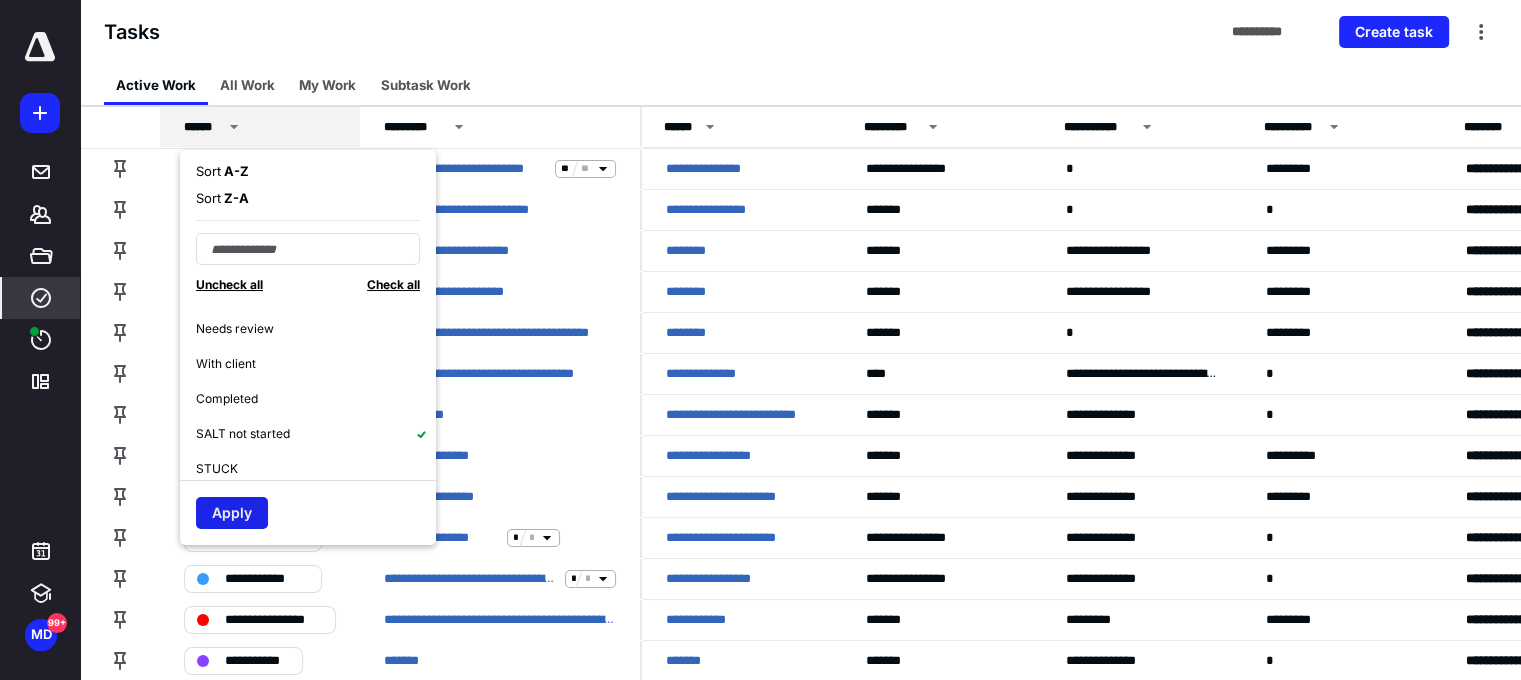 click on "Apply" at bounding box center [232, 513] 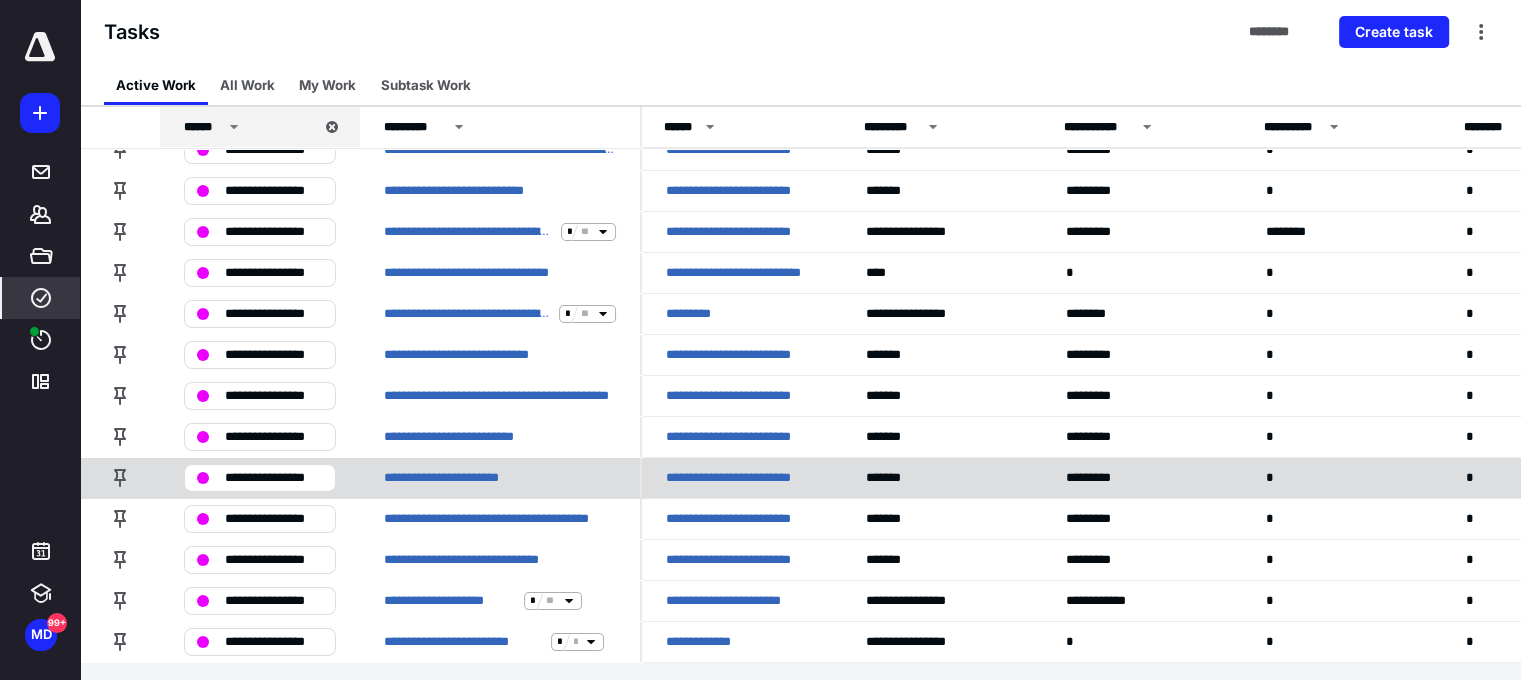 scroll, scrollTop: 239, scrollLeft: 0, axis: vertical 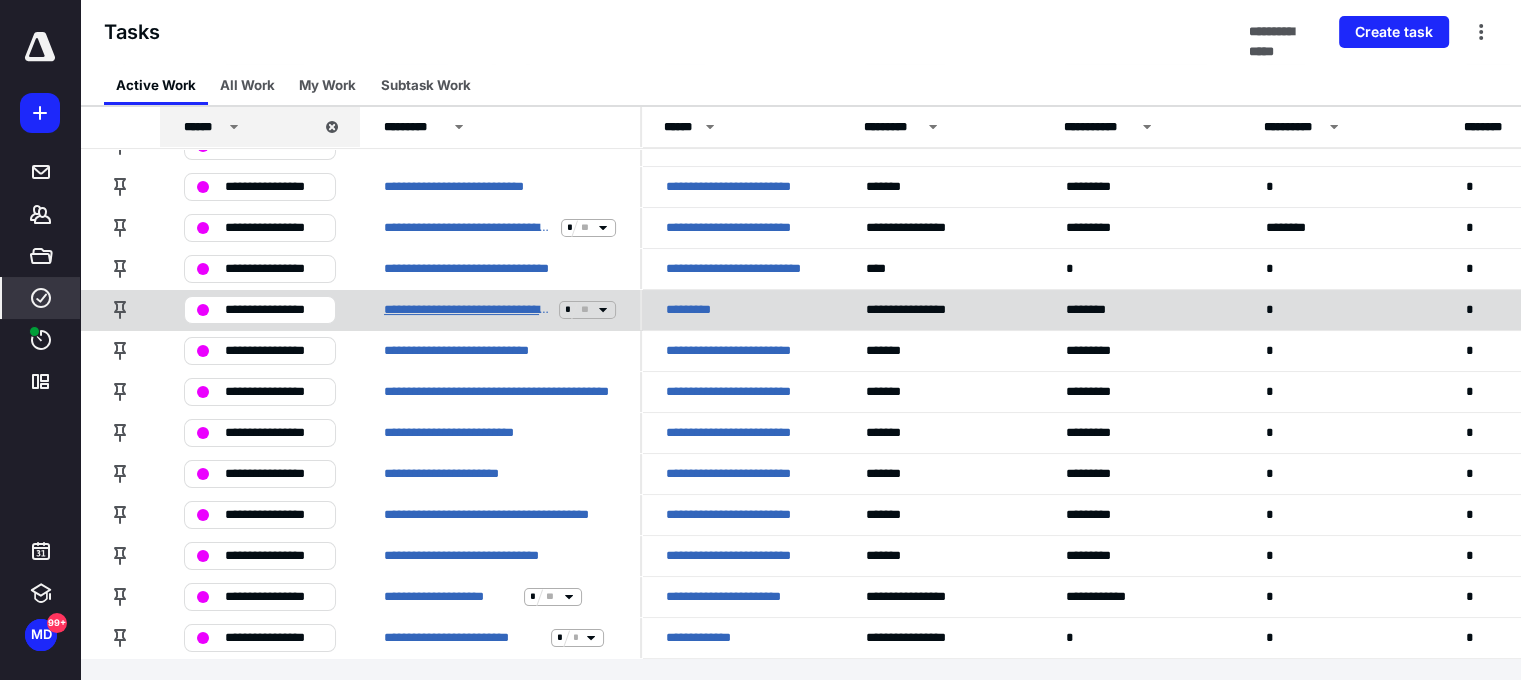 click on "**********" at bounding box center [467, 310] 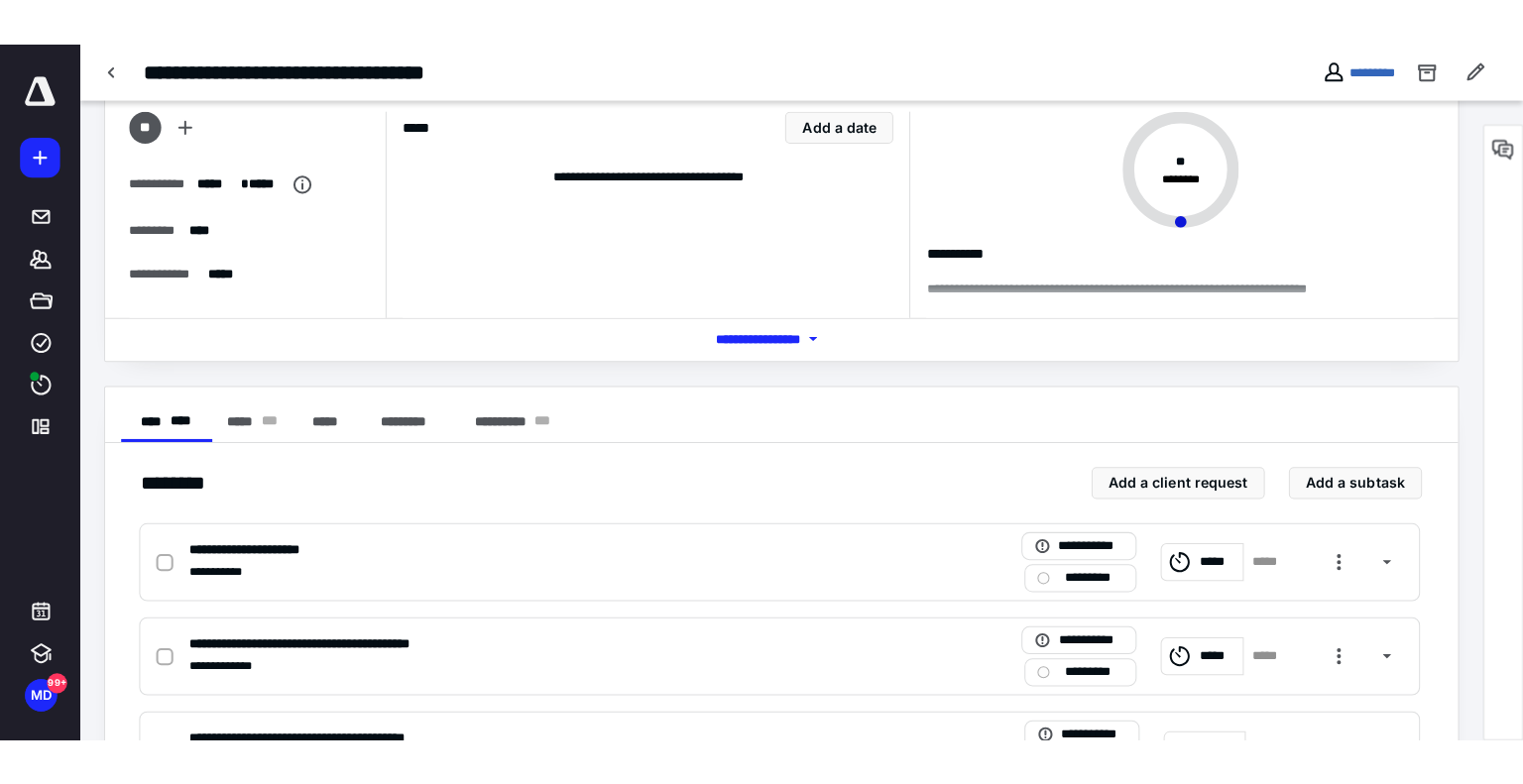 scroll, scrollTop: 0, scrollLeft: 0, axis: both 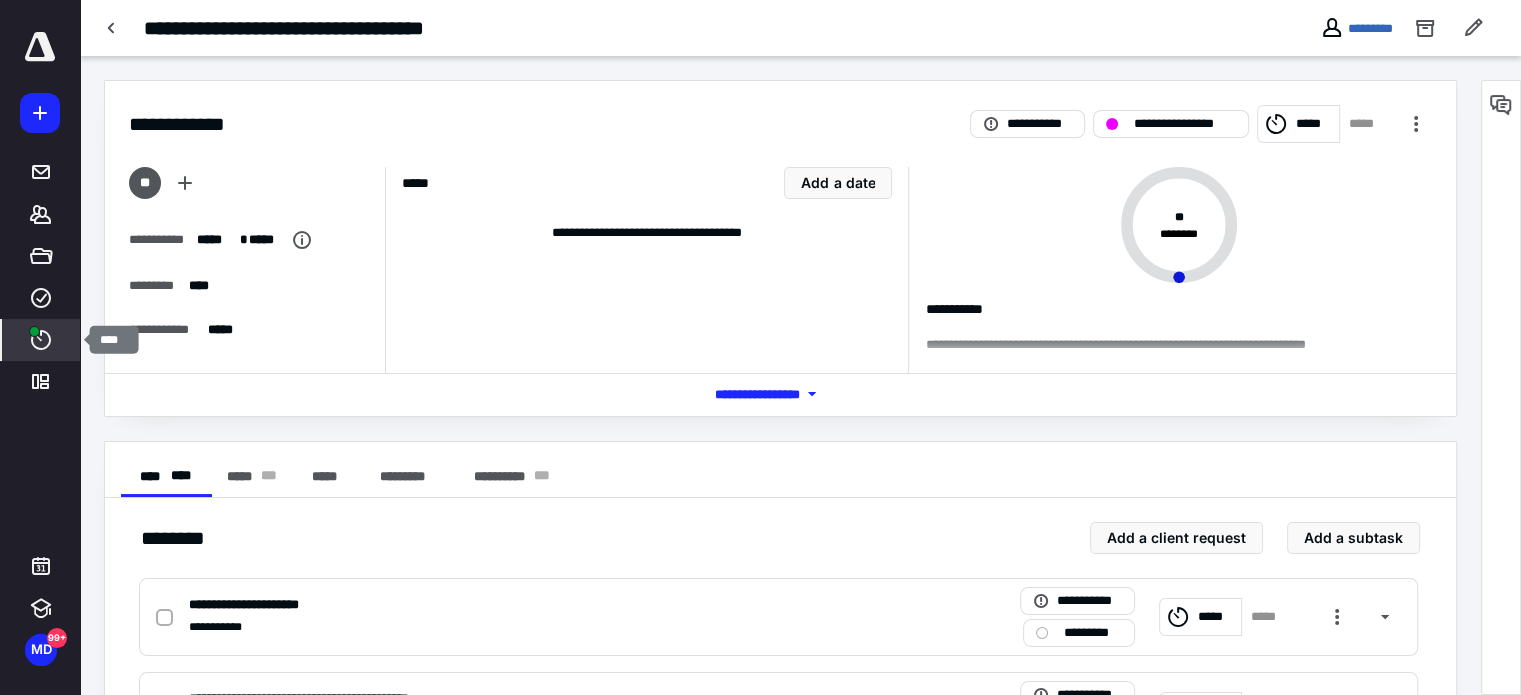 click 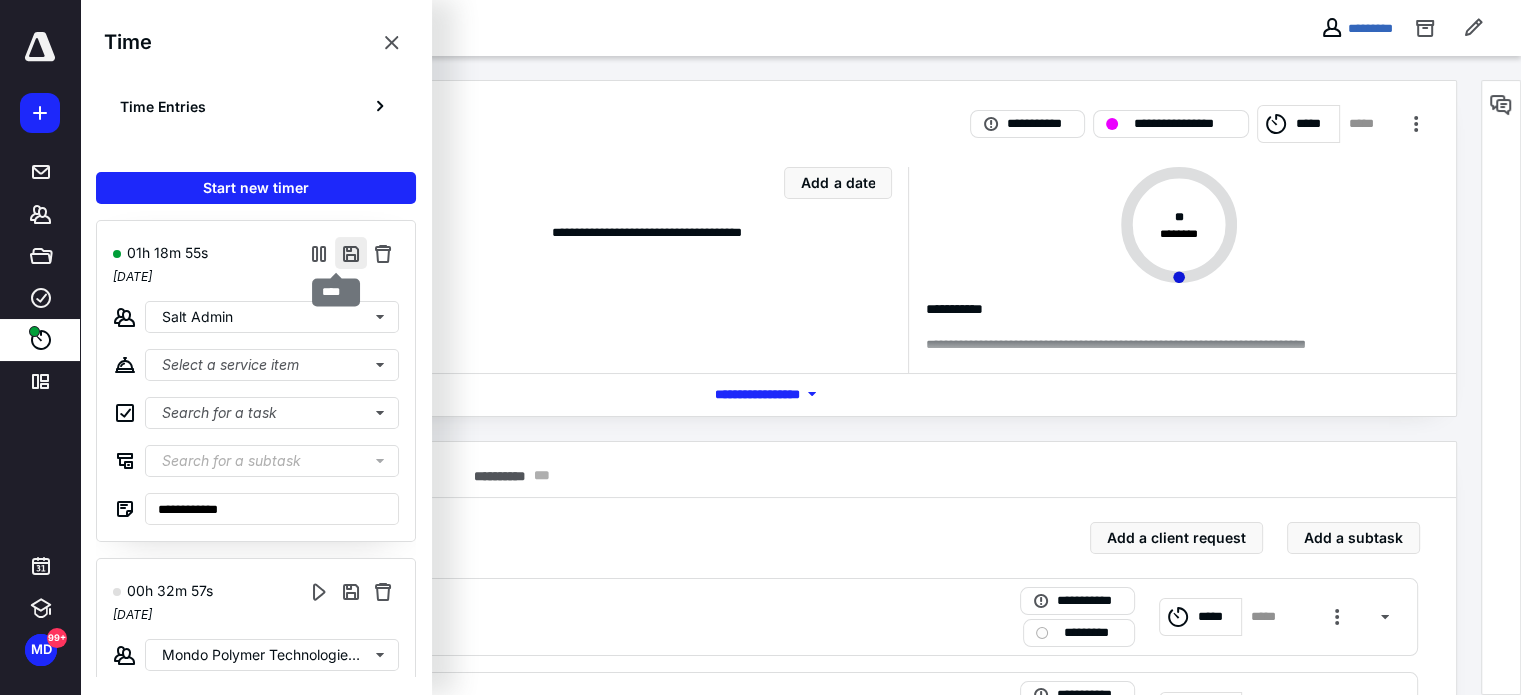 click at bounding box center (351, 253) 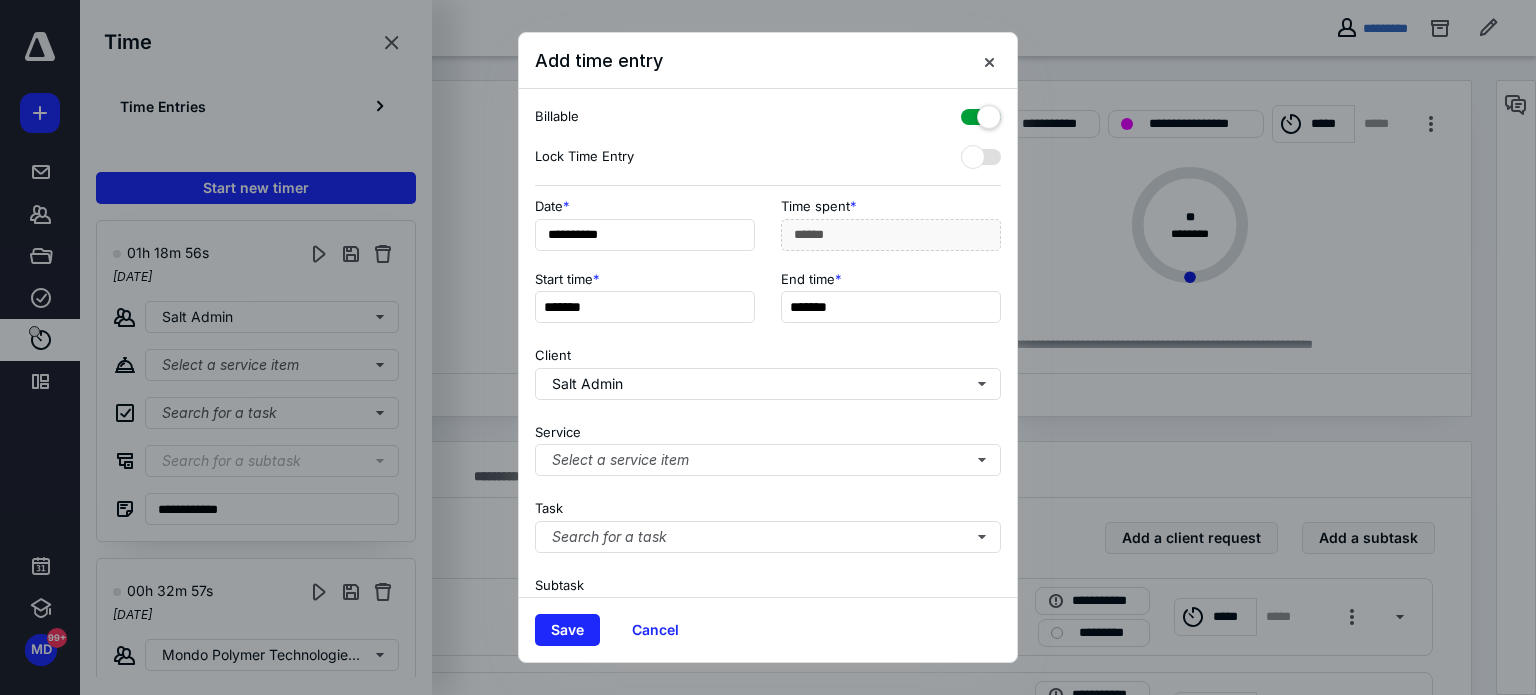click on "Save" at bounding box center (567, 630) 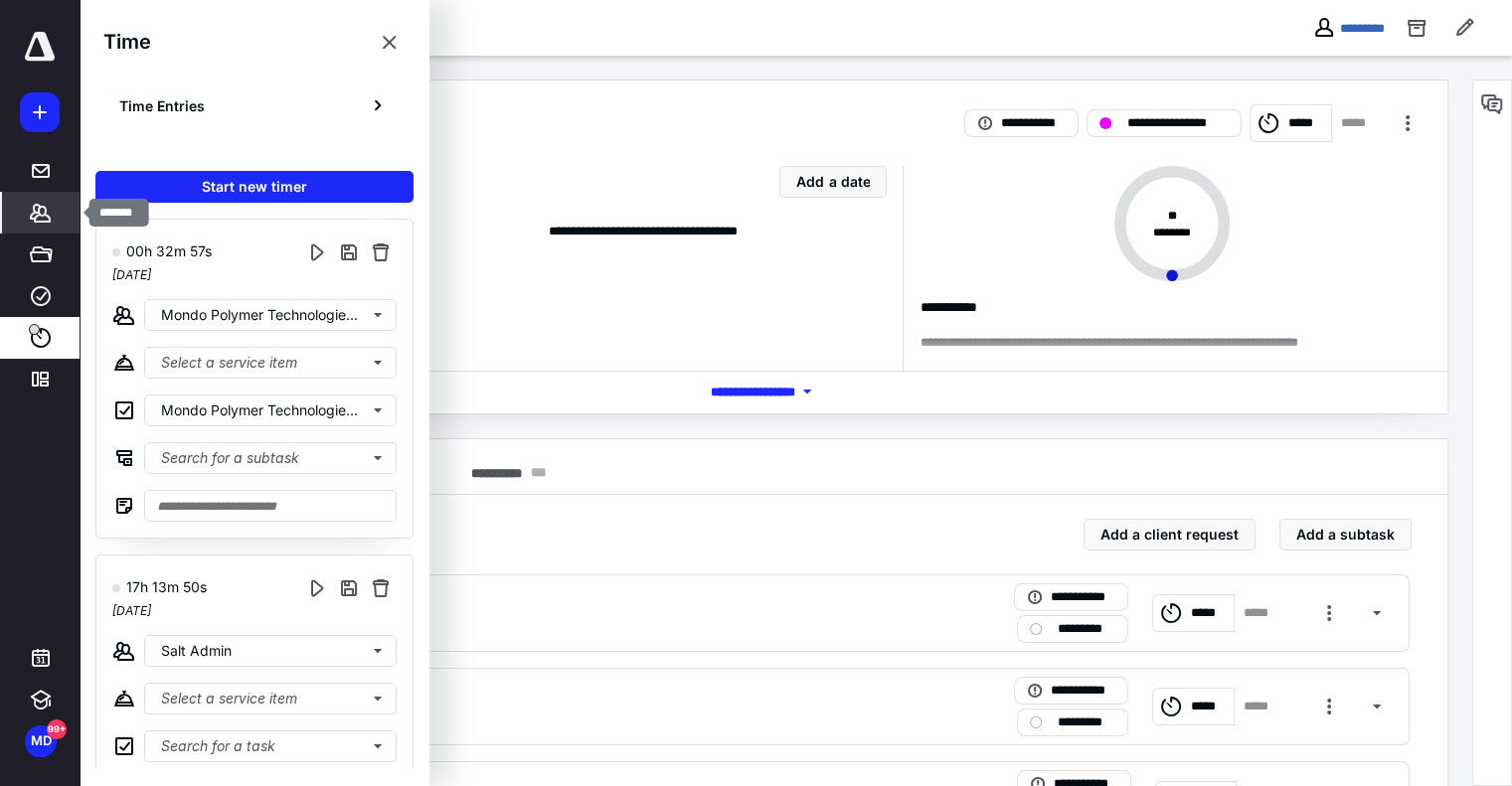 click 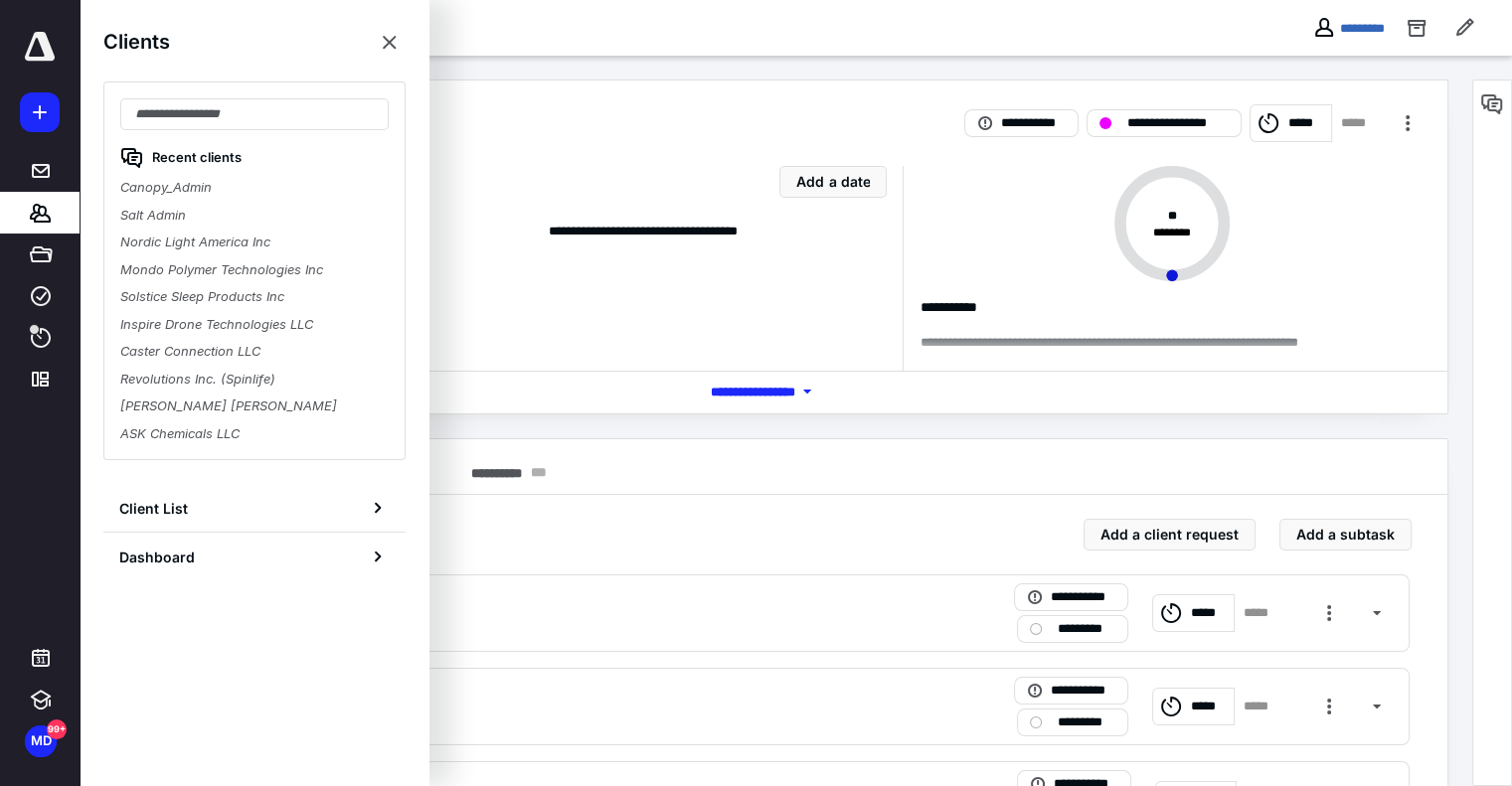 click on "Mondo Polymer Technologies Inc" at bounding box center [254, 270] 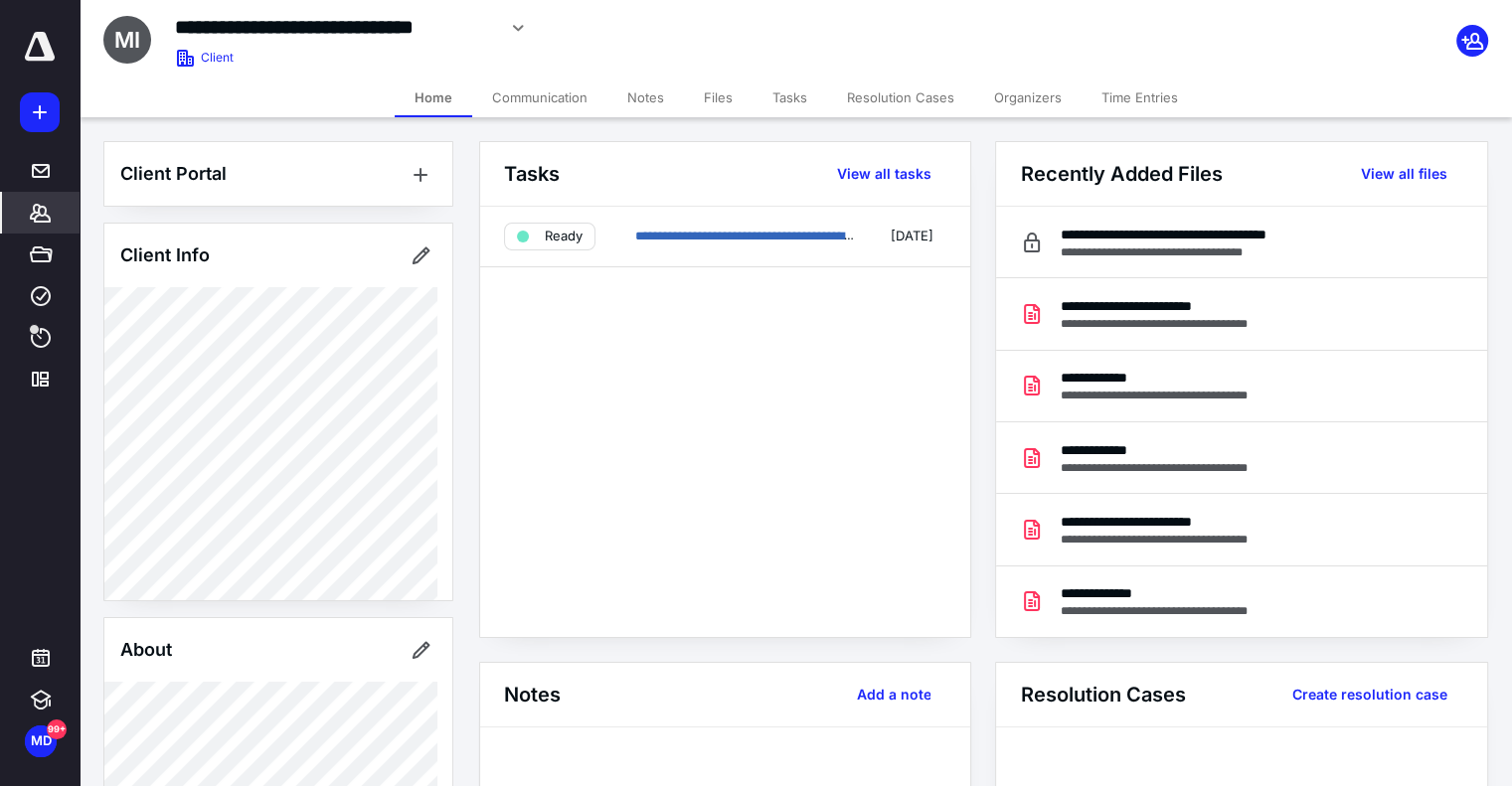 click on "Files" at bounding box center (718, 97) 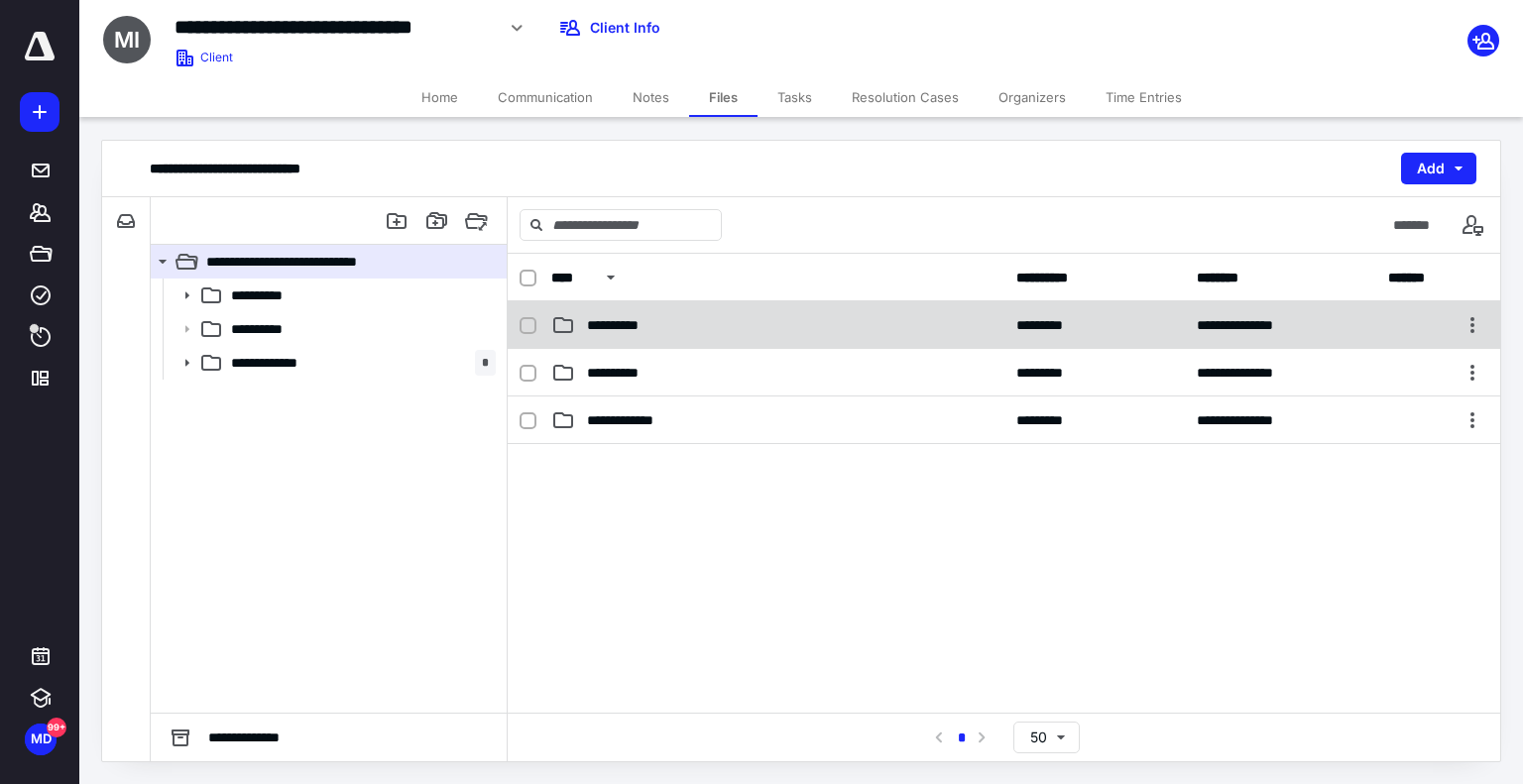 click on "**********" at bounding box center [777, 325] 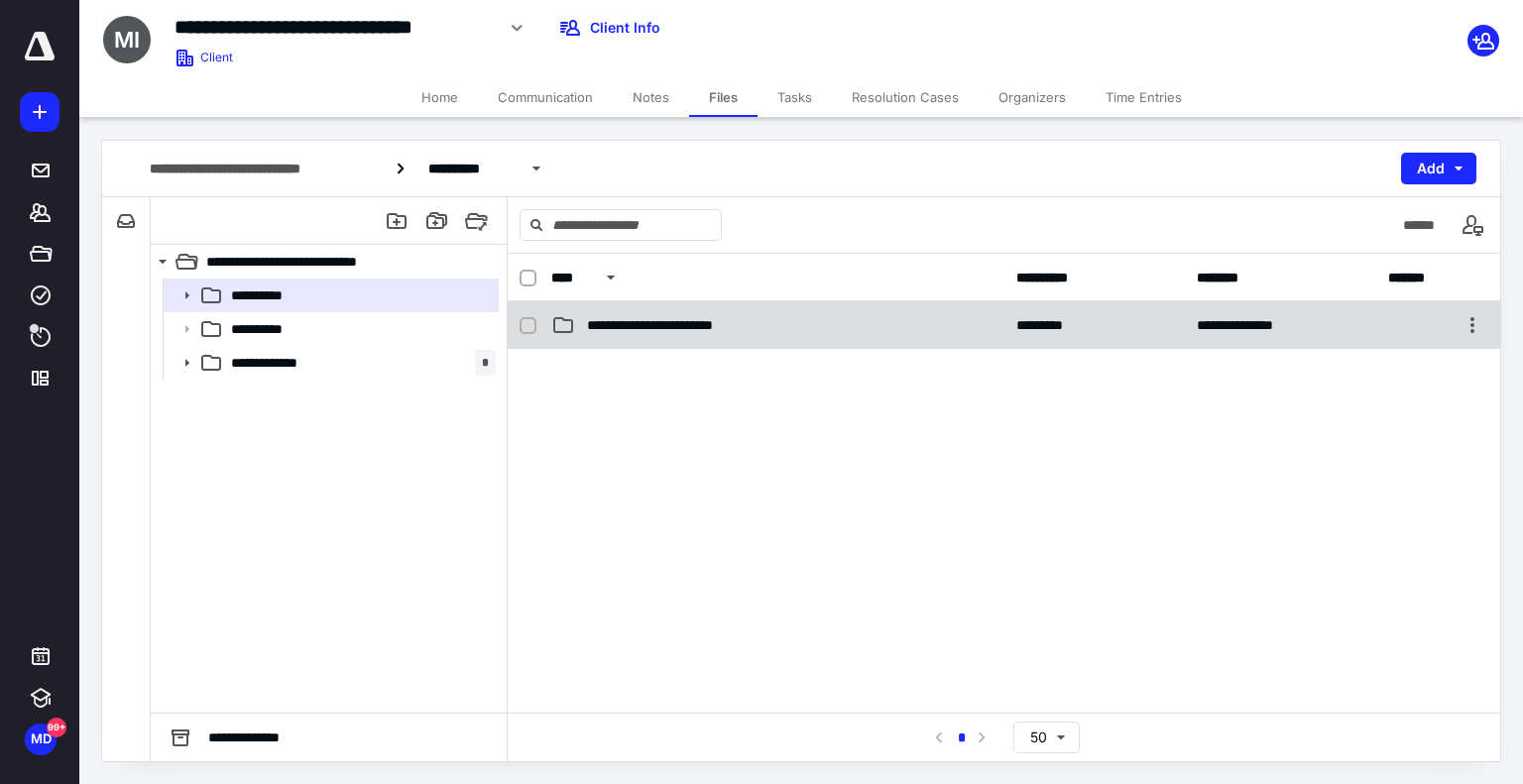 click on "**********" at bounding box center (1003, 325) 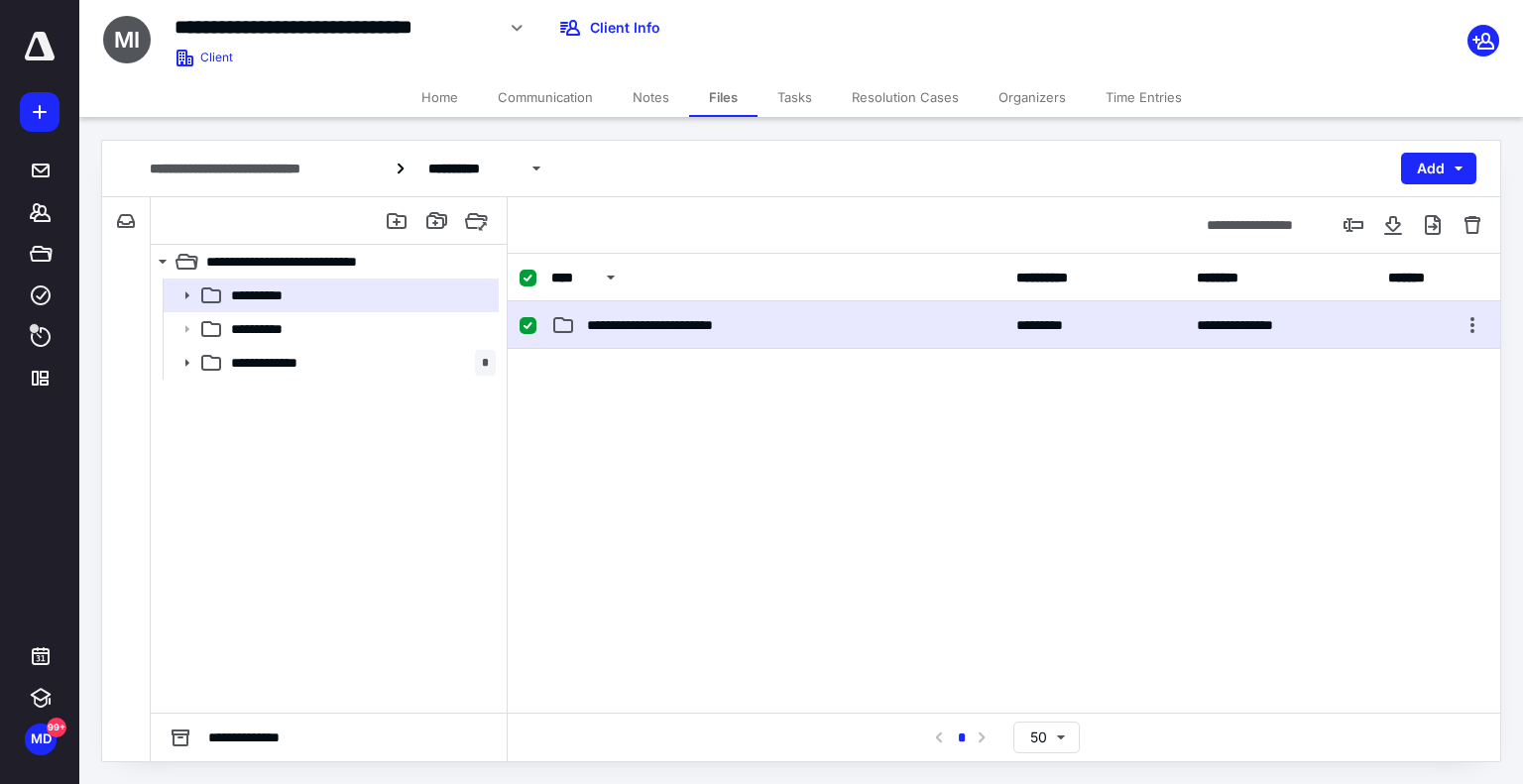 click on "**********" at bounding box center (1003, 325) 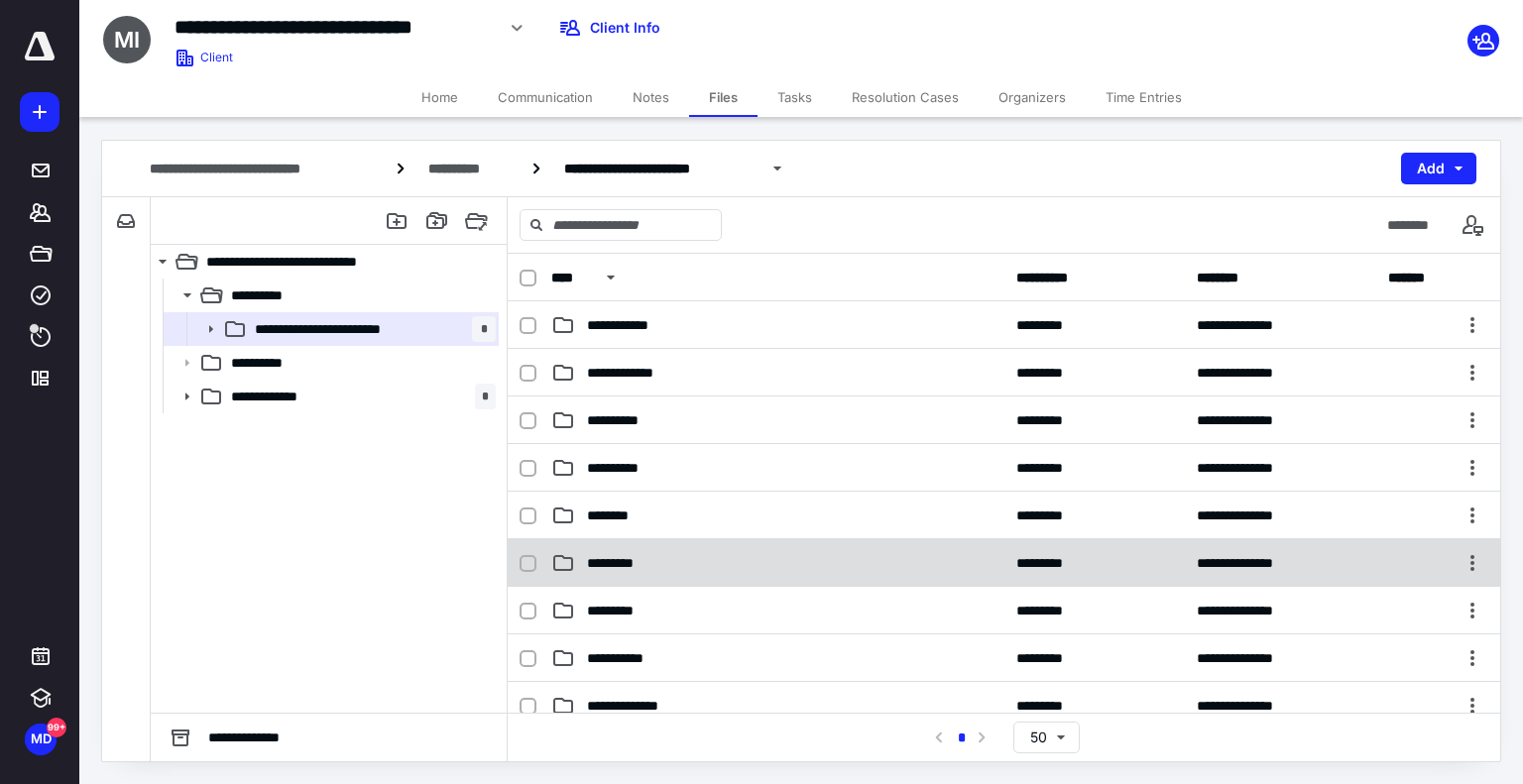 click on "*********" at bounding box center [623, 563] 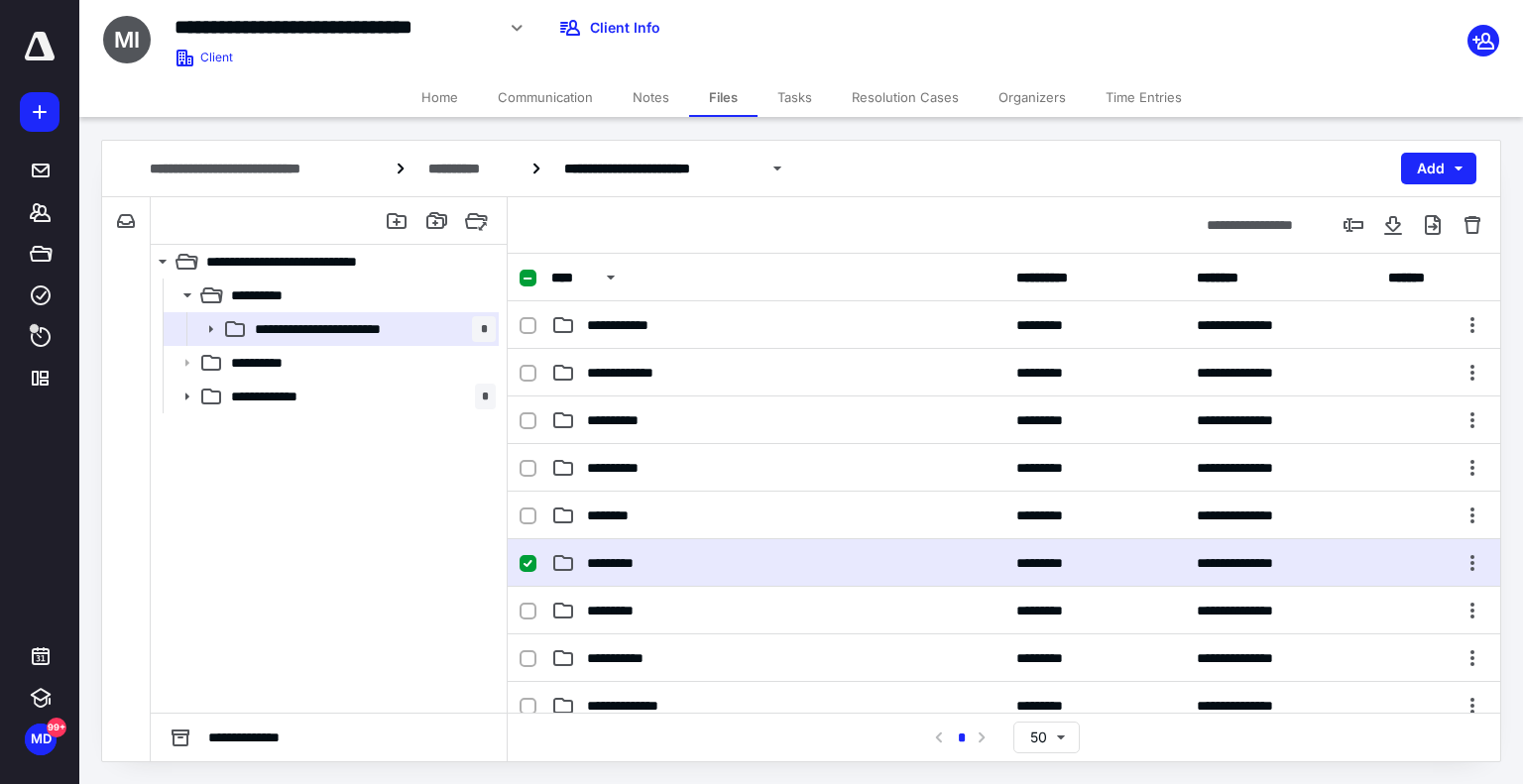 click on "*********" at bounding box center (623, 563) 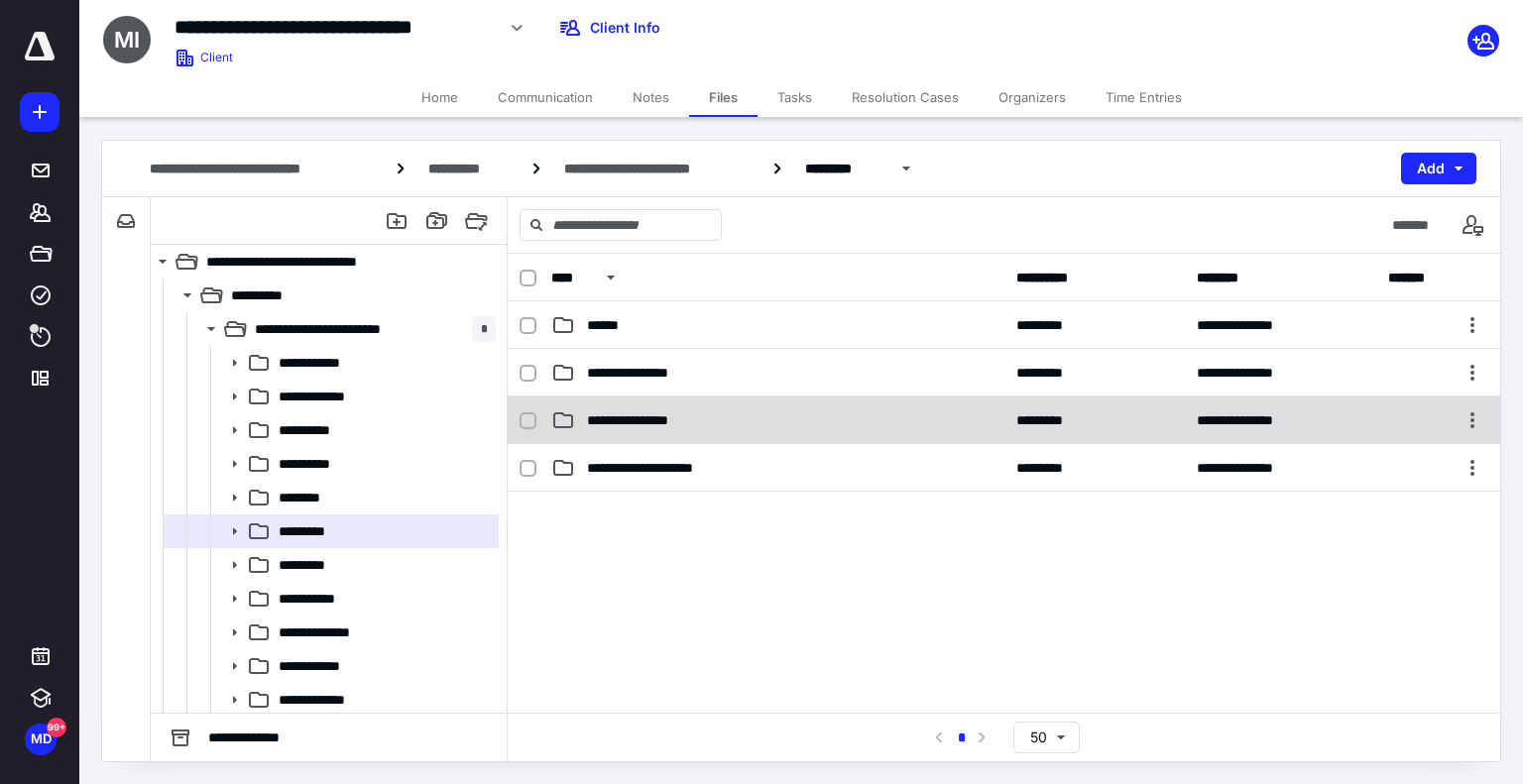 click on "**********" at bounding box center [777, 420] 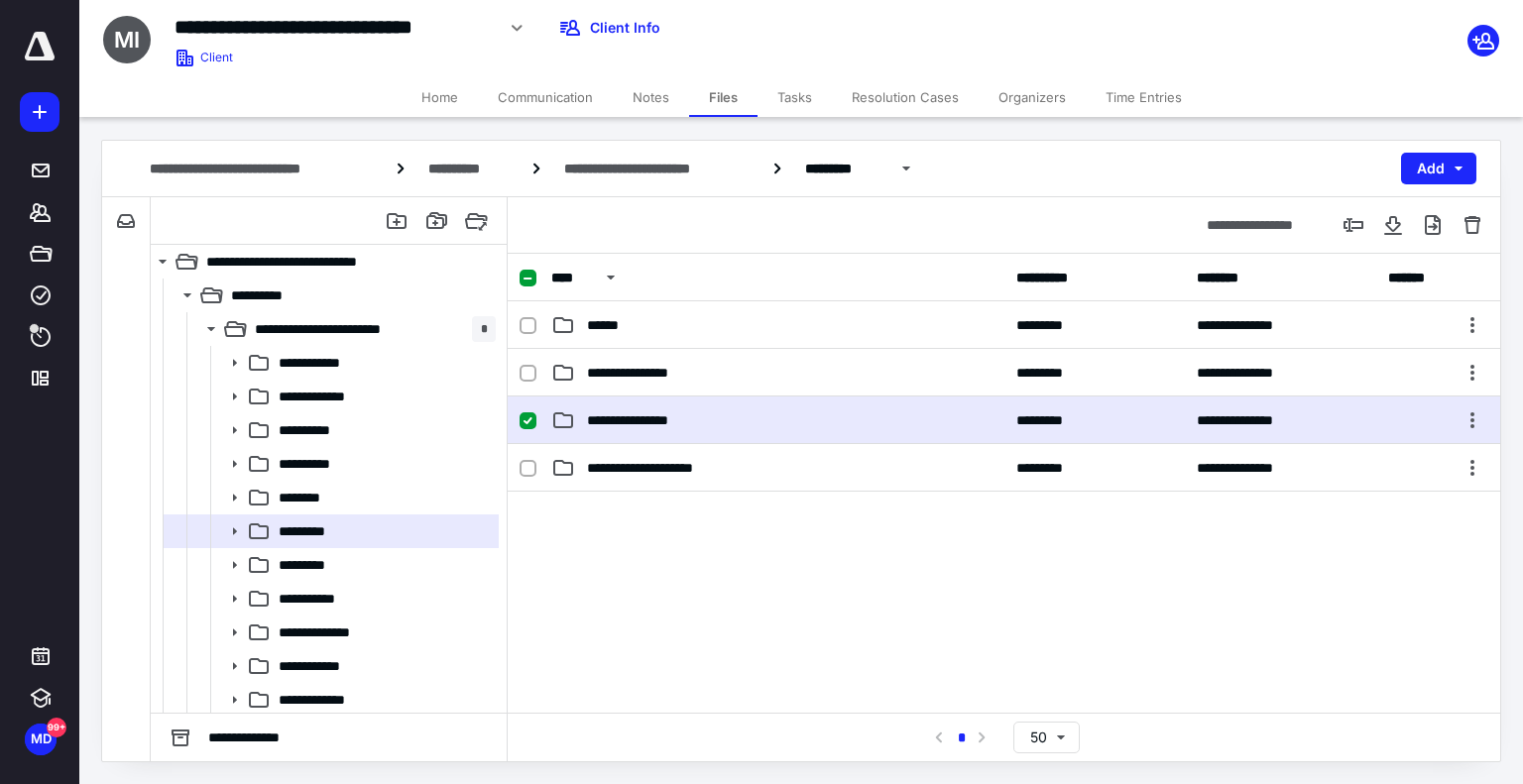 click on "**********" at bounding box center [777, 420] 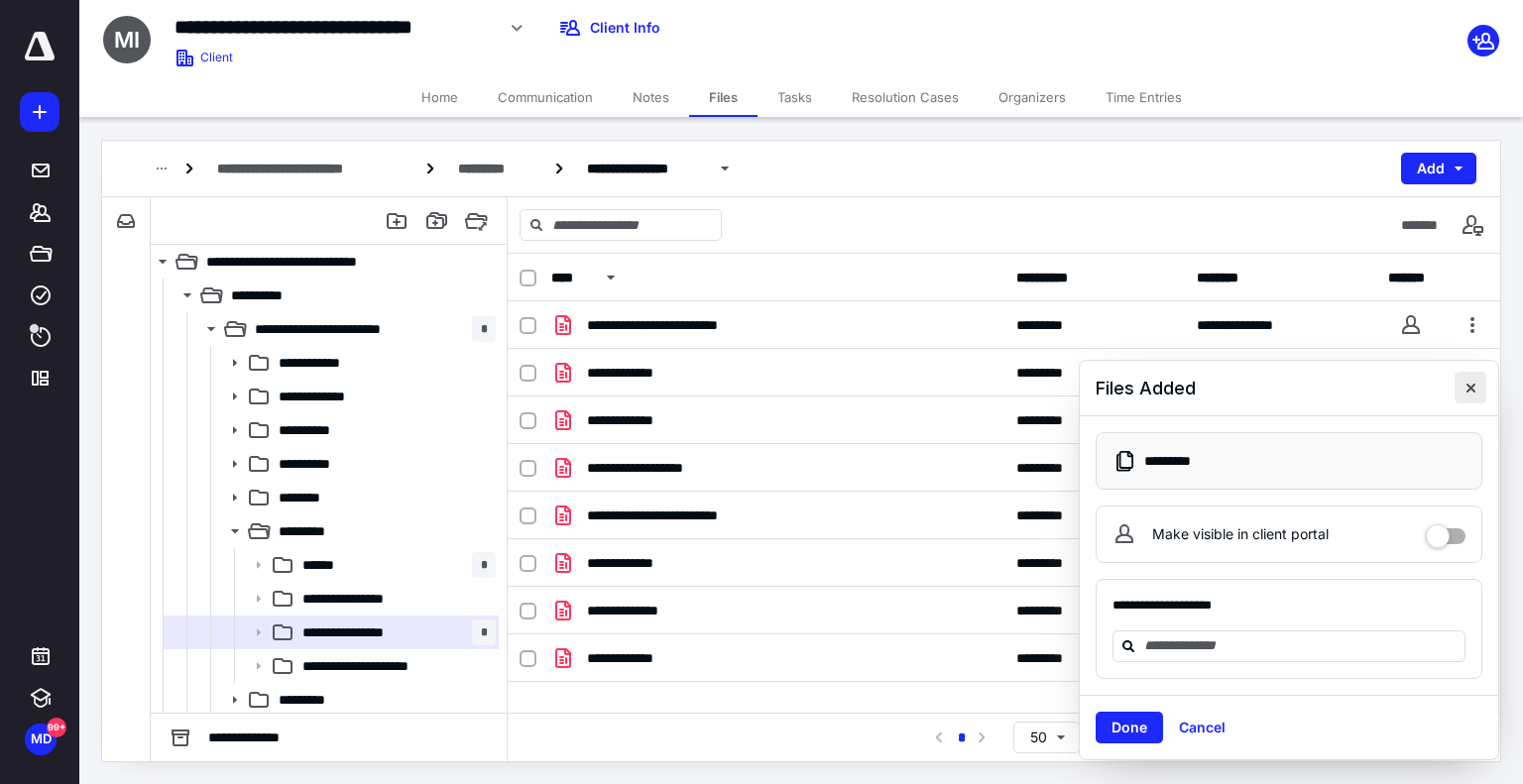 click at bounding box center [1470, 388] 